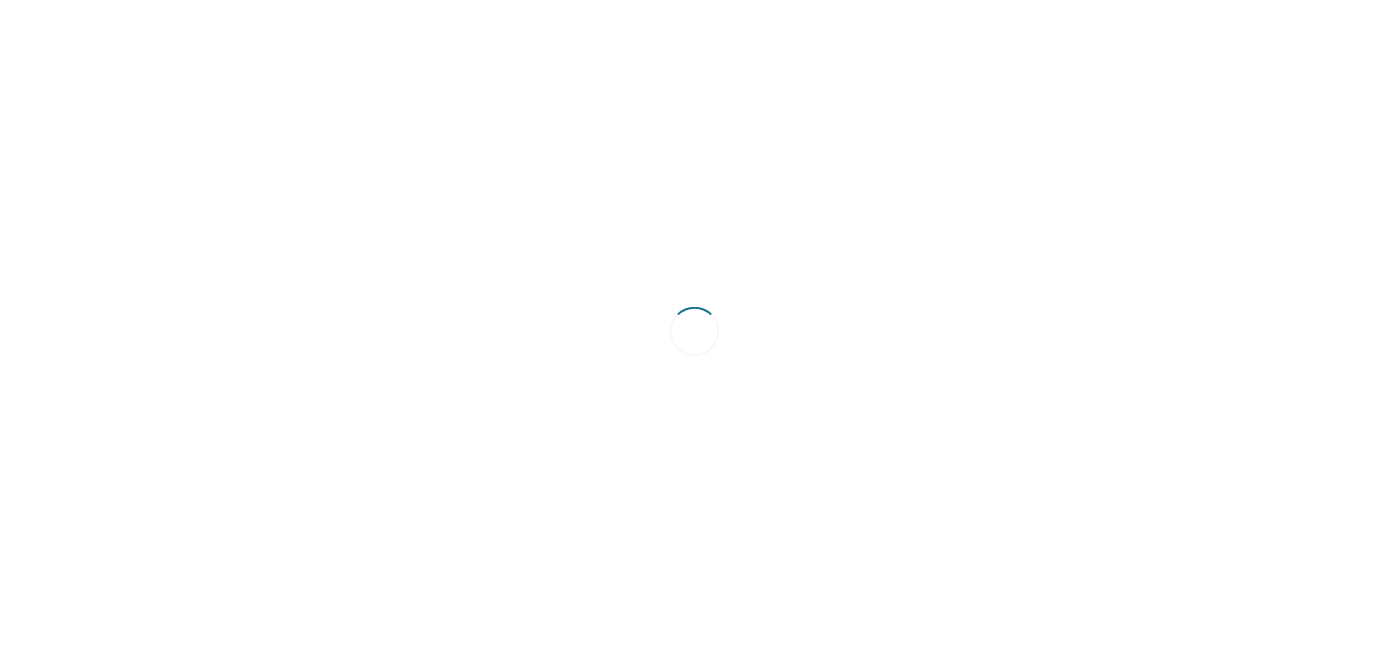 scroll, scrollTop: 0, scrollLeft: 0, axis: both 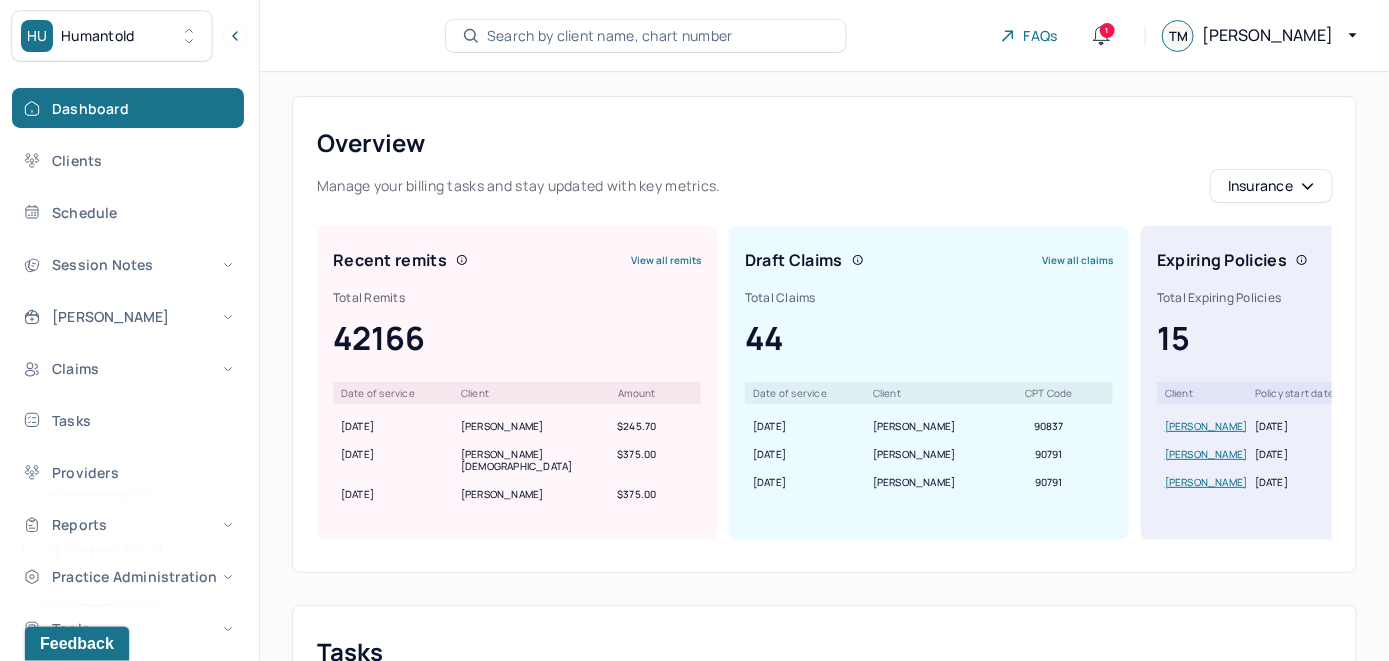 click on "Search by client name, chart number" at bounding box center (610, 36) 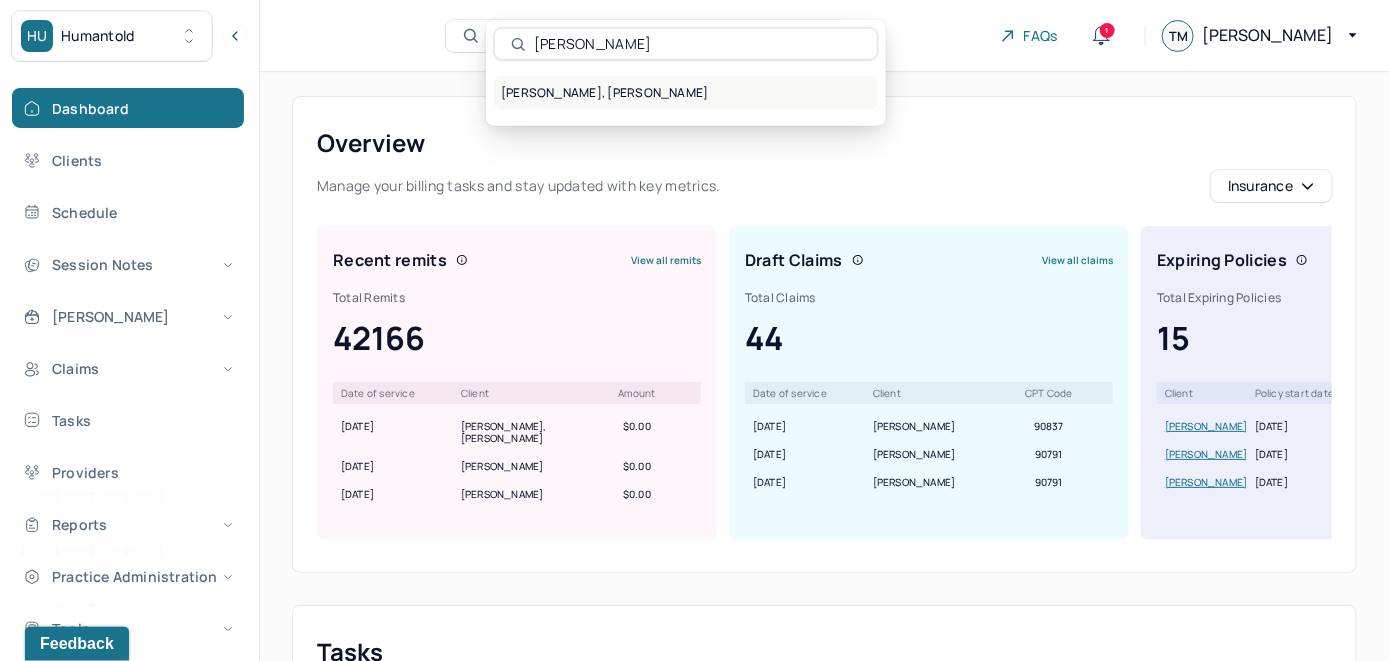 type on "[PERSON_NAME]" 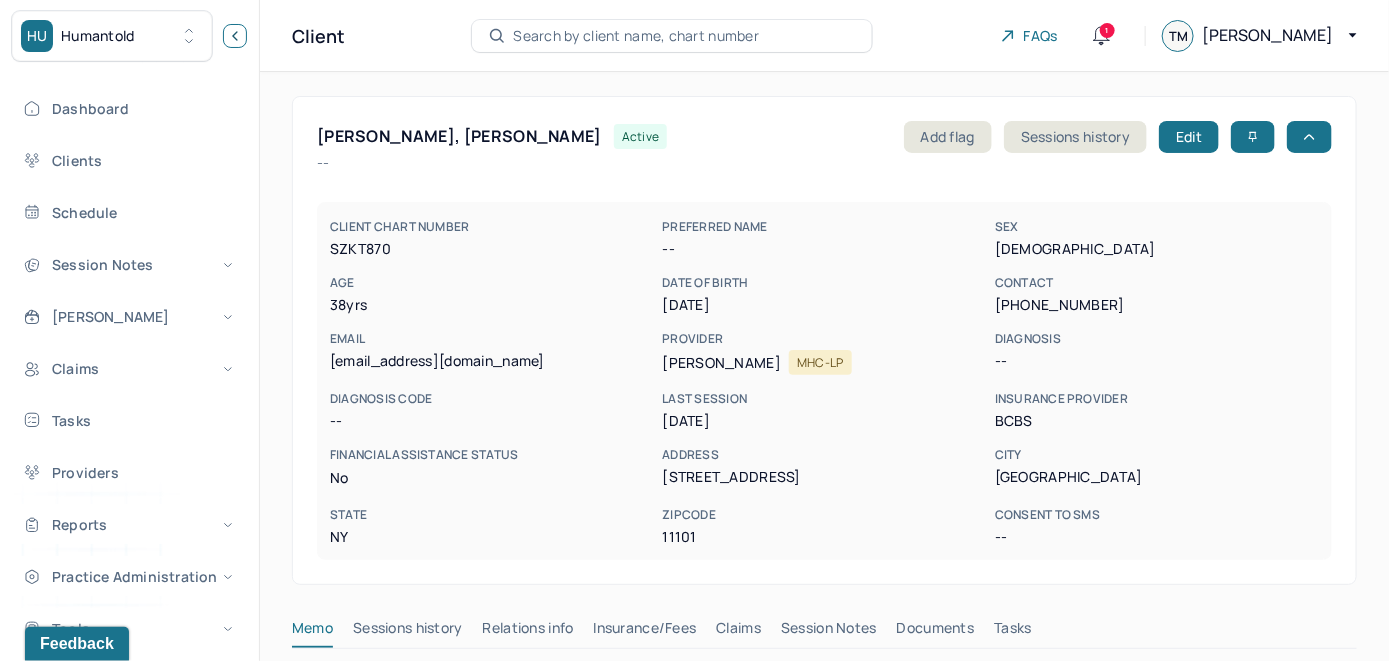 click 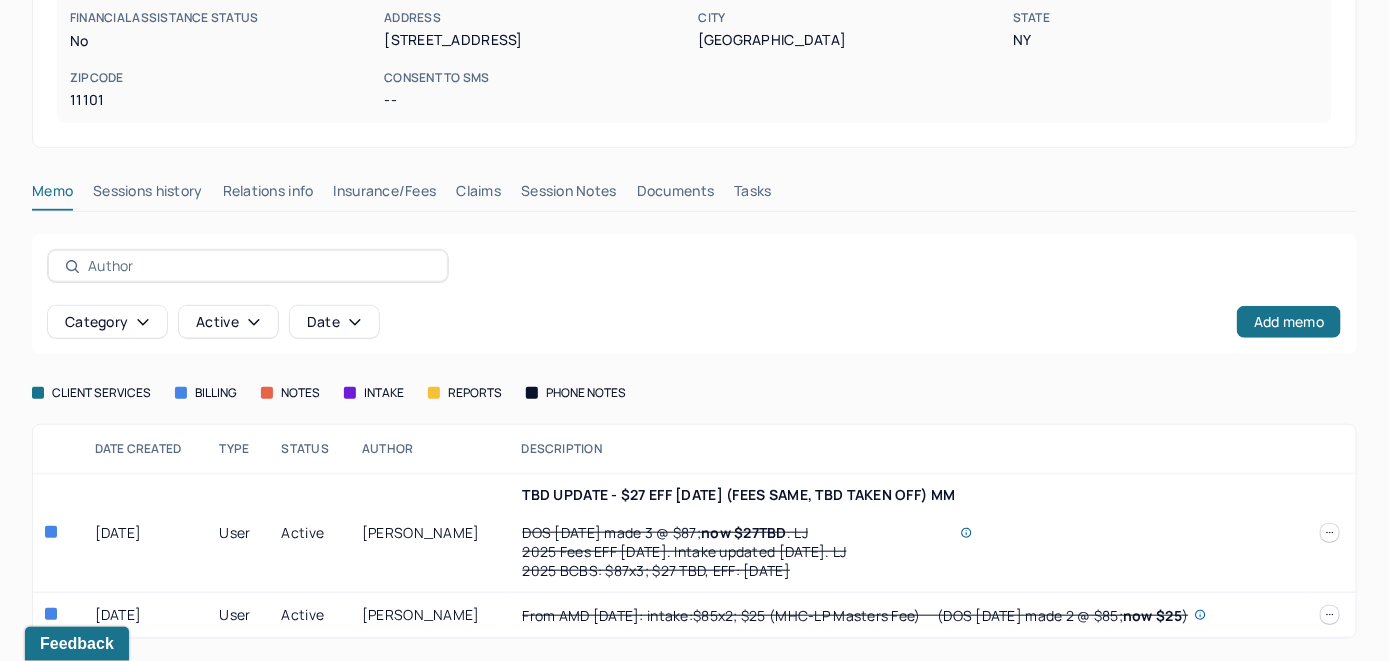 scroll, scrollTop: 382, scrollLeft: 0, axis: vertical 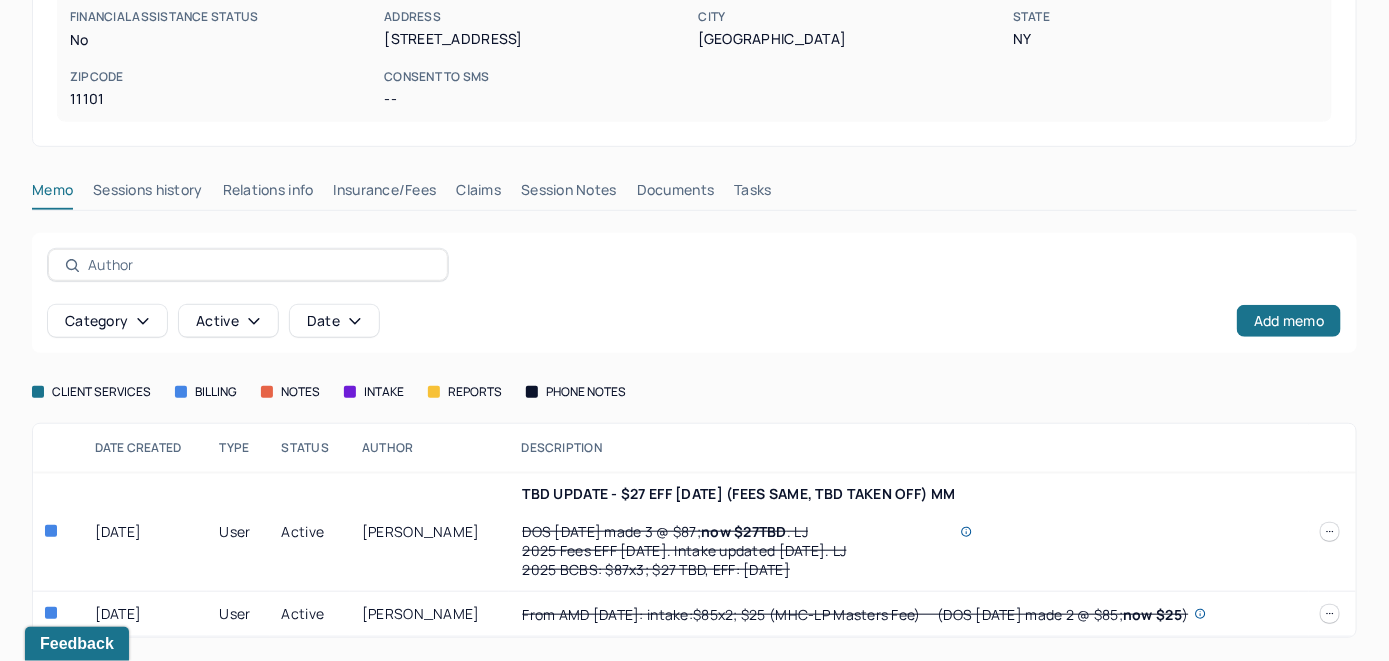 click on "Insurance/Fees" at bounding box center [385, 194] 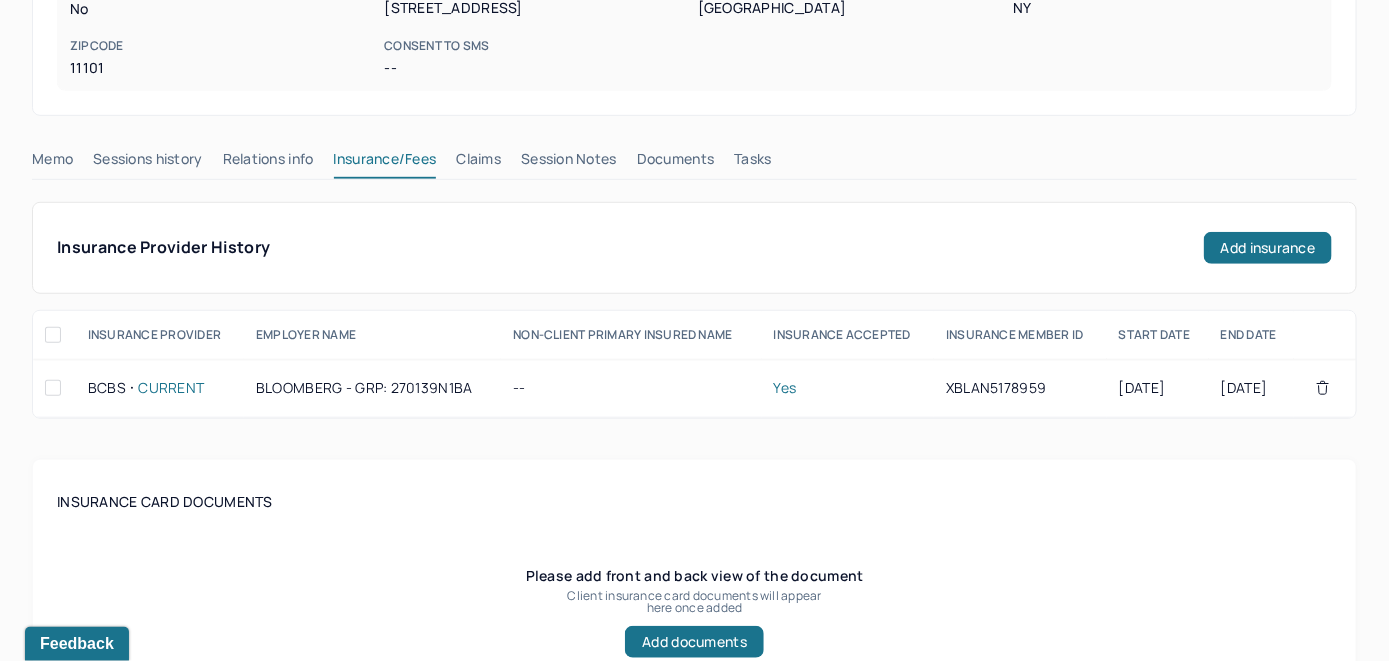 scroll, scrollTop: 282, scrollLeft: 0, axis: vertical 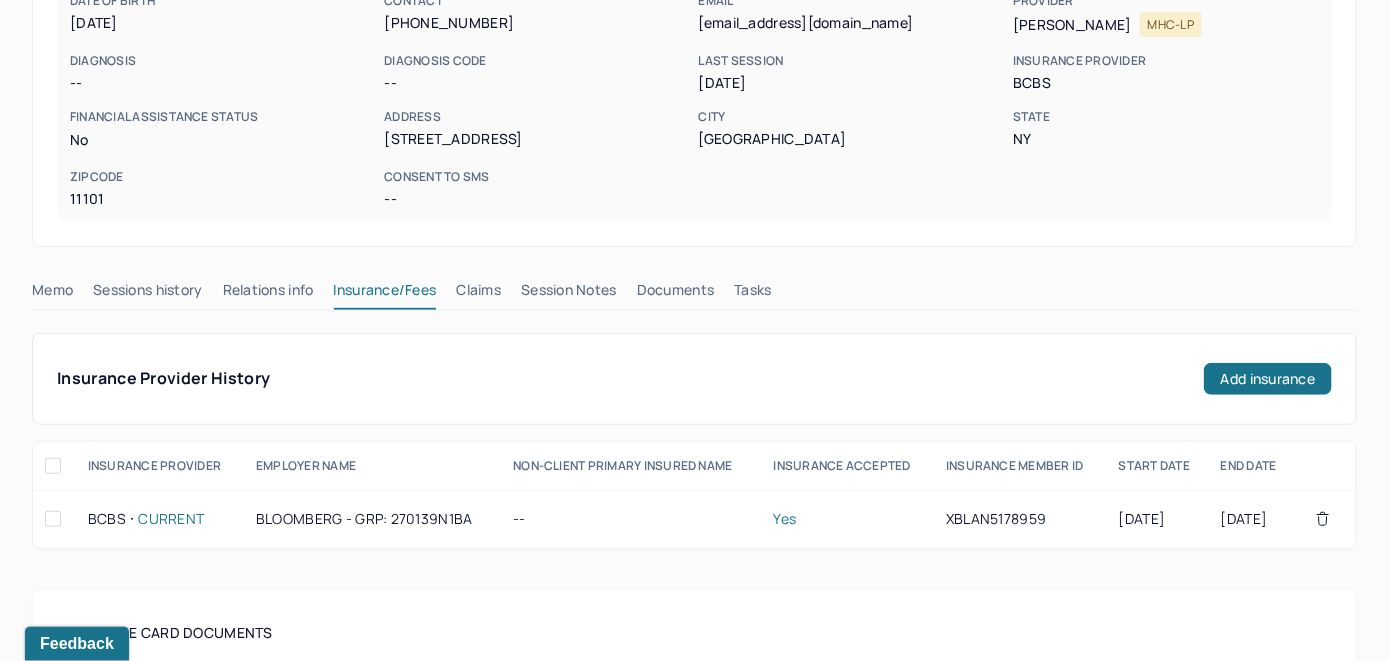 click on "Claims" at bounding box center [478, 294] 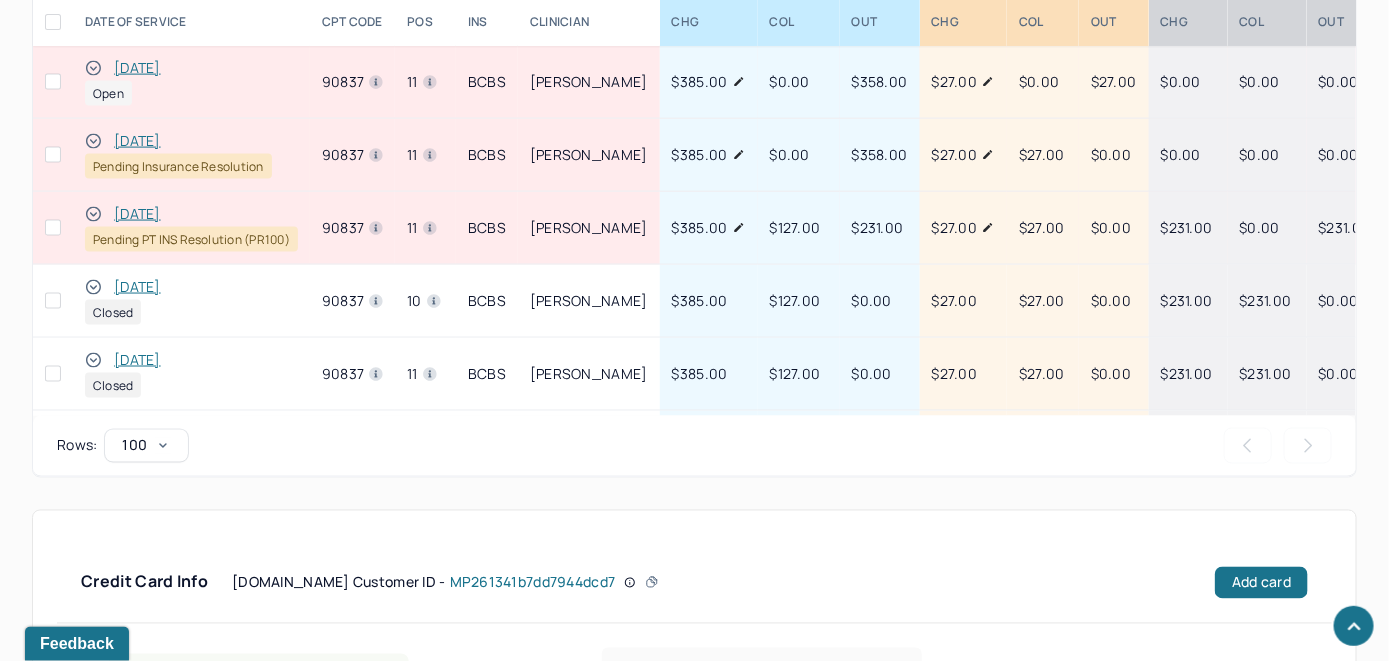 scroll, scrollTop: 1061, scrollLeft: 0, axis: vertical 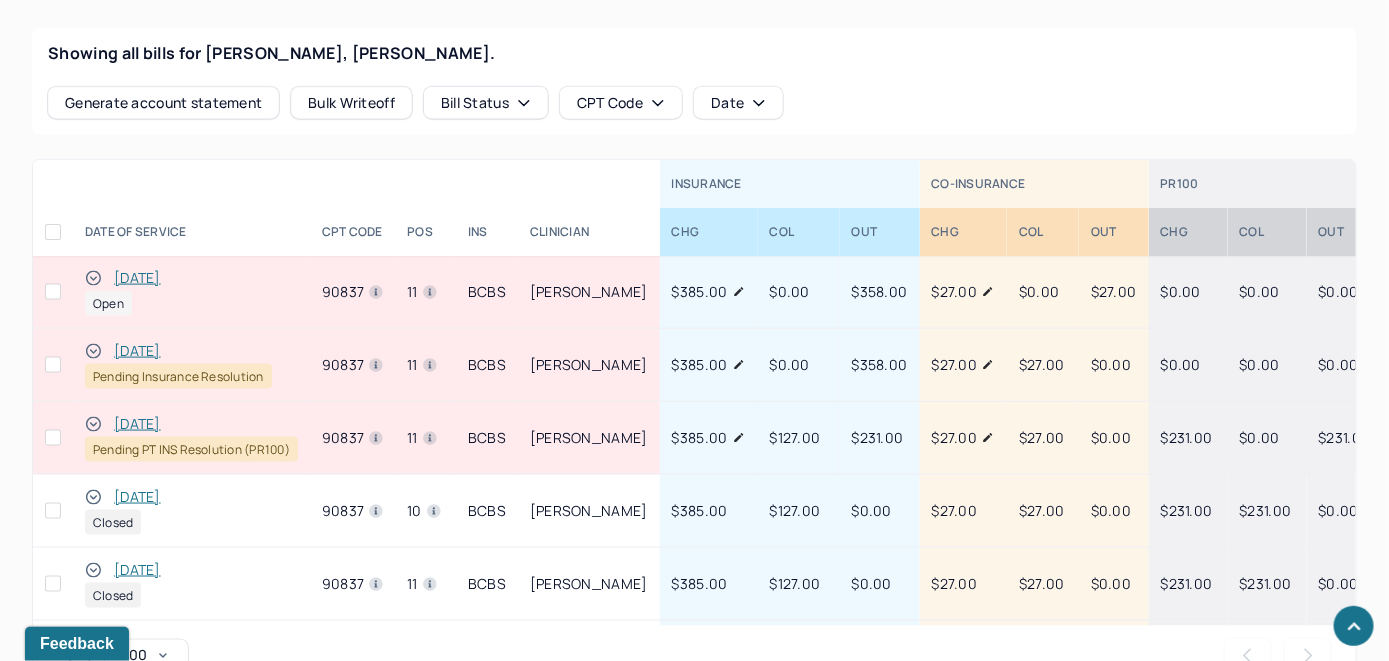 click on "[DATE]" at bounding box center (137, 278) 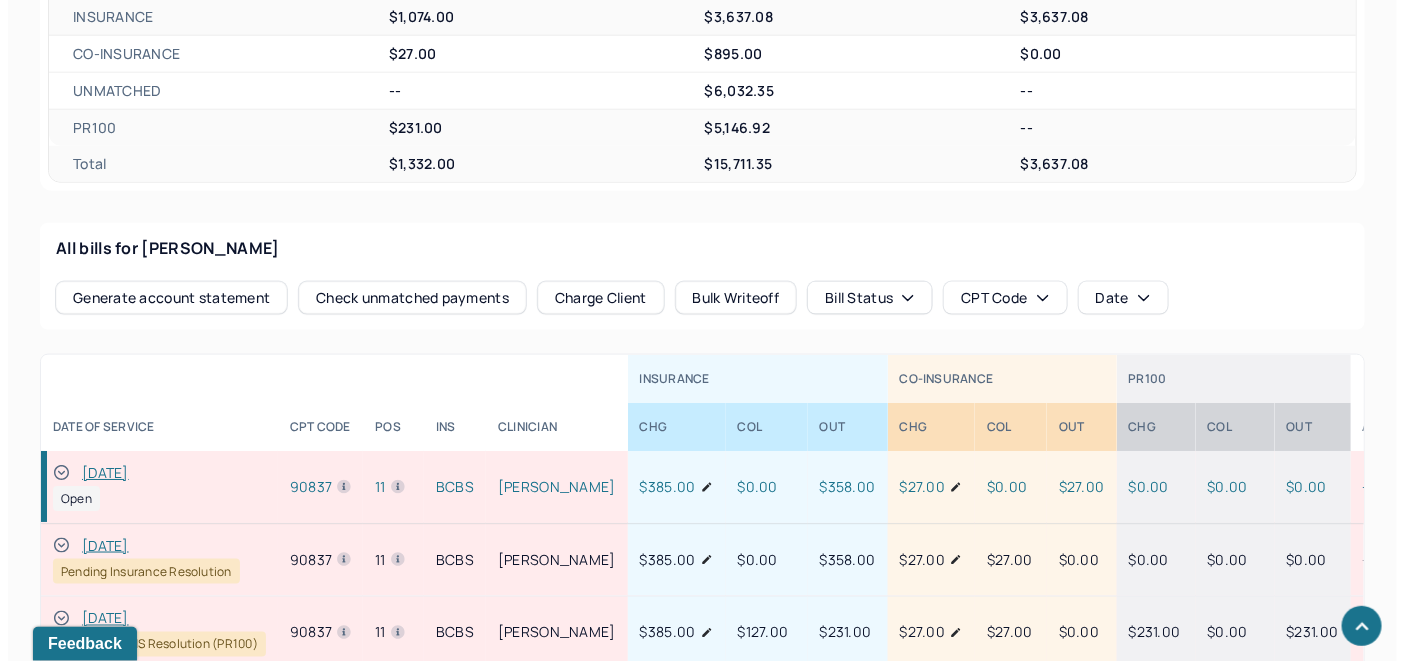 scroll, scrollTop: 861, scrollLeft: 0, axis: vertical 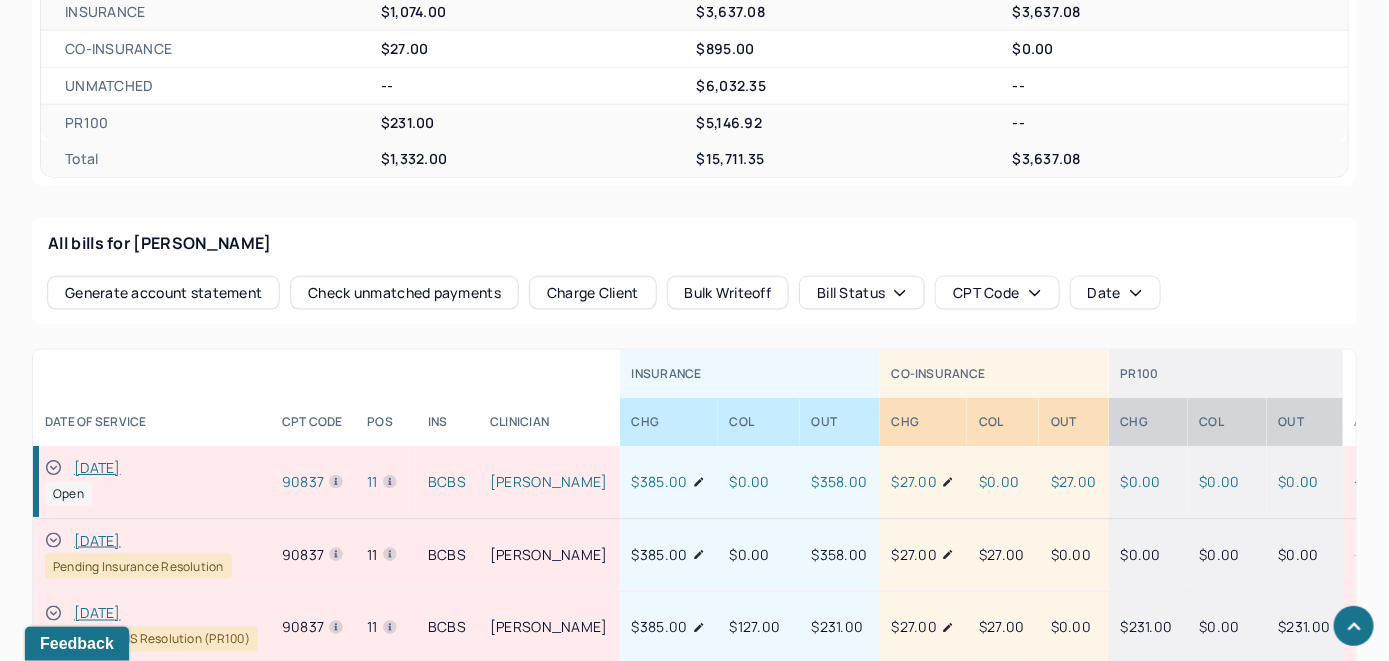 click on "Check unmatched payments" at bounding box center [404, 293] 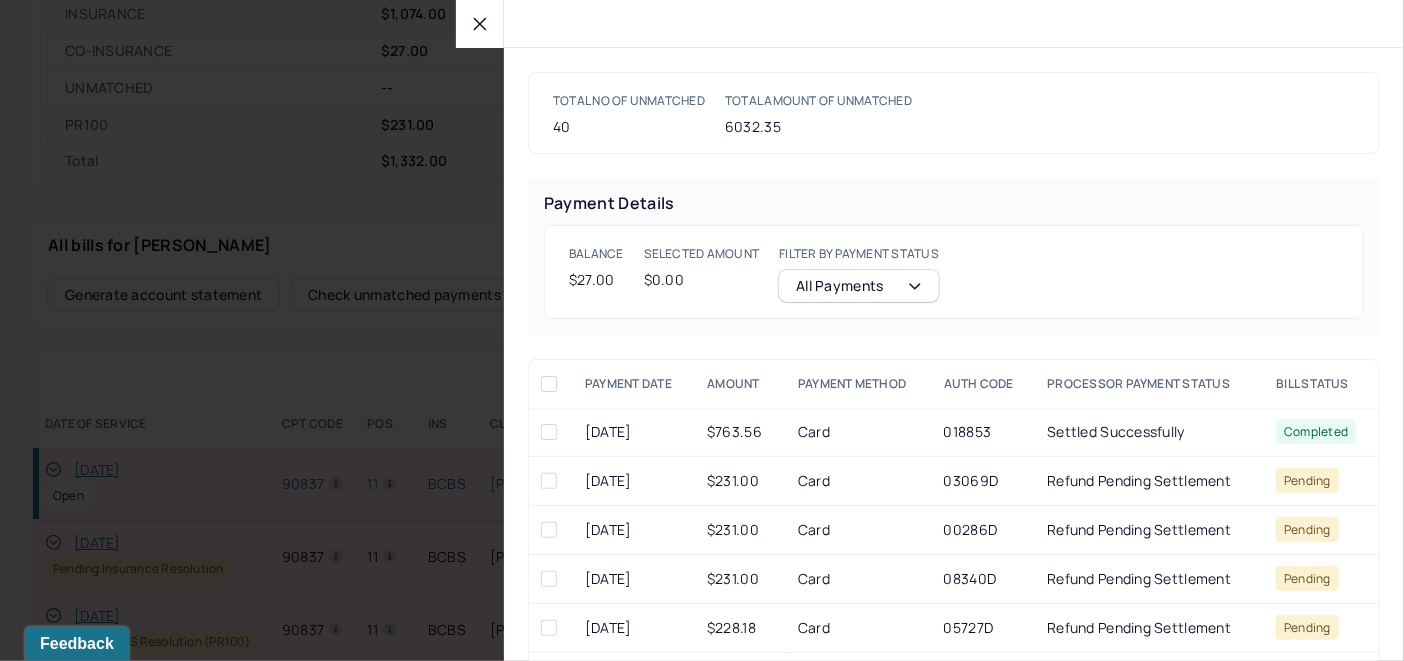 click 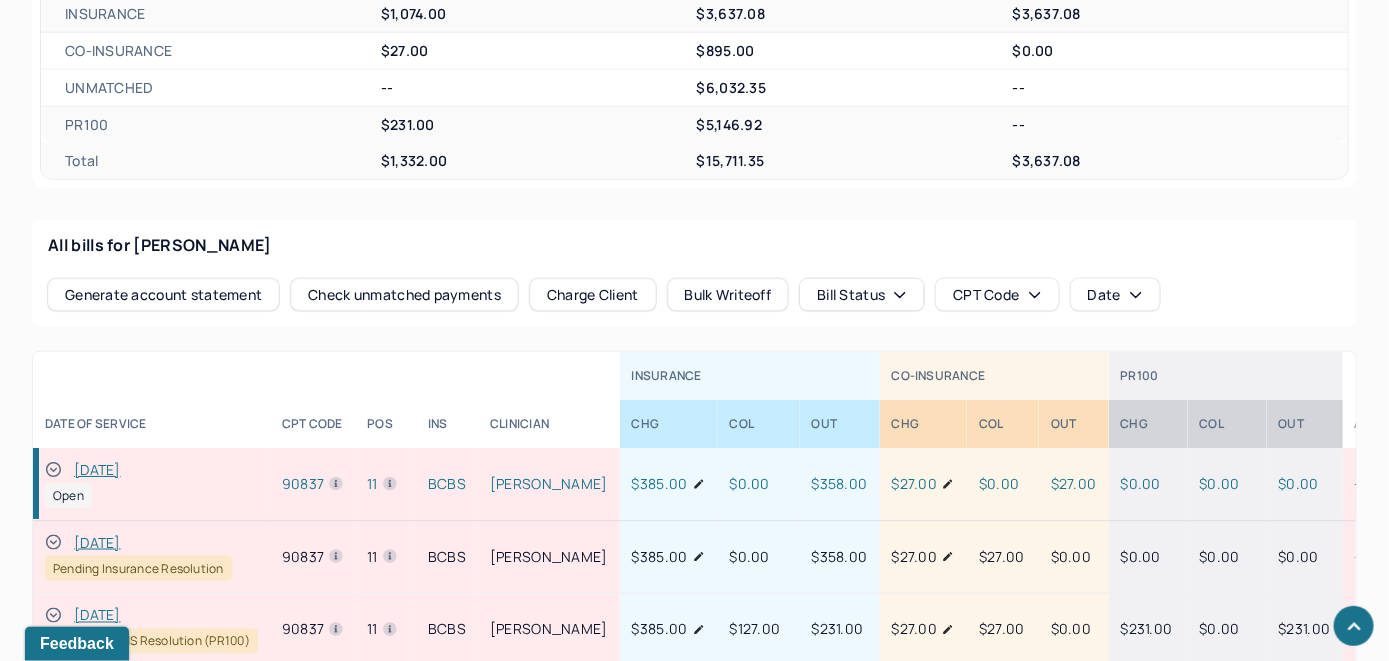 click on "Charge Client" at bounding box center (593, 295) 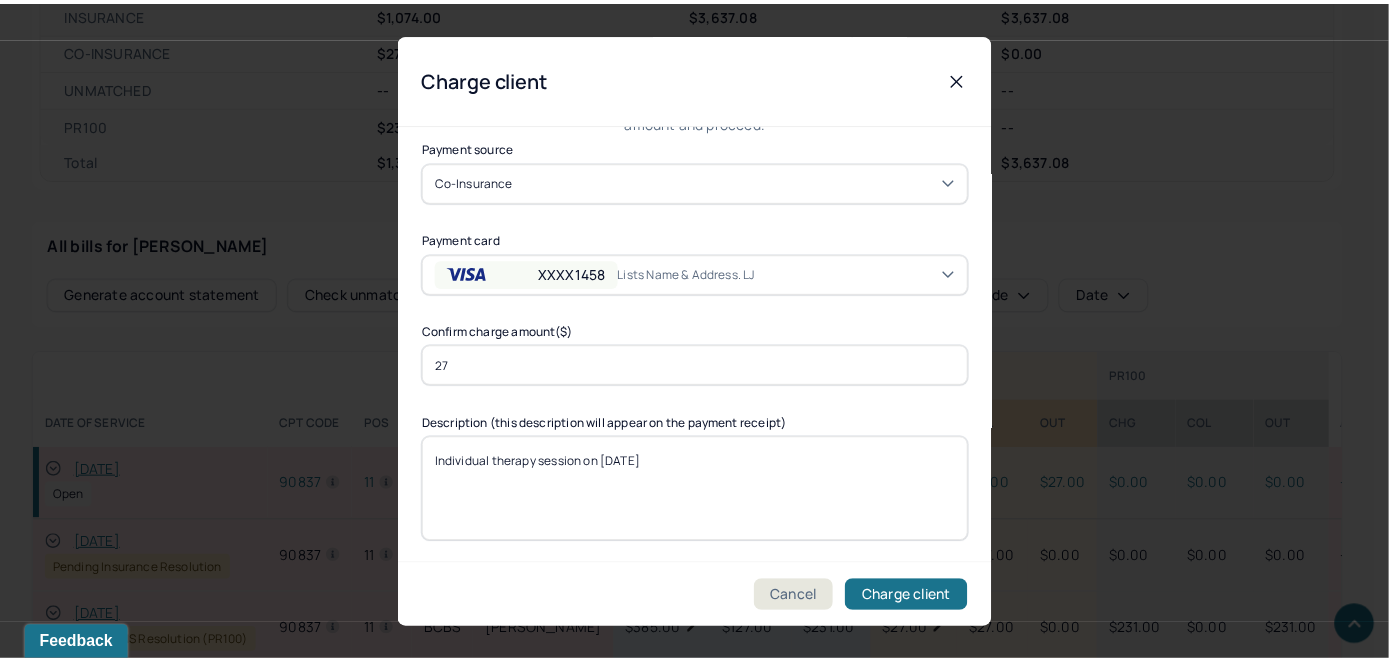 scroll, scrollTop: 121, scrollLeft: 0, axis: vertical 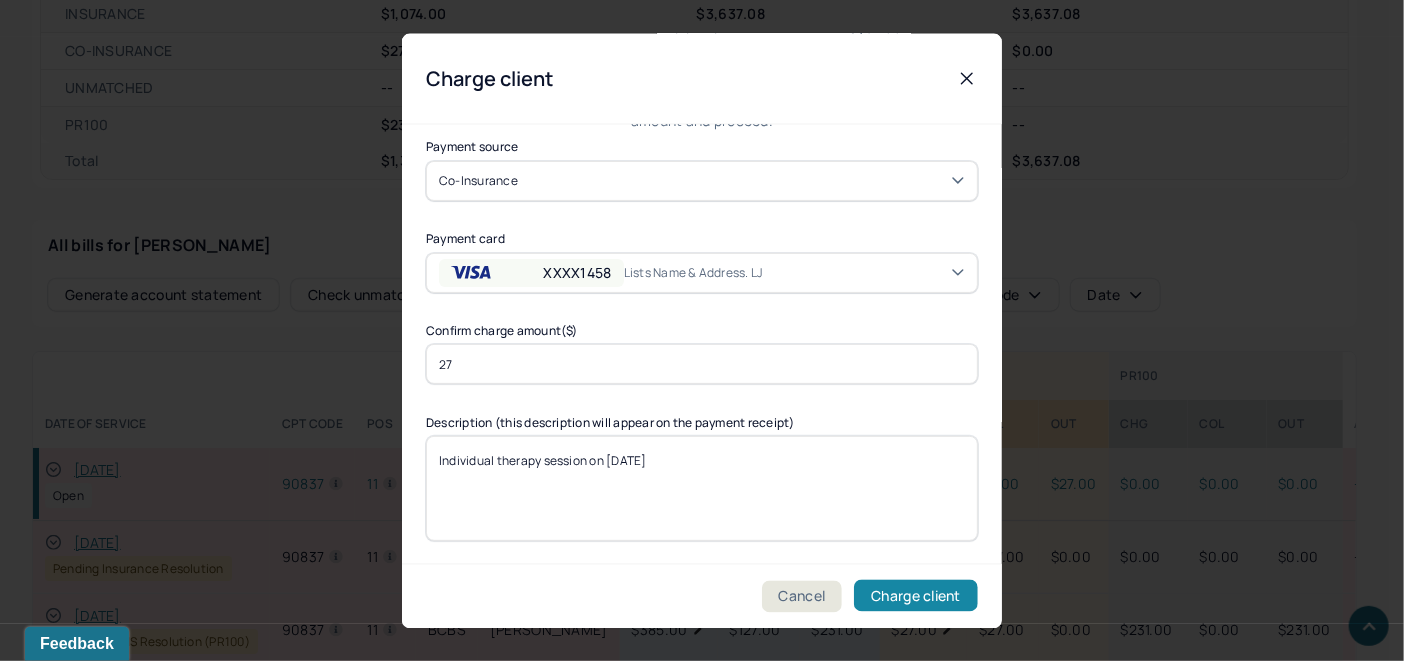 click on "Charge client" at bounding box center [916, 596] 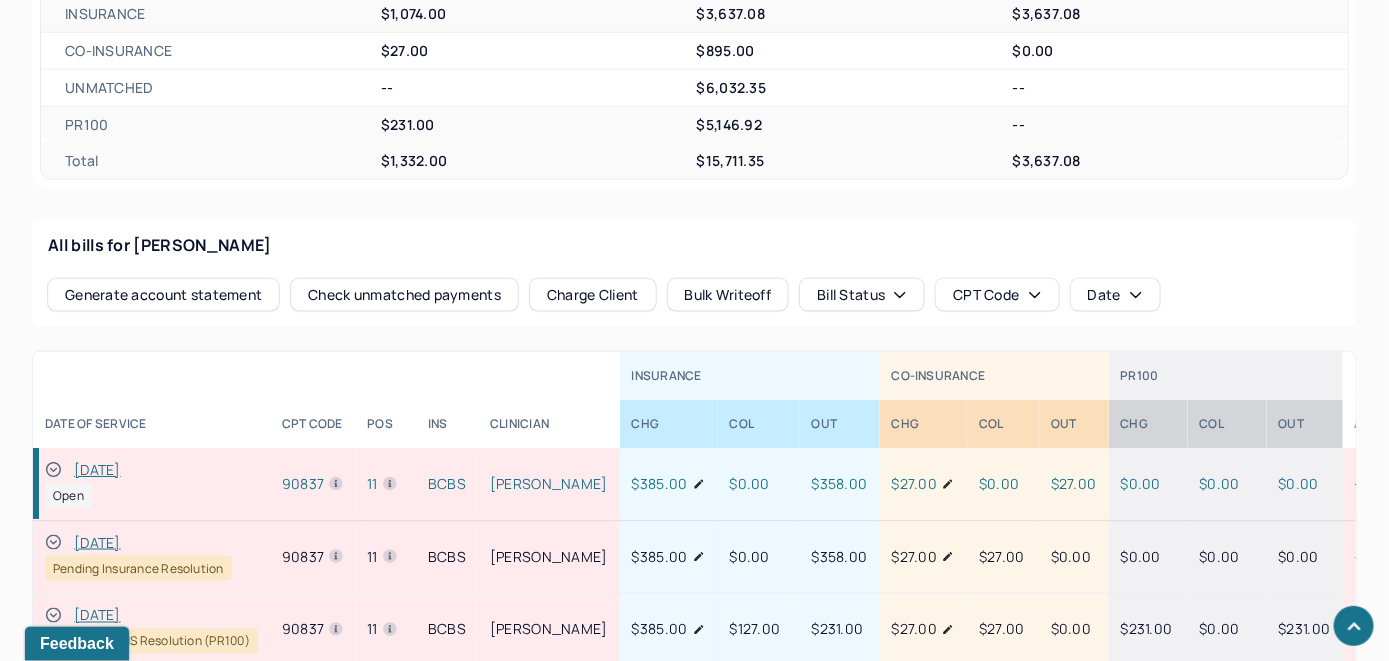 drag, startPoint x: 57, startPoint y: 461, endPoint x: 394, endPoint y: 410, distance: 340.83722 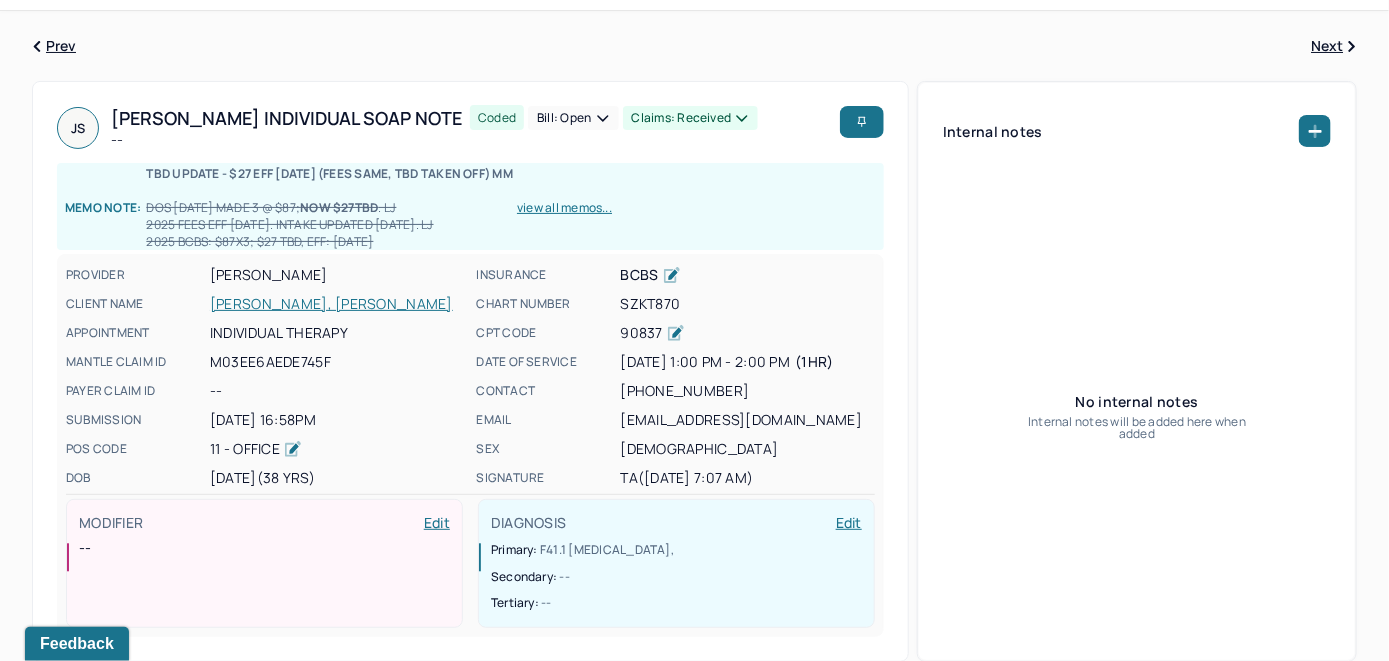 scroll, scrollTop: 0, scrollLeft: 0, axis: both 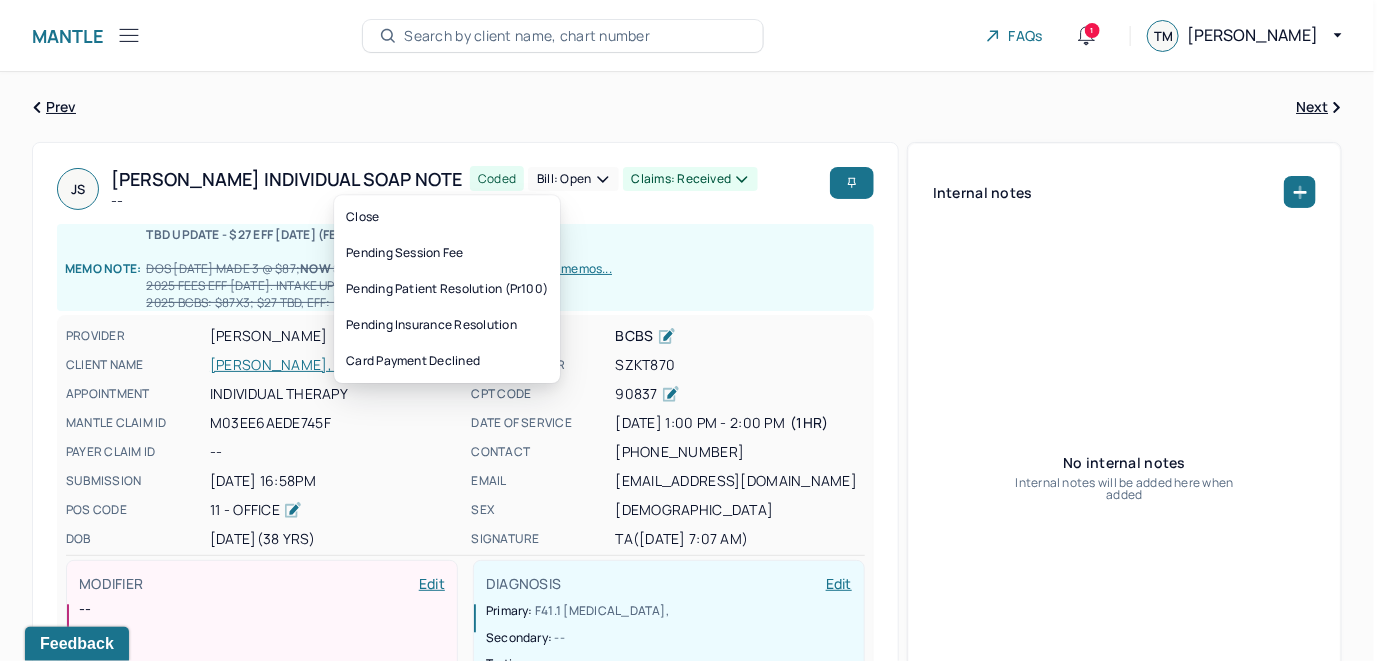 click on "Bill: Open" at bounding box center [573, 179] 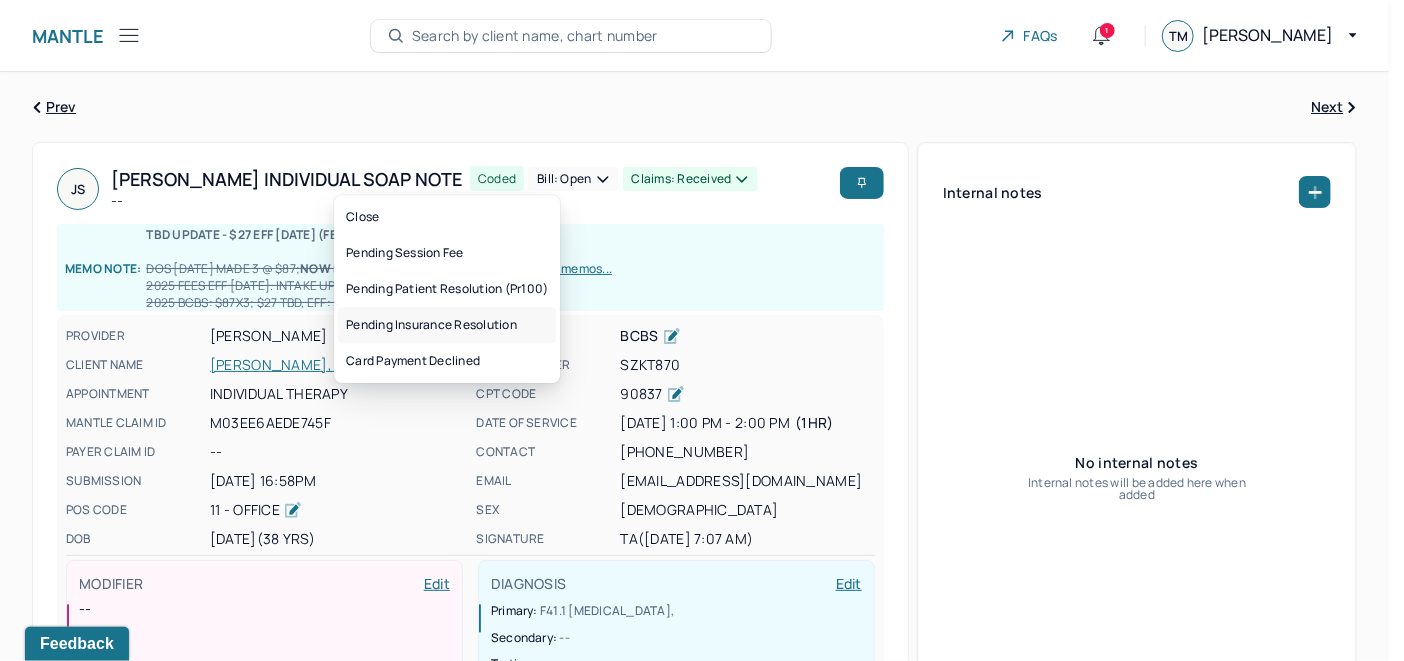 click on "Pending insurance resolution" at bounding box center (447, 325) 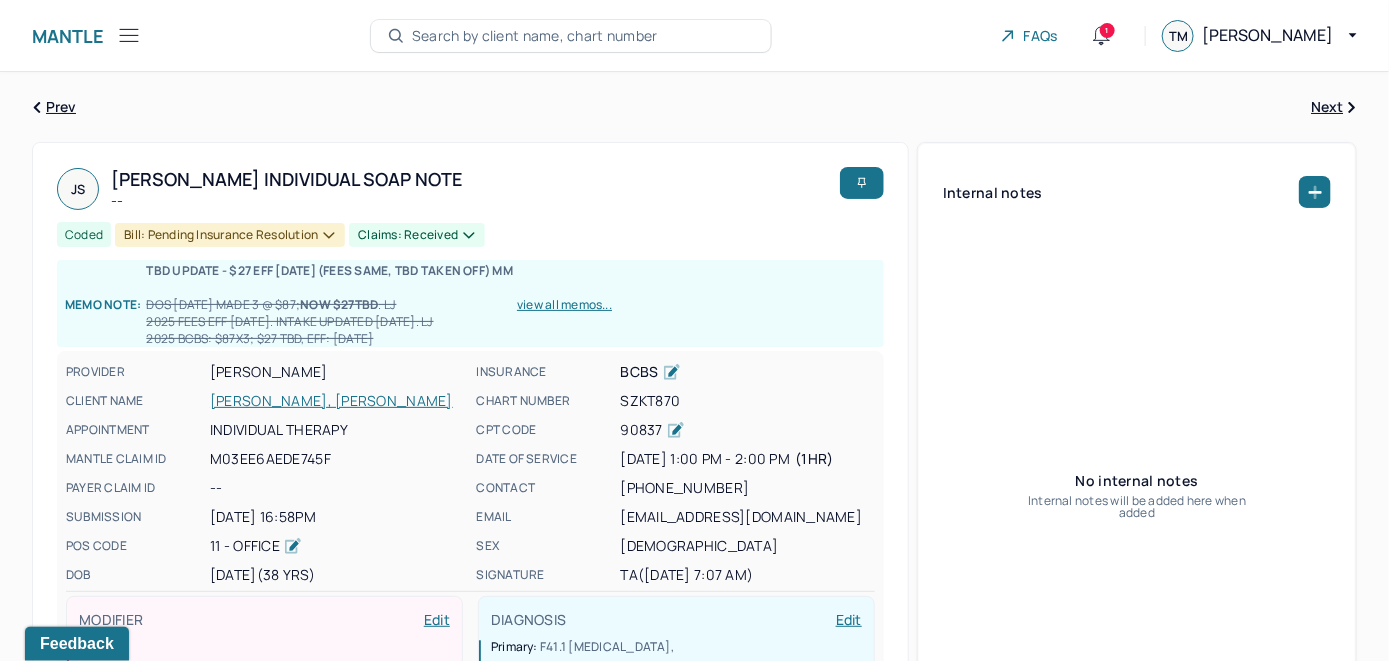 click 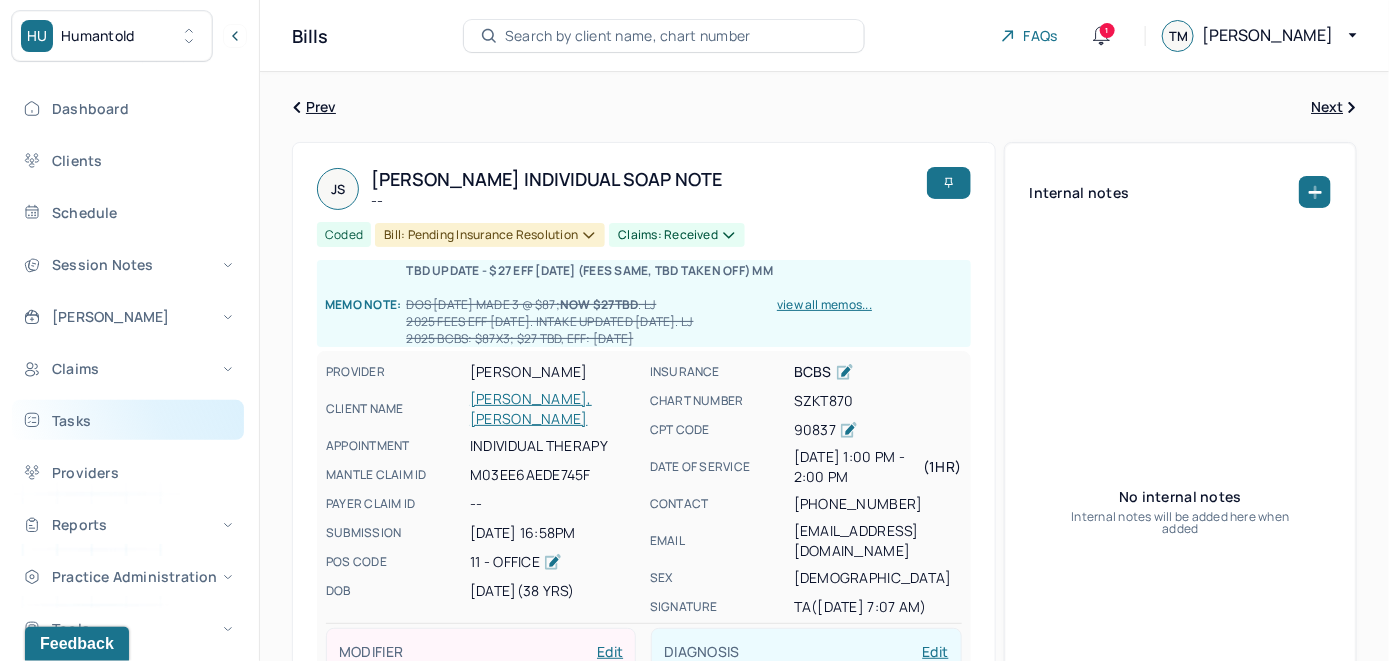 click on "Tasks" at bounding box center [128, 420] 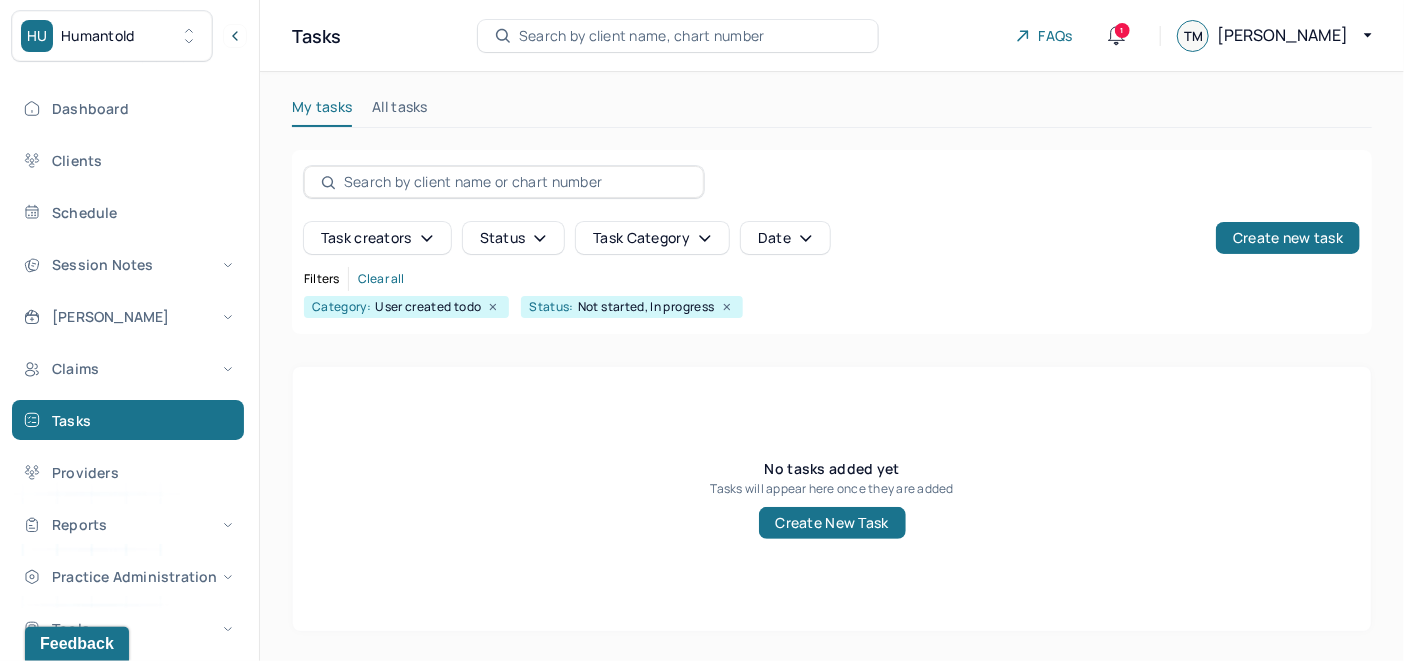 click on "All tasks" at bounding box center [400, 111] 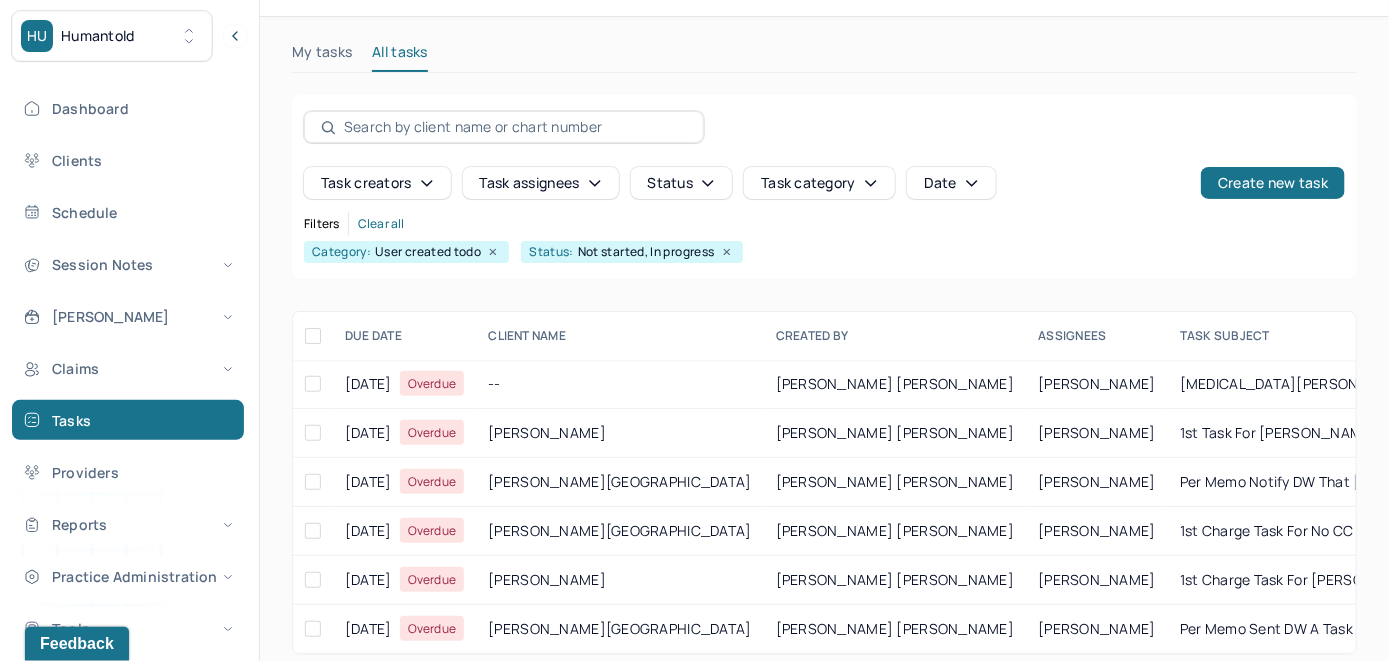 scroll, scrollTop: 85, scrollLeft: 0, axis: vertical 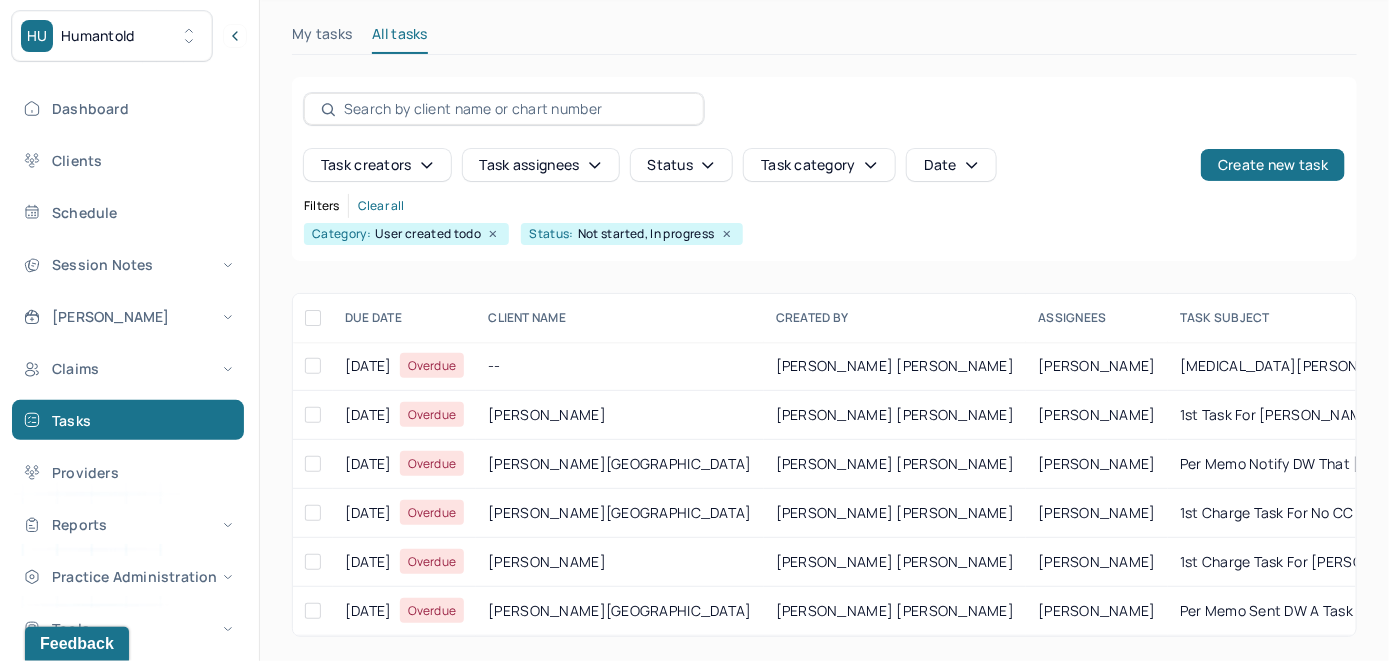 click on "Task assignees" at bounding box center (541, 165) 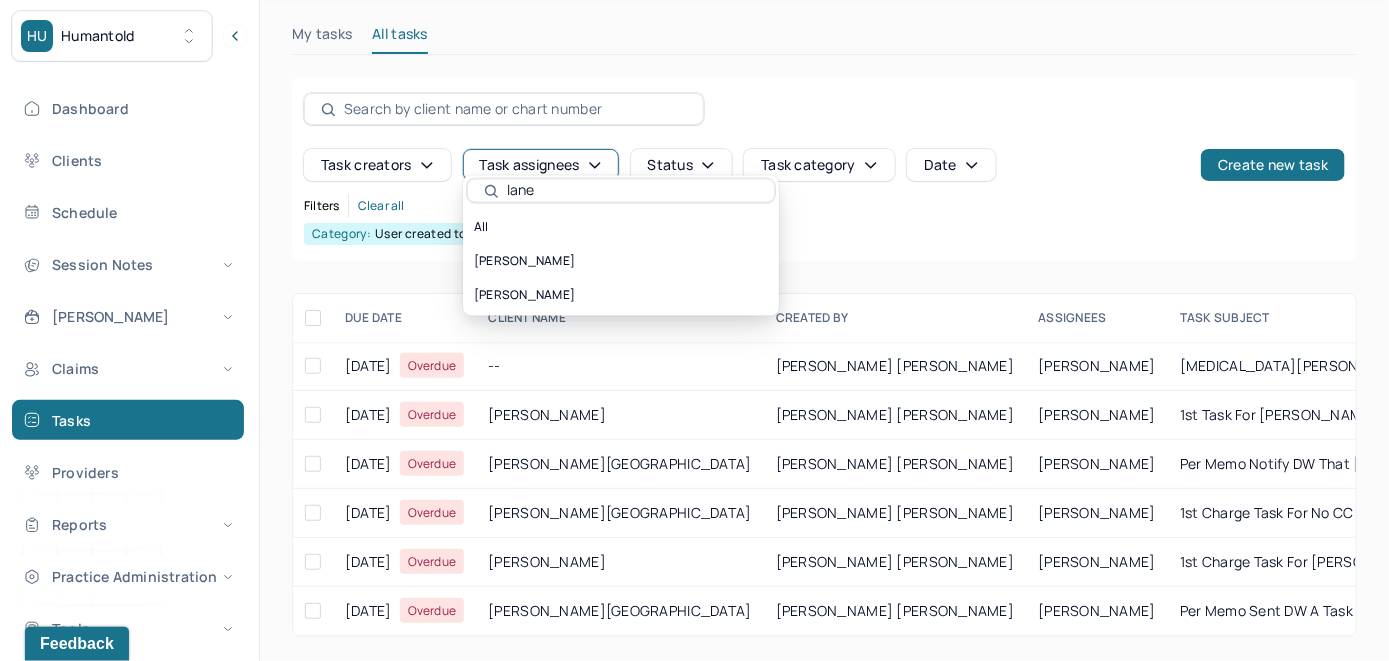 type on "lane" 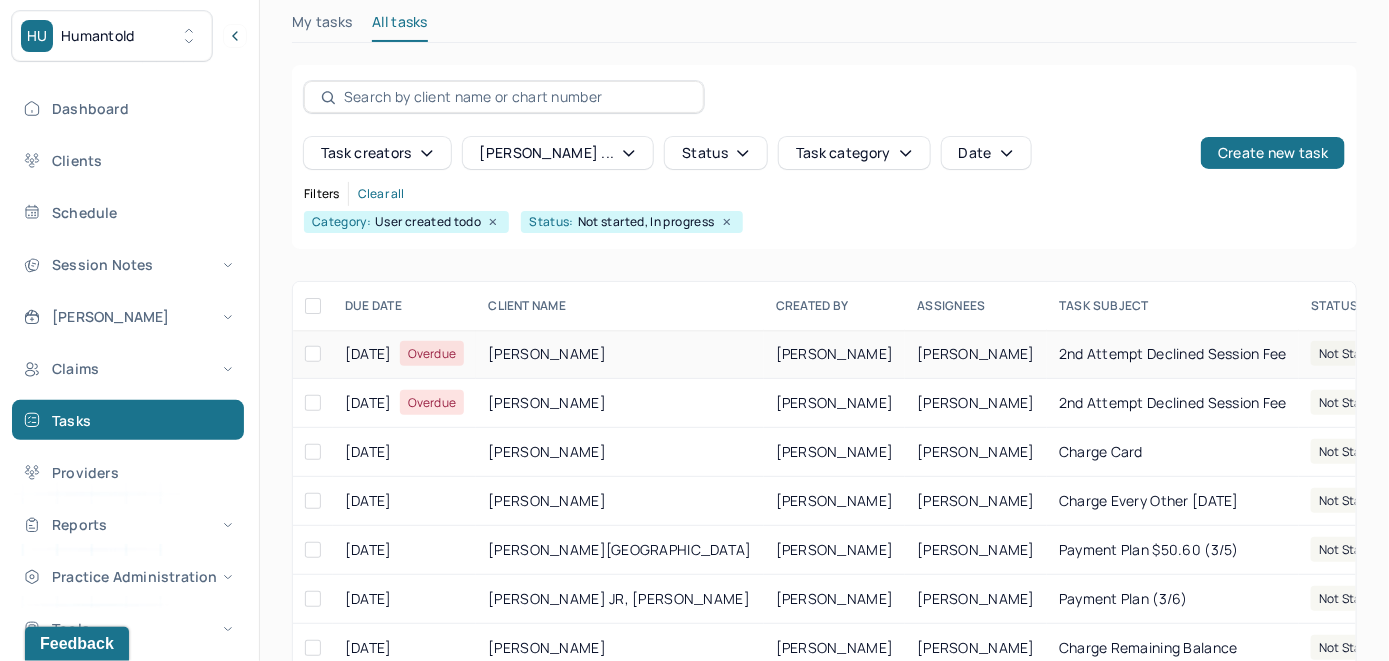 click on "MORALES, ALLIE" at bounding box center [835, 354] 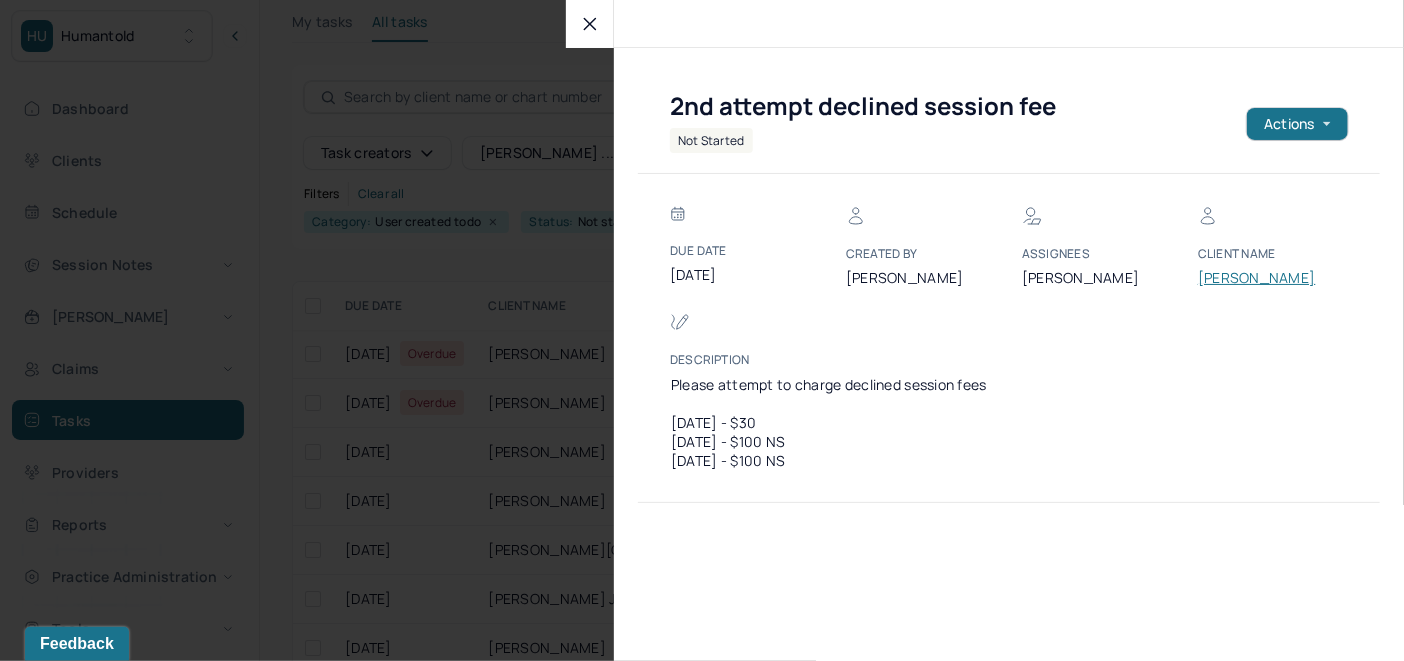 click on "HILLIARD, JEAN" at bounding box center (1258, 278) 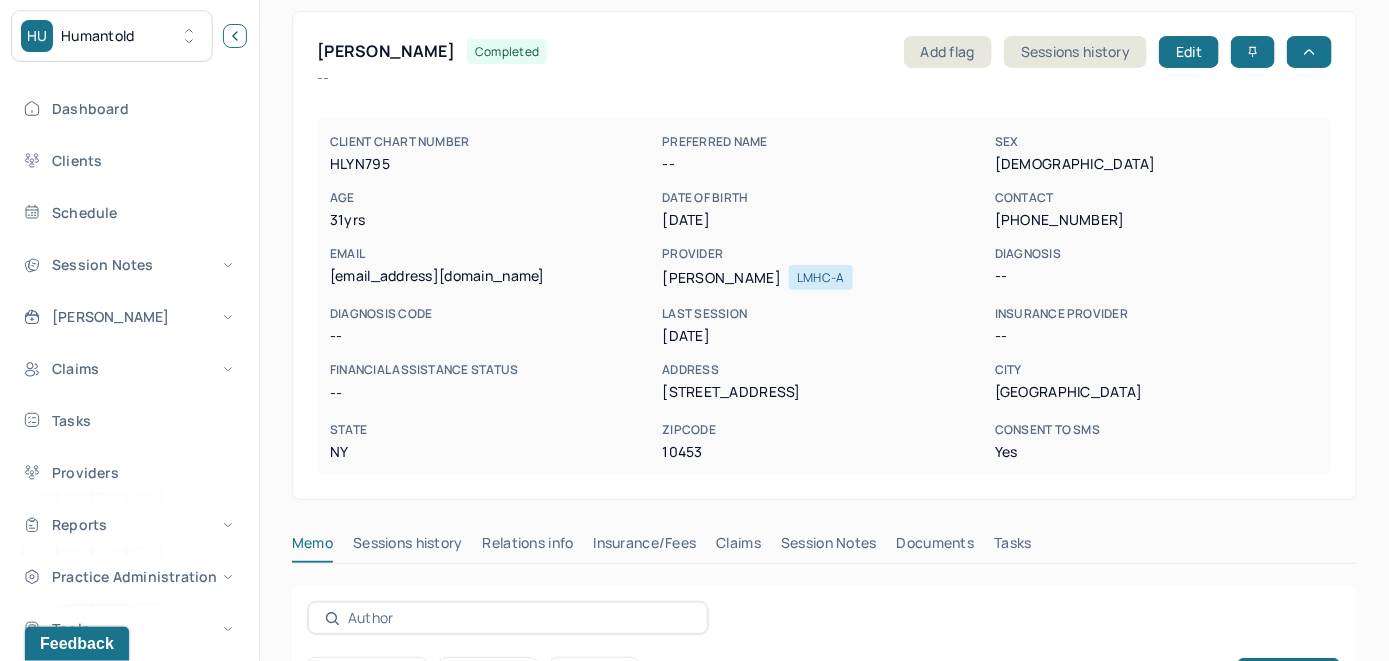 click 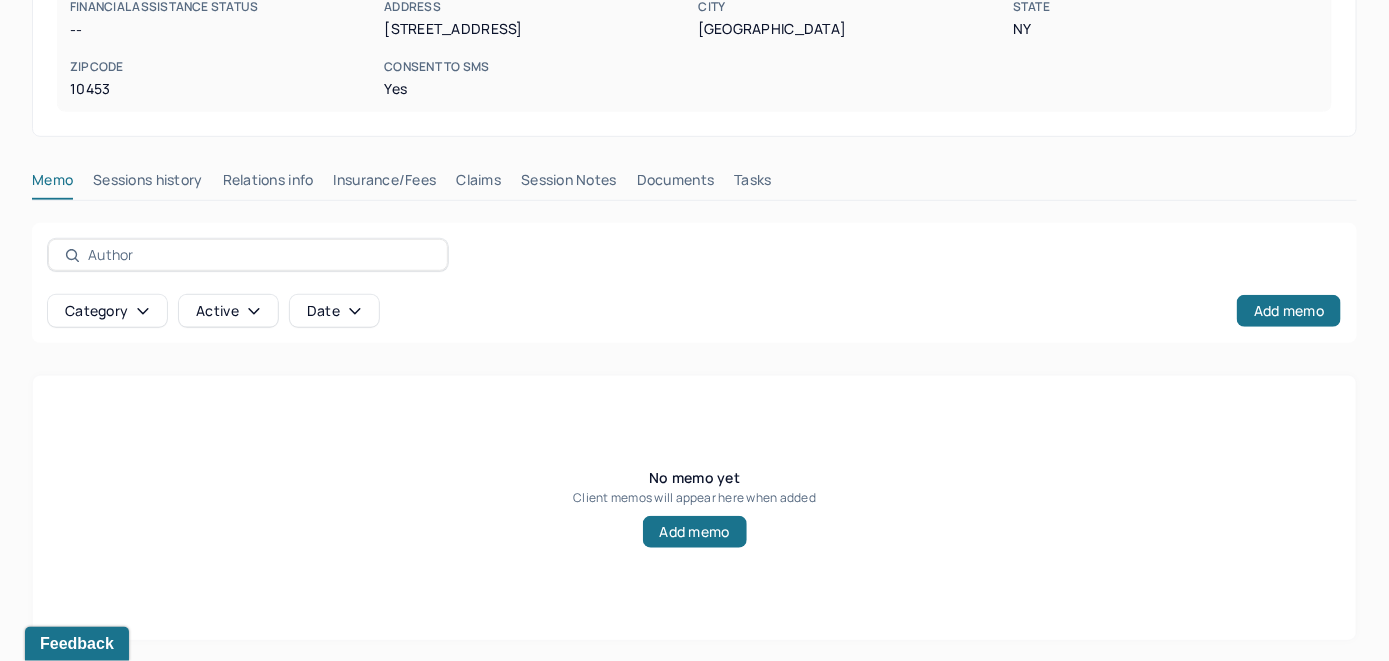 scroll, scrollTop: 393, scrollLeft: 0, axis: vertical 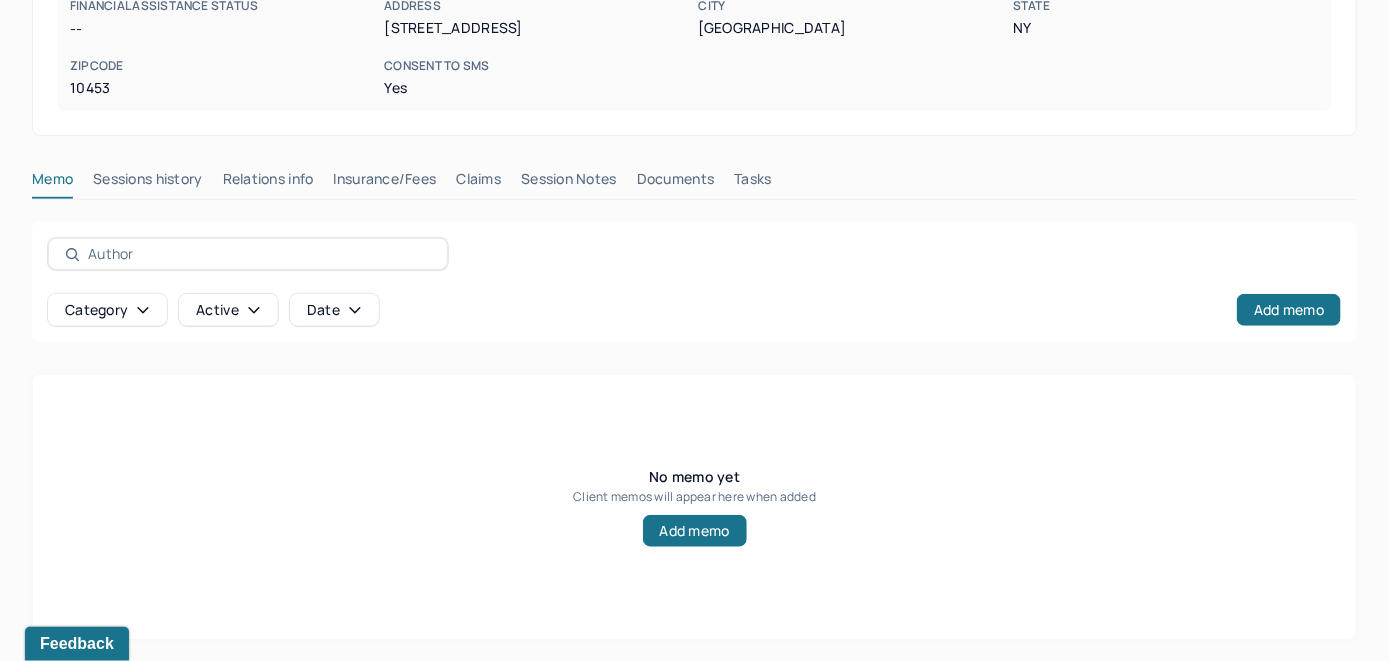 click on "Insurance/Fees" at bounding box center (385, 183) 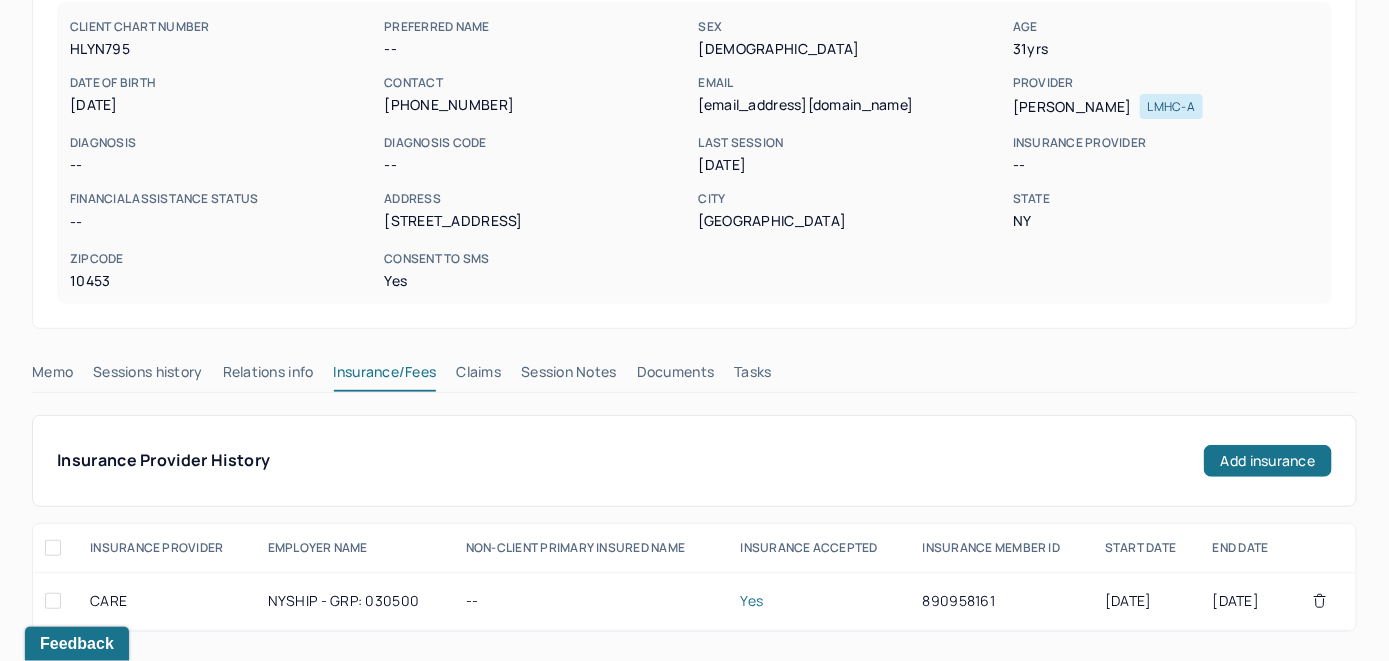 scroll, scrollTop: 100, scrollLeft: 0, axis: vertical 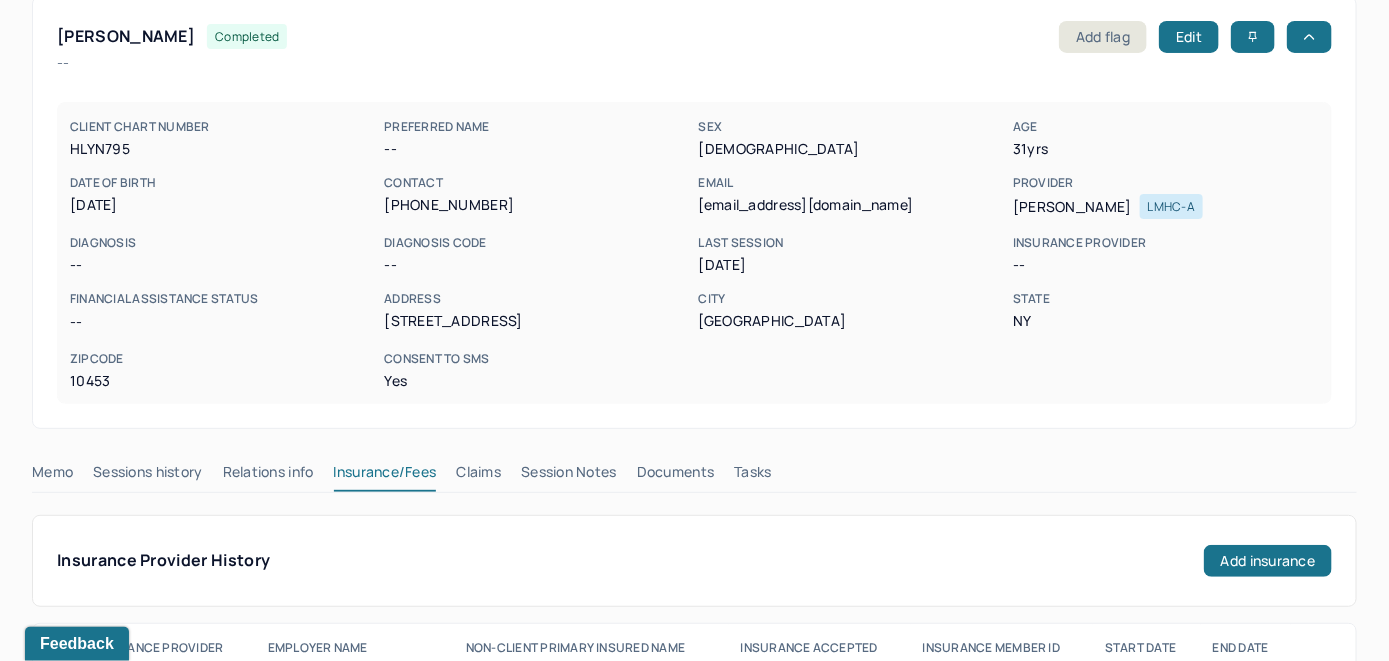 click on "Claims" at bounding box center [478, 476] 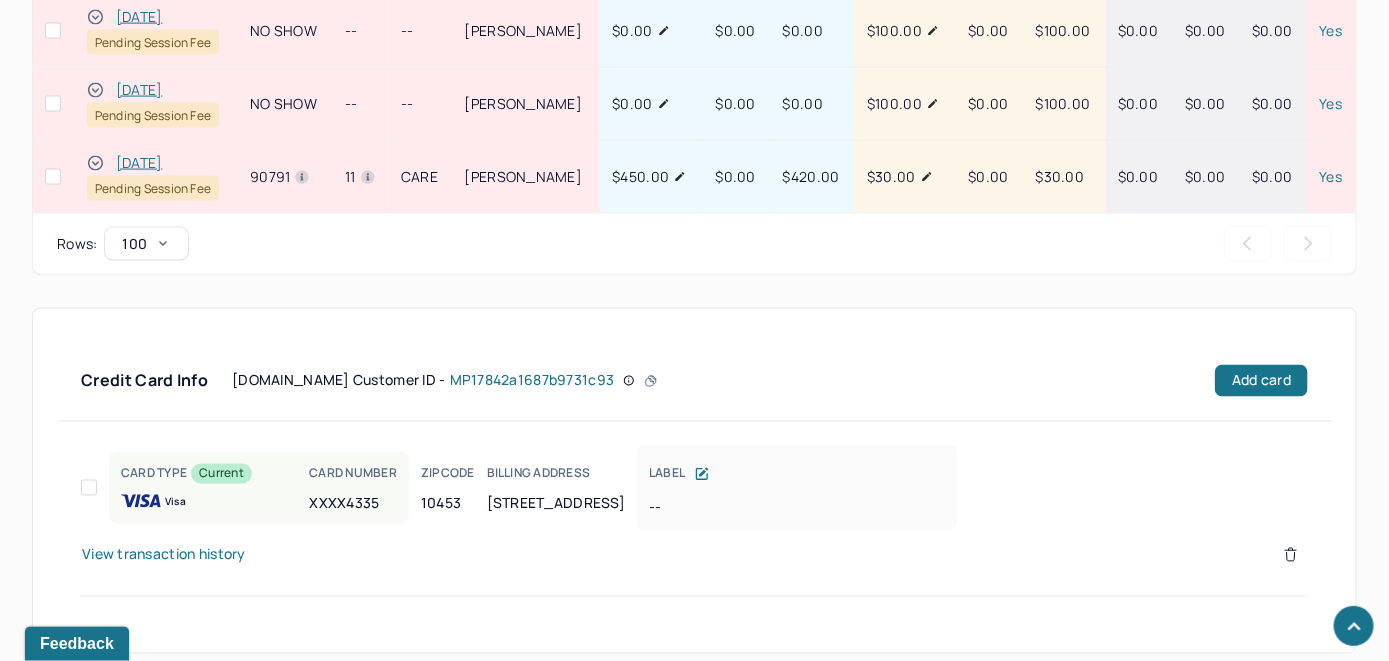 scroll, scrollTop: 1135, scrollLeft: 0, axis: vertical 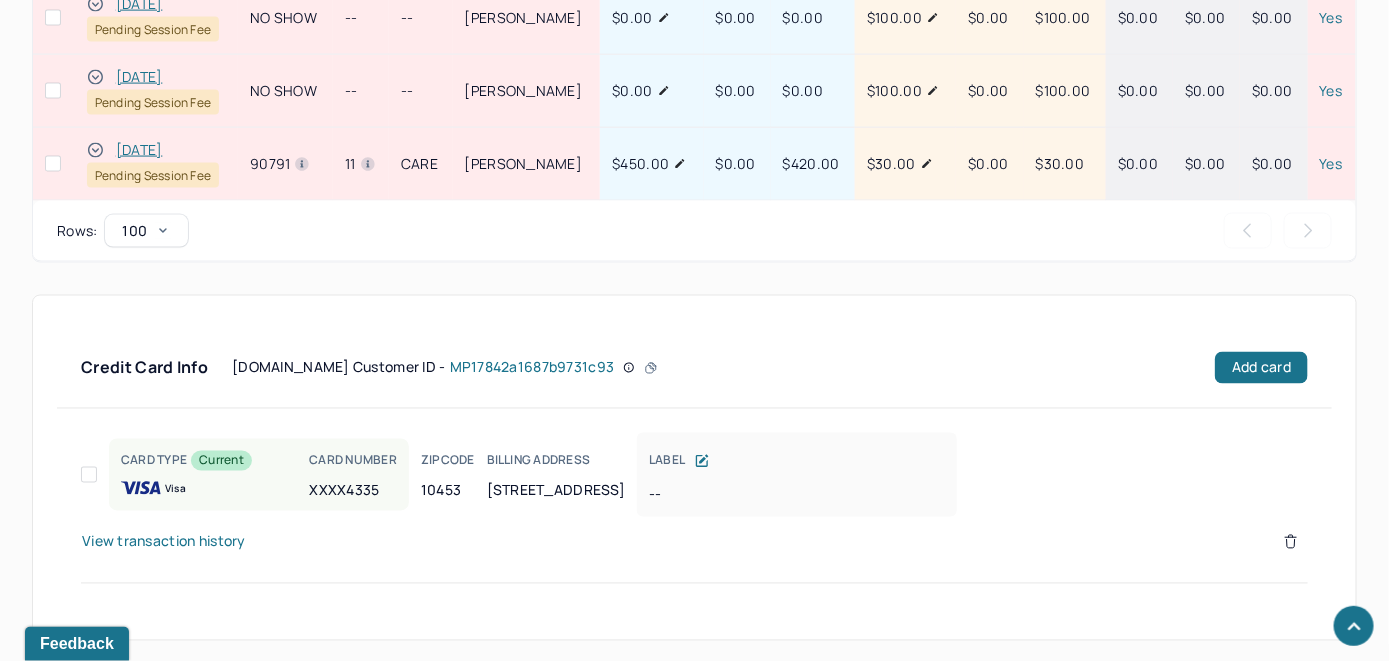 click on "View transaction history" at bounding box center [164, 542] 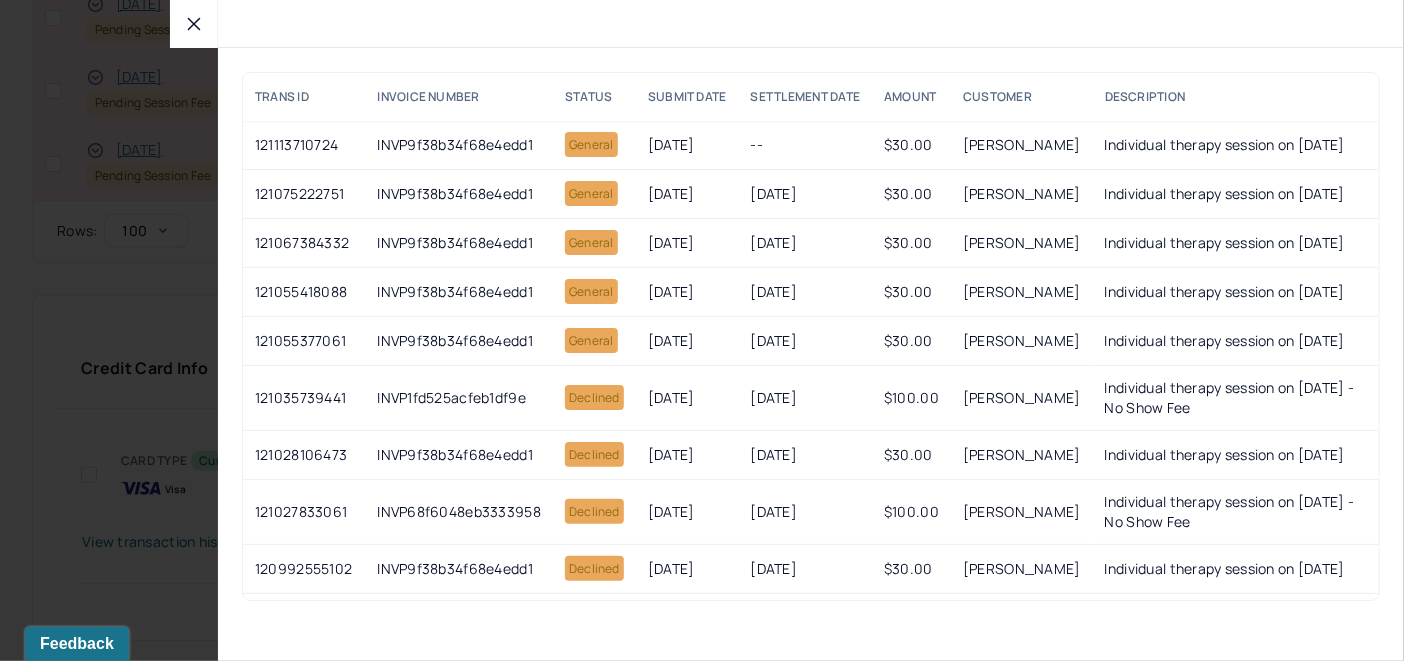 click at bounding box center (194, 24) 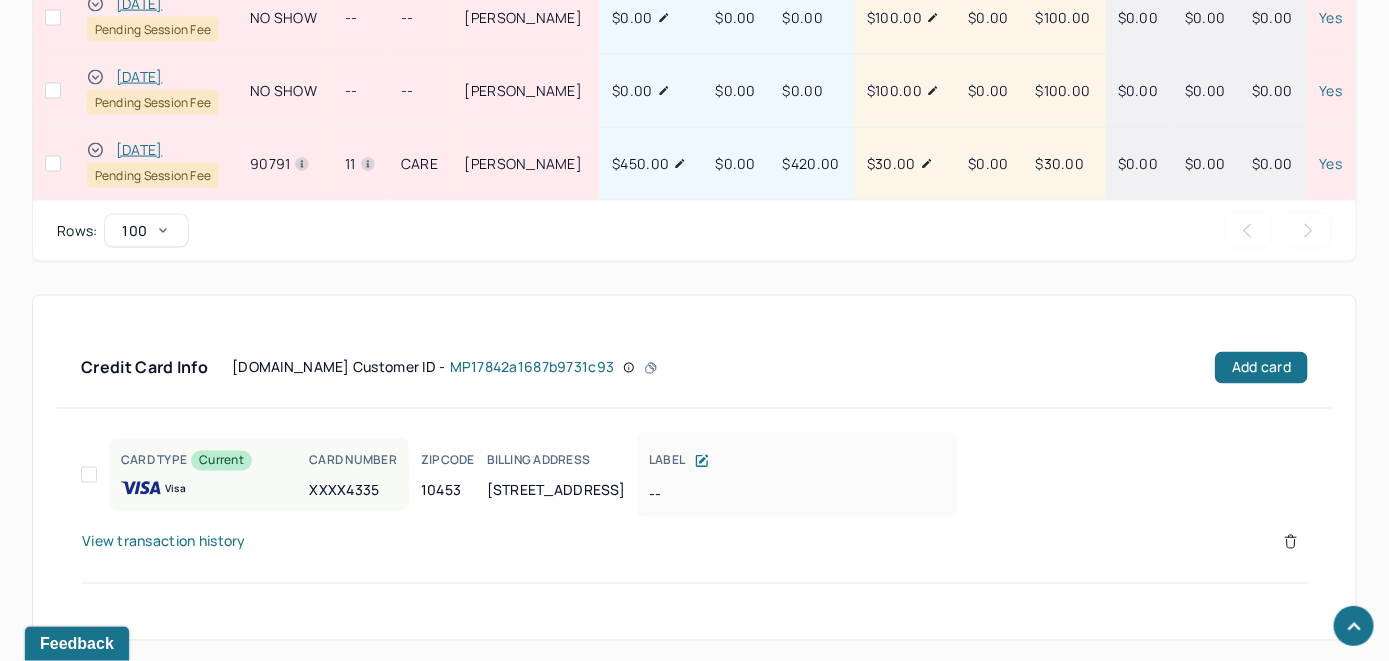 scroll, scrollTop: 1035, scrollLeft: 0, axis: vertical 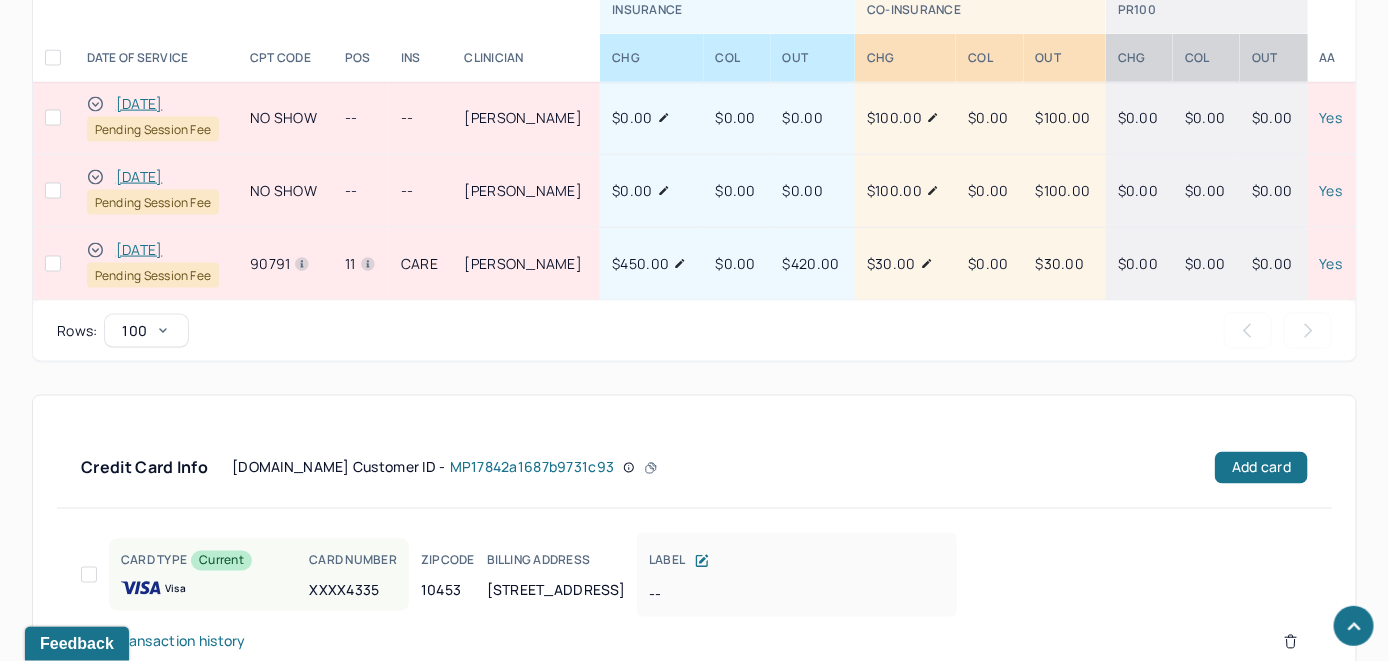 click 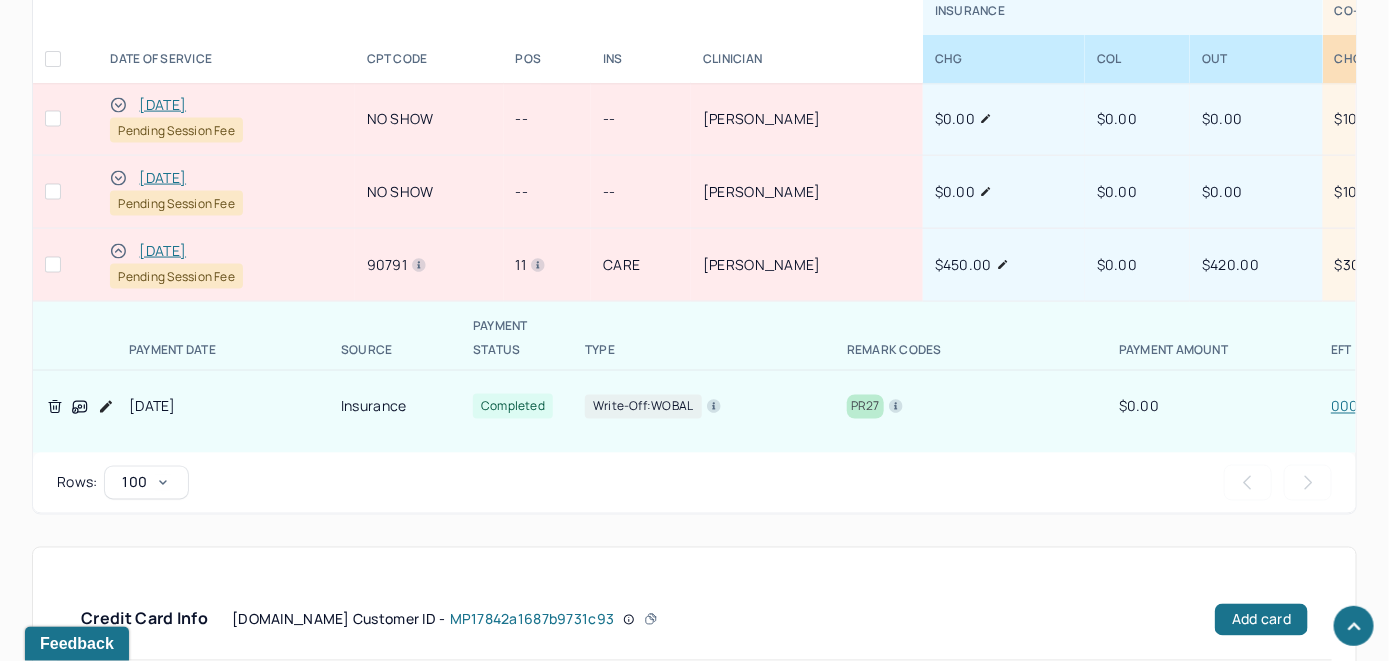 click on "[DATE]" at bounding box center (162, 251) 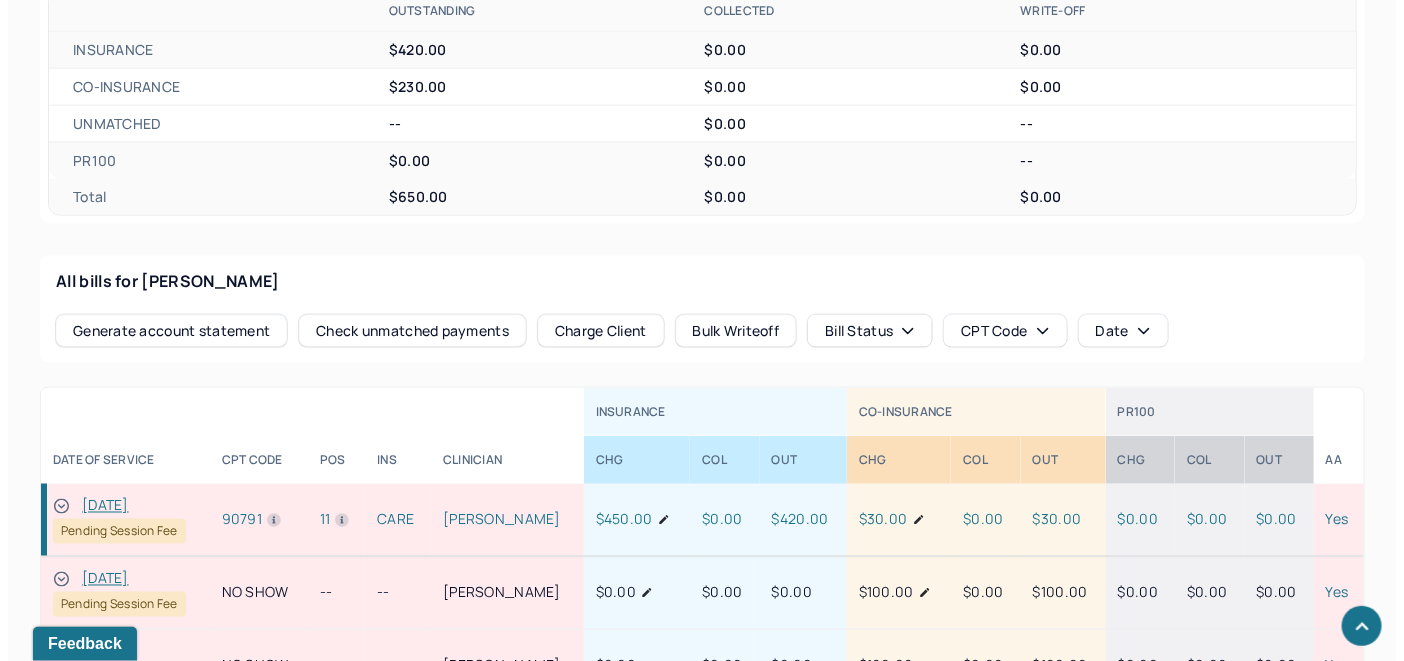 scroll, scrollTop: 1064, scrollLeft: 0, axis: vertical 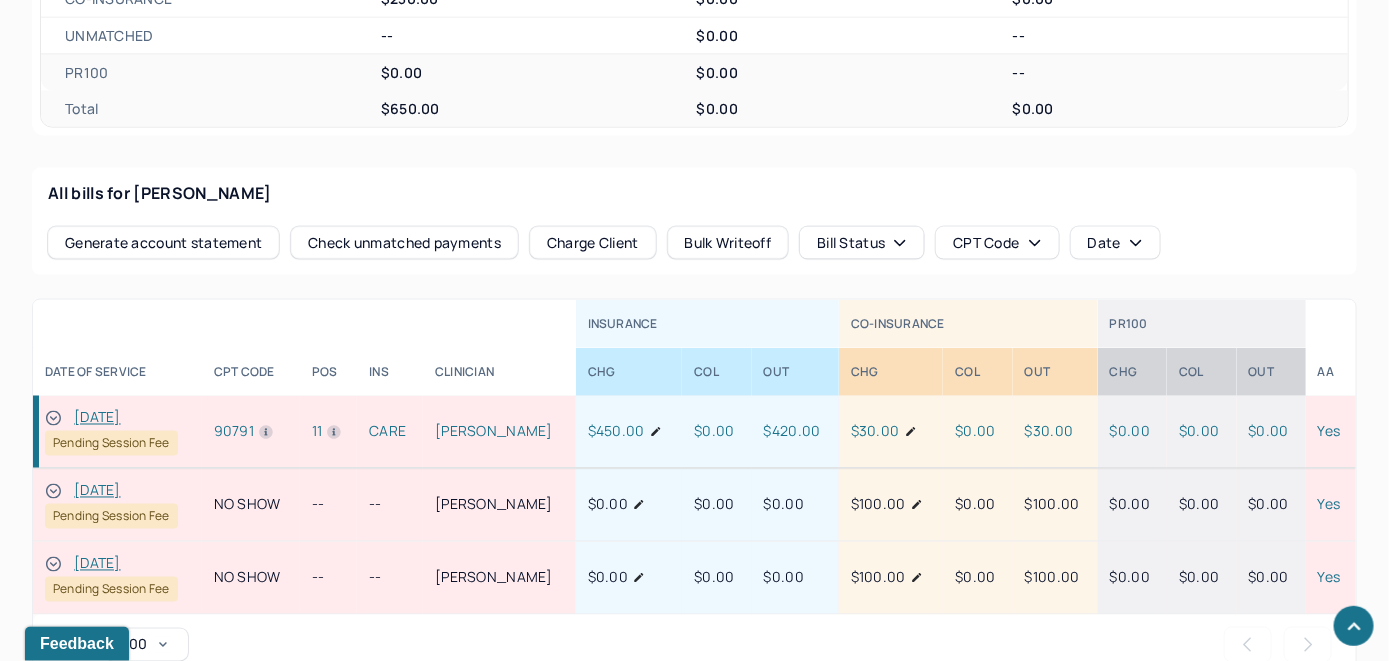 click on "Check unmatched payments" at bounding box center [404, 243] 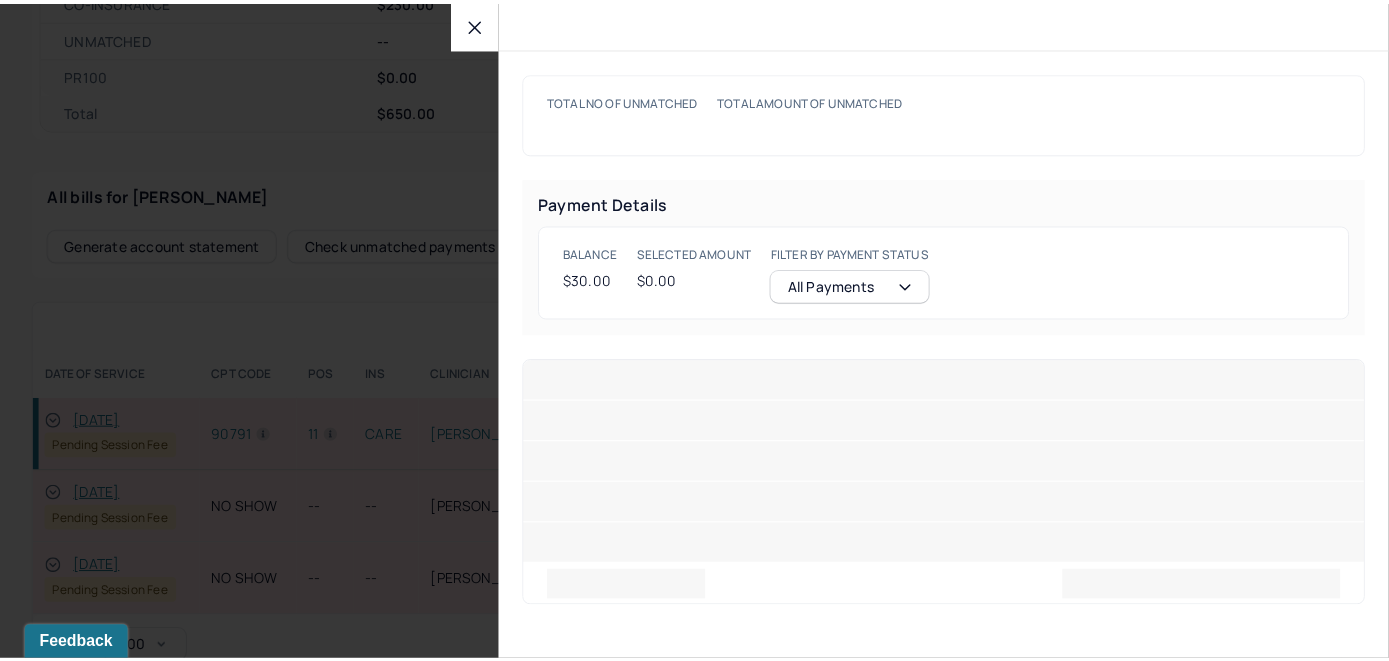 scroll, scrollTop: 1066, scrollLeft: 0, axis: vertical 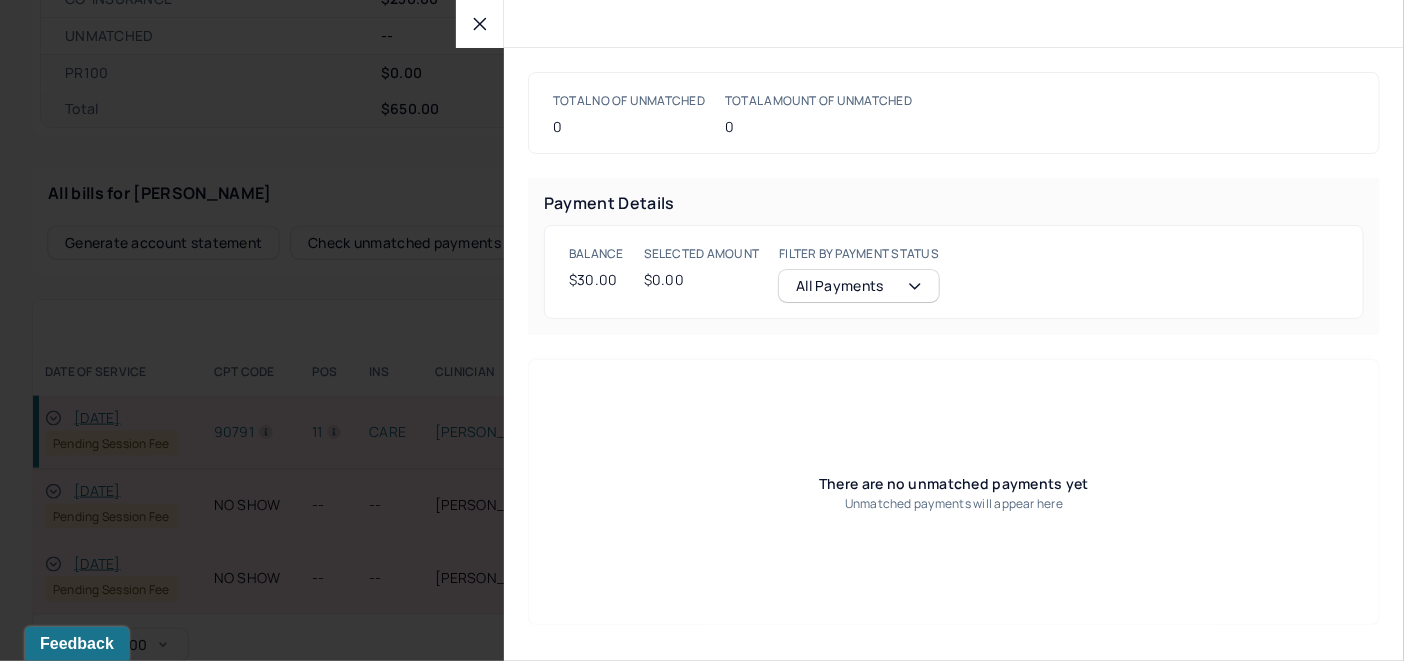 click 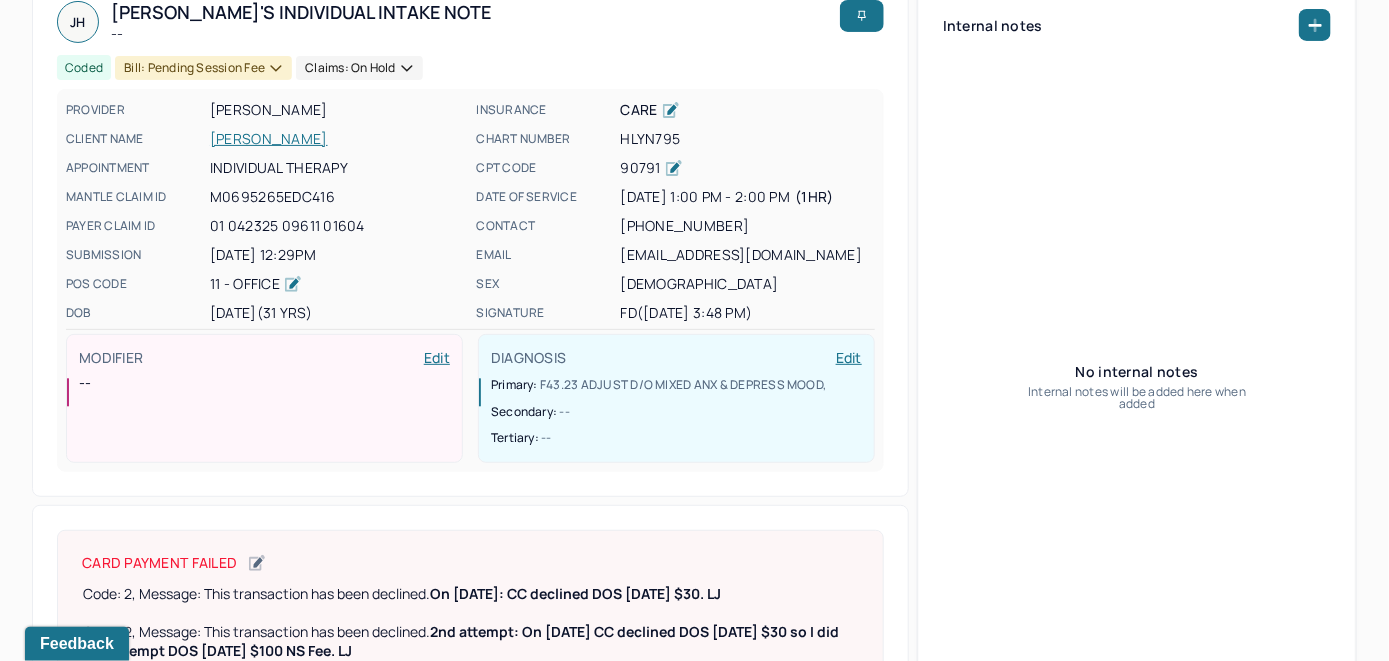scroll, scrollTop: 67, scrollLeft: 0, axis: vertical 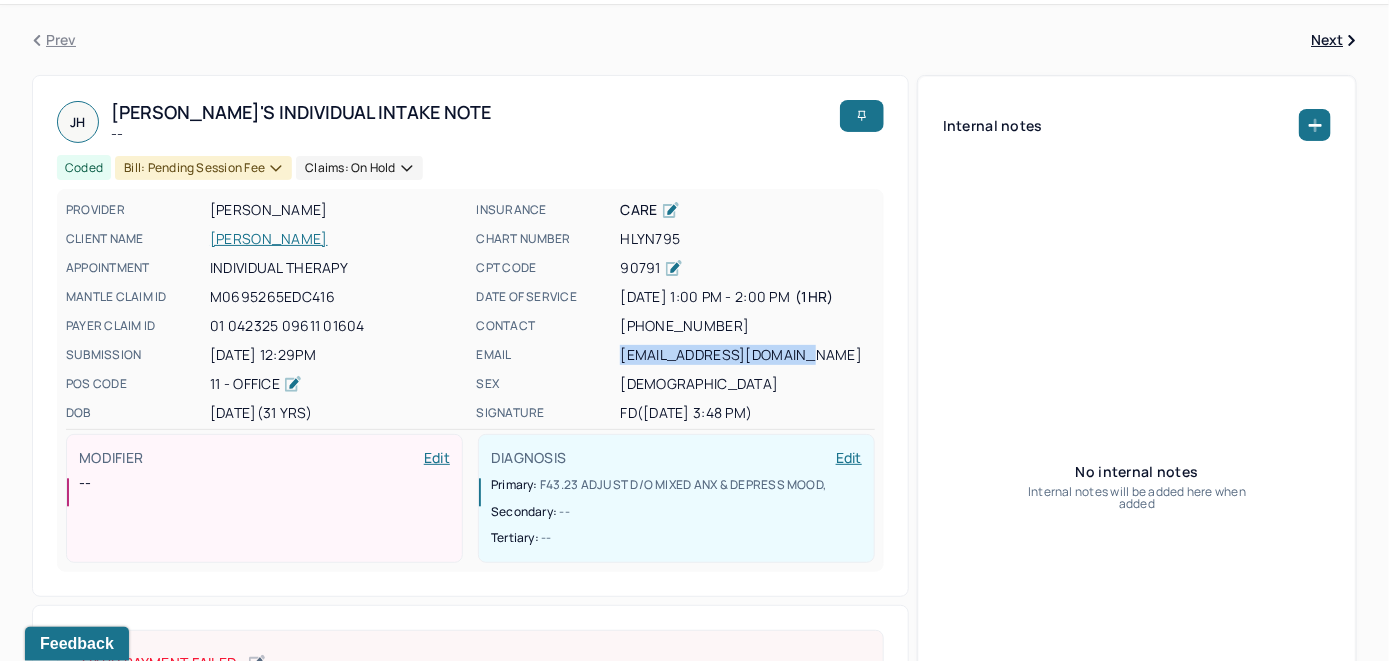 drag, startPoint x: 817, startPoint y: 316, endPoint x: 623, endPoint y: 324, distance: 194.16487 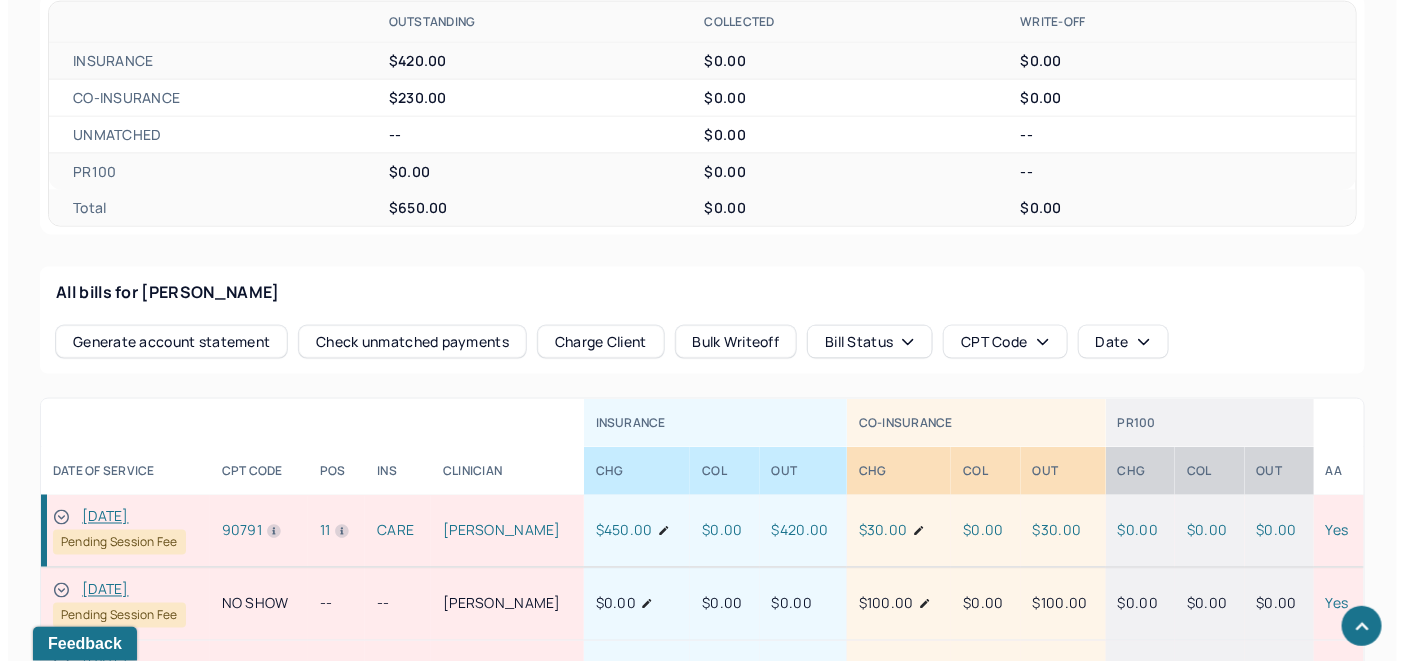 scroll, scrollTop: 1067, scrollLeft: 0, axis: vertical 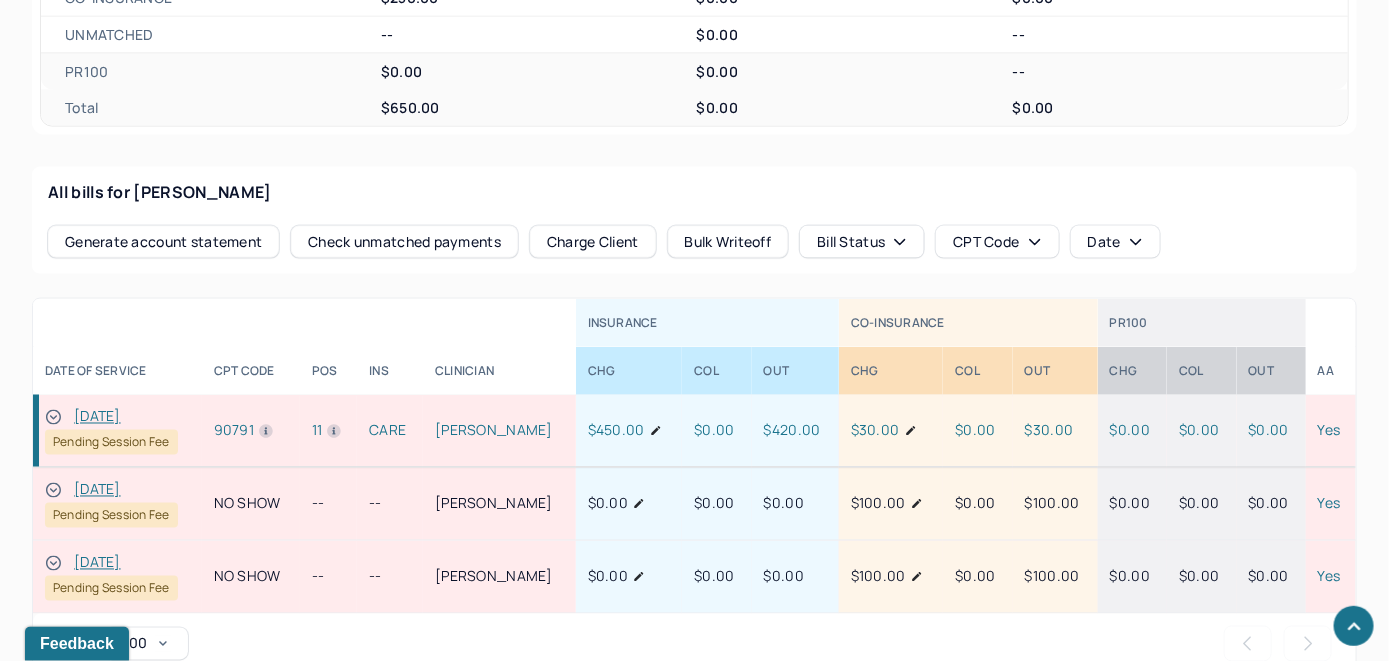click on "Check unmatched payments" at bounding box center [404, 242] 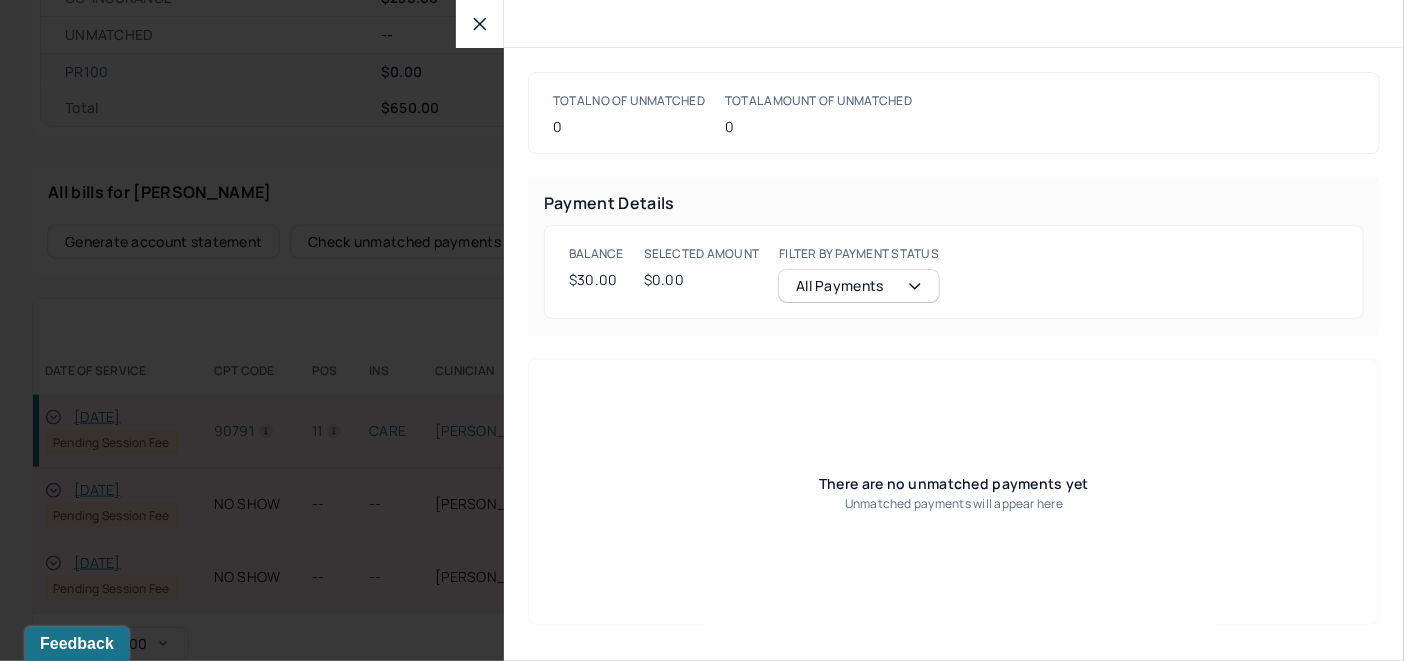 click at bounding box center (480, 24) 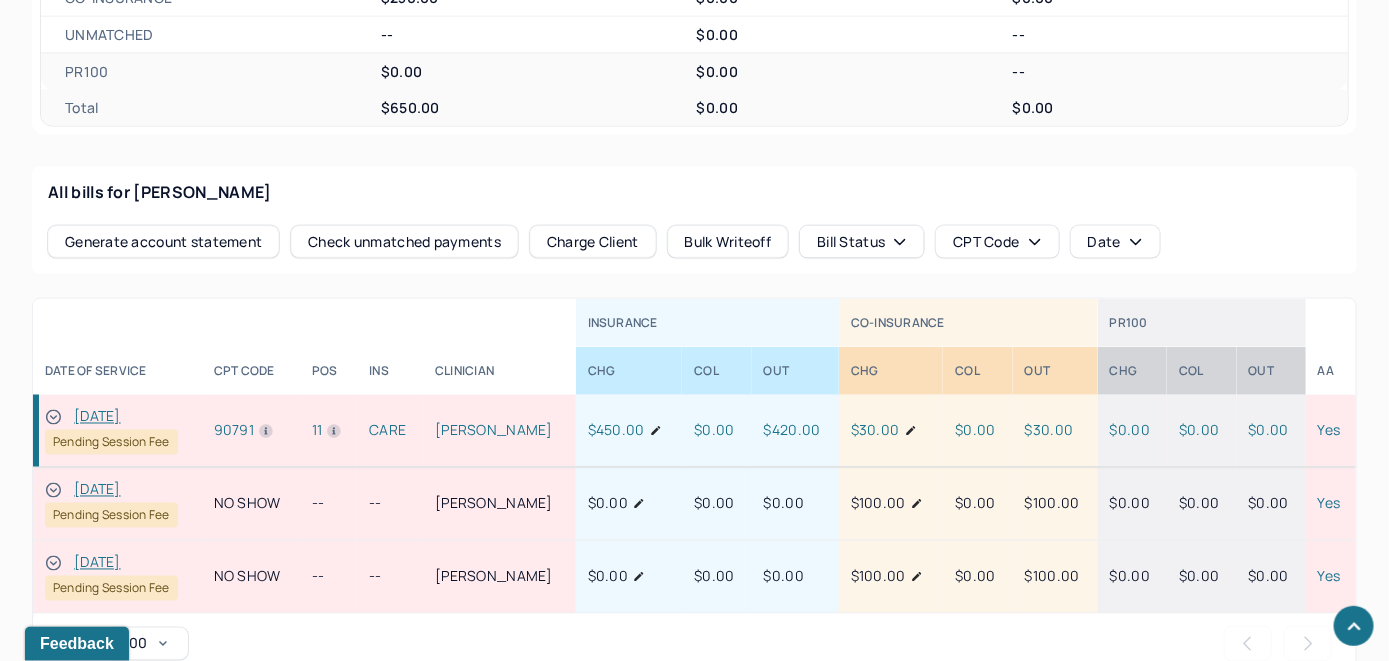 click on "Charge Client" at bounding box center [593, 242] 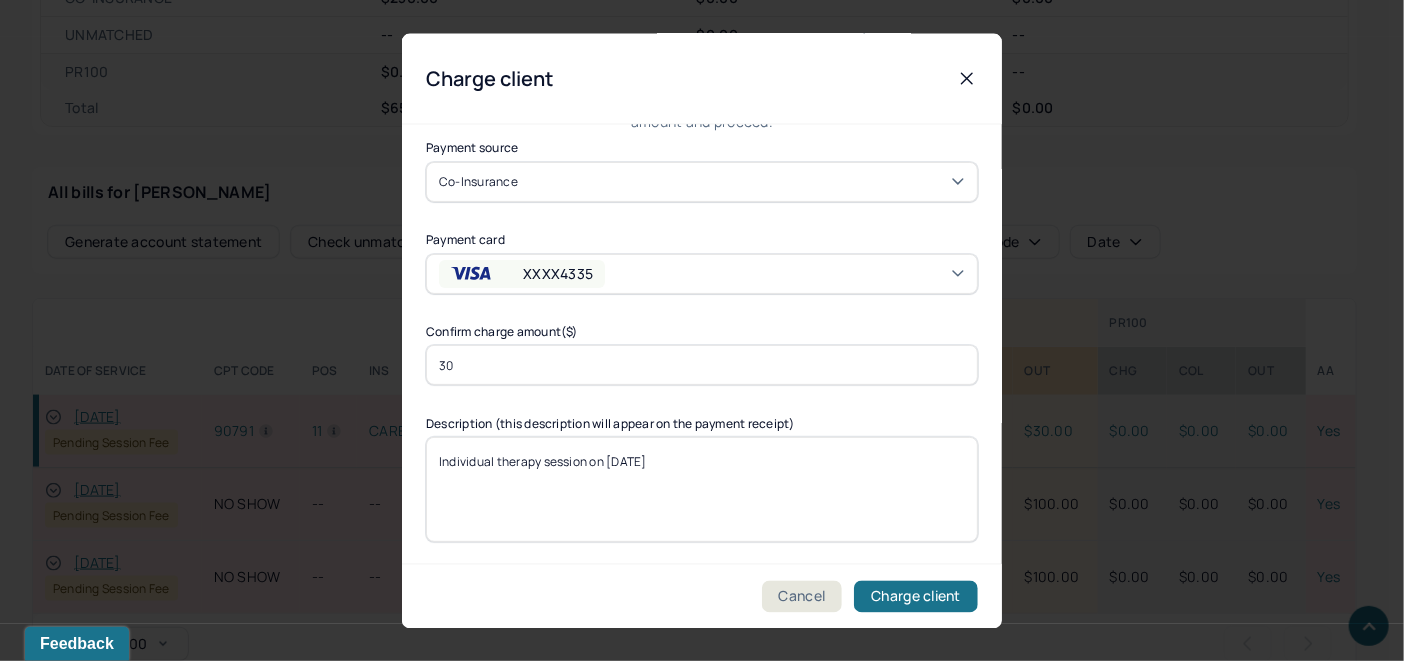 scroll, scrollTop: 121, scrollLeft: 0, axis: vertical 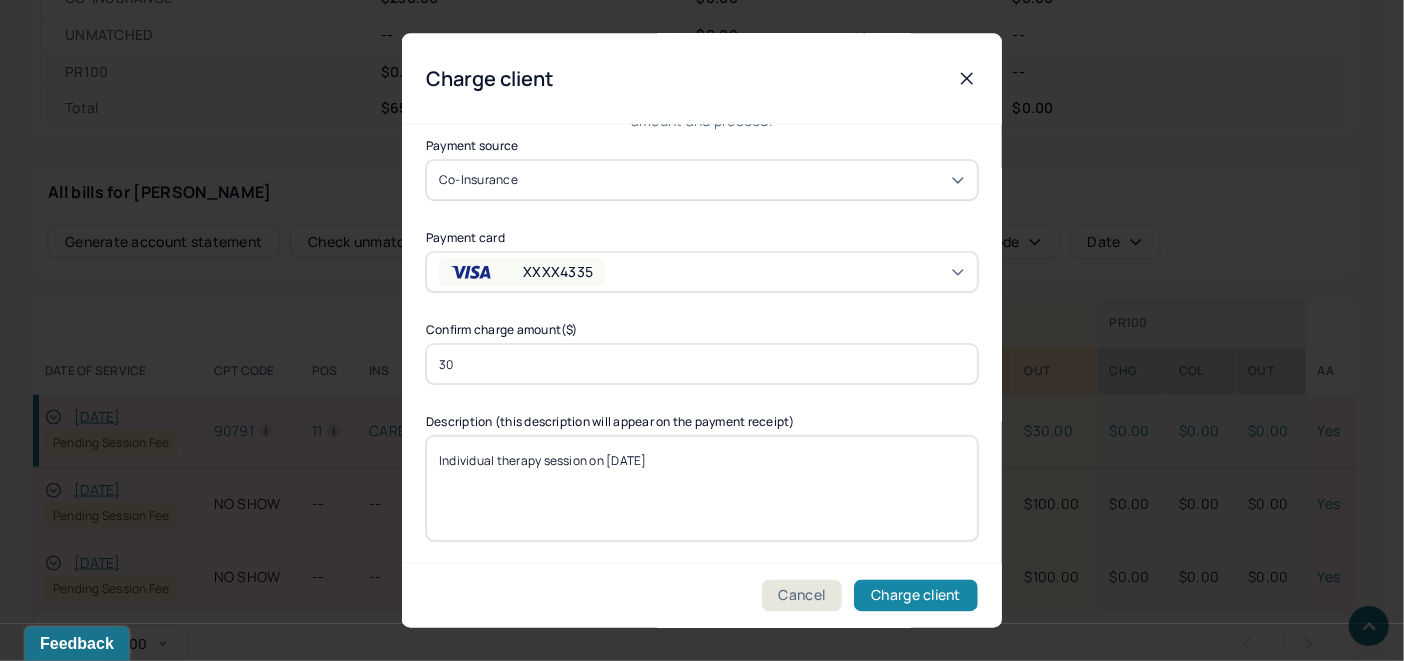 click on "Charge client" at bounding box center (916, 596) 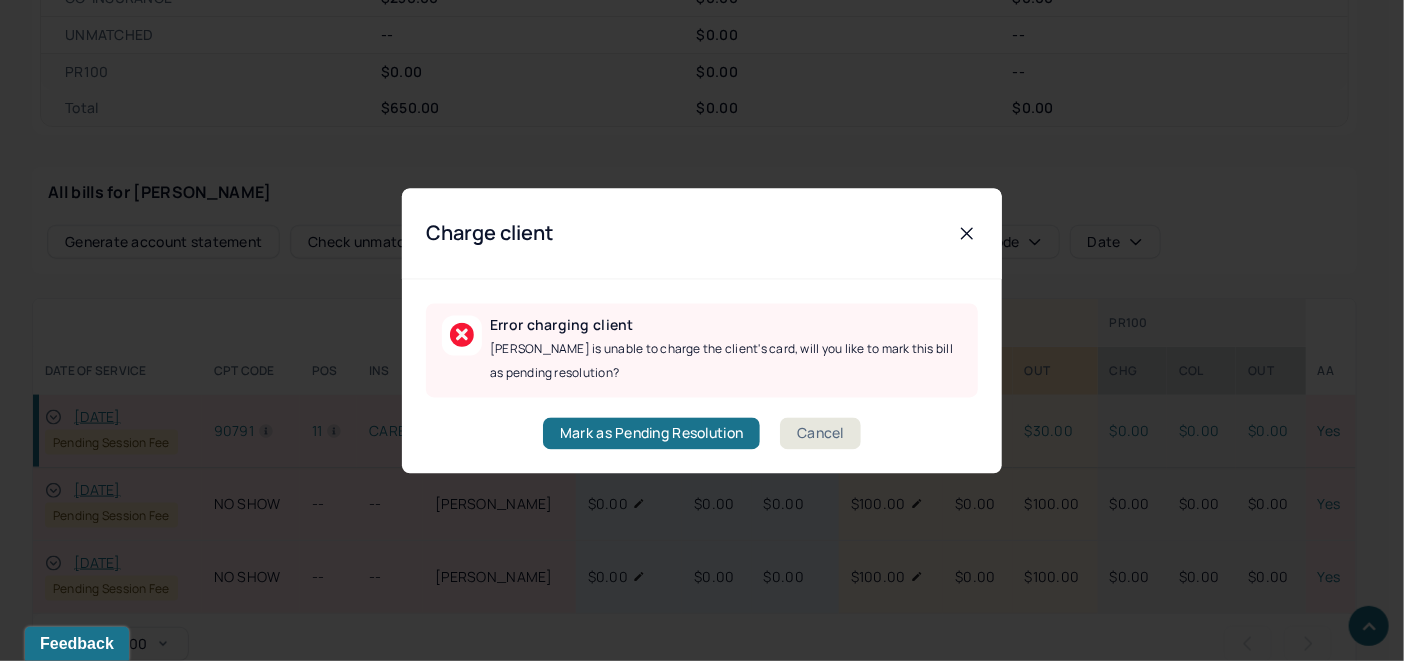 scroll, scrollTop: 0, scrollLeft: 0, axis: both 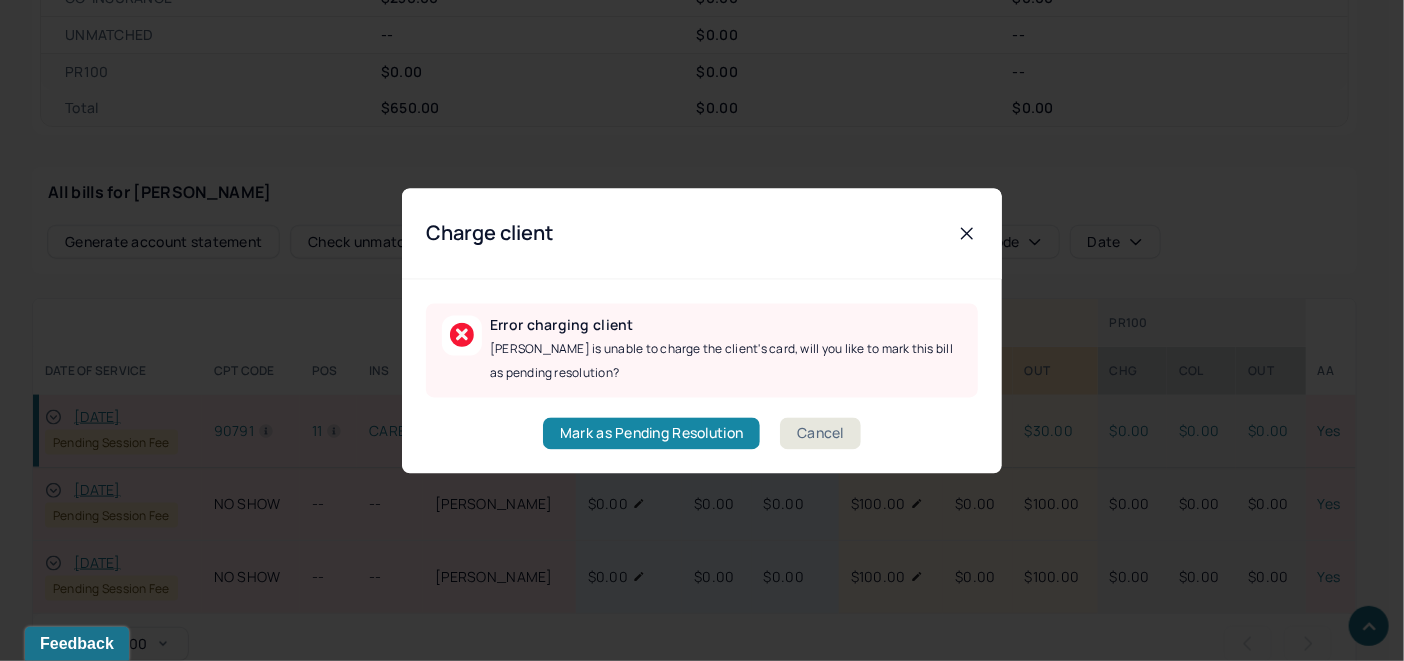 click on "Mark as Pending Resolution" at bounding box center [651, 433] 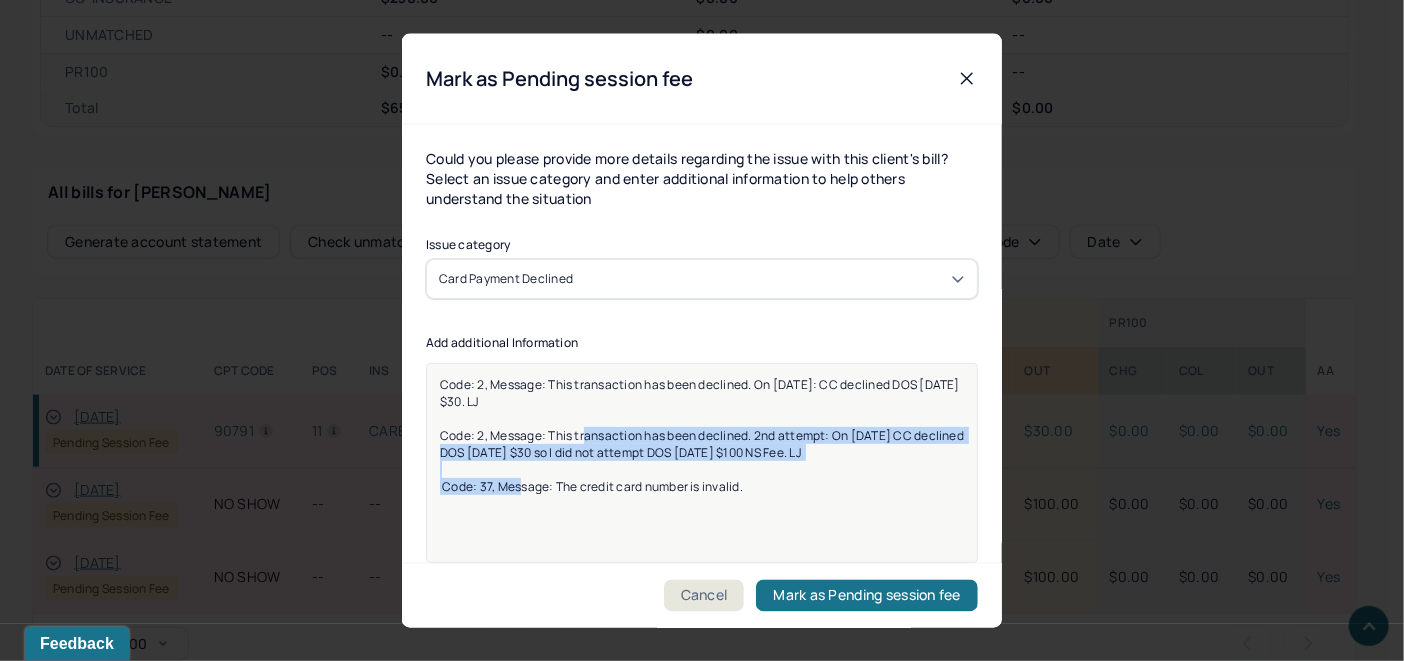 drag, startPoint x: 550, startPoint y: 426, endPoint x: 894, endPoint y: 460, distance: 345.67615 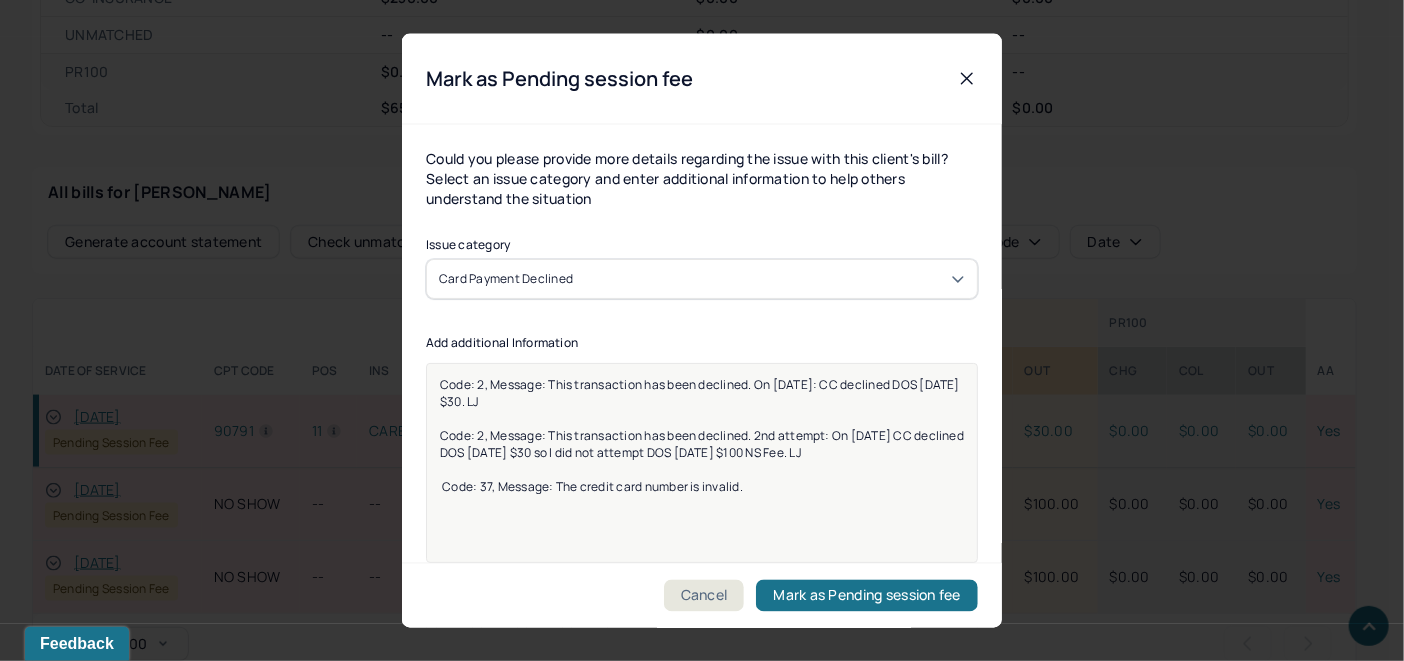 drag, startPoint x: 556, startPoint y: 476, endPoint x: 722, endPoint y: 481, distance: 166.07529 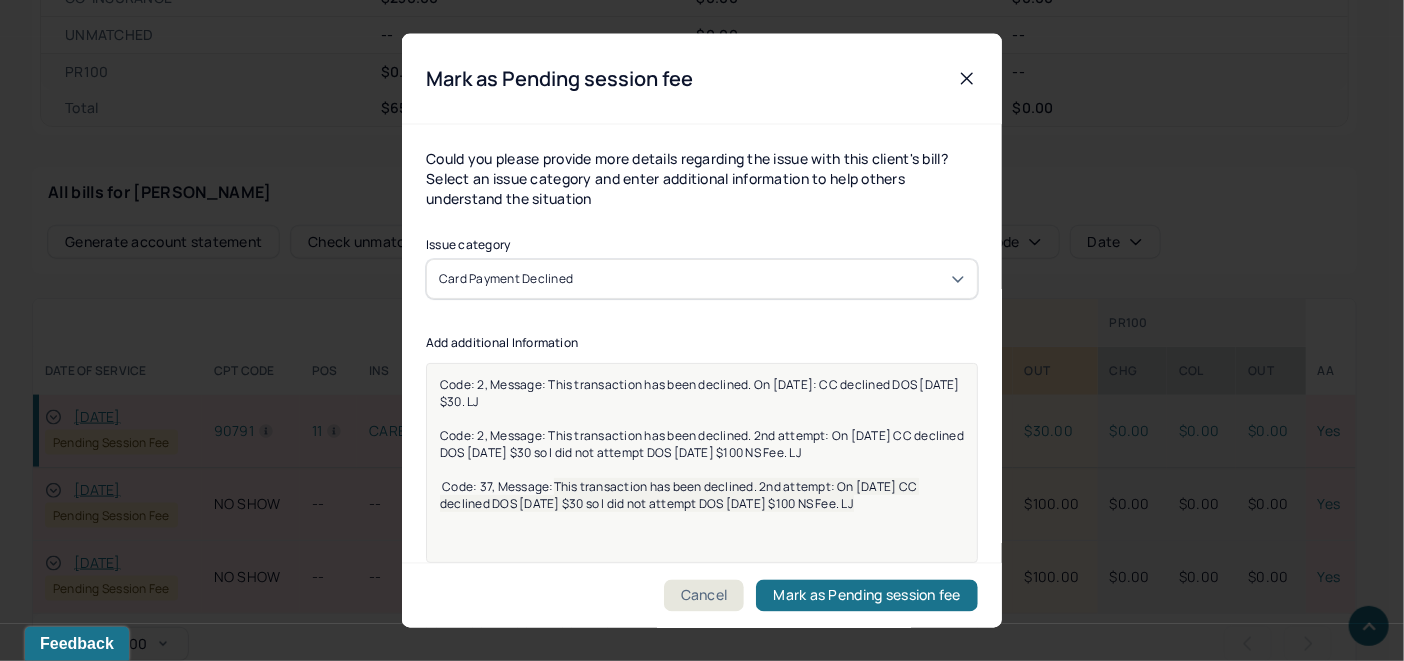 click on "This transaction has been declined. 2nd attempt: On 5/12/2025 CC declined DOS 4/16/2025 $30 so I did not attempt DOS 5/7/2025 $100 NS Fee. LJ" at bounding box center [679, 494] 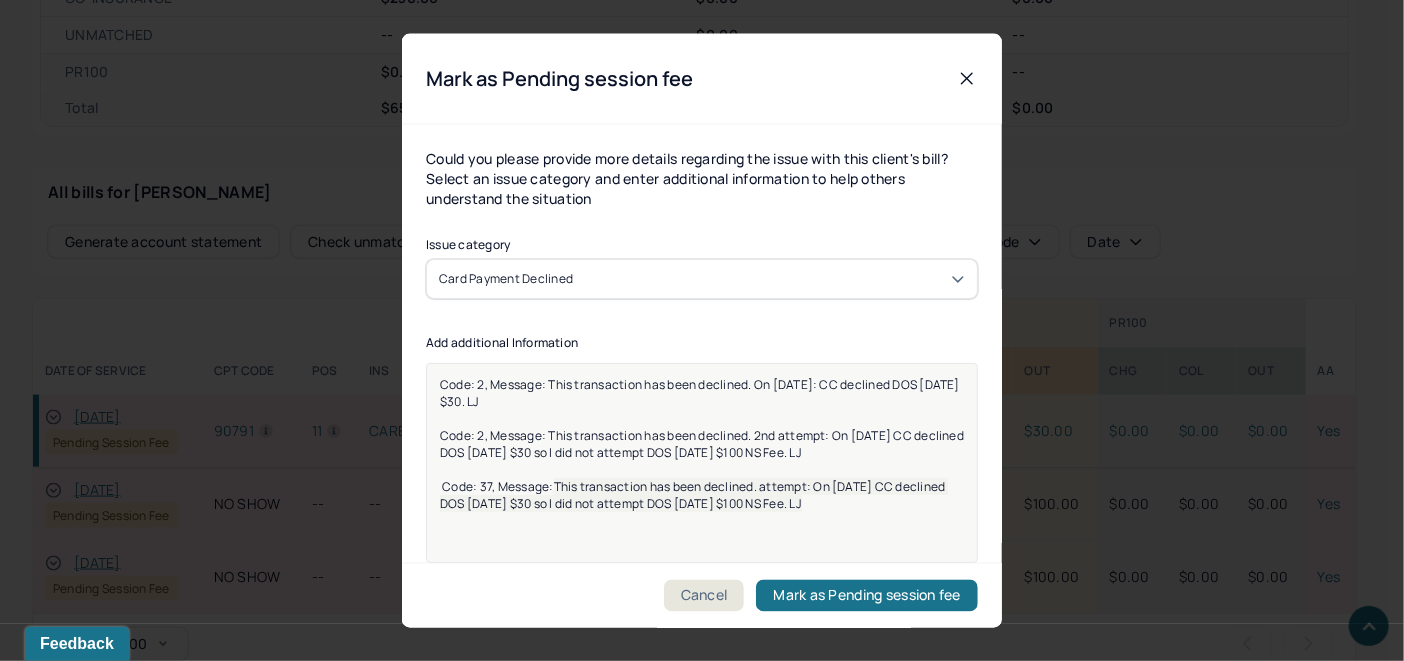 type 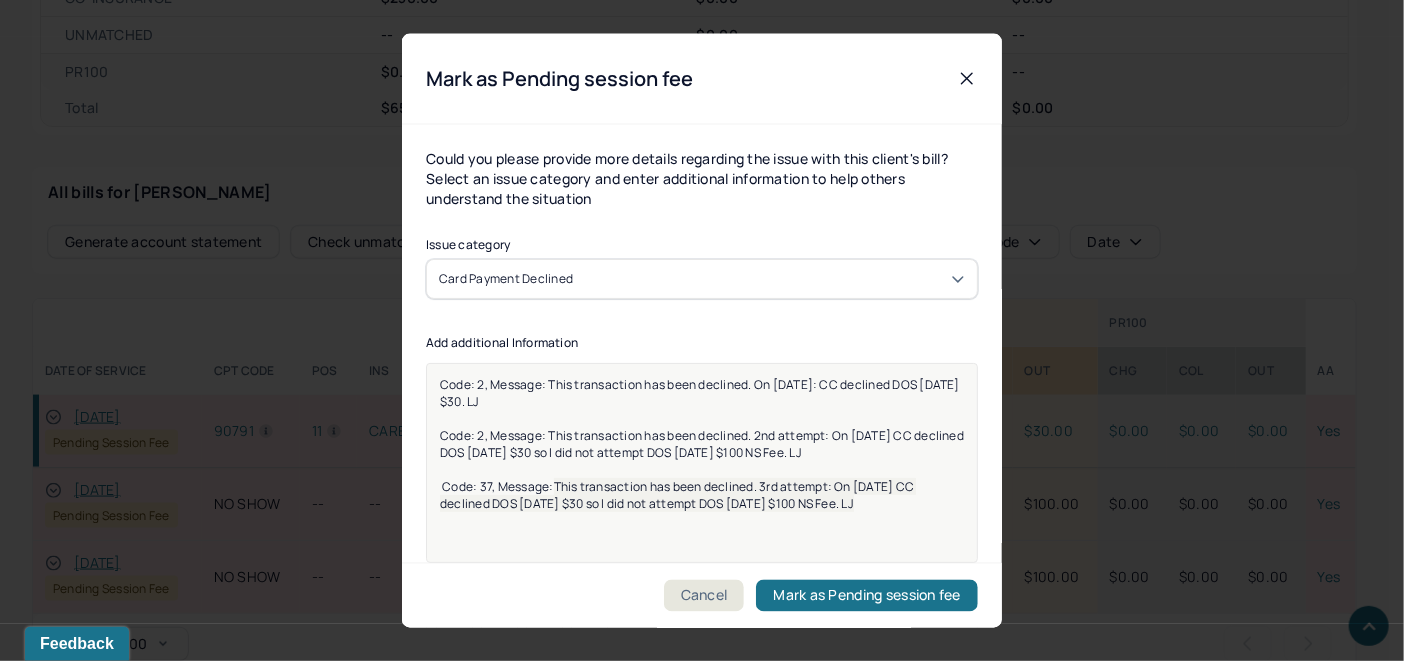 click on "This transaction has been declined. 3rd attempt: On 7/3/2025 CC declined DOS 4/16/2025 $30 so I did not attempt DOS 5/7/2025 $100 NS Fee. LJ" at bounding box center (678, 494) 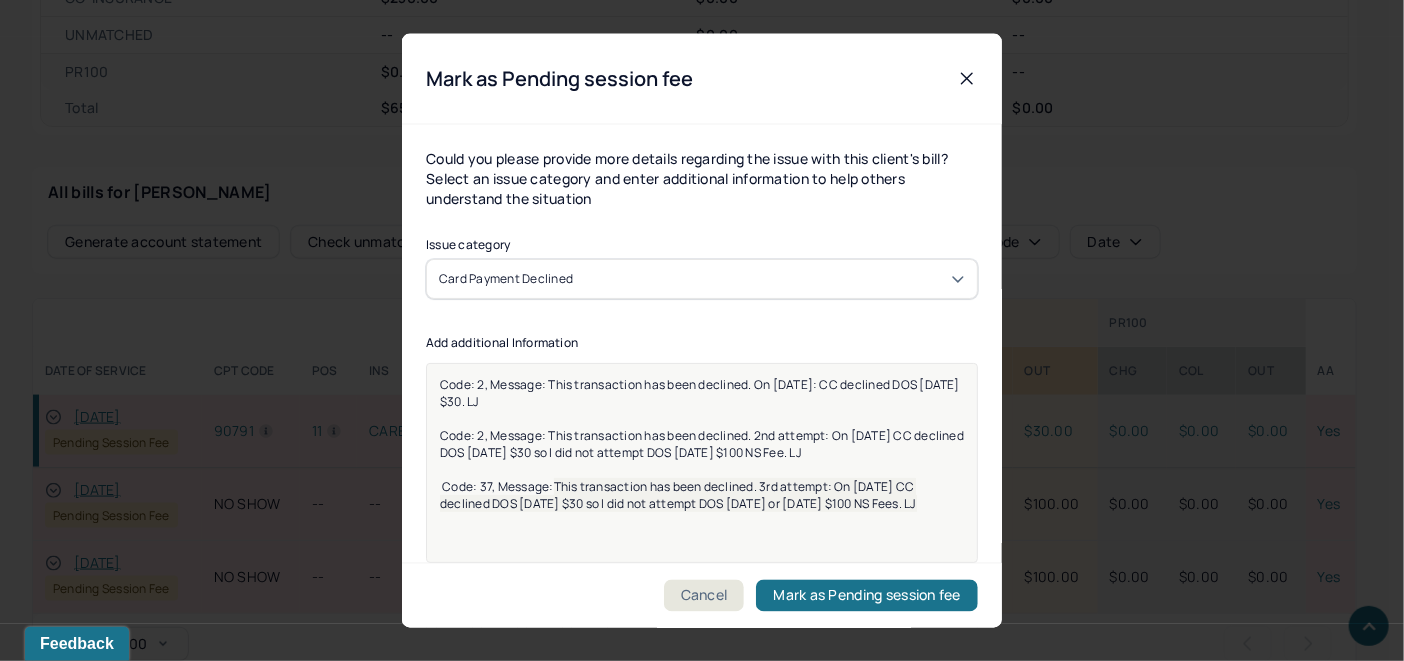 click on "Code: 2, Message: This transaction has been declined. On 4/21/2025: CC declined DOS 4/16/2025 $30. LJ
Code: 2, Message: This transaction has been declined. 2nd attempt: On 5/12/2025 CC declined DOS 4/16/2025 $30 so I did not attempt DOS 5/7/2025 $100 NS Fee. LJ
Code: 37, Message:  This transaction has been declined. 3rd attempt: On 7/3/2025 CC declined DOS 4/16/2025 $30 so I did not attempt DOS 5/7/2025 or 5/14/25 $100 NS Fees. LJ" at bounding box center (702, 451) 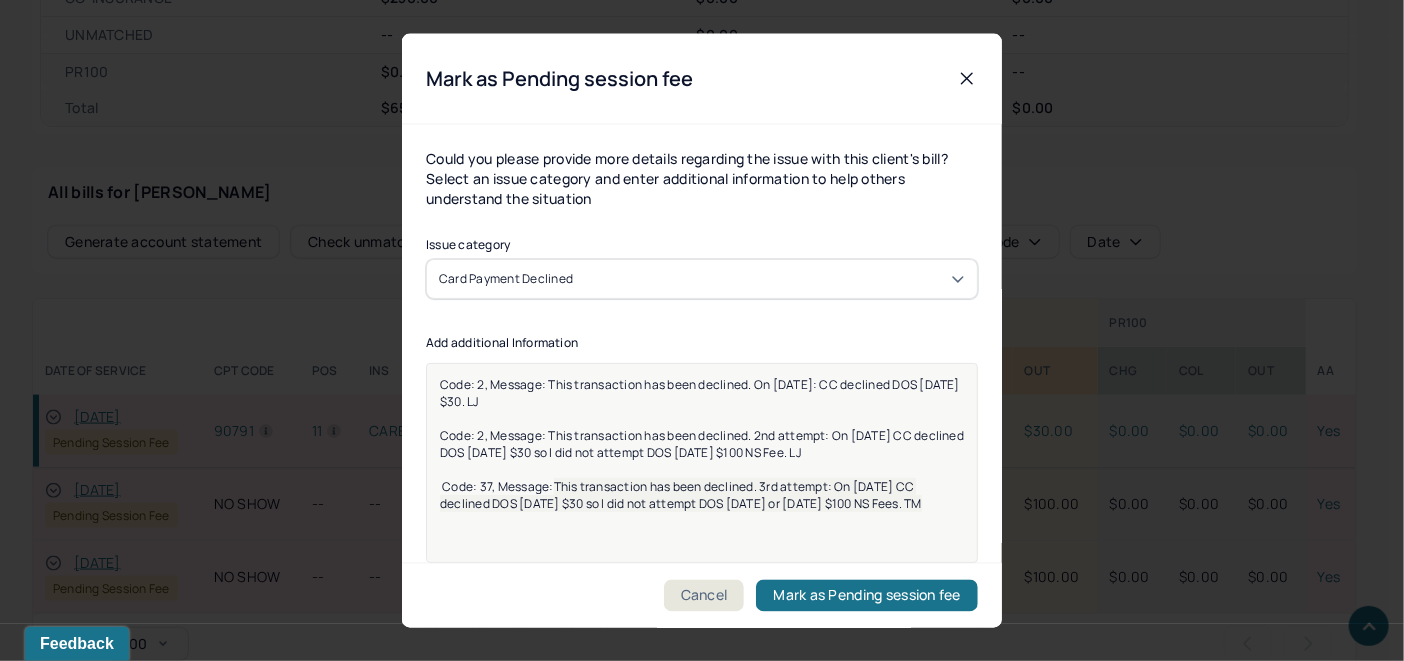 drag, startPoint x: 440, startPoint y: 482, endPoint x: 506, endPoint y: 514, distance: 73.34848 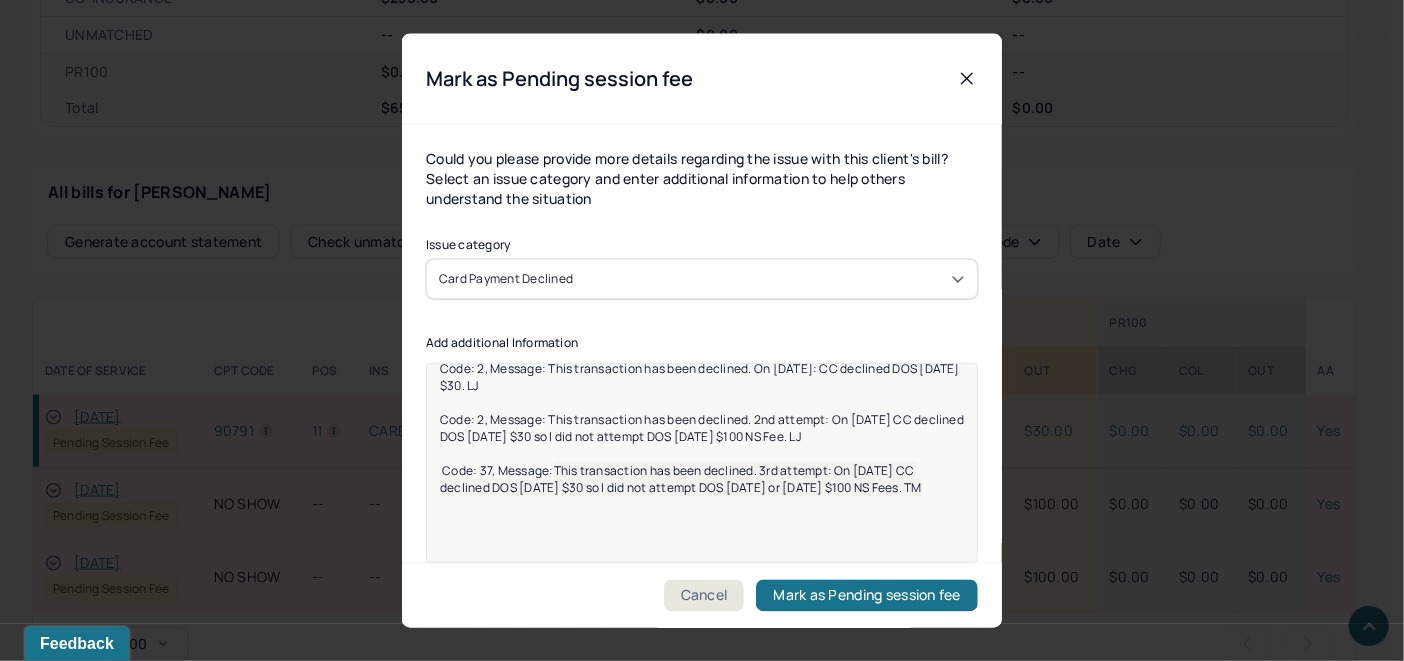 scroll, scrollTop: 25, scrollLeft: 0, axis: vertical 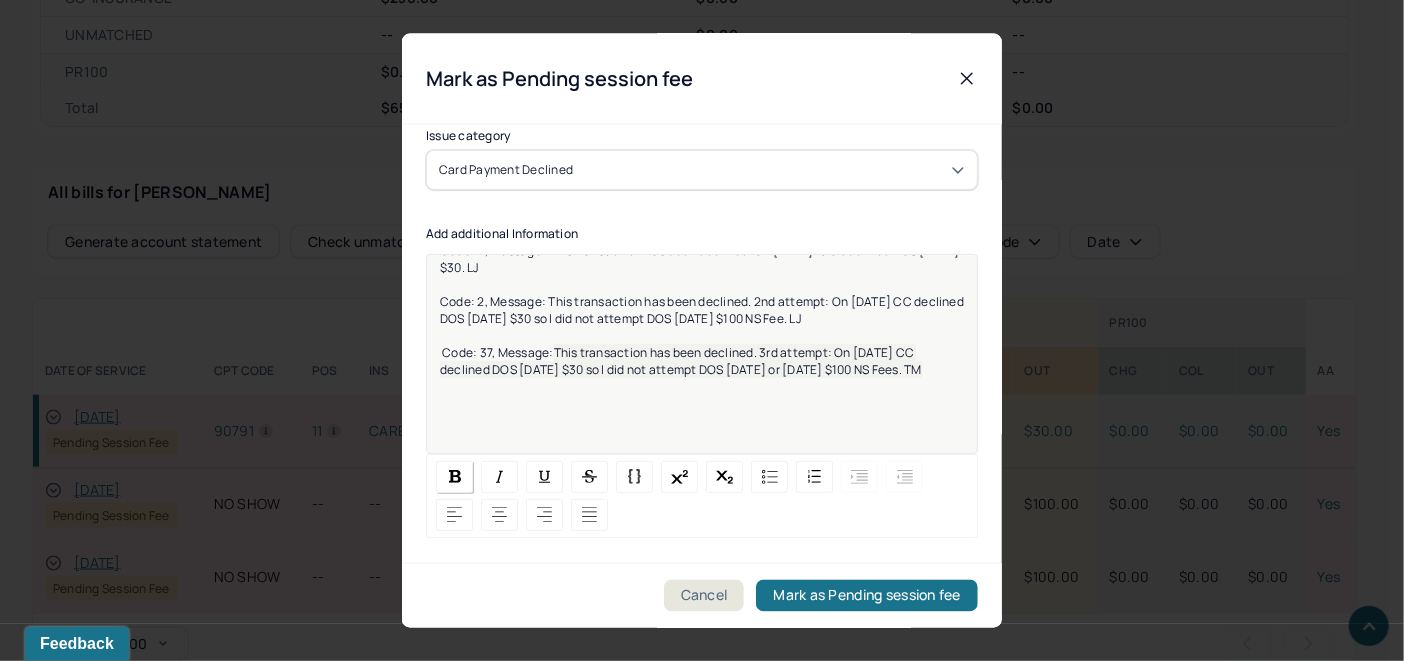 click at bounding box center (455, 476) 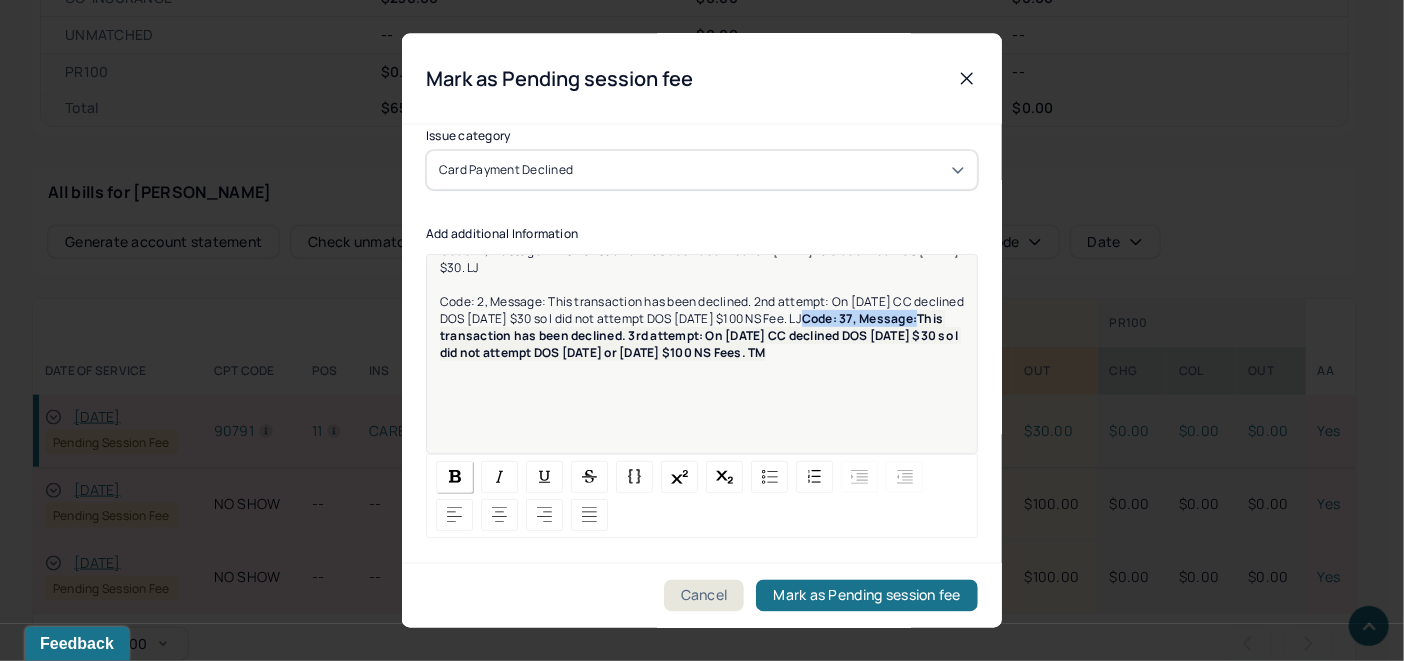 copy on "This transaction has been declined. 3rd attempt: On 7/3/2025 CC declined DOS 4/16/2025 $30 so I did not attempt DOS 5/7/2025 or 5/14/25 $100 NS Fees. TM" 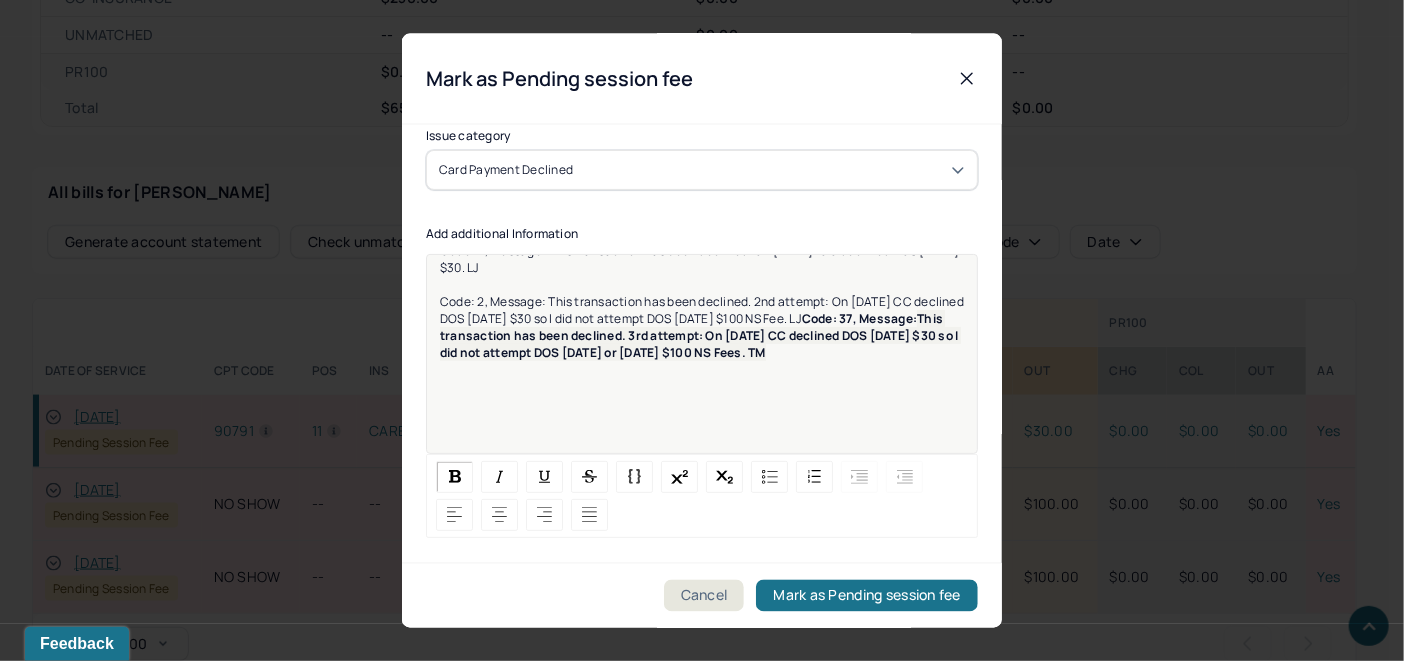 click on "Code: 2, Message: This transaction has been declined. On 4/21/2025: CC declined DOS 4/16/2025 $30. LJ
Code: 2, Message: This transaction has been declined. 2nd attempt: On 5/12/2025 CC declined DOS 4/16/2025 $30 so I did not attempt DOS 5/7/2025 $100 NS Fee. LJ
Code: 37, Message:  This transaction has been declined. 3rd attempt: On 7/3/2025 CC declined DOS 4/16/2025 $30 so I did not attempt DOS 5/7/2025 or 5/14/25 $100 NS Fees. TM" at bounding box center (702, 341) 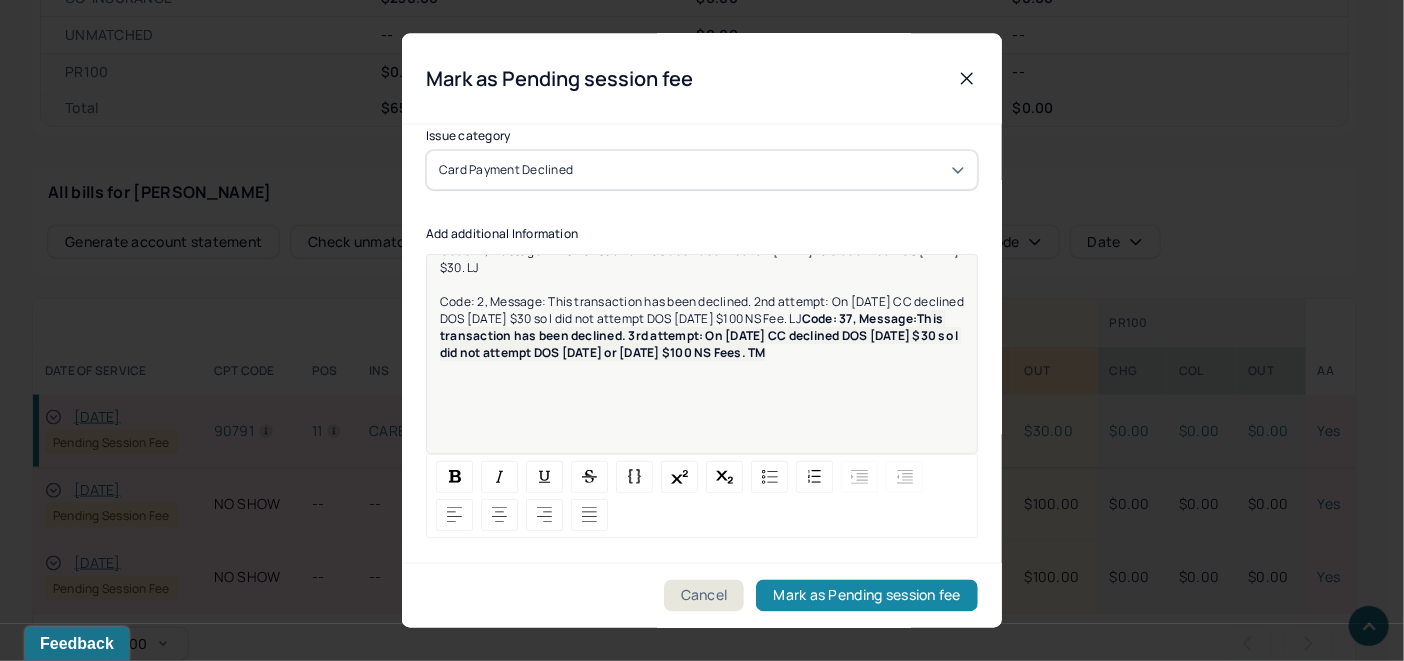 click on "Mark as Pending session fee" at bounding box center [867, 596] 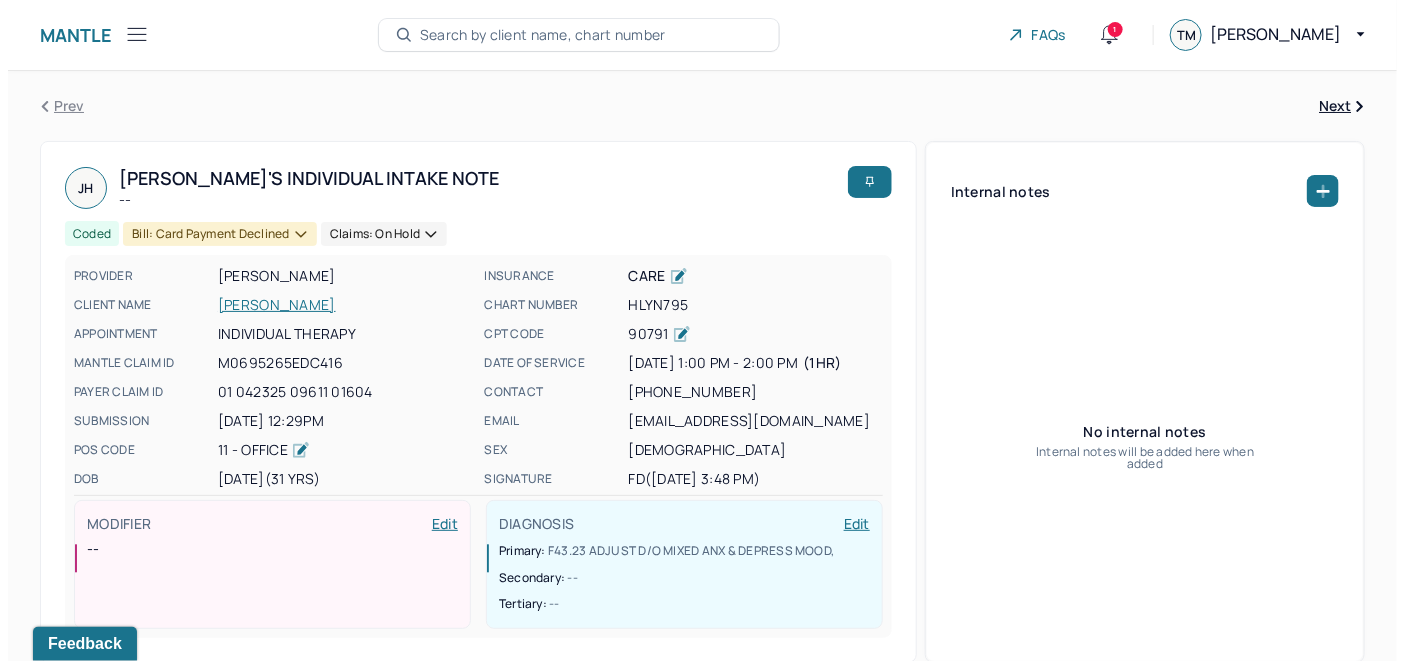 scroll, scrollTop: 0, scrollLeft: 0, axis: both 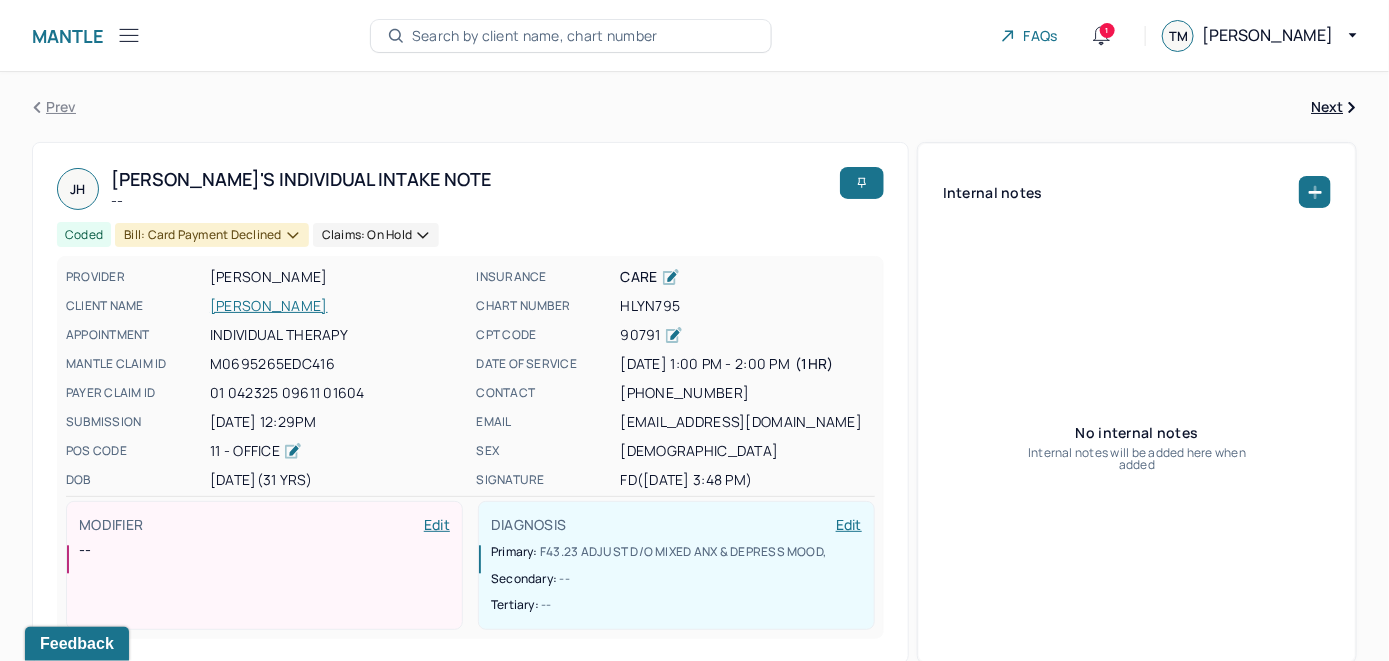 click 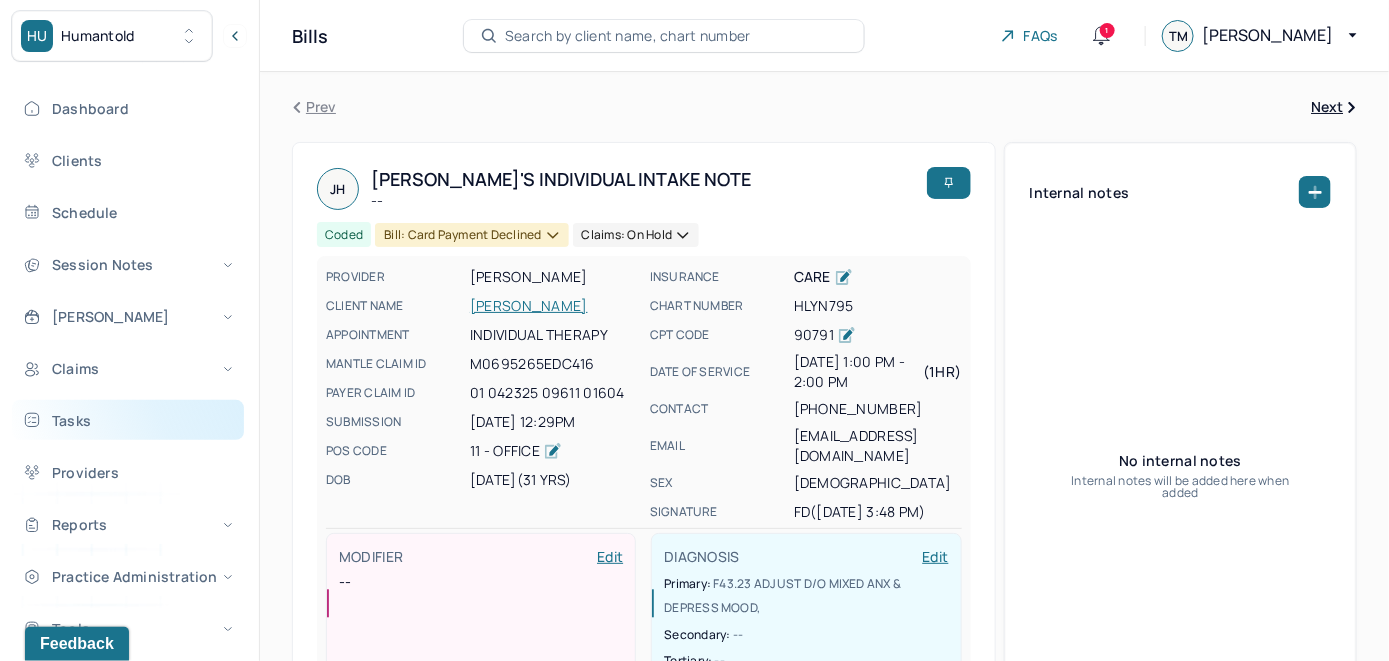 click on "Tasks" at bounding box center (128, 420) 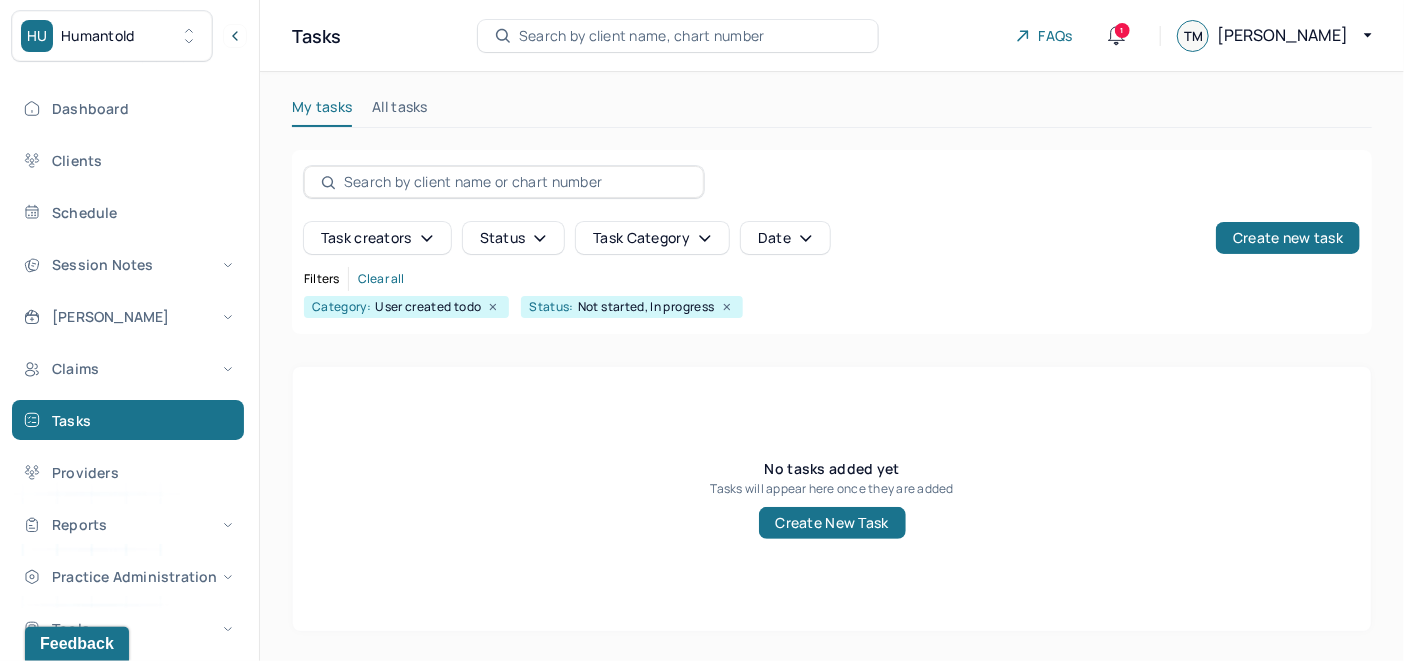 click on "All tasks" at bounding box center (400, 111) 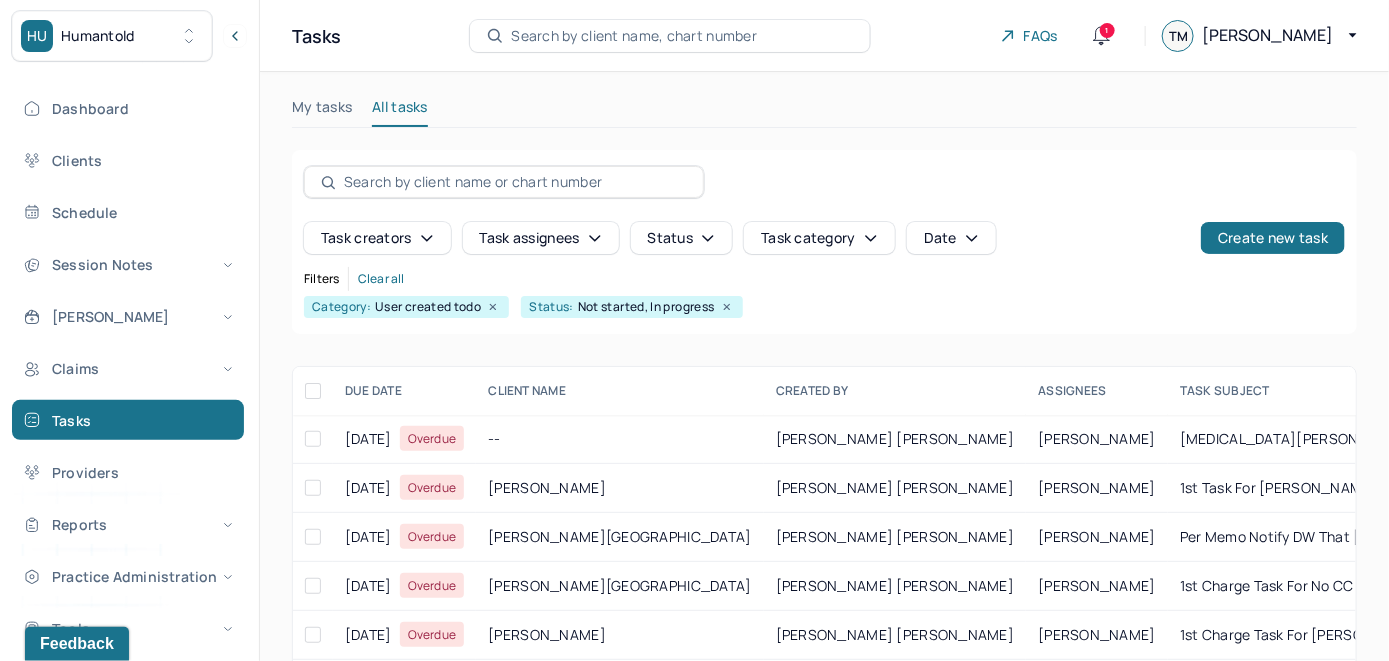 click on "Task assignees" at bounding box center [541, 238] 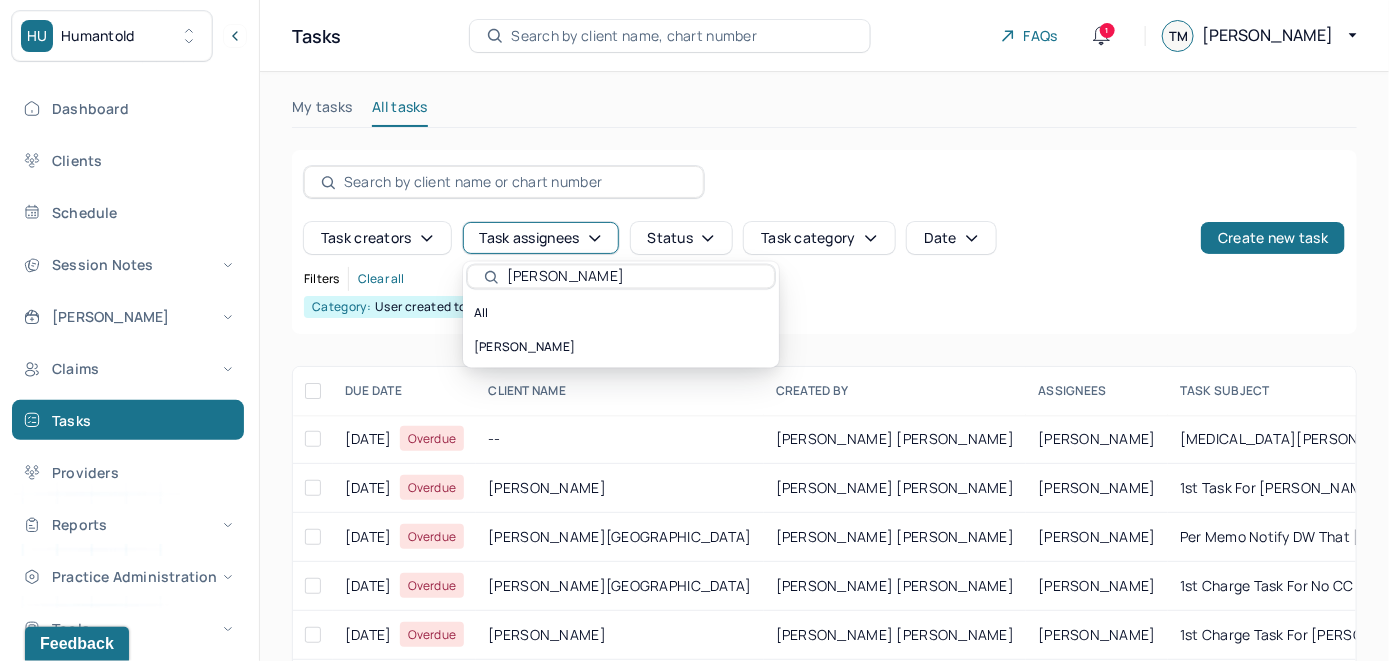 type on "LANELL" 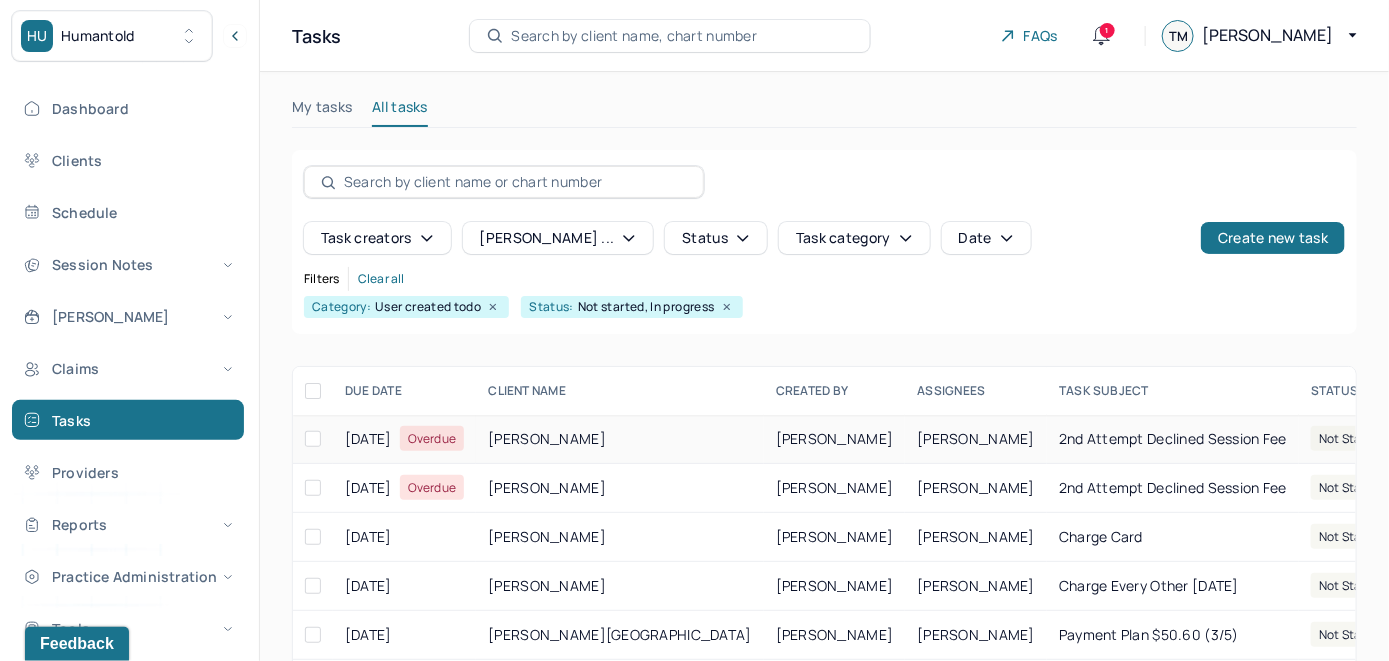 click on "[PERSON_NAME]" at bounding box center [976, 439] 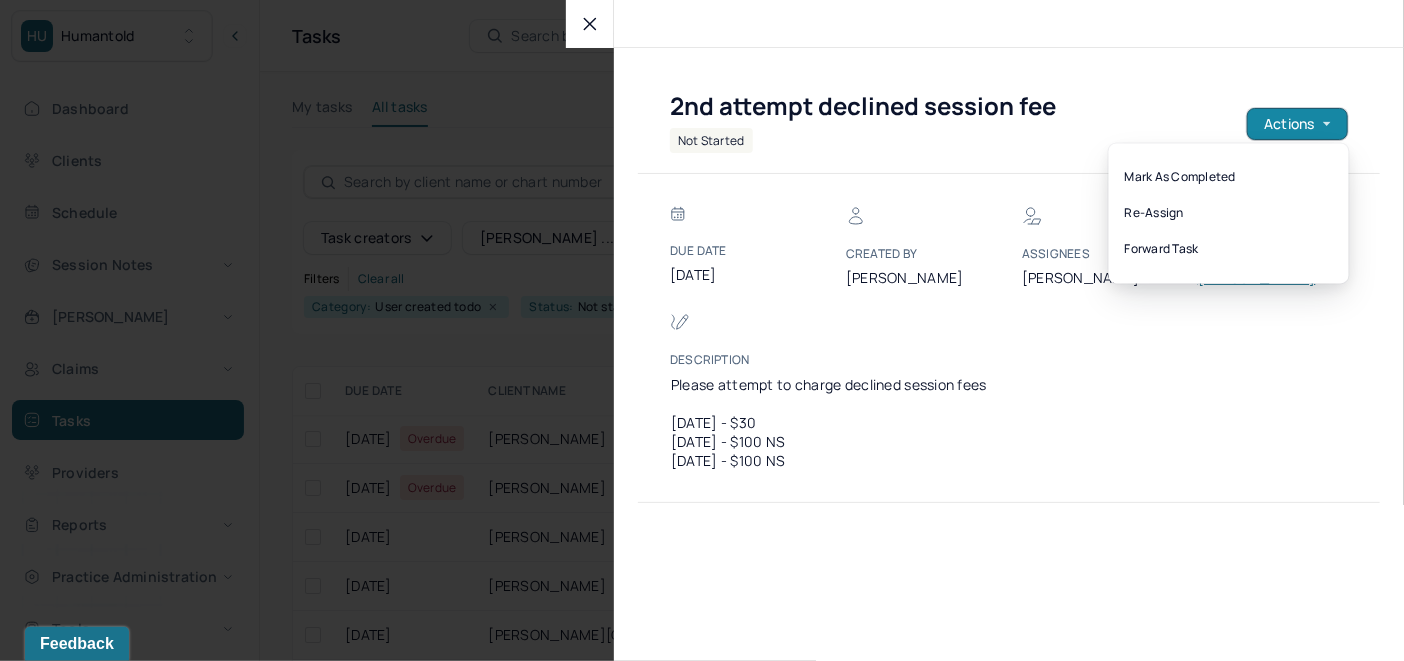 click on "Actions" at bounding box center (1297, 124) 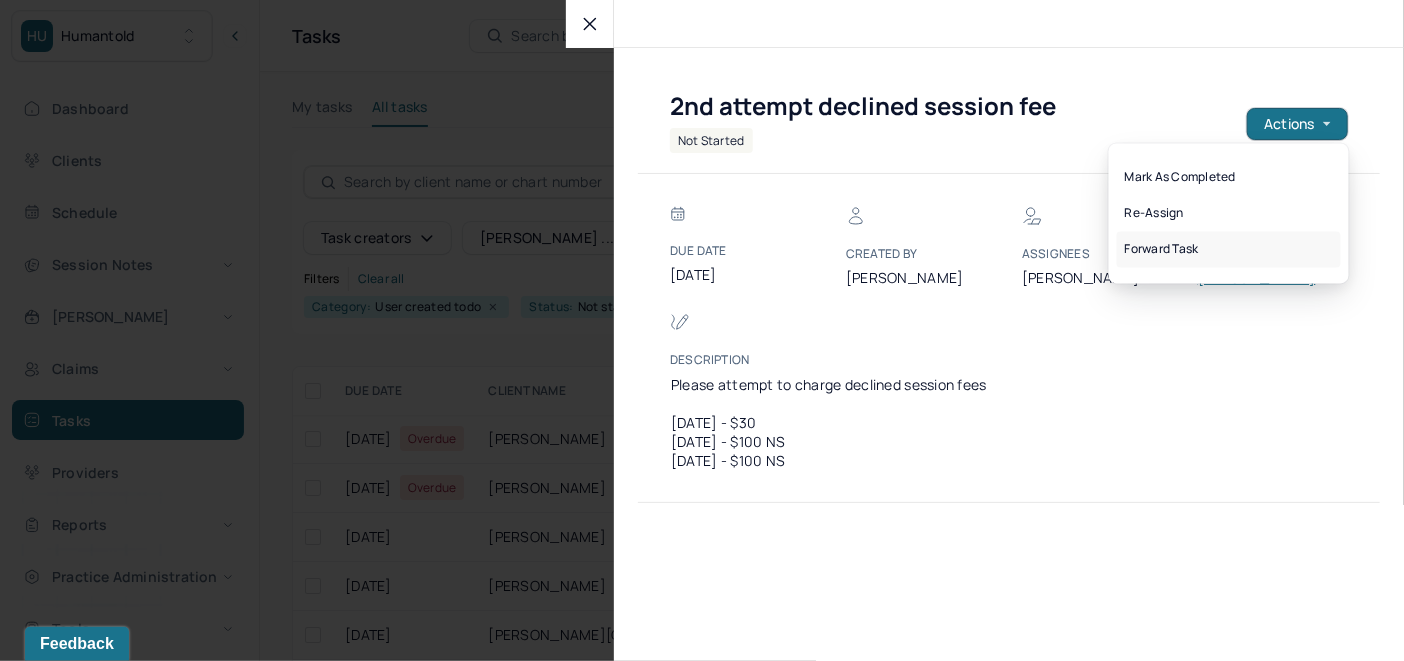 click on "Forward task" at bounding box center (1229, 249) 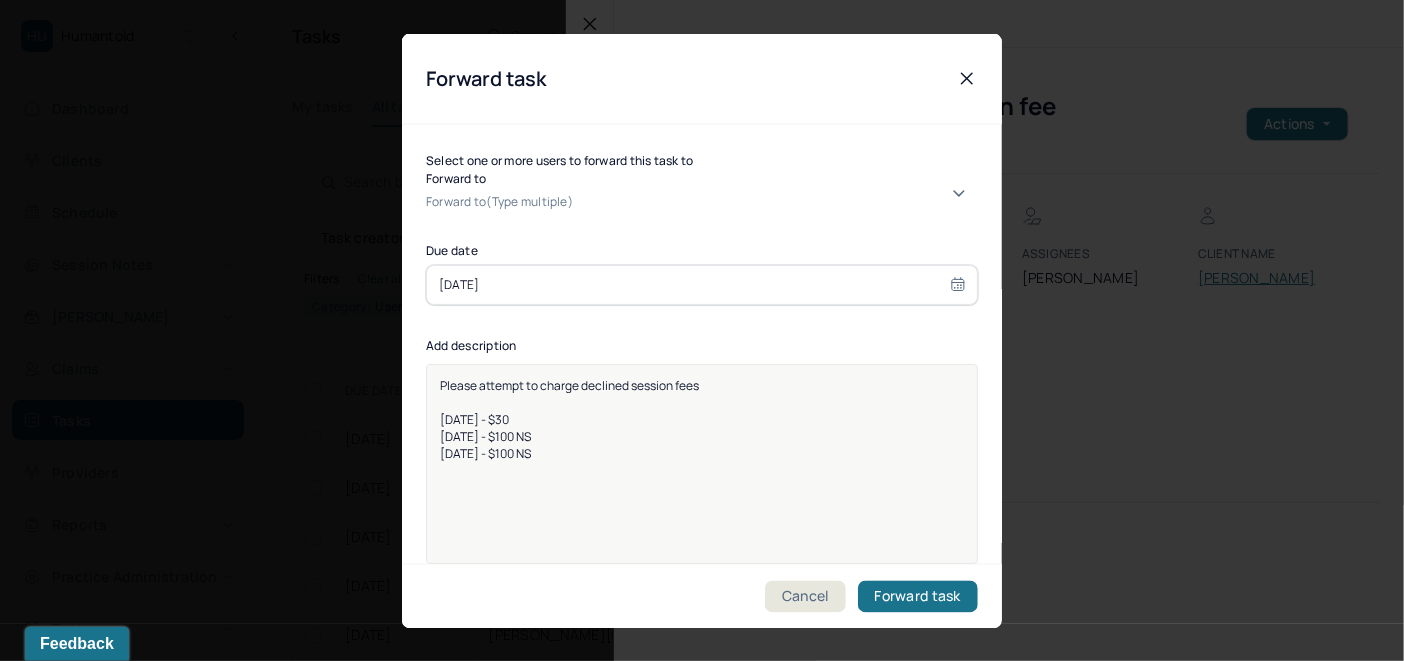 click at bounding box center (580, 202) 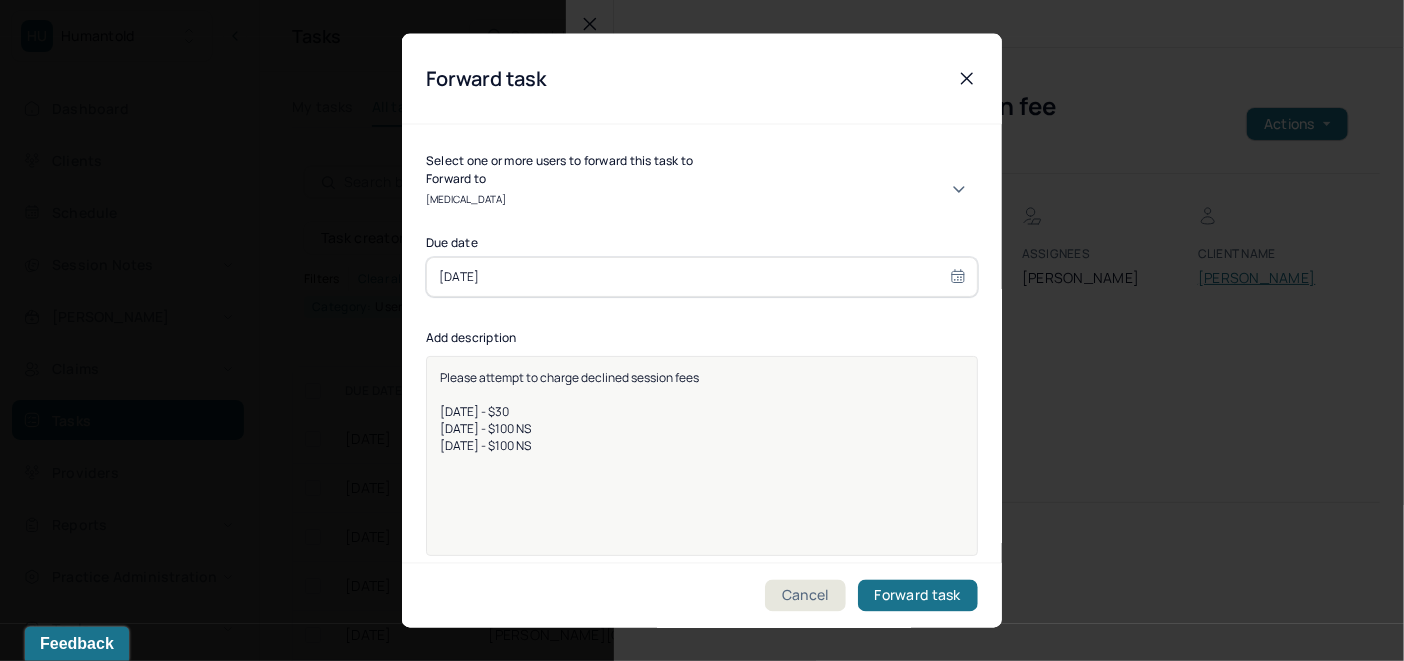 type on "ALLIE" 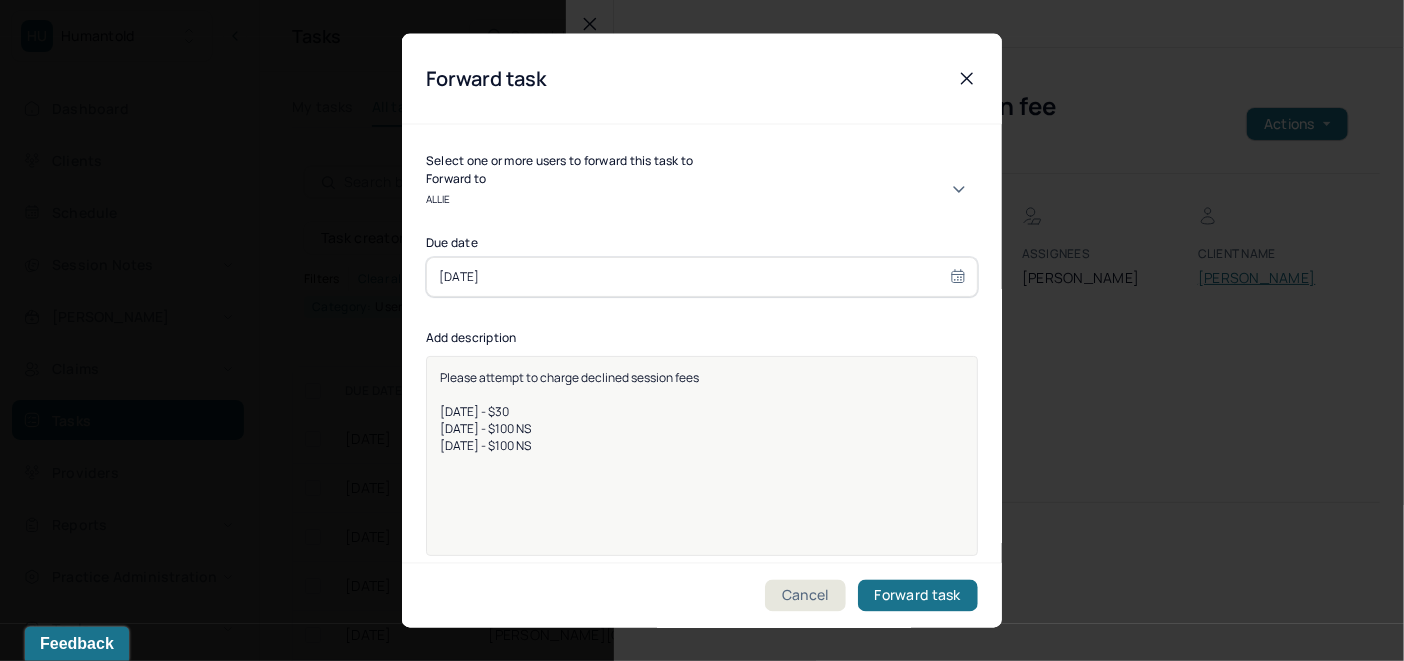 click on "[PERSON_NAME]" at bounding box center (694, 937) 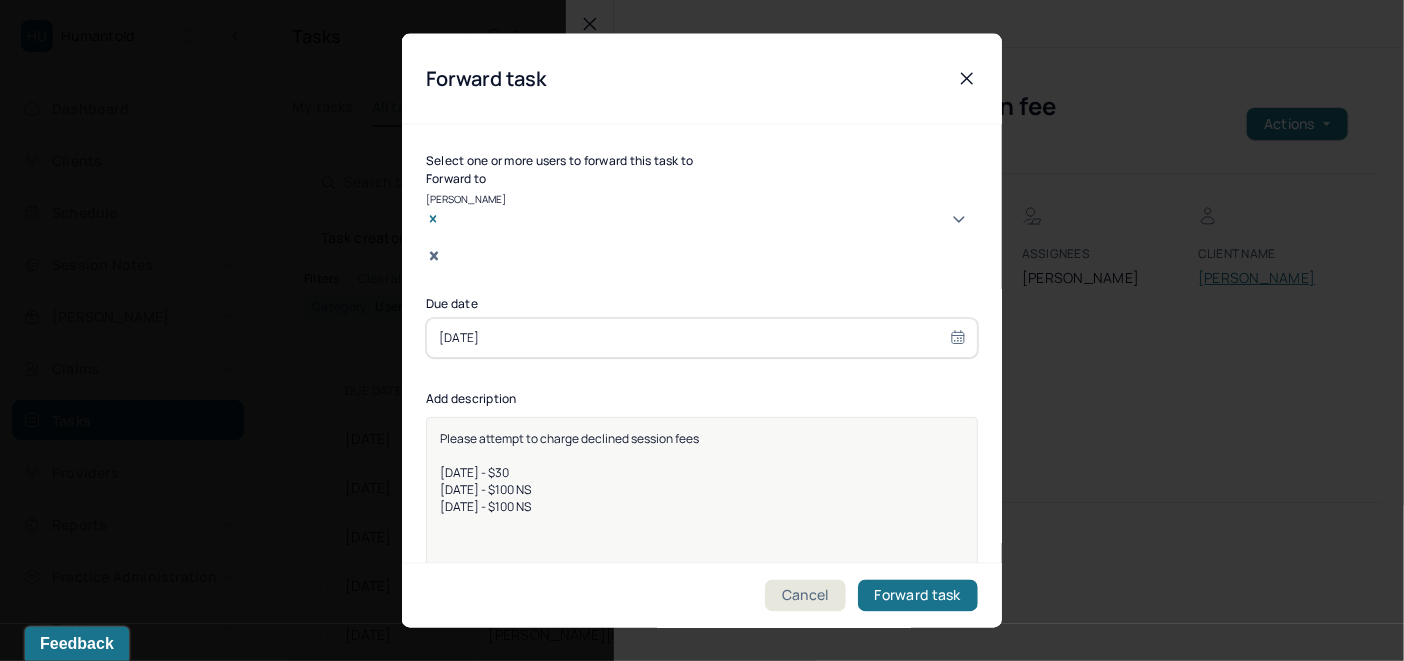 click on "Please attempt to charge declined session fees" at bounding box center [569, 437] 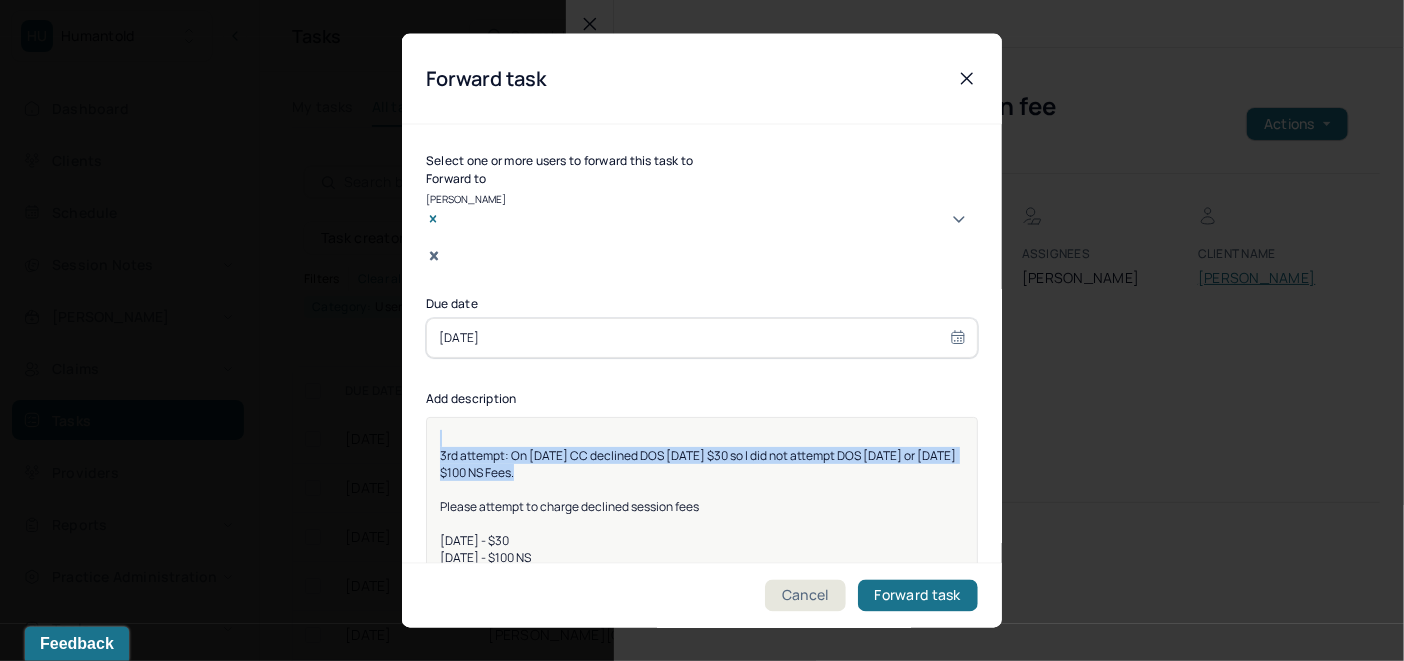 drag, startPoint x: 652, startPoint y: 448, endPoint x: 408, endPoint y: 401, distance: 248.48541 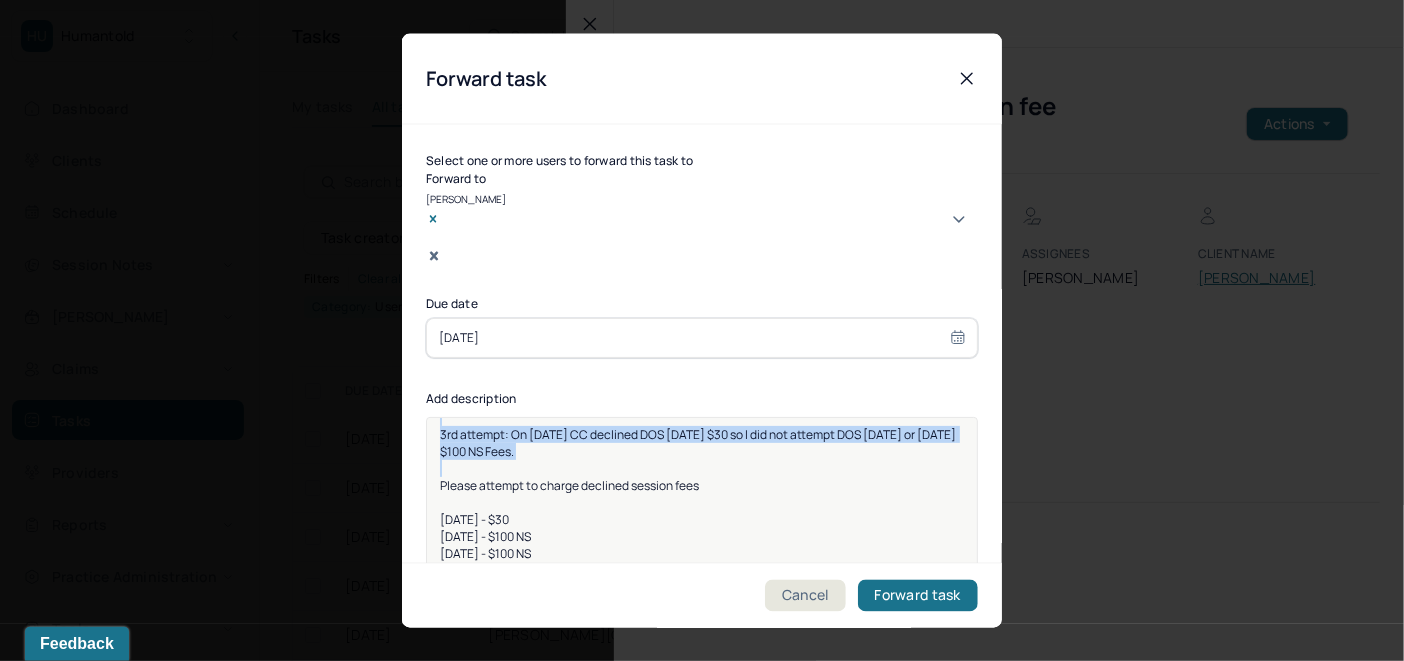 scroll, scrollTop: 25, scrollLeft: 0, axis: vertical 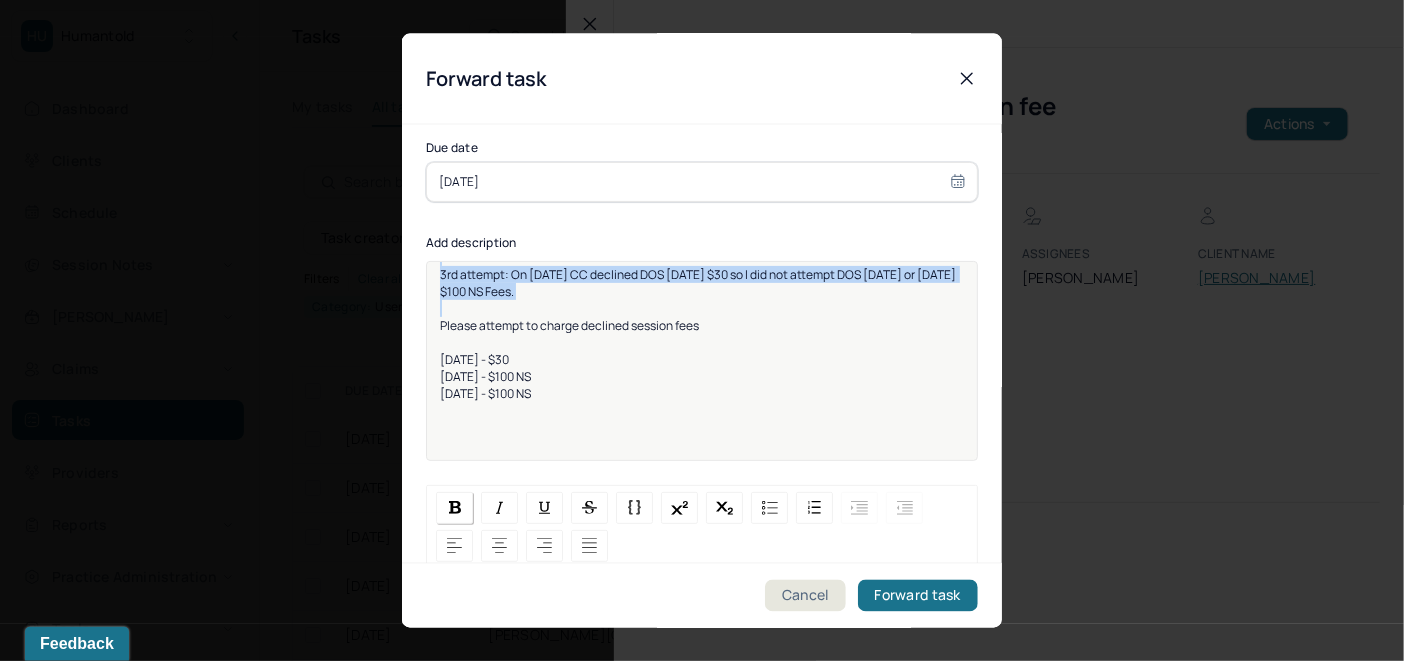 click at bounding box center (455, 507) 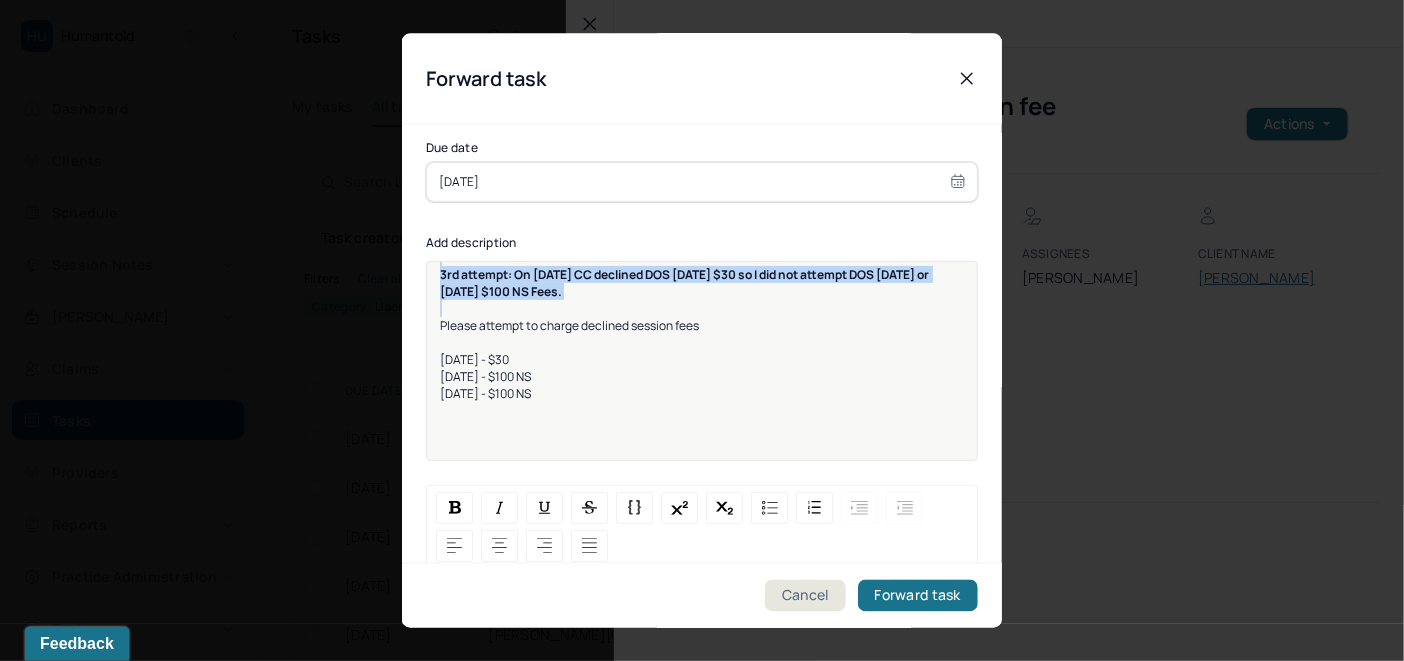 click on "3rd attempt: On 7/3/2025 CC declined DOS 4/16/2025 $30 so I did not attempt DOS 5/7/2025 or 5/14/25 $100 NS Fees." at bounding box center [702, 282] 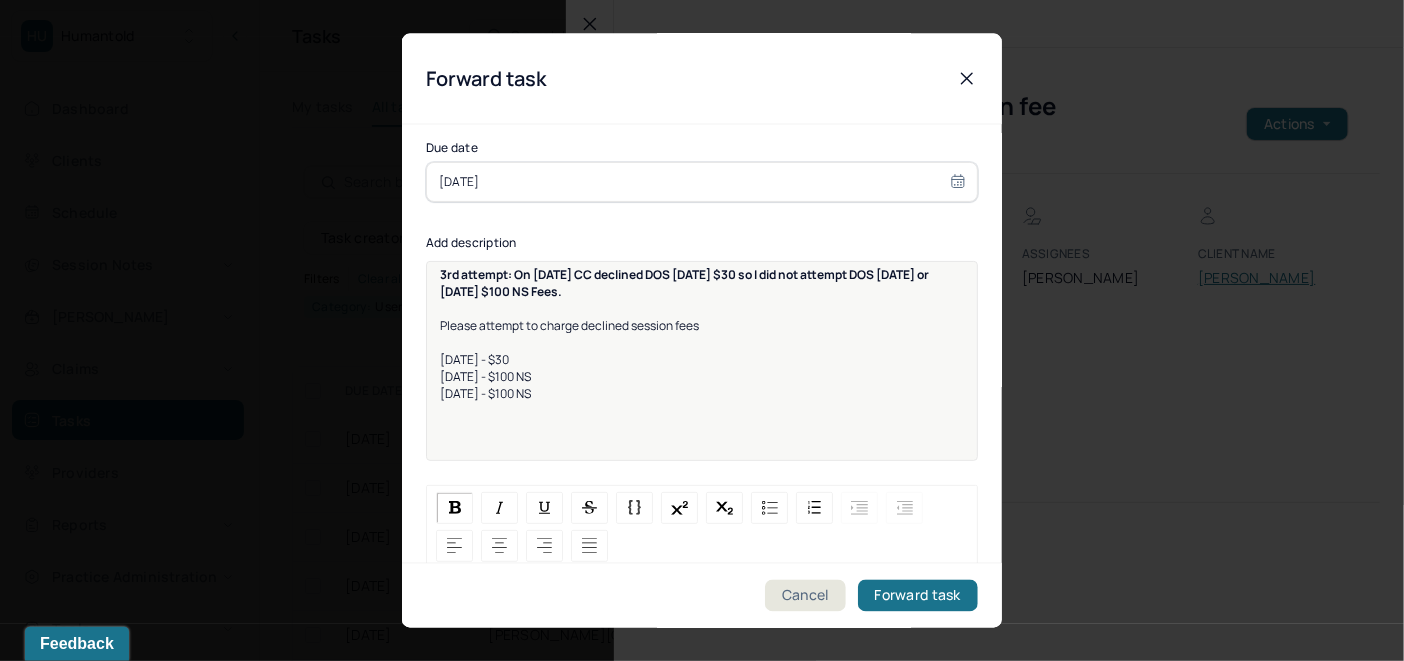 type 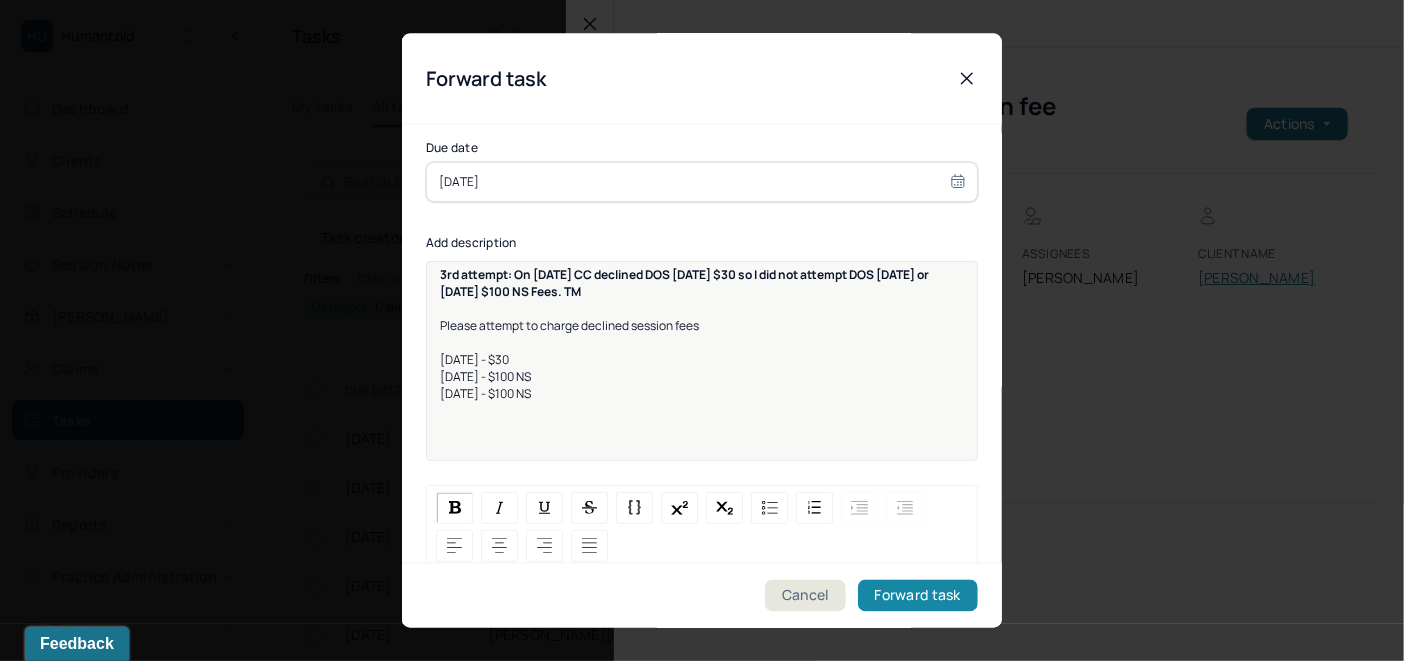 click on "Forward task" at bounding box center [918, 596] 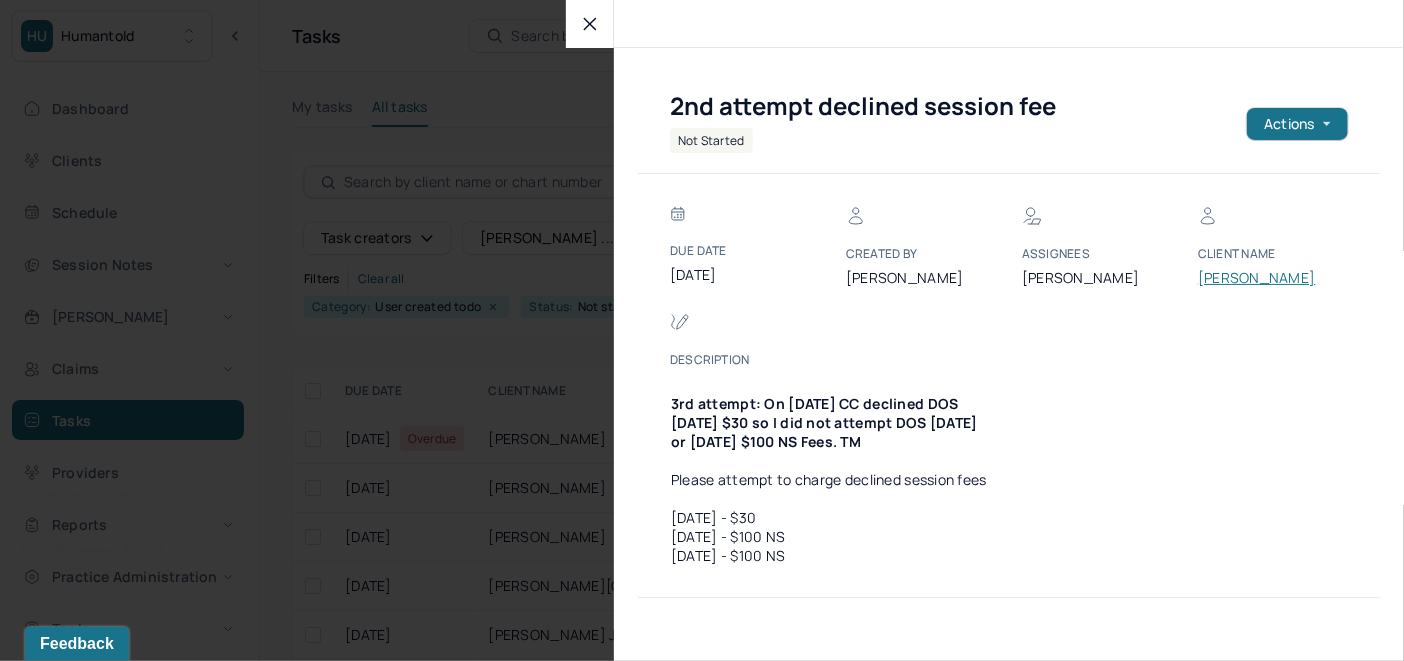 click 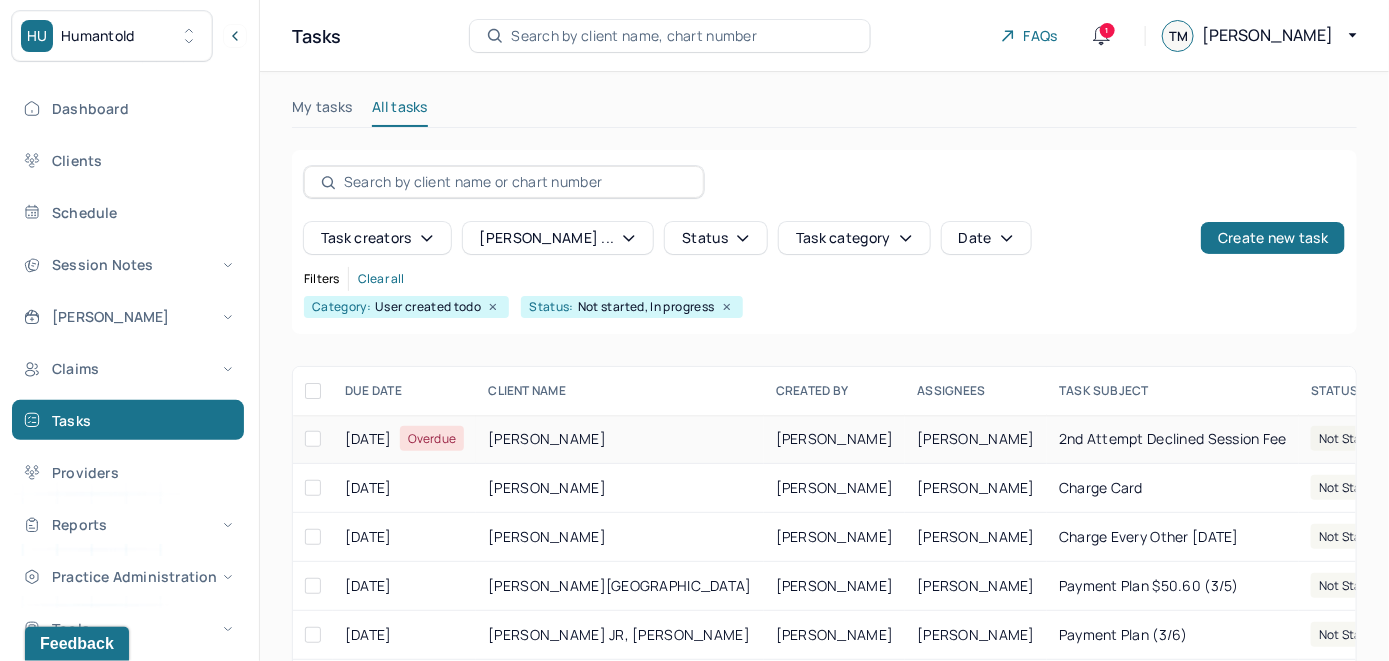 click on "2nd attempt declined session fee" at bounding box center [1173, 438] 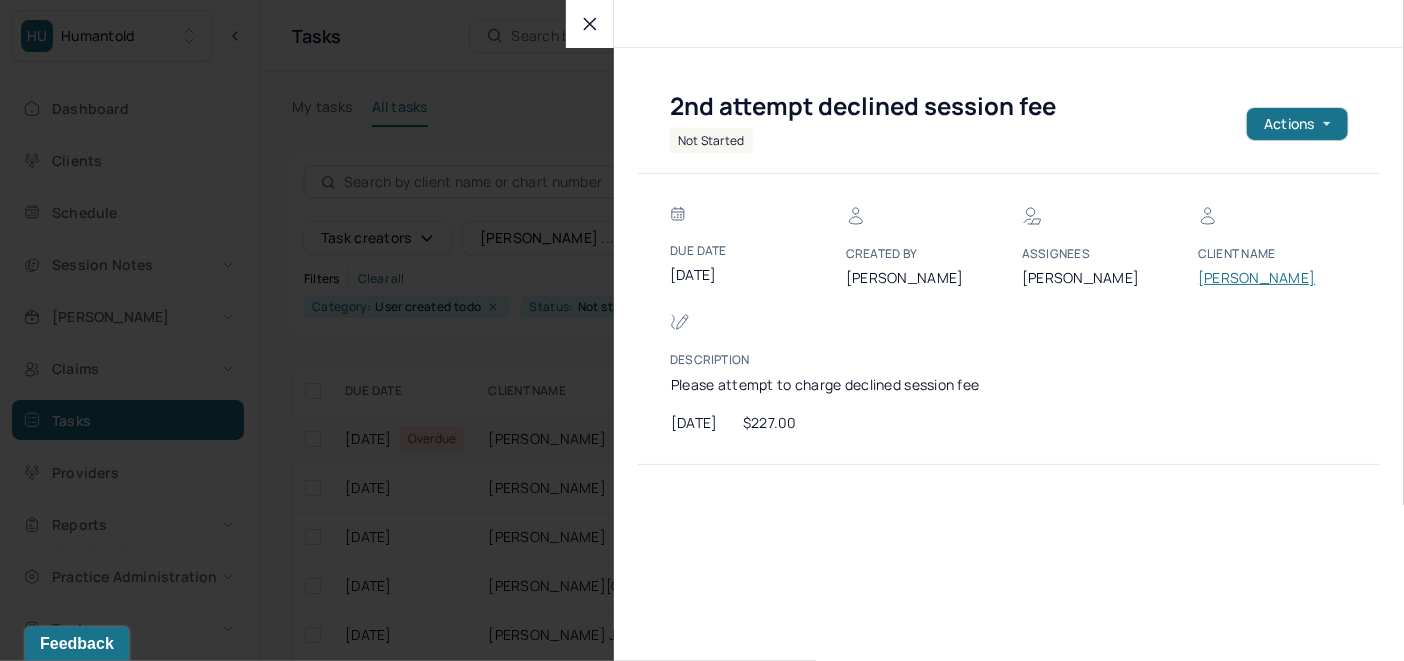 click on "STEPHENS, JESSE" at bounding box center (1258, 278) 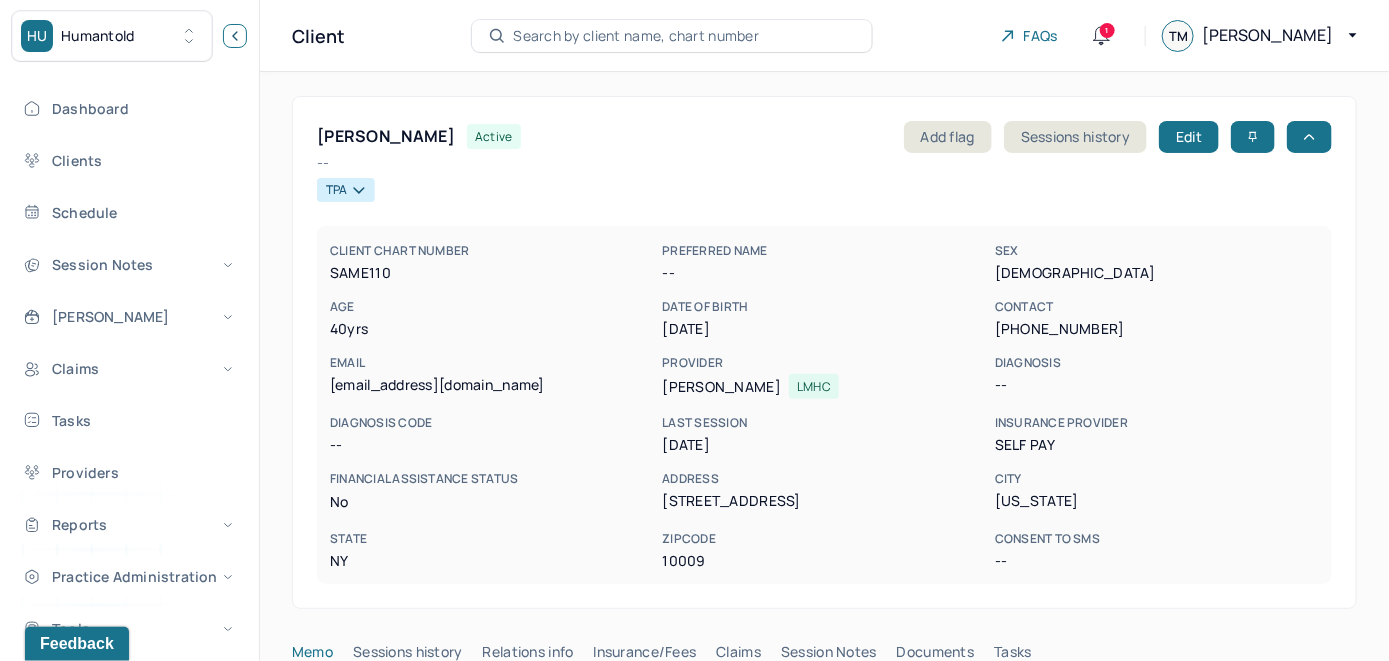 click 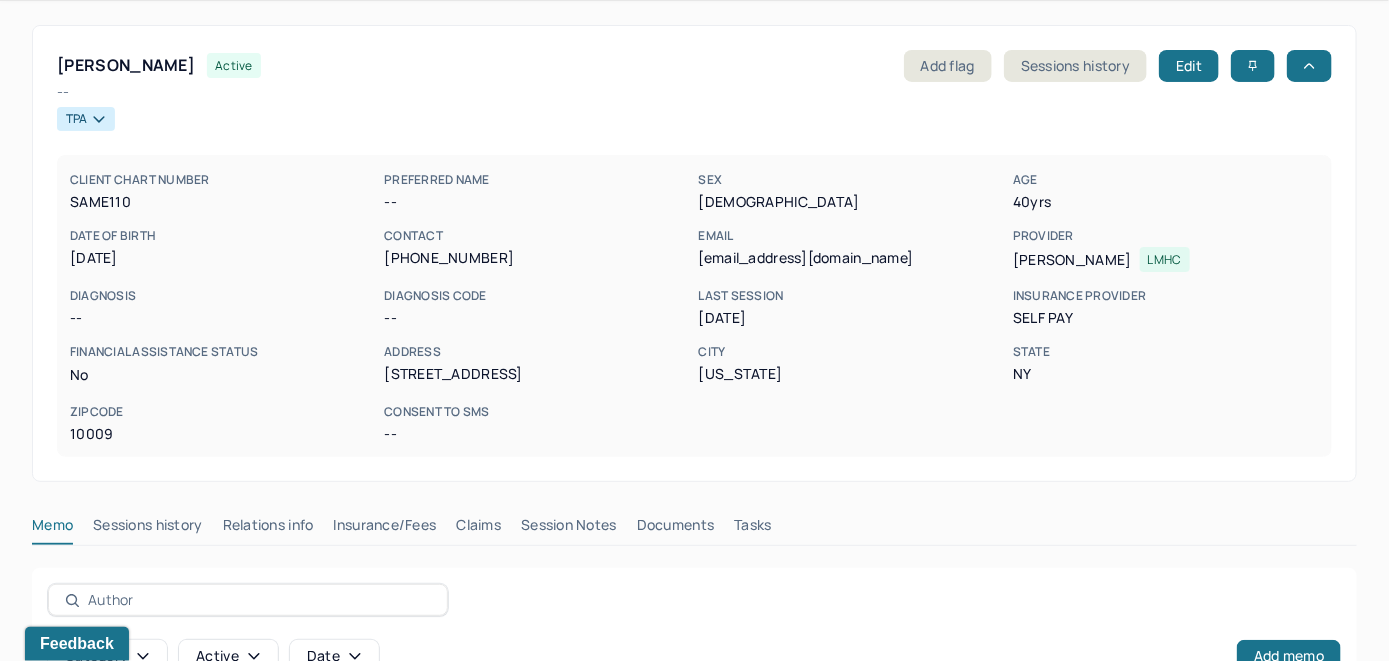 scroll, scrollTop: 68, scrollLeft: 0, axis: vertical 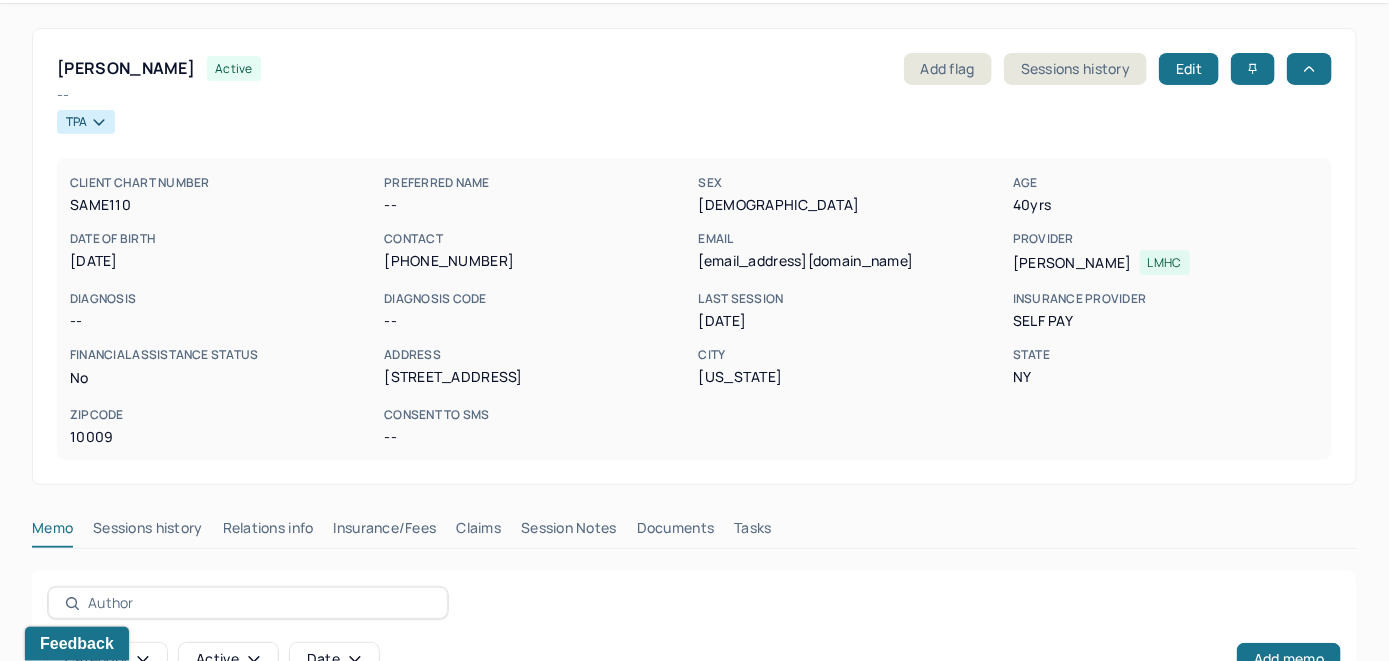 click on "Insurance/Fees" at bounding box center (385, 532) 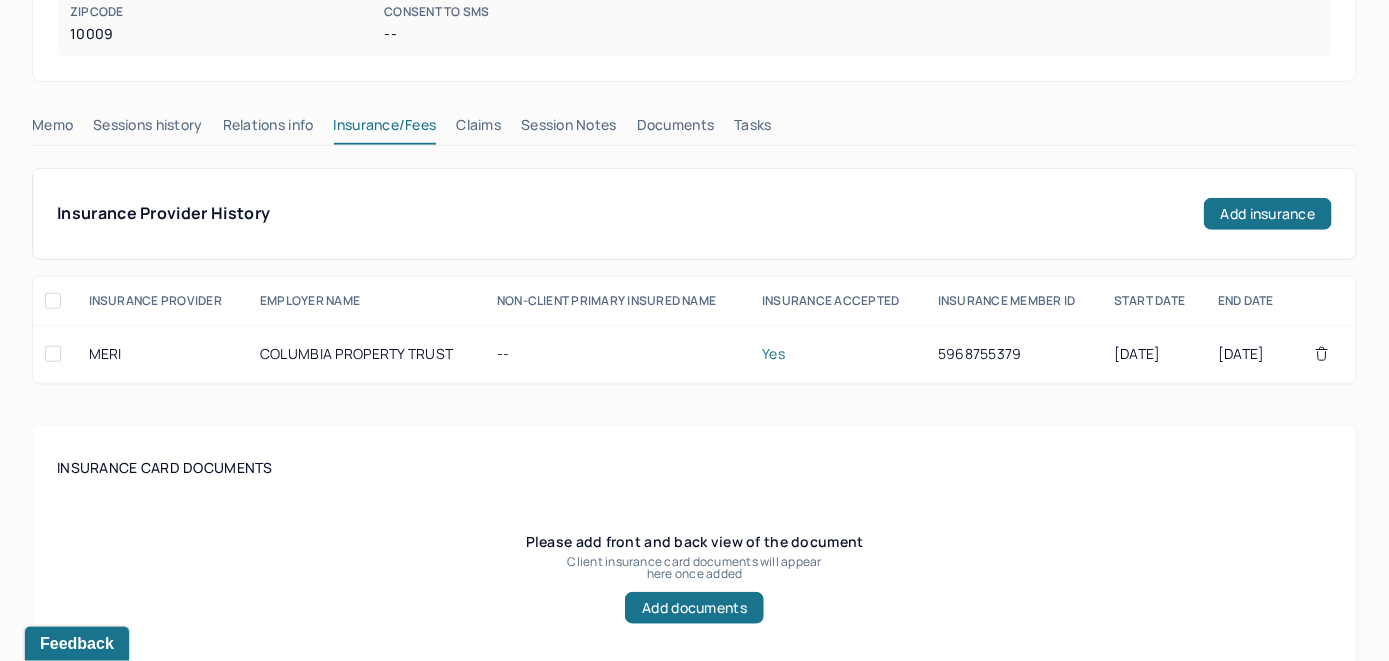 scroll, scrollTop: 468, scrollLeft: 0, axis: vertical 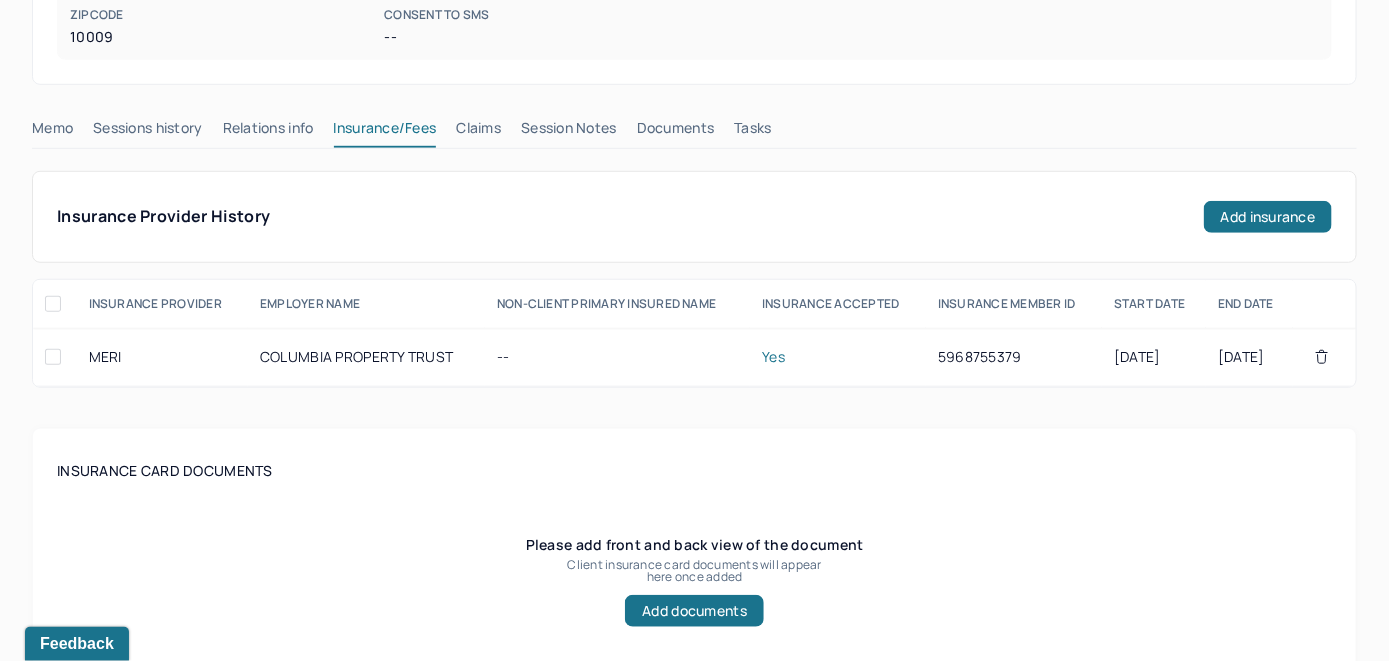 click on "Claims" at bounding box center [478, 132] 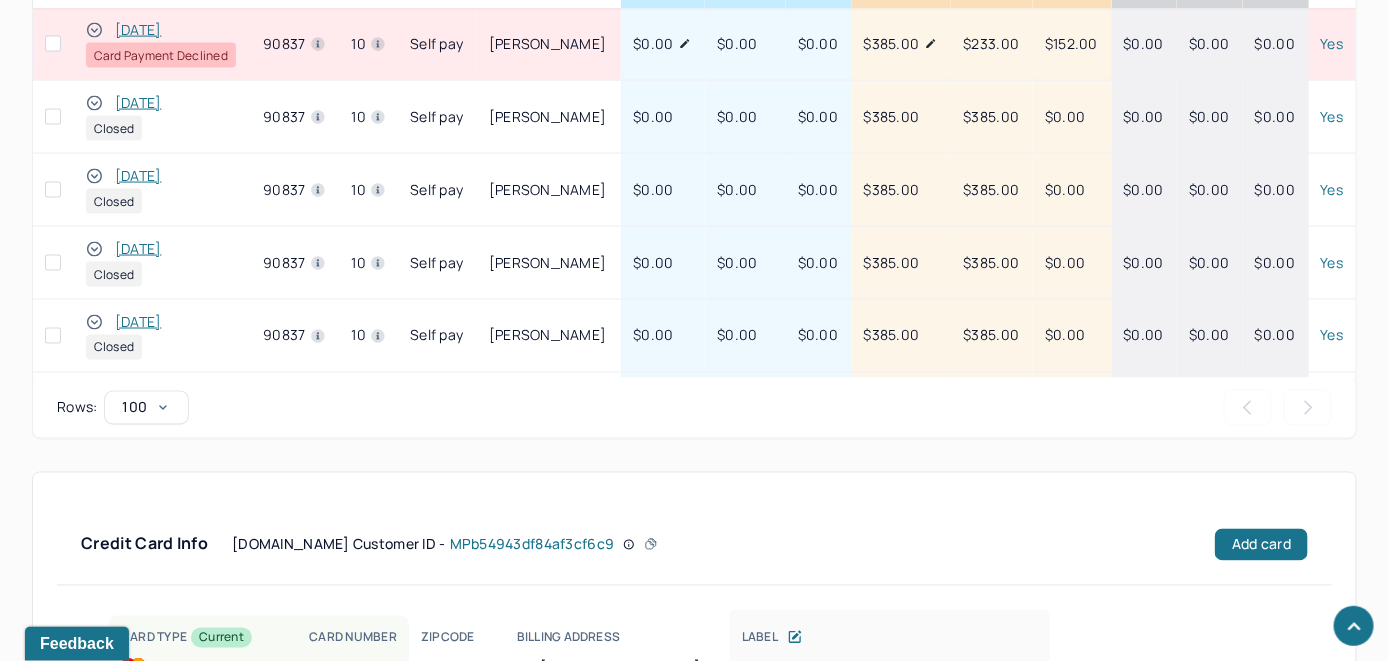 scroll, scrollTop: 1550, scrollLeft: 0, axis: vertical 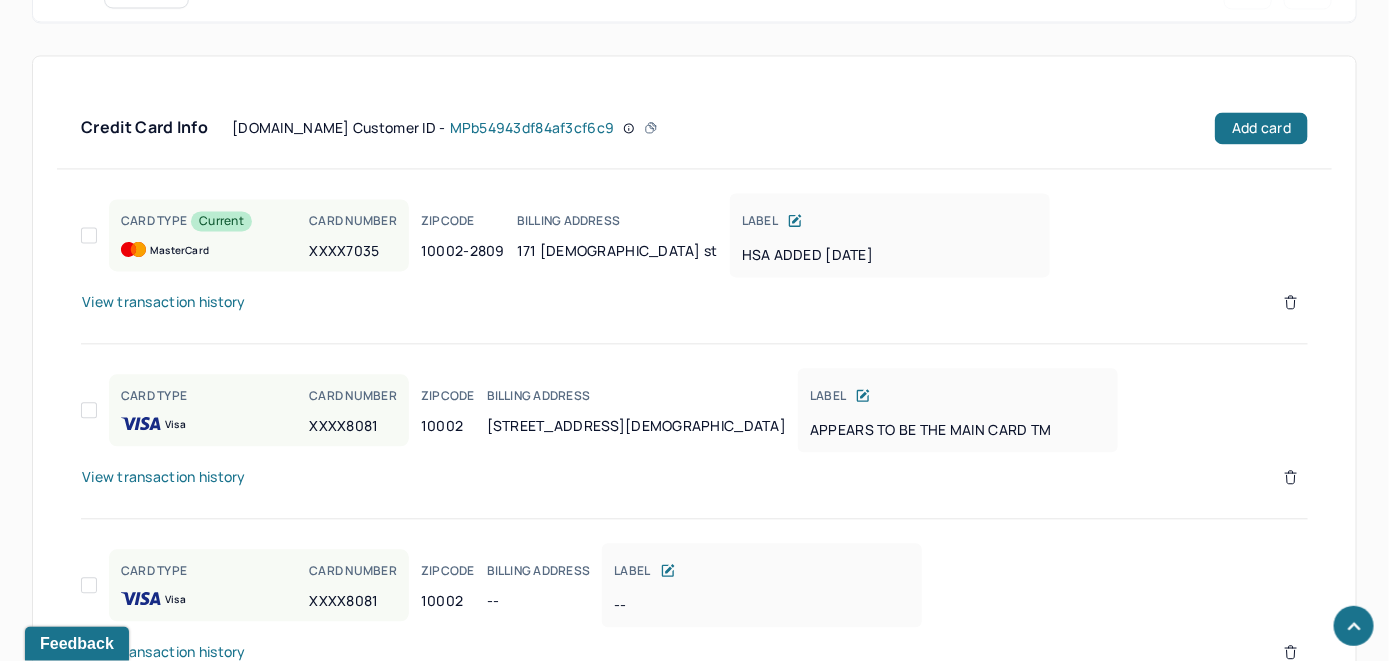 click on "View transaction history" at bounding box center [164, 302] 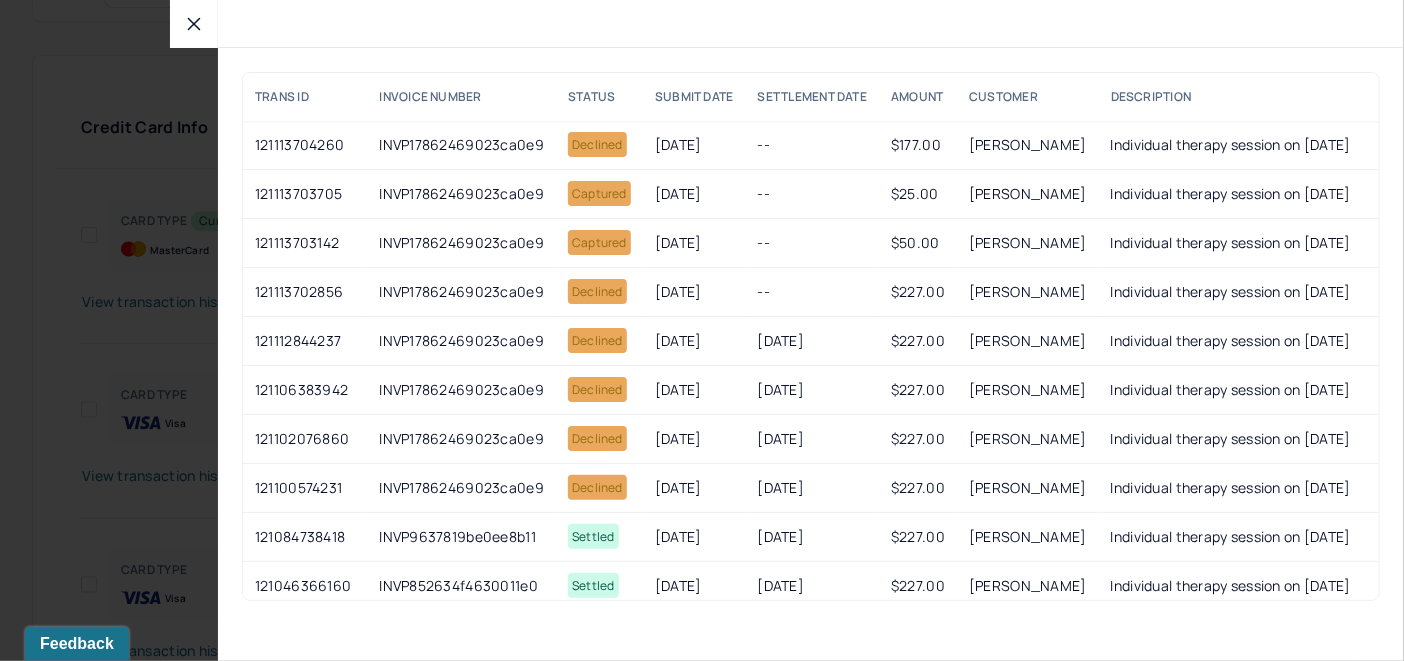 click 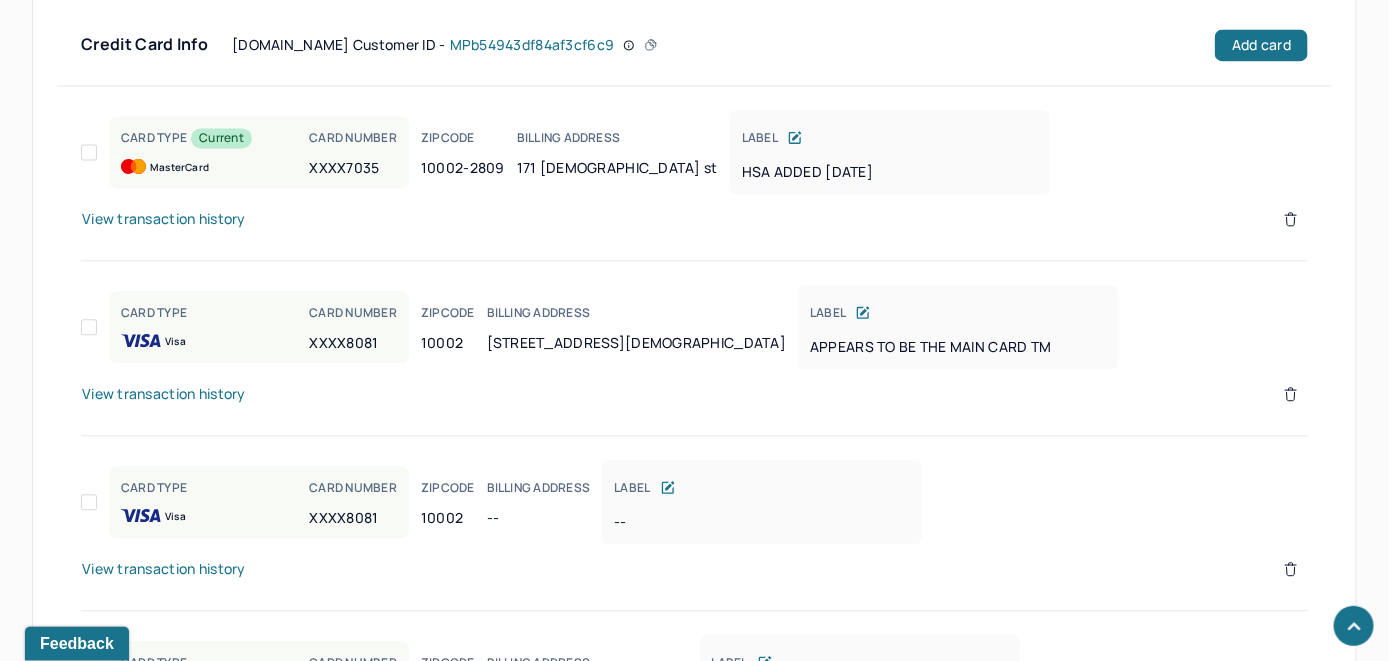 scroll, scrollTop: 1750, scrollLeft: 0, axis: vertical 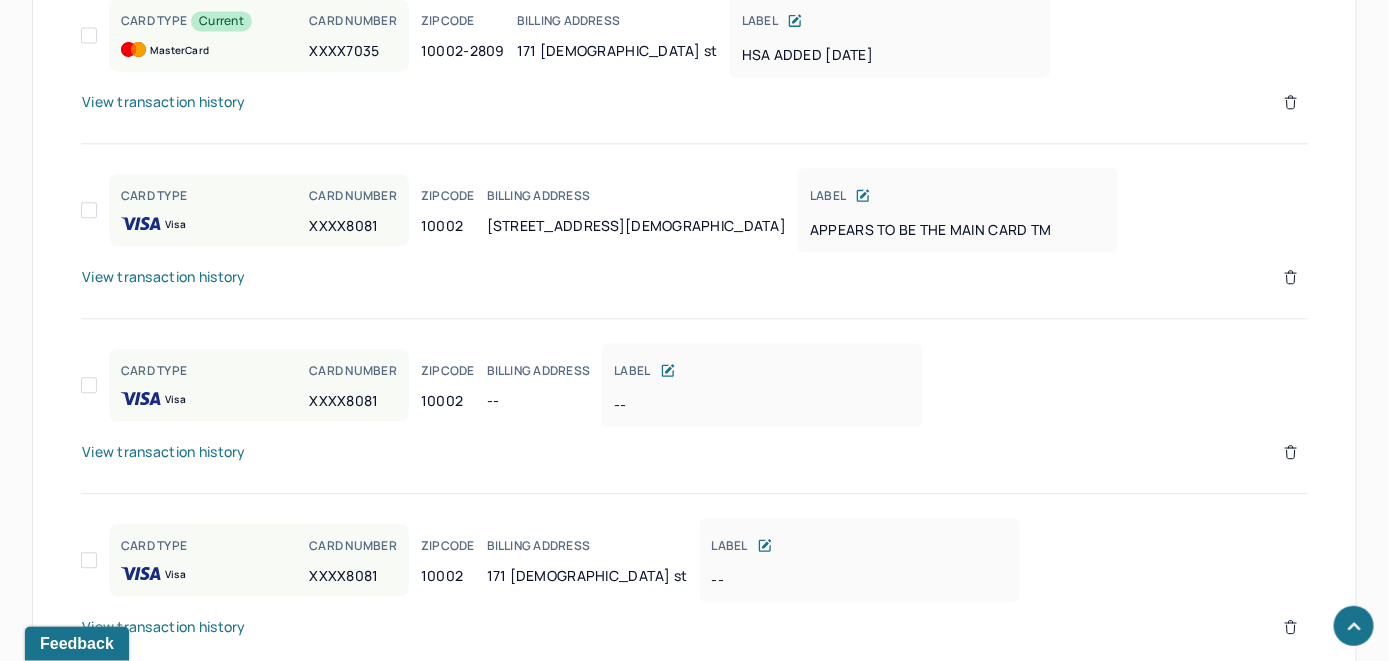 click on "View transaction history" at bounding box center (164, 277) 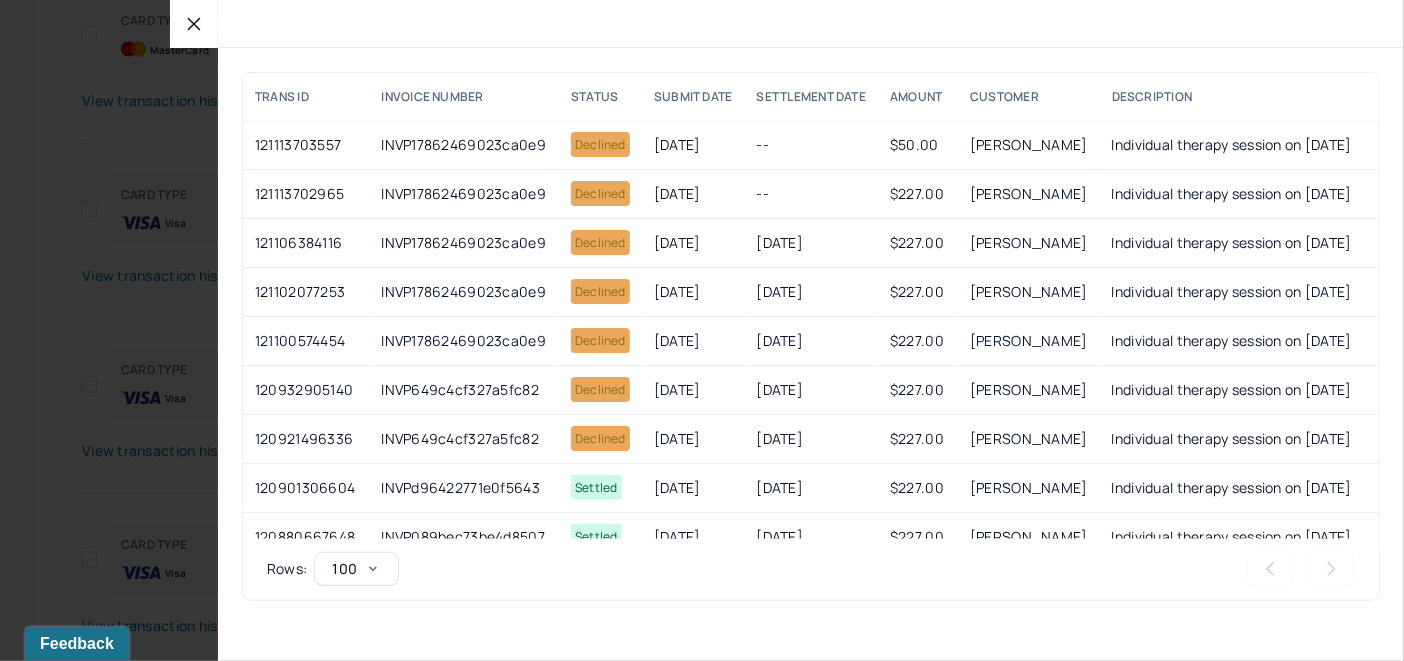 click 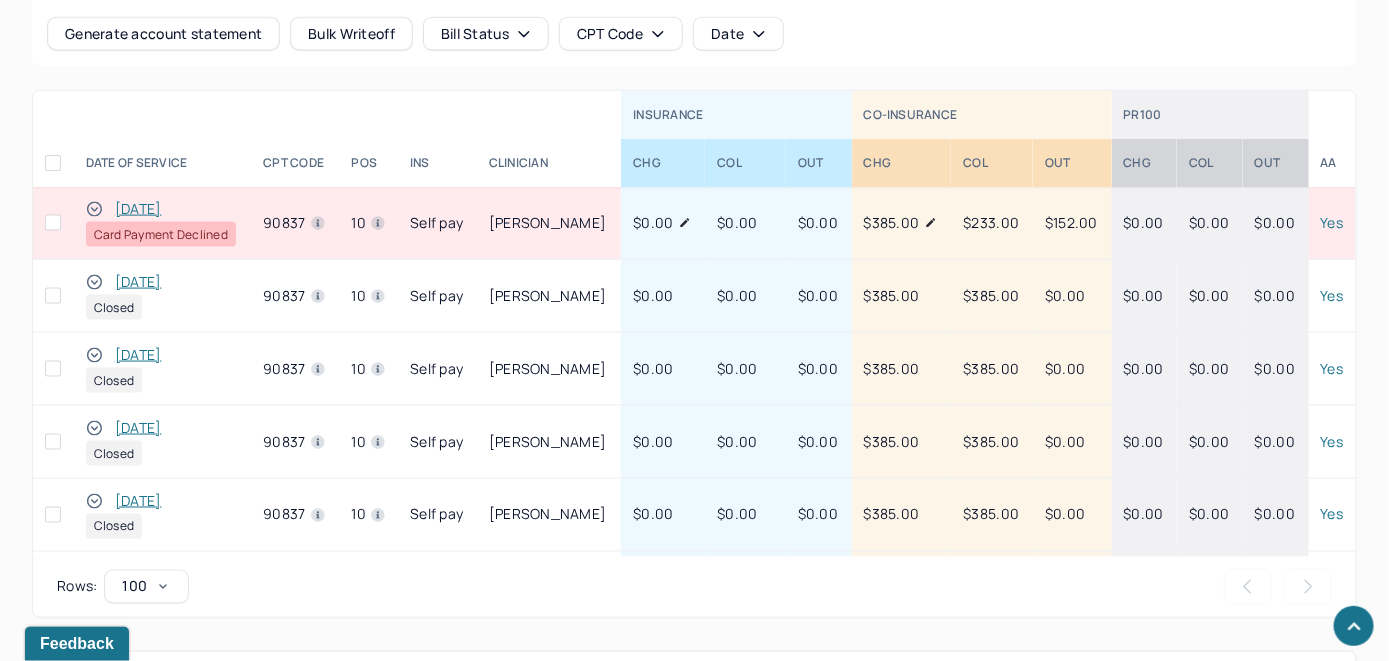 scroll, scrollTop: 935, scrollLeft: 0, axis: vertical 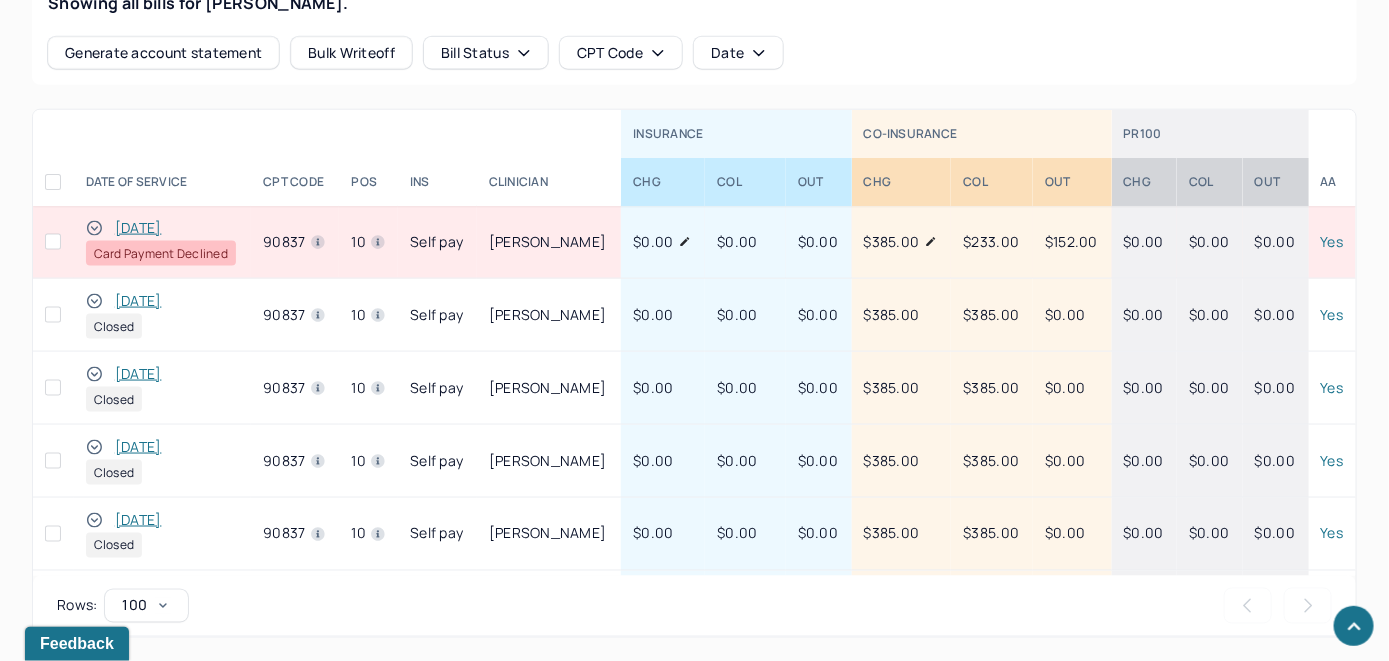 click on "[DATE]" at bounding box center [138, 228] 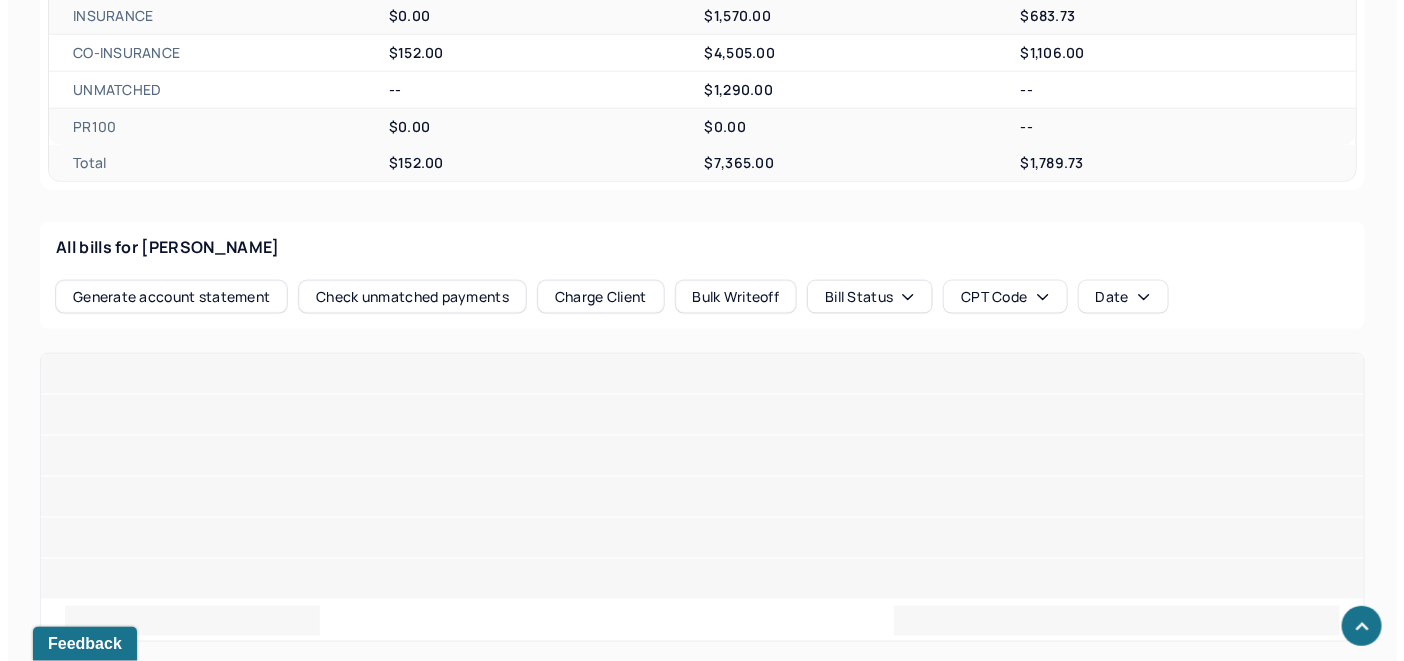 scroll, scrollTop: 935, scrollLeft: 0, axis: vertical 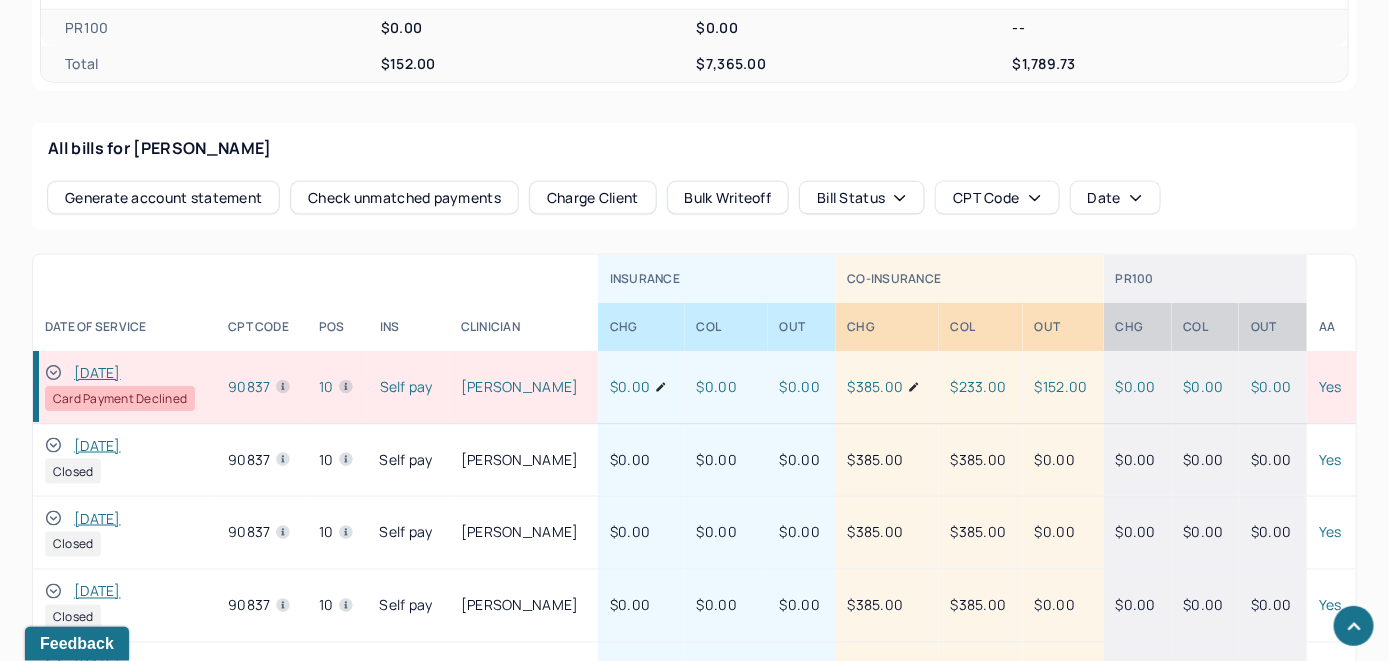 click on "Check unmatched payments" at bounding box center [404, 198] 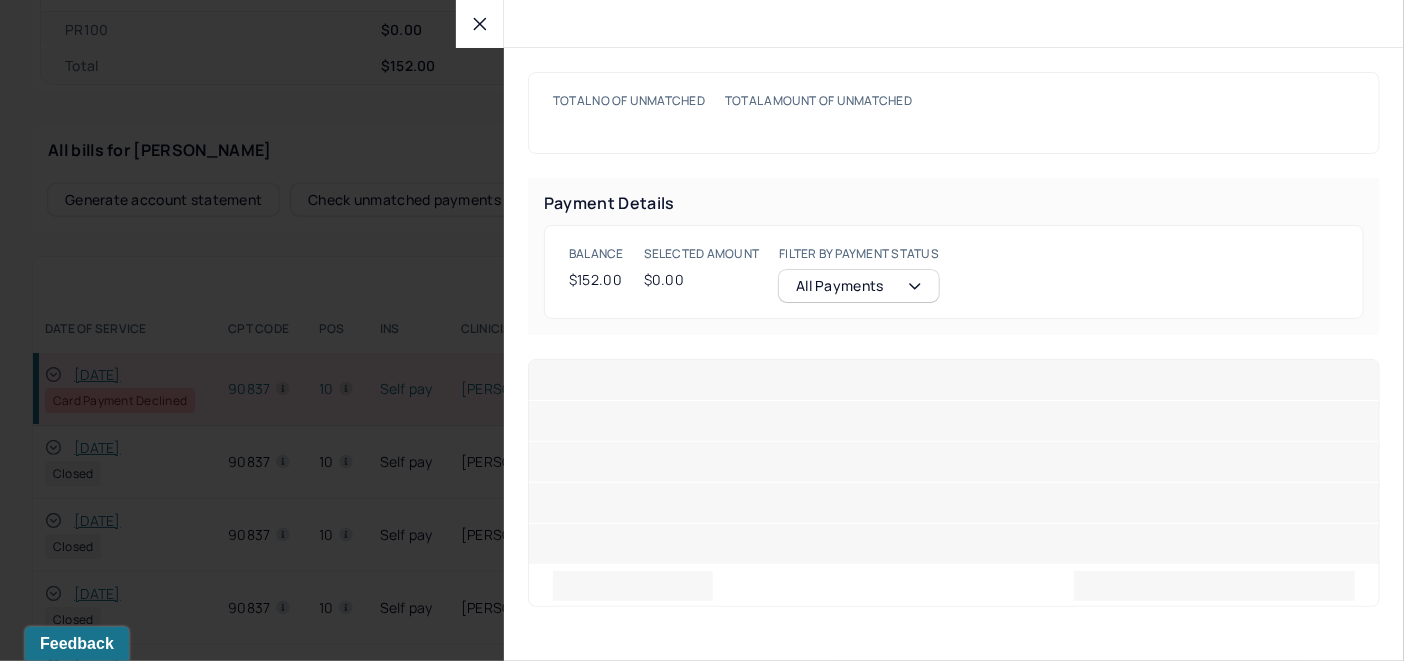 scroll, scrollTop: 936, scrollLeft: 0, axis: vertical 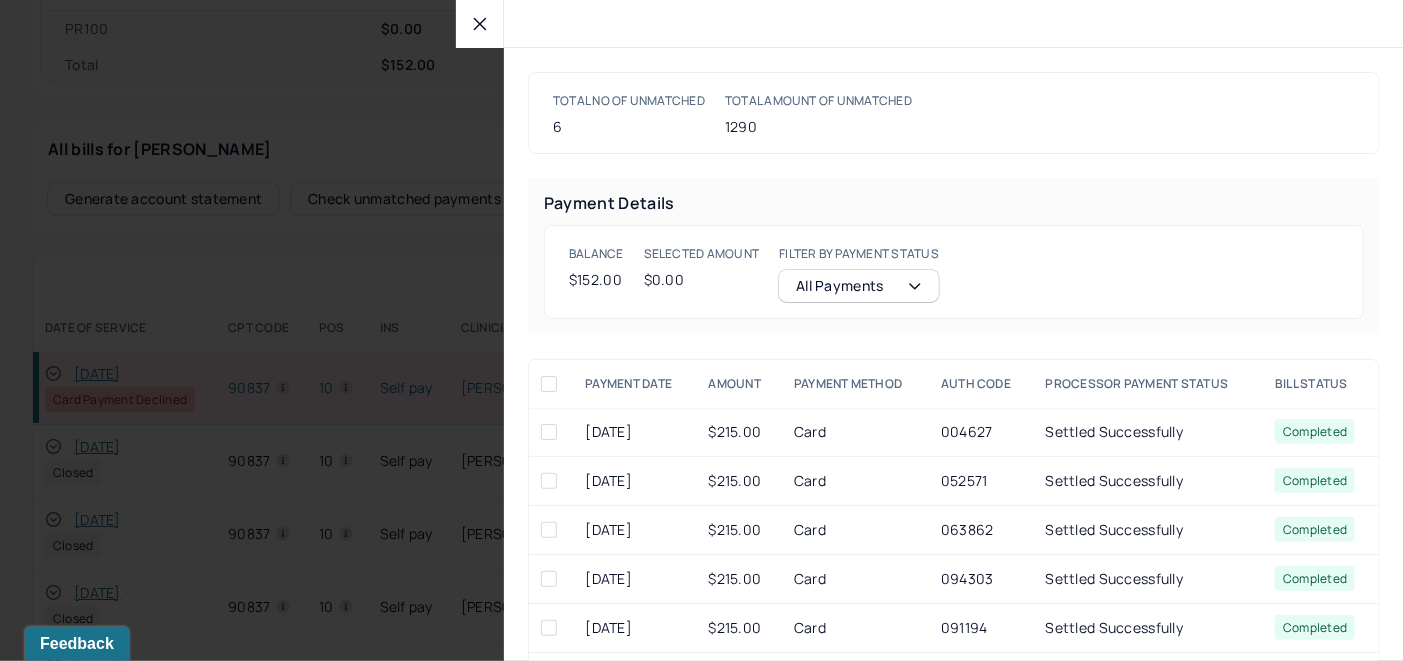 click 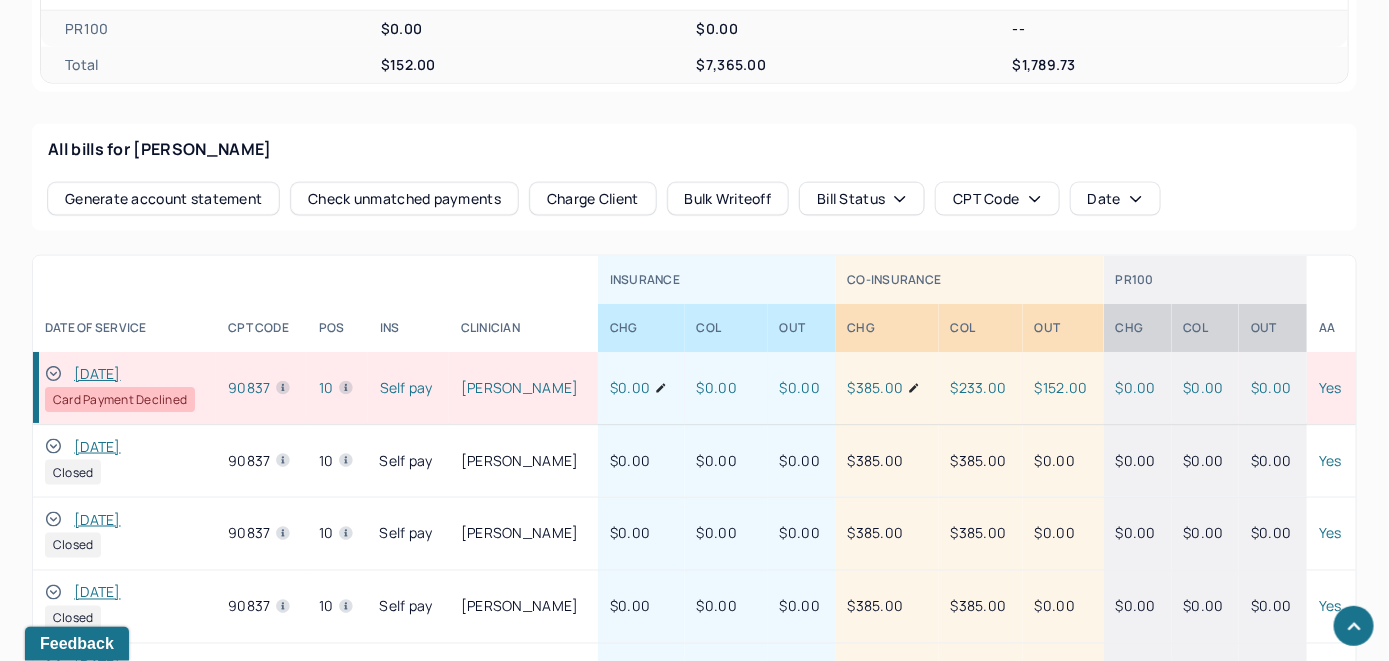 click on "Charge Client" at bounding box center (593, 199) 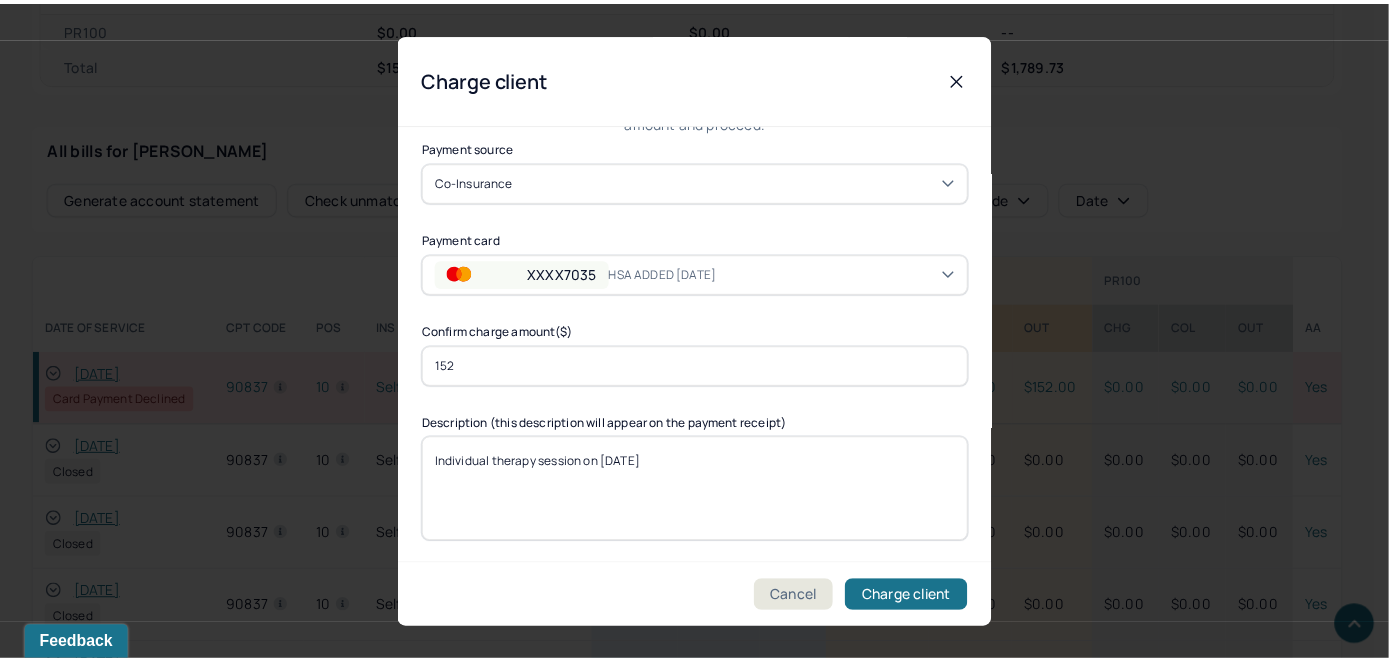 scroll, scrollTop: 121, scrollLeft: 0, axis: vertical 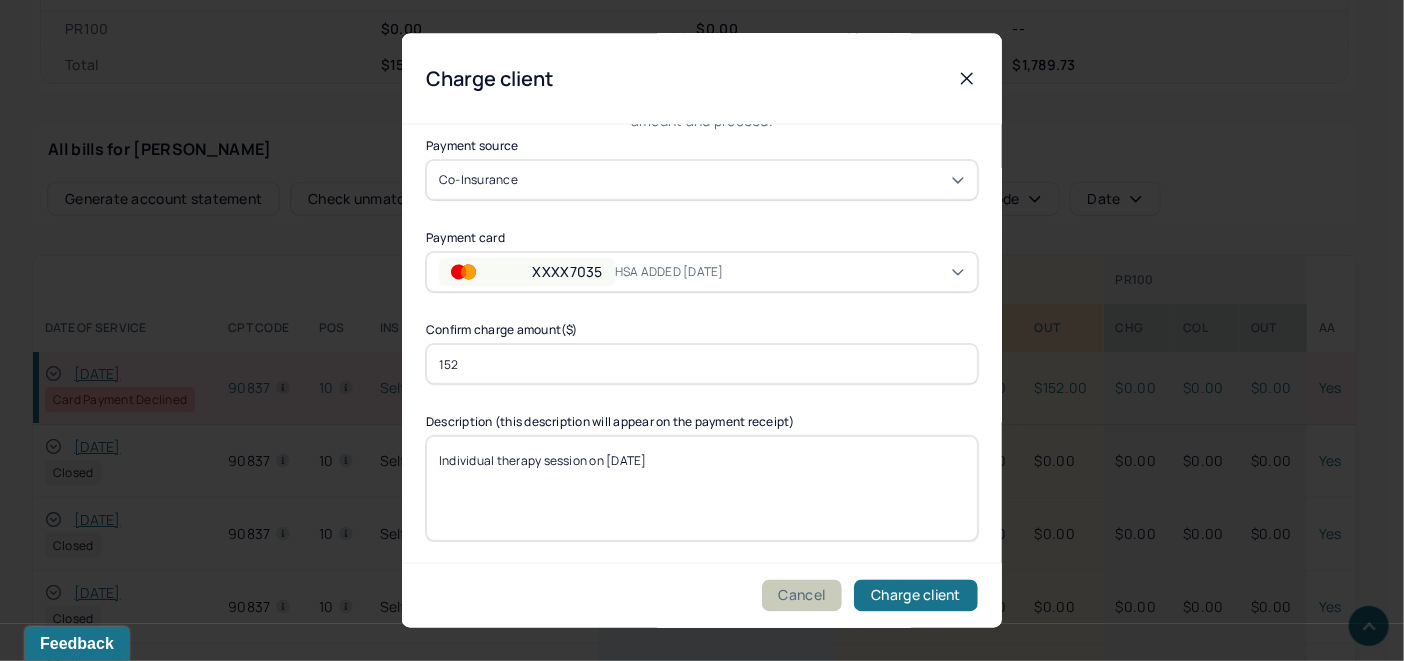 click on "Cancel" at bounding box center (802, 596) 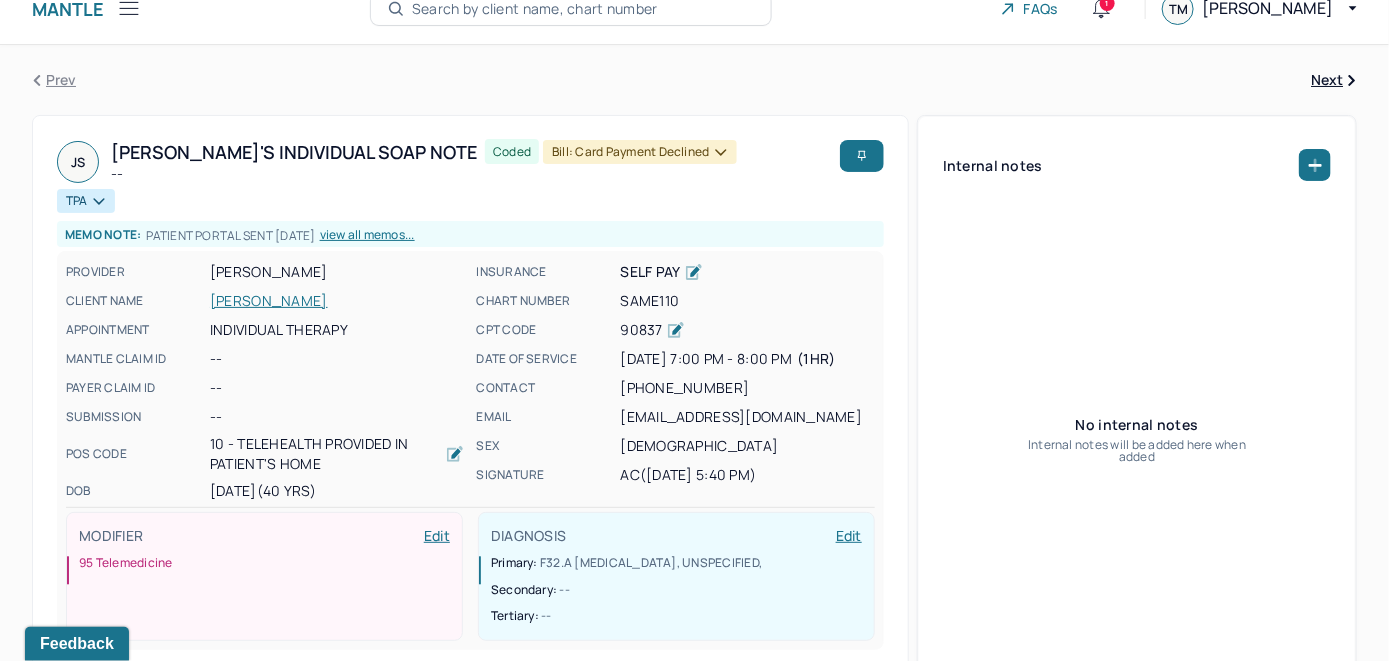 scroll, scrollTop: 0, scrollLeft: 0, axis: both 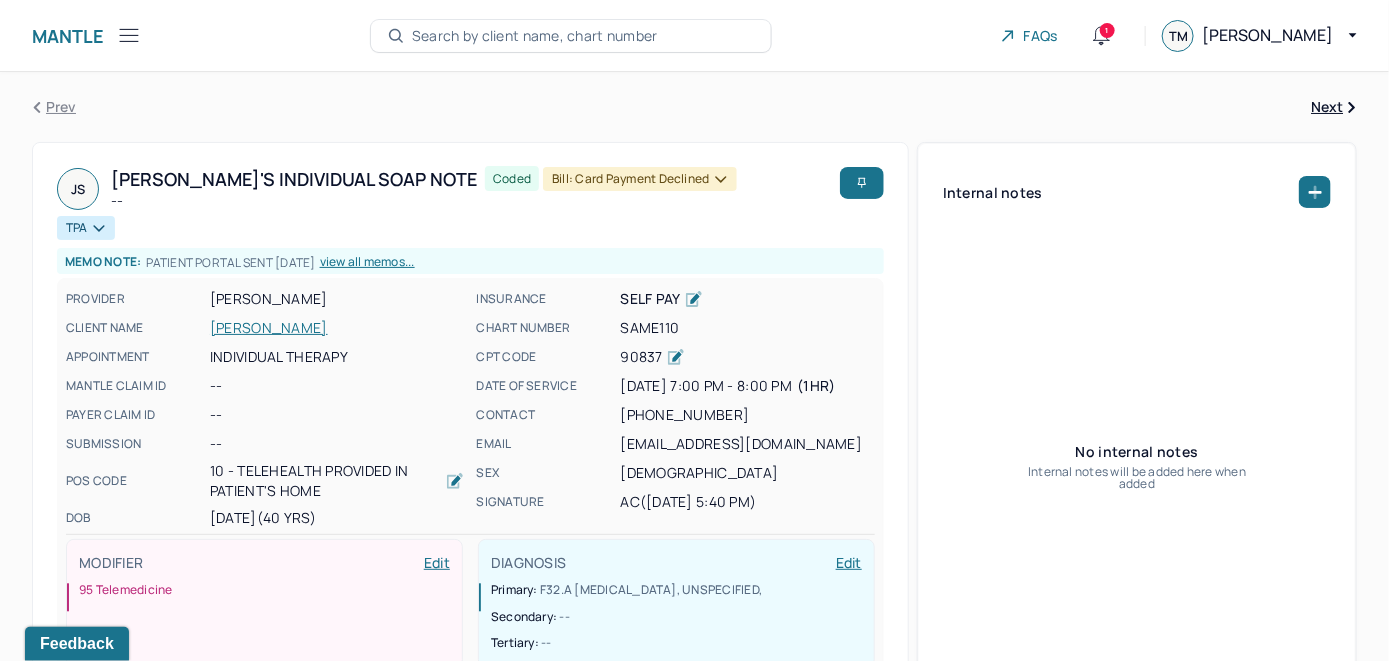 click 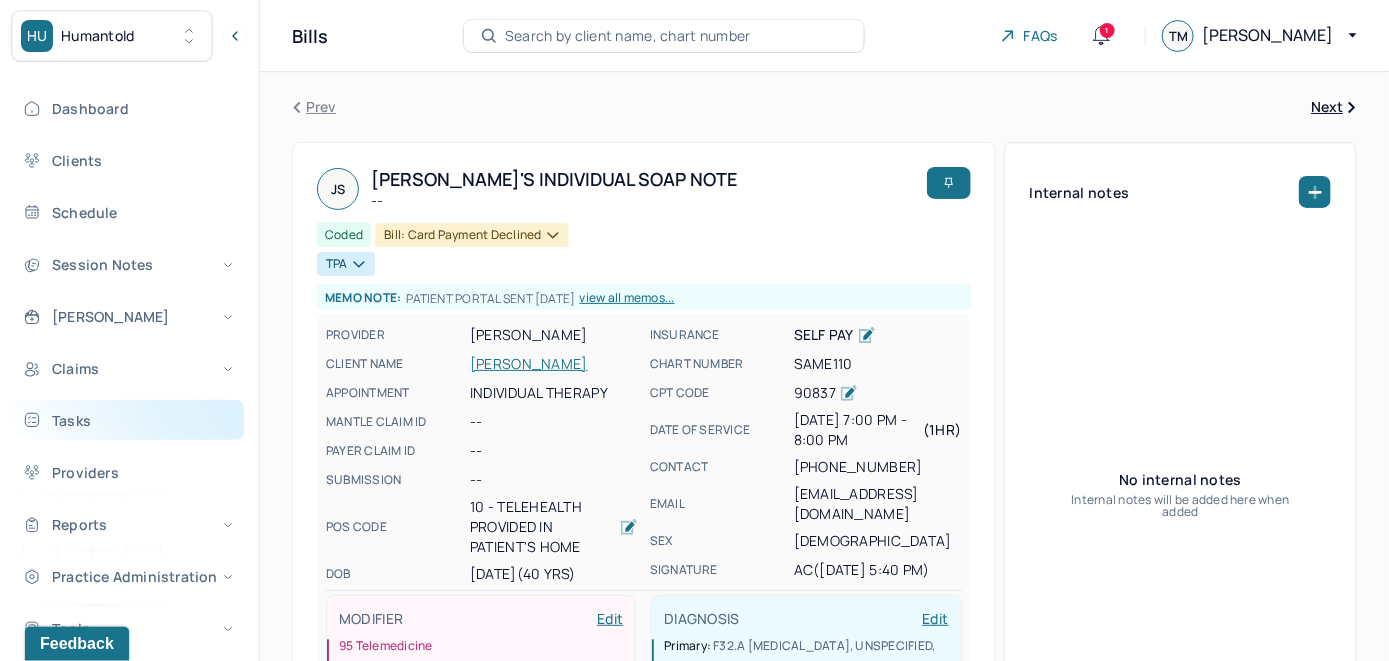 click on "Tasks" at bounding box center [128, 420] 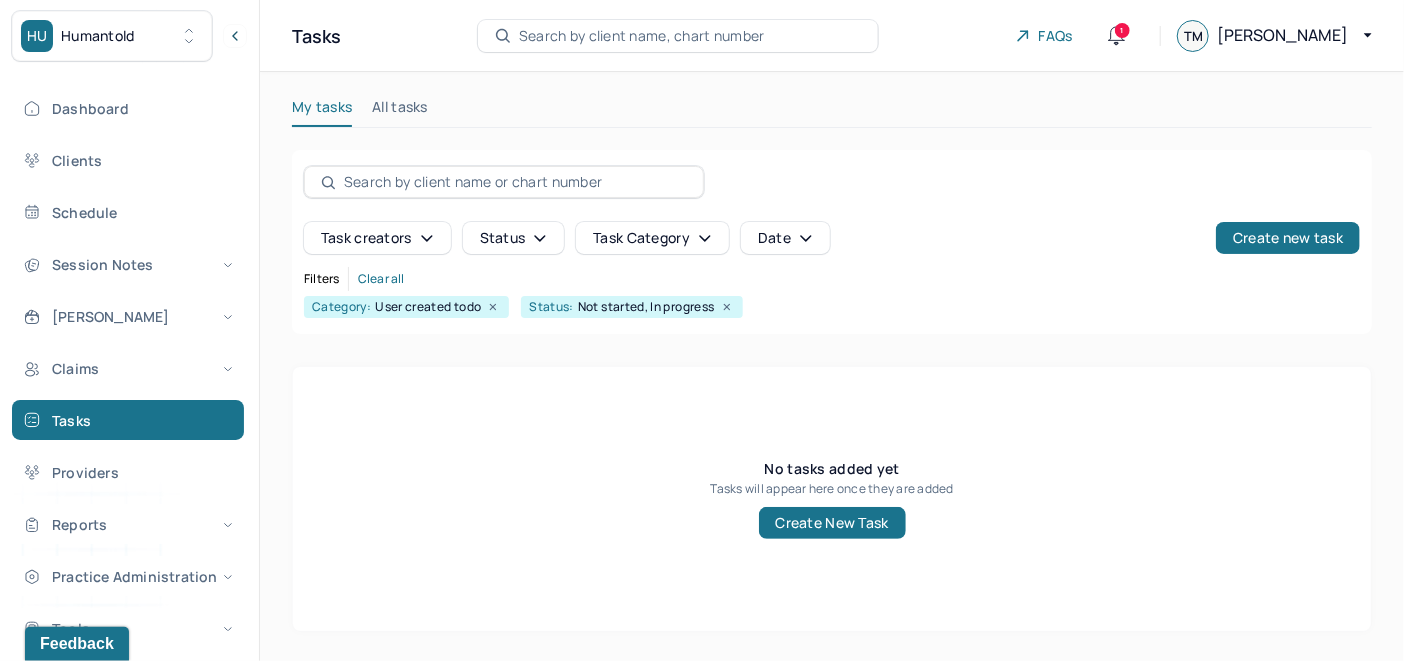 click on "All tasks" at bounding box center (400, 111) 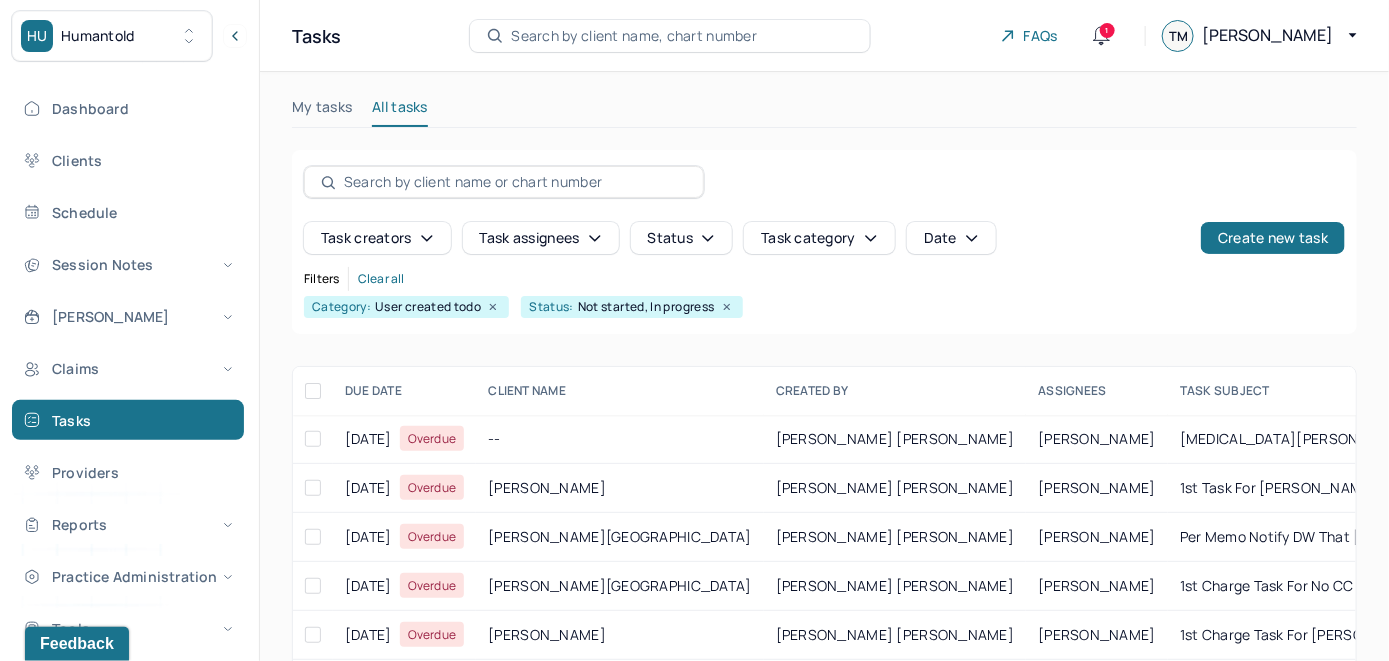 click on "Task assignees" at bounding box center [541, 238] 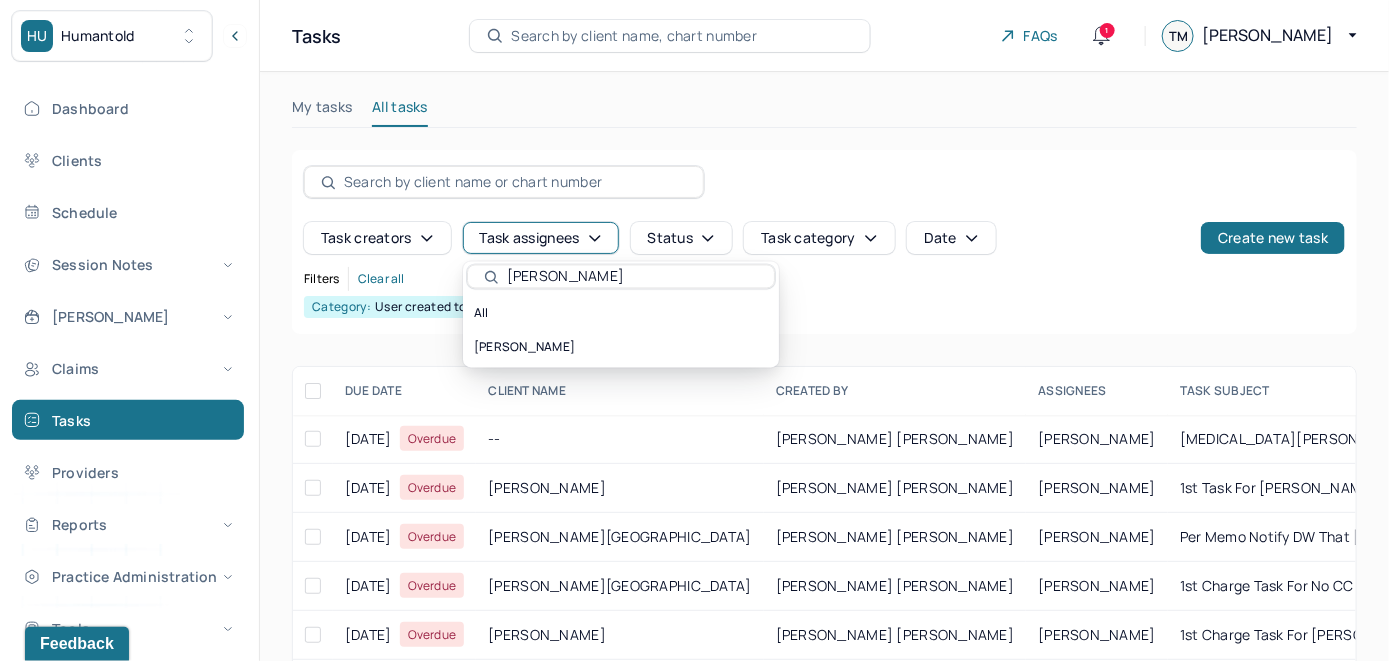 type on "LANELL" 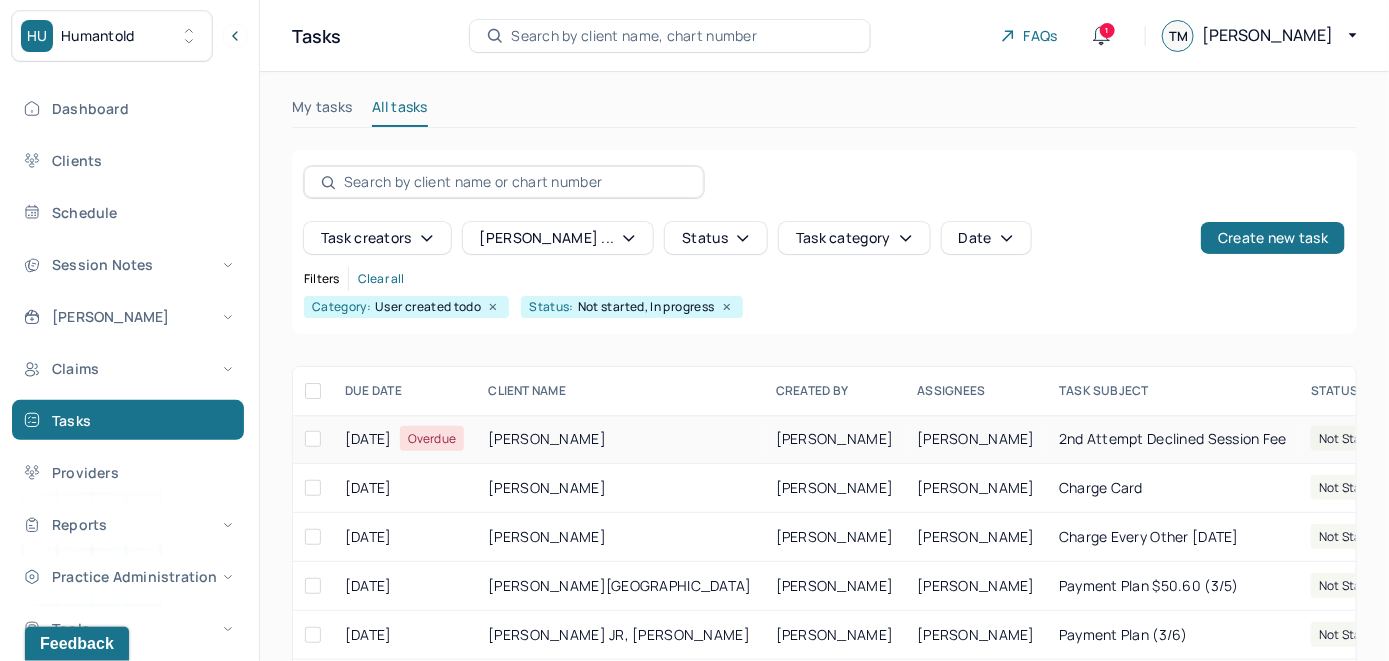click on "[PERSON_NAME]" at bounding box center [976, 439] 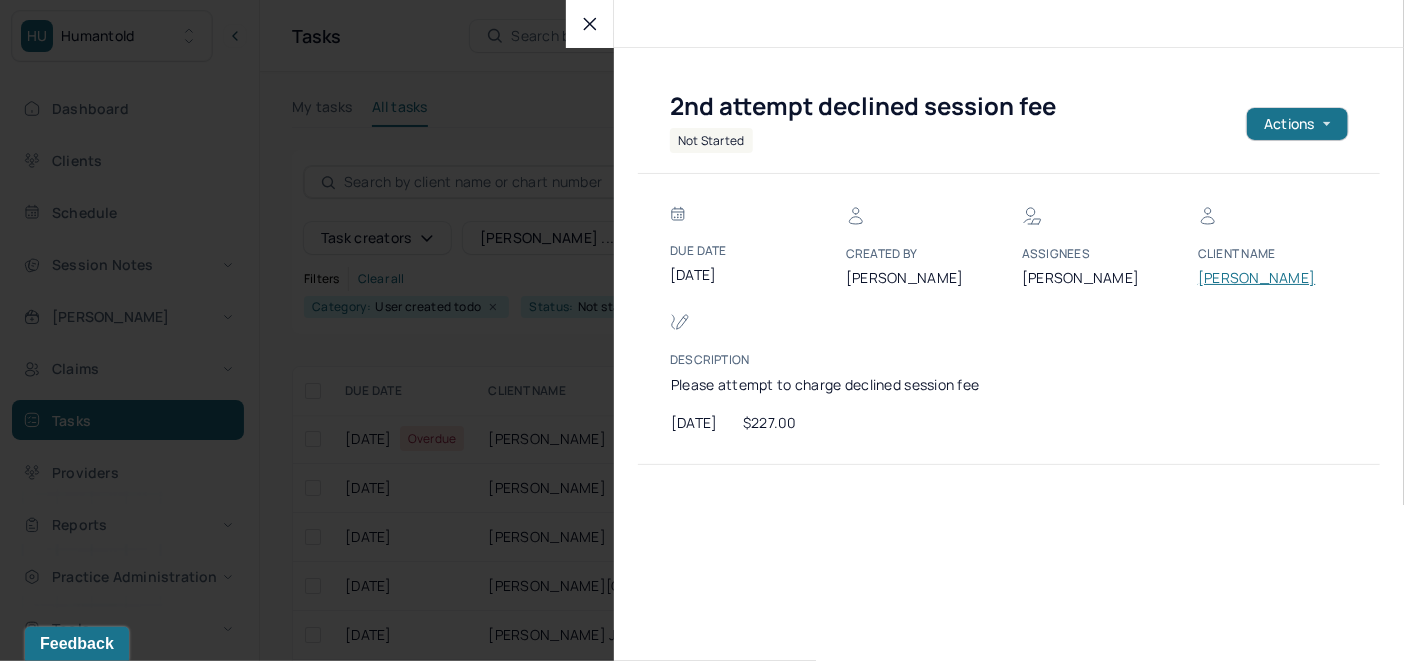 click on "STEPHENS, JESSE" at bounding box center (1258, 278) 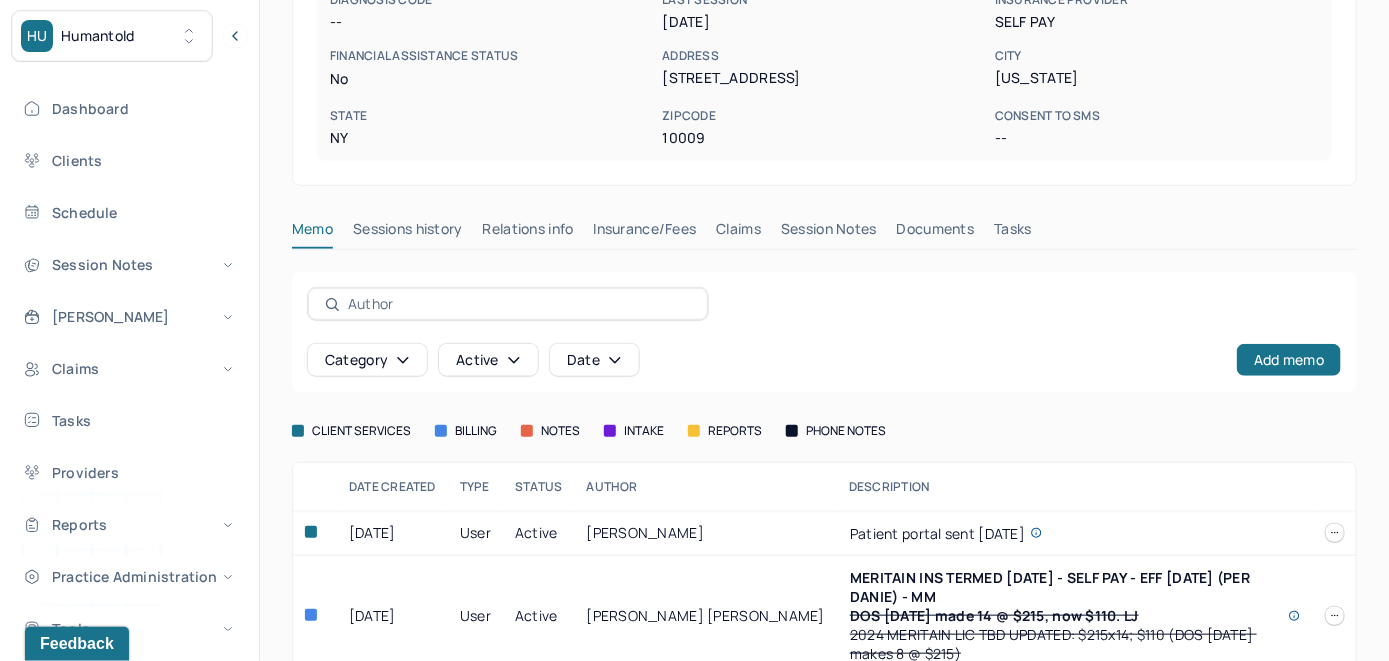 scroll, scrollTop: 463, scrollLeft: 0, axis: vertical 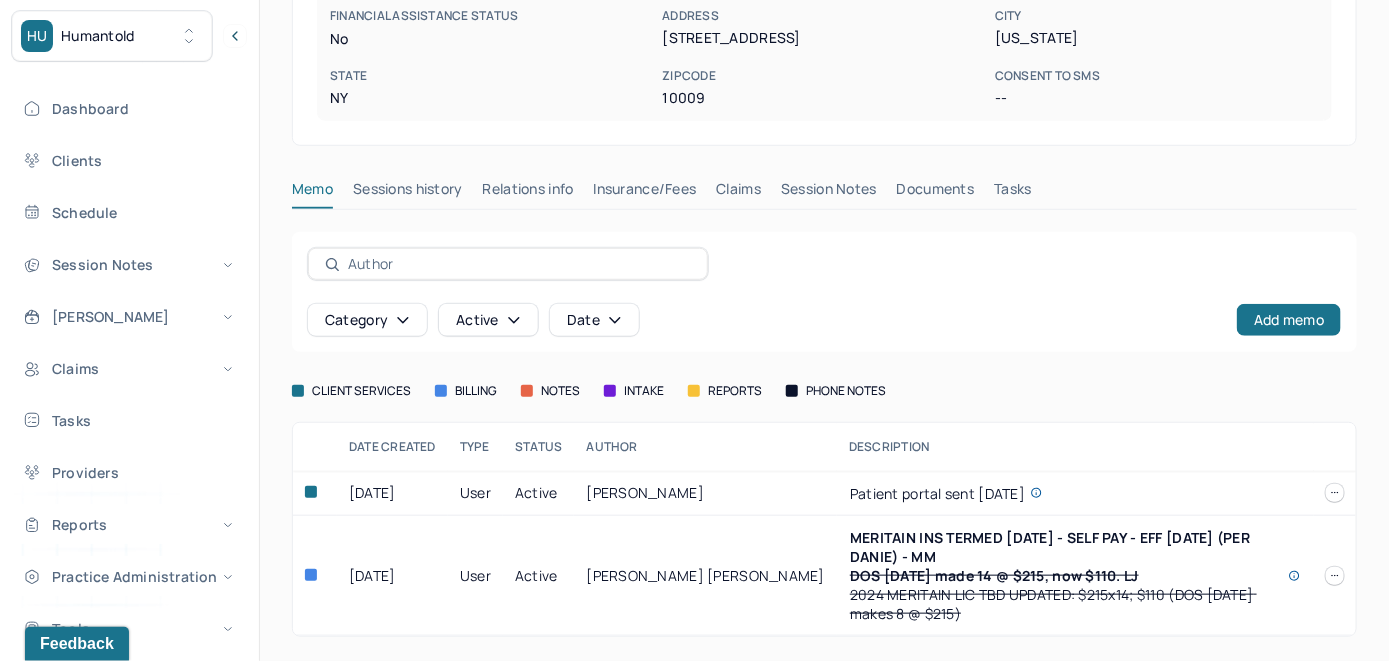 click on "Insurance/Fees" at bounding box center (645, 193) 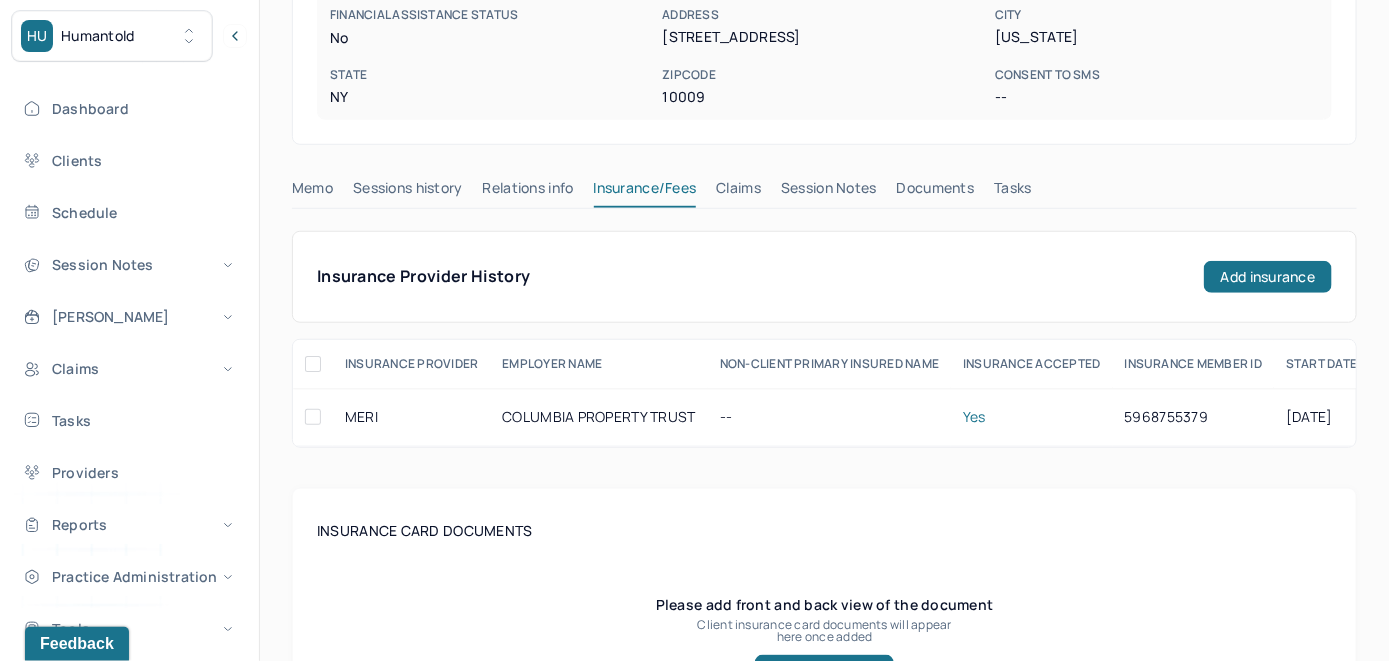 scroll, scrollTop: 463, scrollLeft: 0, axis: vertical 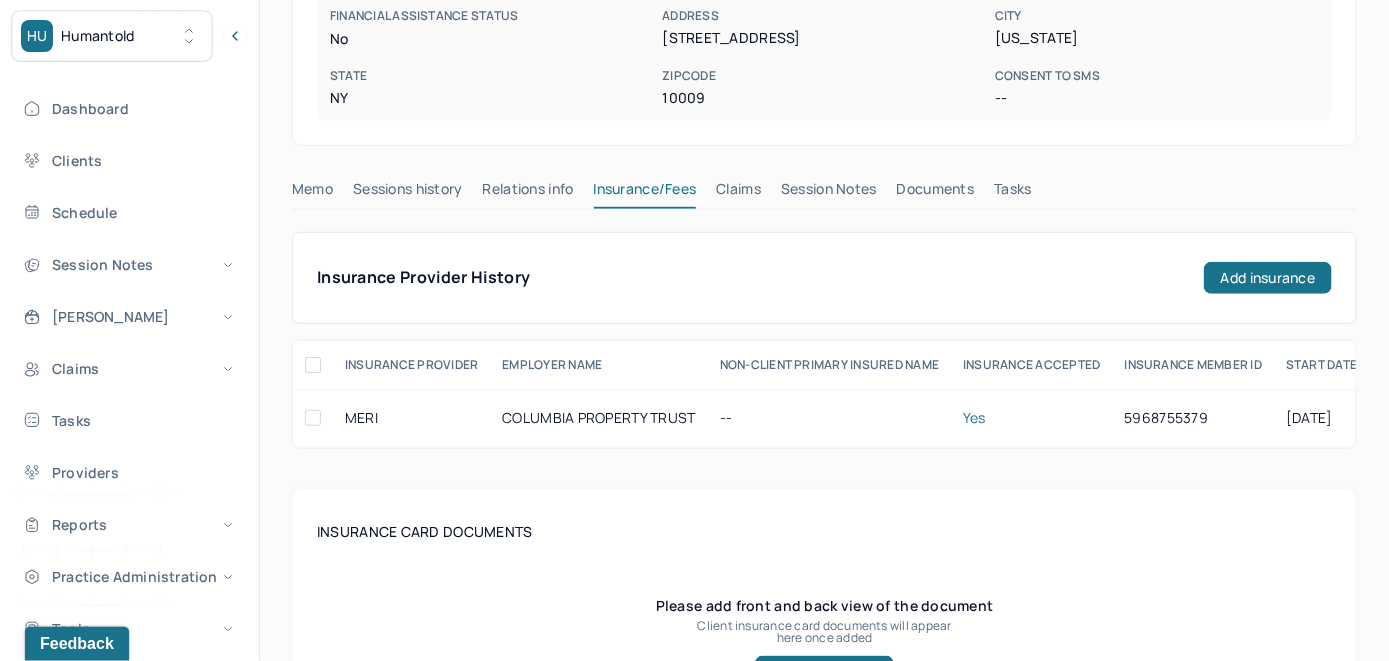 click on "Claims" at bounding box center (738, 193) 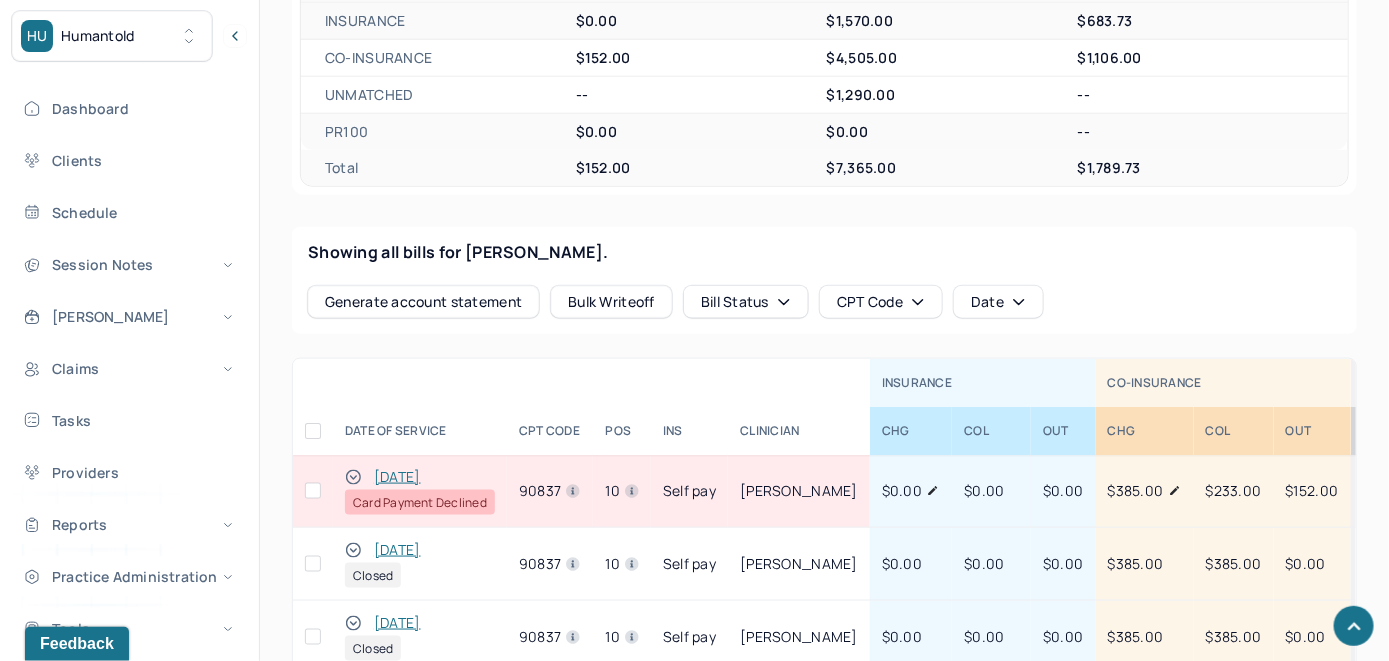 scroll, scrollTop: 763, scrollLeft: 0, axis: vertical 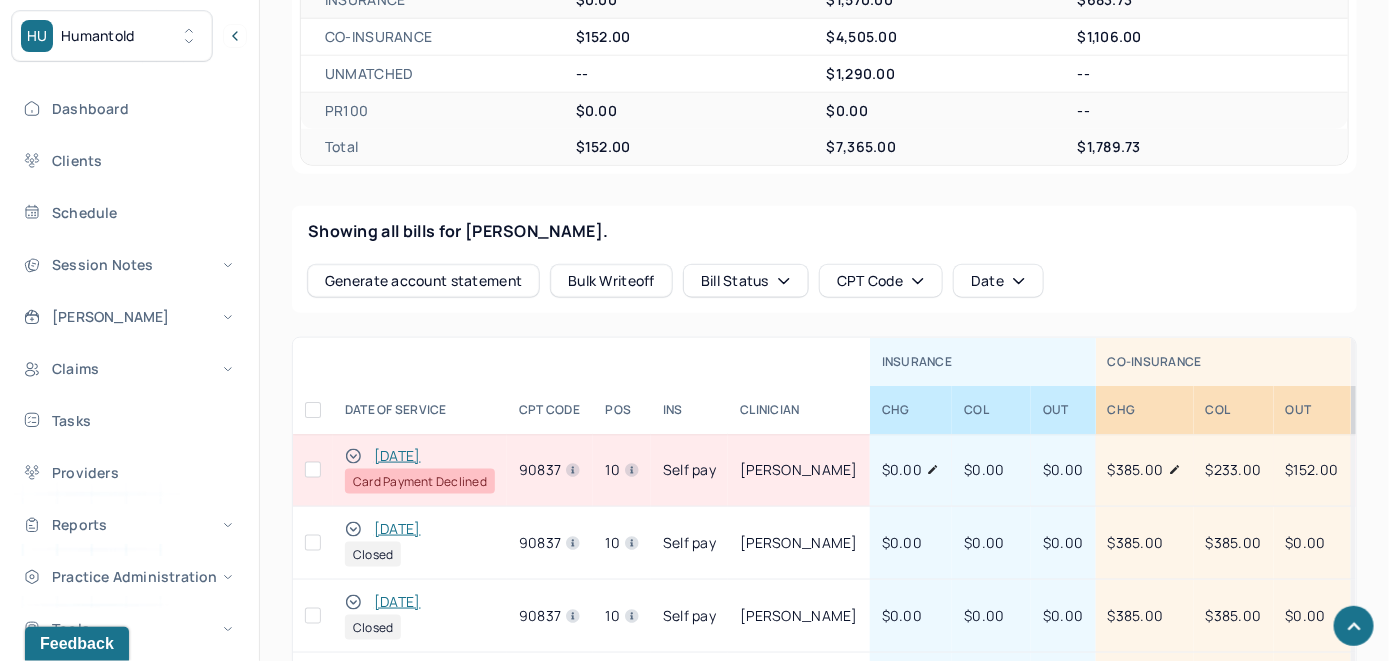 click 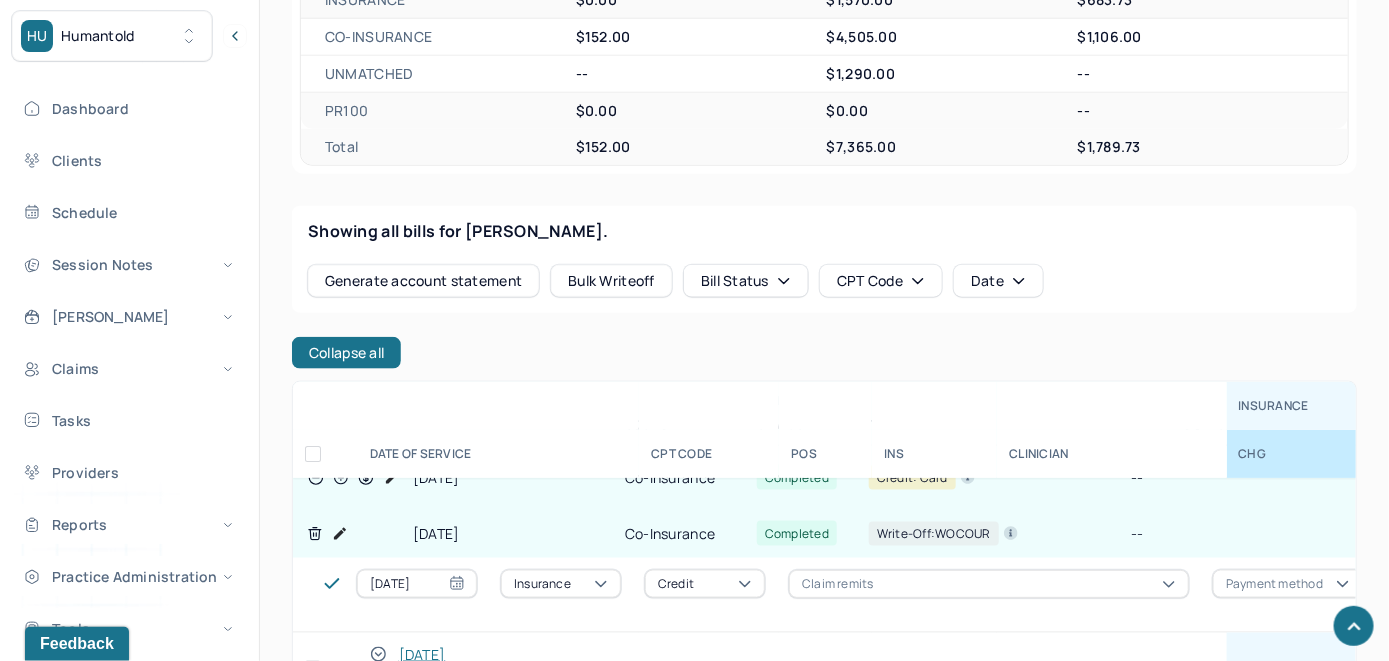 scroll, scrollTop: 200, scrollLeft: 0, axis: vertical 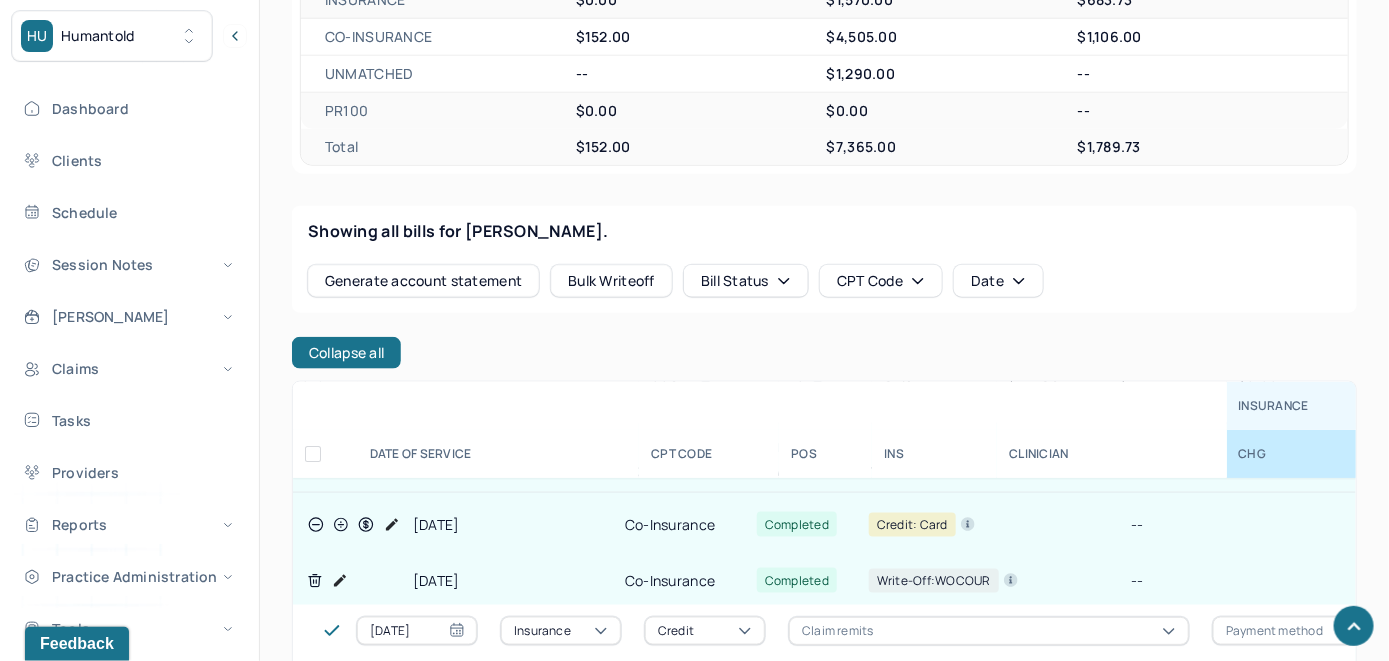 click on "STEPHENS, JESSE active   Add flag     Edit               --   TPA   CLIENT CHART NUMBER SAME110 PREFERRED NAME -- SEX male AGE 40  yrs DATE OF BIRTH 09/05/1984  CONTACT (267) 640-5758 EMAIL jrvstephens@gmail.com PROVIDER CARMODY, ALEXIS LMHC DIAGNOSIS -- DIAGNOSIS CODE -- LAST SESSION 06/23/2025 insurance provider Self Pay FINANCIAL ASSISTANCE STATUS no Address 44 Avenue B, Apt 4B City New York State NY Zipcode 10009 Consent to Sms --   Memo     Sessions history     Relations info     Insurance/Fees     Claims     Session Notes     Documents     Tasks    OUTSTANDING COLLECTED WRITE-OFF INSURANCE $0.00 $1,570.00 $683.73 CO-INSURANCE $152.00 $4,505.00 $1,106.00 UNMATCHED -- $1,290.00 -- PR100 $0.00 $0.00 -- Total $152.00 $7,365.00 $1,789.73 Showing all bills for STEPHENS, JESSE.    Generate account statement     Bulk Writeoff     Bill Status     CPT Code     Date     Collapse all   INSURANCE CO-INSURANCE PR100 DATE OF SERVICE CPT CODE pos Ins CLINICIAN CHG COL OUT CHG COL OUT CHg COL OUT AA     06/23/2025 90837" at bounding box center [824, 573] 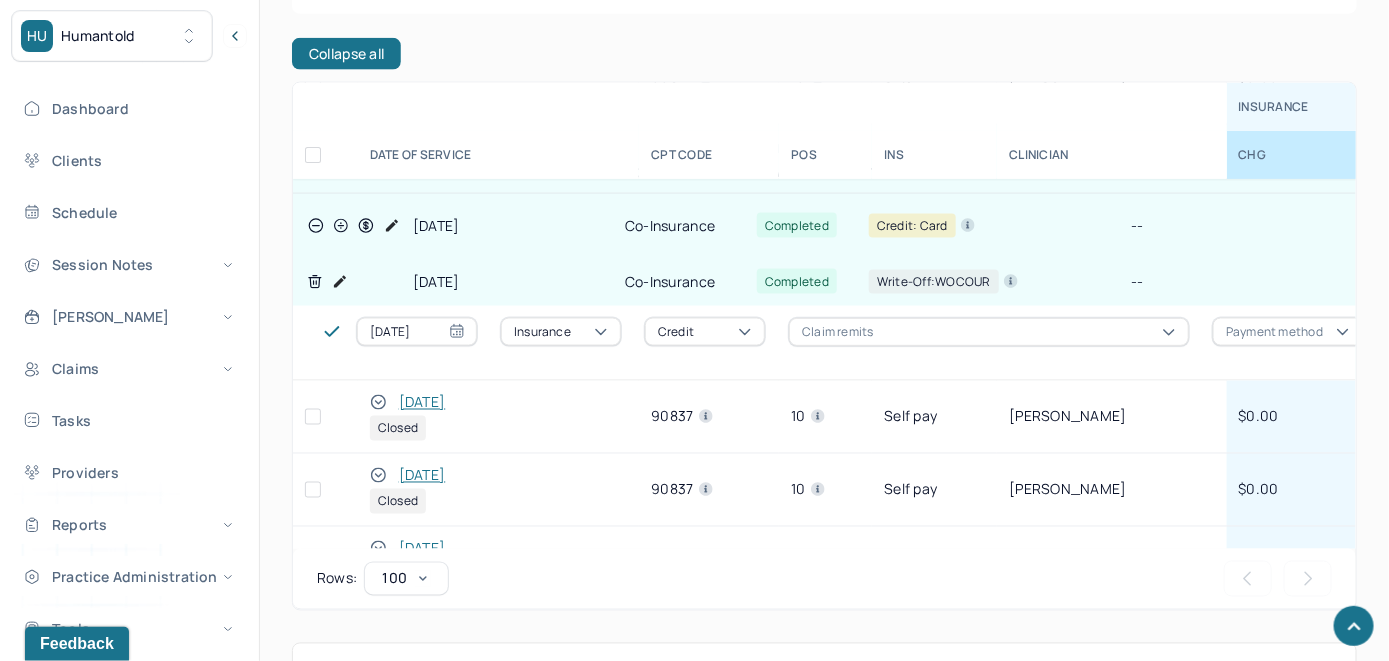 scroll, scrollTop: 1063, scrollLeft: 0, axis: vertical 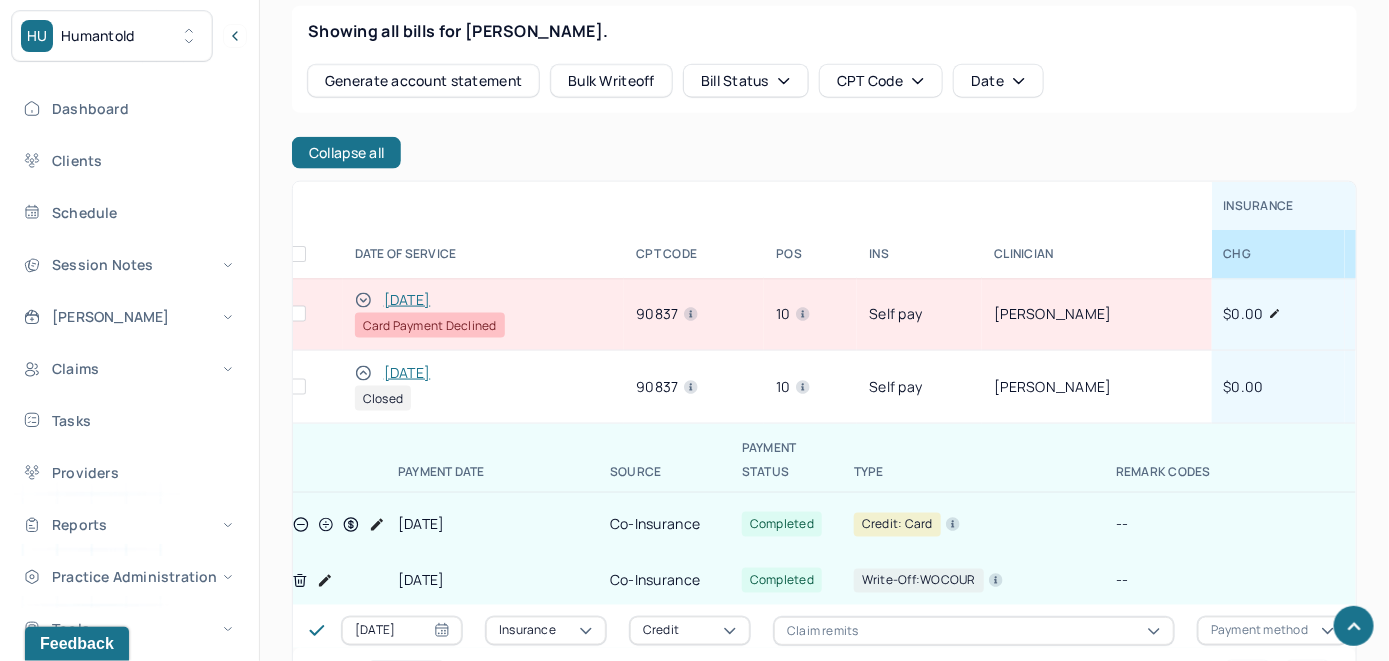 click 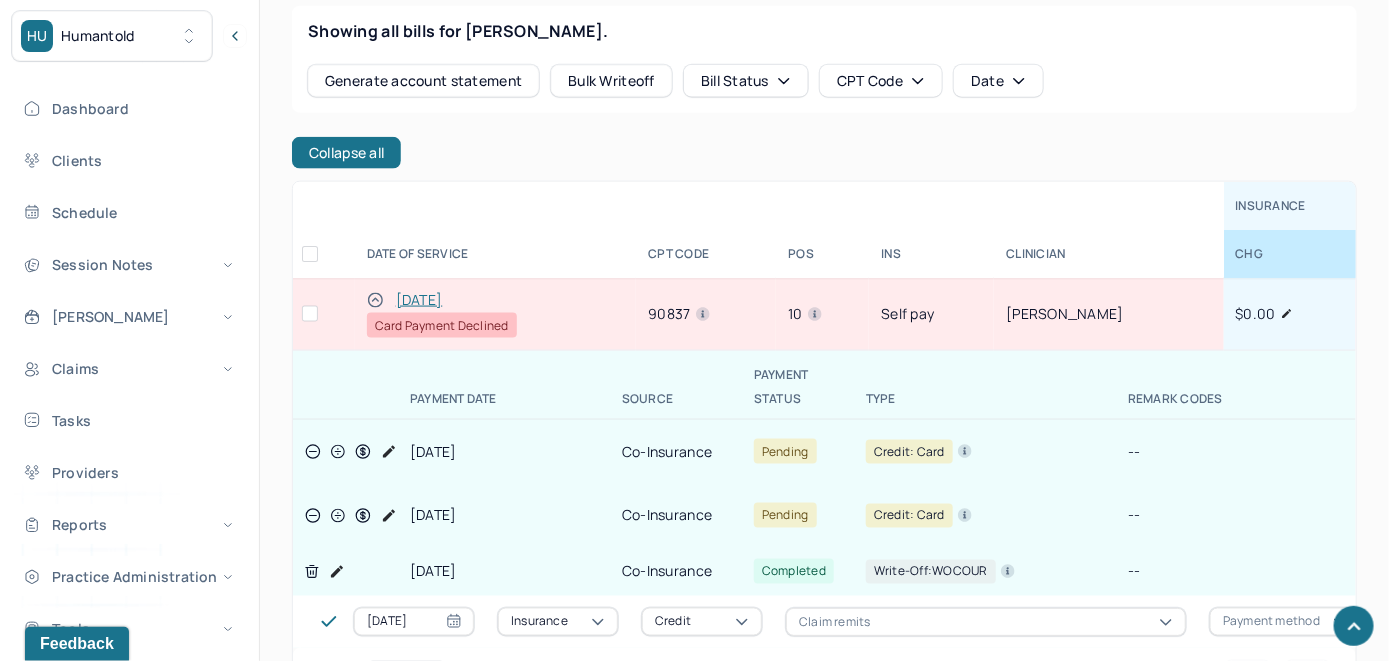 scroll, scrollTop: 0, scrollLeft: 0, axis: both 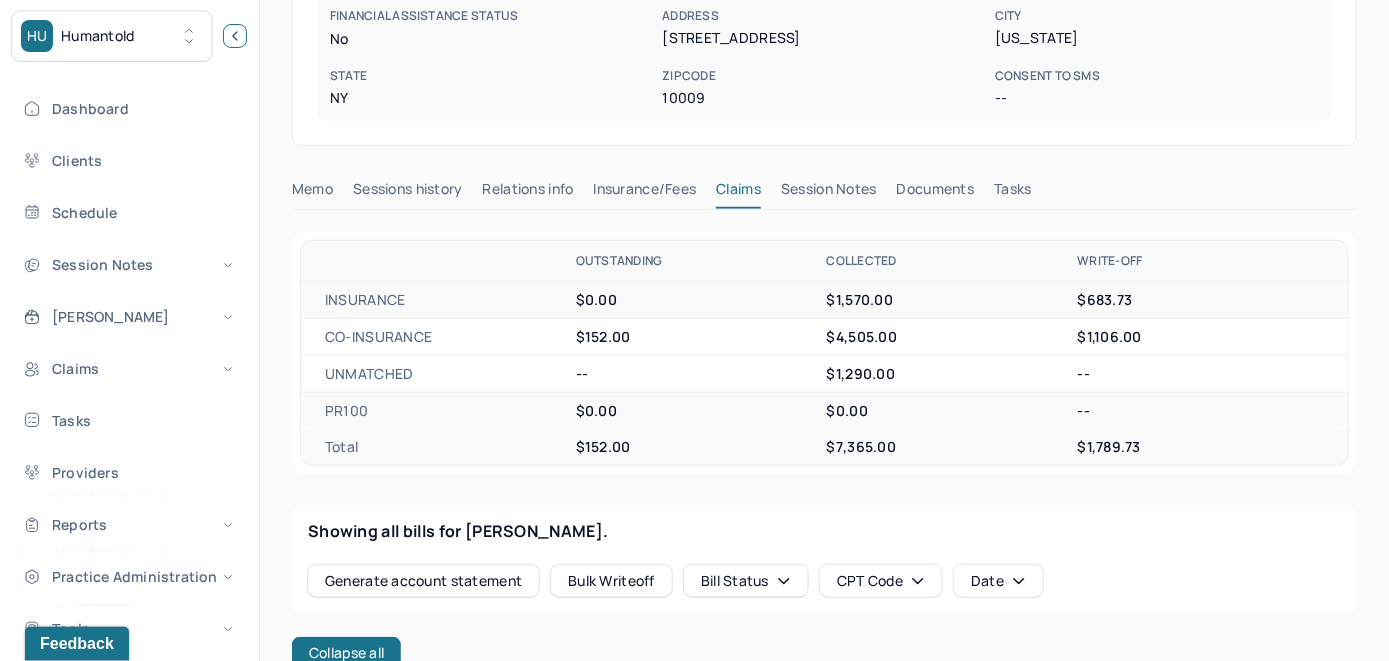 click at bounding box center (235, 36) 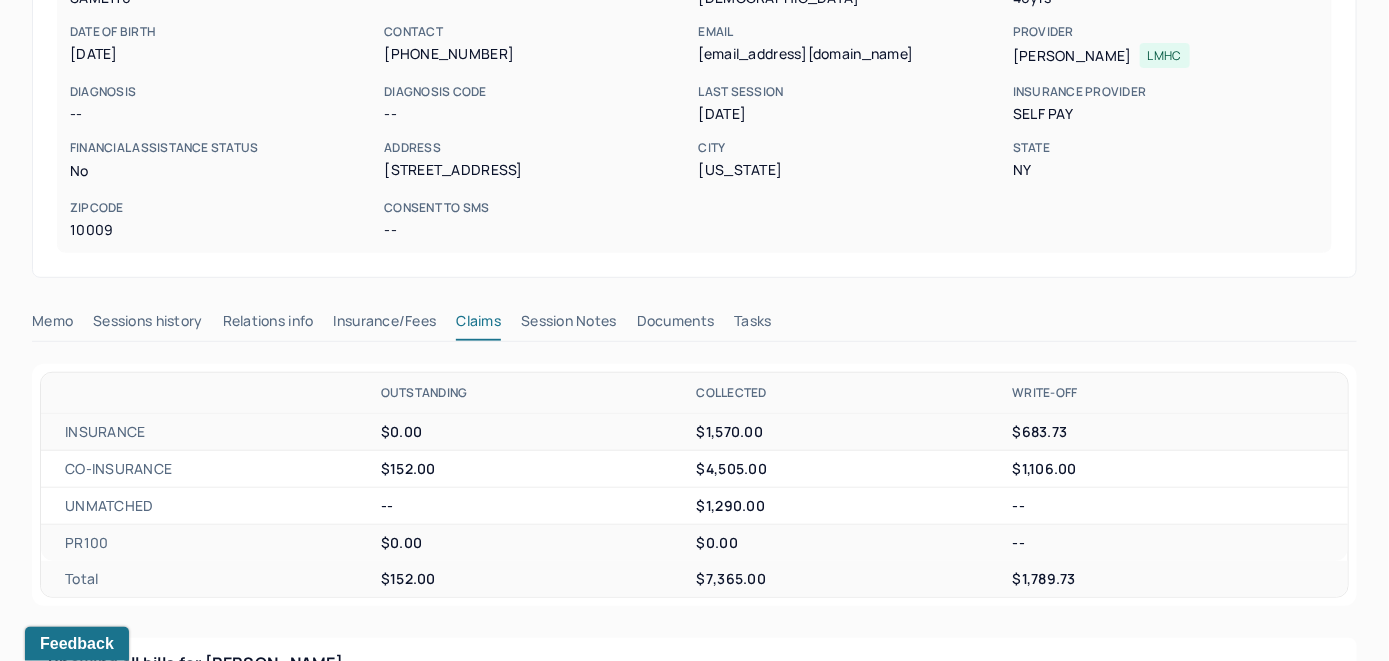 scroll, scrollTop: 163, scrollLeft: 0, axis: vertical 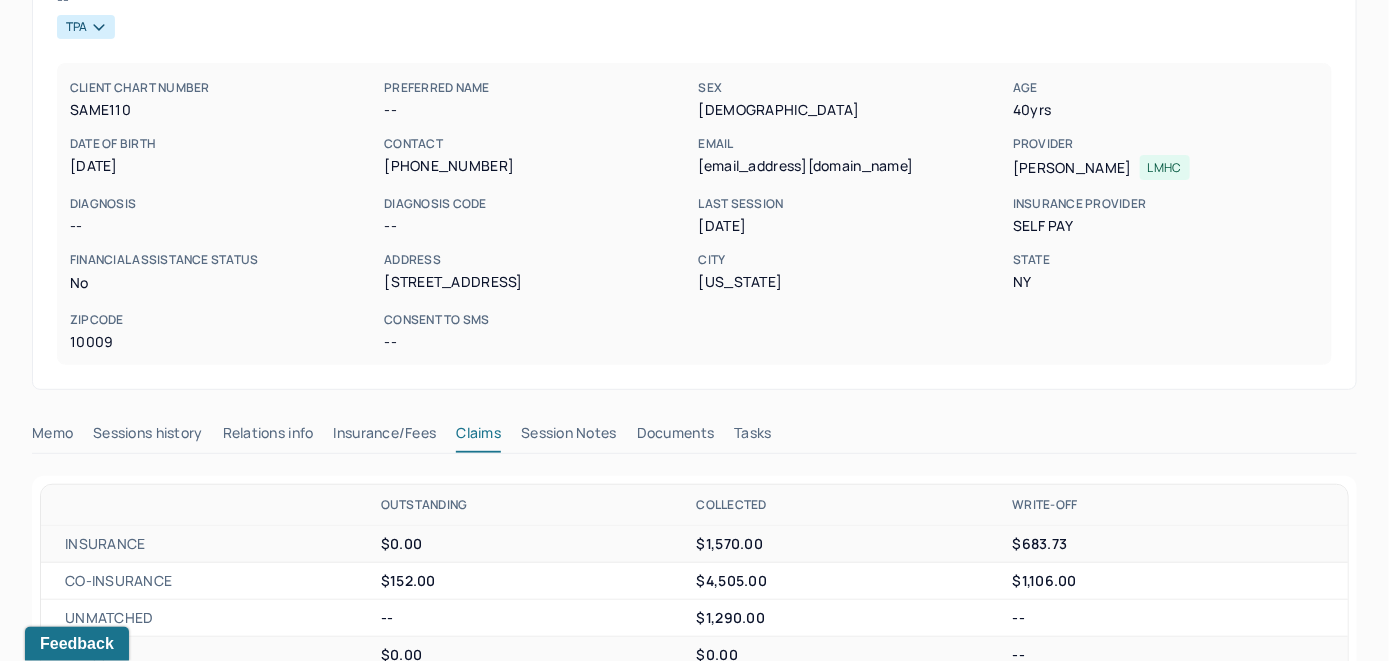 click on "Claims" at bounding box center [478, 437] 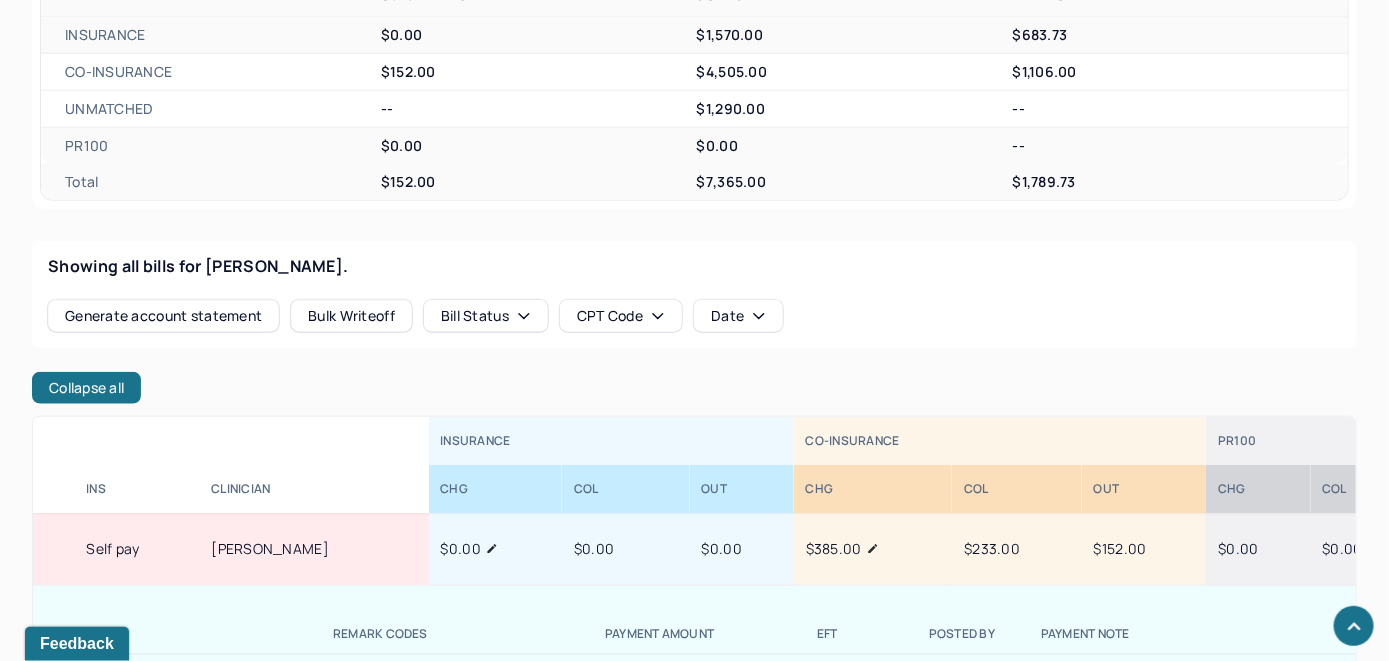scroll, scrollTop: 863, scrollLeft: 0, axis: vertical 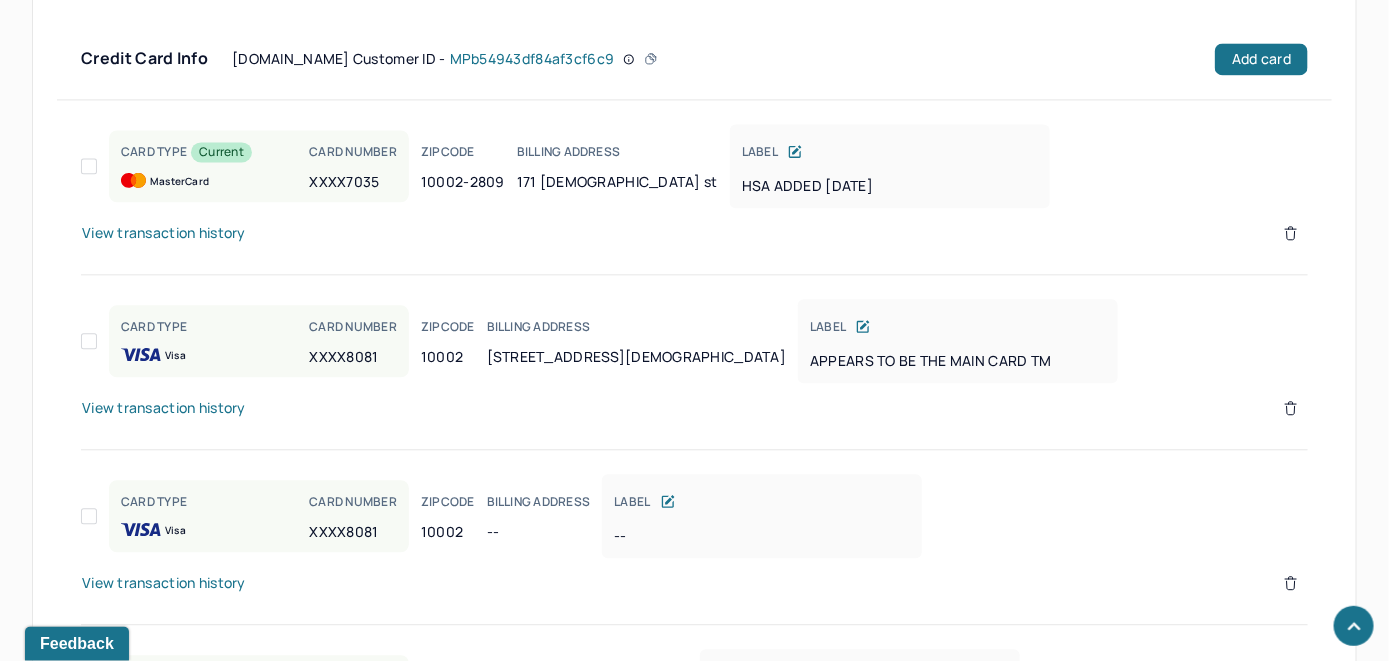 click on "View transaction history" at bounding box center [164, 233] 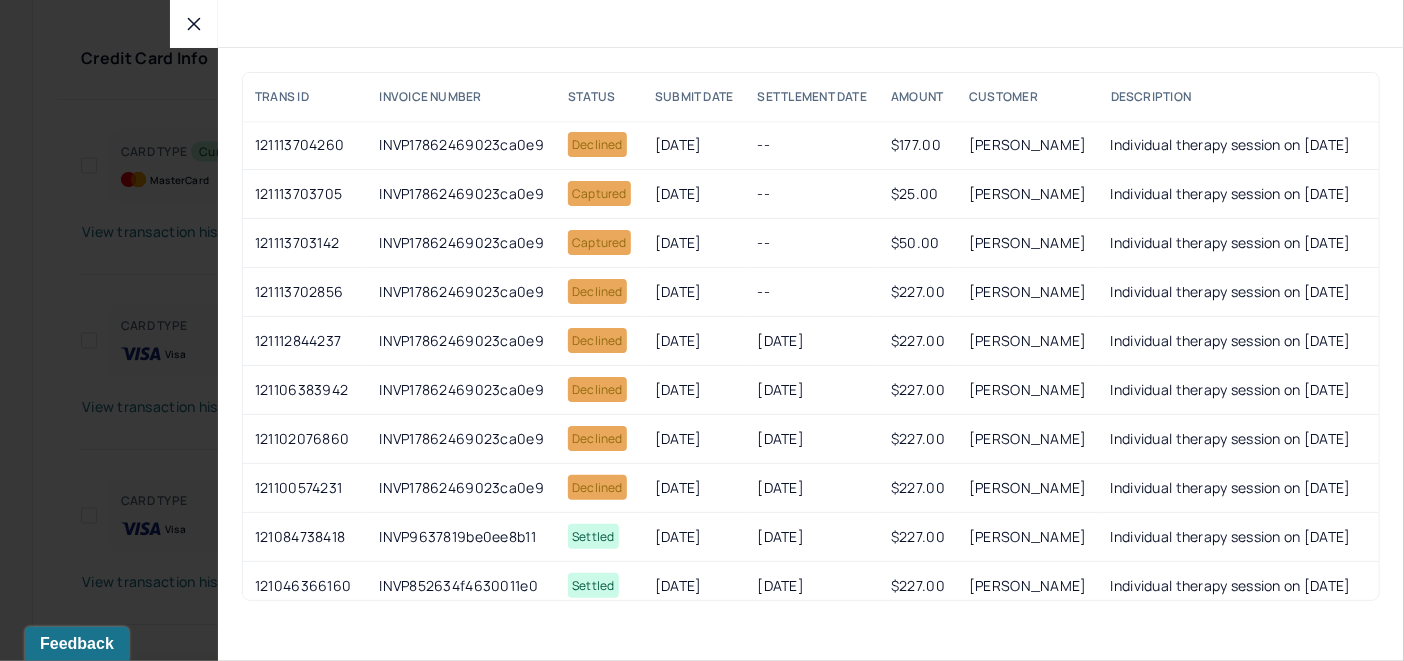click 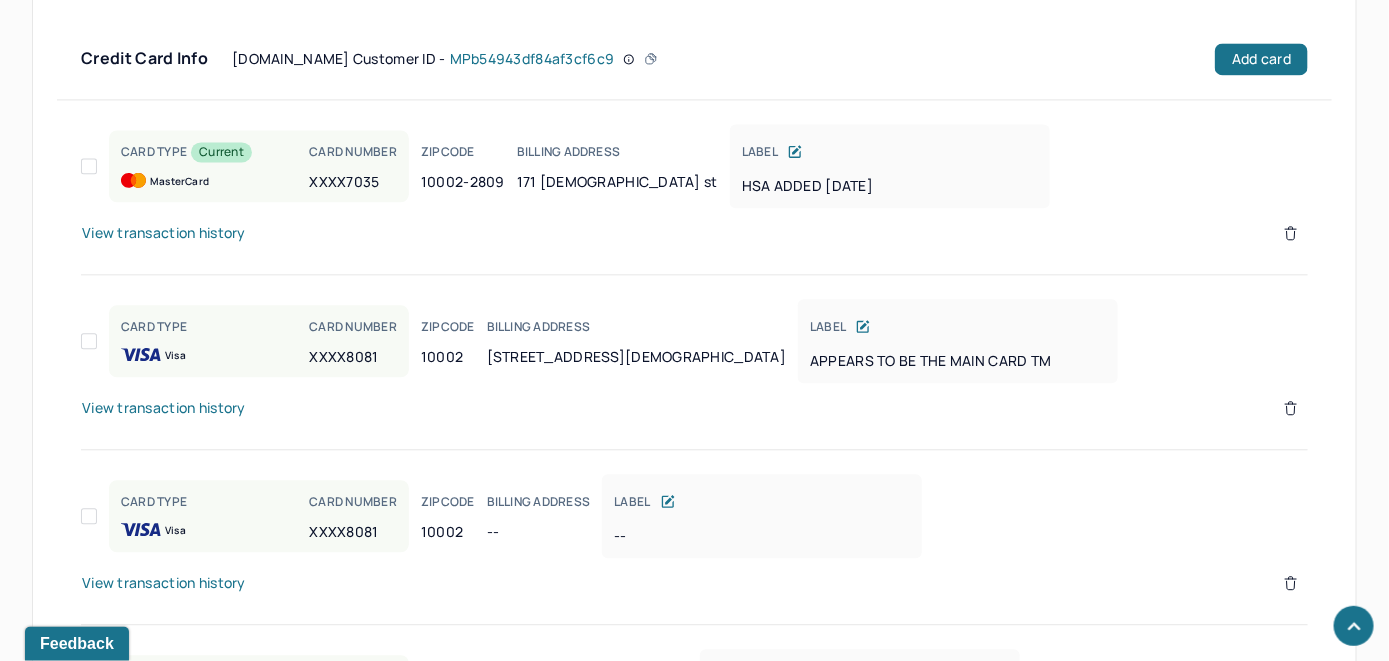 click on "View transaction history" at bounding box center [164, 233] 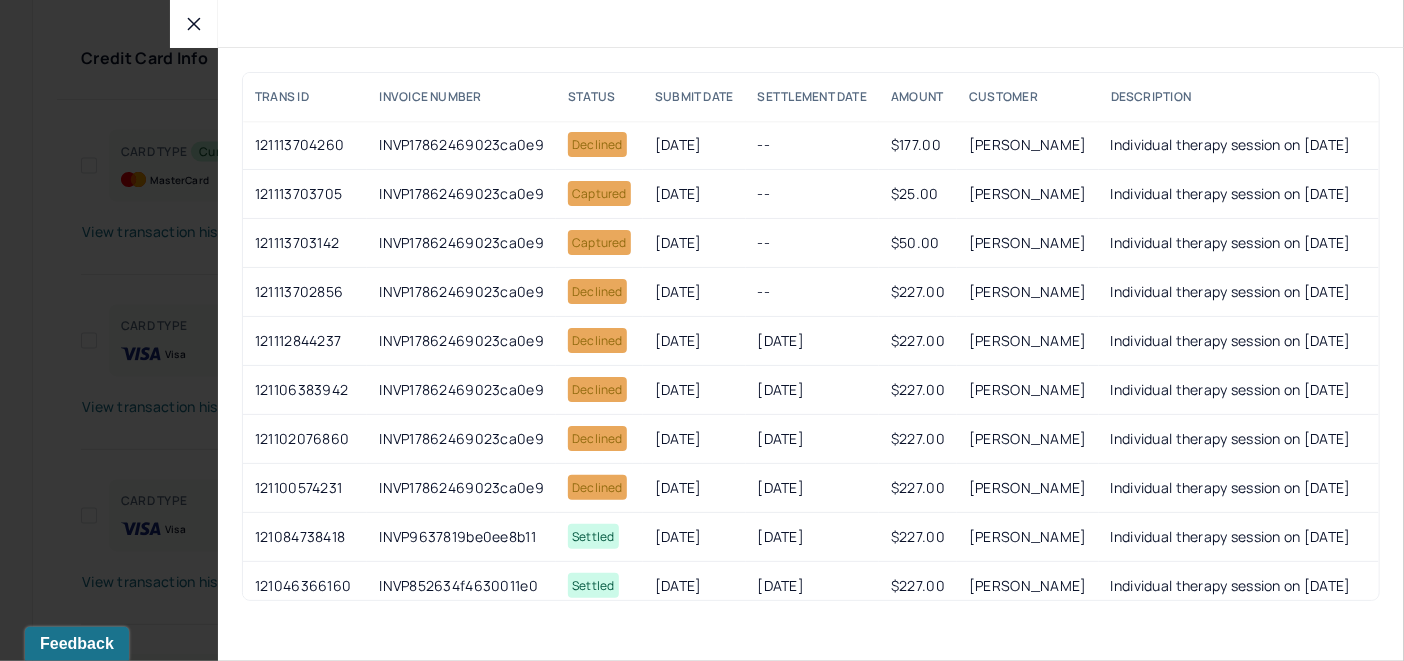 click 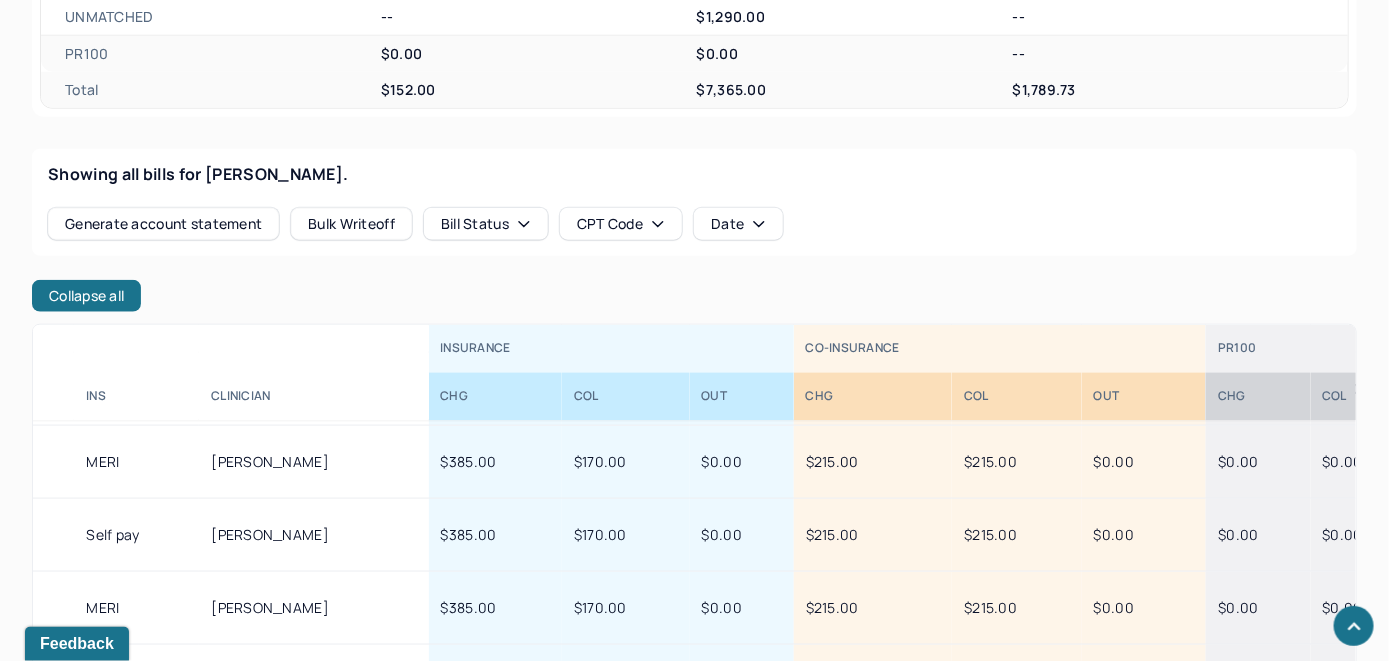 scroll, scrollTop: 763, scrollLeft: 0, axis: vertical 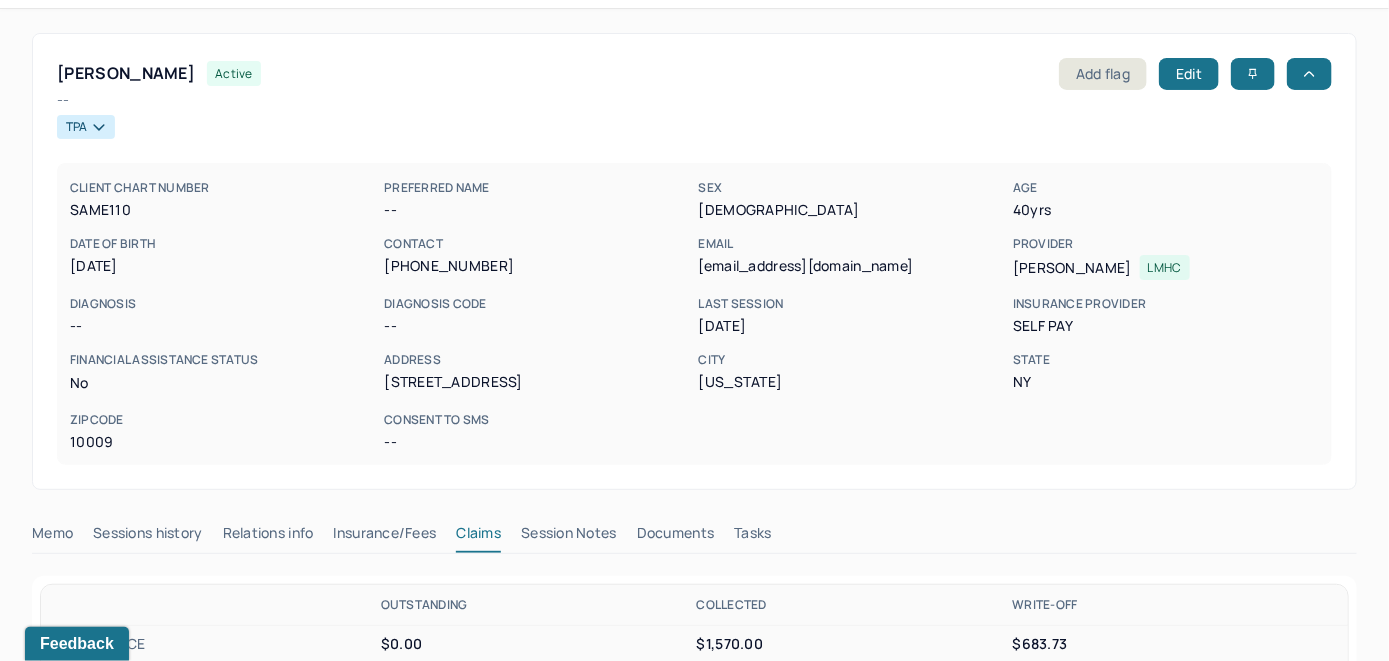 click on "Memo" at bounding box center (52, 537) 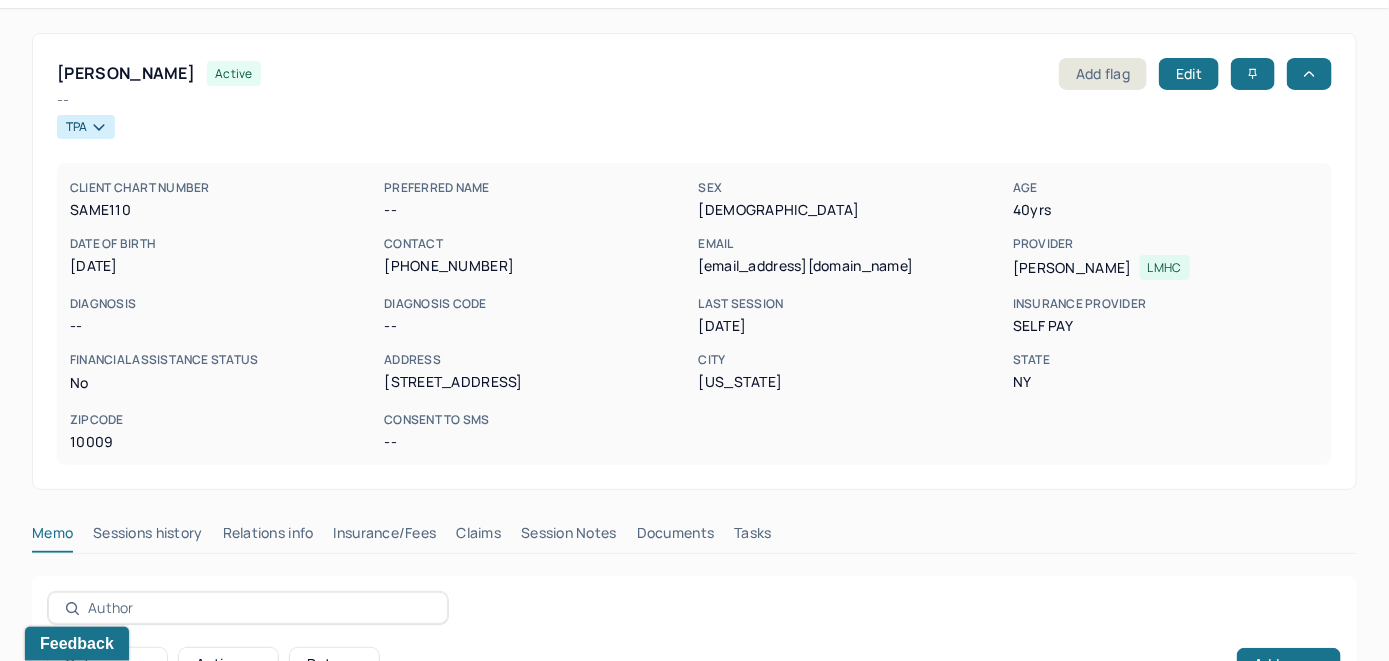 scroll, scrollTop: 263, scrollLeft: 0, axis: vertical 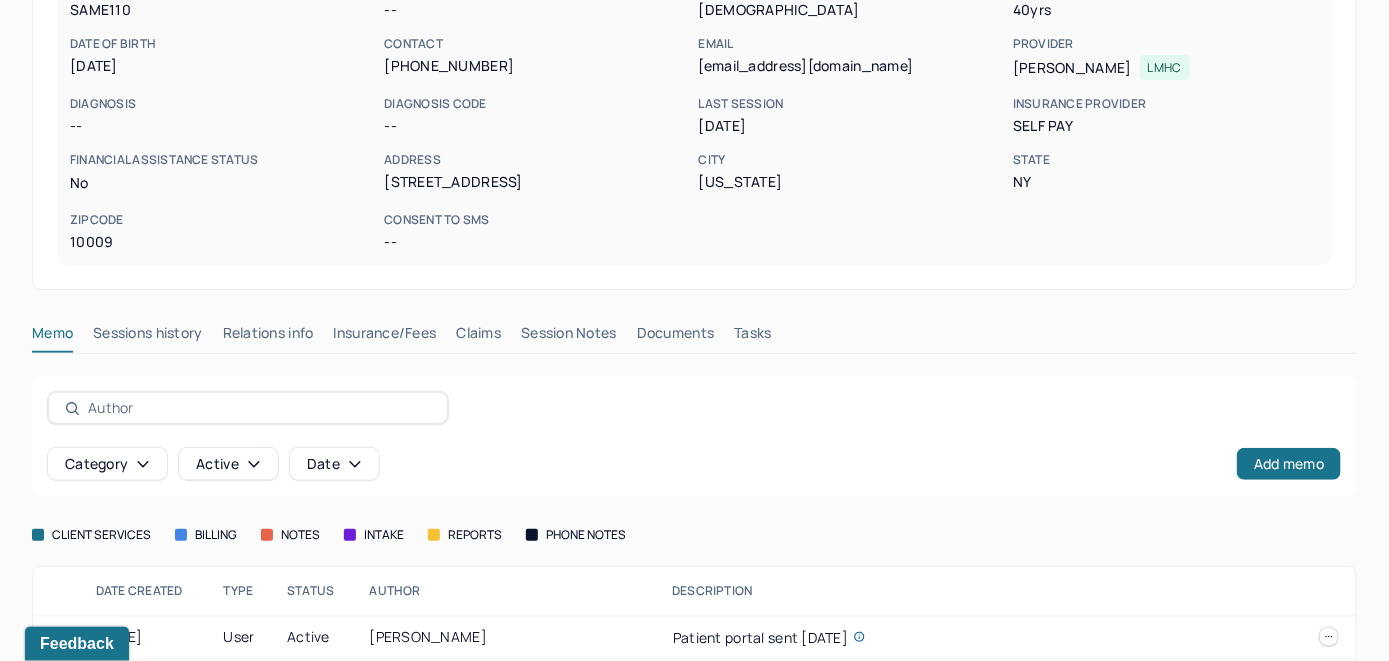 click on "Claims" at bounding box center [478, 337] 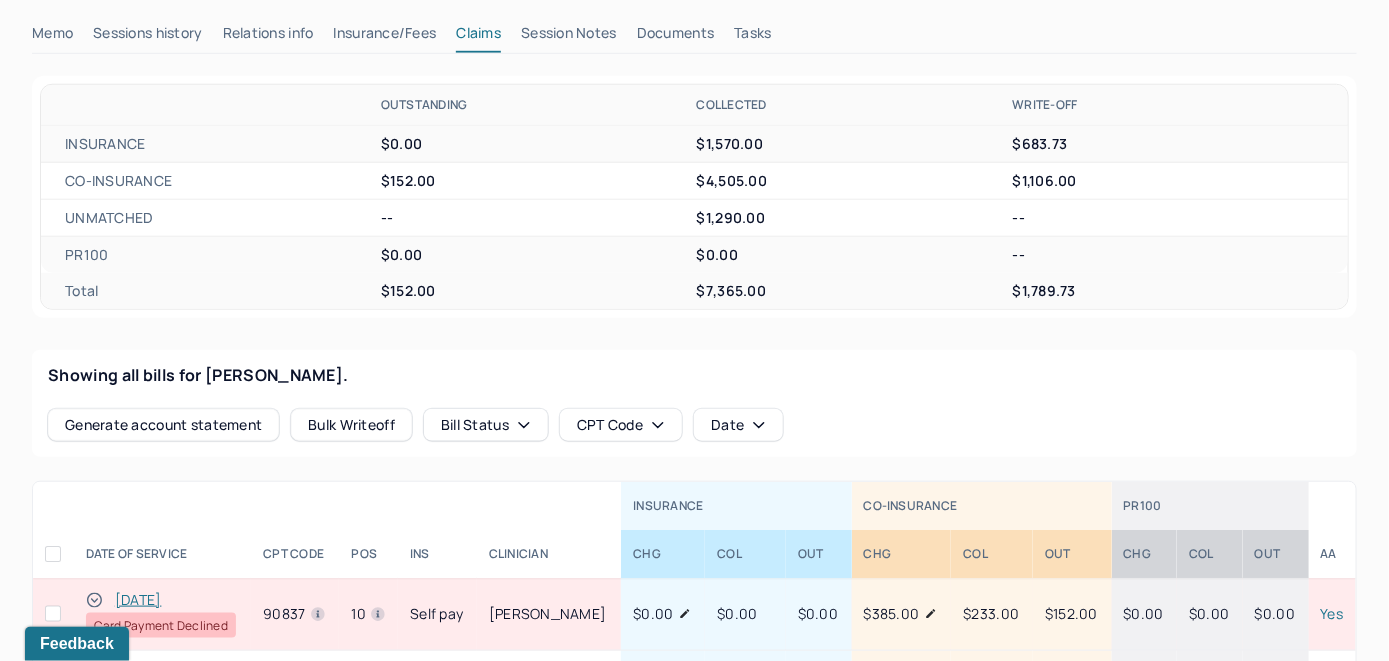 scroll, scrollTop: 763, scrollLeft: 0, axis: vertical 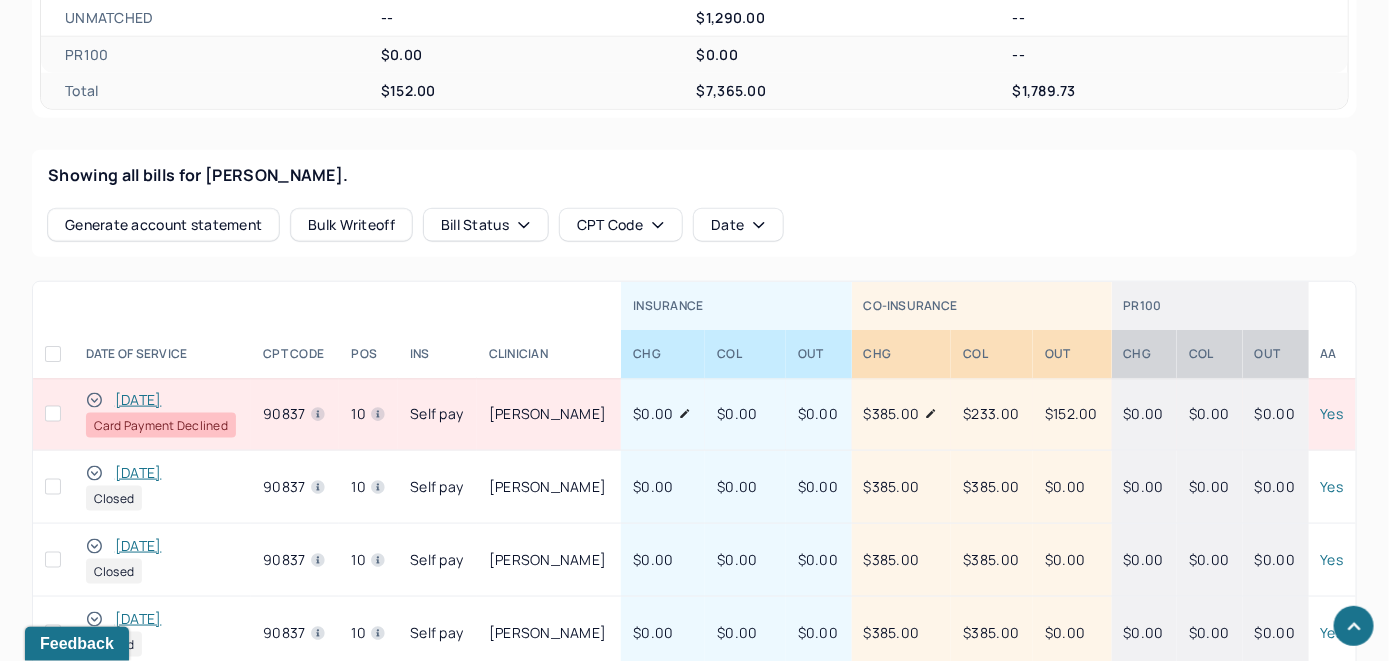 click on "[DATE]" at bounding box center (138, 400) 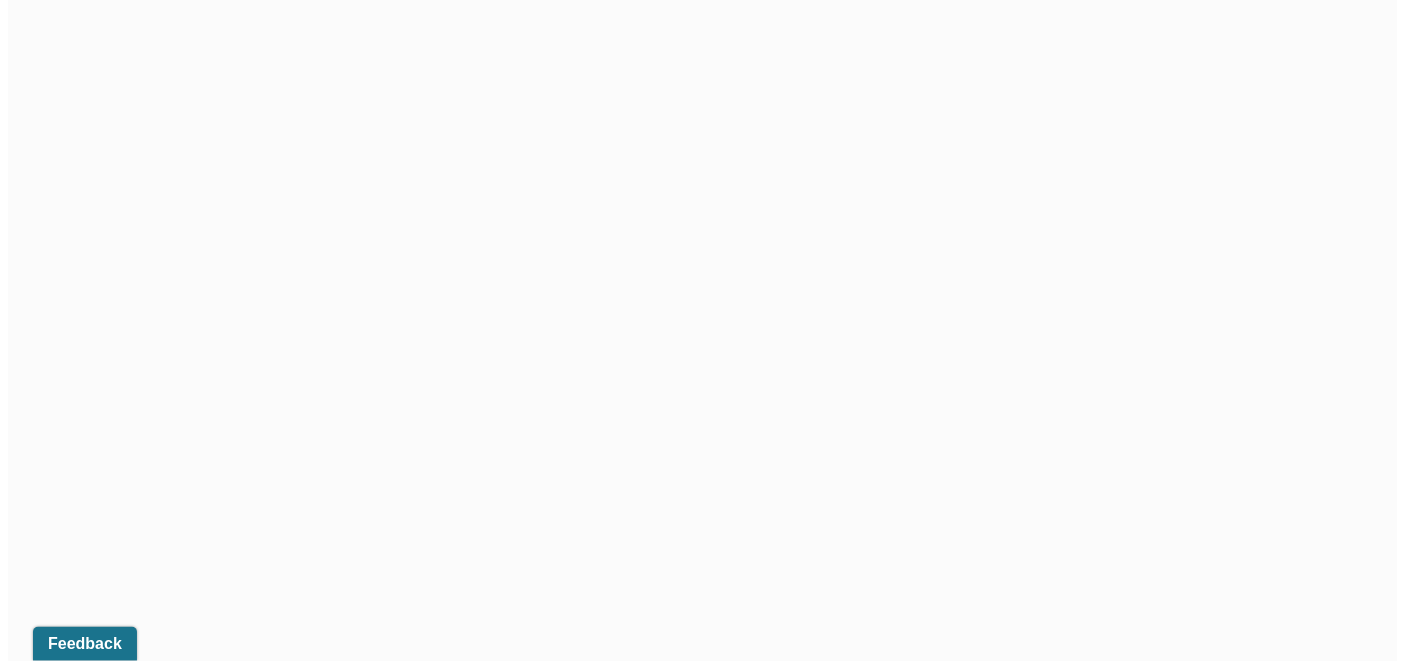 scroll, scrollTop: 763, scrollLeft: 0, axis: vertical 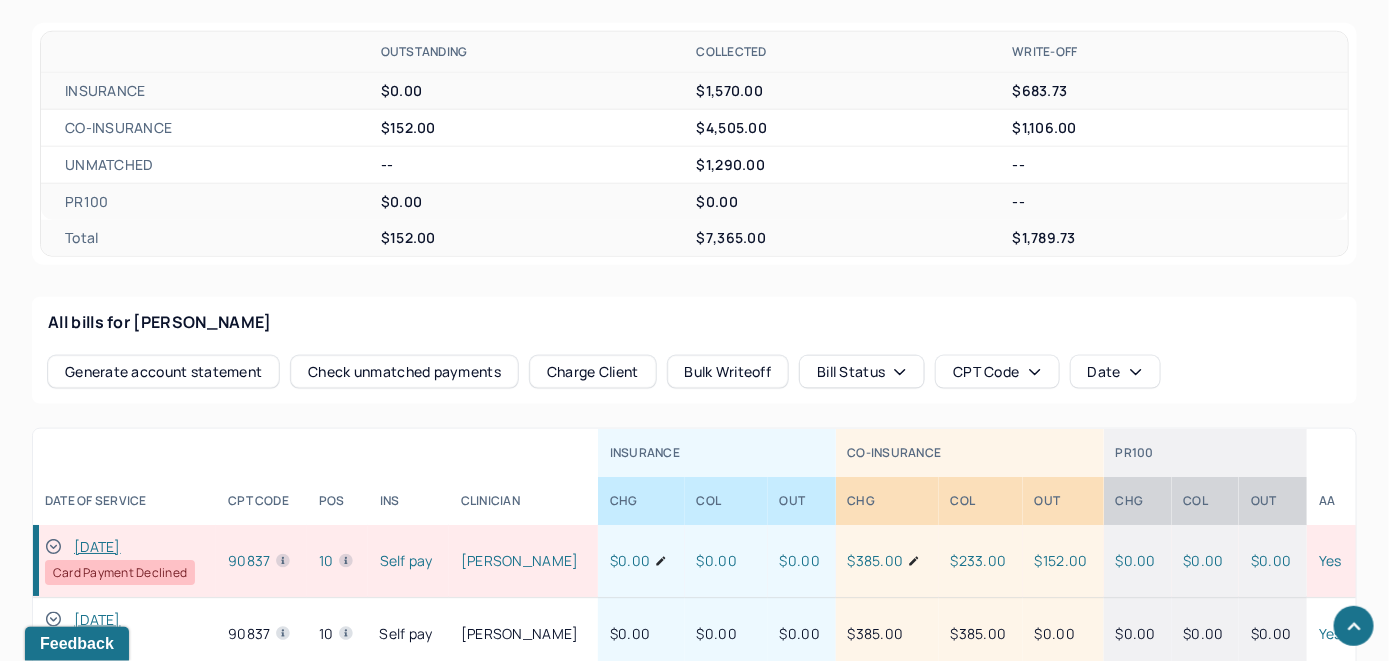 click on "Charge Client" at bounding box center (593, 372) 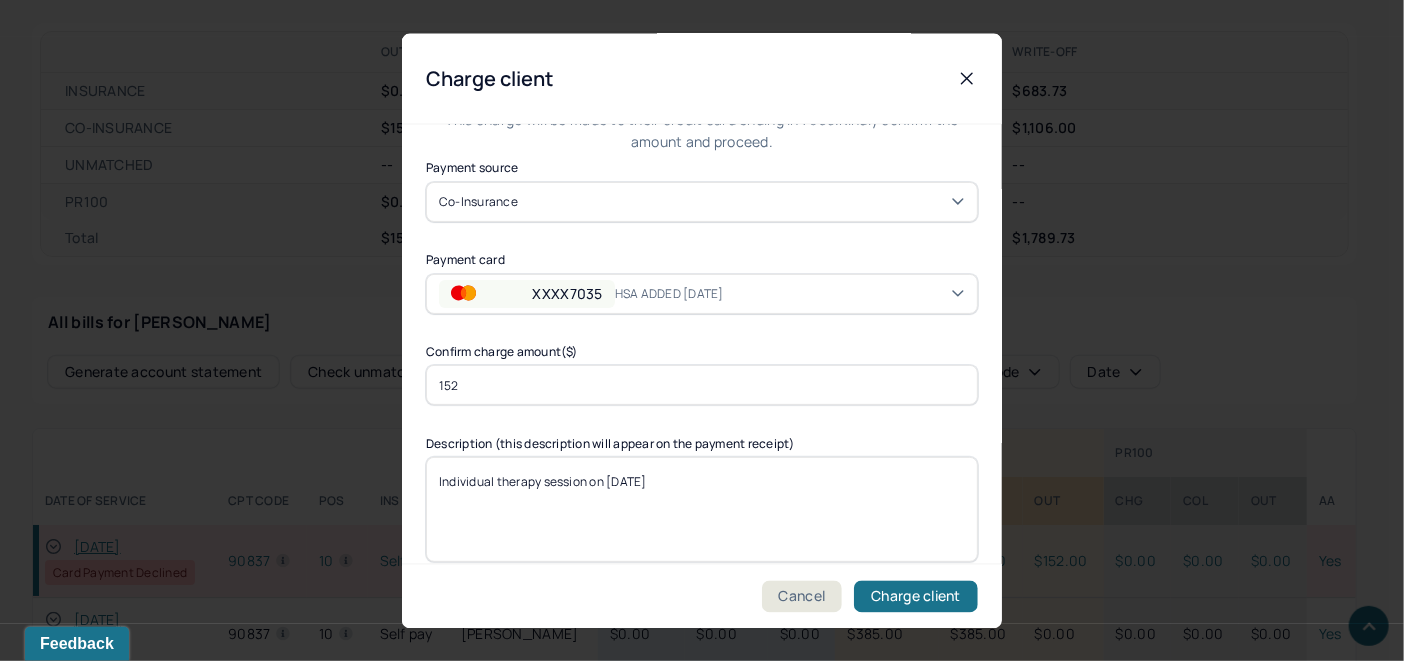 scroll, scrollTop: 121, scrollLeft: 0, axis: vertical 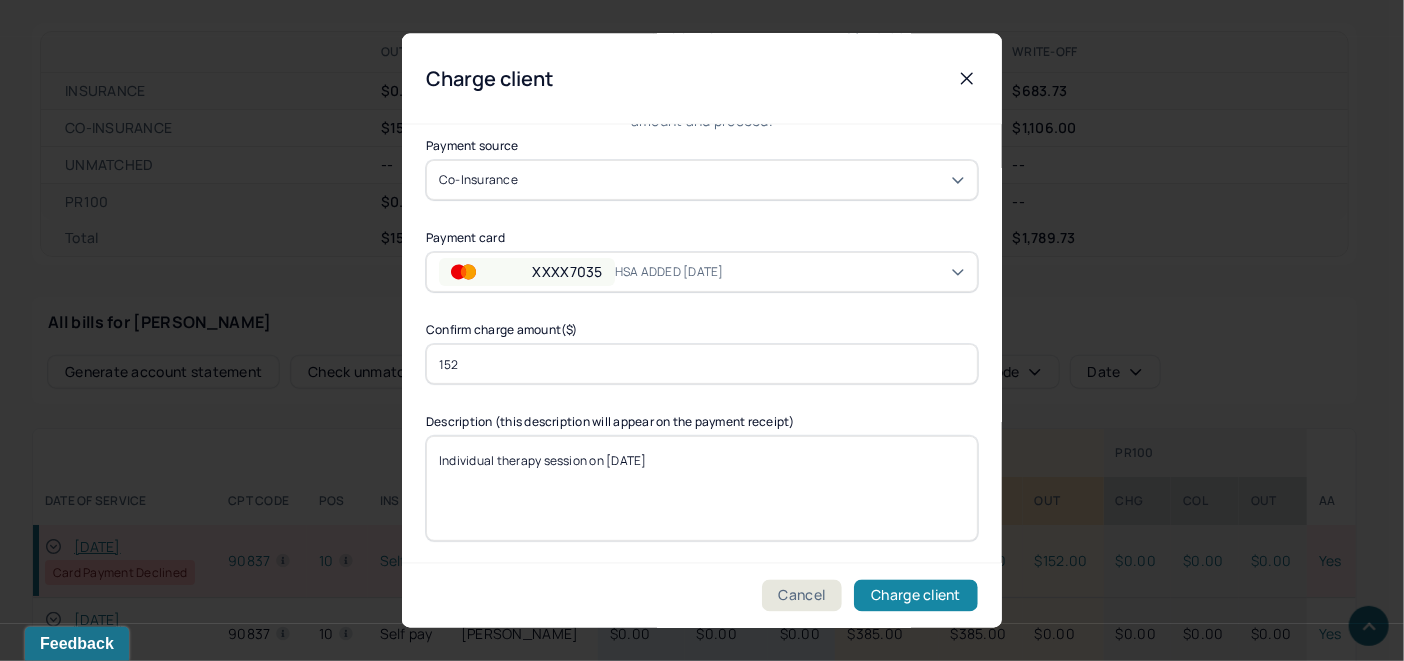 click on "Charge client" at bounding box center [916, 596] 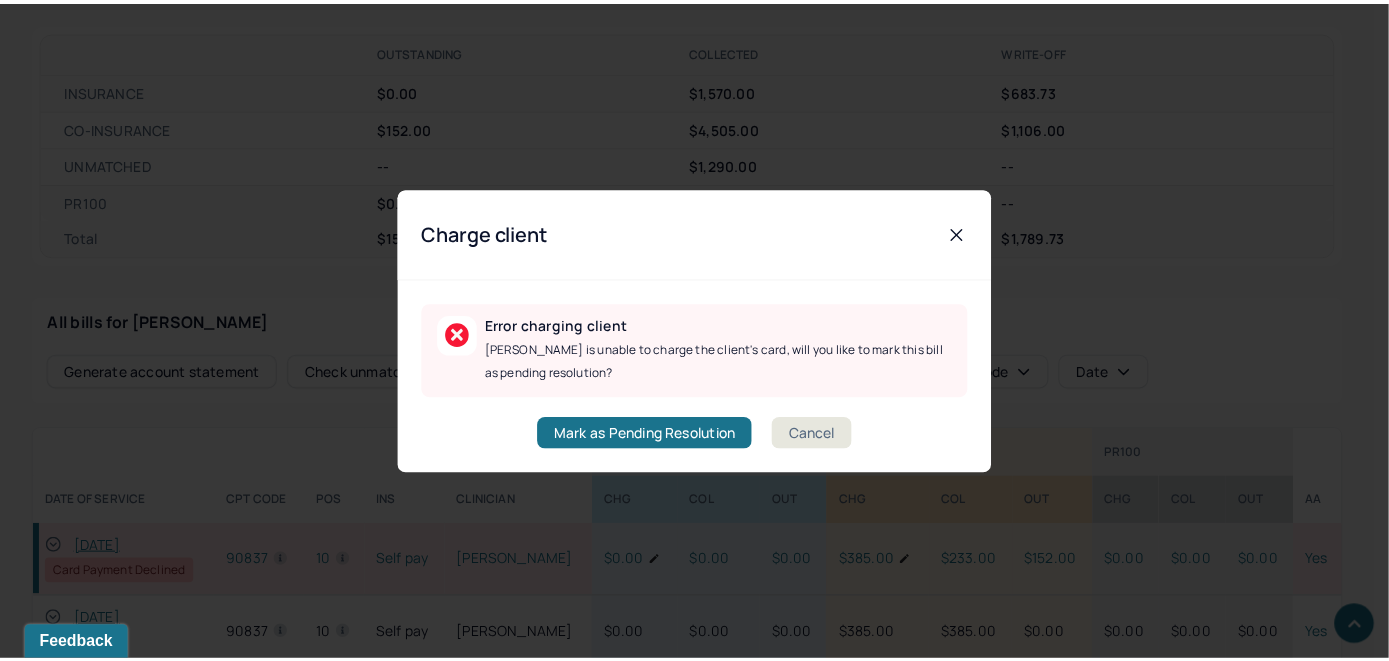 scroll, scrollTop: 0, scrollLeft: 0, axis: both 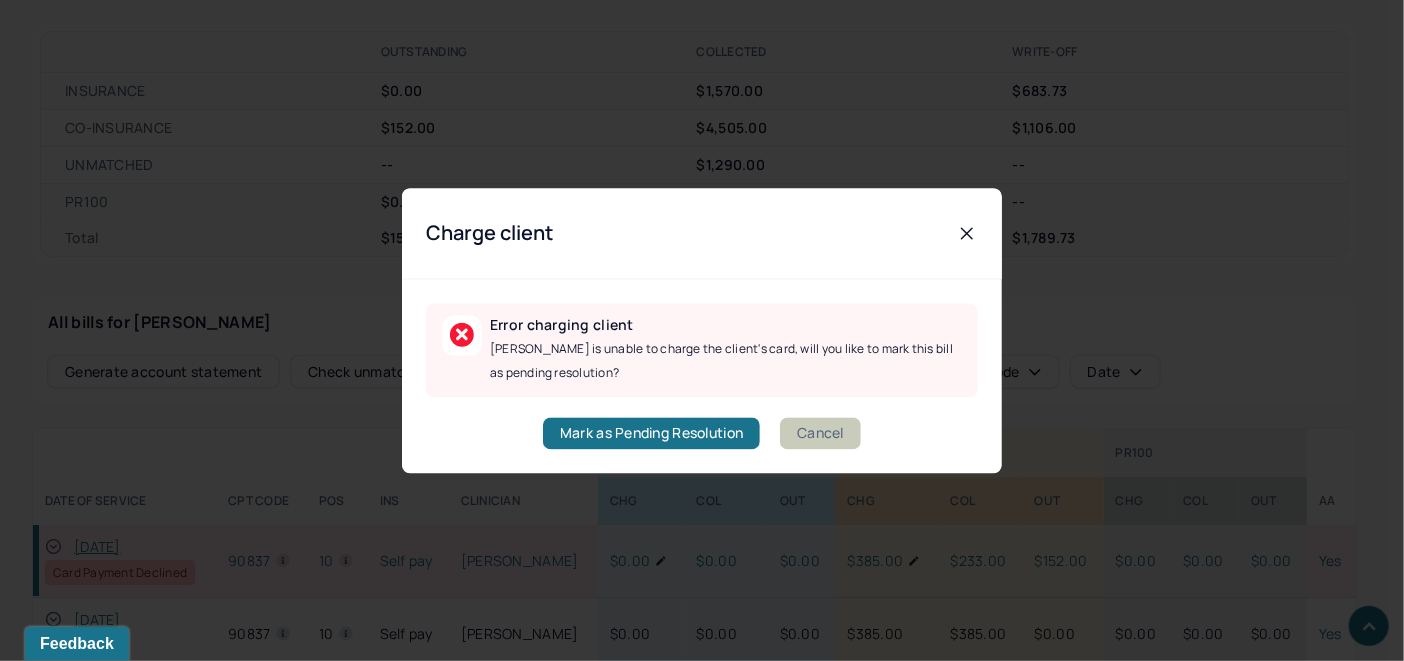 click on "Cancel" at bounding box center (820, 433) 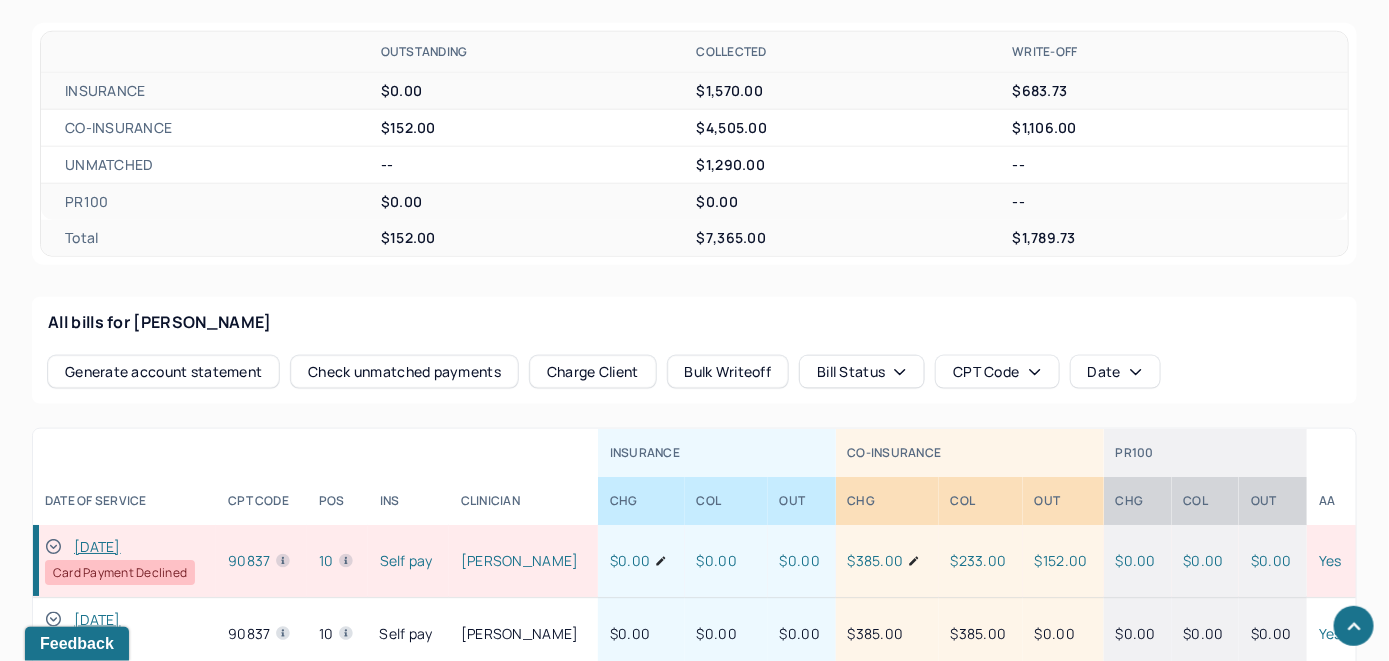 click on "Charge Client" at bounding box center (593, 372) 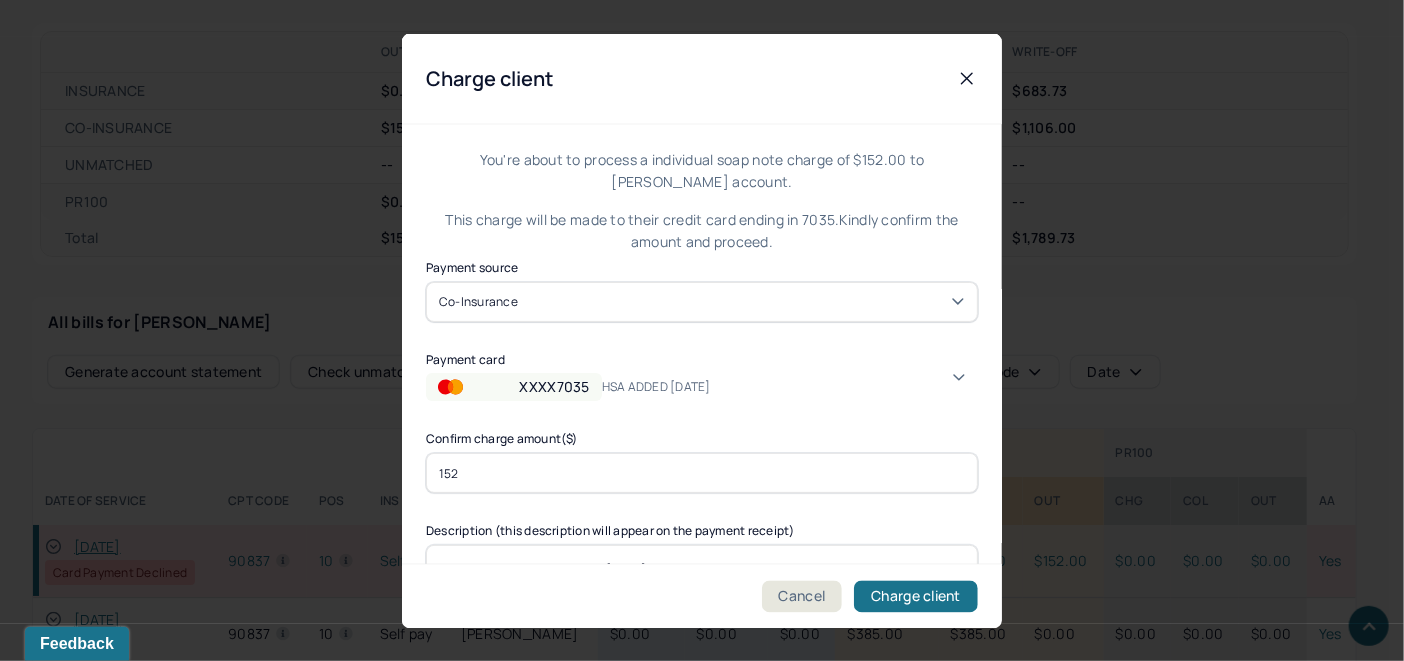 click on "XXXX7035 HSA
ADDED 3/17/25" at bounding box center (702, 387) 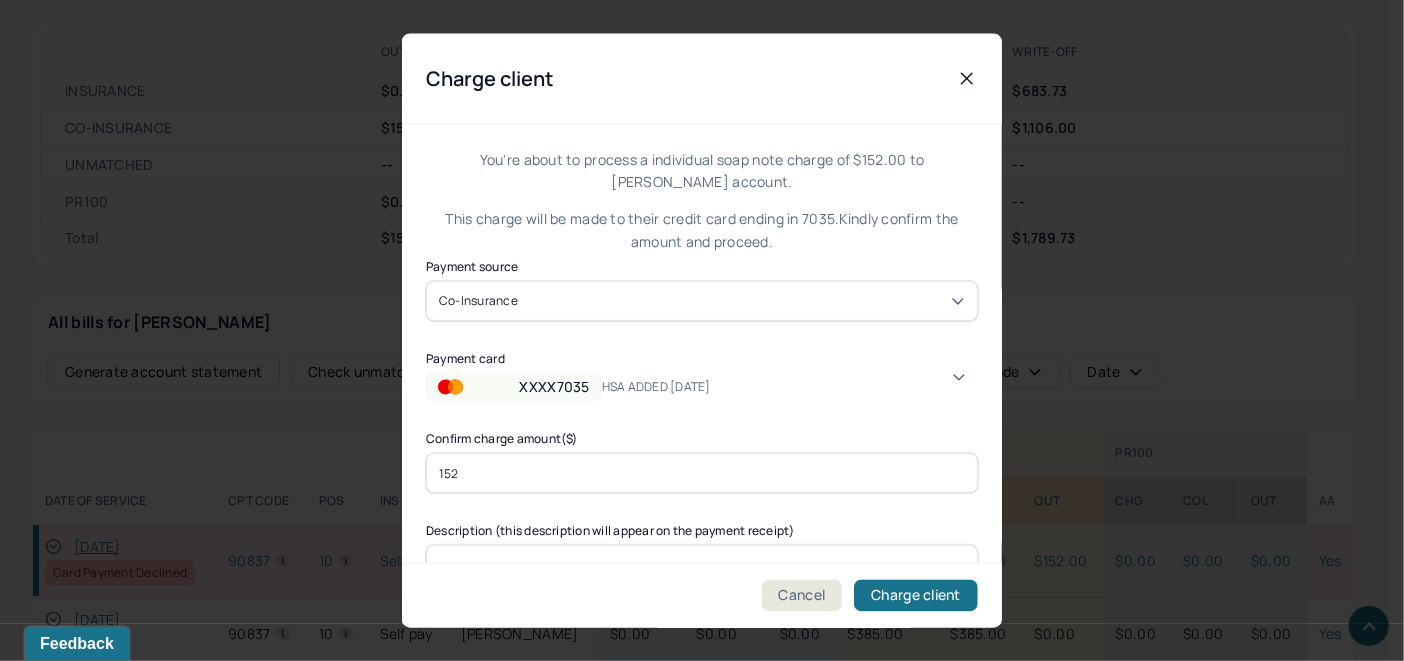 click on "APPEARS TO BE THE MAIN CARD TM" at bounding box center [1042, 1022] 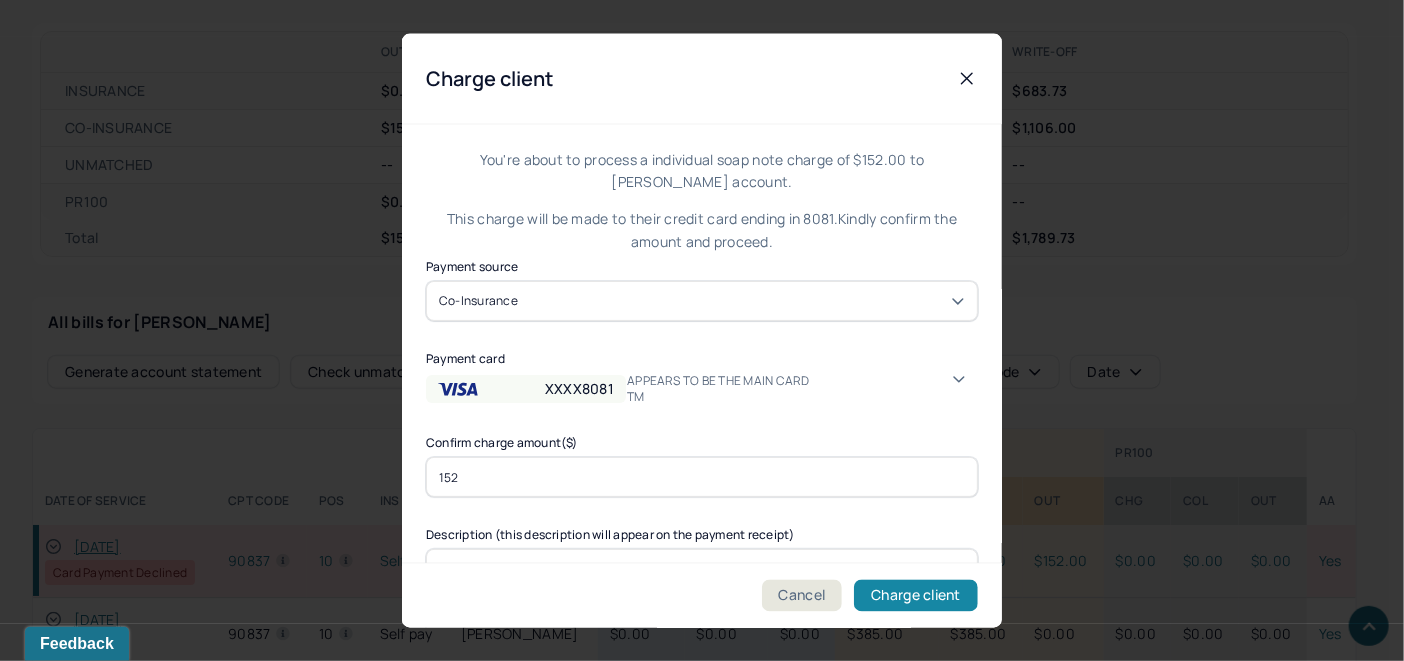 click on "Charge client" at bounding box center (916, 596) 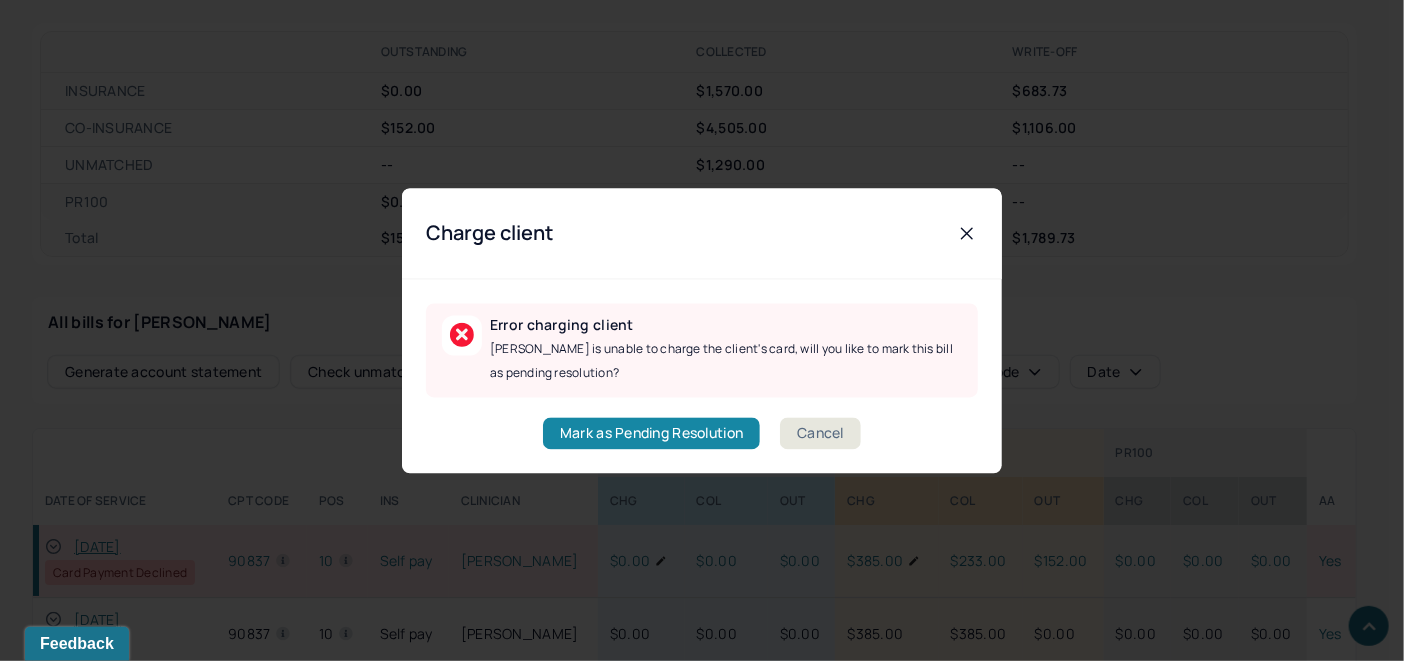 click on "Mark as Pending Resolution" at bounding box center (651, 433) 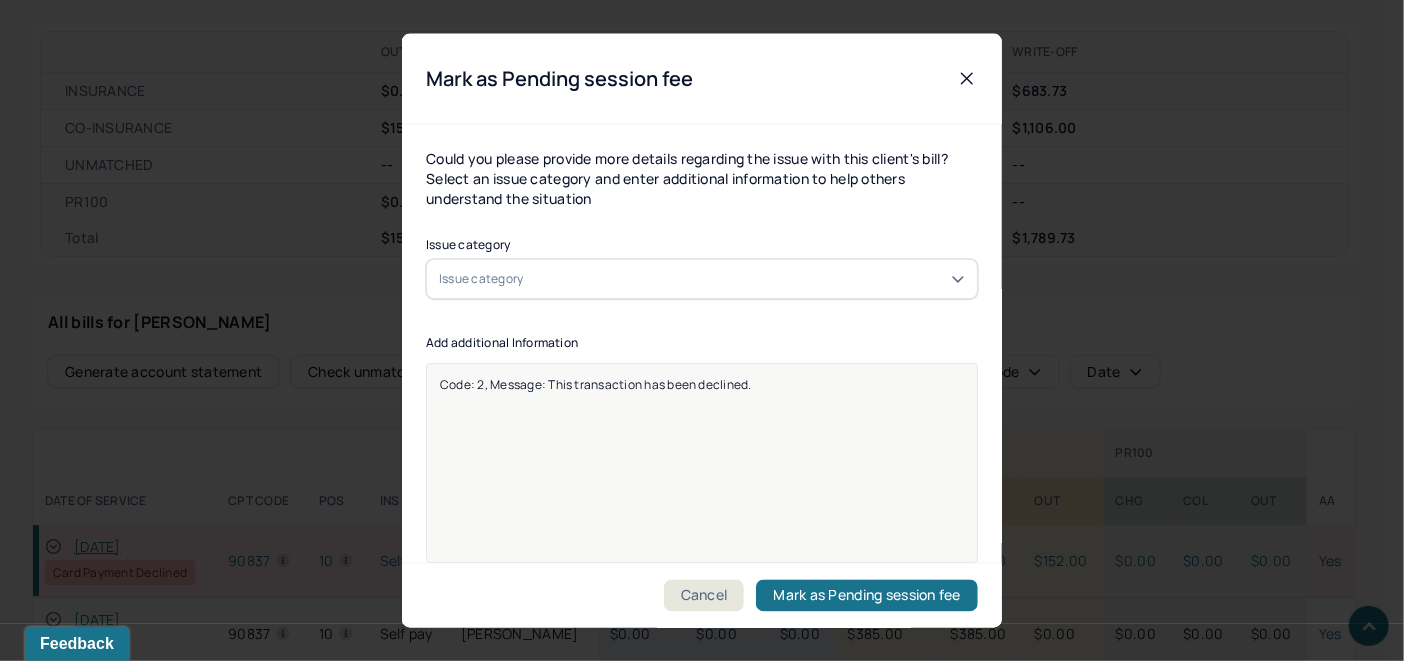 click 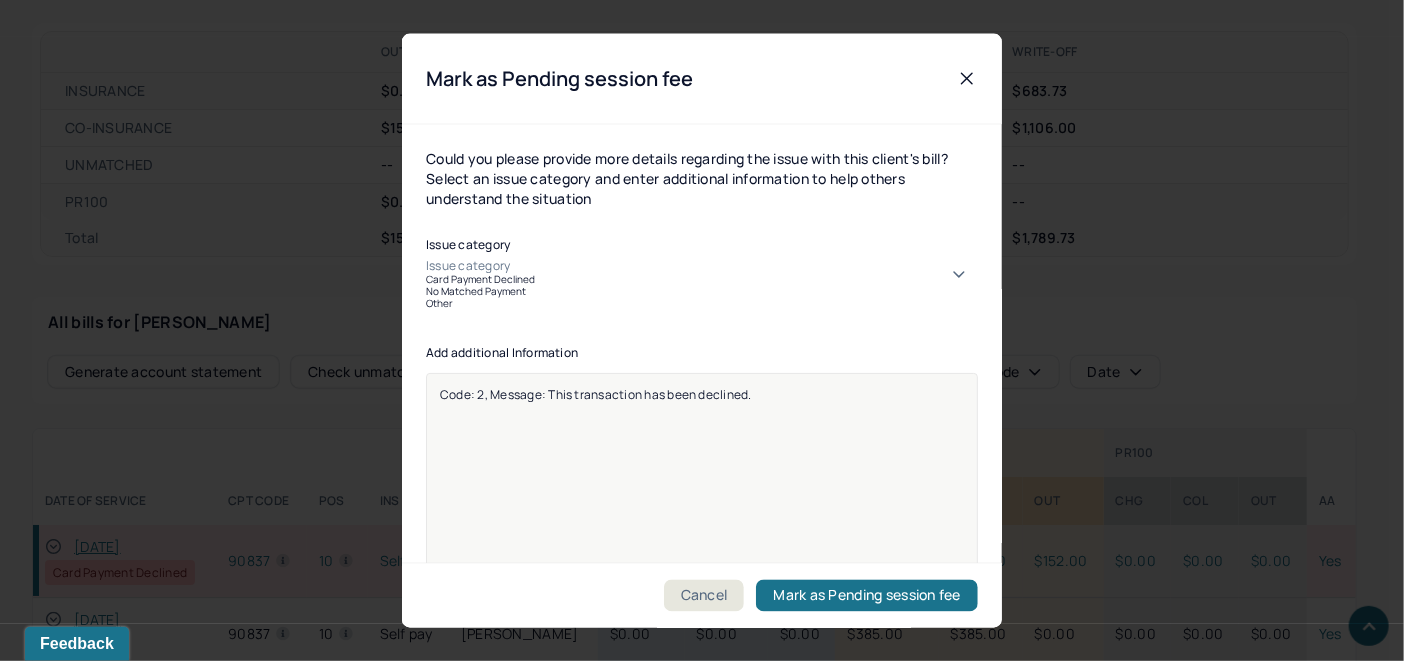click on "Card Payment Declined" at bounding box center [702, 278] 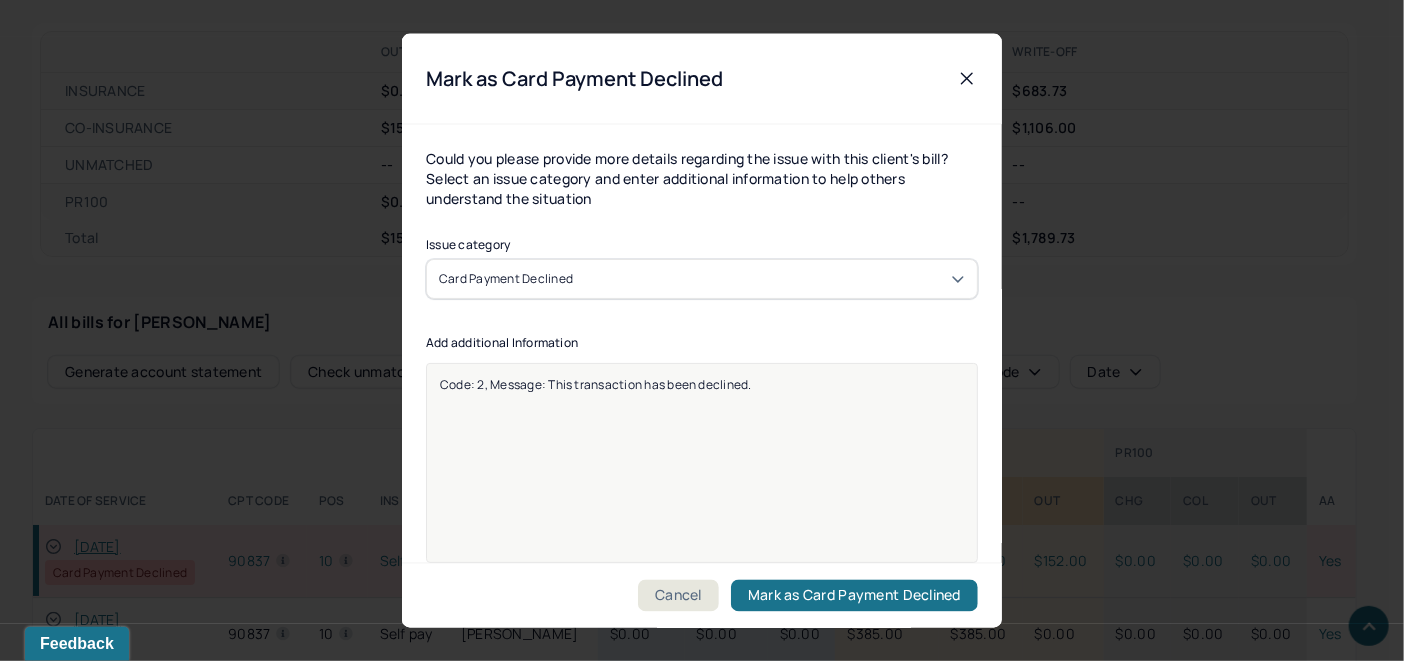 click on "Code: 2, Message: This transaction has been declined." at bounding box center [702, 383] 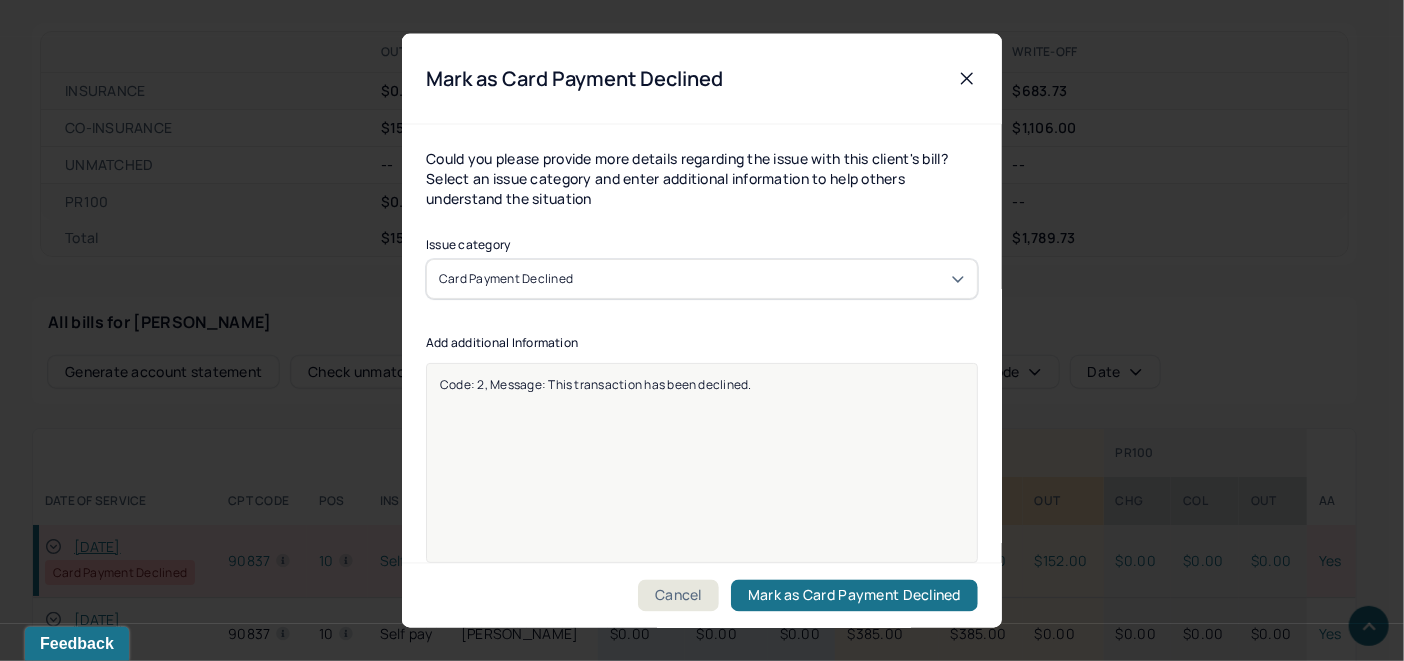 click on "Code: 2, Message: This transaction has been declined." at bounding box center [702, 383] 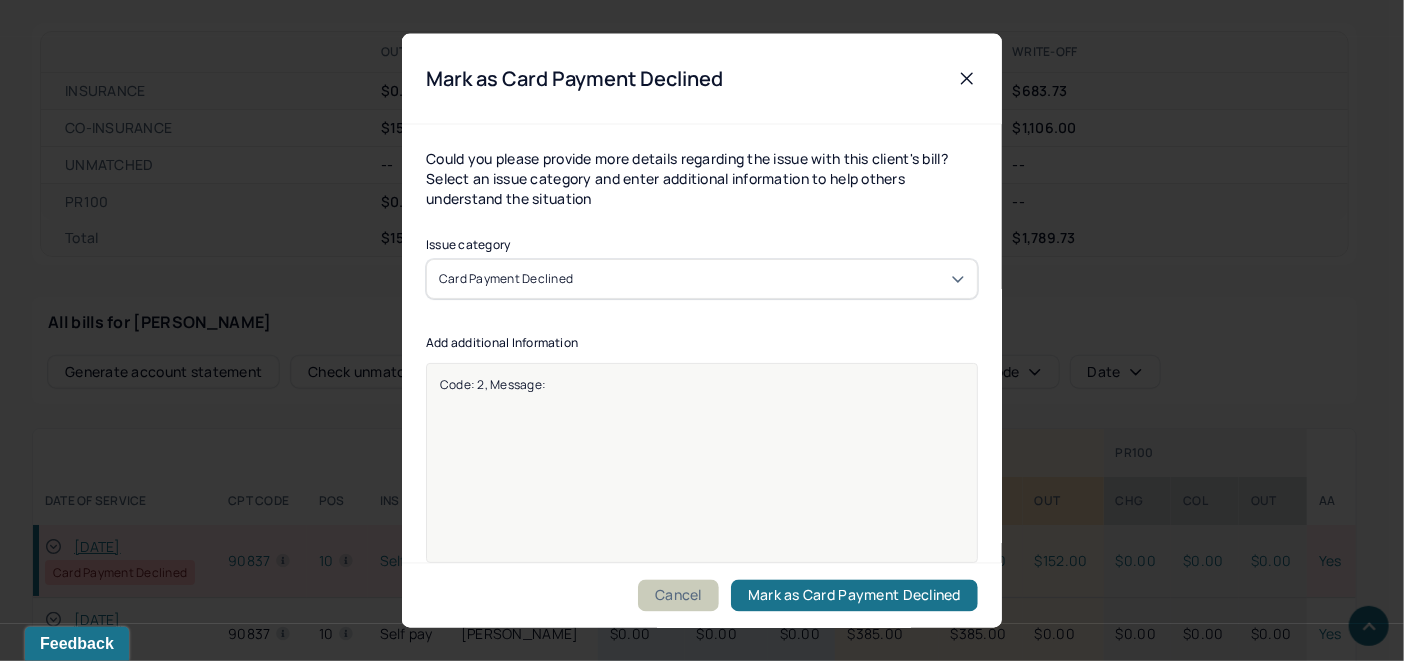 click on "Cancel" at bounding box center [678, 596] 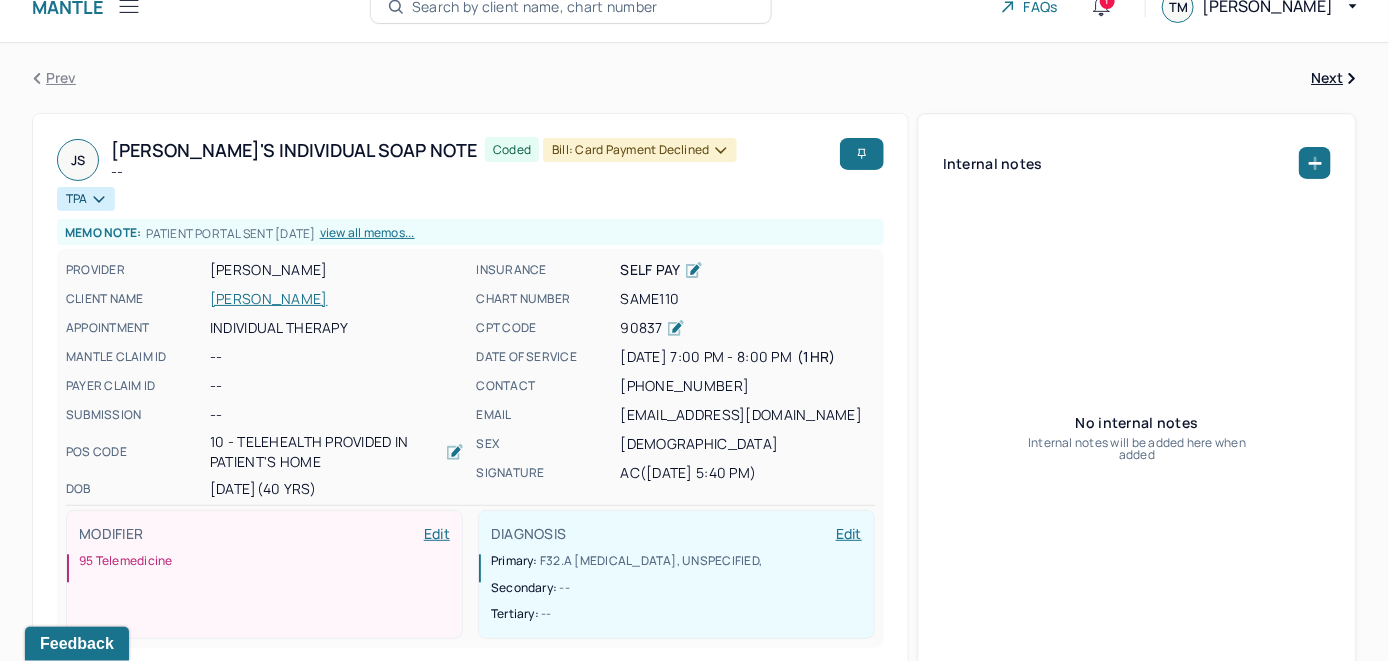 scroll, scrollTop: 0, scrollLeft: 0, axis: both 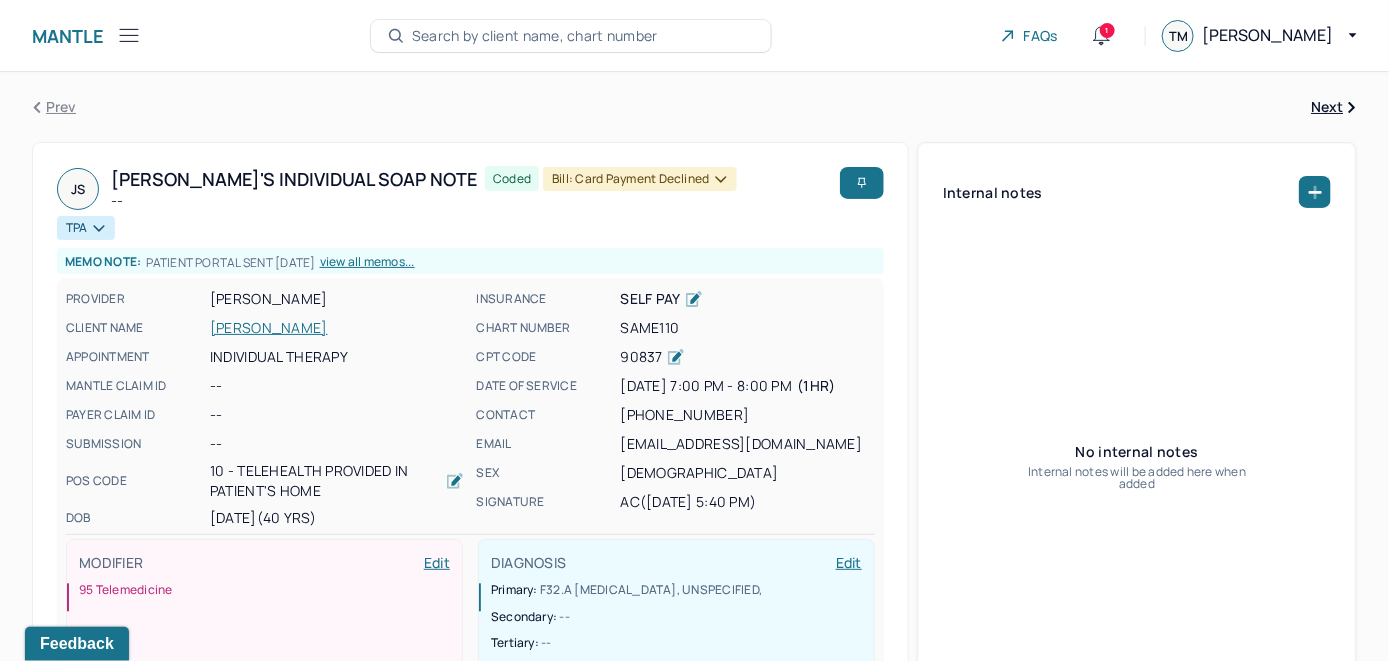 click 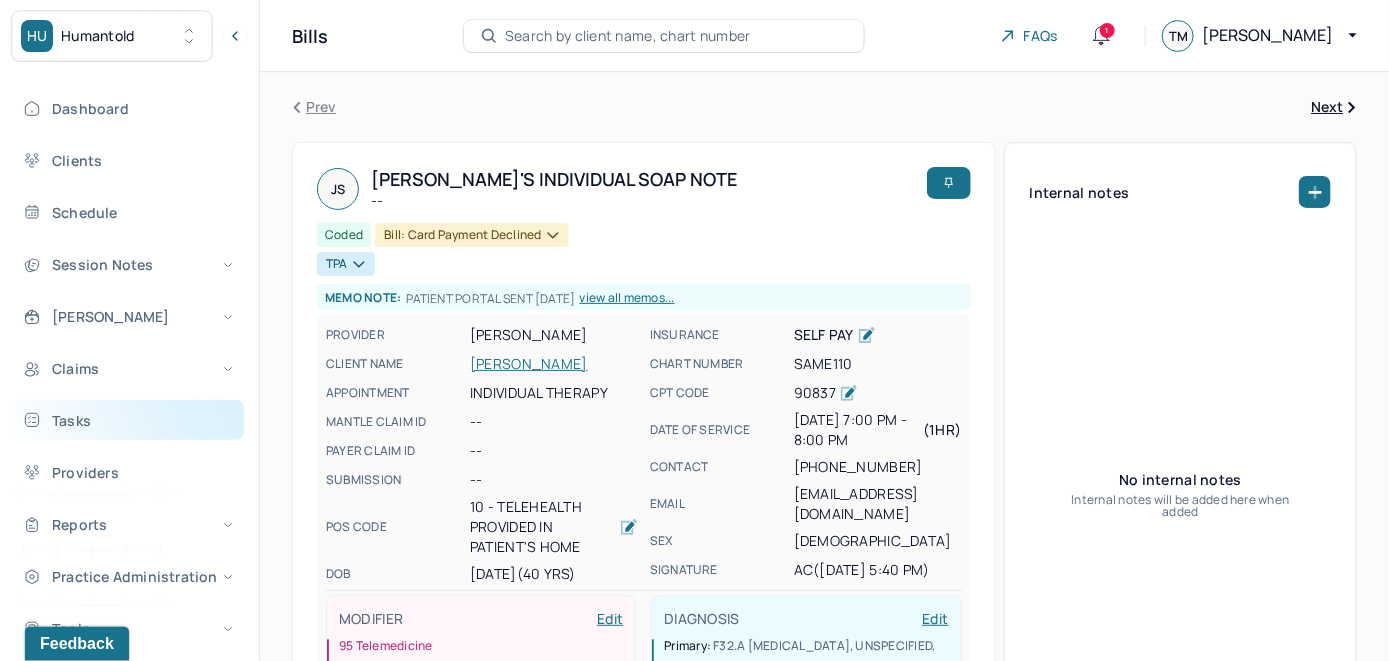 click on "Tasks" at bounding box center [128, 420] 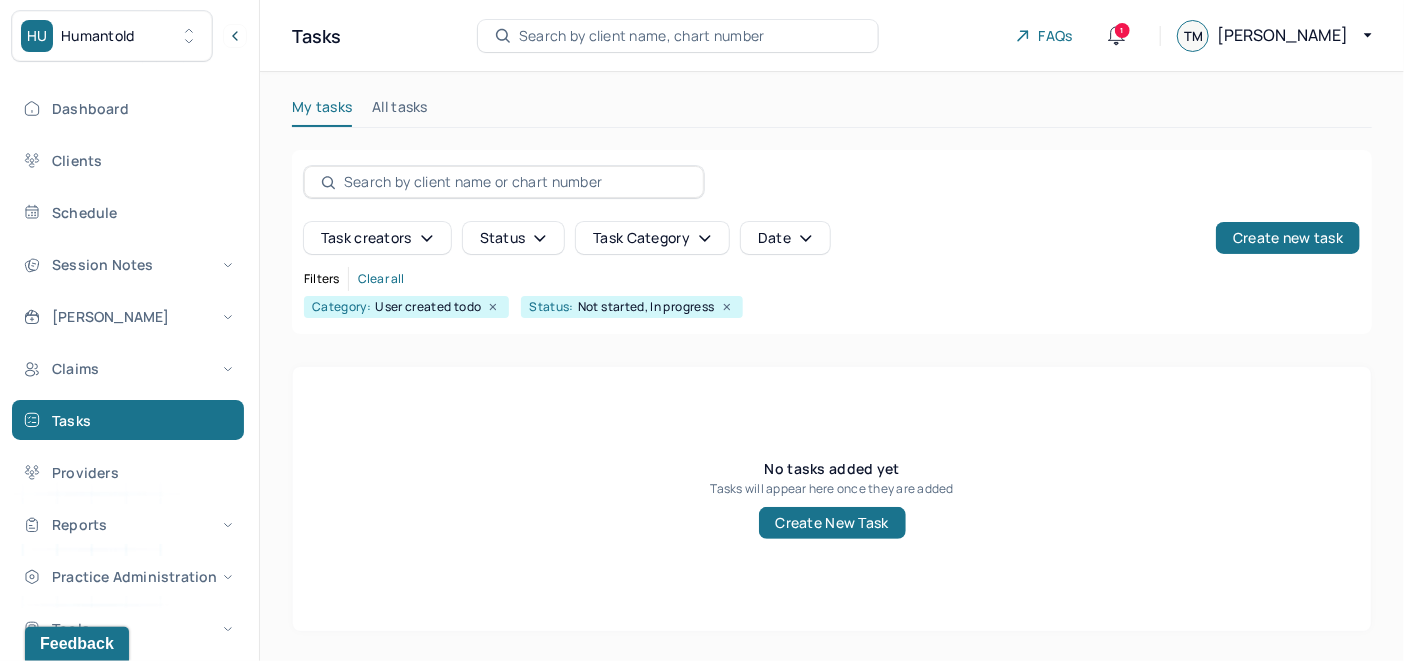 click on "All tasks" at bounding box center (400, 111) 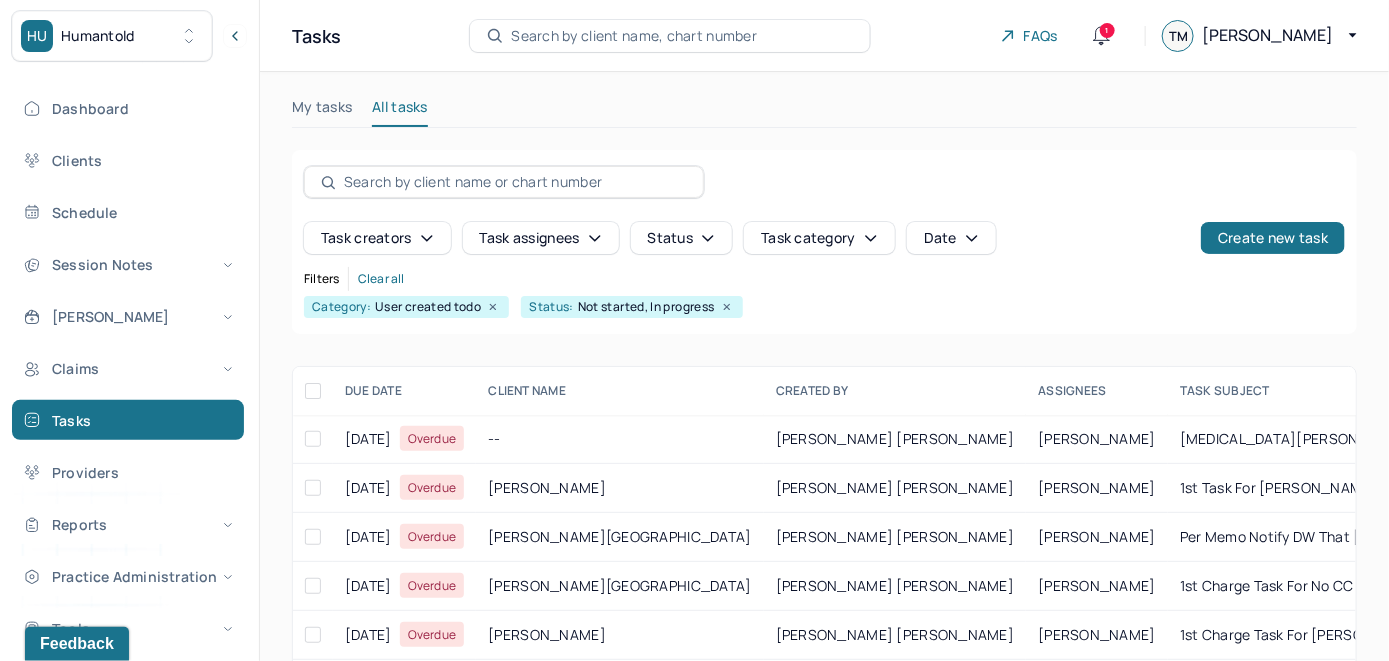 click on "Task assignees" at bounding box center [541, 238] 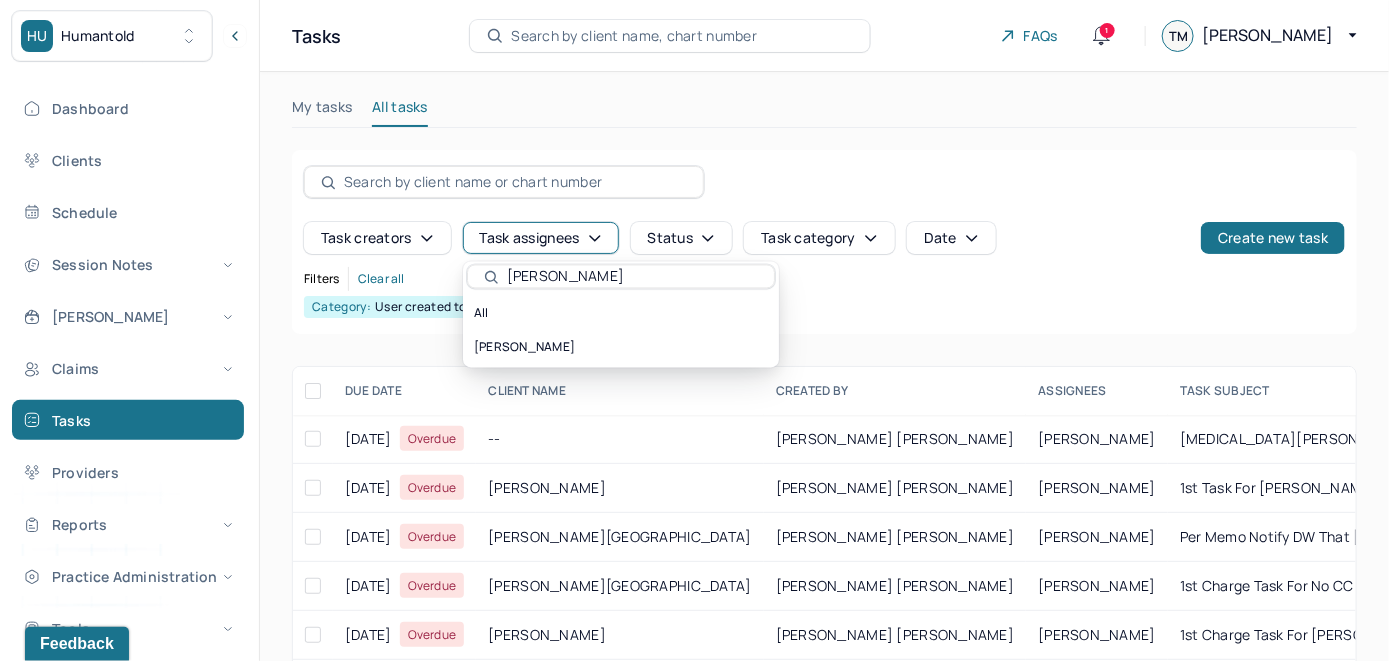 type on "lanell" 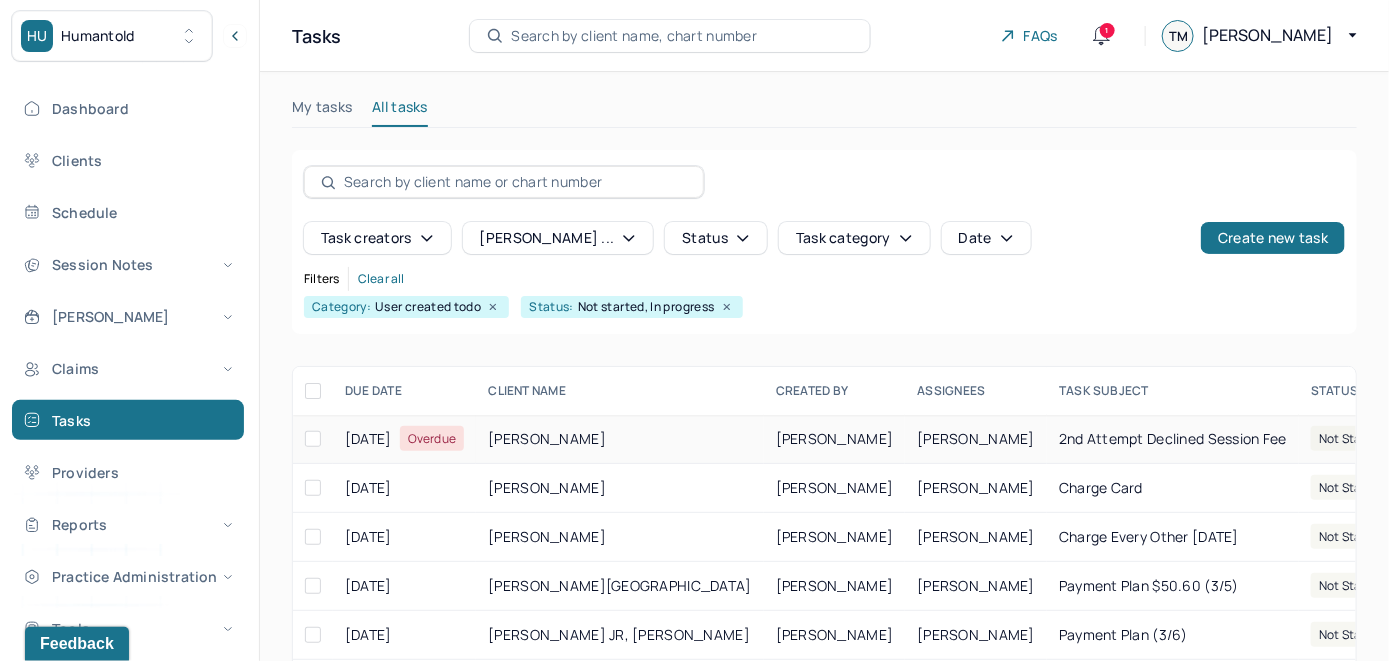 click on "2nd attempt declined session fee" at bounding box center [1173, 438] 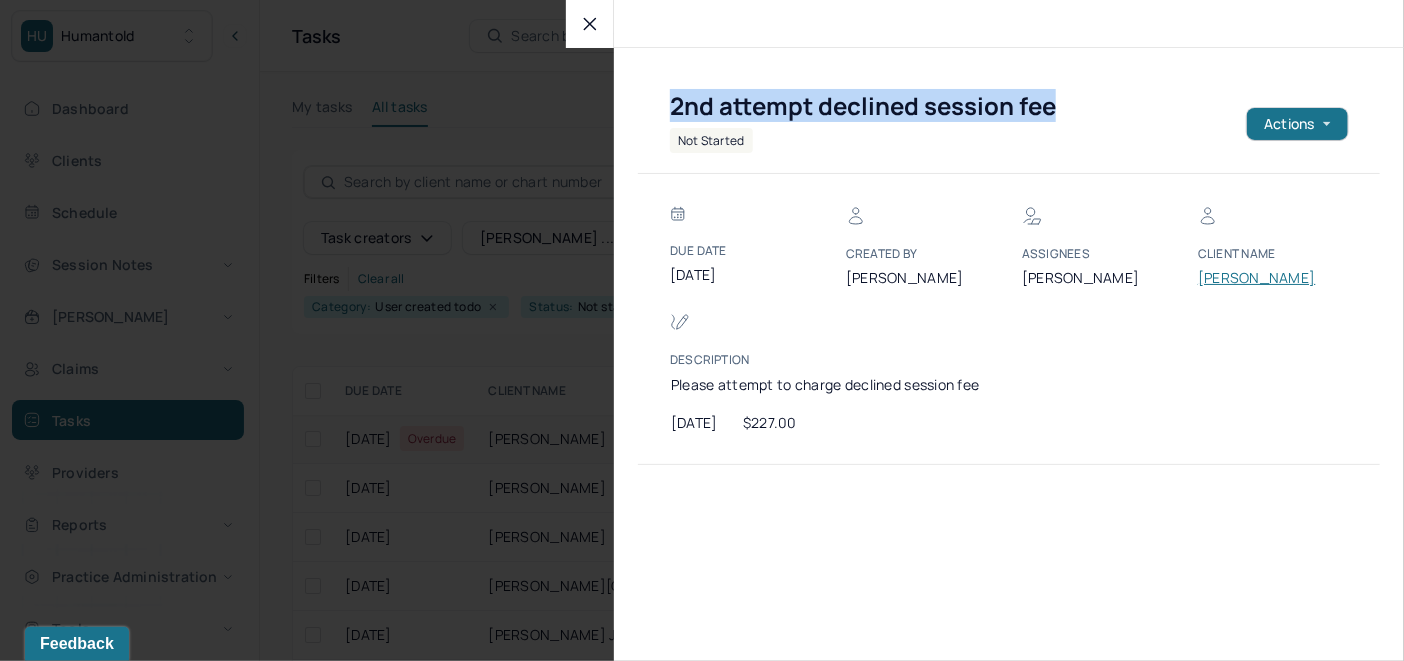 drag, startPoint x: 1059, startPoint y: 111, endPoint x: 671, endPoint y: 118, distance: 388.06314 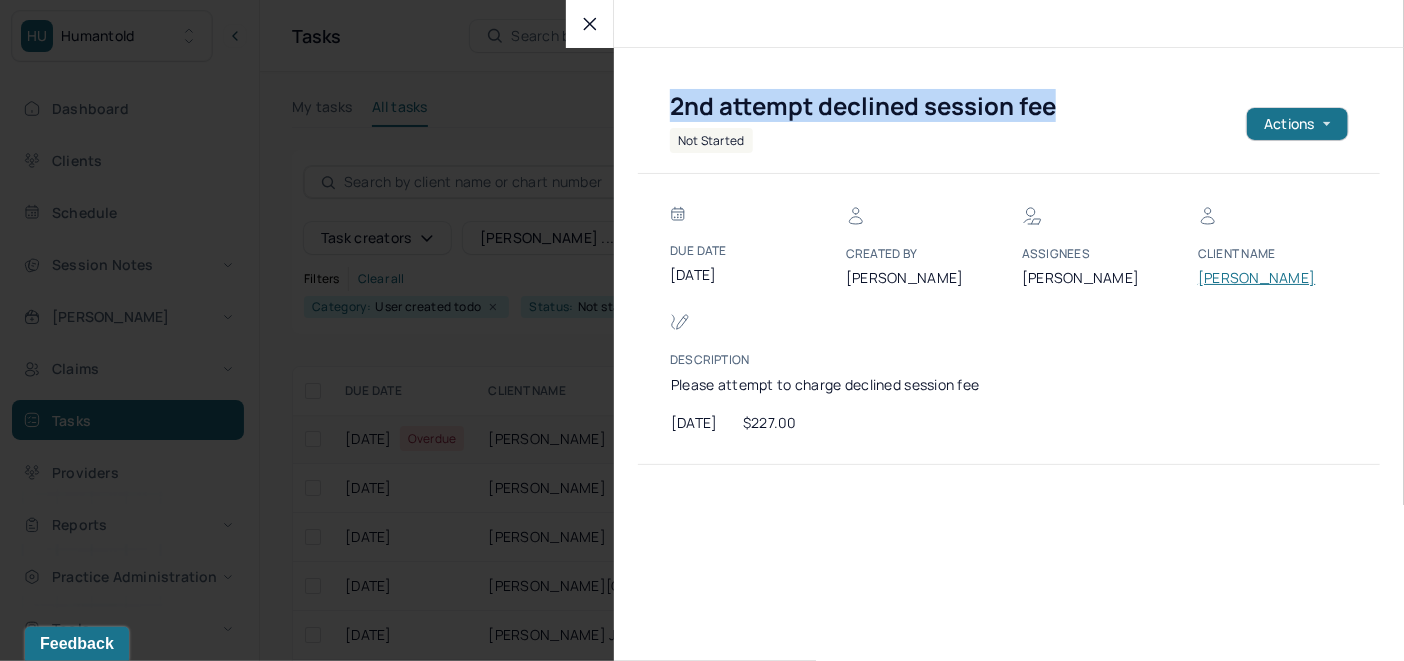 click 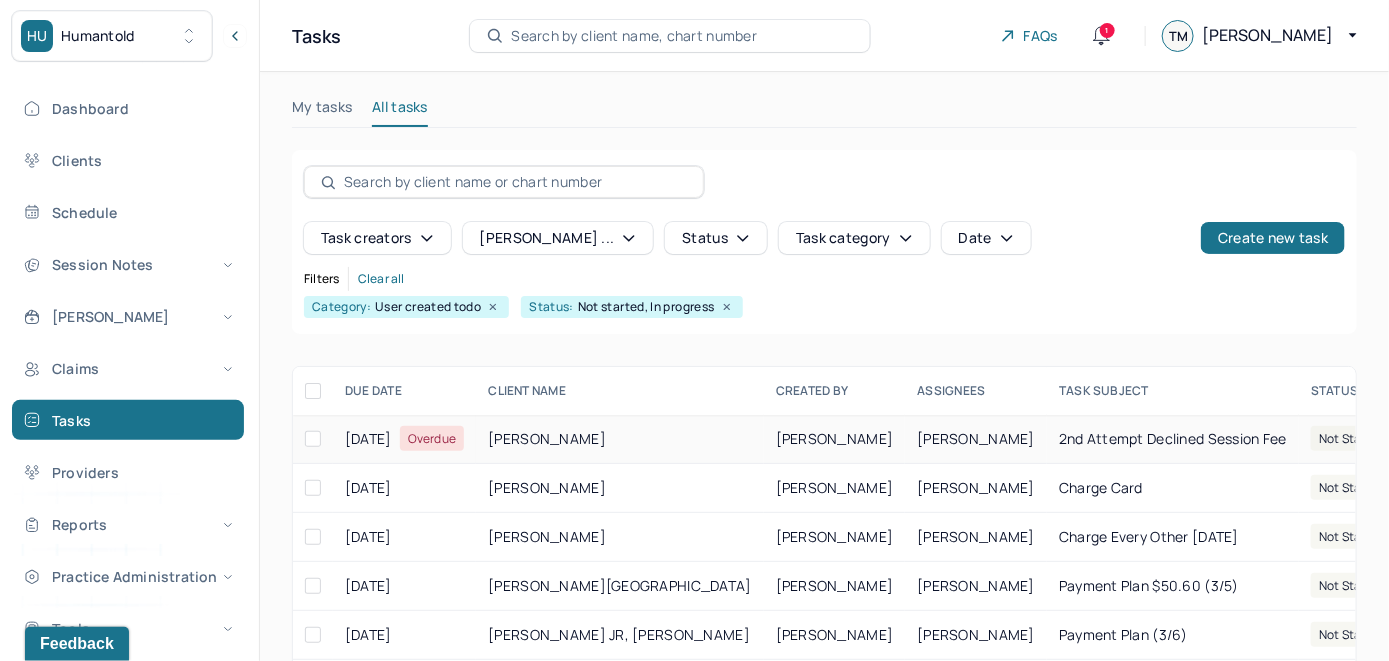 click on "[PERSON_NAME]" at bounding box center (976, 439) 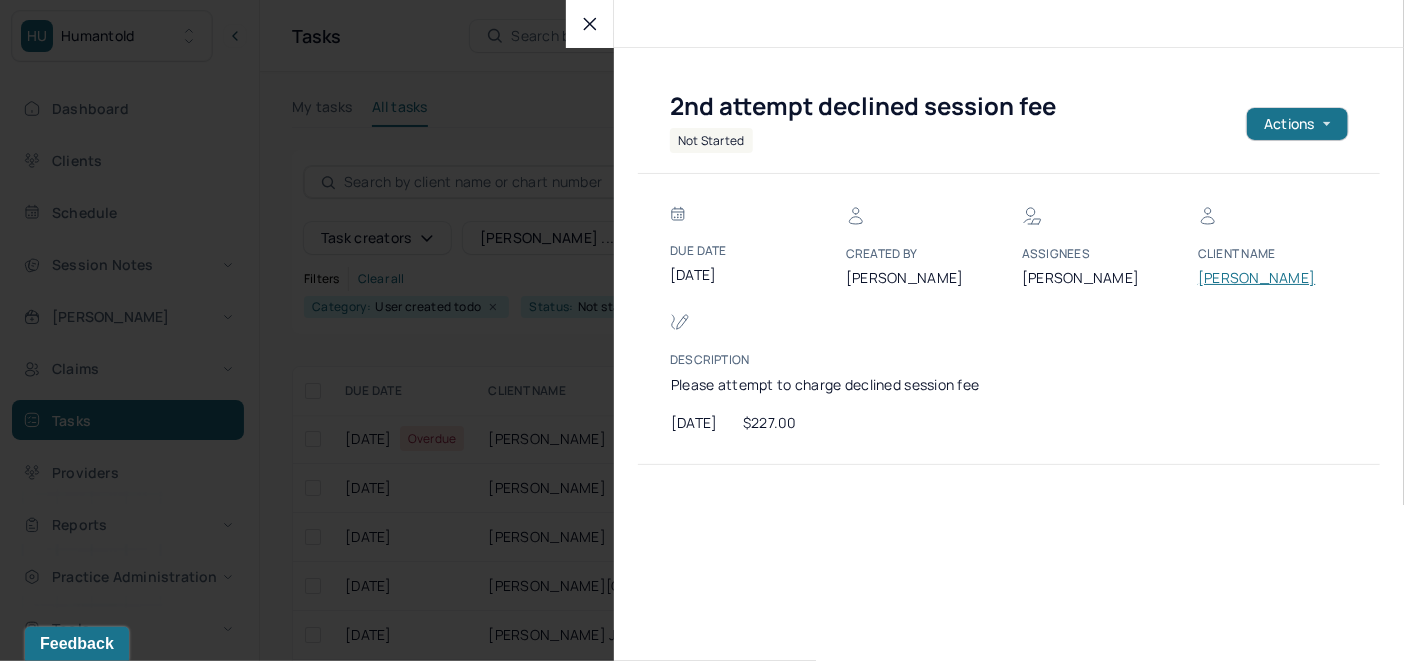 click on "STEPHENS, JESSE" at bounding box center [1258, 278] 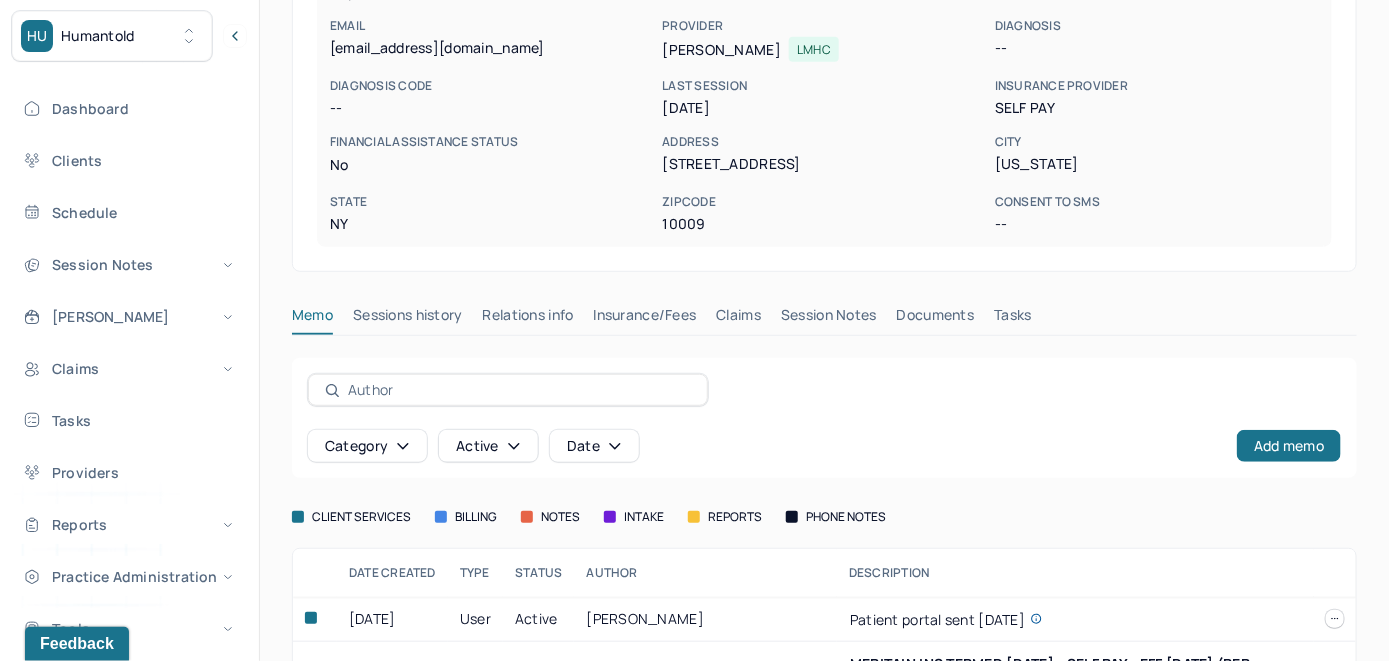 scroll, scrollTop: 400, scrollLeft: 0, axis: vertical 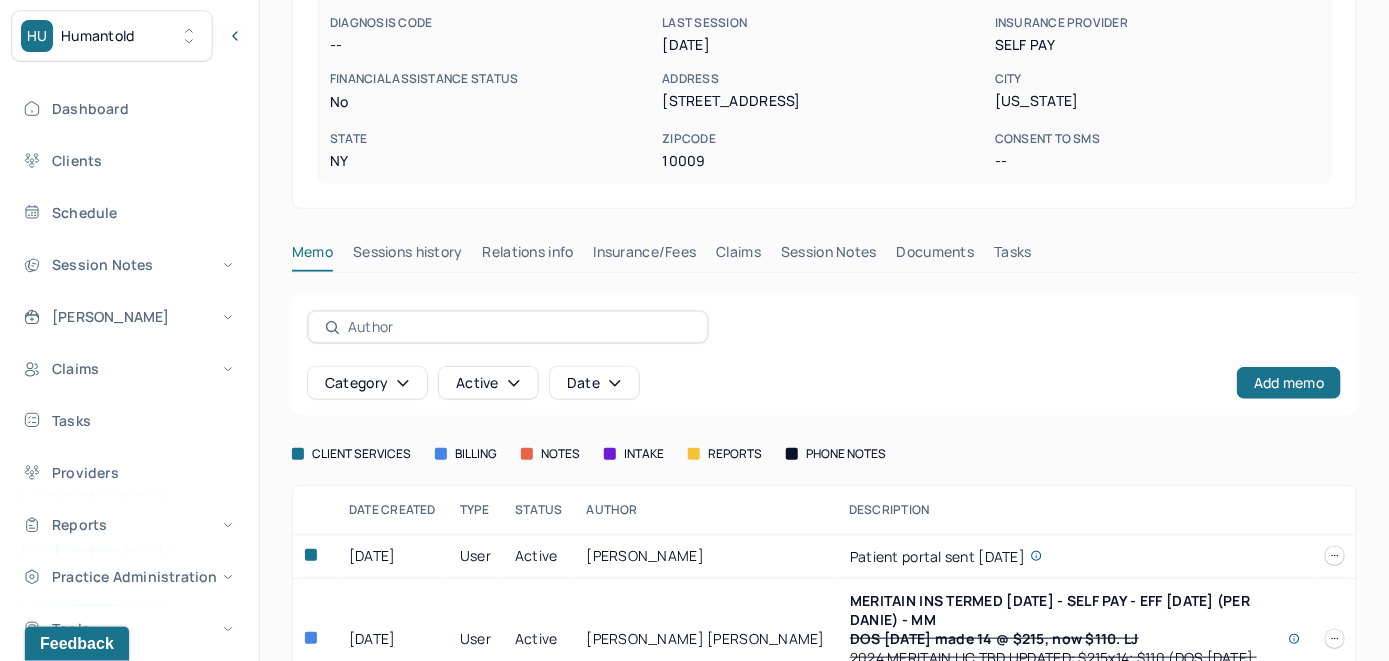 click on "Claims" at bounding box center [738, 256] 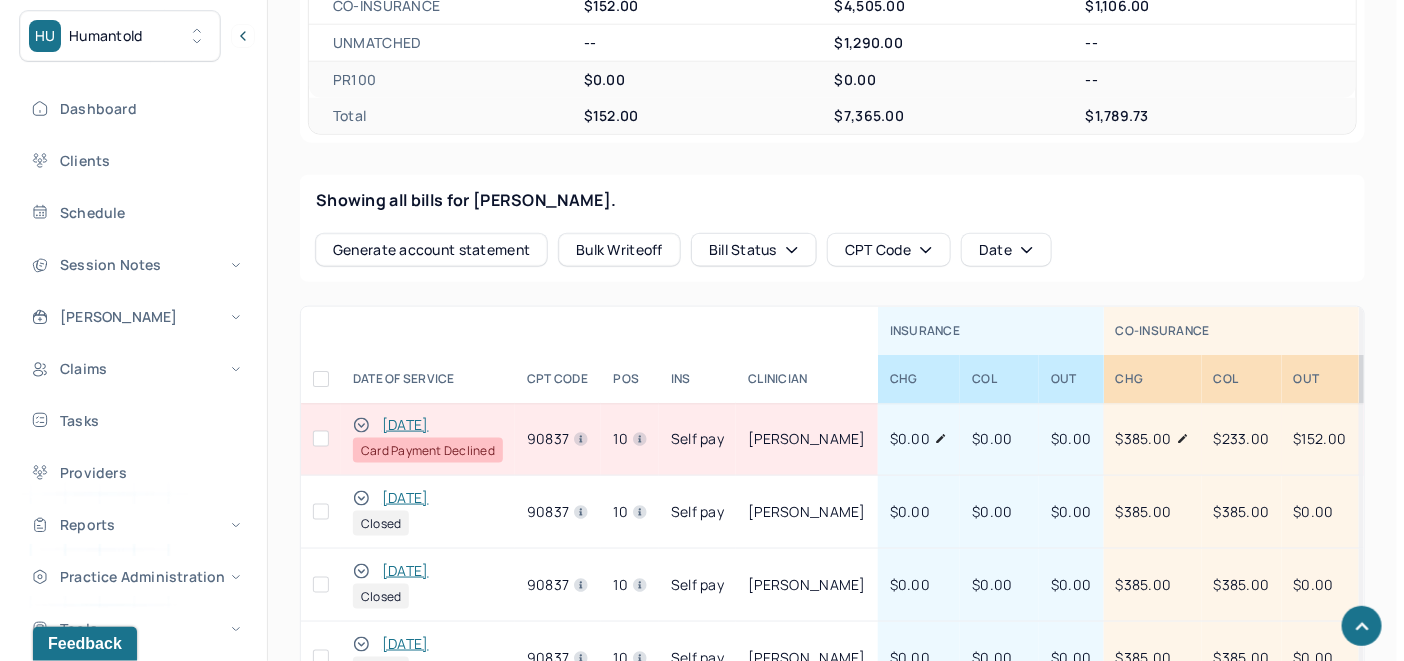 scroll, scrollTop: 800, scrollLeft: 0, axis: vertical 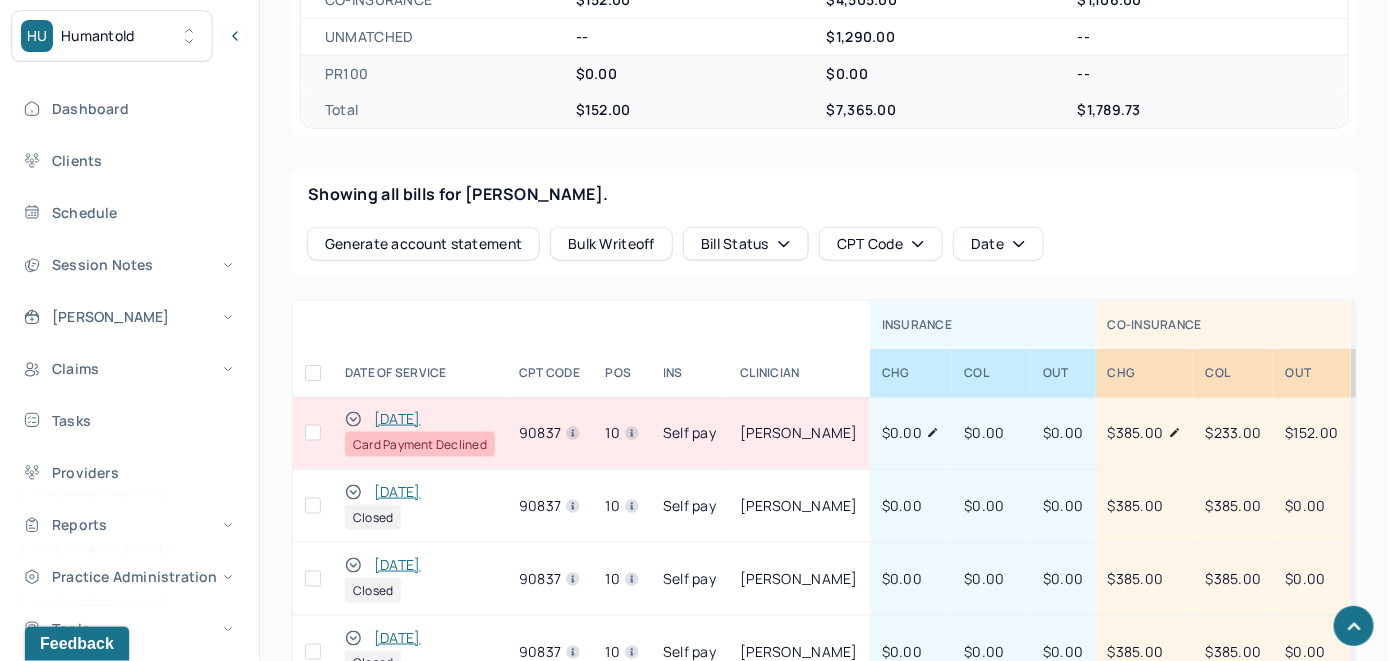 click on "[DATE]" at bounding box center (397, 419) 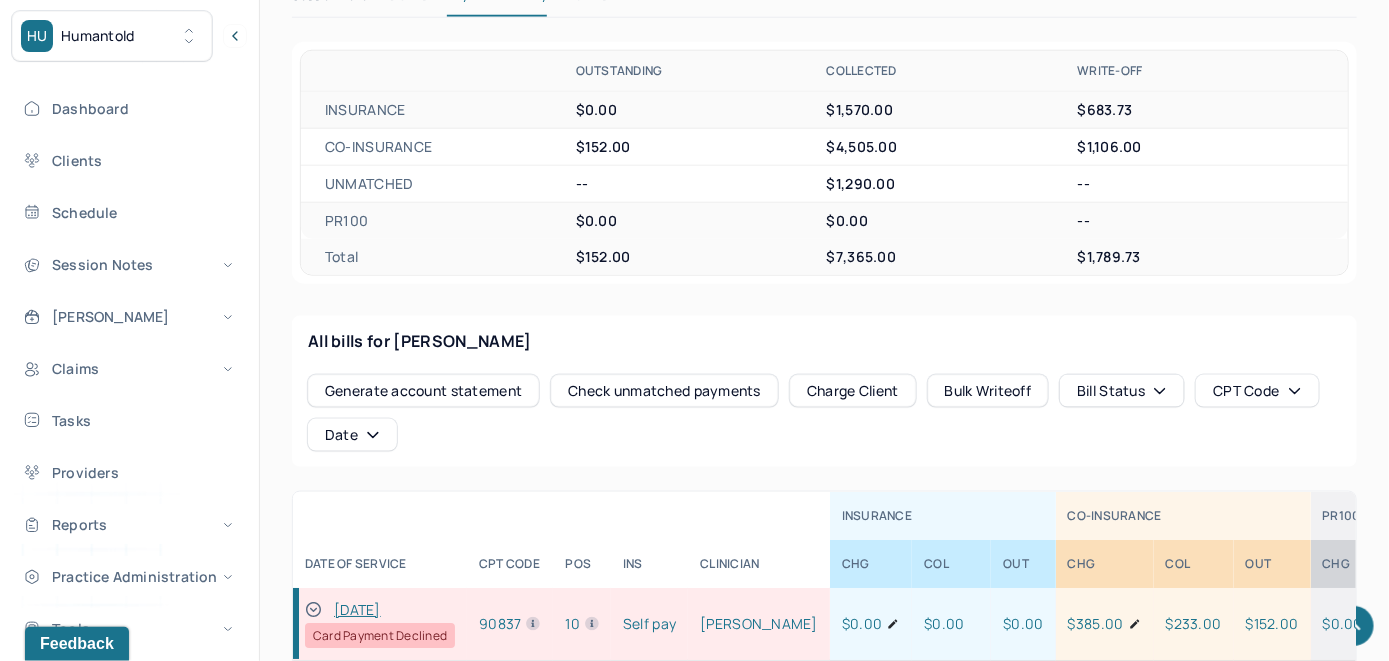 click on "Check unmatched payments" at bounding box center (664, 391) 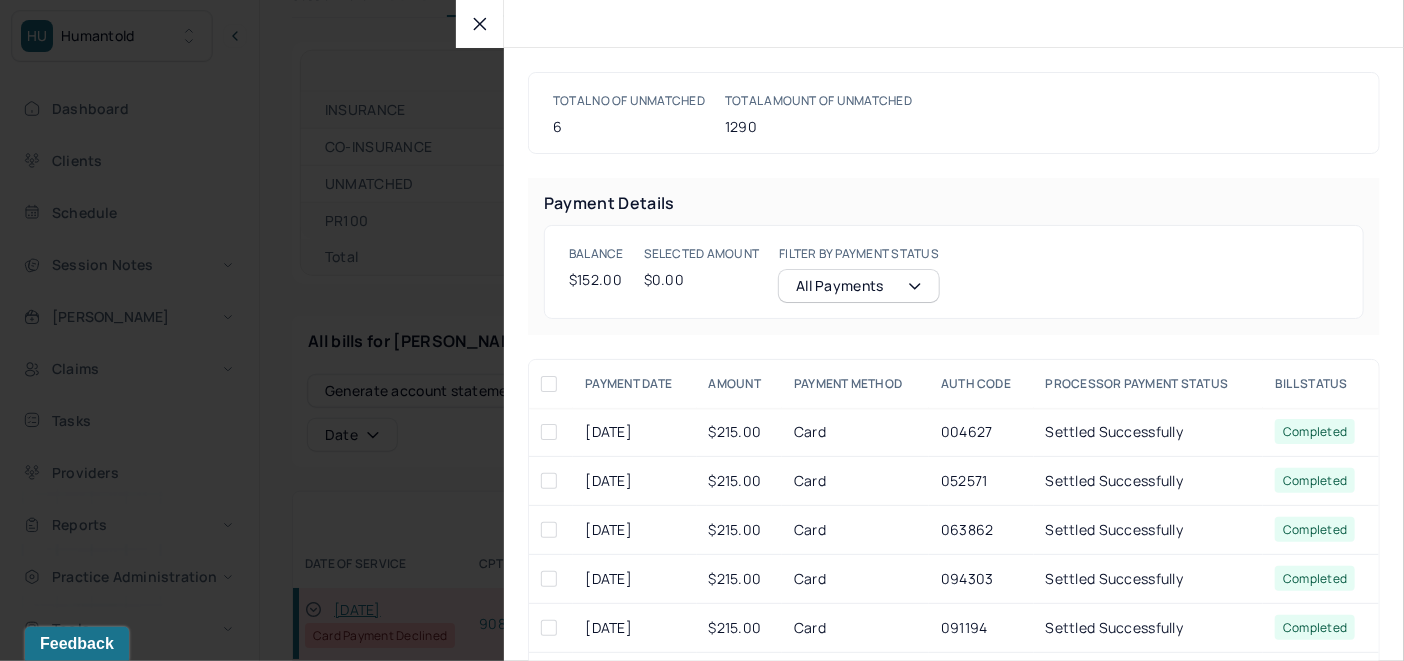 click 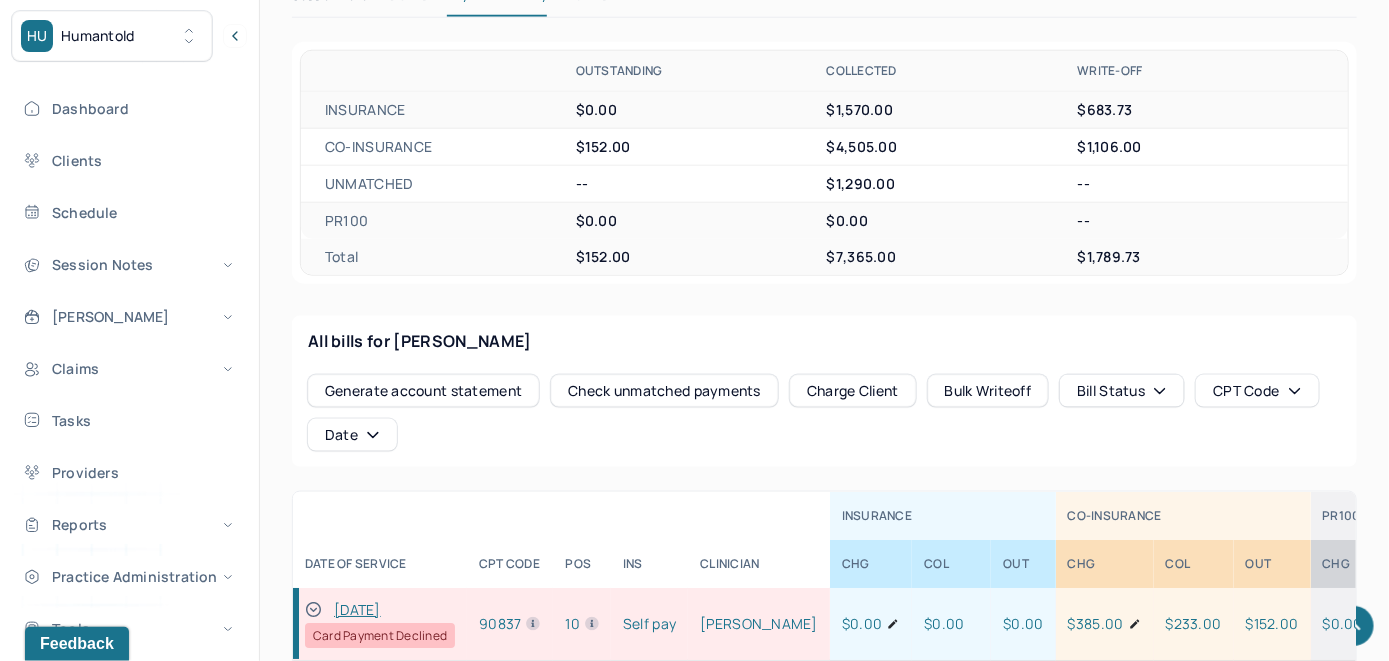 click on "Charge Client" at bounding box center [853, 391] 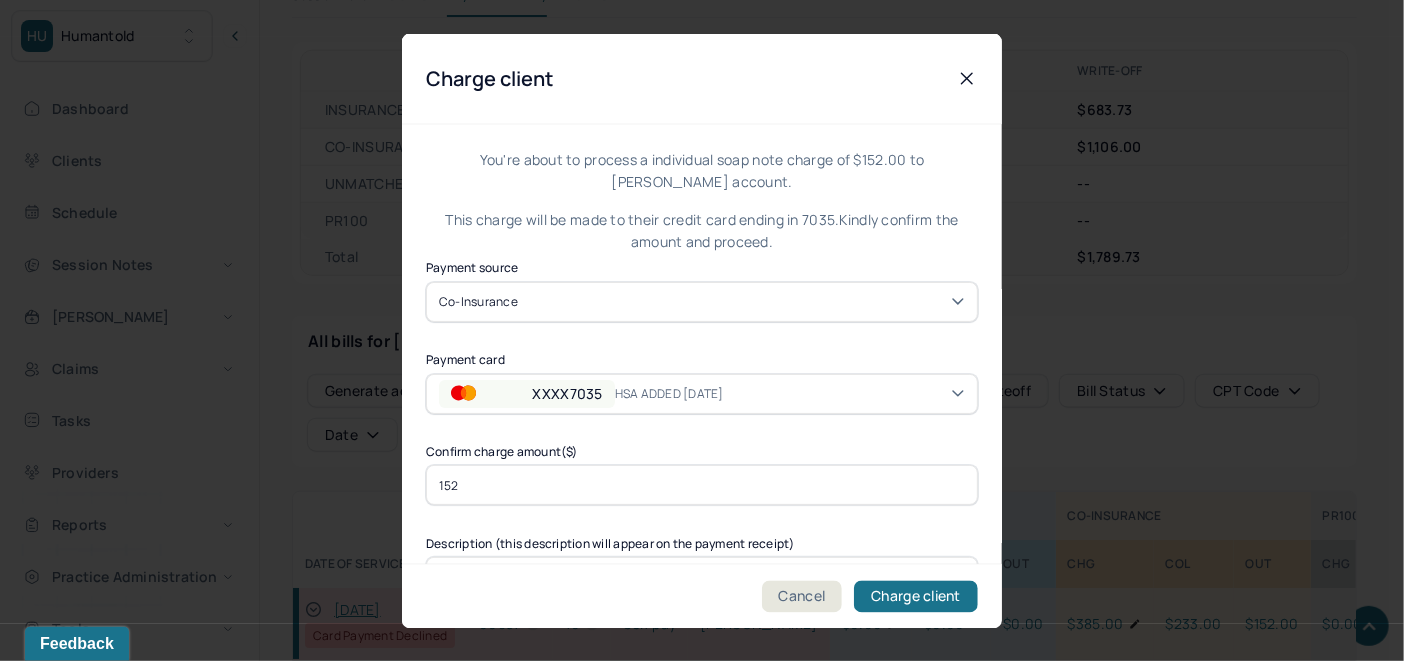 scroll, scrollTop: 121, scrollLeft: 0, axis: vertical 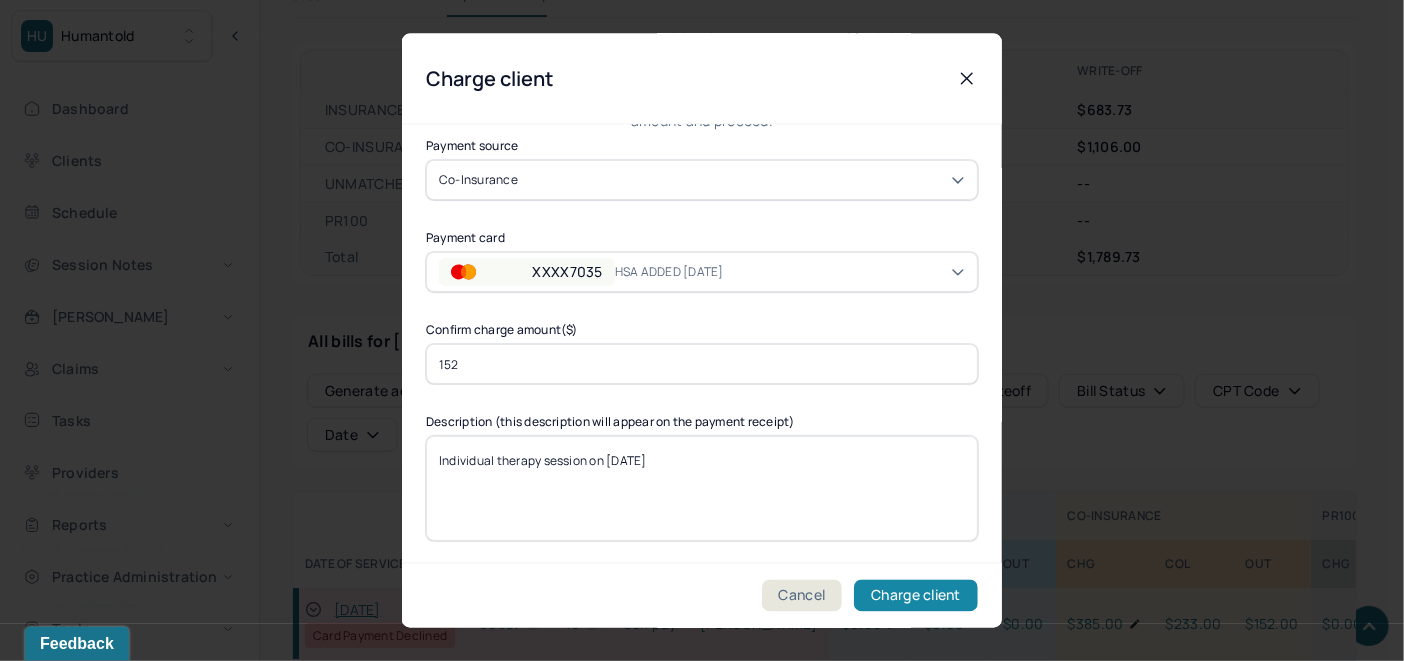 click on "Charge client" at bounding box center [916, 596] 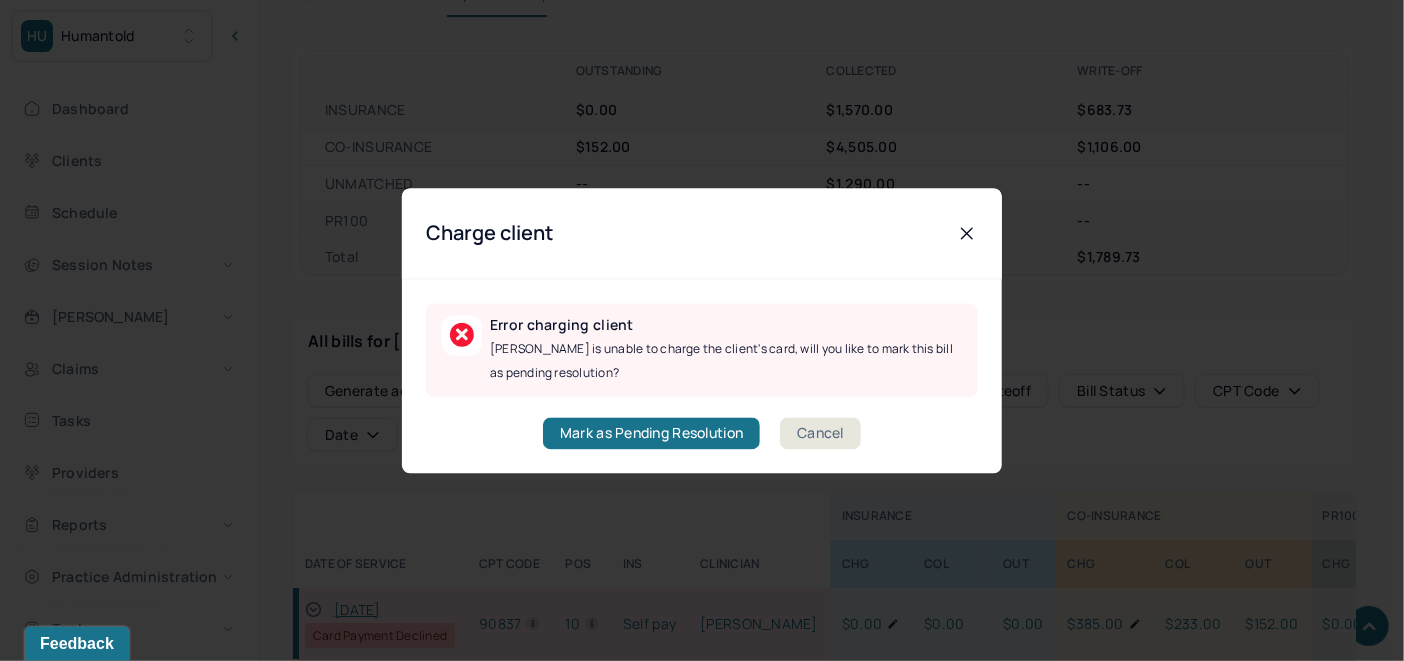 scroll, scrollTop: 0, scrollLeft: 0, axis: both 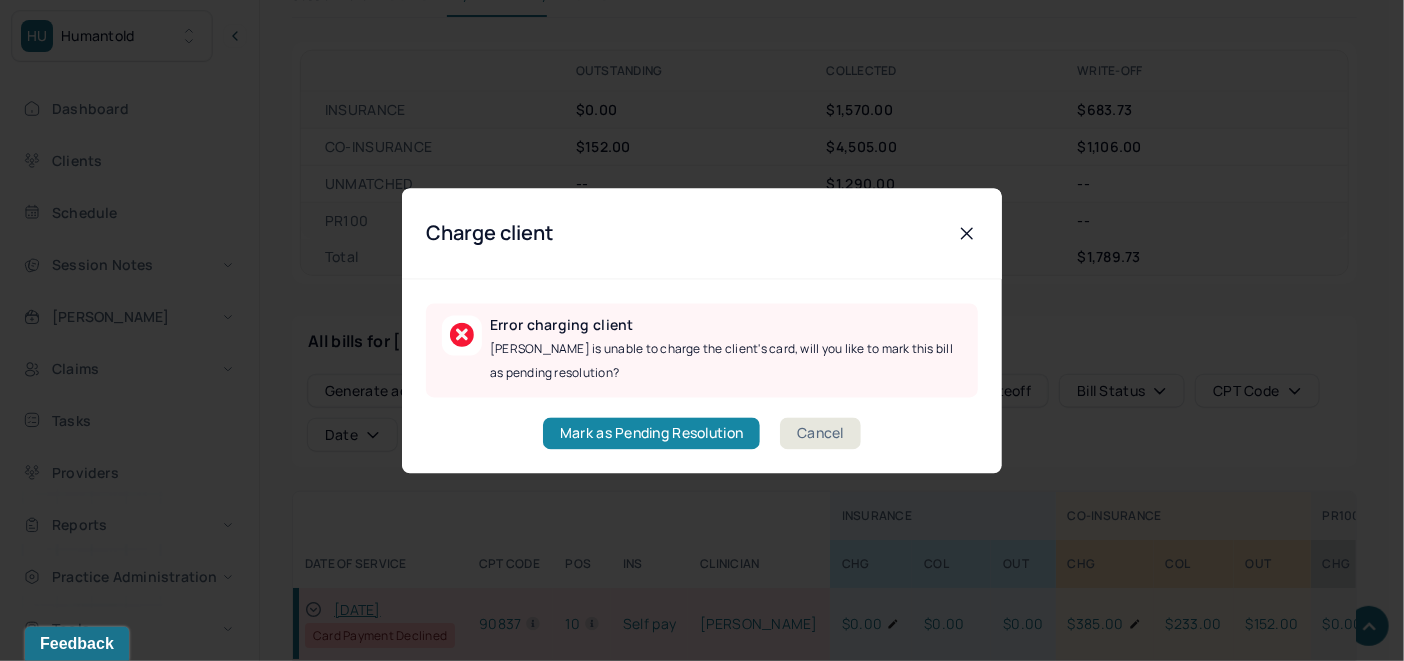 click on "Mark as Pending Resolution" at bounding box center (651, 433) 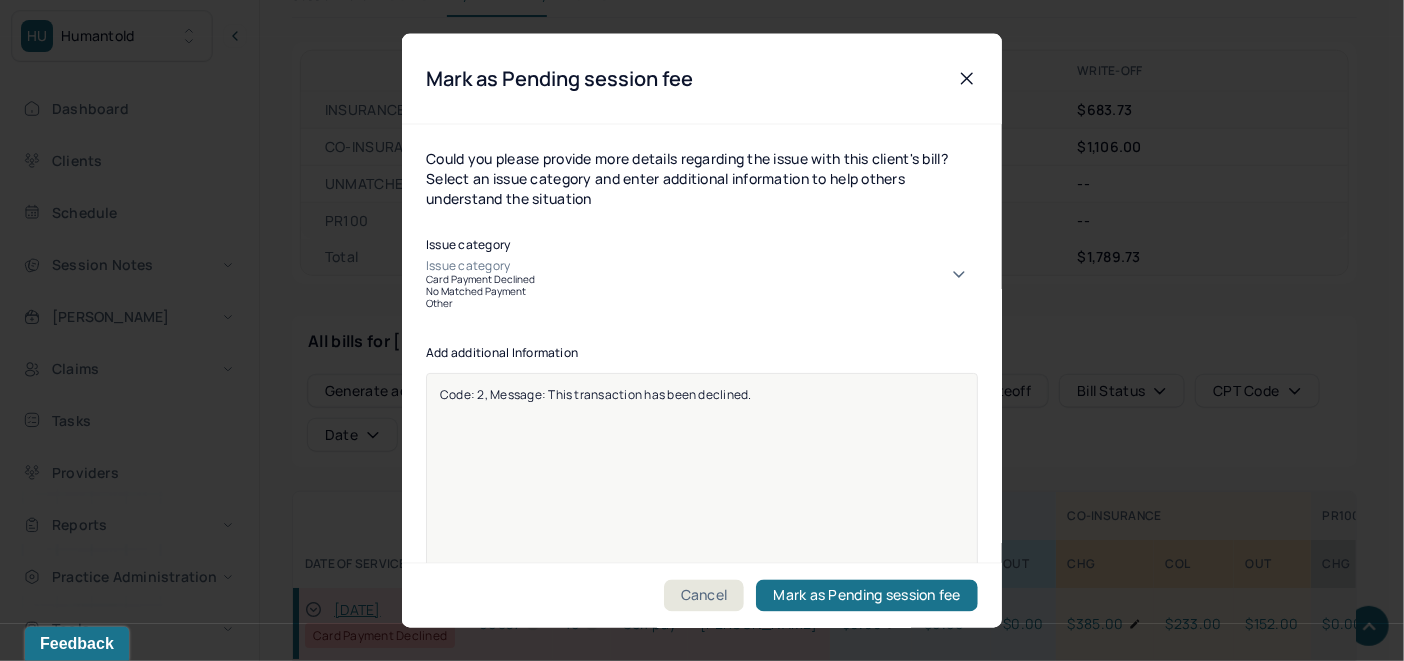 click 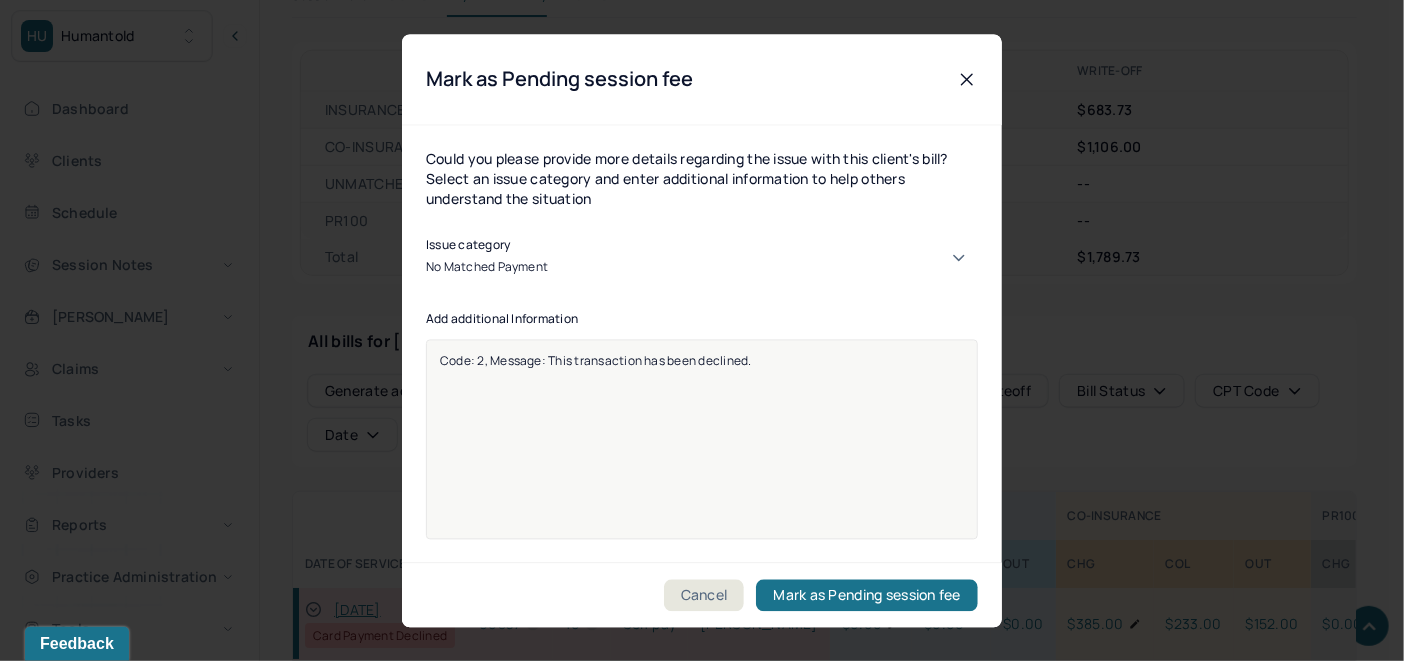 click 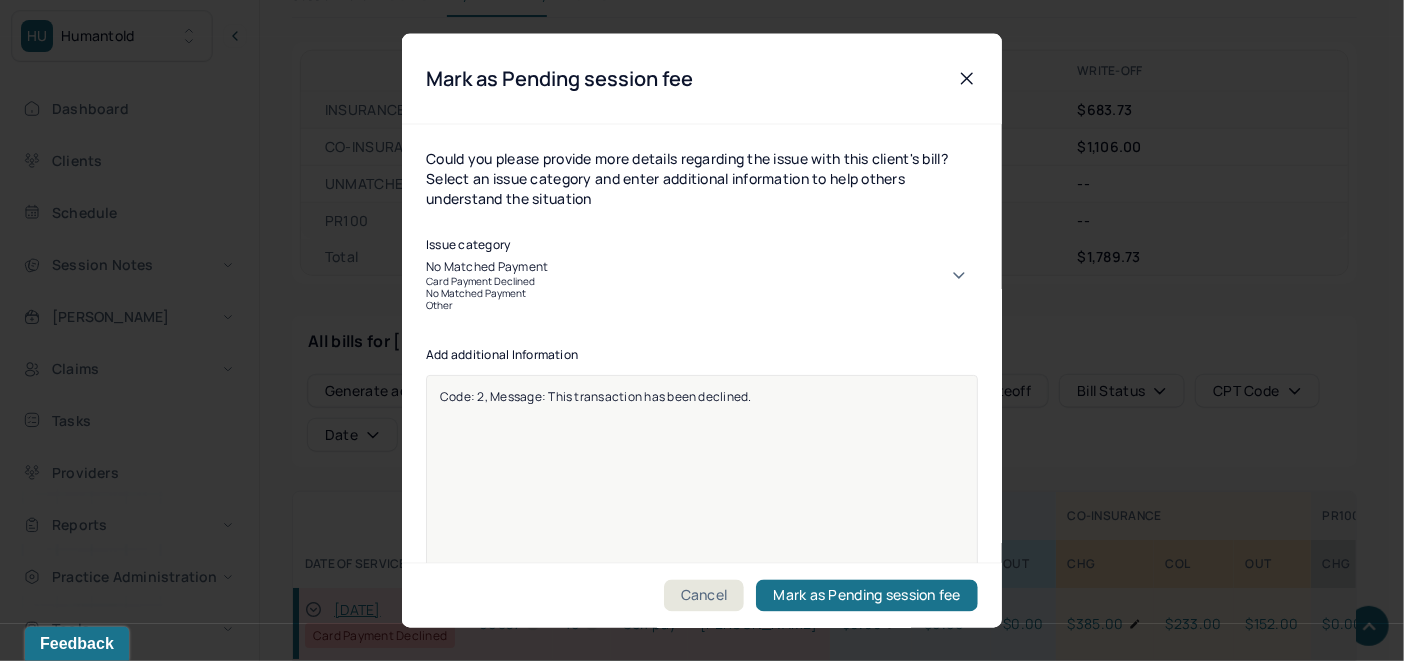 click on "Card Payment Declined" at bounding box center (702, 280) 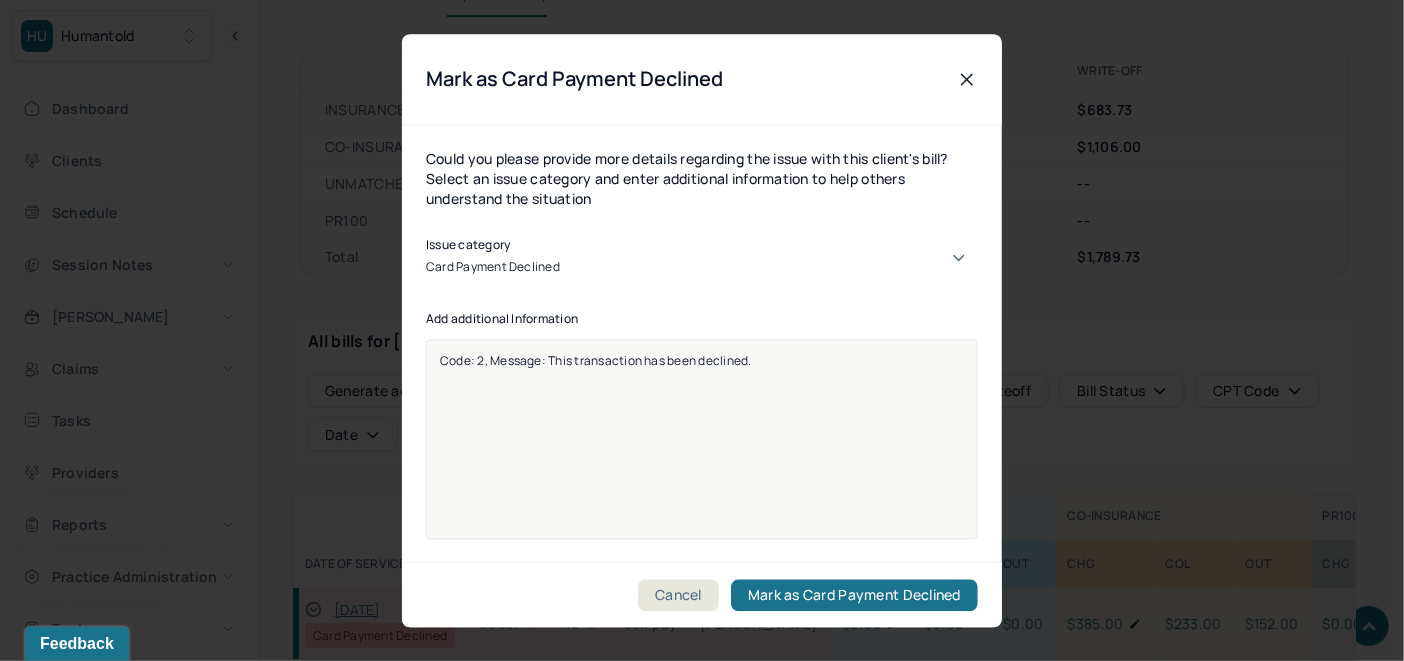 click on "Code: 2, Message: This transaction has been declined." at bounding box center (702, 360) 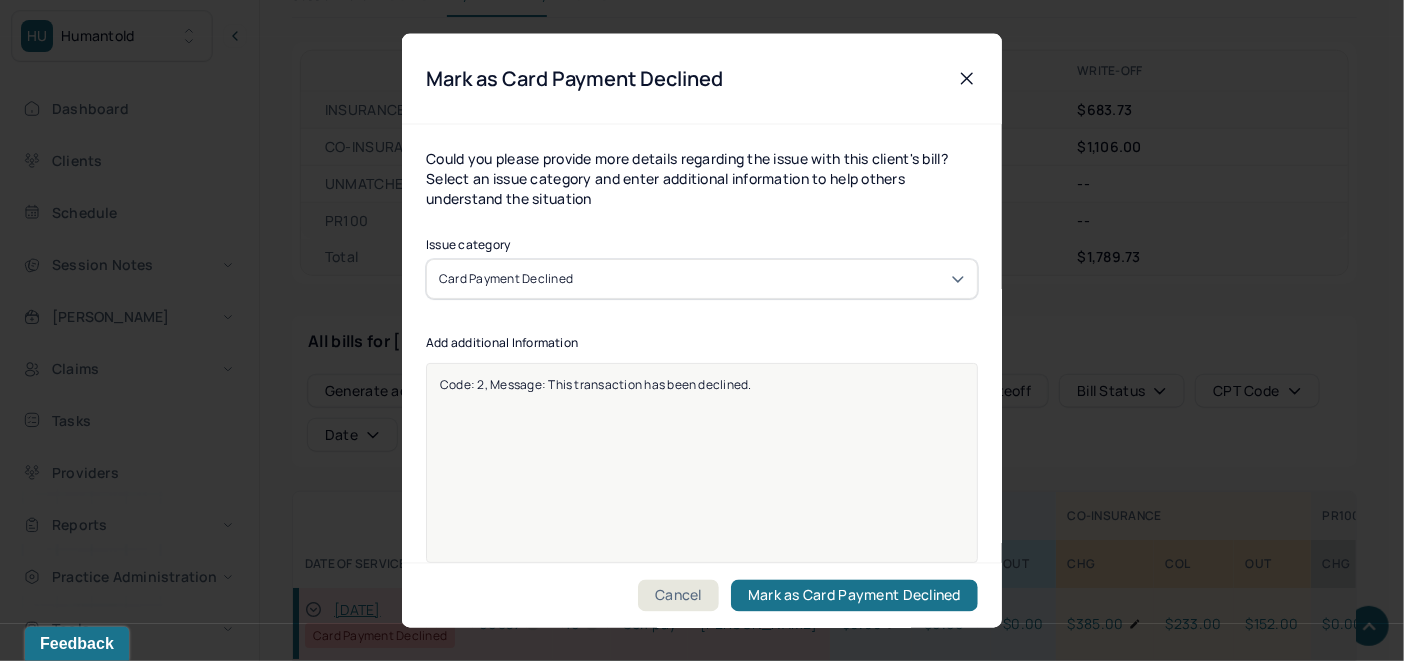click on "Code: 2, Message: This transaction has been declined." at bounding box center (702, 383) 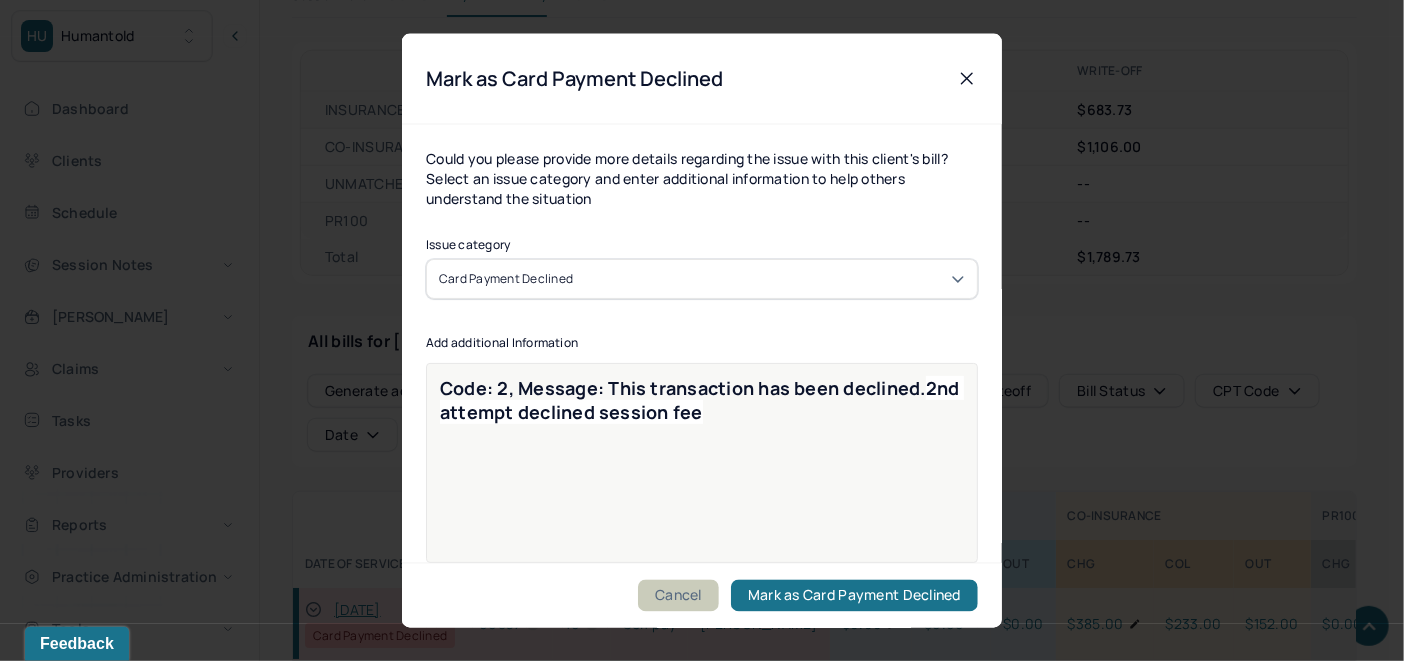 click on "Cancel" at bounding box center (678, 596) 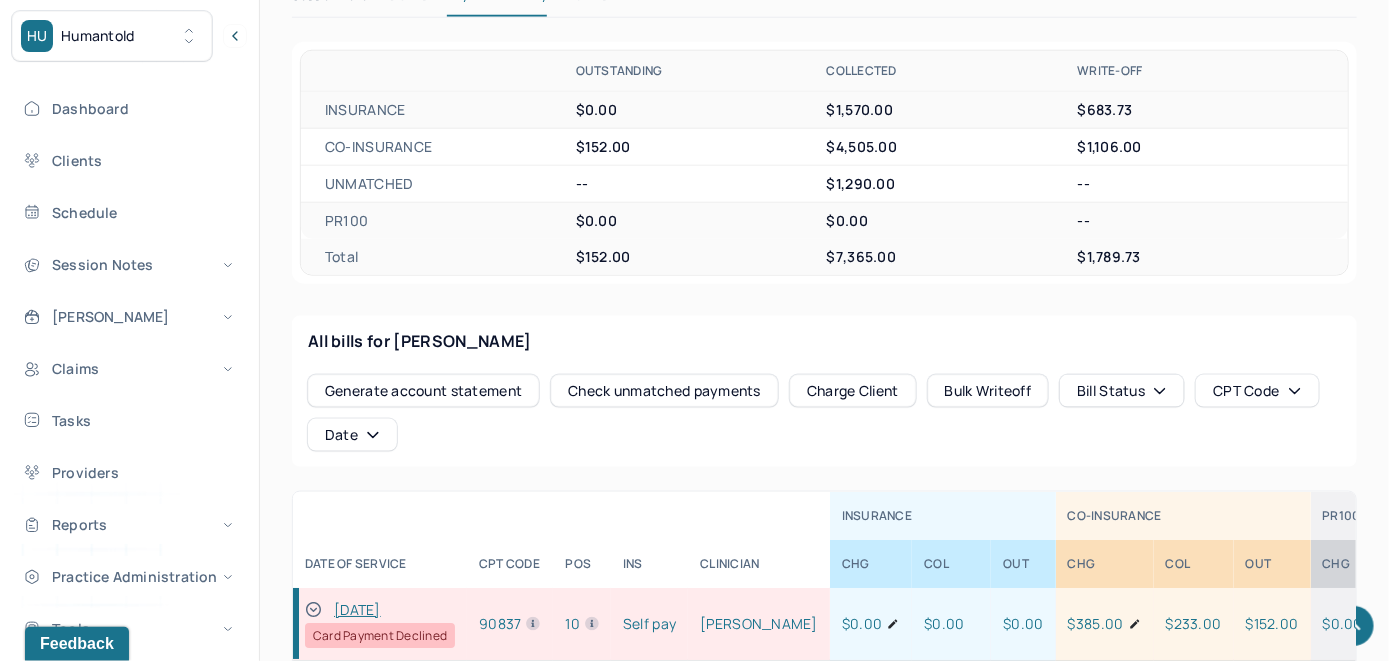 click on "Charge Client" at bounding box center [853, 391] 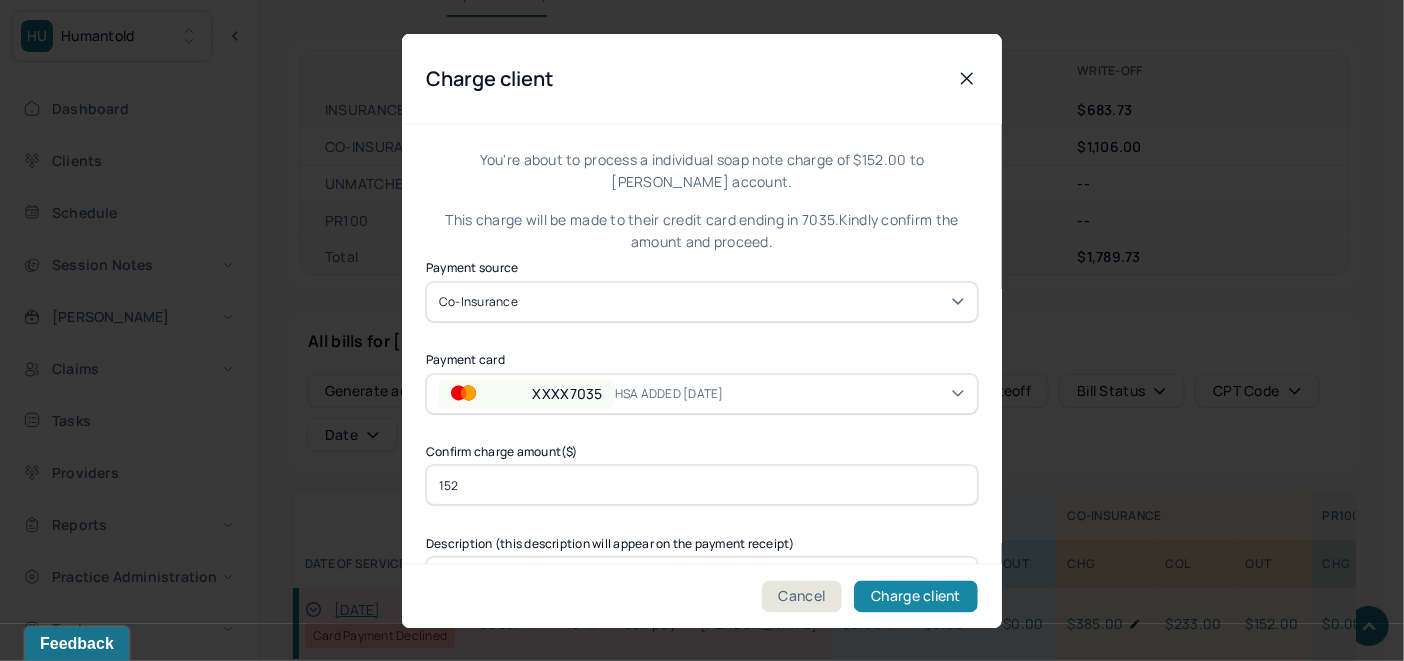 click on "Charge client" at bounding box center (916, 596) 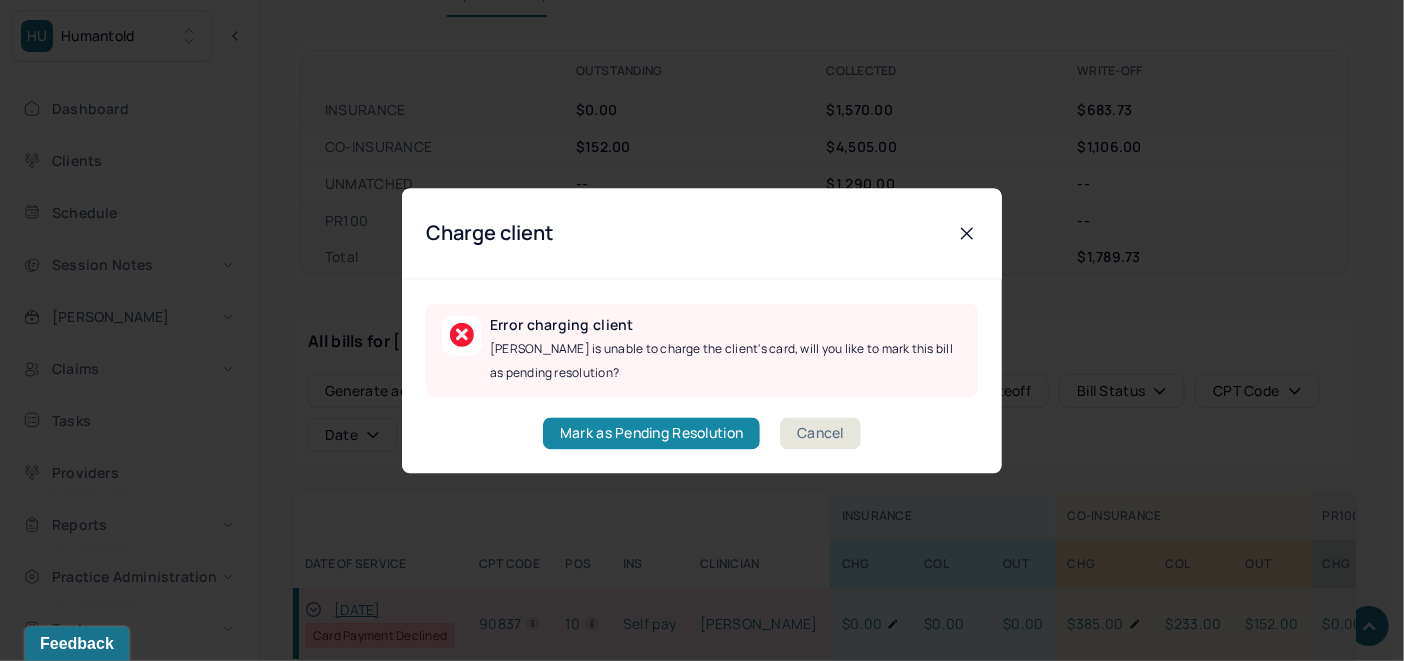click on "Mark as Pending Resolution" at bounding box center [651, 433] 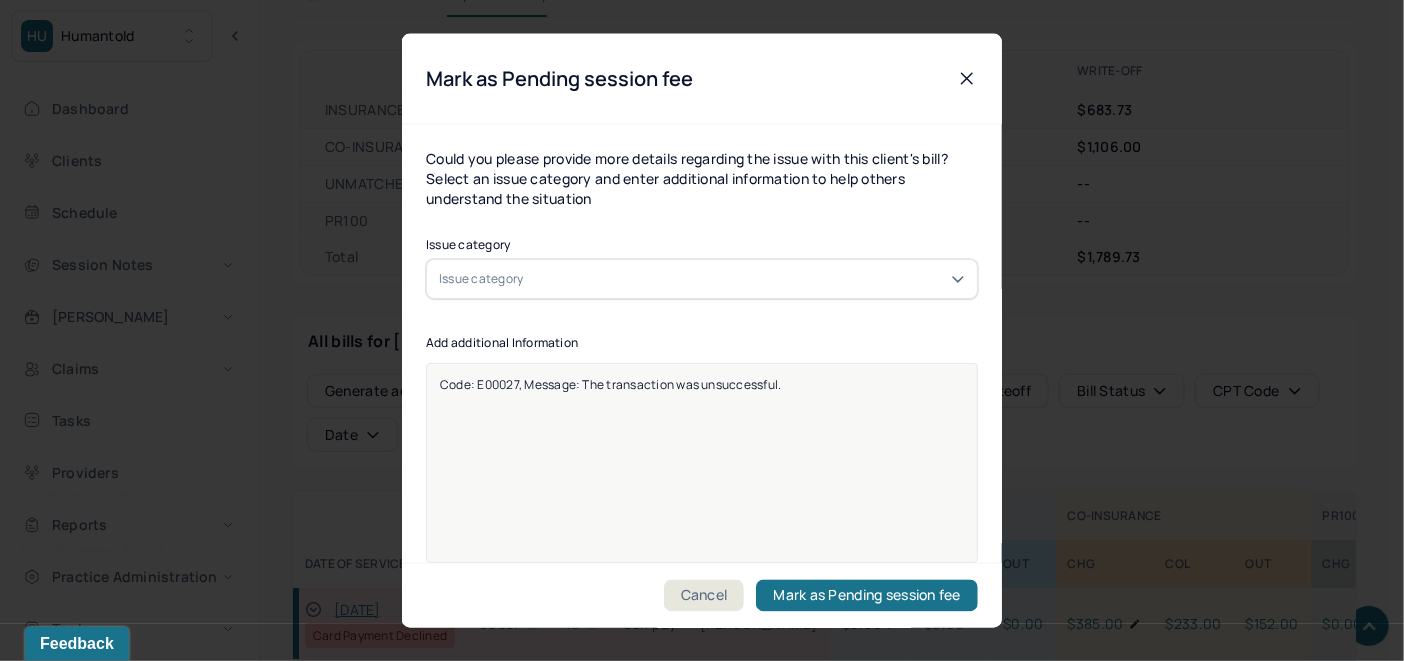 click 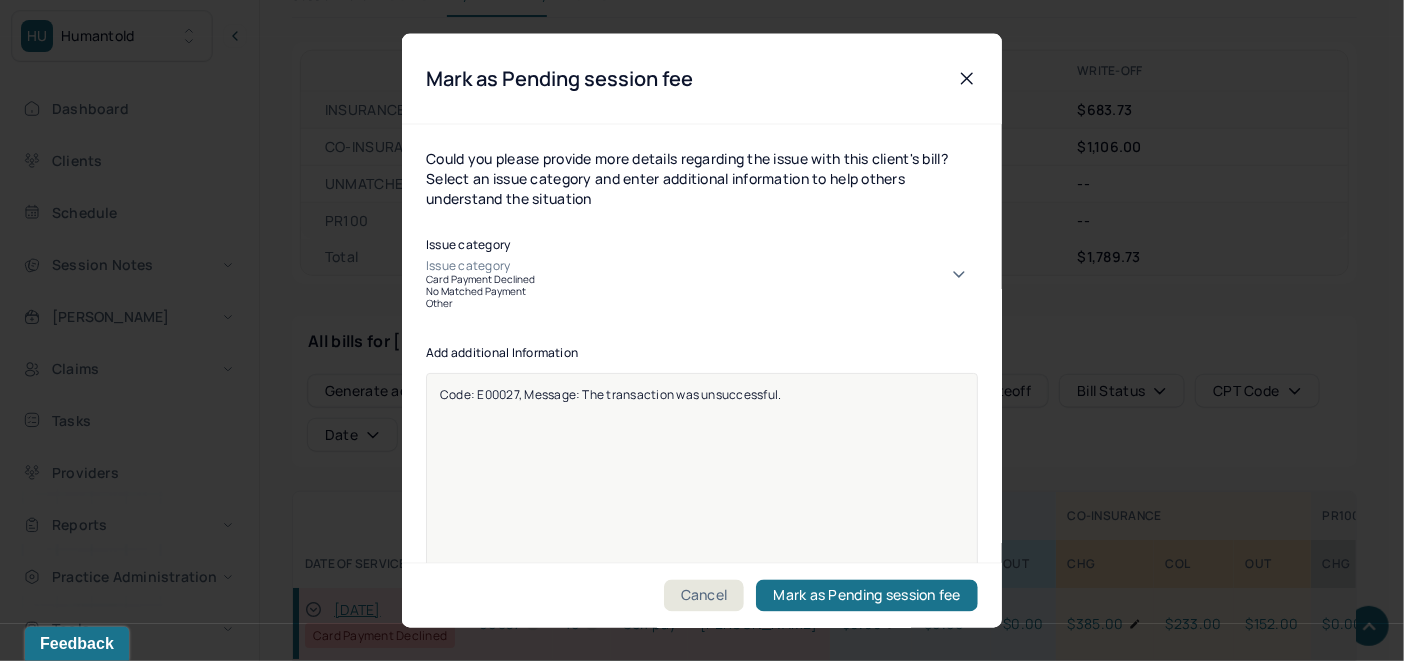 click on "Card Payment Declined" at bounding box center (702, 278) 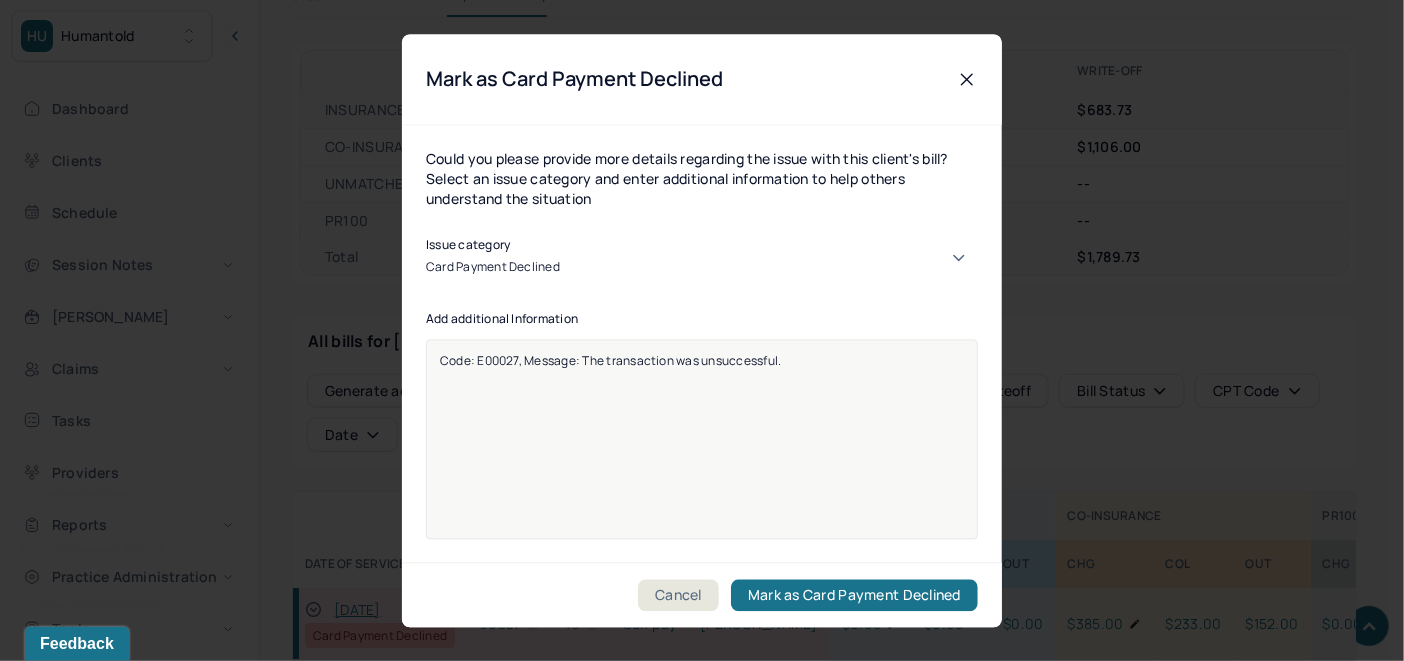 click on "Code: E00027, Message: The transaction was unsuccessful." at bounding box center [702, 360] 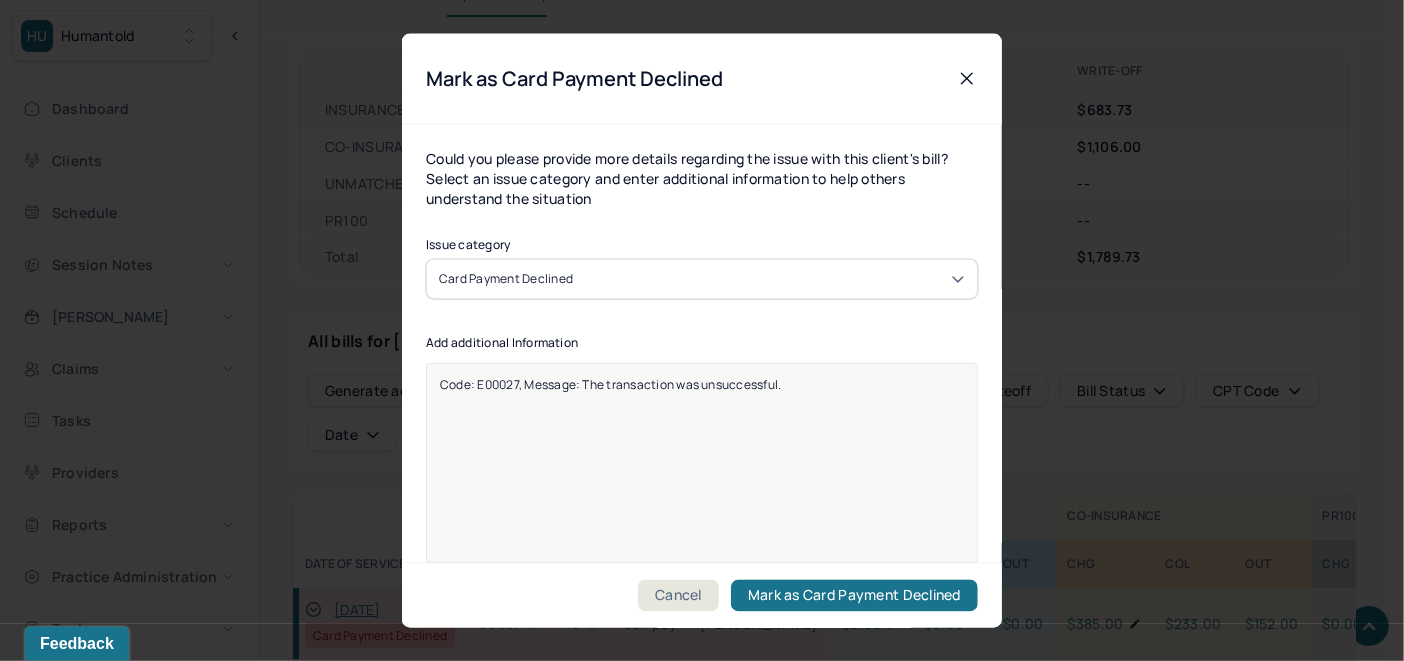 click on "Code: E00027, Message: The transaction was unsuccessful." at bounding box center (702, 383) 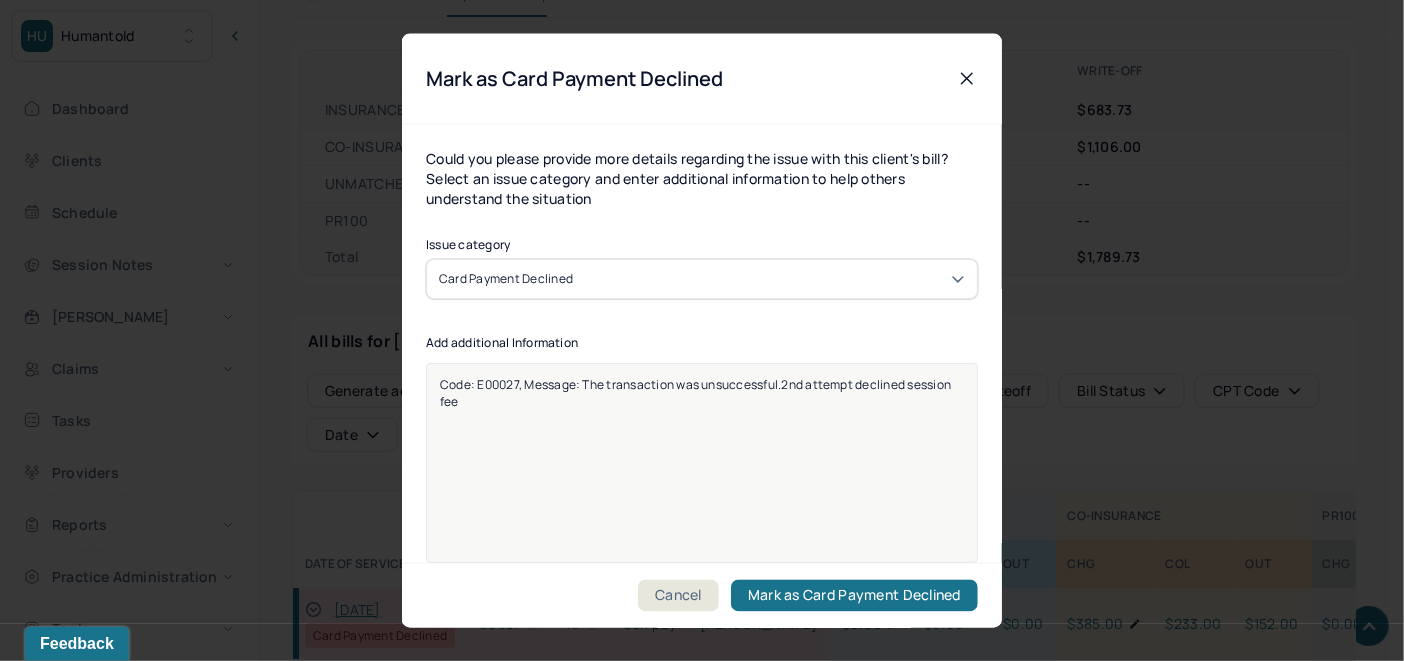 click on "Code: E00027, Message: The transaction was unsuccessful.2nd attempt declined session fee" at bounding box center [696, 392] 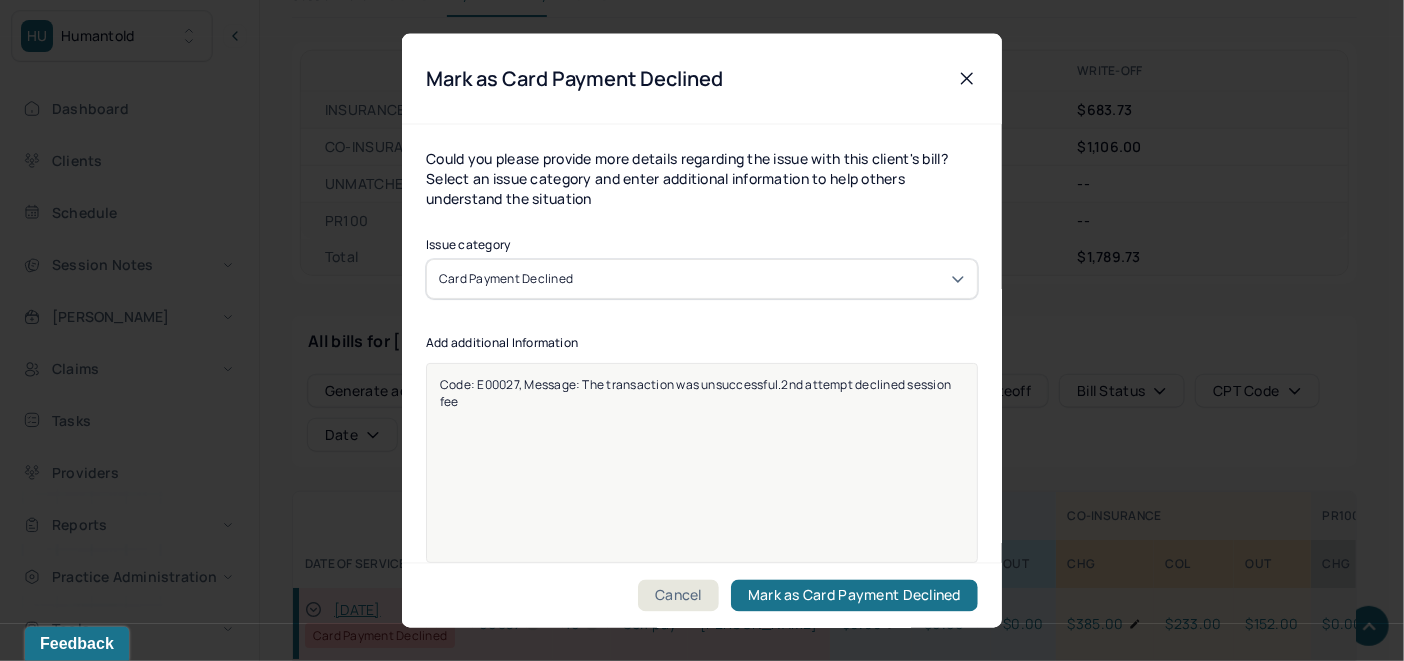 drag, startPoint x: 782, startPoint y: 381, endPoint x: 599, endPoint y: 367, distance: 183.53474 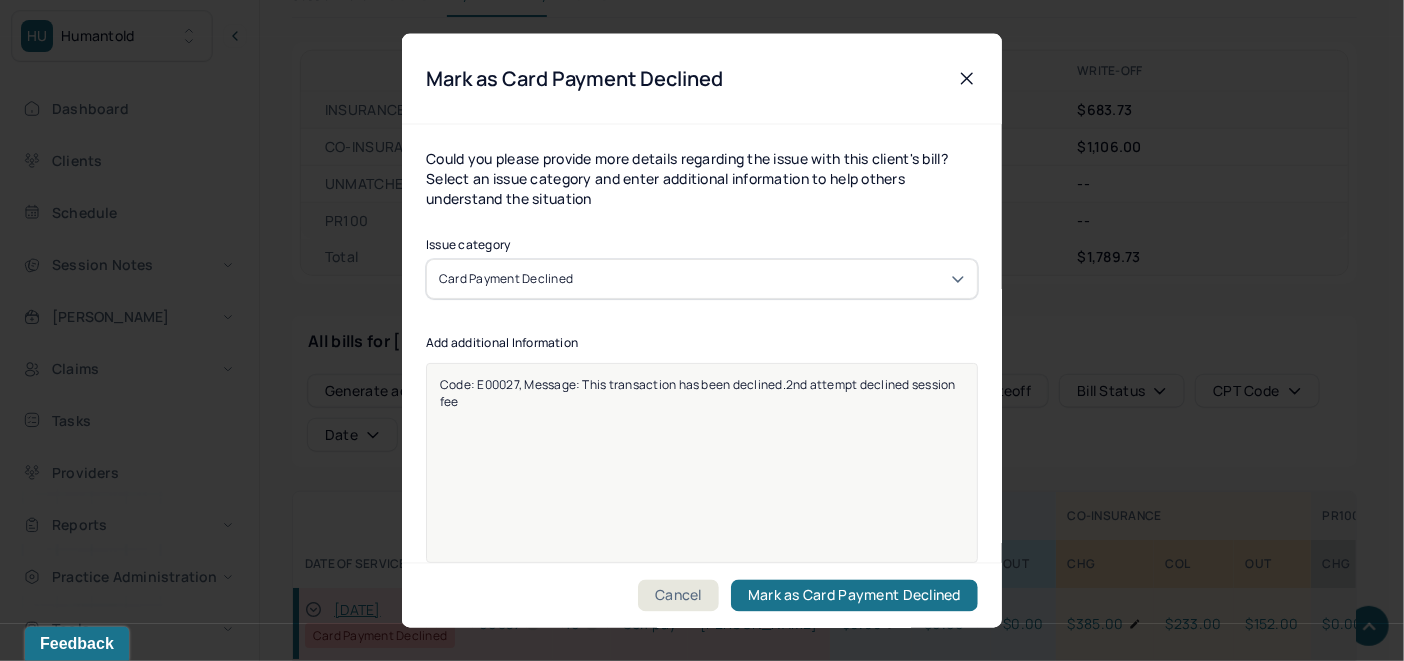 type 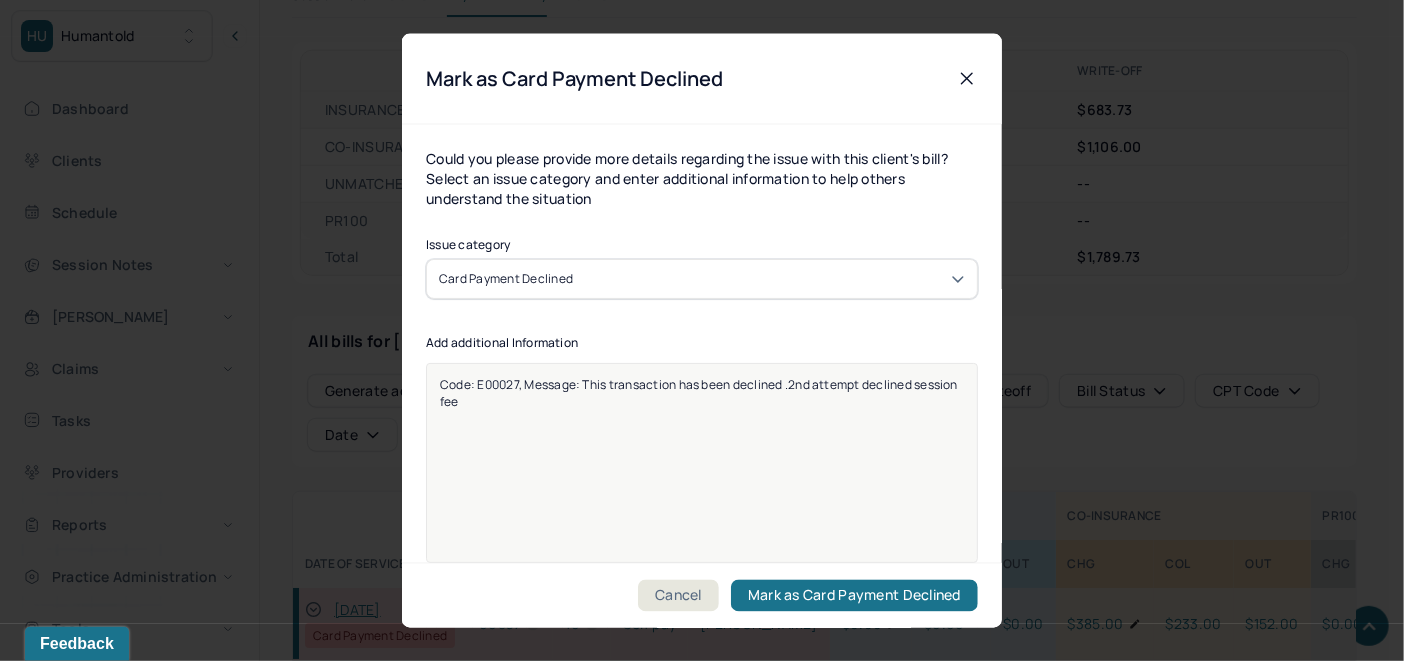 click on "Code: E00027, Message: This transaction has been declined .2nd attempt declined session fee" at bounding box center (702, 475) 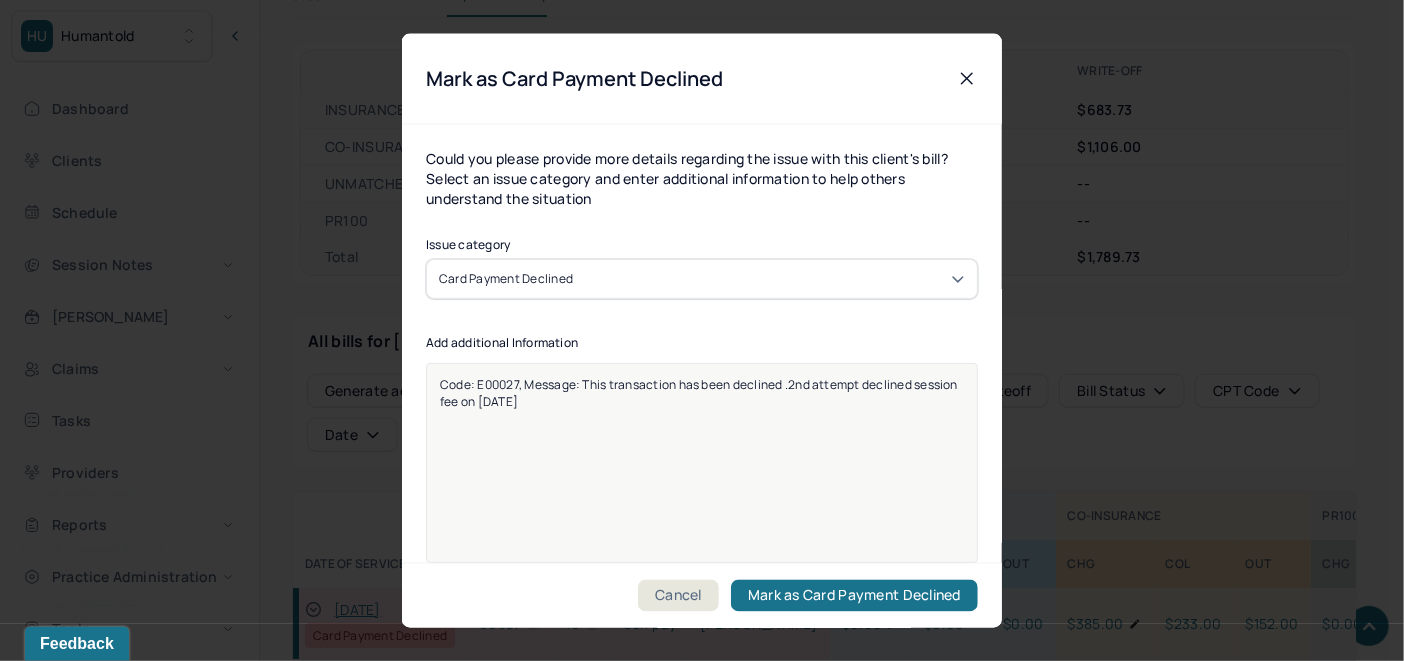 click on "Code: E00027, Message: This transaction has been declined .2nd attempt declined session fee on 7/3/25" at bounding box center [702, 392] 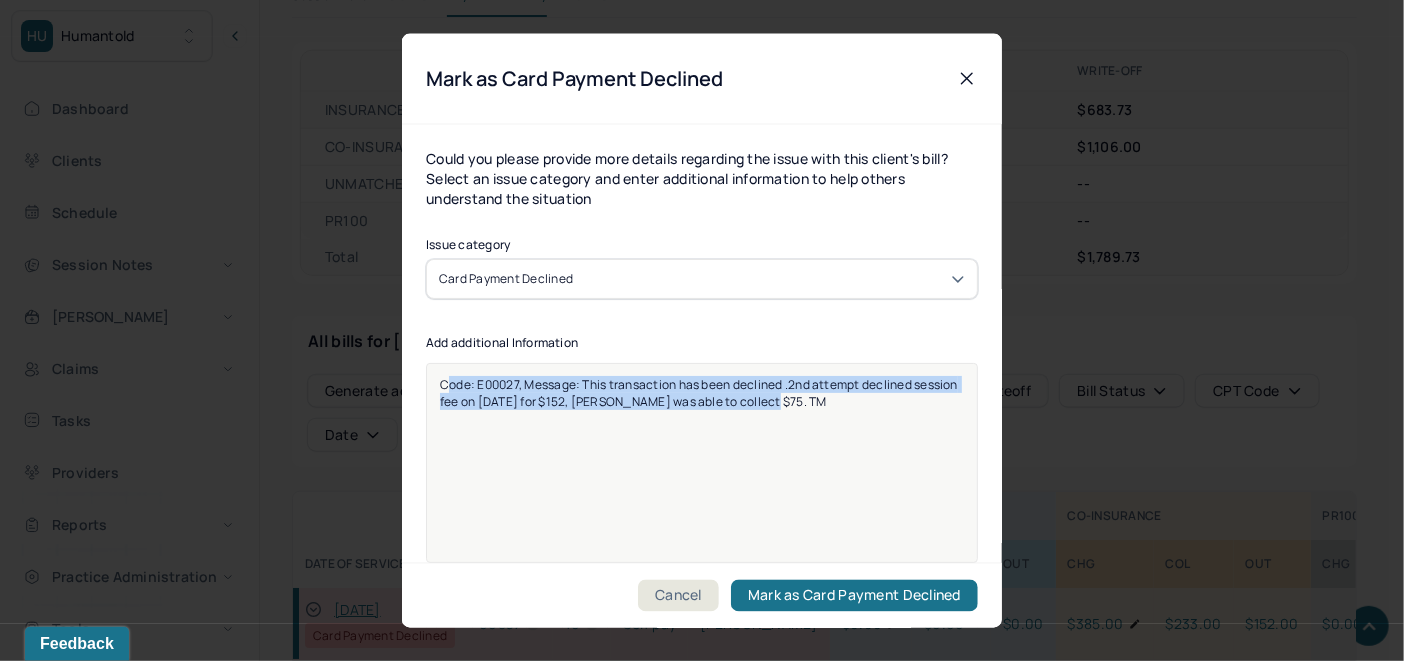 drag, startPoint x: 814, startPoint y: 403, endPoint x: 444, endPoint y: 379, distance: 370.77756 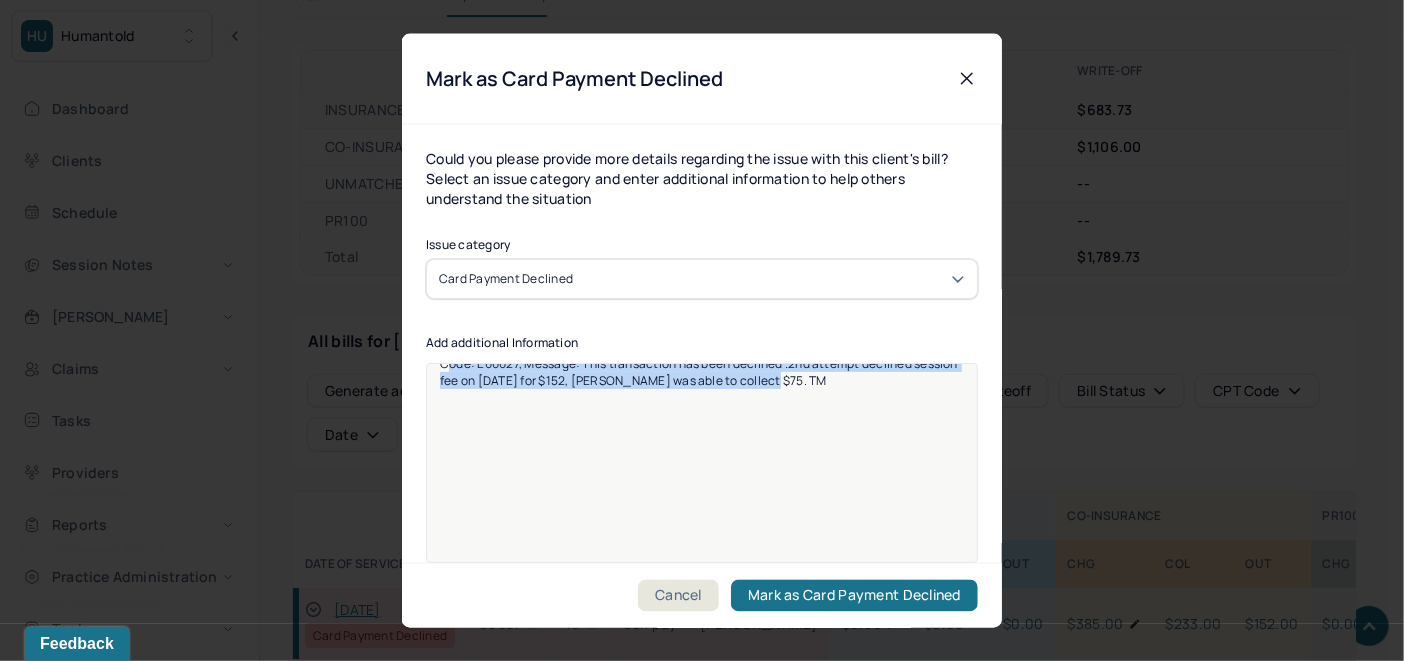 scroll, scrollTop: 25, scrollLeft: 0, axis: vertical 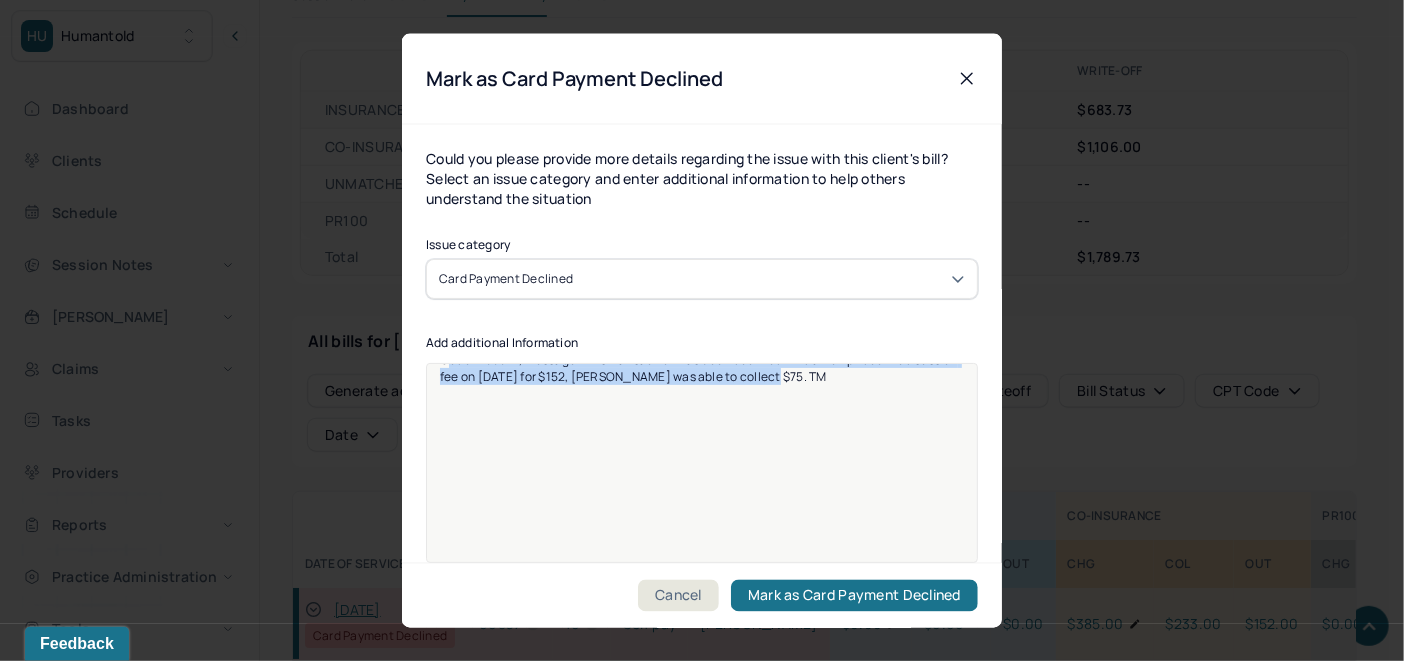 copy on "Code: E00027, Message: This transaction has been declined .2nd attempt declined session fee on 7/3/25 for $152, Dani was able to collect $75. TM" 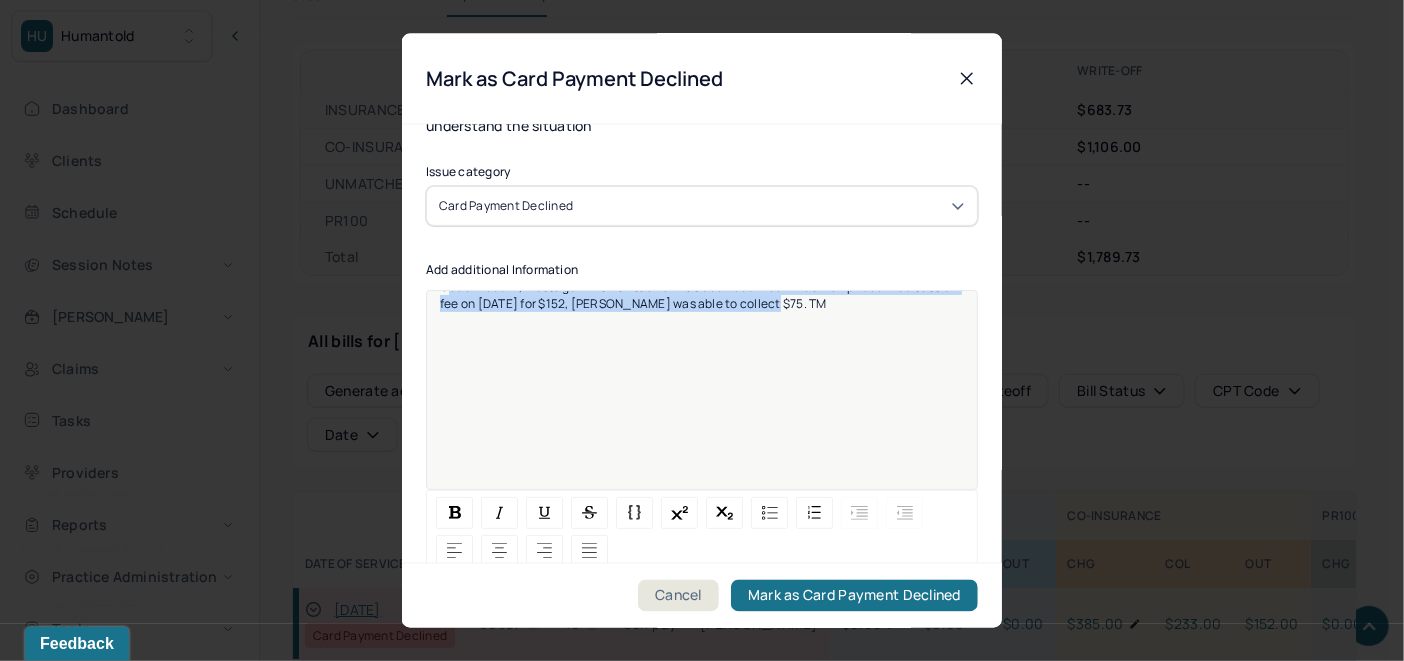 scroll, scrollTop: 109, scrollLeft: 0, axis: vertical 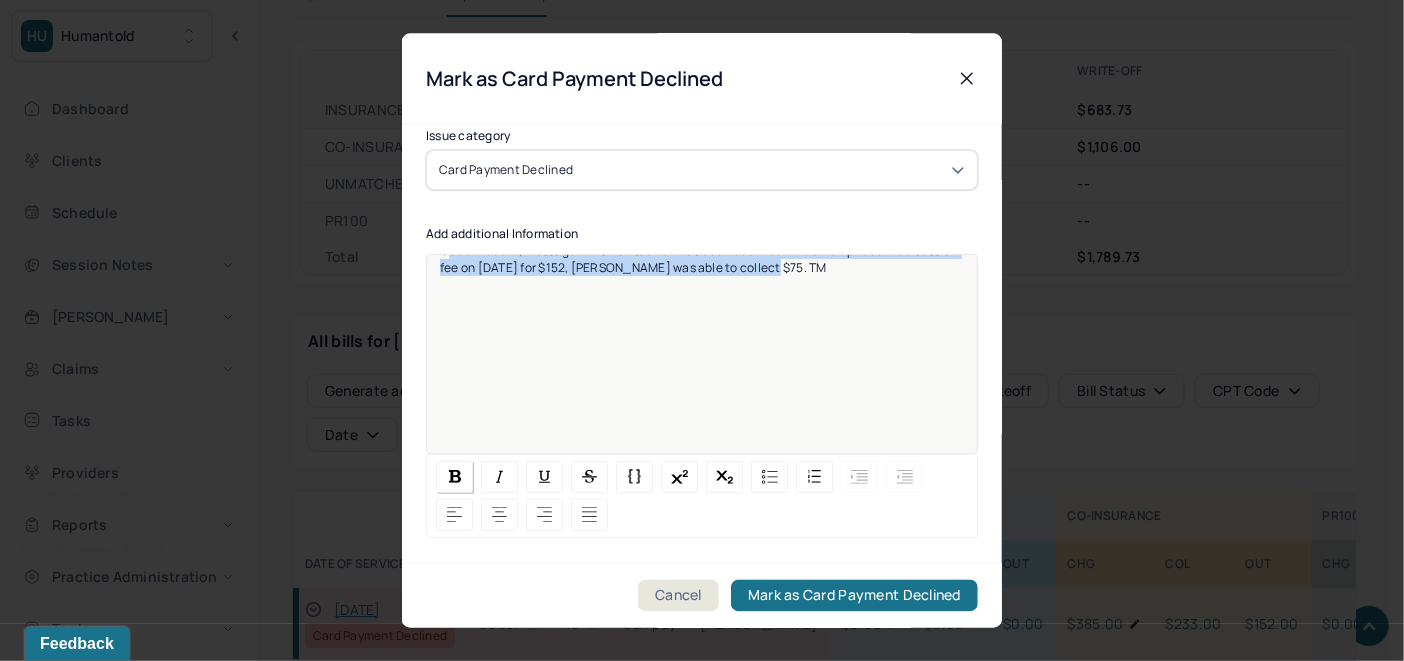 click at bounding box center (455, 476) 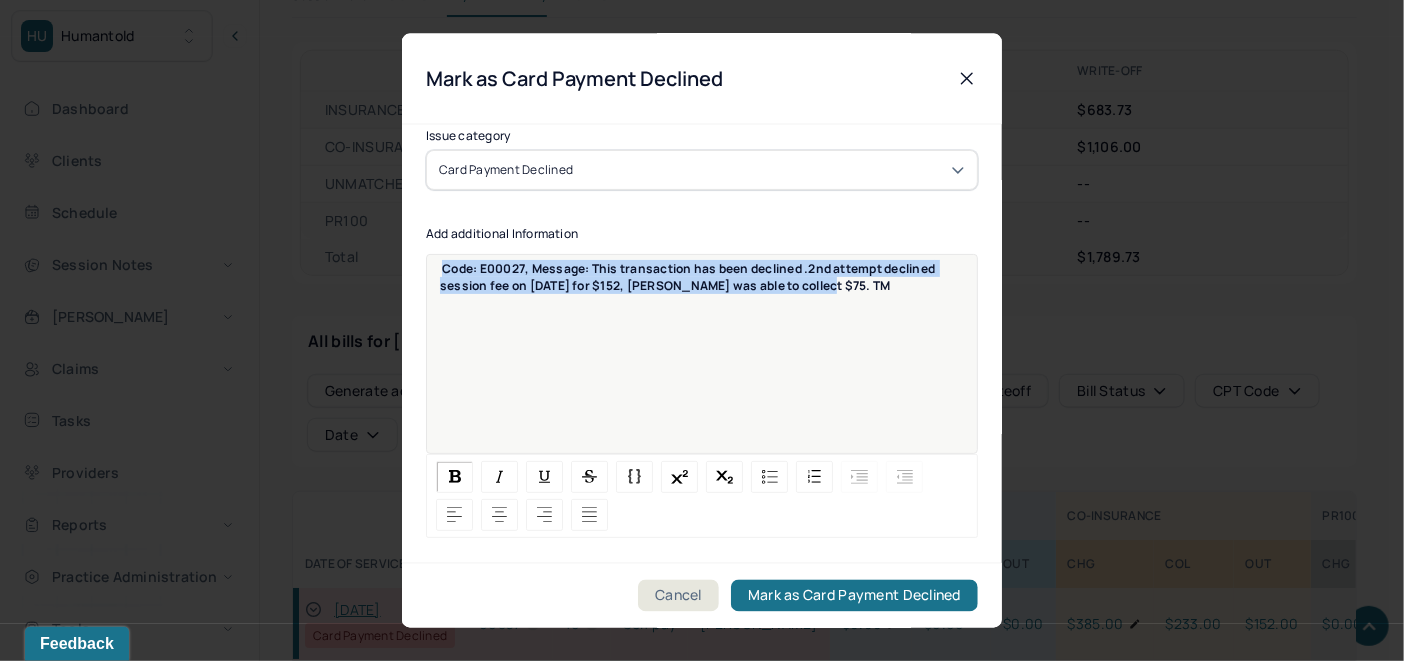 scroll, scrollTop: 0, scrollLeft: 0, axis: both 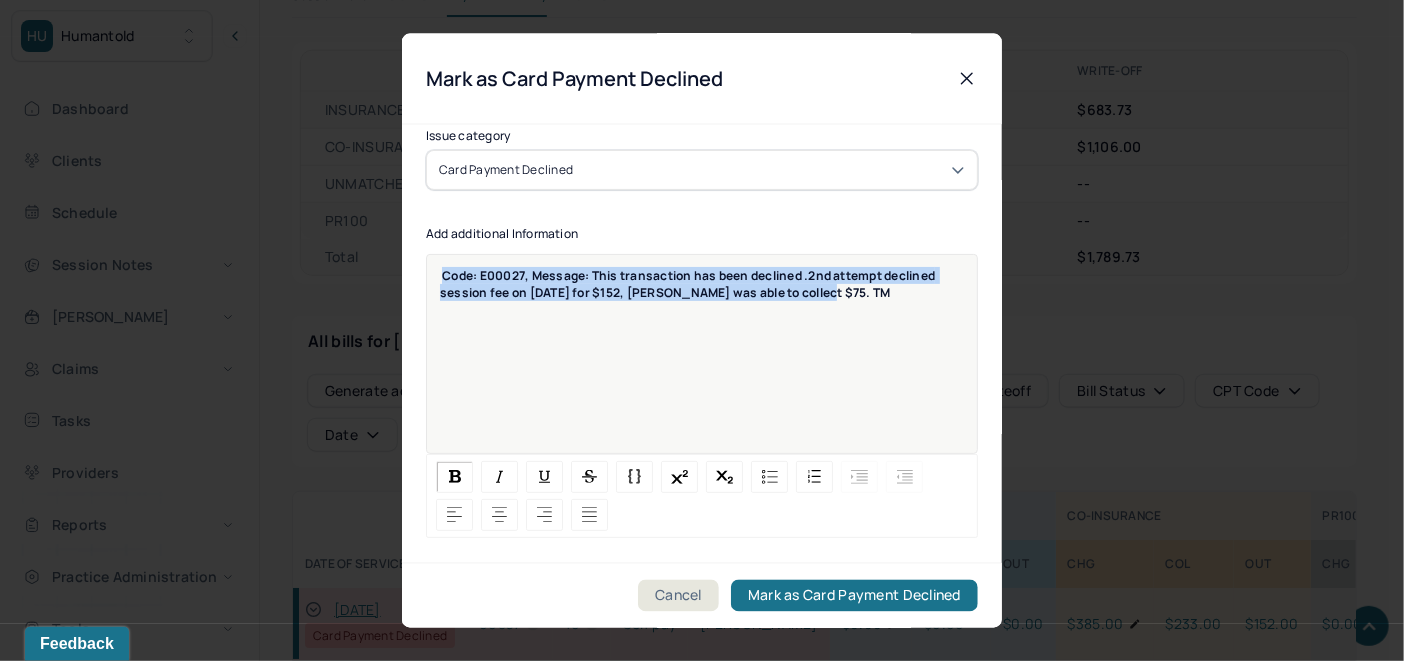 copy on "Code: E00027, Message: This transaction has been declined .2nd attempt declined session fee on 7/3/25 for $152, Dani was able to collect $75. TM" 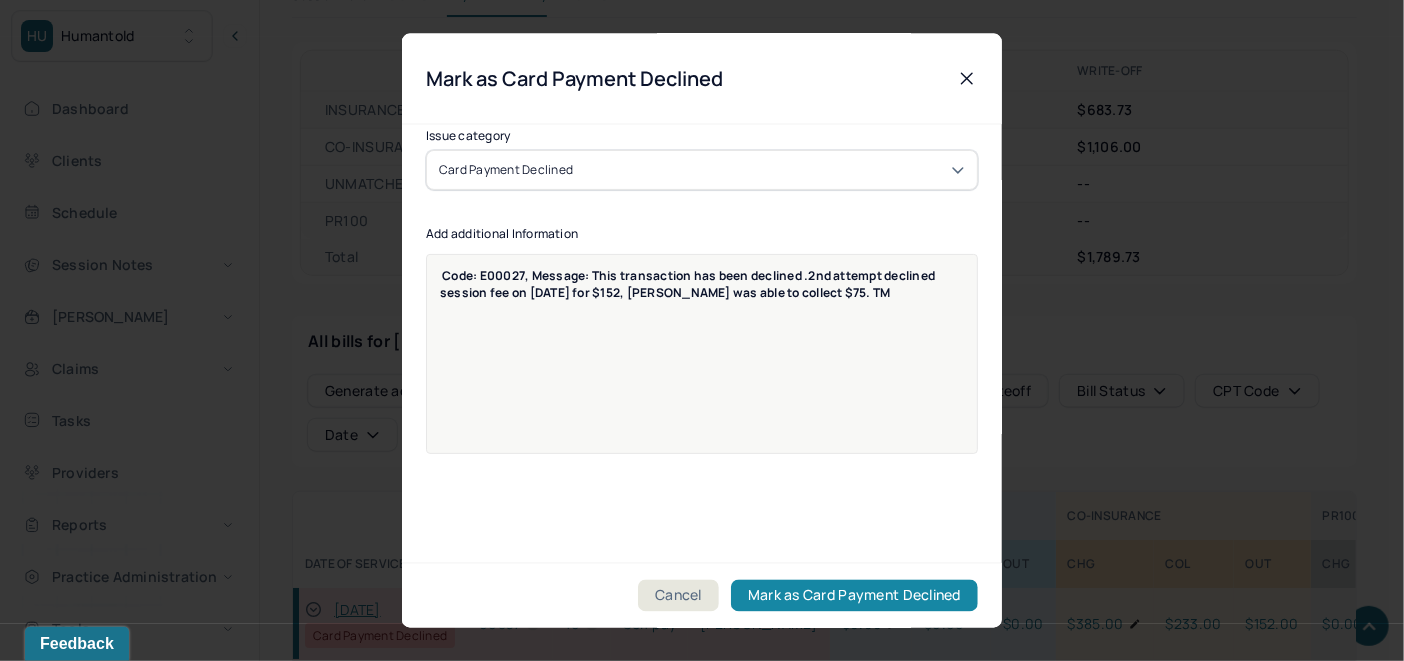 click on "Mark as Card Payment Declined" at bounding box center [854, 596] 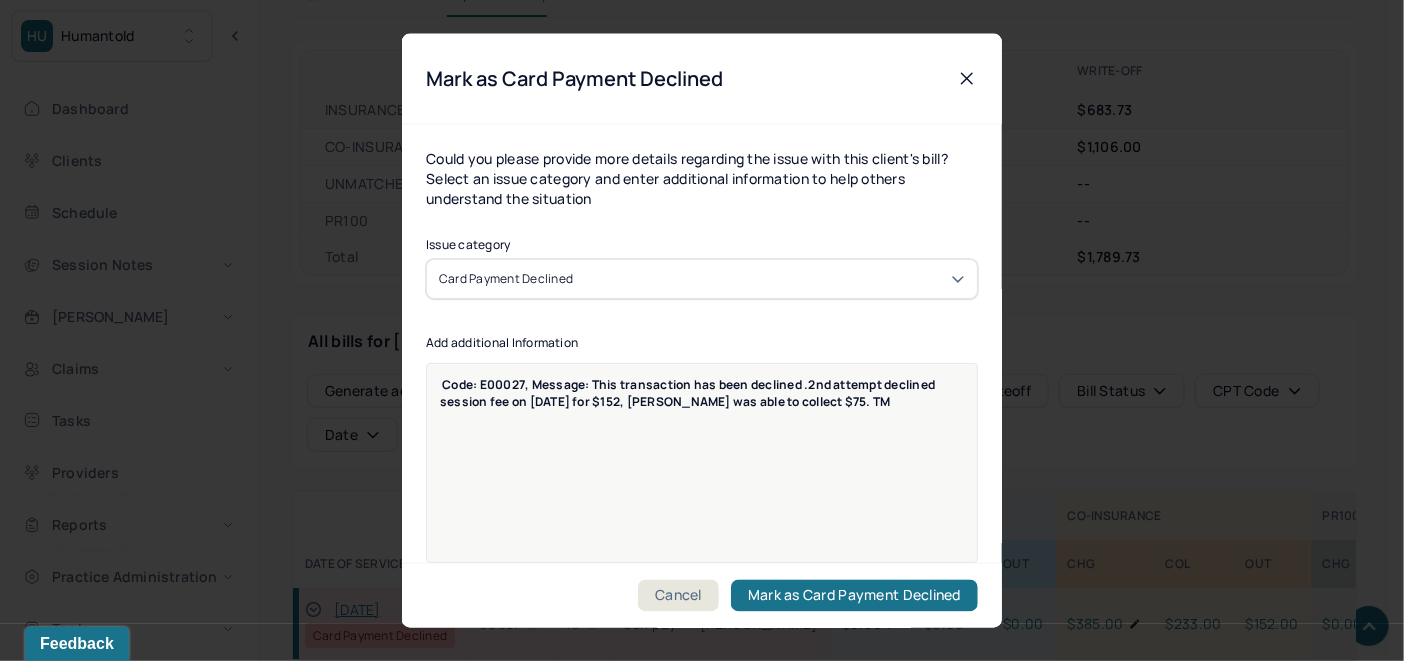 scroll, scrollTop: 0, scrollLeft: 0, axis: both 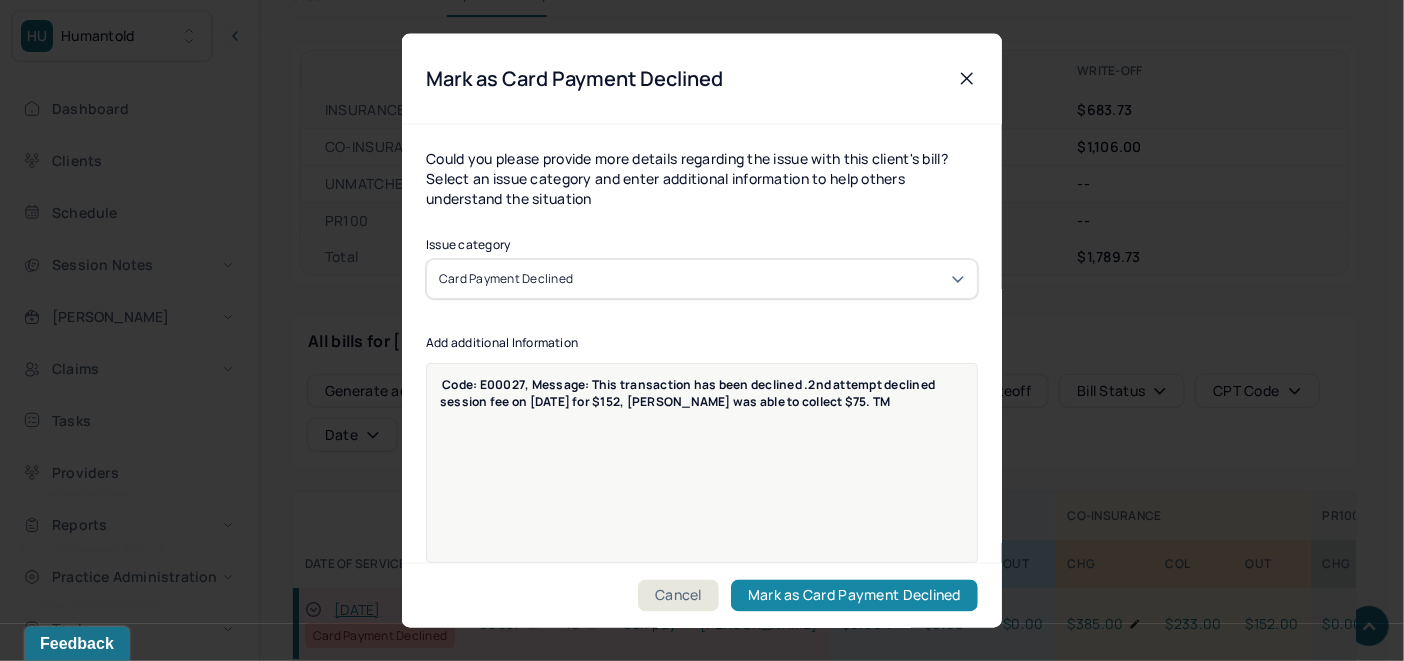 click on "Mark as Card Payment Declined" at bounding box center (854, 596) 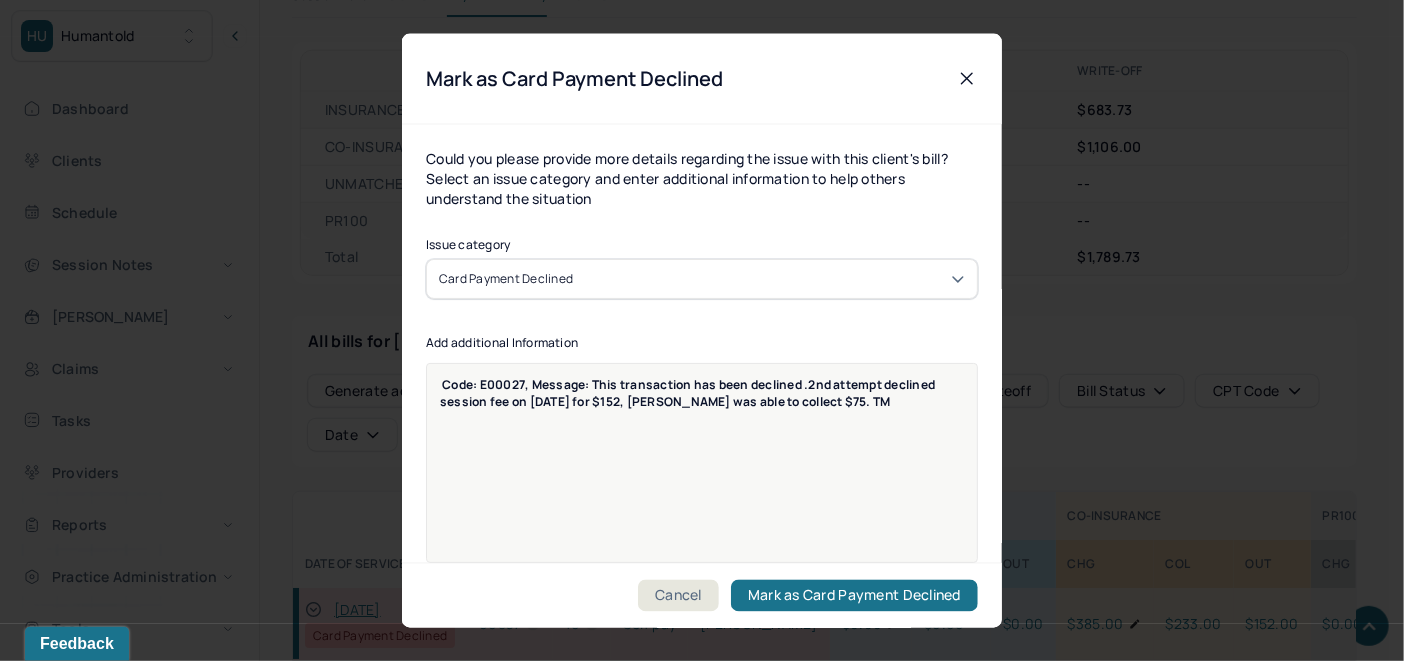 scroll, scrollTop: 25, scrollLeft: 0, axis: vertical 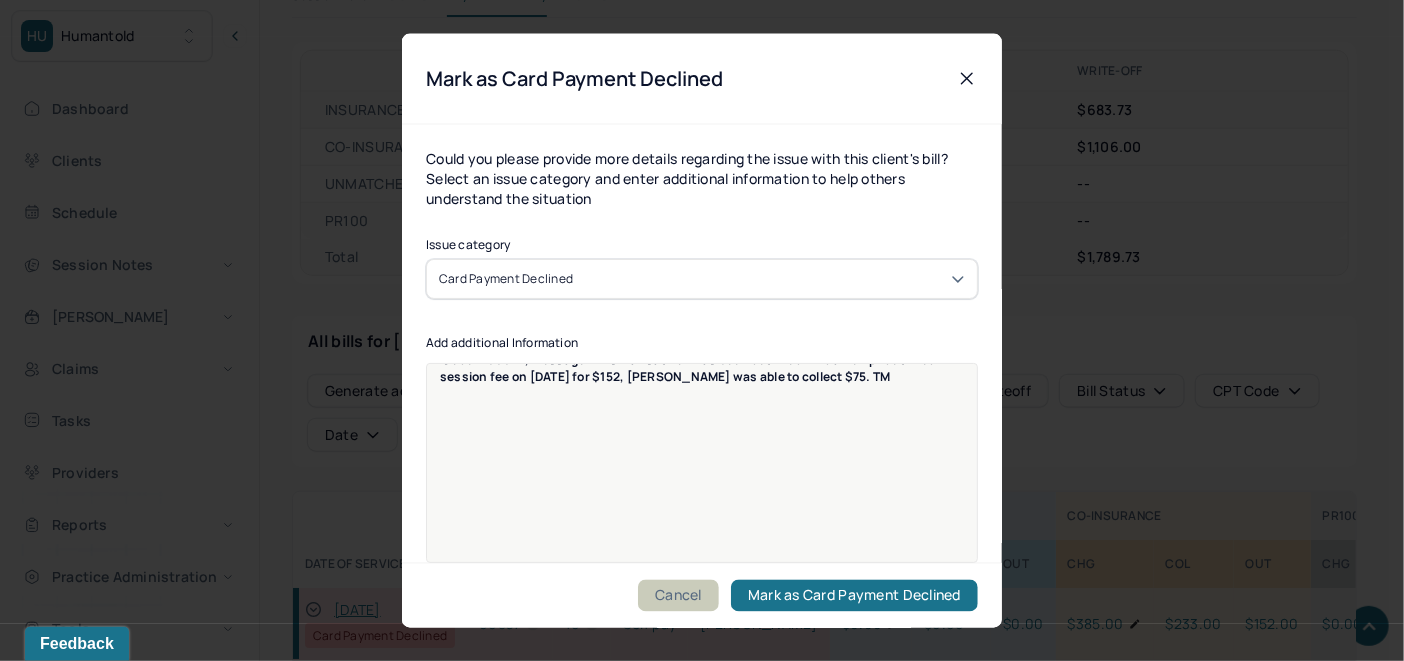 click on "Cancel" at bounding box center (678, 596) 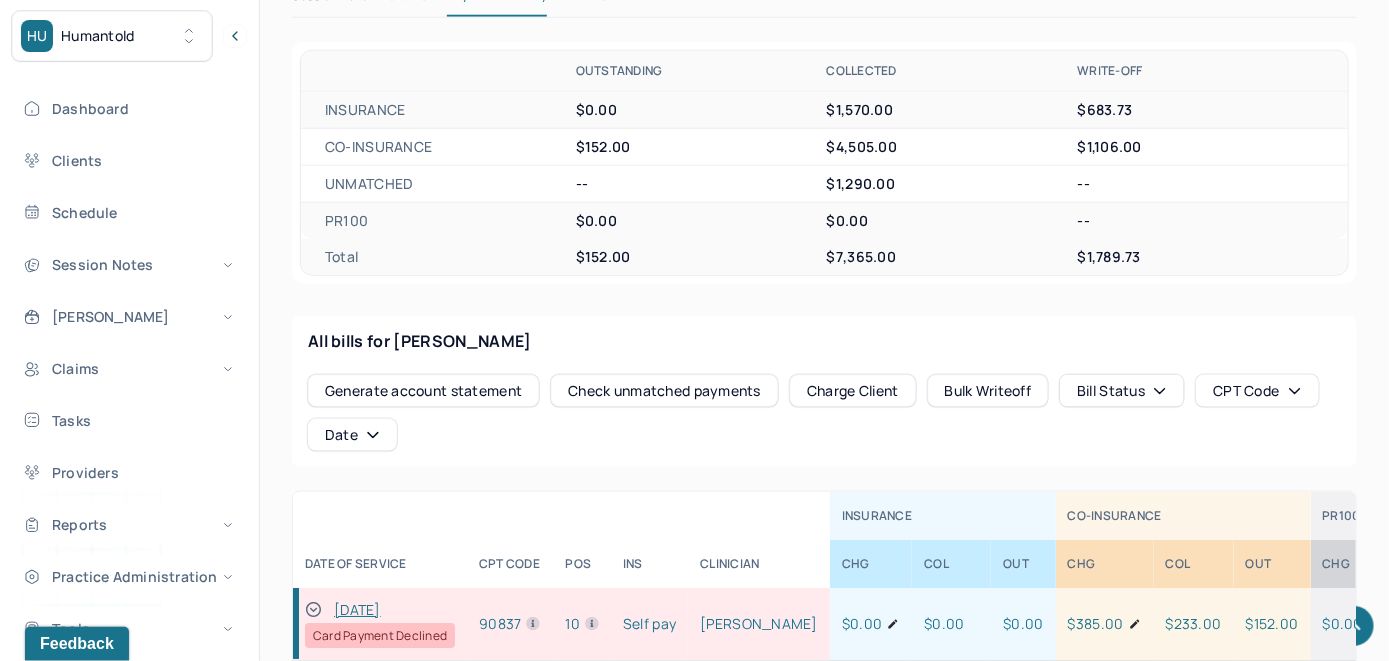 click on "Charge Client" at bounding box center [853, 391] 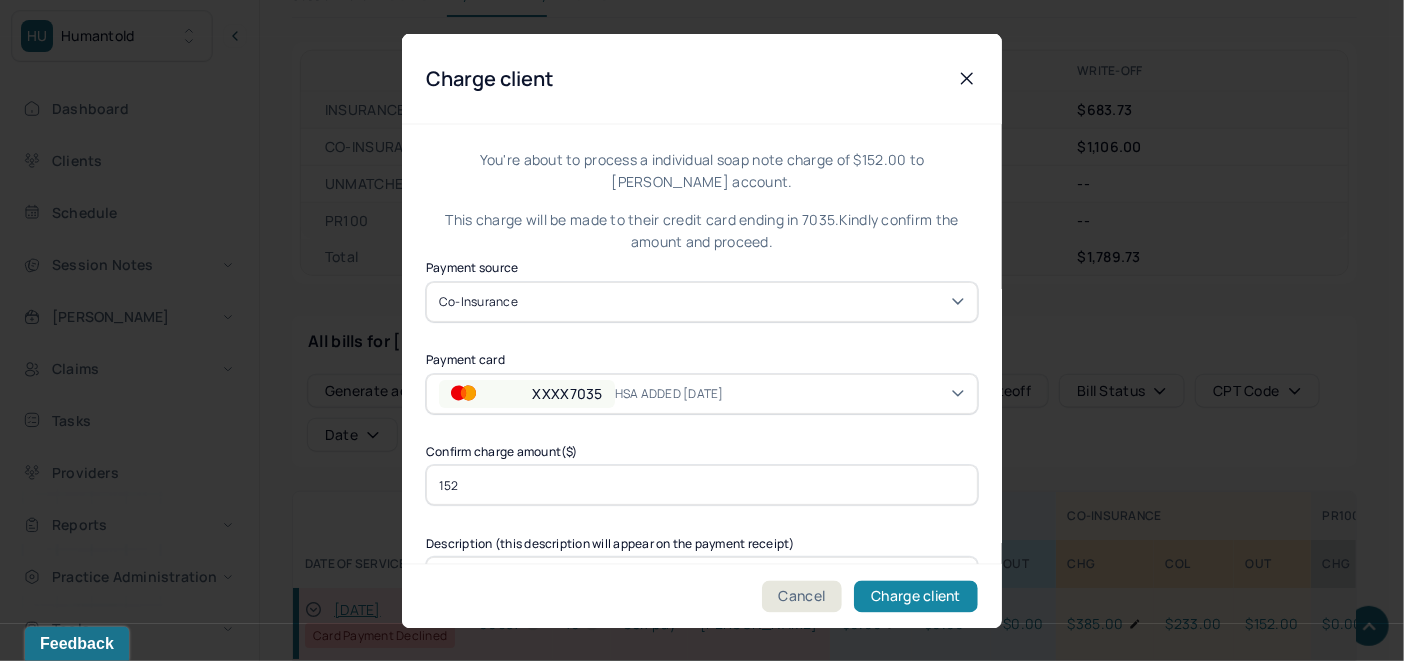 click on "Charge client" at bounding box center (916, 596) 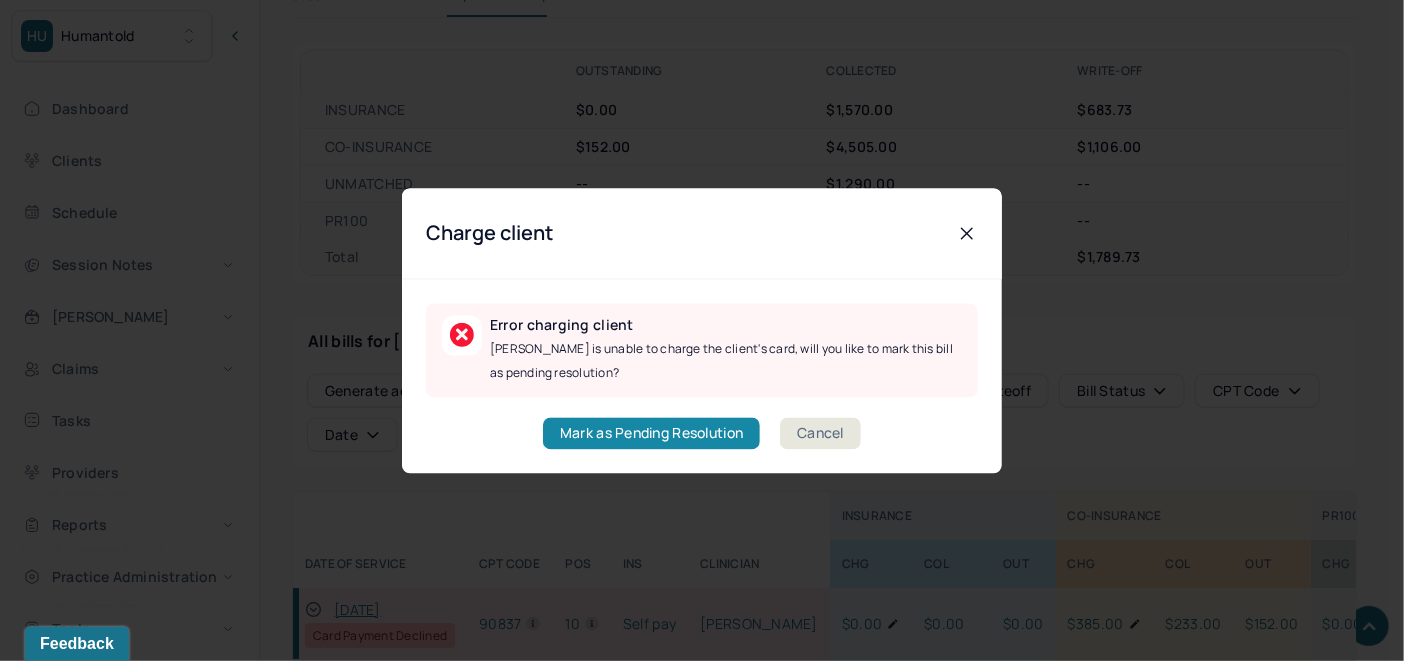 click on "Mark as Pending Resolution" at bounding box center [651, 433] 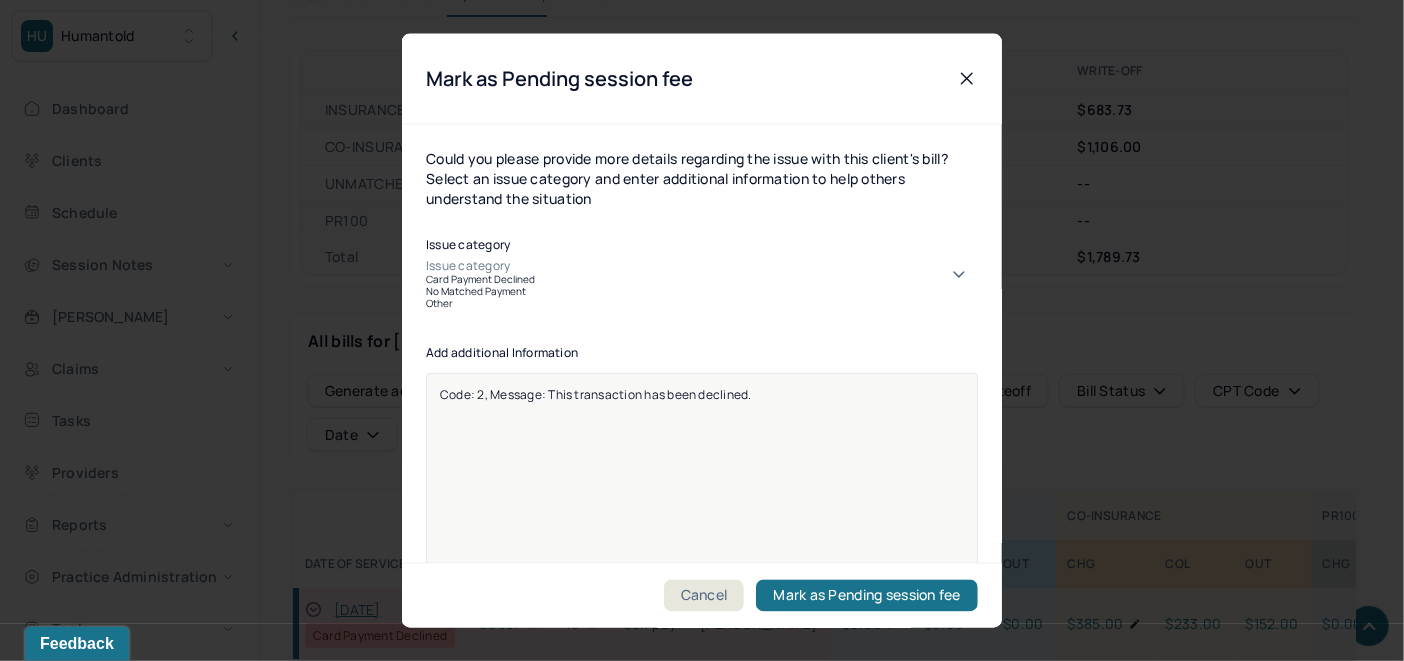 click on "Issue category" at bounding box center [702, 265] 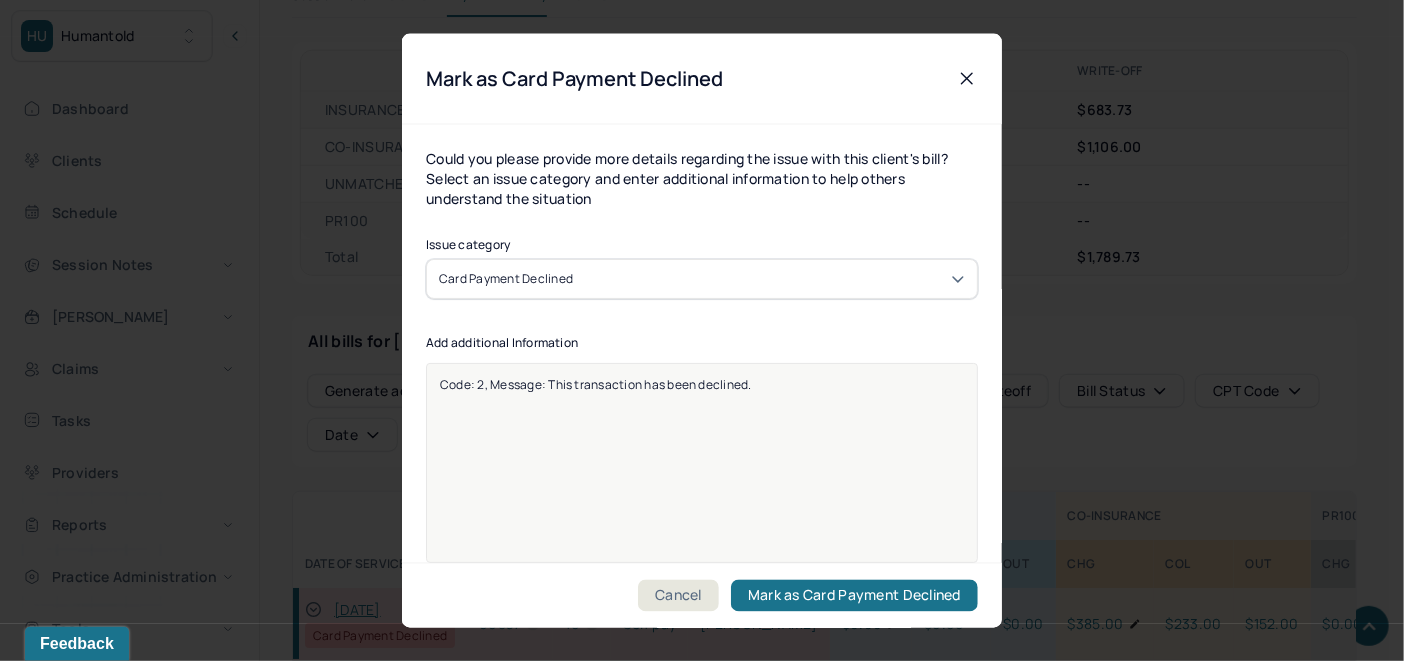 click on "Code: 2, Message: This transaction has been declined." at bounding box center (702, 383) 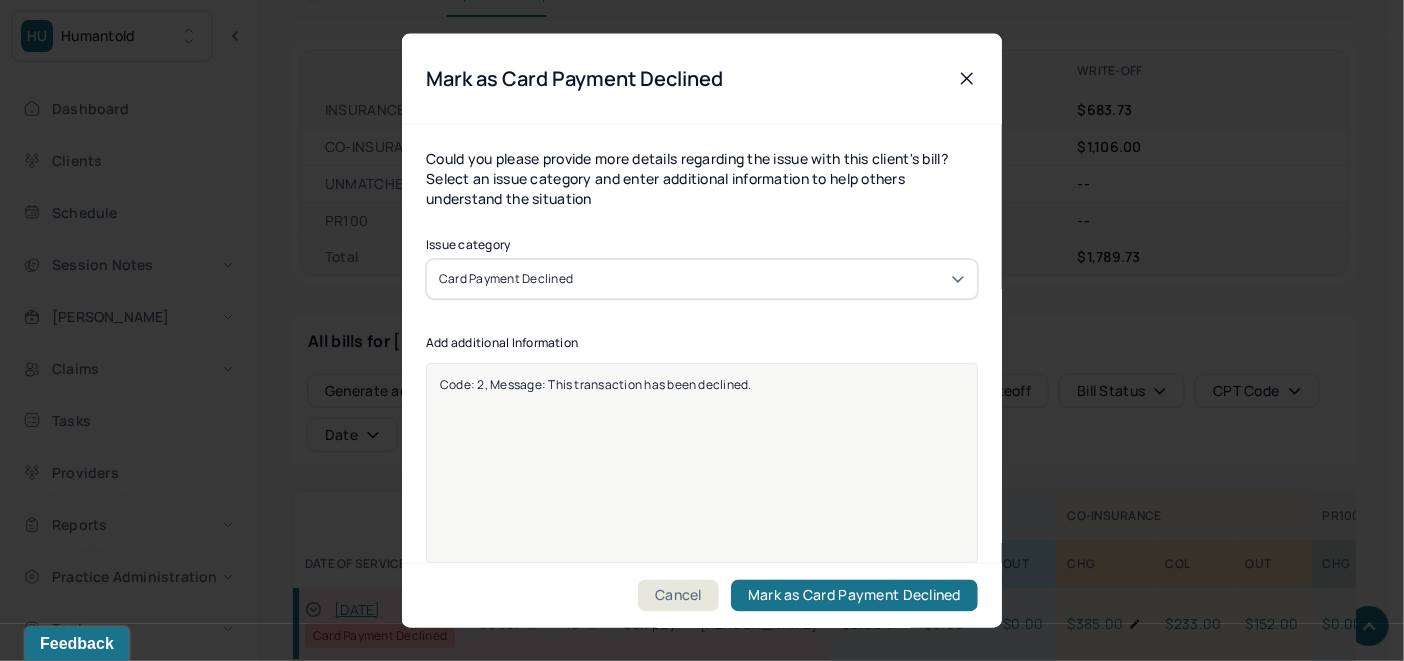 drag, startPoint x: 771, startPoint y: 385, endPoint x: 421, endPoint y: 383, distance: 350.0057 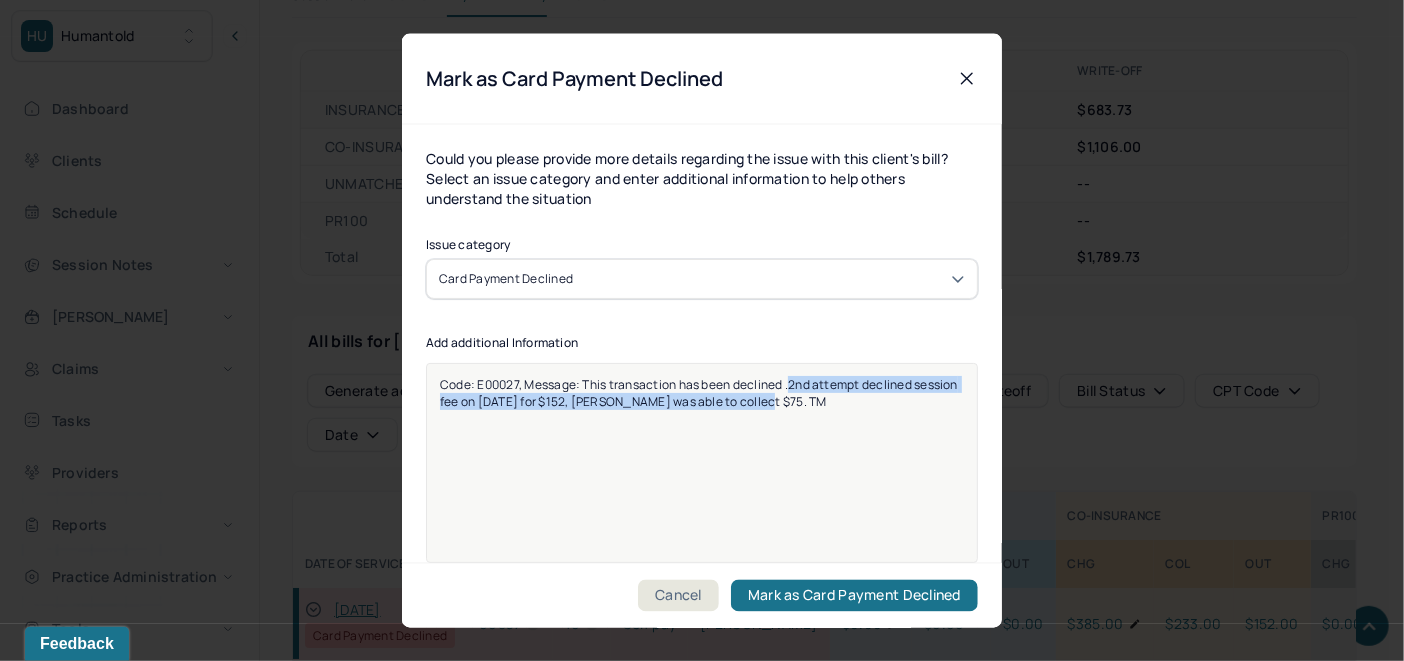 drag, startPoint x: 790, startPoint y: 382, endPoint x: 875, endPoint y: 428, distance: 96.64885 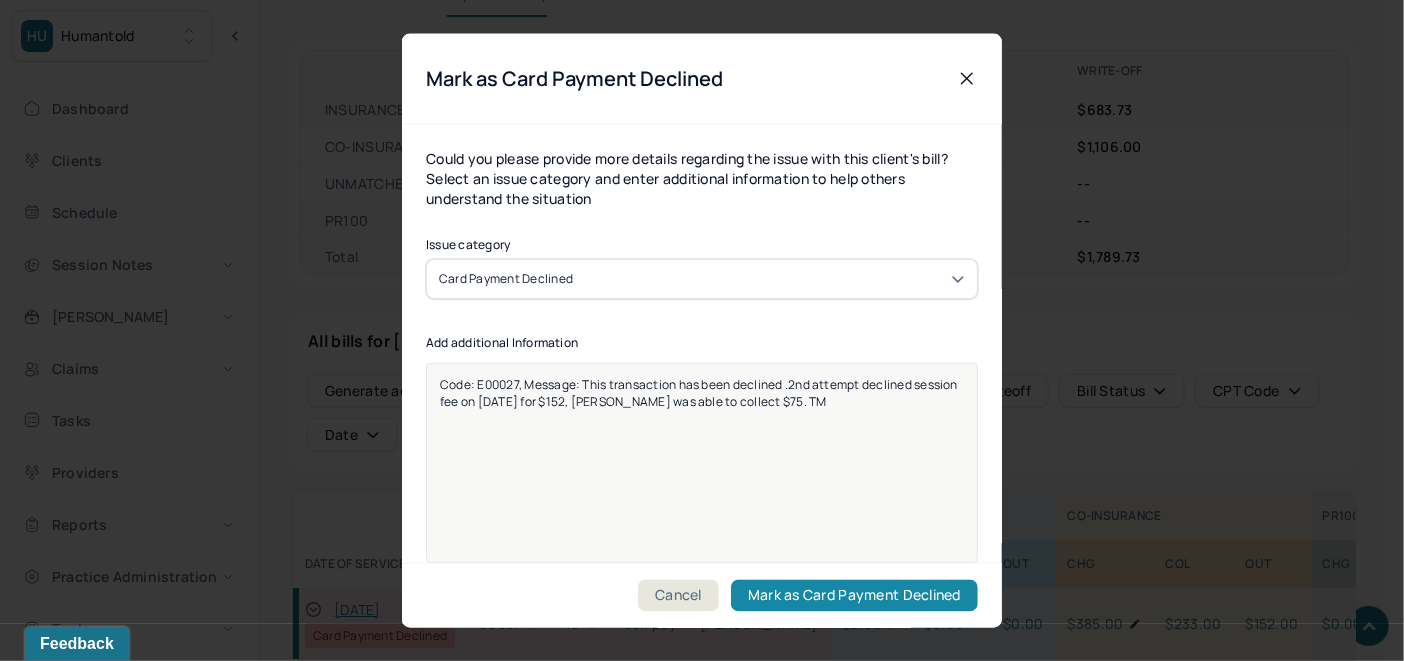 click on "Mark as Card Payment Declined" at bounding box center [854, 596] 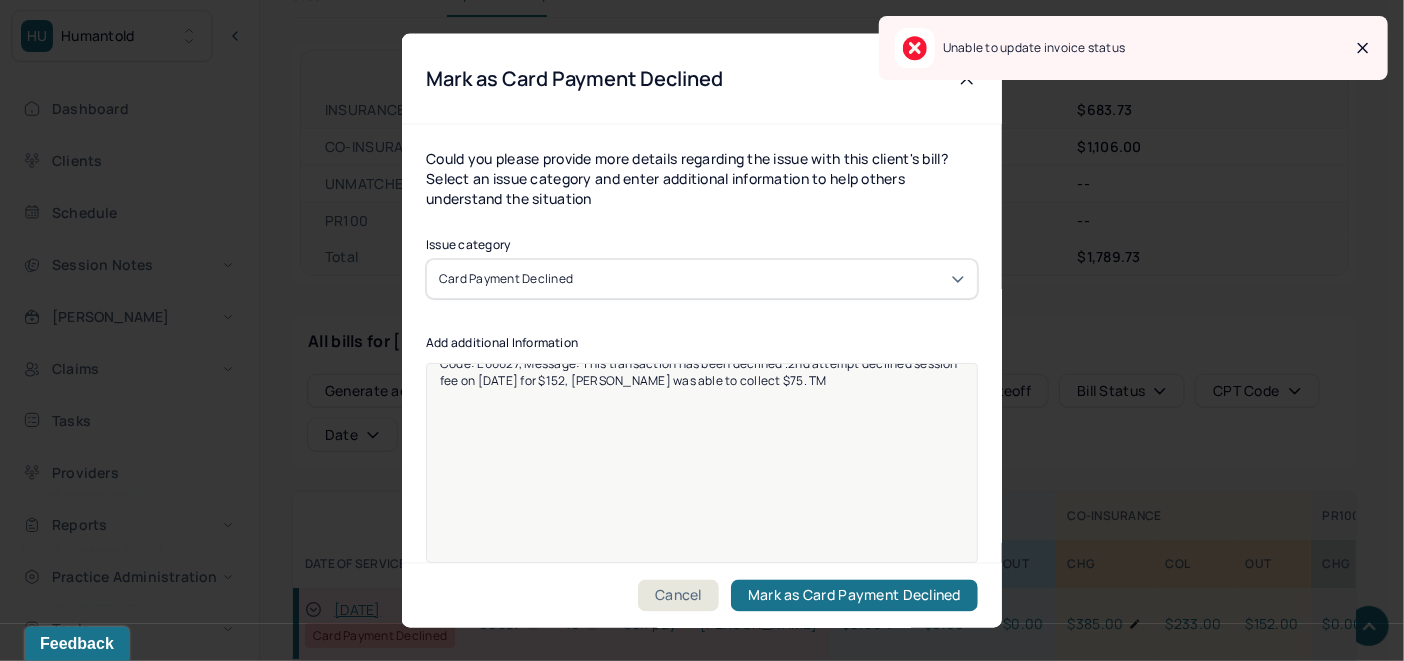 scroll, scrollTop: 25, scrollLeft: 0, axis: vertical 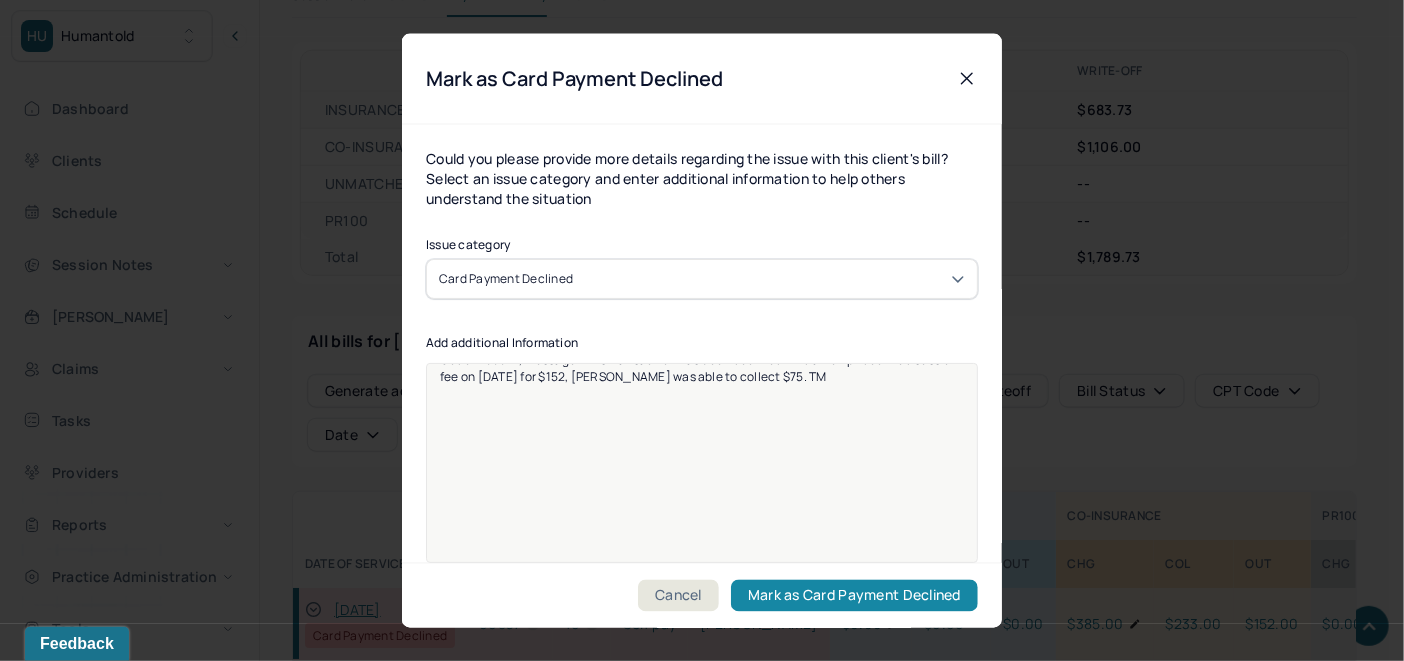 click on "Mark as Card Payment Declined" at bounding box center (854, 596) 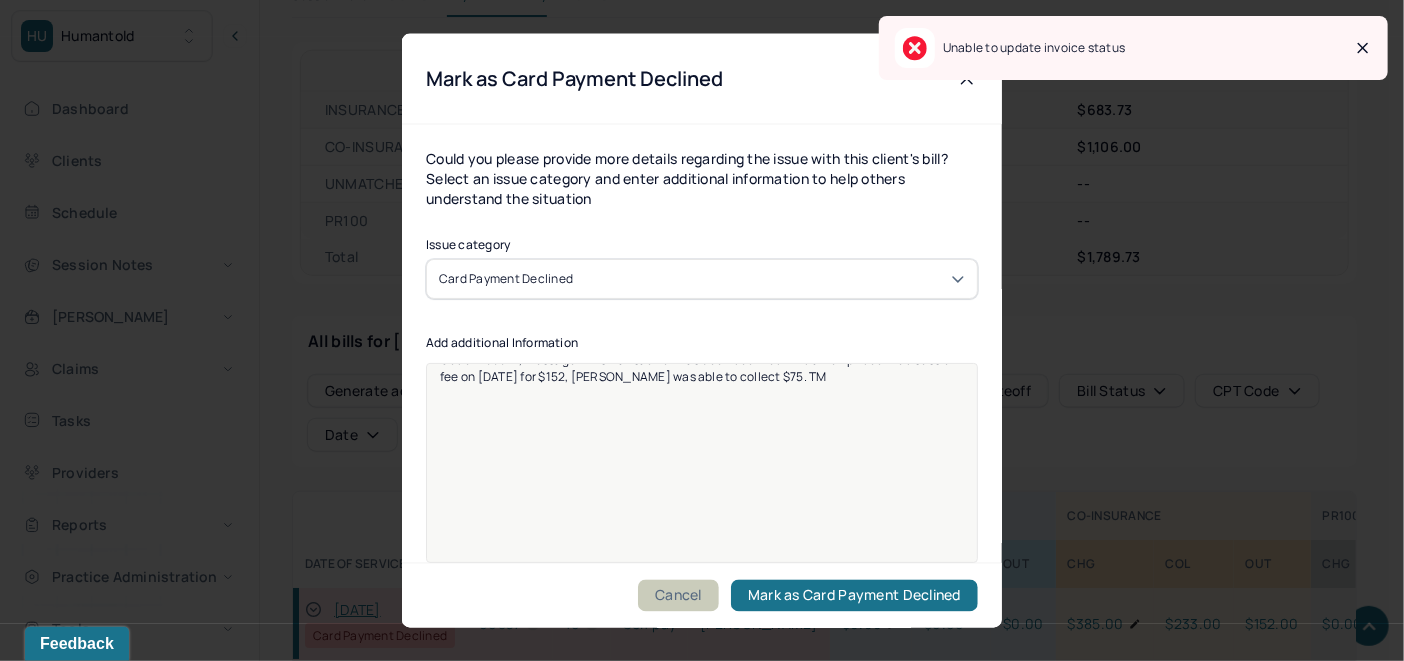 click on "Cancel" at bounding box center [678, 596] 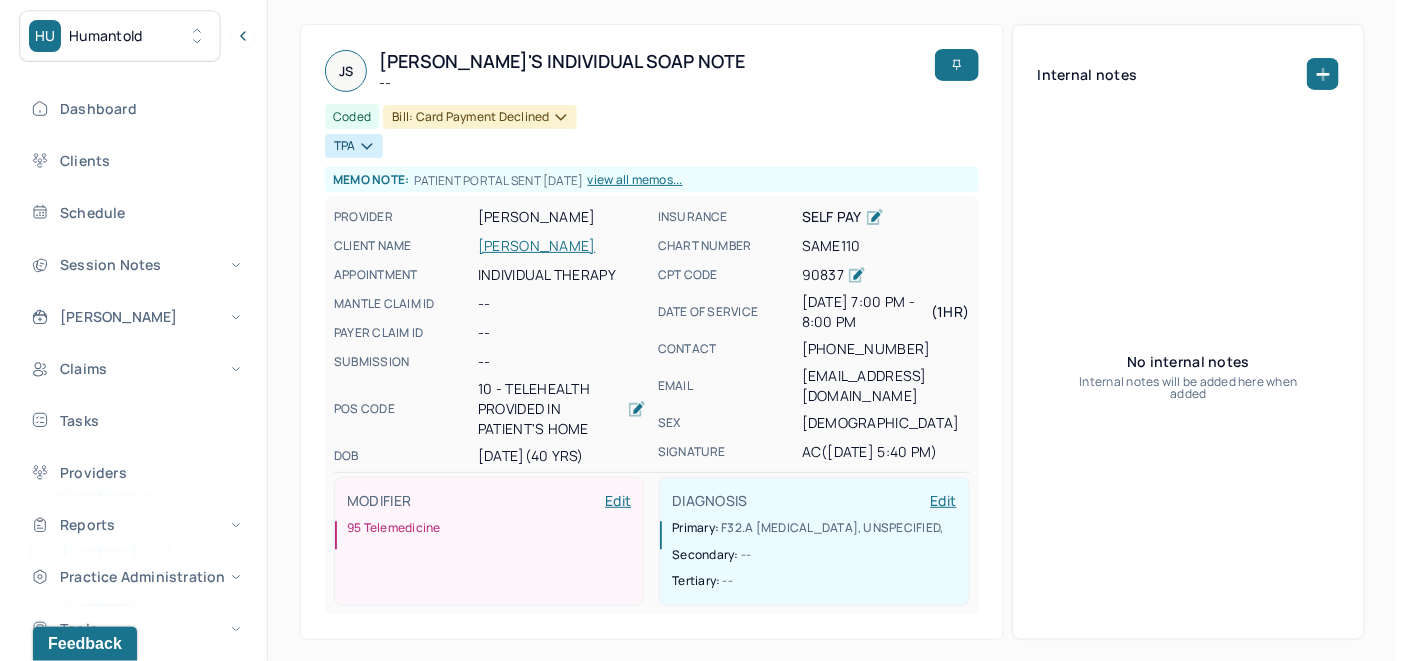 scroll, scrollTop: 0, scrollLeft: 0, axis: both 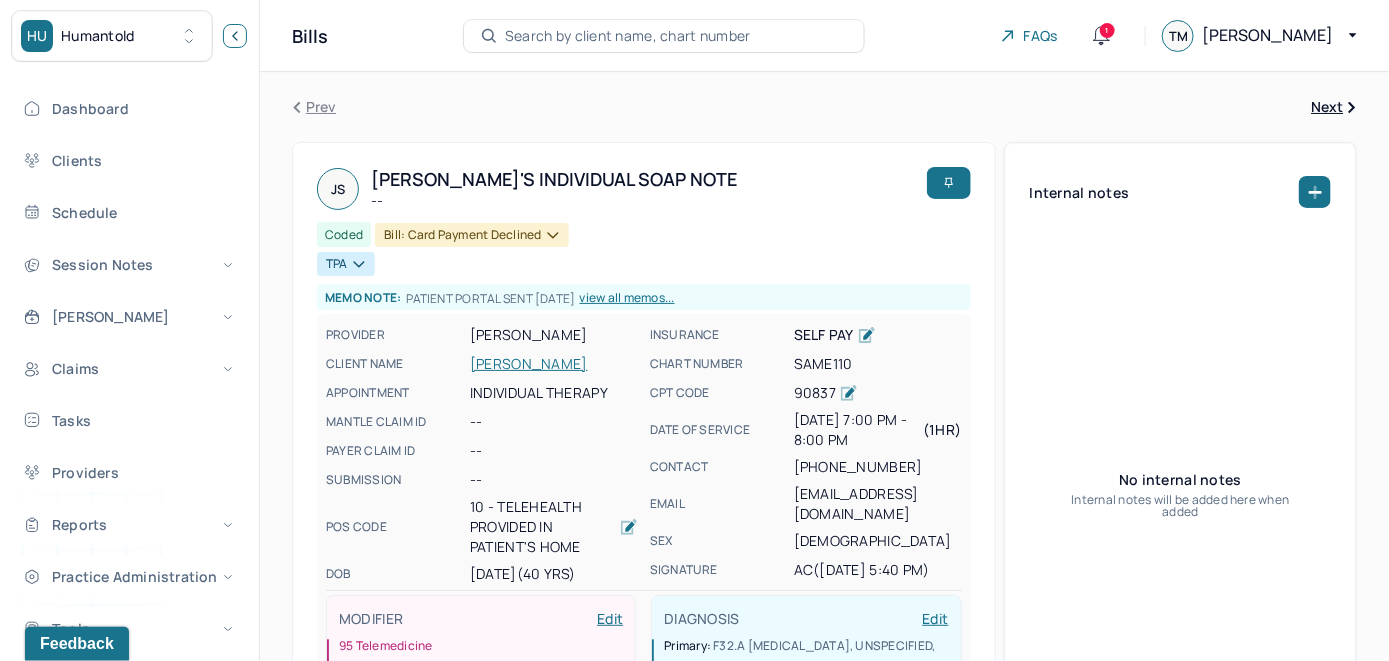 click at bounding box center [235, 36] 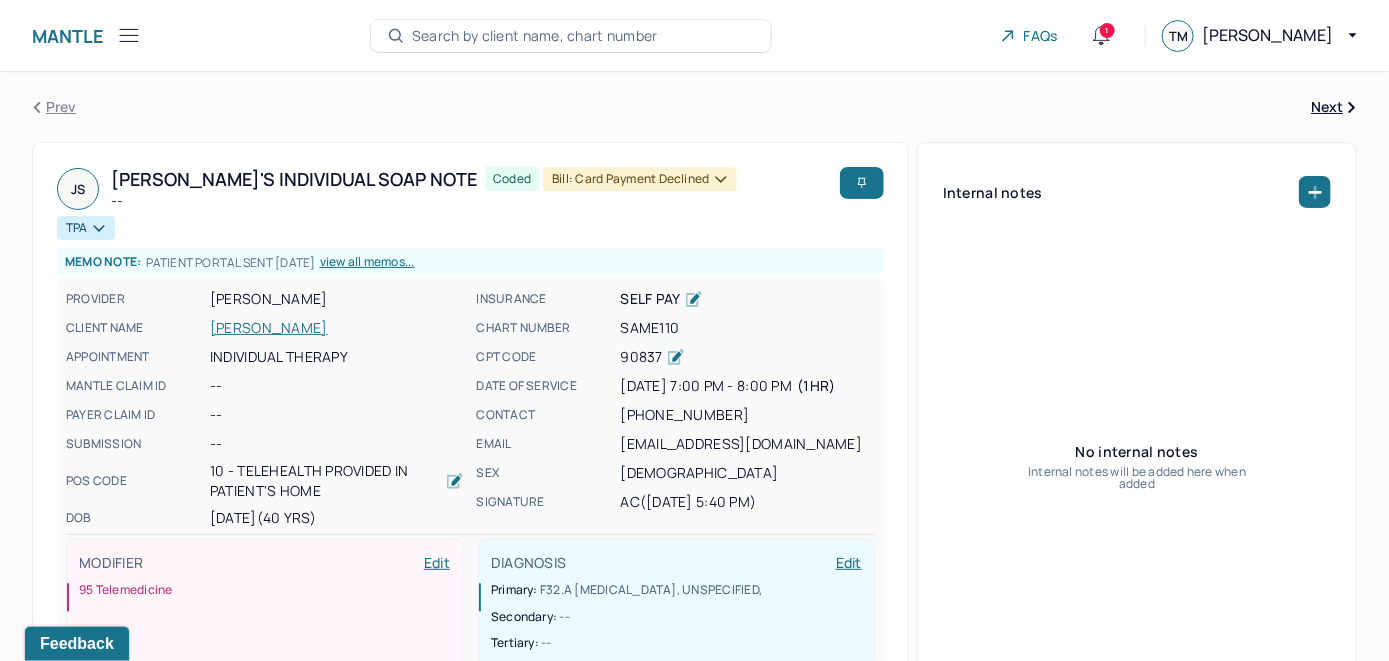 click 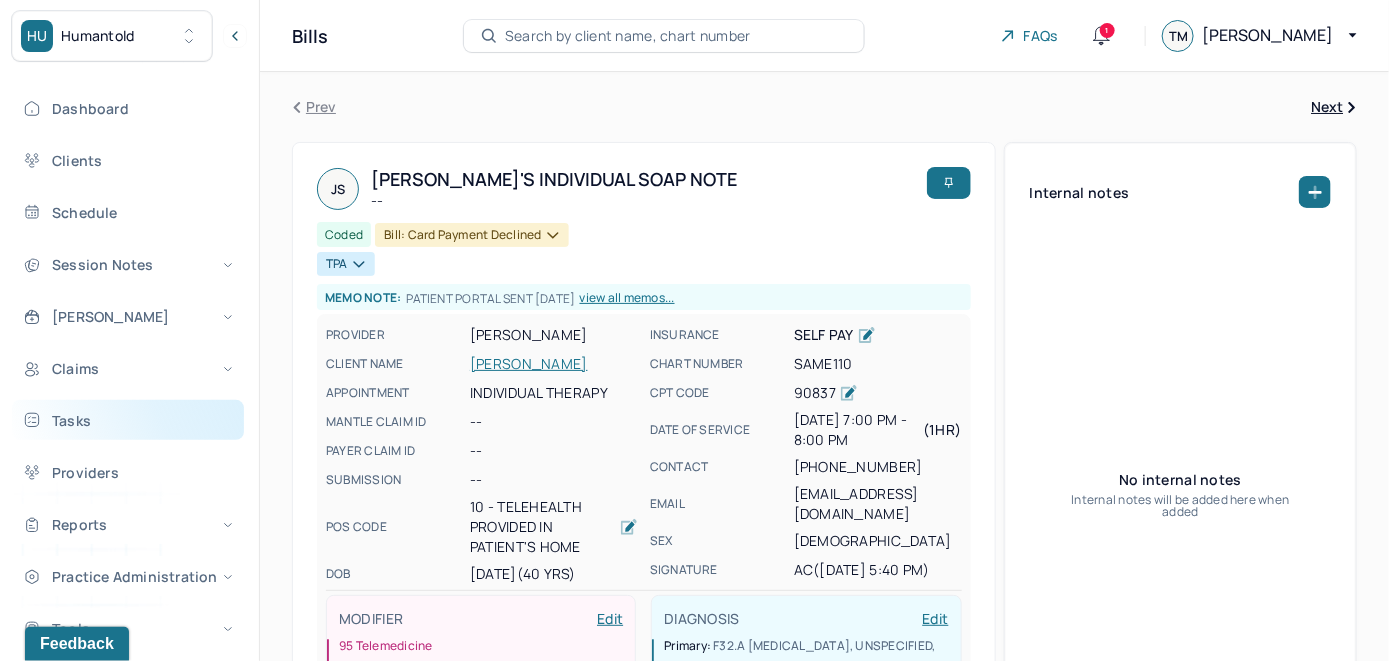 click on "Tasks" at bounding box center [128, 420] 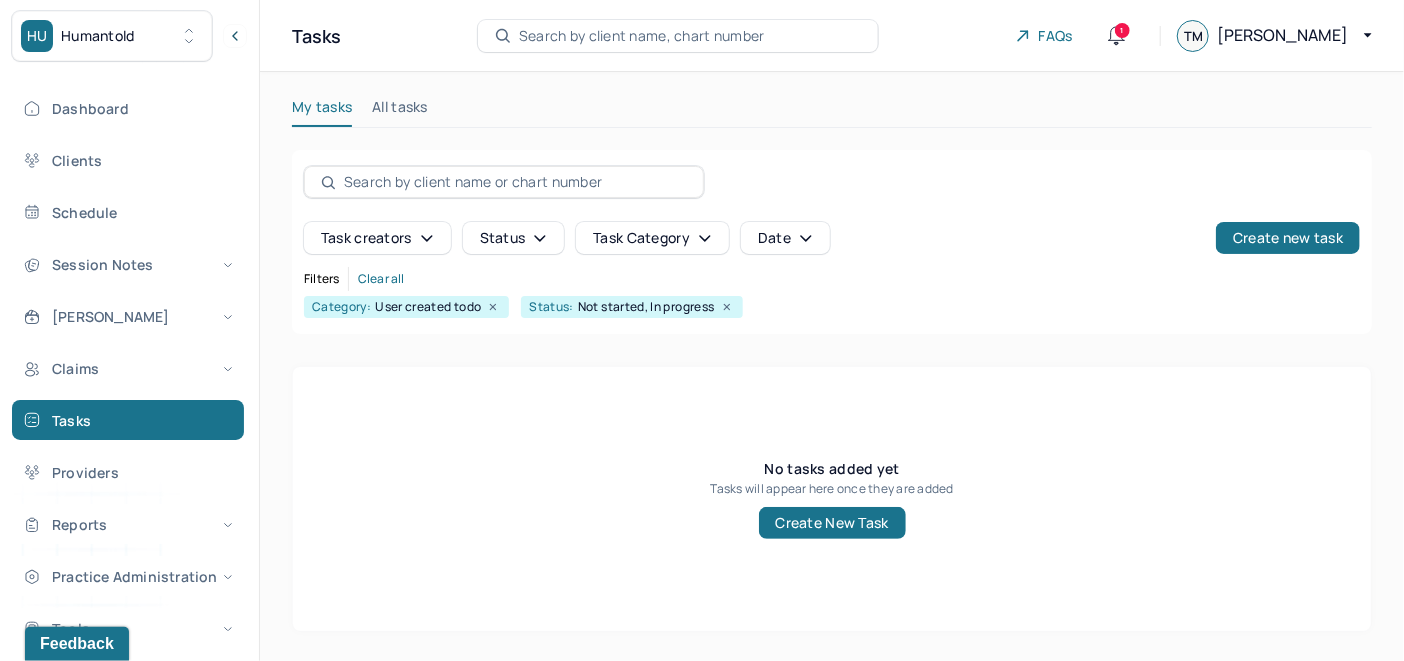 click on "All tasks" at bounding box center (400, 111) 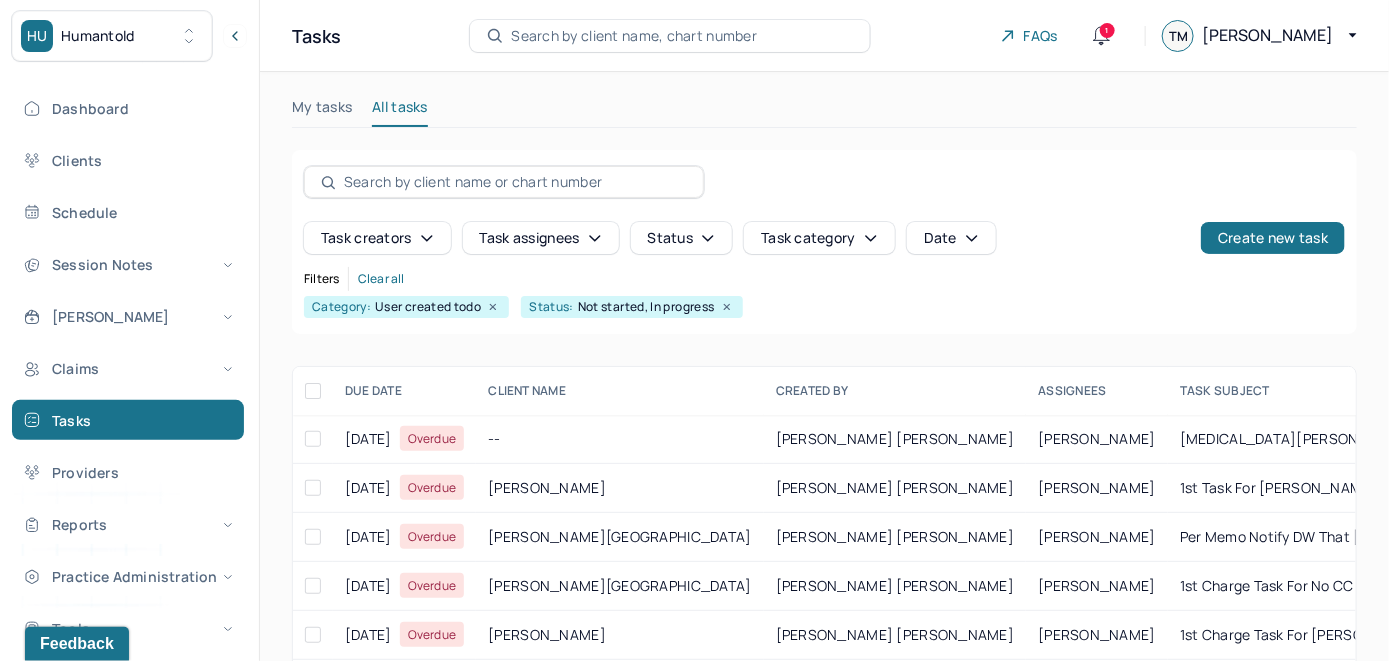 click on "Task assignees" at bounding box center [541, 238] 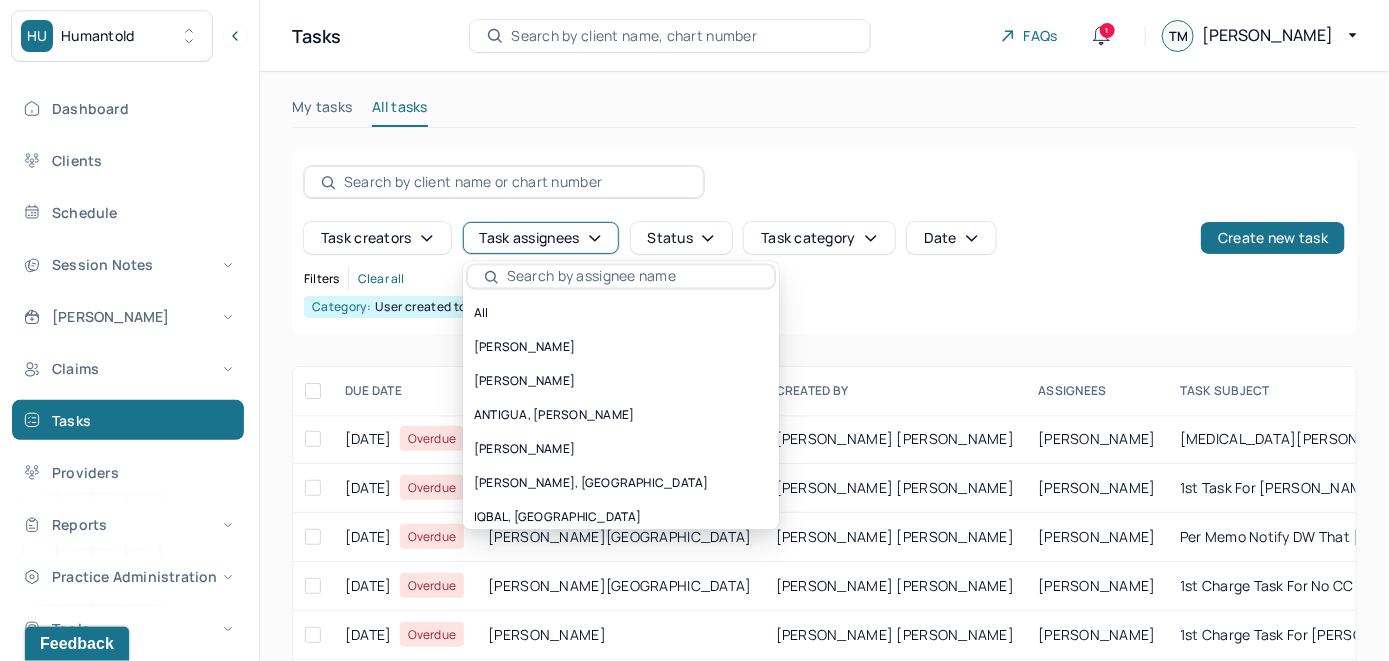 click at bounding box center (632, 277) 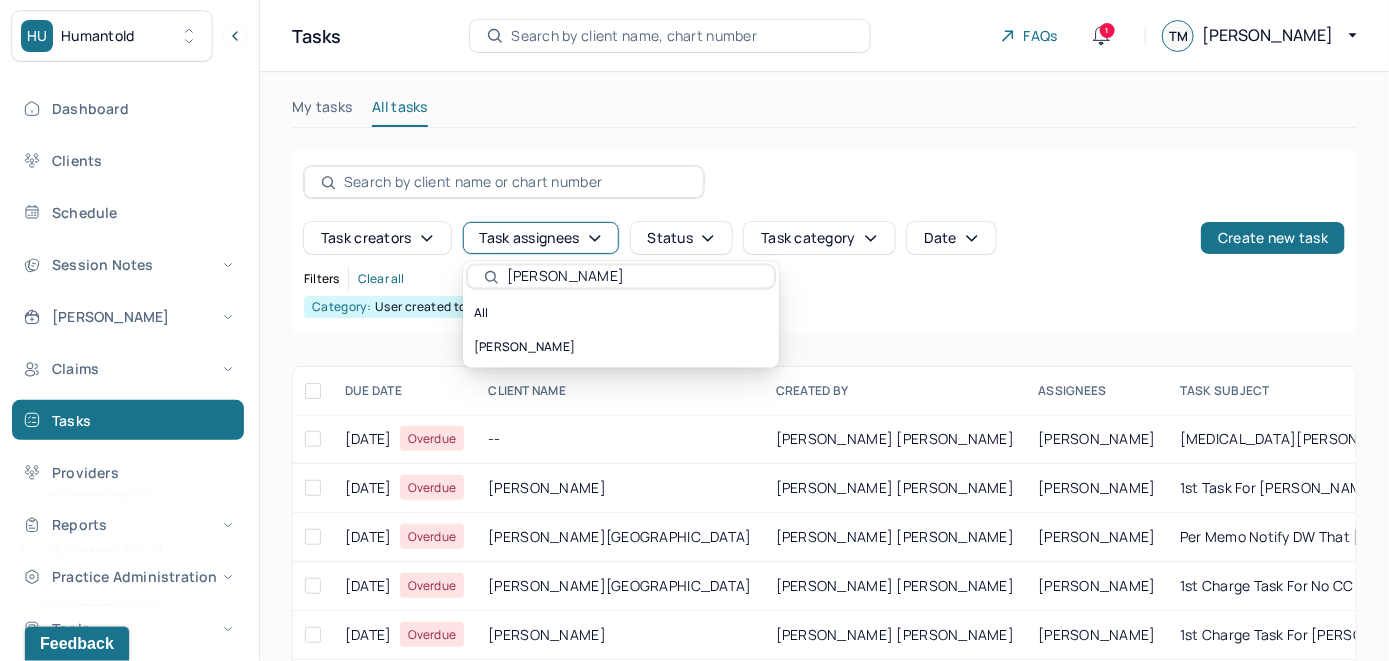 type on "LANELL" 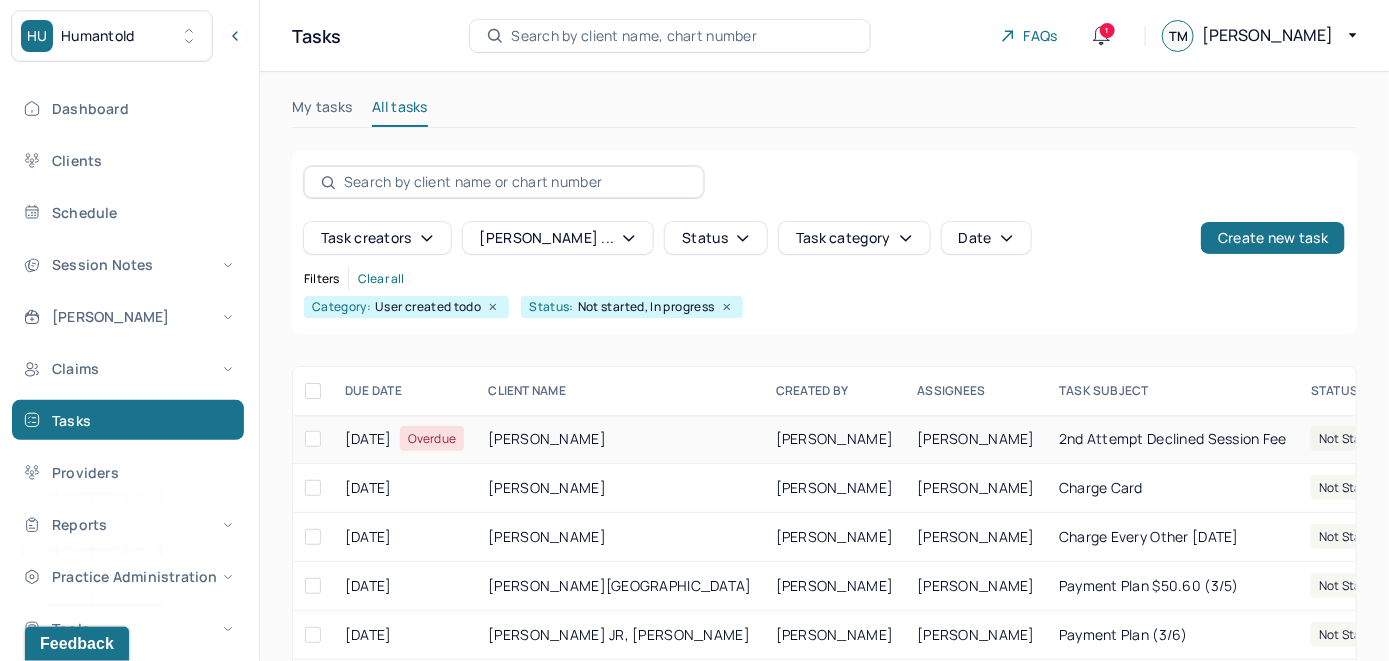 click on "2nd attempt declined session fee" at bounding box center (1173, 438) 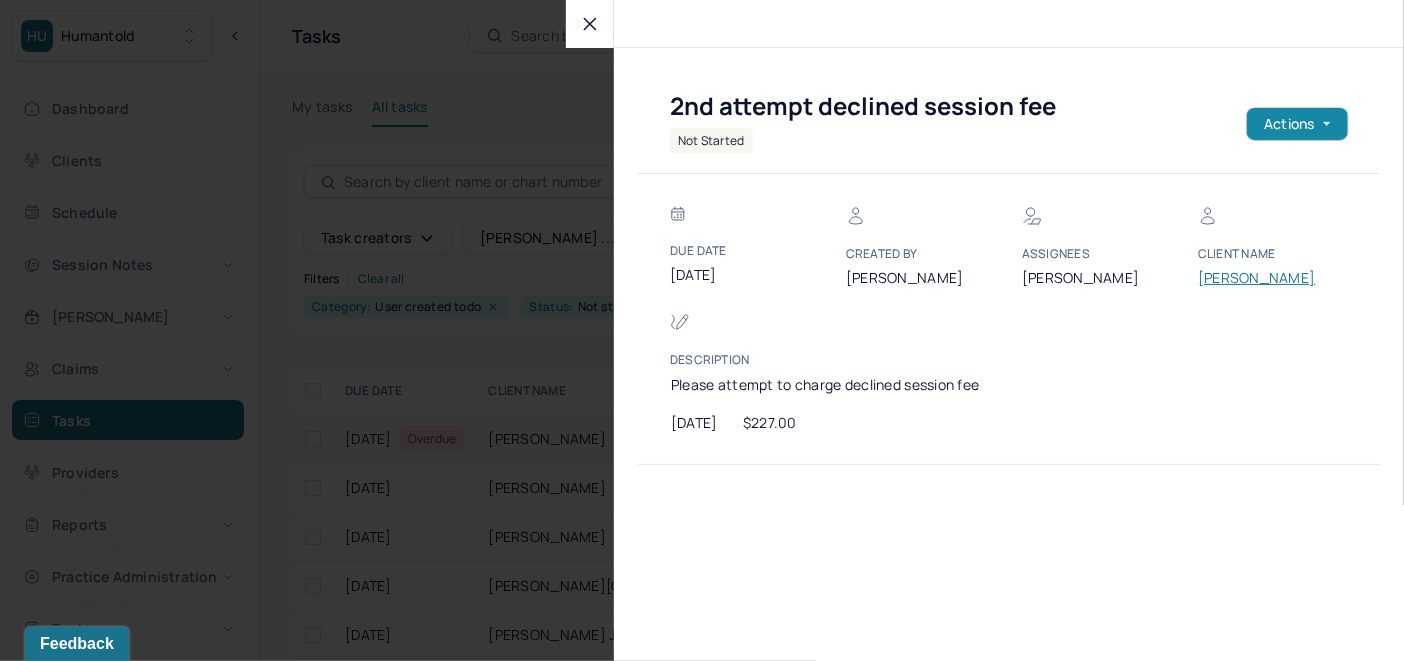 click on "Actions" at bounding box center [1297, 124] 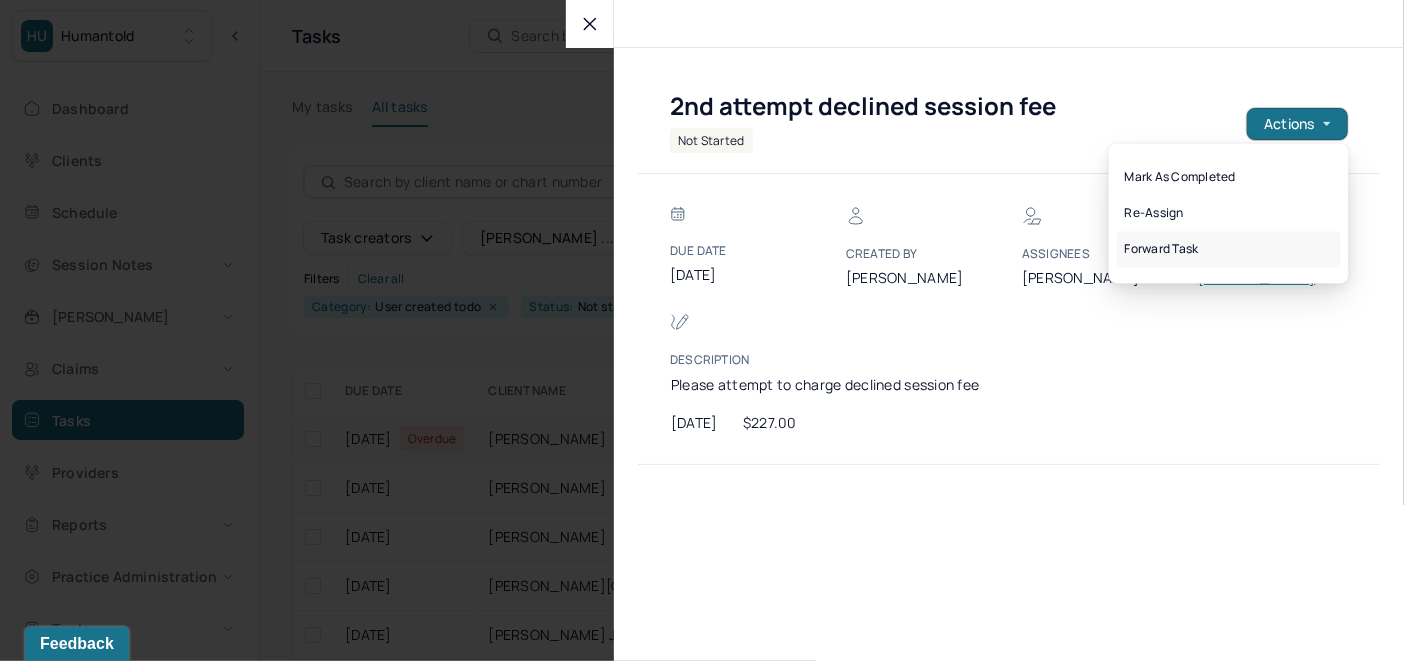 click on "Forward task" at bounding box center [1229, 249] 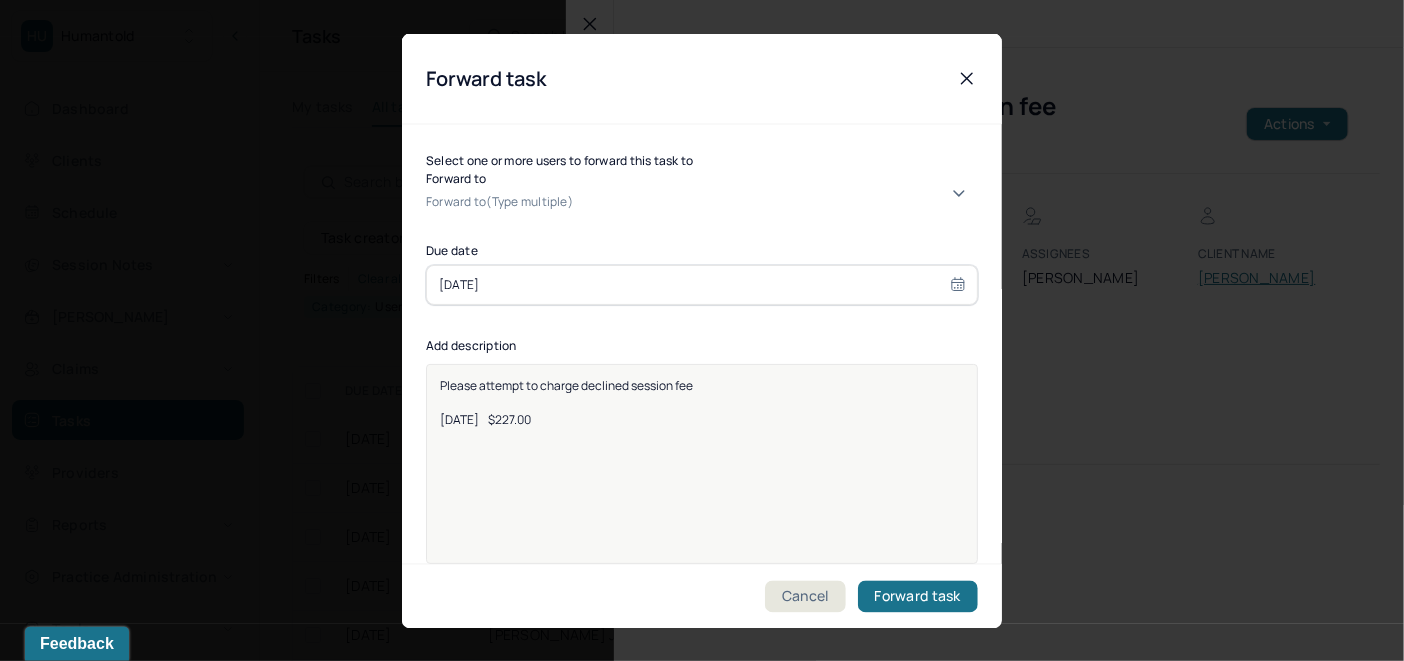 click at bounding box center [777, 202] 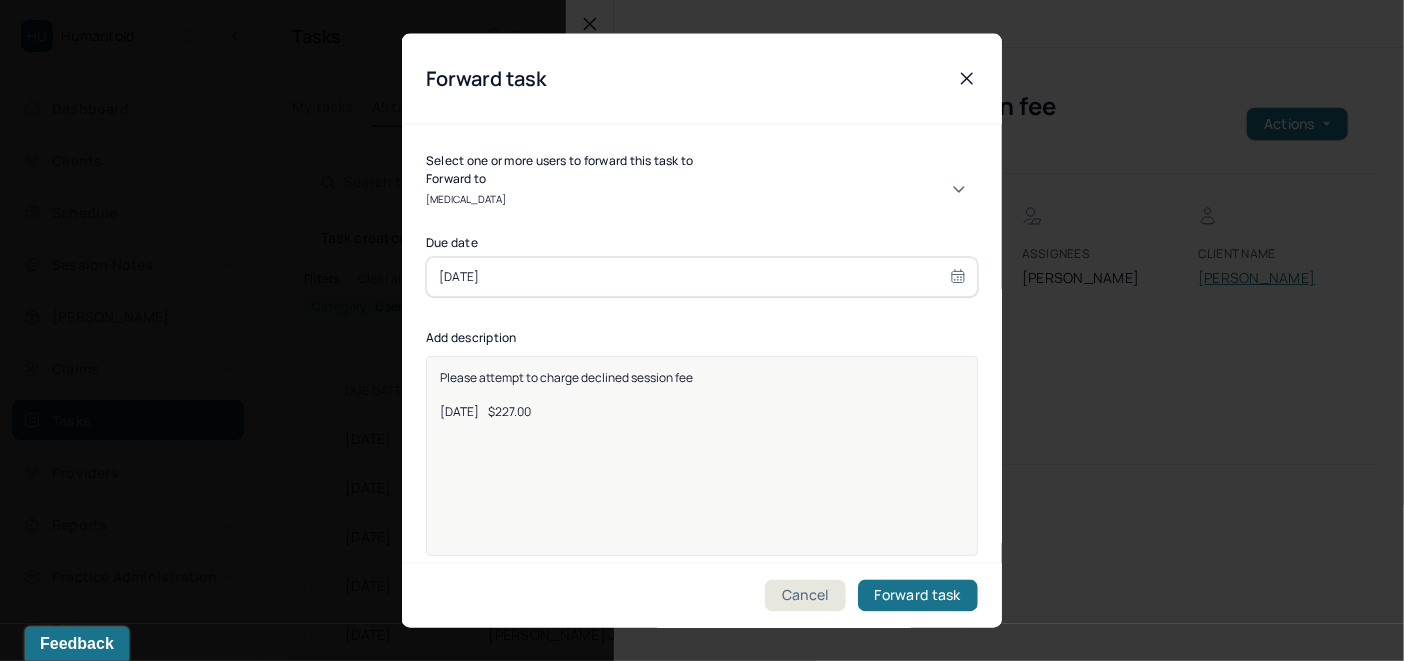 type on "ALLIE" 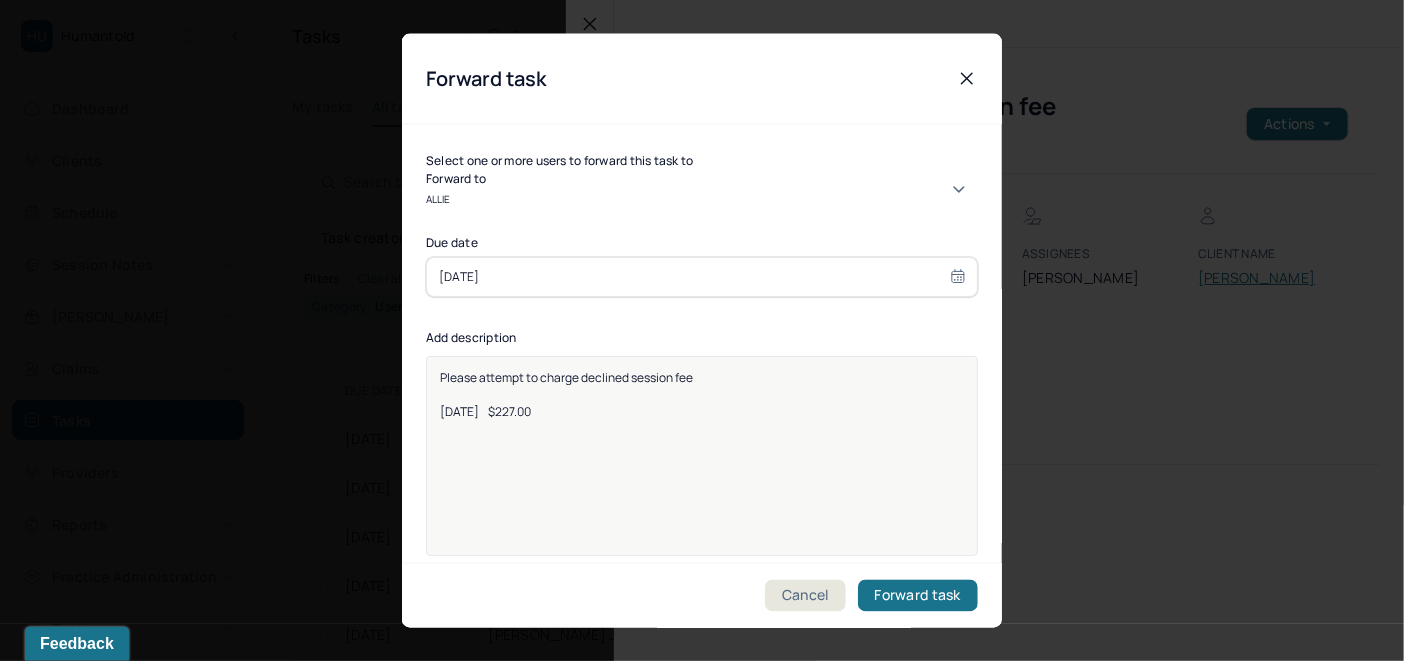 click on "[PERSON_NAME]" at bounding box center (694, 937) 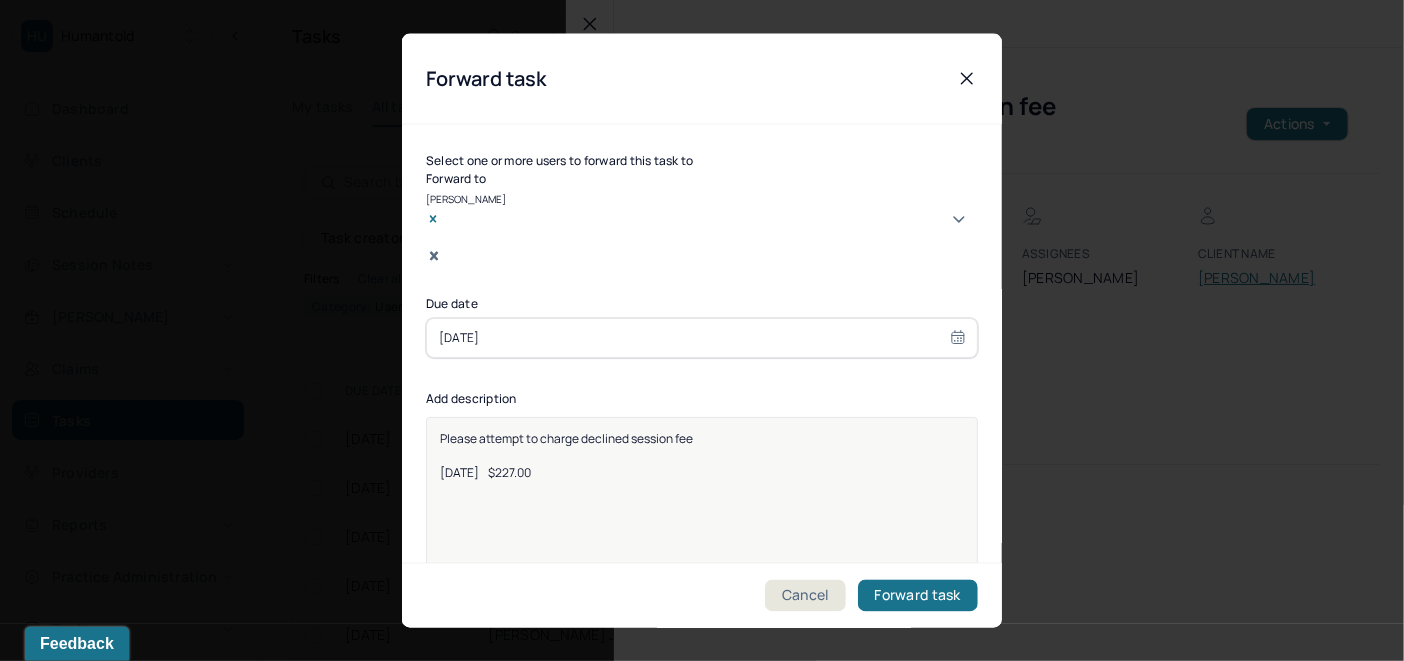 click on "Please attempt to charge declined session fee" at bounding box center [566, 437] 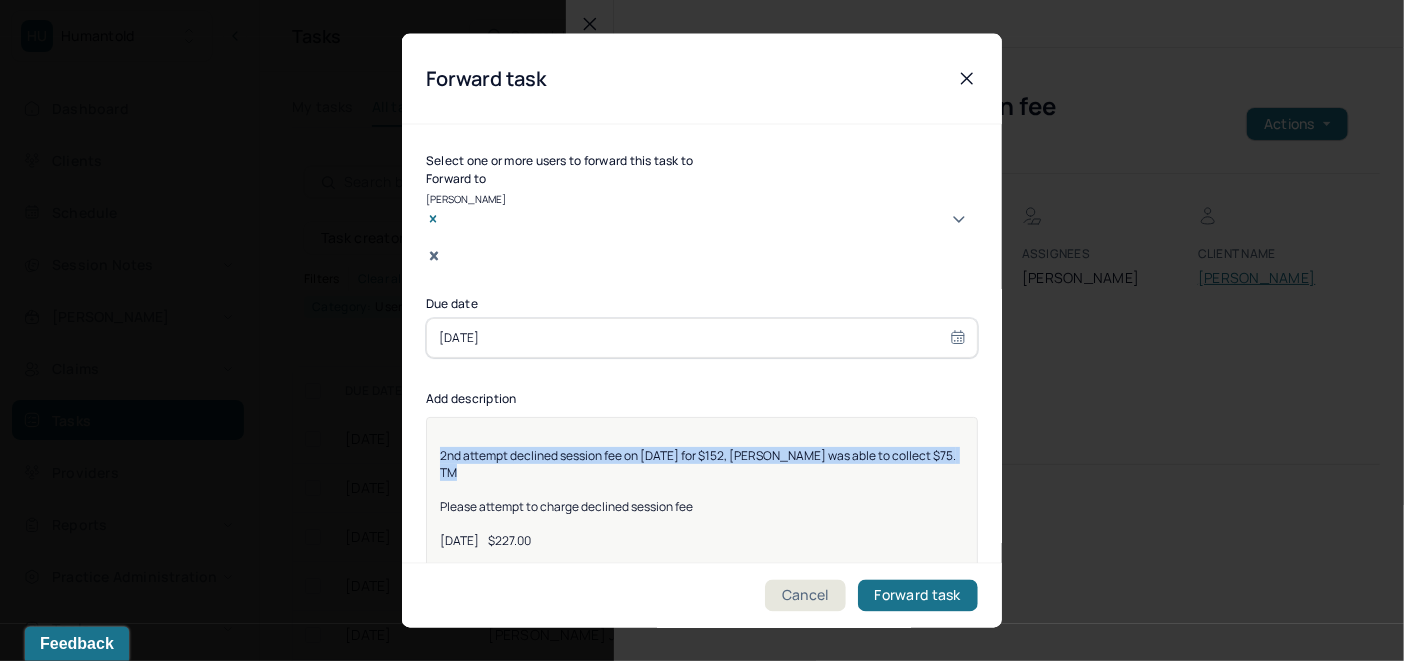 drag, startPoint x: 442, startPoint y: 423, endPoint x: 889, endPoint y: 437, distance: 447.21918 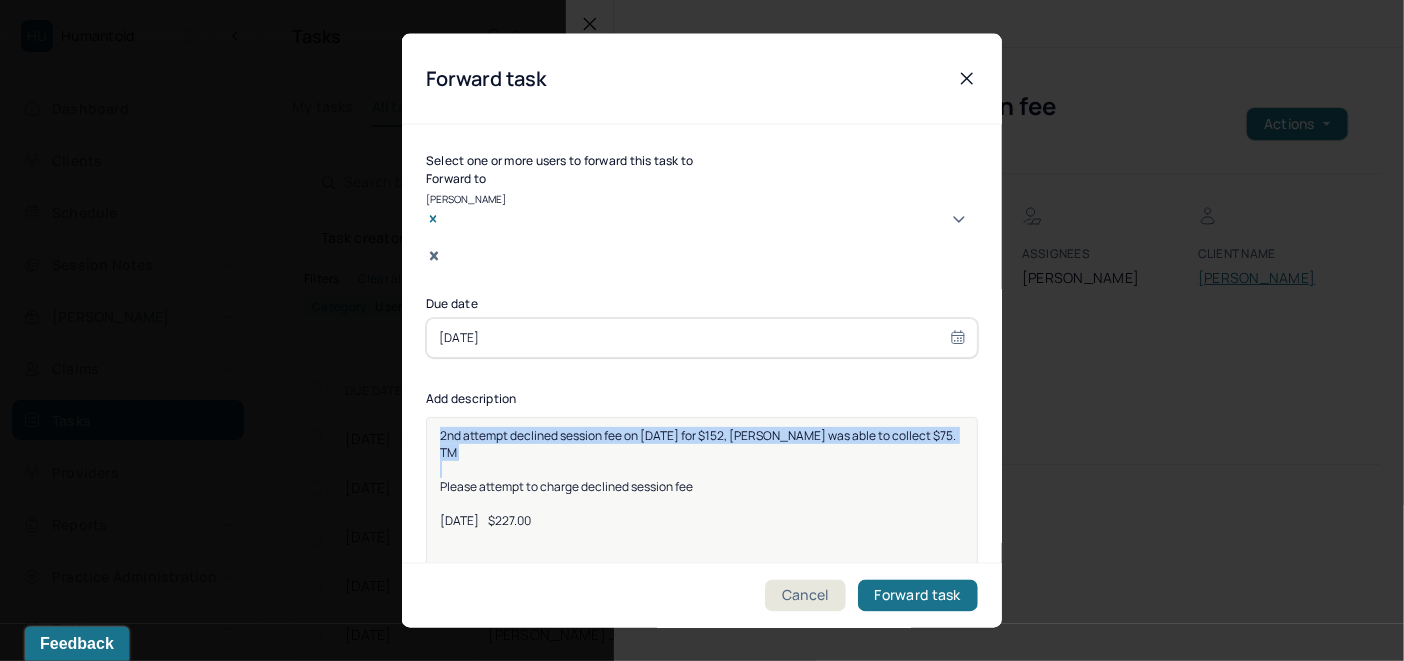 scroll, scrollTop: 25, scrollLeft: 0, axis: vertical 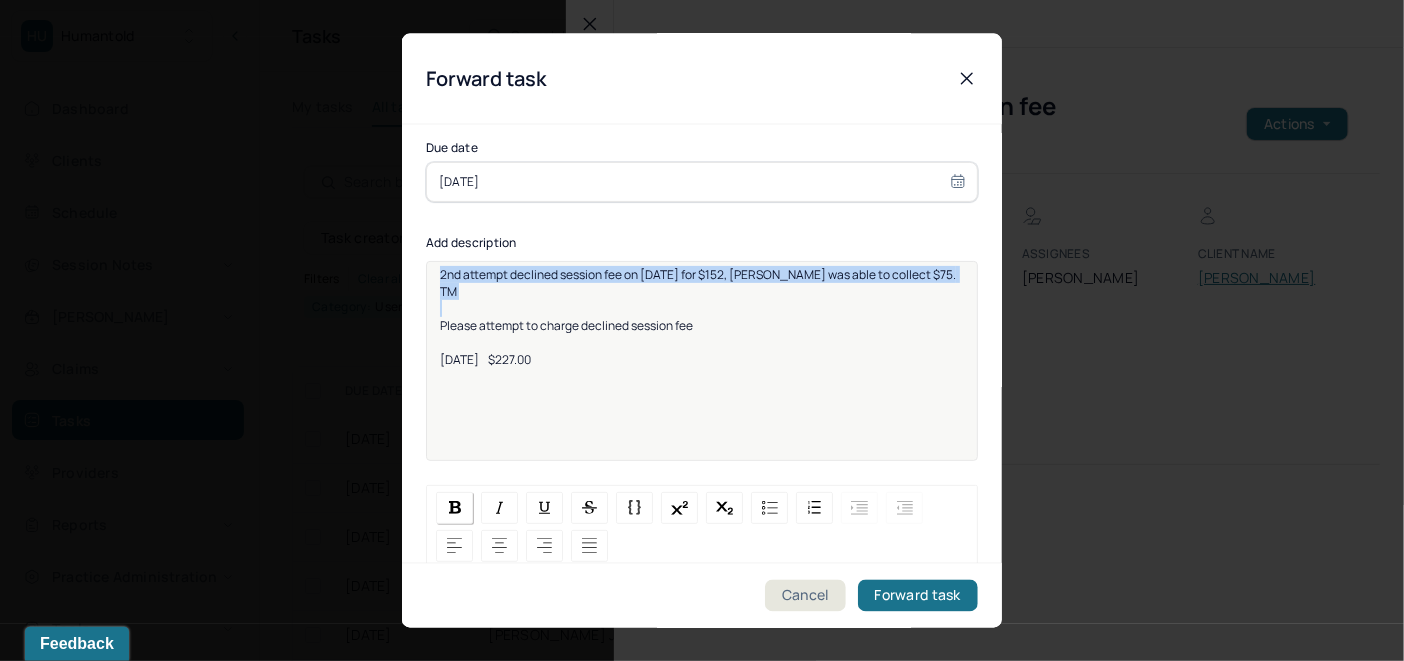 click at bounding box center [455, 507] 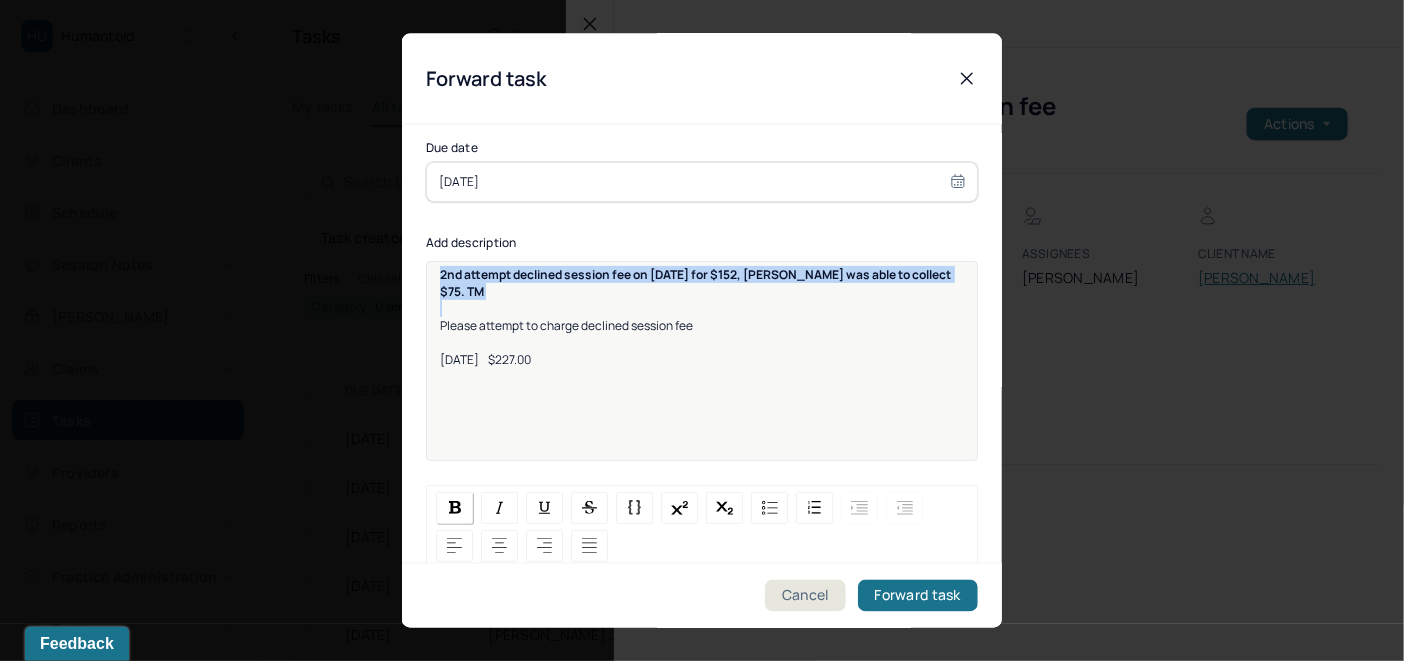 copy on "2nd attempt declined session fee on 7/3/25 for $152, Dani was able to collect $75. TM" 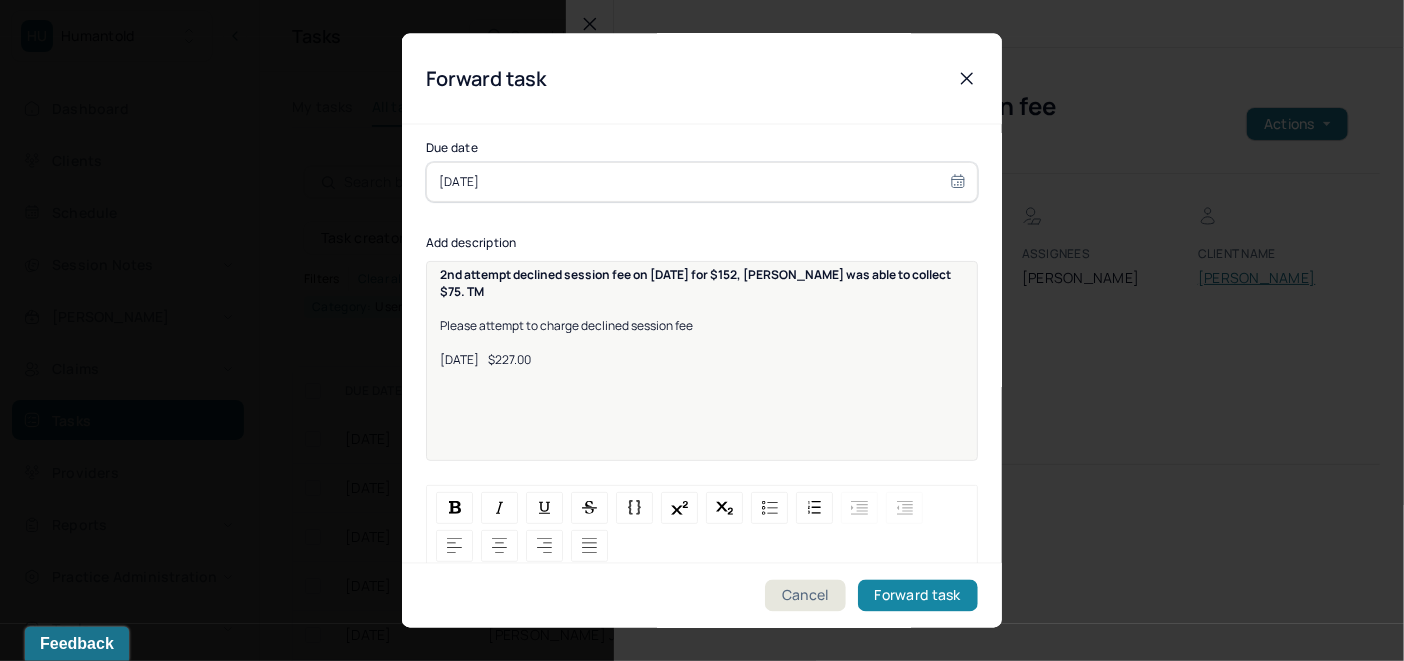 click on "Forward task" at bounding box center [918, 596] 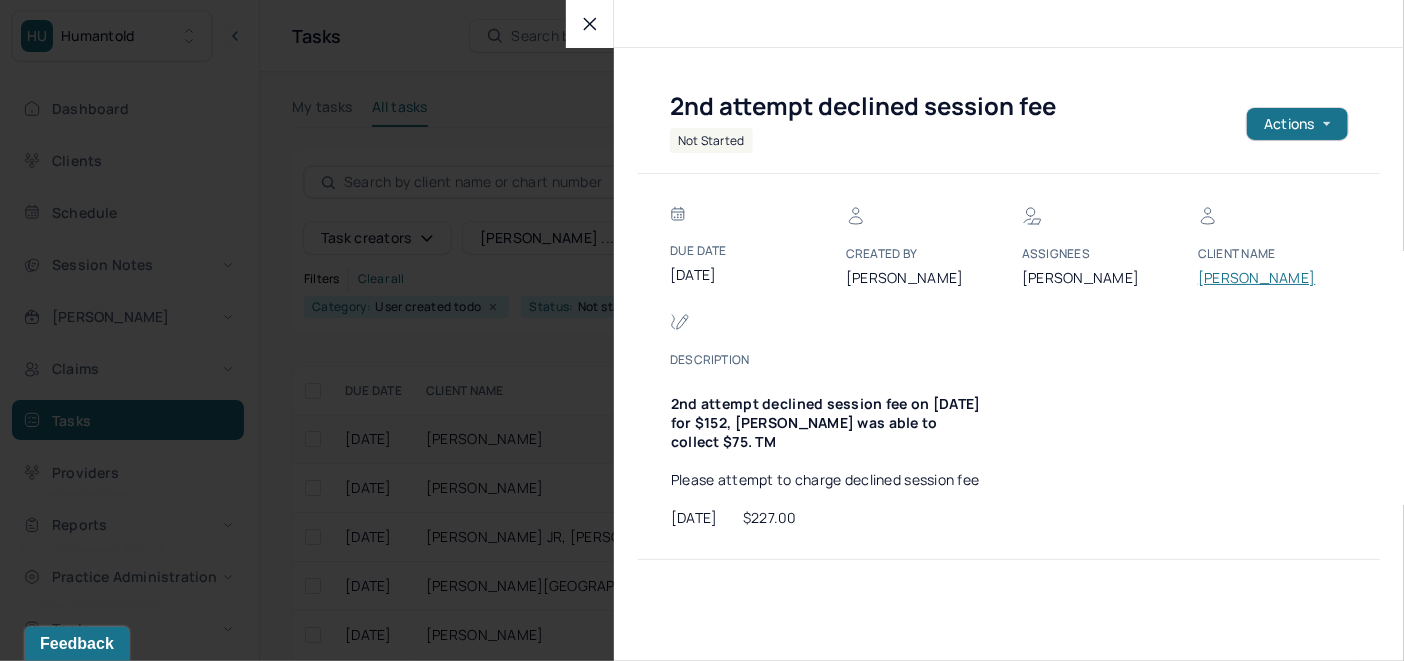 click 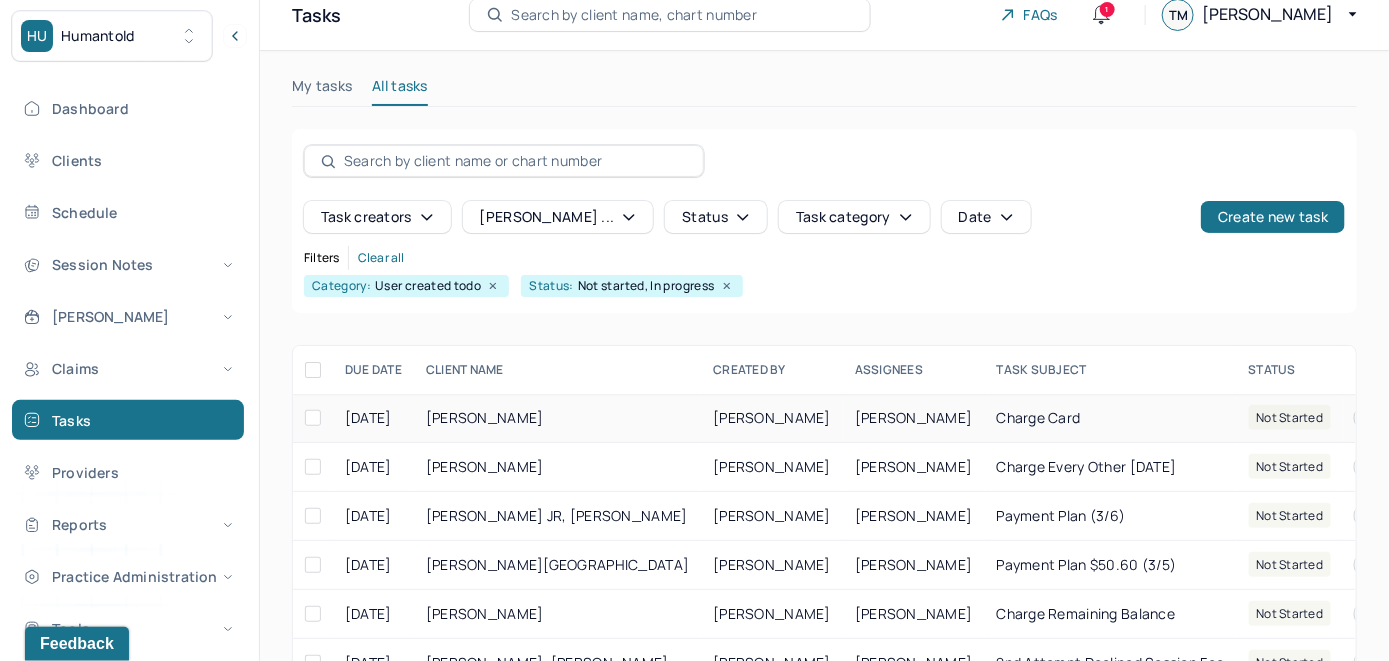 scroll, scrollTop: 0, scrollLeft: 0, axis: both 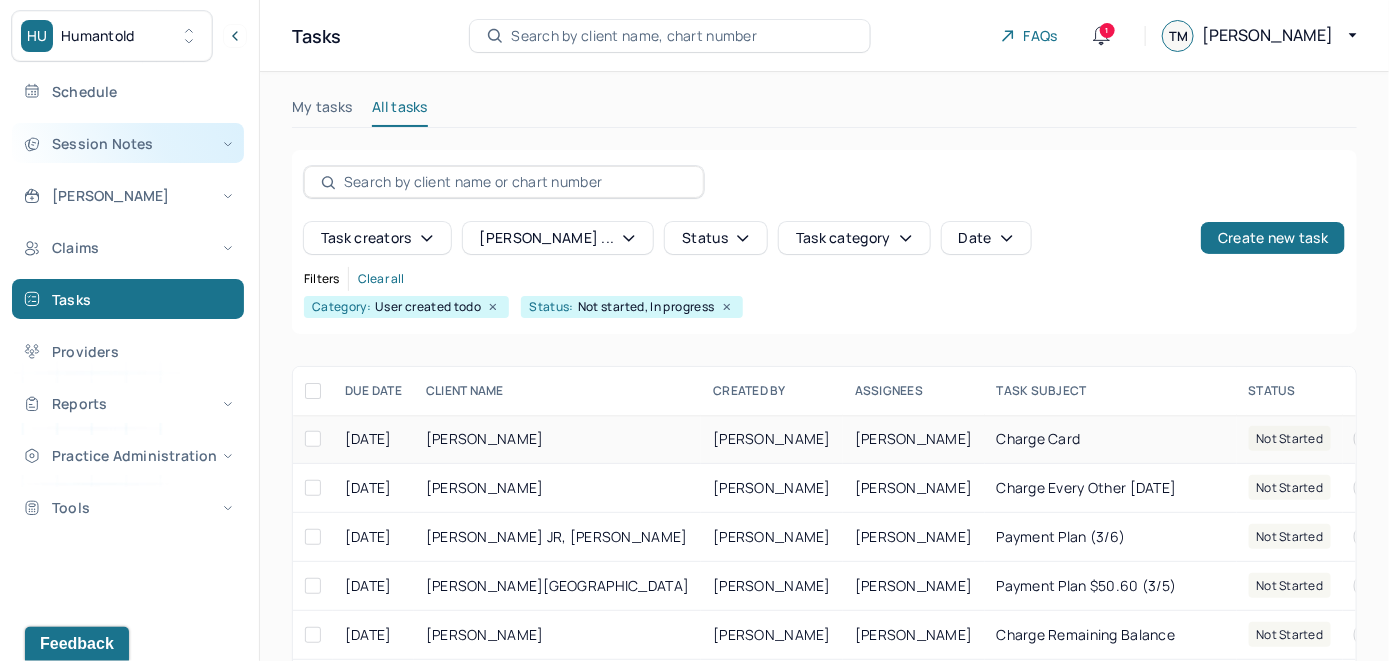 click on "Session Notes" at bounding box center (128, 143) 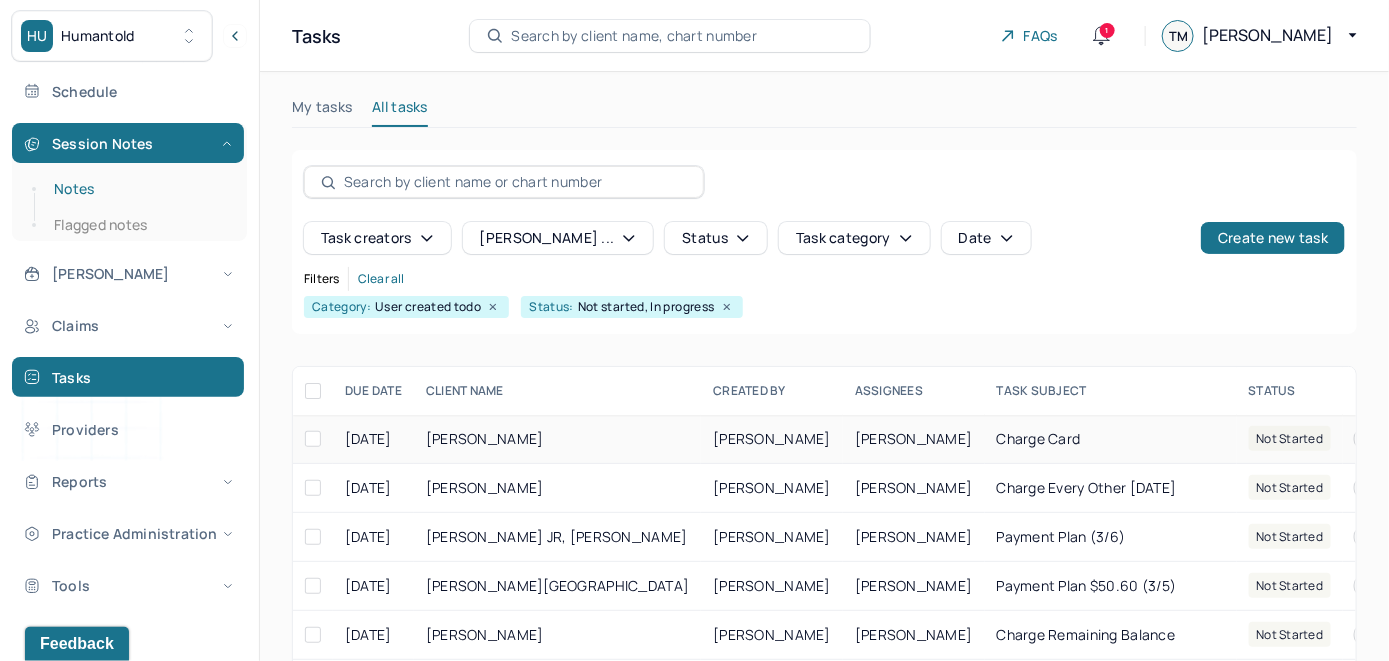 click on "Notes" at bounding box center [139, 189] 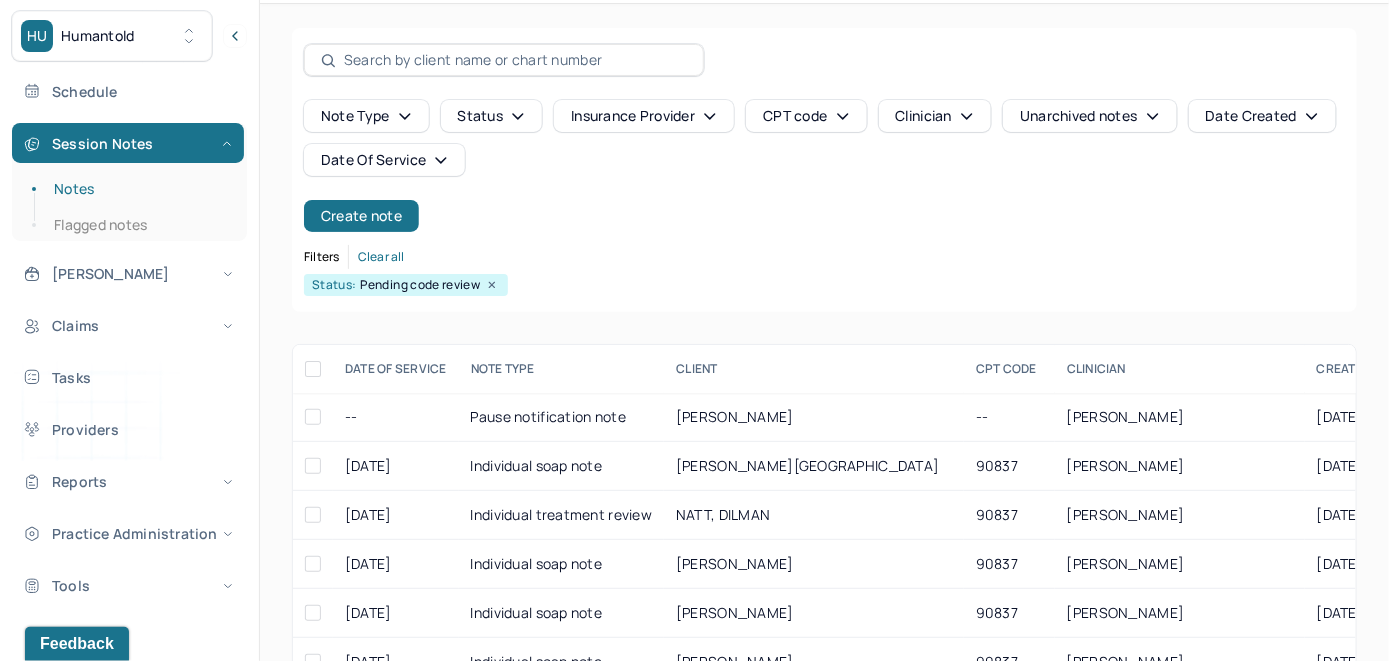 scroll, scrollTop: 100, scrollLeft: 0, axis: vertical 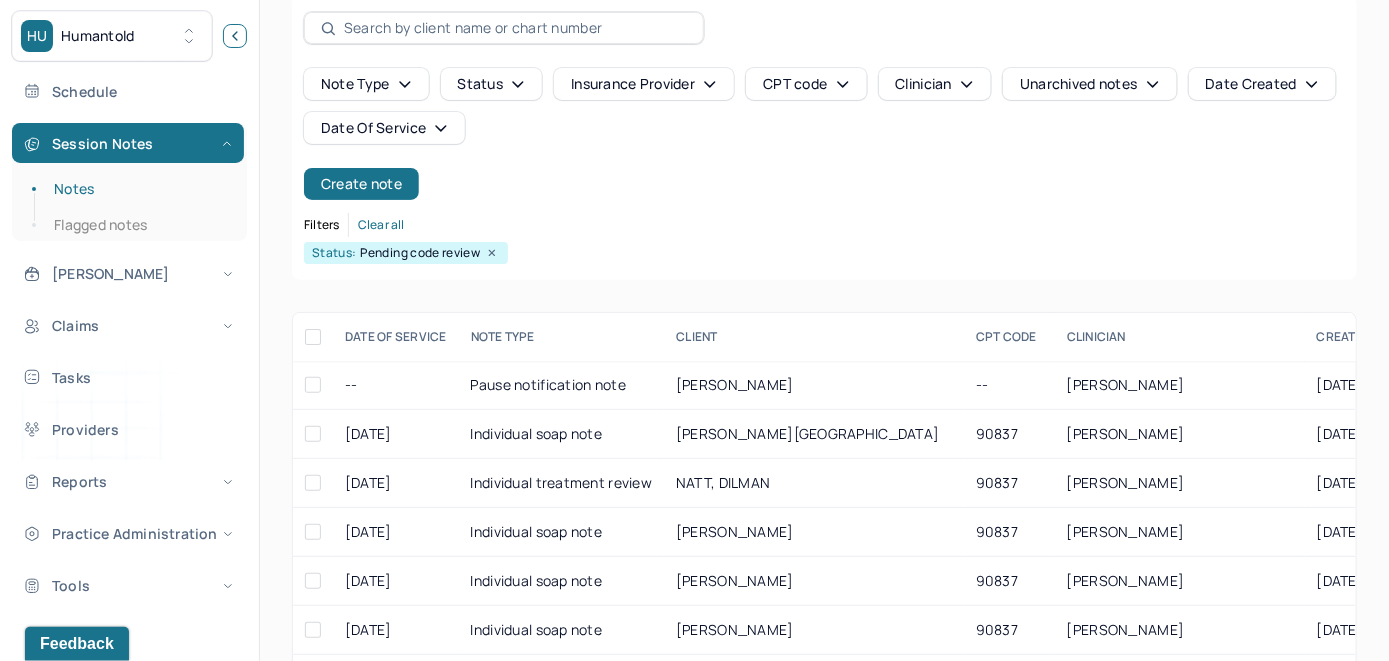 click at bounding box center [235, 36] 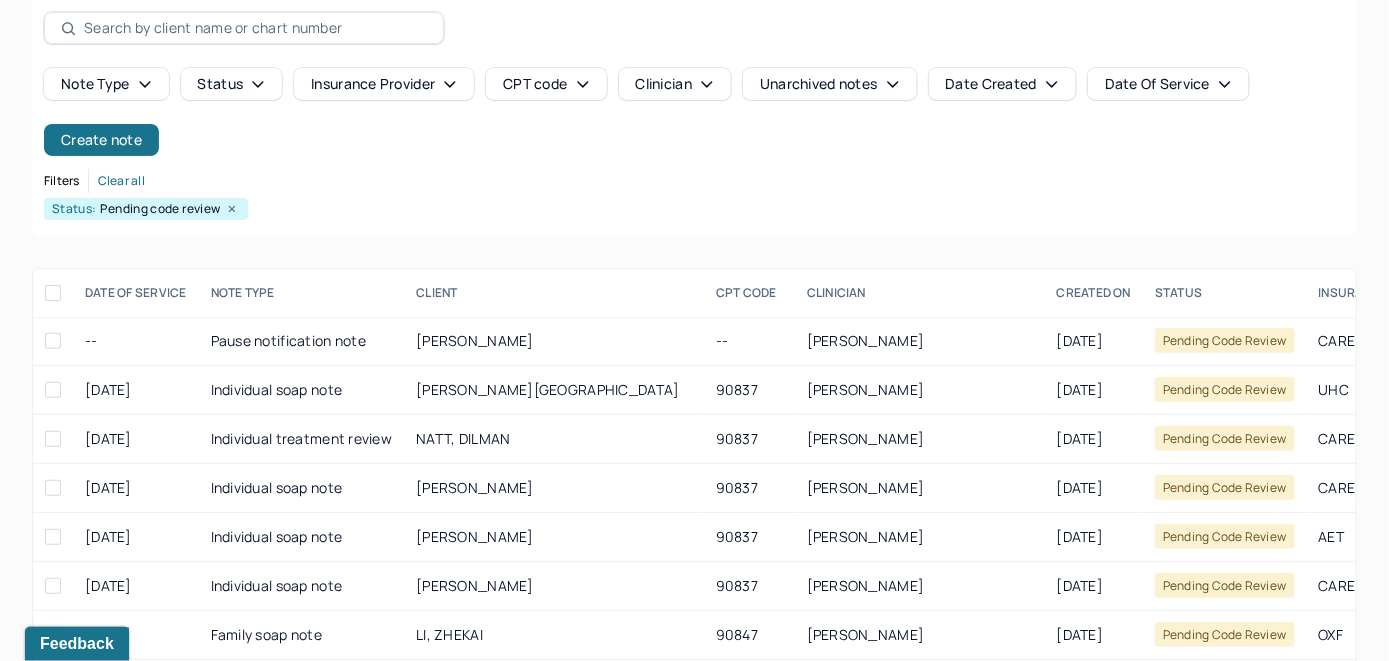 click on "DATE OF SERVICE" at bounding box center (136, 293) 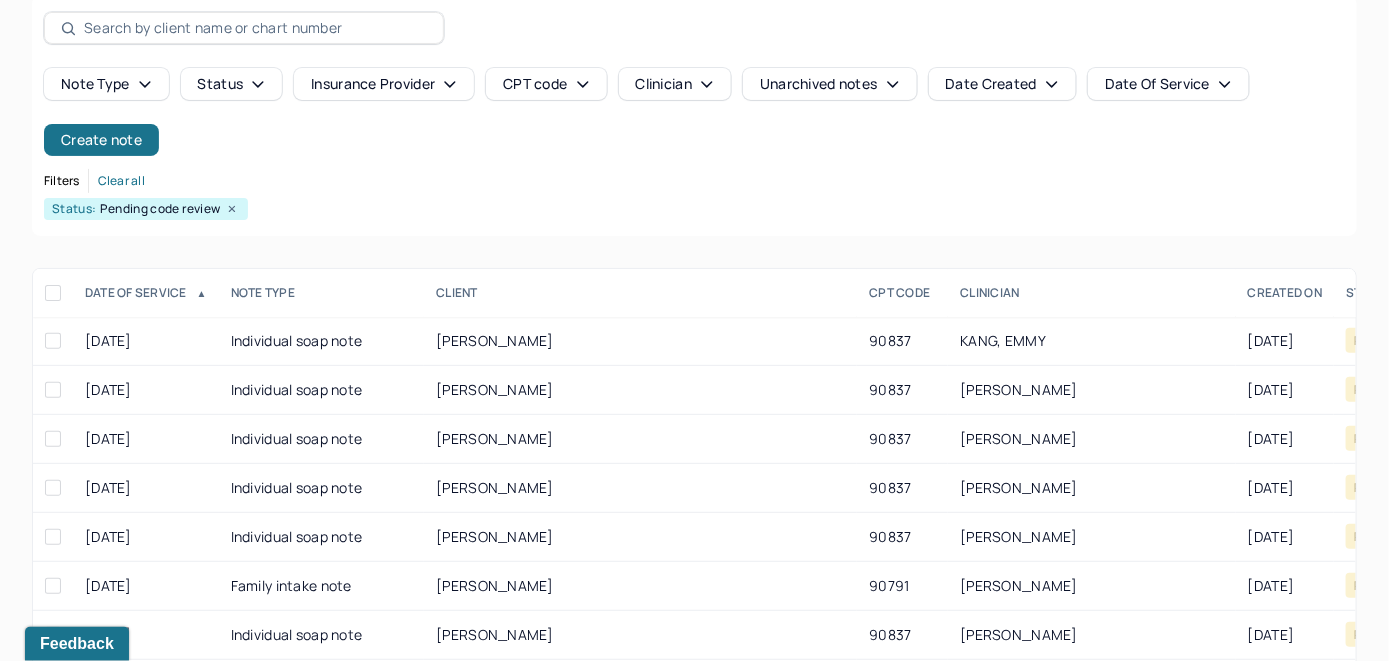 click on "CLINICIAN" at bounding box center [1091, 293] 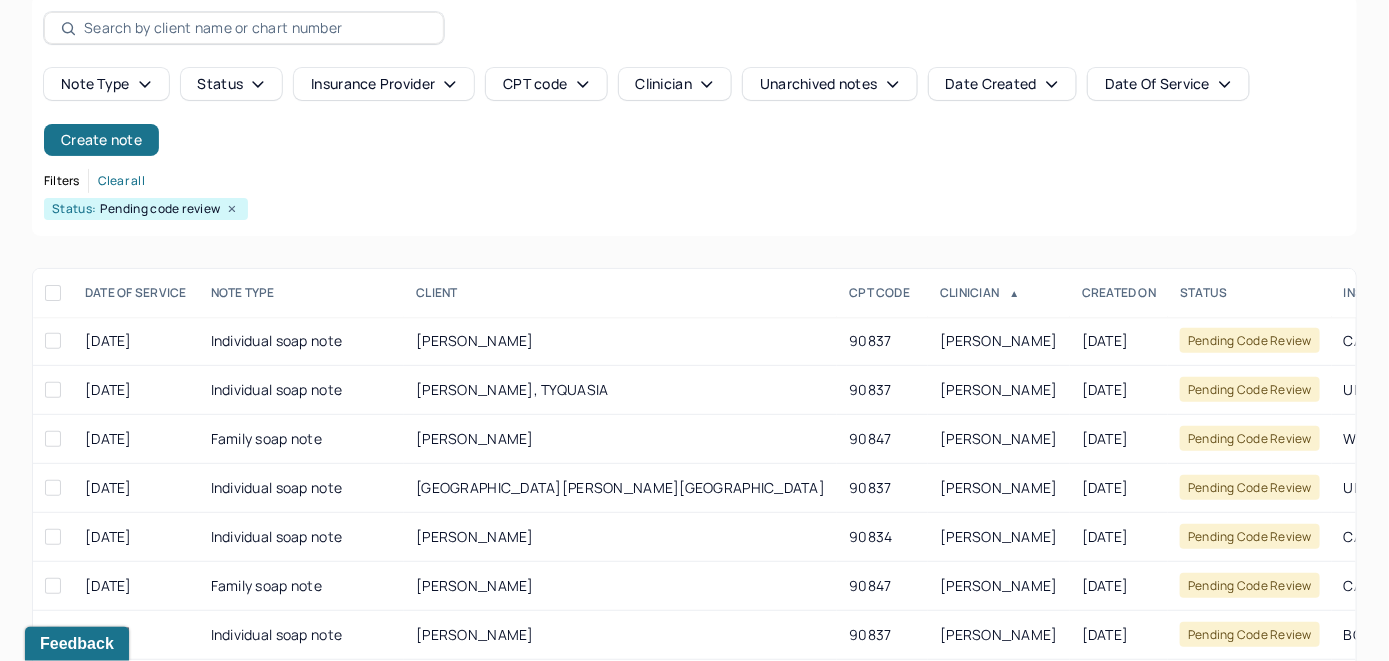 click on "DATE OF SERVICE" at bounding box center [136, 293] 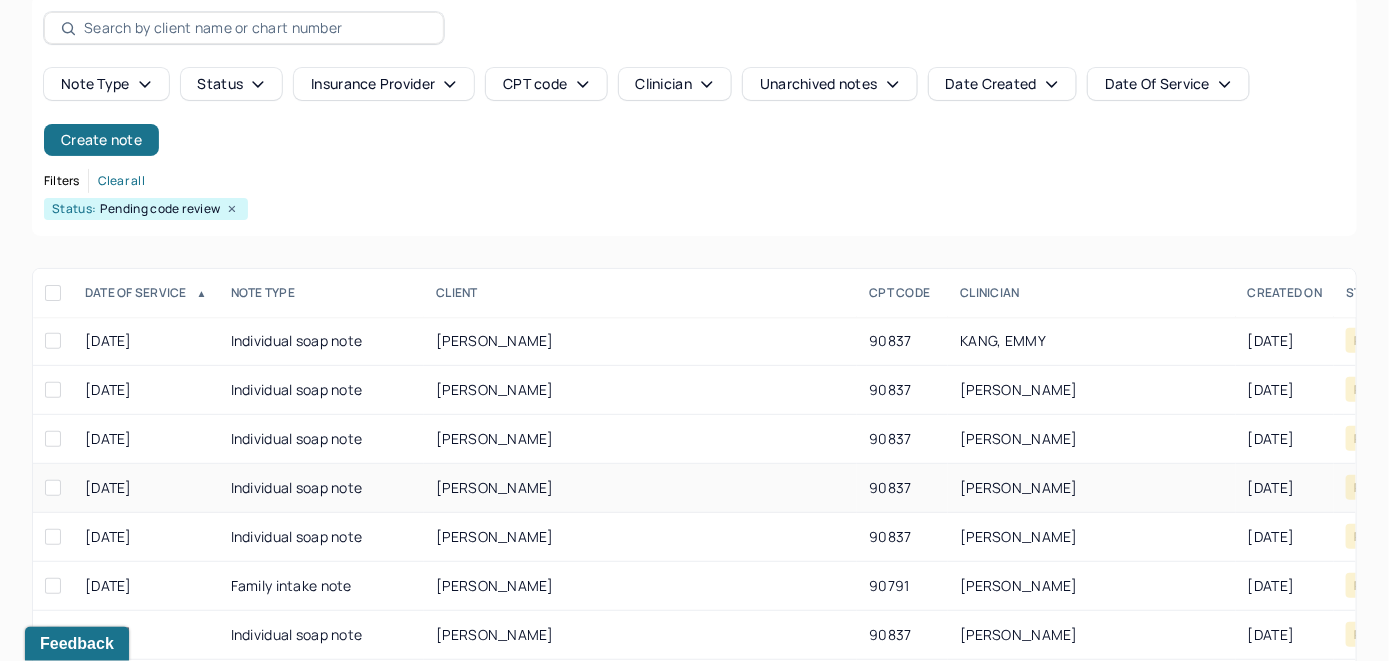 click on "[PERSON_NAME]" at bounding box center [495, 487] 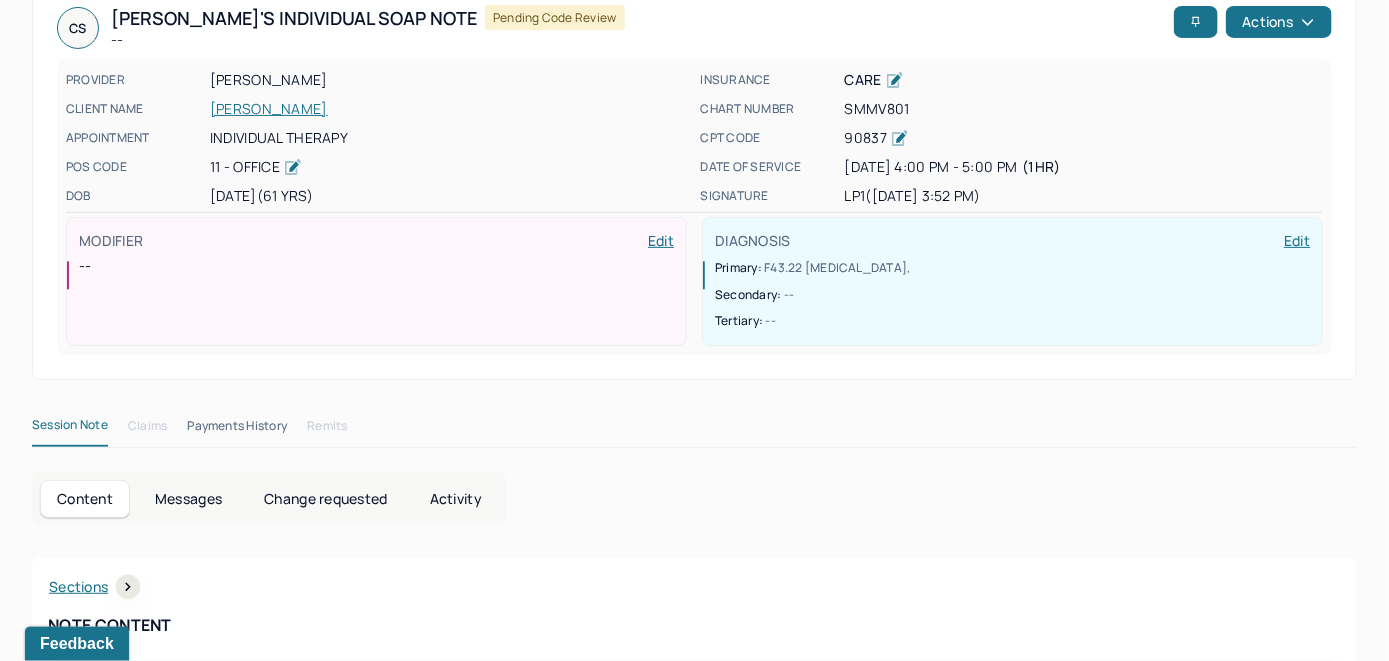 scroll, scrollTop: 0, scrollLeft: 0, axis: both 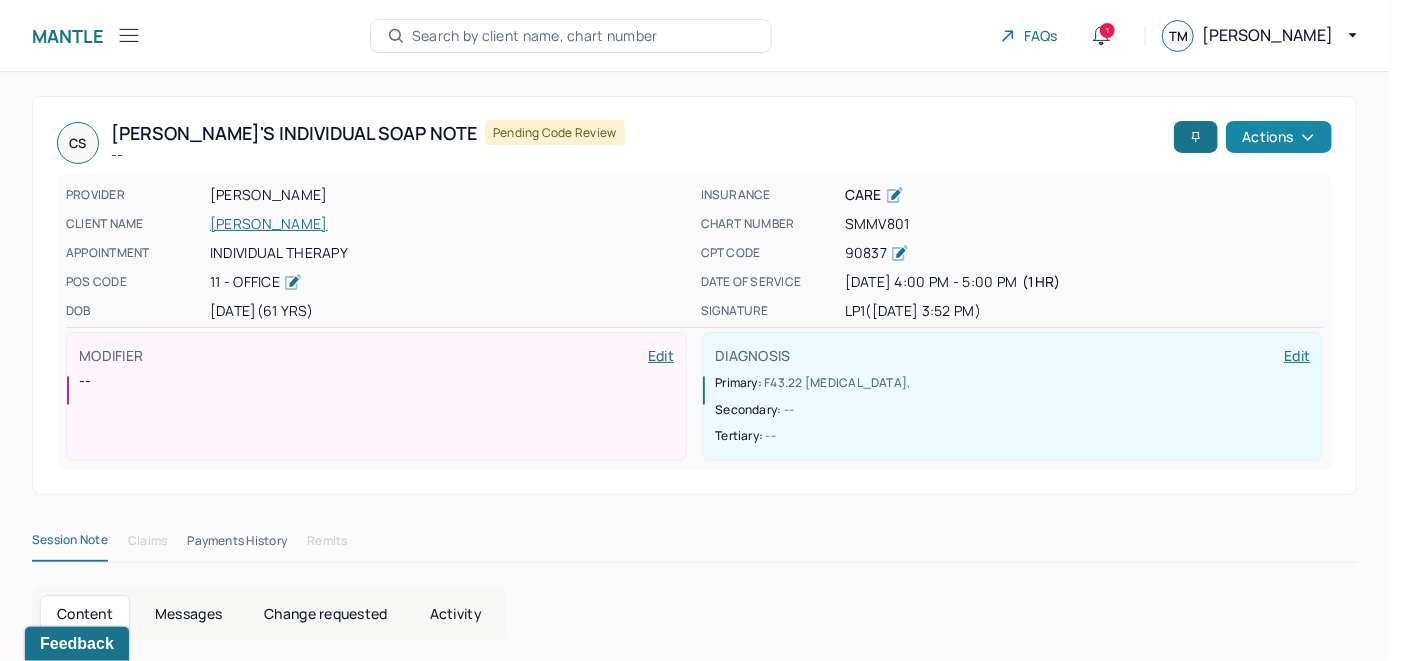click on "Actions" at bounding box center [1279, 137] 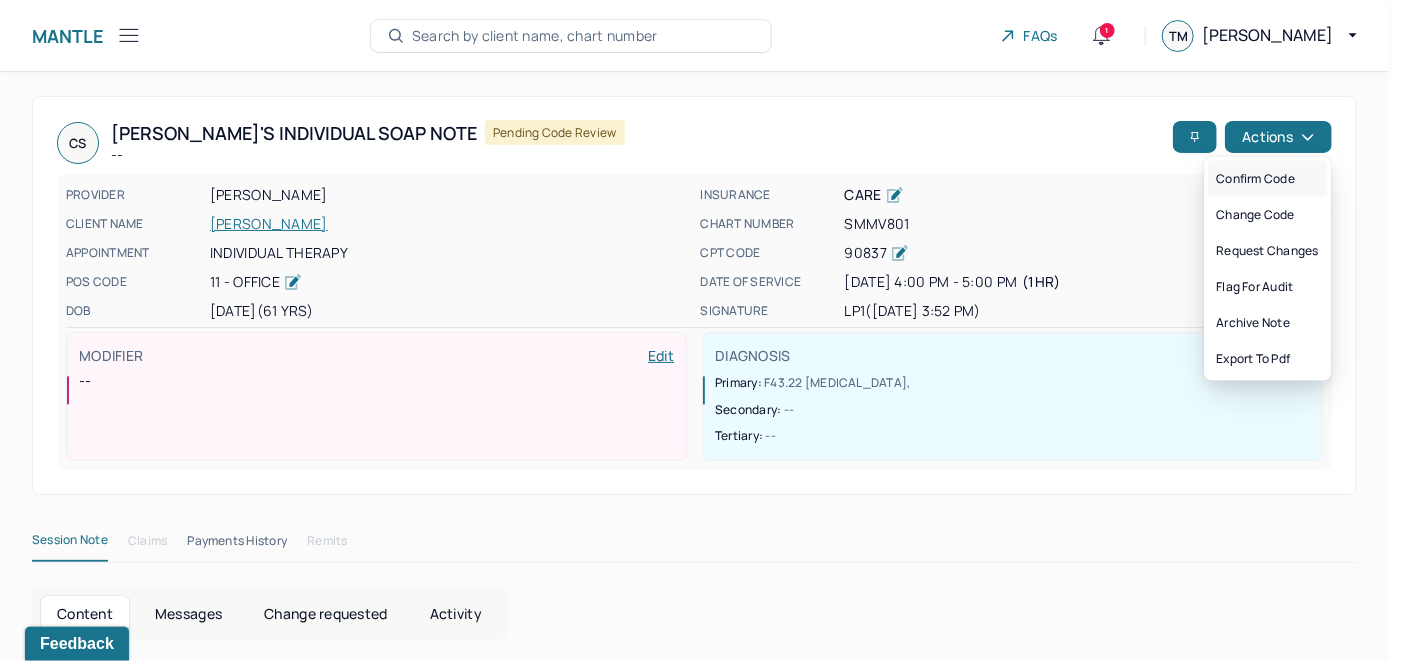 click on "Confirm code" at bounding box center (1267, 179) 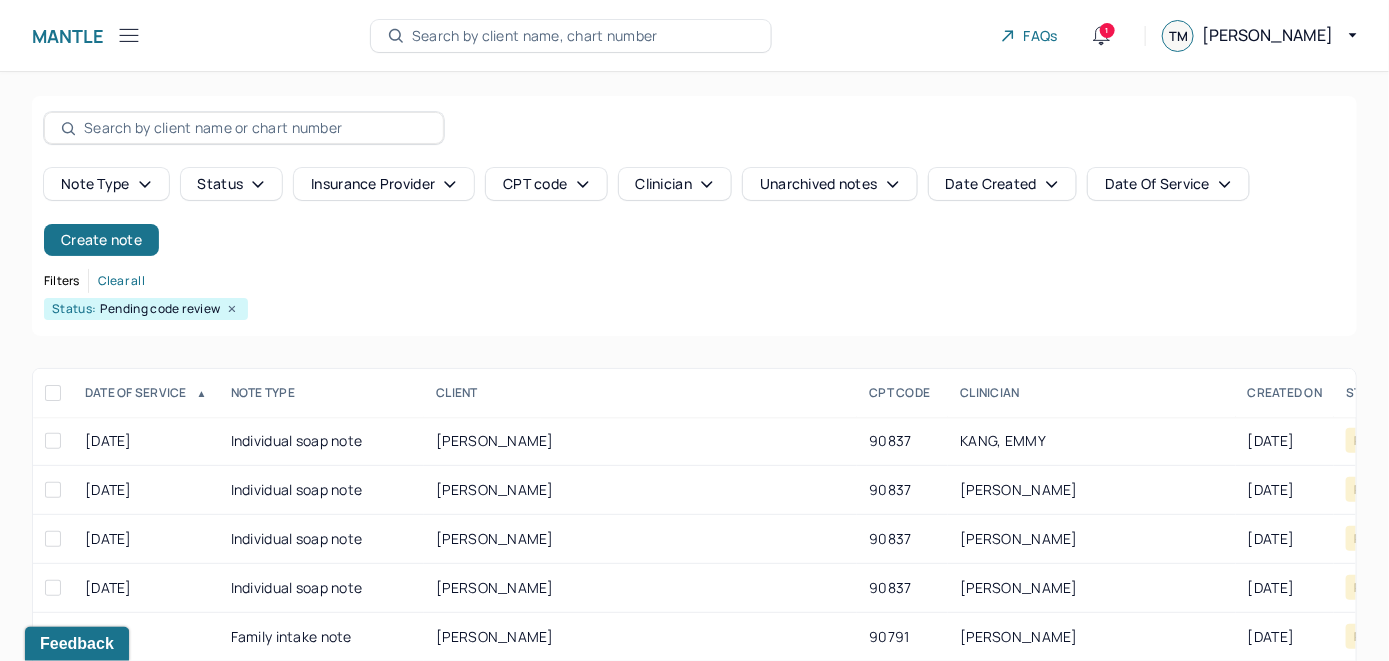 scroll, scrollTop: 100, scrollLeft: 0, axis: vertical 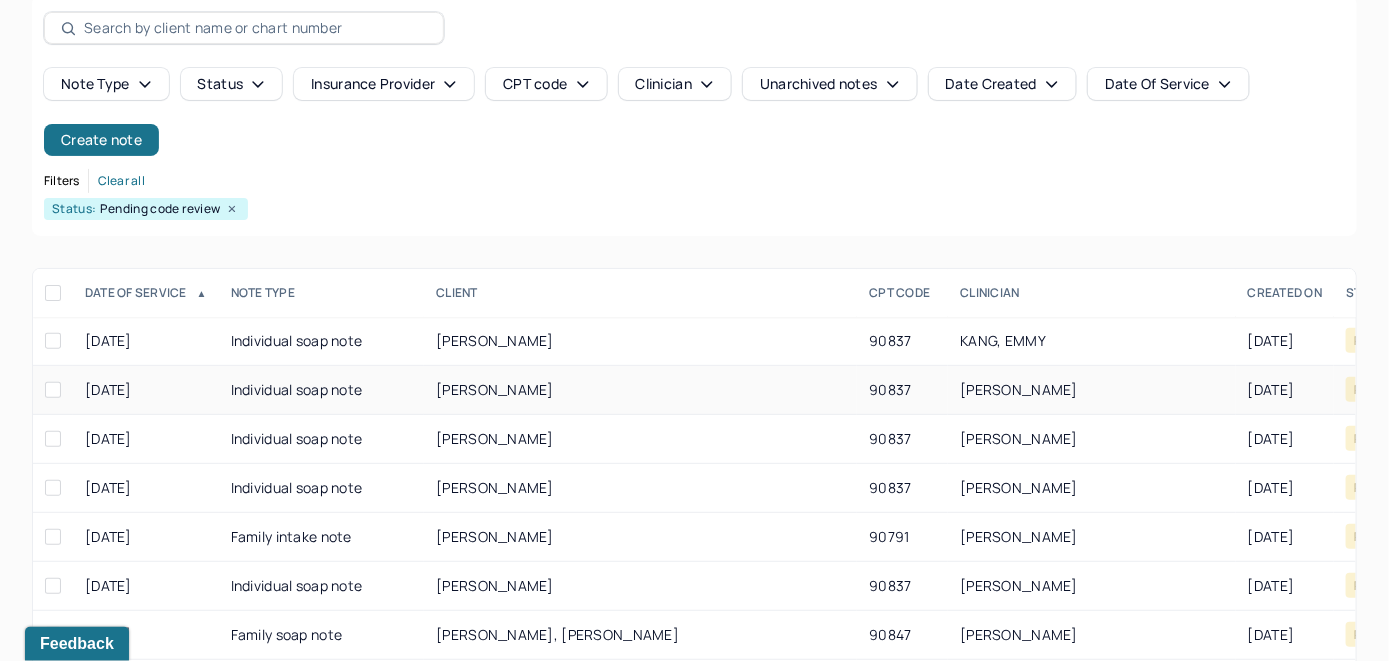 click on "[PERSON_NAME]" at bounding box center [495, 389] 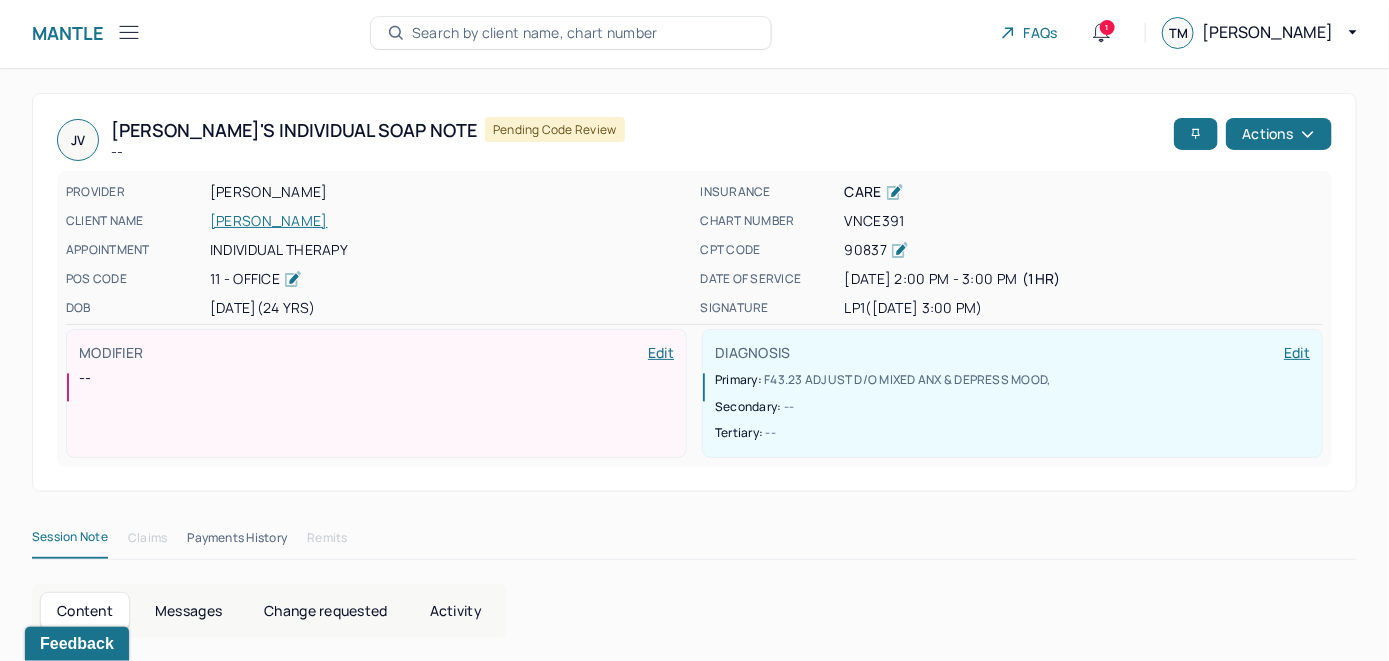 scroll, scrollTop: 0, scrollLeft: 0, axis: both 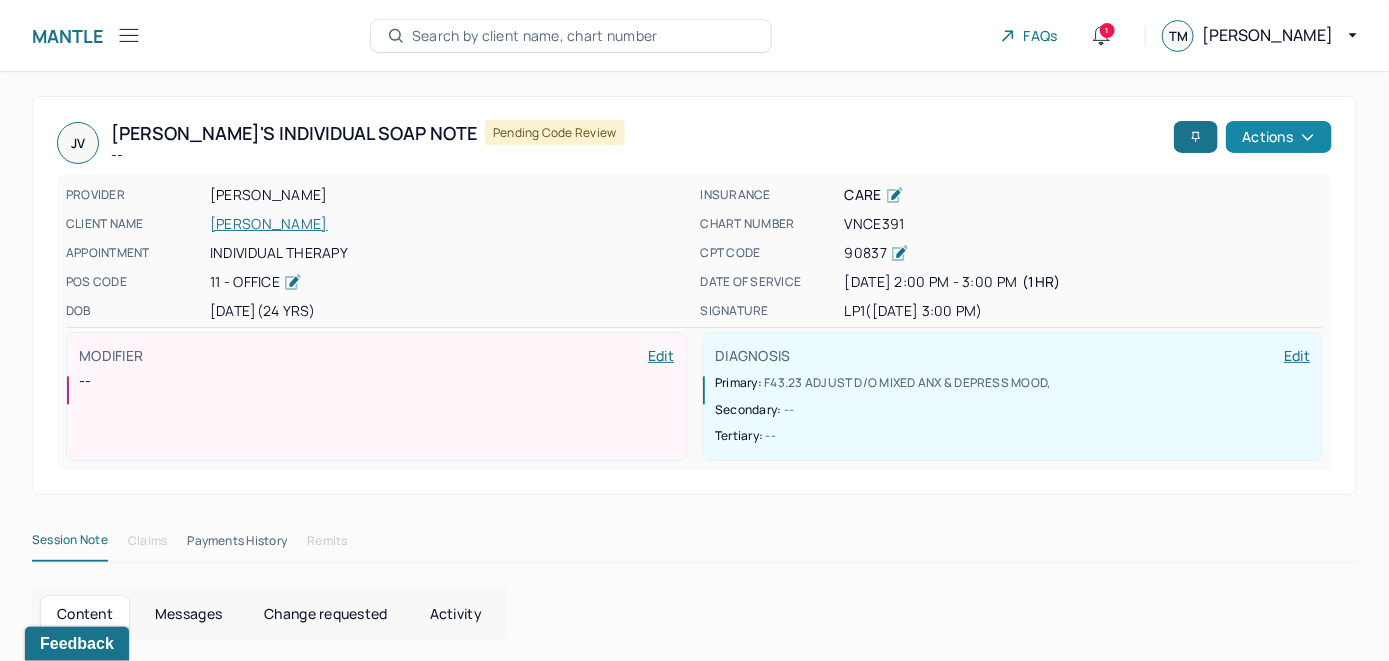 click on "Actions" at bounding box center (1279, 137) 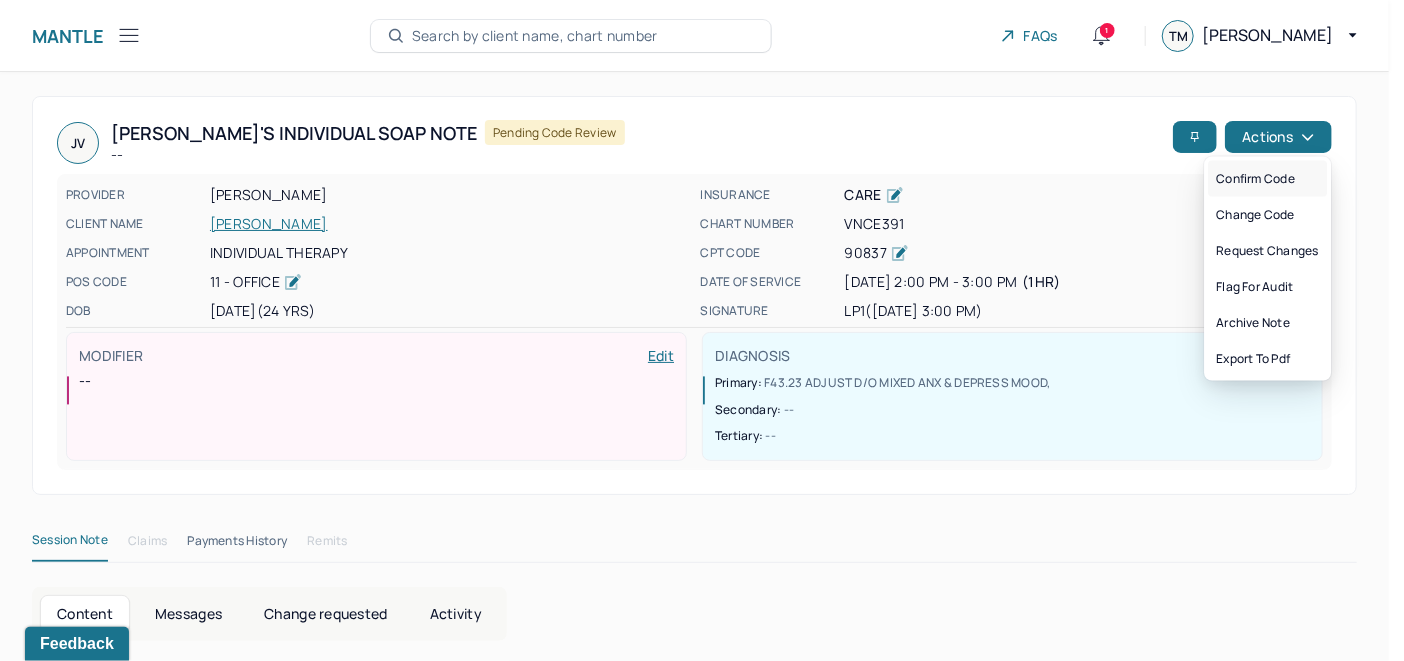 click on "Confirm code" at bounding box center [1267, 179] 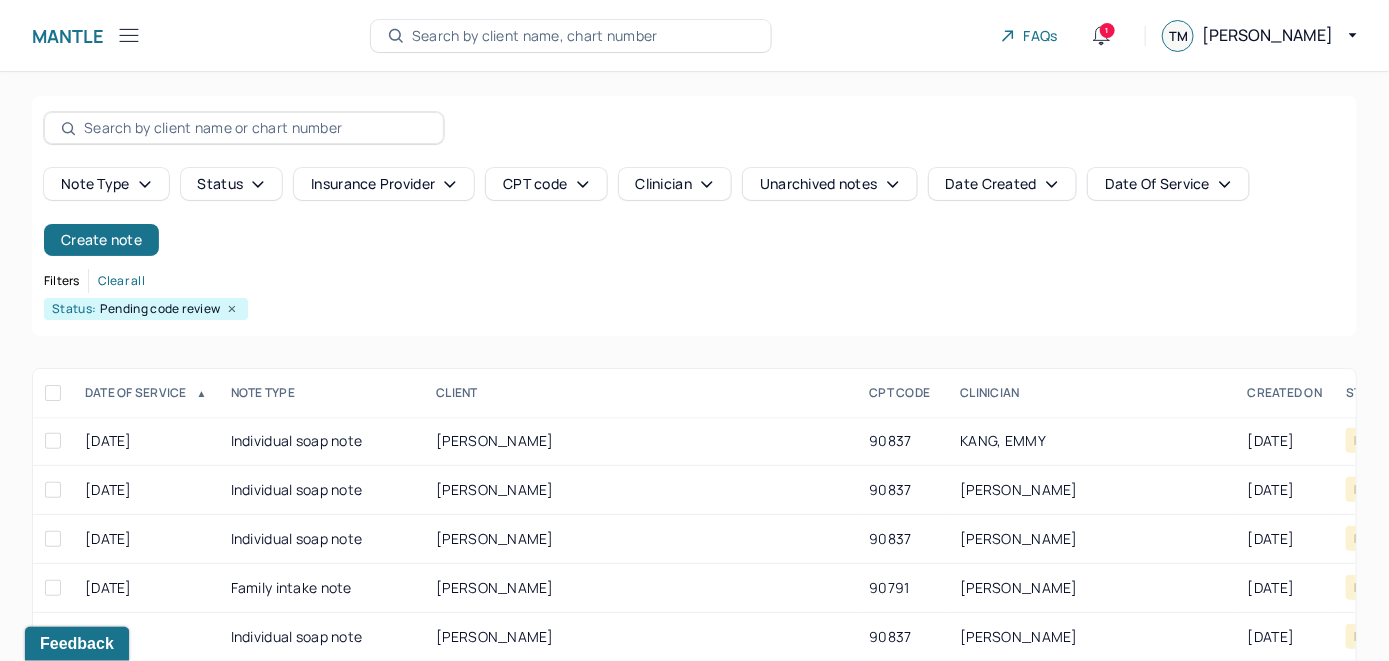 scroll, scrollTop: 100, scrollLeft: 0, axis: vertical 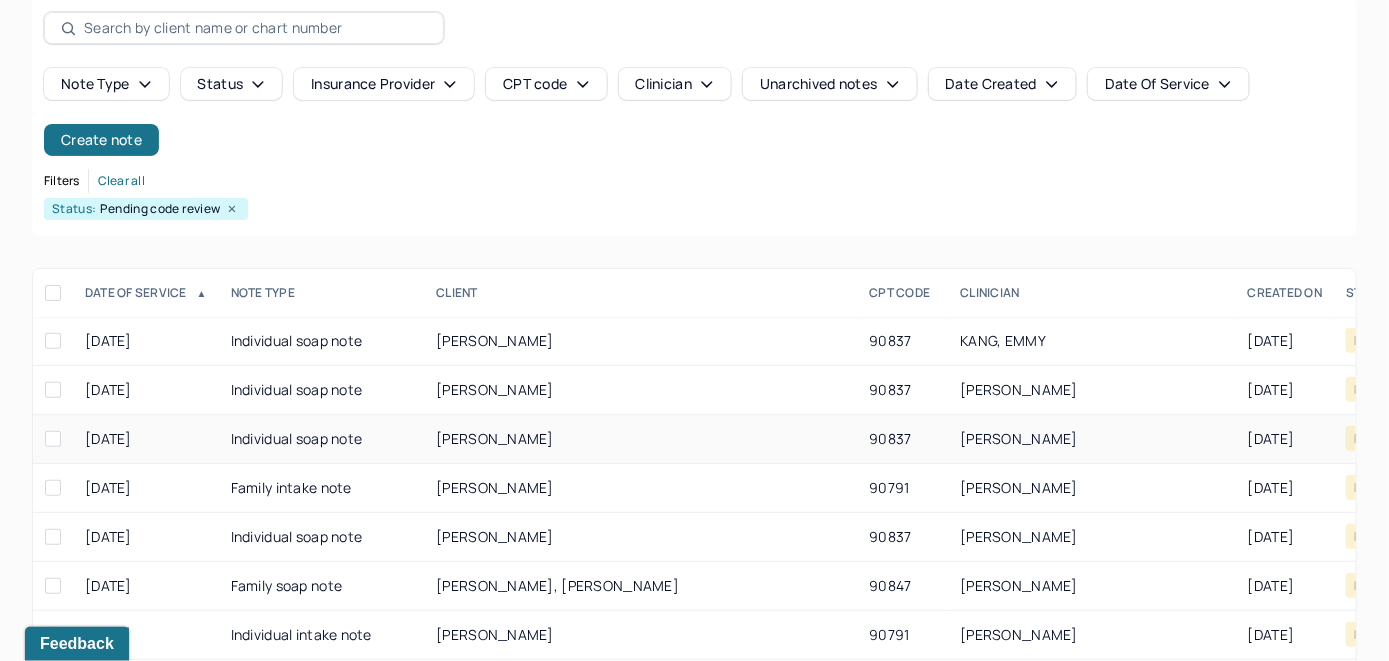 click on "[PERSON_NAME]" at bounding box center [495, 438] 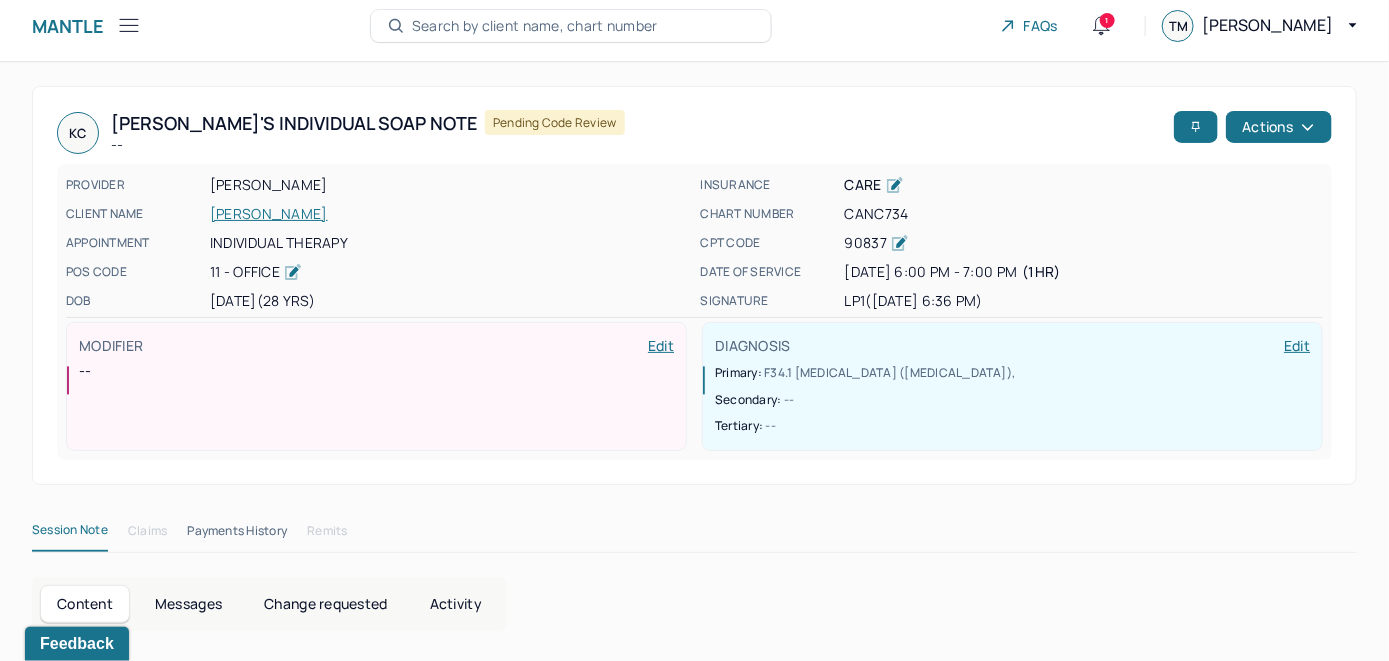 scroll, scrollTop: 0, scrollLeft: 0, axis: both 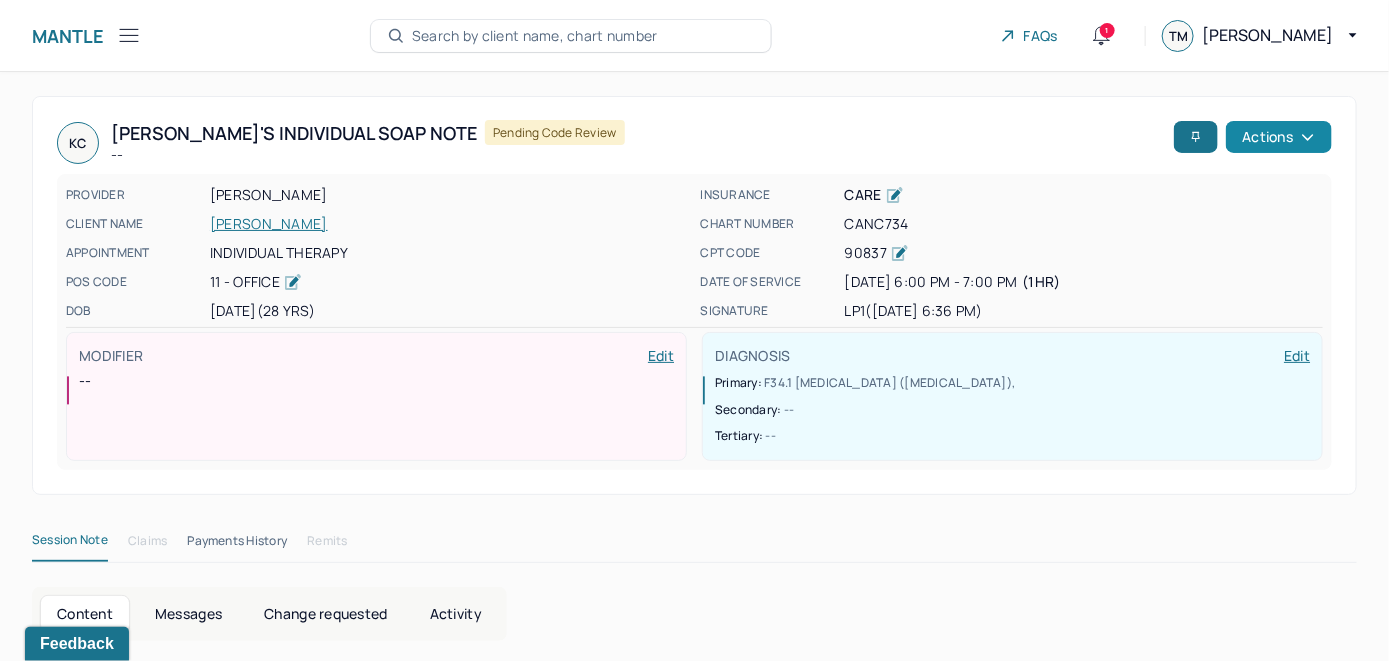 click on "Actions" at bounding box center [1279, 137] 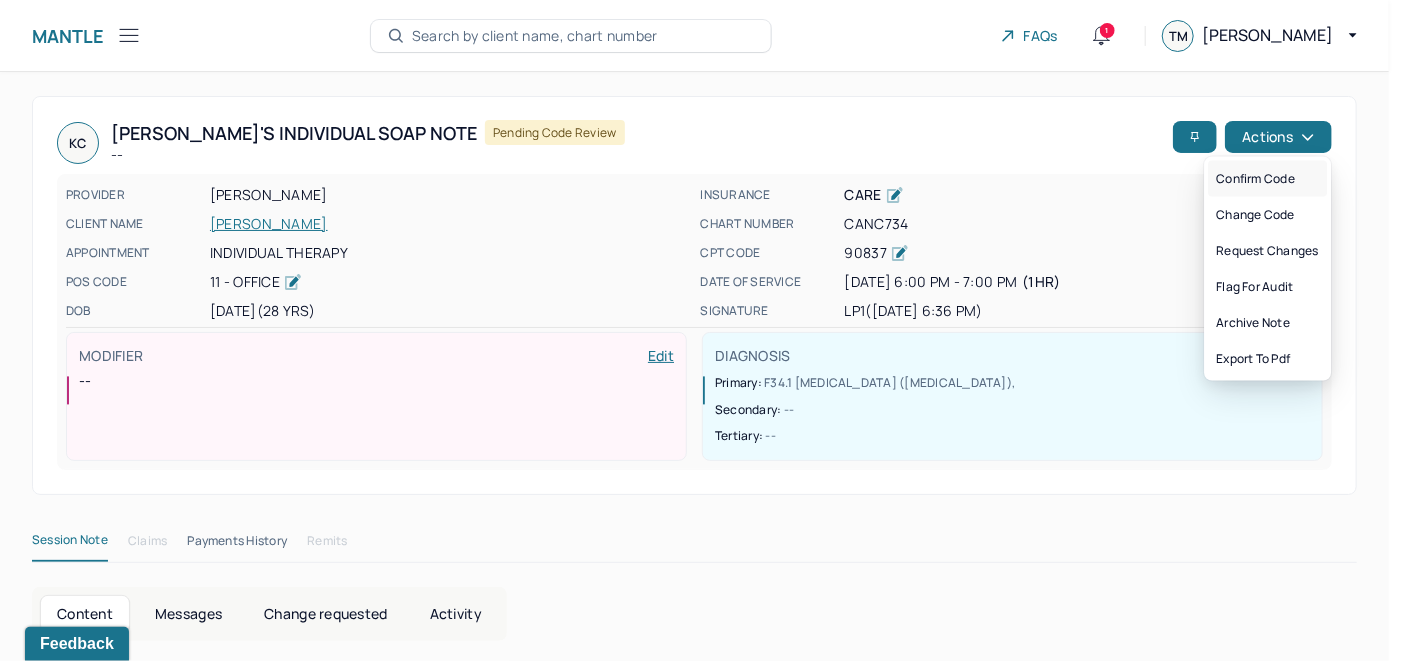 click on "Confirm code" at bounding box center [1267, 179] 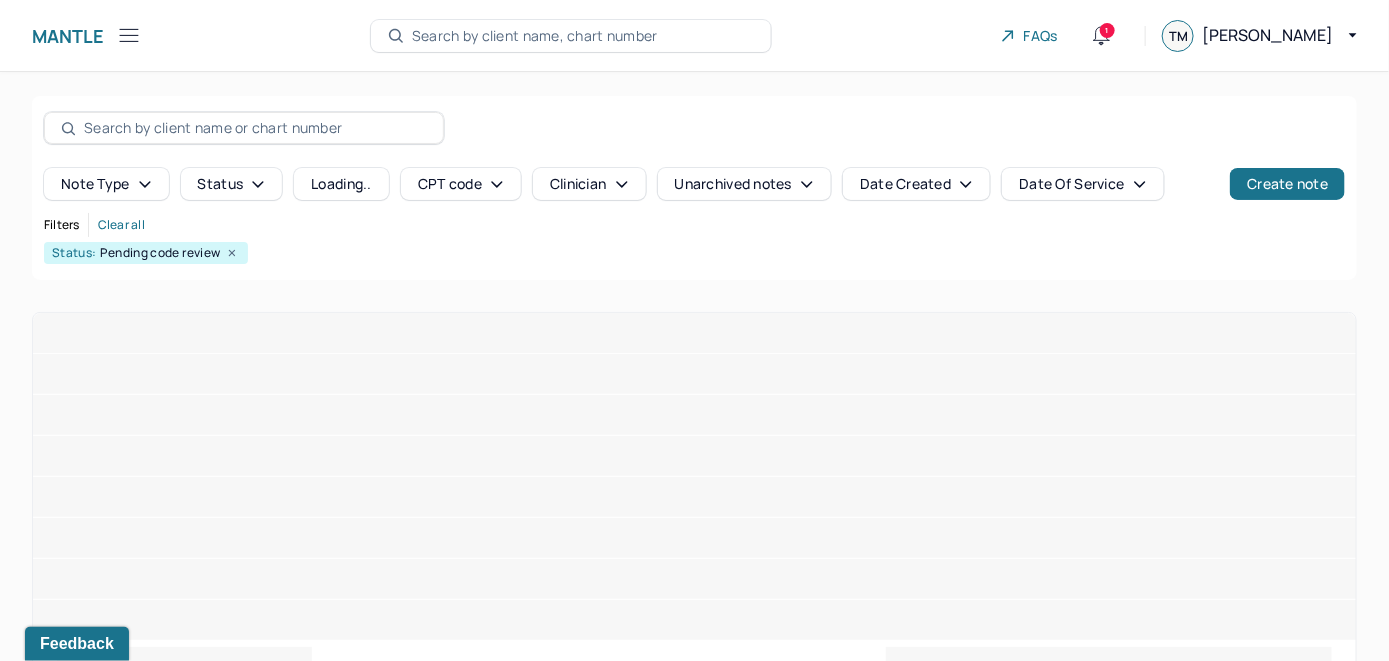scroll, scrollTop: 44, scrollLeft: 0, axis: vertical 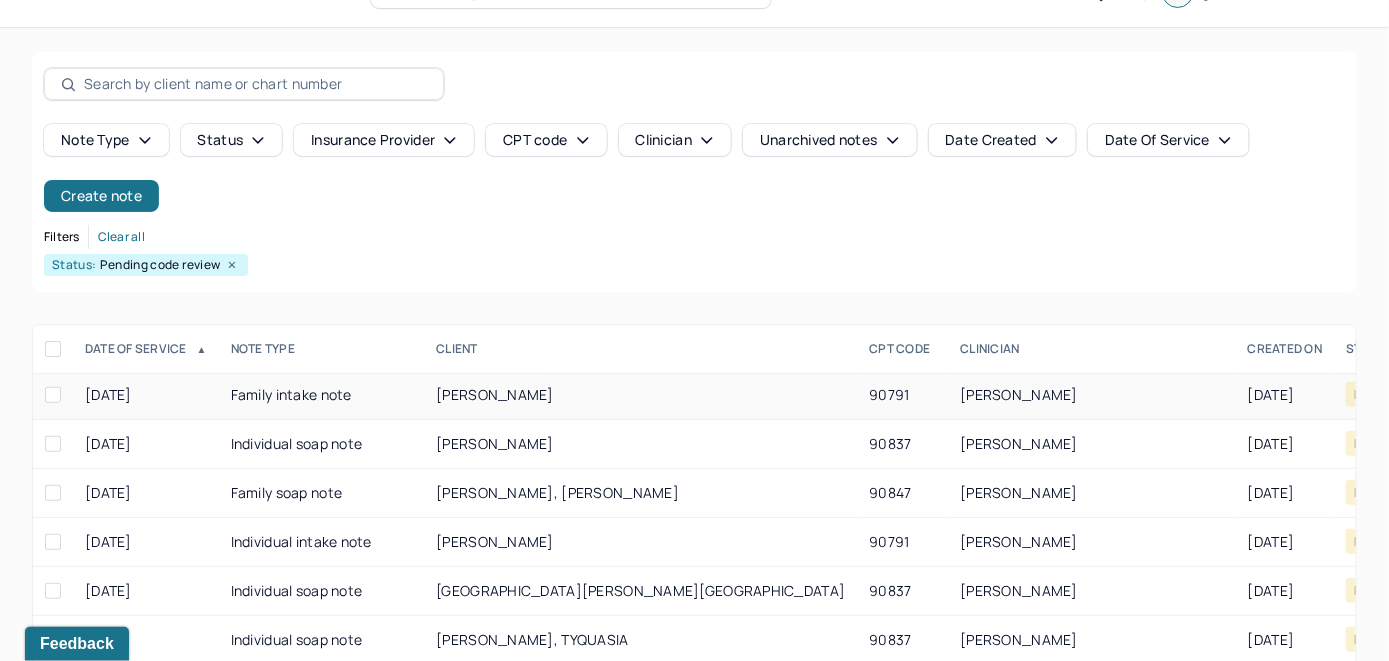click on "[PERSON_NAME]" at bounding box center [495, 394] 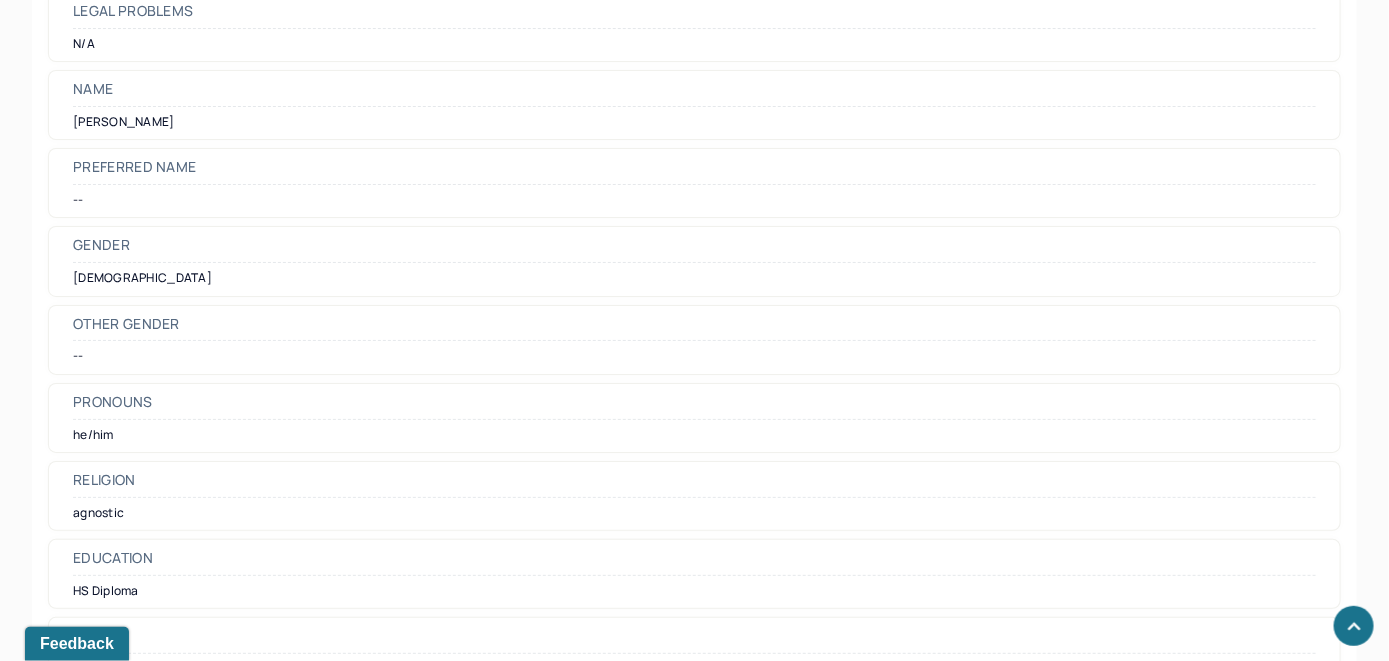 scroll, scrollTop: 2900, scrollLeft: 0, axis: vertical 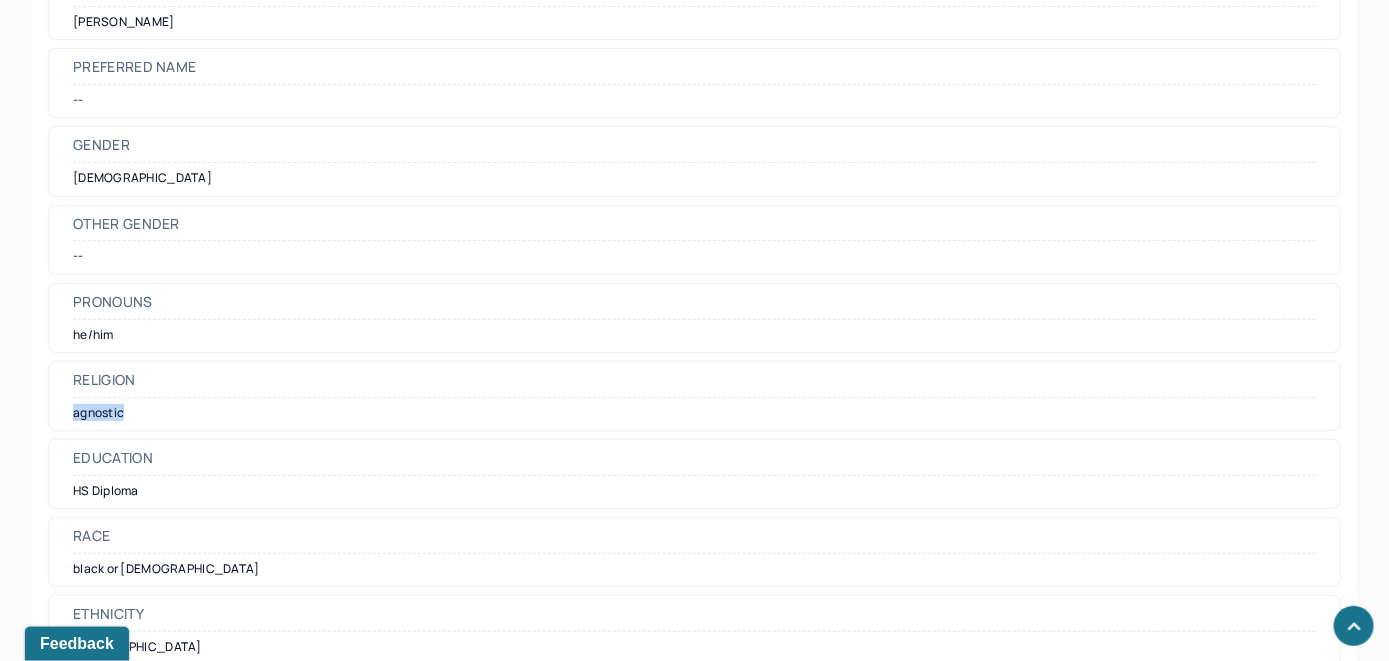 drag, startPoint x: 132, startPoint y: 399, endPoint x: 71, endPoint y: 398, distance: 61.008198 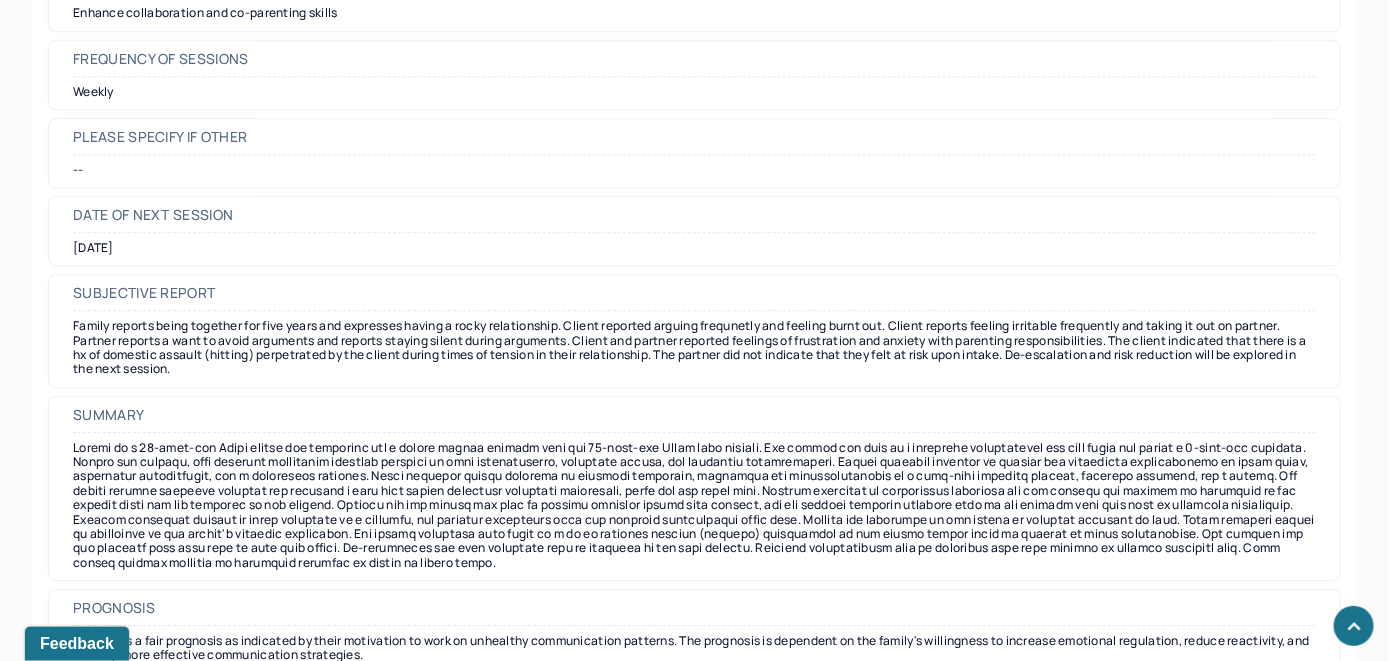 scroll, scrollTop: 16497, scrollLeft: 0, axis: vertical 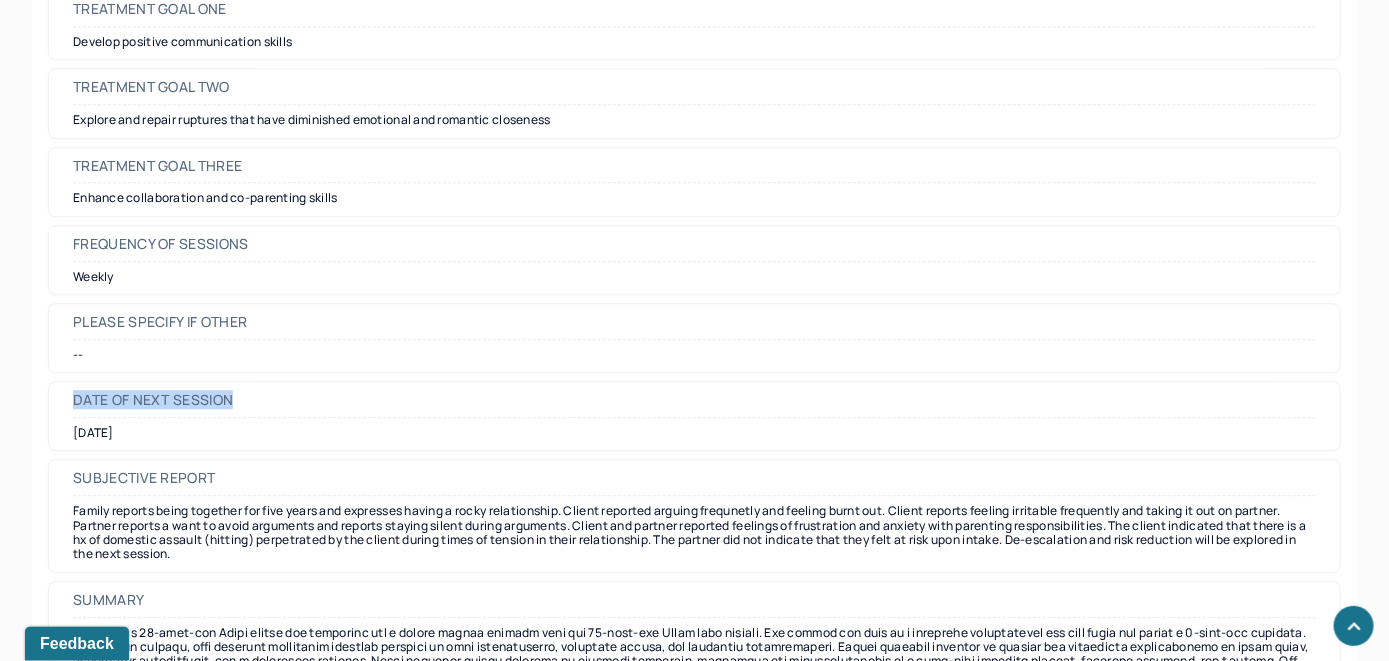 drag, startPoint x: 238, startPoint y: 318, endPoint x: 73, endPoint y: 320, distance: 165.01212 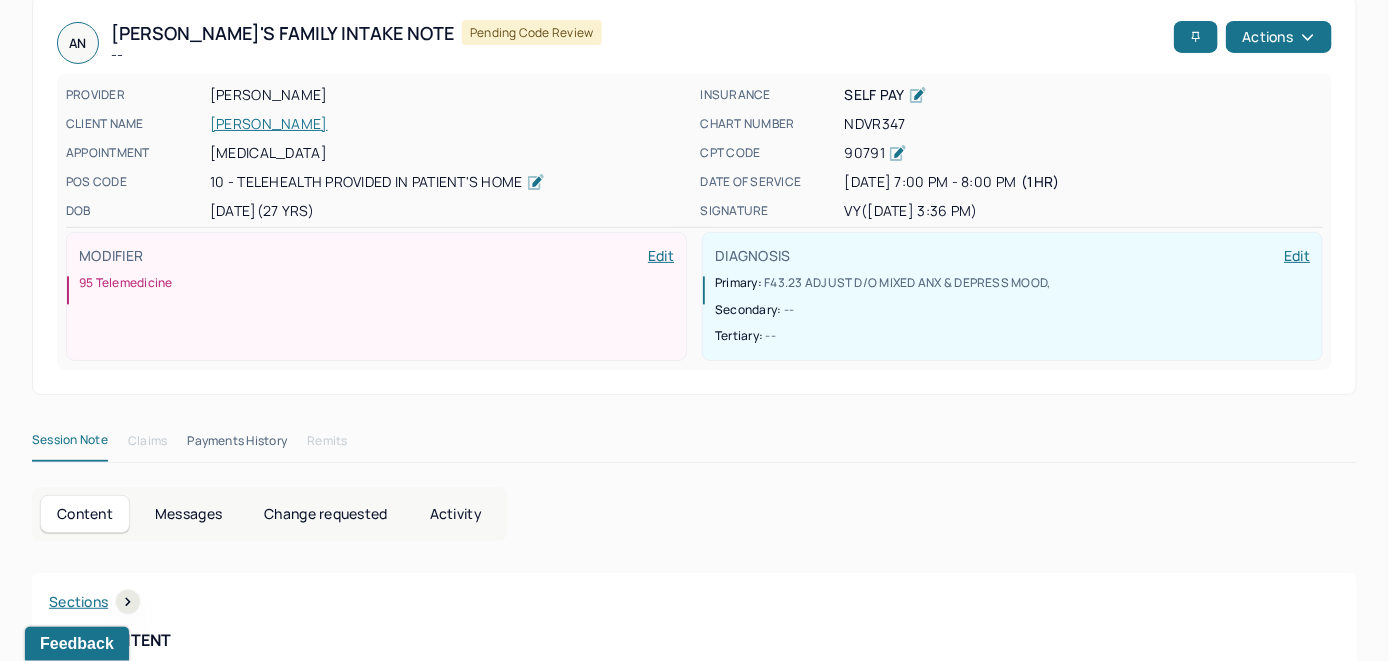 scroll, scrollTop: 0, scrollLeft: 0, axis: both 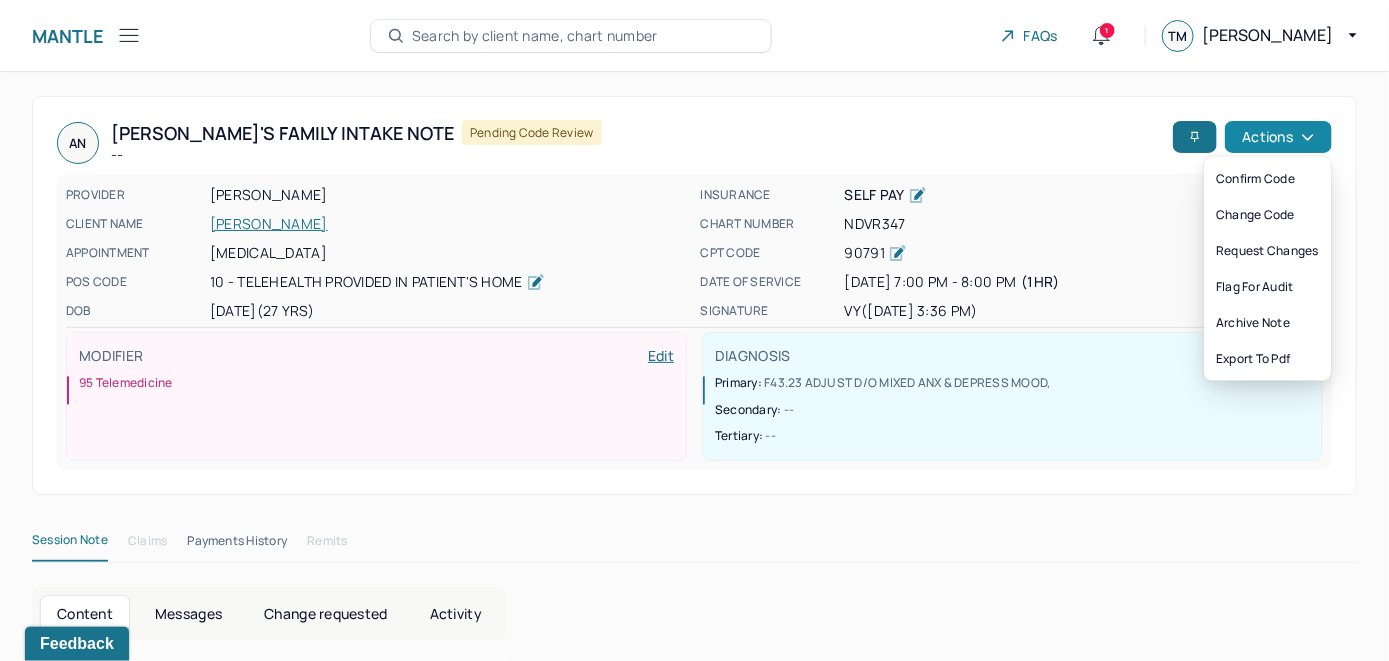 click on "Actions" at bounding box center (1278, 137) 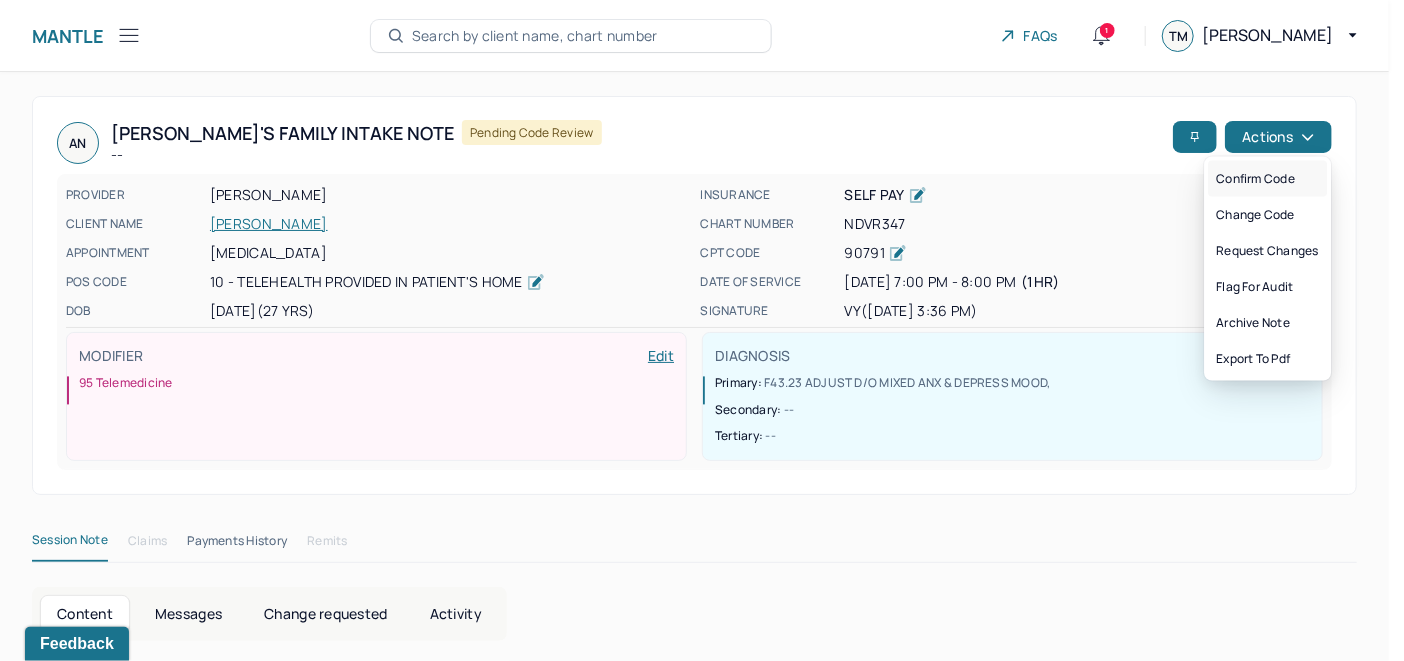 click on "Confirm code" at bounding box center (1267, 179) 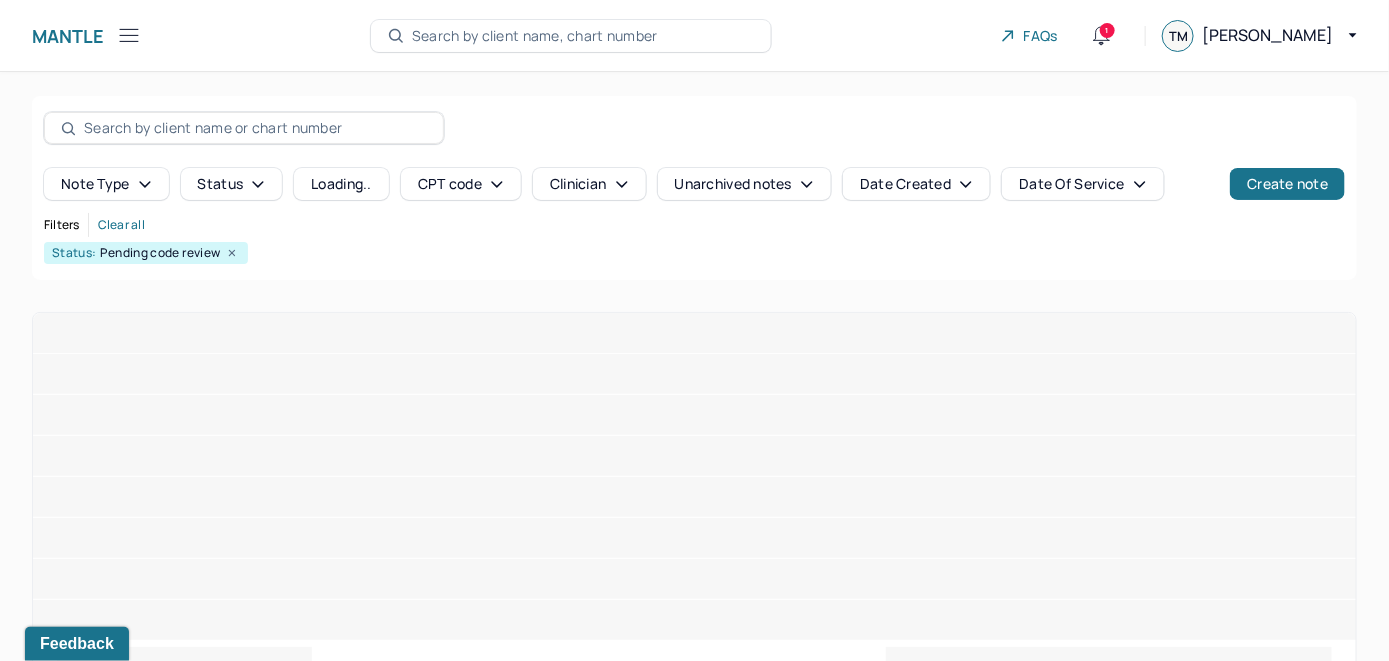 scroll, scrollTop: 44, scrollLeft: 0, axis: vertical 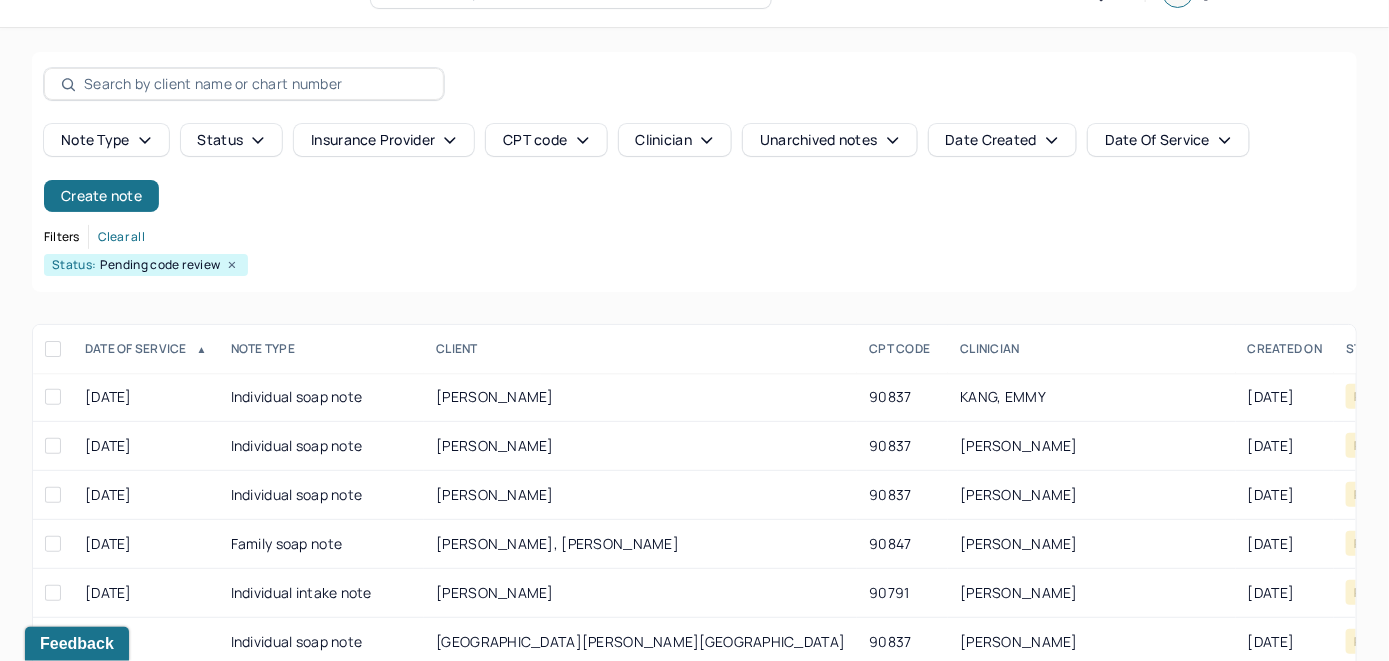 click on "Filters   Clear all" at bounding box center [694, 237] 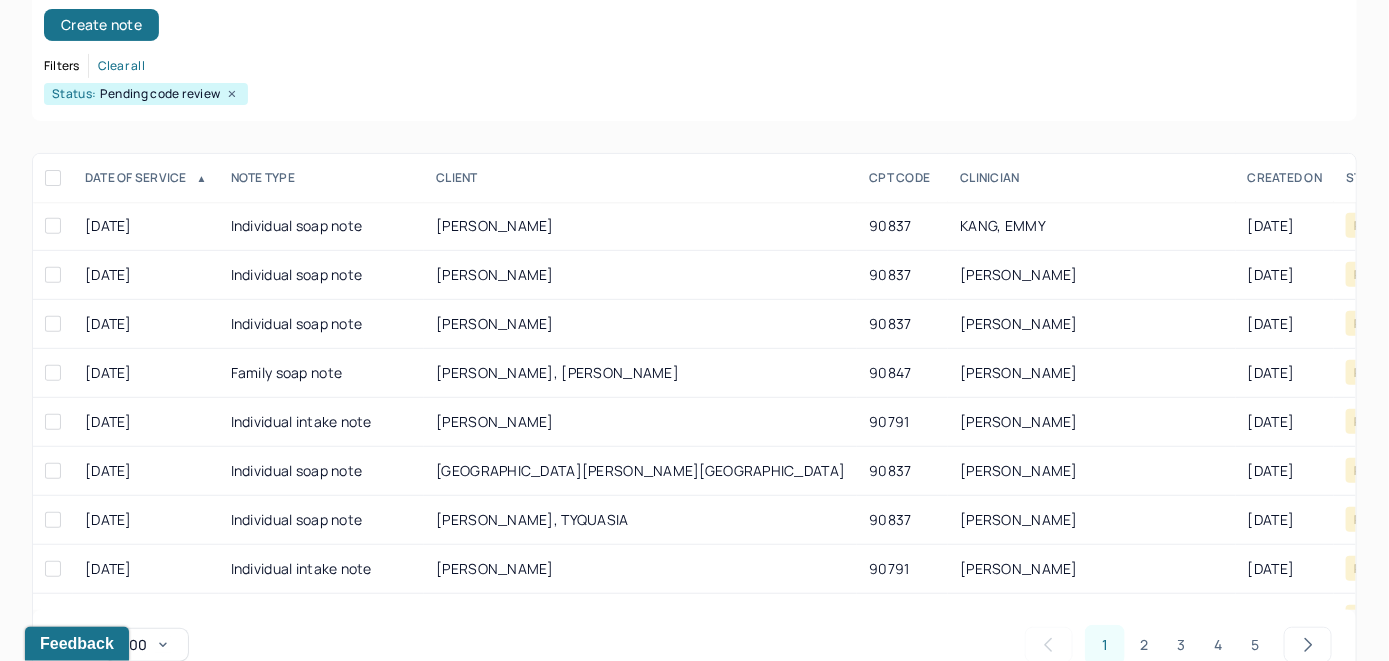 scroll, scrollTop: 244, scrollLeft: 0, axis: vertical 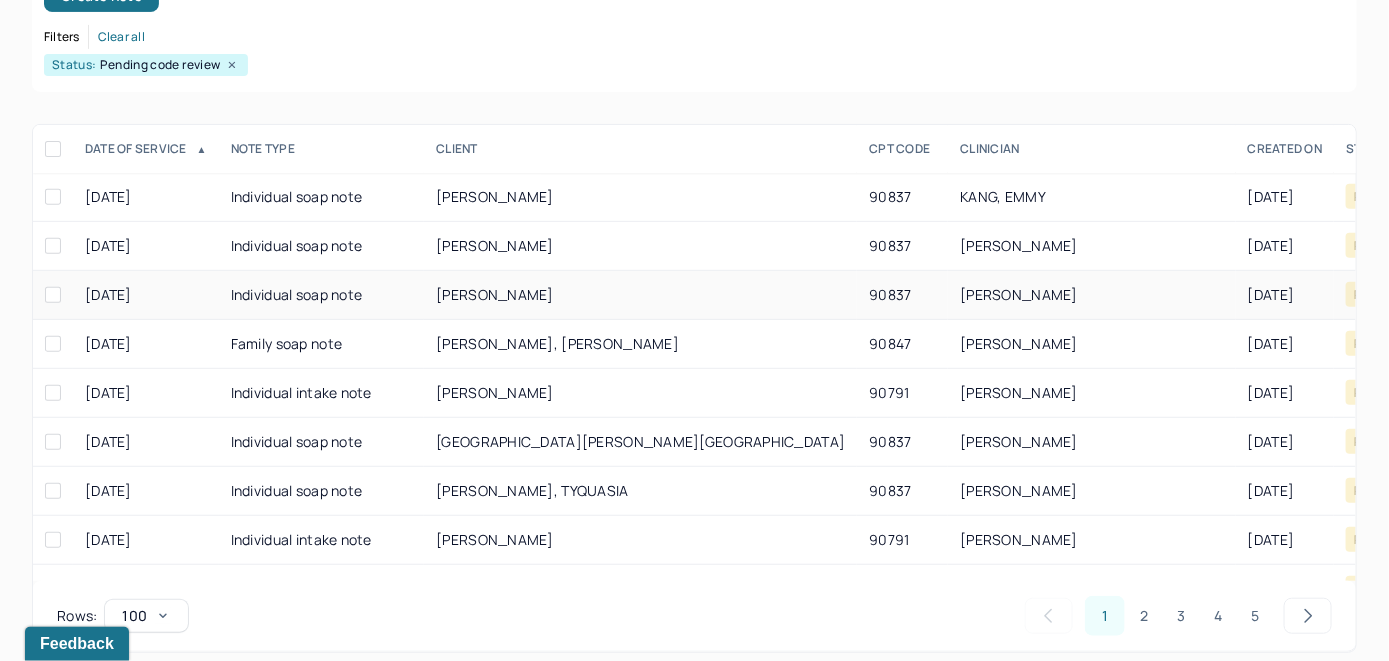 click on "[PERSON_NAME]" at bounding box center [495, 294] 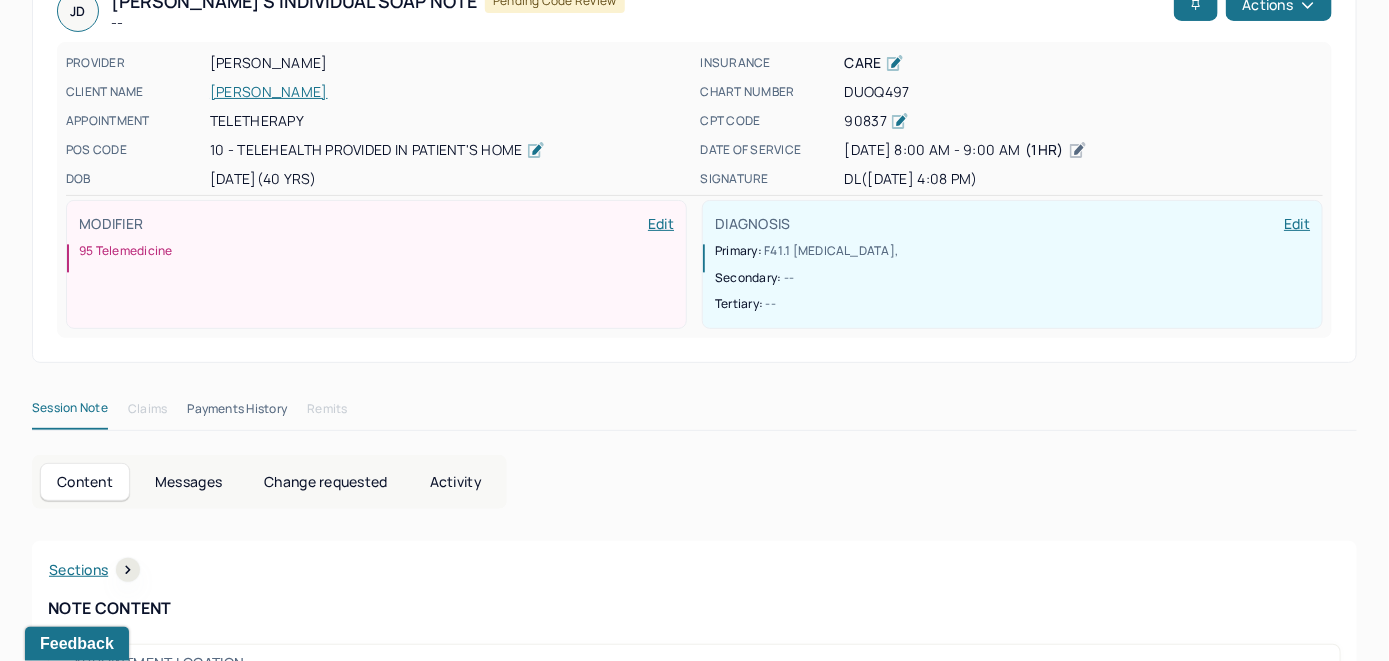 scroll, scrollTop: 0, scrollLeft: 0, axis: both 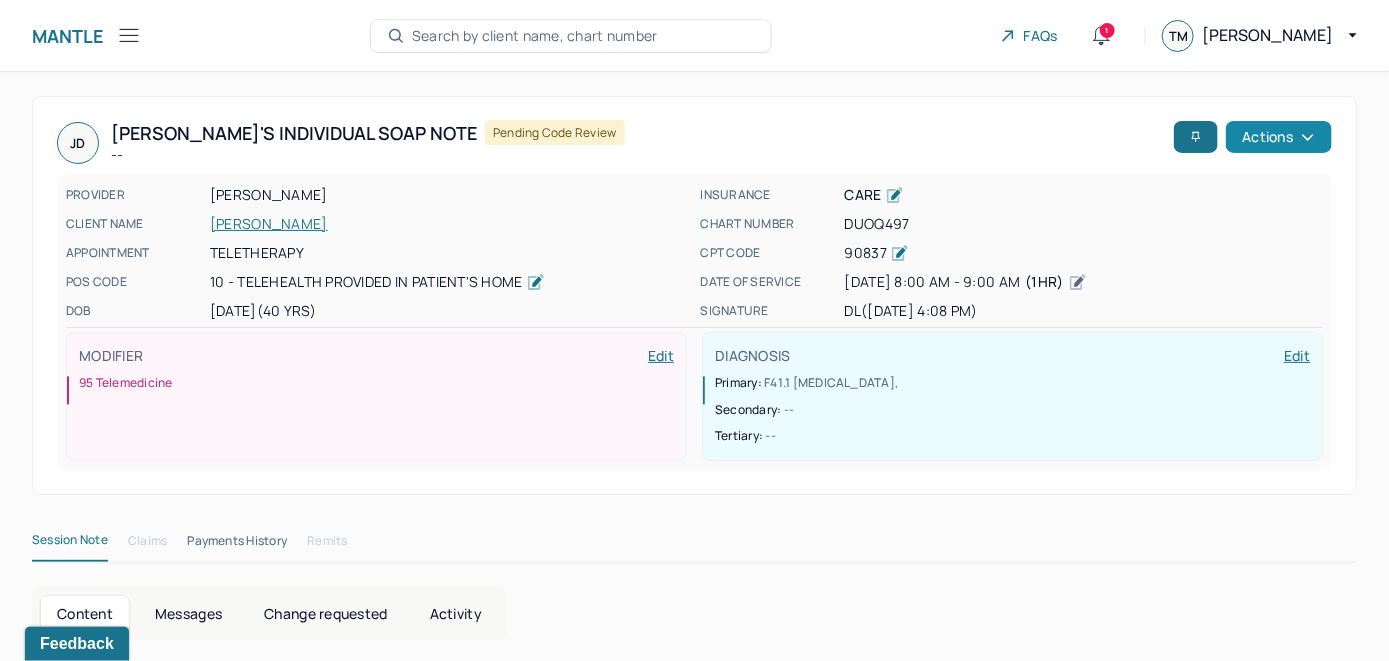 click on "Actions" at bounding box center (1279, 137) 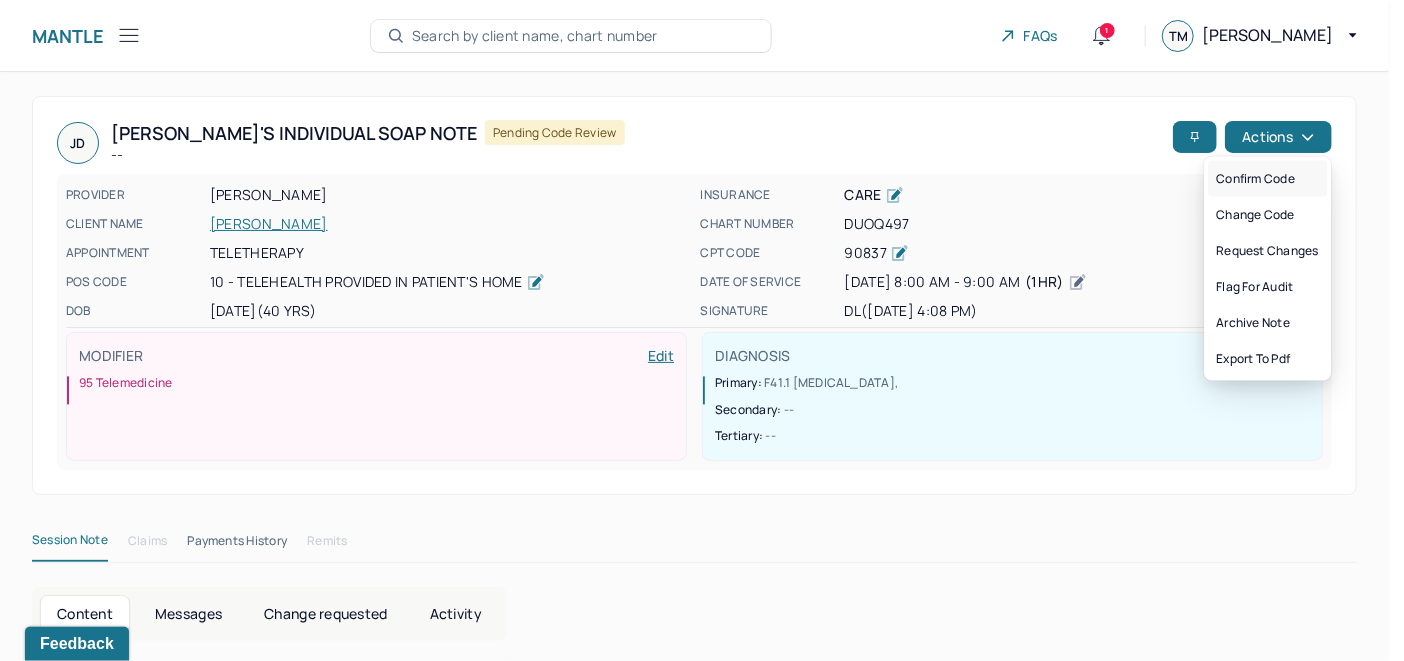 click on "Confirm code" at bounding box center [1267, 179] 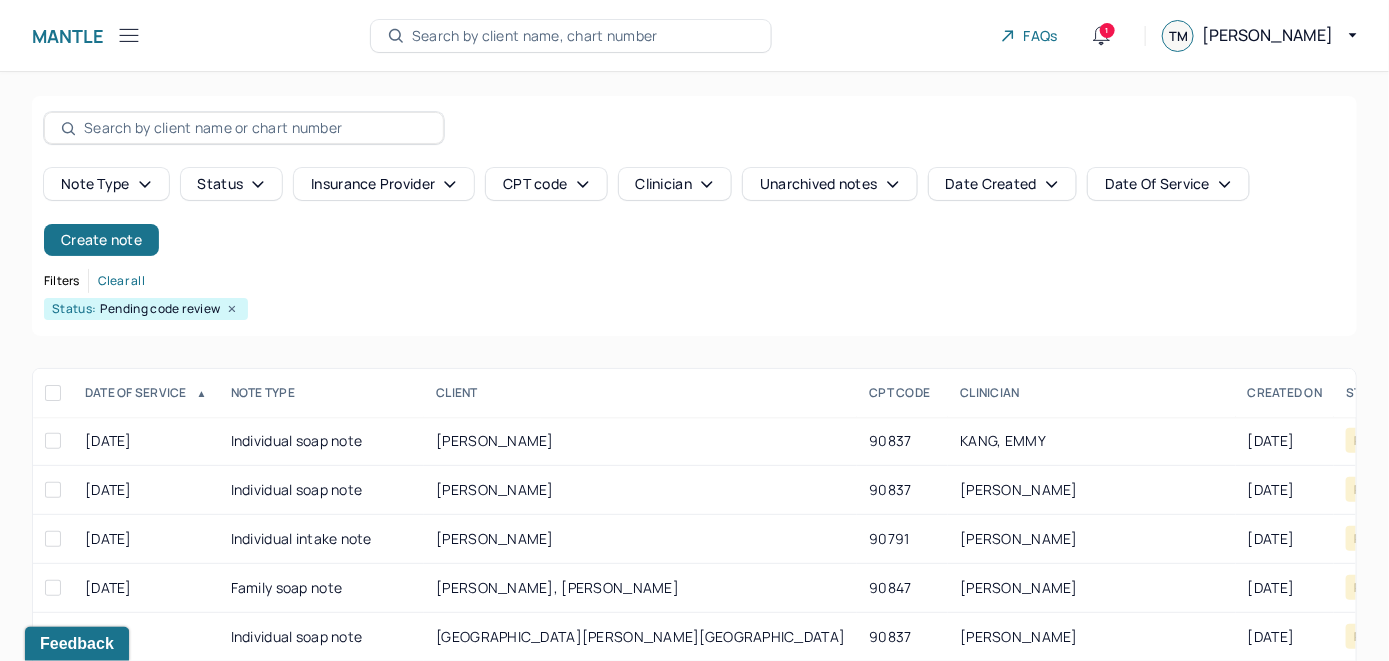 scroll, scrollTop: 244, scrollLeft: 0, axis: vertical 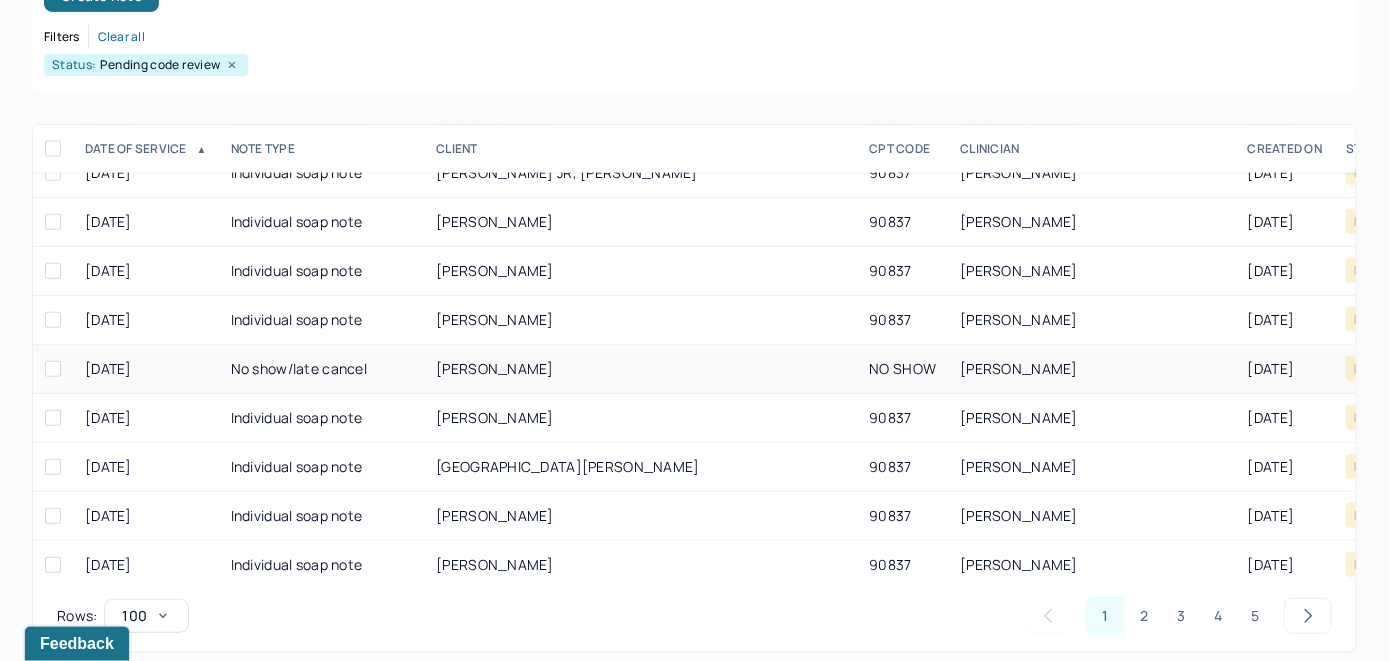 click on "TORRES, CARRIE" at bounding box center (495, 368) 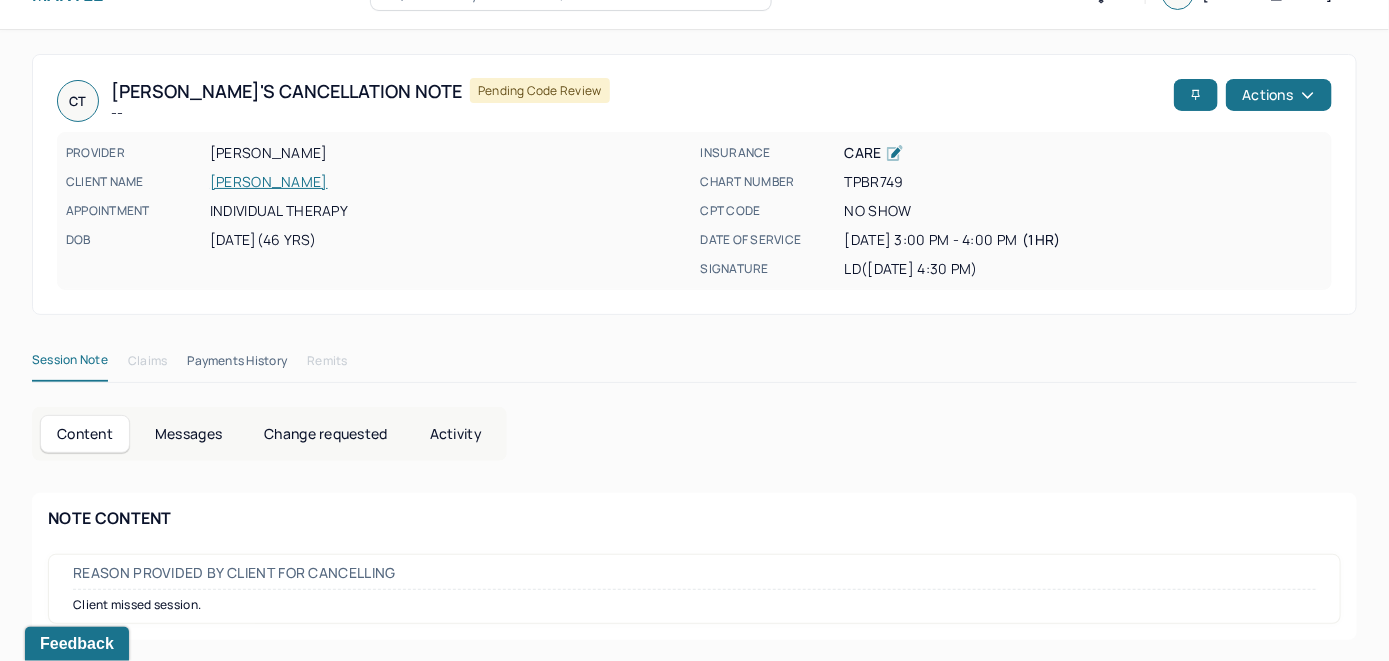scroll, scrollTop: 42, scrollLeft: 0, axis: vertical 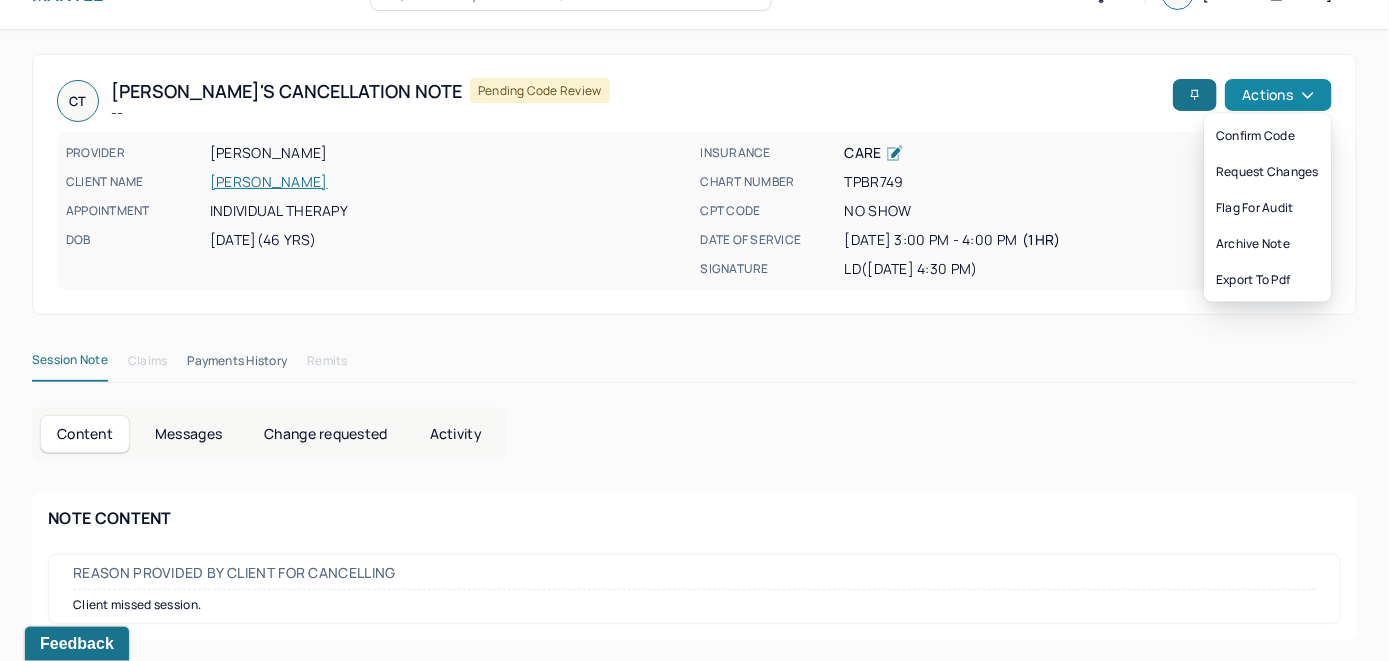 click on "Actions" at bounding box center [1278, 95] 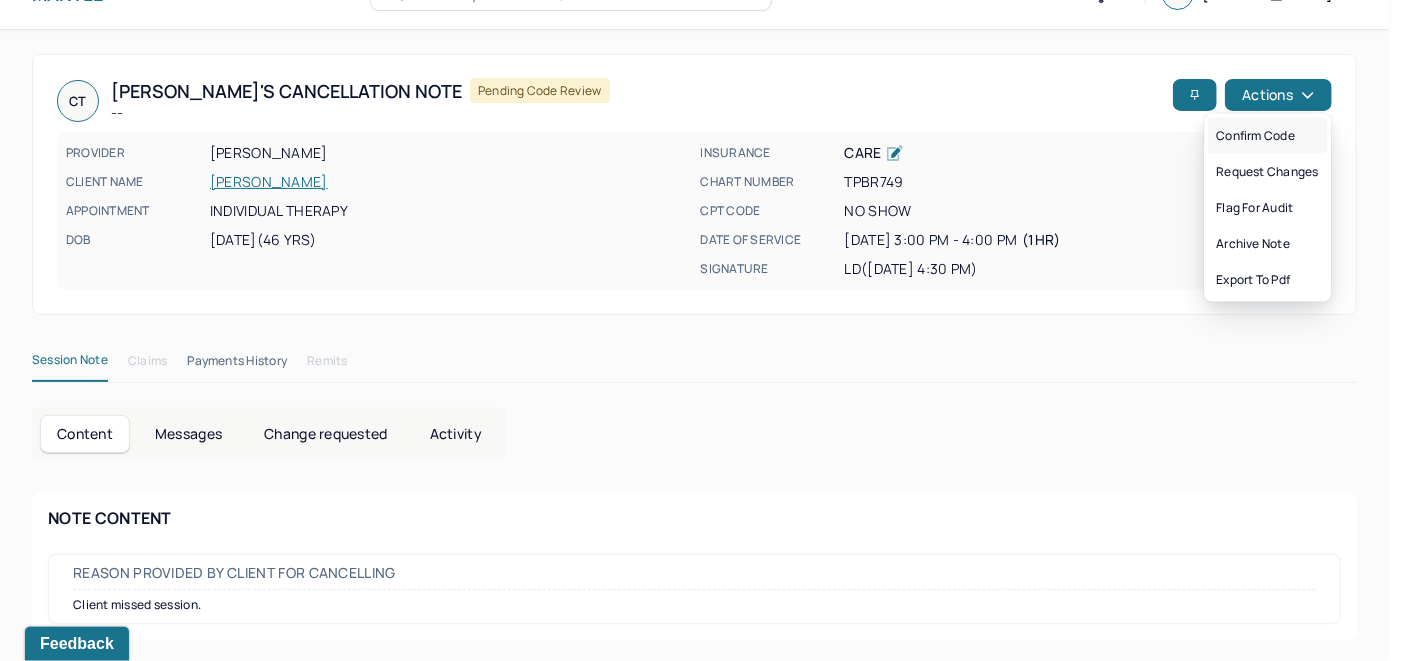 click on "Confirm code" at bounding box center [1267, 136] 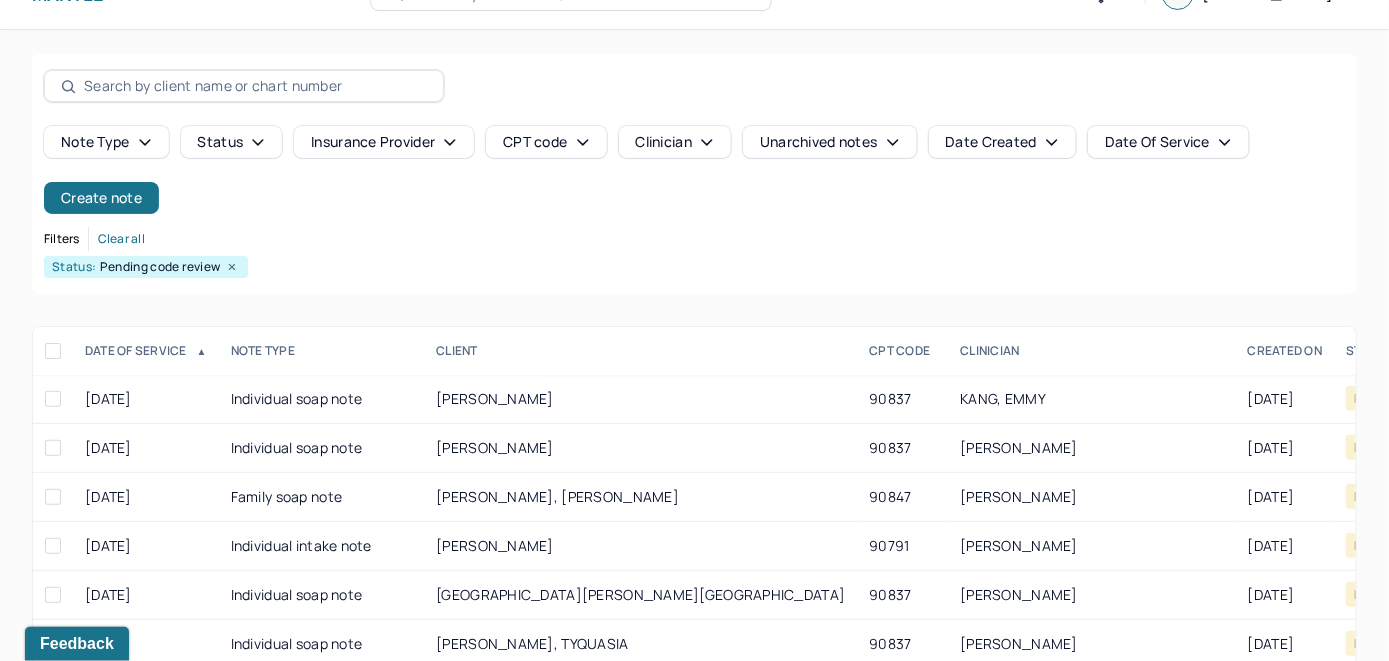 scroll, scrollTop: 244, scrollLeft: 0, axis: vertical 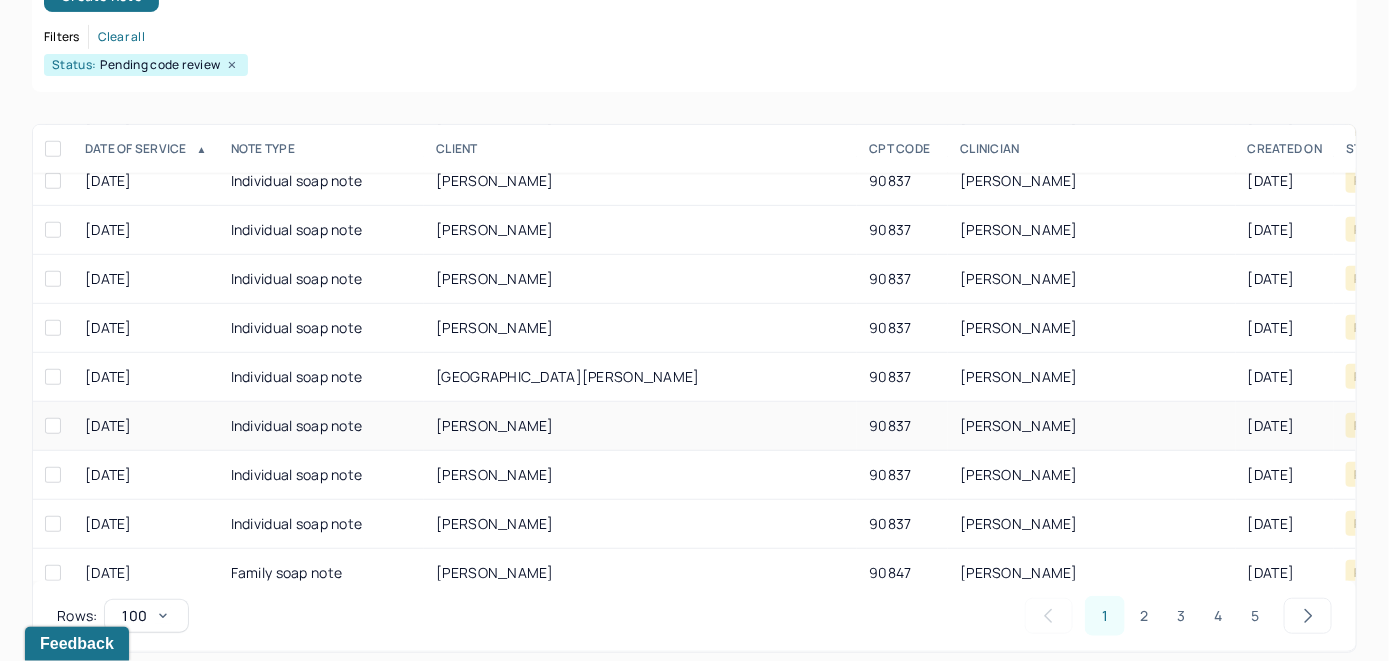 click on "GRIZZAFFI, JOHN" at bounding box center [640, 426] 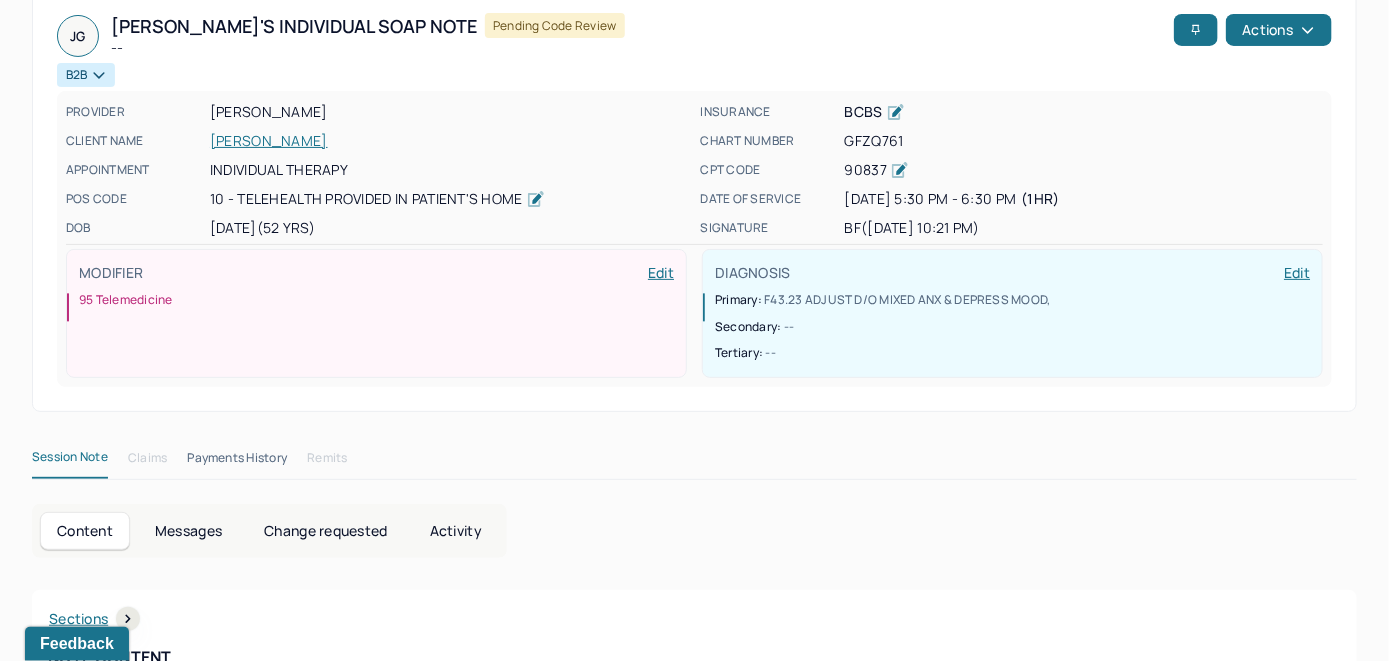 scroll, scrollTop: 0, scrollLeft: 0, axis: both 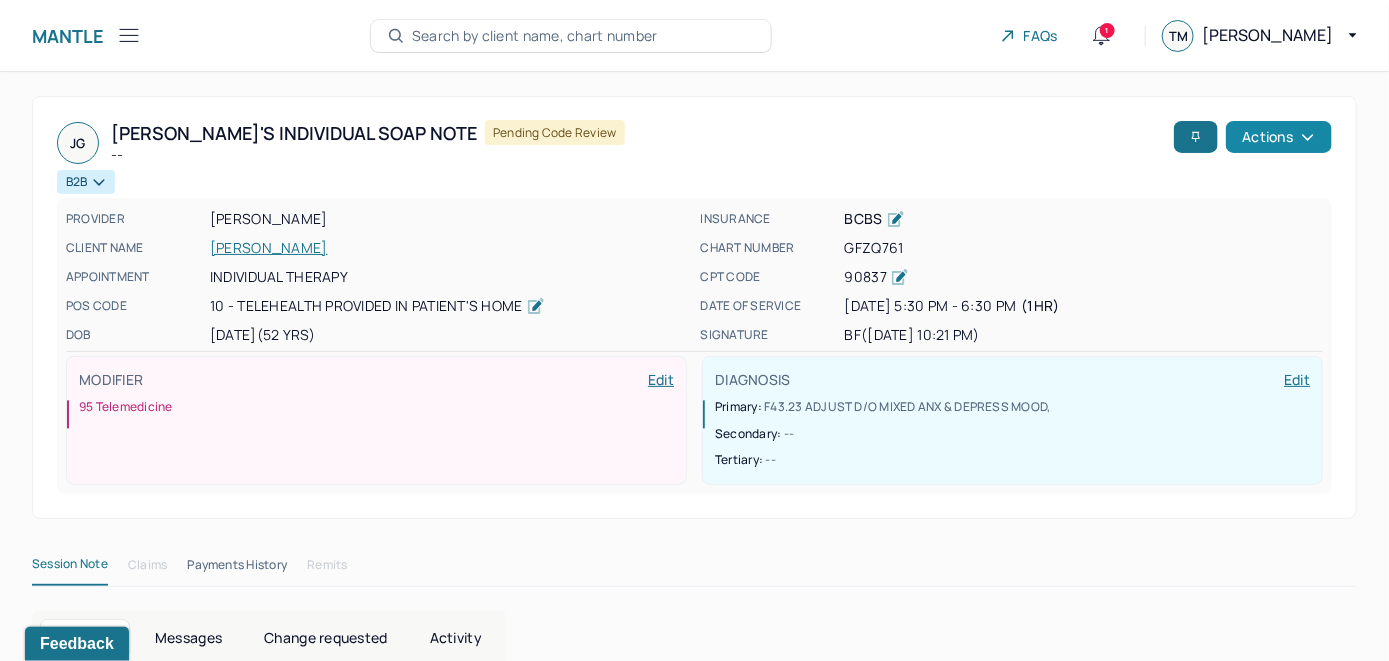 click 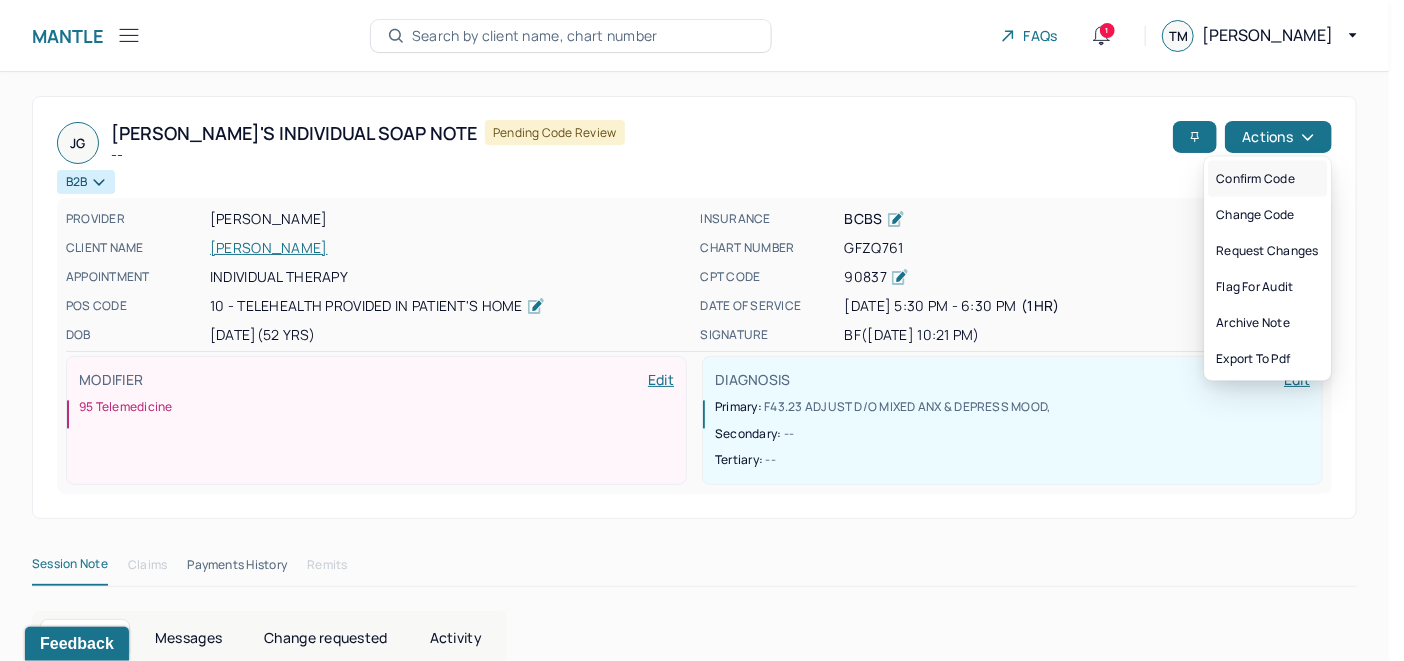 click on "Confirm code" at bounding box center (1267, 179) 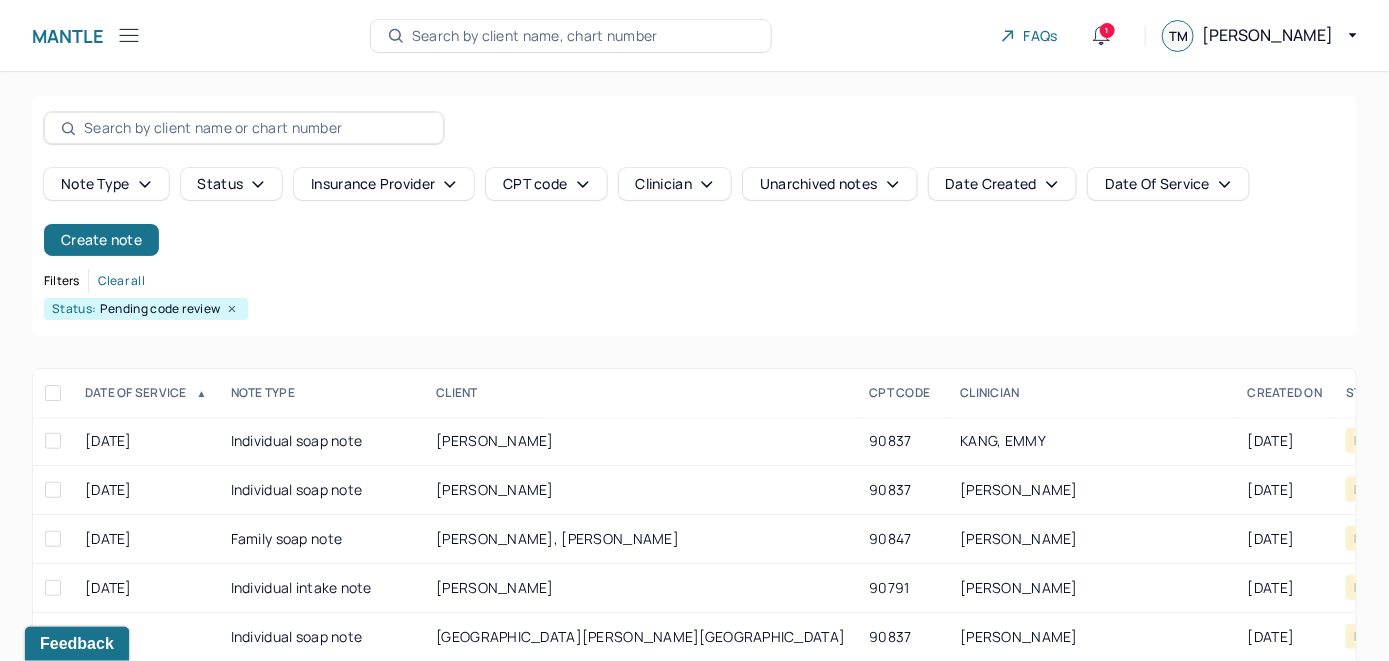 scroll, scrollTop: 244, scrollLeft: 0, axis: vertical 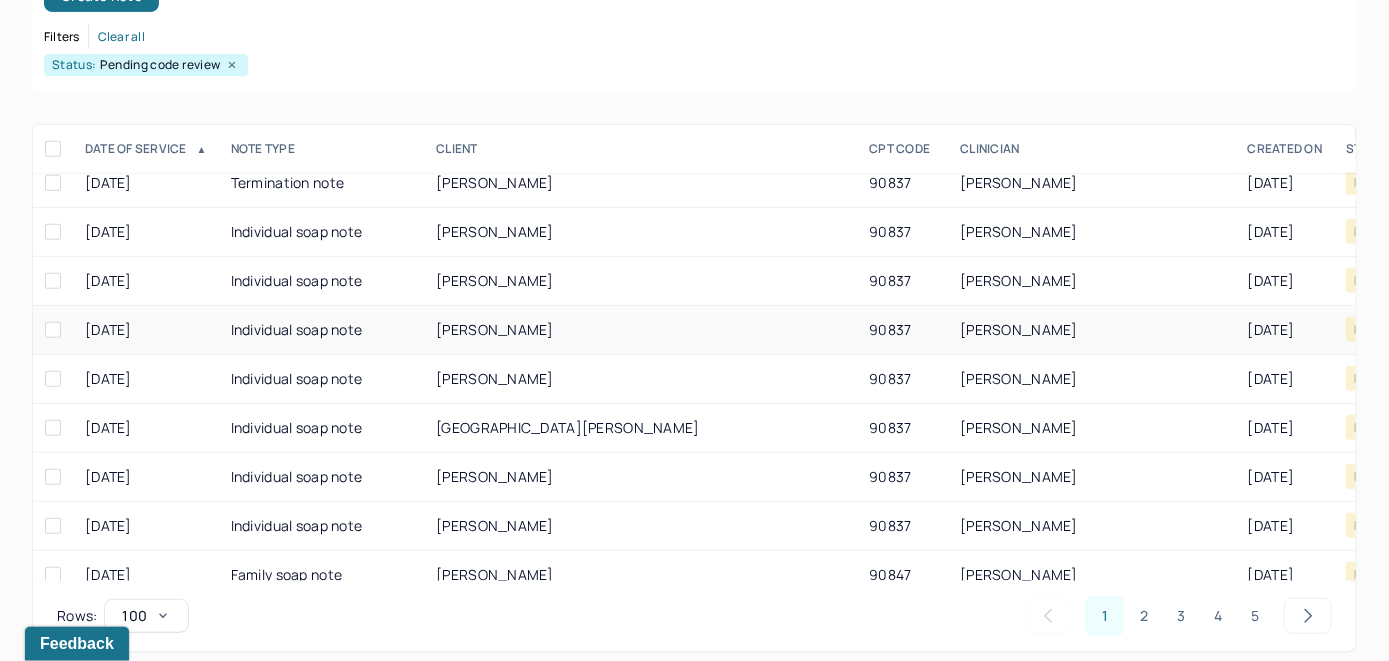 click on "GRAY, TRENNELL" at bounding box center [495, 329] 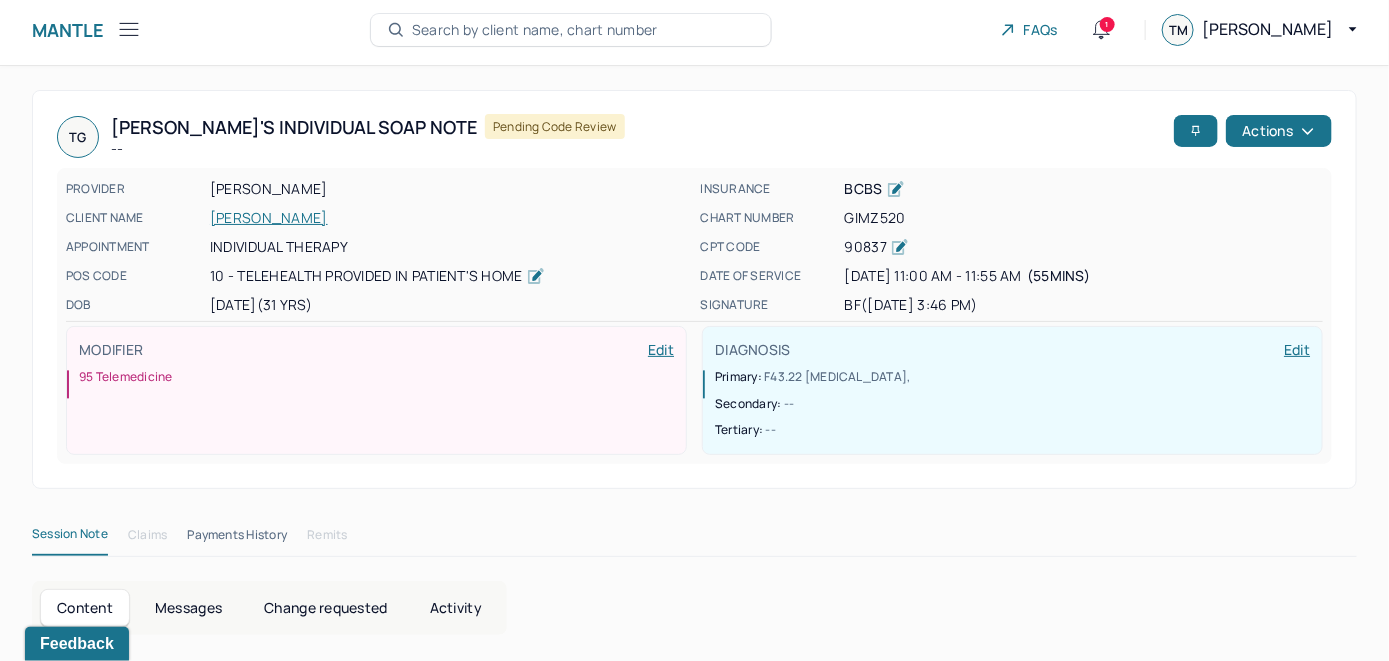 scroll, scrollTop: 0, scrollLeft: 0, axis: both 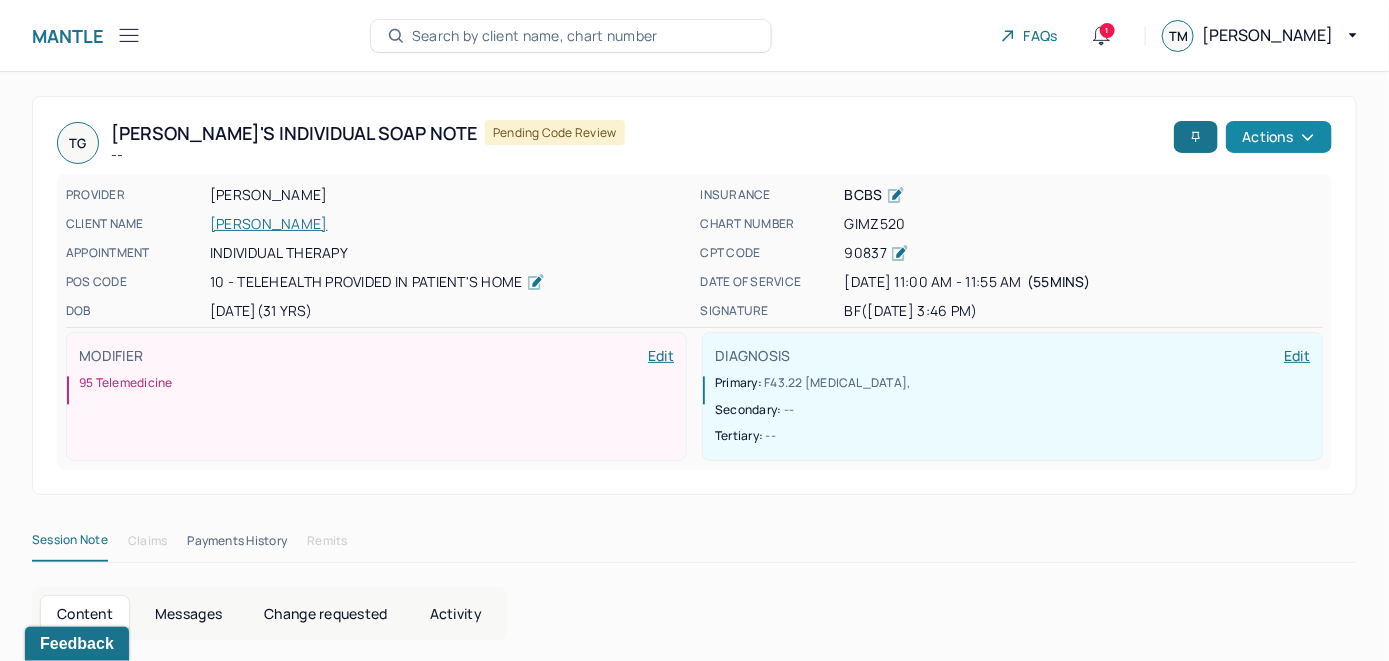 click on "Actions" at bounding box center (1279, 137) 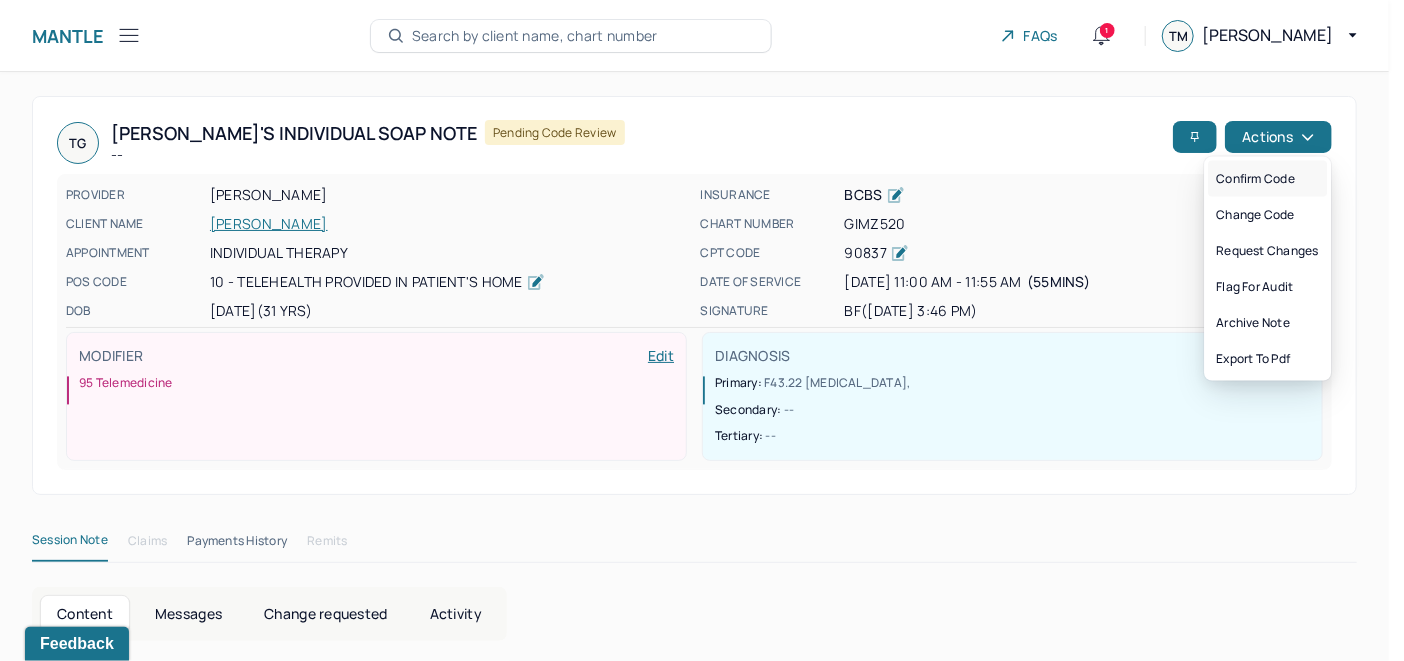 click on "Confirm code" at bounding box center [1267, 179] 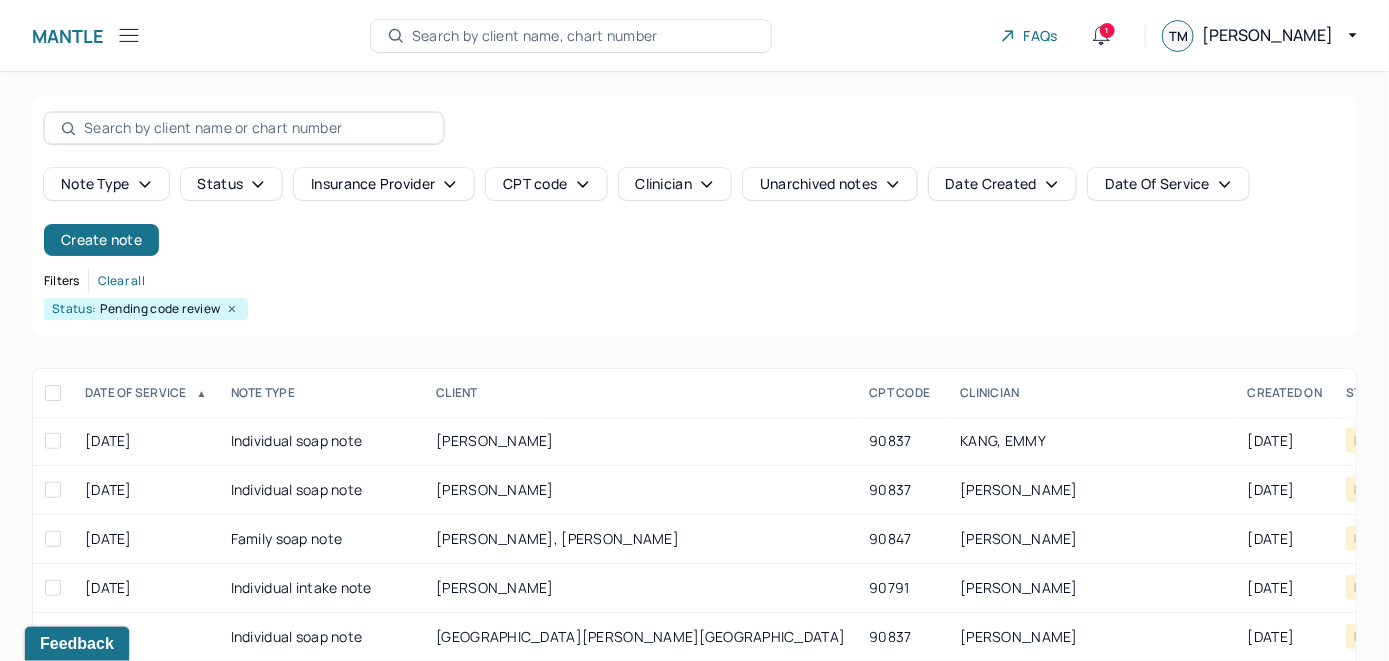 scroll, scrollTop: 244, scrollLeft: 0, axis: vertical 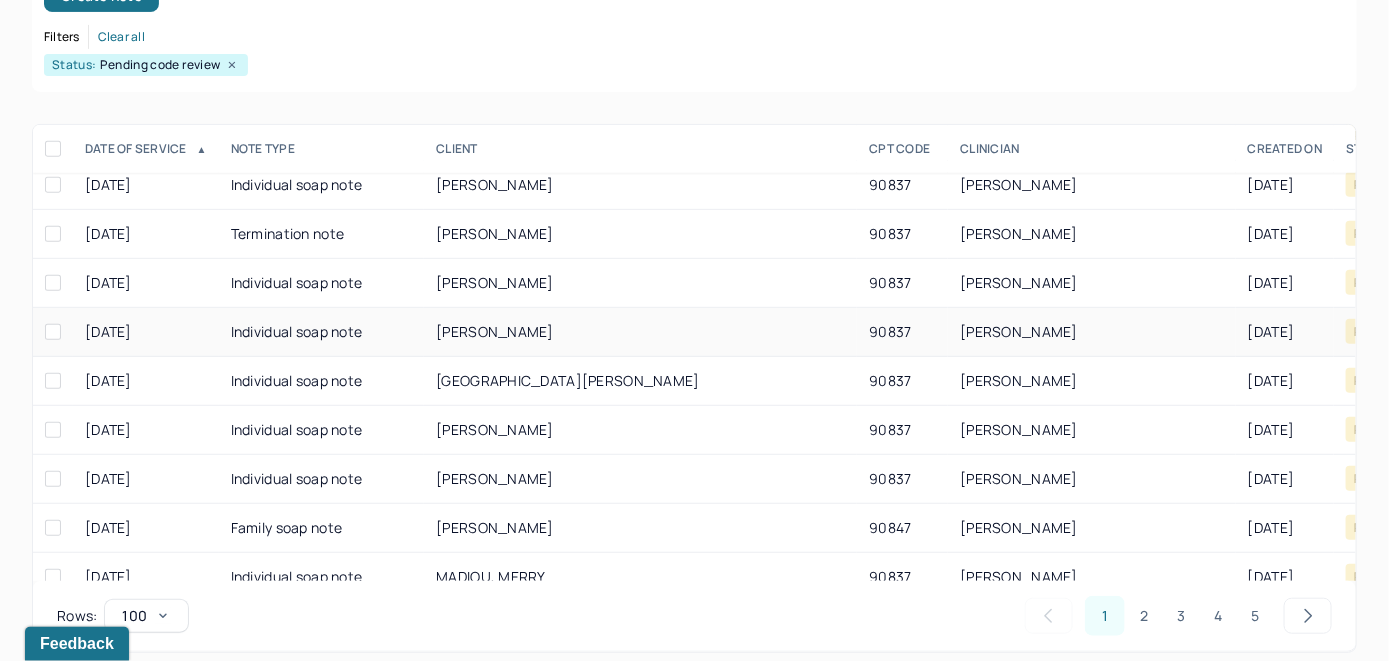 click on "[PERSON_NAME]" at bounding box center [495, 331] 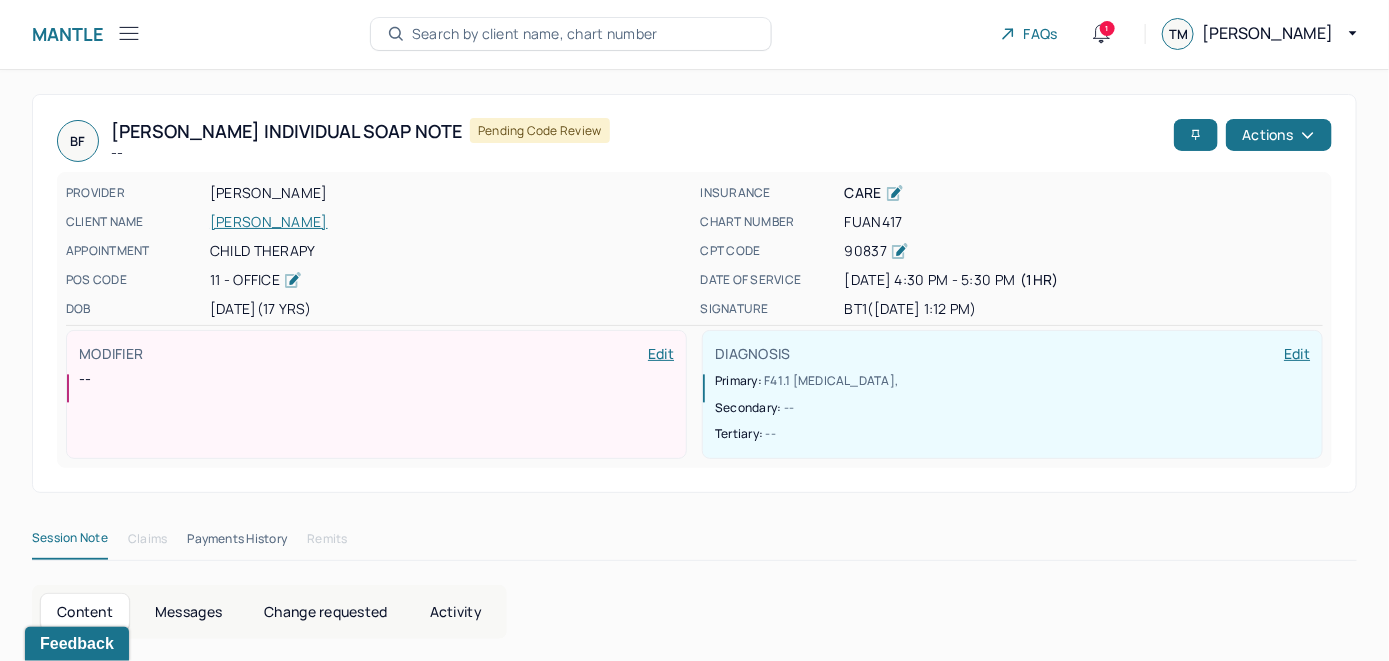 scroll, scrollTop: 0, scrollLeft: 0, axis: both 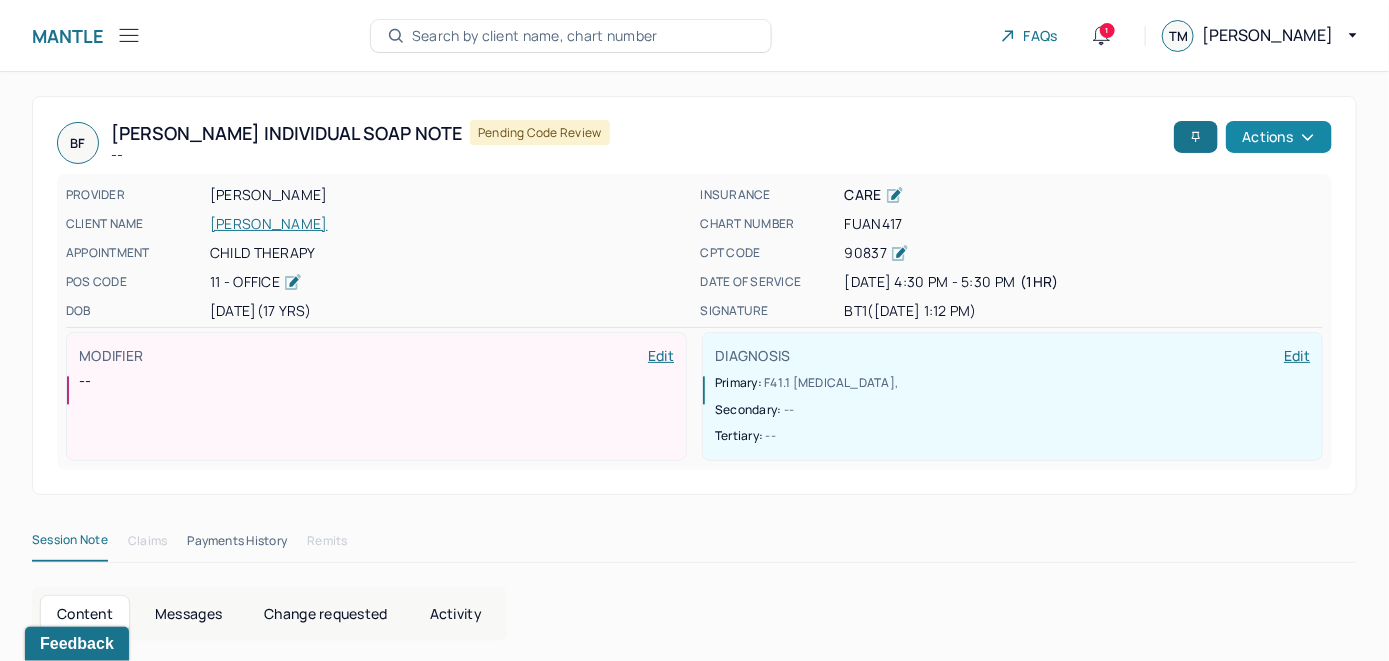 click on "Actions" at bounding box center (1279, 137) 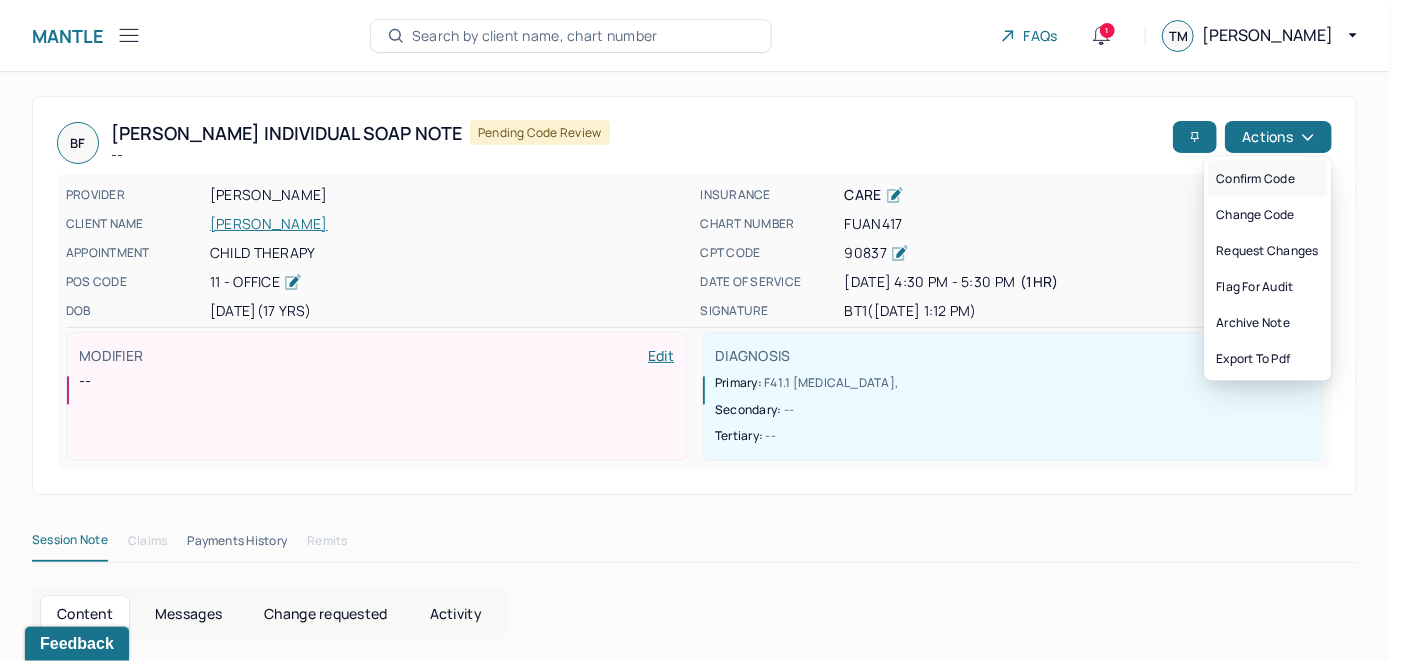 click on "Confirm code" at bounding box center [1267, 179] 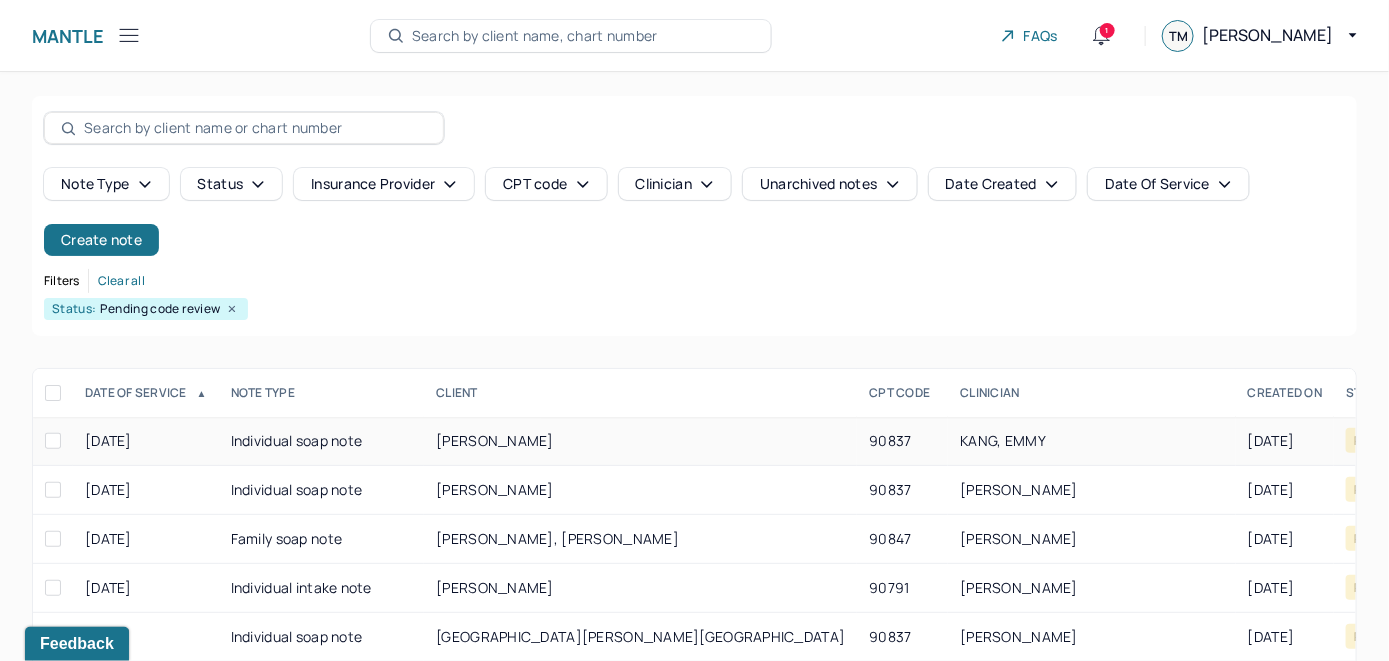 scroll, scrollTop: 244, scrollLeft: 0, axis: vertical 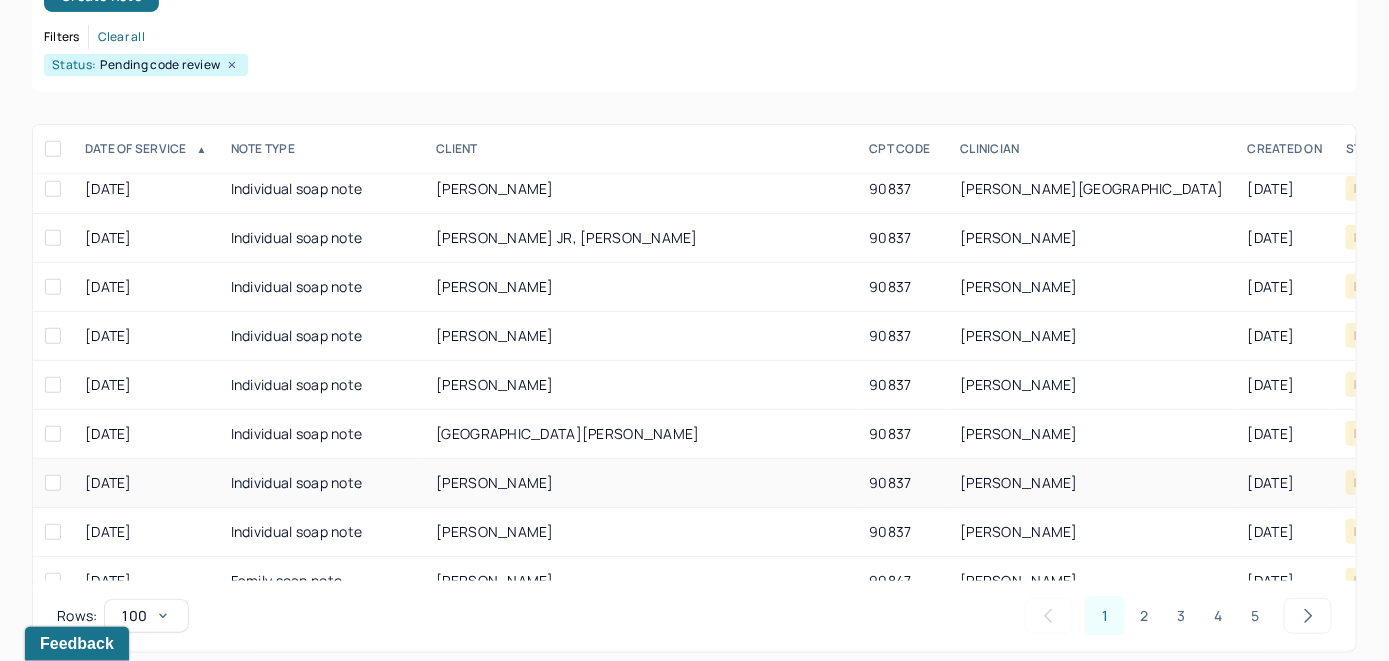 click on "BARBO, EVA" at bounding box center [495, 482] 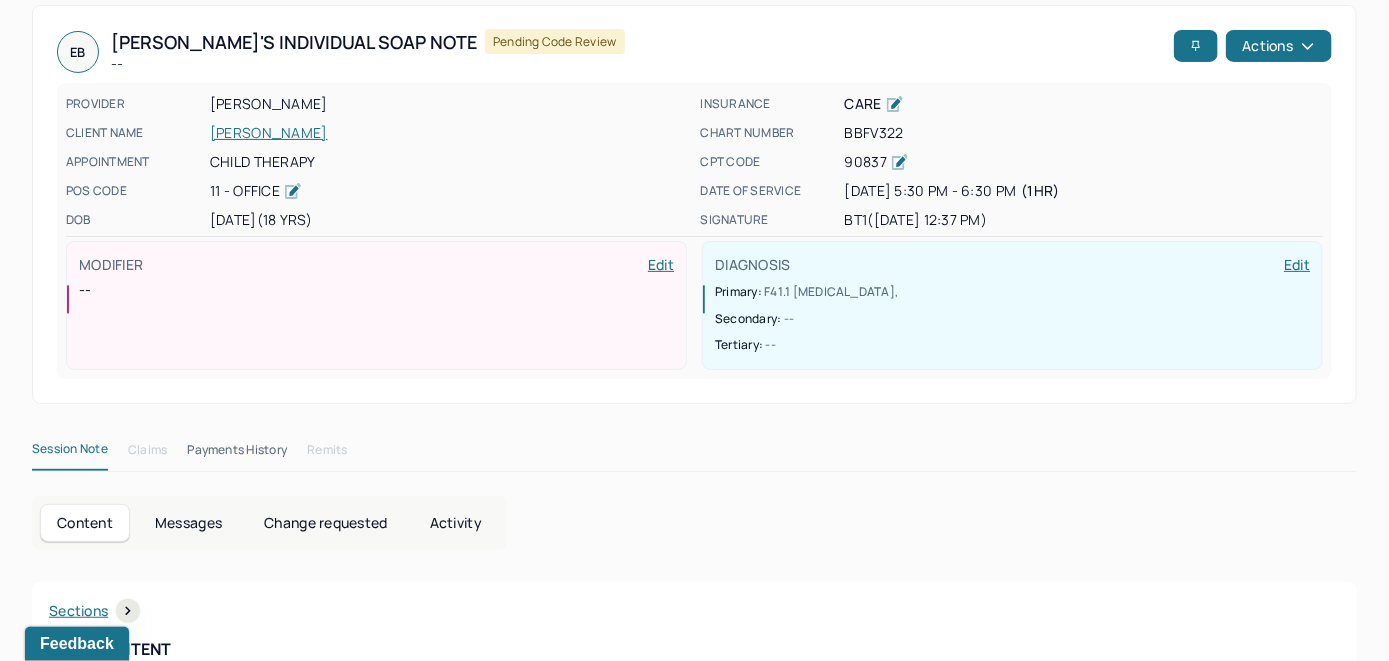 scroll, scrollTop: 0, scrollLeft: 0, axis: both 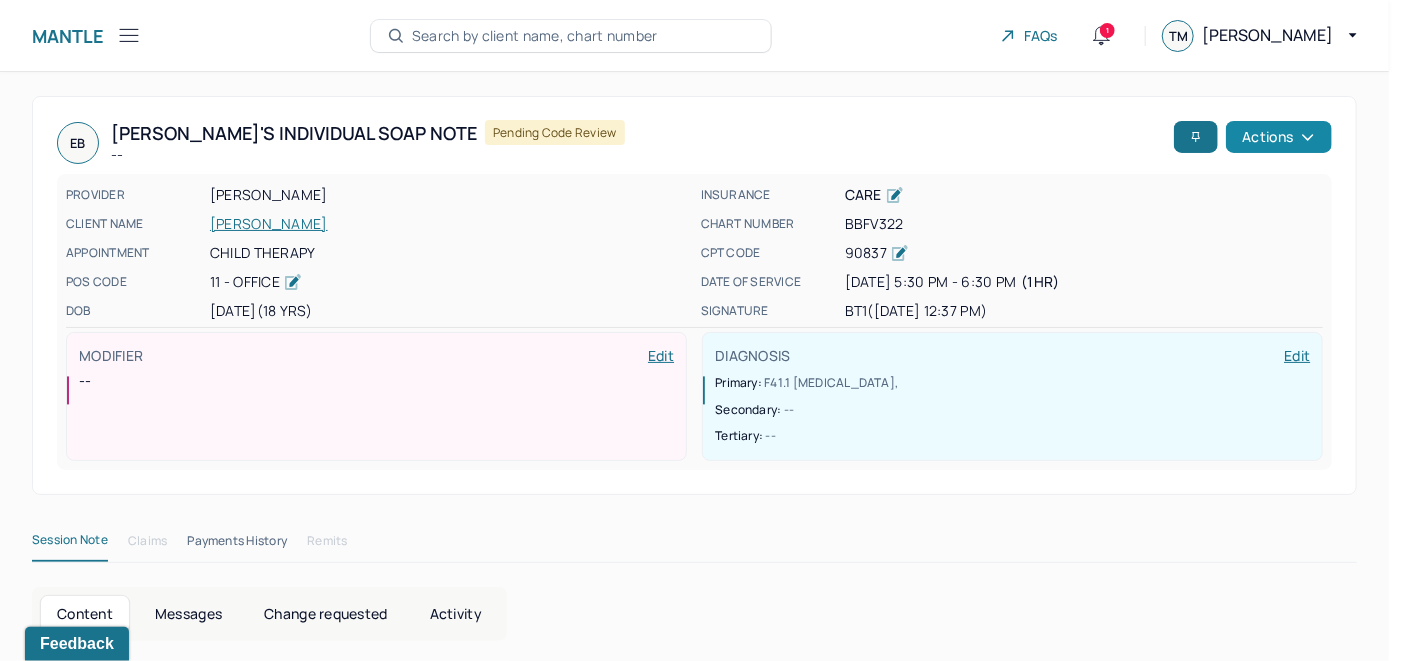 click on "Actions" at bounding box center (1279, 137) 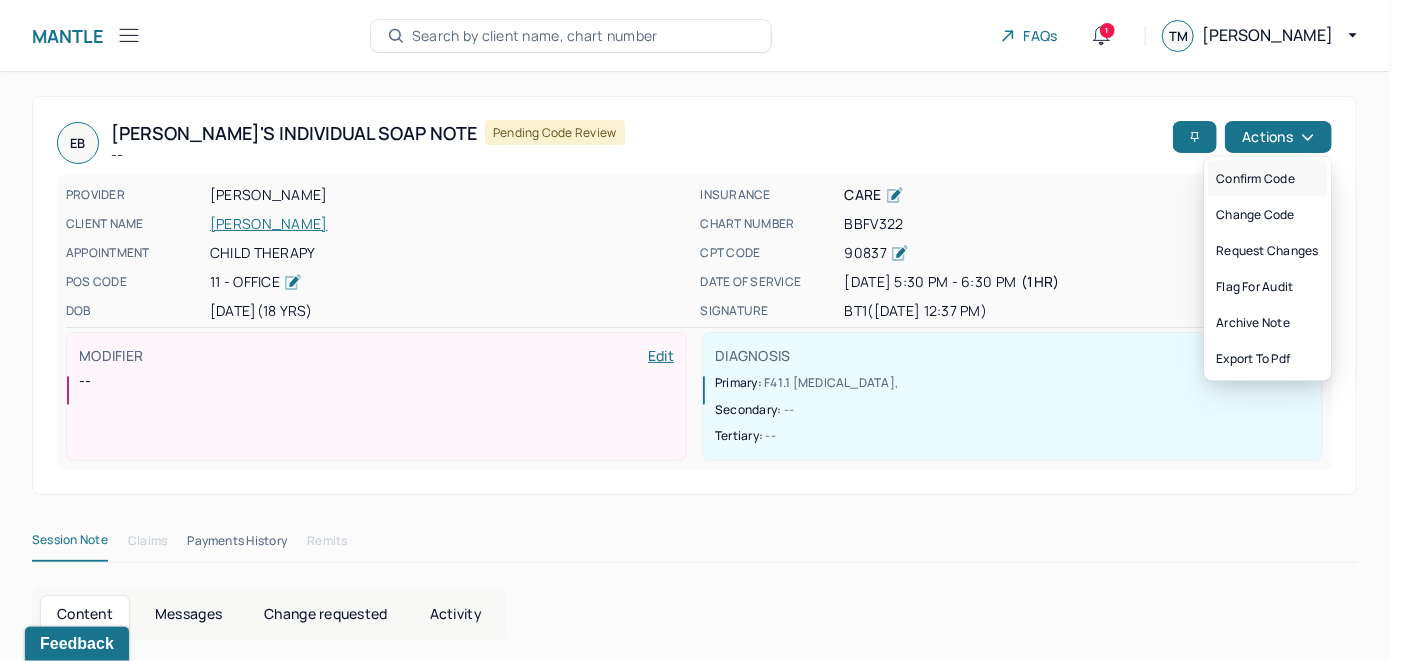 click on "Confirm code" at bounding box center (1267, 179) 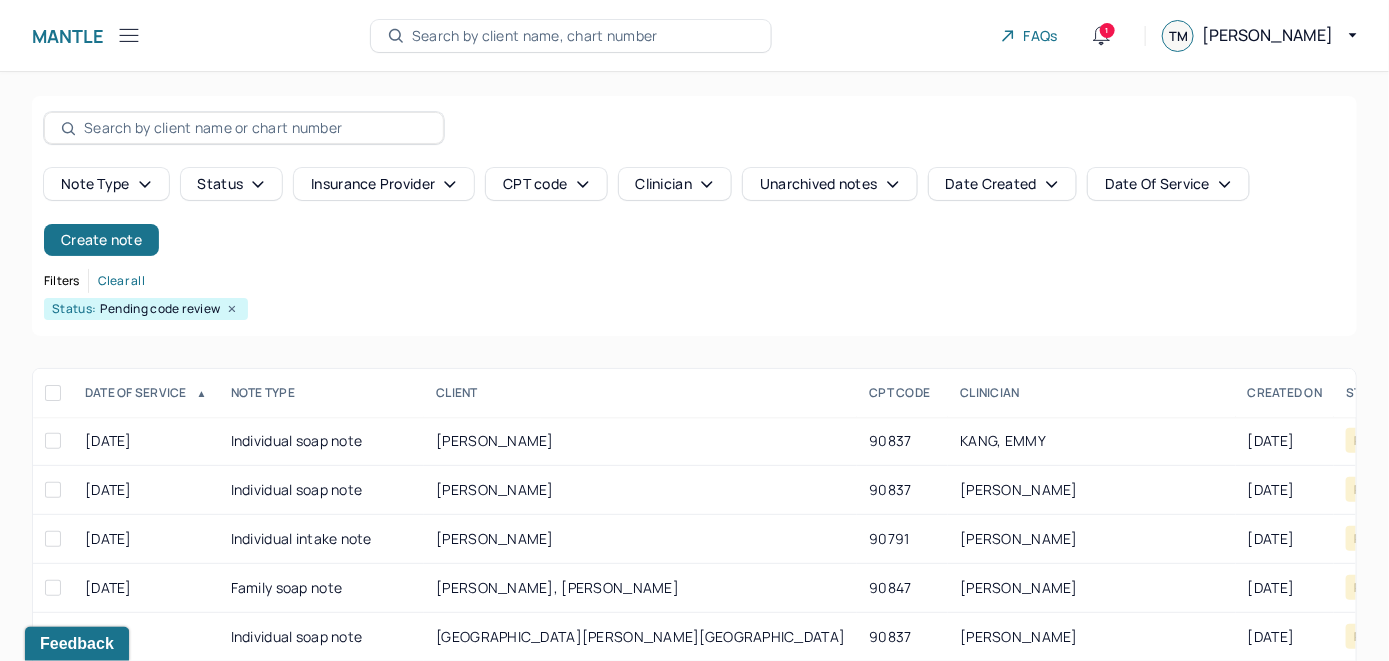 scroll, scrollTop: 244, scrollLeft: 0, axis: vertical 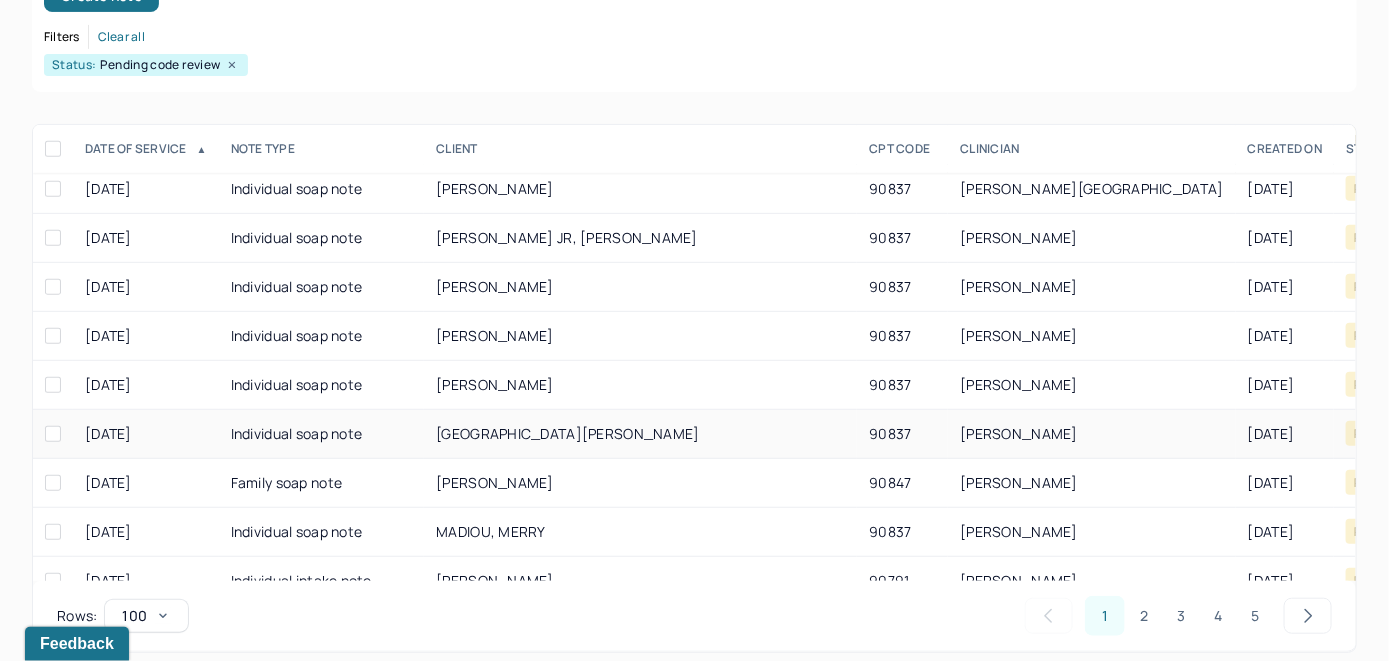 click on "CHIN, GUENEVERE" at bounding box center [567, 433] 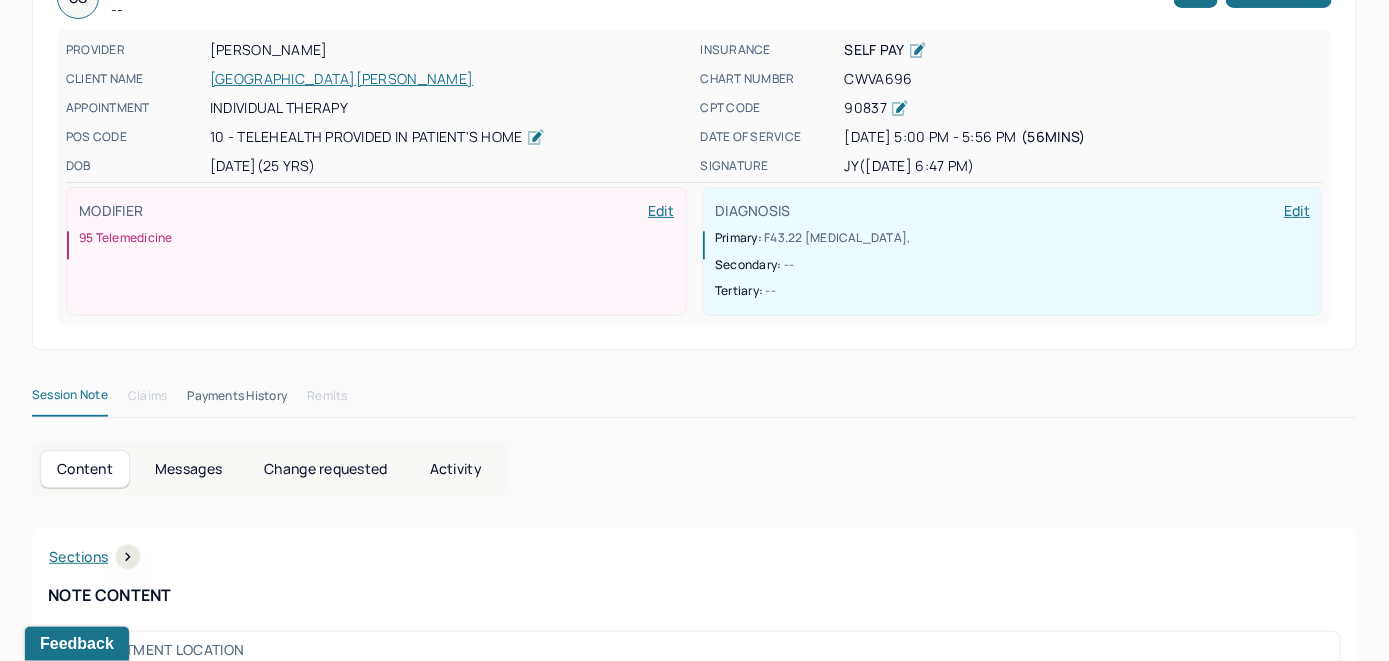 scroll, scrollTop: 0, scrollLeft: 0, axis: both 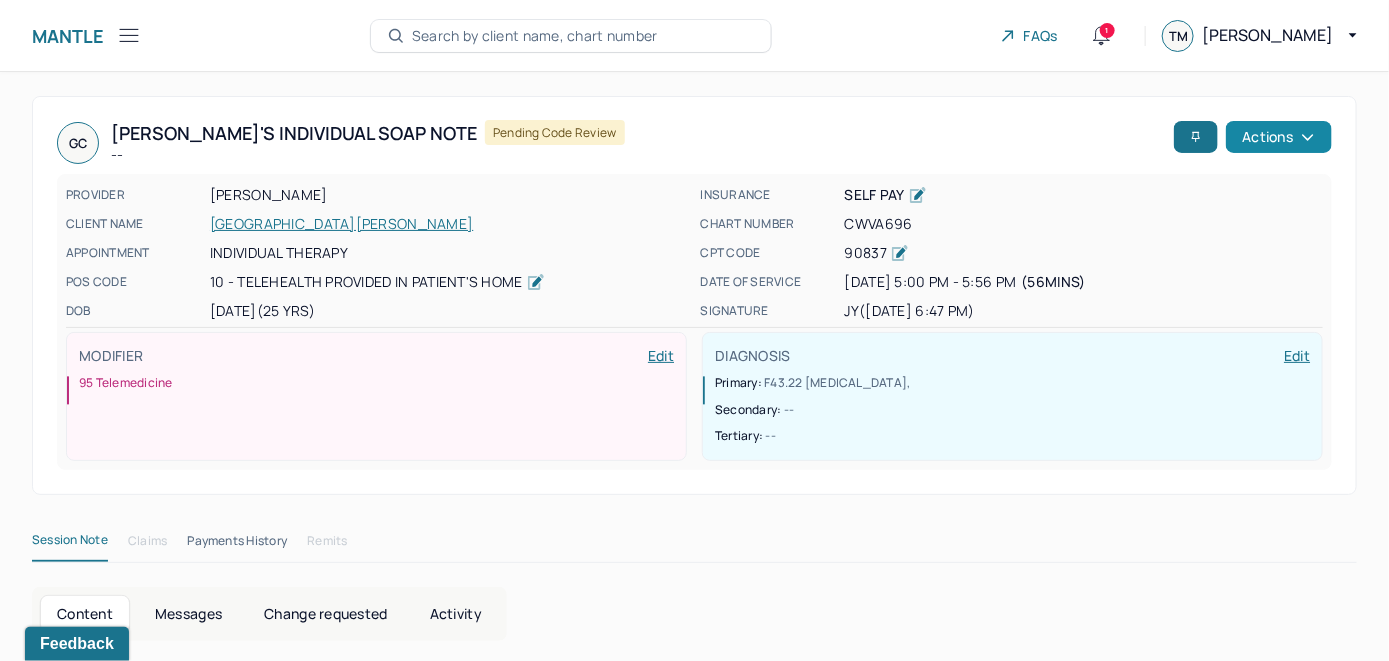 click on "Actions" at bounding box center [1279, 137] 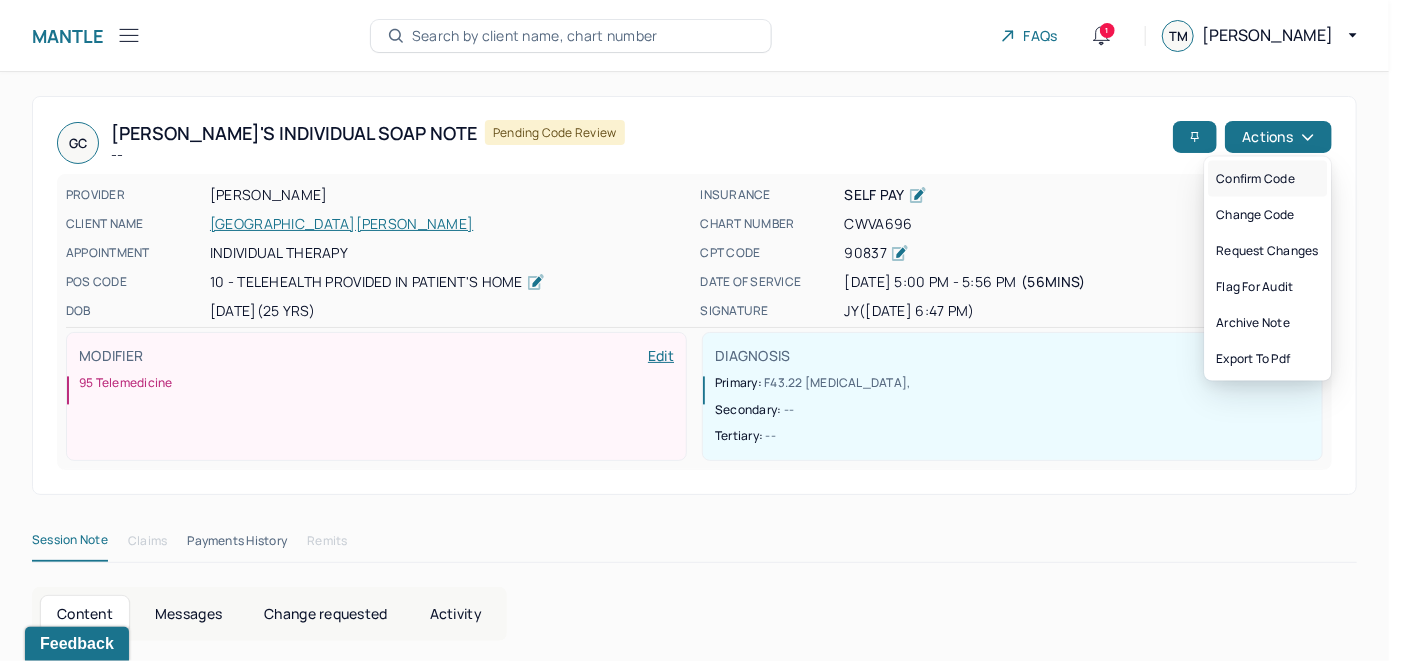 click on "Confirm code" at bounding box center [1267, 179] 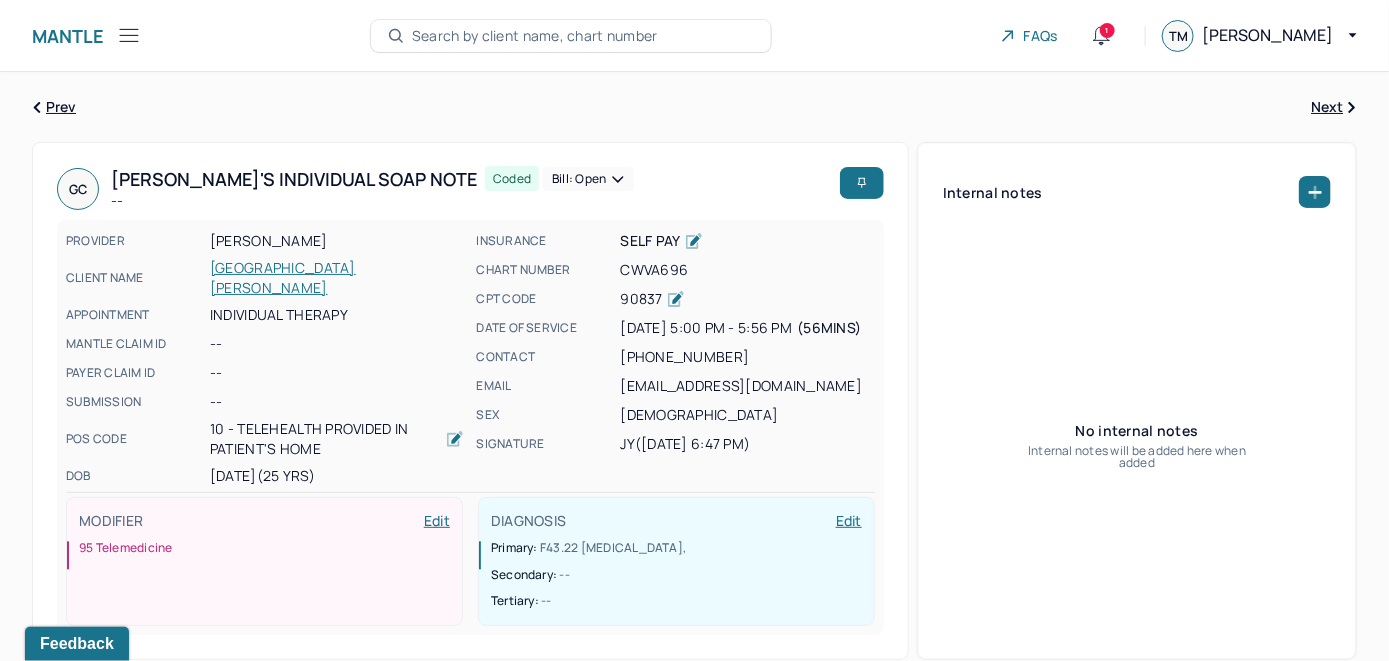 click on "1" at bounding box center [1107, 30] 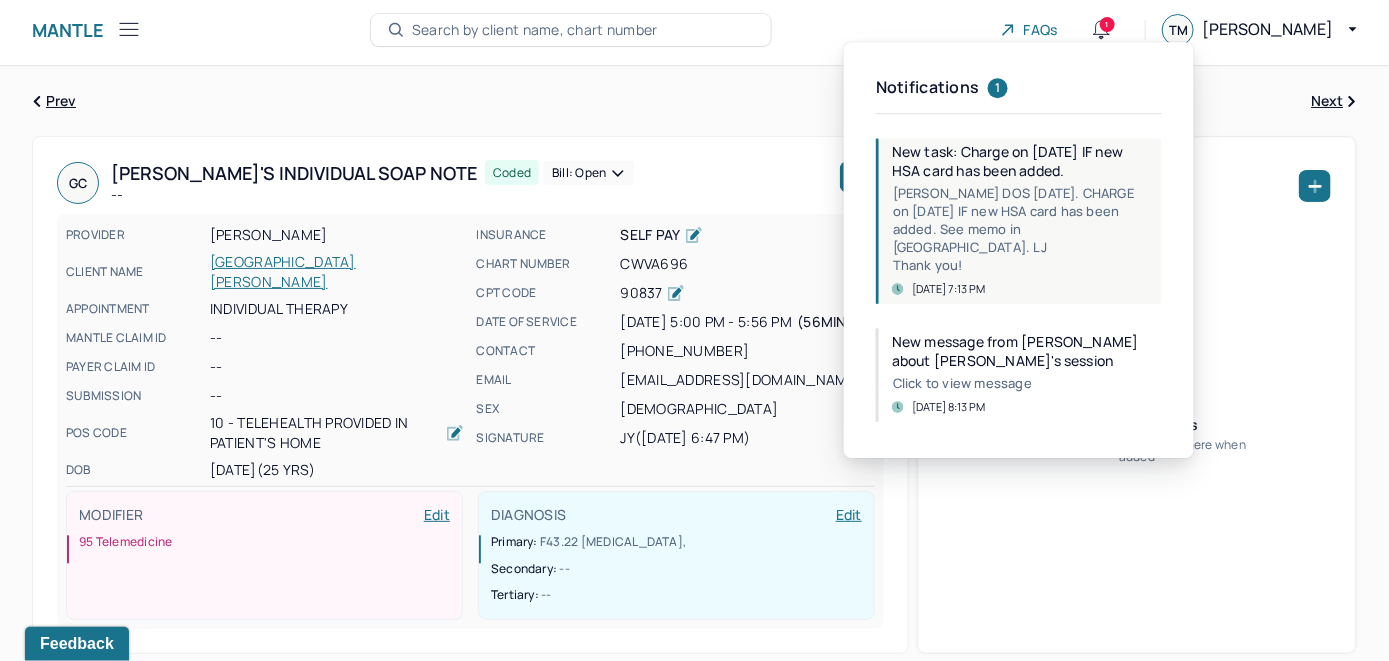 scroll, scrollTop: 0, scrollLeft: 0, axis: both 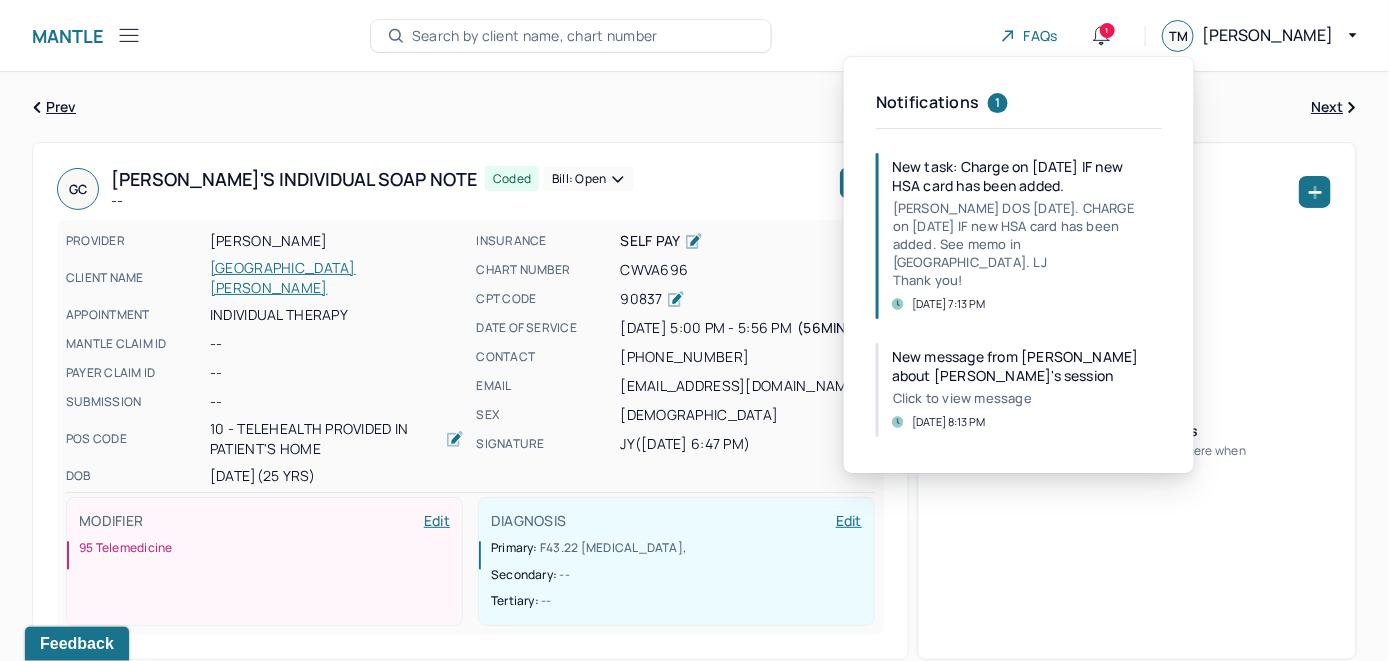 click on "1" at bounding box center (998, 103) 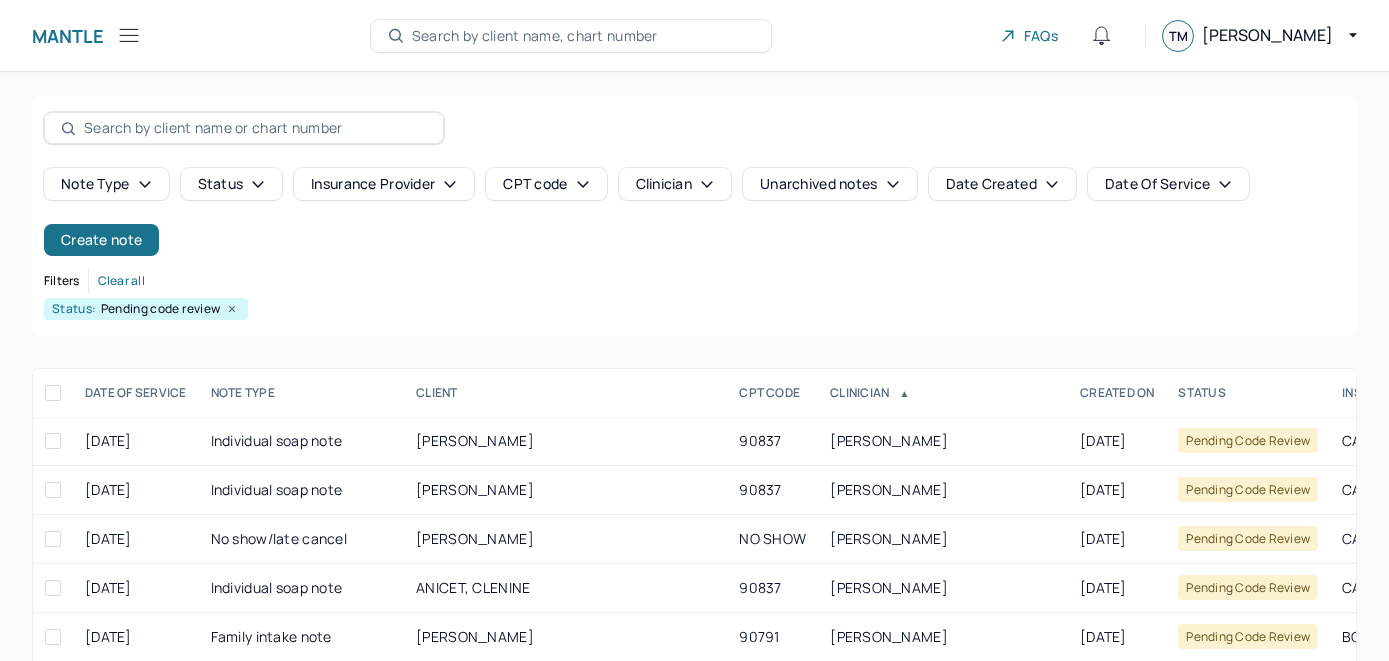scroll, scrollTop: 244, scrollLeft: 0, axis: vertical 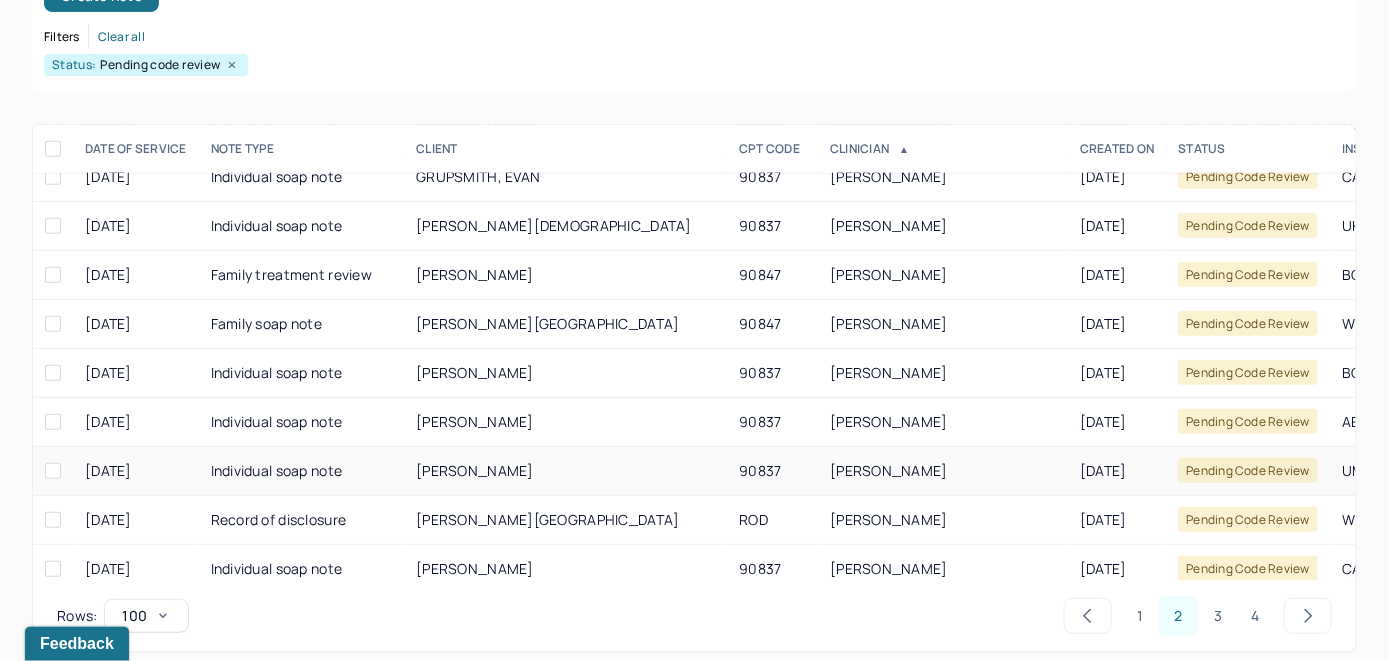 click on "HEYMAN, RACHEL" at bounding box center (565, 471) 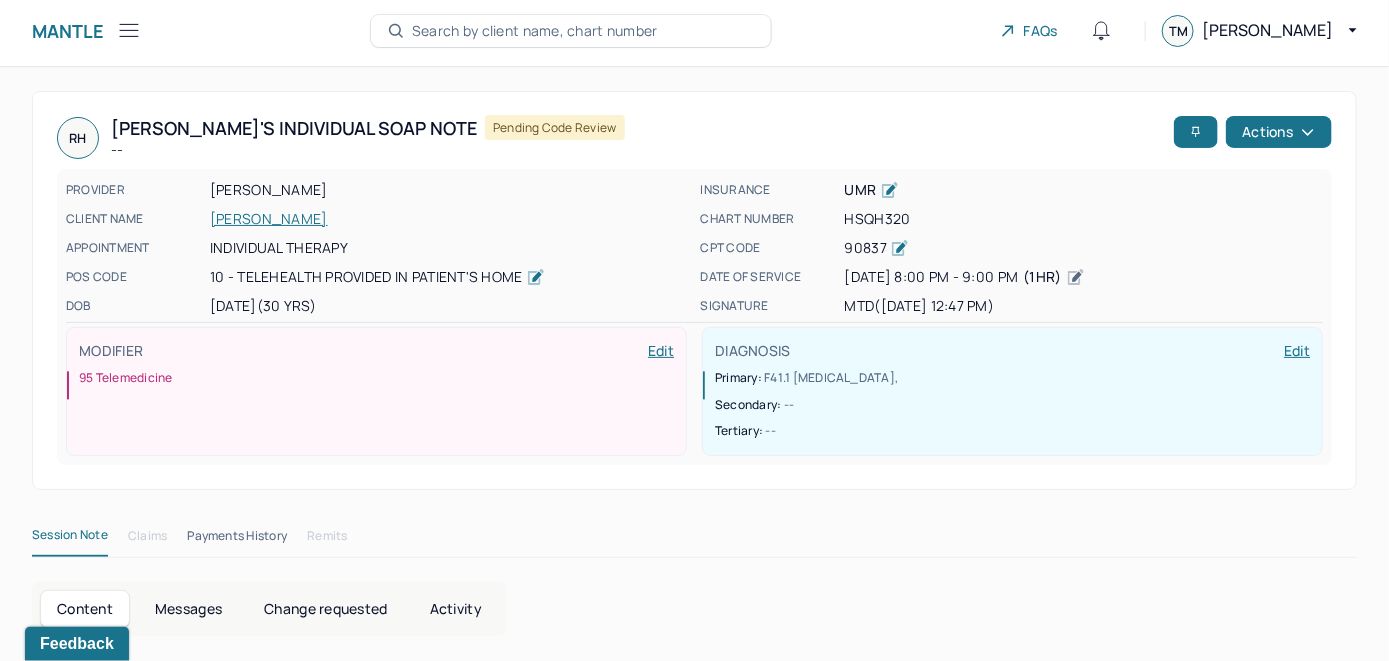 scroll, scrollTop: 0, scrollLeft: 0, axis: both 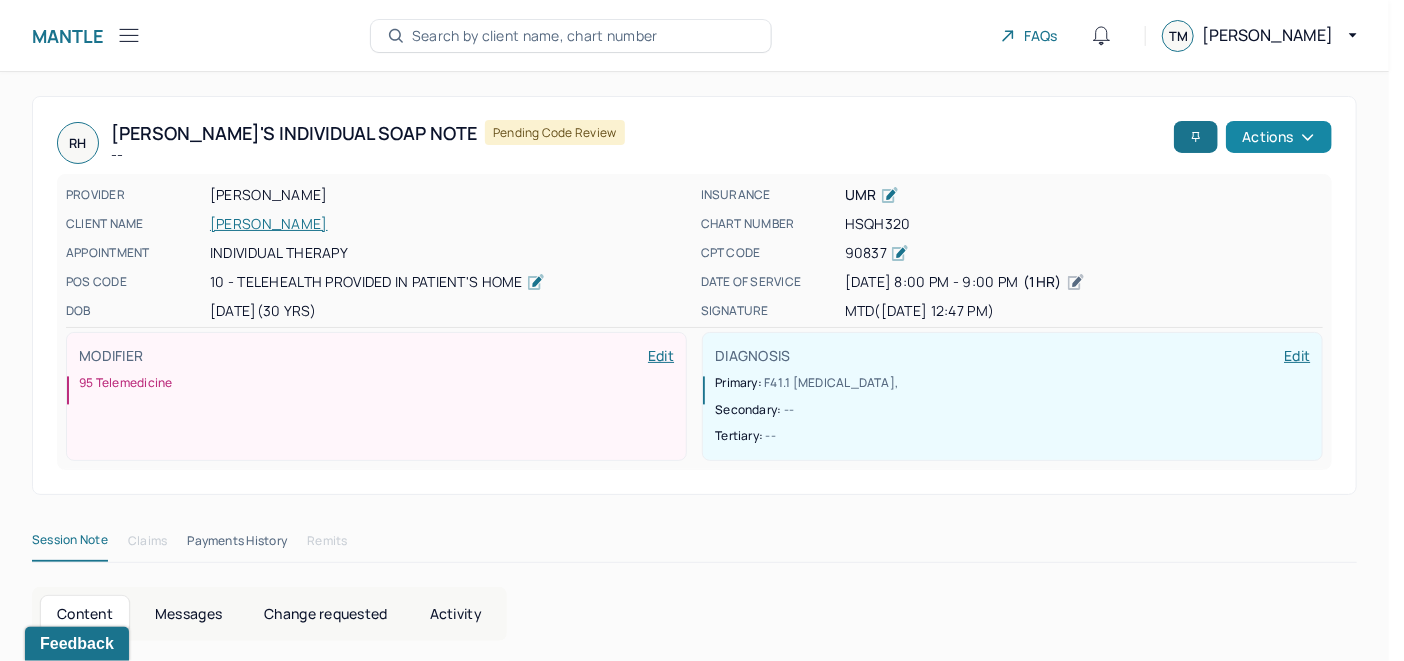 click on "Actions" at bounding box center (1279, 137) 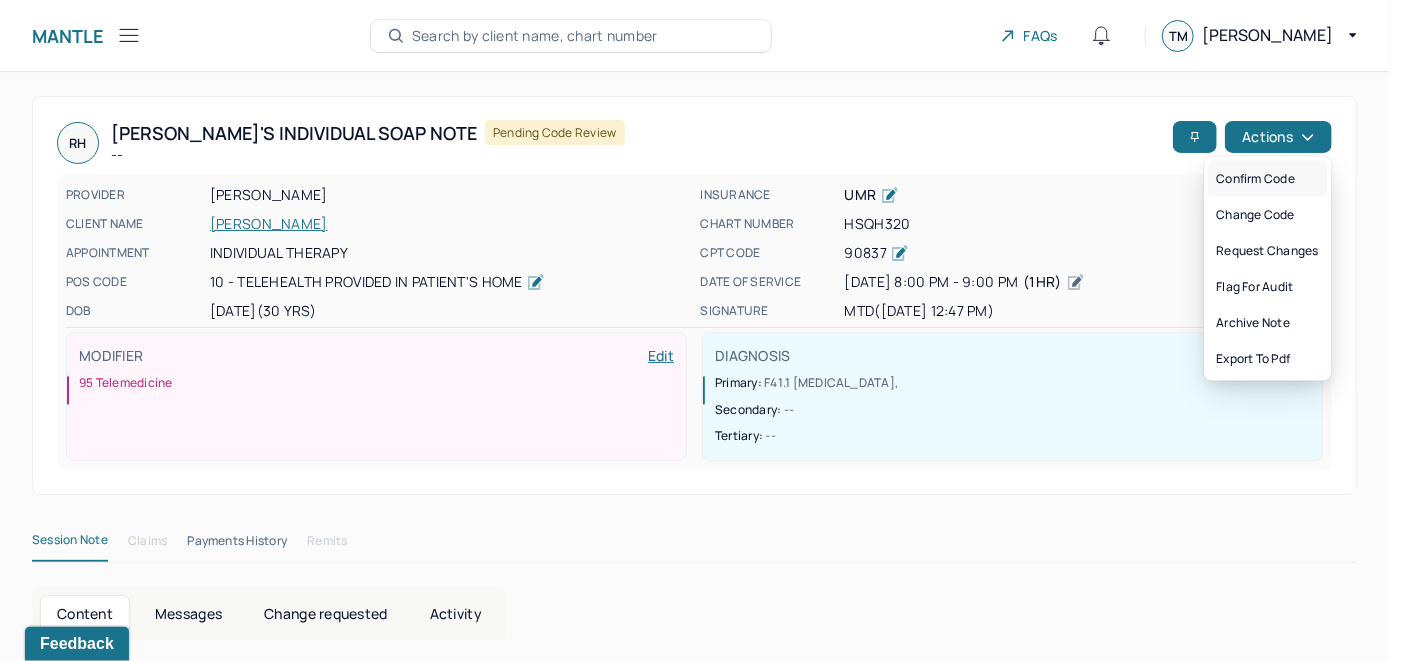 click on "Confirm code" at bounding box center [1267, 179] 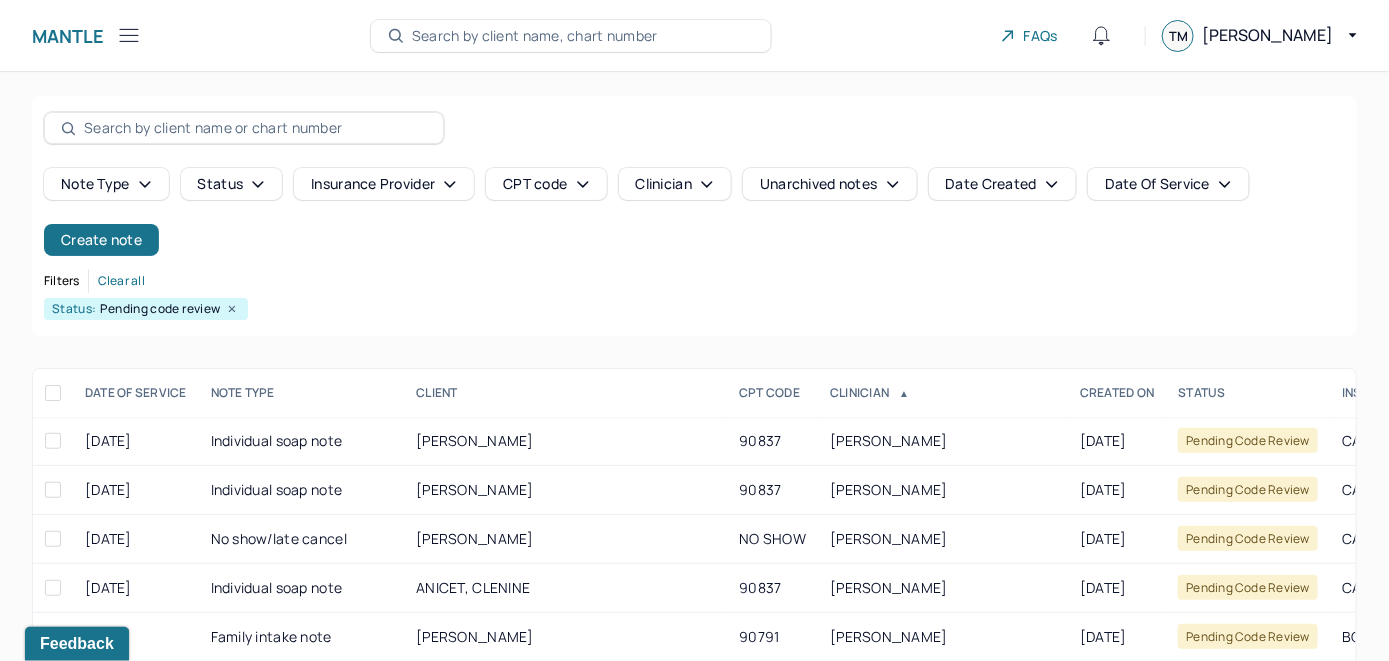 scroll, scrollTop: 244, scrollLeft: 0, axis: vertical 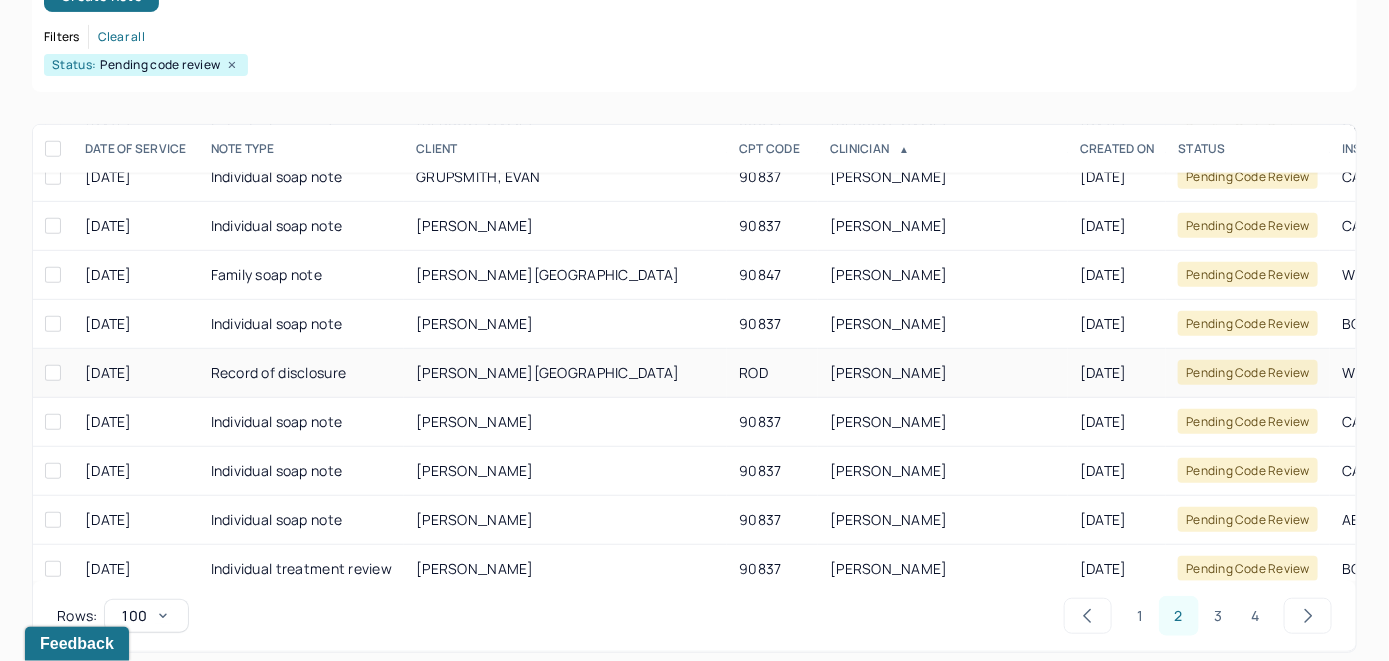 click on "[PERSON_NAME][GEOGRAPHIC_DATA]" at bounding box center [565, 373] 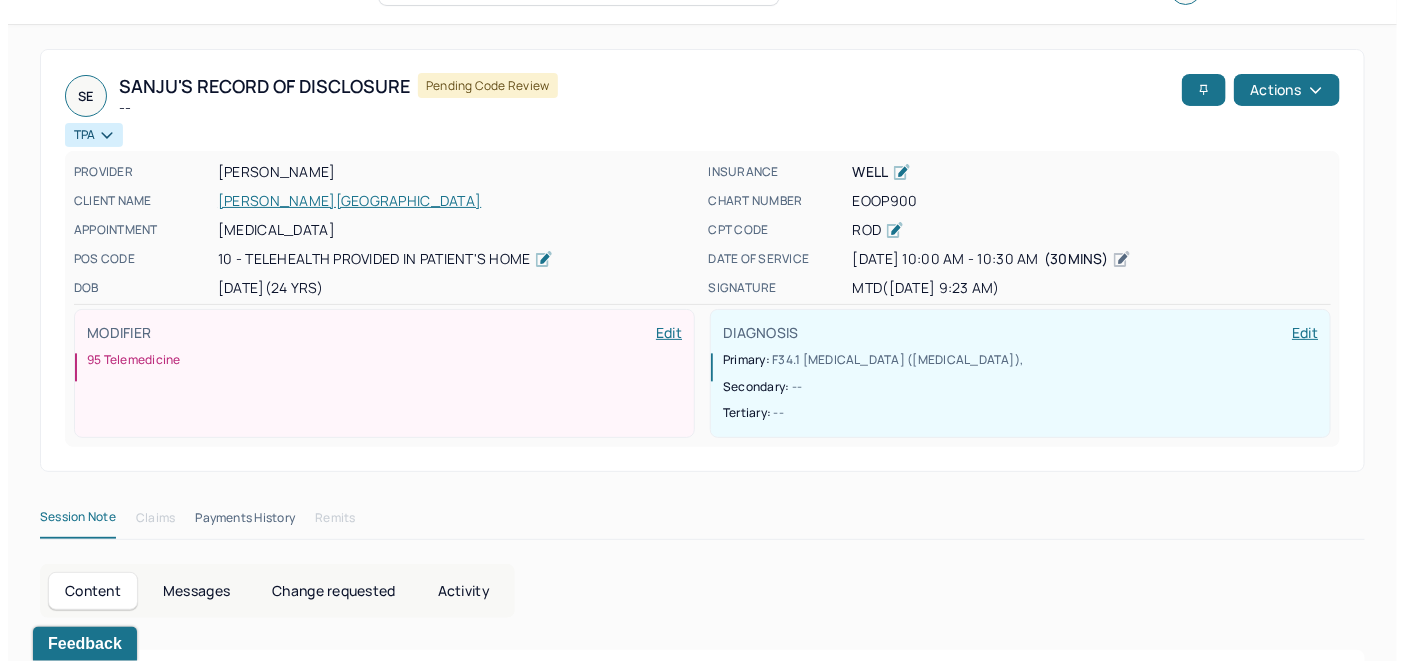 scroll, scrollTop: 44, scrollLeft: 0, axis: vertical 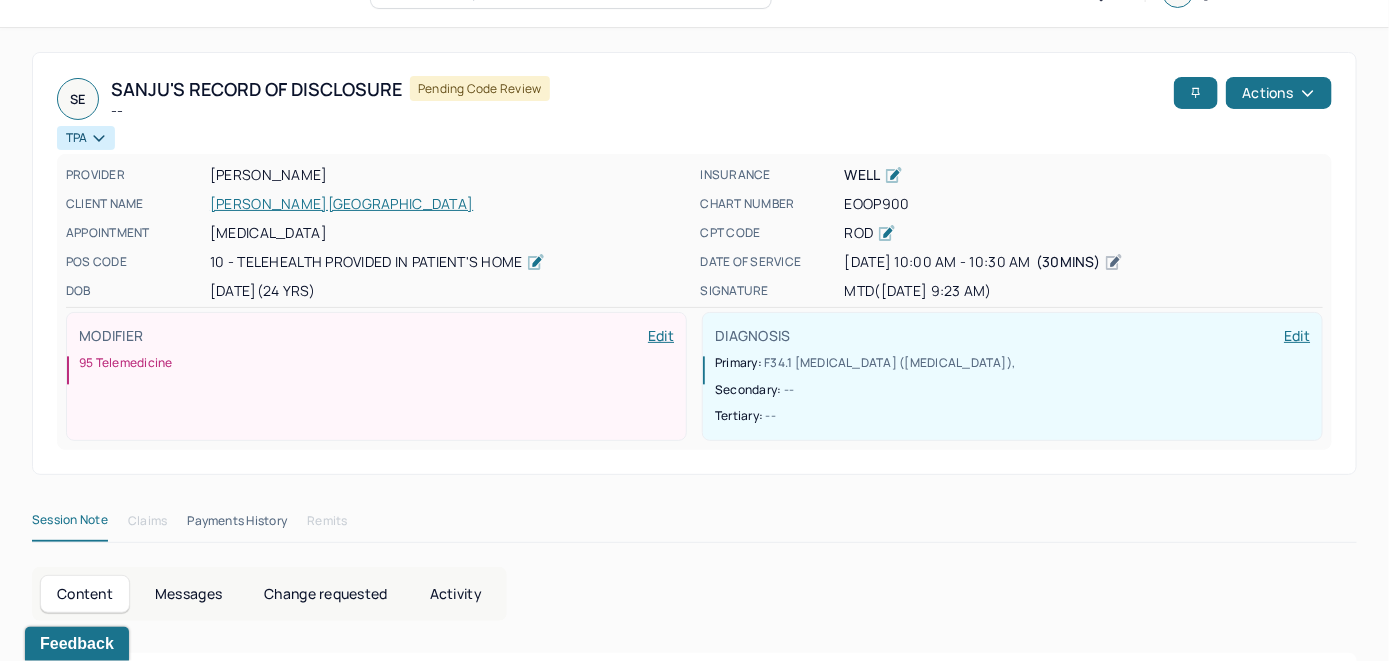 click 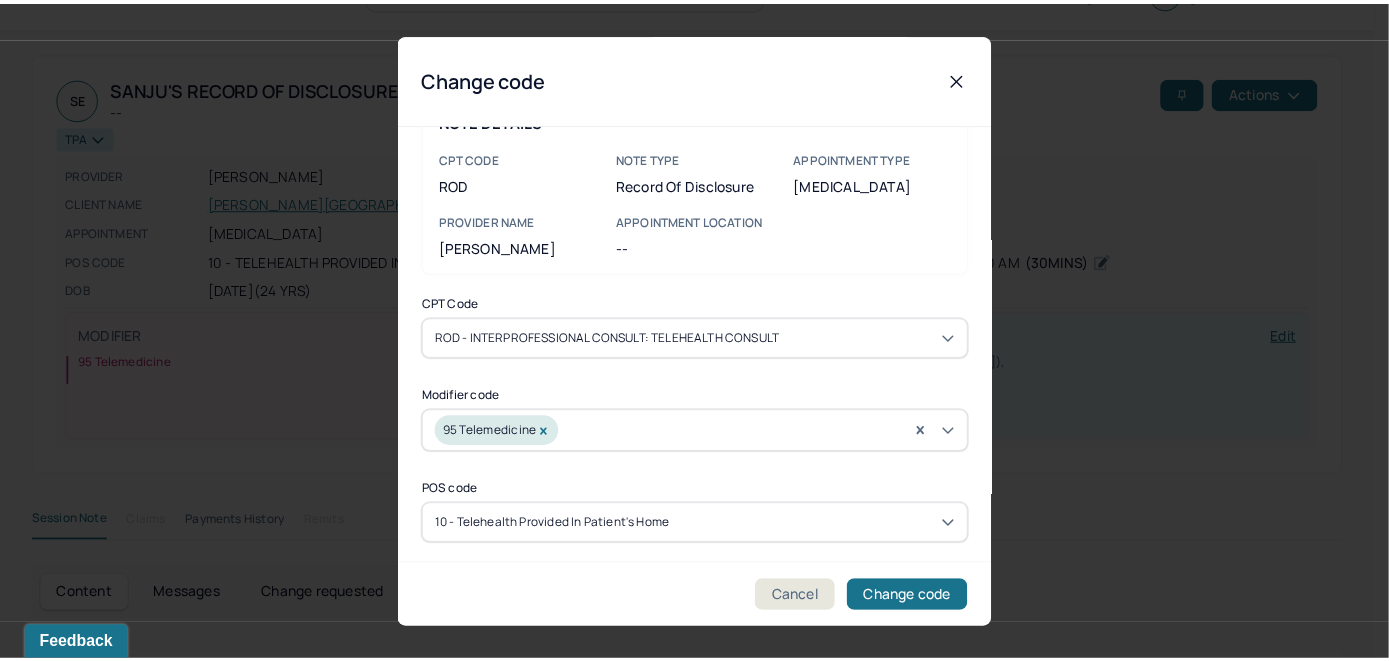 scroll, scrollTop: 78, scrollLeft: 0, axis: vertical 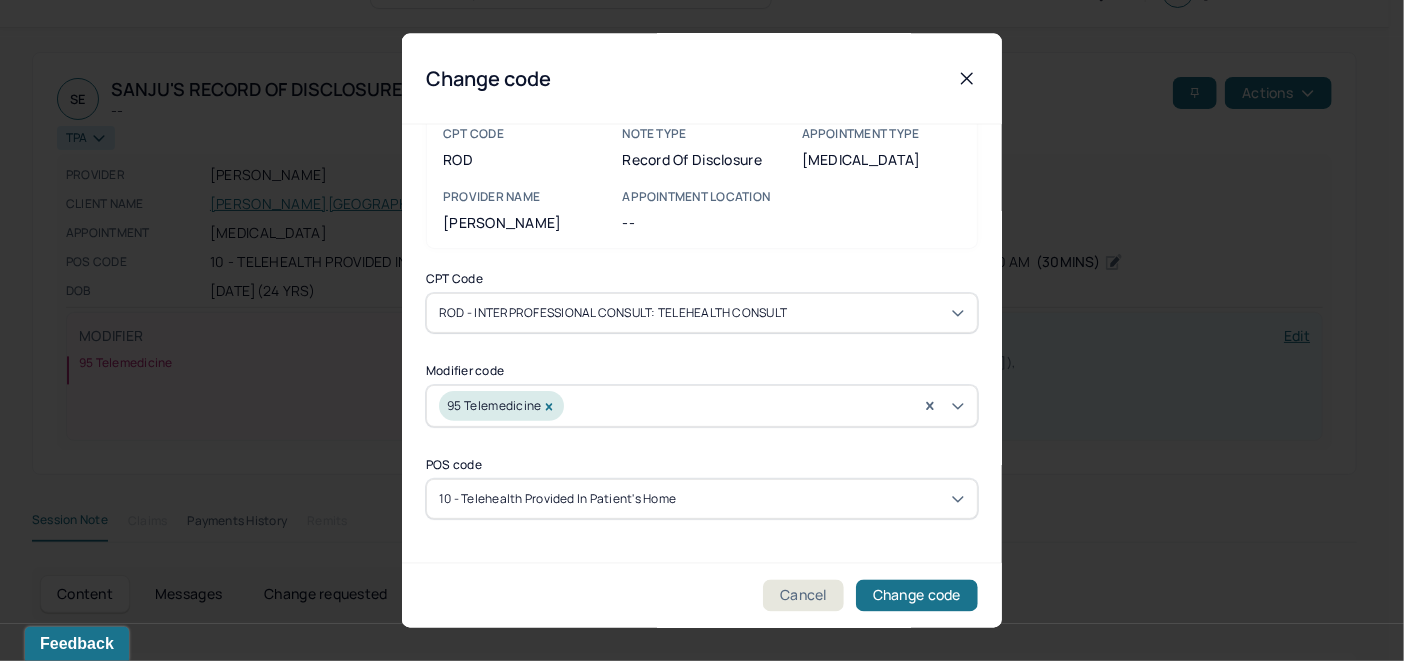click 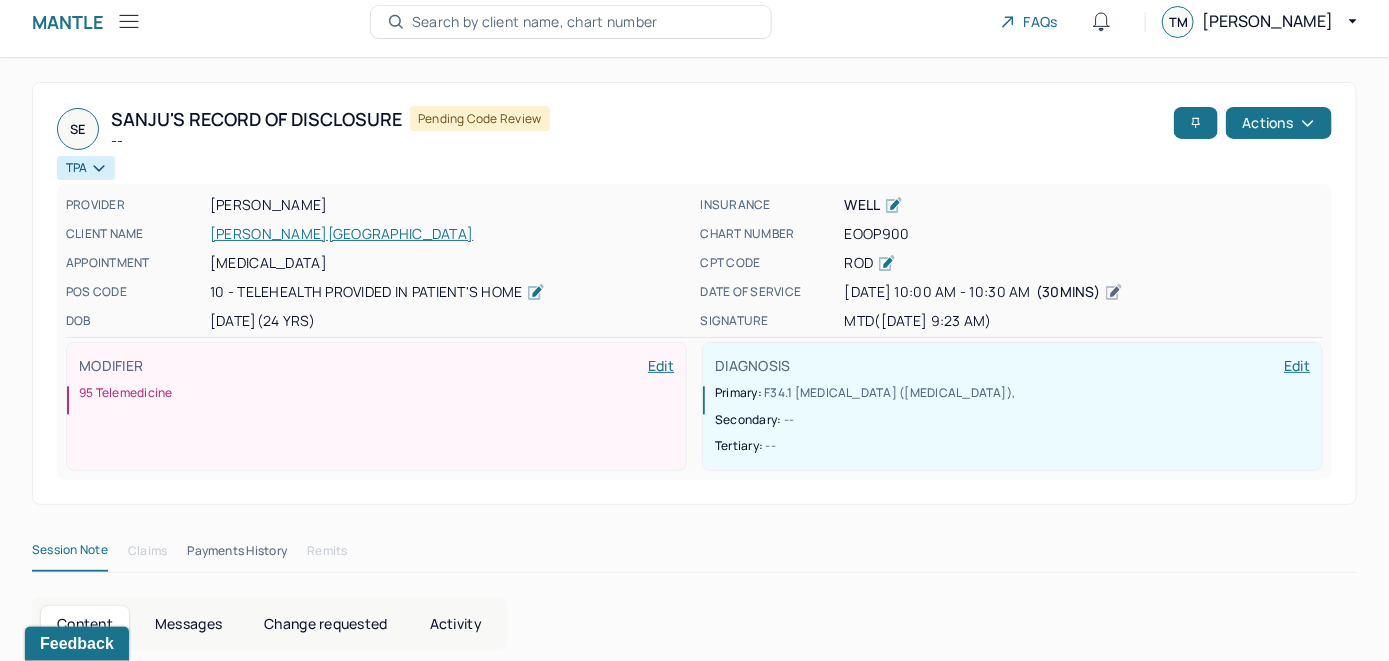 scroll, scrollTop: 0, scrollLeft: 0, axis: both 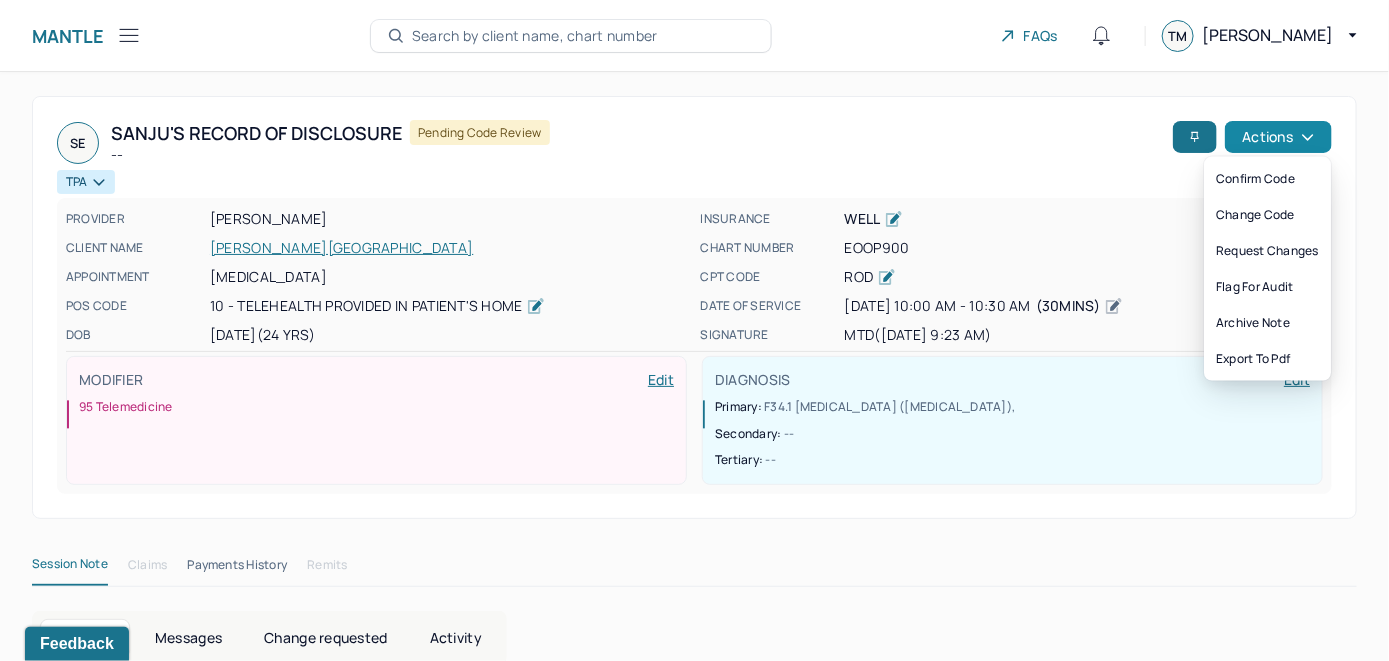 click on "Actions" at bounding box center [1278, 137] 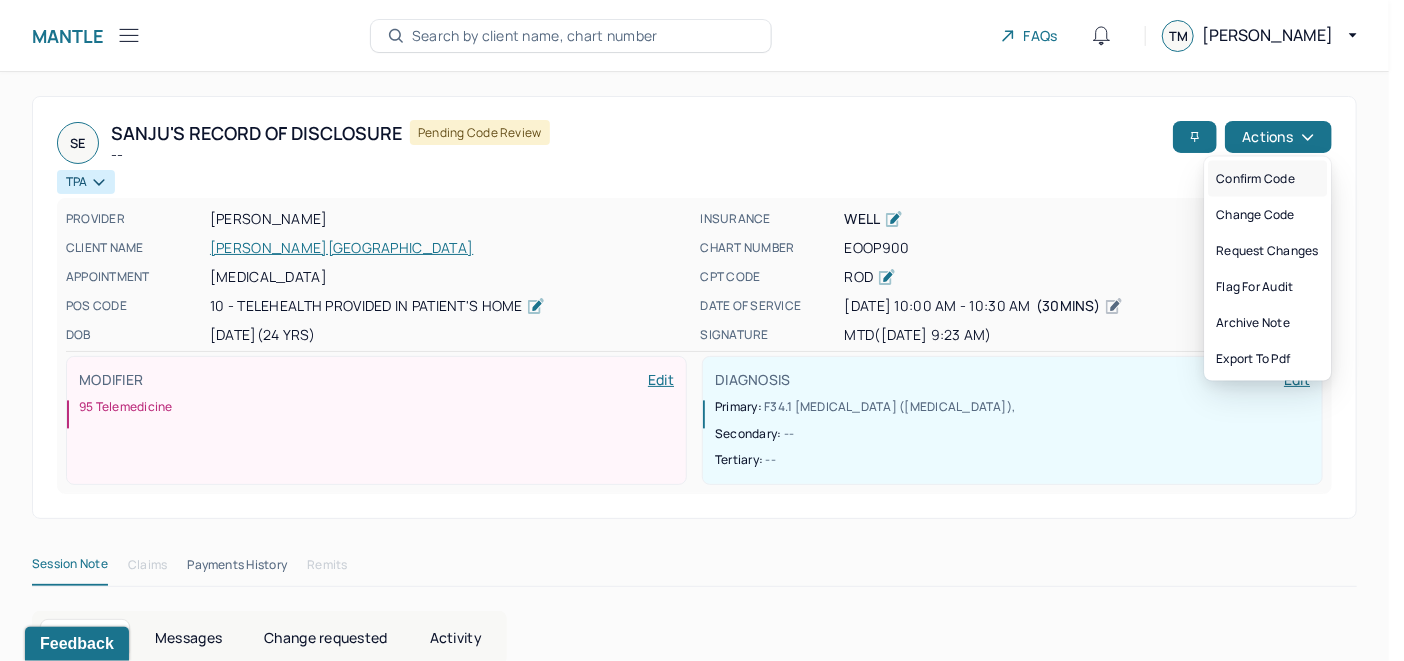click on "Confirm code" at bounding box center (1267, 179) 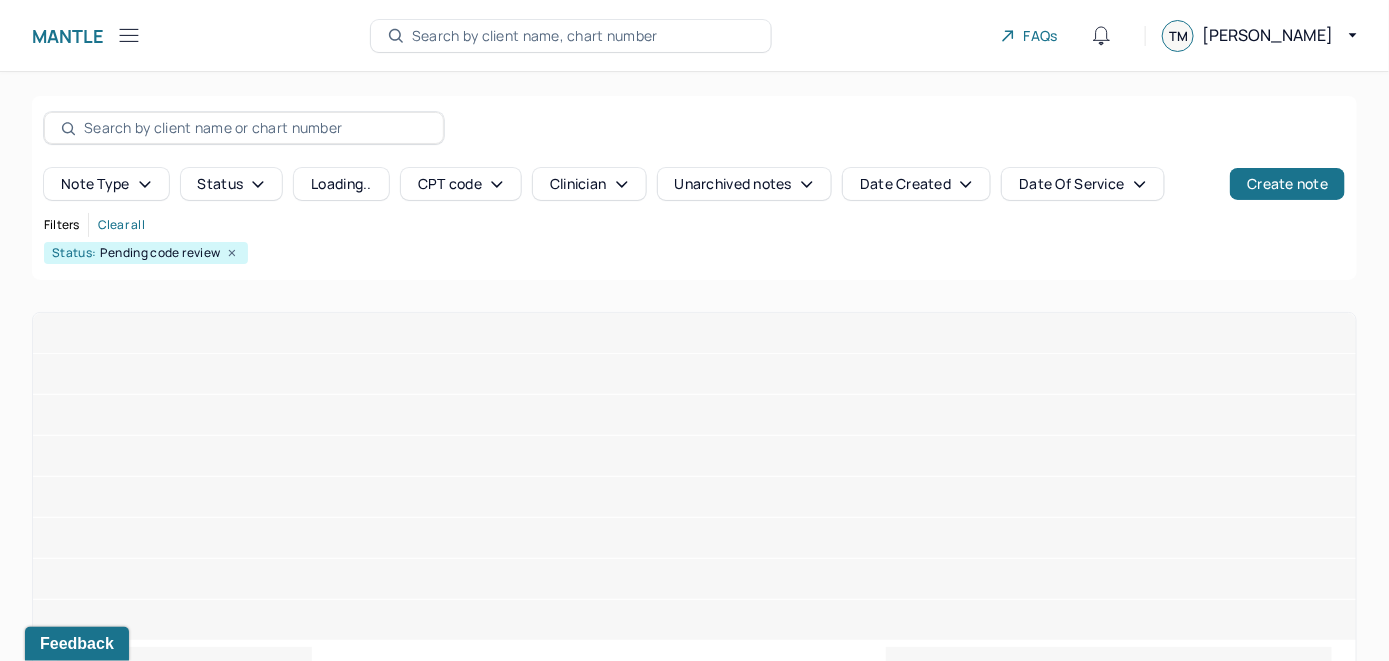 scroll, scrollTop: 44, scrollLeft: 0, axis: vertical 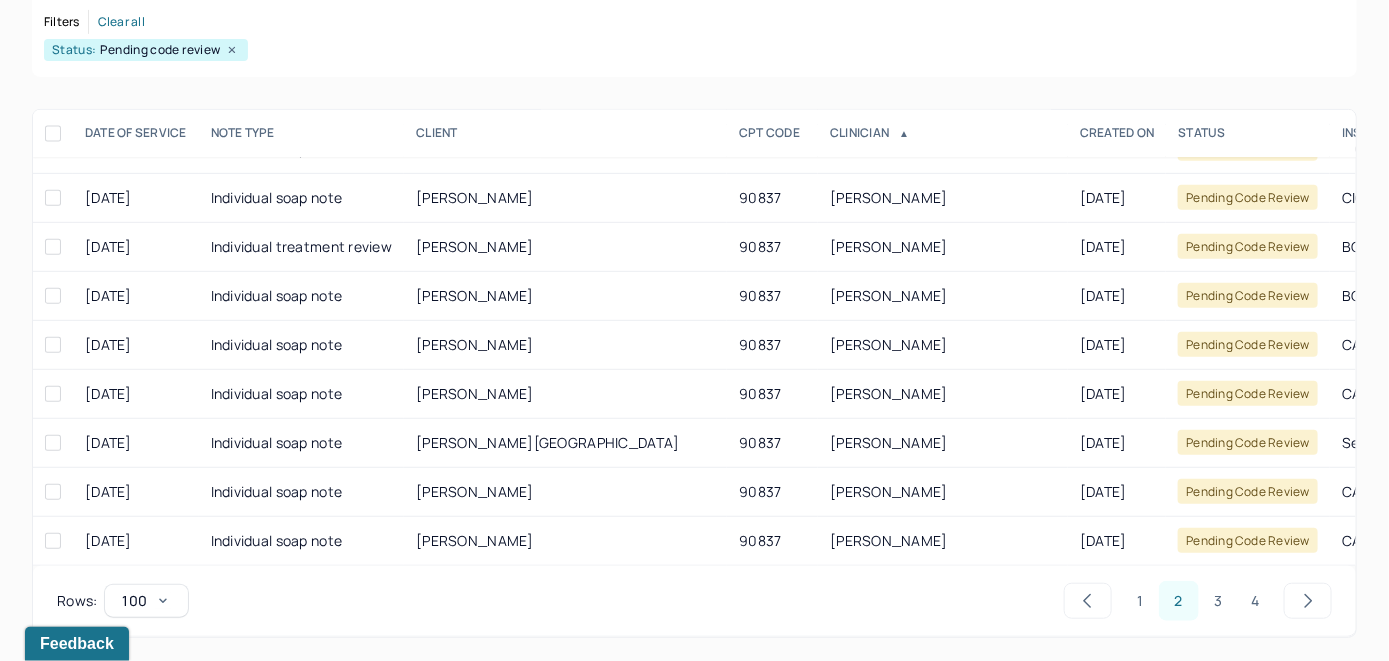 click on "3" at bounding box center (1218, 601) 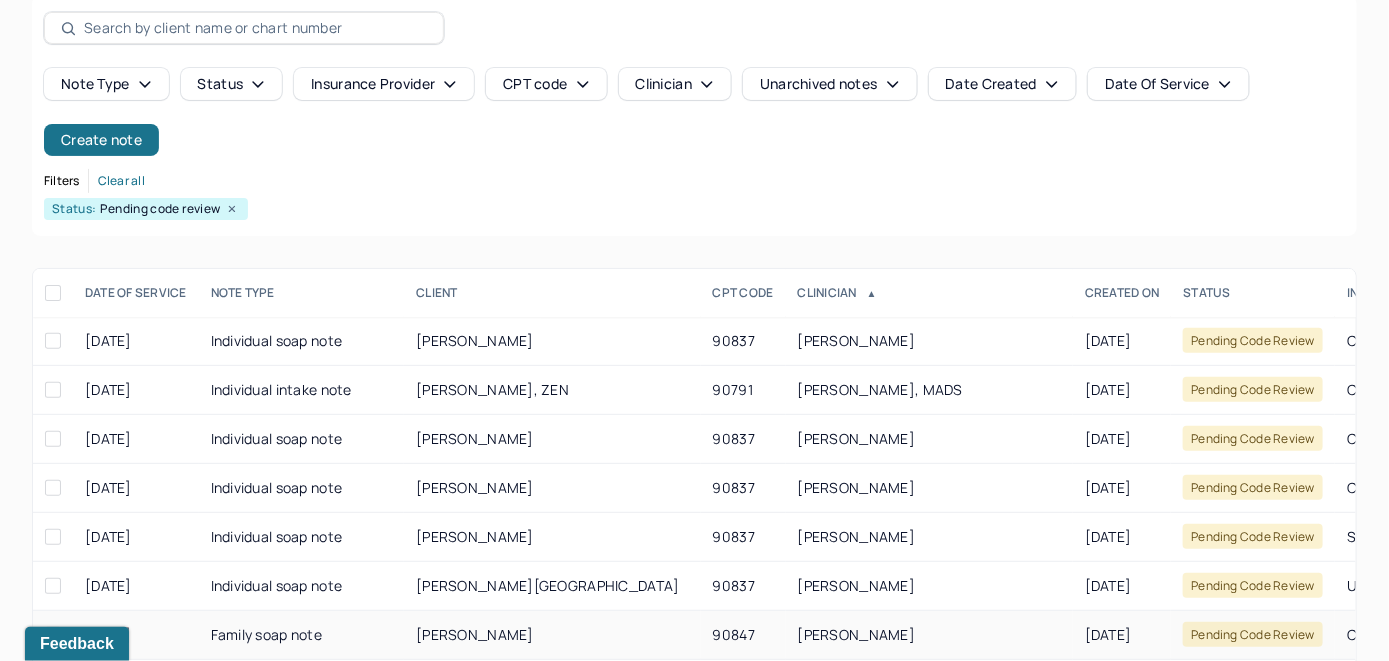 scroll, scrollTop: 259, scrollLeft: 0, axis: vertical 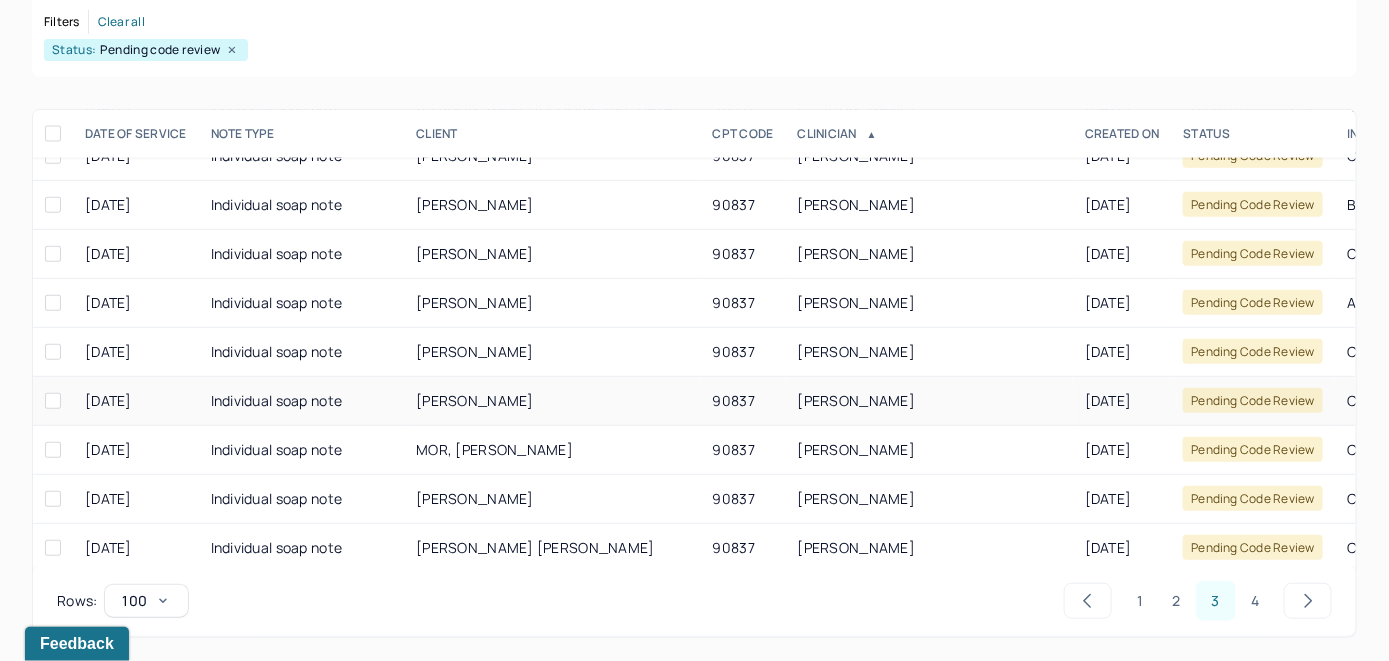 click on "SHINROCK, KALVIN" at bounding box center [475, 400] 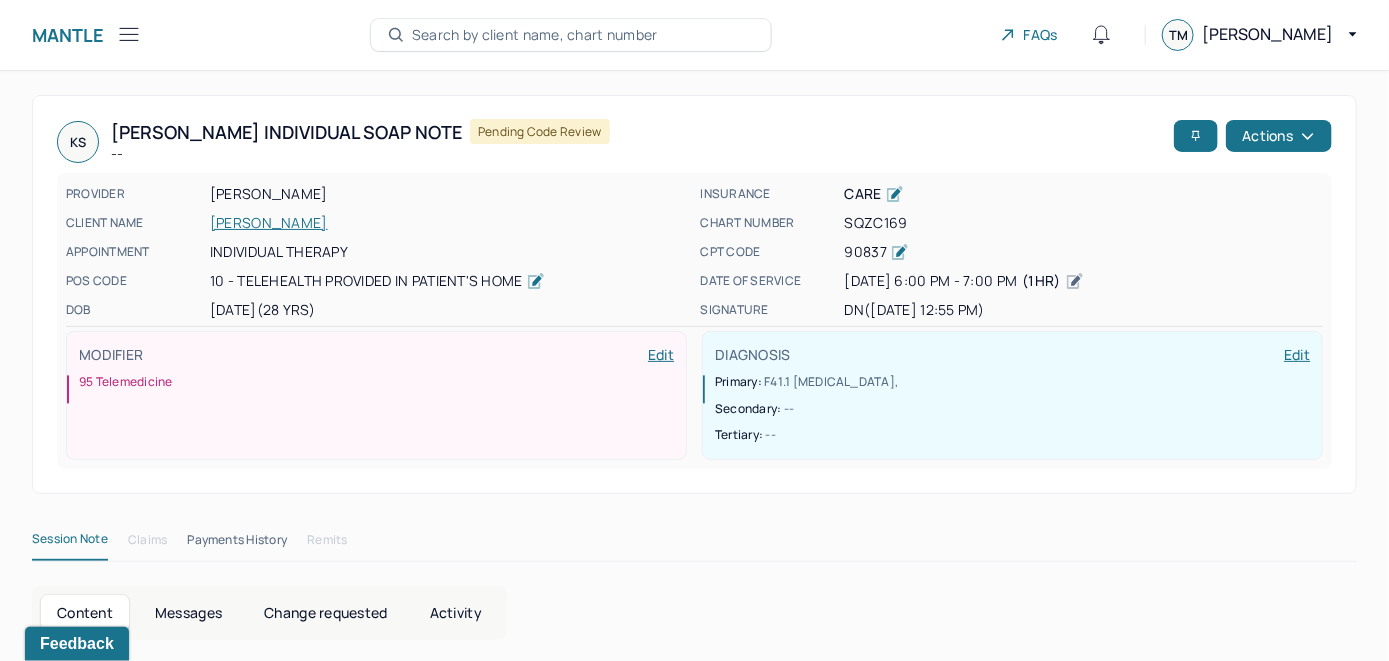scroll, scrollTop: 0, scrollLeft: 0, axis: both 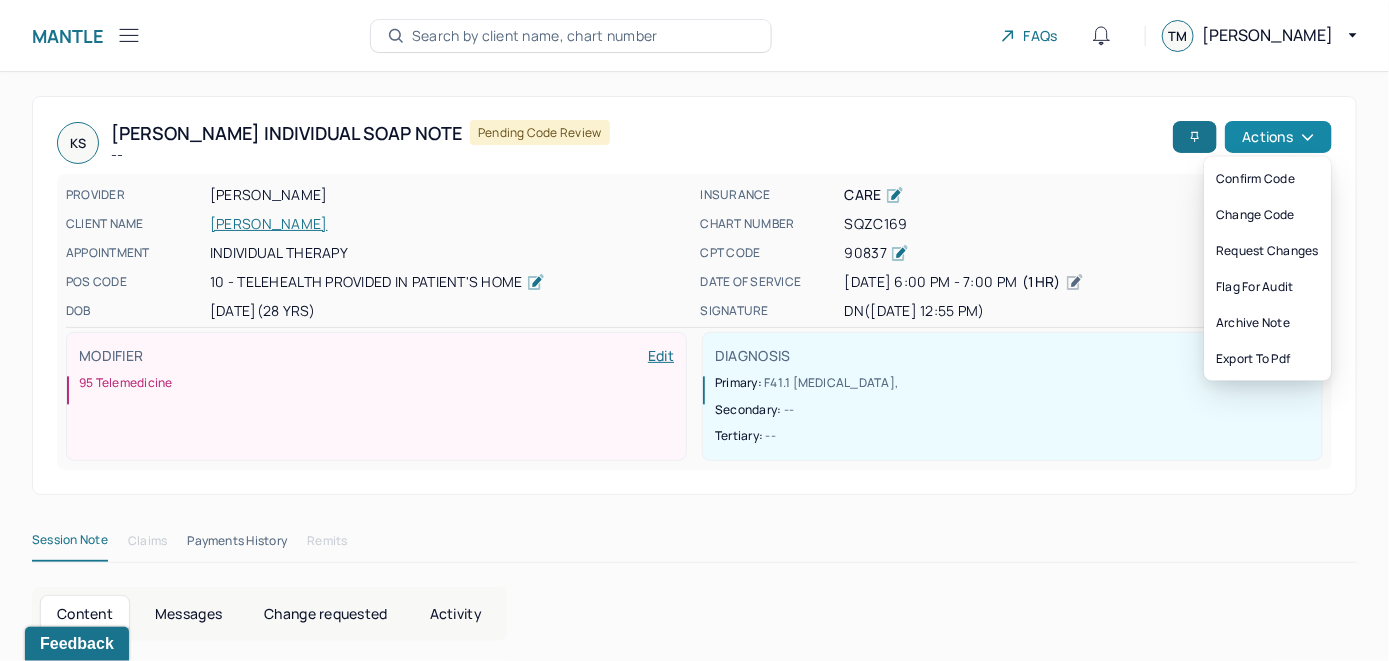 click on "Actions" at bounding box center (1278, 137) 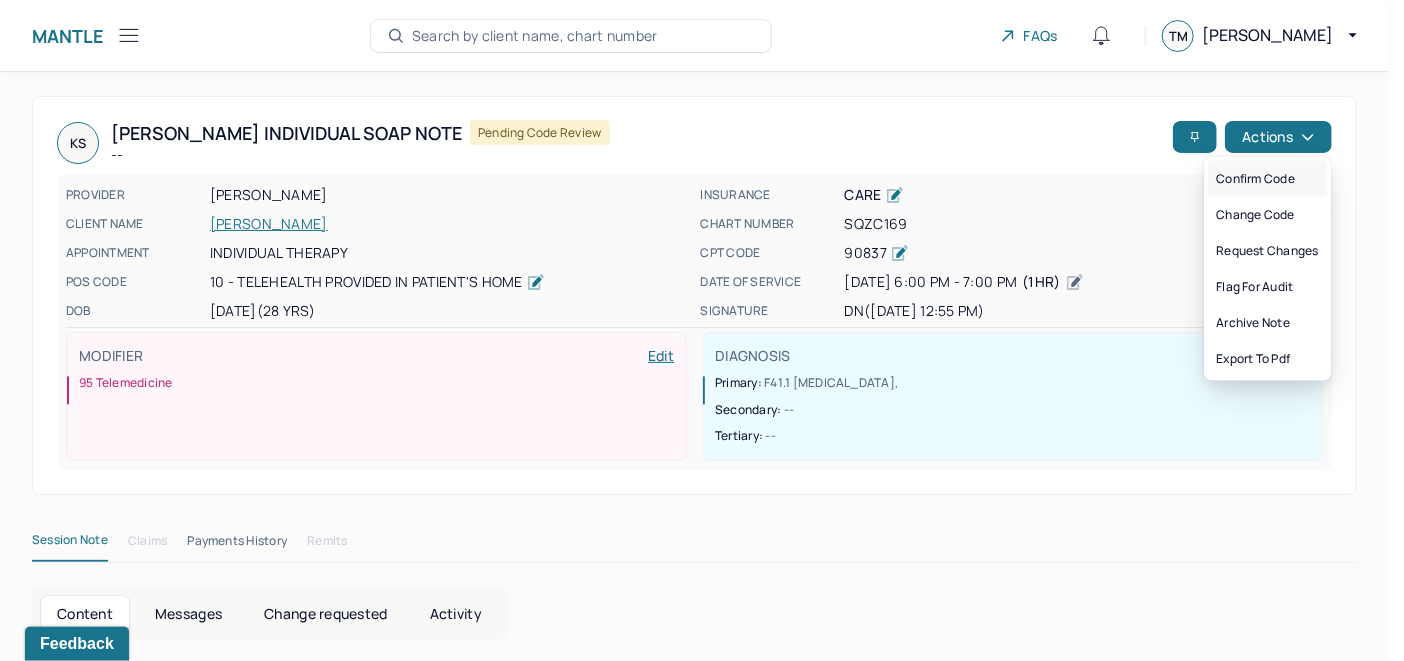 click on "Confirm code" at bounding box center (1267, 179) 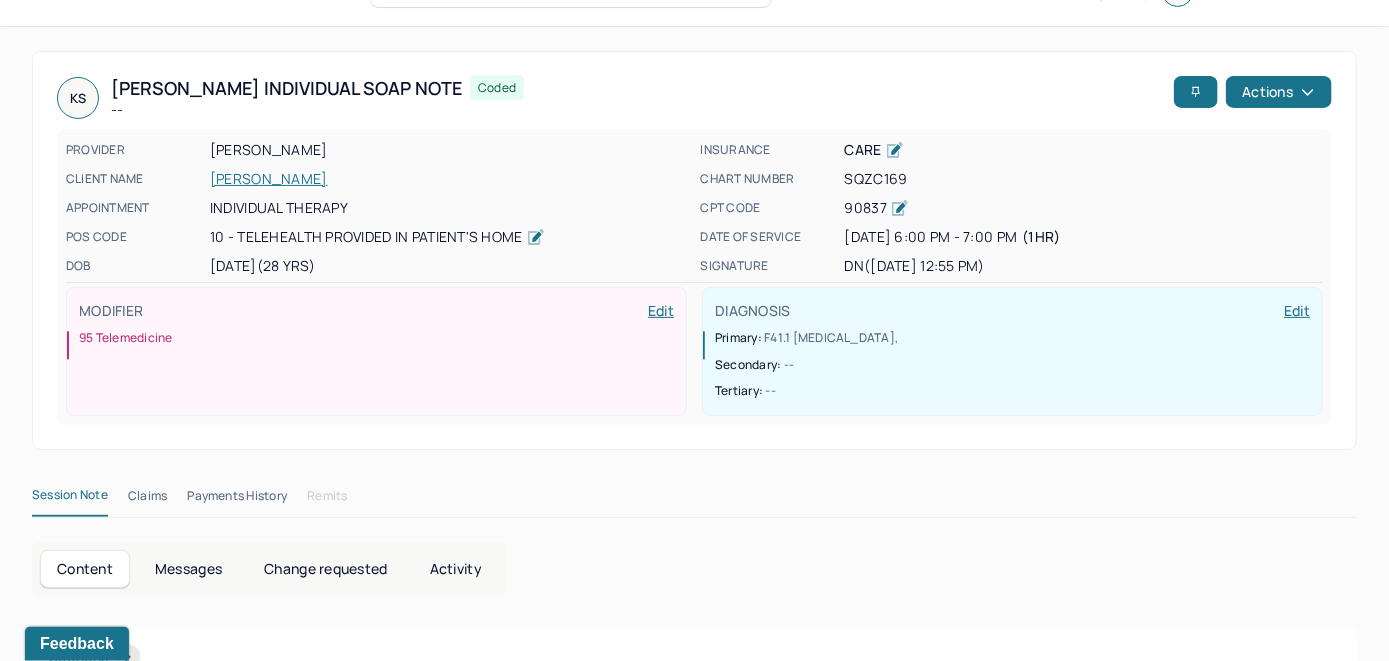 scroll, scrollTop: 0, scrollLeft: 0, axis: both 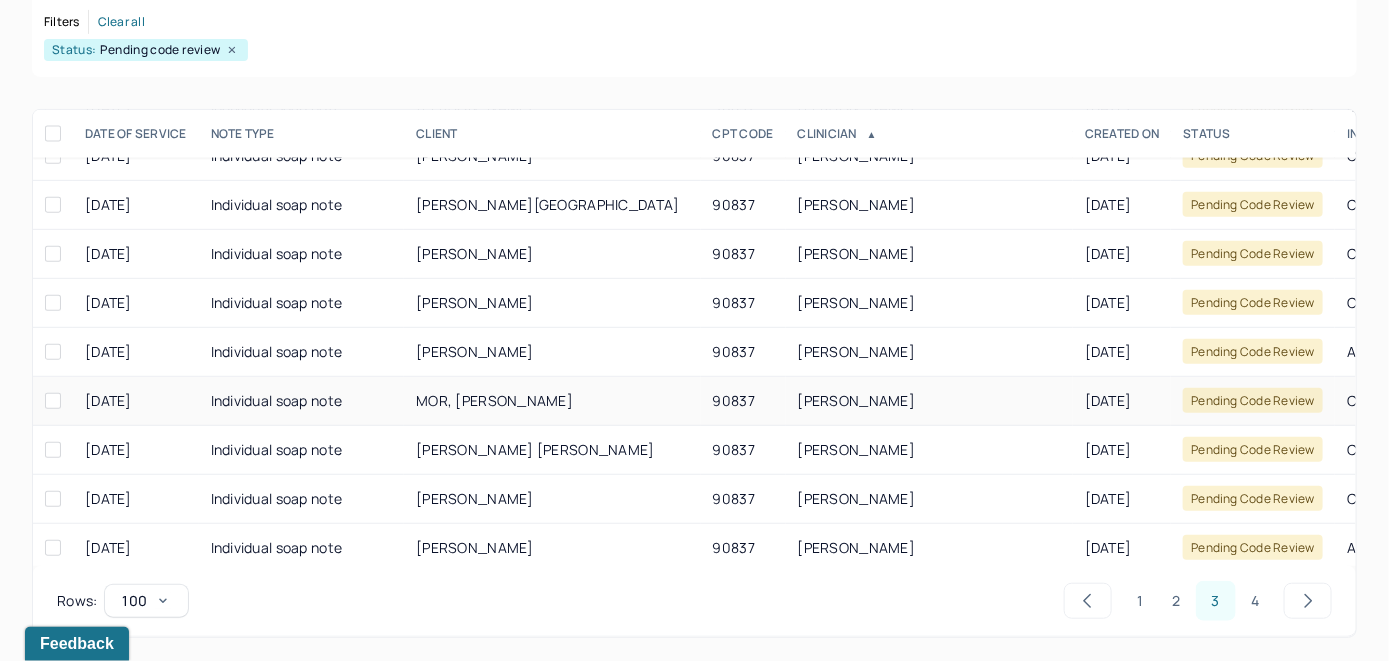 click on "MOR, SHARON" at bounding box center [552, 401] 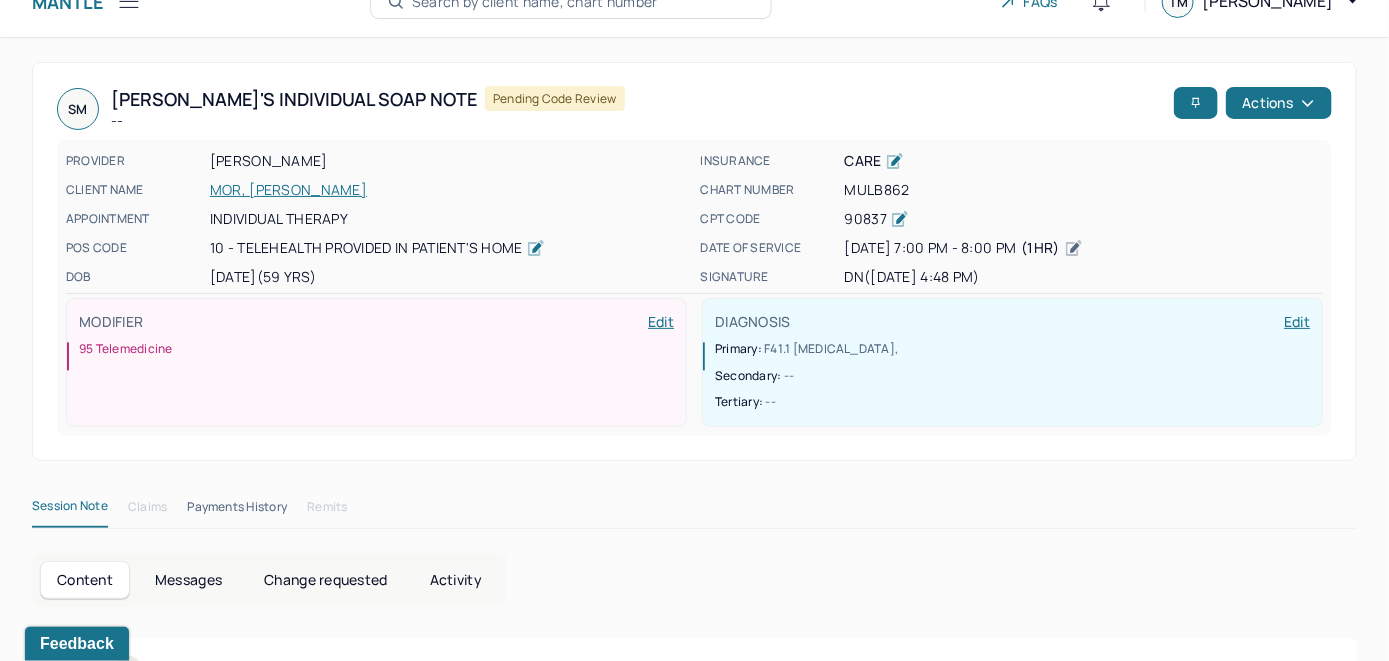 scroll, scrollTop: 0, scrollLeft: 0, axis: both 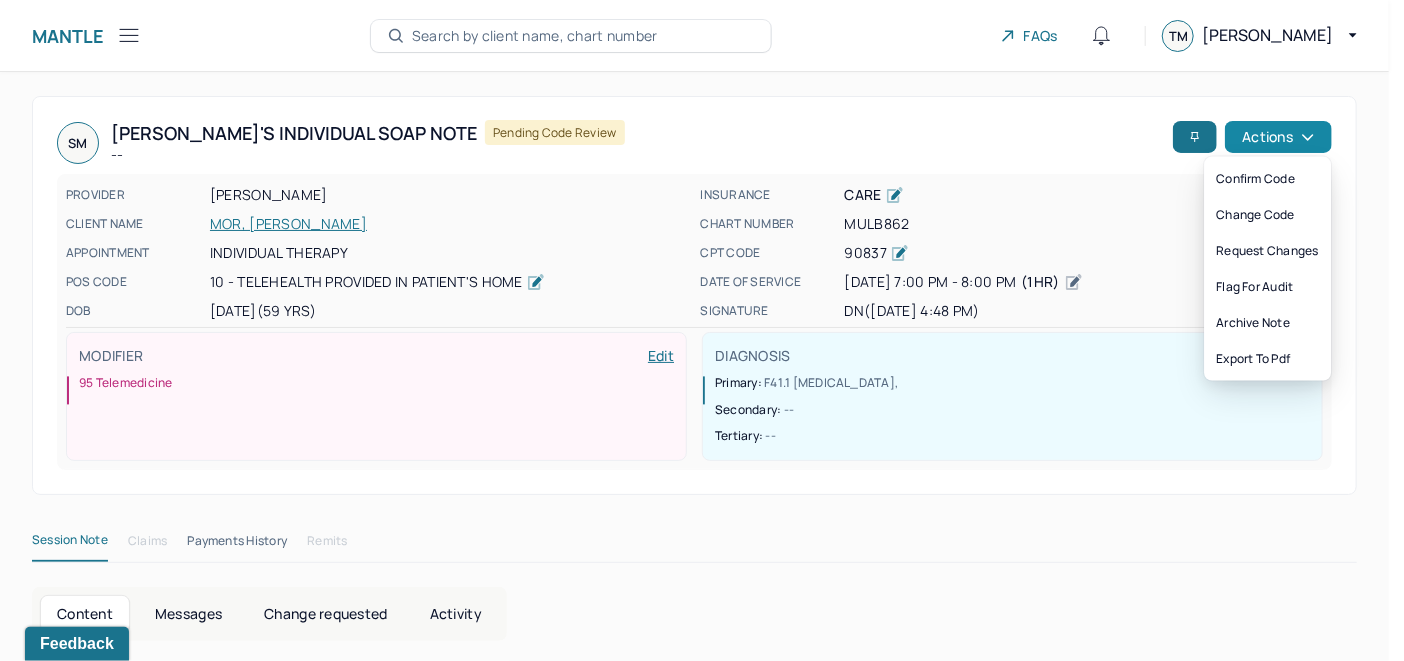 click on "Actions" at bounding box center (1278, 137) 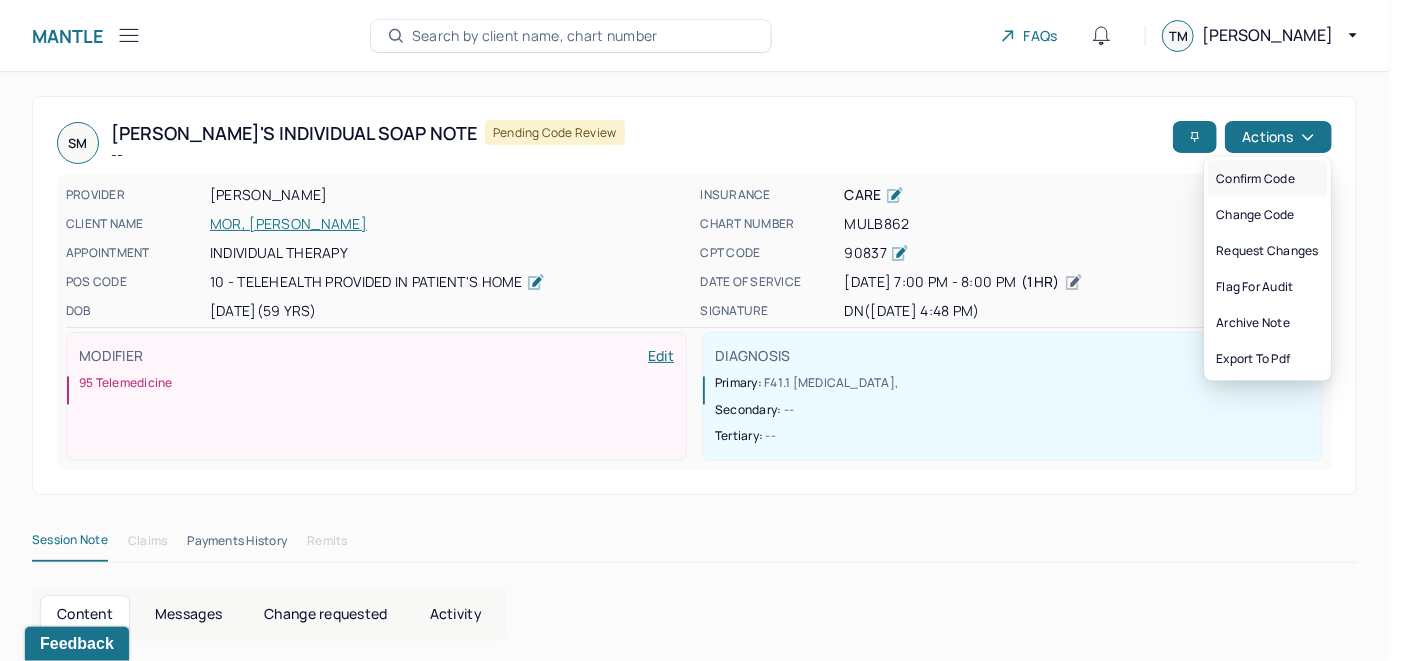 click on "Confirm code" at bounding box center (1267, 179) 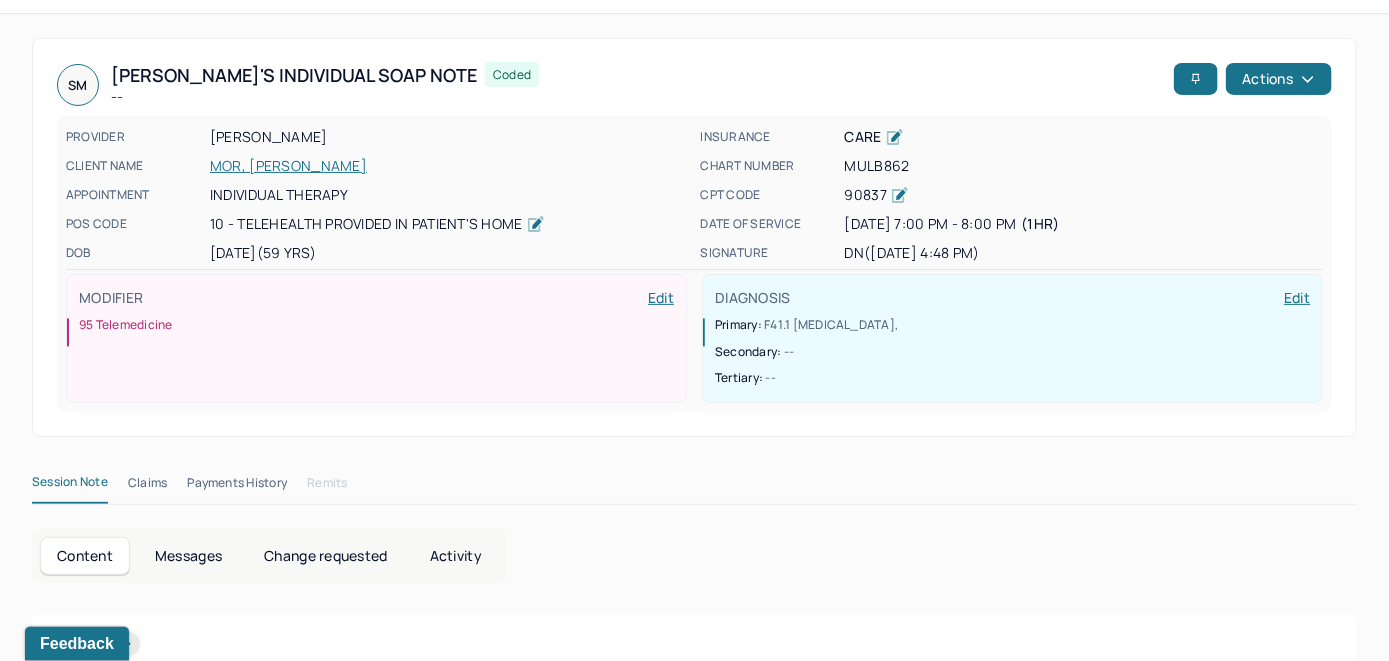scroll, scrollTop: 0, scrollLeft: 0, axis: both 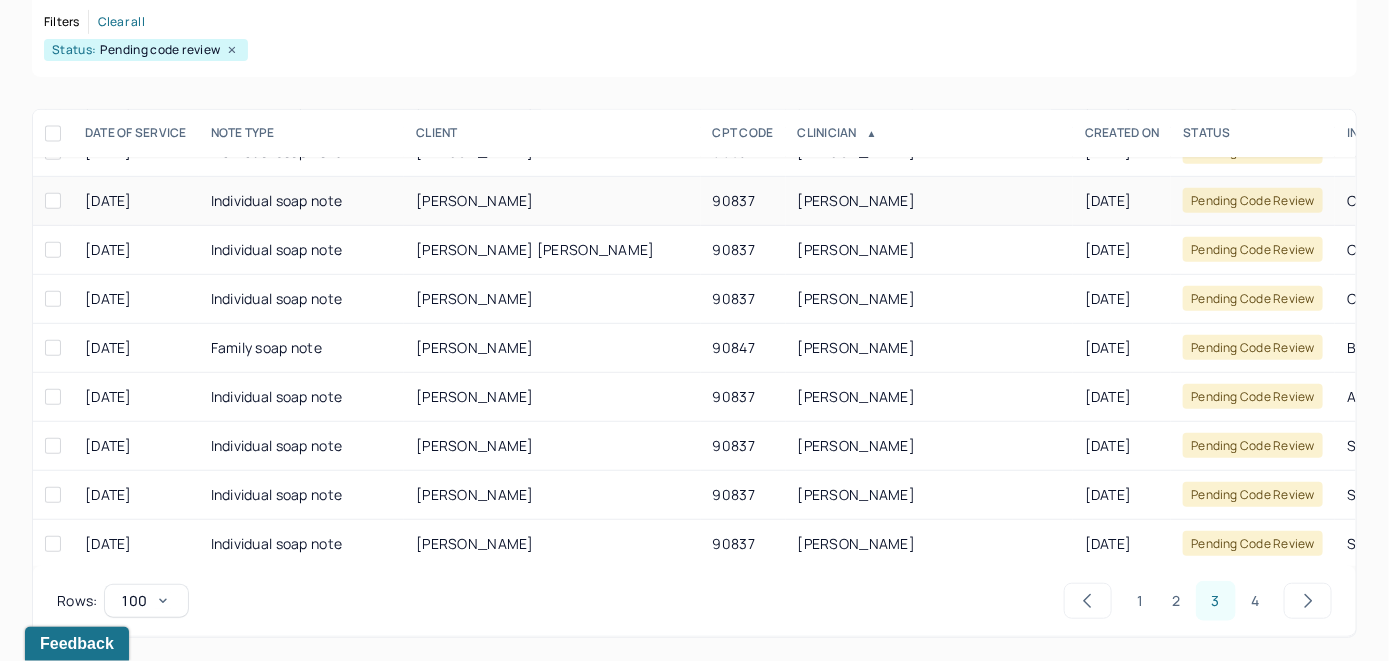 click on "ATKINS, KAYLYN" at bounding box center (552, 201) 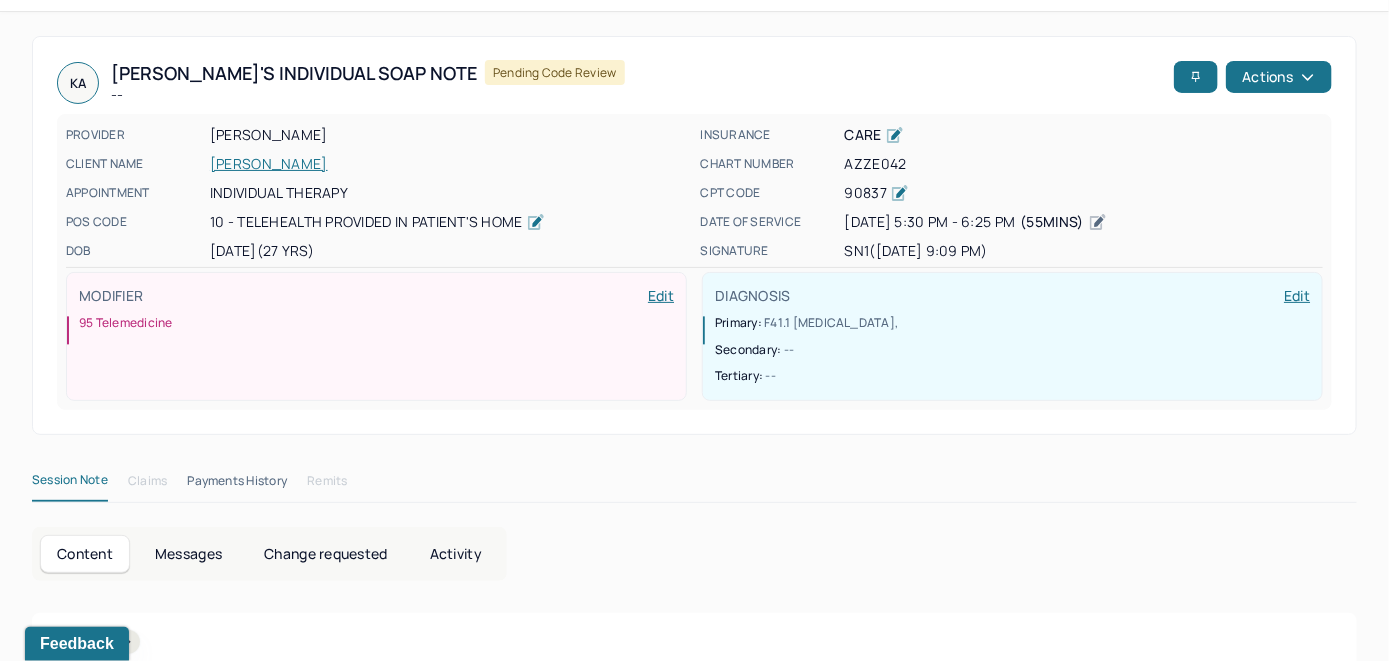 scroll, scrollTop: 0, scrollLeft: 0, axis: both 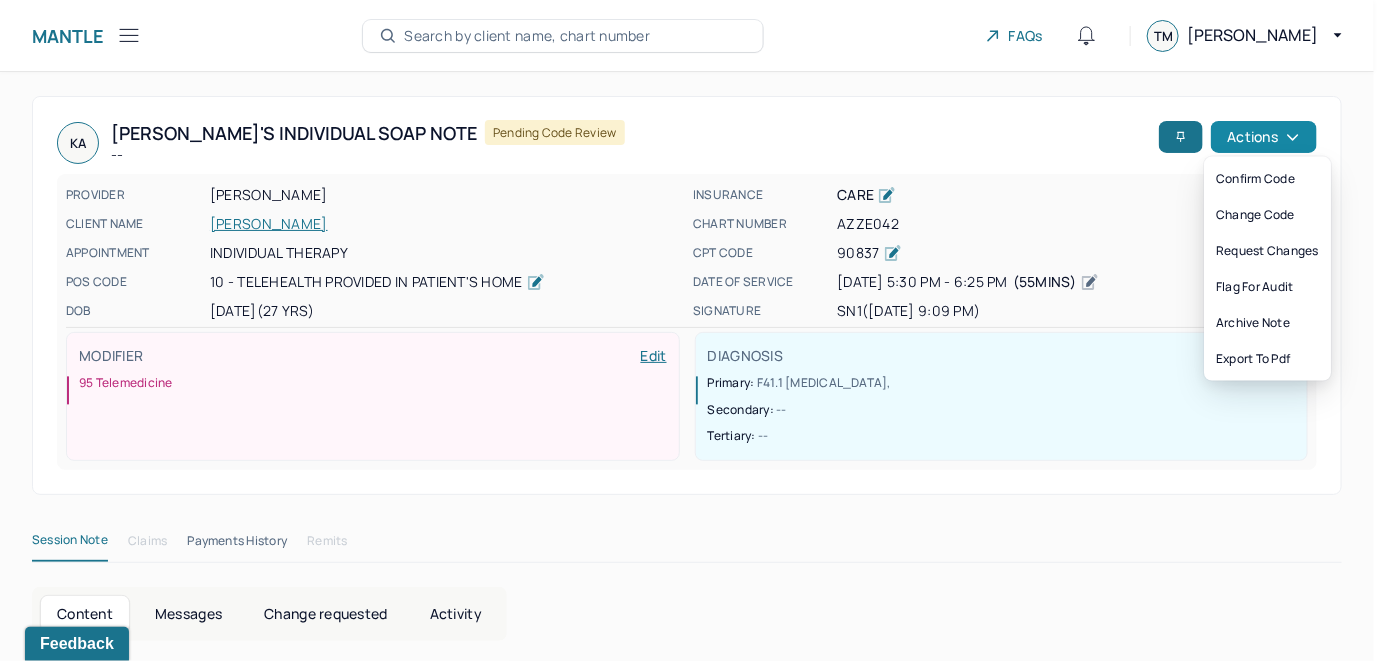 click on "Actions" at bounding box center [1264, 137] 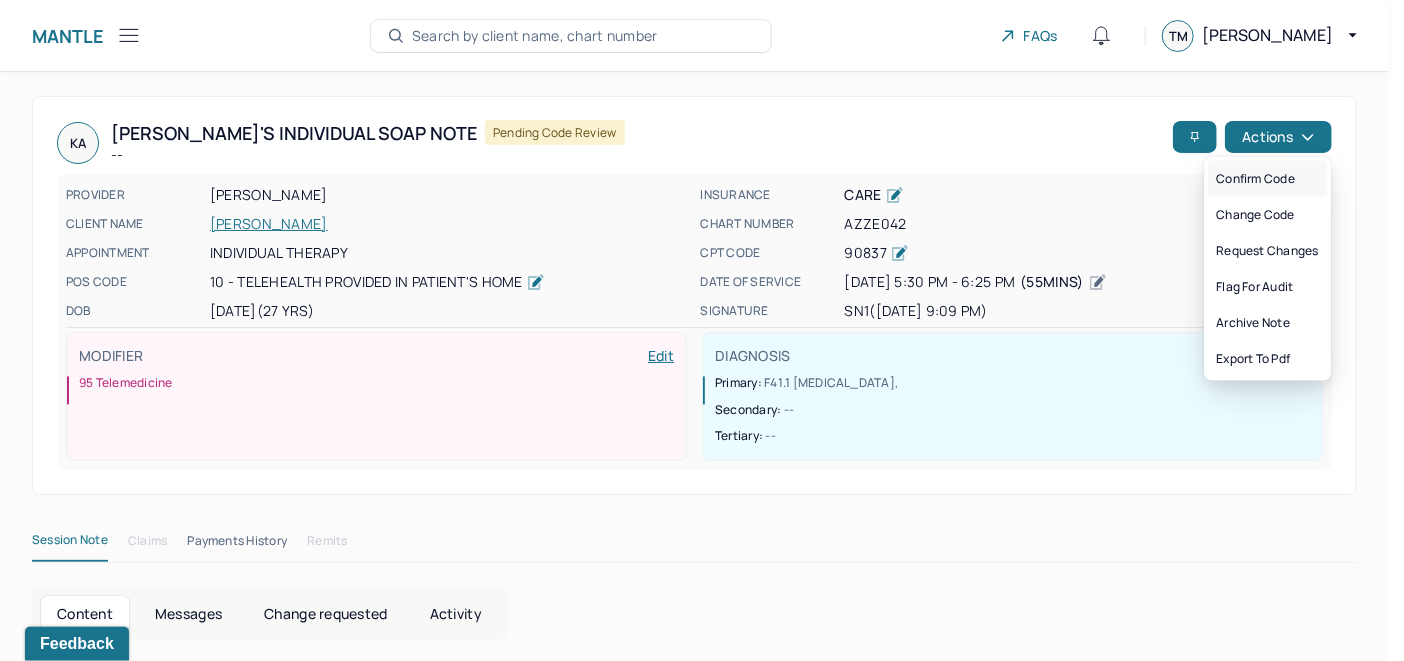 click on "Confirm code" at bounding box center (1267, 179) 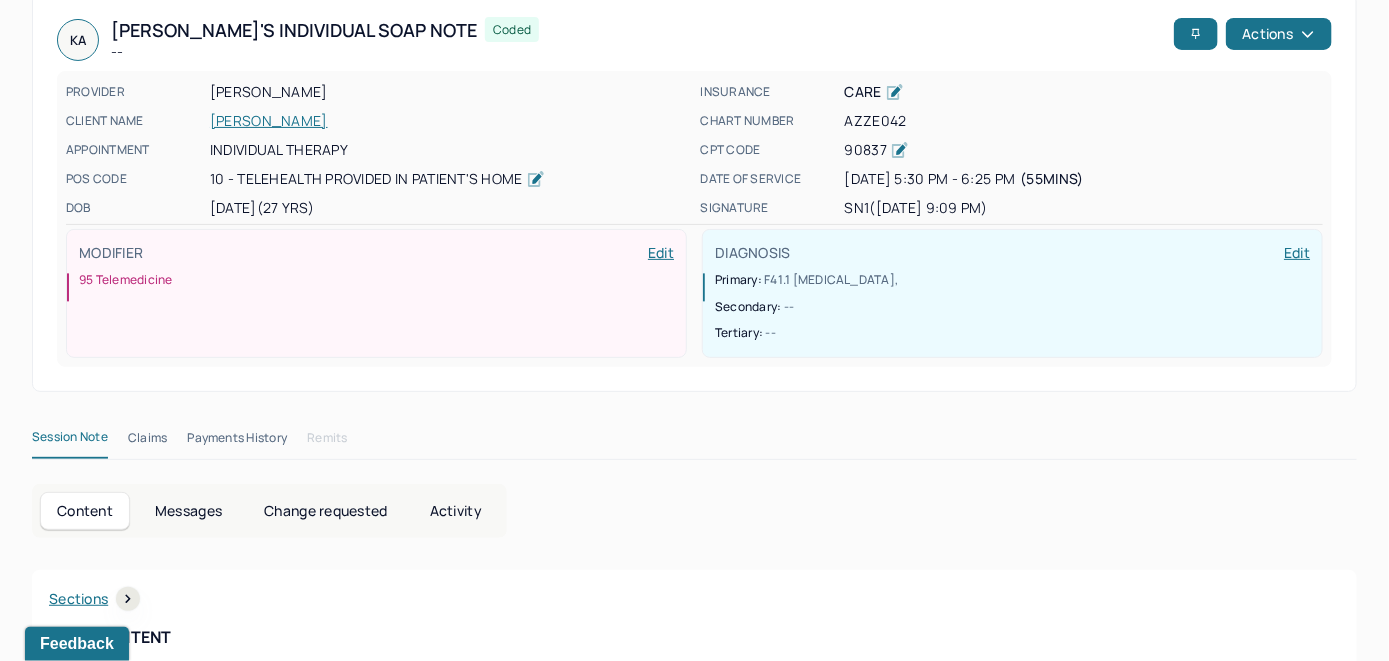 scroll, scrollTop: 100, scrollLeft: 0, axis: vertical 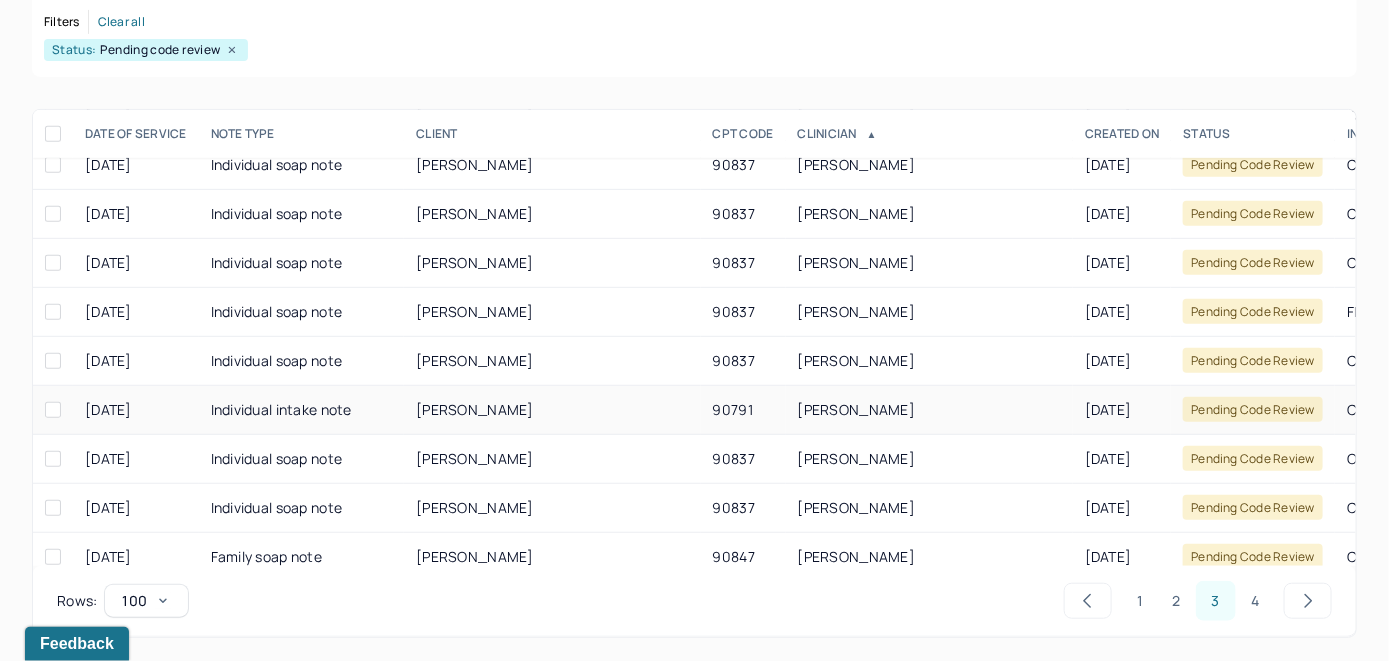 click on "SHORTALL, EILEEN" at bounding box center (475, 409) 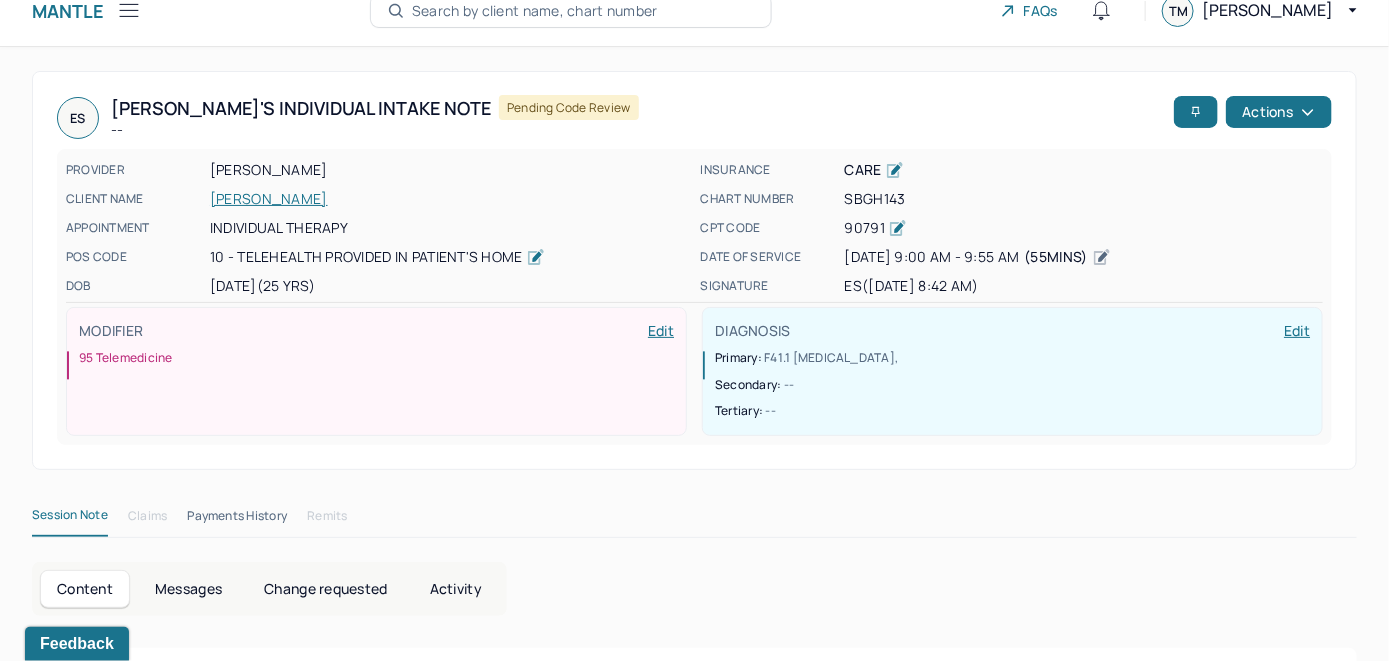 scroll, scrollTop: 0, scrollLeft: 0, axis: both 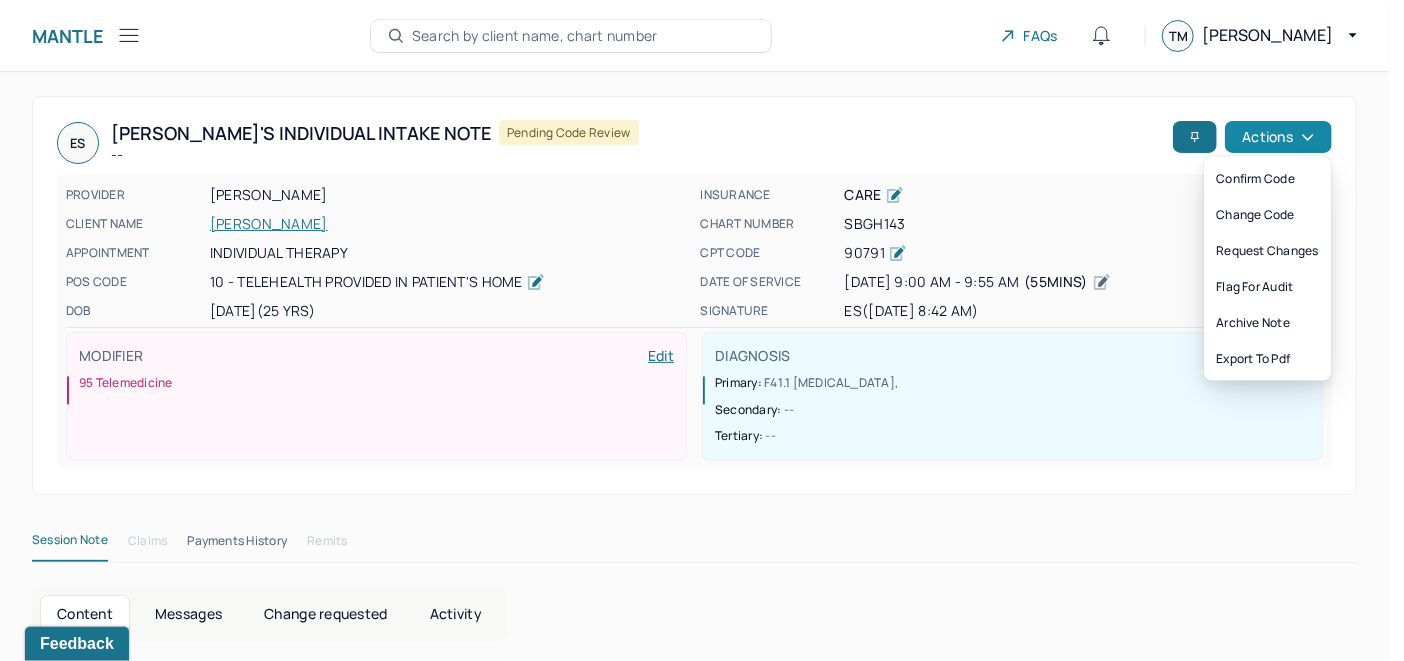 click on "Actions" at bounding box center (1278, 137) 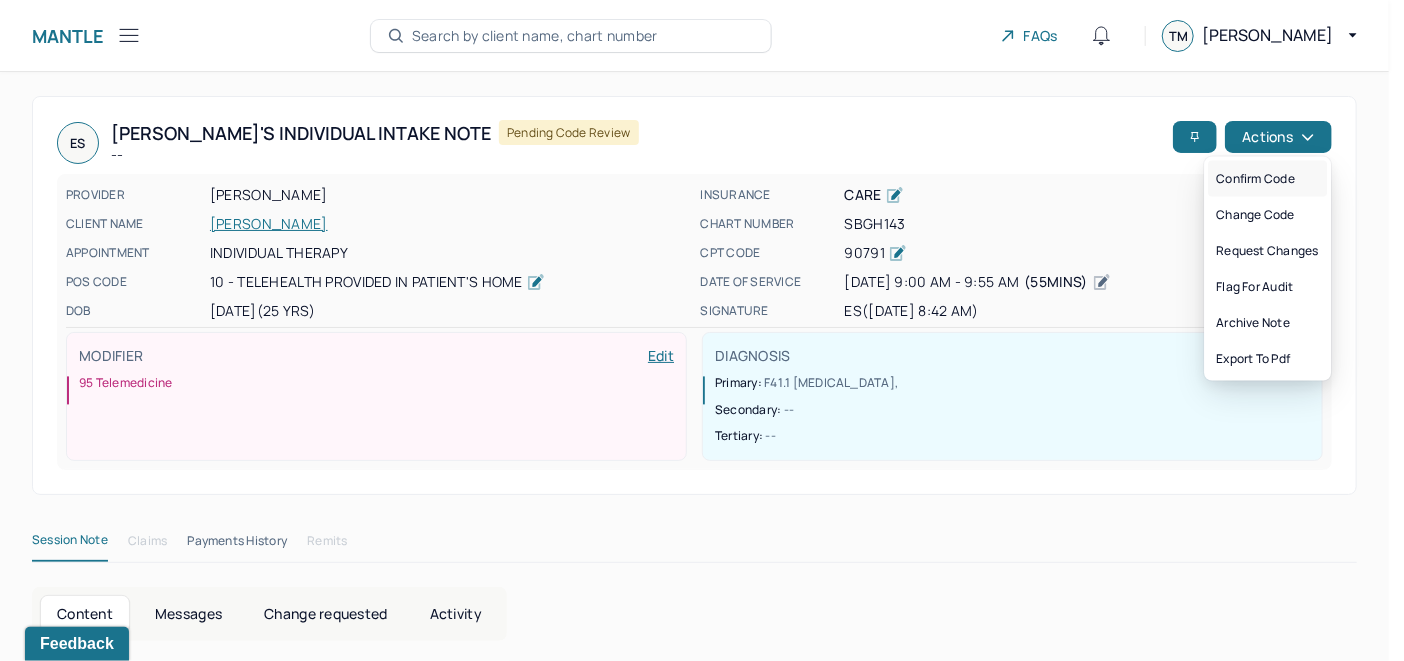 click on "Confirm code" at bounding box center (1267, 179) 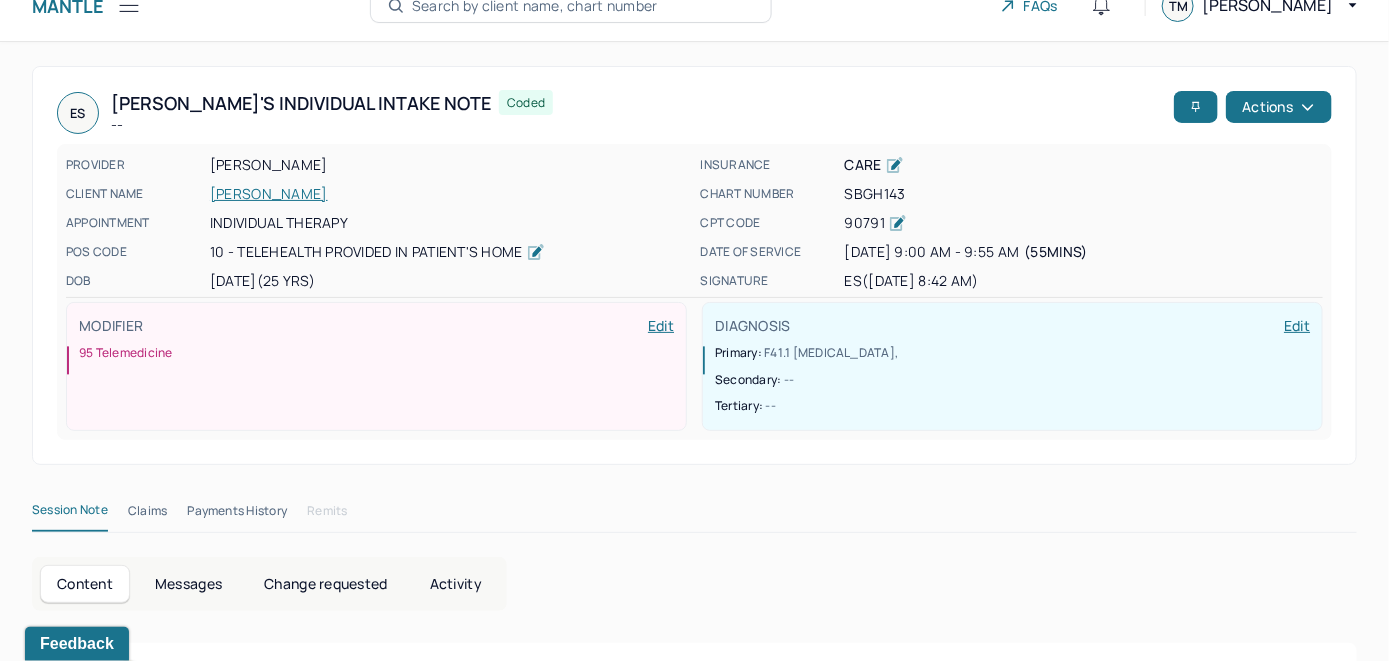 scroll, scrollTop: 0, scrollLeft: 0, axis: both 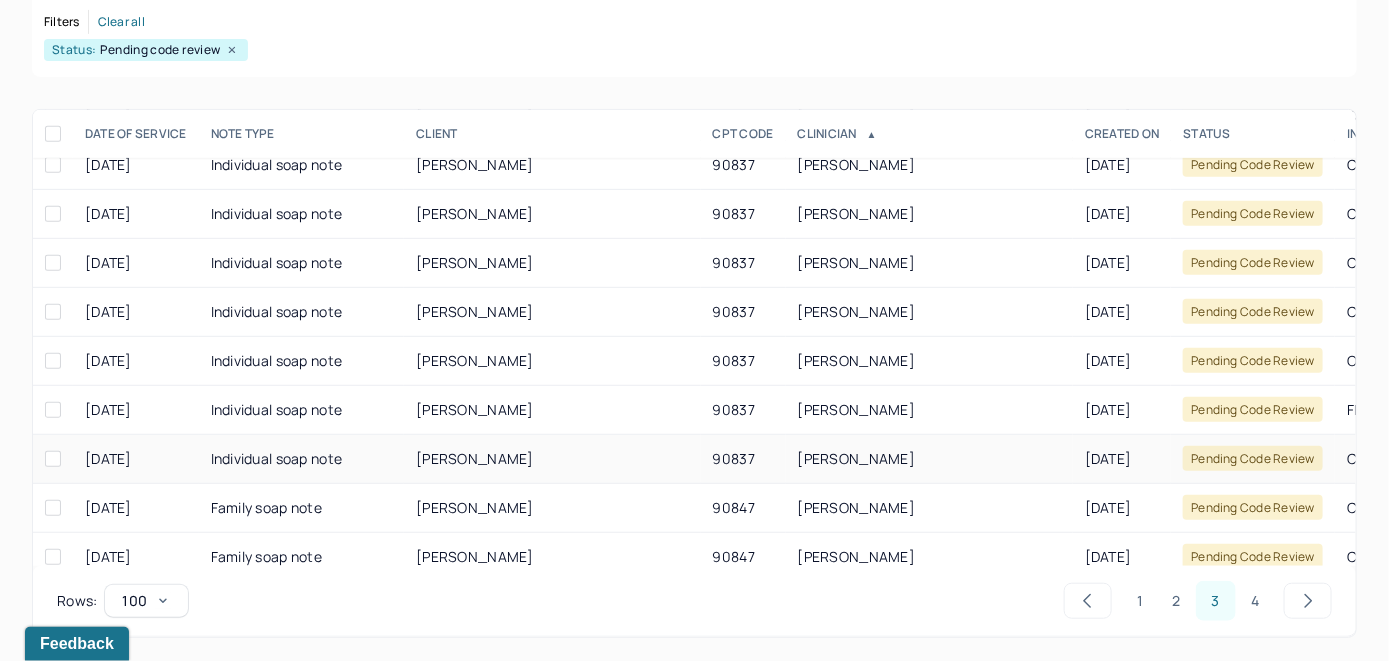 click on "ERDELYI, ISABEL" at bounding box center (475, 458) 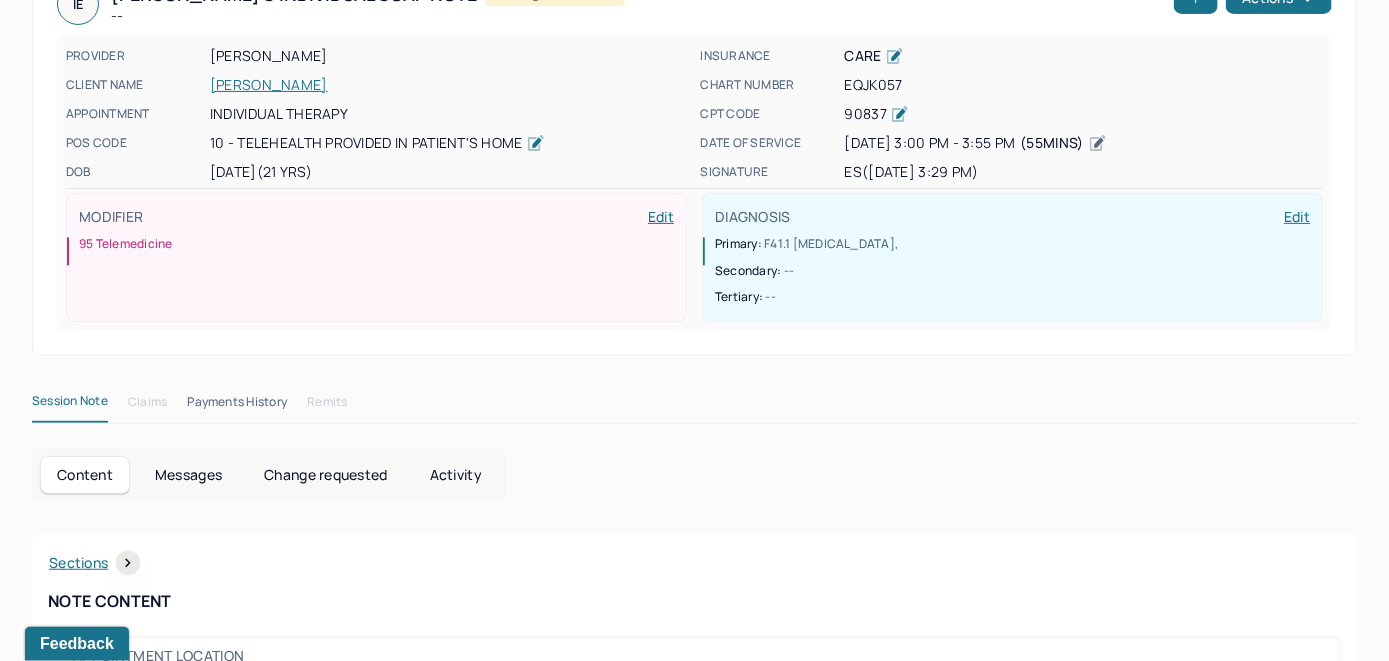 scroll, scrollTop: 0, scrollLeft: 0, axis: both 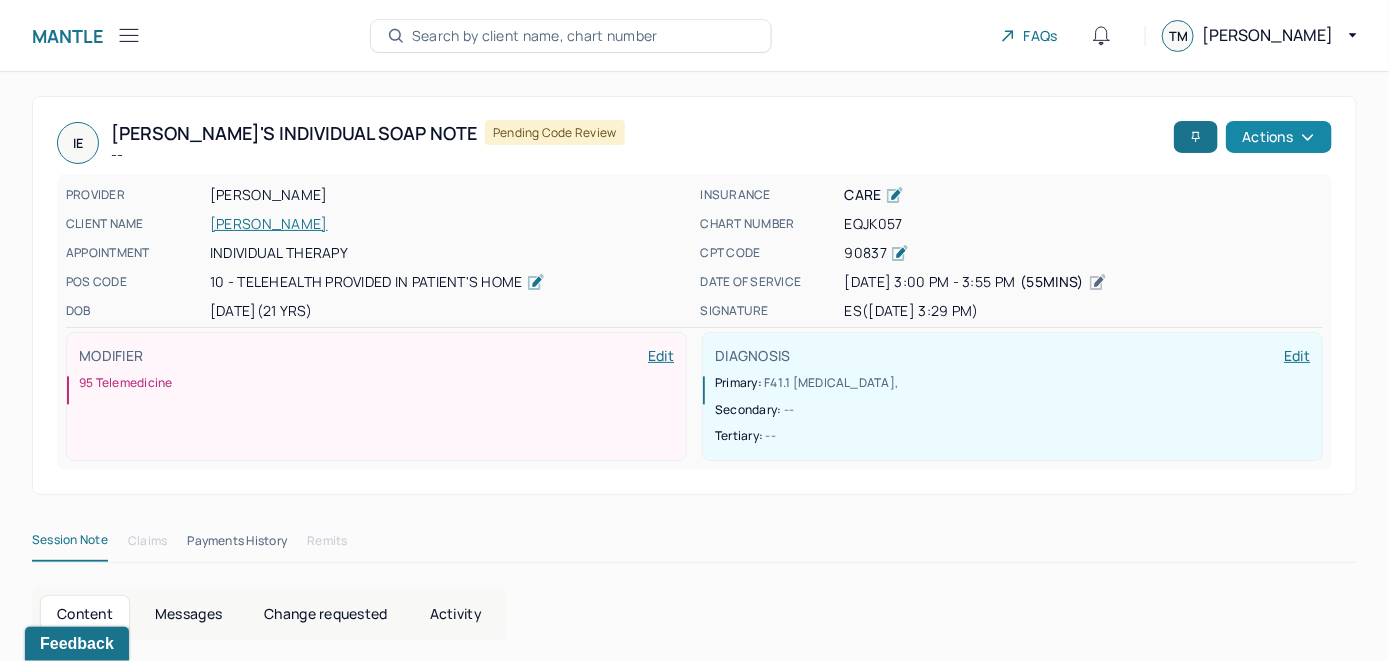 click on "Actions" at bounding box center (1279, 137) 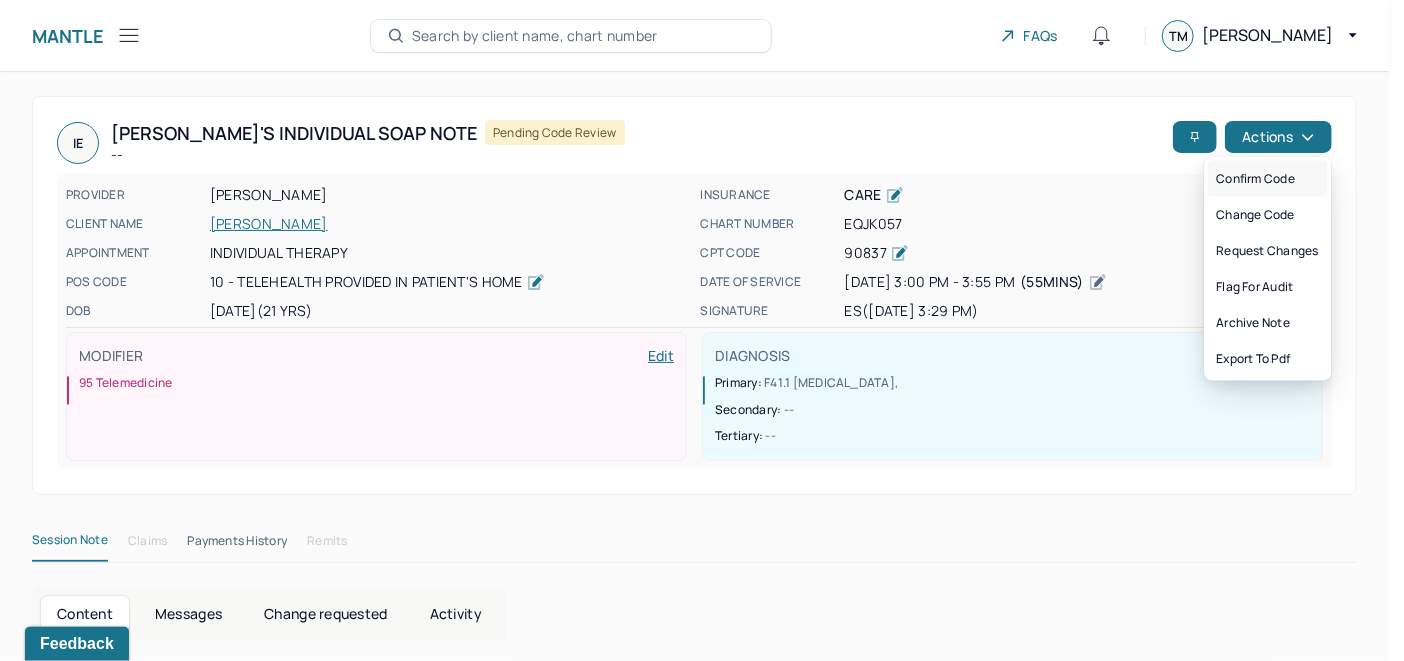 click on "Confirm code" at bounding box center (1267, 179) 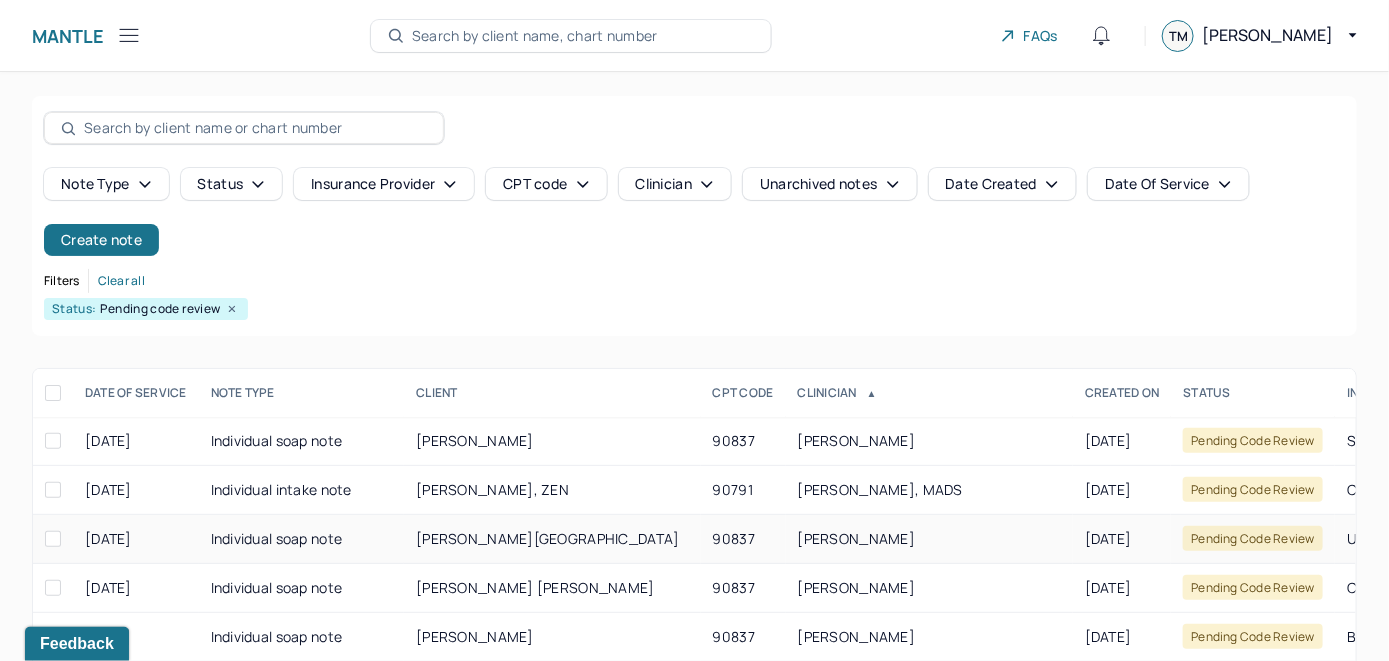 scroll, scrollTop: 259, scrollLeft: 0, axis: vertical 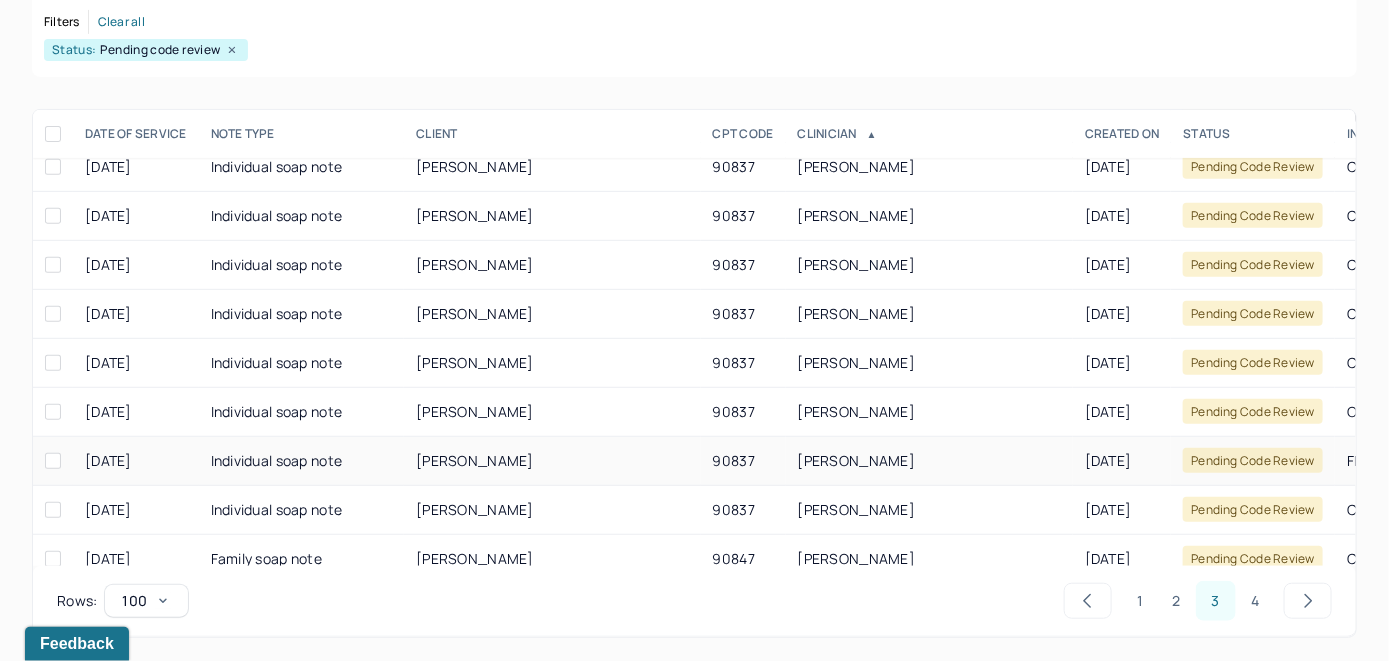click on "LANZA, MARIE" at bounding box center [475, 460] 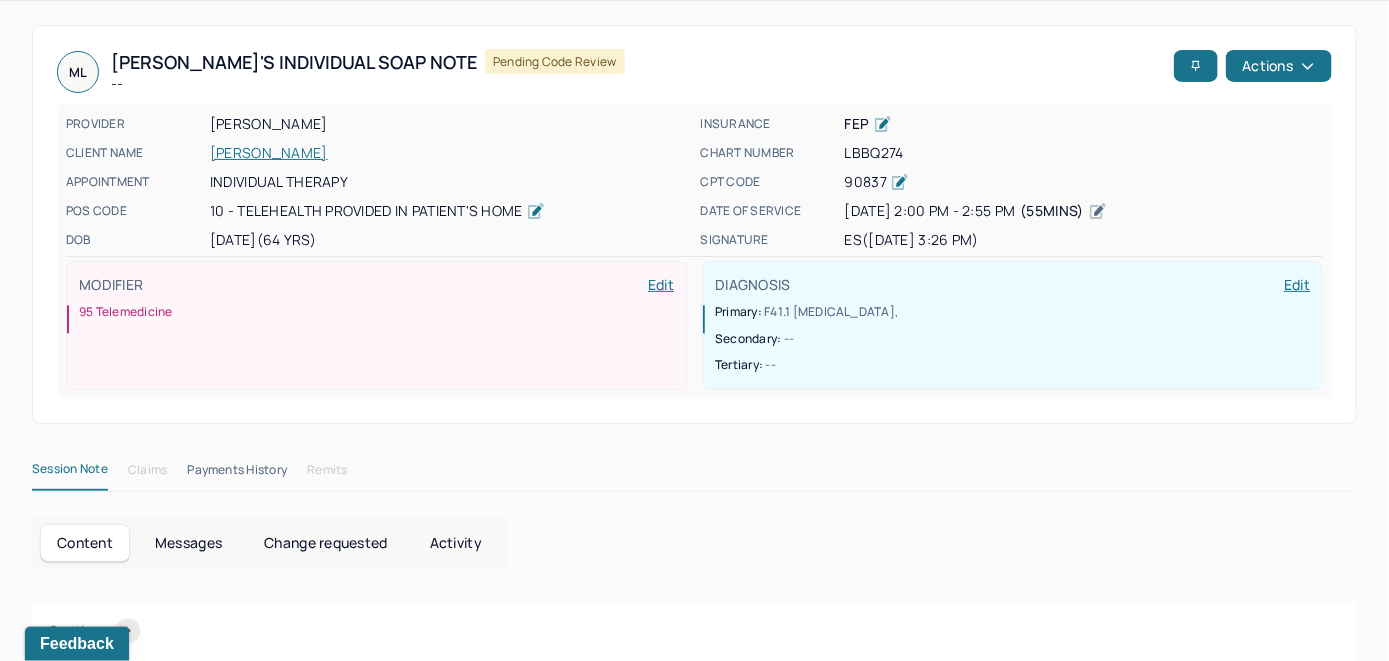 scroll, scrollTop: 0, scrollLeft: 0, axis: both 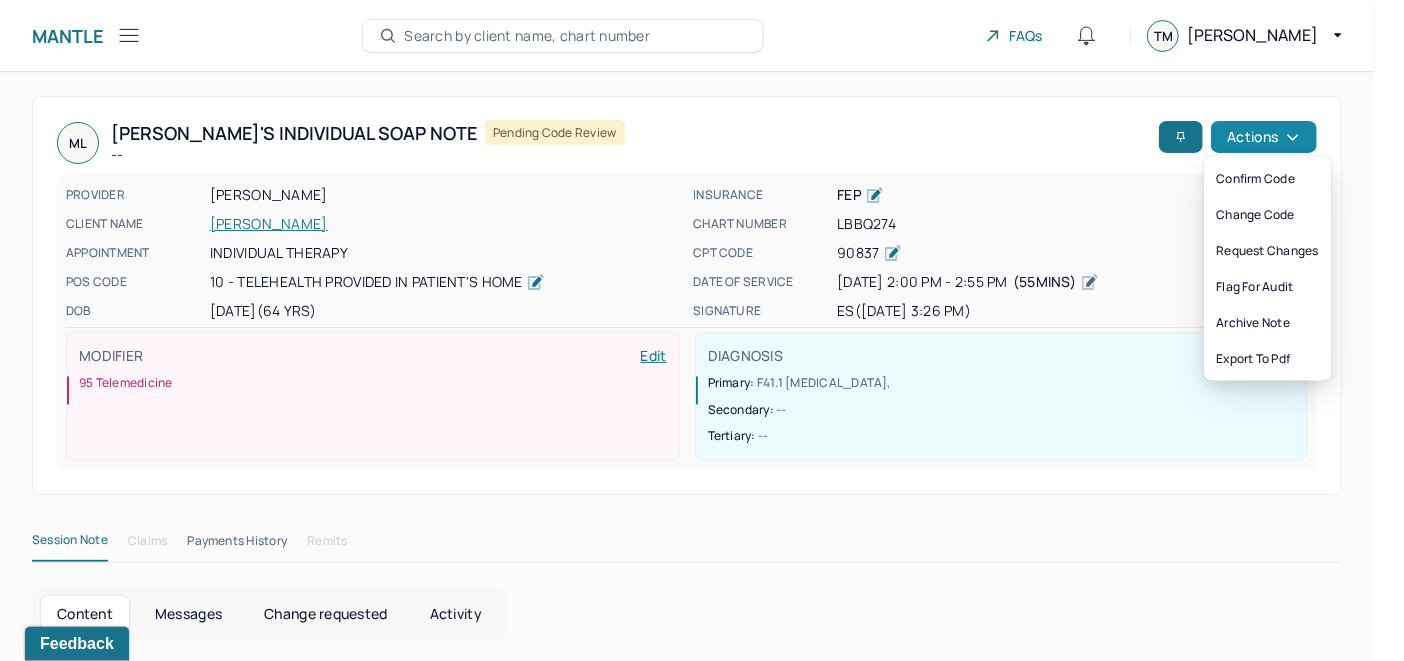 click on "Actions" at bounding box center [1264, 137] 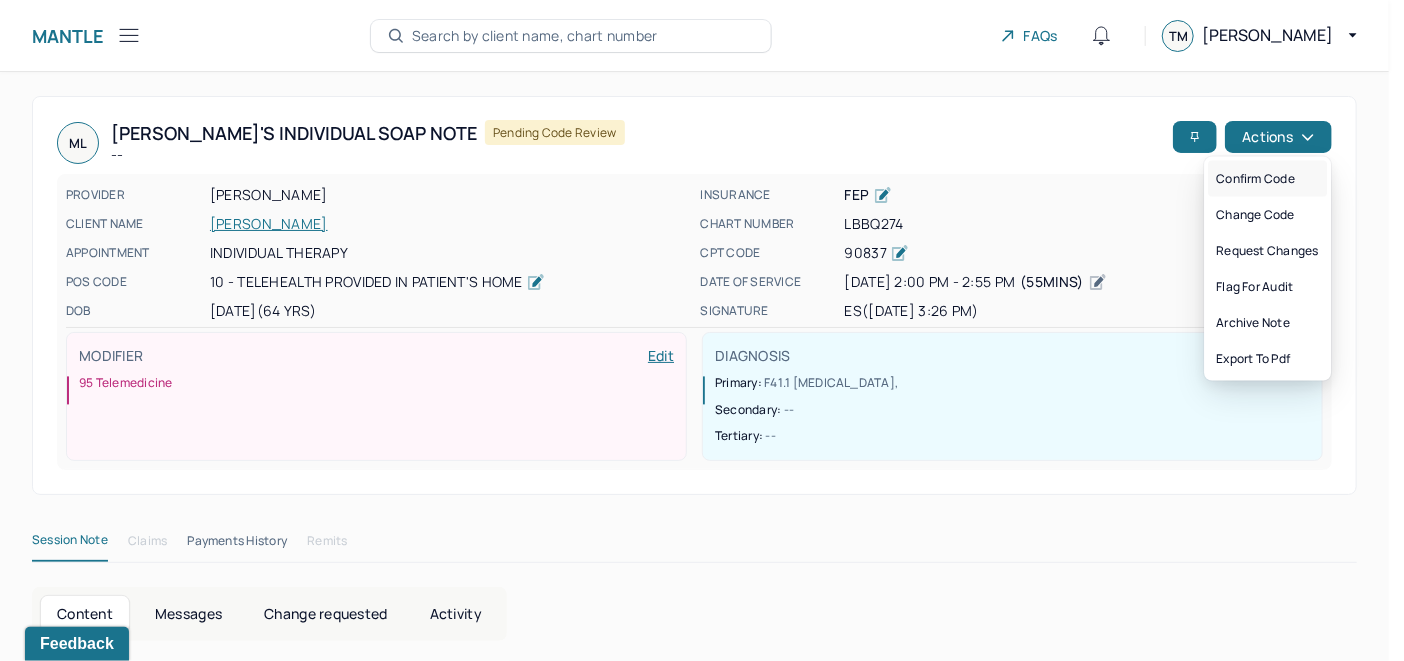 click on "Confirm code" at bounding box center (1267, 179) 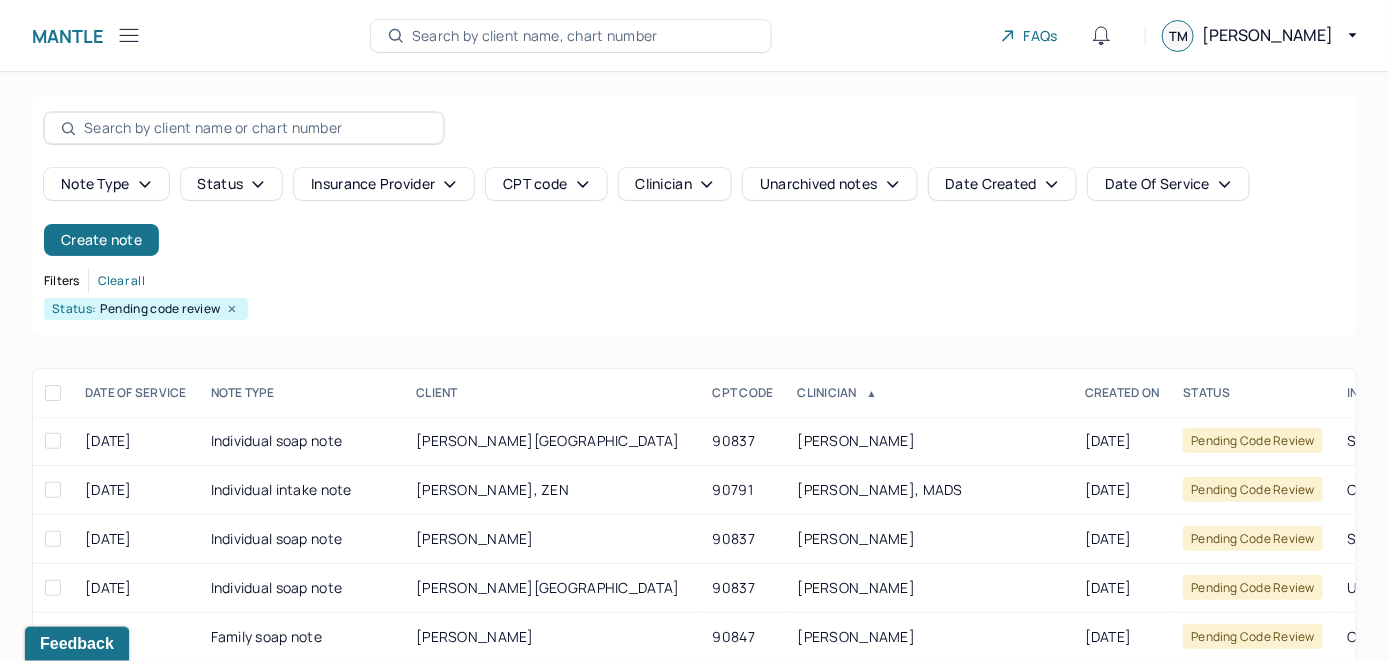 scroll, scrollTop: 259, scrollLeft: 0, axis: vertical 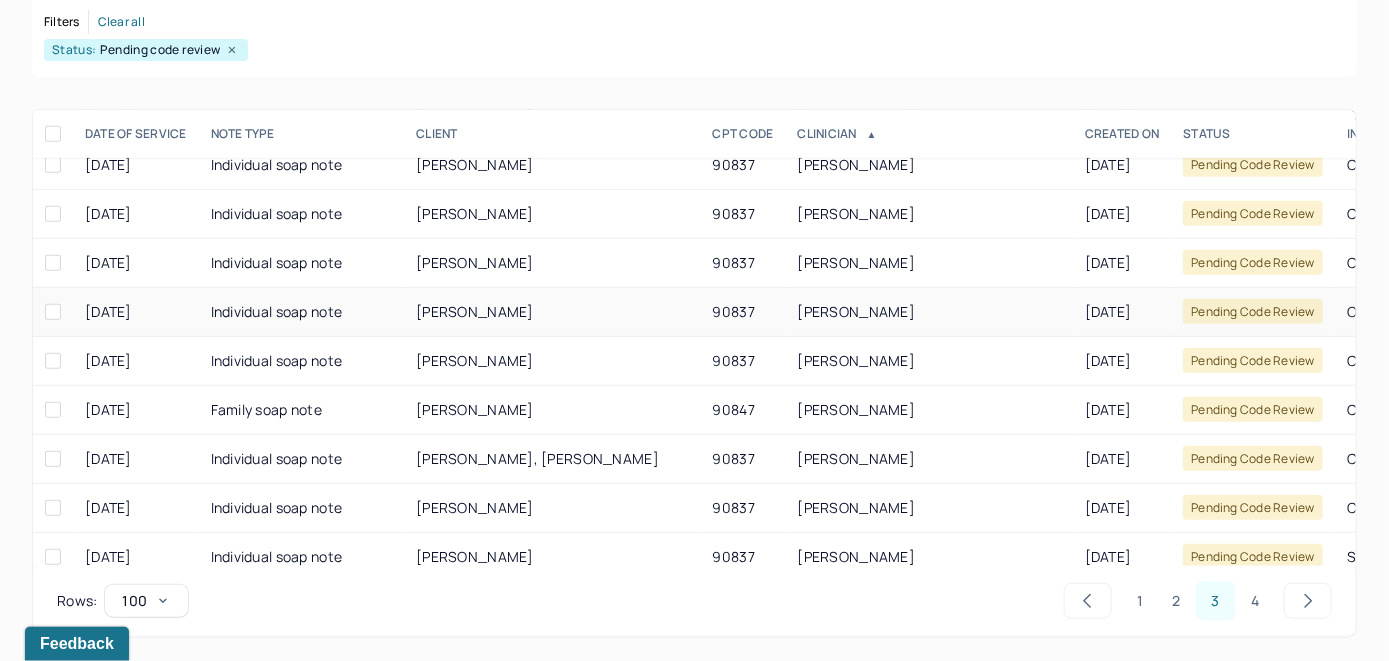 click on "THOMPSON, MATTHEW" at bounding box center (552, 312) 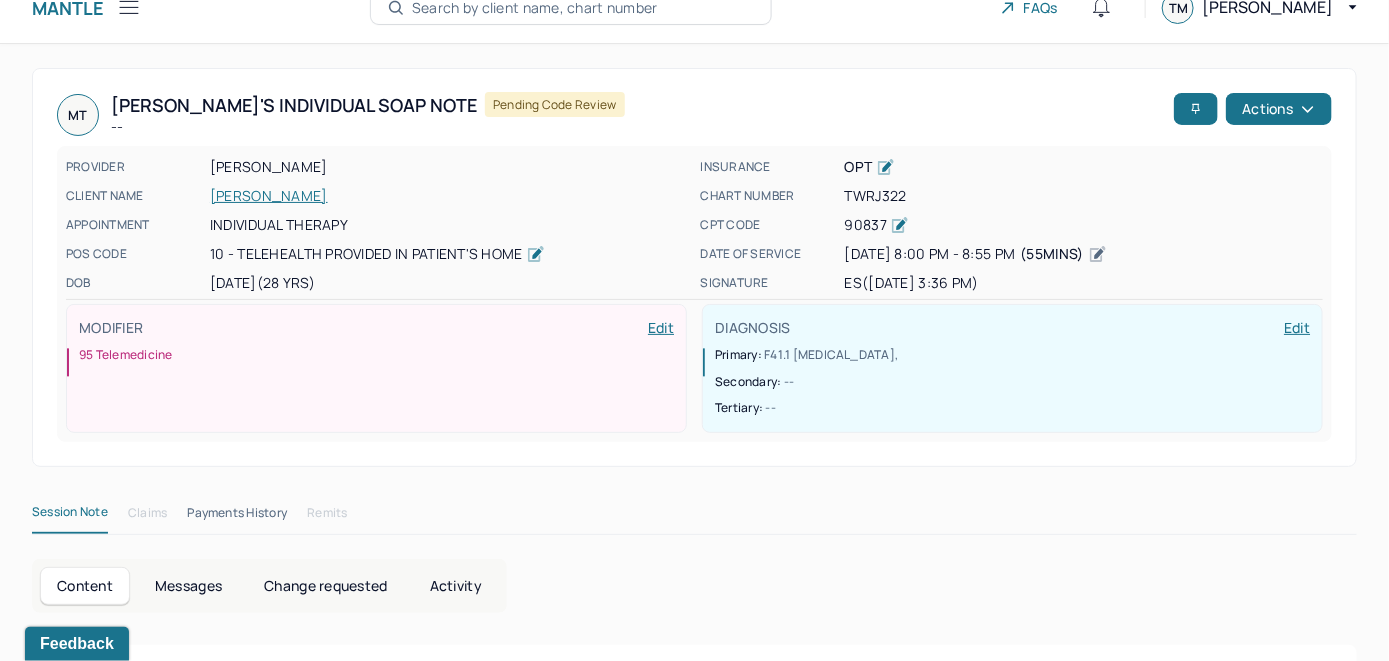 scroll, scrollTop: 0, scrollLeft: 0, axis: both 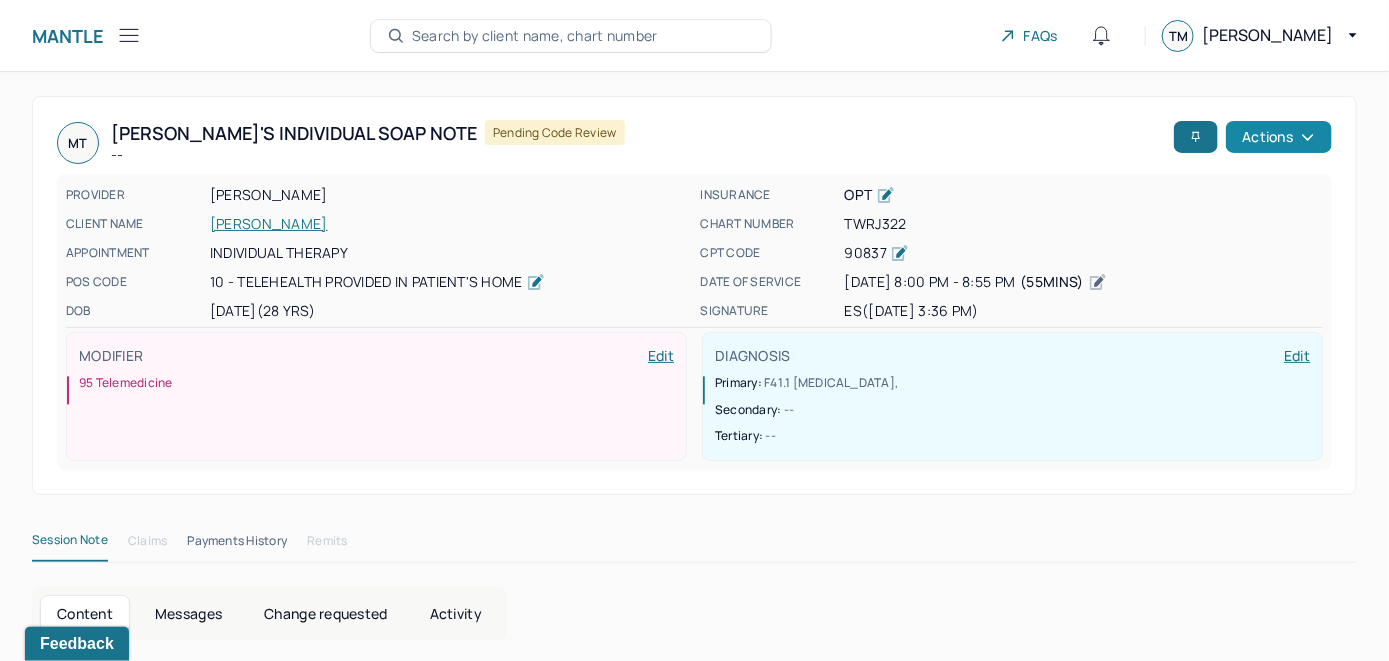 click on "Actions" at bounding box center (1279, 137) 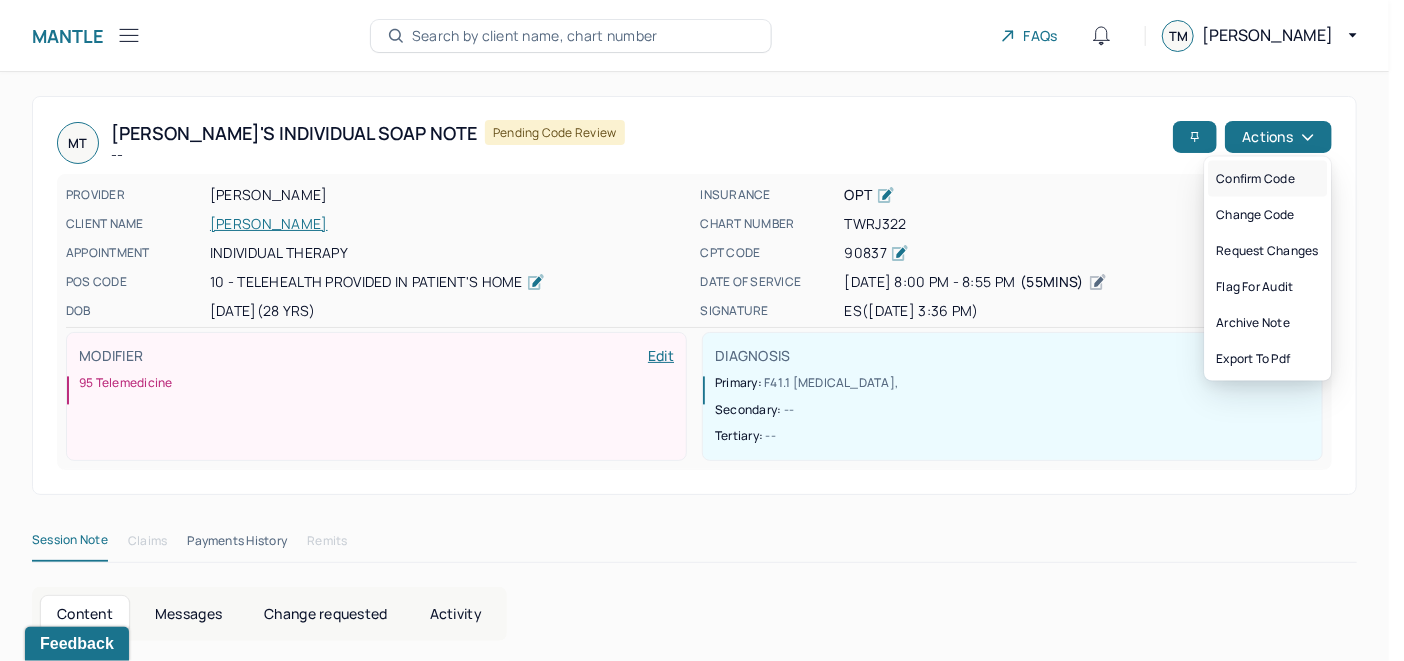 click on "Confirm code" at bounding box center [1267, 179] 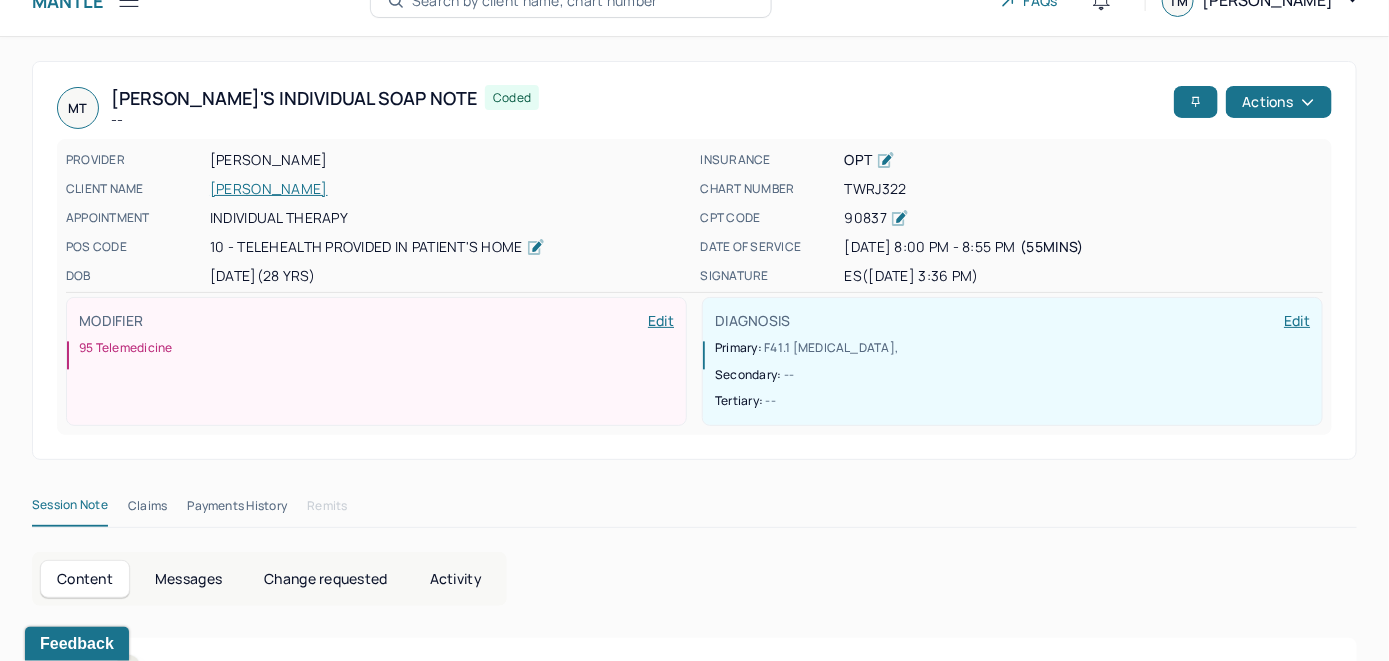 scroll, scrollTop: 0, scrollLeft: 0, axis: both 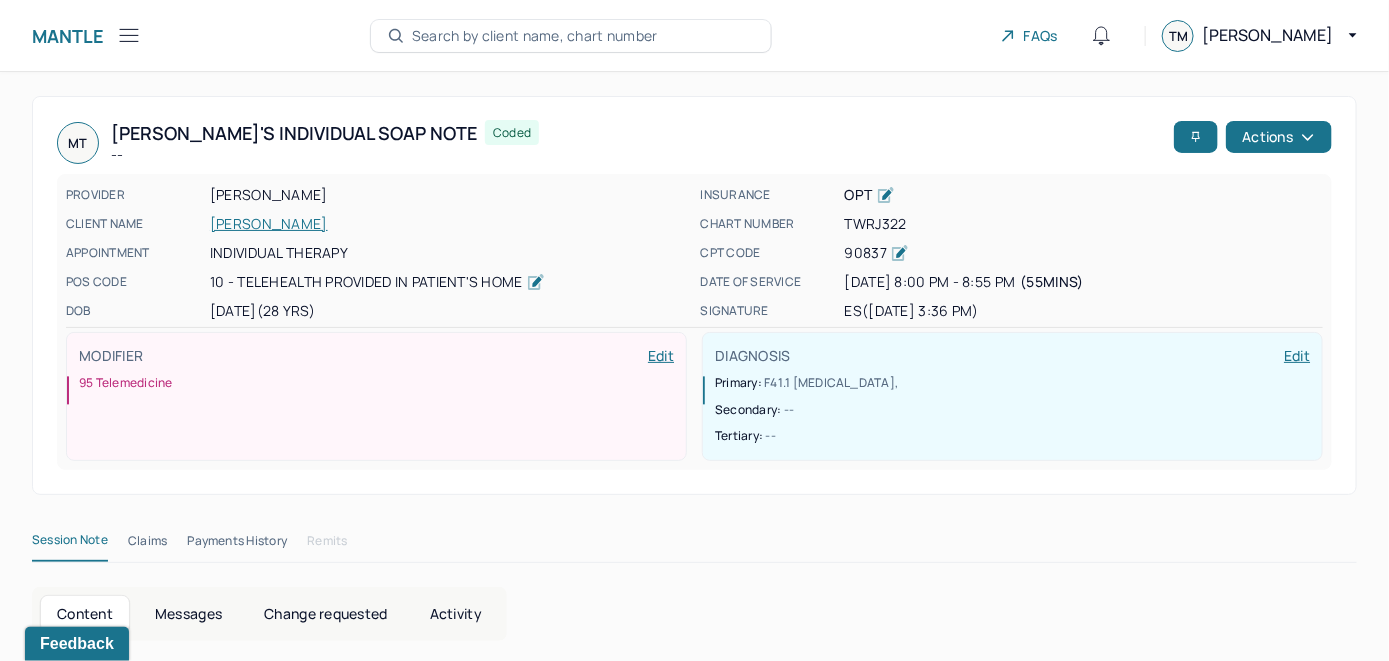 click on "SIGNATURE" at bounding box center (771, 311) 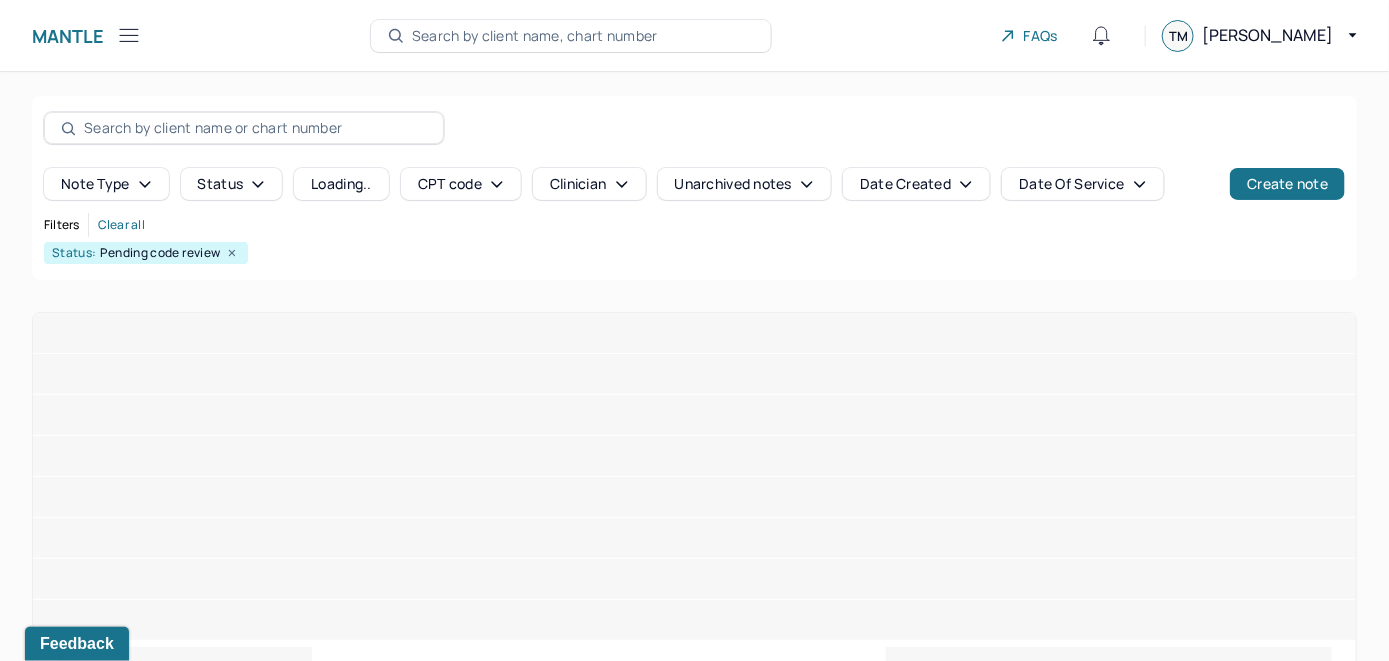 scroll, scrollTop: 44, scrollLeft: 0, axis: vertical 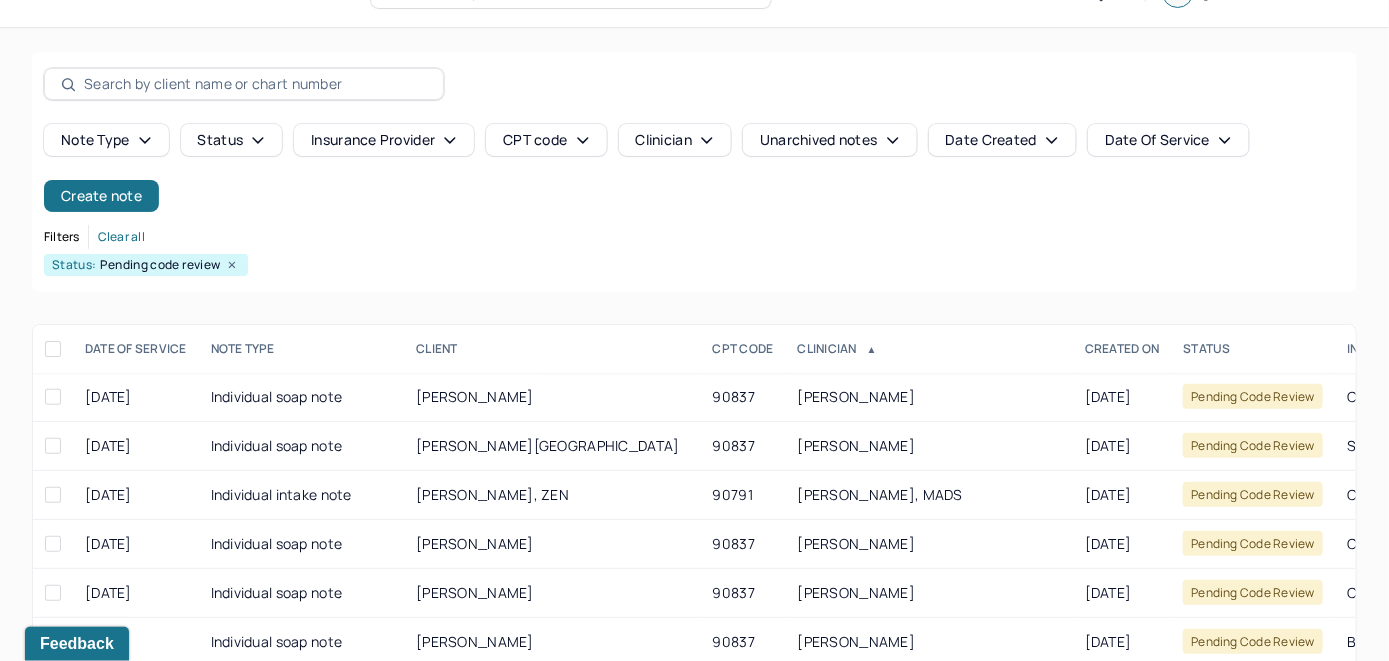 click on "DATE OF SERVICE" at bounding box center [136, 349] 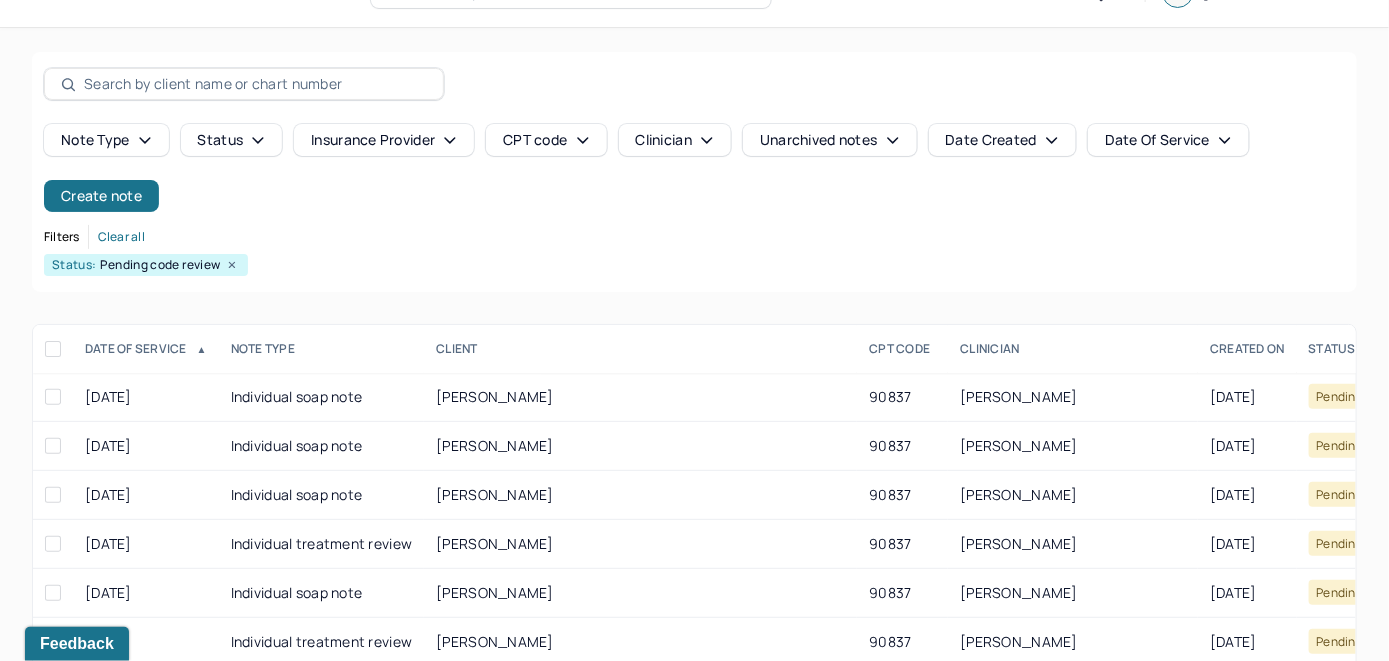 click on "DATE OF SERVICE ▲" at bounding box center (146, 349) 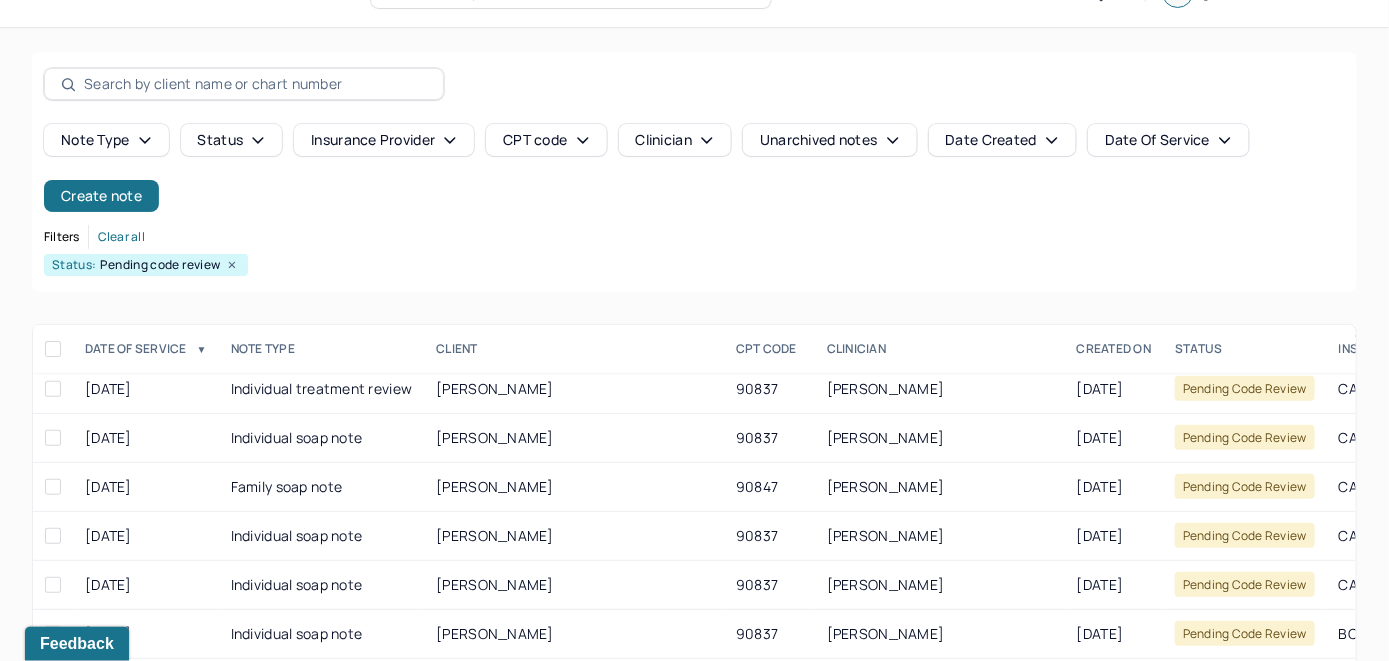 scroll, scrollTop: 0, scrollLeft: 0, axis: both 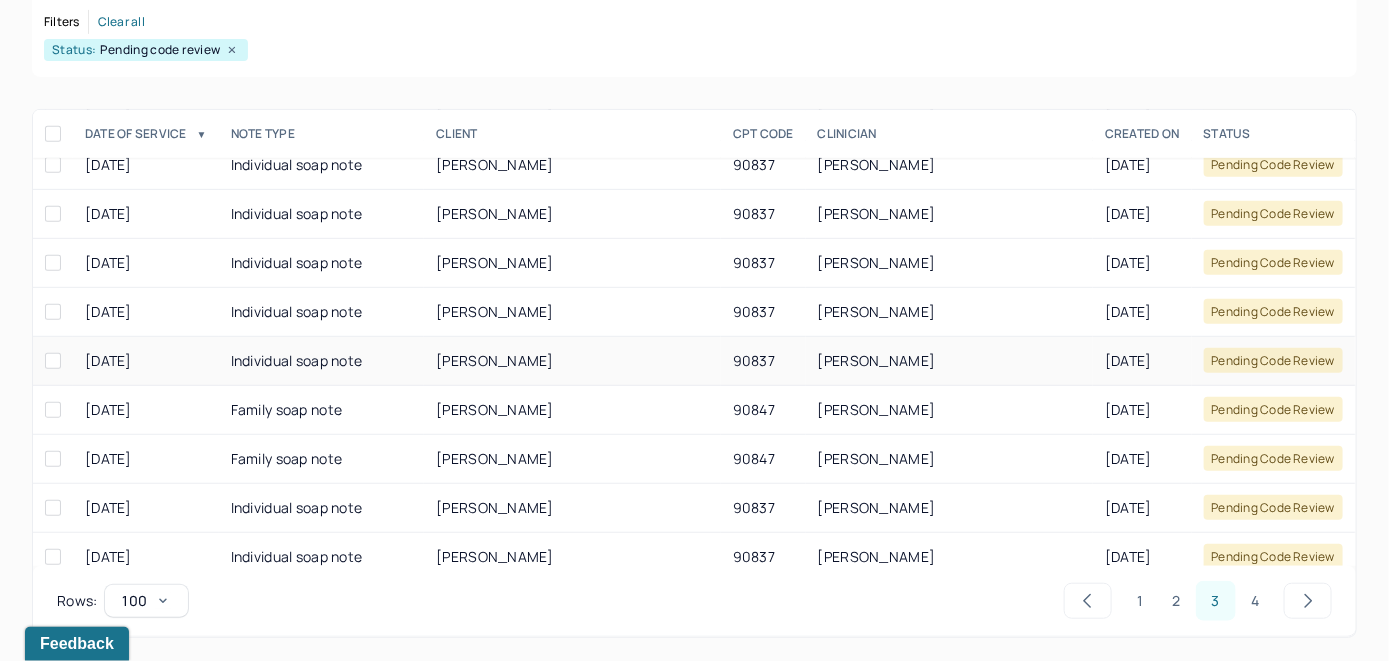 click on "DWYER, NICOLE" at bounding box center (572, 361) 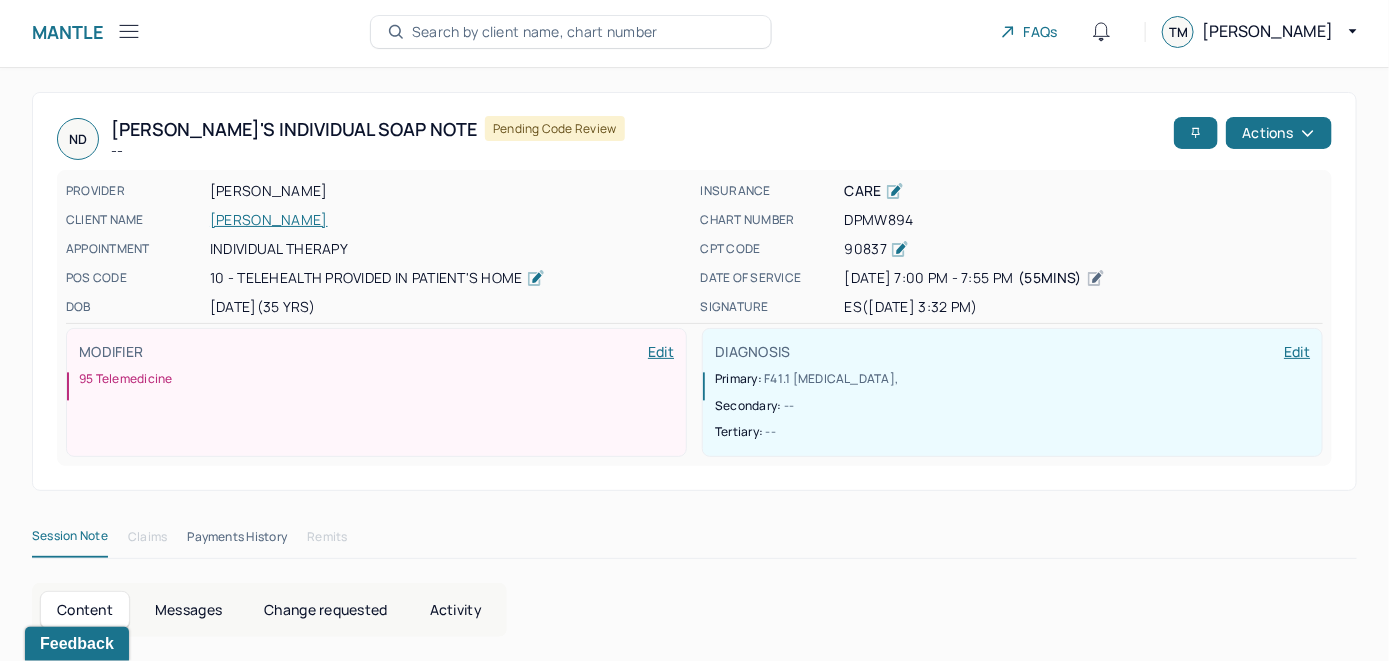 scroll, scrollTop: 0, scrollLeft: 0, axis: both 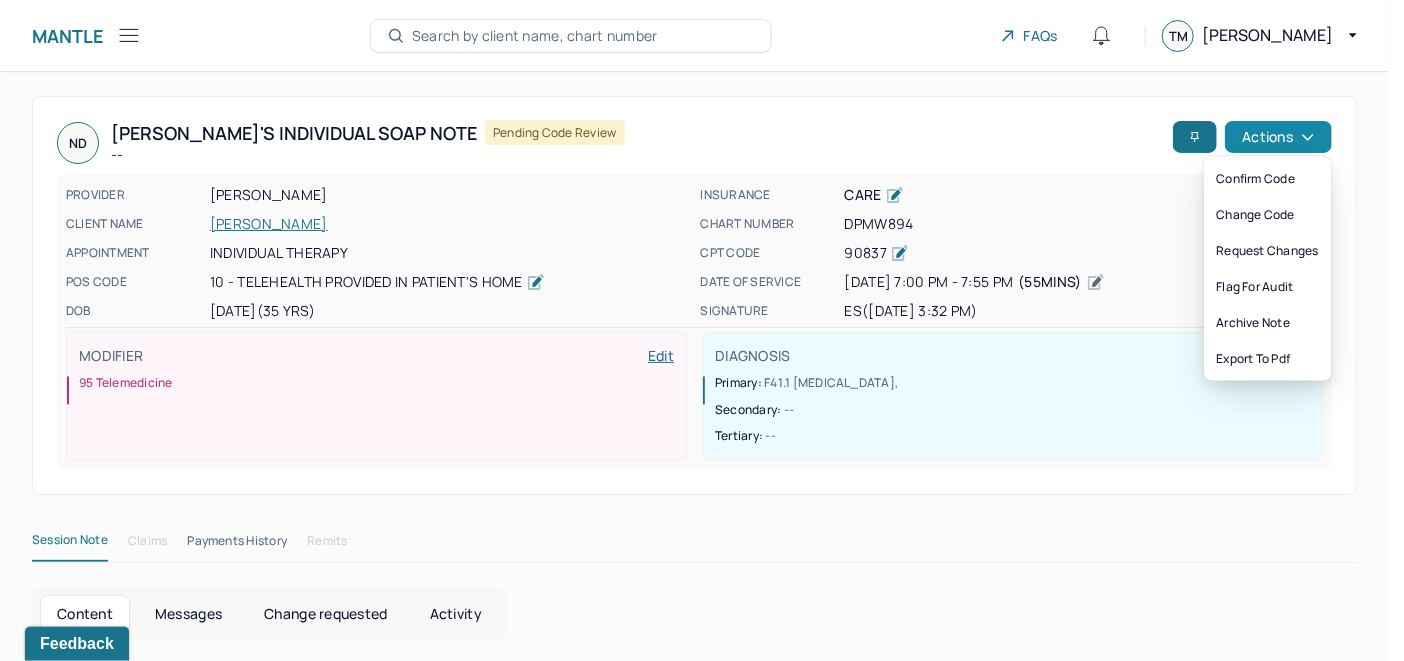 click on "Actions" at bounding box center [1278, 137] 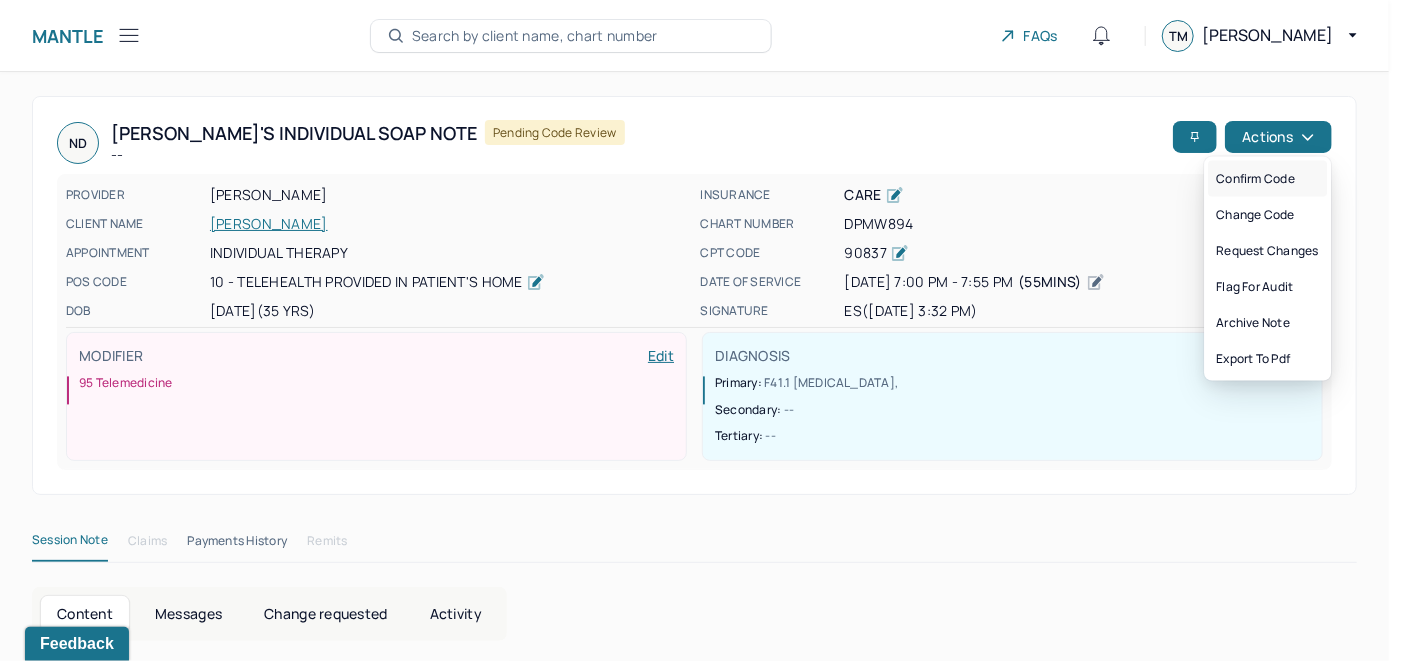 click on "Confirm code" at bounding box center [1267, 179] 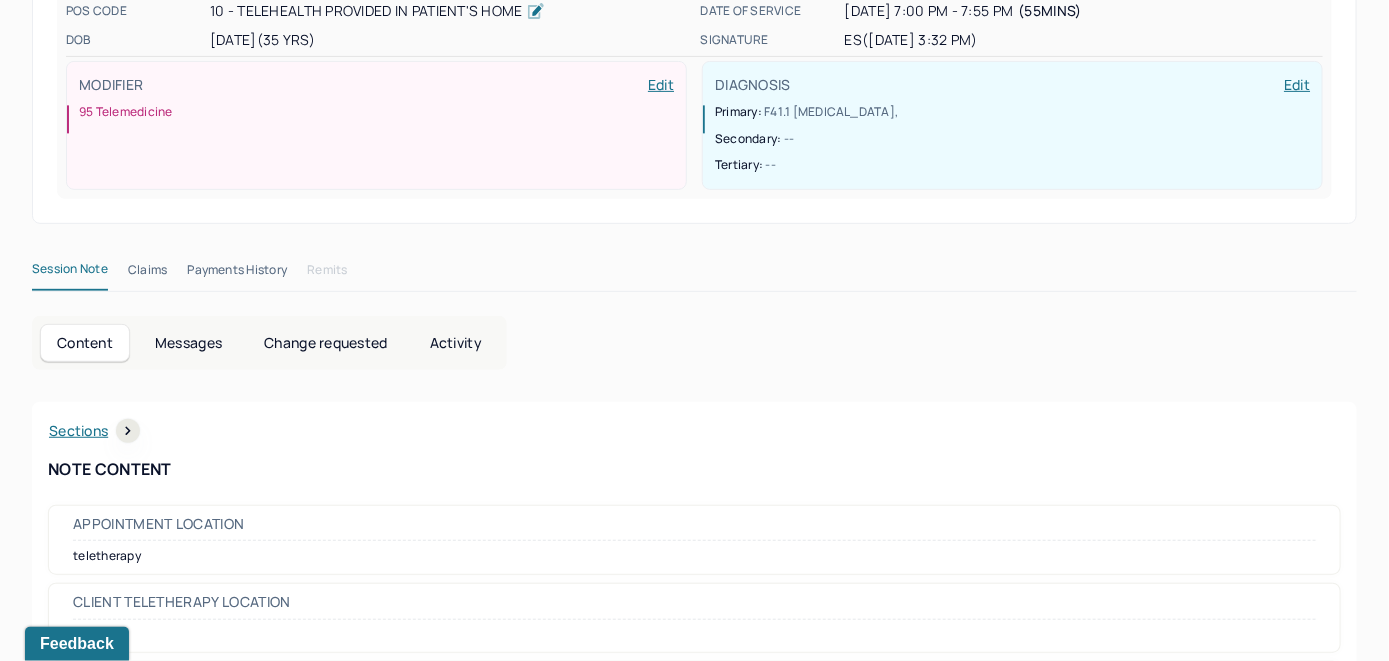 scroll, scrollTop: 100, scrollLeft: 0, axis: vertical 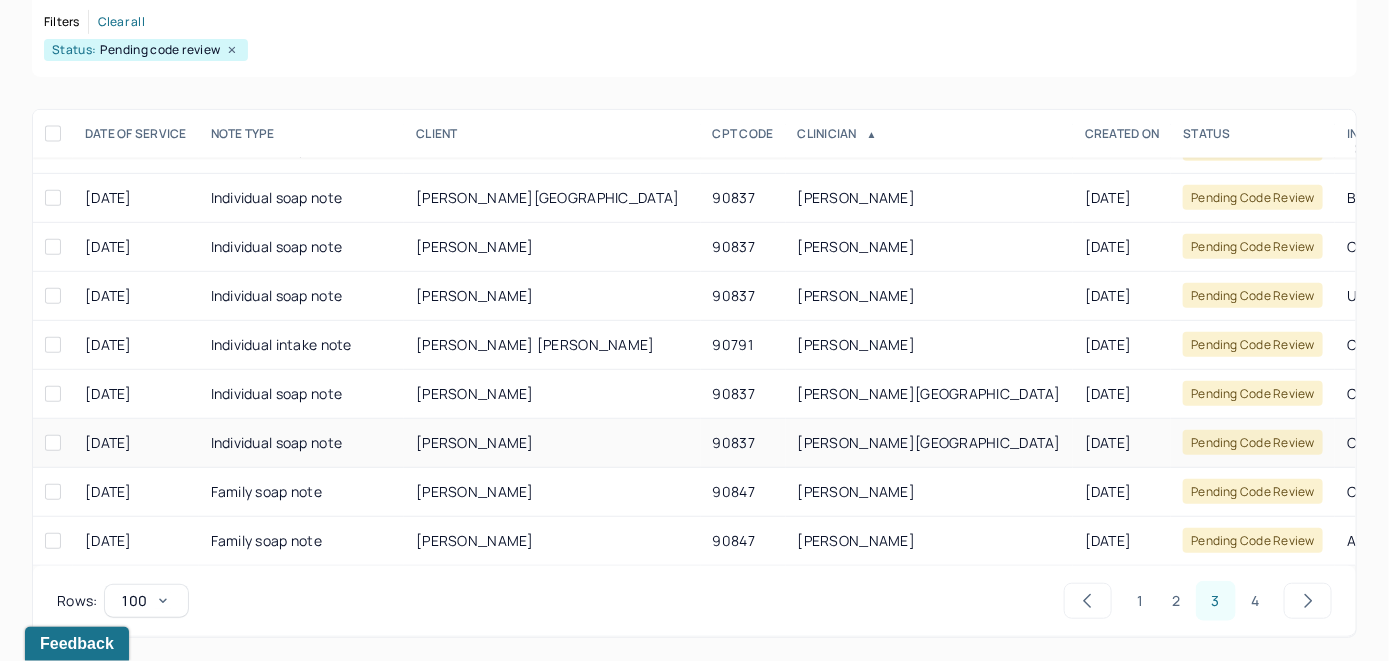 click on "SHAFIR, IAN" at bounding box center [552, 443] 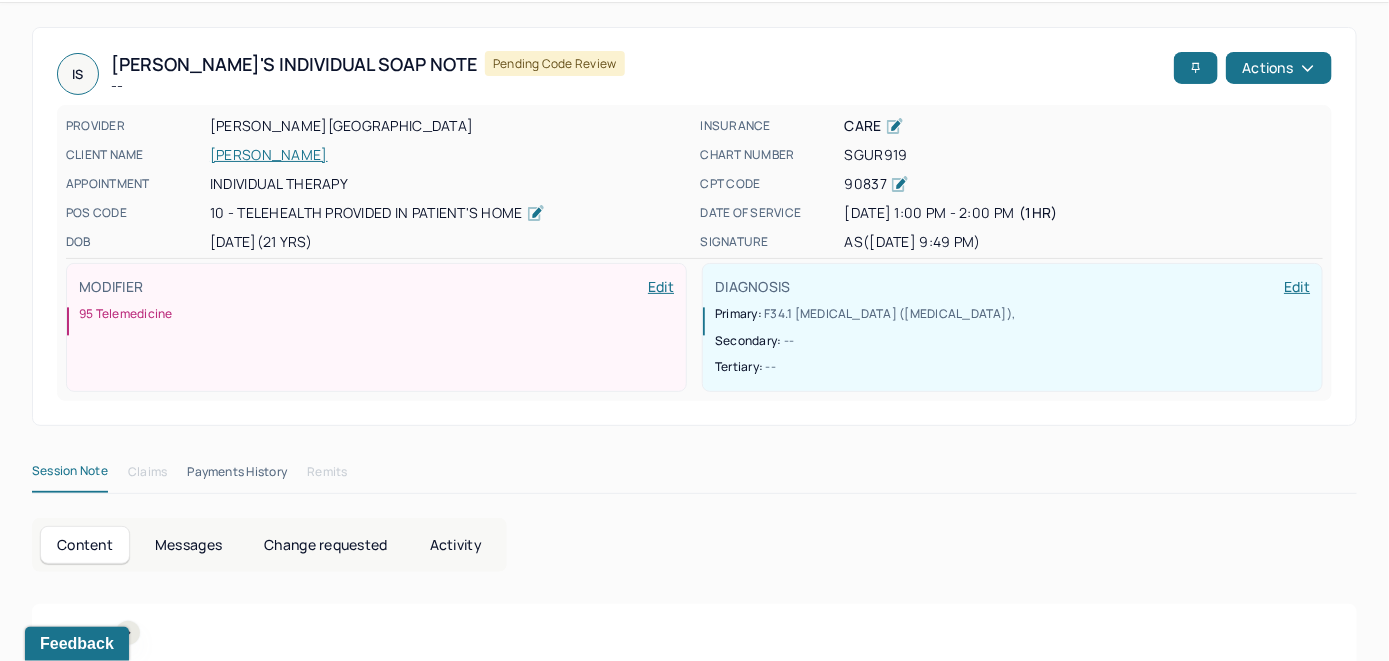 scroll, scrollTop: 0, scrollLeft: 0, axis: both 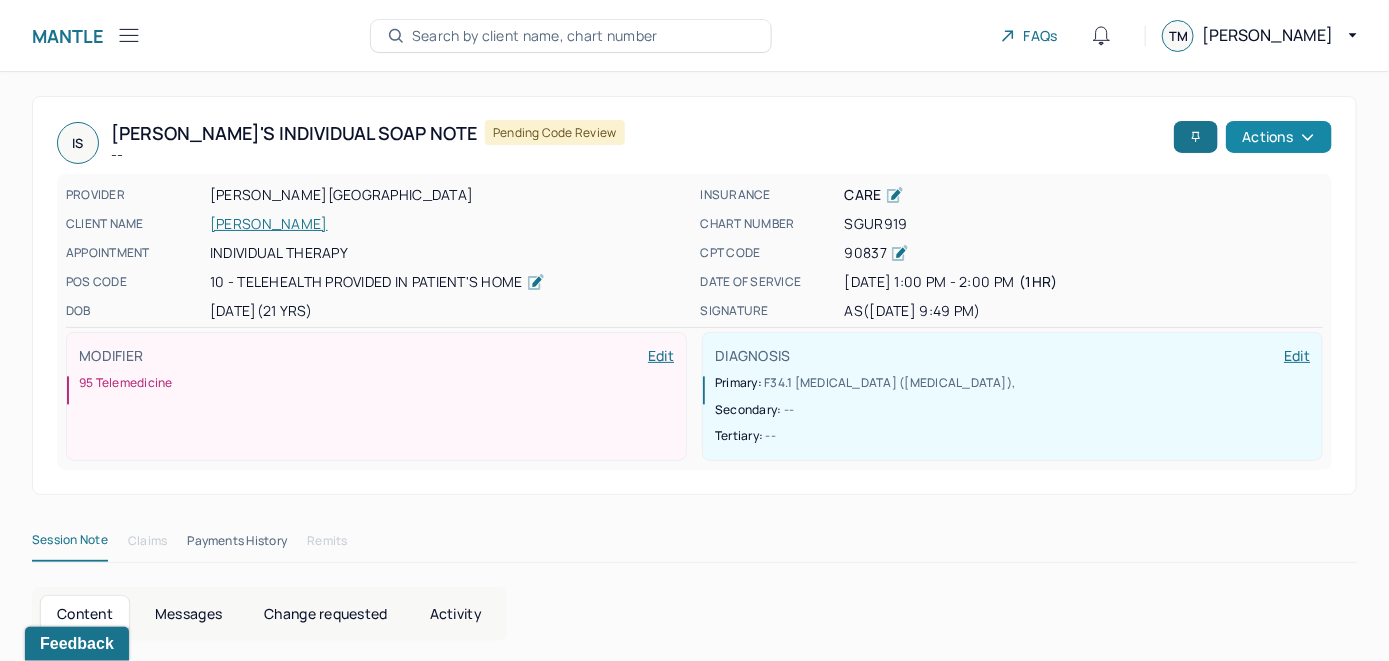 click on "Actions" at bounding box center (1279, 137) 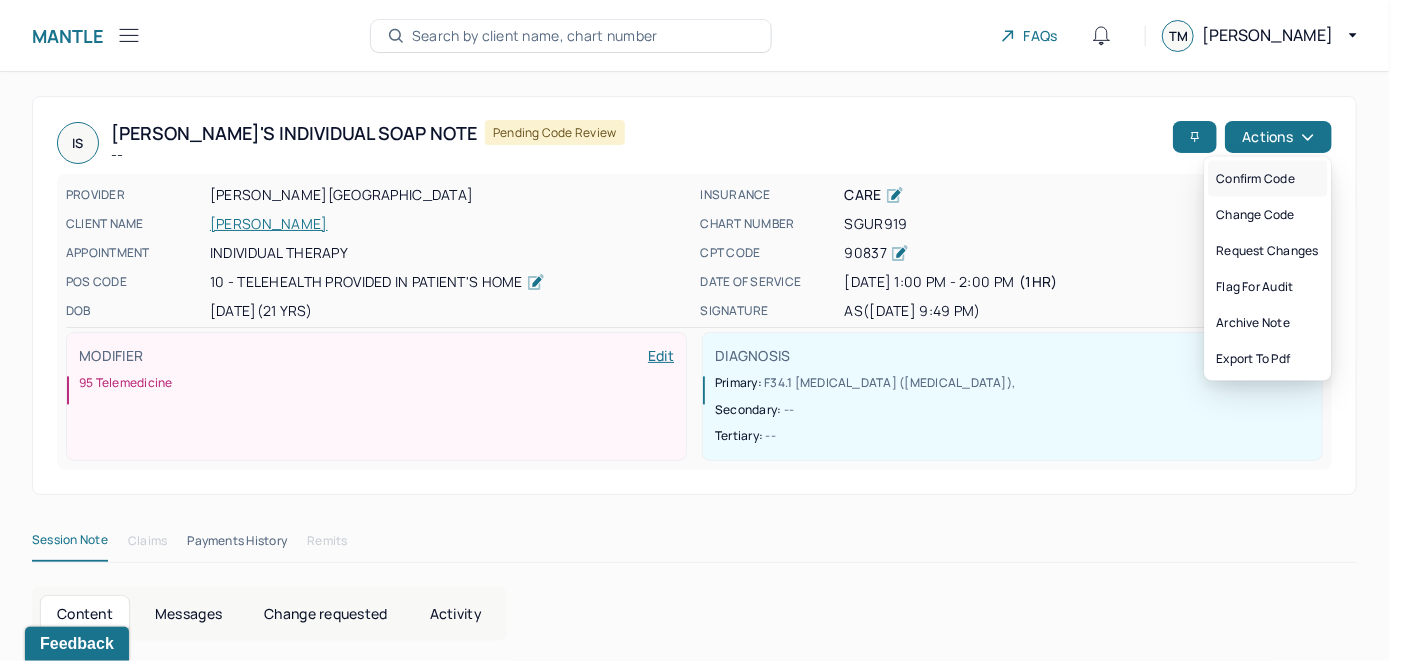click on "Confirm code" at bounding box center [1267, 179] 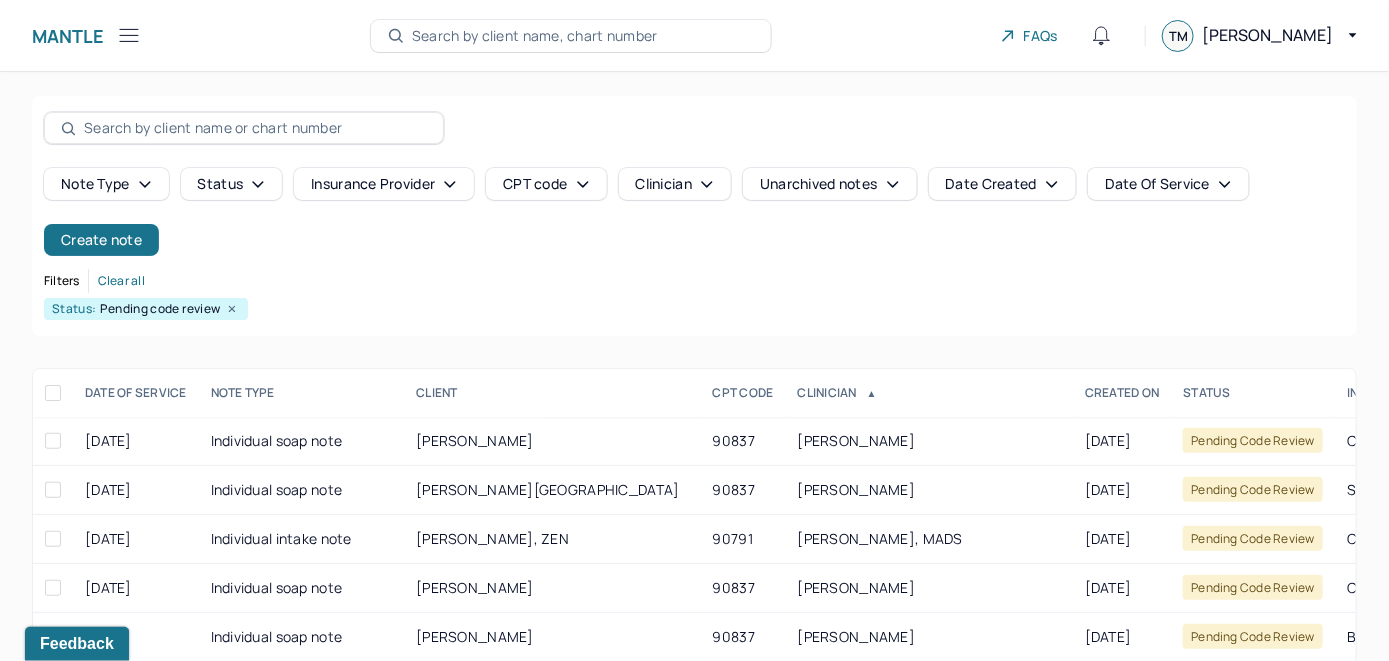 scroll, scrollTop: 259, scrollLeft: 0, axis: vertical 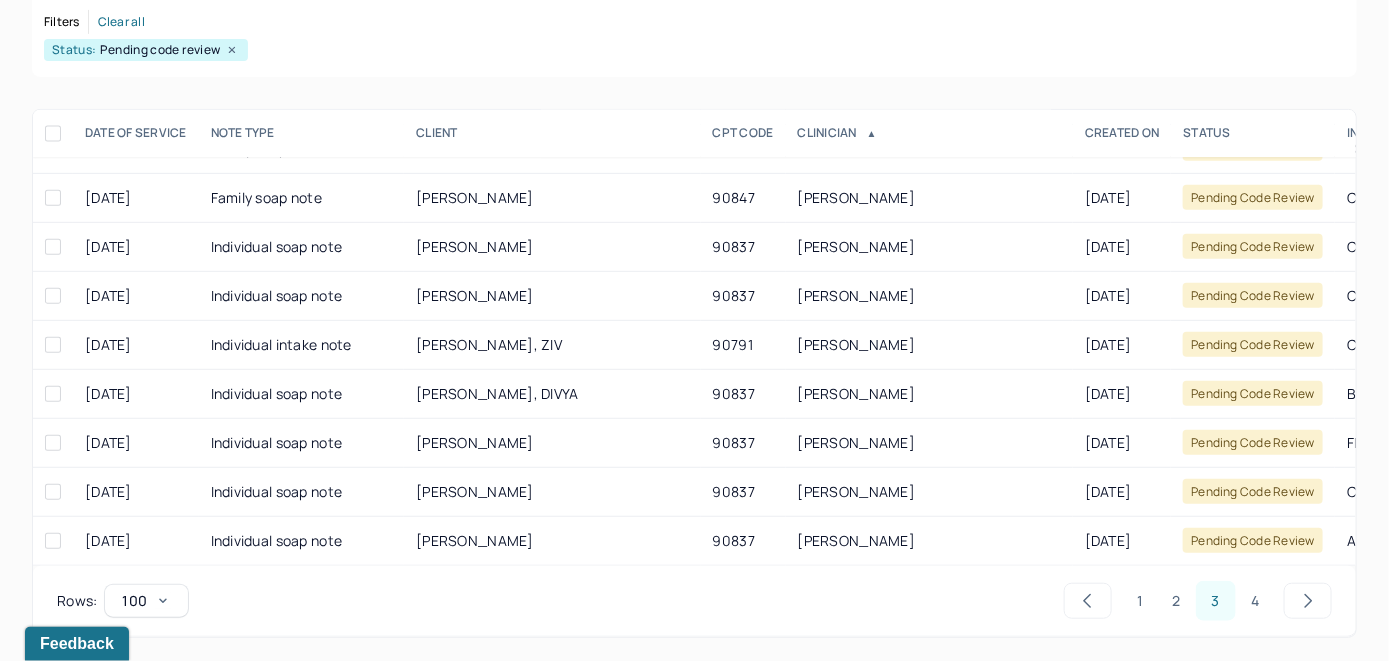 click on "4" at bounding box center [1255, 601] 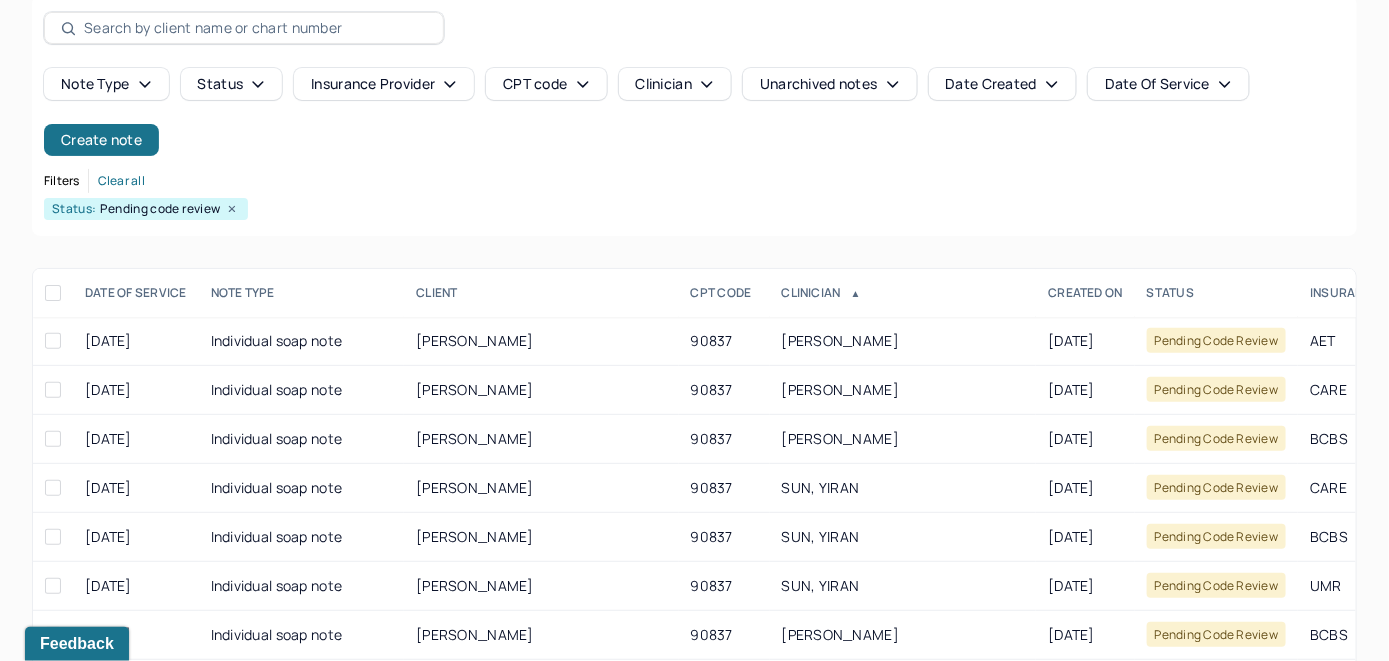 scroll, scrollTop: 259, scrollLeft: 0, axis: vertical 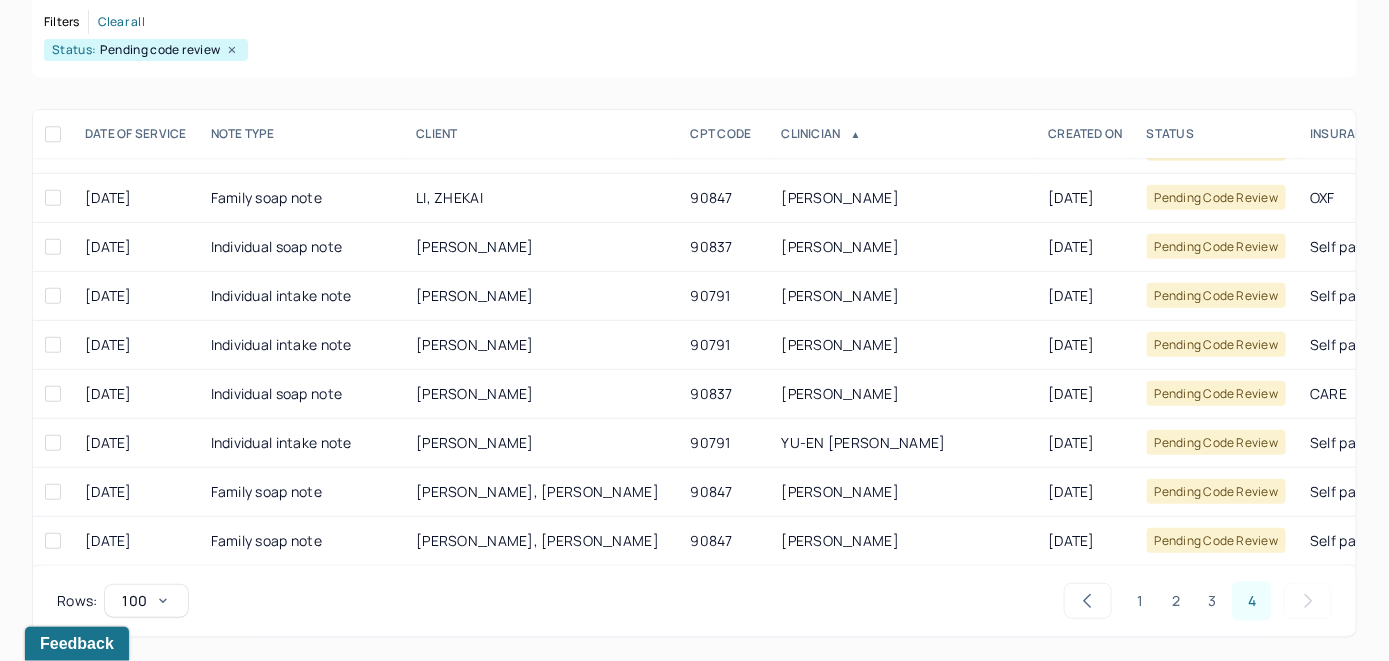 click on "4" at bounding box center [1252, 601] 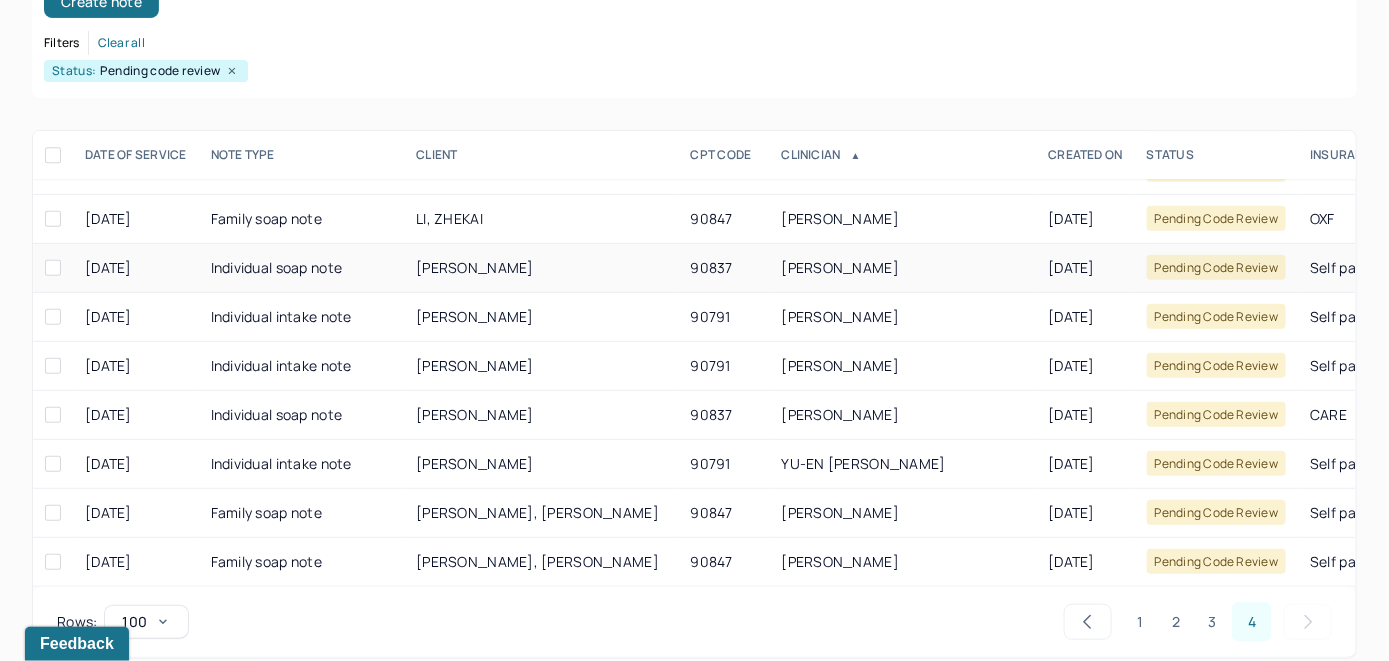 scroll, scrollTop: 259, scrollLeft: 0, axis: vertical 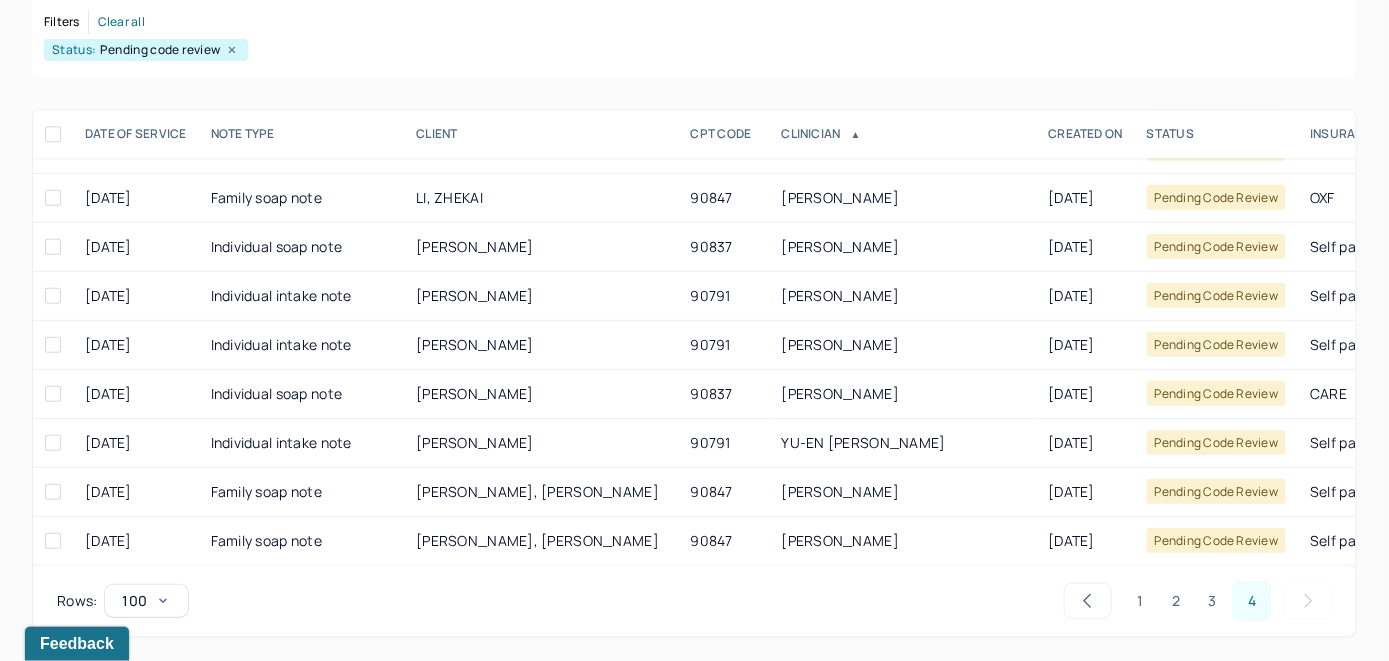click on "1" at bounding box center (1140, 601) 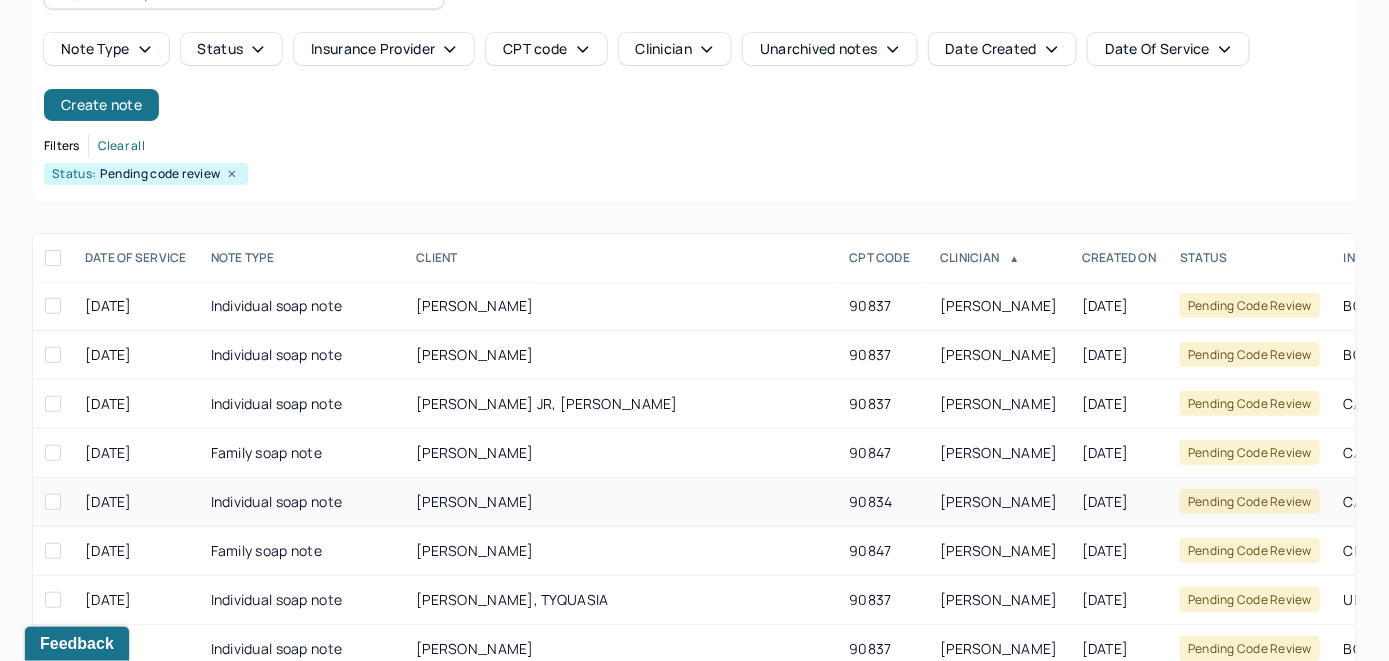 scroll, scrollTop: 0, scrollLeft: 0, axis: both 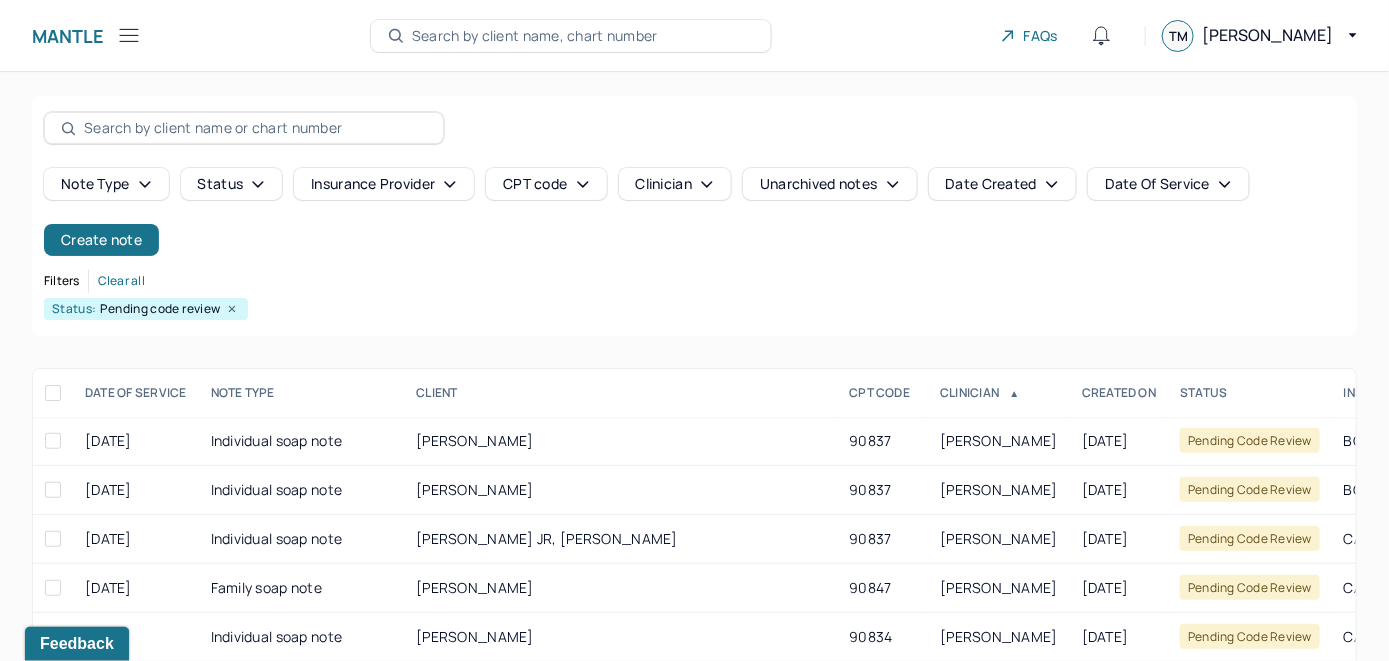 click on "Note type     Status     Insurance provider     CPT code     Clinician     Unarchived notes     Date Created     Date Of Service     Create note   Filters   Clear all   Status: Pending code review" at bounding box center (694, 216) 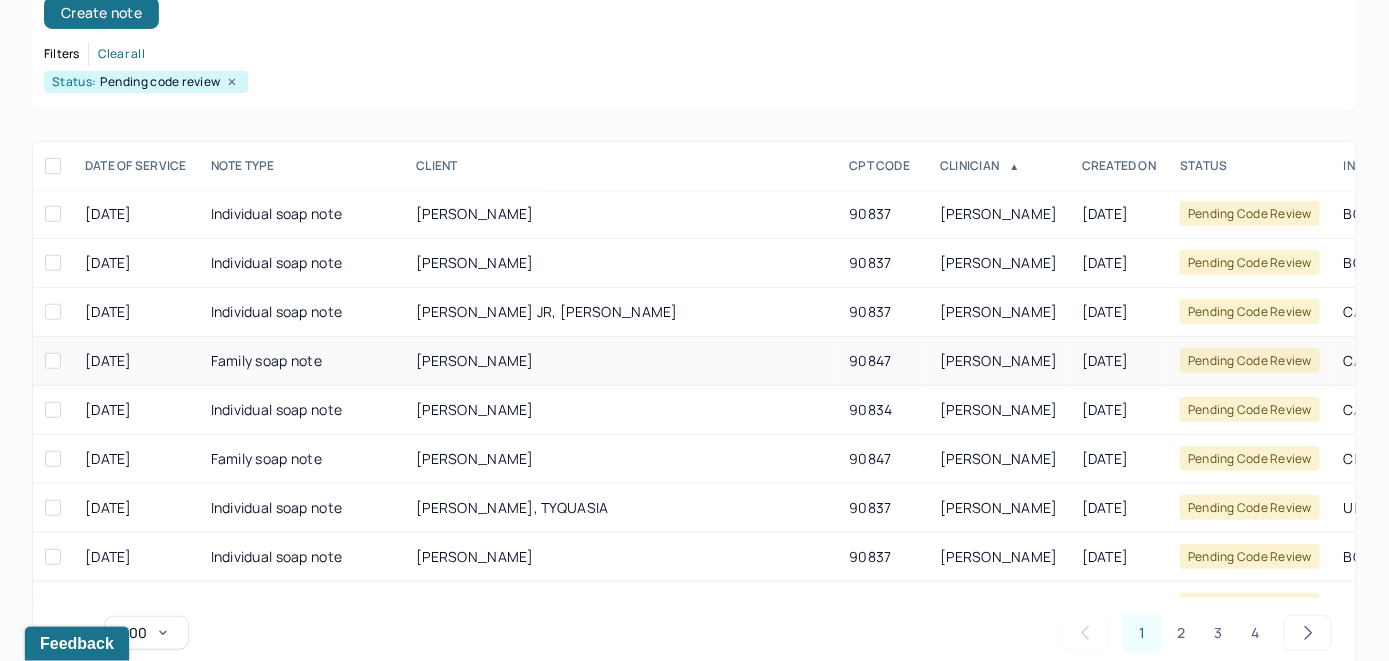 scroll, scrollTop: 259, scrollLeft: 0, axis: vertical 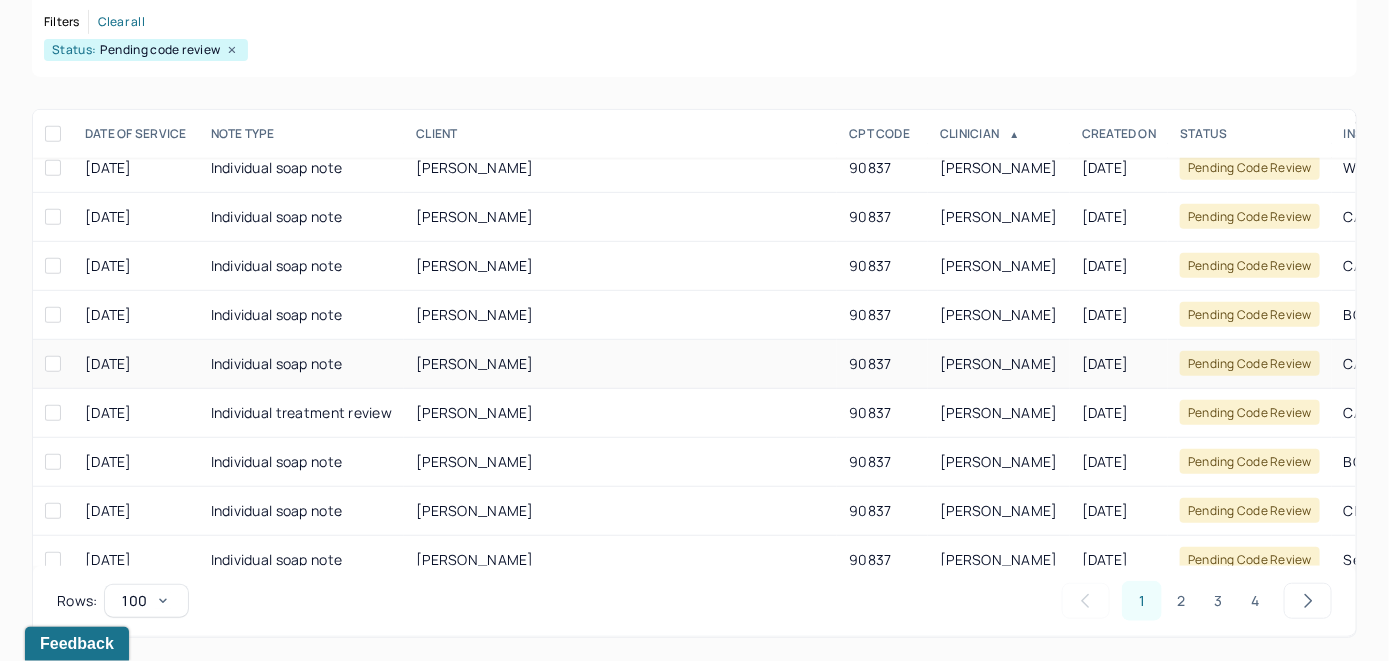 click on "WEATHERWAX, ADELINE" at bounding box center (475, 363) 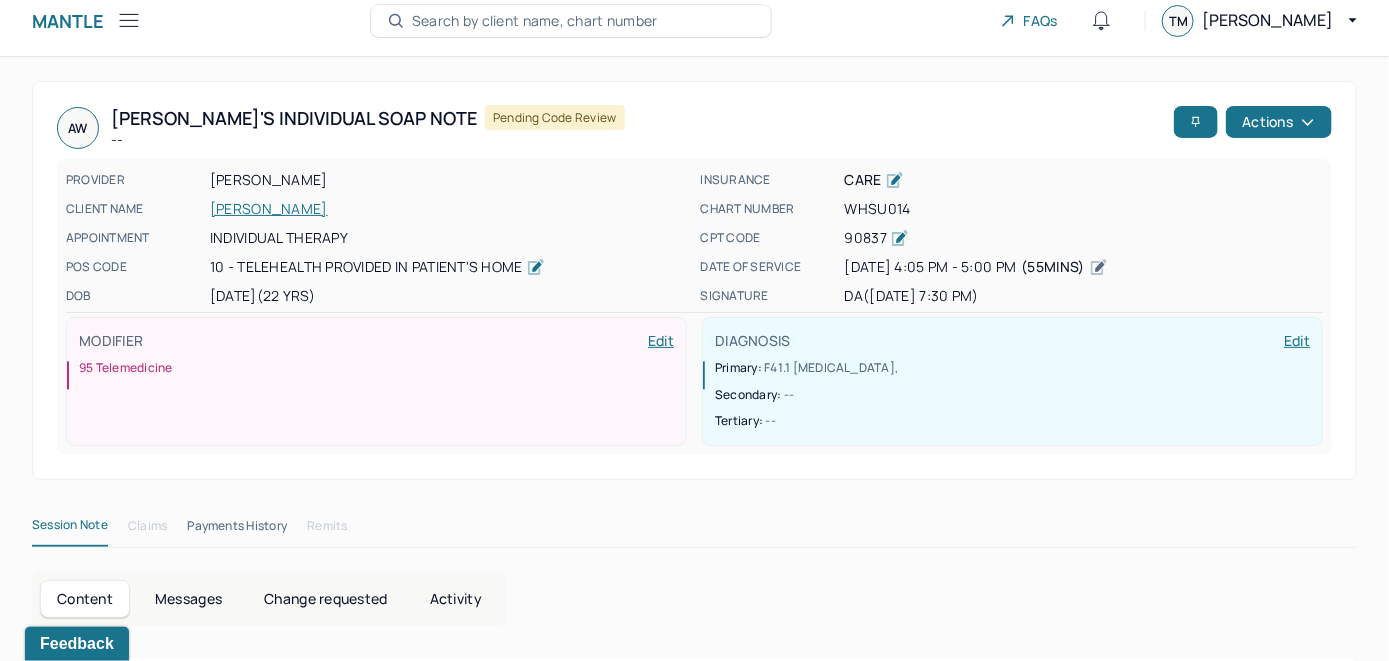 scroll, scrollTop: 0, scrollLeft: 0, axis: both 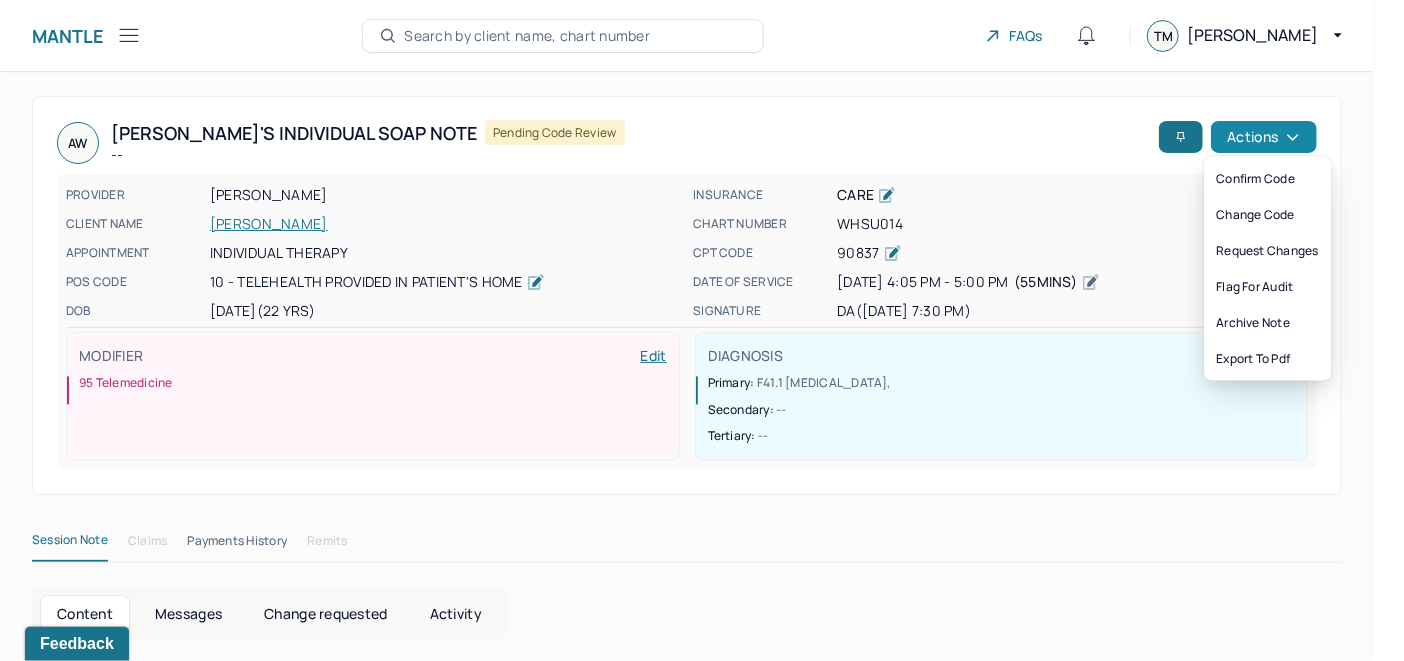click on "Actions" at bounding box center (1264, 137) 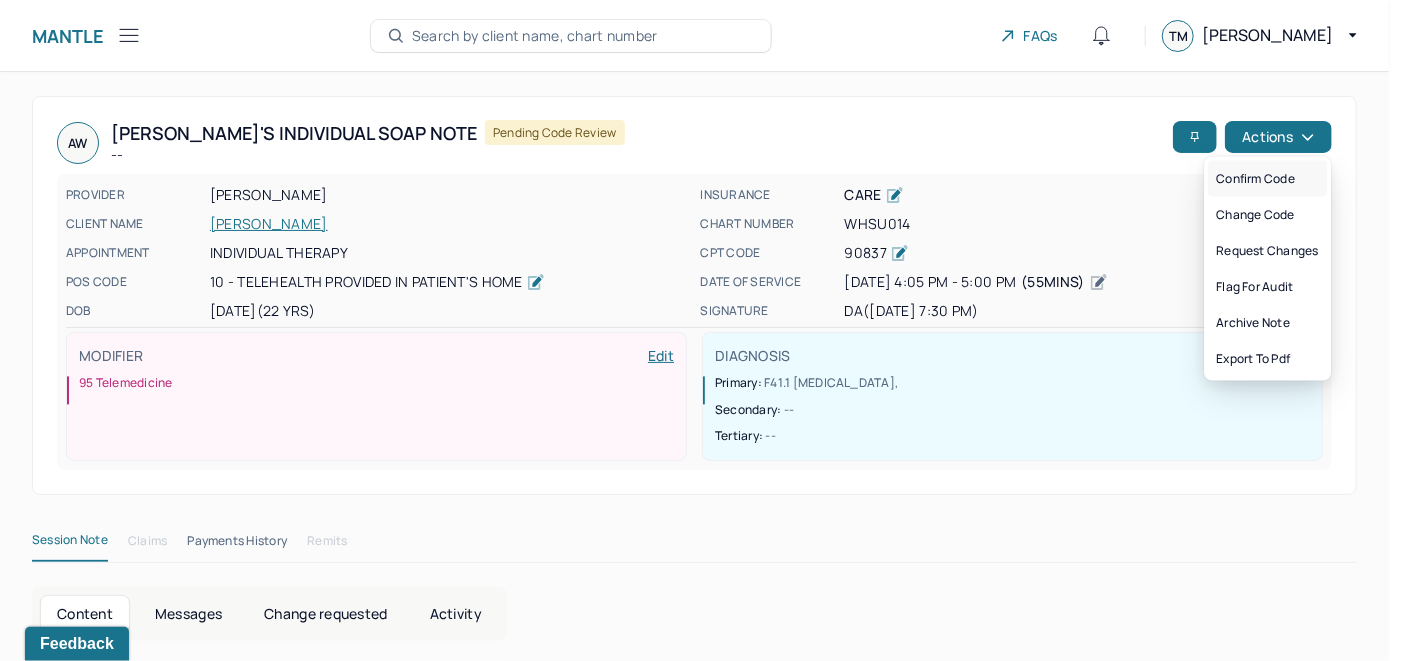 click on "Confirm code" at bounding box center [1267, 179] 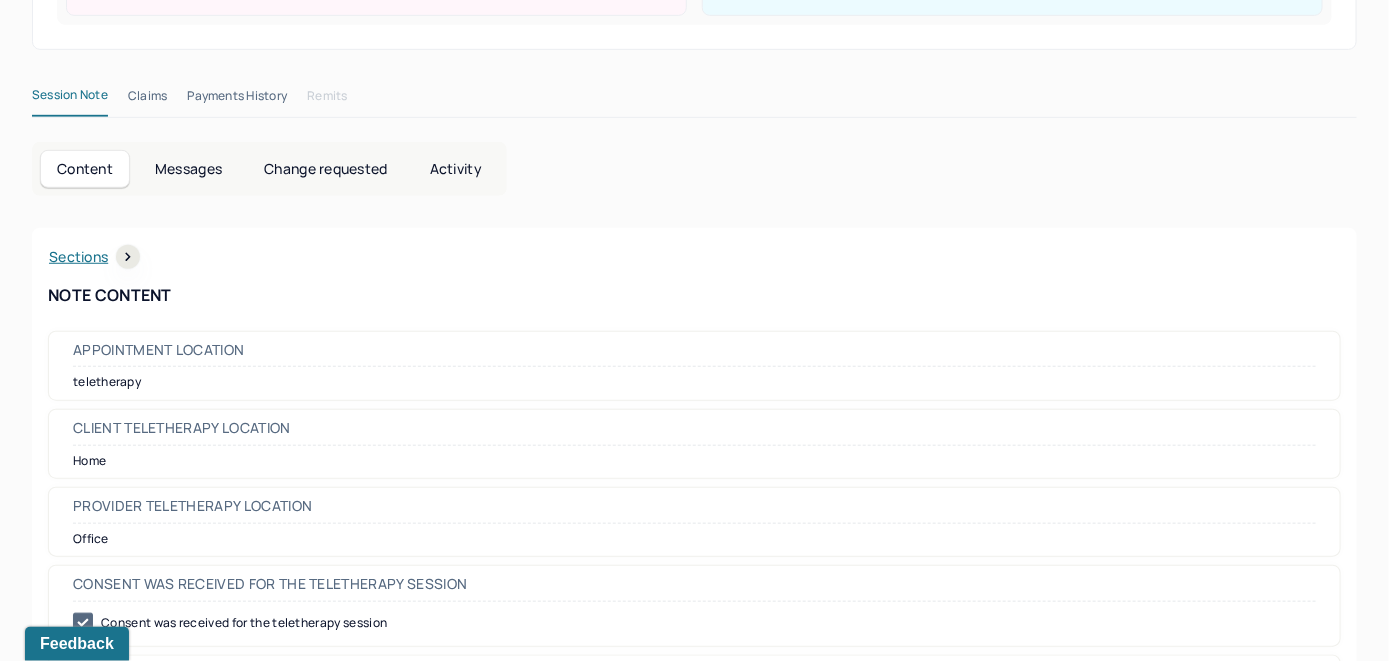 scroll, scrollTop: 300, scrollLeft: 0, axis: vertical 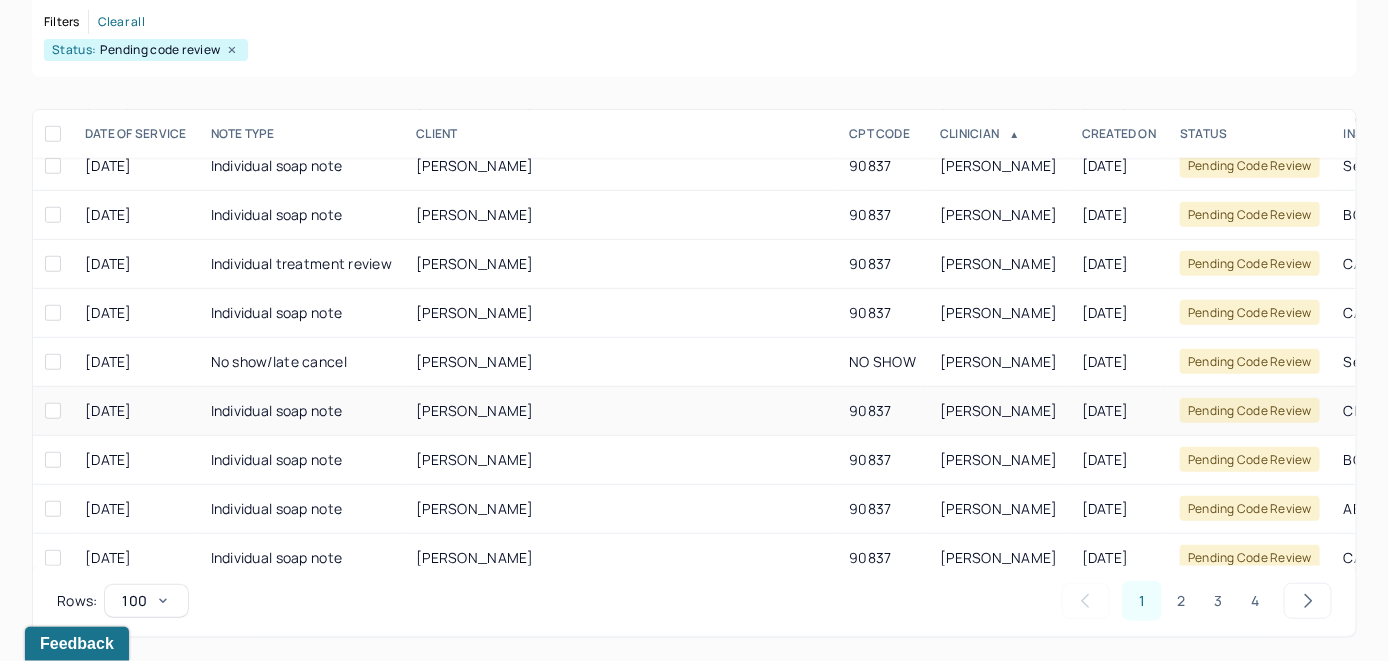 click on "PIQUERO, ALYSSA" at bounding box center (620, 411) 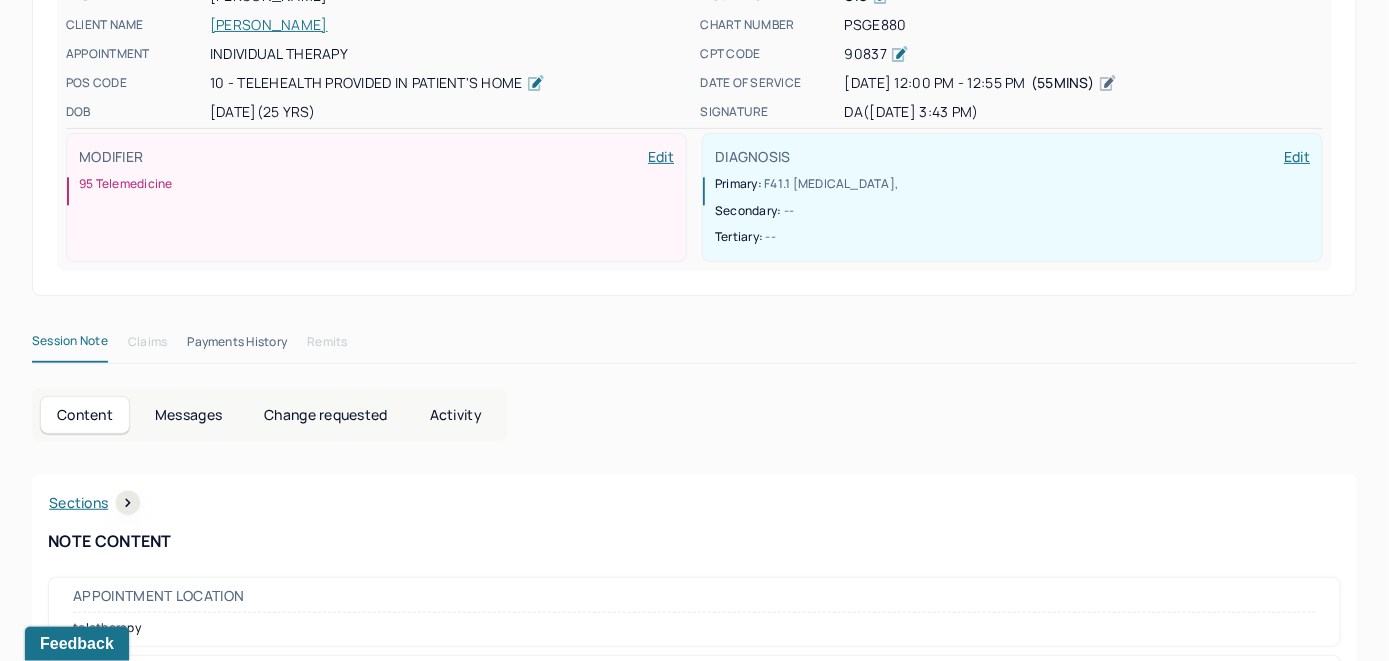 scroll, scrollTop: 0, scrollLeft: 0, axis: both 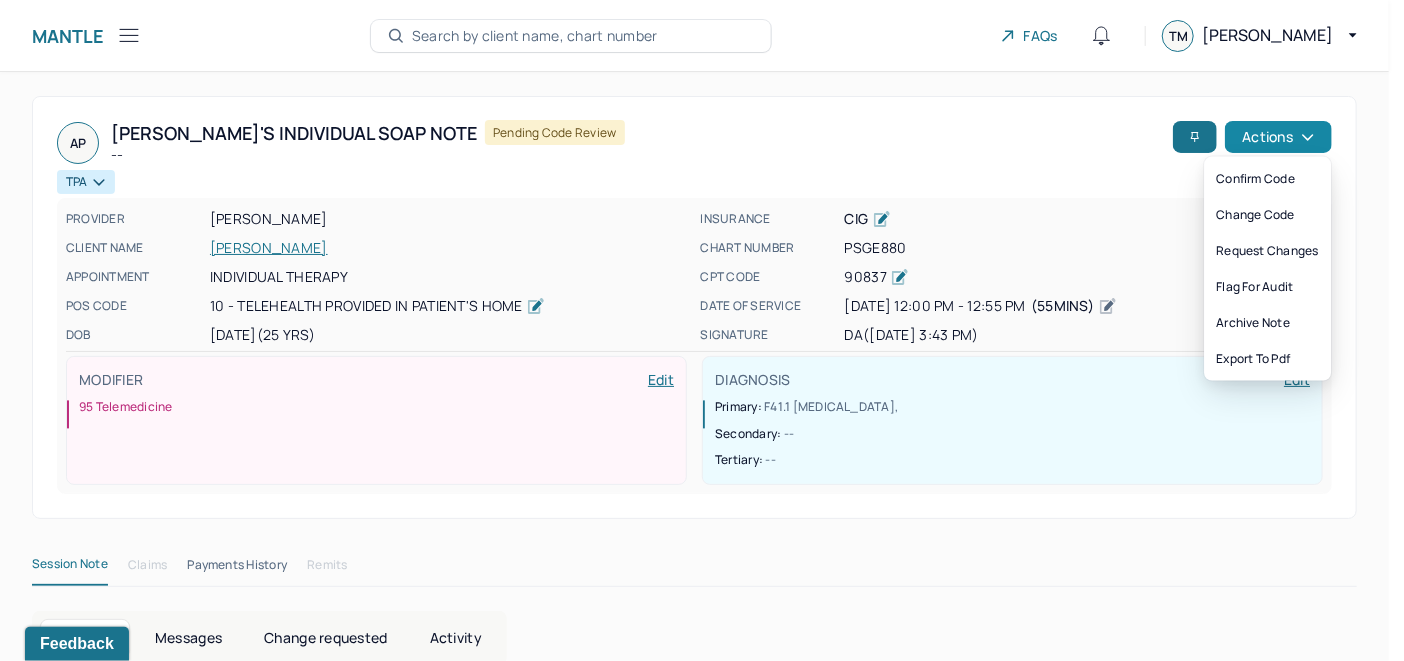 click on "Actions" at bounding box center (1278, 137) 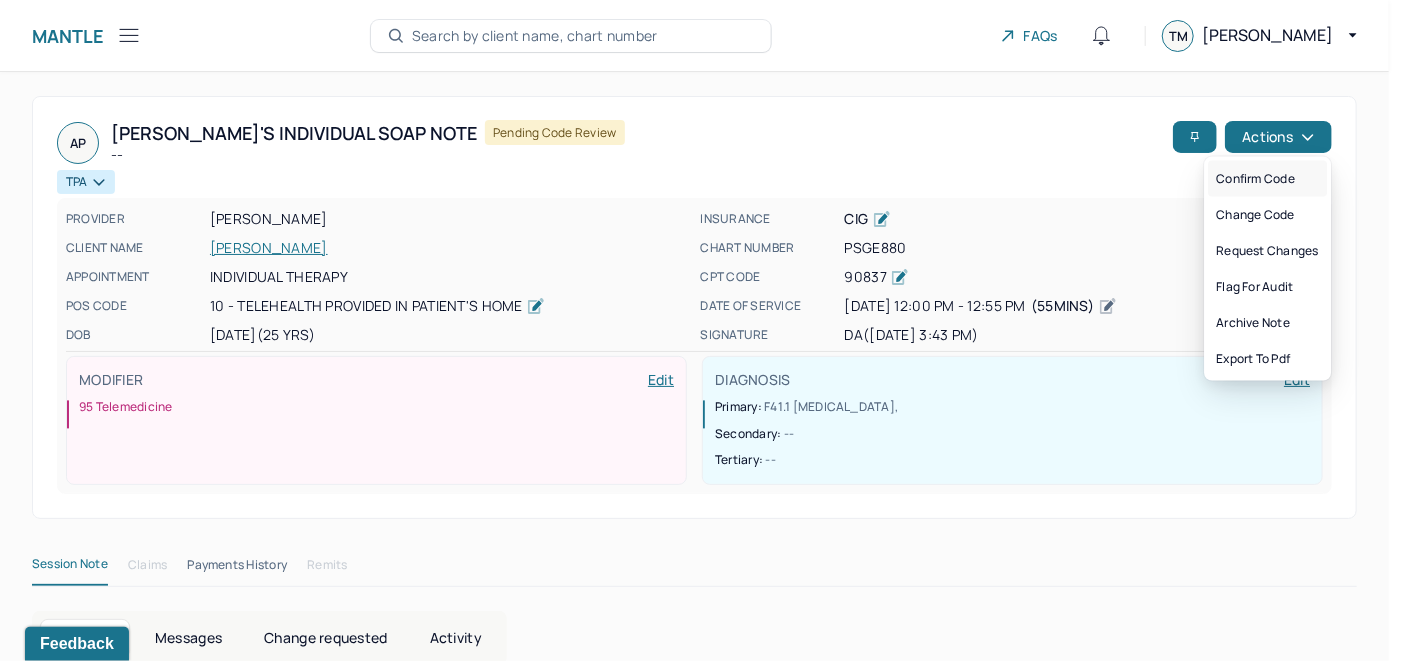 click on "Confirm code" at bounding box center [1267, 179] 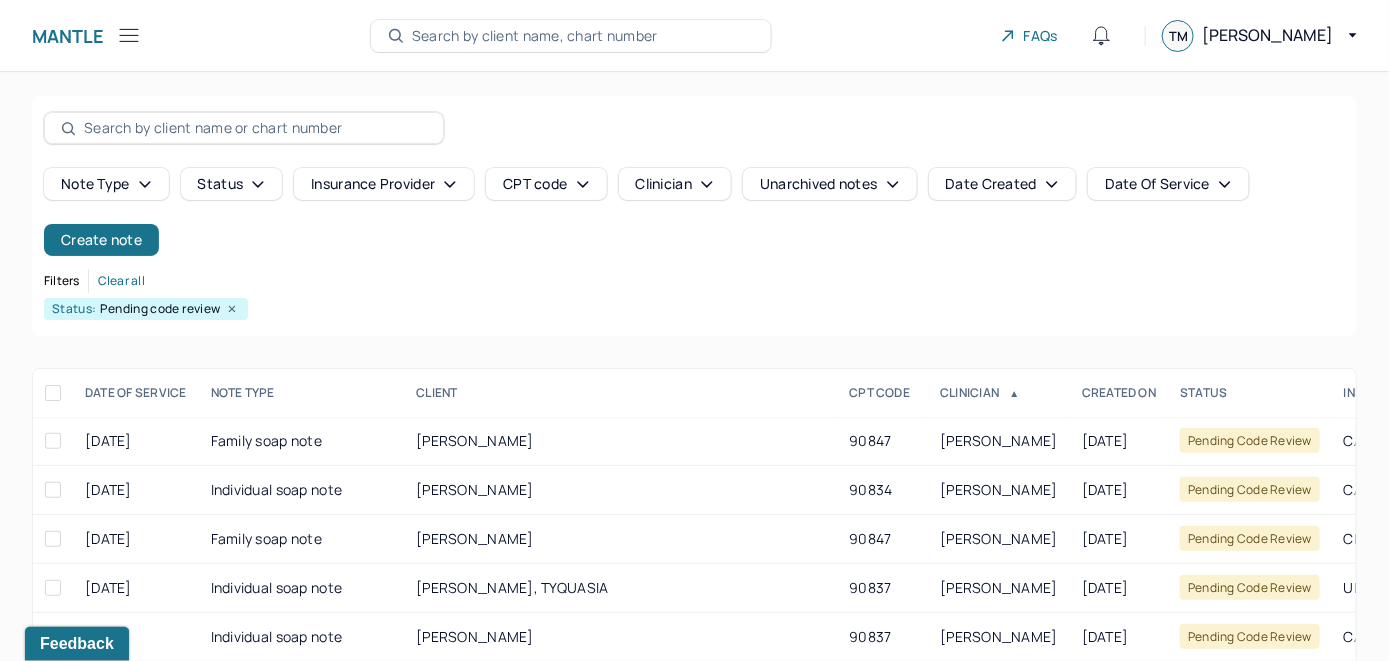 scroll, scrollTop: 259, scrollLeft: 0, axis: vertical 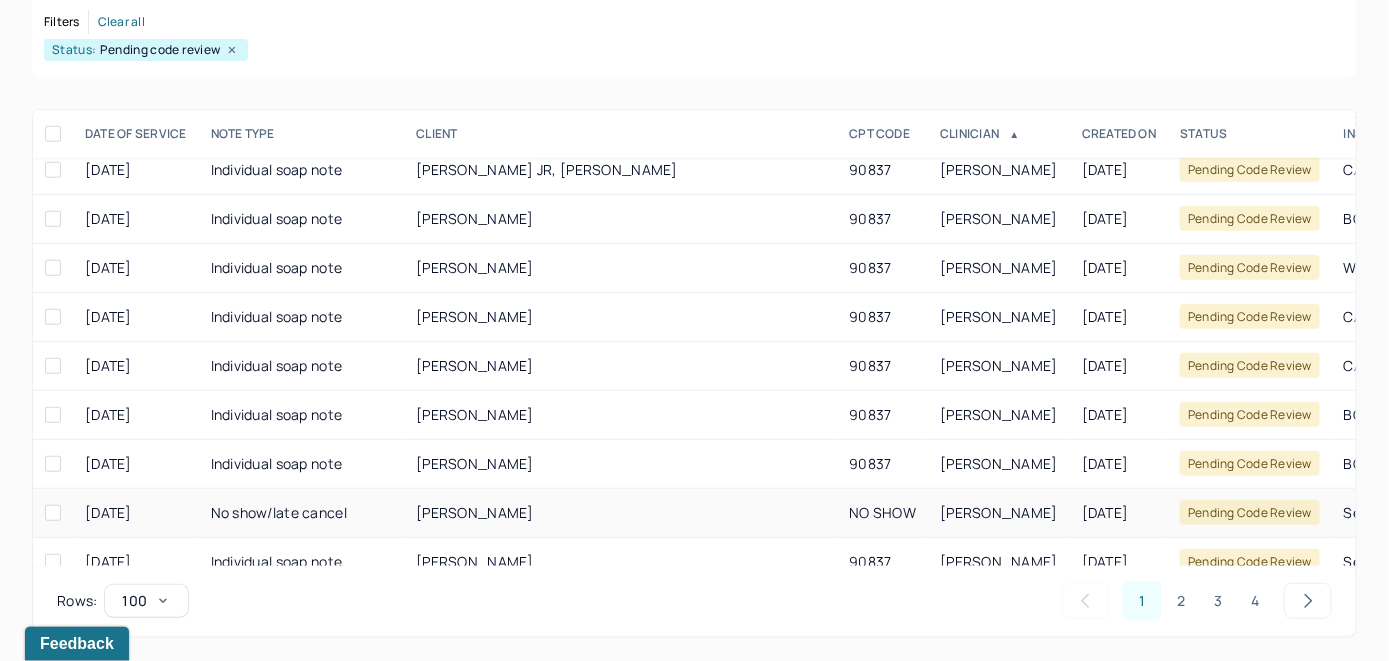 click on "DEVOY, MICHAEL" at bounding box center (475, 512) 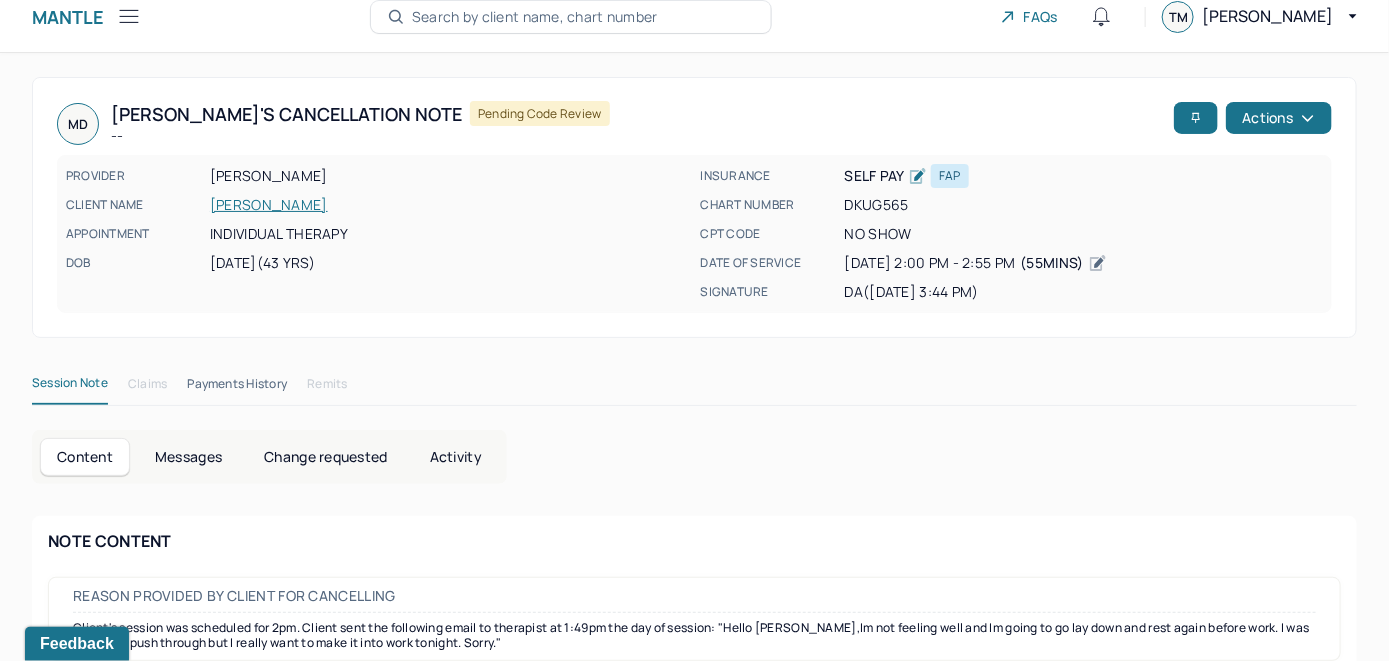 scroll, scrollTop: 0, scrollLeft: 0, axis: both 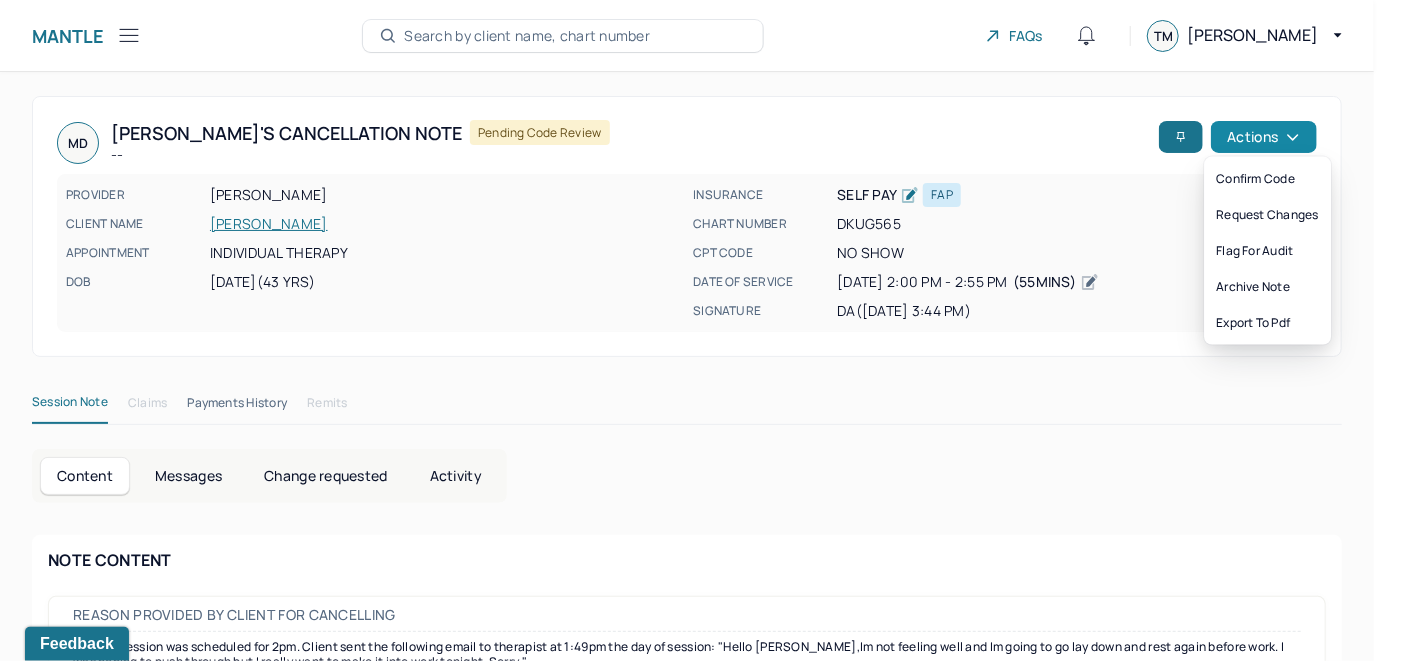 click on "Actions" at bounding box center (1264, 137) 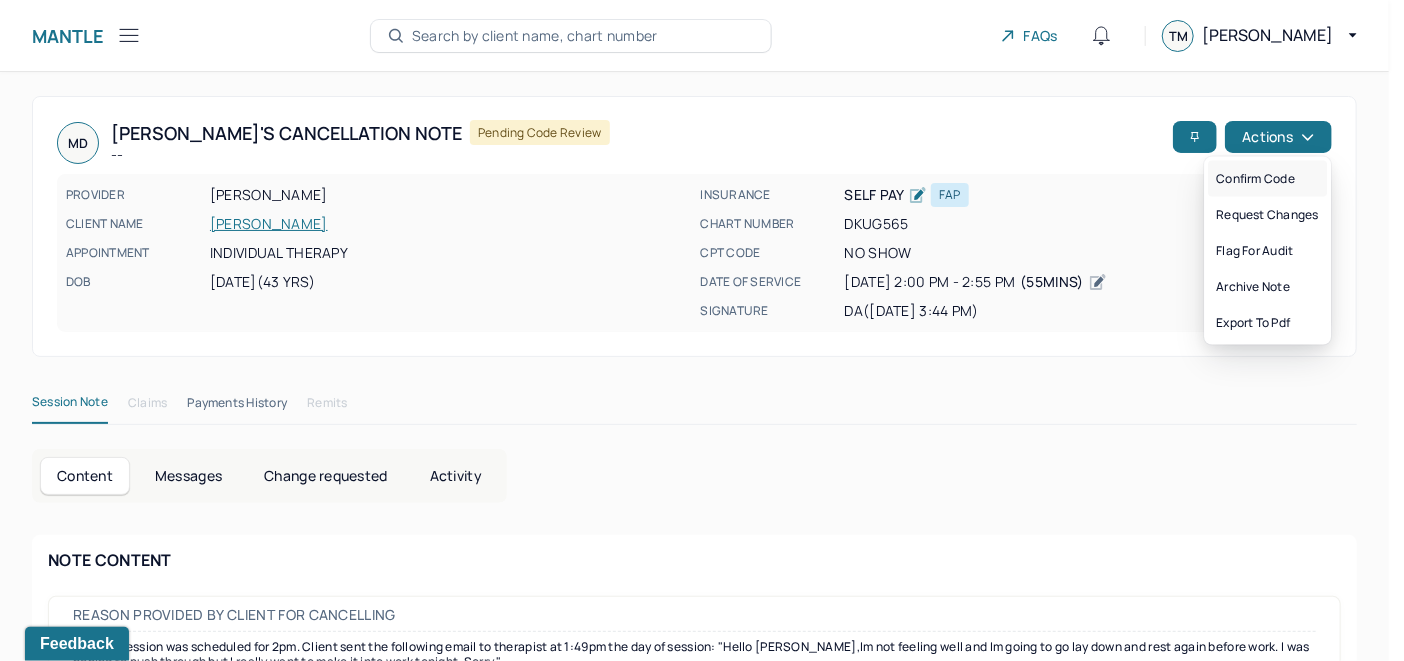 click on "Confirm code" at bounding box center [1267, 179] 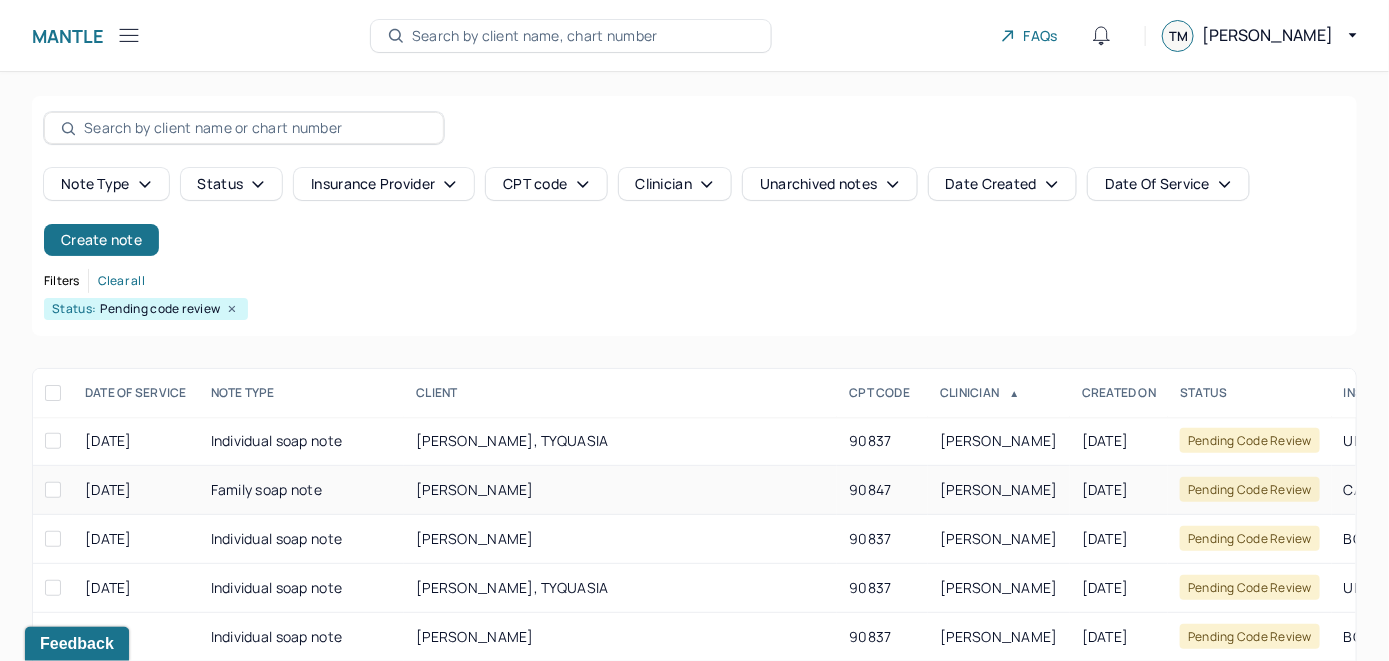scroll, scrollTop: 259, scrollLeft: 0, axis: vertical 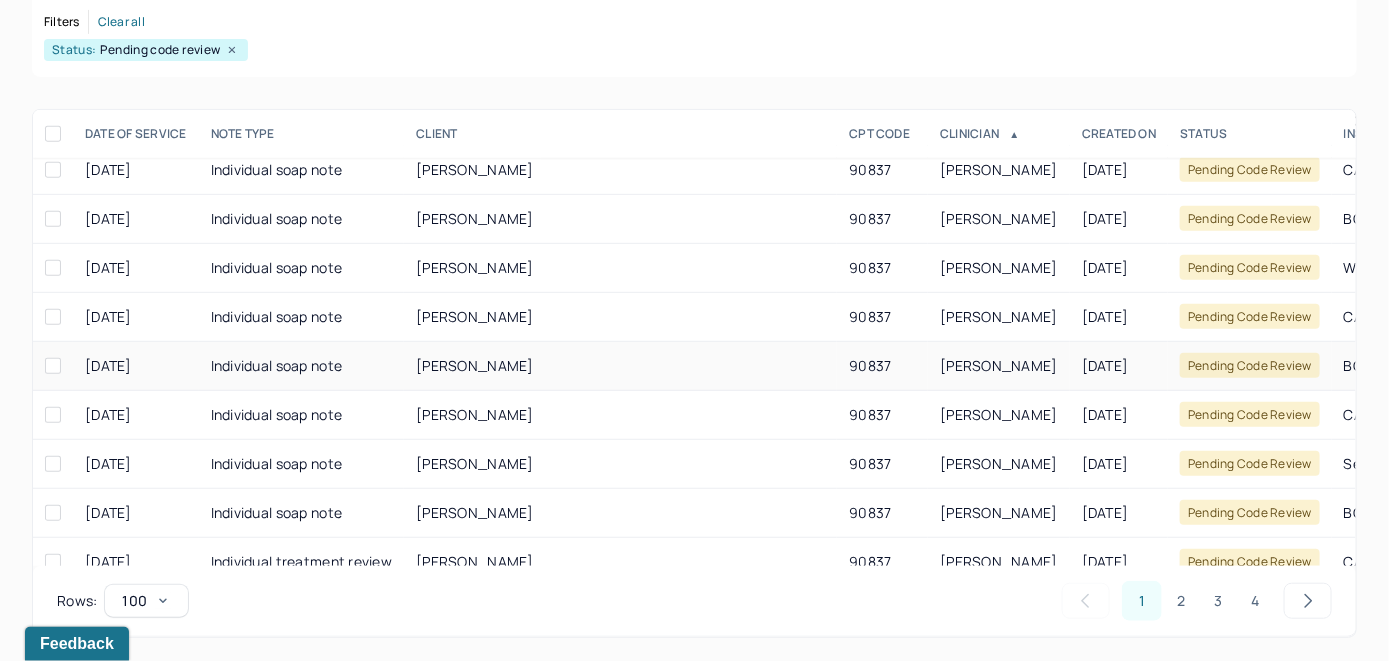 click on "SAHAI, PRIYAL" at bounding box center [475, 365] 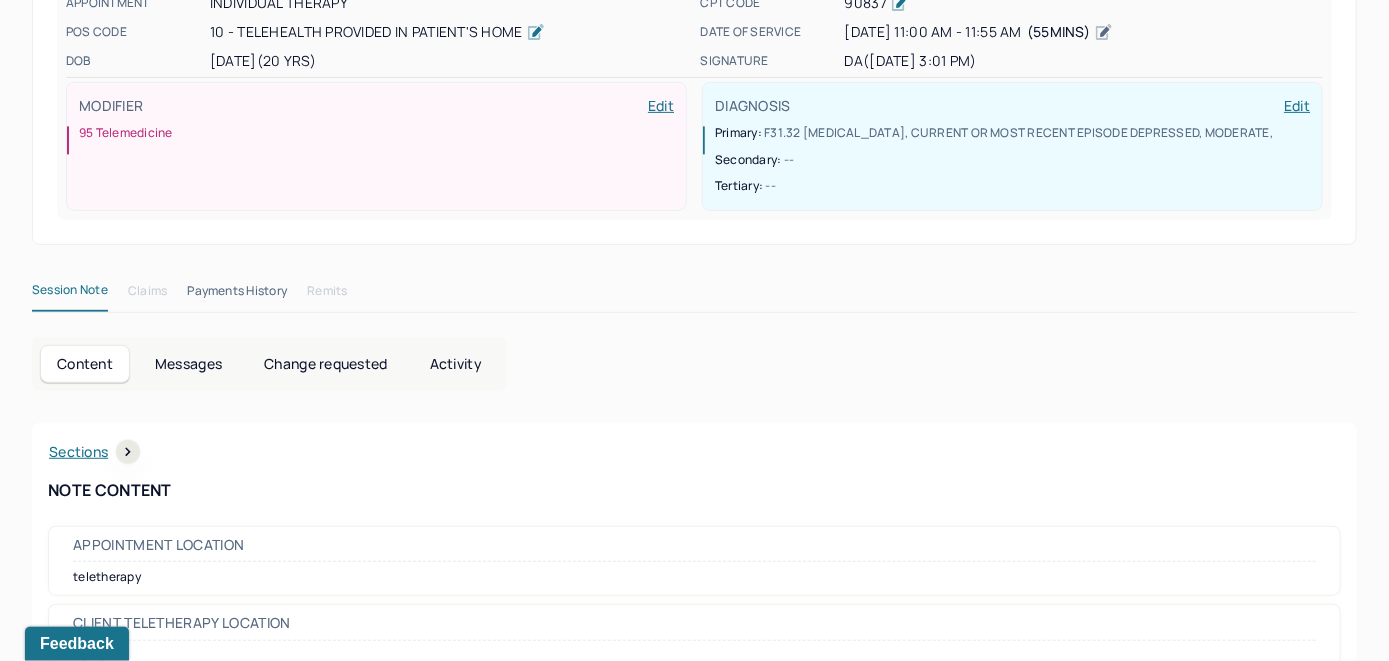 scroll, scrollTop: 0, scrollLeft: 0, axis: both 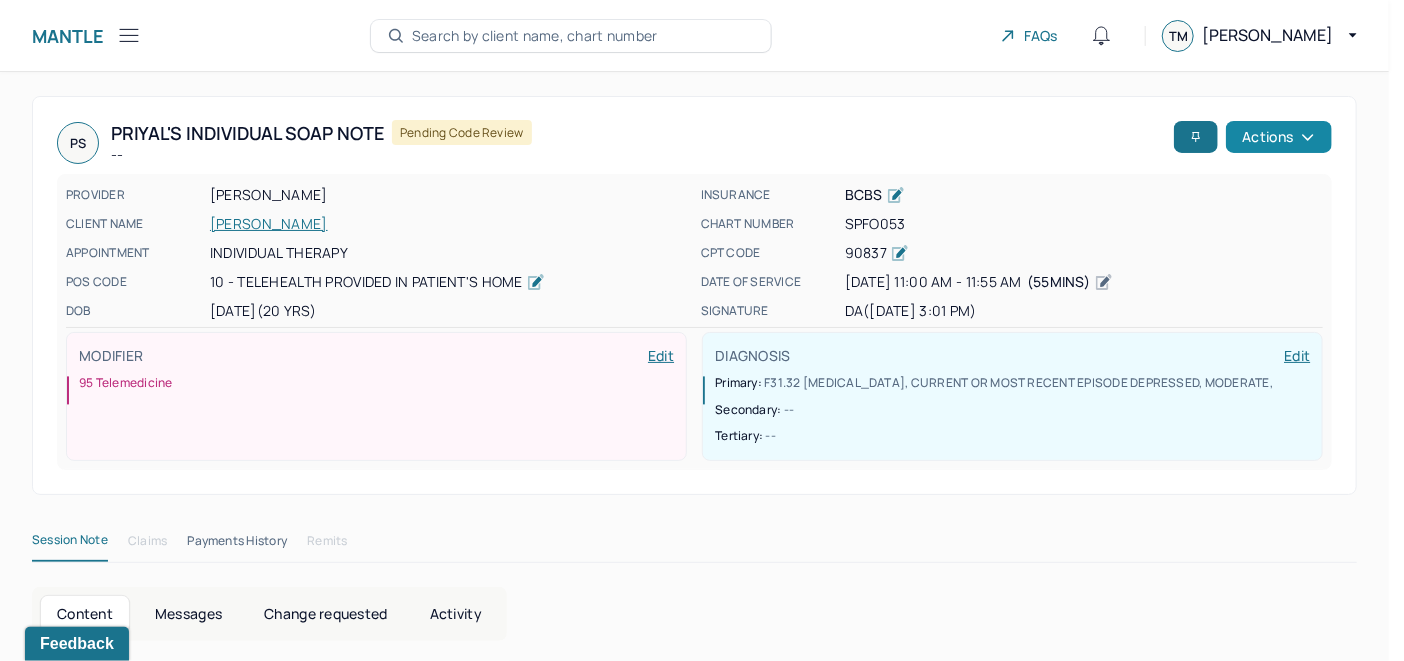click on "Actions" at bounding box center (1279, 137) 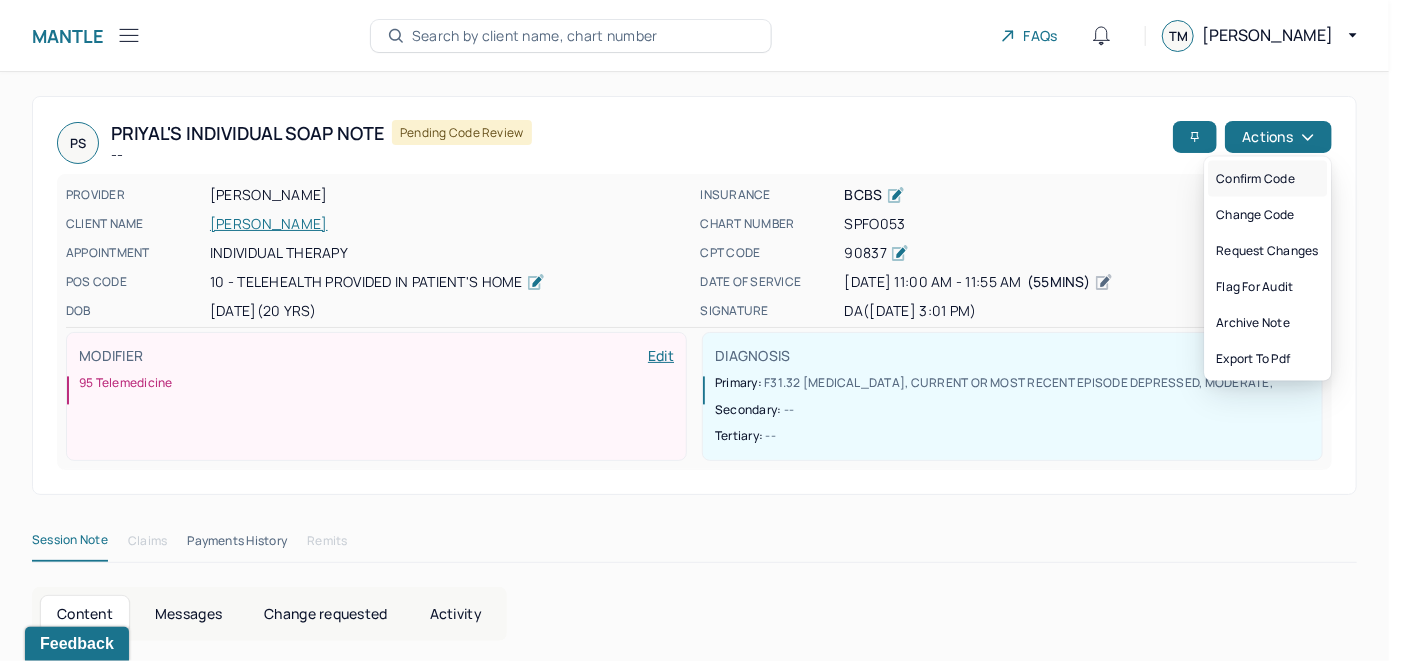 click on "Confirm code" at bounding box center (1267, 179) 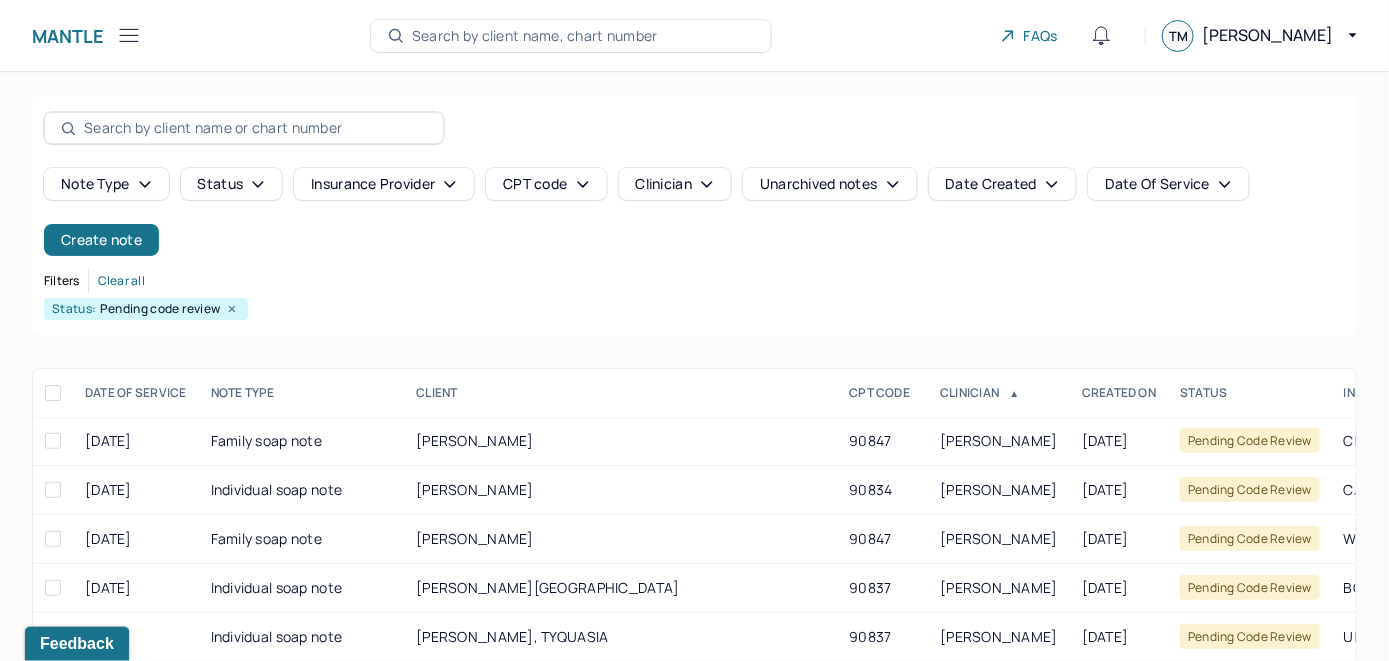 scroll, scrollTop: 259, scrollLeft: 0, axis: vertical 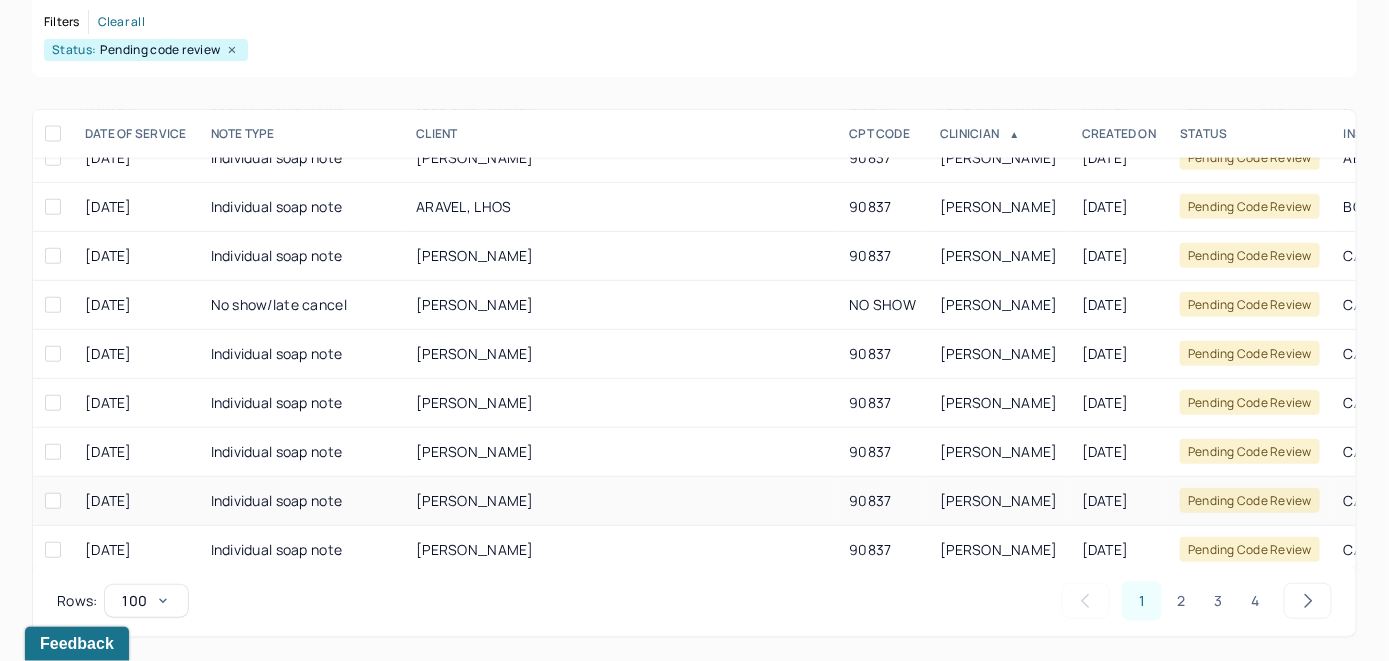 click on "BARBIERI, ALEXANDRO" at bounding box center [475, 500] 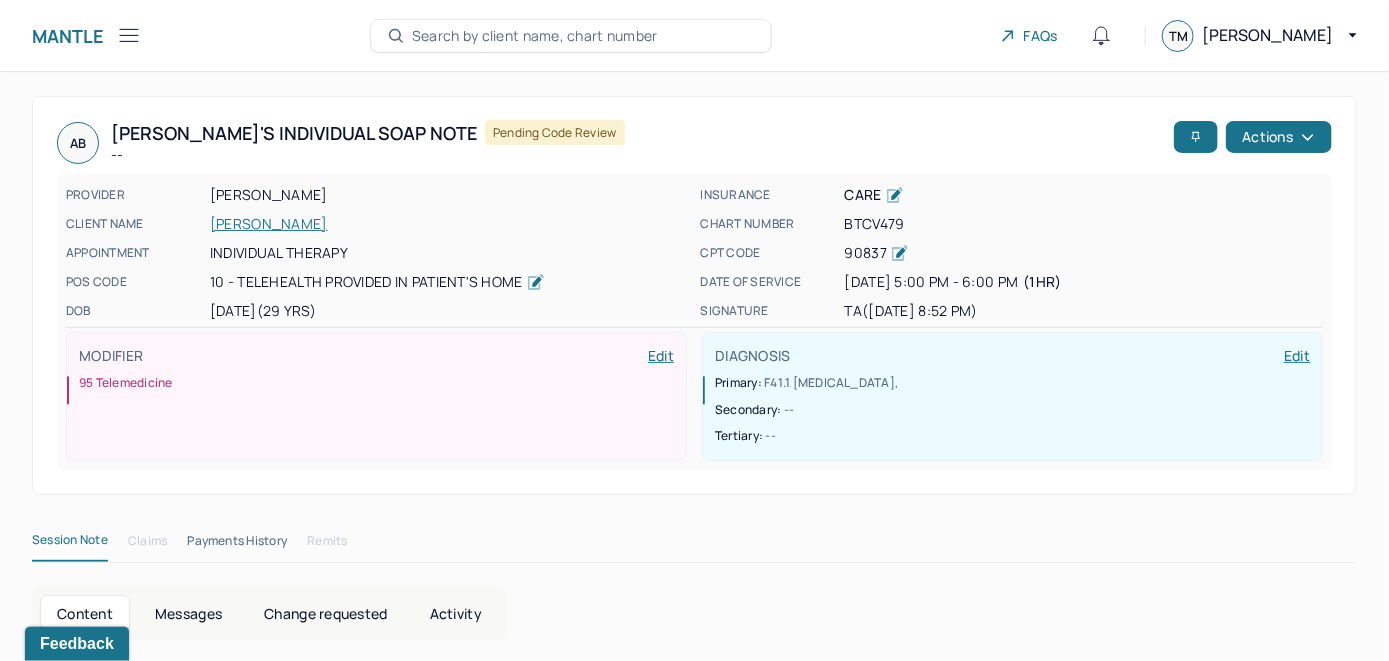 scroll, scrollTop: 0, scrollLeft: 0, axis: both 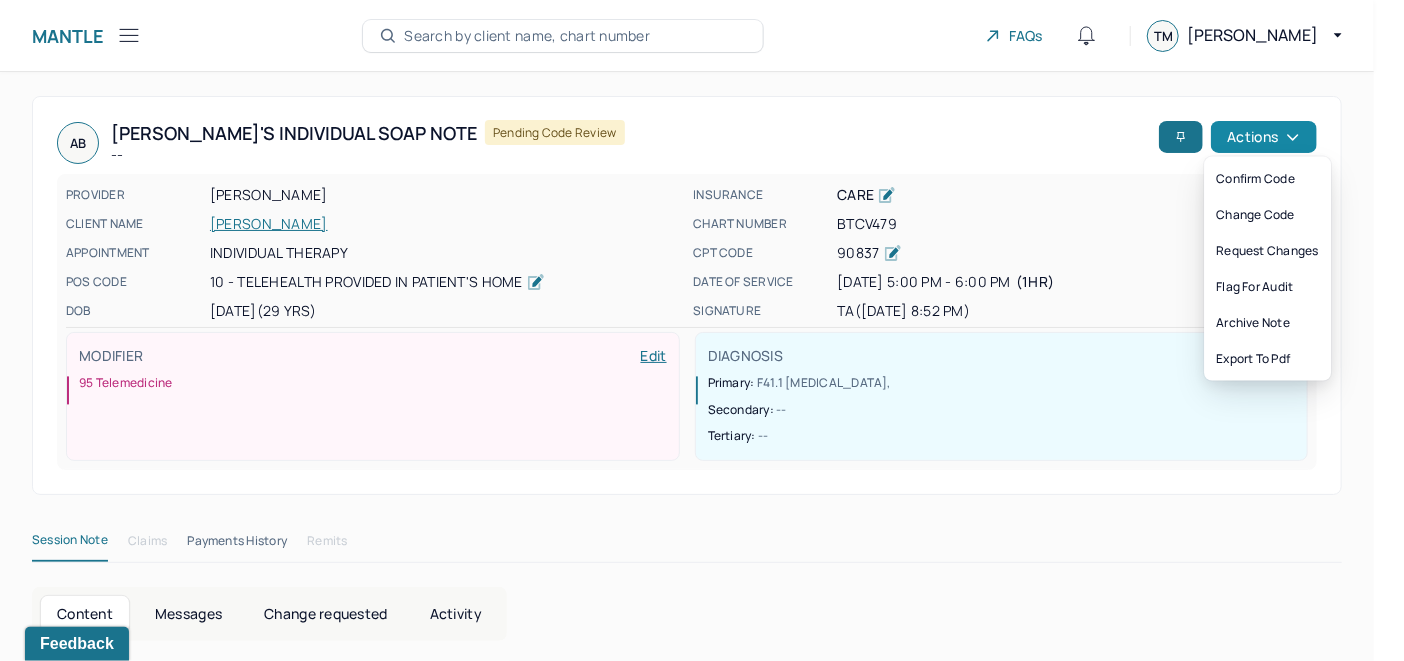 click on "Actions" at bounding box center (1264, 137) 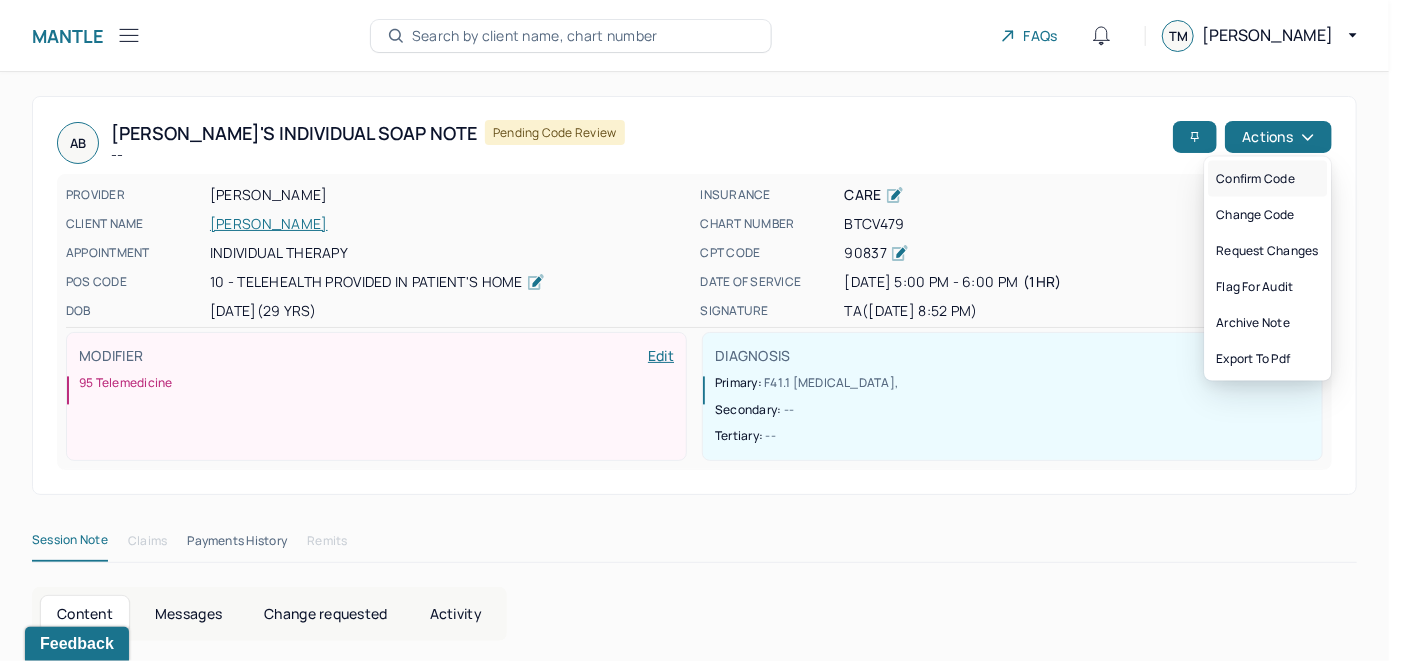click on "Confirm code" at bounding box center (1267, 179) 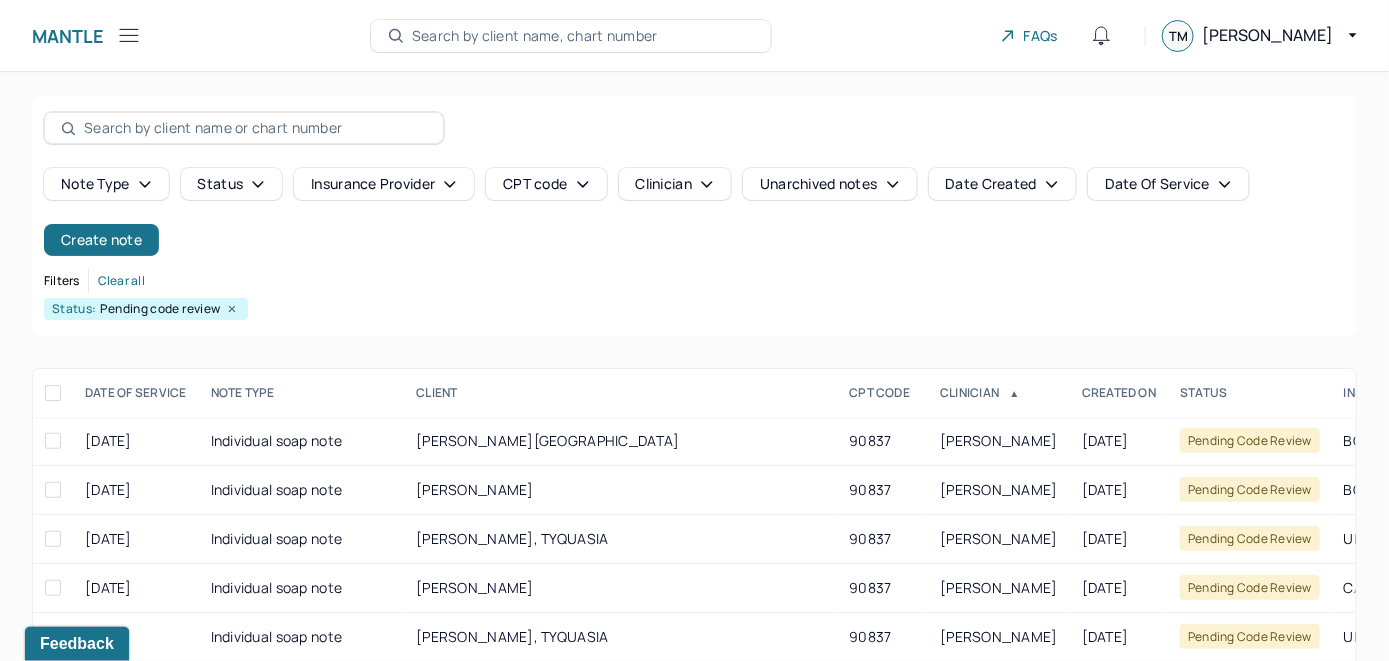scroll, scrollTop: 259, scrollLeft: 0, axis: vertical 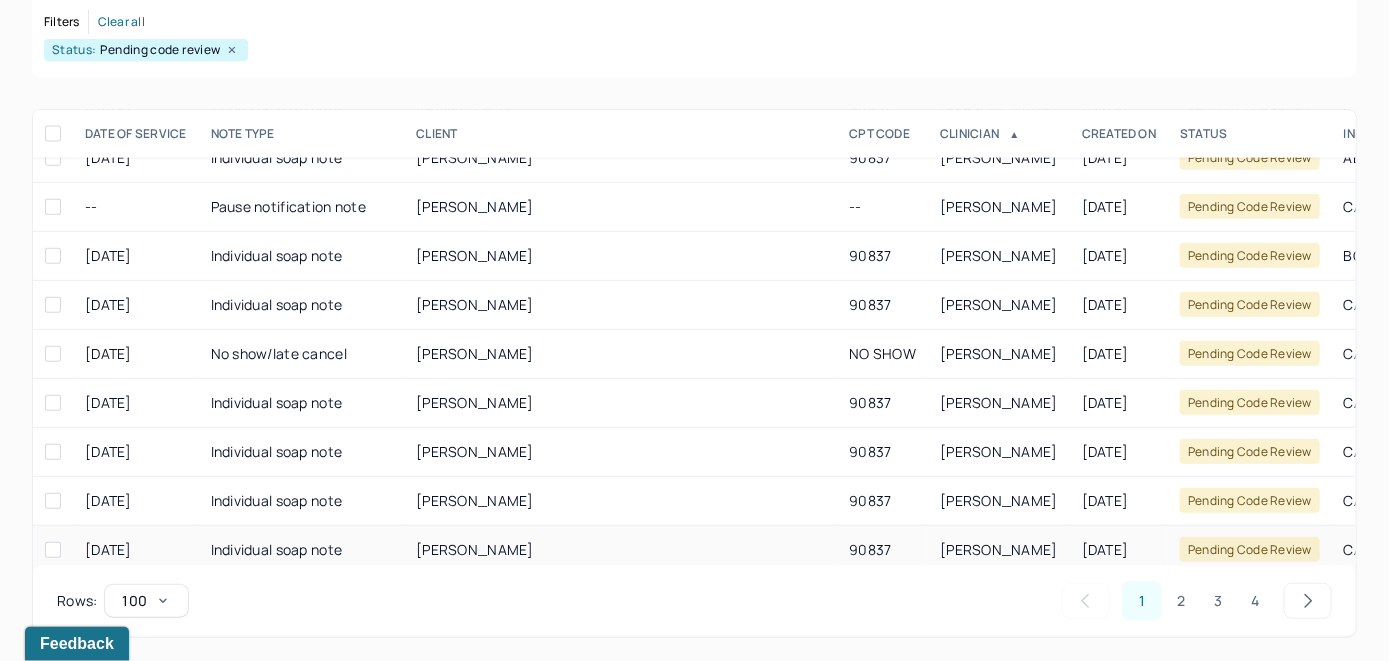 click on "BRYANT, ARIEL" at bounding box center [620, 550] 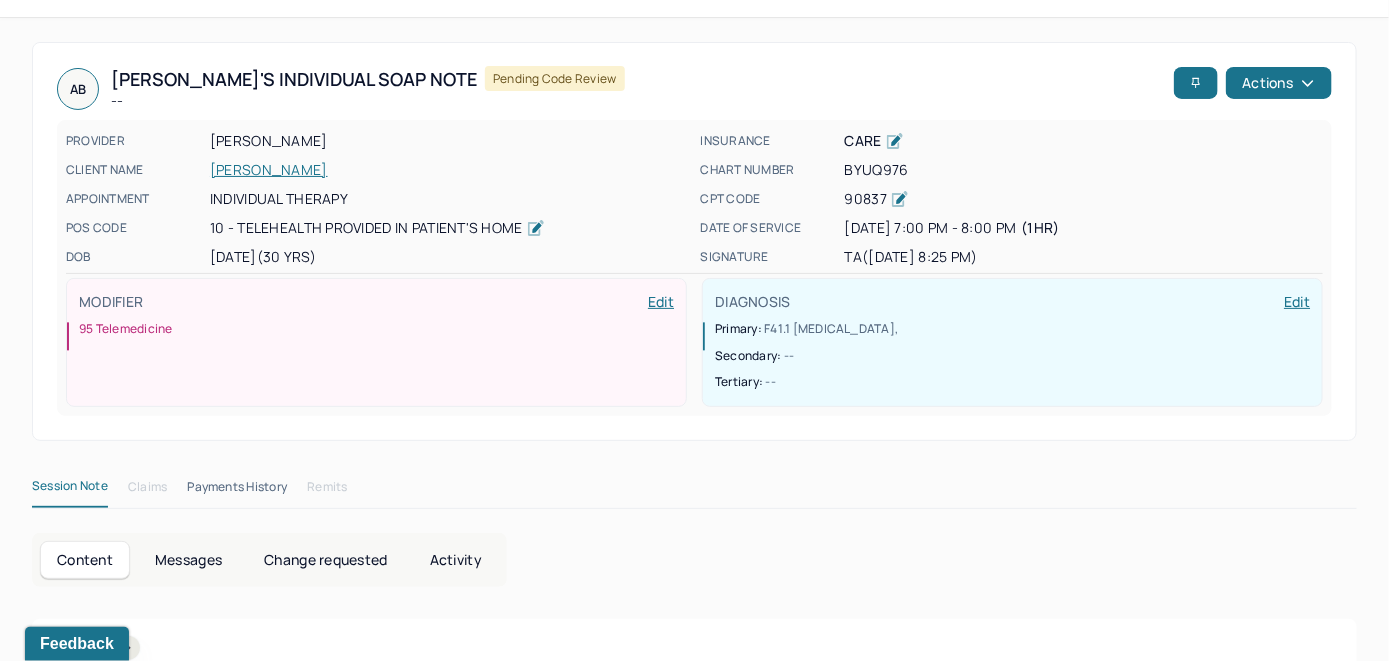 scroll, scrollTop: 0, scrollLeft: 0, axis: both 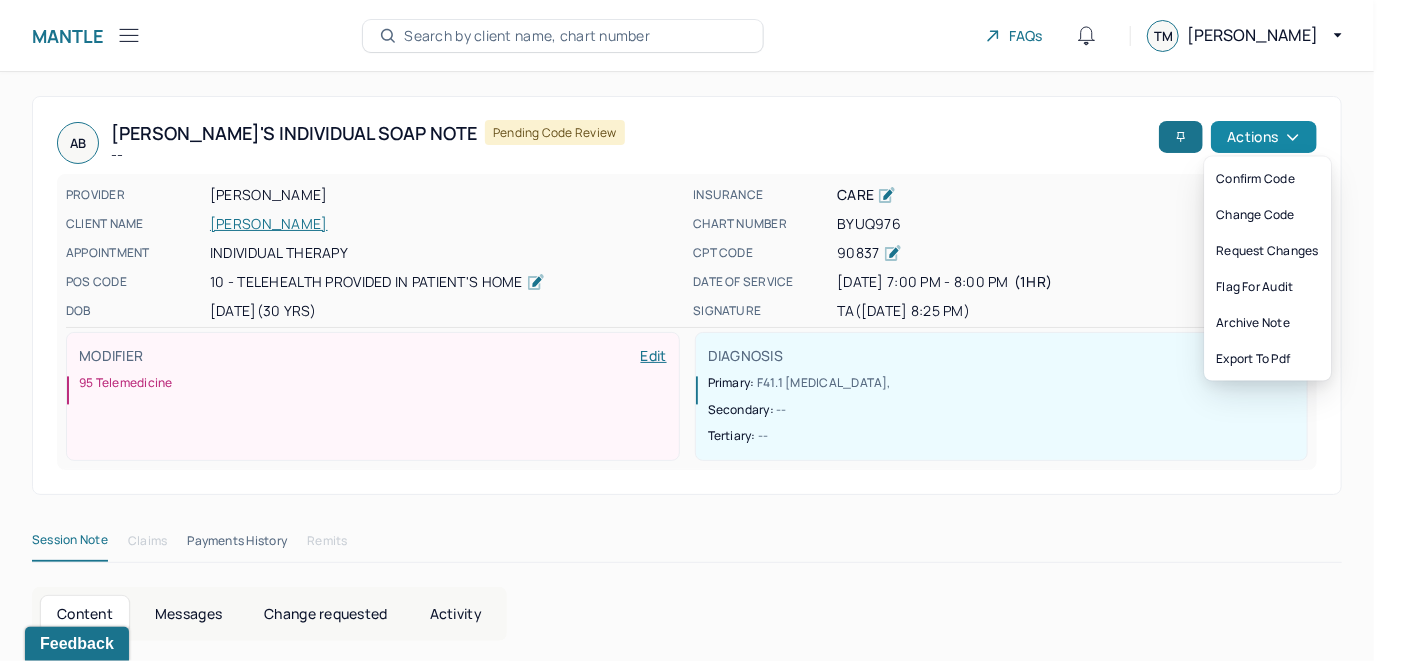 click on "Actions" at bounding box center (1264, 137) 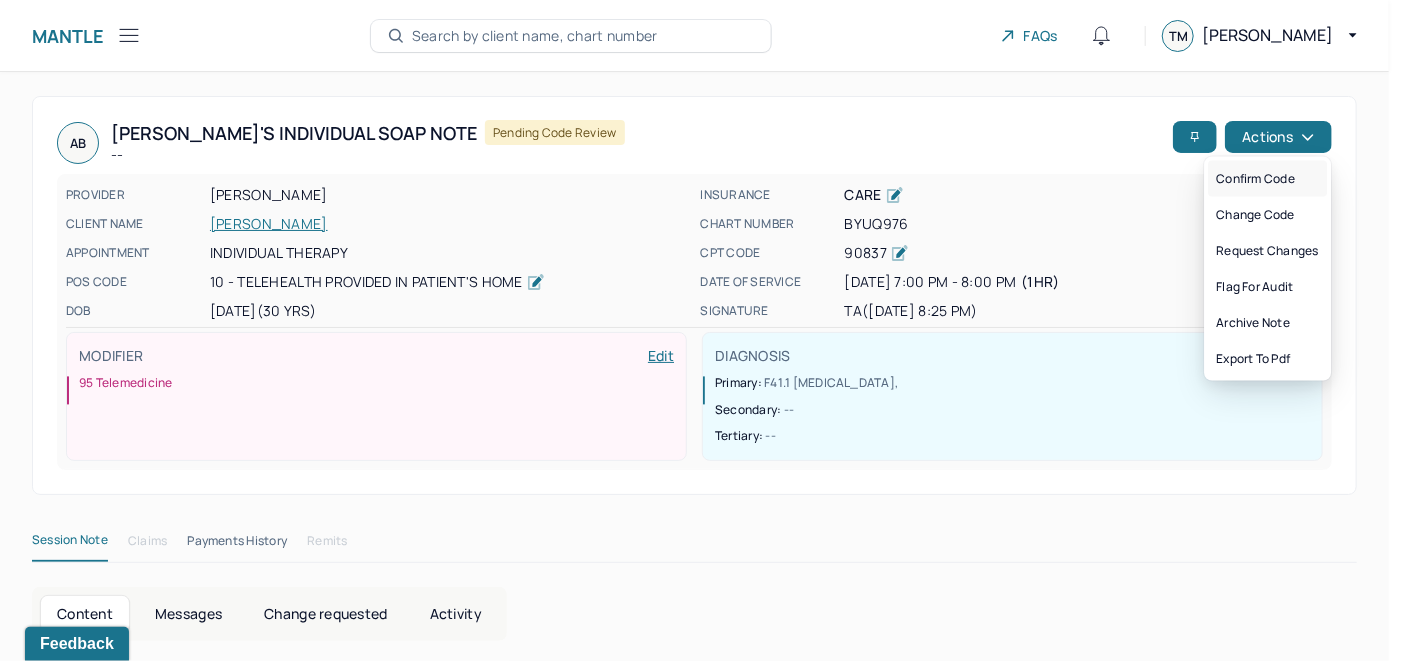 click on "Confirm code" at bounding box center (1267, 179) 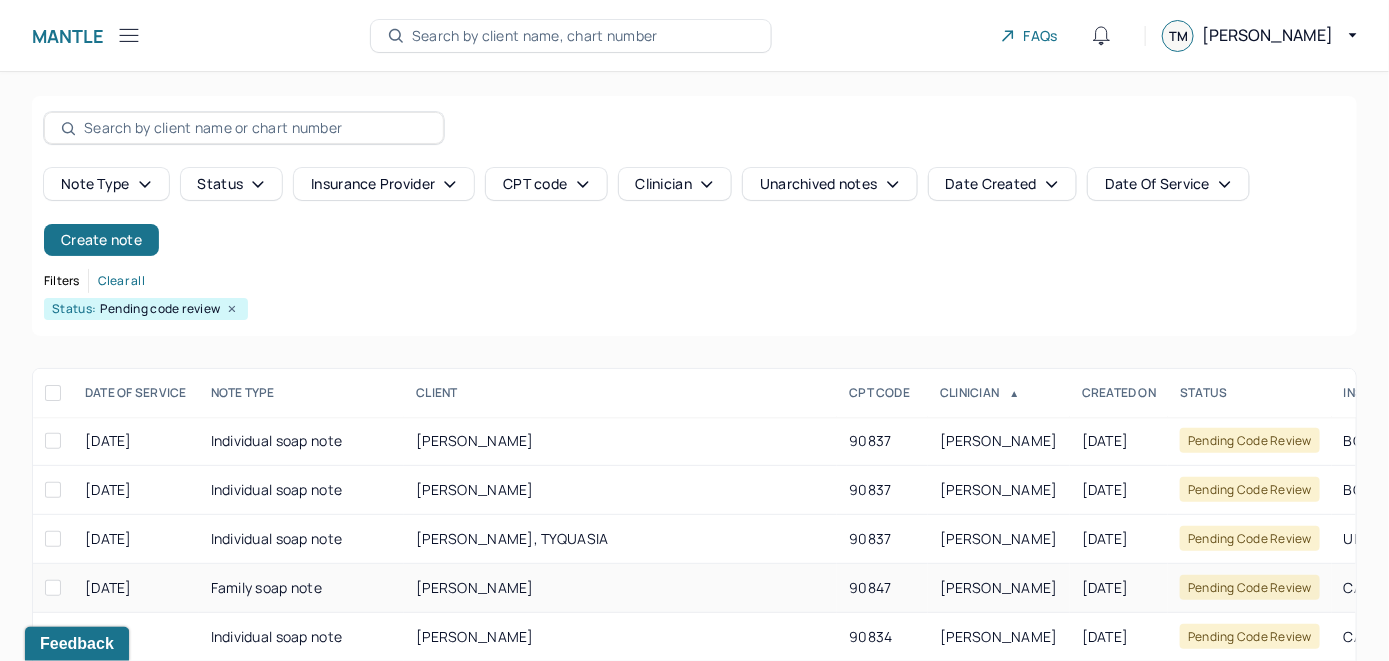 scroll, scrollTop: 259, scrollLeft: 0, axis: vertical 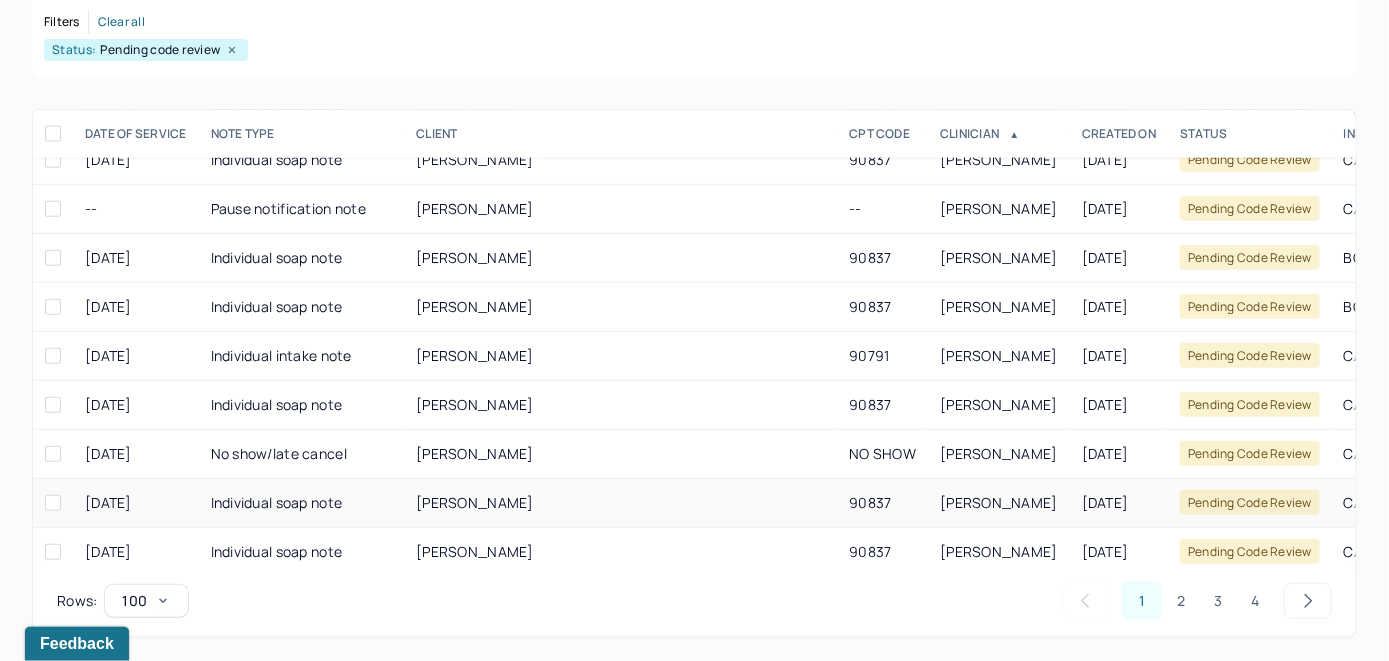 click on "WILLIAMS, COLETTE" at bounding box center [475, 502] 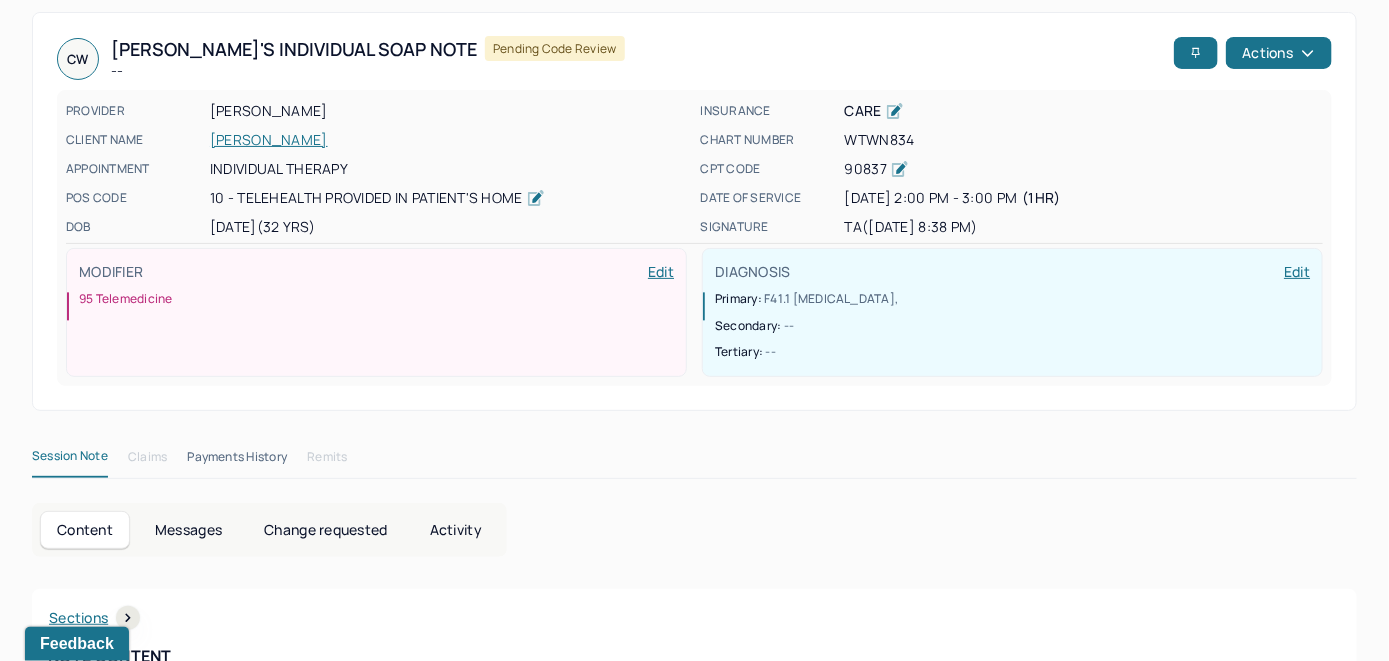 scroll, scrollTop: 0, scrollLeft: 0, axis: both 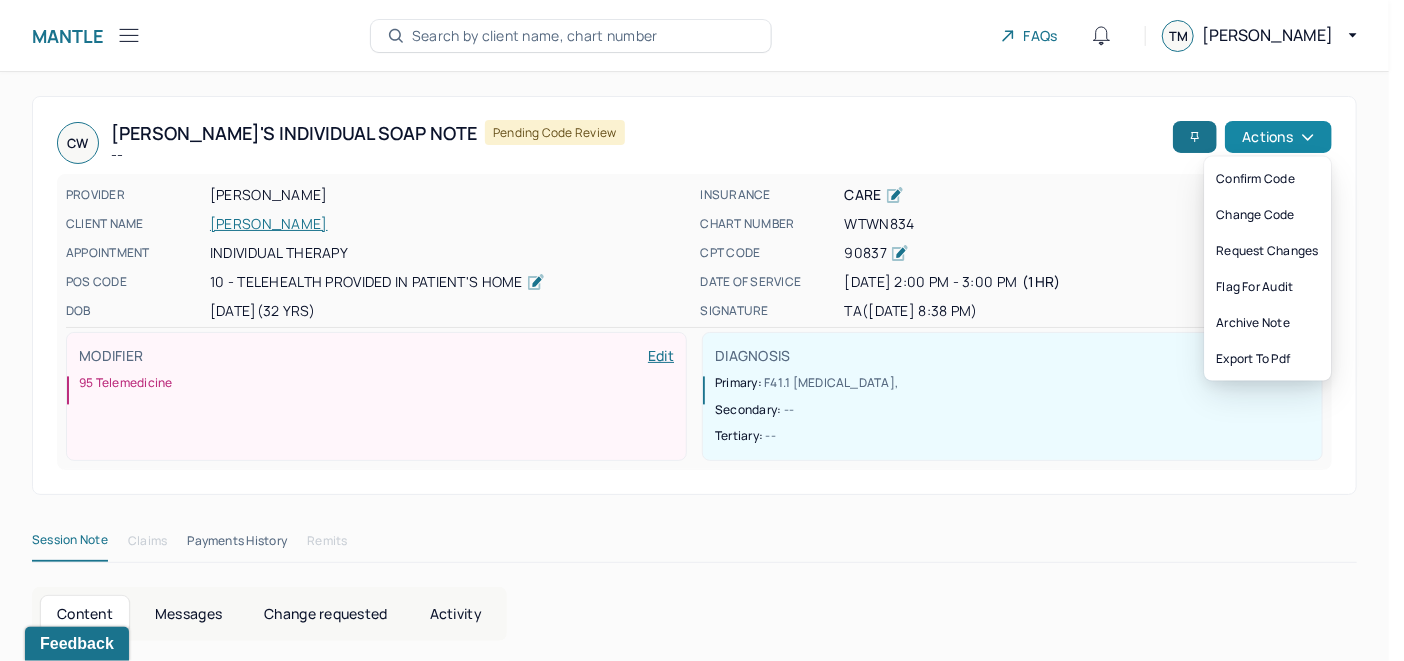 click on "Actions" at bounding box center (1278, 137) 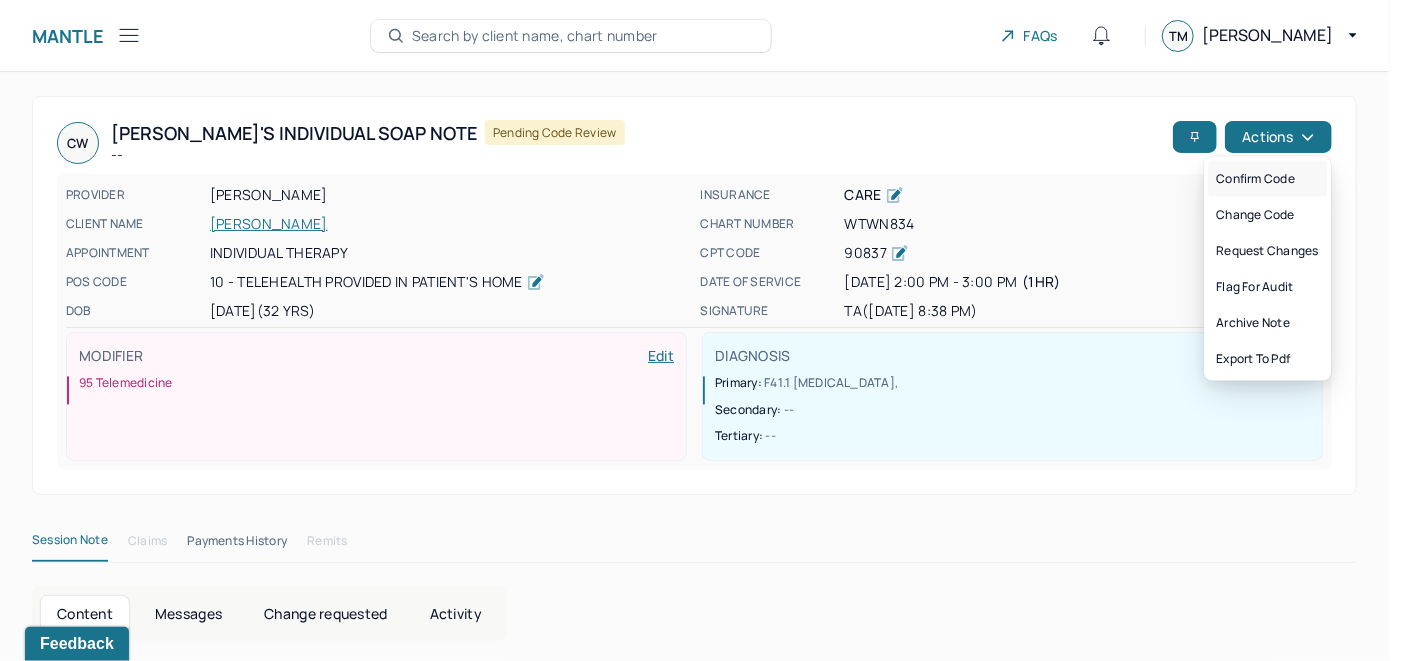 click on "Confirm code" at bounding box center [1267, 179] 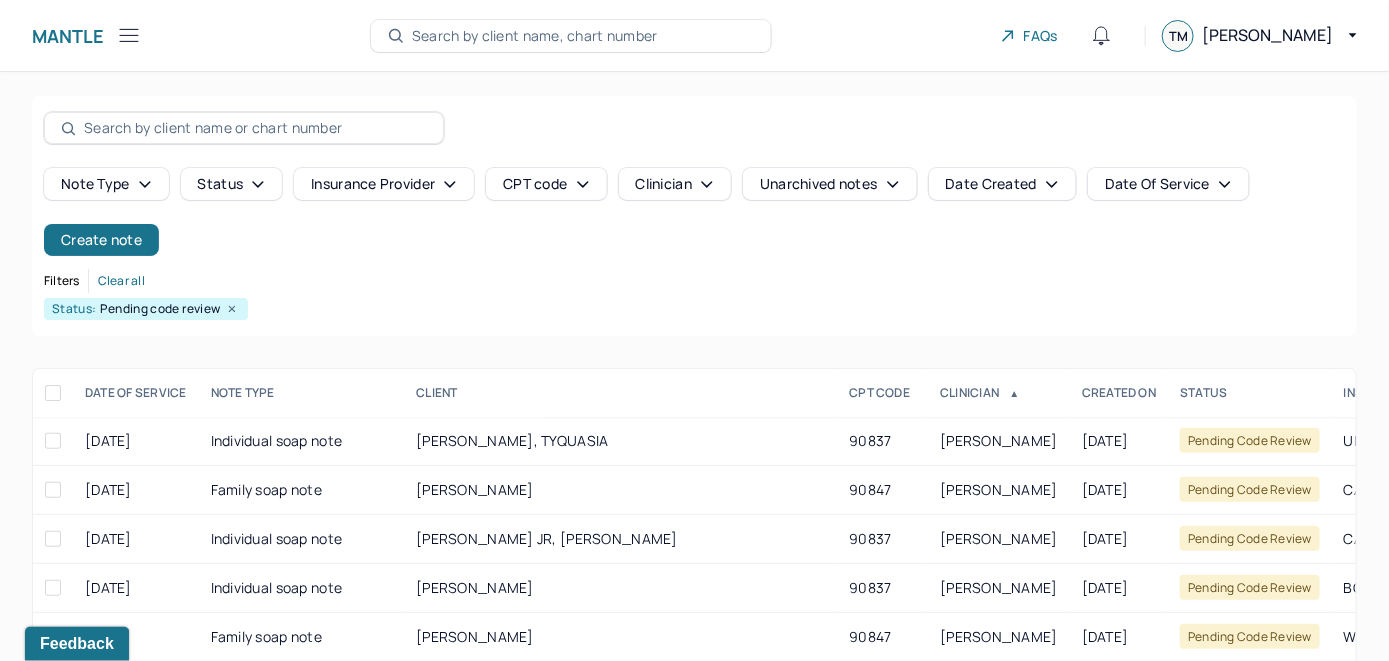 scroll, scrollTop: 259, scrollLeft: 0, axis: vertical 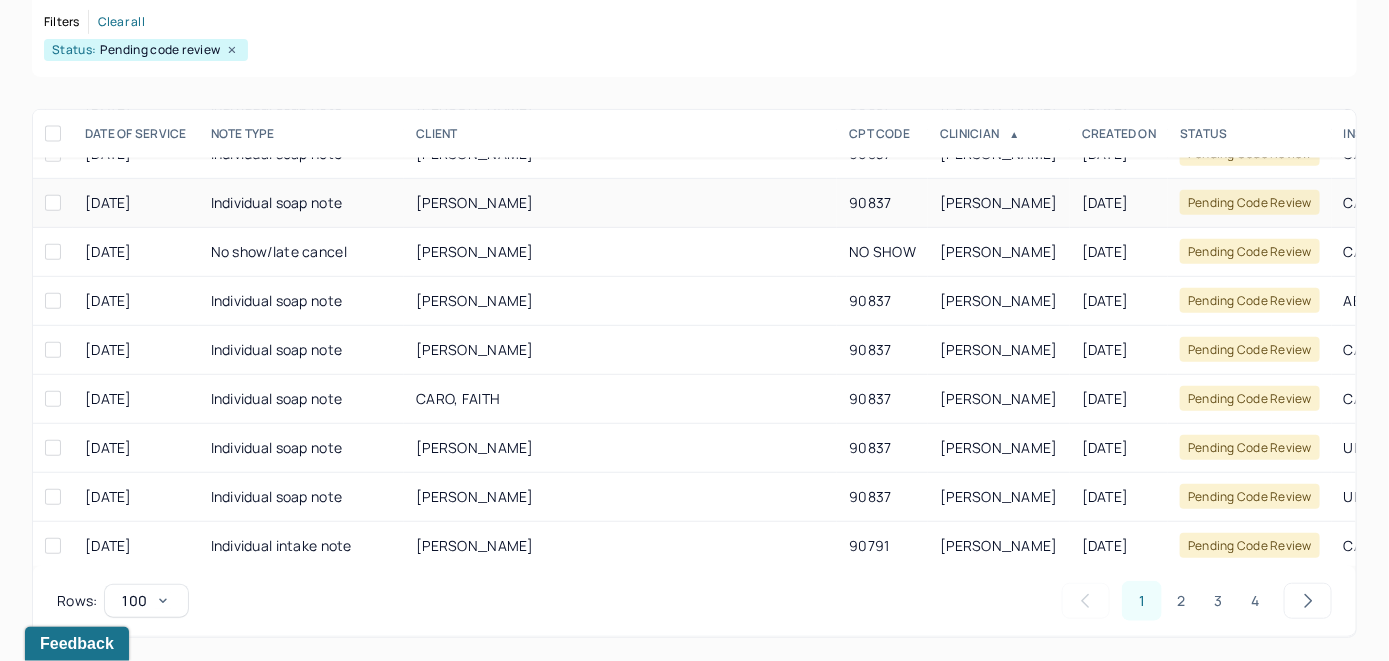click on "MCLESTER, DEMETRIUS" at bounding box center [475, 202] 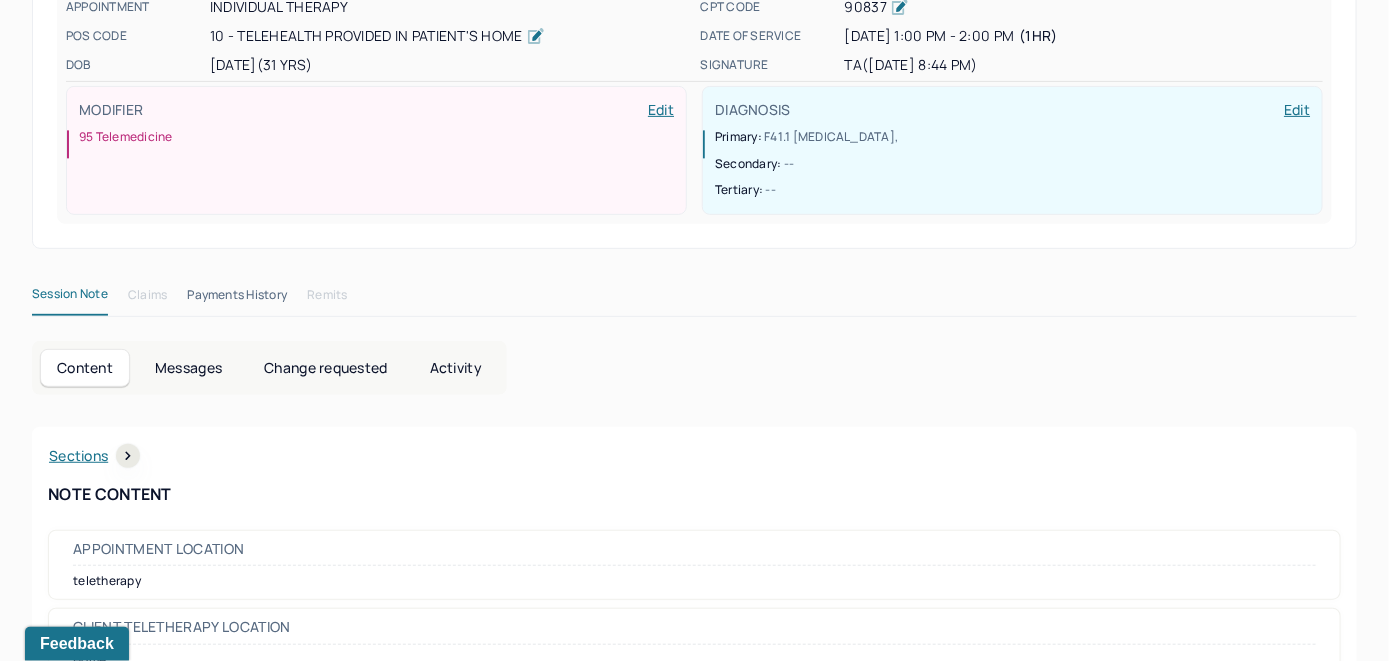 scroll, scrollTop: 0, scrollLeft: 0, axis: both 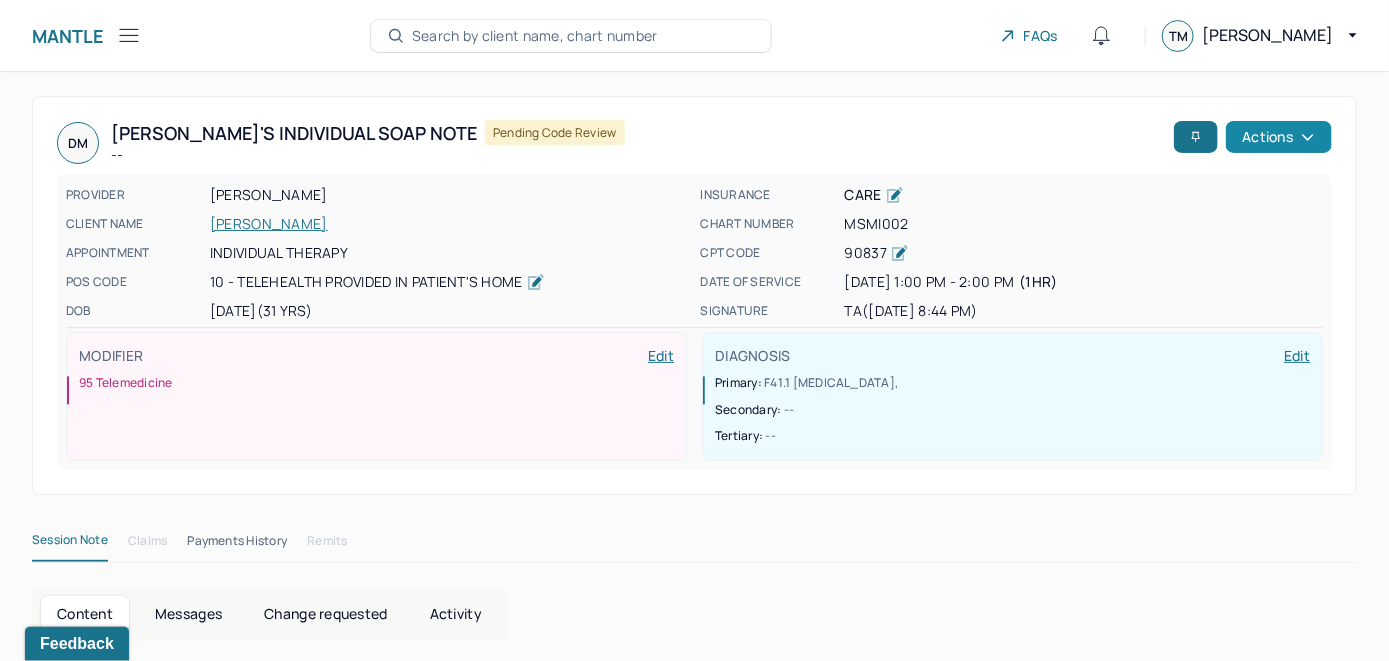 click on "Actions" at bounding box center [1279, 137] 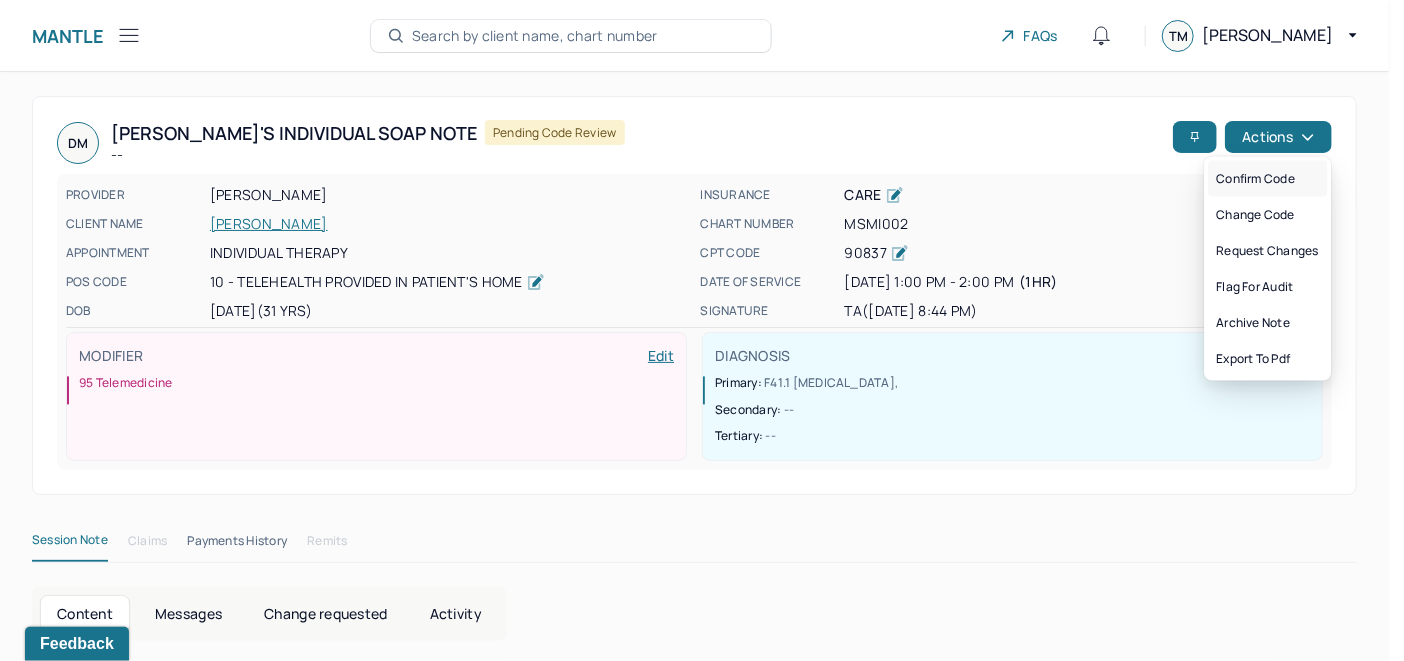 click on "Confirm code" at bounding box center [1267, 179] 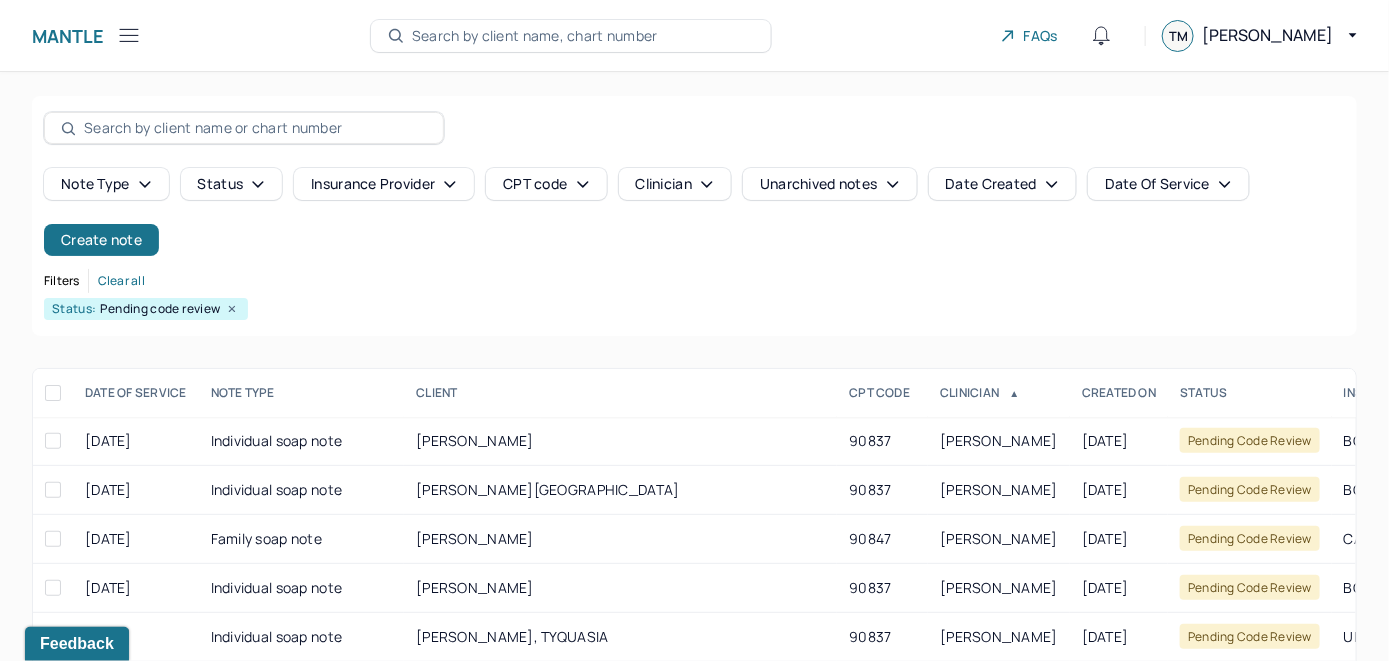 scroll, scrollTop: 259, scrollLeft: 0, axis: vertical 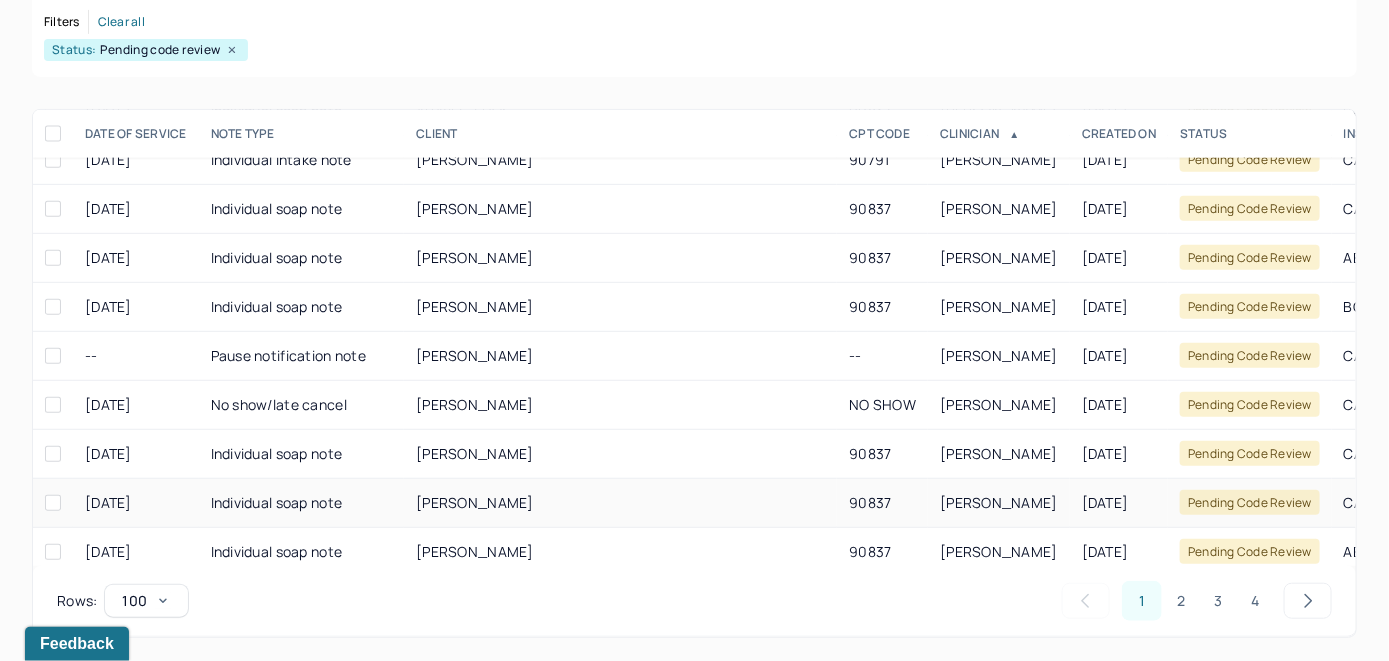 click on "THEODORE, REGINALD" at bounding box center [475, 502] 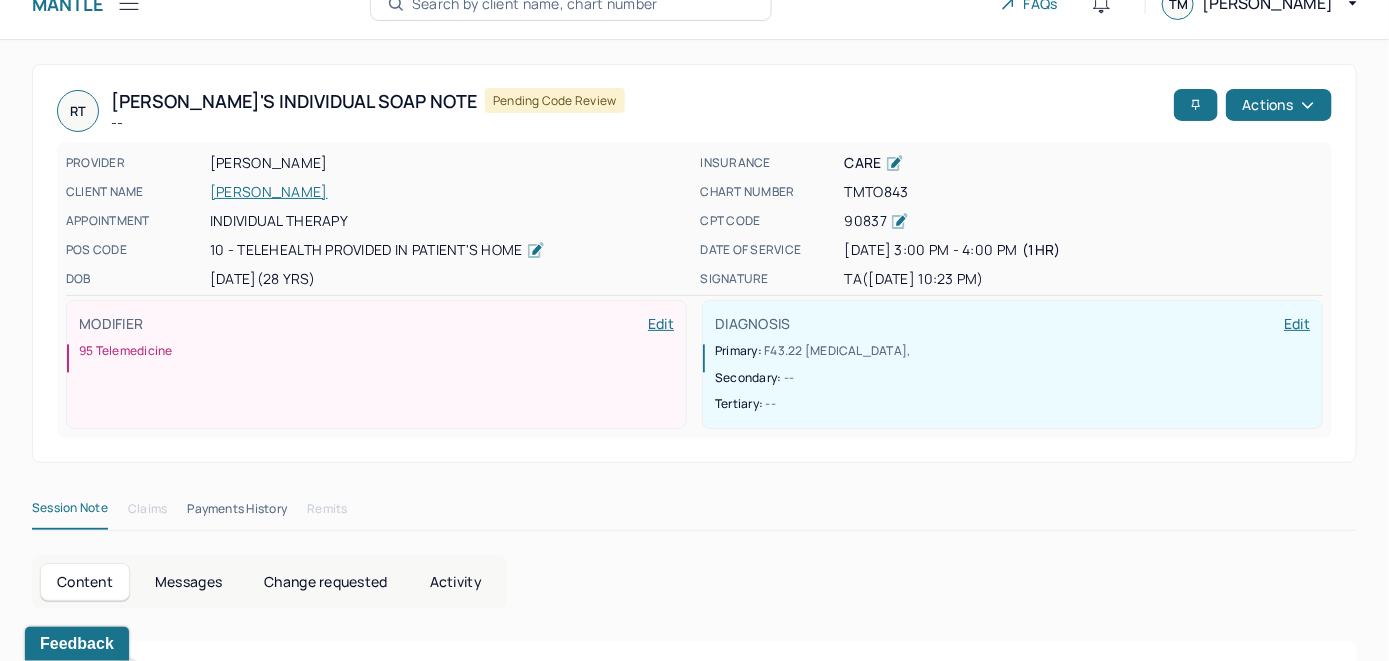 scroll, scrollTop: 0, scrollLeft: 0, axis: both 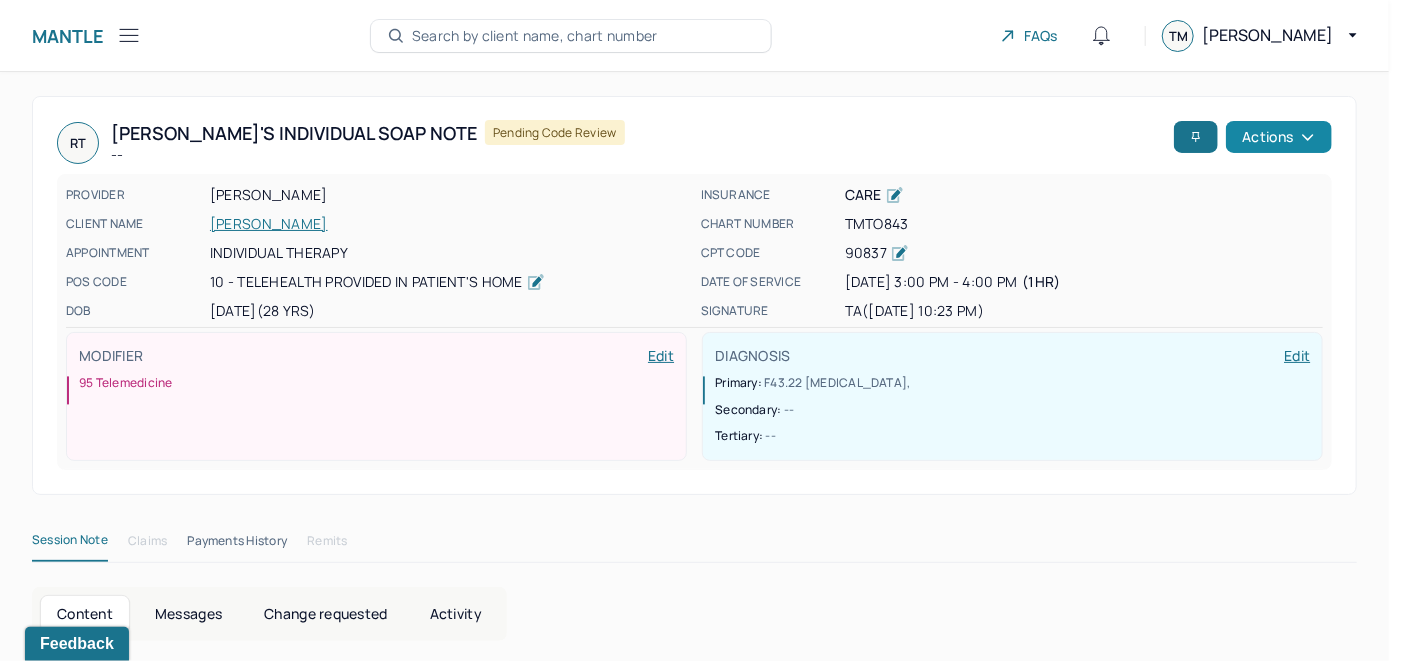 click 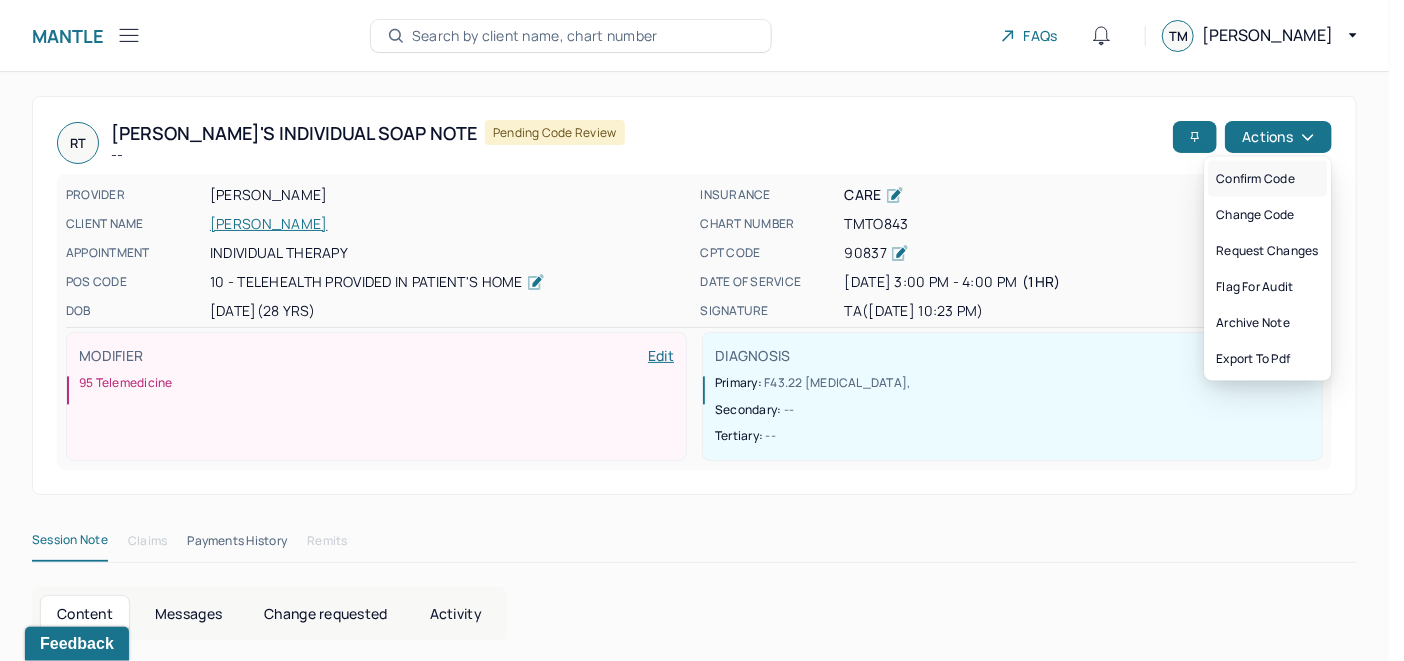 click on "Confirm code" at bounding box center [1267, 179] 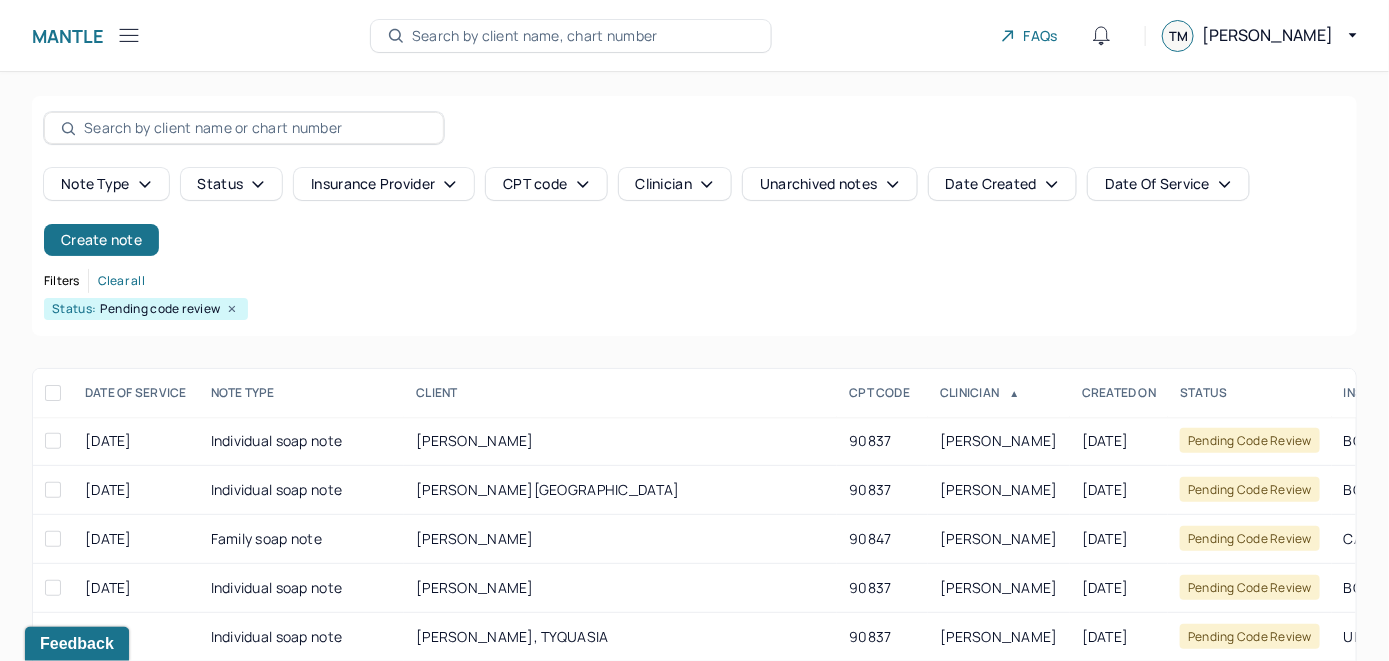 scroll, scrollTop: 259, scrollLeft: 0, axis: vertical 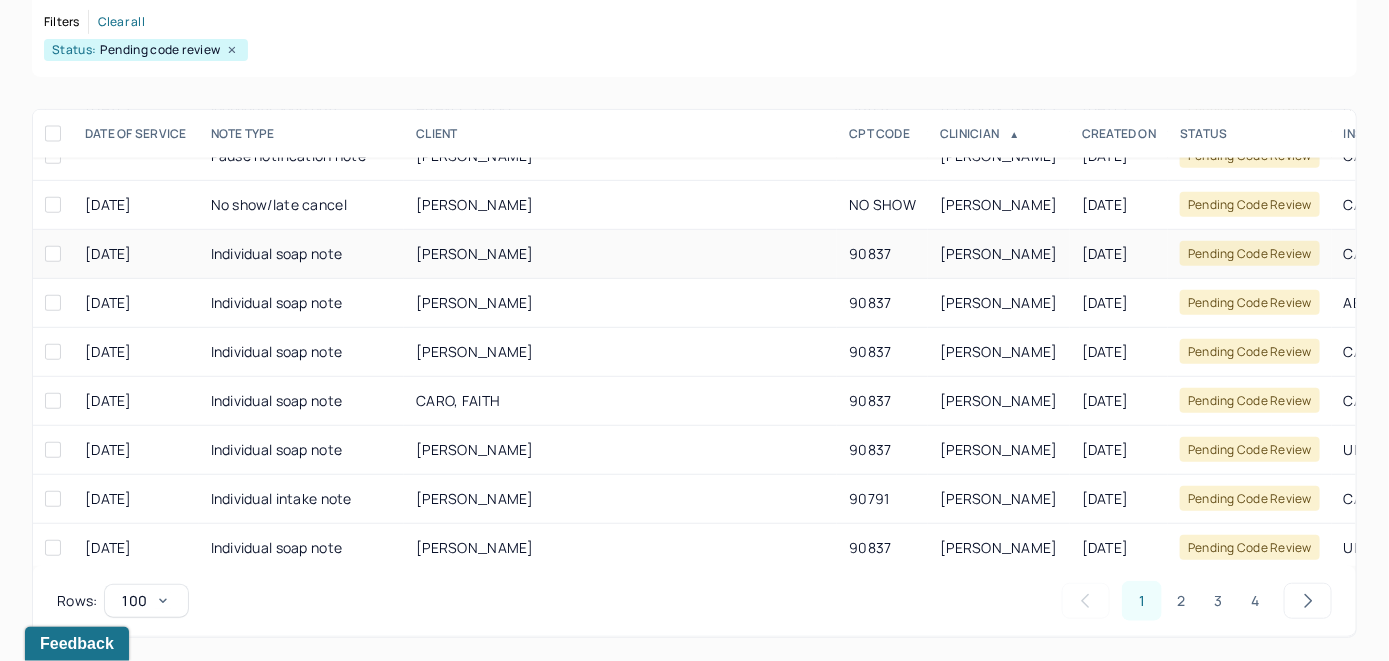 click on "ANTOINE, TIFFANY" at bounding box center [475, 253] 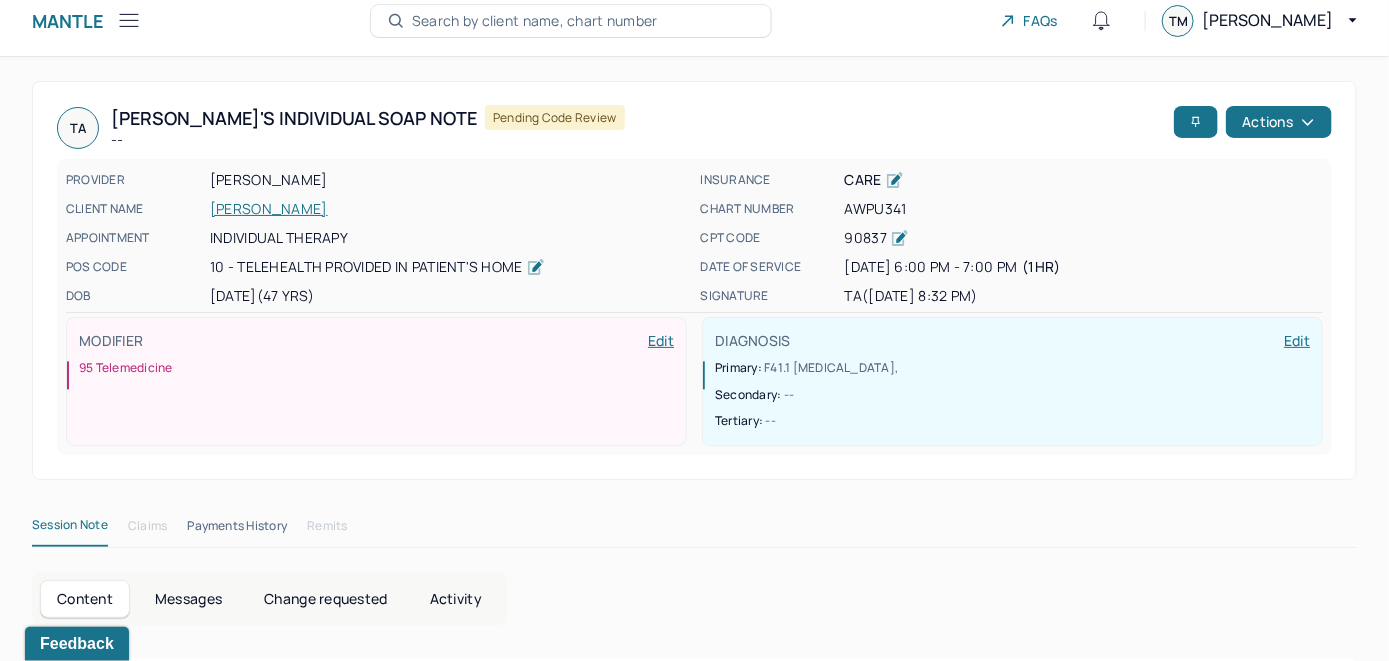 scroll, scrollTop: 0, scrollLeft: 0, axis: both 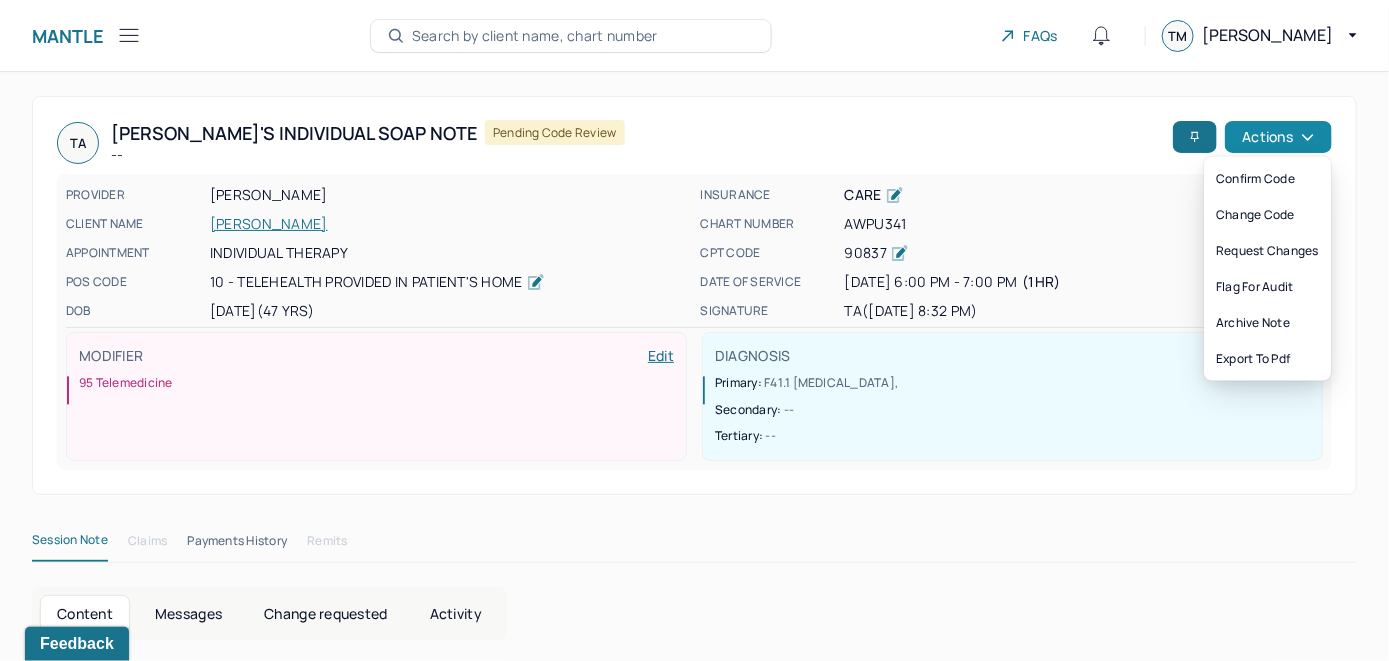 click on "Actions" at bounding box center (1278, 137) 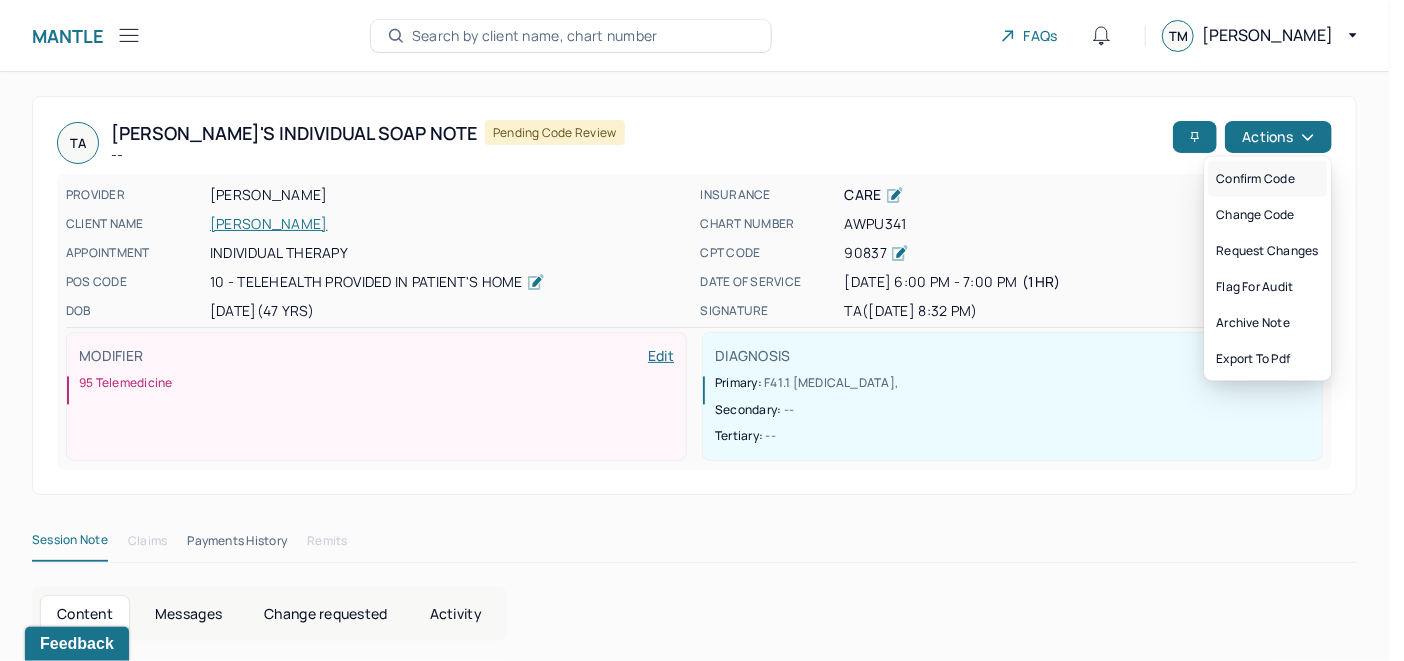 click on "Confirm code" at bounding box center [1267, 179] 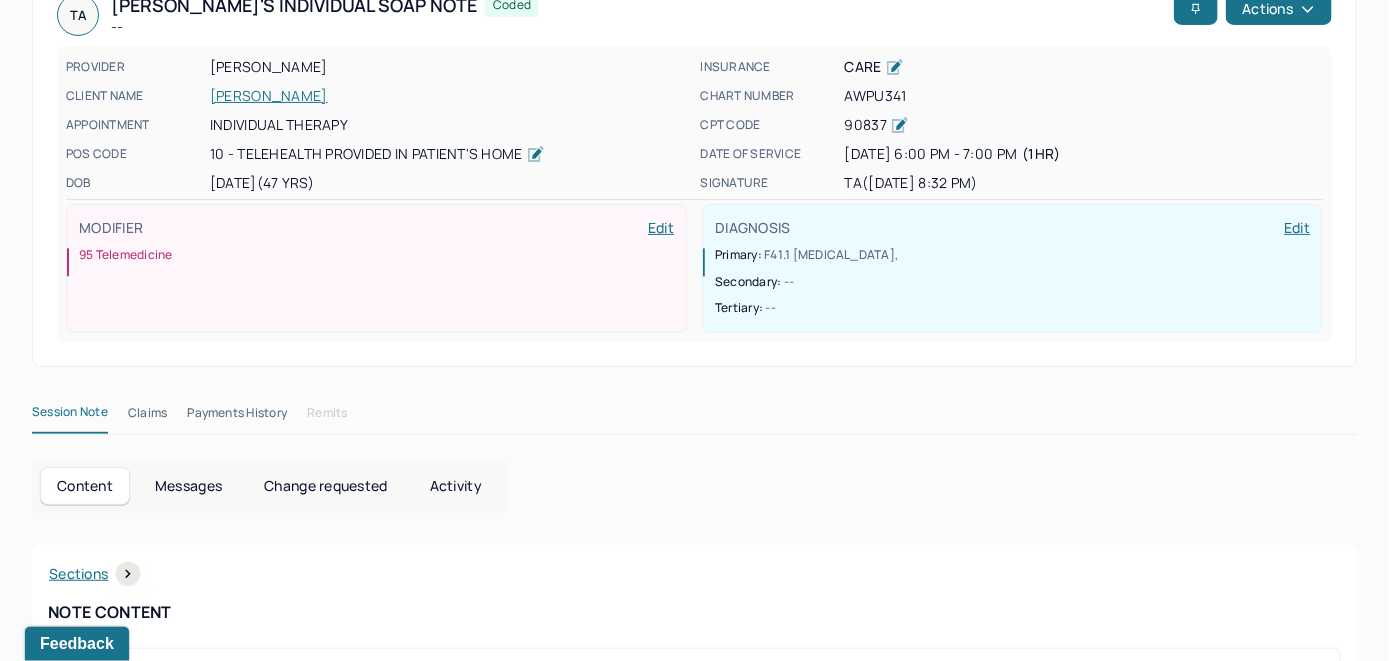 scroll, scrollTop: 0, scrollLeft: 0, axis: both 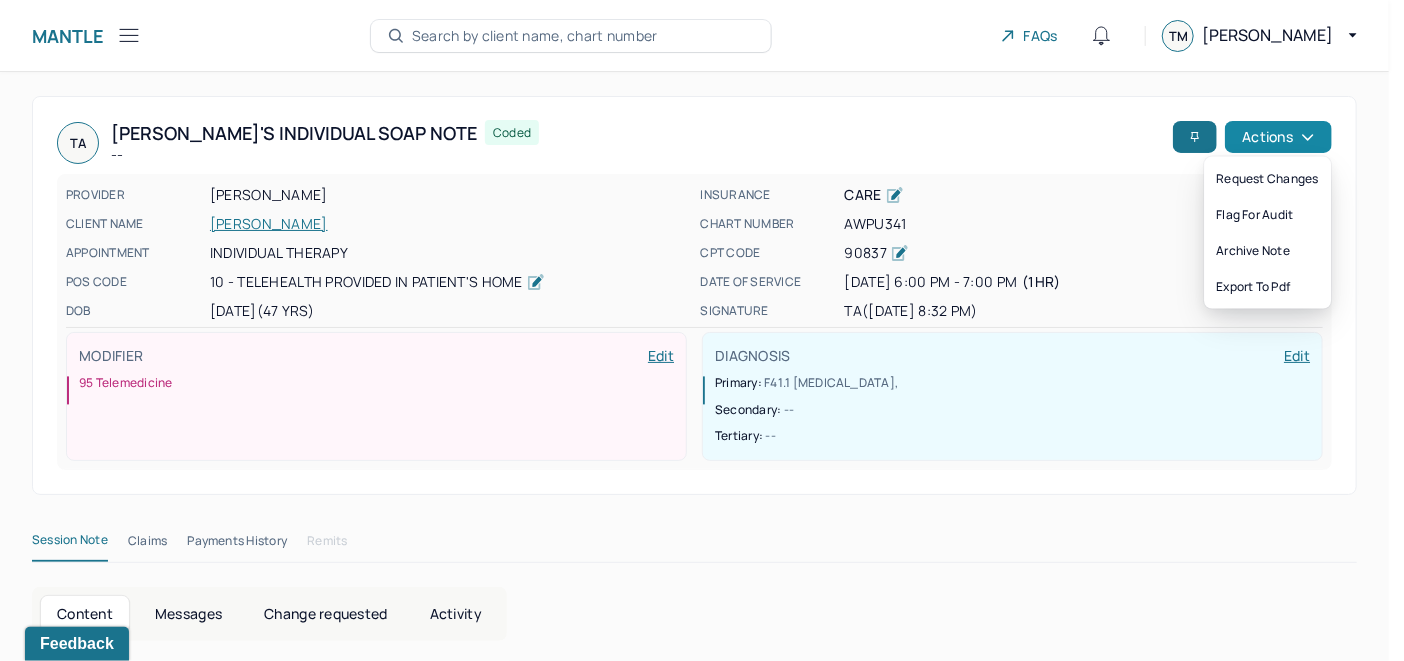 click on "Actions" at bounding box center (1278, 137) 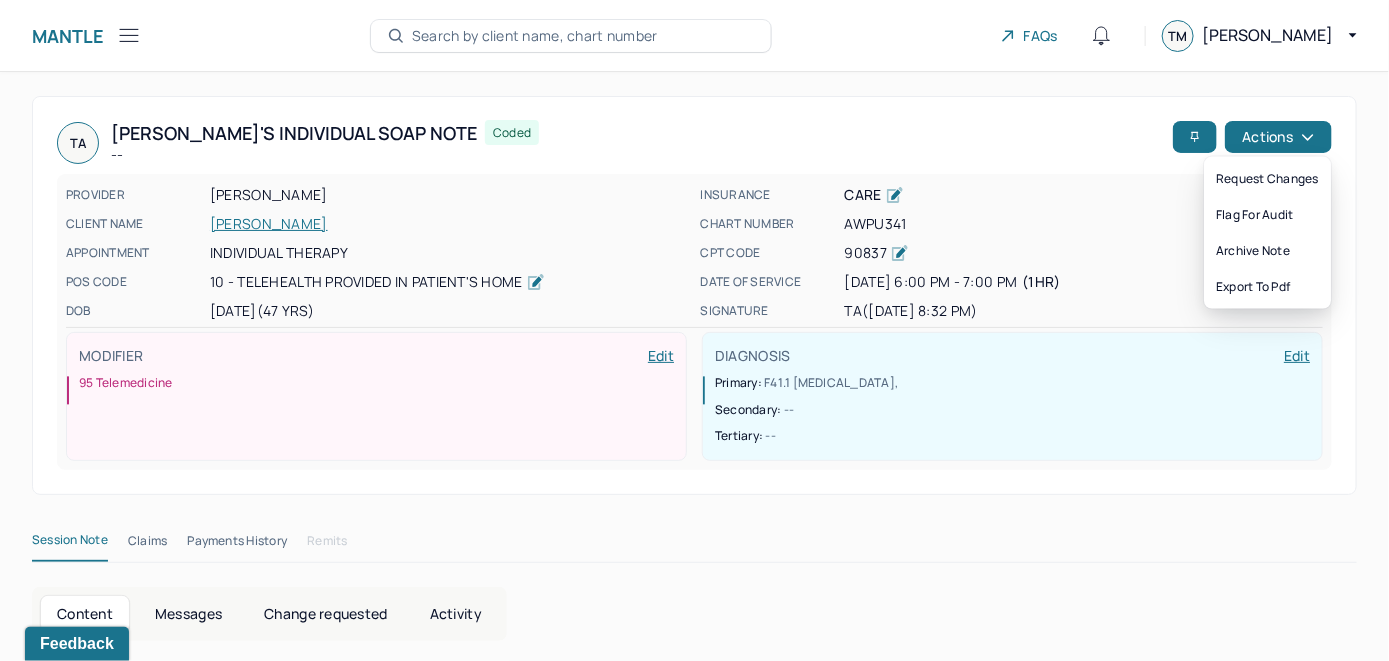 click on "MODIFIER   Edit   95 Telemedicine" at bounding box center (376, 396) 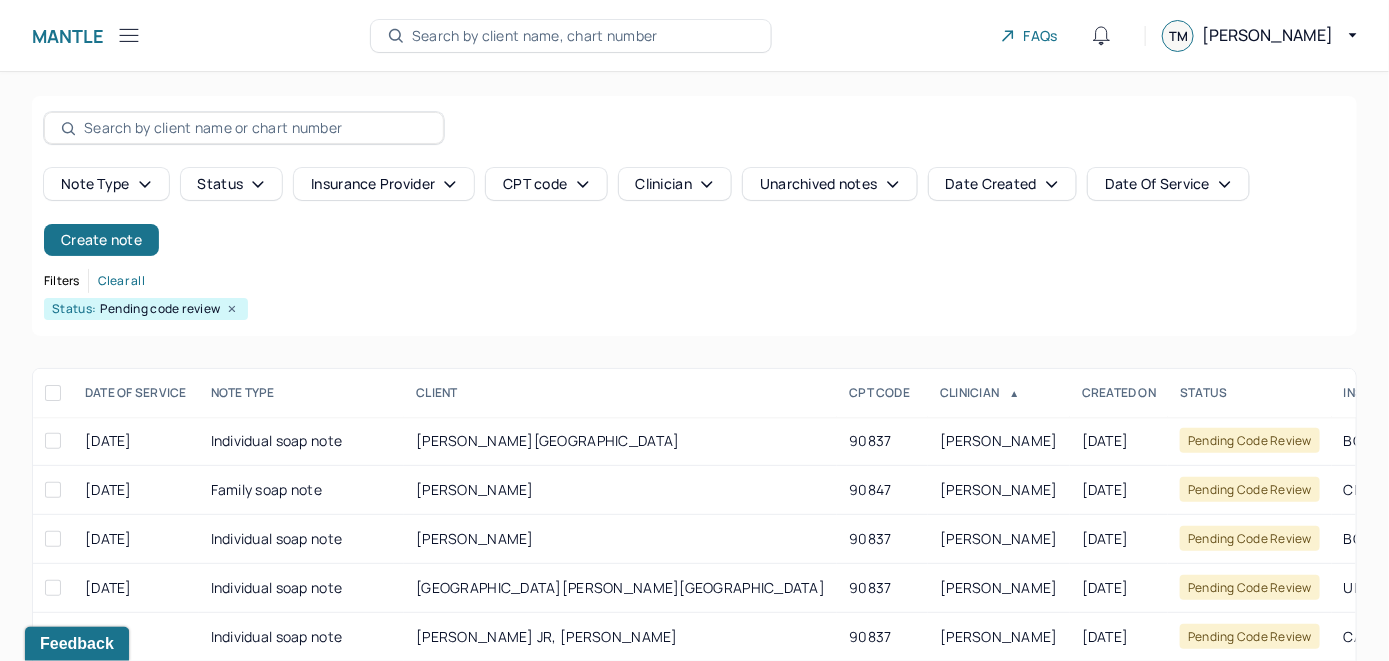 scroll, scrollTop: 259, scrollLeft: 0, axis: vertical 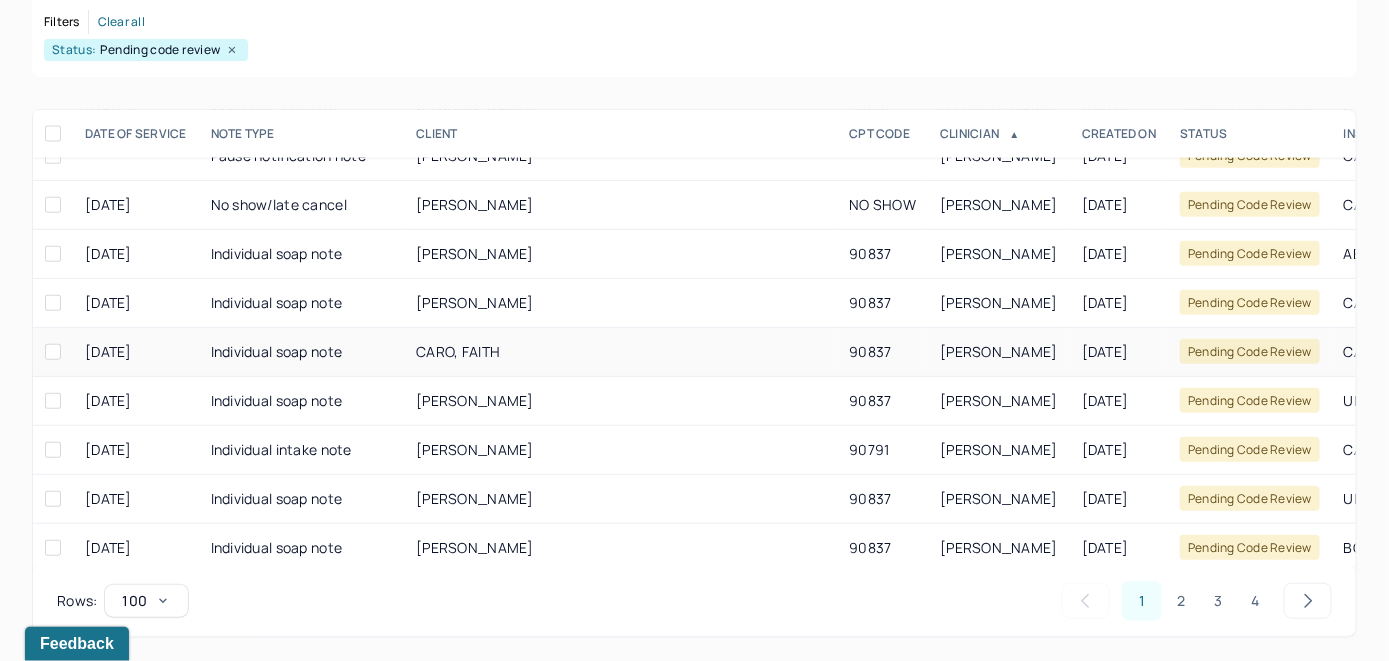 click on "CARO, FAITH" at bounding box center [620, 352] 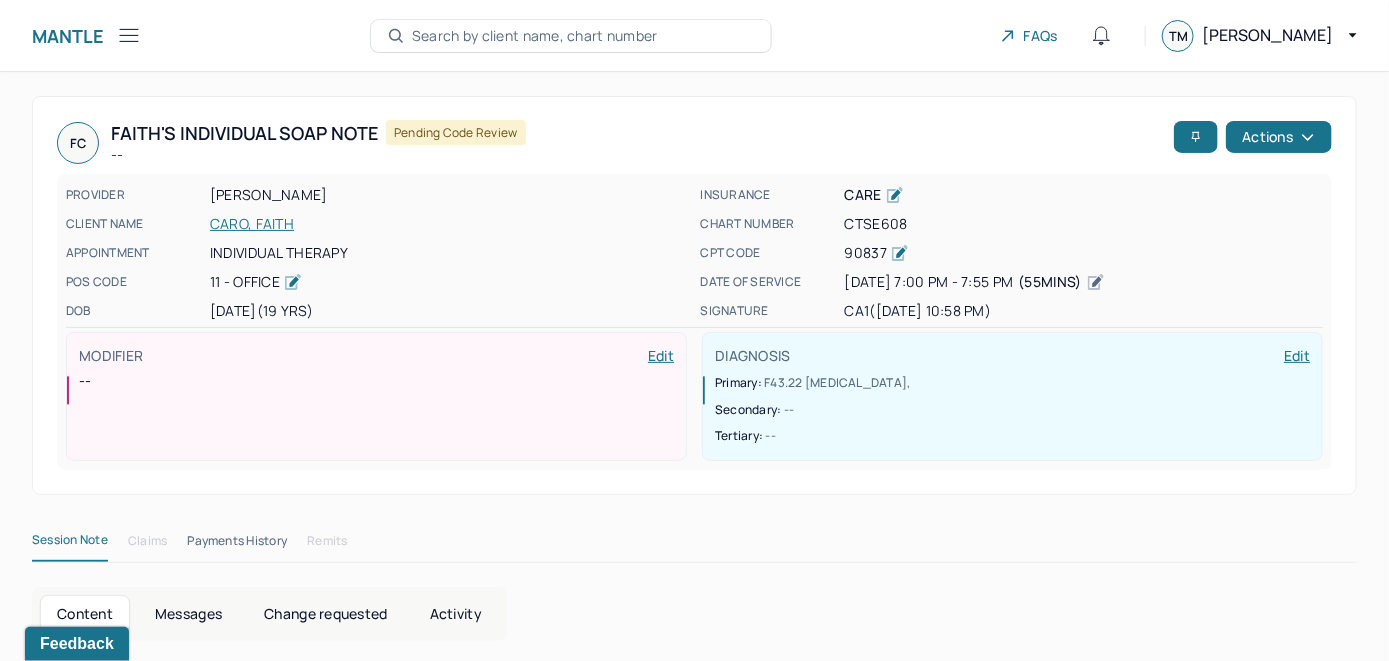 scroll, scrollTop: 0, scrollLeft: 0, axis: both 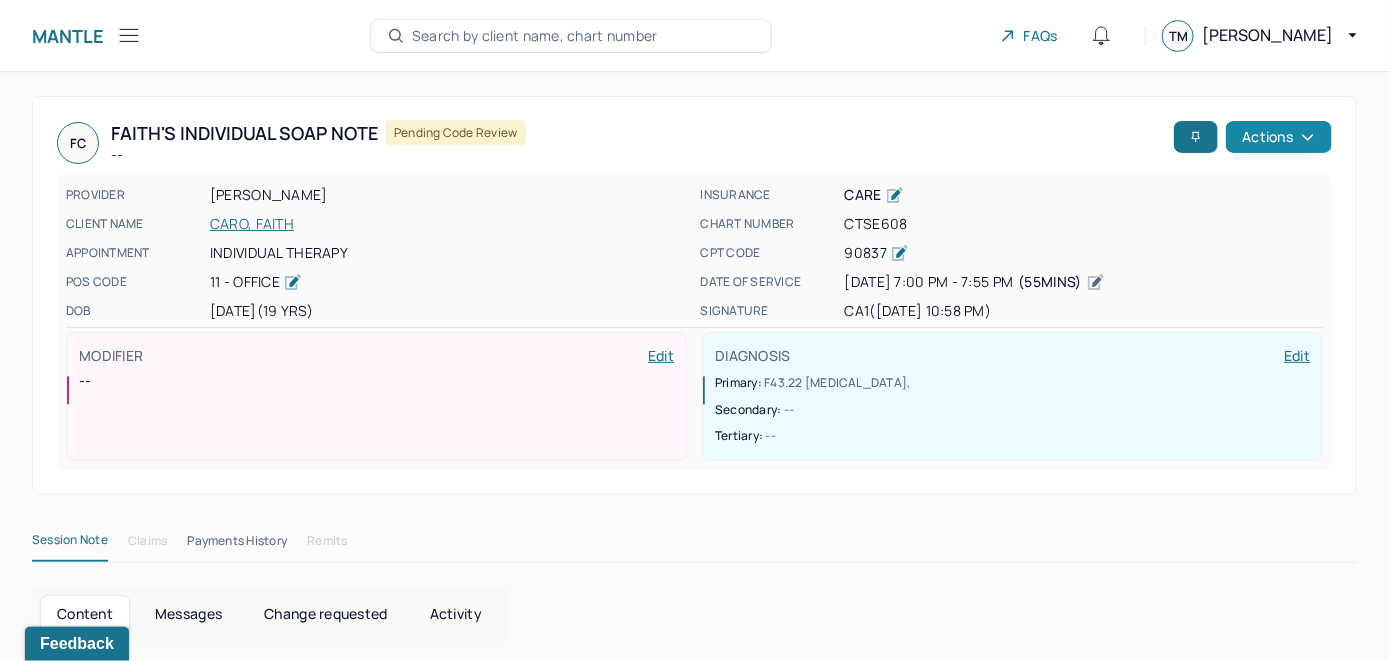 click on "Actions" at bounding box center (1279, 137) 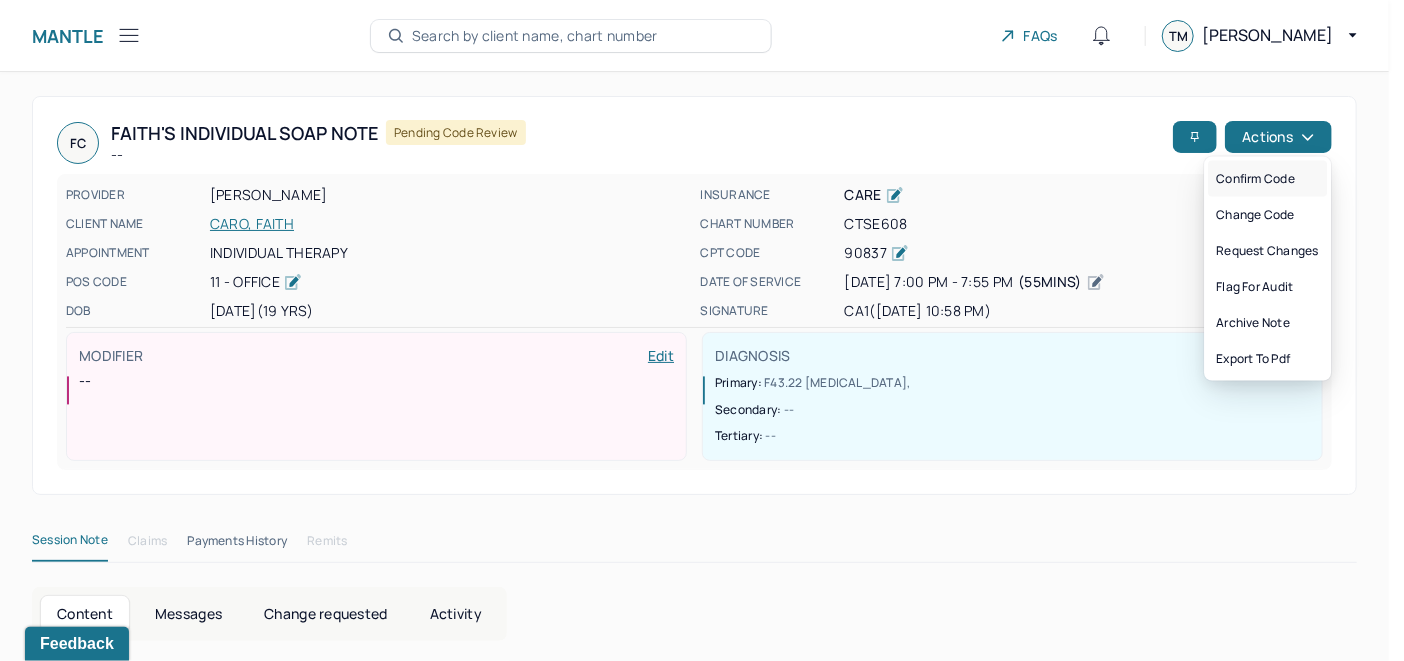 click on "Confirm code" at bounding box center [1267, 179] 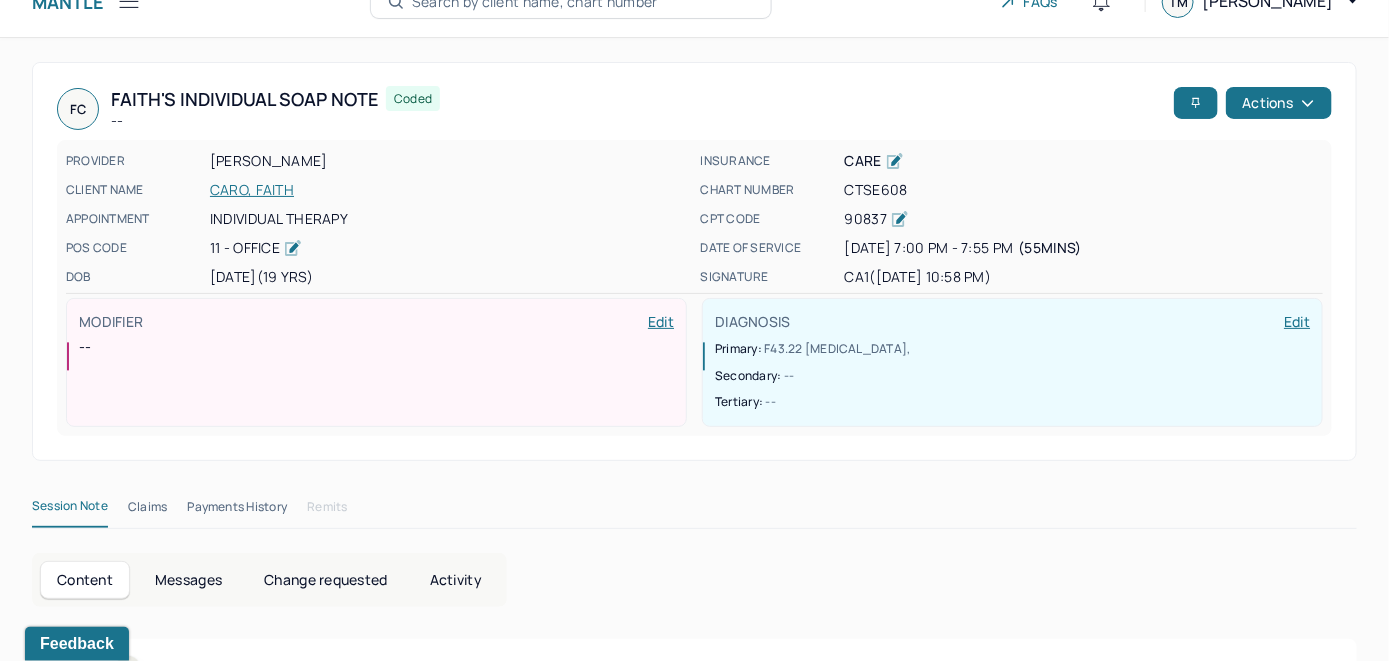 scroll, scrollTop: 0, scrollLeft: 0, axis: both 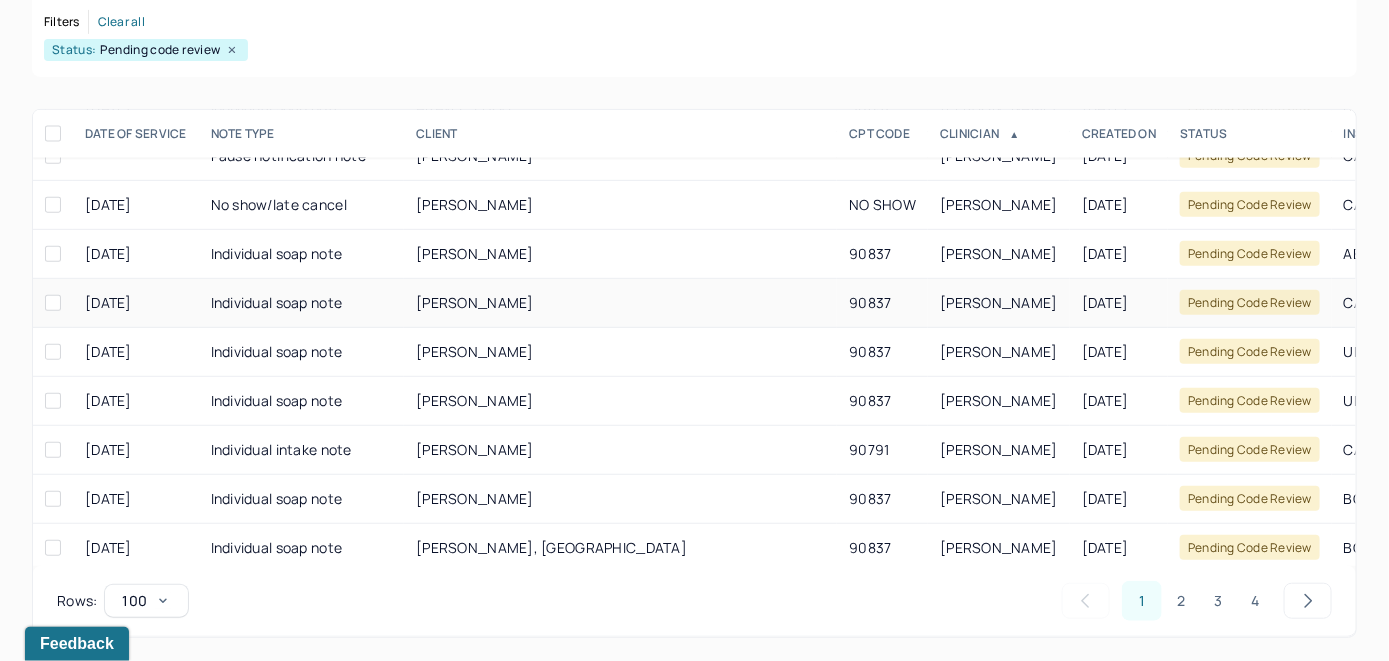 click on "GIACCO, MIKAELA" at bounding box center (475, 302) 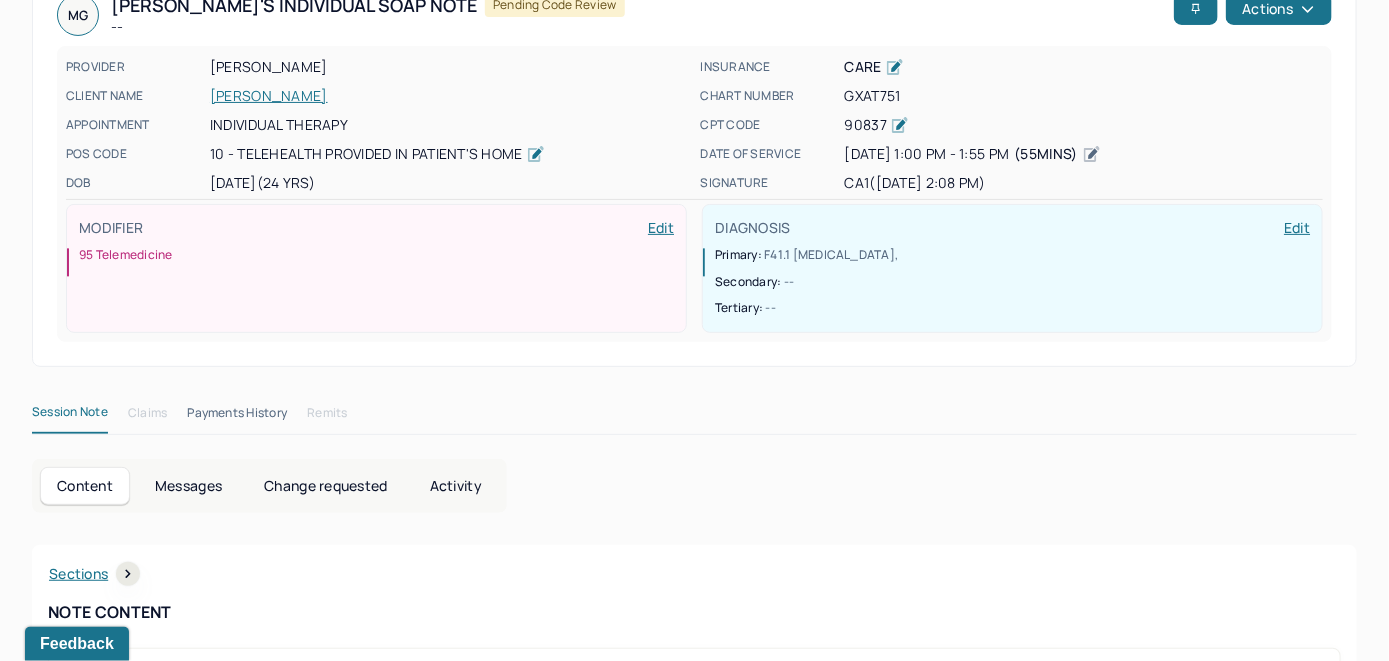 scroll, scrollTop: 0, scrollLeft: 0, axis: both 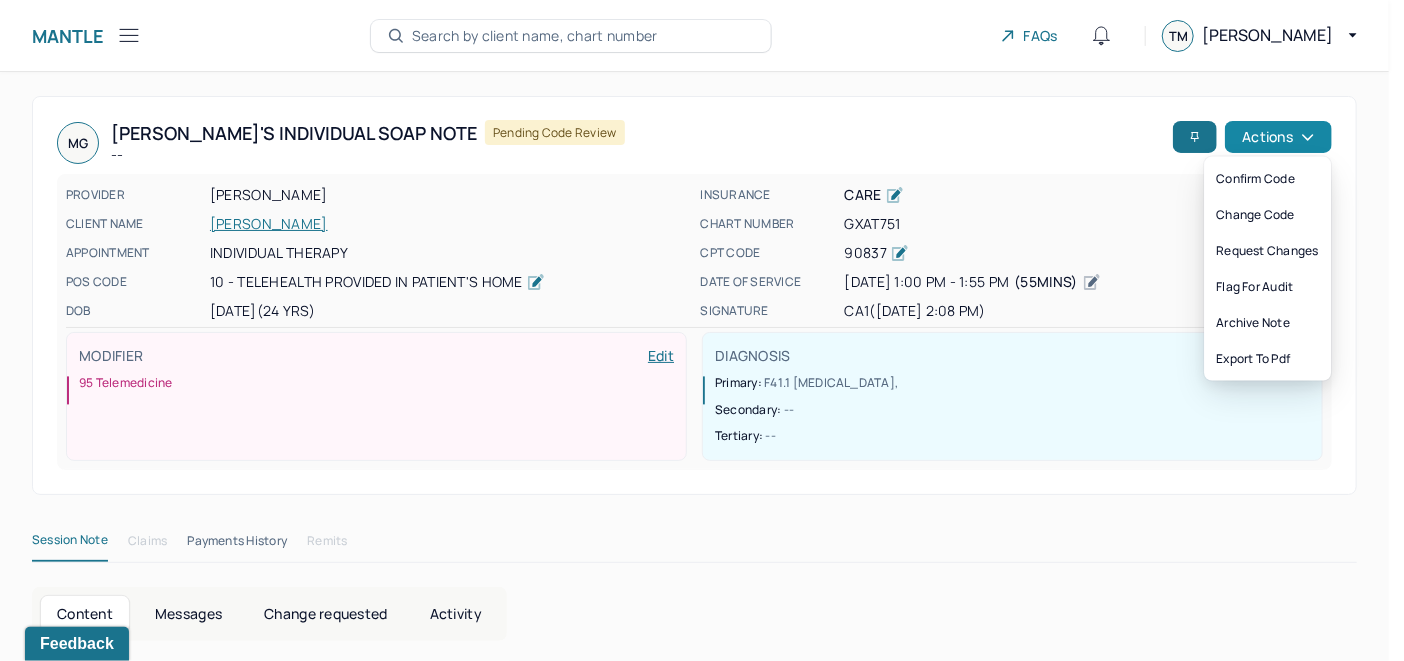 click on "Actions" at bounding box center (1278, 137) 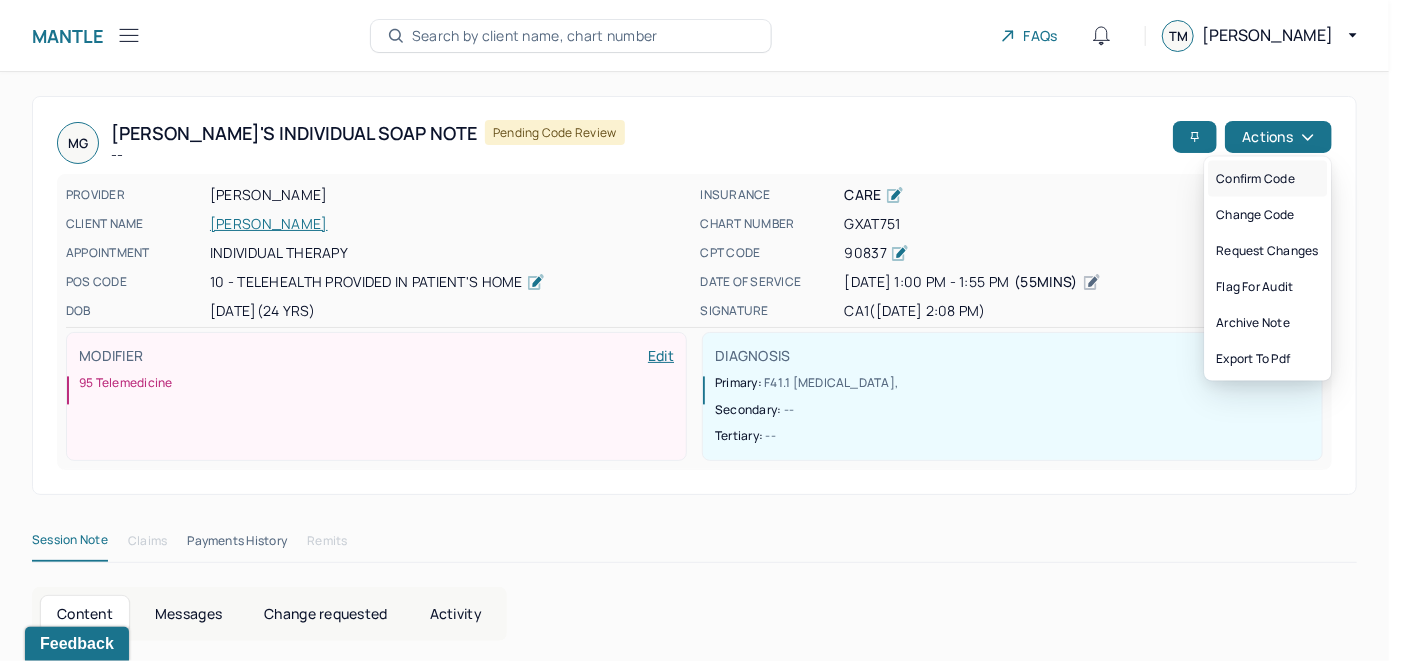 click on "Confirm code" at bounding box center [1267, 179] 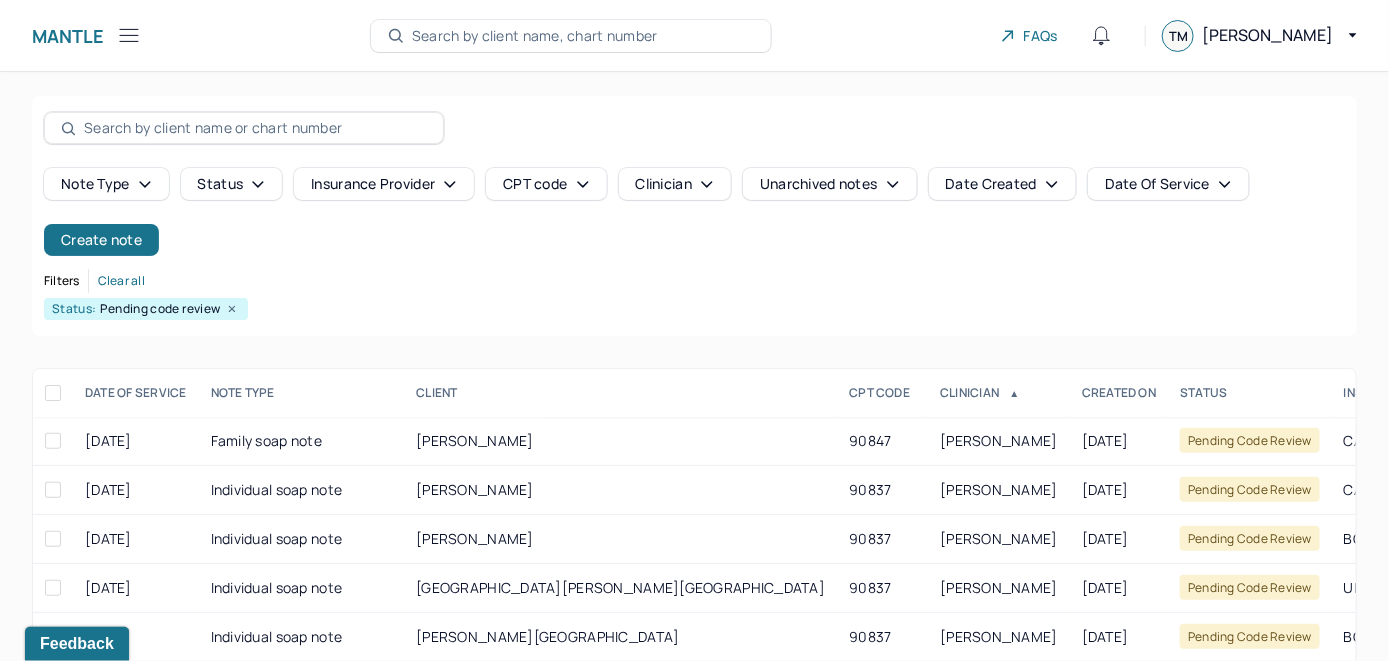 scroll, scrollTop: 259, scrollLeft: 0, axis: vertical 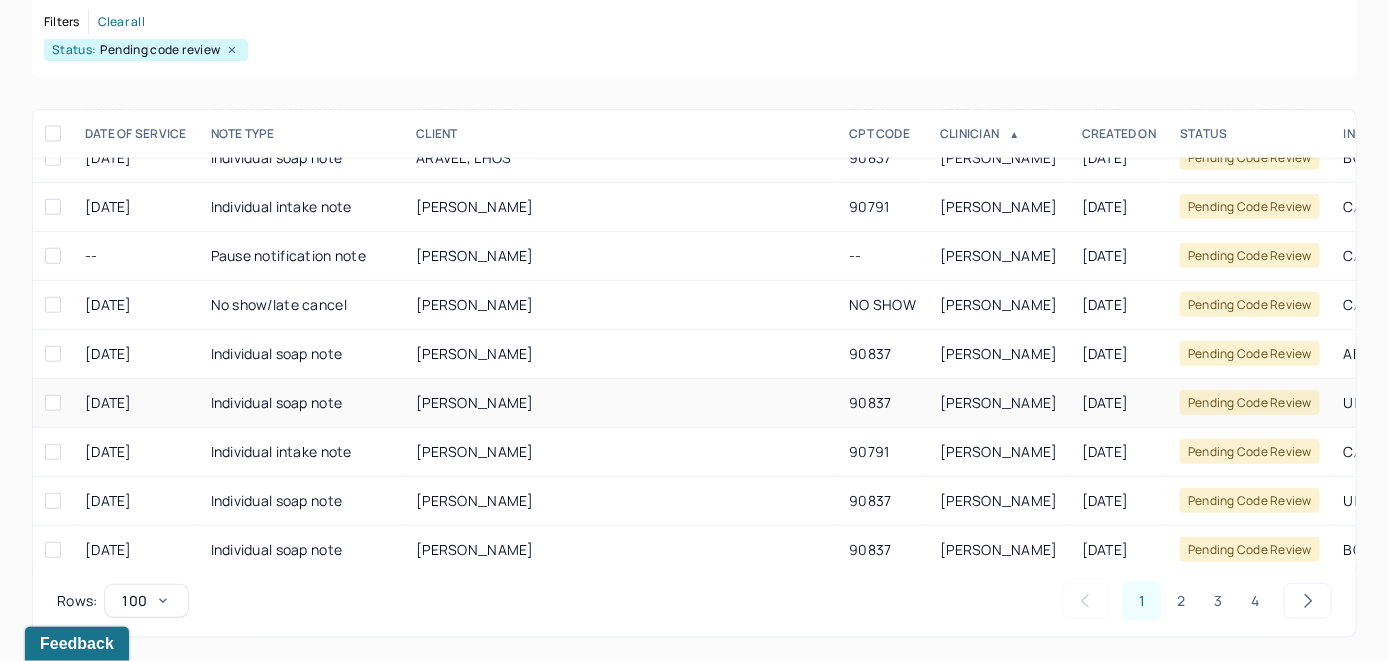 click on "GUGLIEMINO, RACHEL" at bounding box center (475, 402) 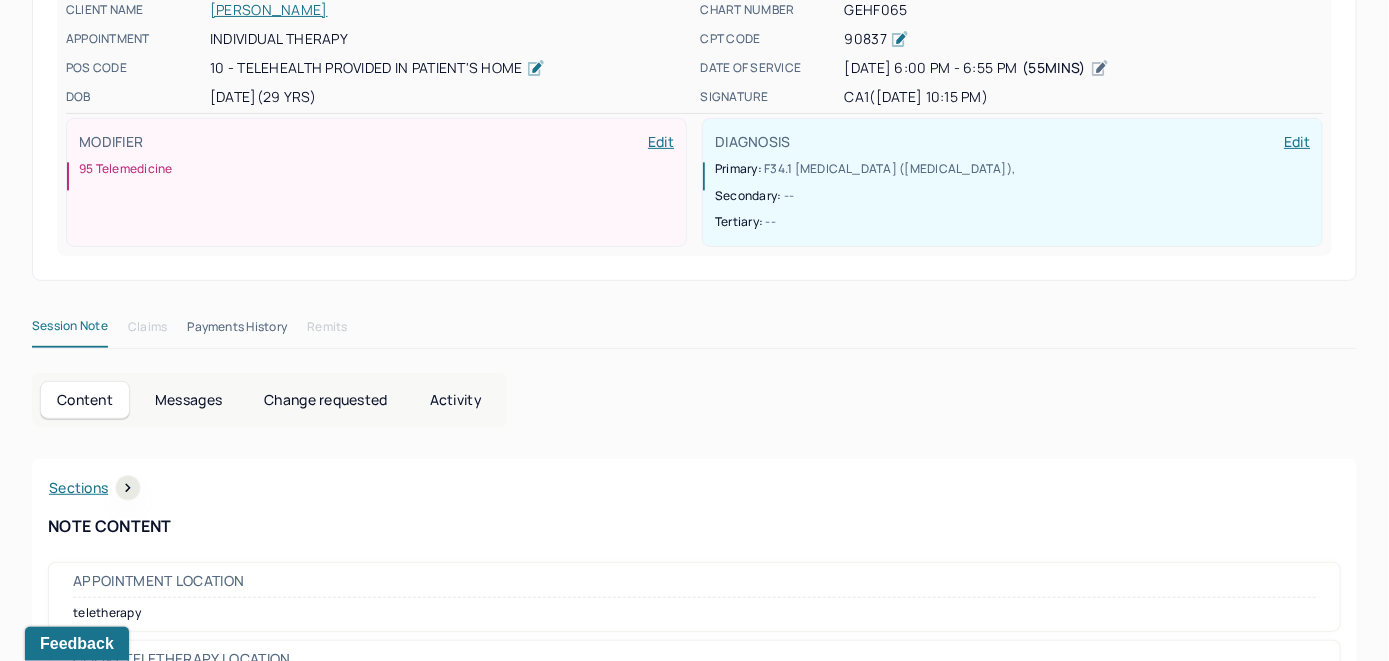scroll, scrollTop: 0, scrollLeft: 0, axis: both 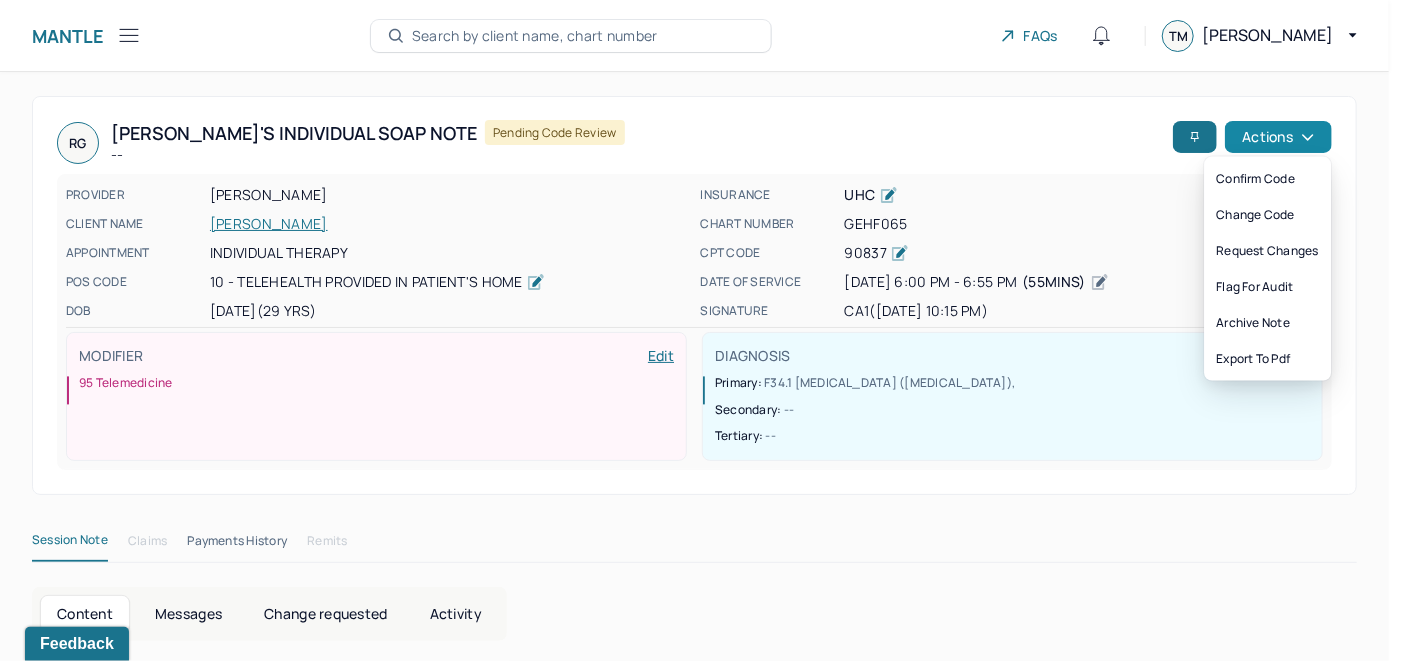 click on "Actions" at bounding box center (1278, 137) 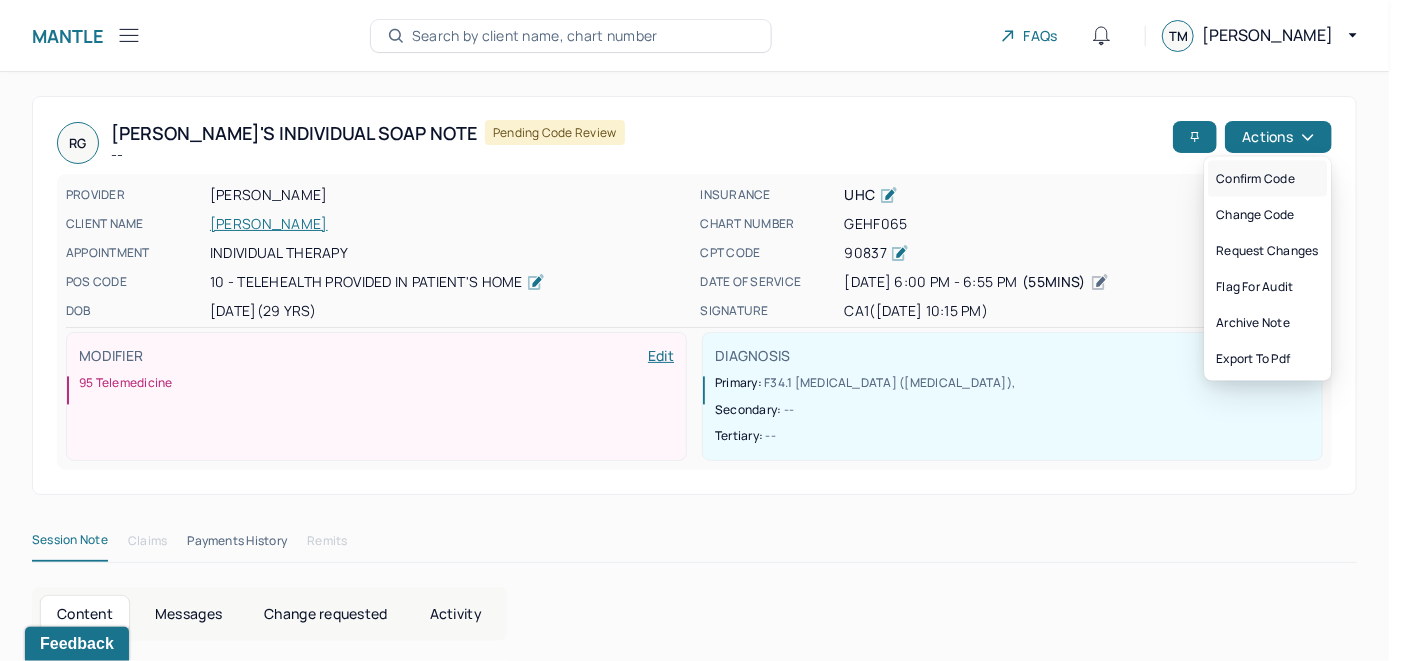 click on "Confirm code" at bounding box center [1267, 179] 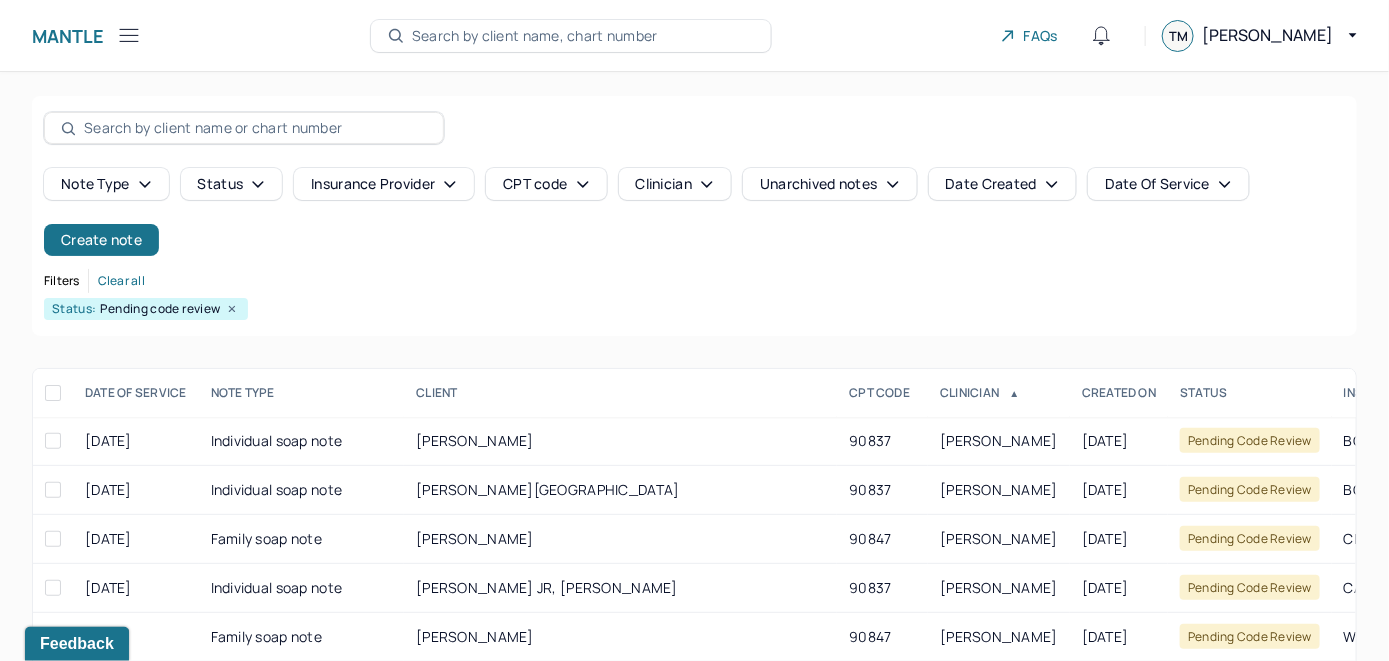 scroll, scrollTop: 259, scrollLeft: 0, axis: vertical 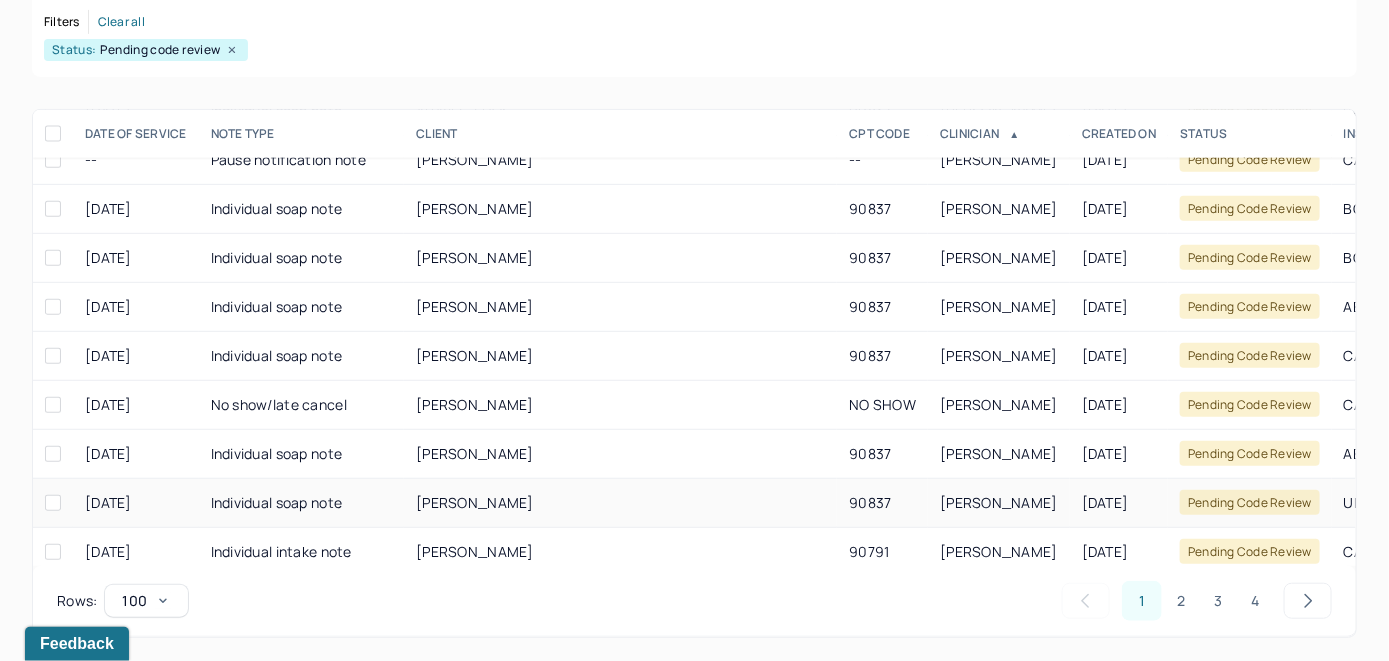 click on "WRIGHT, AYANNA" at bounding box center [475, 502] 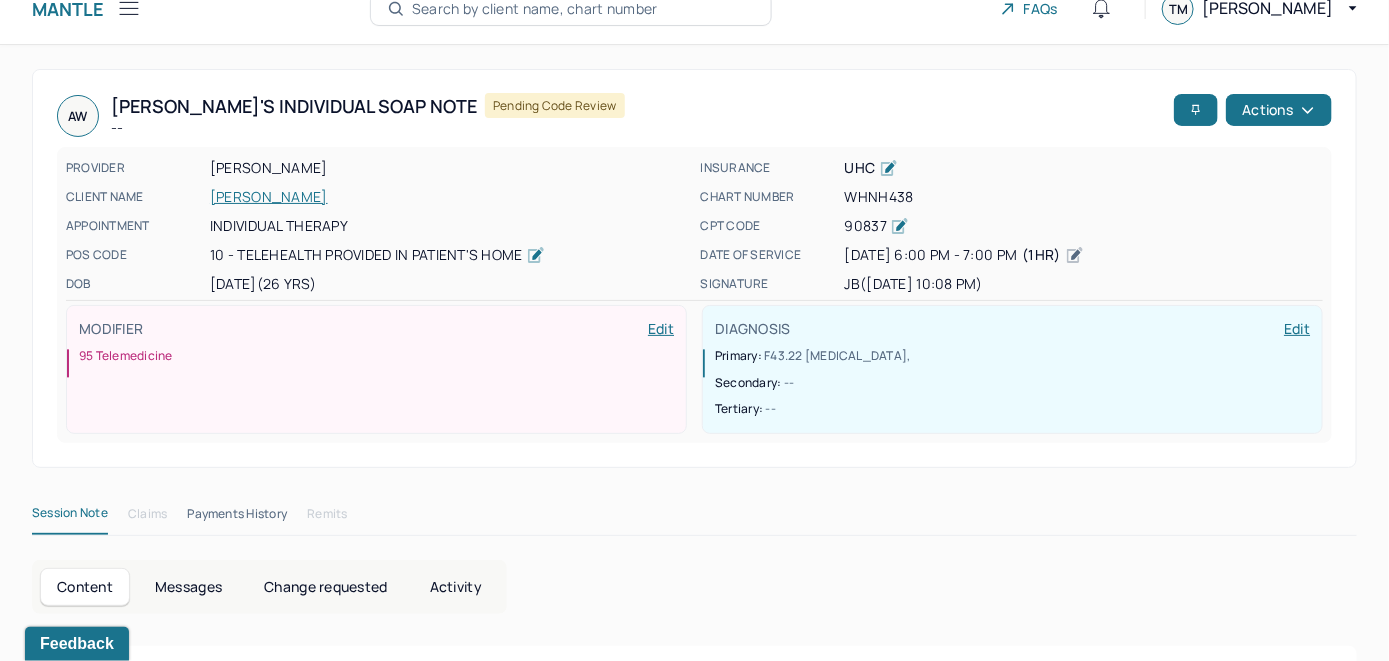 scroll, scrollTop: 0, scrollLeft: 0, axis: both 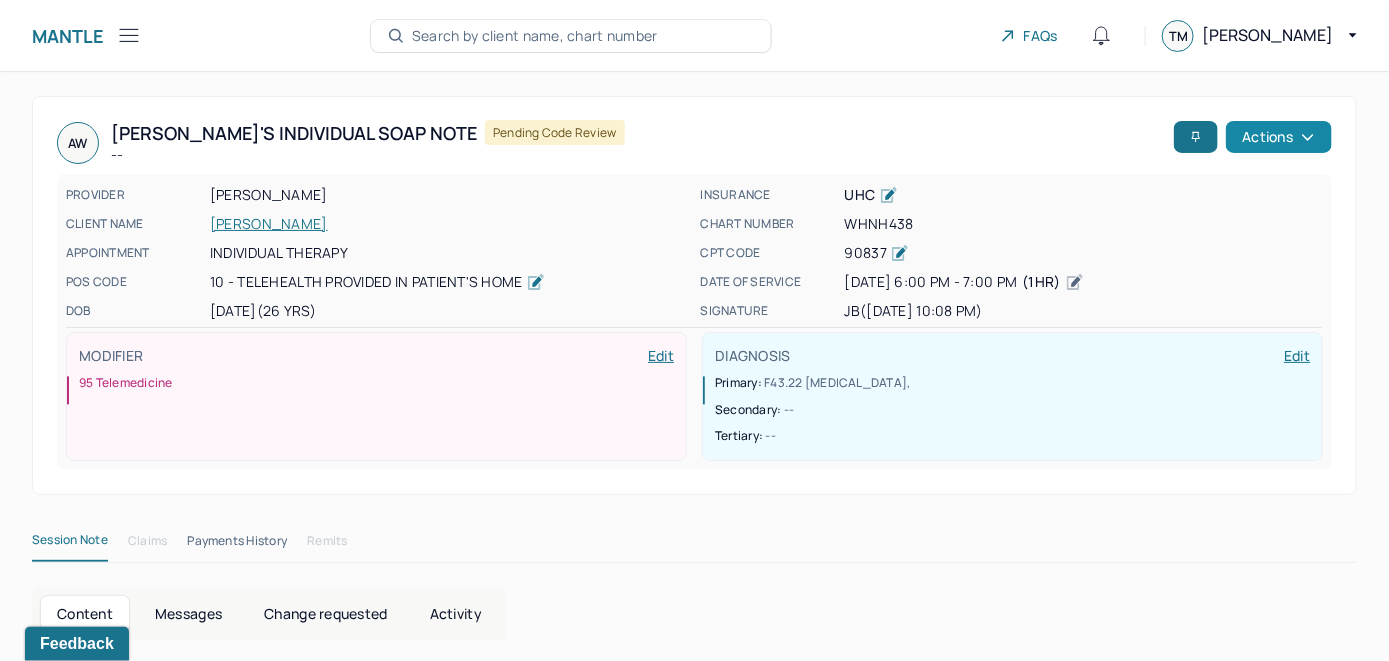 click on "Actions" at bounding box center [1279, 137] 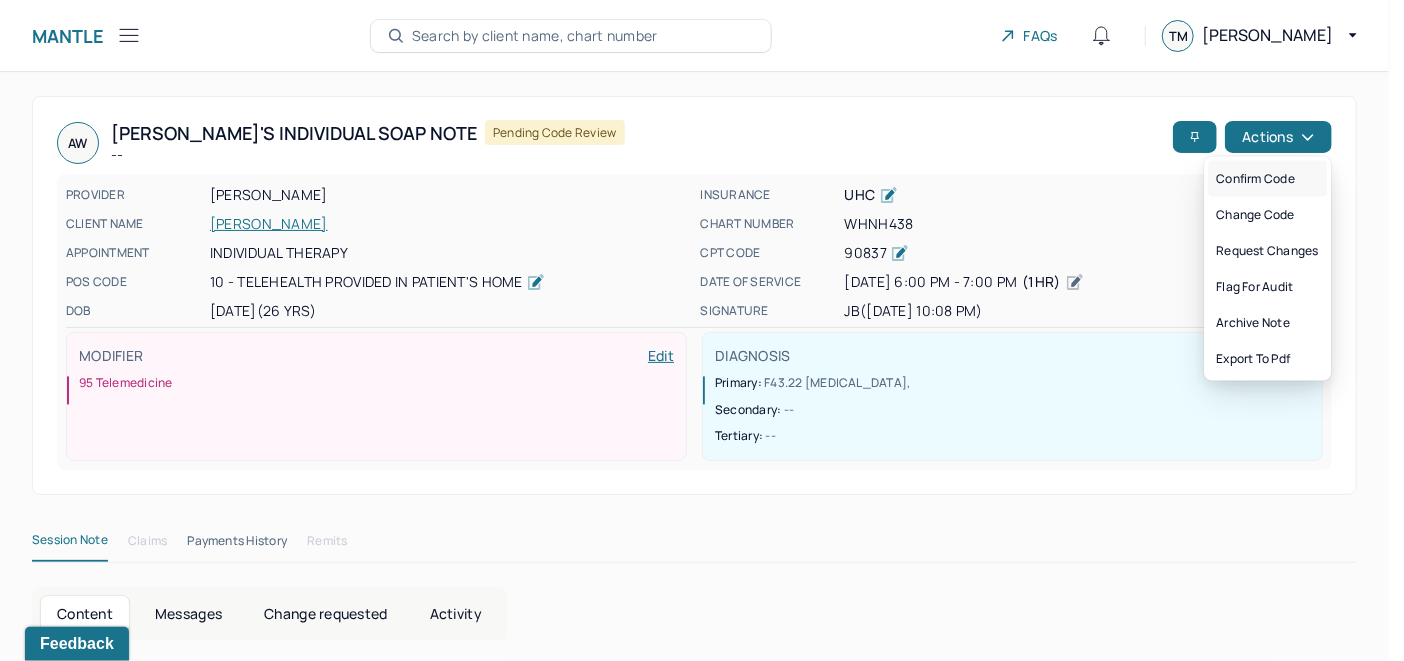 click on "Confirm code" at bounding box center (1267, 179) 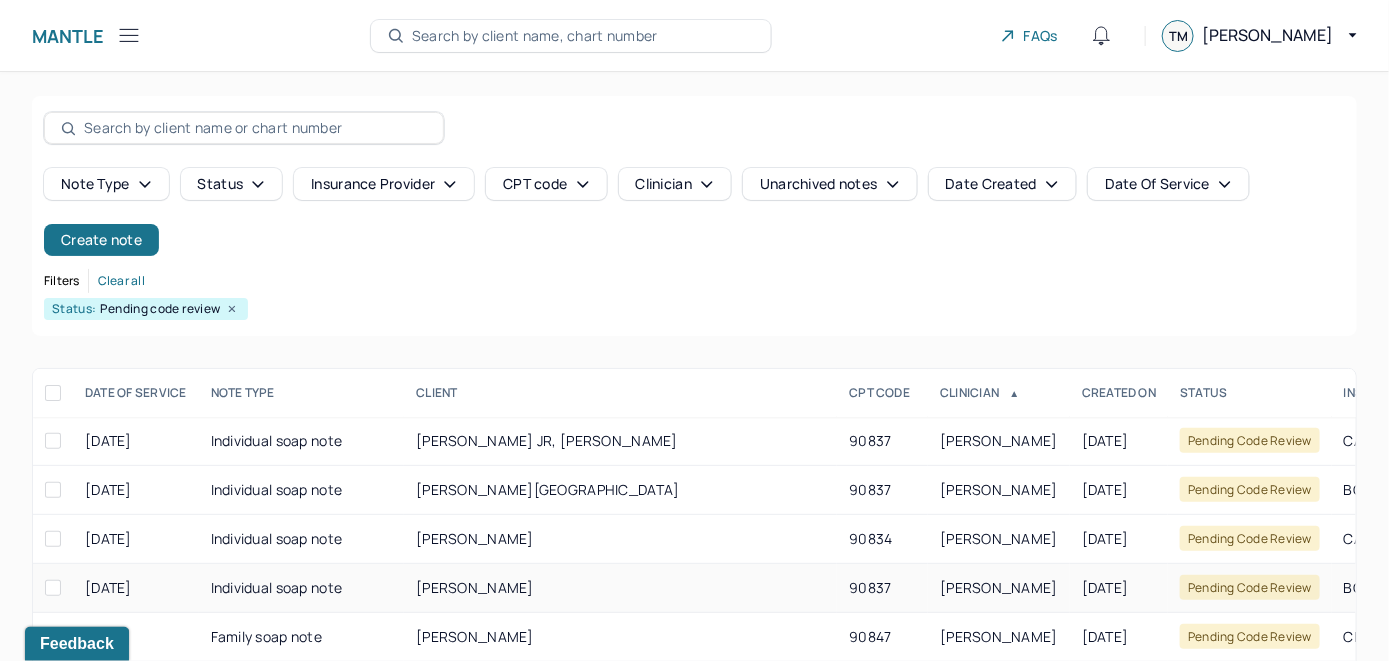 scroll, scrollTop: 259, scrollLeft: 0, axis: vertical 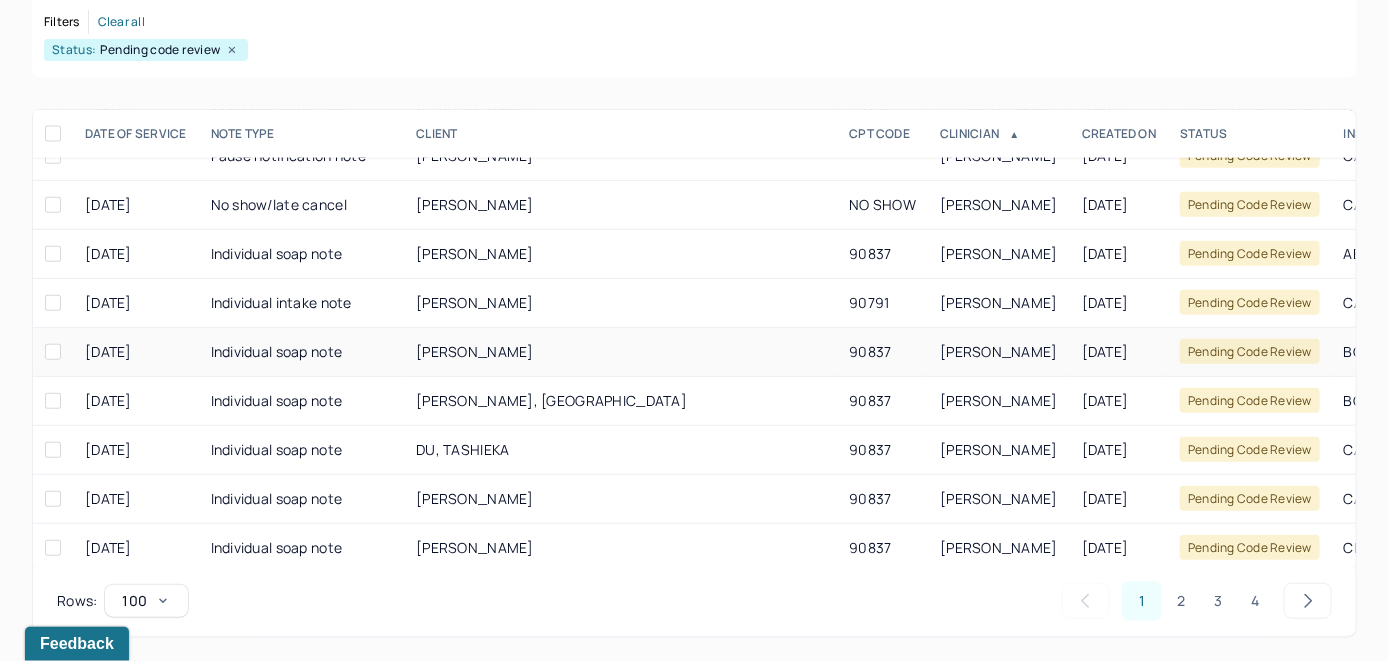 click on "BASCOMBE, SHERIDAN" at bounding box center (999, 351) 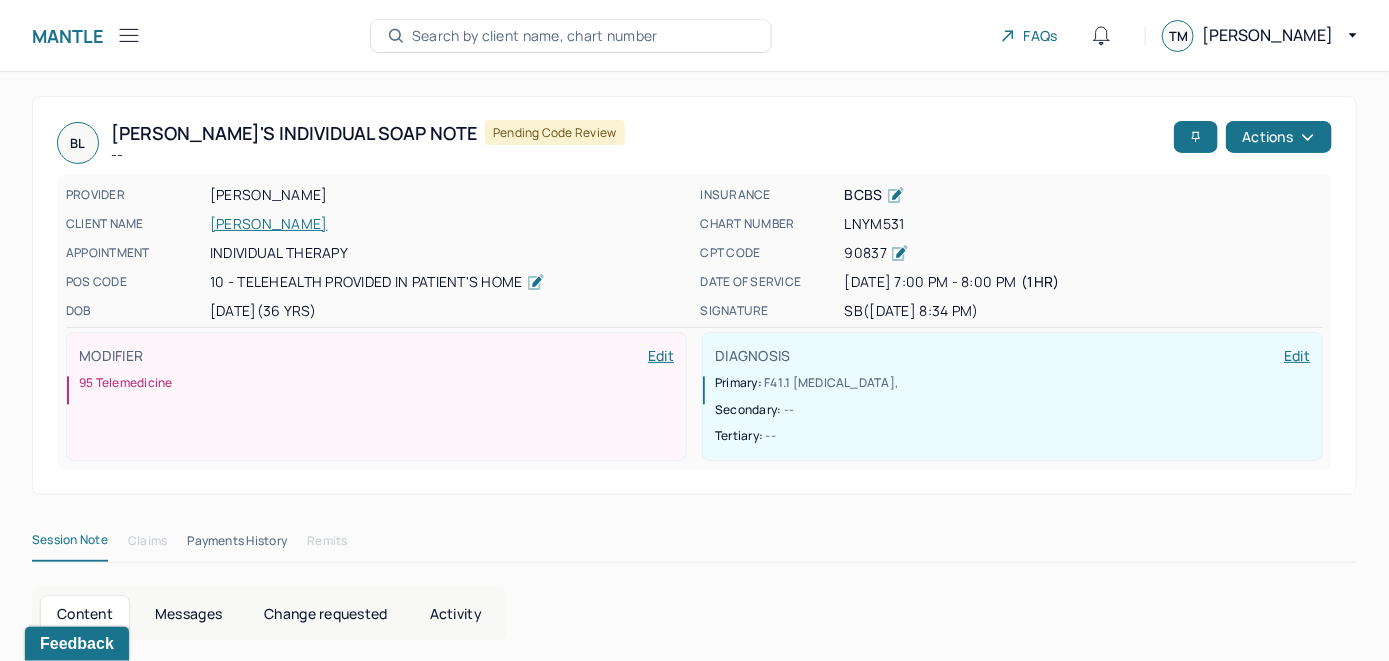 scroll, scrollTop: 0, scrollLeft: 0, axis: both 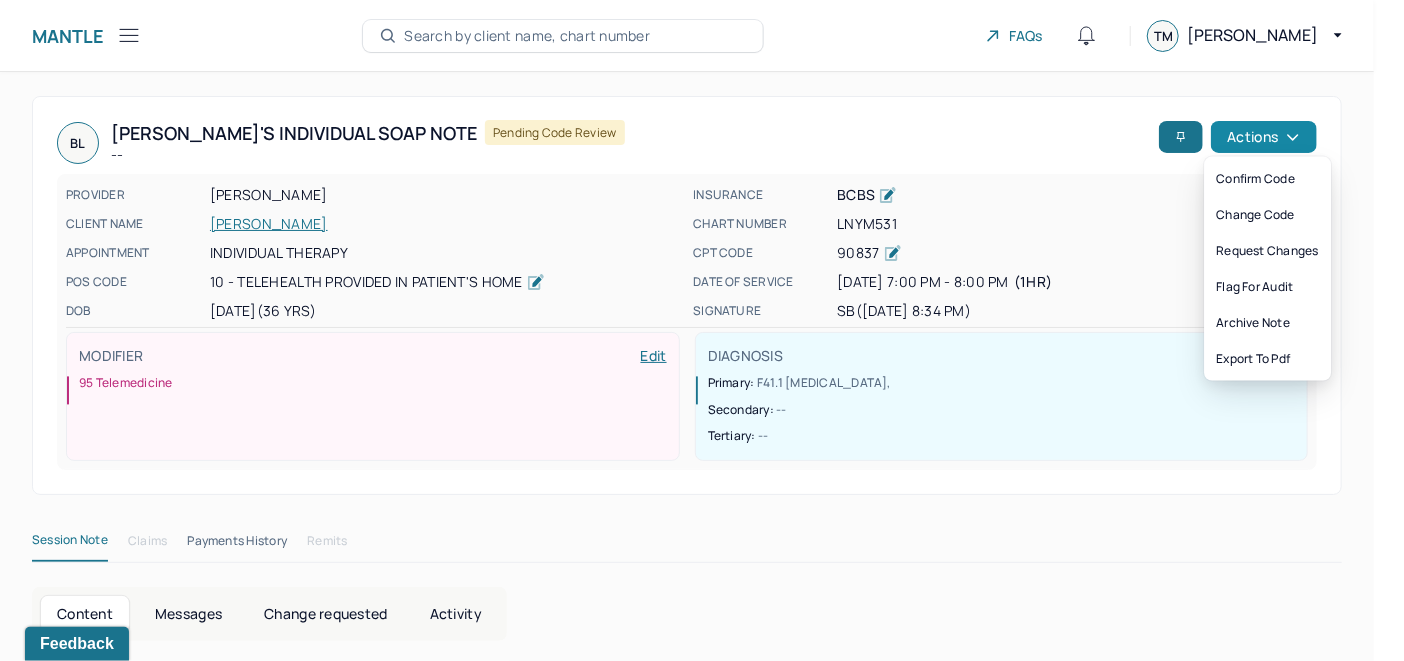 click on "Actions" at bounding box center (1264, 137) 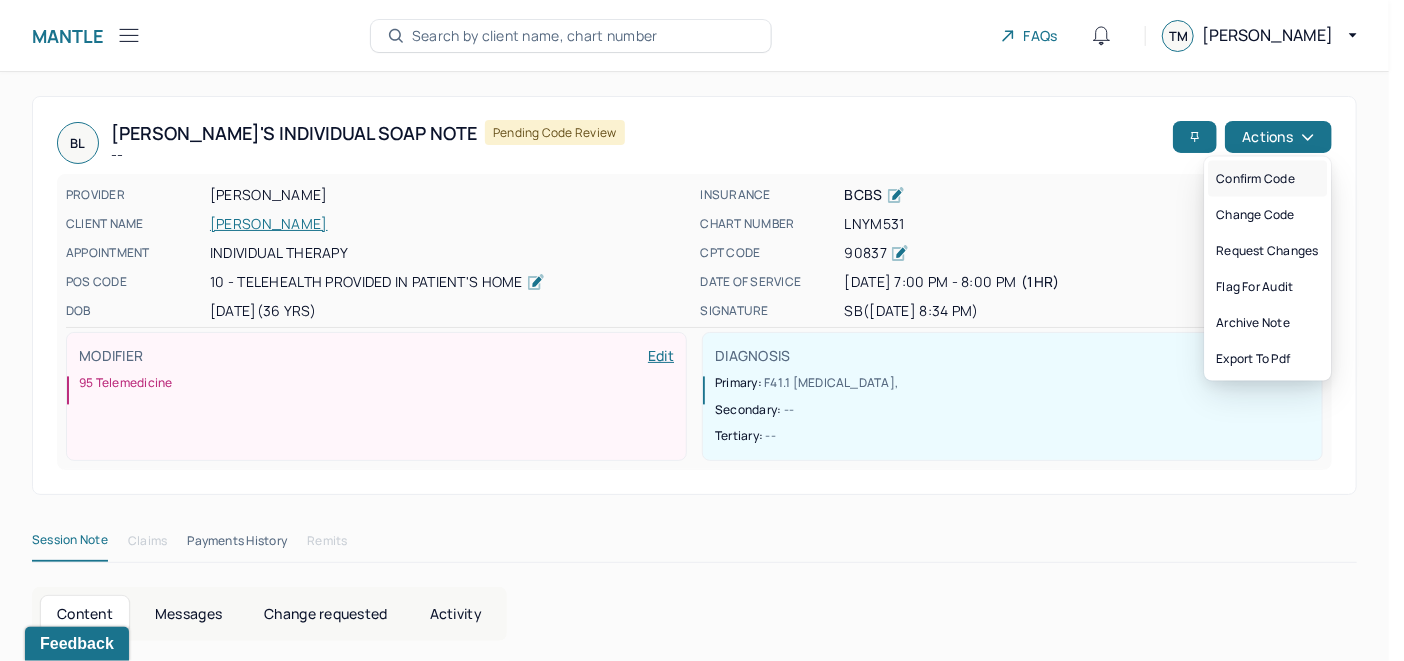 click on "Confirm code" at bounding box center (1267, 179) 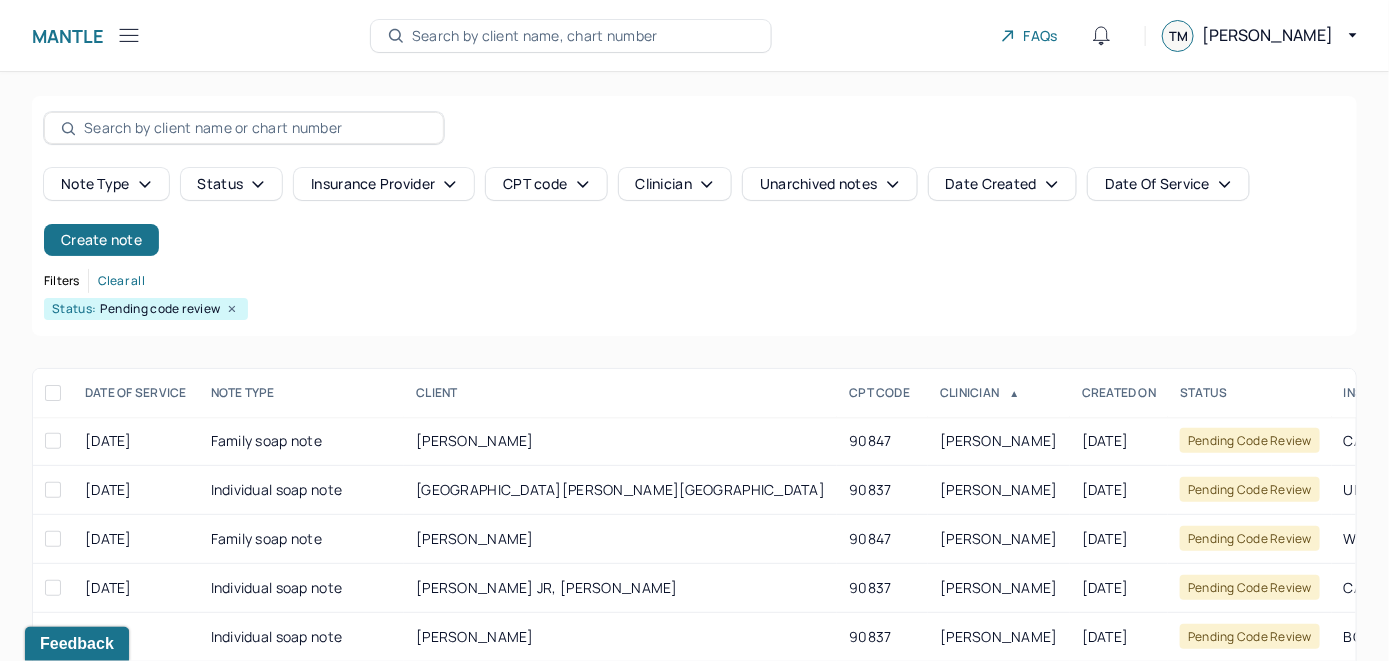scroll, scrollTop: 259, scrollLeft: 0, axis: vertical 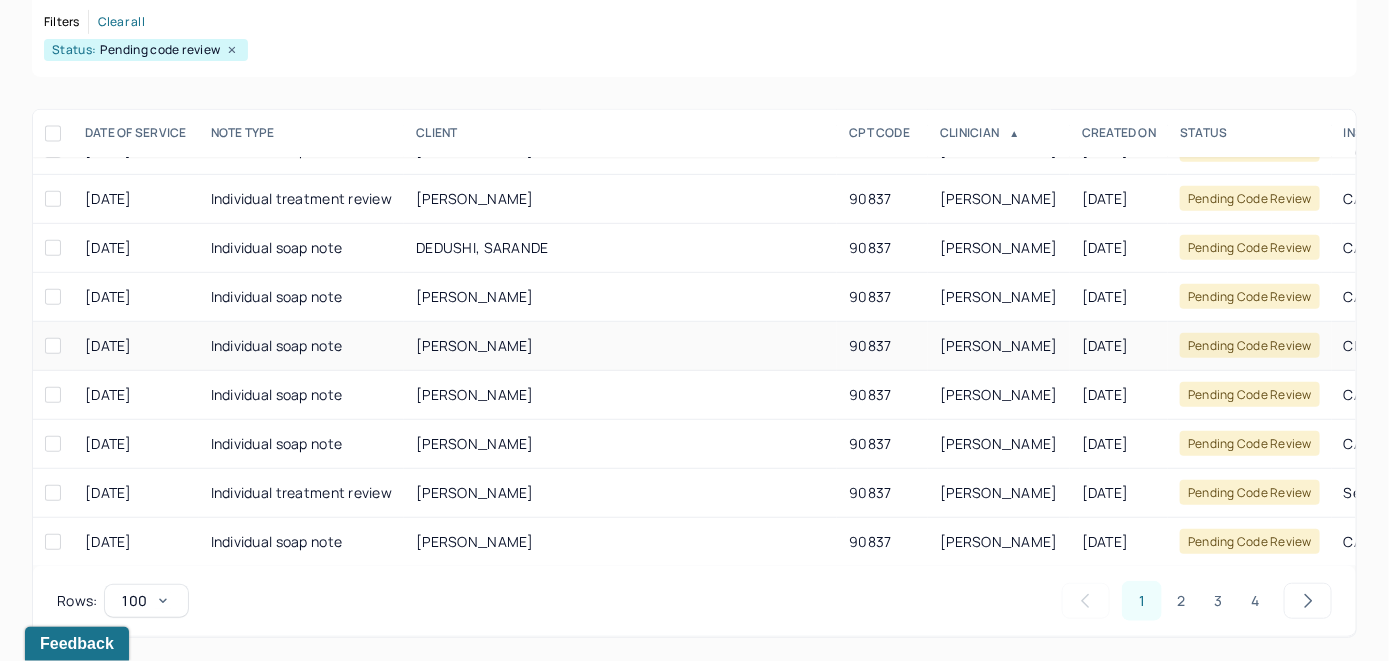 click on "MALEK, CHRISTINE" at bounding box center [475, 345] 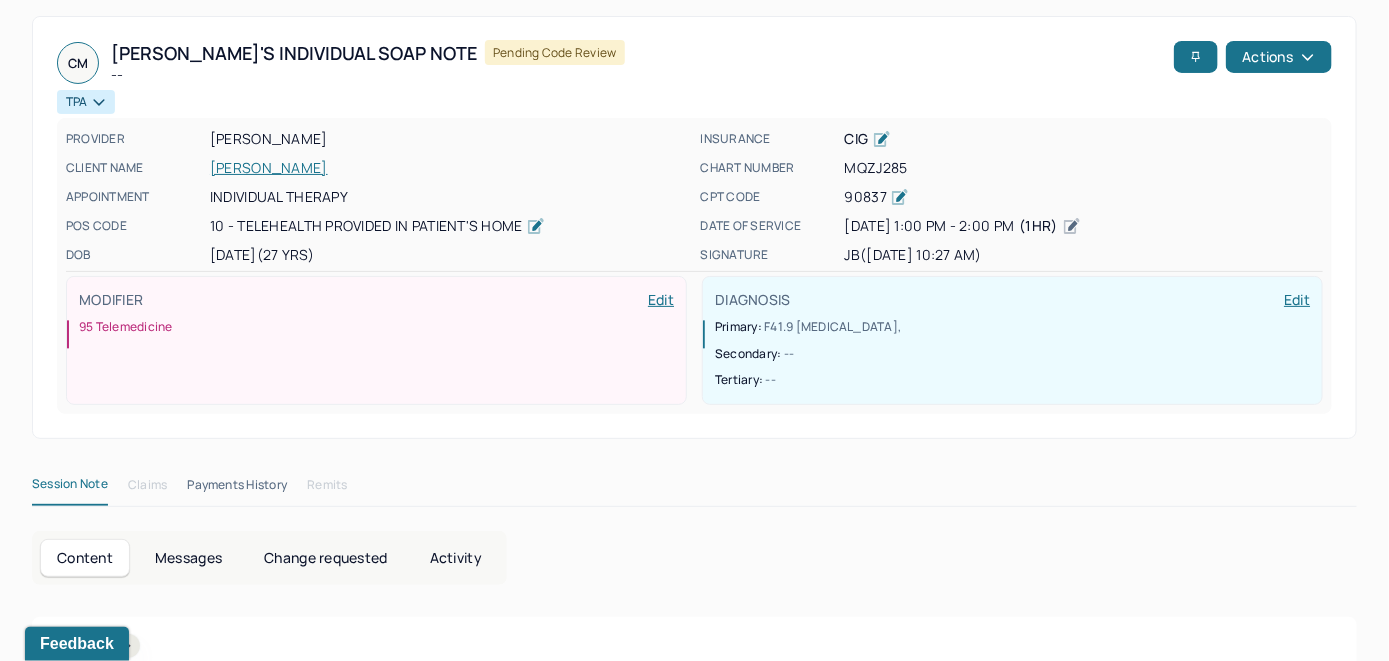 scroll, scrollTop: 0, scrollLeft: 0, axis: both 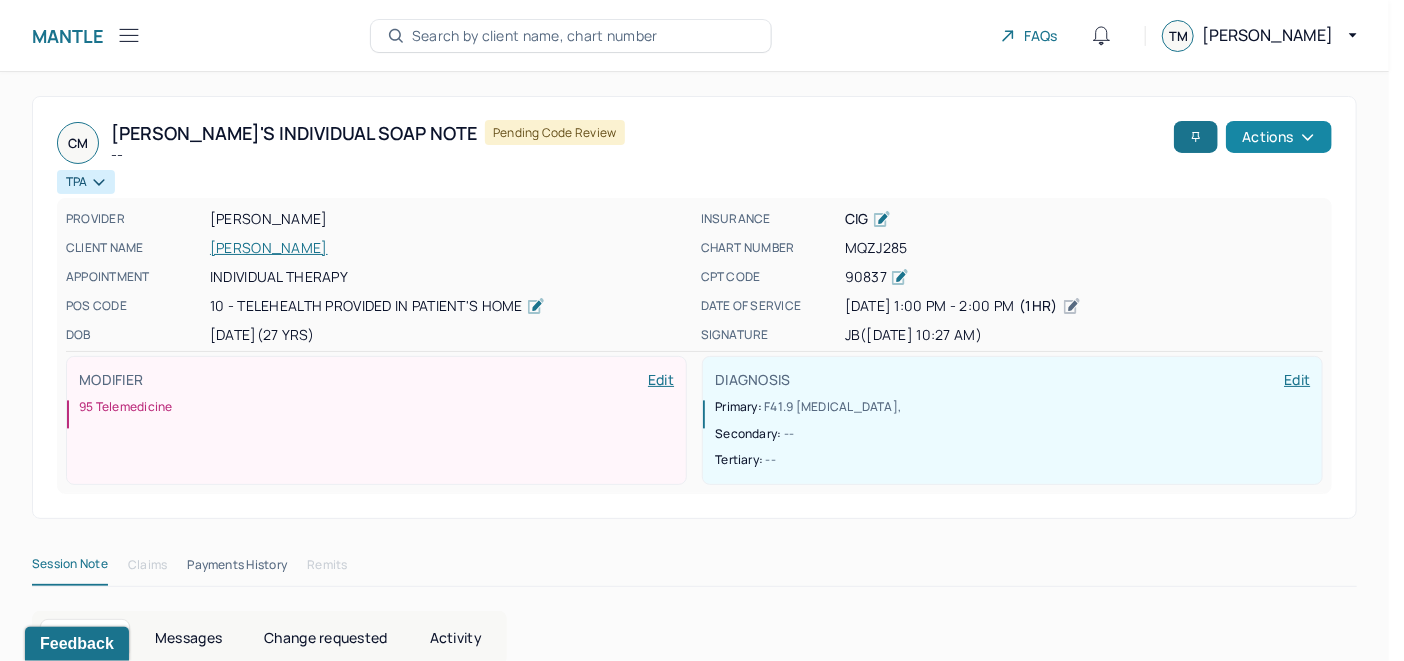 click on "Actions" at bounding box center (1279, 137) 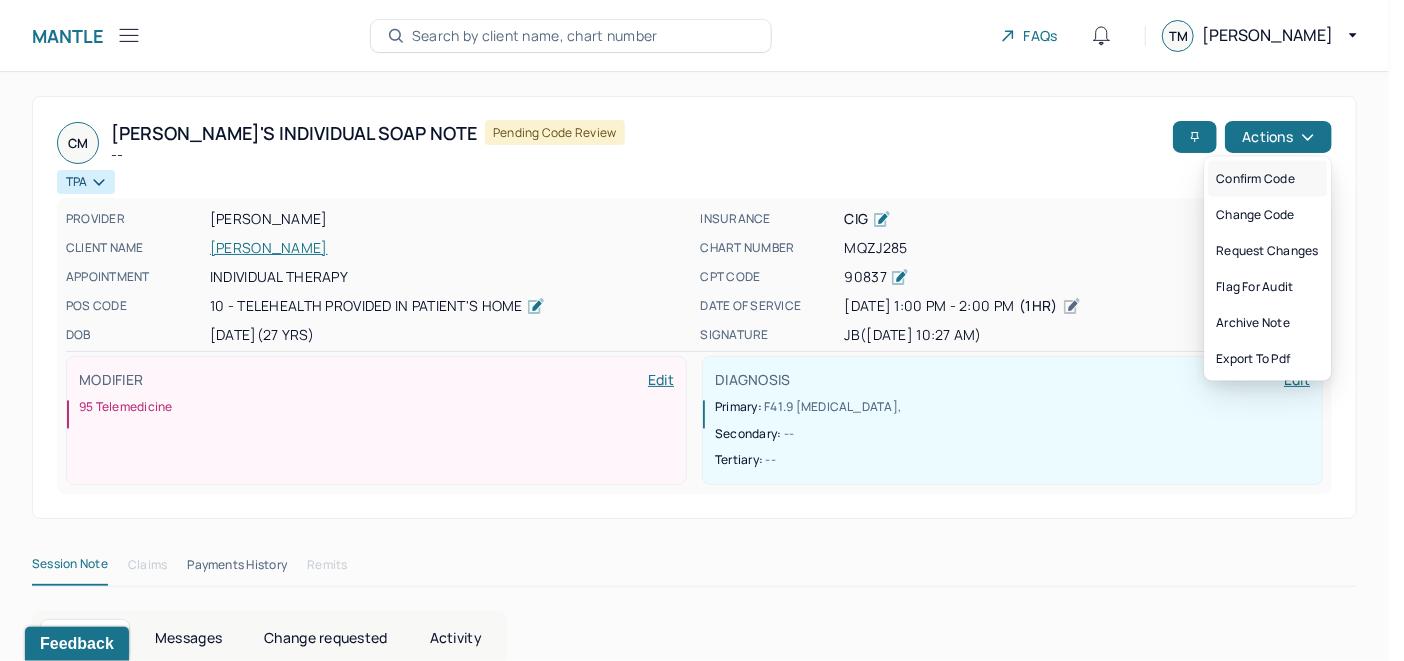 click on "Confirm code" at bounding box center (1267, 179) 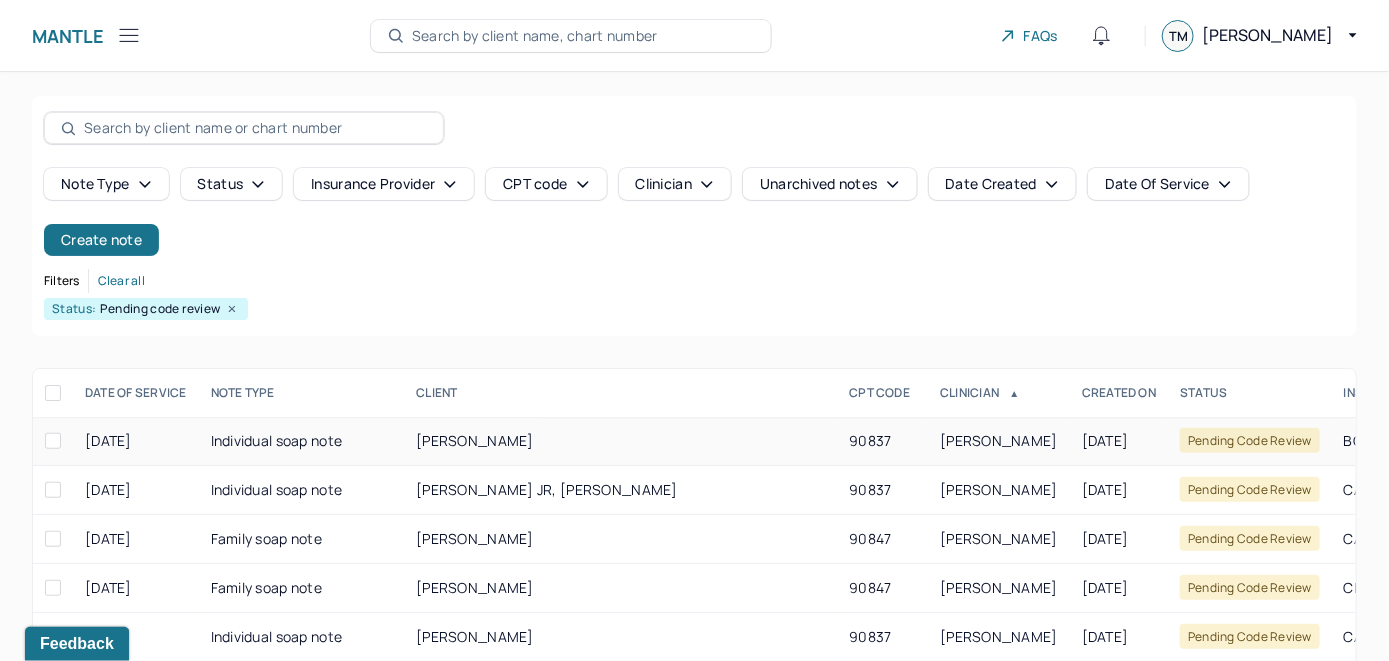 scroll, scrollTop: 259, scrollLeft: 0, axis: vertical 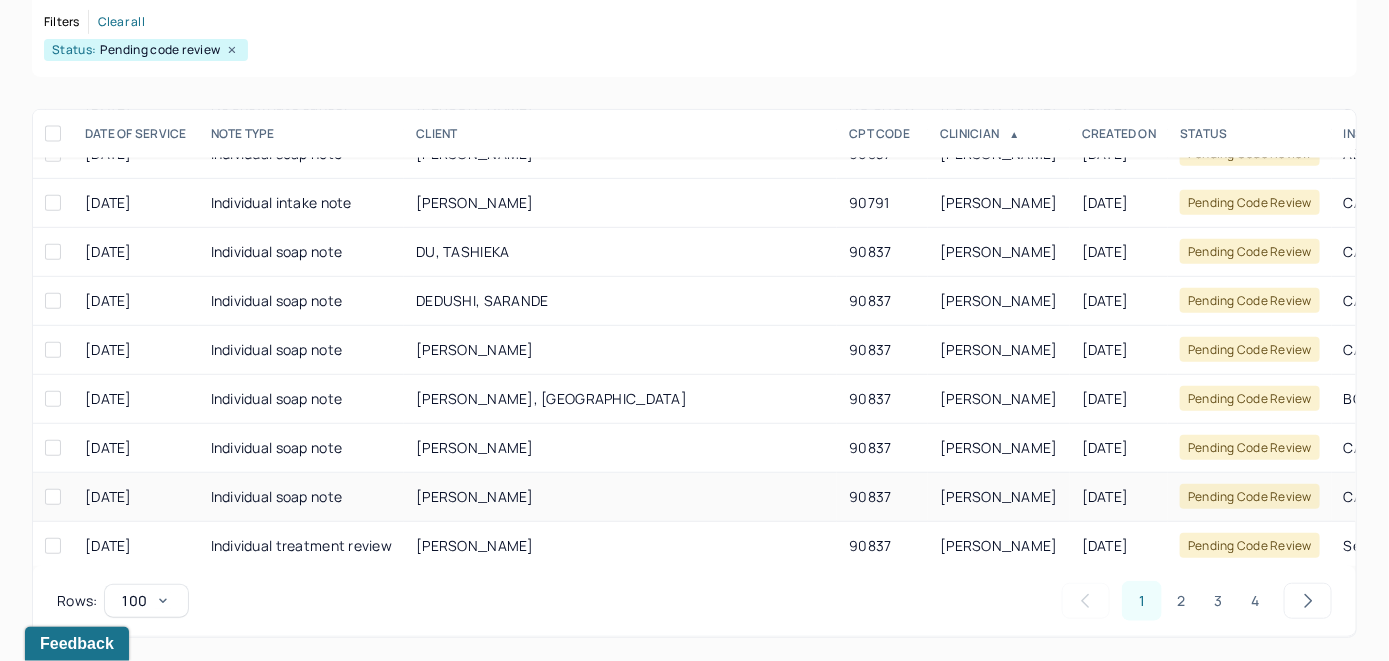 click on "MORANIS, REBECCA" at bounding box center [475, 496] 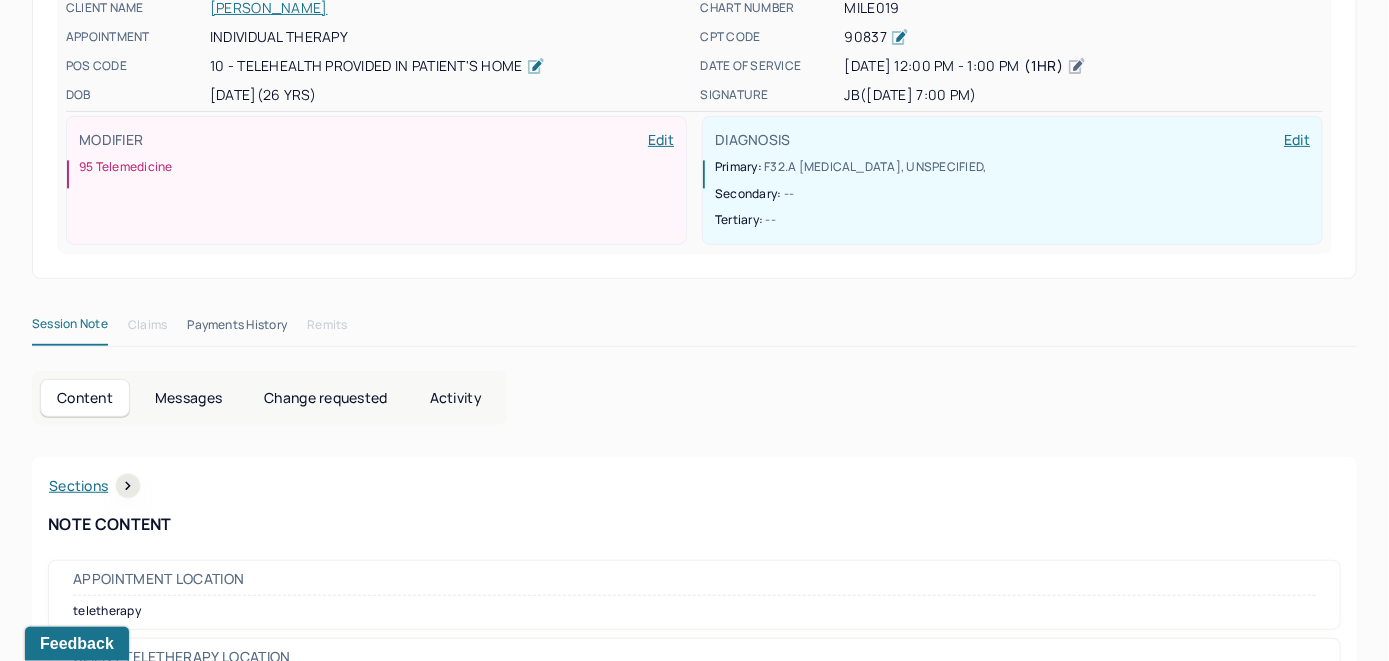 scroll, scrollTop: 0, scrollLeft: 0, axis: both 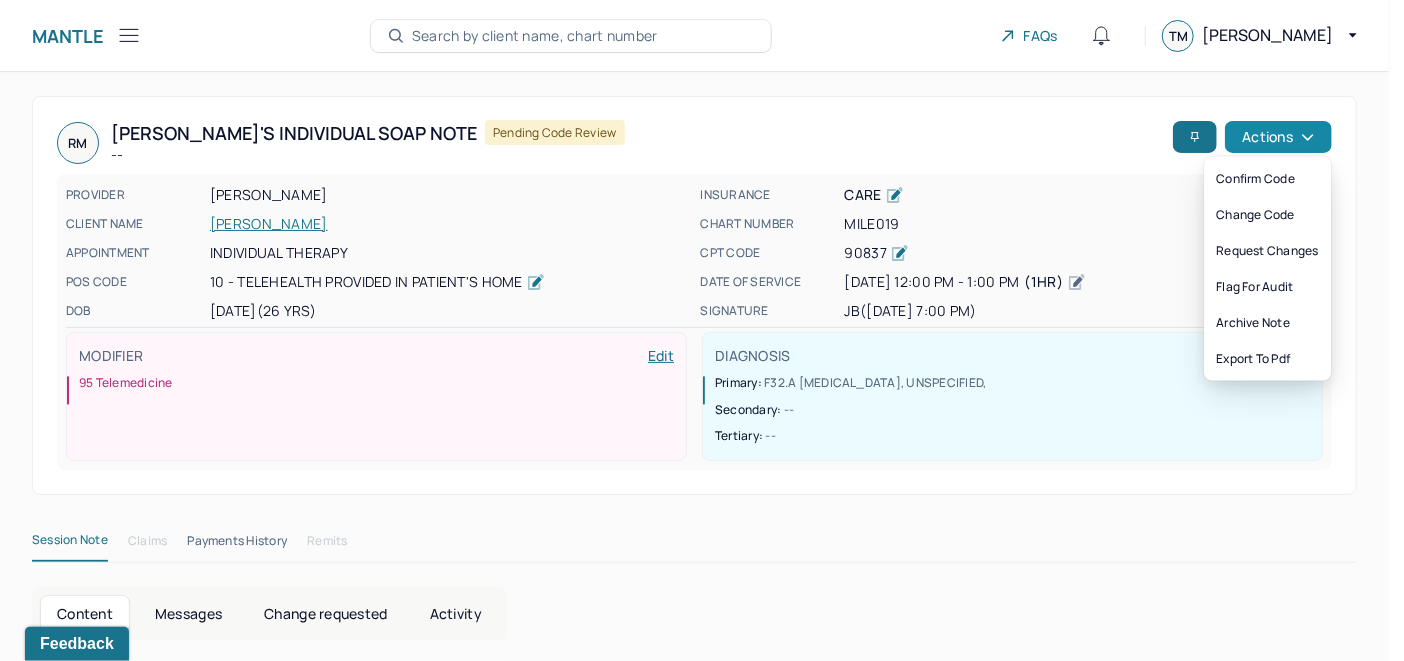 click on "Actions" at bounding box center [1278, 137] 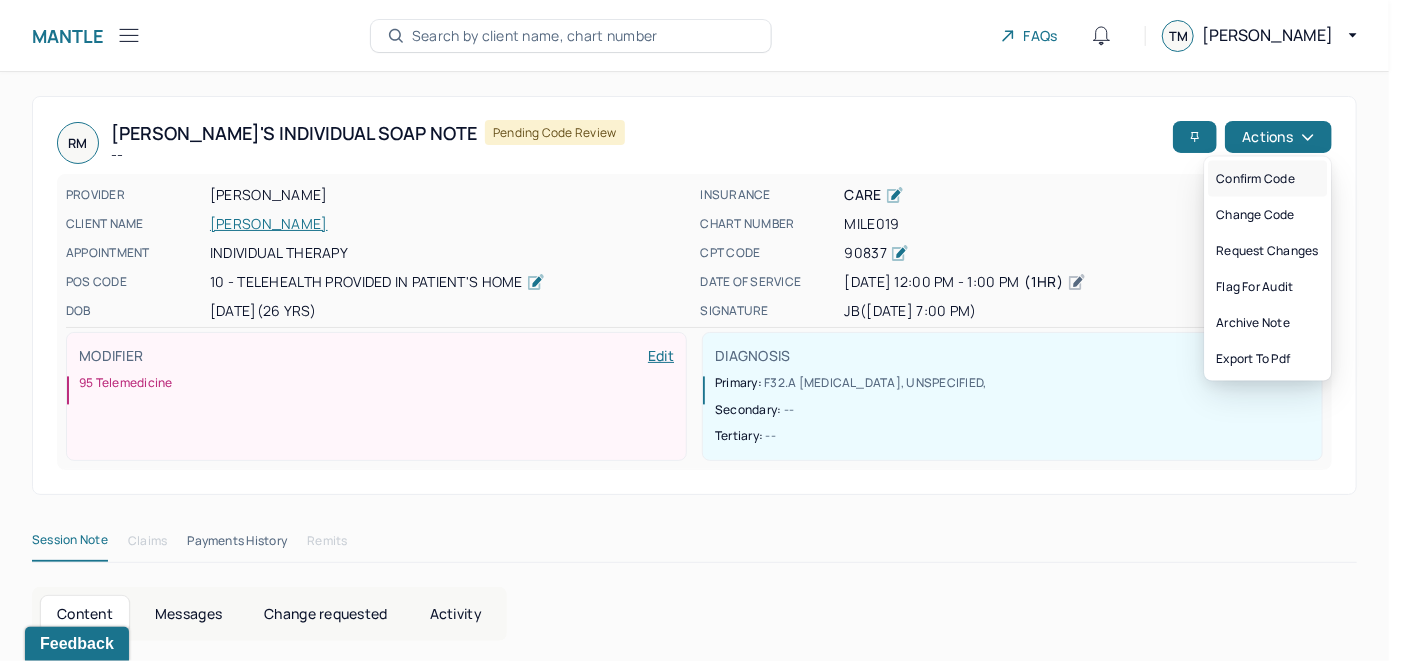 click on "Confirm code" at bounding box center (1267, 179) 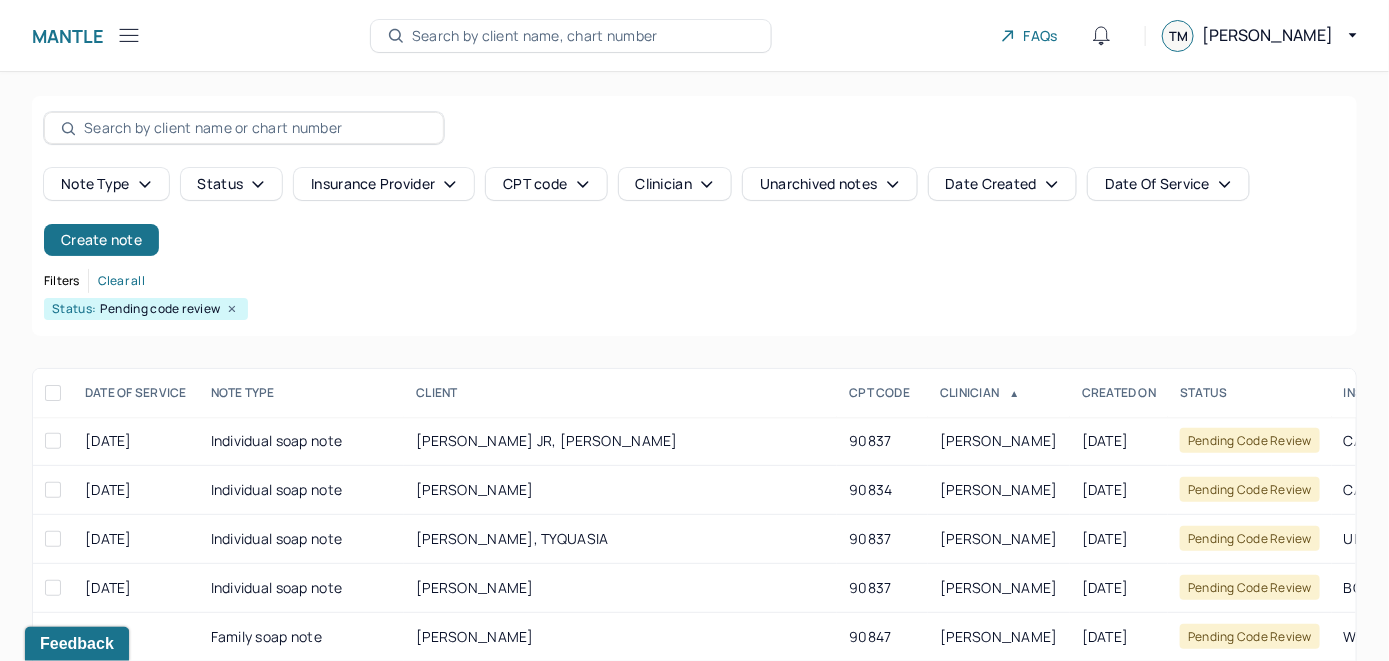 scroll, scrollTop: 259, scrollLeft: 0, axis: vertical 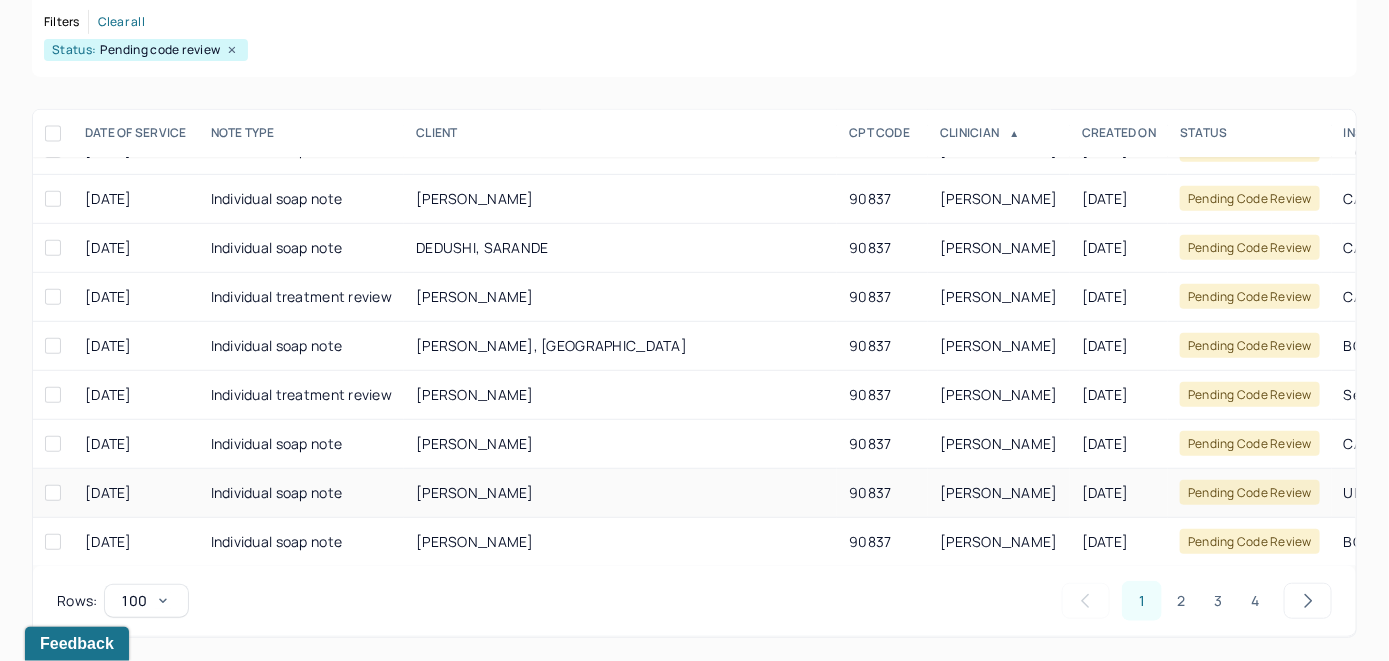 click on "VIRGA, AMY" at bounding box center (475, 492) 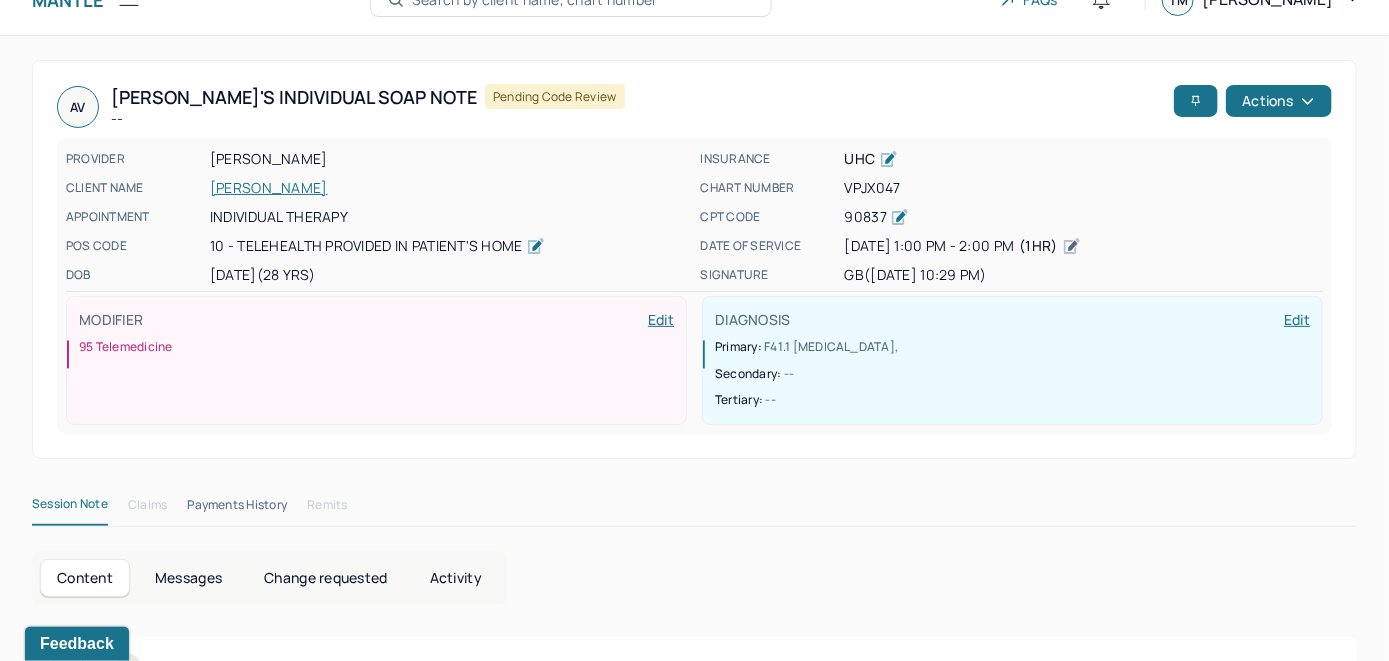 scroll, scrollTop: 0, scrollLeft: 0, axis: both 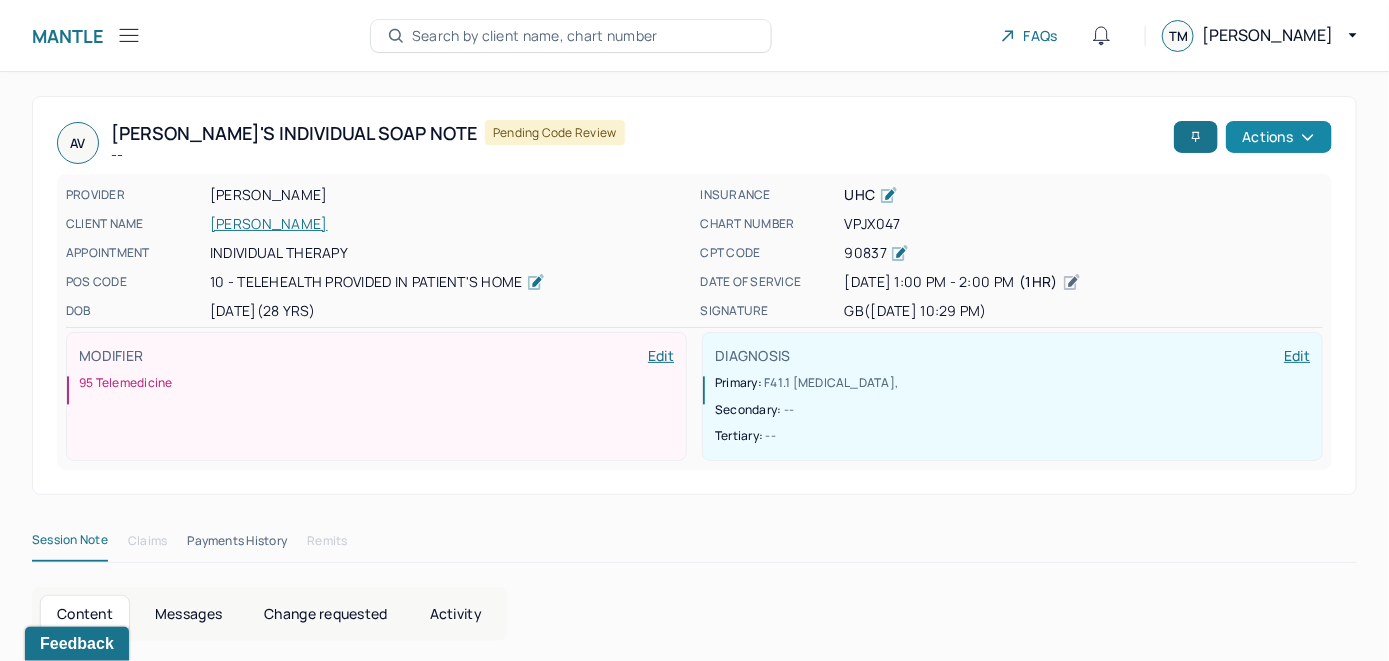 click on "Actions" at bounding box center [1279, 137] 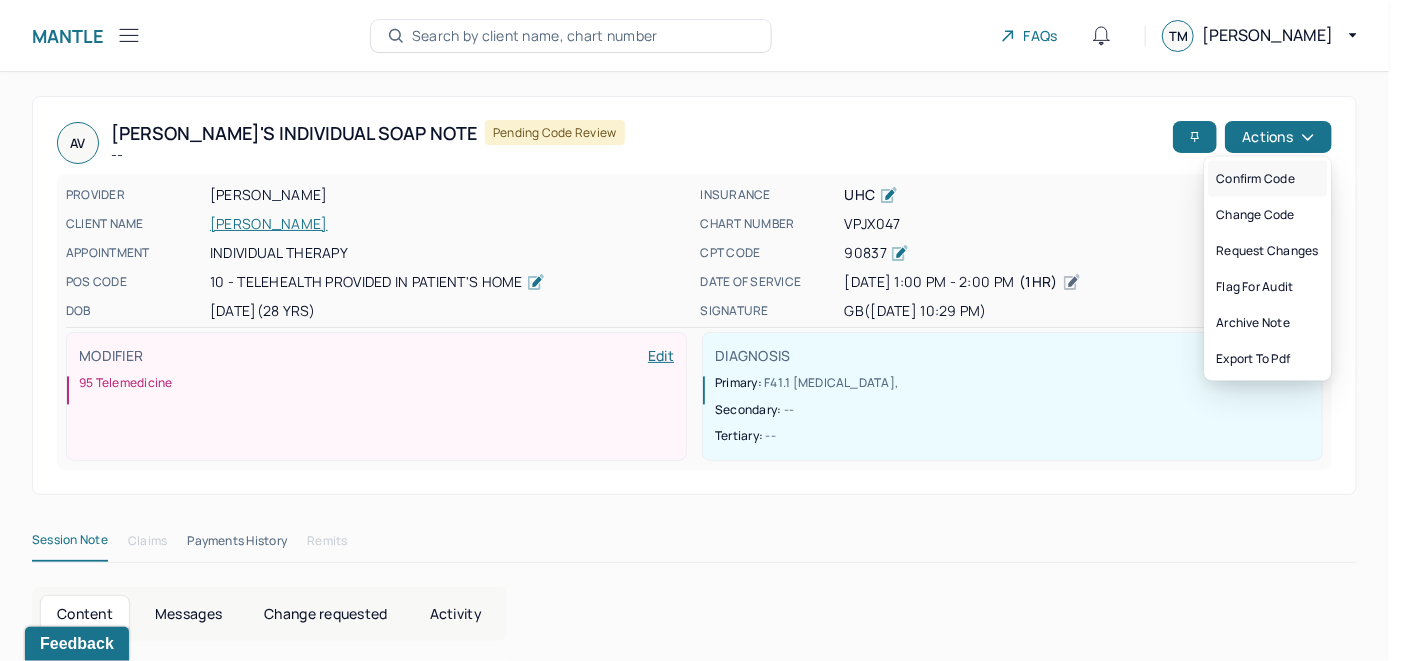 click on "Confirm code" at bounding box center [1267, 179] 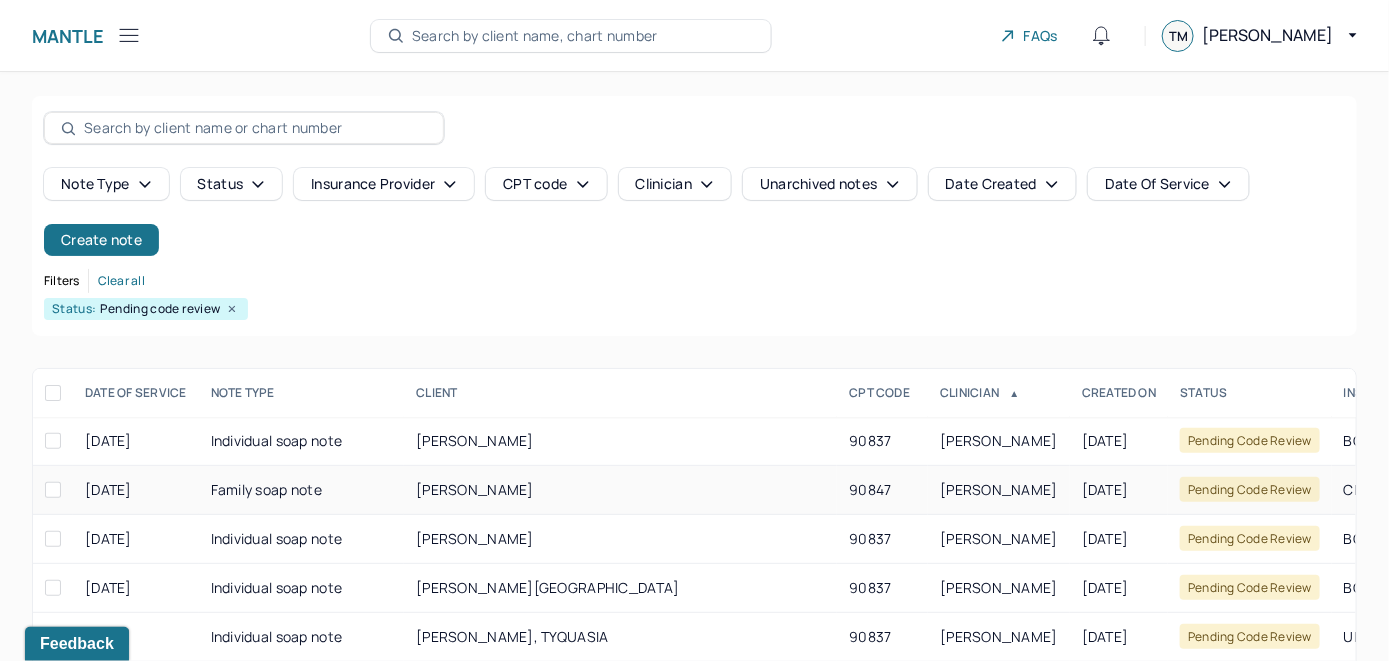 scroll, scrollTop: 259, scrollLeft: 0, axis: vertical 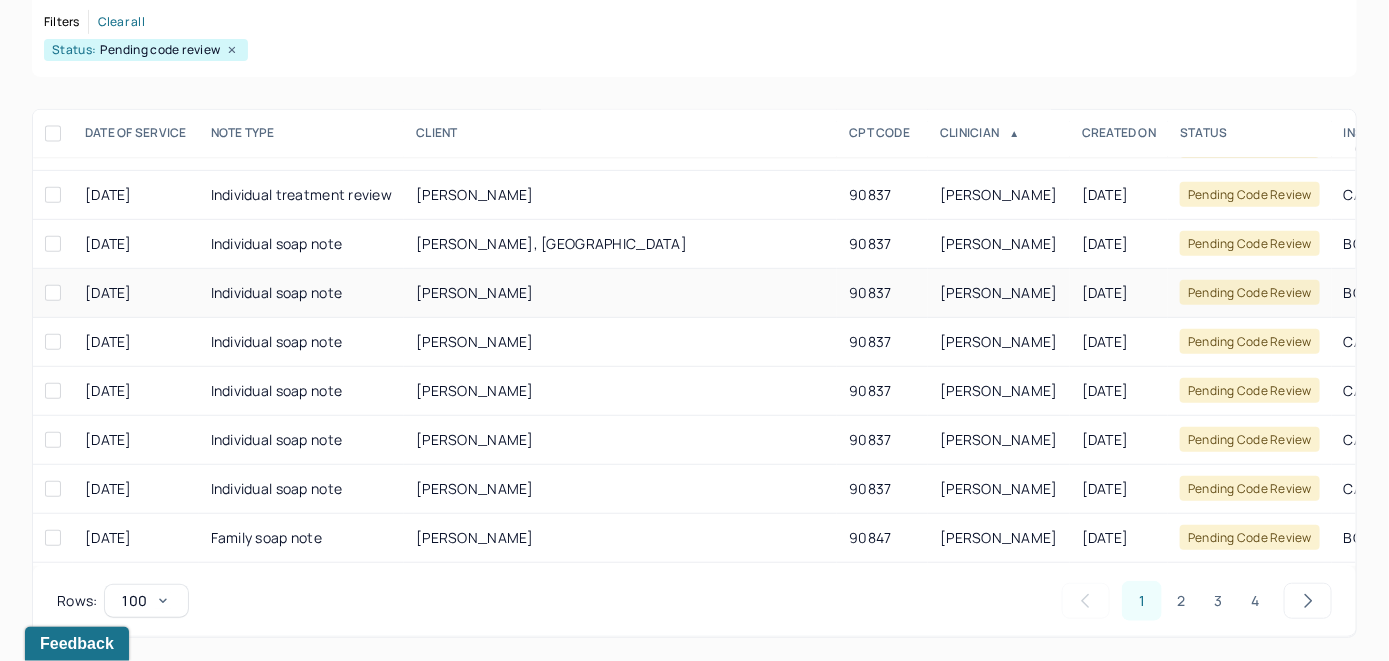 click on "BUITE, ANICIA" at bounding box center (620, 293) 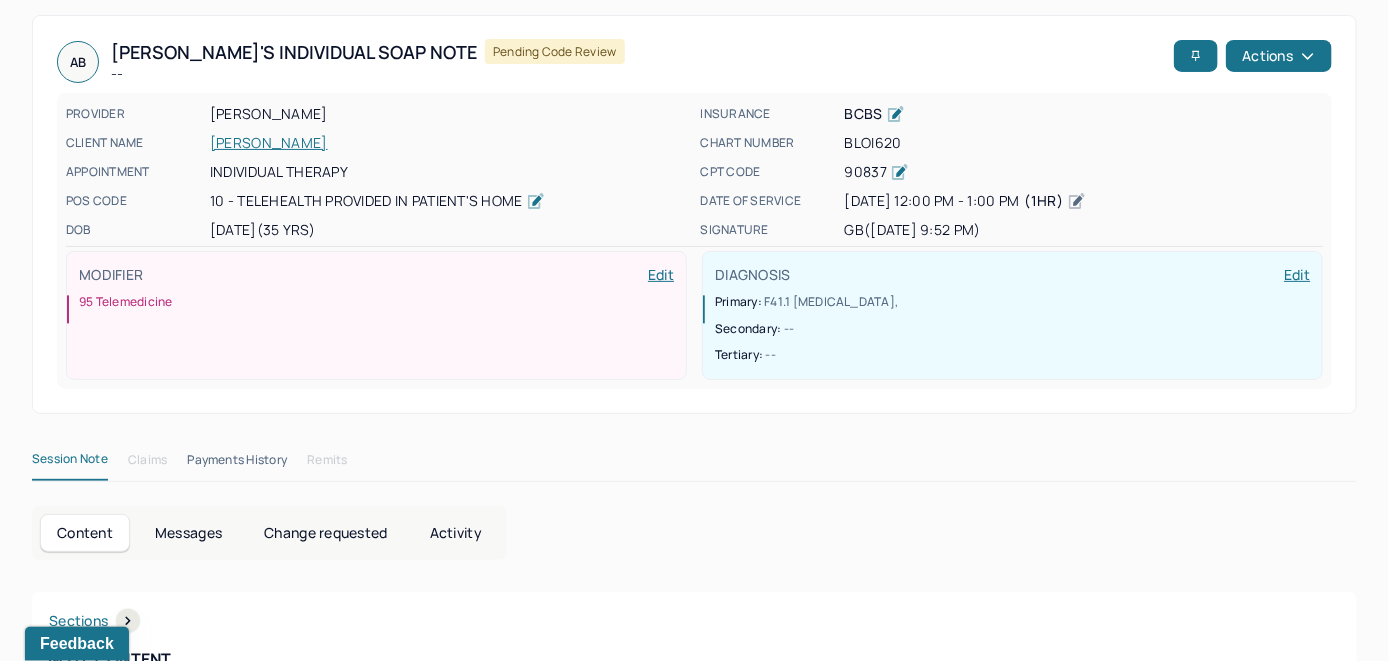 scroll, scrollTop: 0, scrollLeft: 0, axis: both 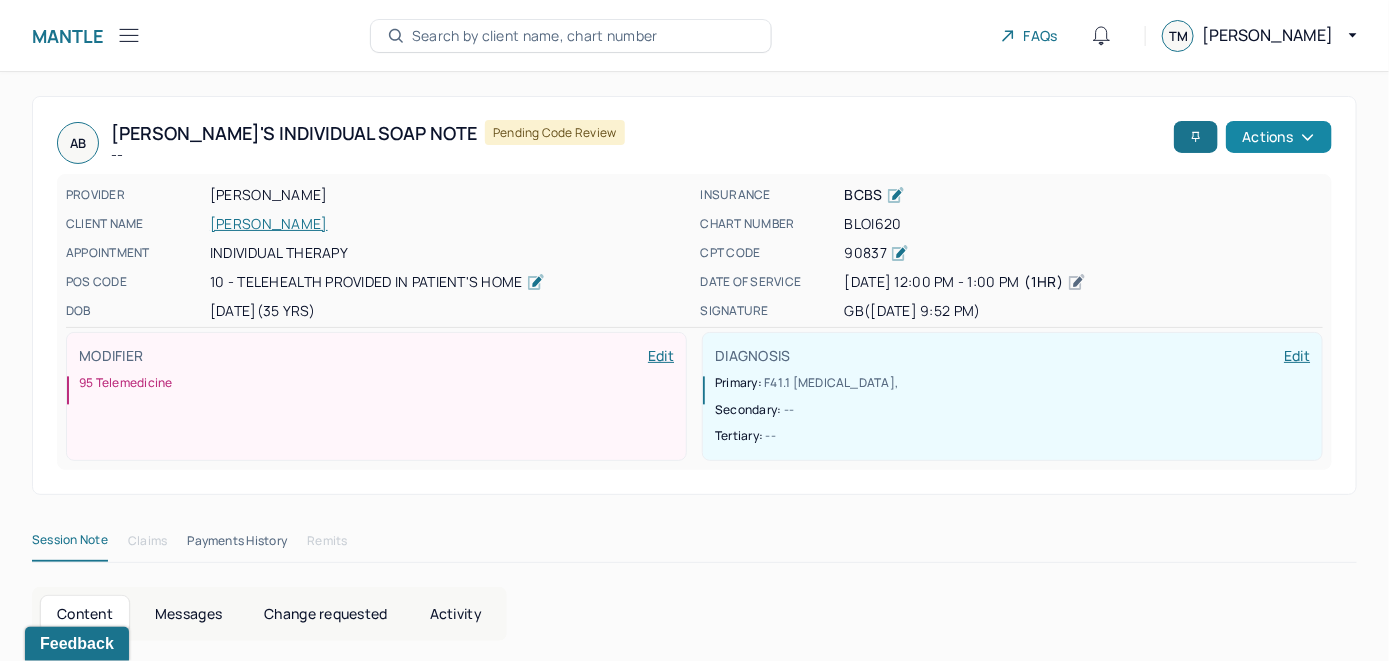 click on "Actions" at bounding box center (1279, 137) 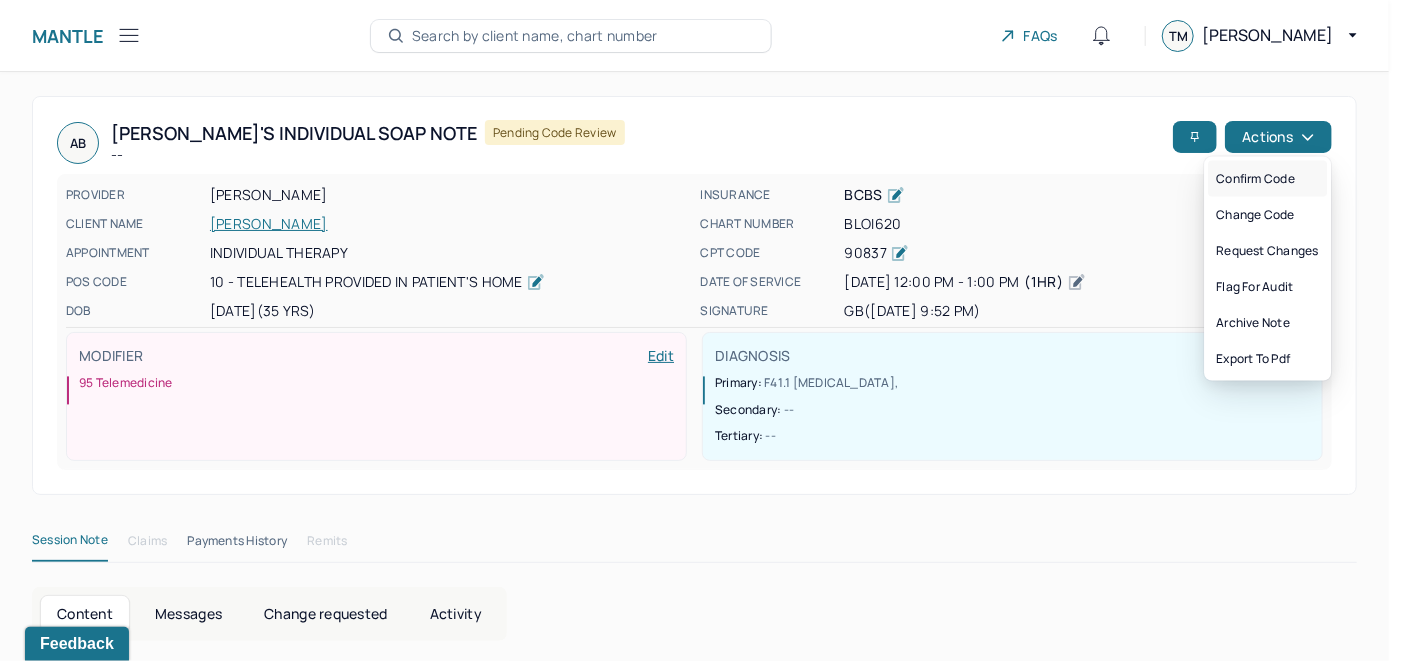 click on "Confirm code" at bounding box center (1267, 179) 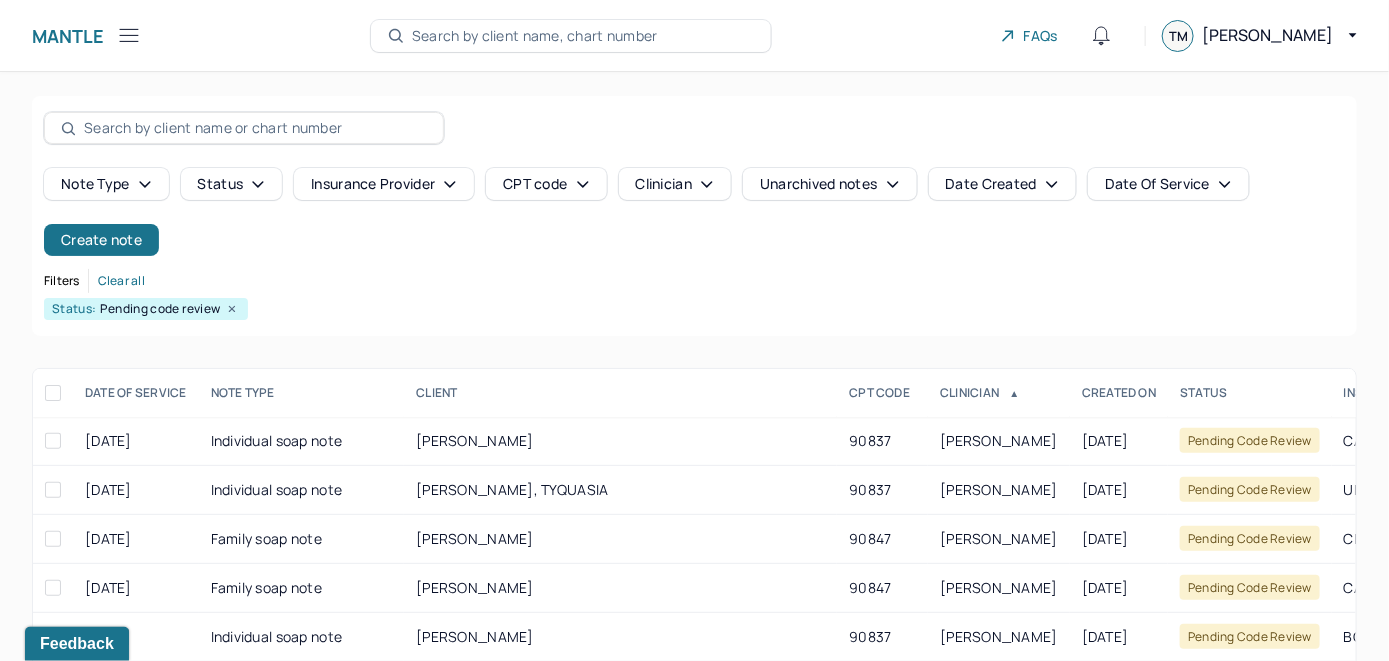 scroll, scrollTop: 259, scrollLeft: 0, axis: vertical 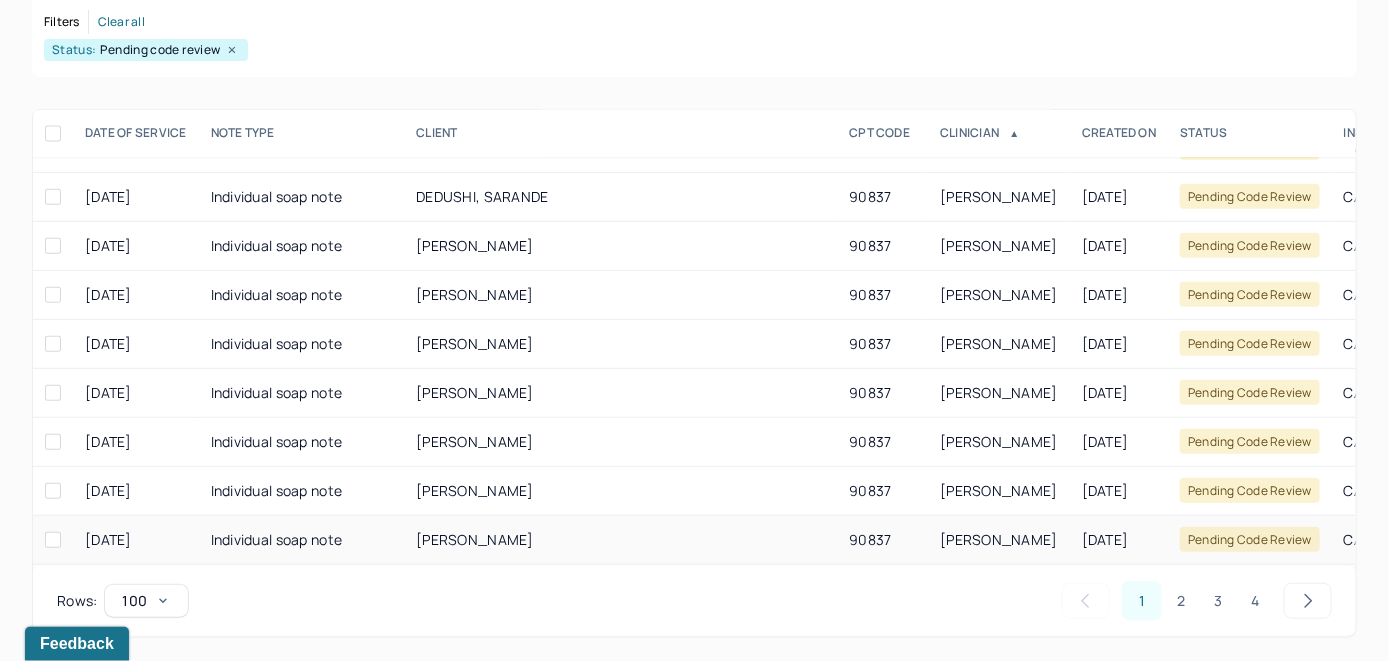 click on "KINDRAT, HAYDEN" at bounding box center [475, 539] 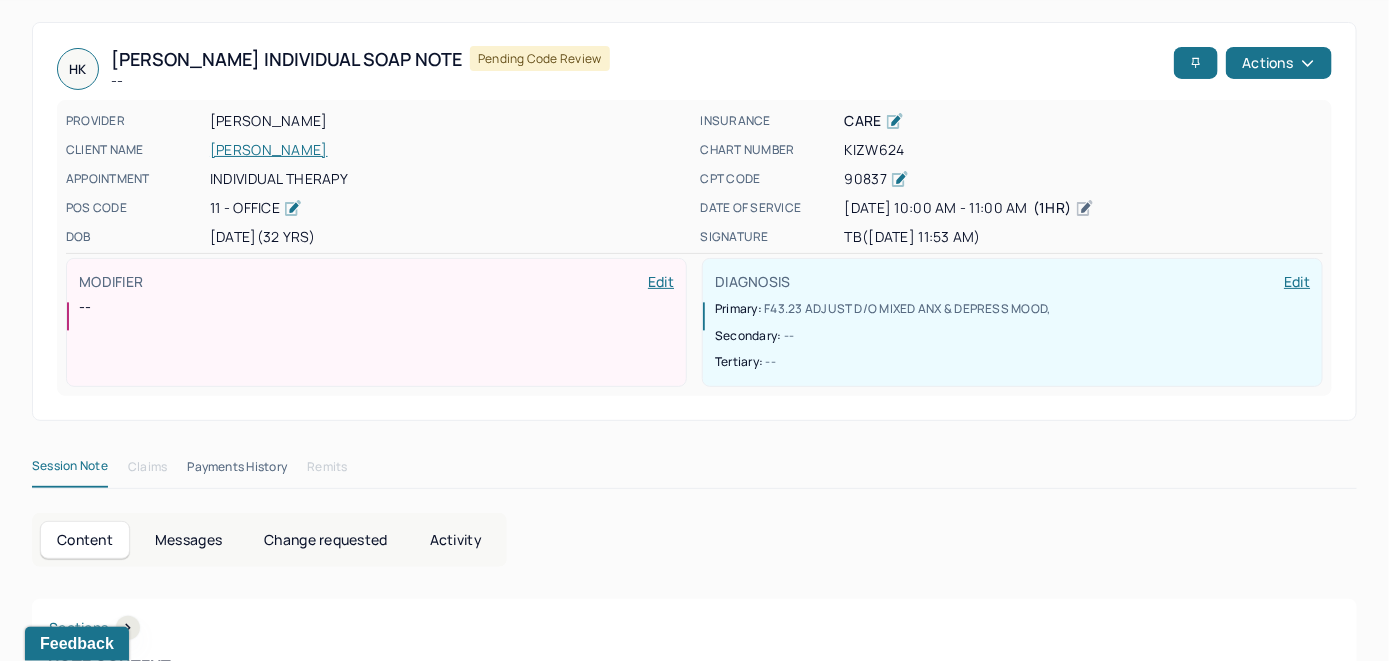 scroll, scrollTop: 0, scrollLeft: 0, axis: both 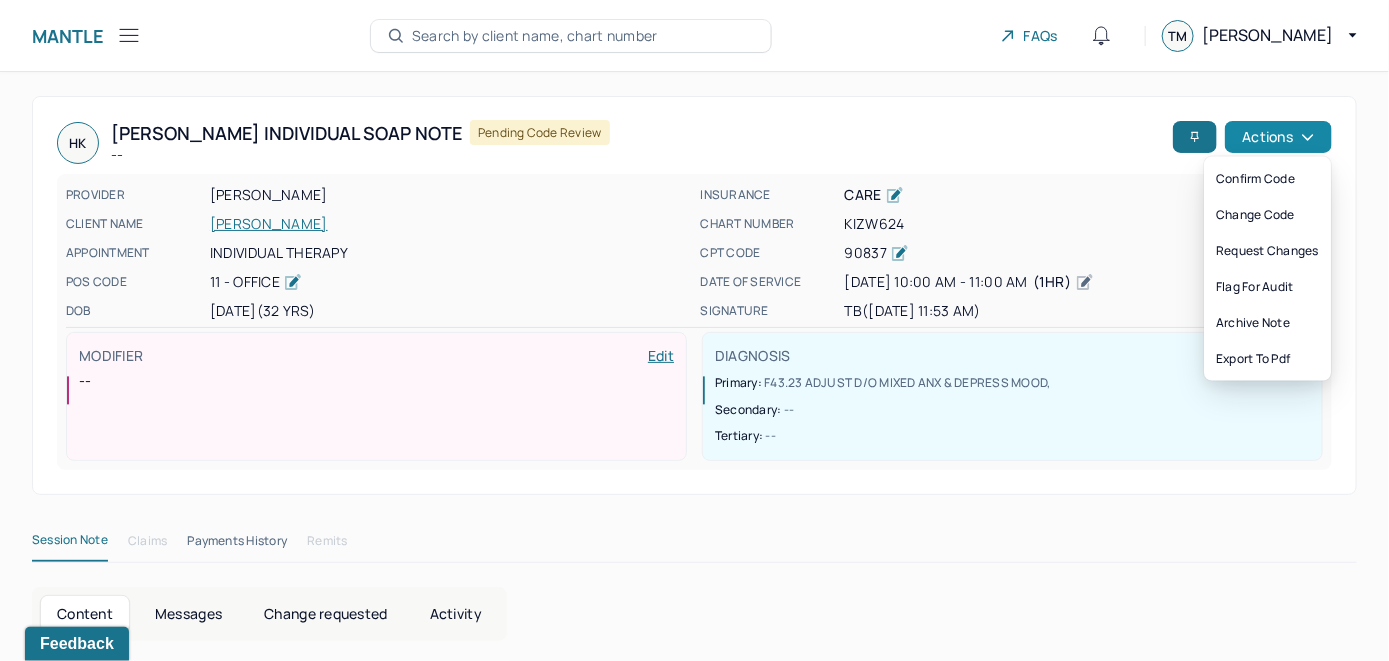 click on "Actions" at bounding box center (1278, 137) 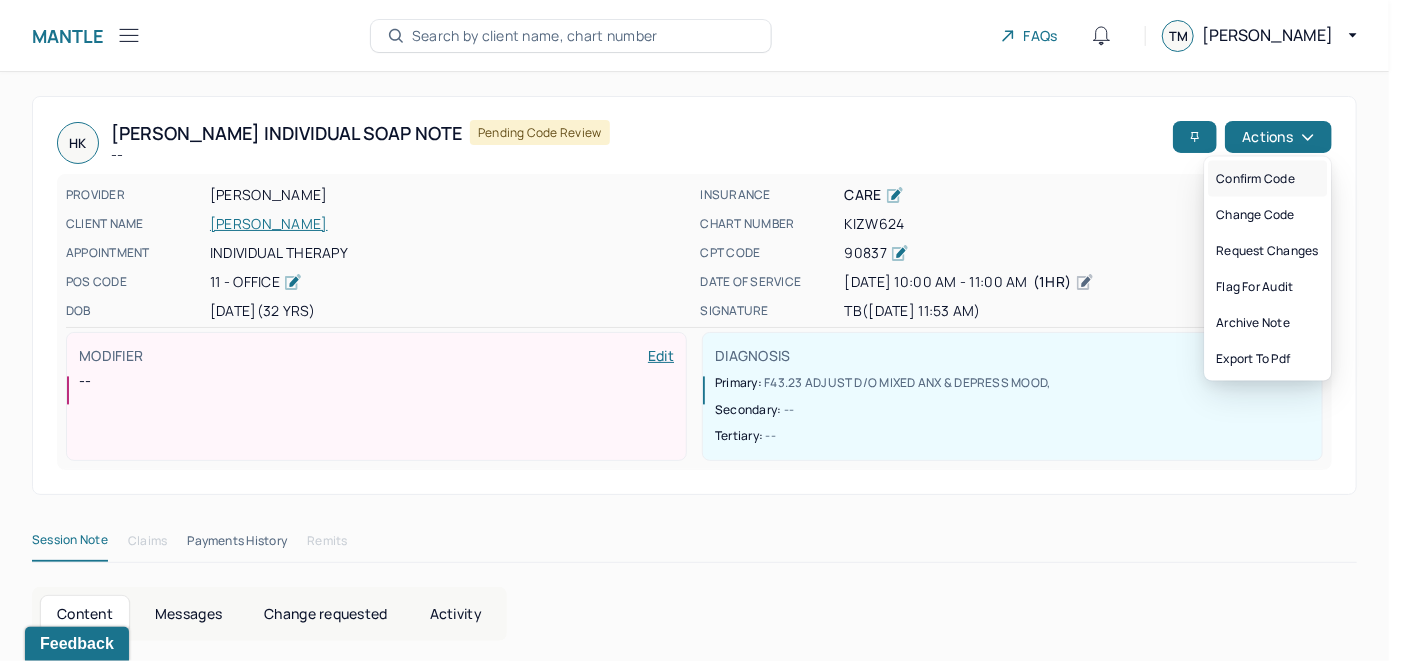 click on "Confirm code" at bounding box center (1267, 179) 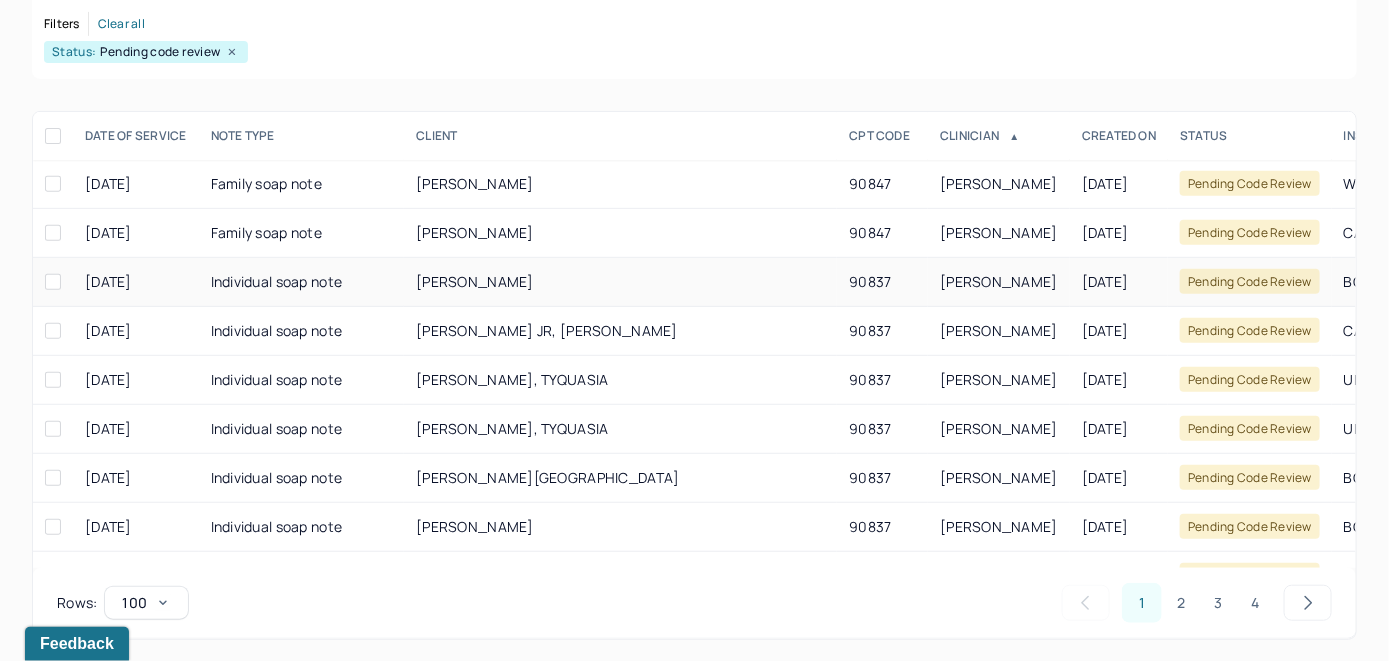 scroll, scrollTop: 259, scrollLeft: 0, axis: vertical 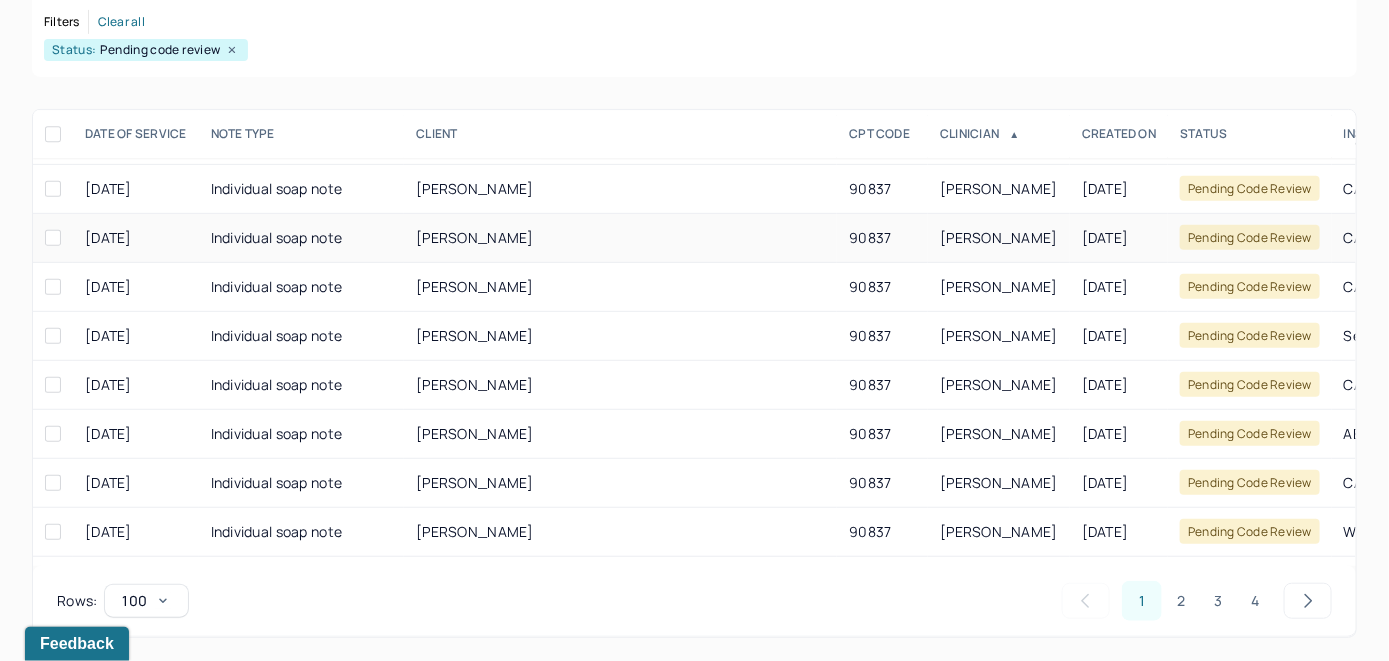 click on "GORKEY, BRANDON" at bounding box center [475, 237] 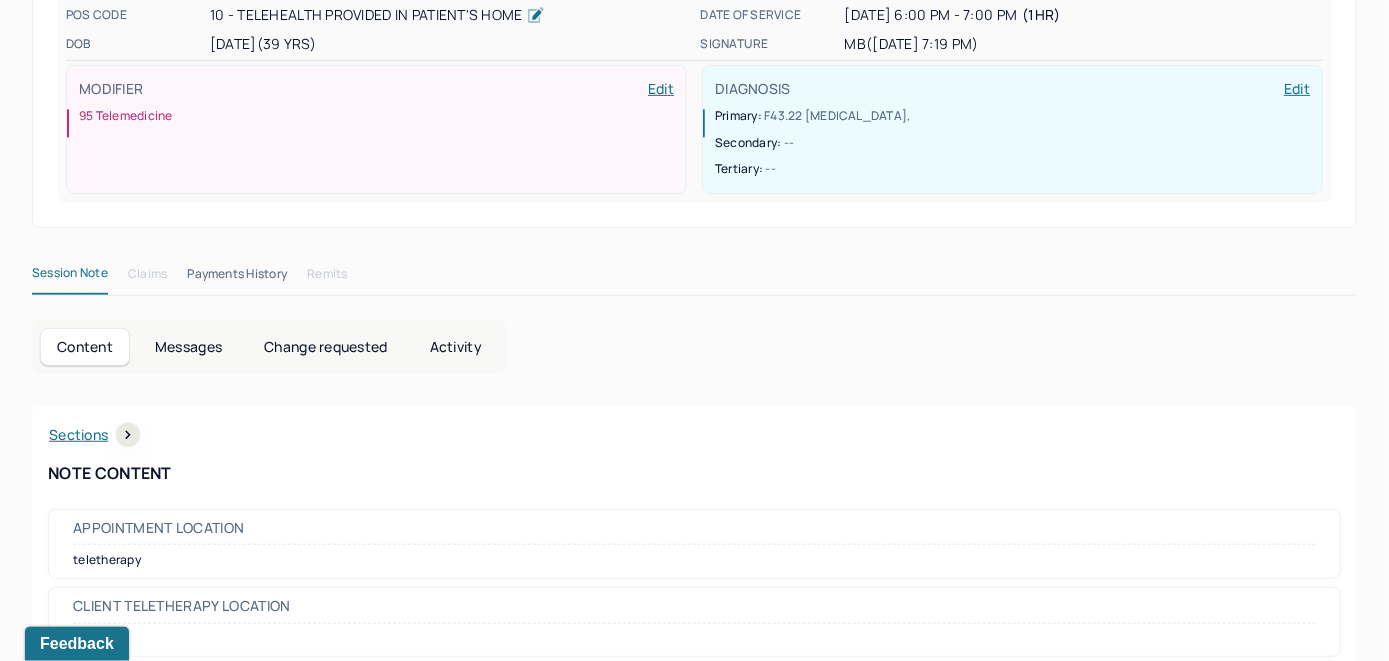 scroll, scrollTop: 0, scrollLeft: 0, axis: both 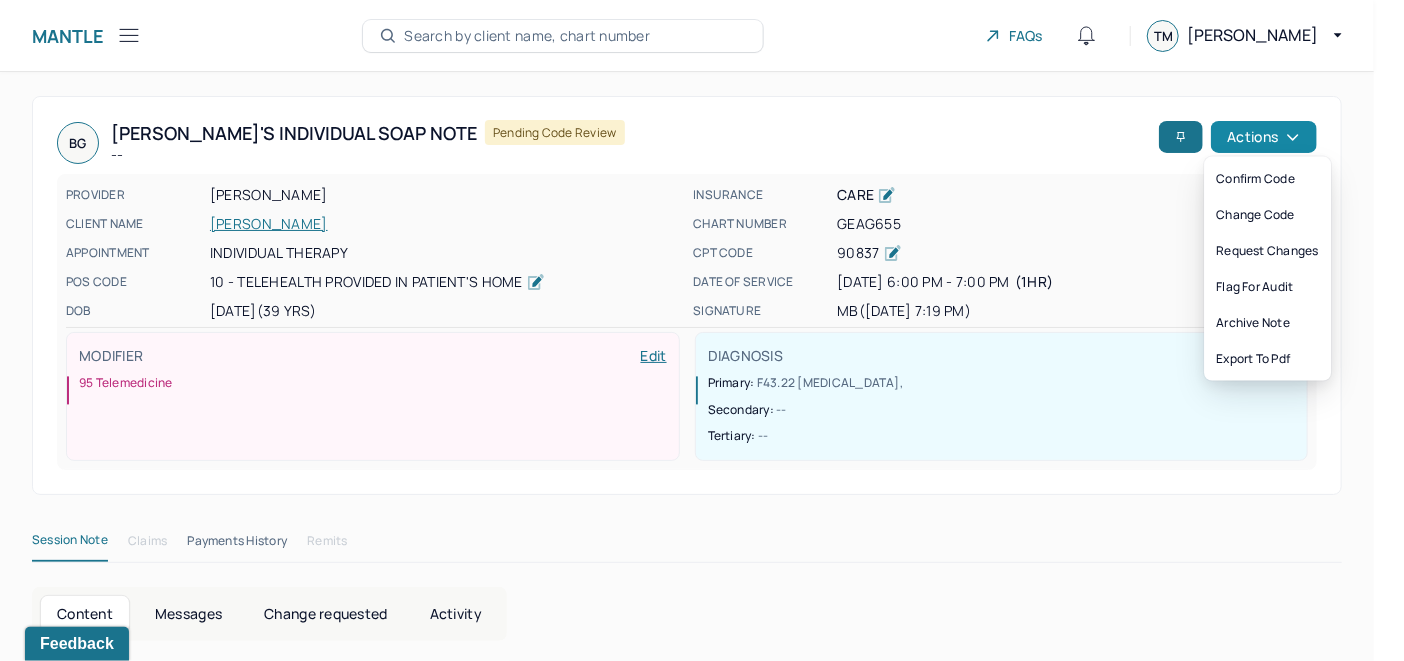 click on "Actions" at bounding box center (1264, 137) 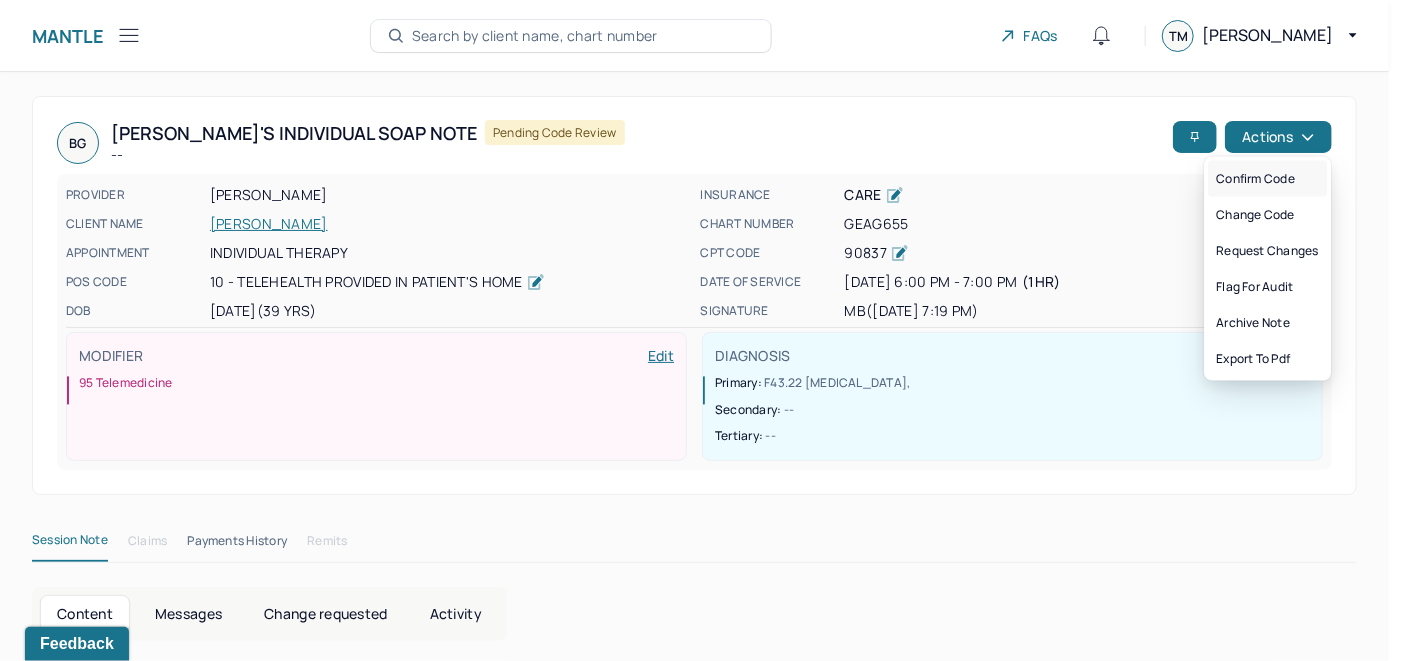 click on "Confirm code" at bounding box center [1267, 179] 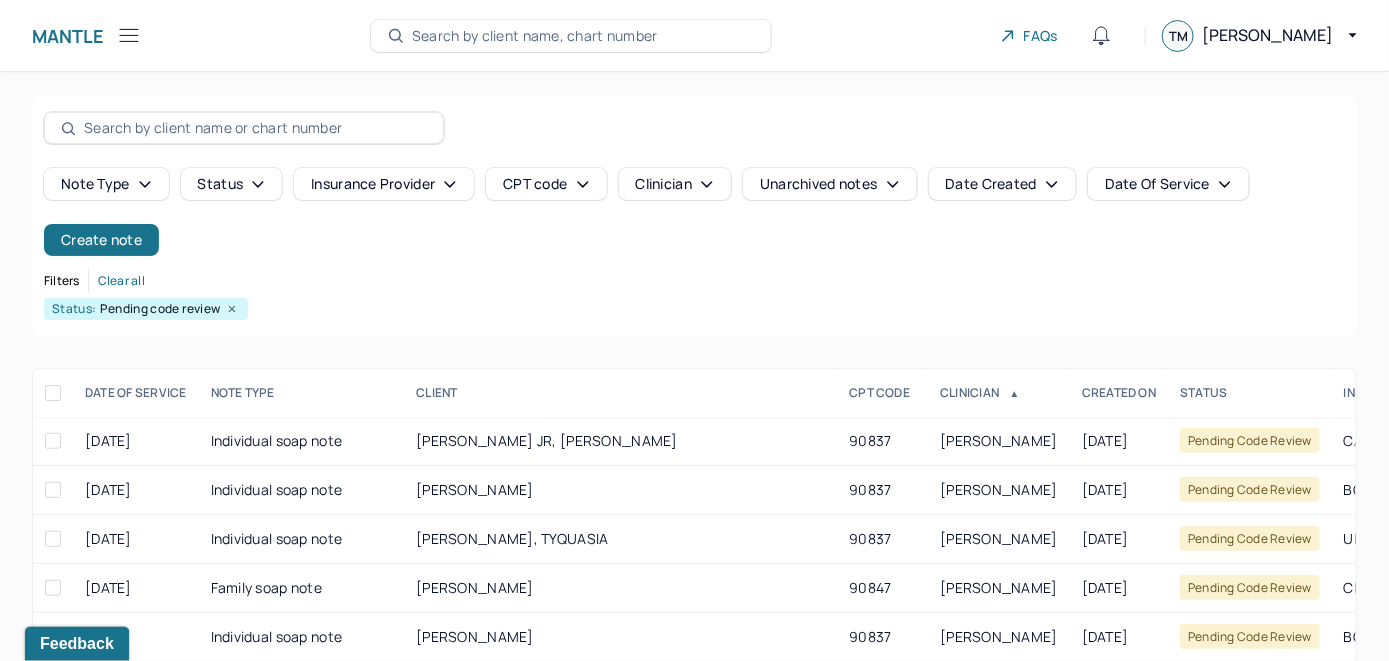 scroll, scrollTop: 259, scrollLeft: 0, axis: vertical 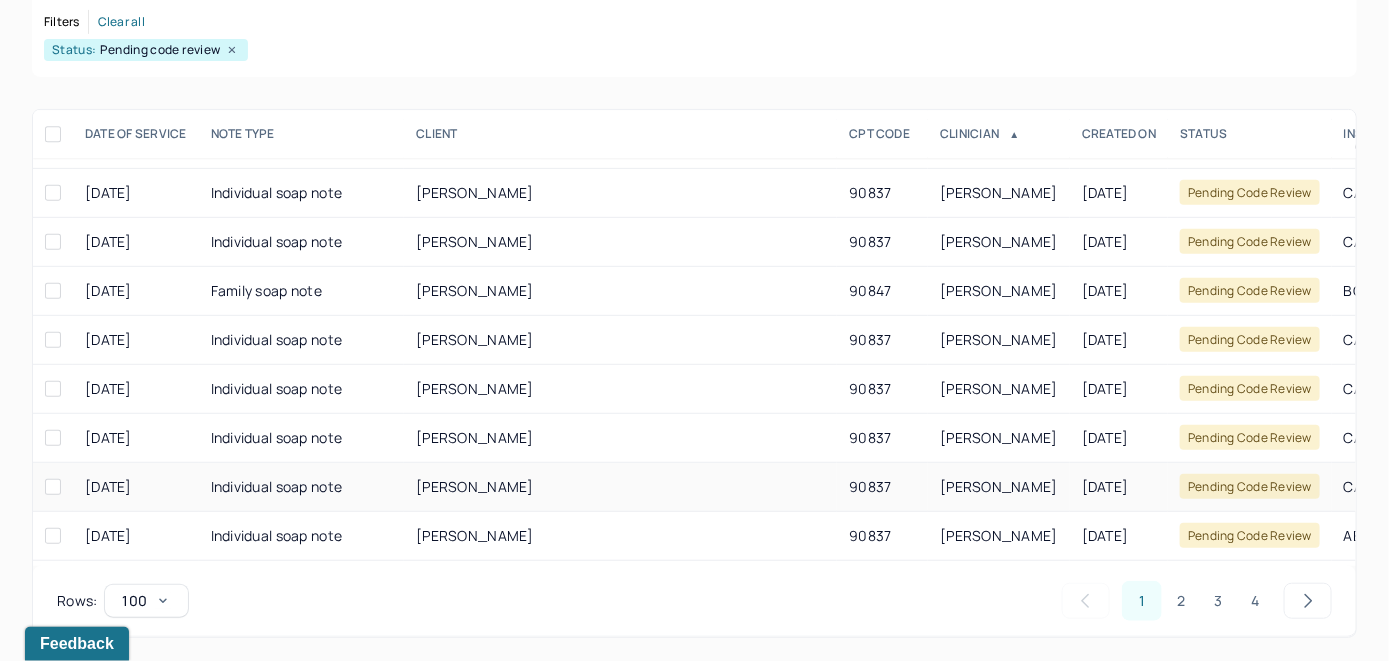 click on "BOKHAN, MARYIA" at bounding box center (999, 486) 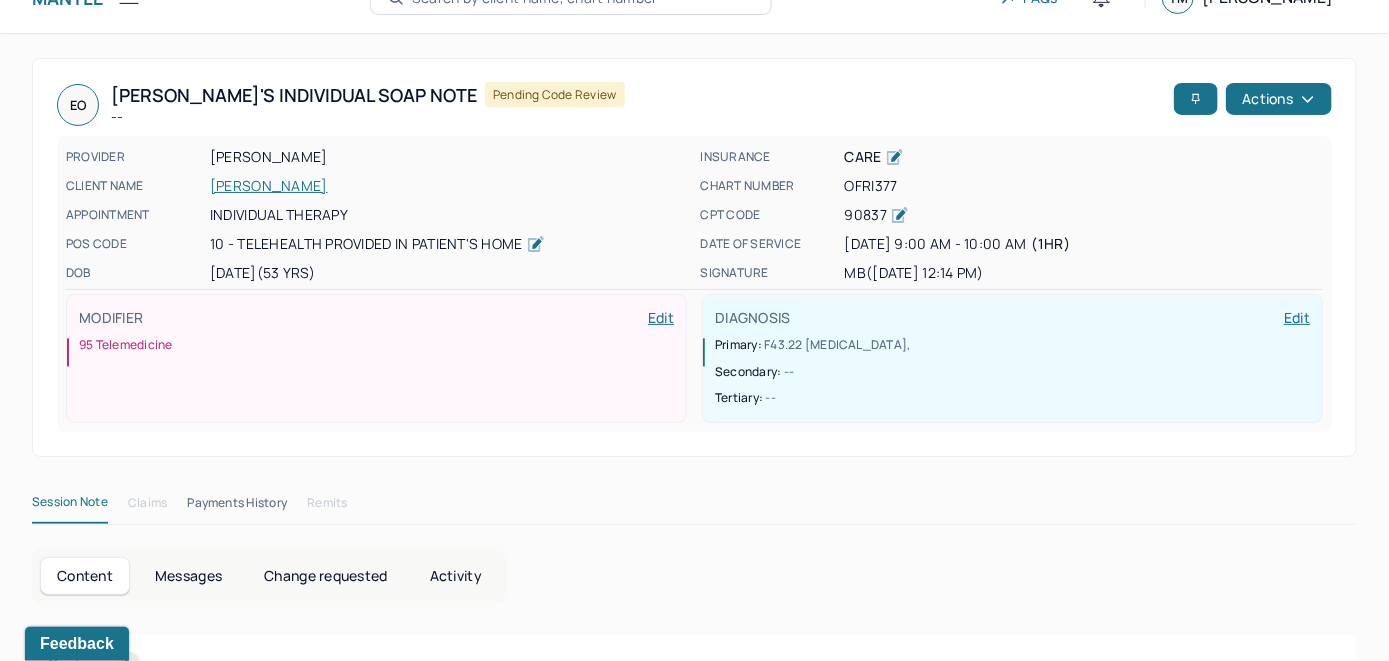 scroll, scrollTop: 0, scrollLeft: 0, axis: both 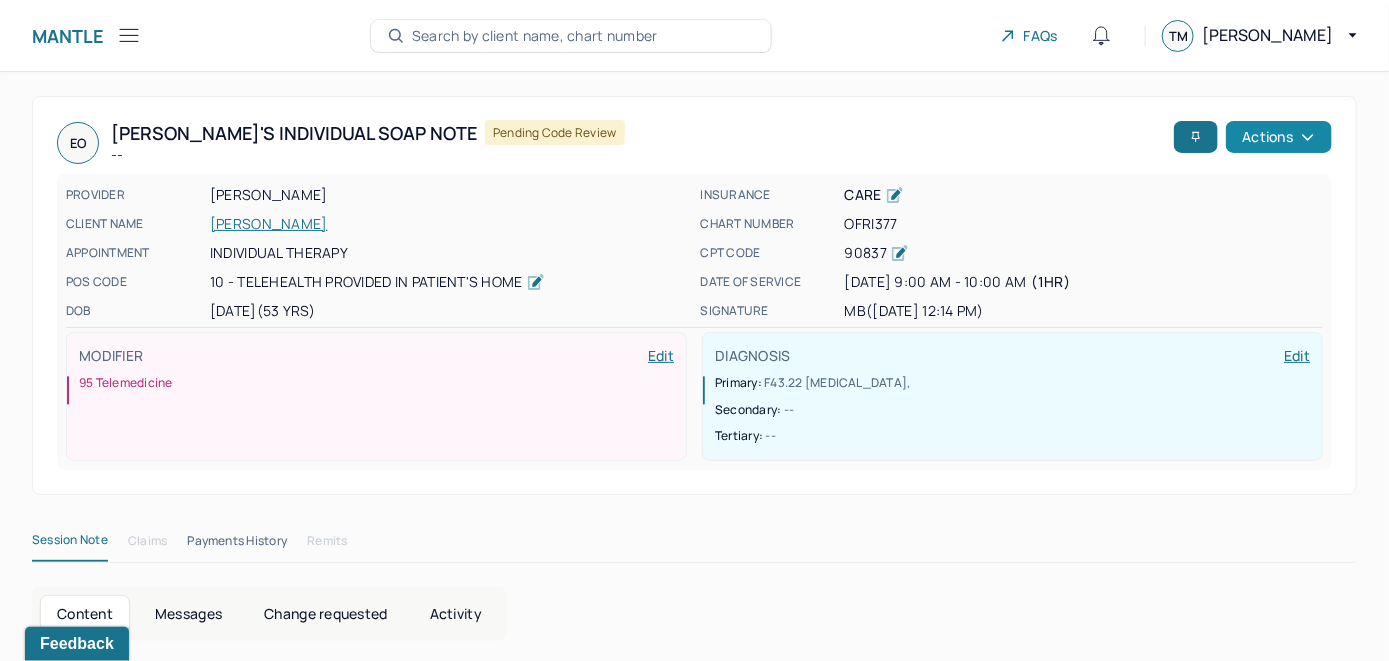 click on "Actions" at bounding box center (1279, 137) 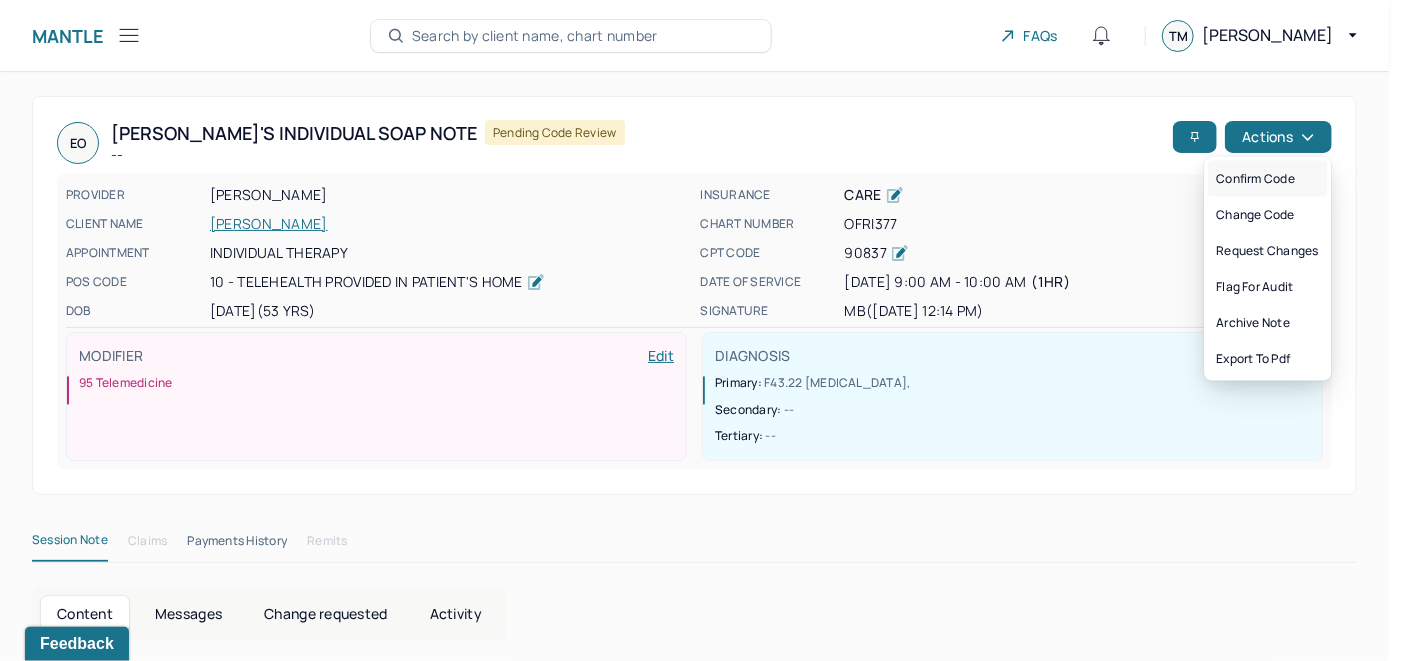 click on "Confirm code" at bounding box center (1267, 179) 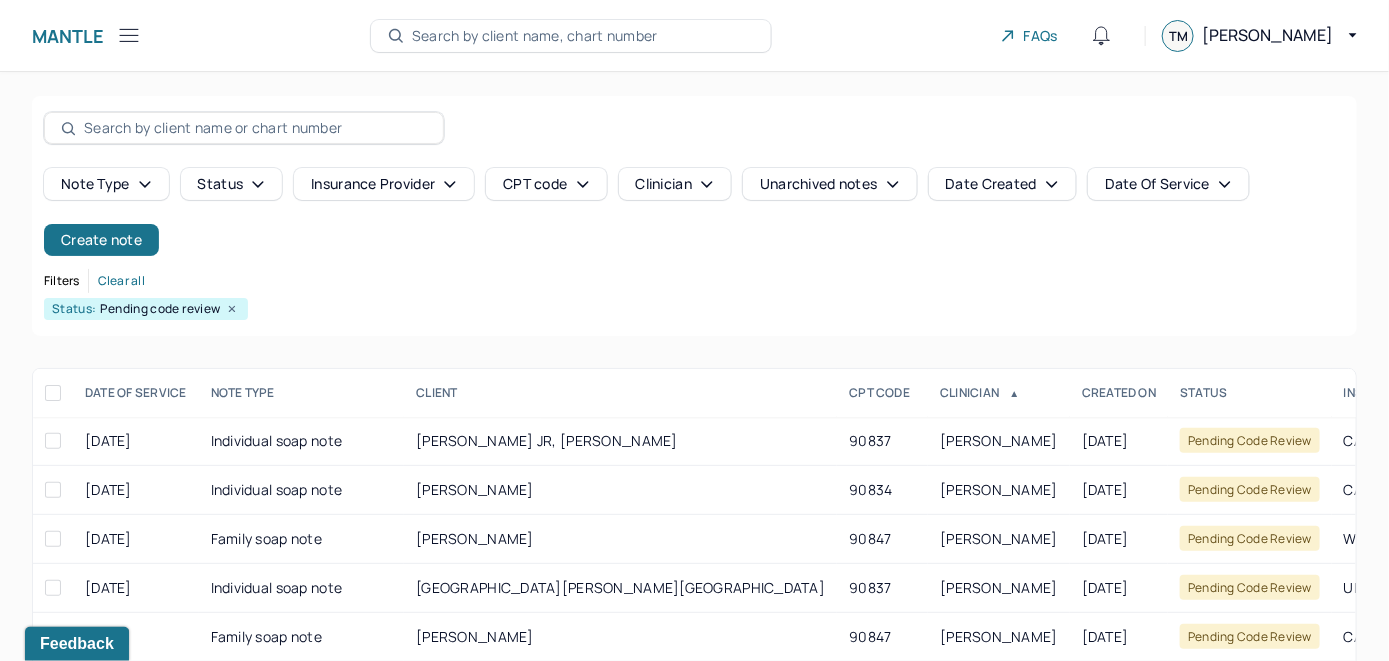 scroll, scrollTop: 259, scrollLeft: 0, axis: vertical 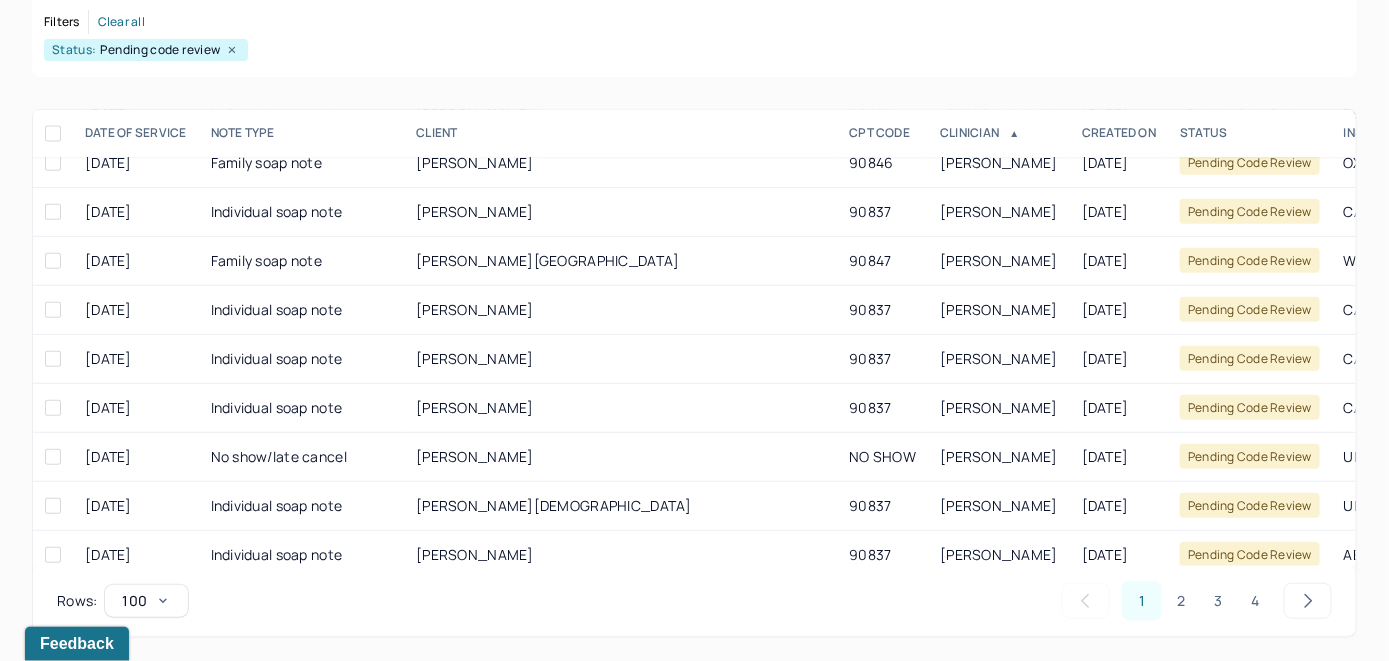 click on "2" at bounding box center [1182, 601] 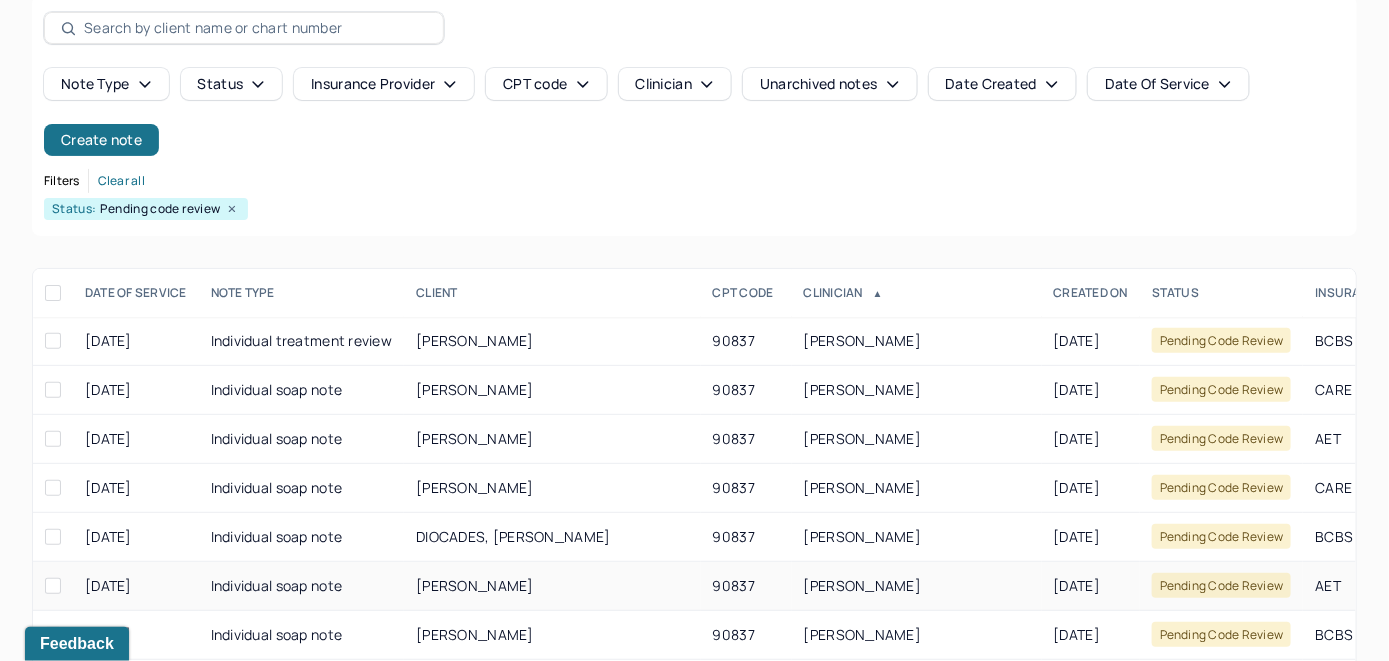 scroll, scrollTop: 259, scrollLeft: 0, axis: vertical 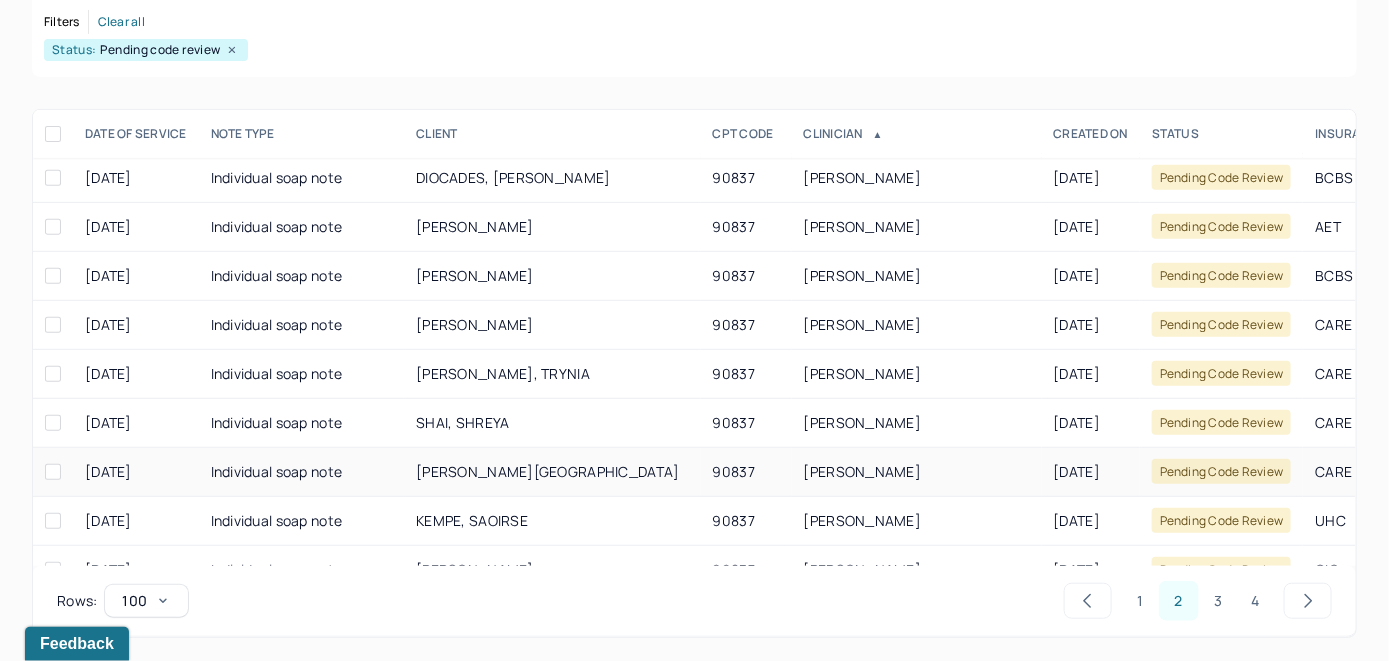 click on "VARGAS, JULISA" at bounding box center [547, 471] 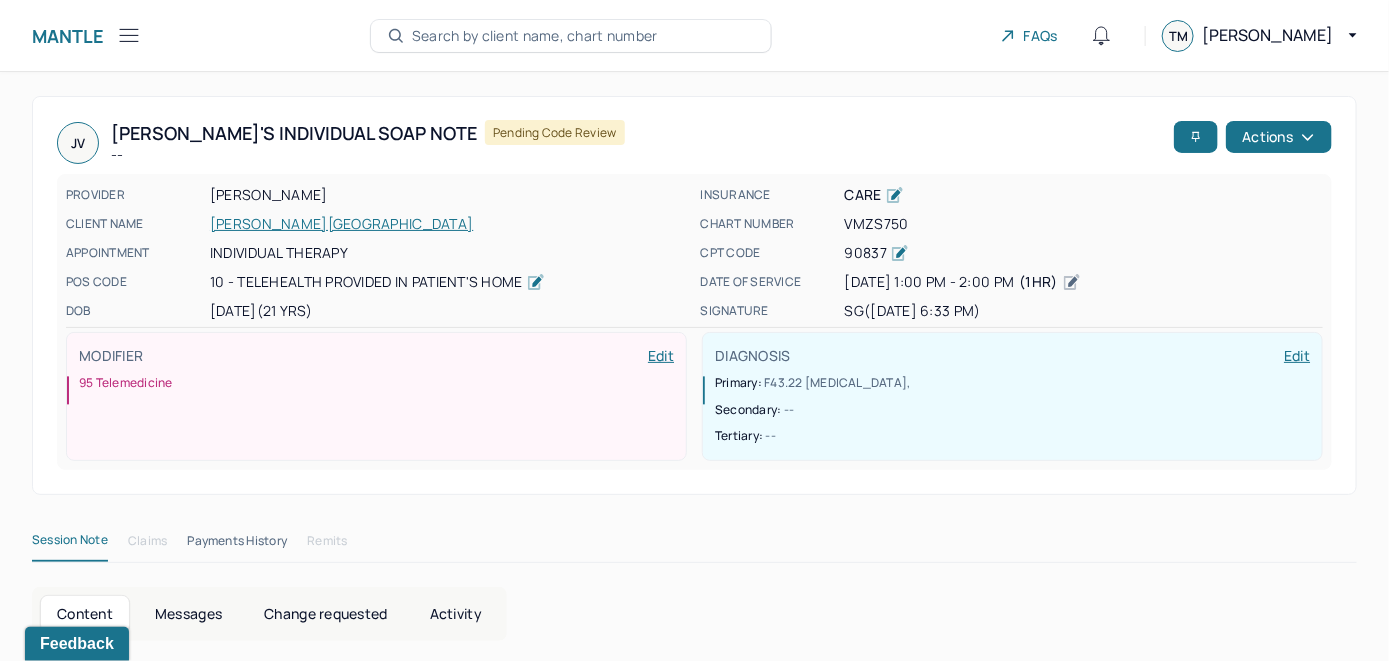scroll, scrollTop: 0, scrollLeft: 0, axis: both 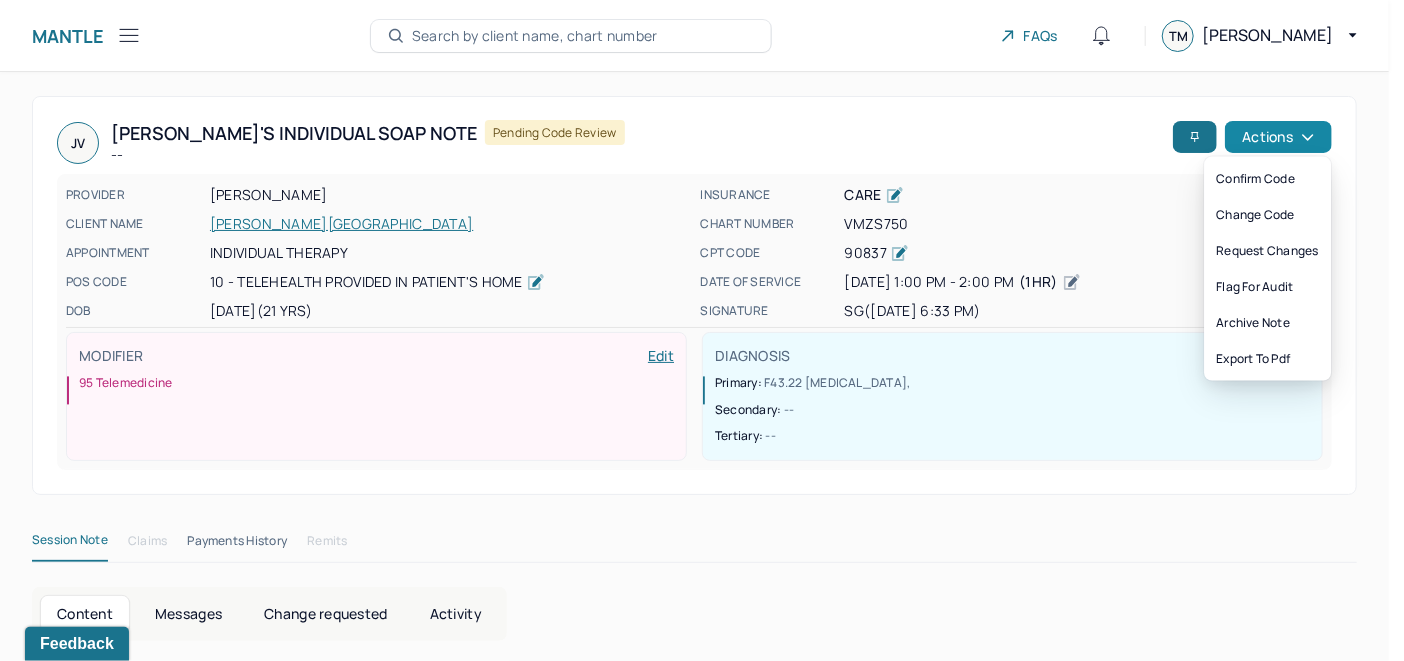 click on "Actions" at bounding box center [1278, 137] 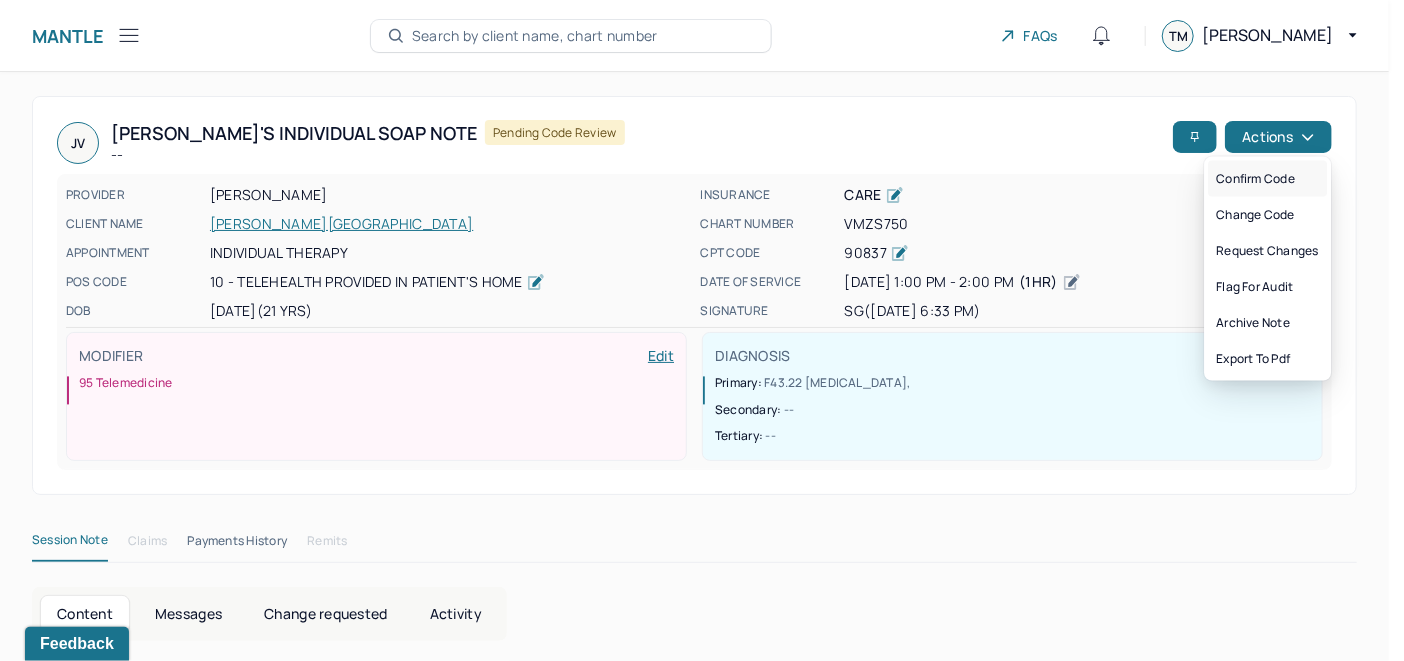 click on "Confirm code" at bounding box center (1267, 179) 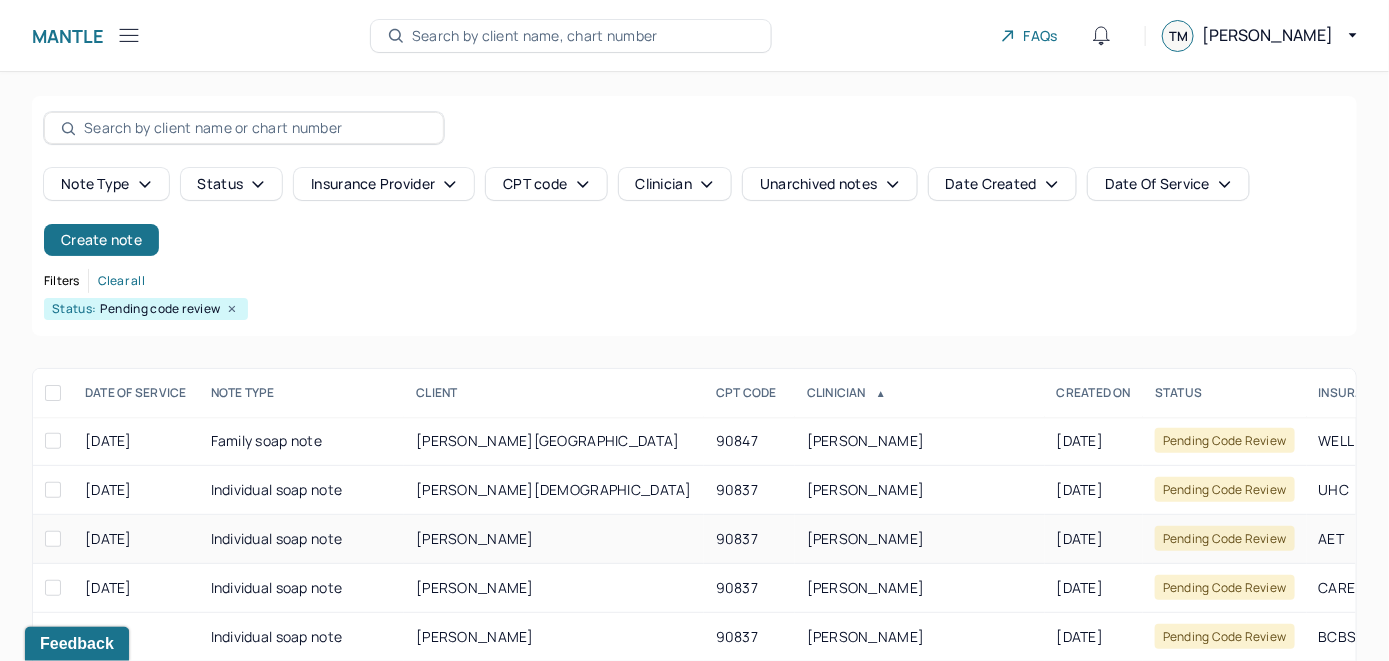 scroll, scrollTop: 259, scrollLeft: 0, axis: vertical 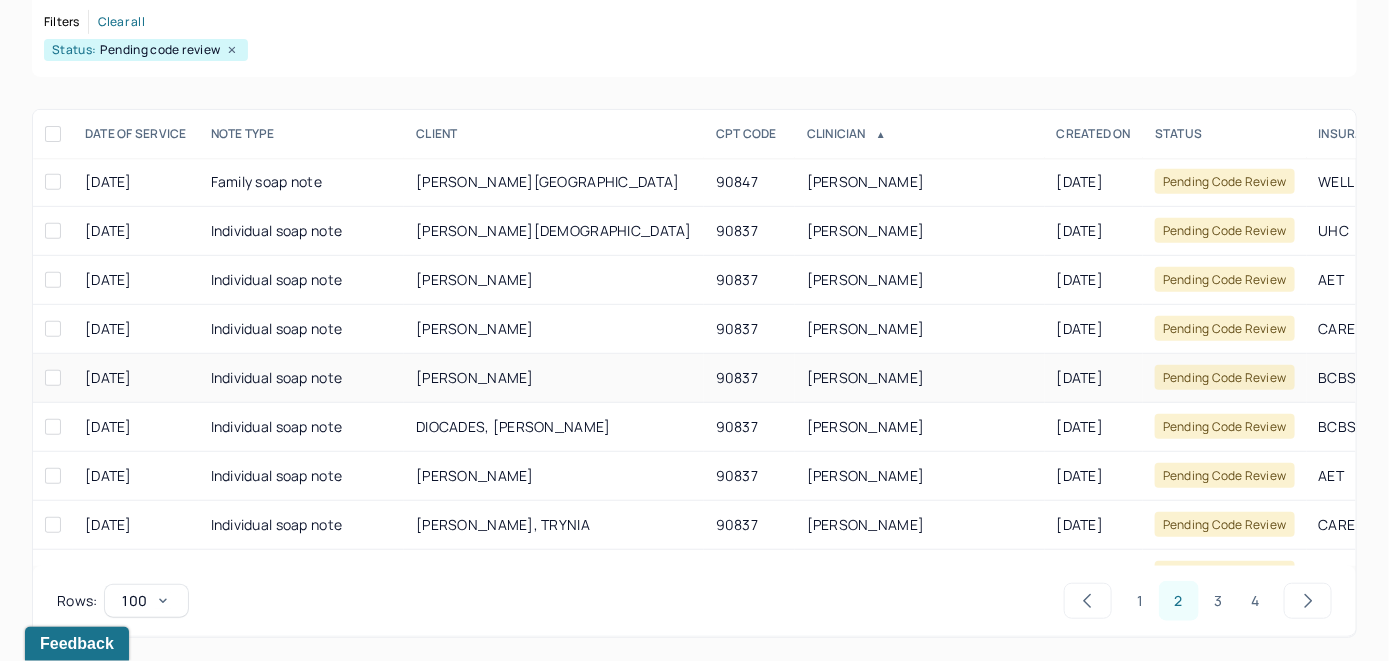 click on "BOOZE, BRYCE" at bounding box center (554, 378) 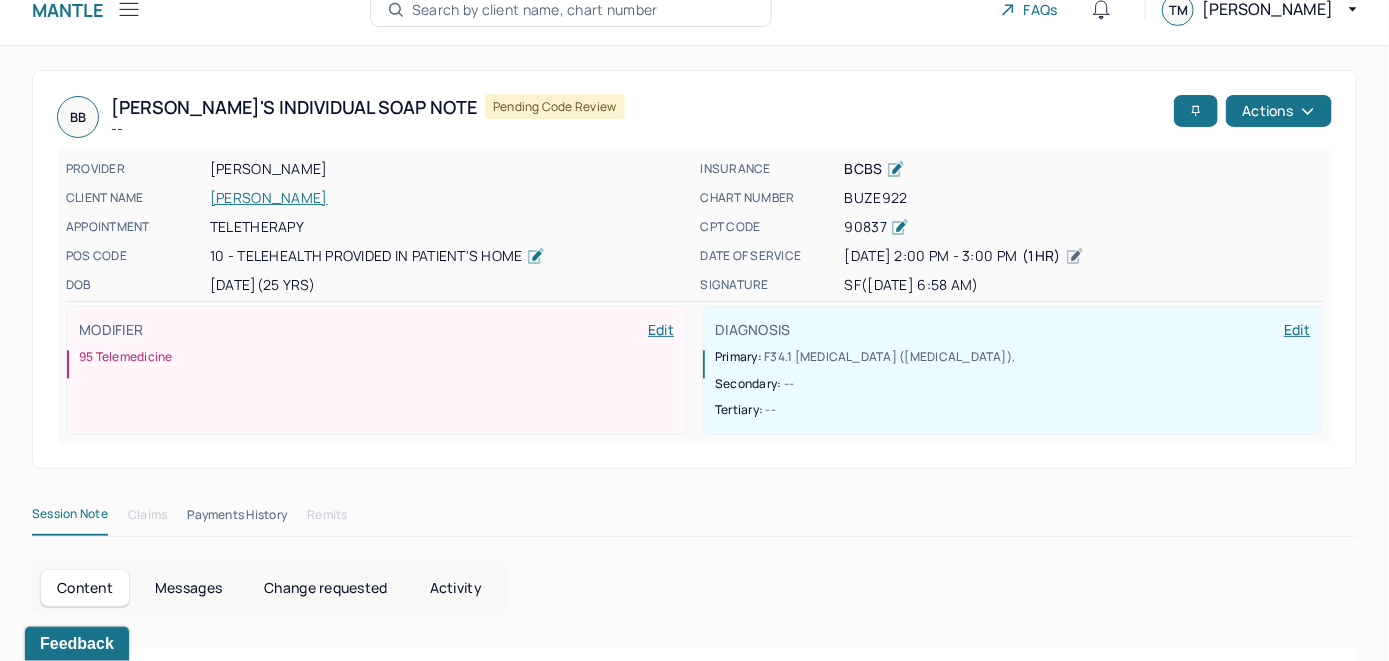 scroll, scrollTop: 0, scrollLeft: 0, axis: both 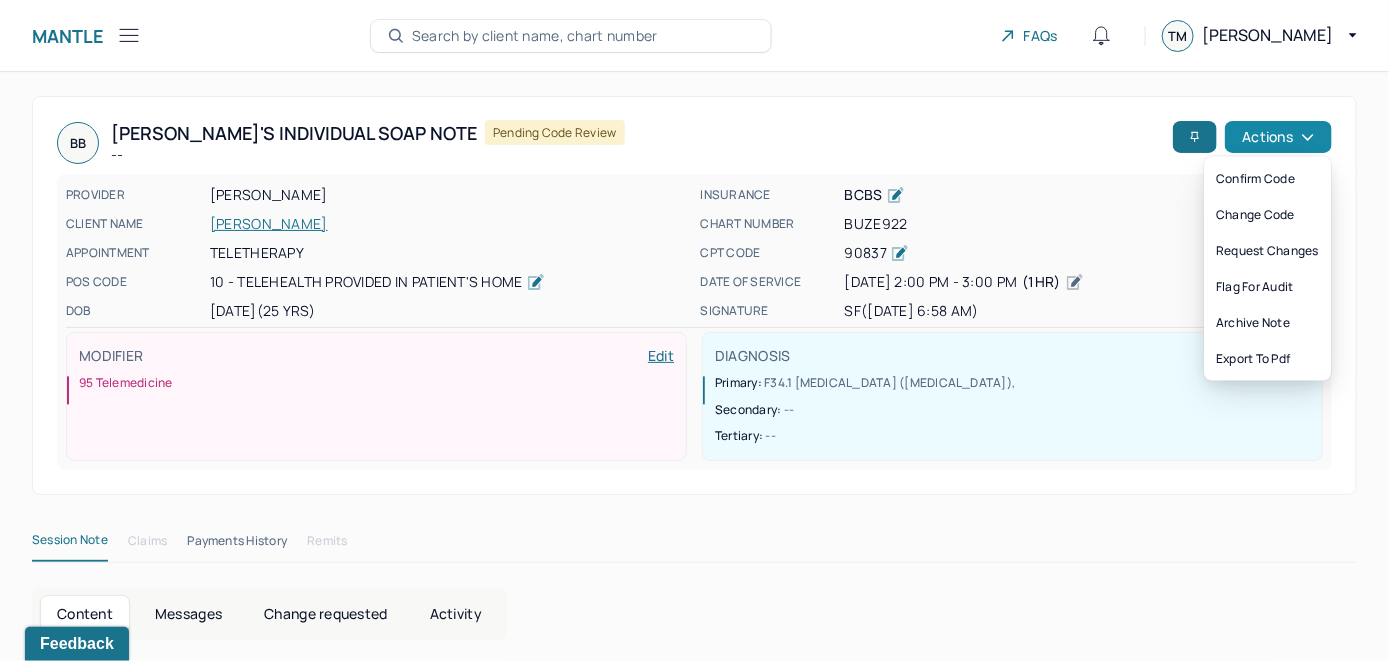 click on "Actions" at bounding box center [1278, 137] 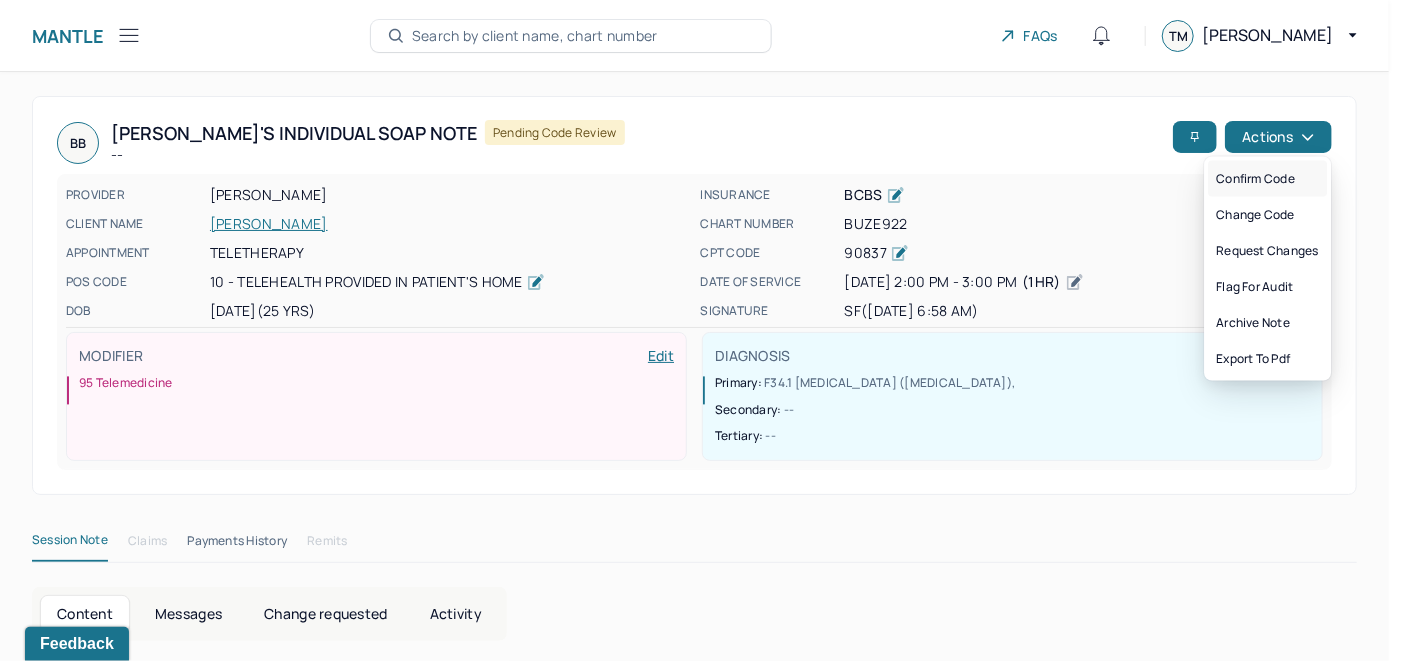 click on "Confirm code" at bounding box center [1267, 179] 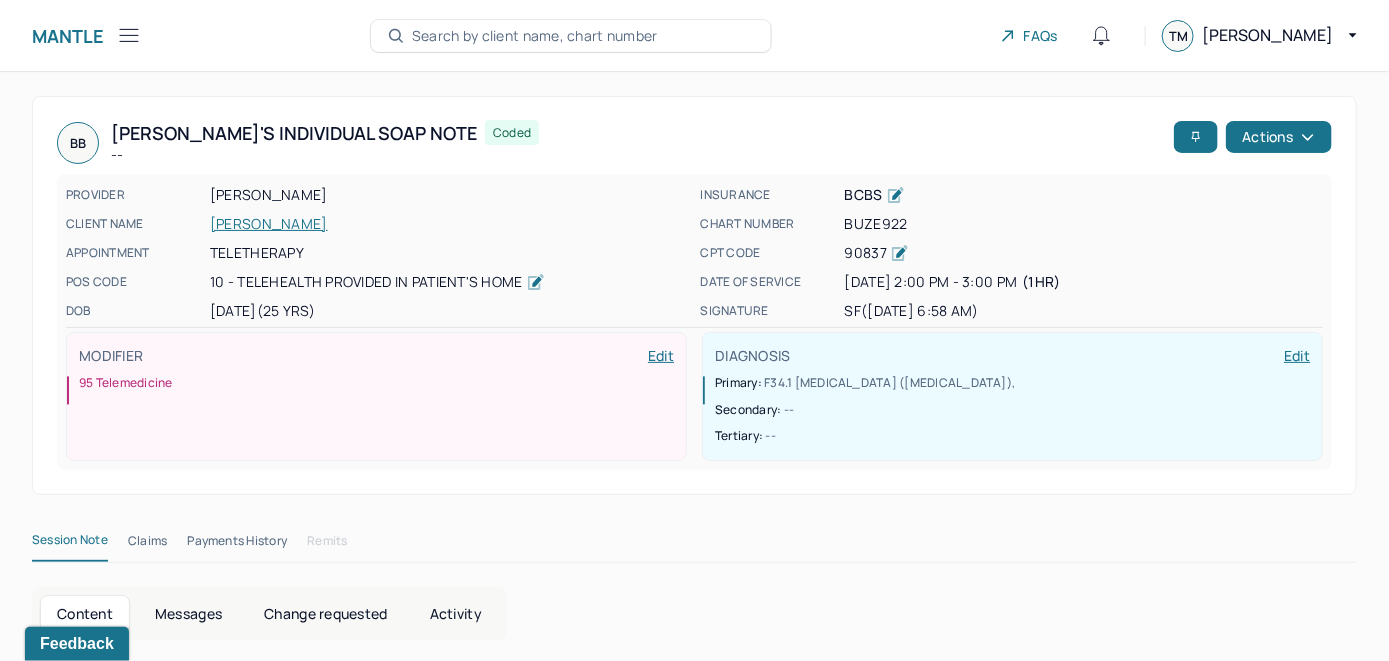 scroll, scrollTop: 259, scrollLeft: 0, axis: vertical 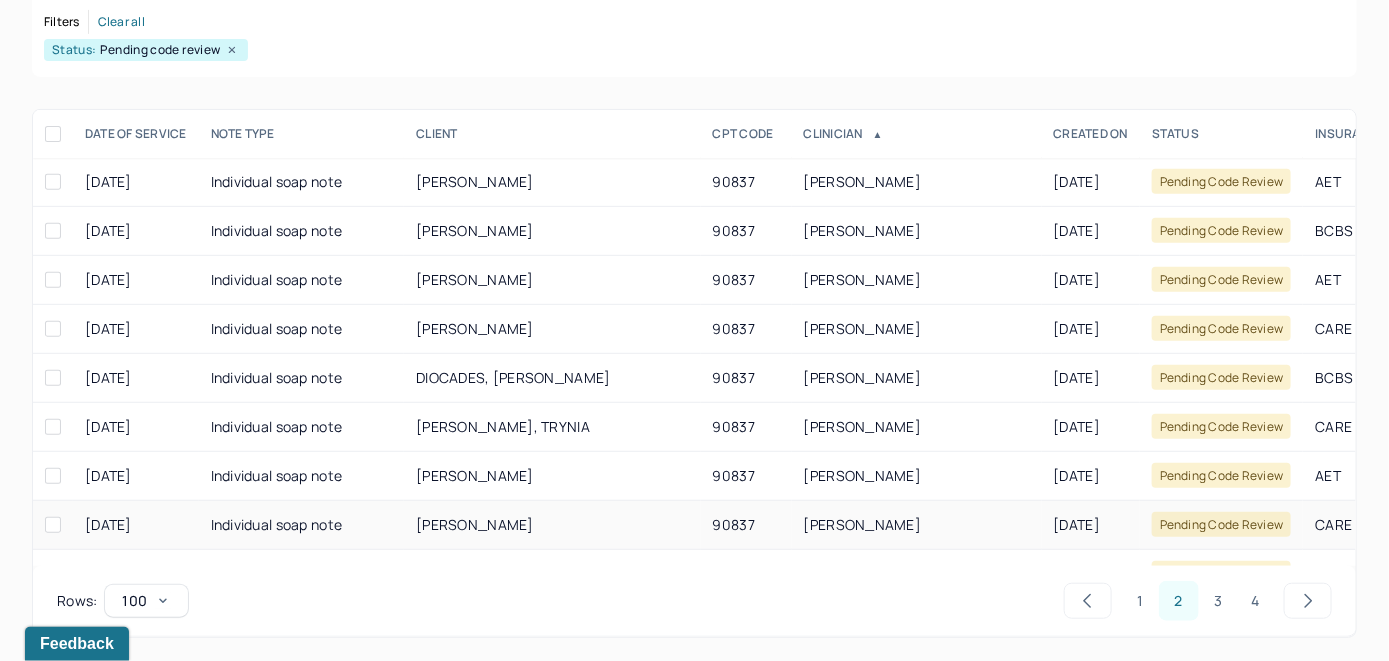 click on "GONZALEZ, NADIA" at bounding box center [475, 524] 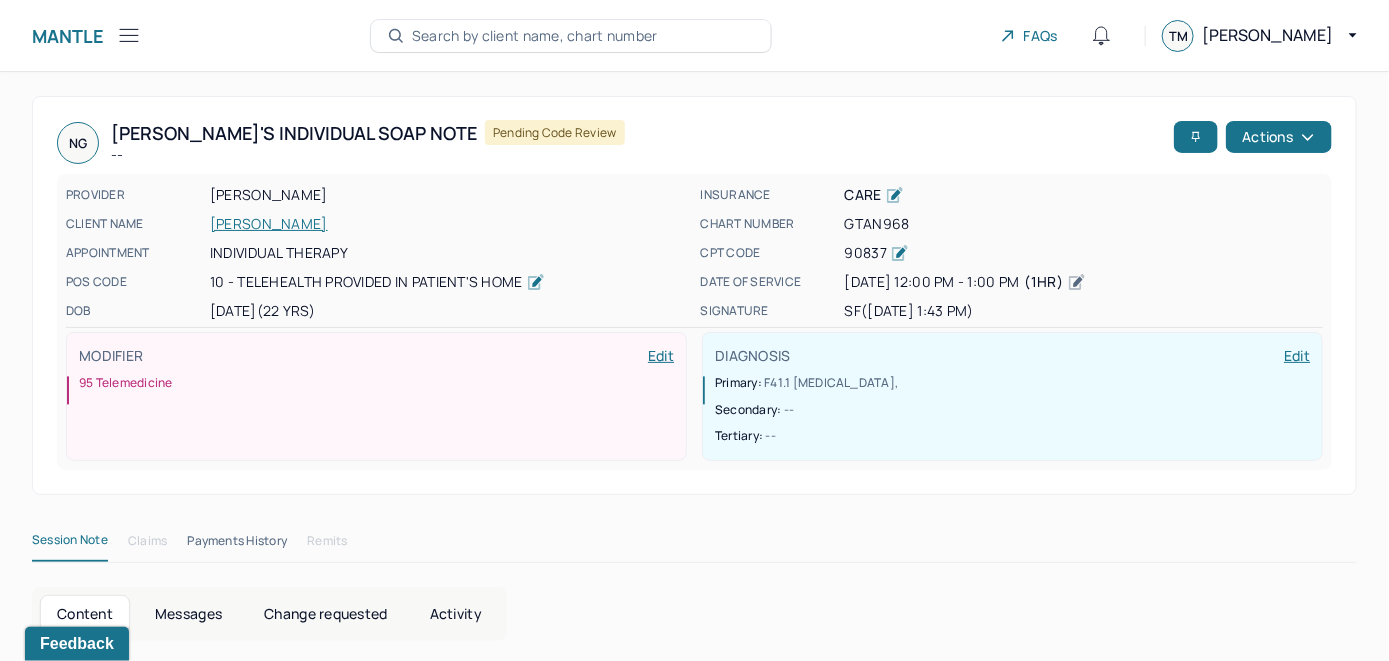 scroll, scrollTop: 0, scrollLeft: 0, axis: both 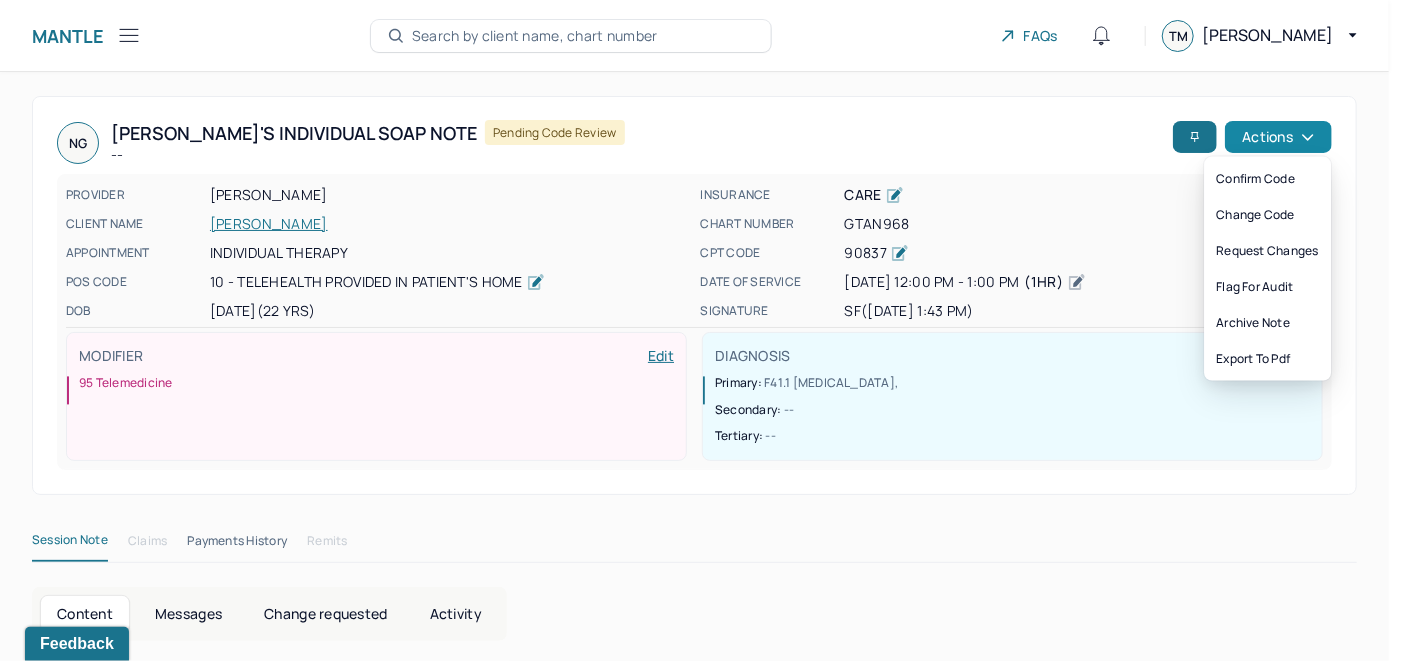 click on "Actions" at bounding box center (1278, 137) 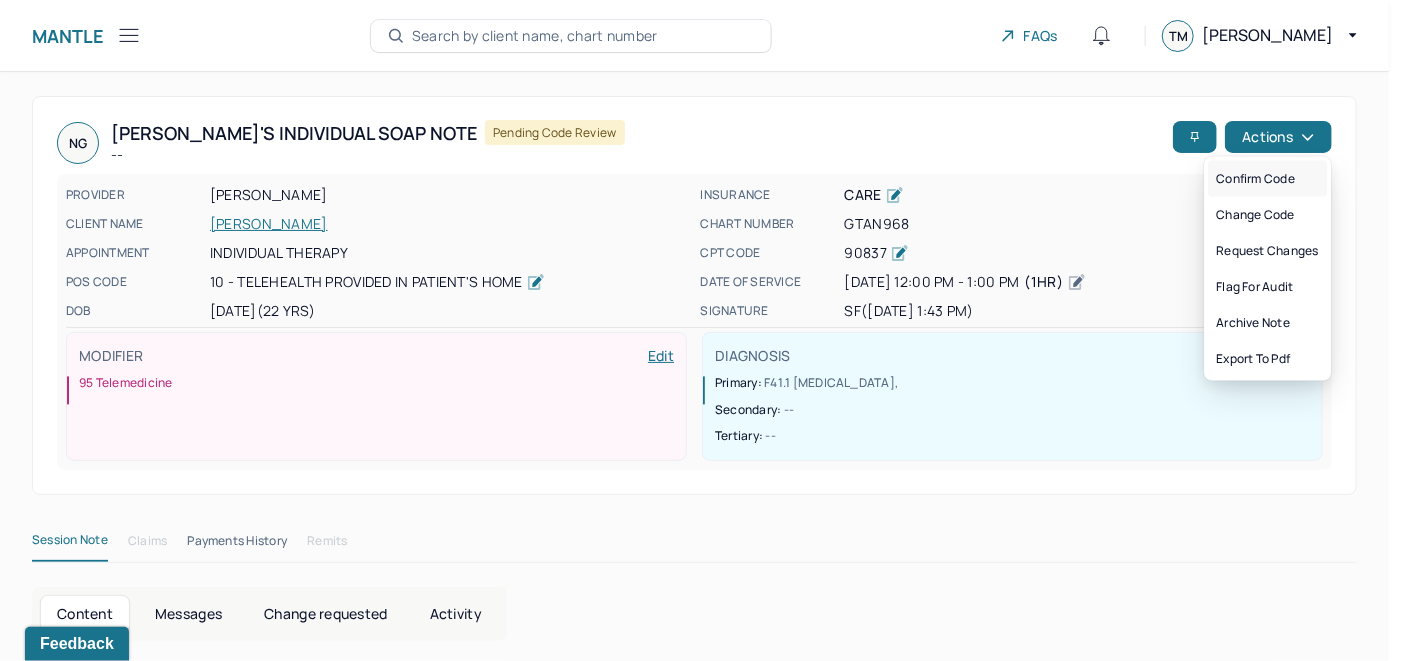 click on "Confirm code" at bounding box center [1267, 179] 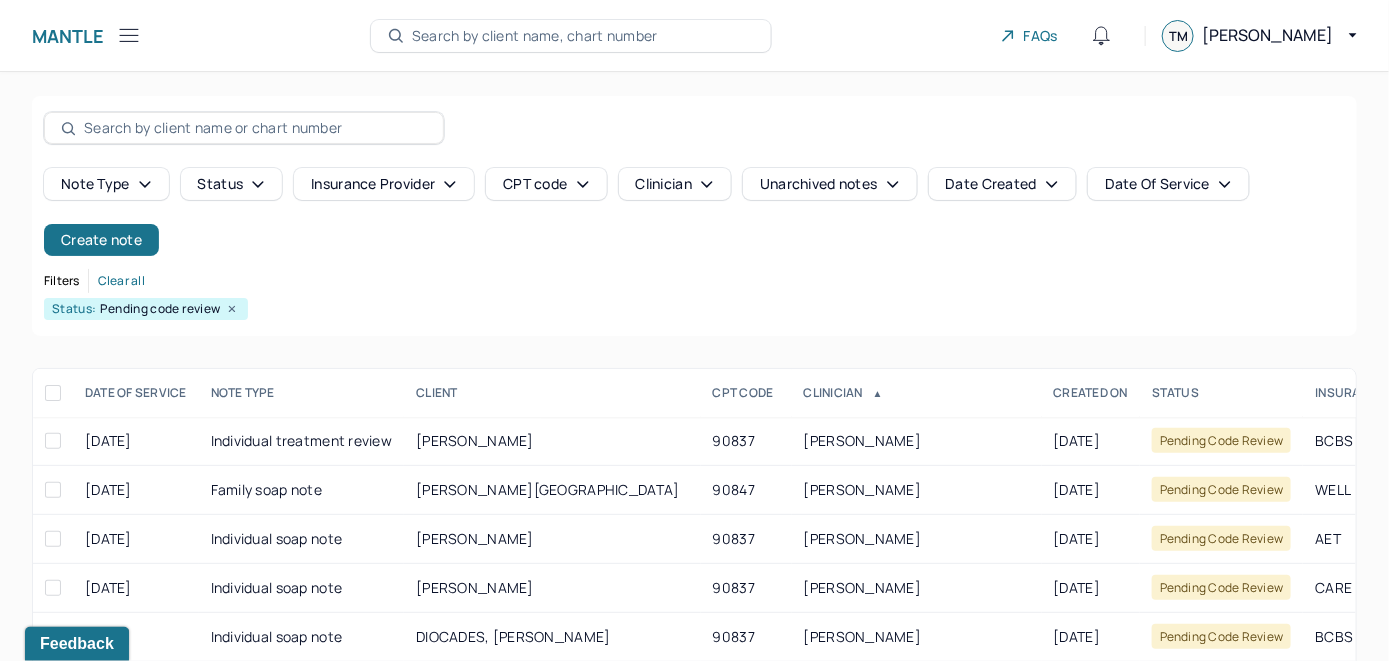 scroll, scrollTop: 259, scrollLeft: 0, axis: vertical 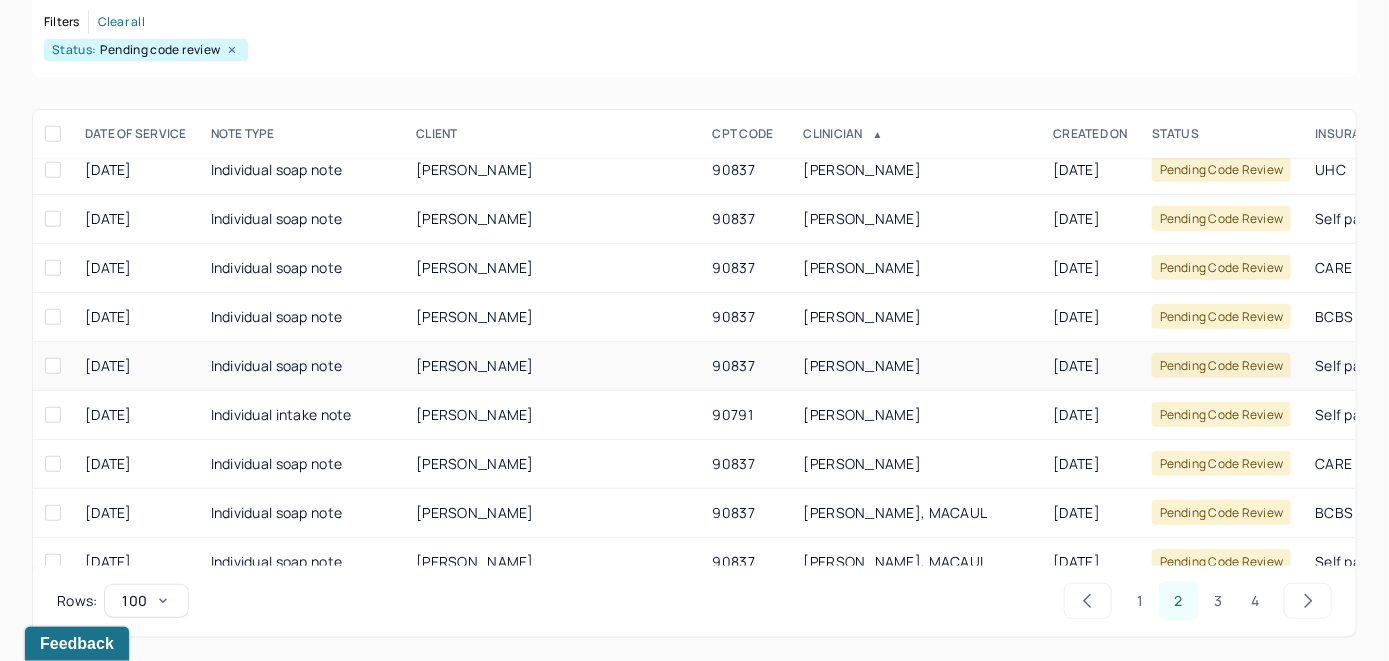 click on "HALL, AMELIA" at bounding box center [863, 365] 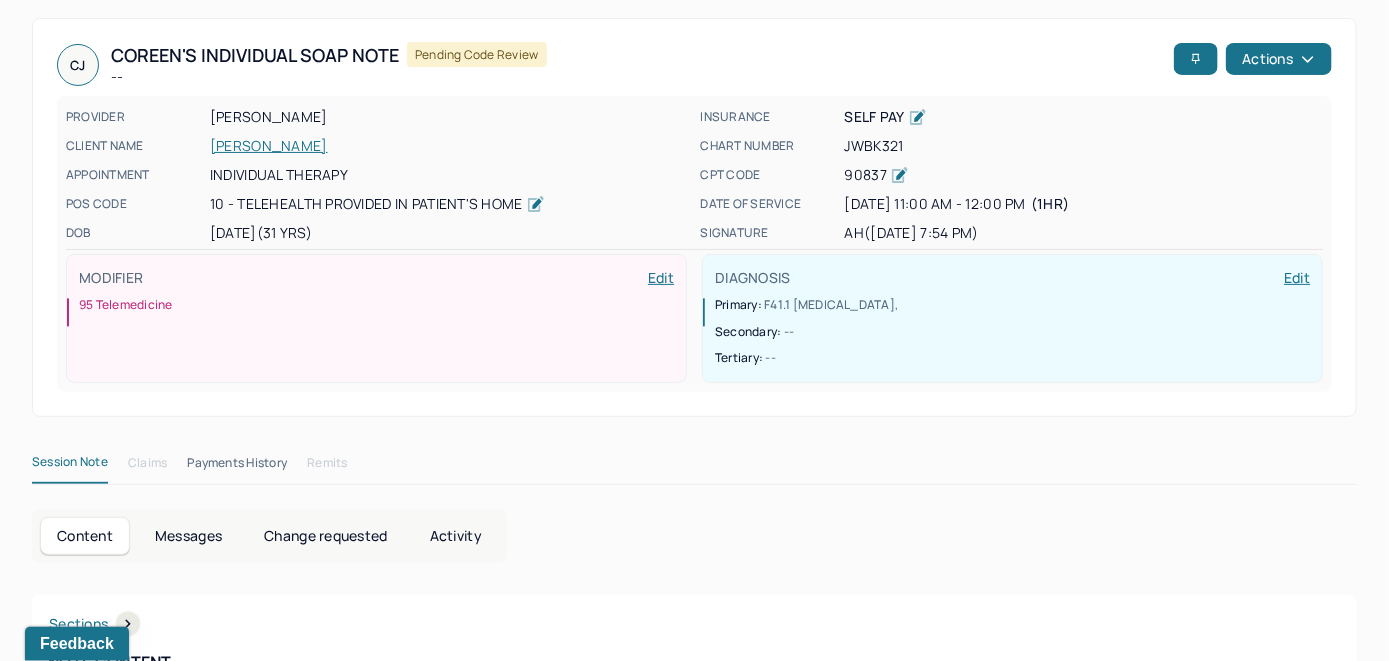 scroll, scrollTop: 0, scrollLeft: 0, axis: both 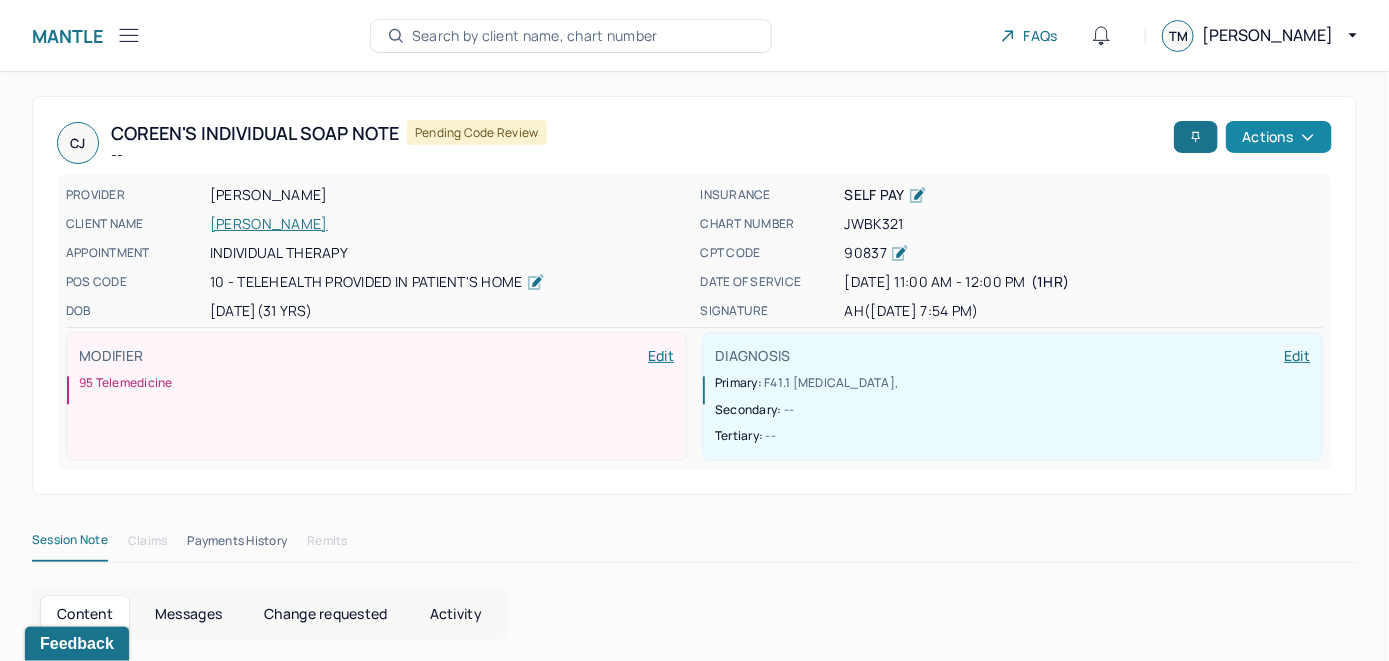 click 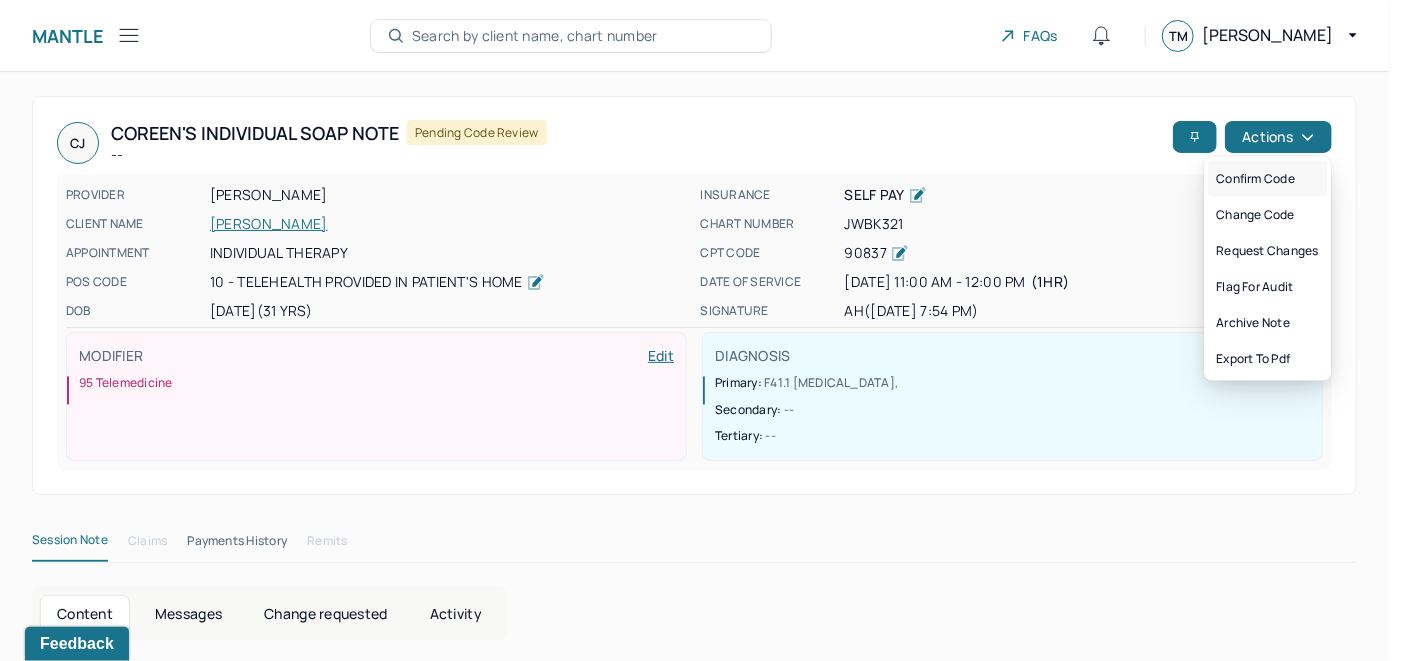 click on "Confirm code" at bounding box center [1267, 179] 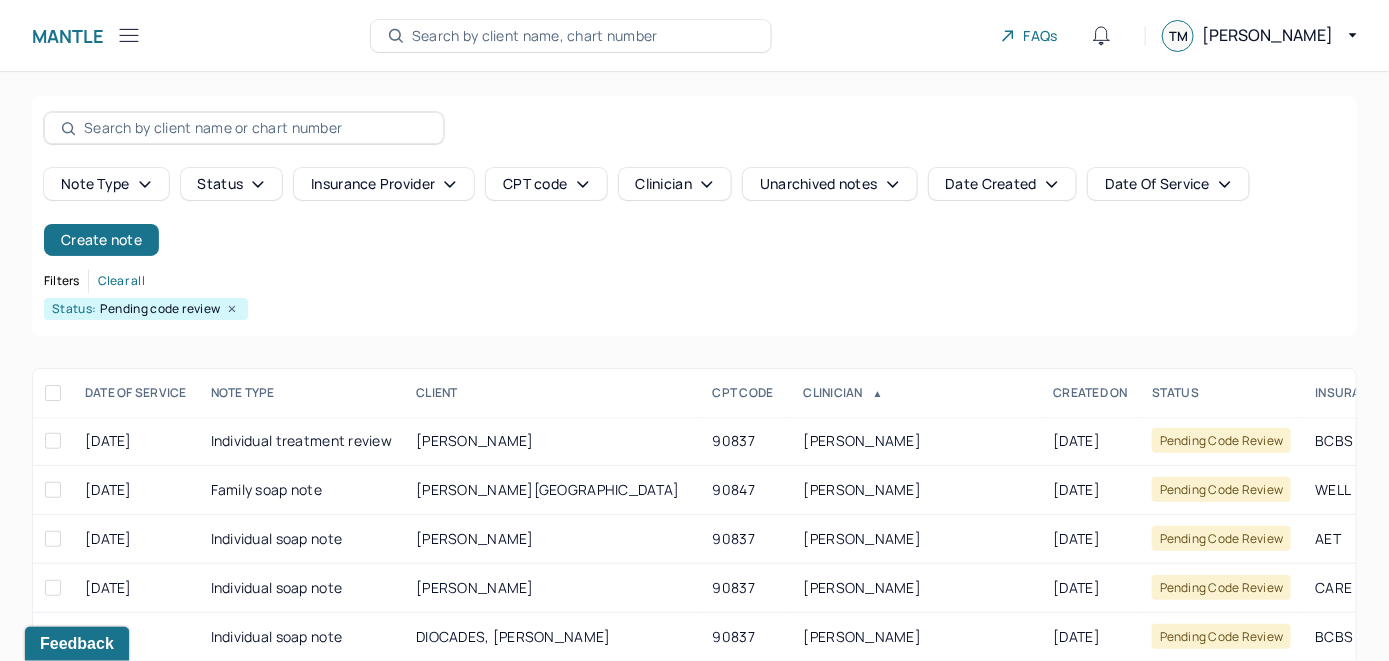 scroll, scrollTop: 259, scrollLeft: 0, axis: vertical 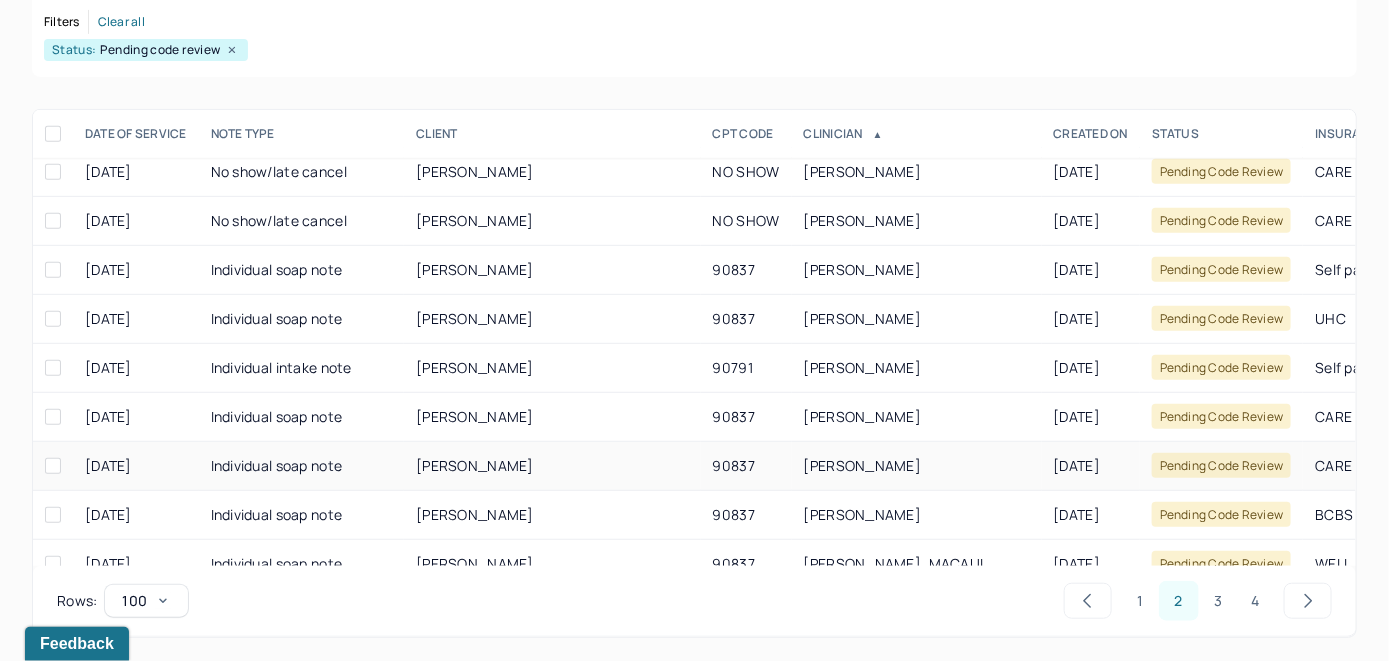 click on "KHEALIE, HELEN" at bounding box center [475, 465] 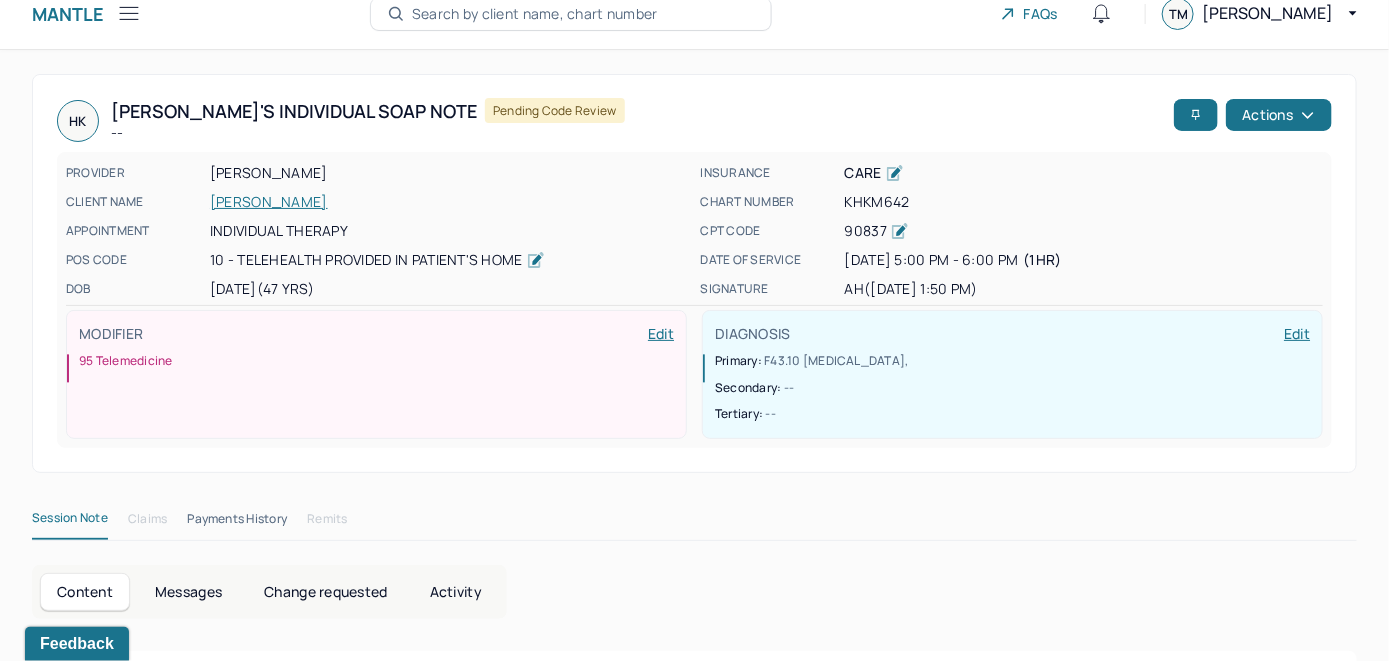 scroll, scrollTop: 0, scrollLeft: 0, axis: both 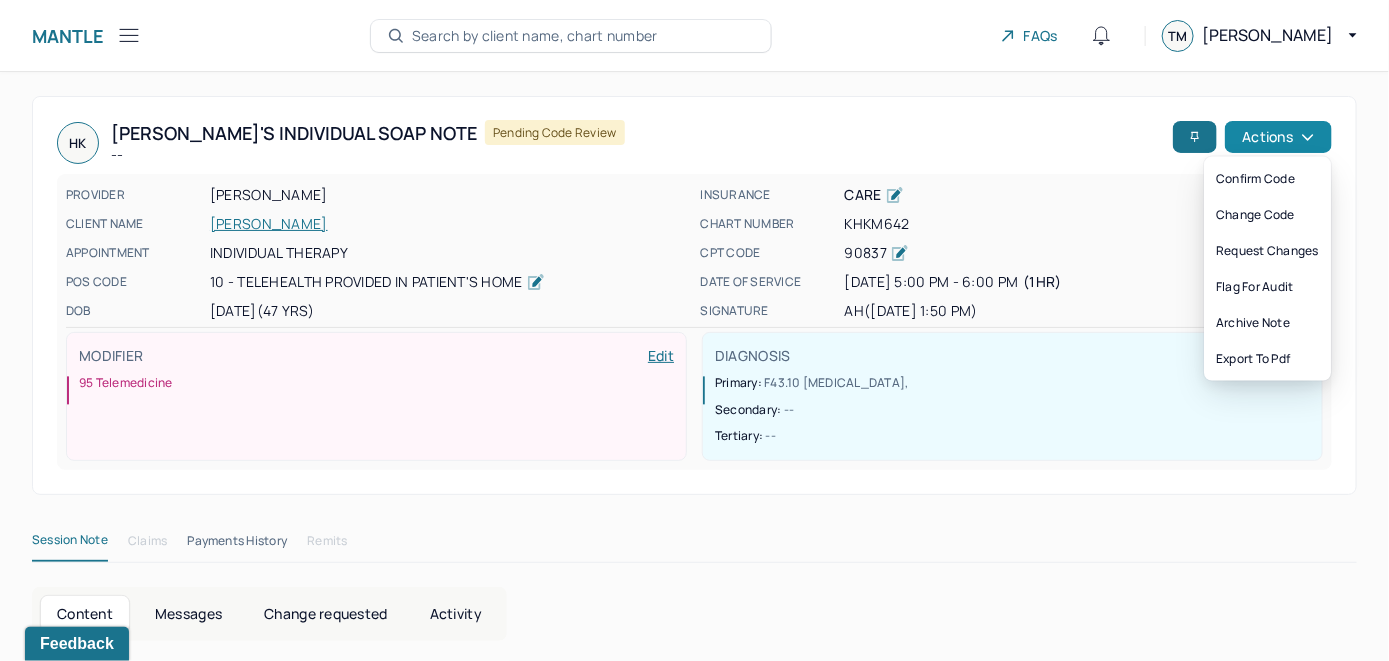 click on "Actions" at bounding box center (1278, 137) 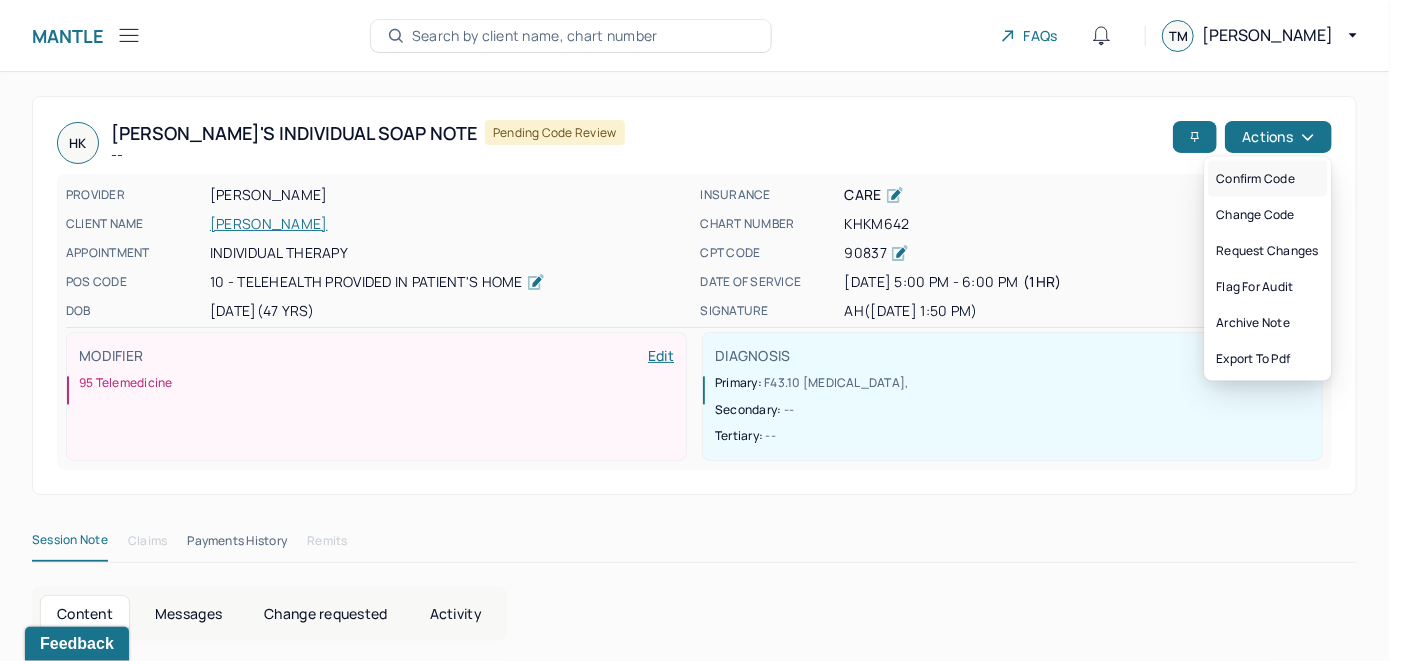 click on "Confirm code" at bounding box center (1267, 179) 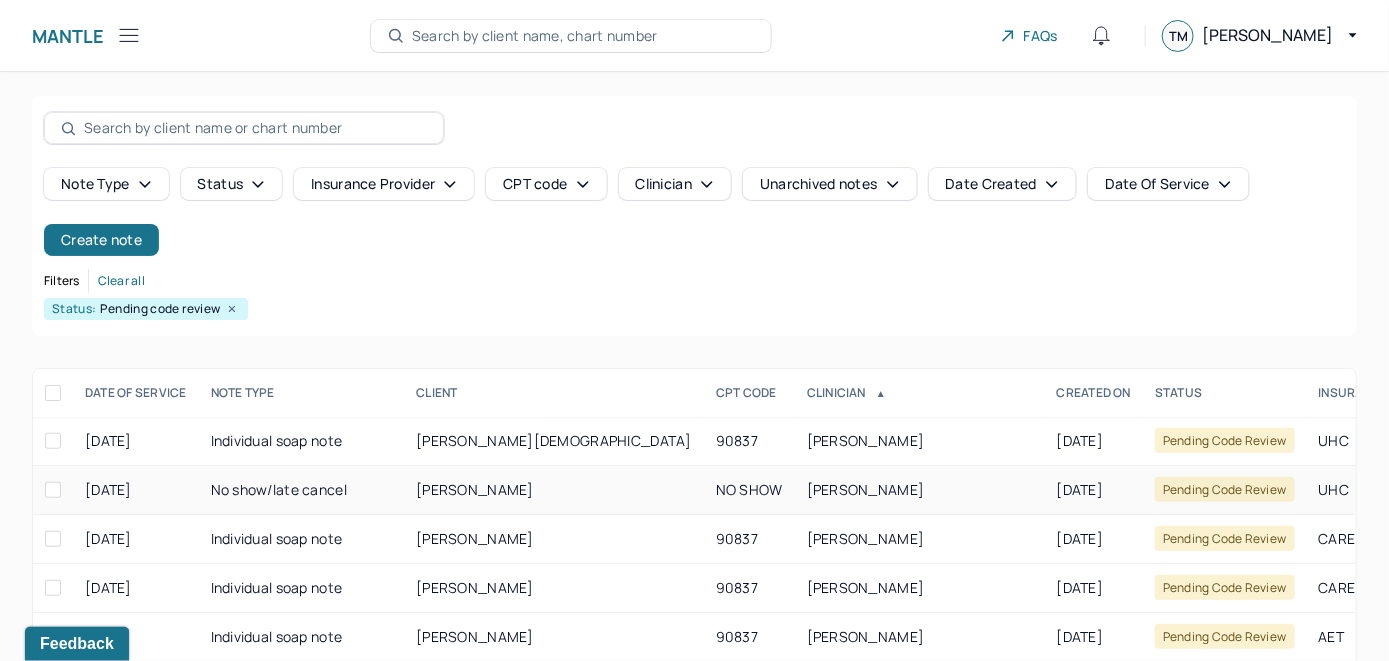scroll, scrollTop: 259, scrollLeft: 0, axis: vertical 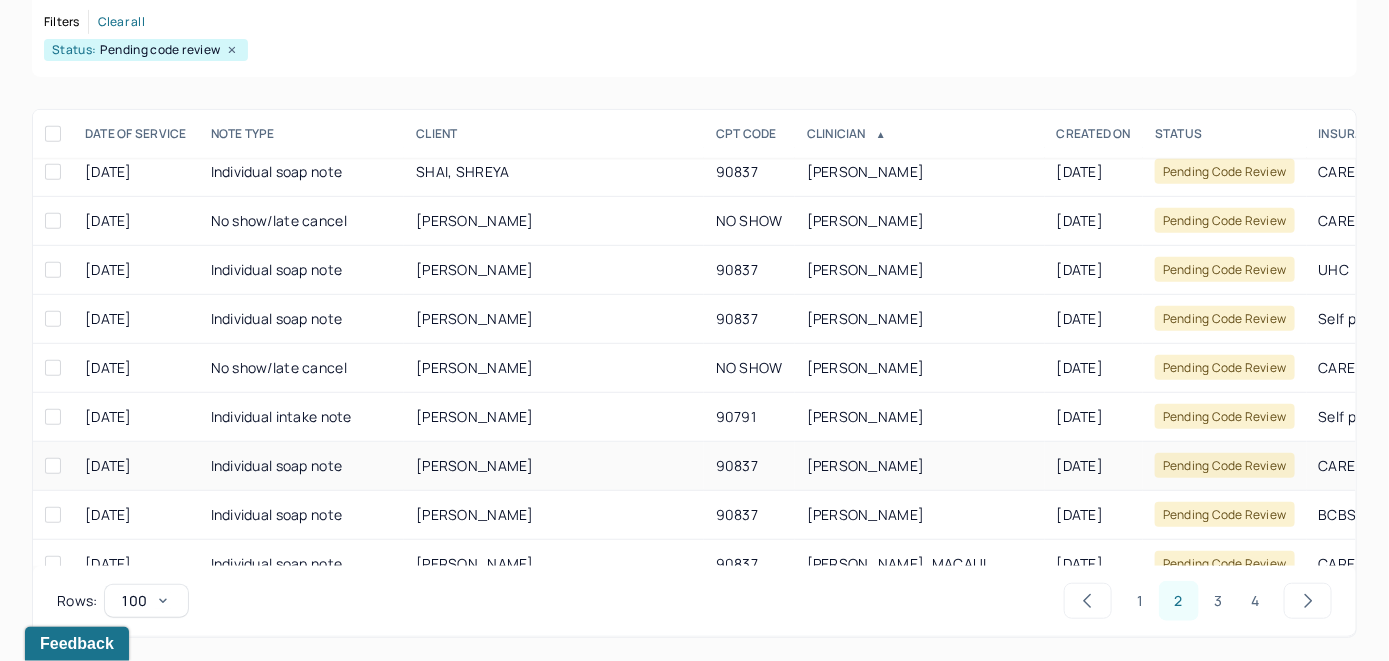click on "MOORE, JULIETTE" at bounding box center (475, 465) 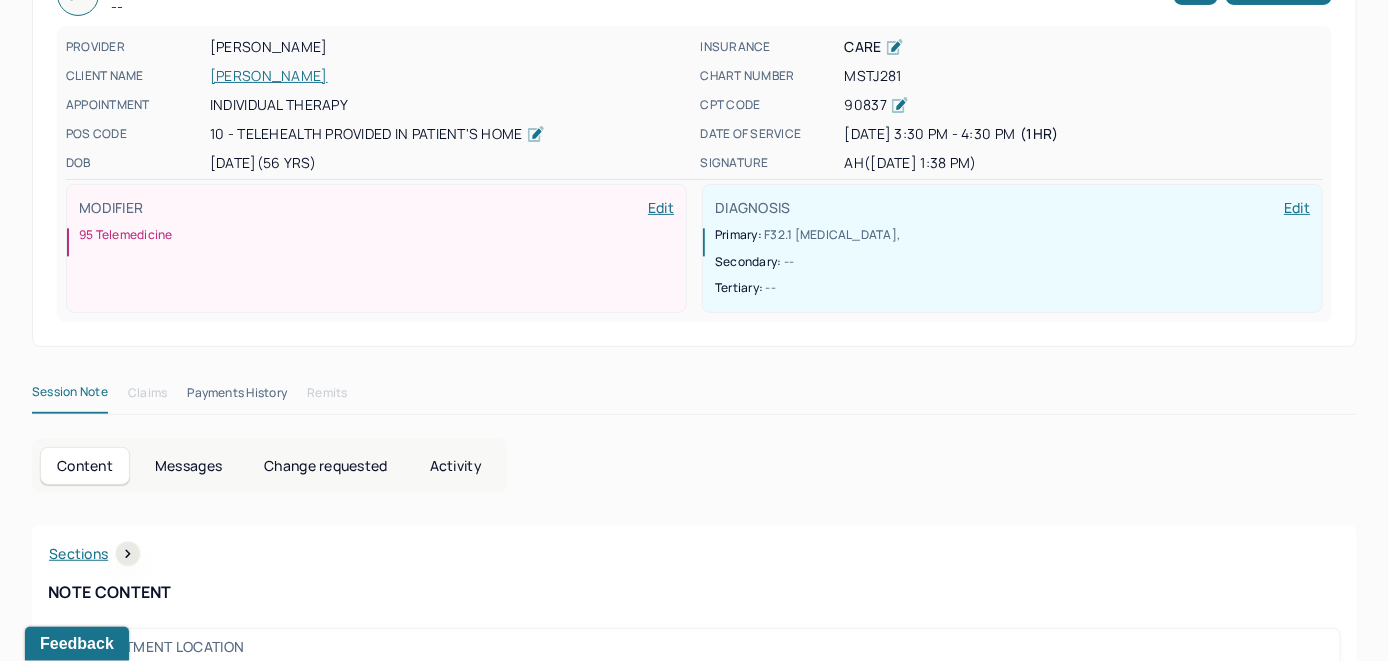scroll, scrollTop: 0, scrollLeft: 0, axis: both 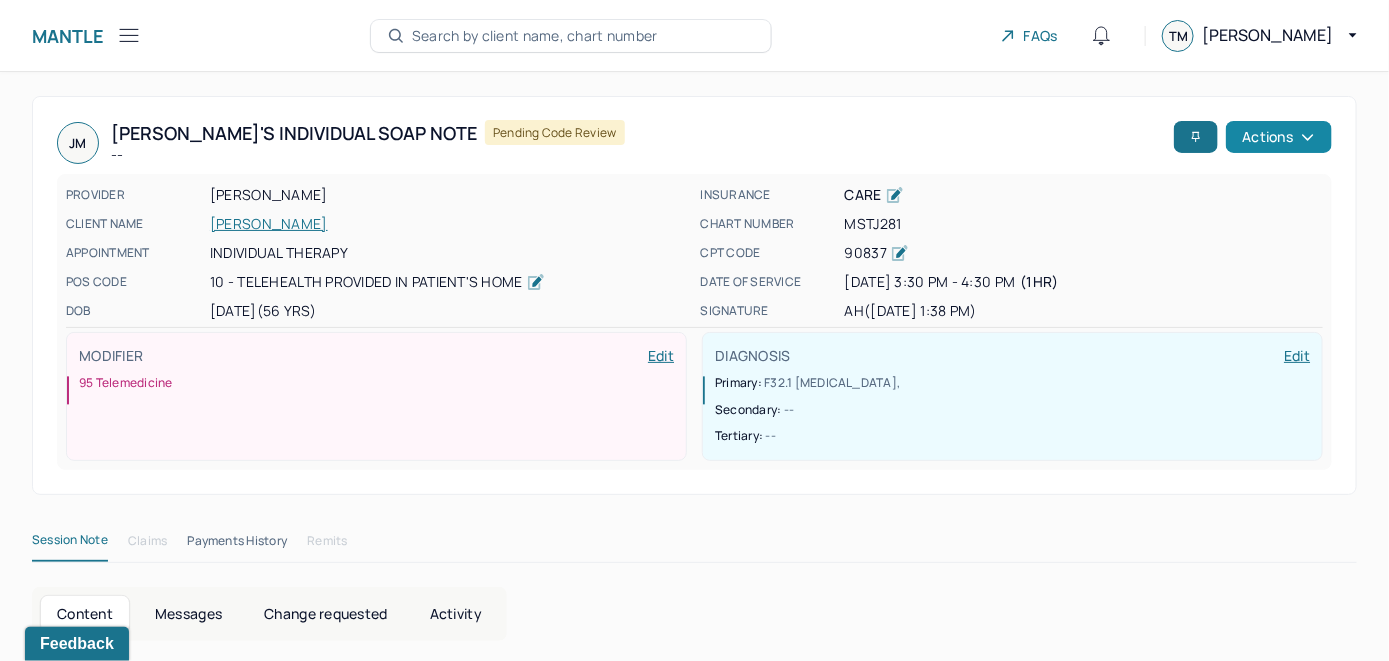 click on "Actions" at bounding box center (1279, 137) 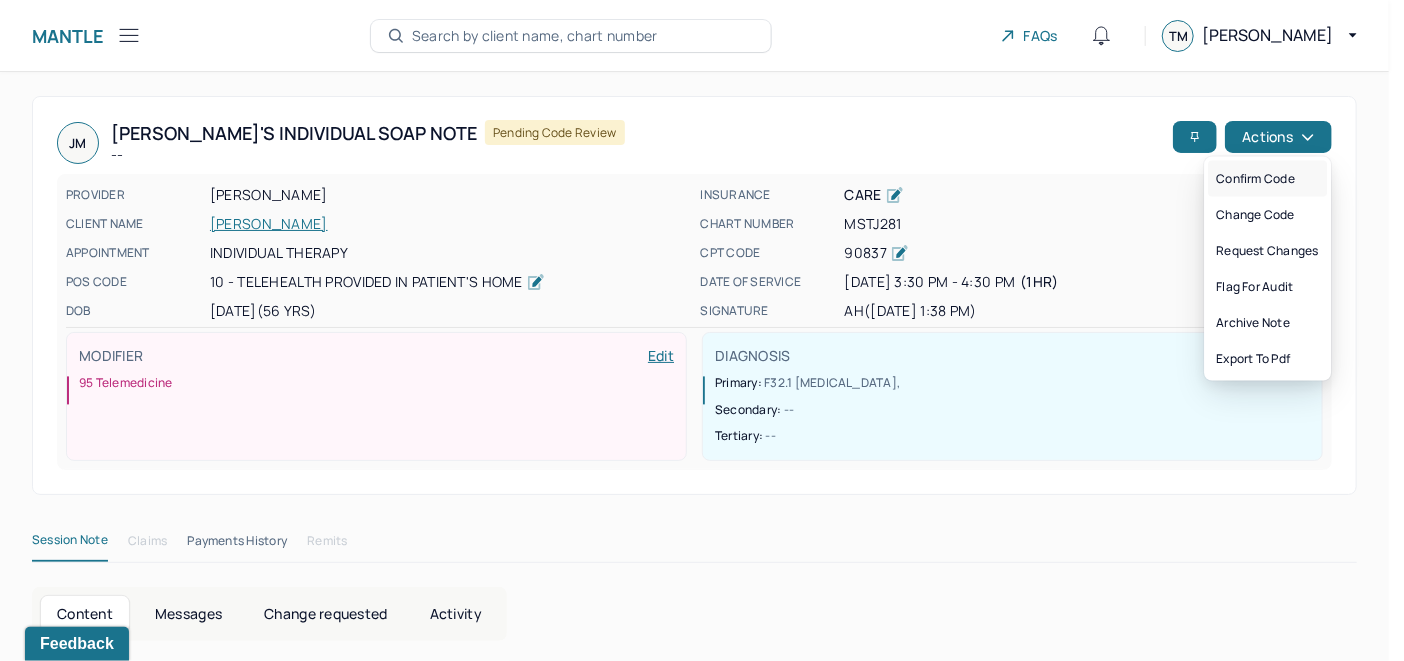 click on "Confirm code" at bounding box center [1267, 179] 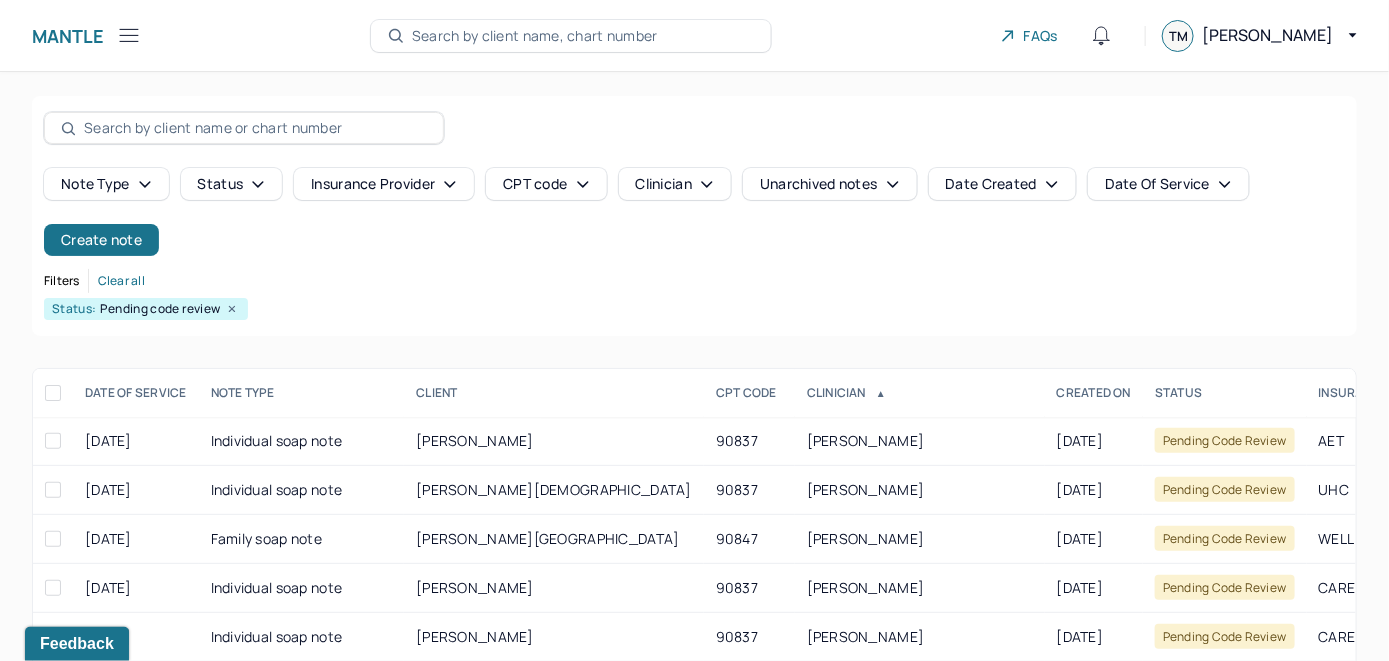 scroll, scrollTop: 259, scrollLeft: 0, axis: vertical 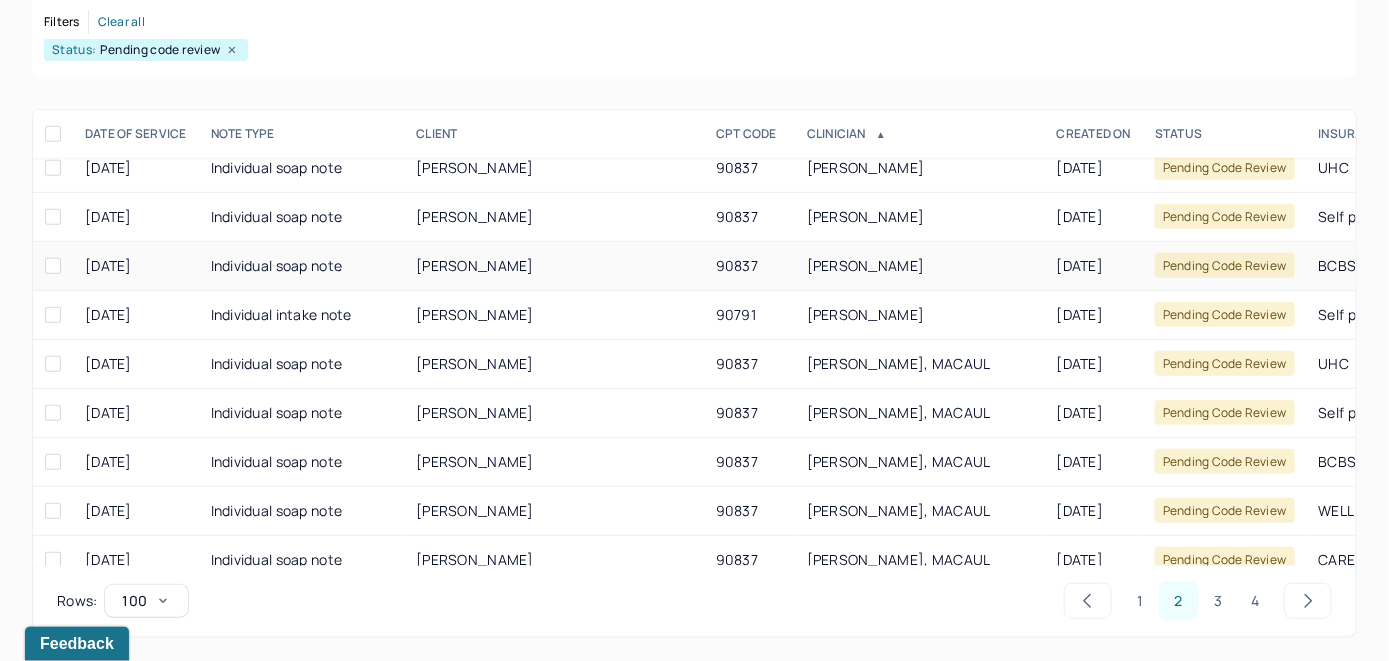 click on "HALL, AMELIA" at bounding box center [920, 266] 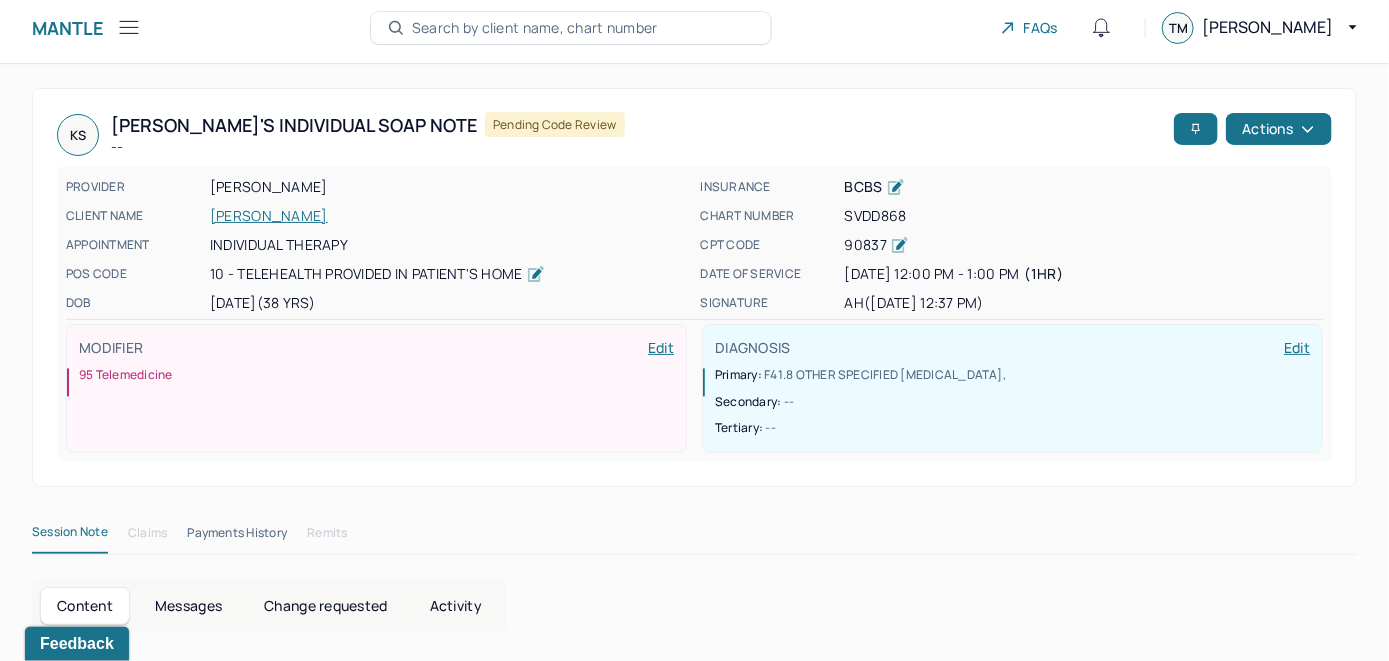 scroll, scrollTop: 0, scrollLeft: 0, axis: both 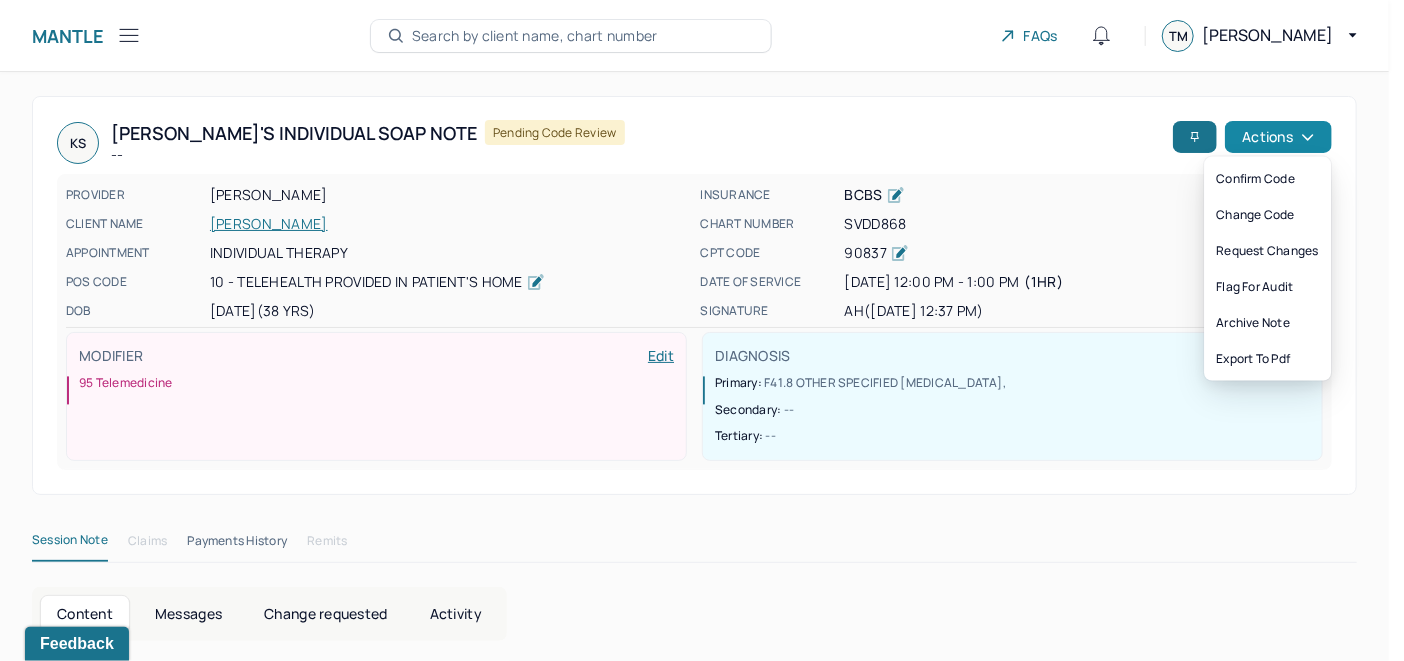 click on "Actions" at bounding box center [1278, 137] 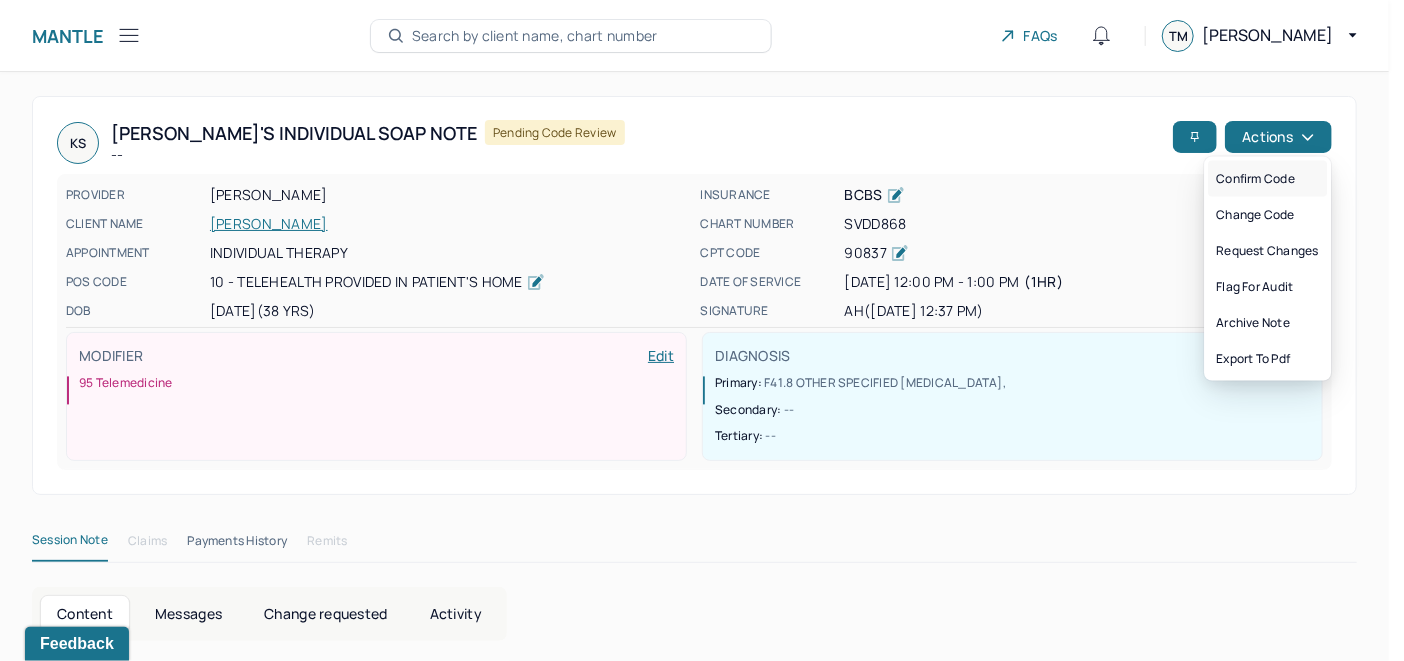click on "Confirm code" at bounding box center [1267, 179] 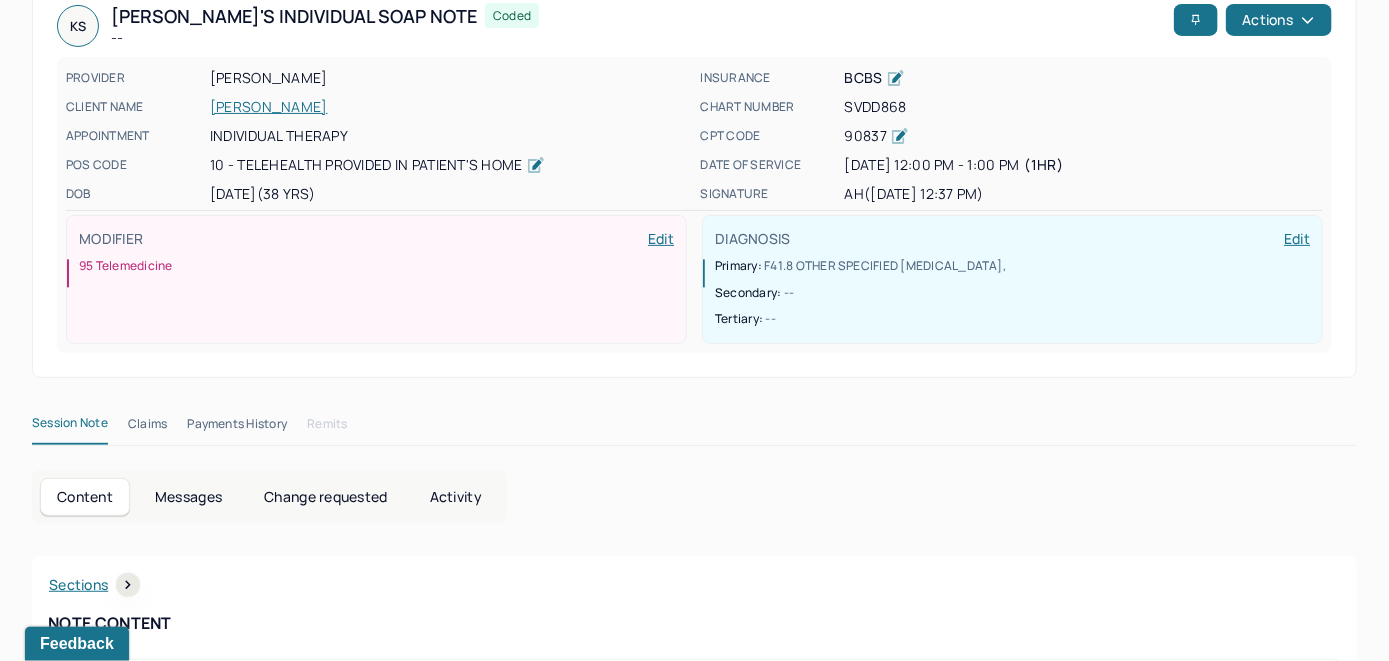 scroll, scrollTop: 0, scrollLeft: 0, axis: both 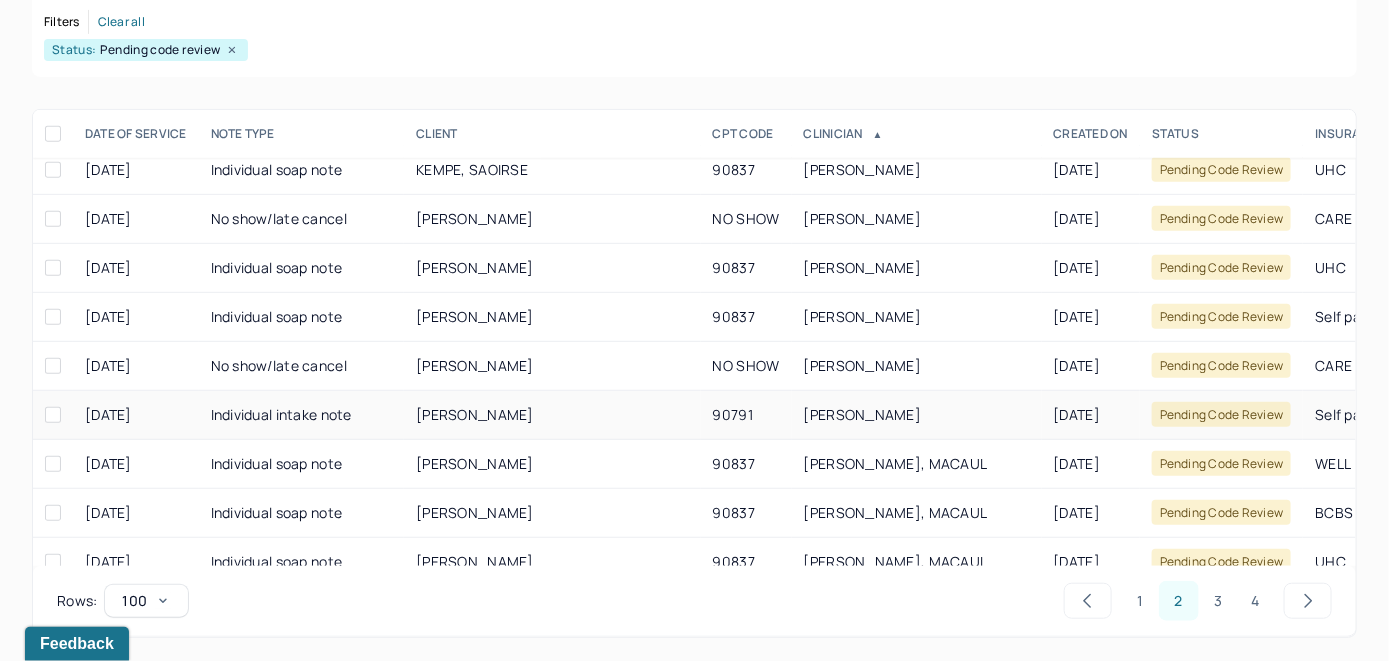 click on "DILLON, SOPHIA" at bounding box center (552, 415) 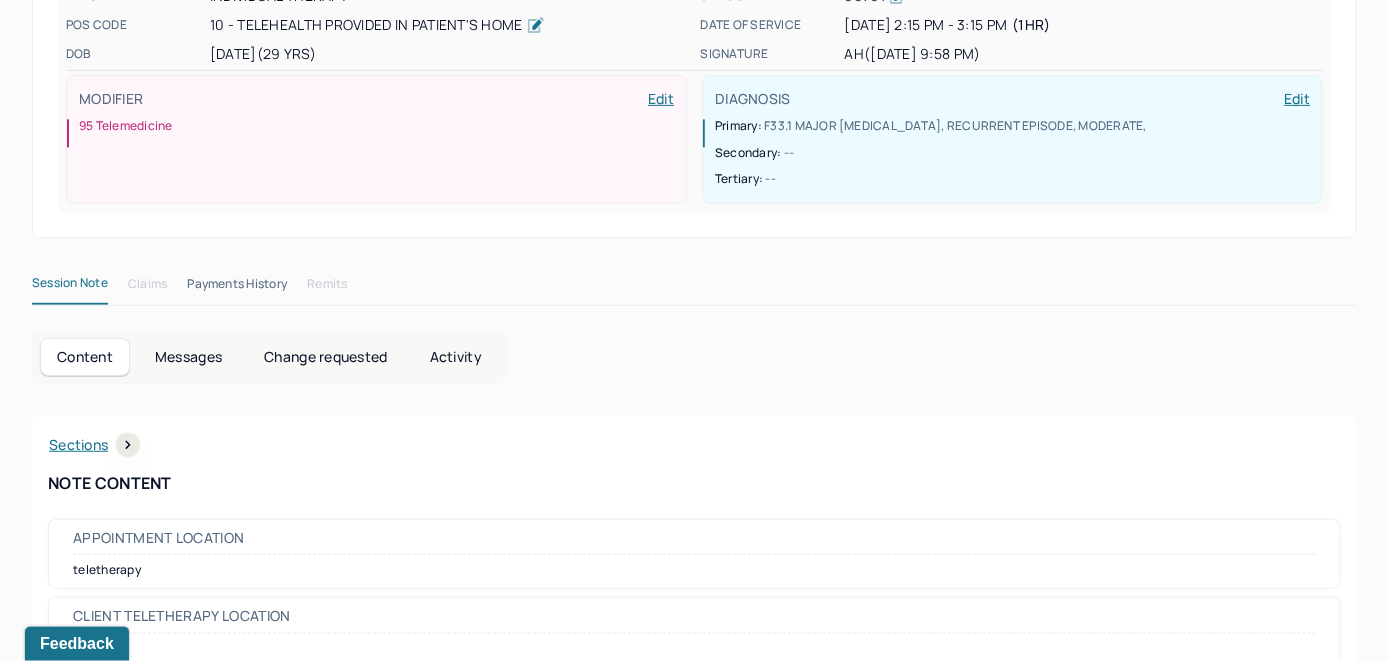 scroll, scrollTop: 0, scrollLeft: 0, axis: both 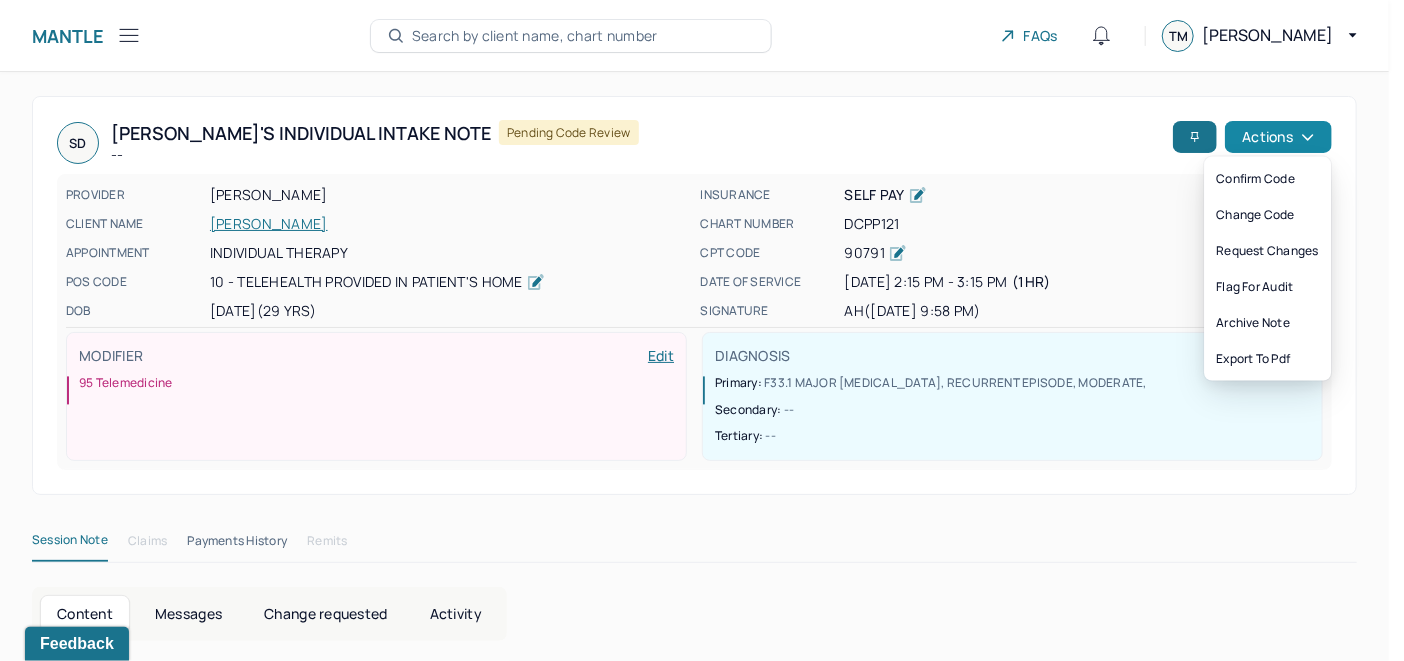 click on "Actions" at bounding box center [1278, 137] 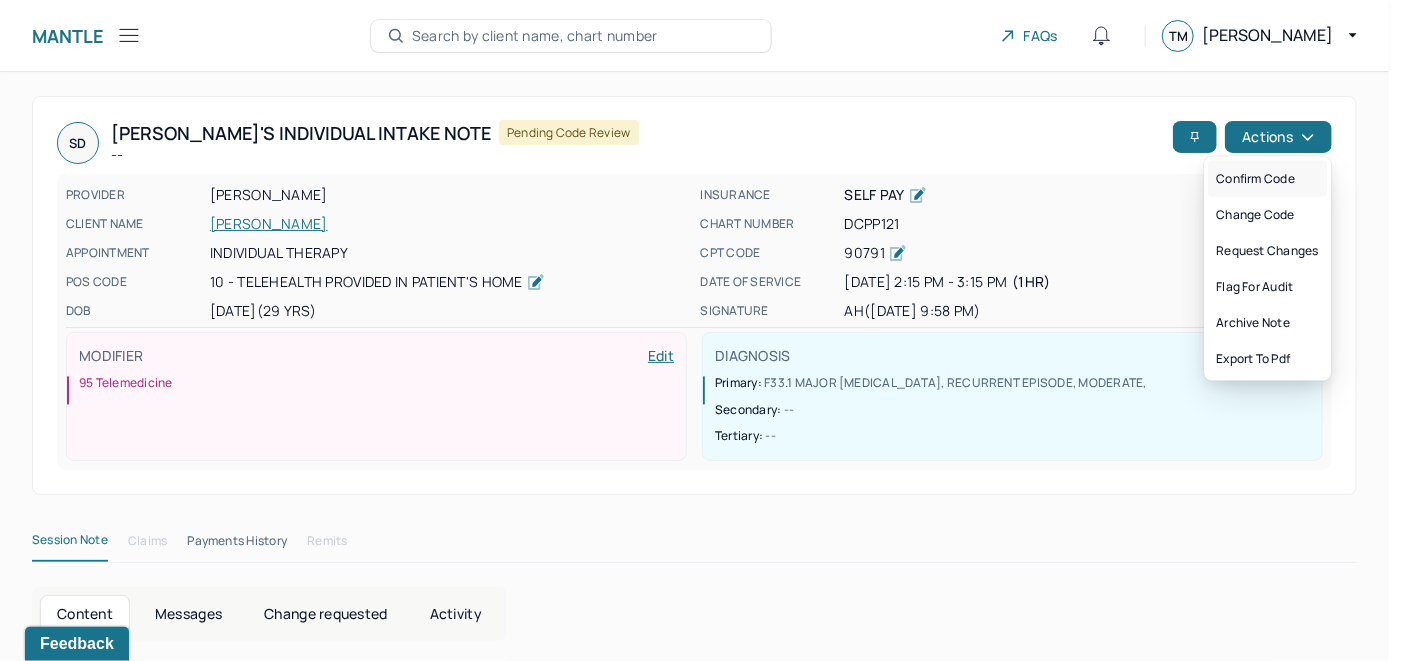 click on "Confirm code" at bounding box center [1267, 179] 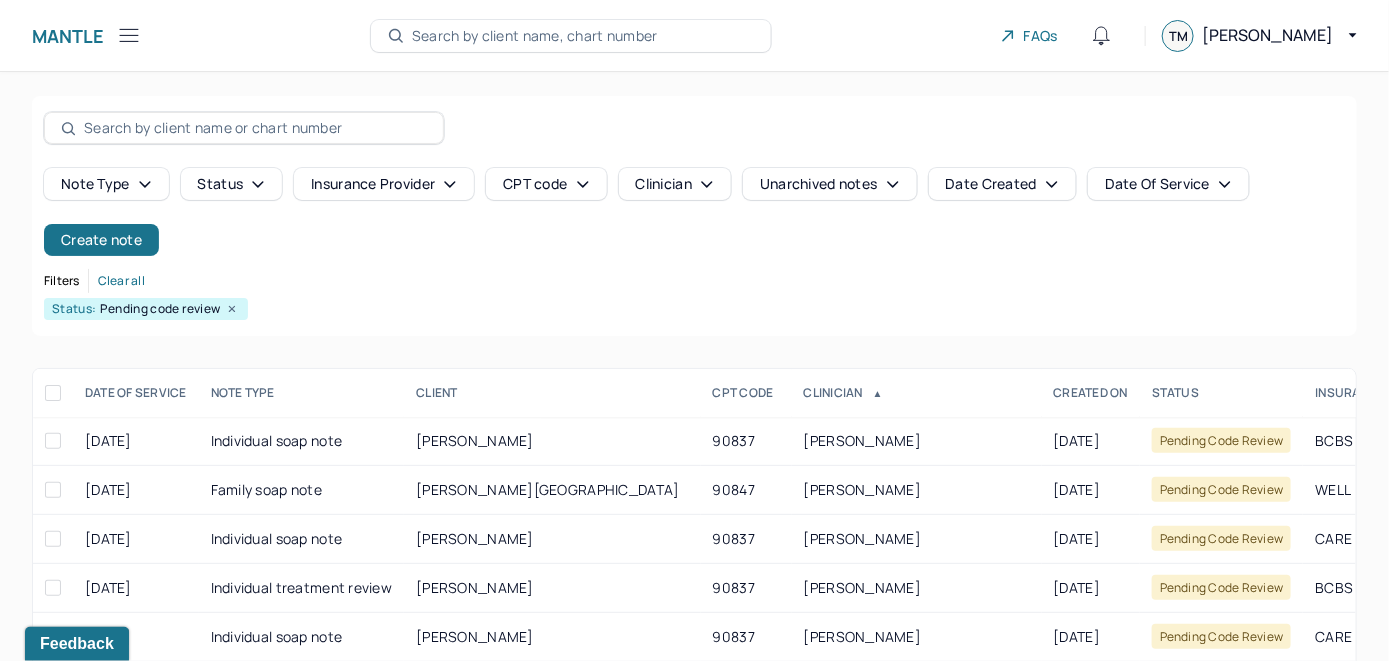 scroll, scrollTop: 259, scrollLeft: 0, axis: vertical 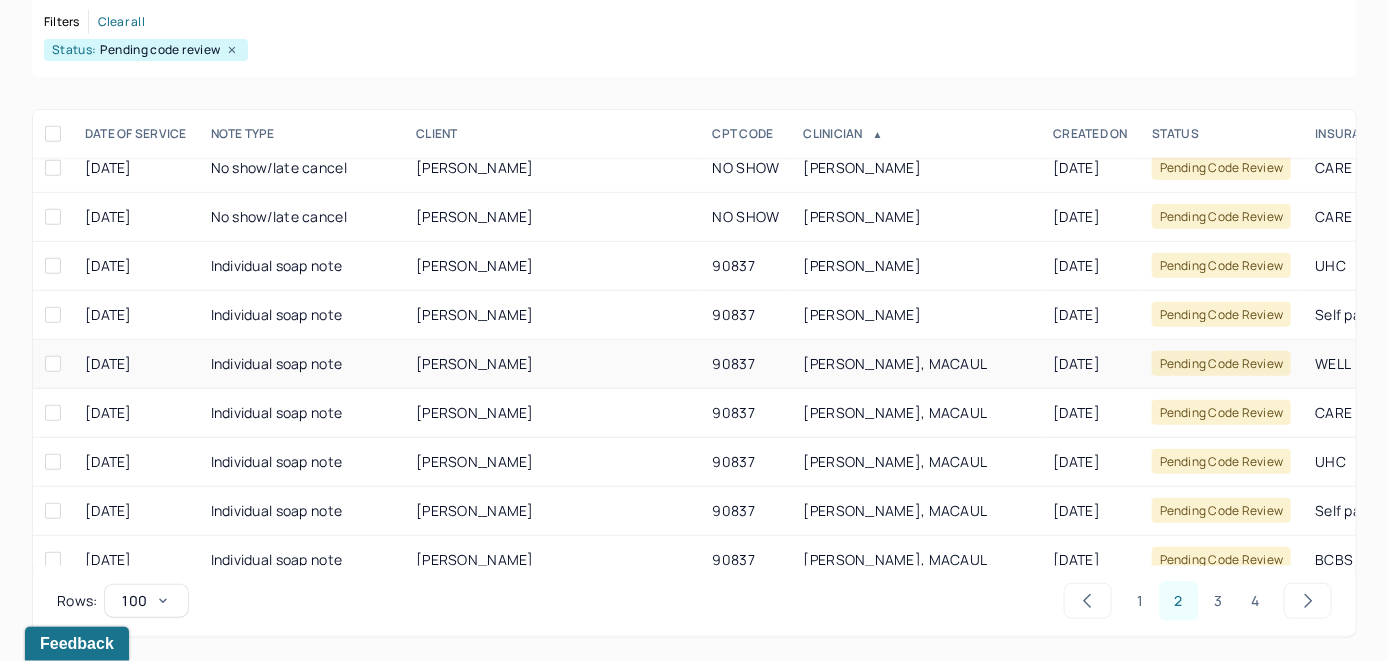 click on "FLASHNER, AMANDA" at bounding box center (475, 363) 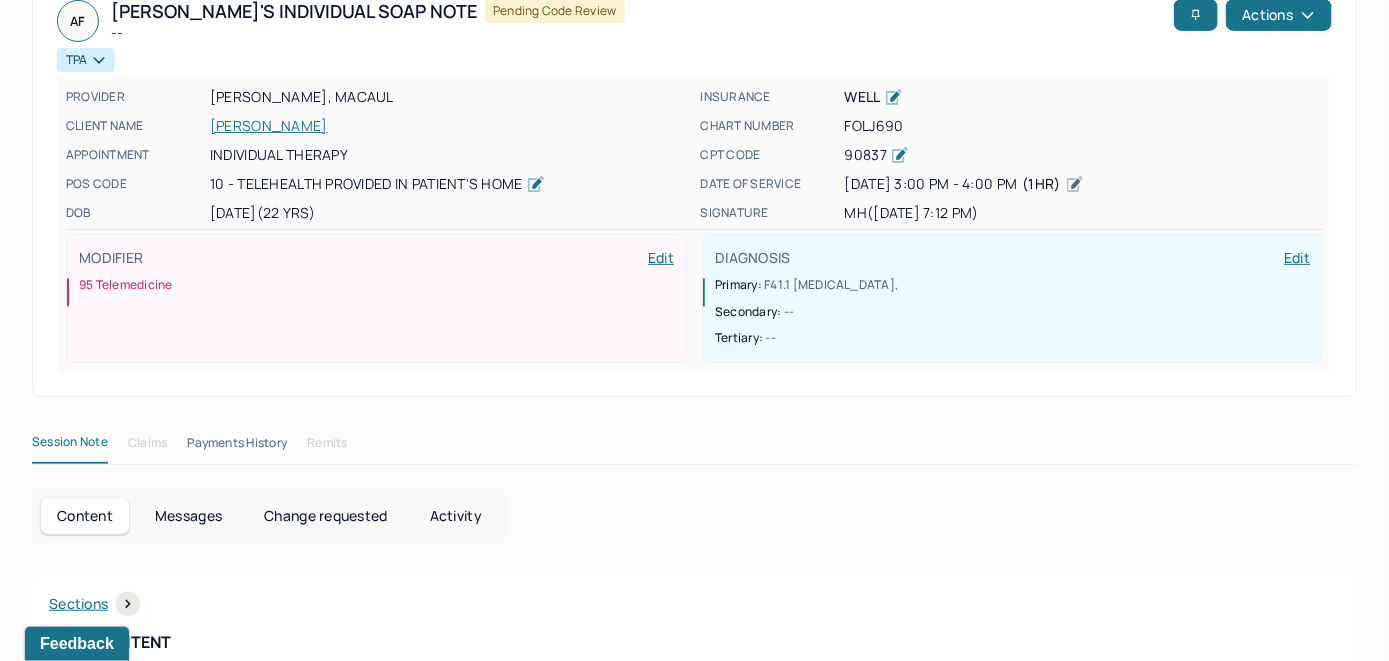 scroll, scrollTop: 0, scrollLeft: 0, axis: both 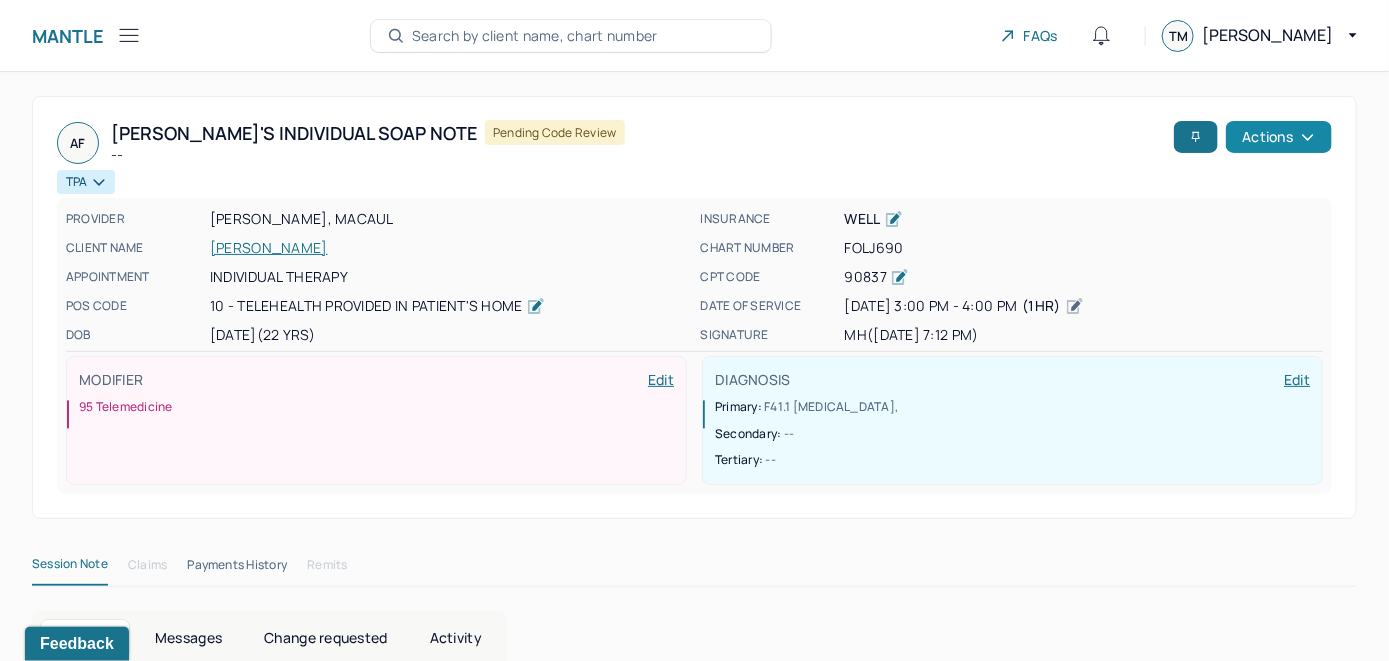 click on "Actions" at bounding box center (1279, 137) 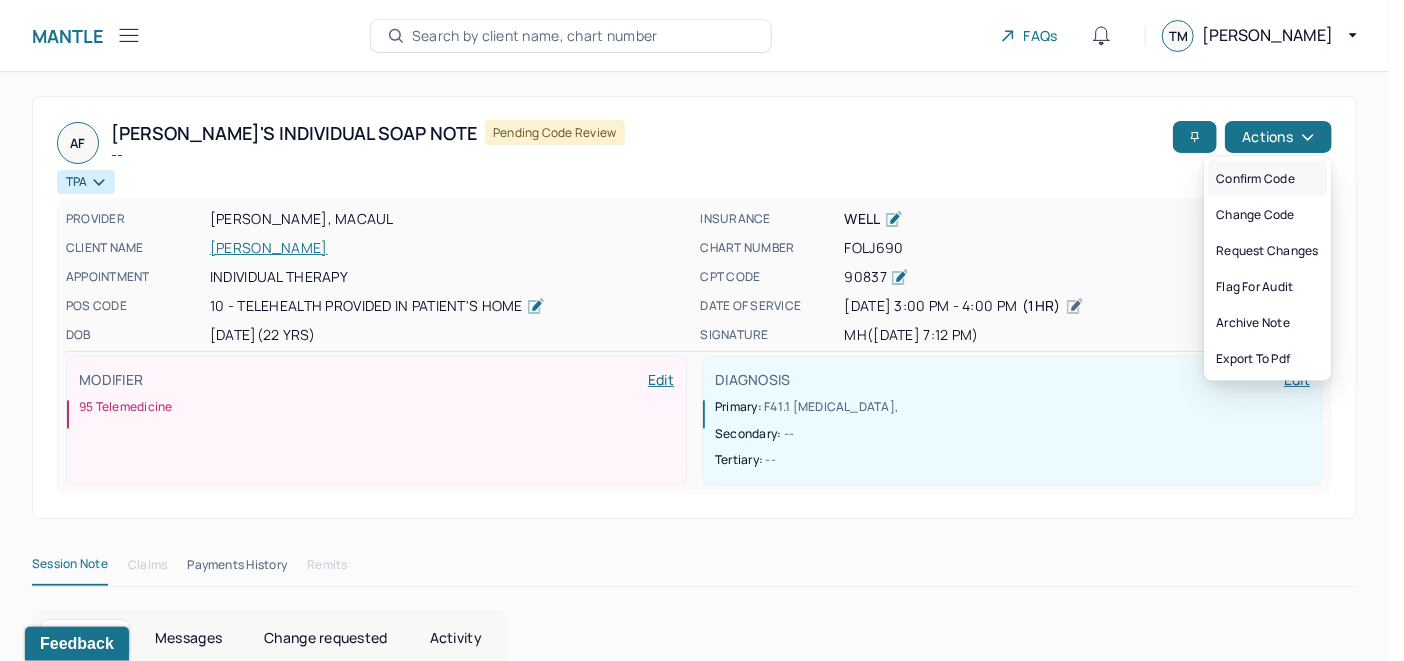click on "Confirm code" at bounding box center (1267, 179) 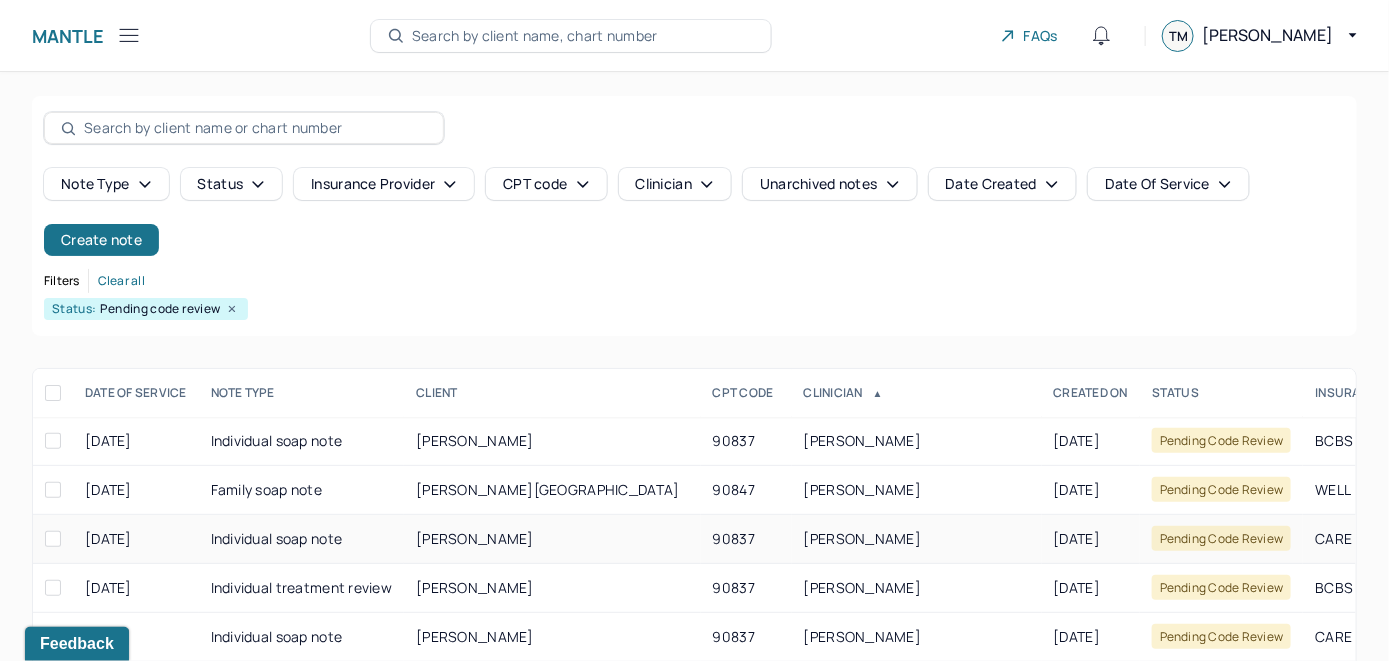 scroll, scrollTop: 259, scrollLeft: 0, axis: vertical 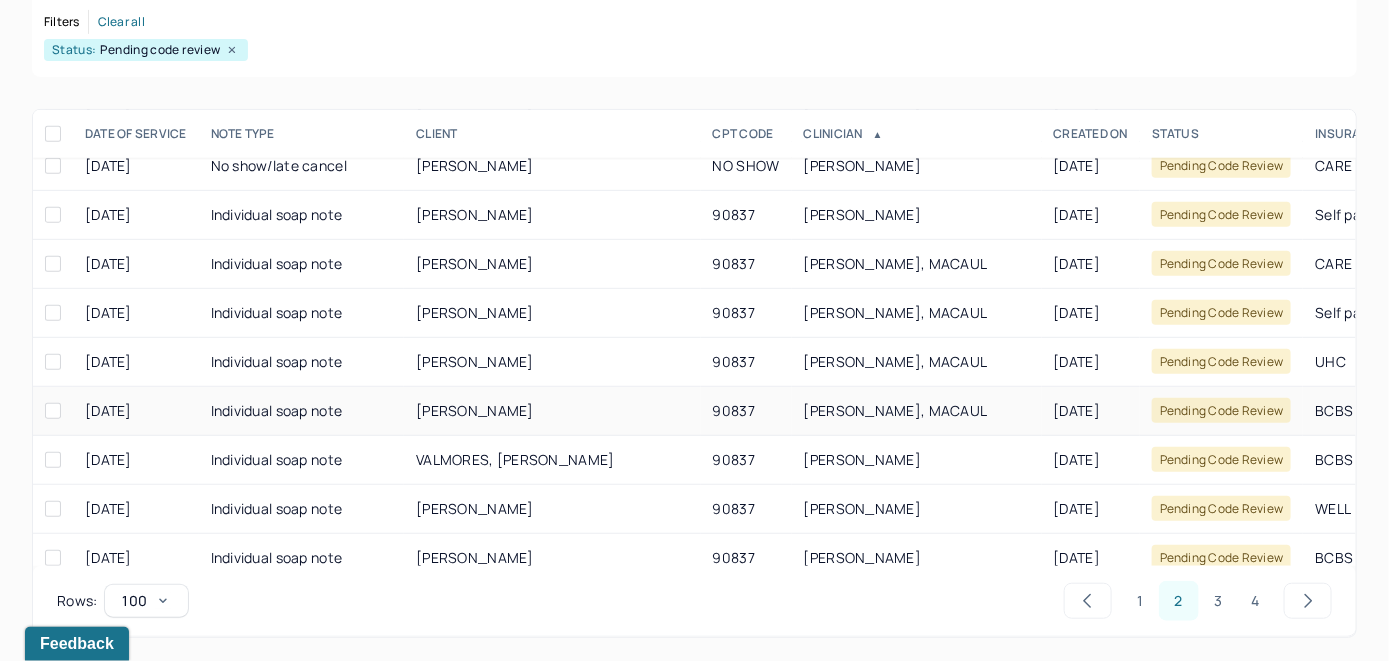 click on "VOERG, JULIA" at bounding box center (552, 411) 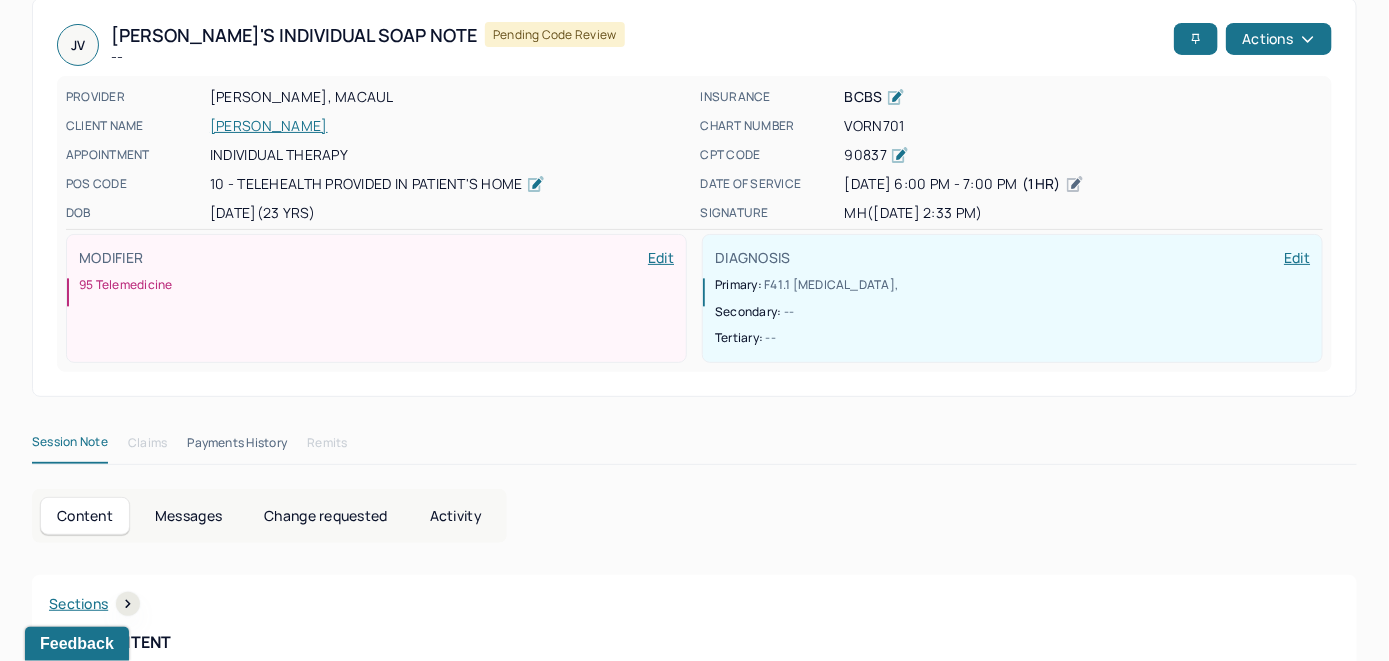 scroll, scrollTop: 0, scrollLeft: 0, axis: both 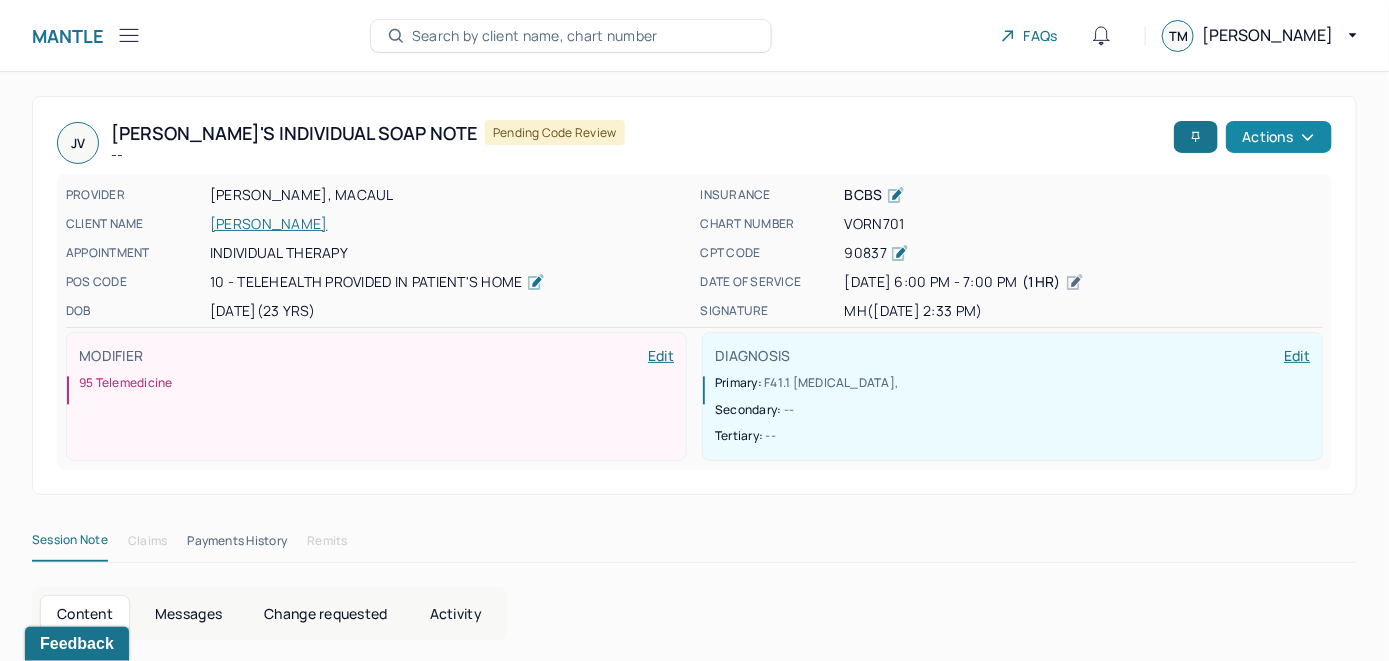 click on "Actions" at bounding box center (1279, 137) 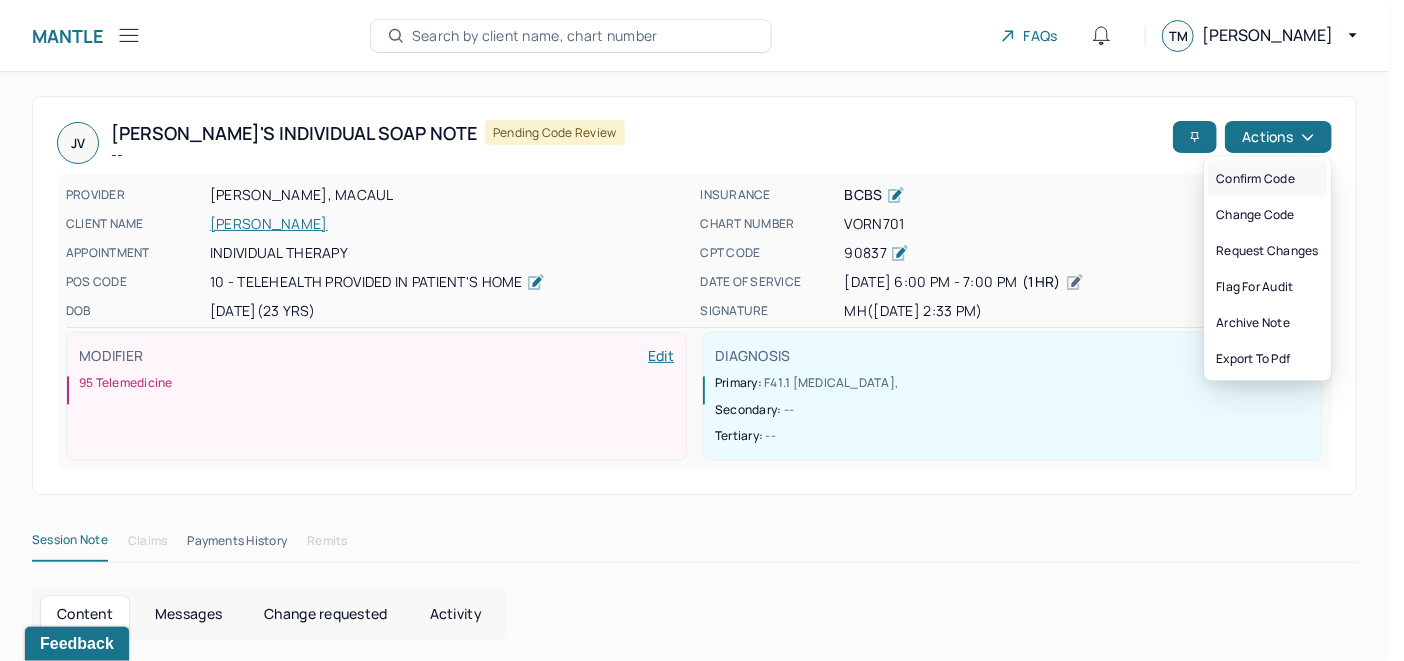 click on "Confirm code" at bounding box center (1267, 179) 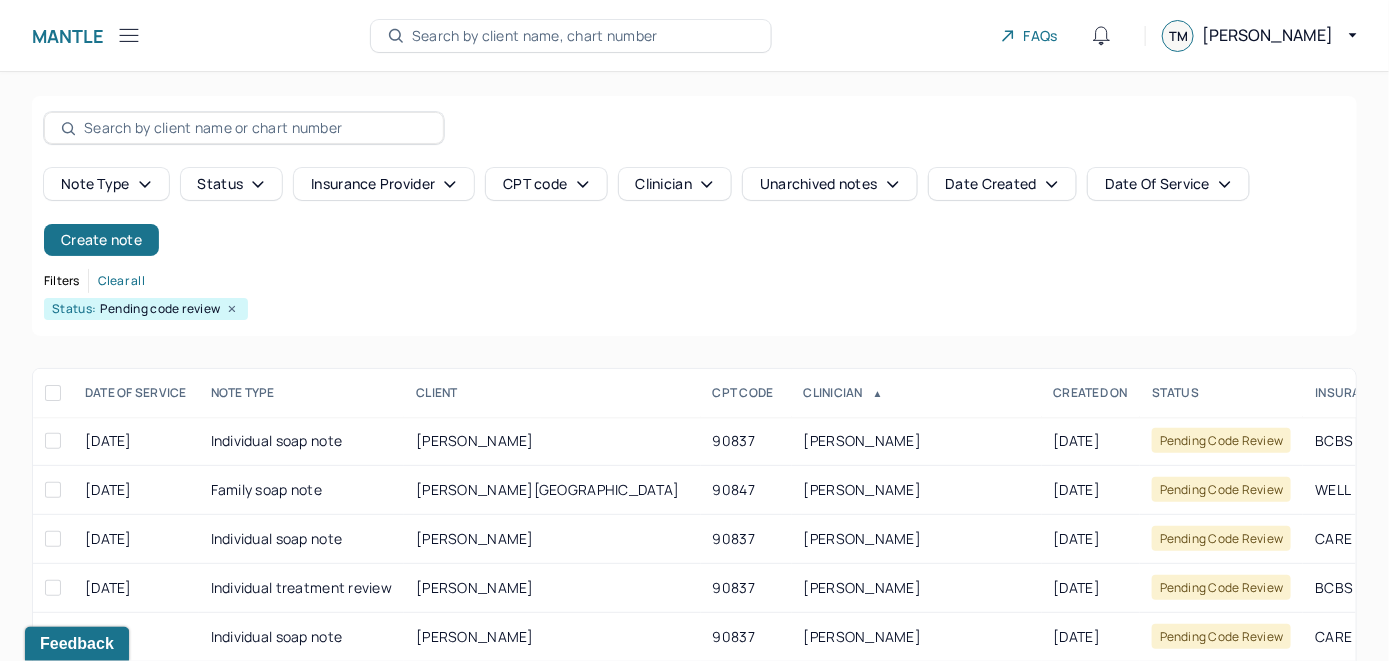 scroll, scrollTop: 259, scrollLeft: 0, axis: vertical 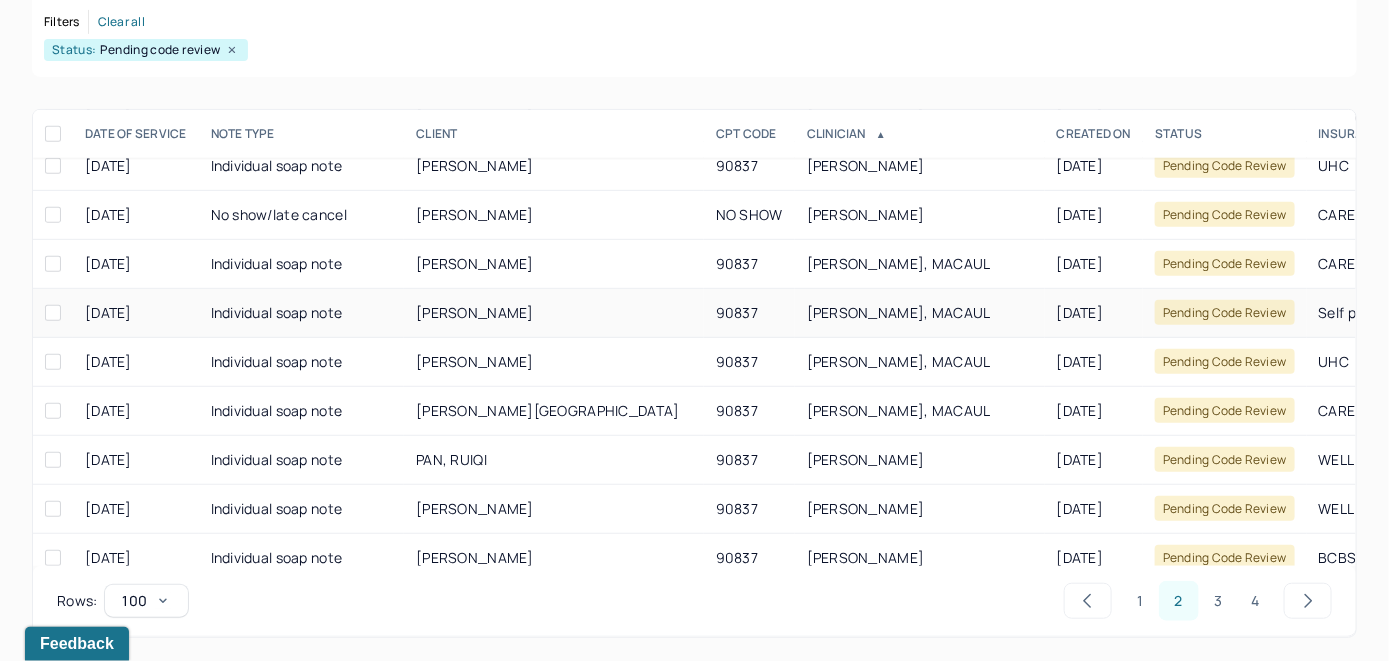 click on "RUBLIN, MICHAEL" at bounding box center [475, 312] 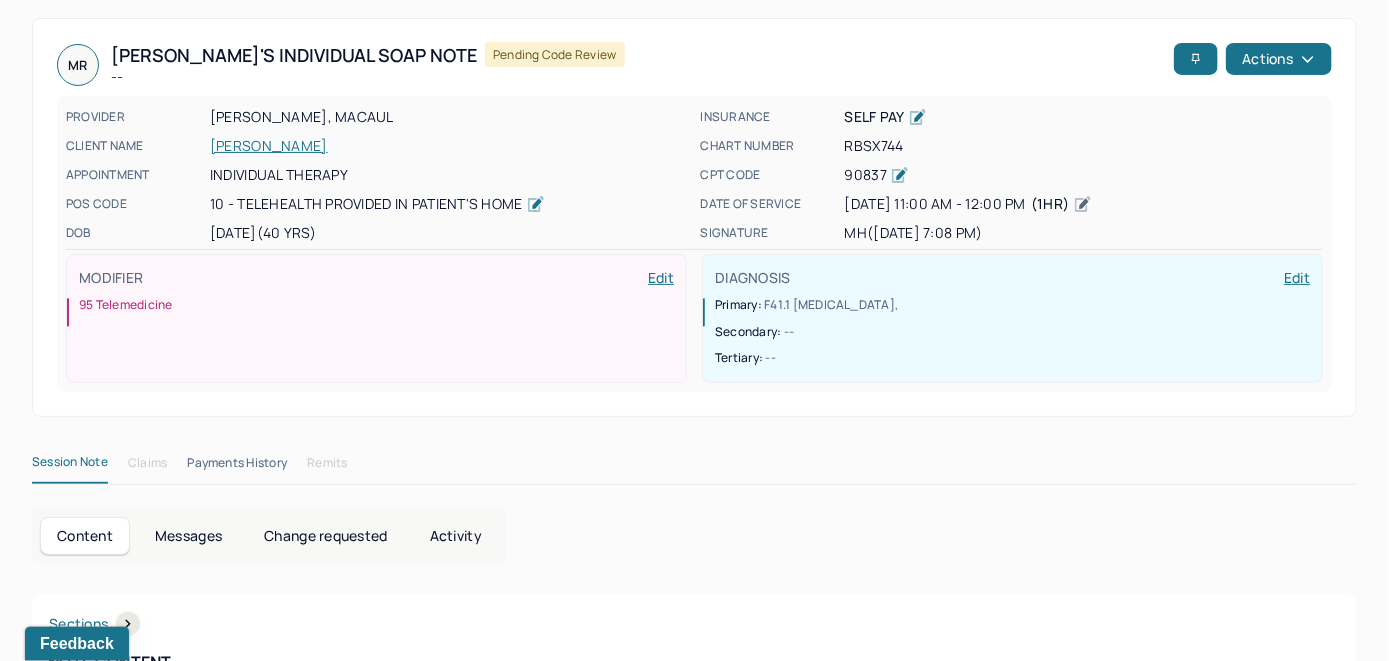 scroll, scrollTop: 0, scrollLeft: 0, axis: both 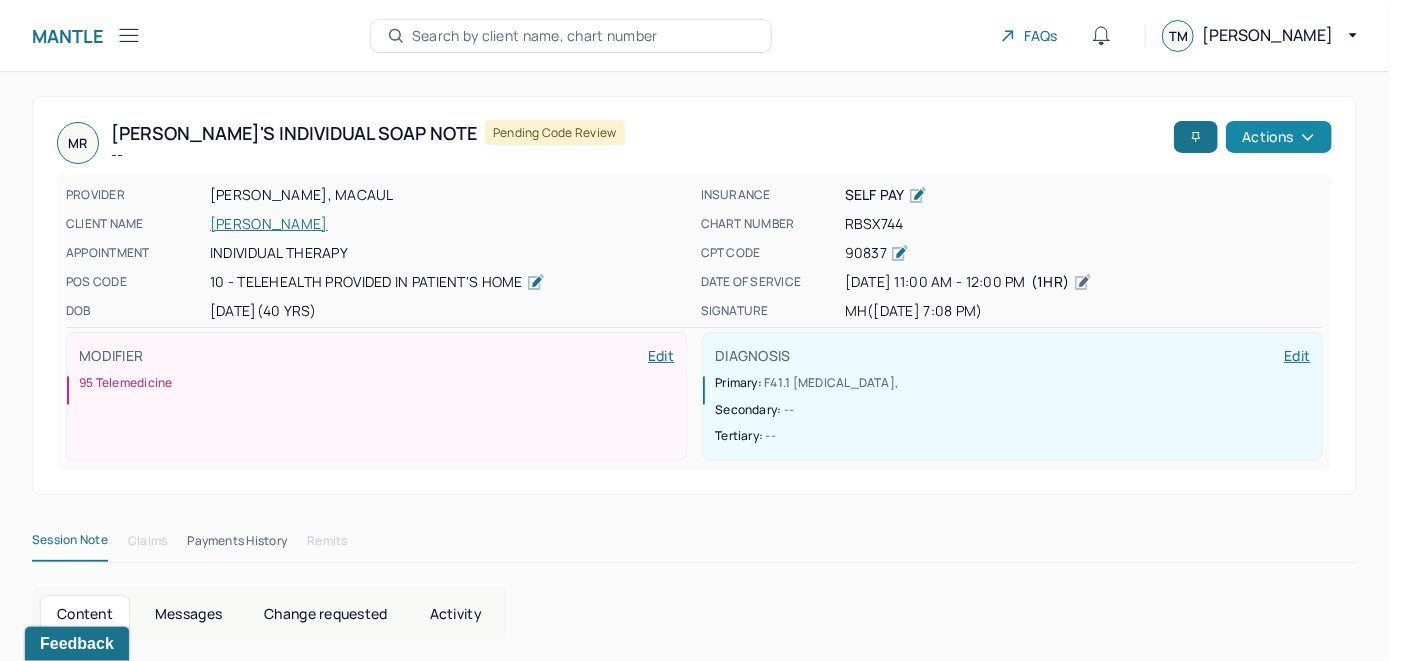 click on "Actions" at bounding box center [1279, 137] 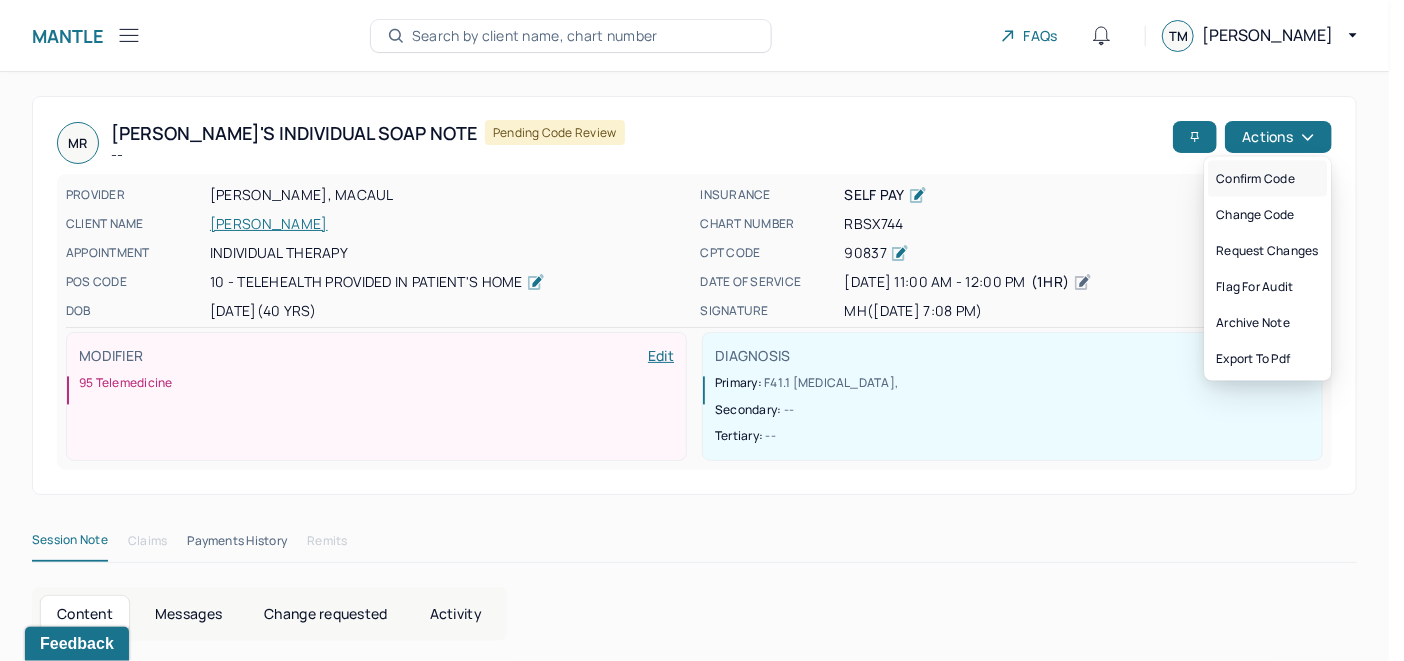 click on "Confirm code" at bounding box center (1267, 179) 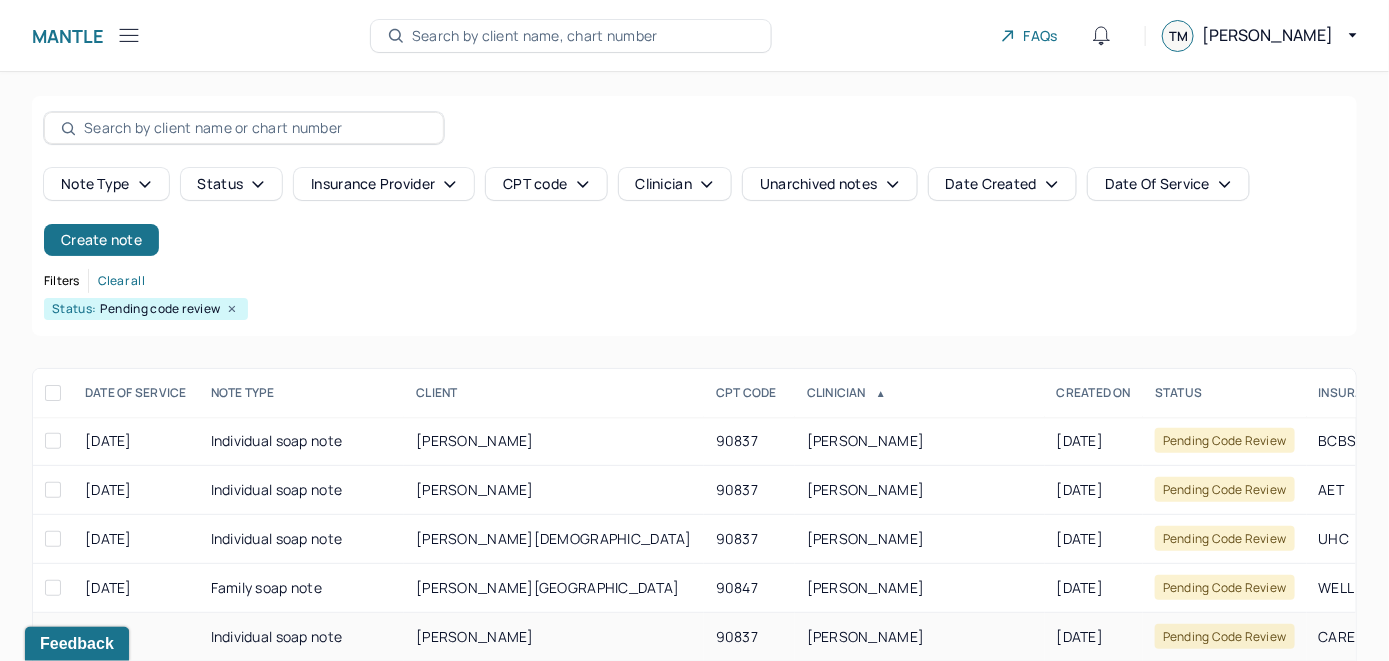 scroll, scrollTop: 259, scrollLeft: 0, axis: vertical 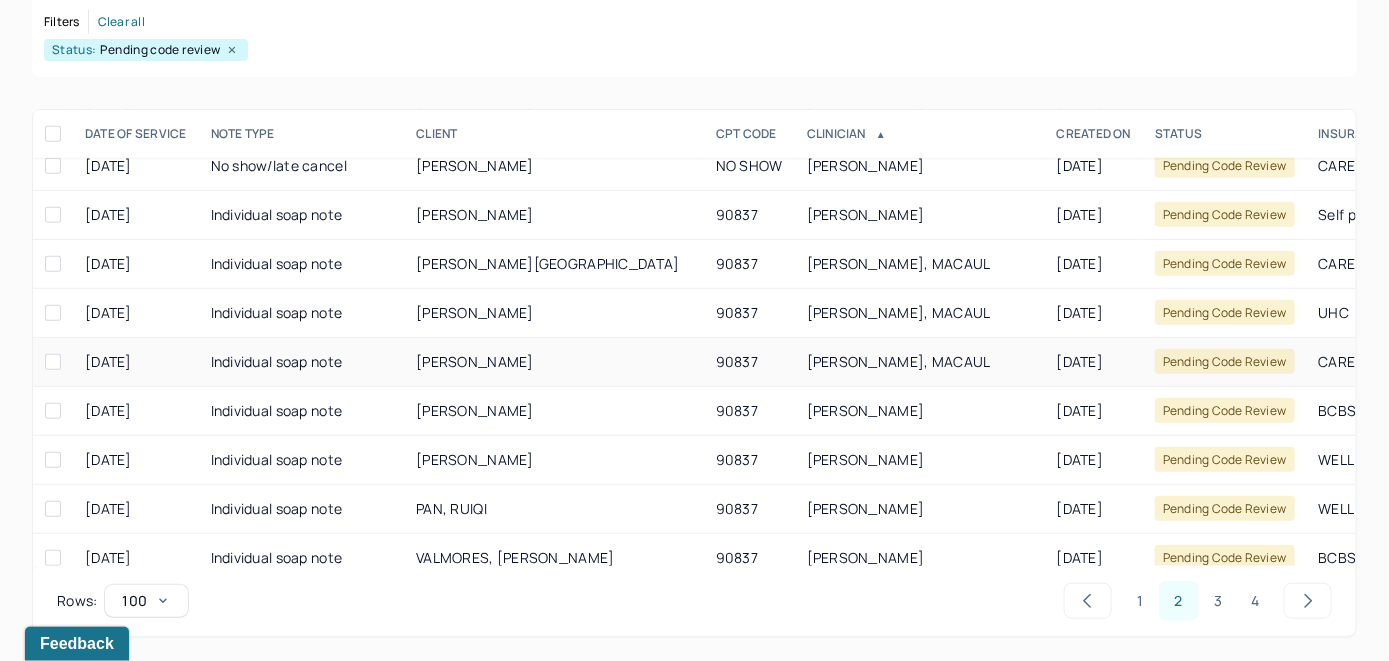 click on "ROSER, WILLIAM" at bounding box center (554, 362) 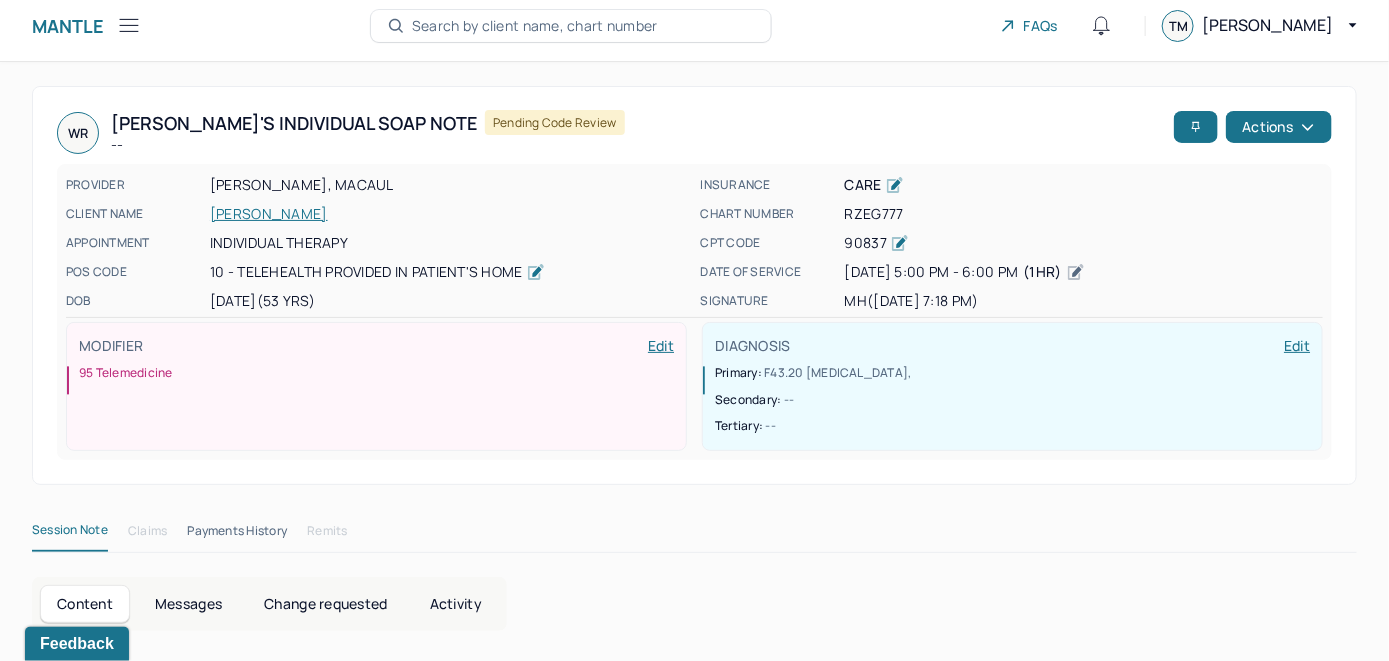 scroll, scrollTop: 0, scrollLeft: 0, axis: both 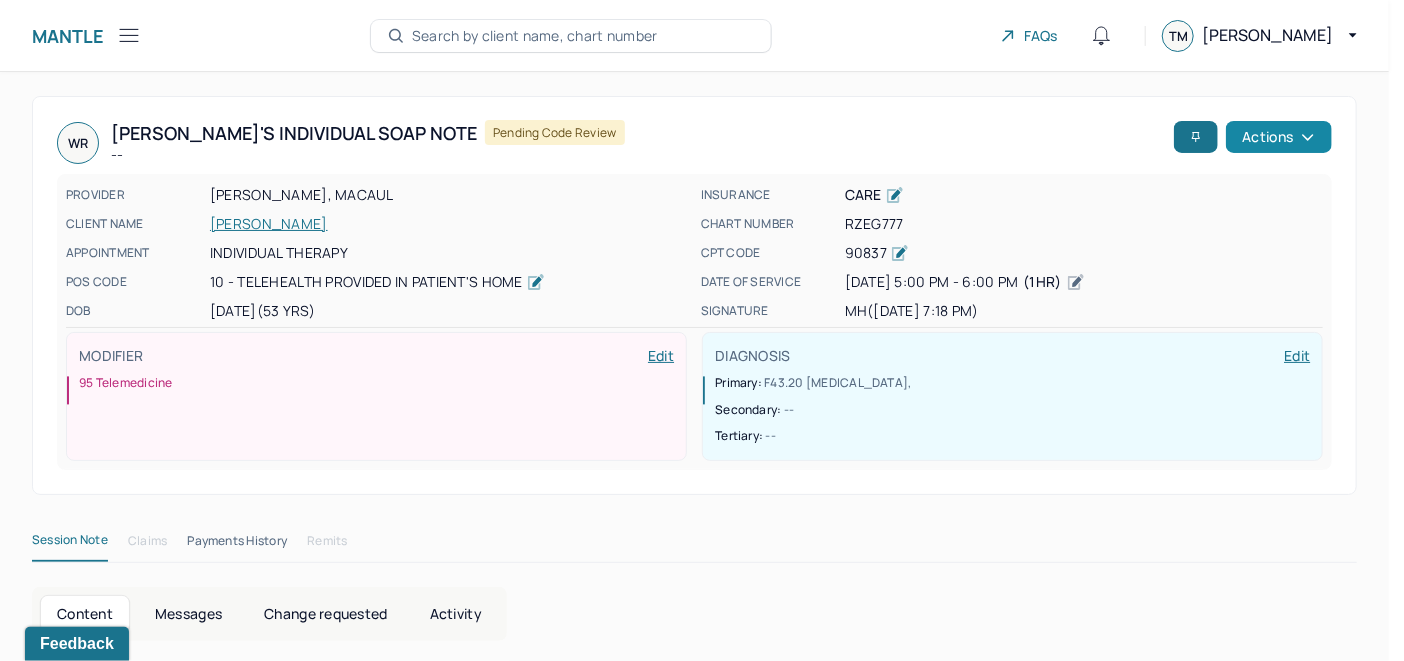 click on "Actions" at bounding box center (1279, 137) 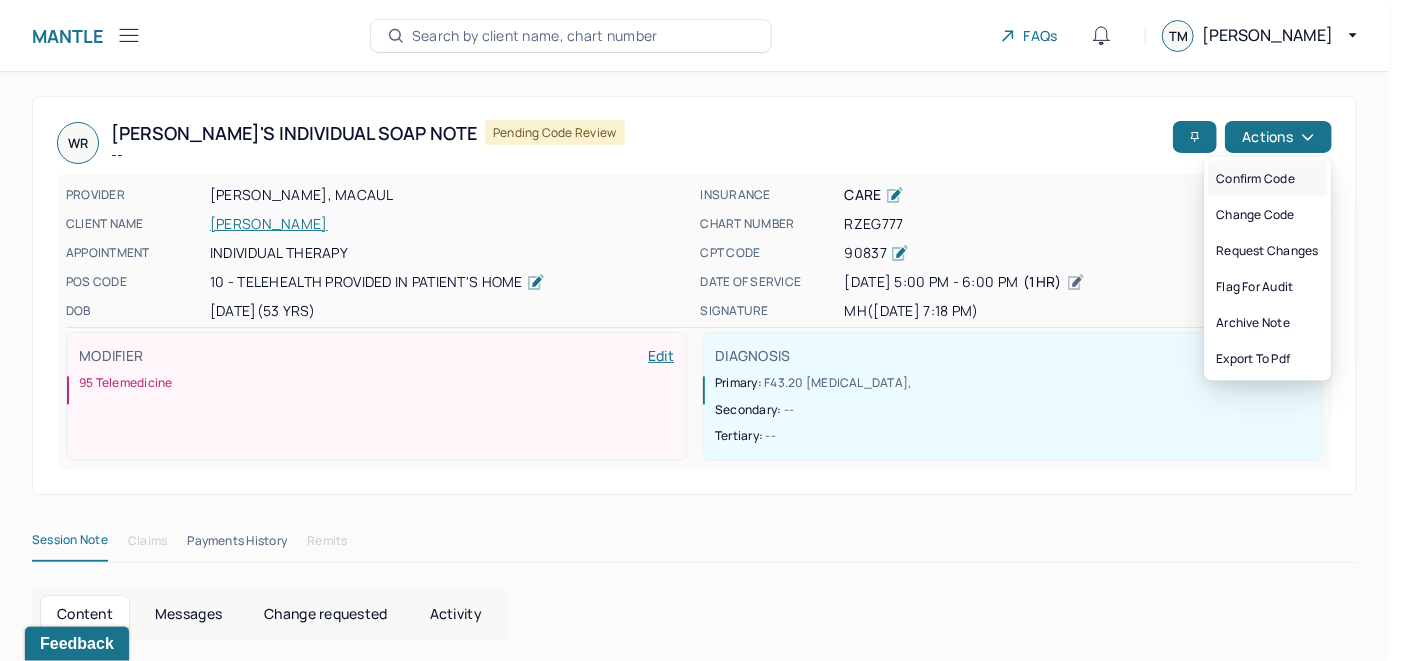 click on "Confirm code" at bounding box center (1267, 179) 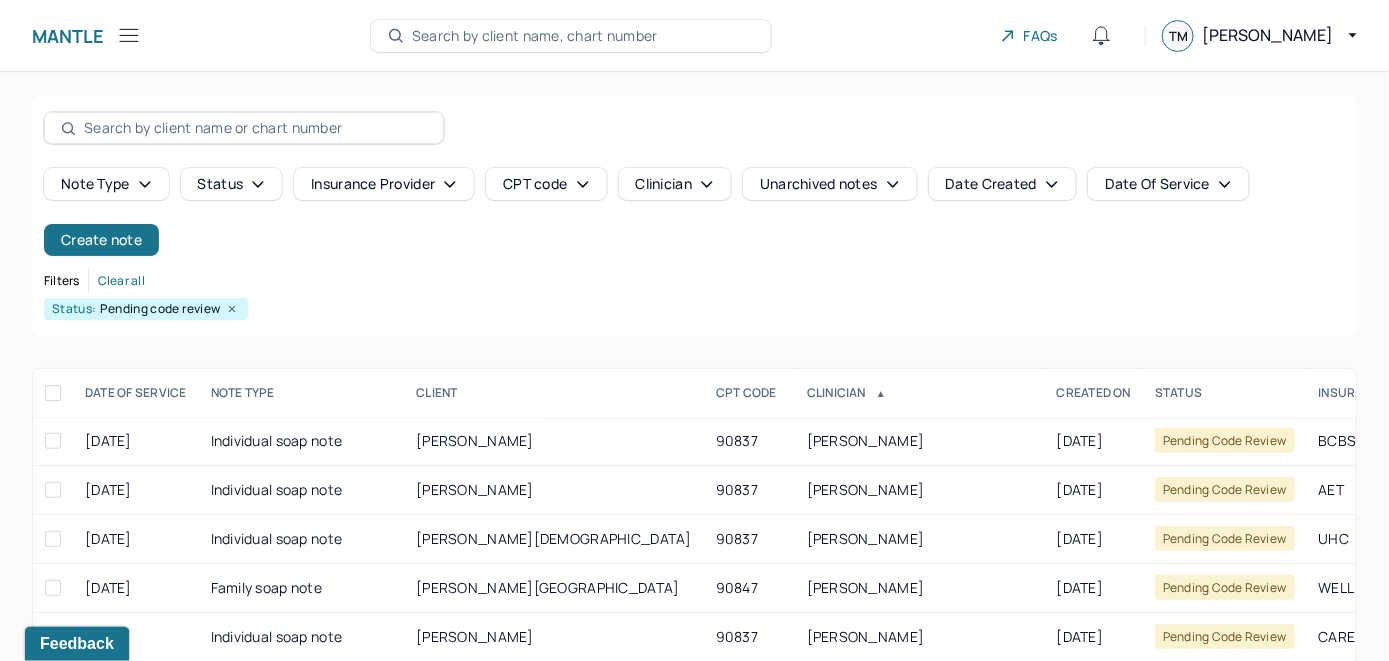 scroll, scrollTop: 259, scrollLeft: 0, axis: vertical 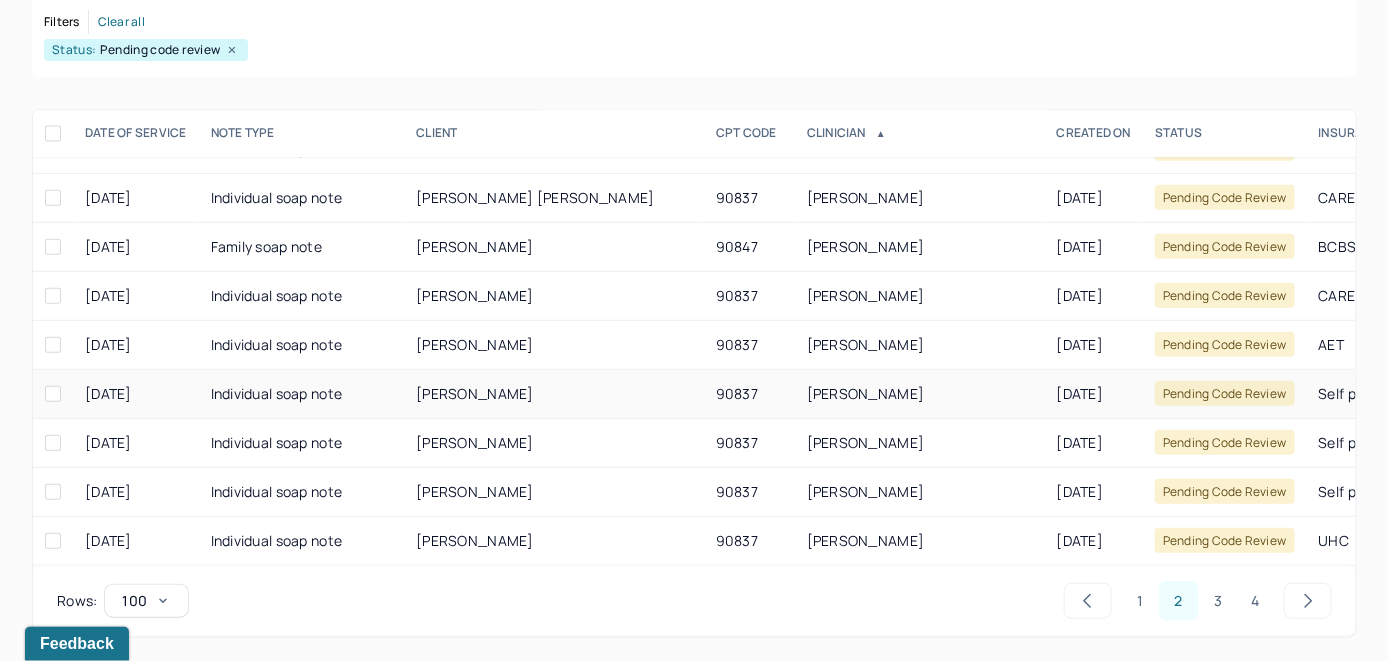 click on "[PERSON_NAME]" at bounding box center (554, 394) 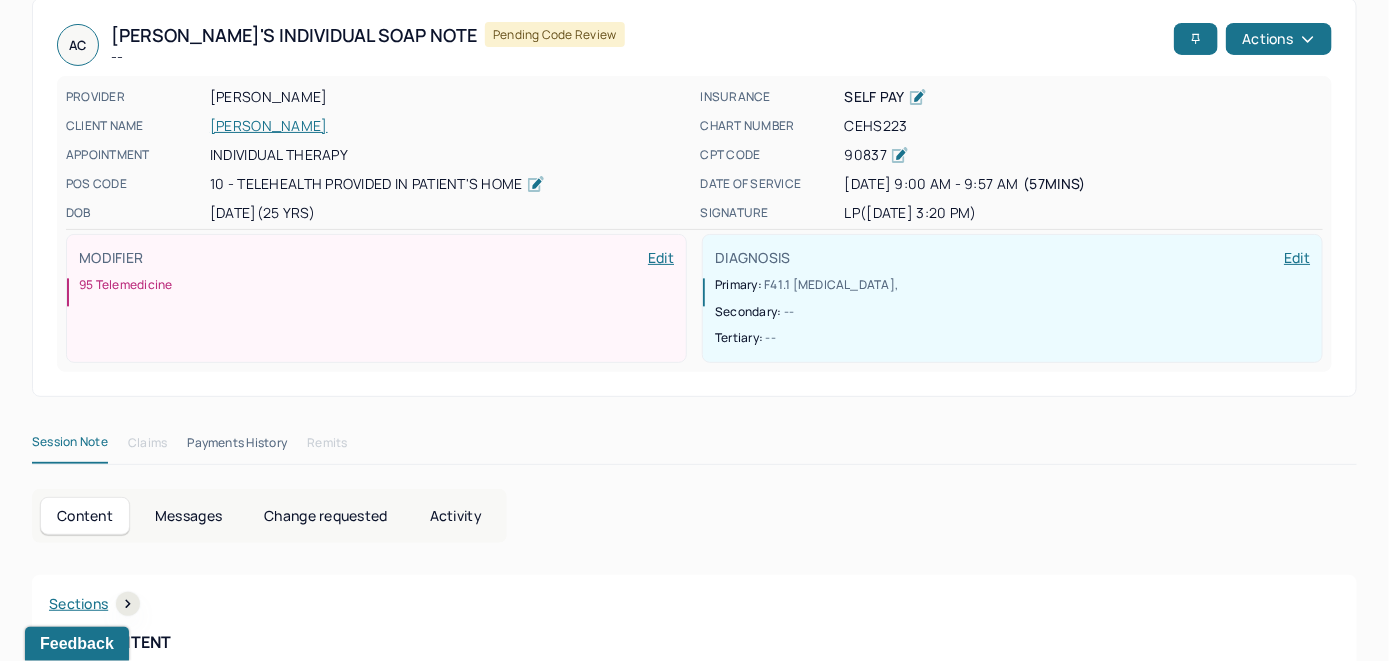 scroll, scrollTop: 0, scrollLeft: 0, axis: both 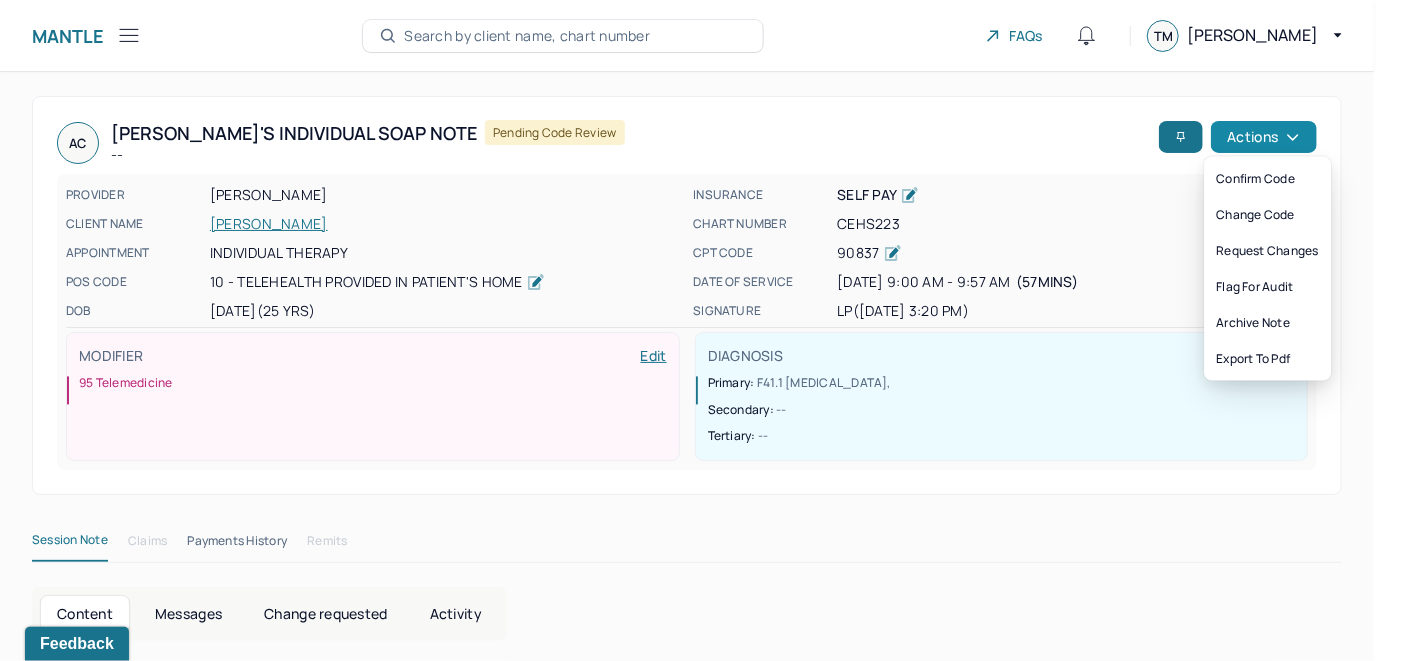 click on "Actions" at bounding box center [1264, 137] 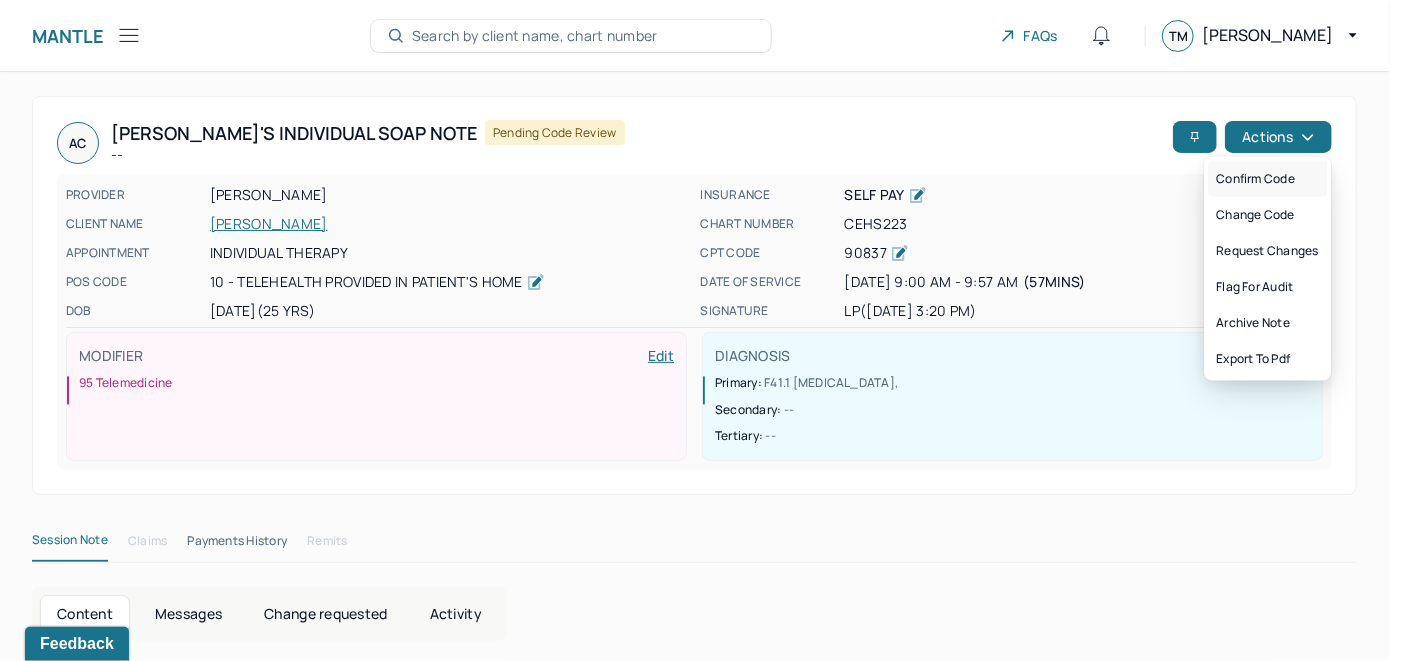 click on "Confirm code" at bounding box center [1267, 179] 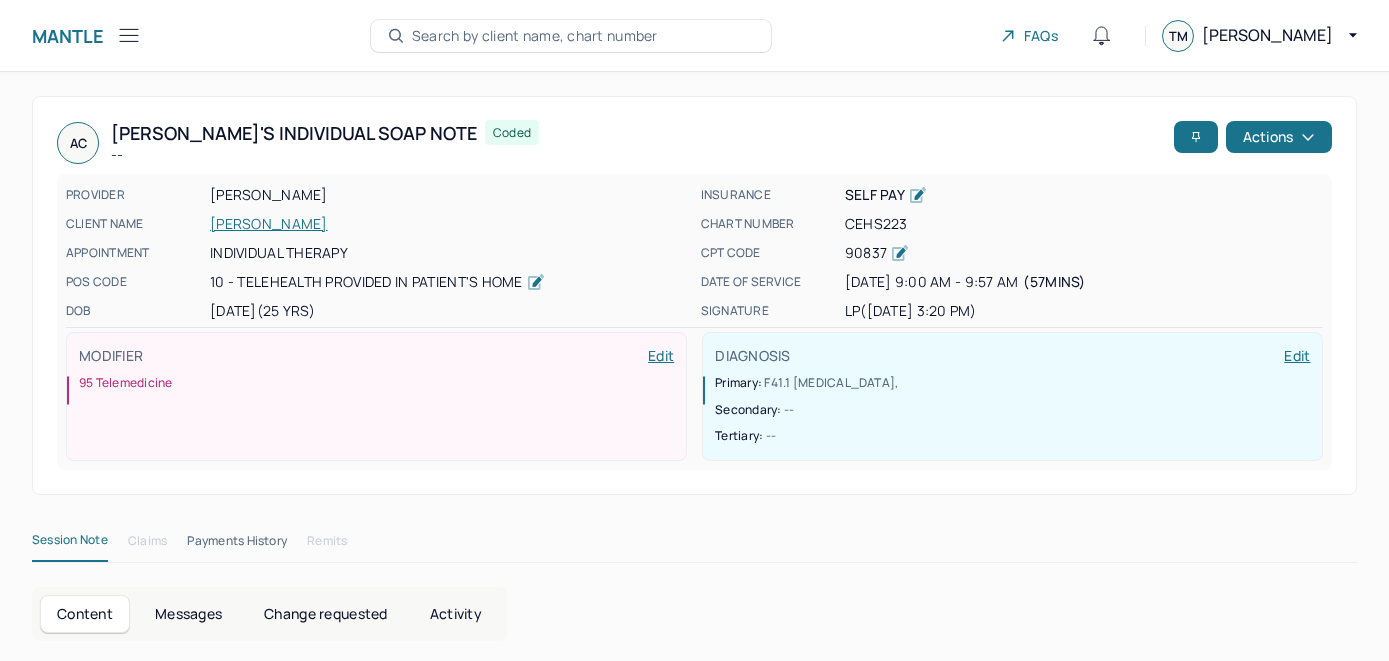scroll, scrollTop: 0, scrollLeft: 0, axis: both 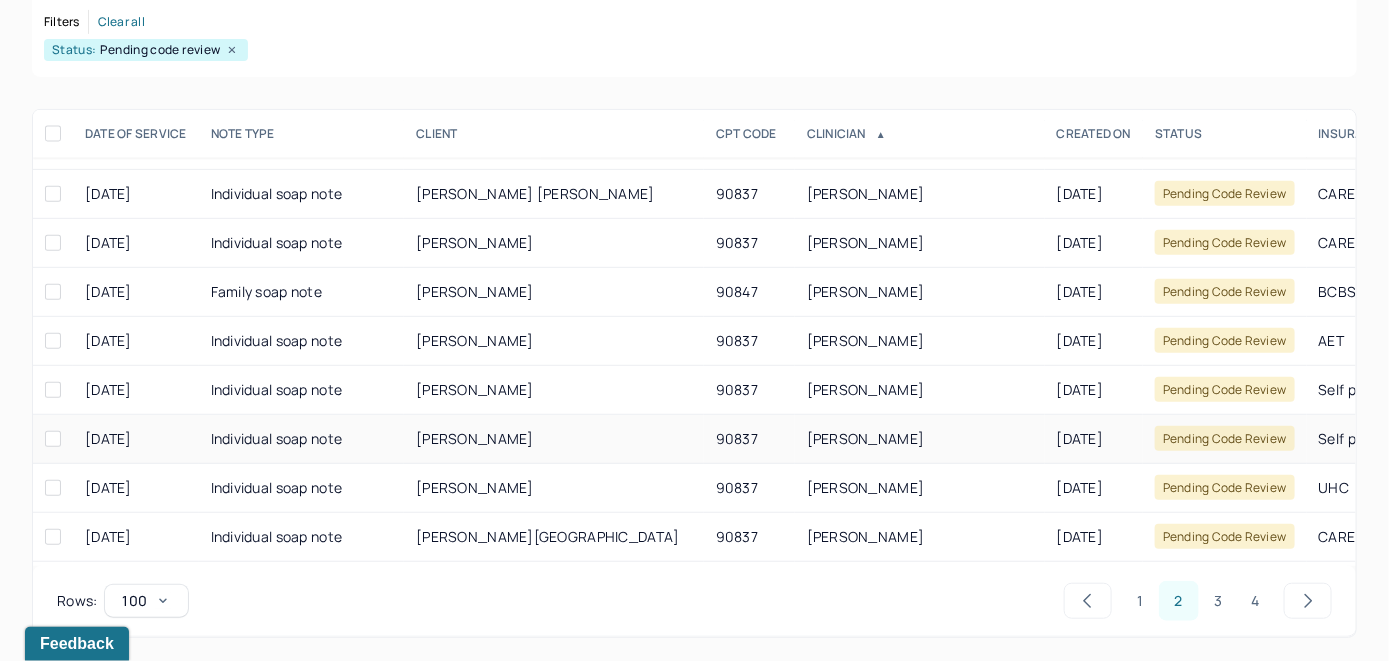 click on "[PERSON_NAME]" at bounding box center [475, 438] 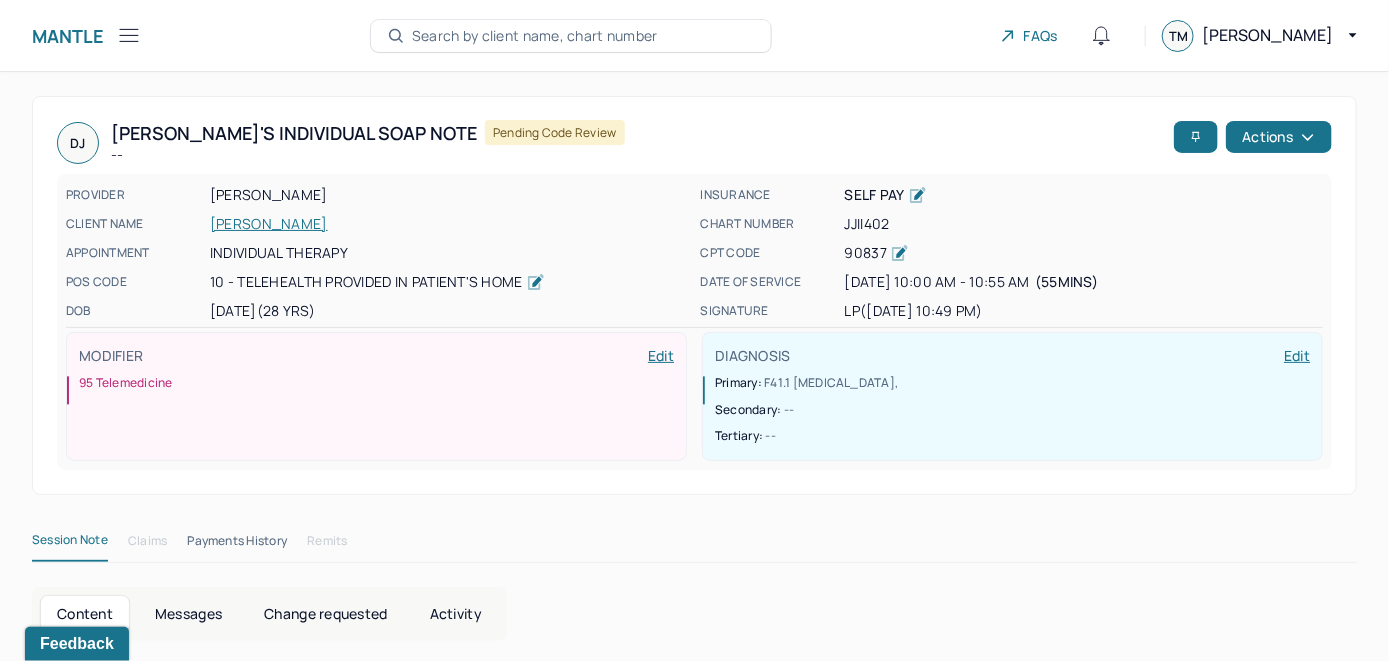scroll, scrollTop: 0, scrollLeft: 0, axis: both 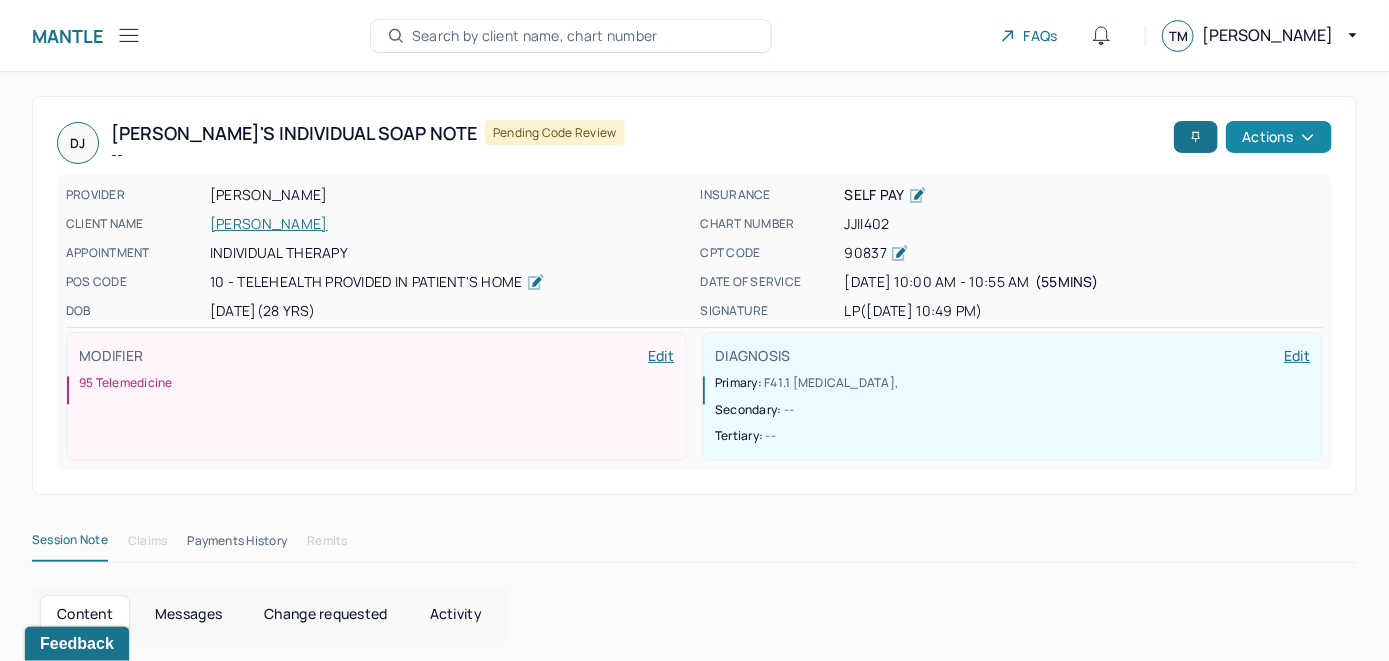 click on "Actions" at bounding box center [1279, 137] 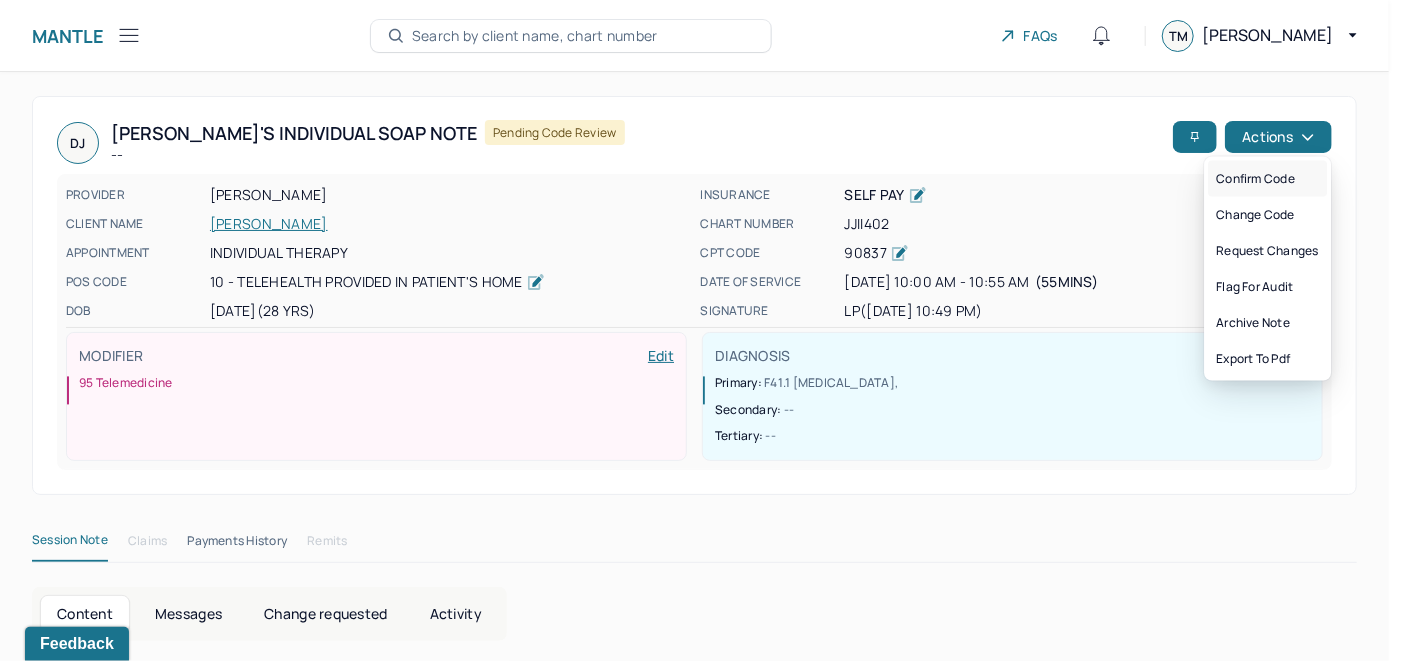 click on "Confirm code" at bounding box center (1267, 179) 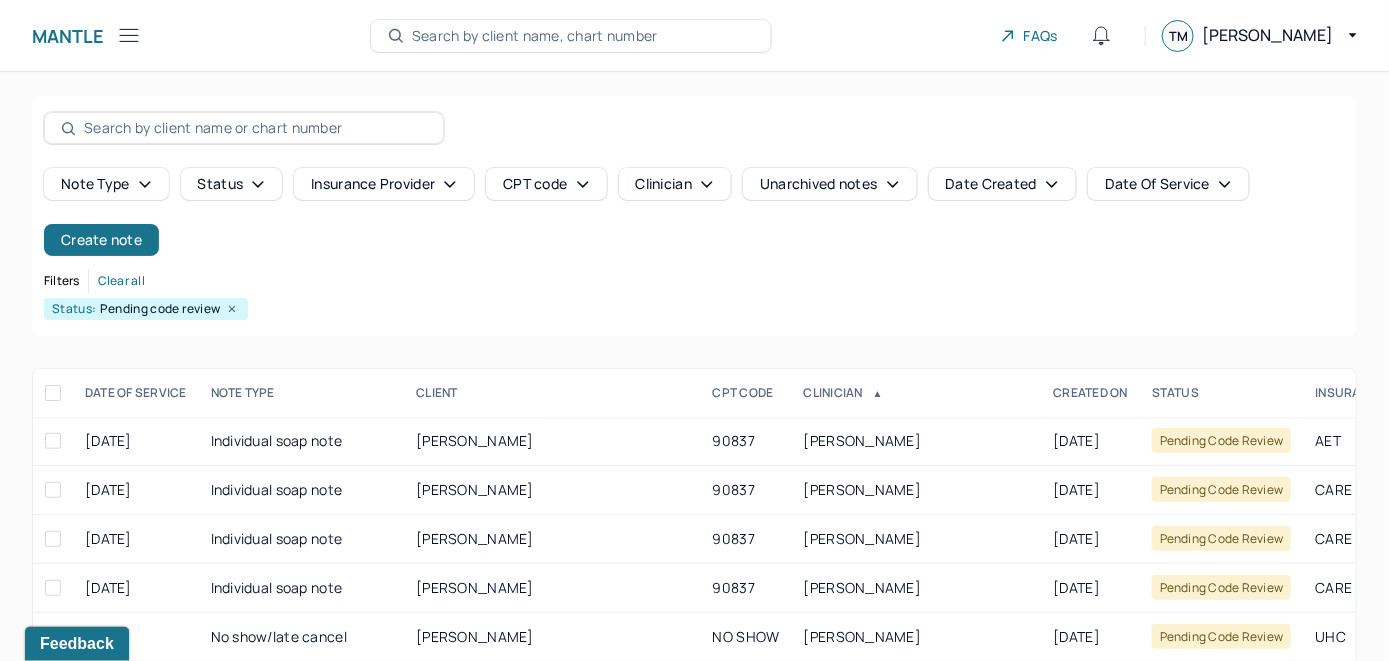 scroll, scrollTop: 259, scrollLeft: 0, axis: vertical 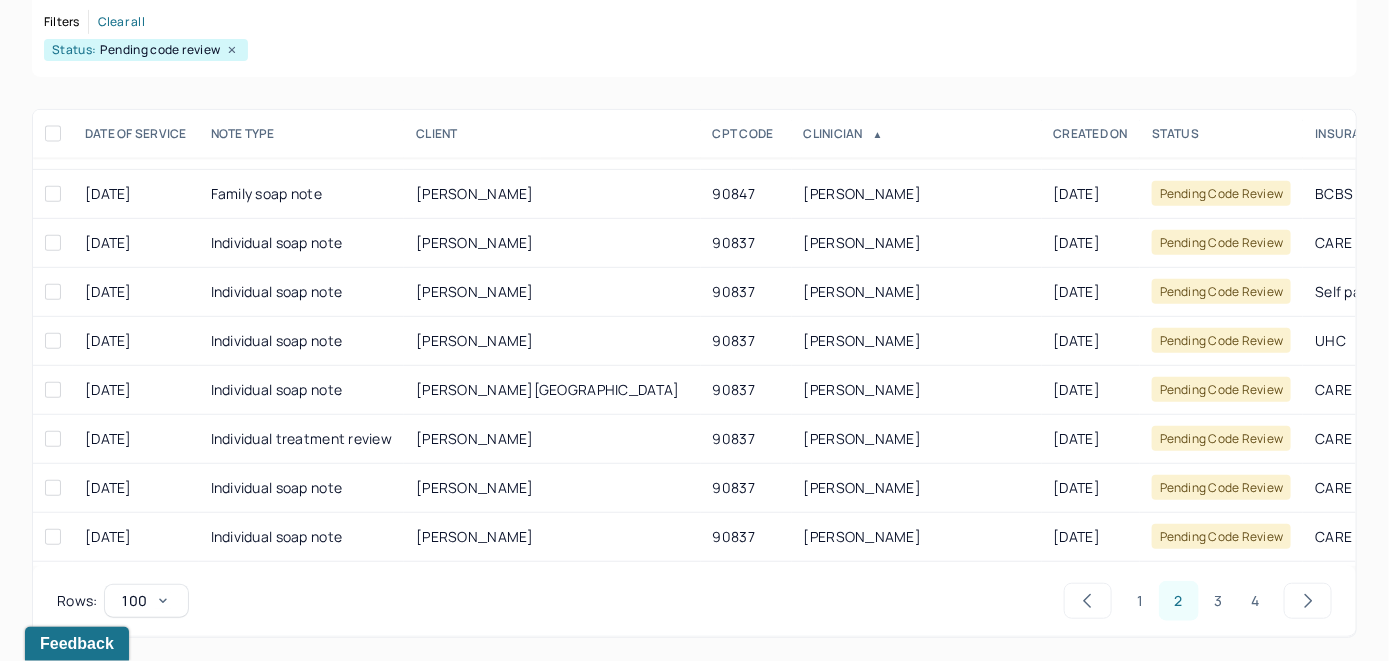 click on "[PERSON_NAME]" at bounding box center [552, 292] 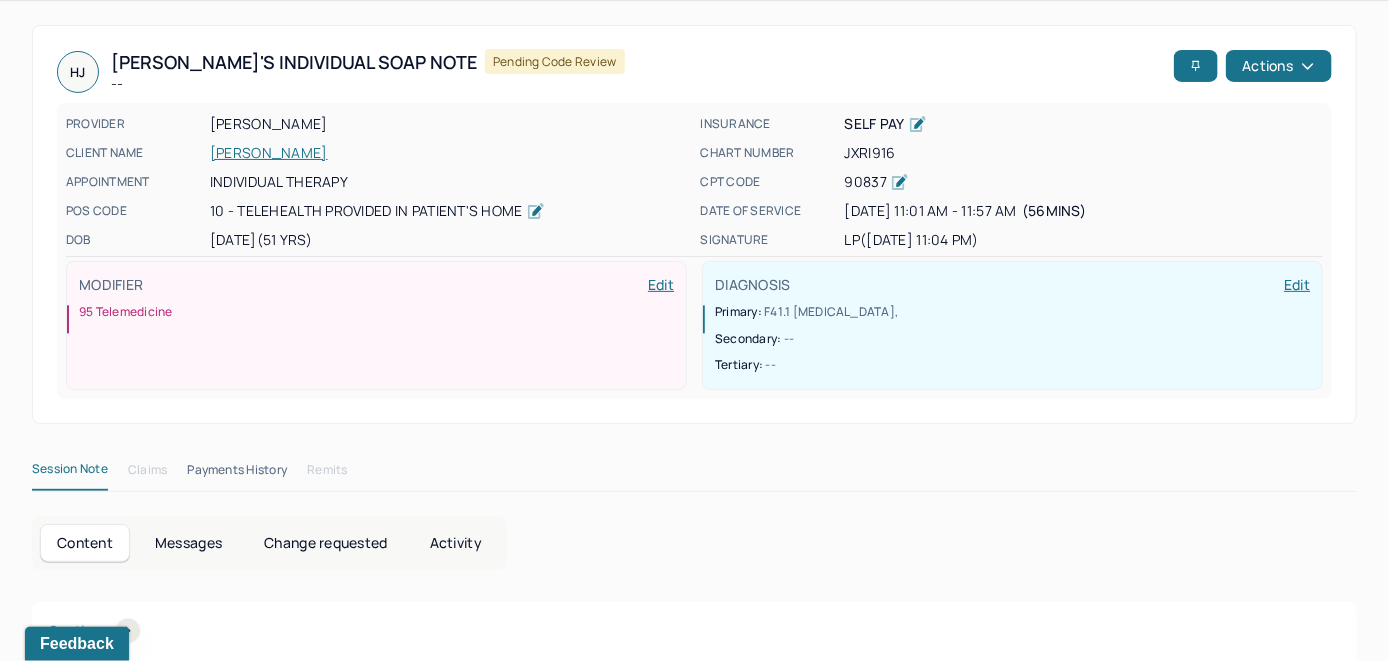 scroll, scrollTop: 0, scrollLeft: 0, axis: both 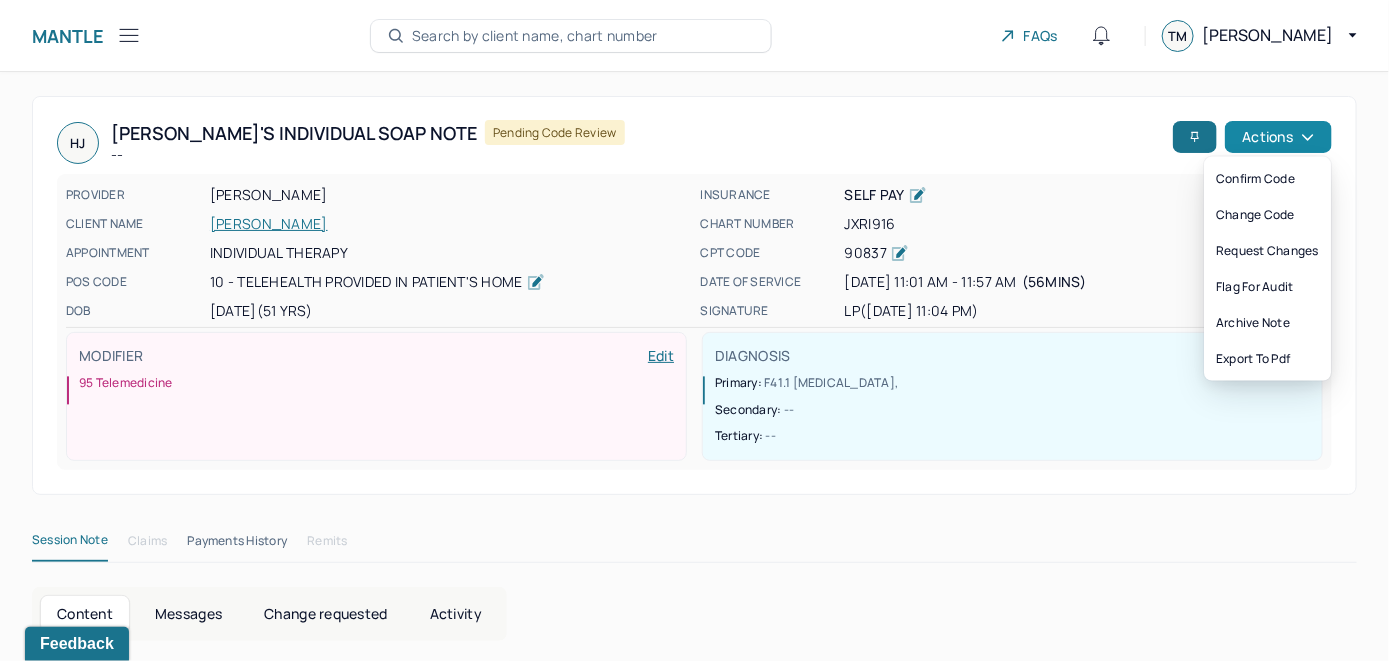 click on "Actions" at bounding box center [1278, 137] 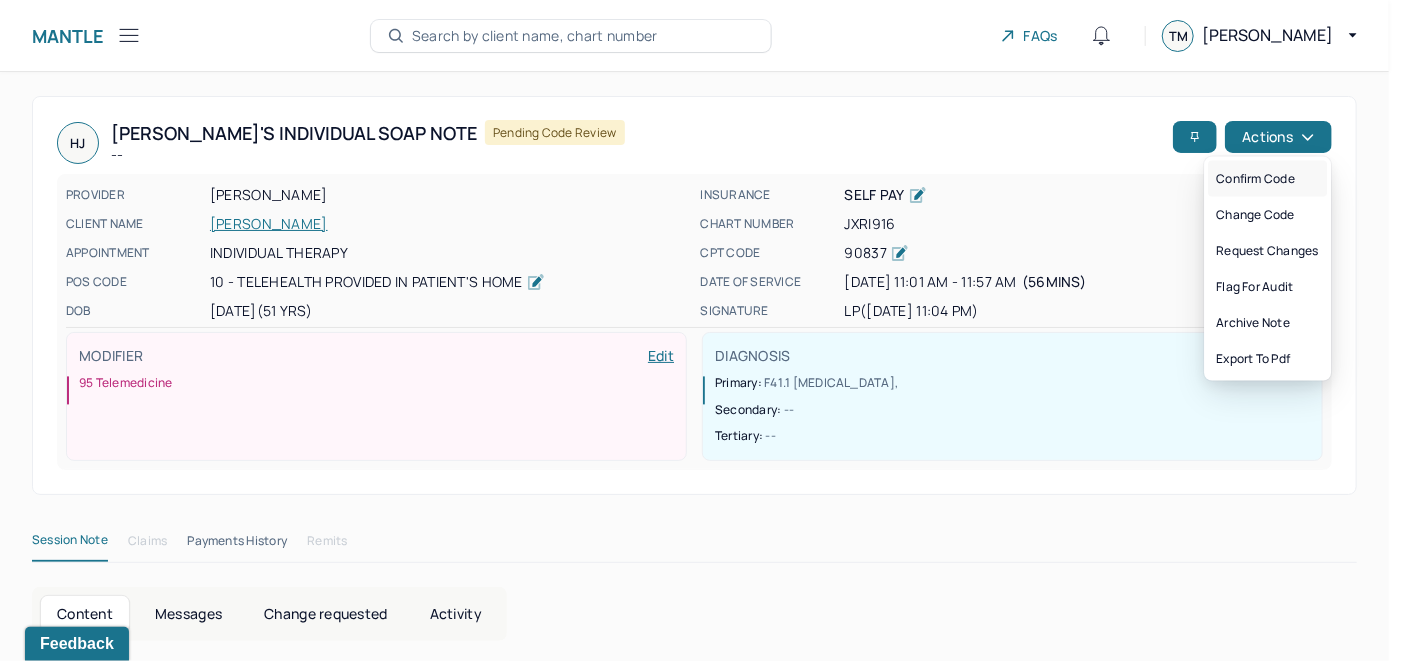click on "Confirm code" at bounding box center (1267, 179) 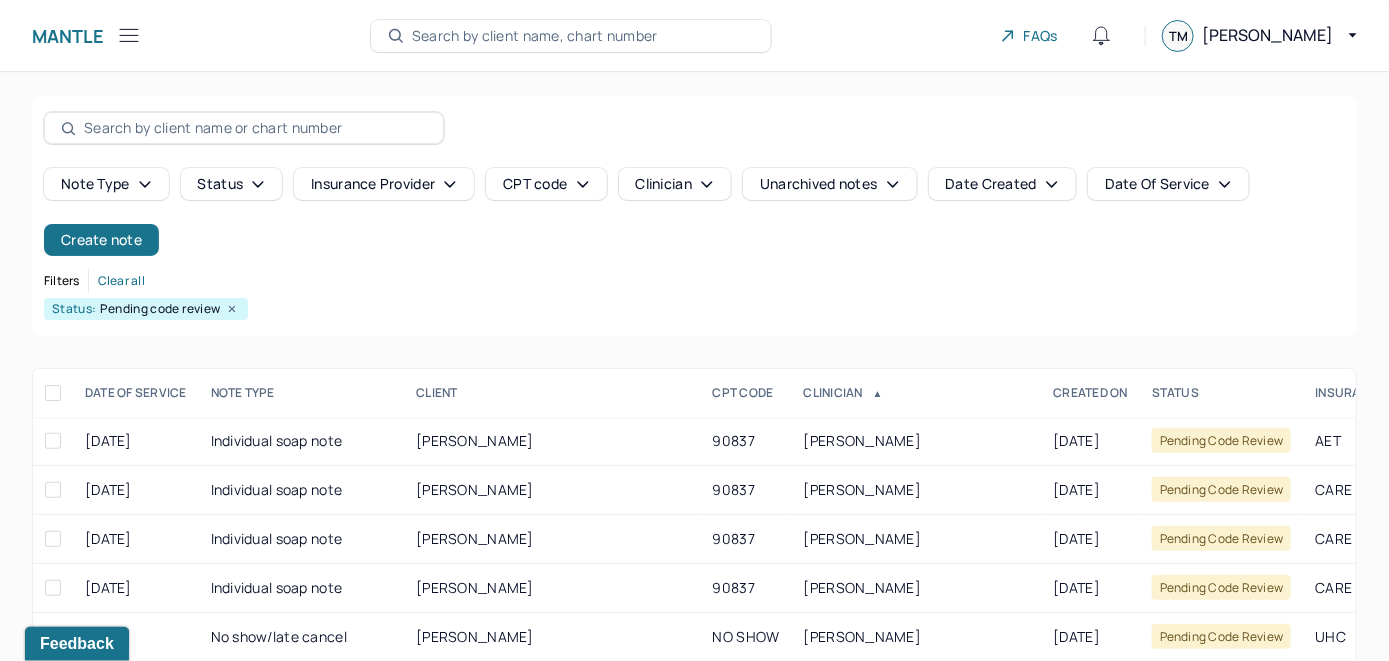 scroll, scrollTop: 259, scrollLeft: 0, axis: vertical 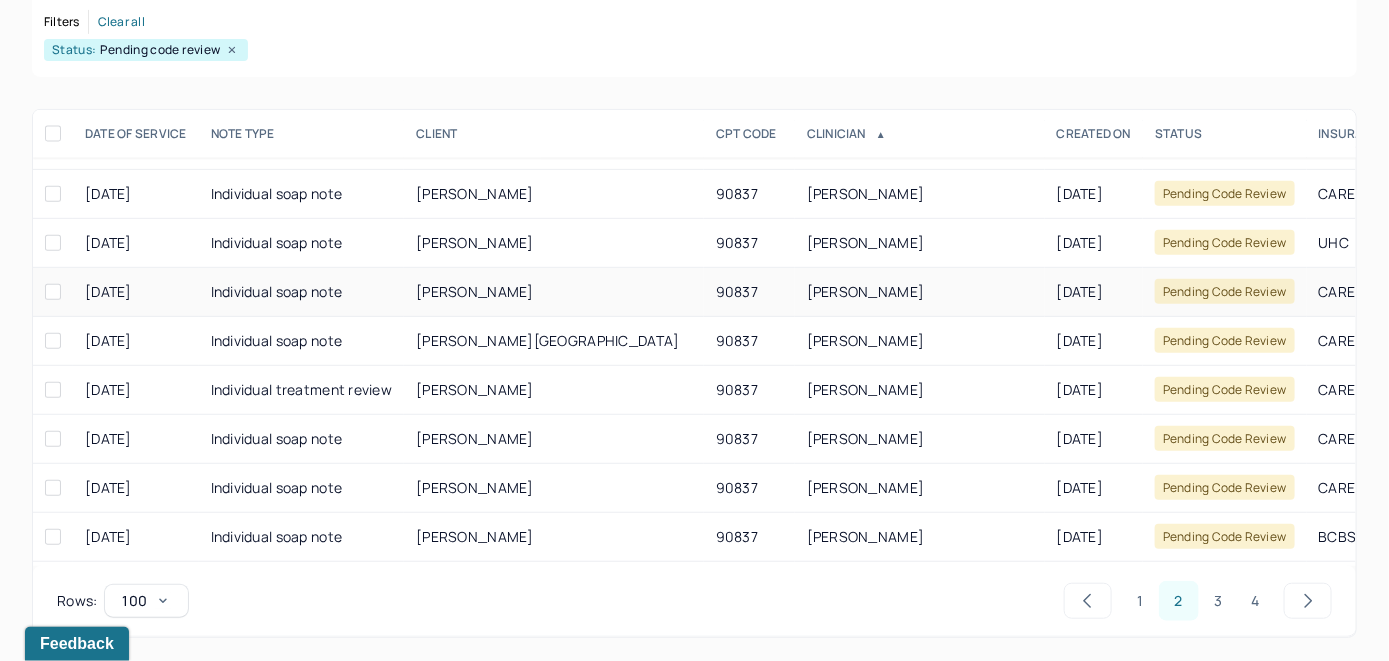 click on "[PERSON_NAME]" at bounding box center (475, 291) 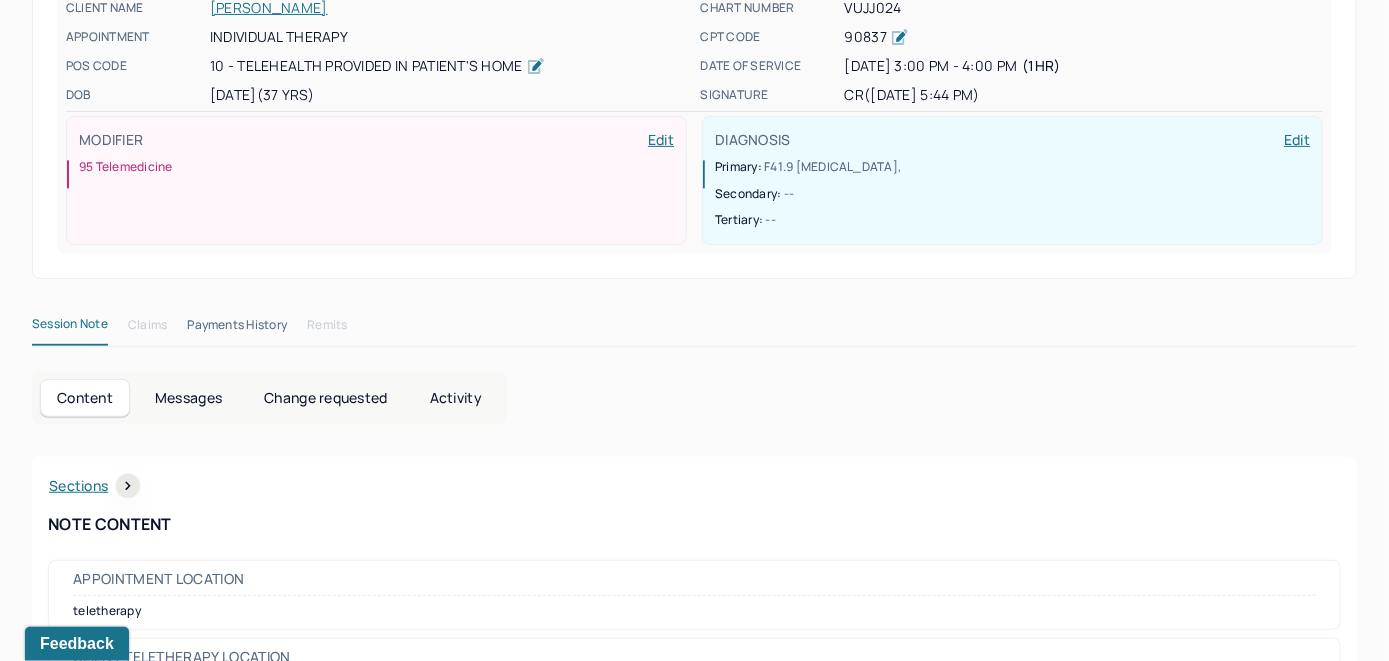 scroll, scrollTop: 0, scrollLeft: 0, axis: both 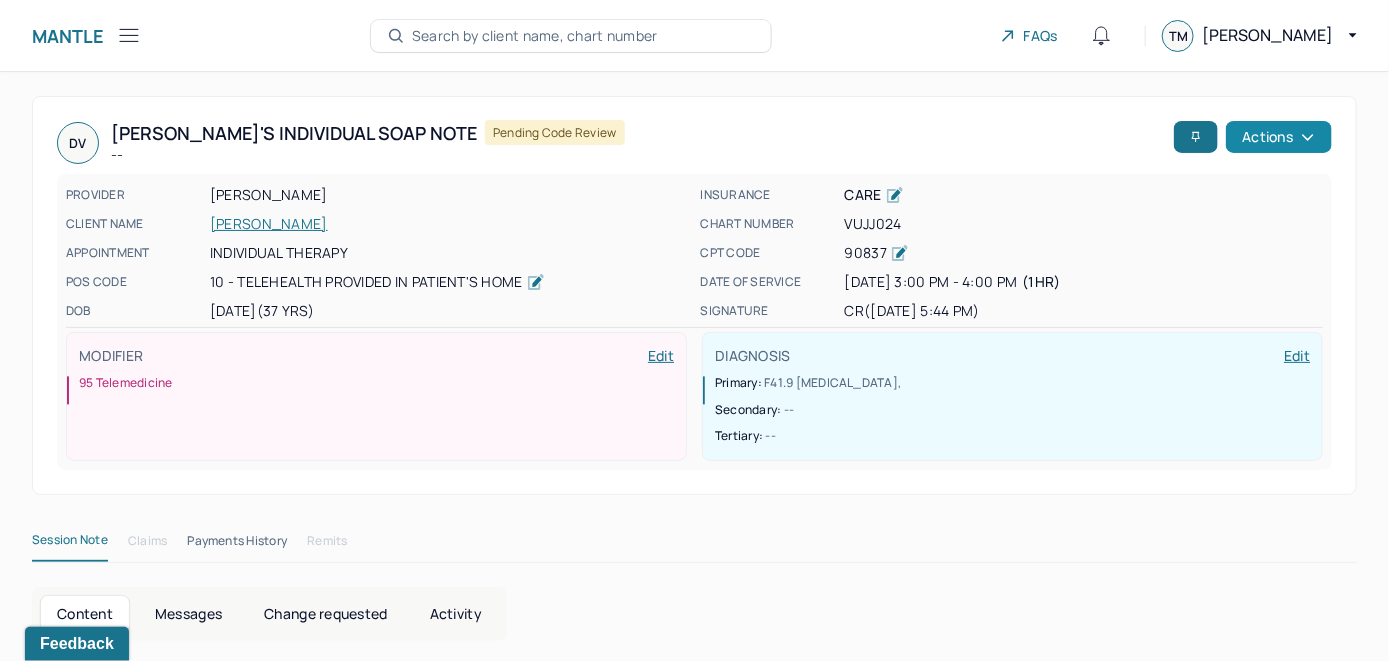 click on "Actions" at bounding box center [1279, 137] 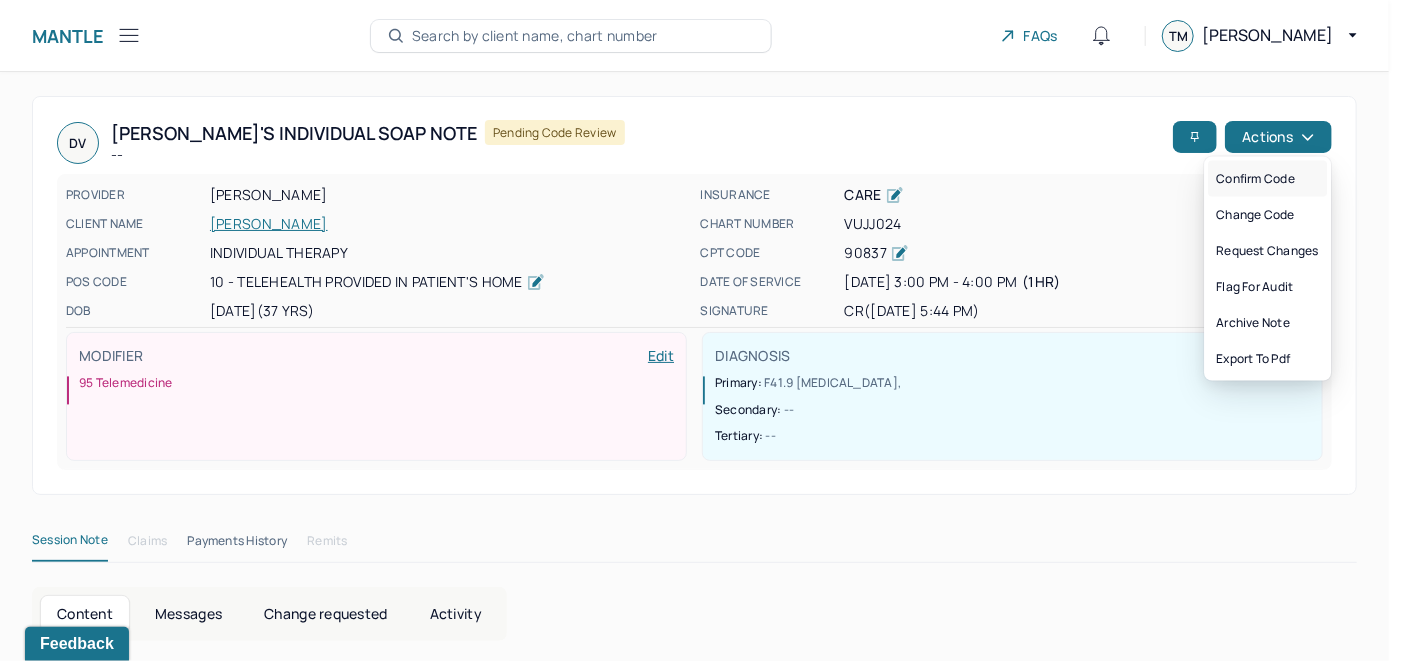 click on "Confirm code" at bounding box center (1267, 179) 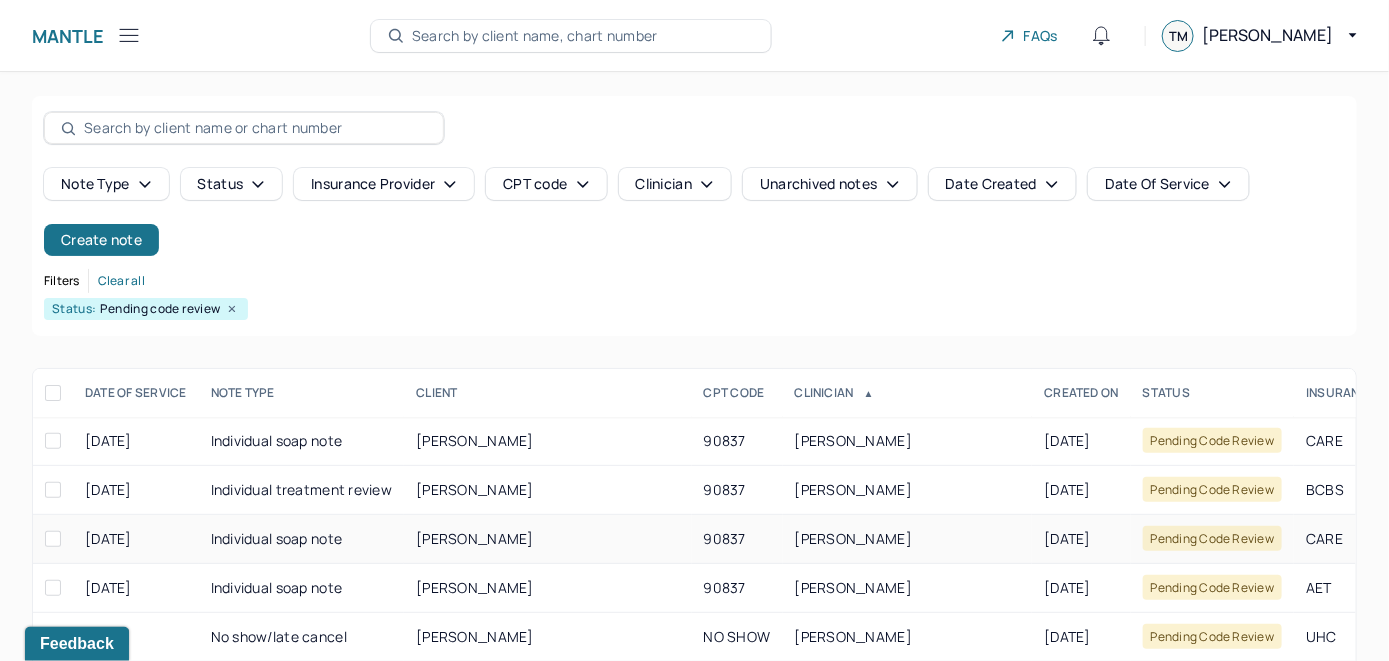 scroll, scrollTop: 259, scrollLeft: 0, axis: vertical 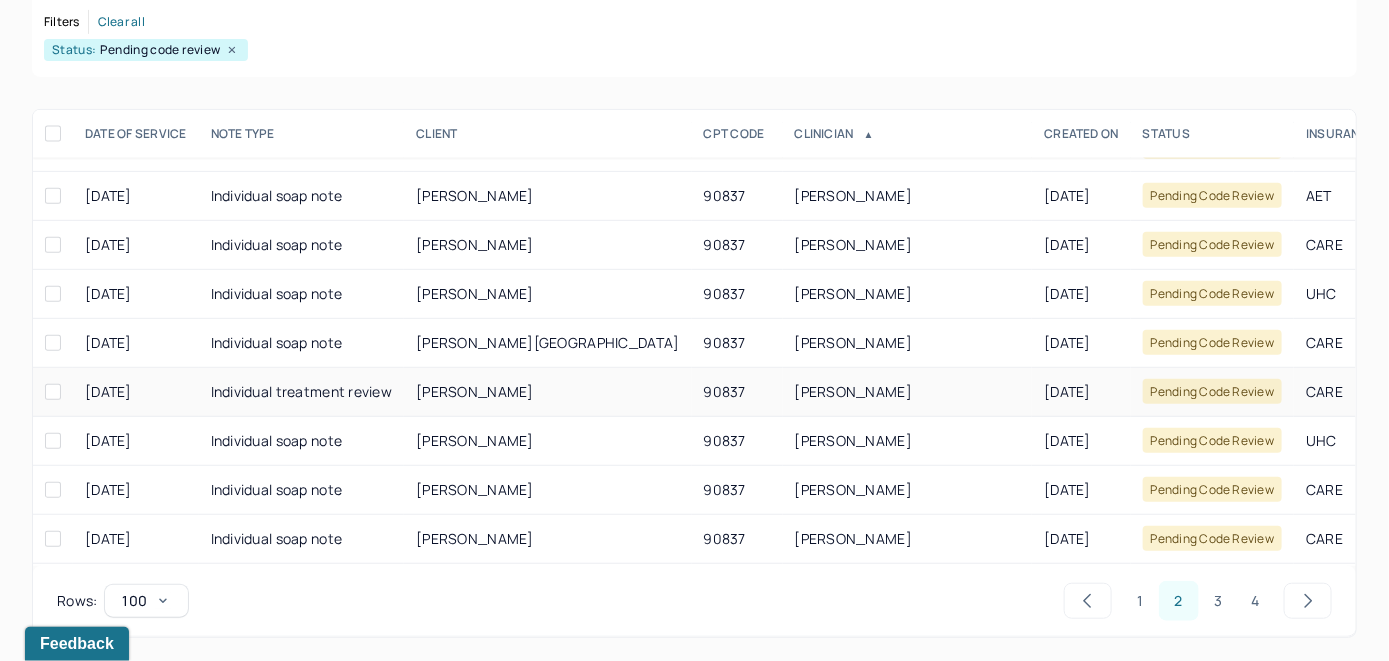 click on "[PERSON_NAME]" at bounding box center [547, 392] 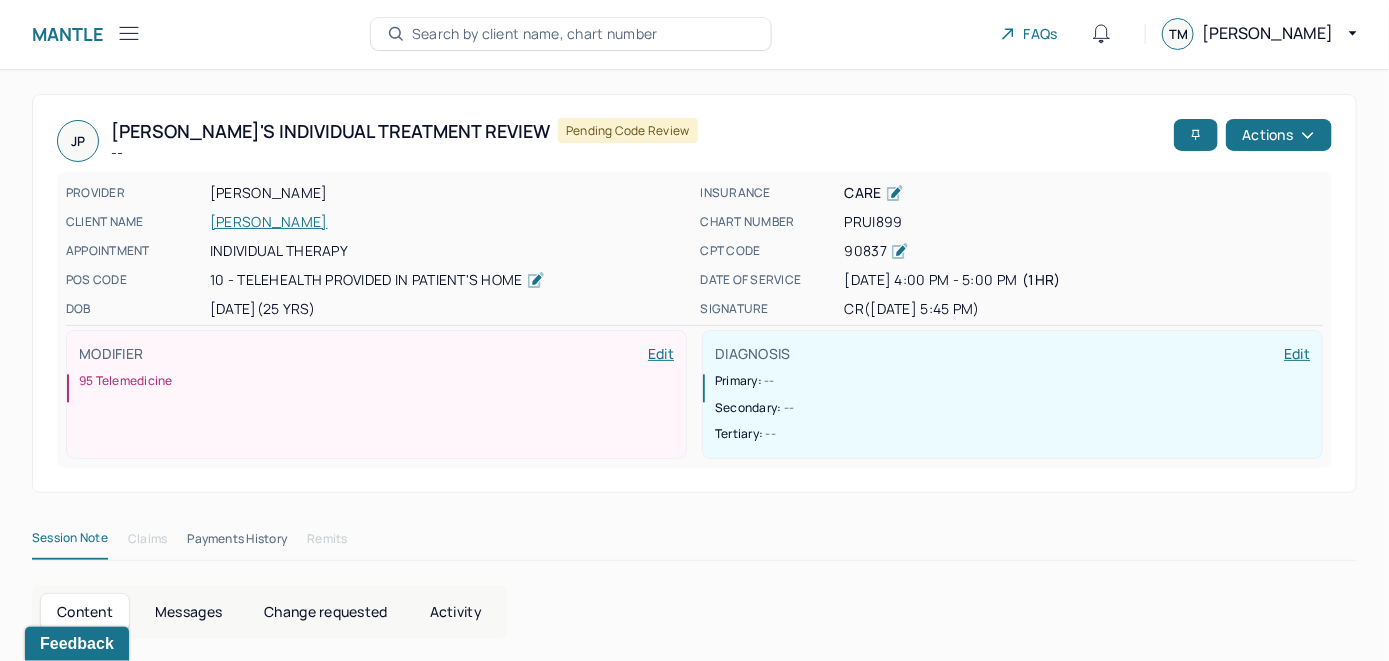 scroll, scrollTop: 0, scrollLeft: 0, axis: both 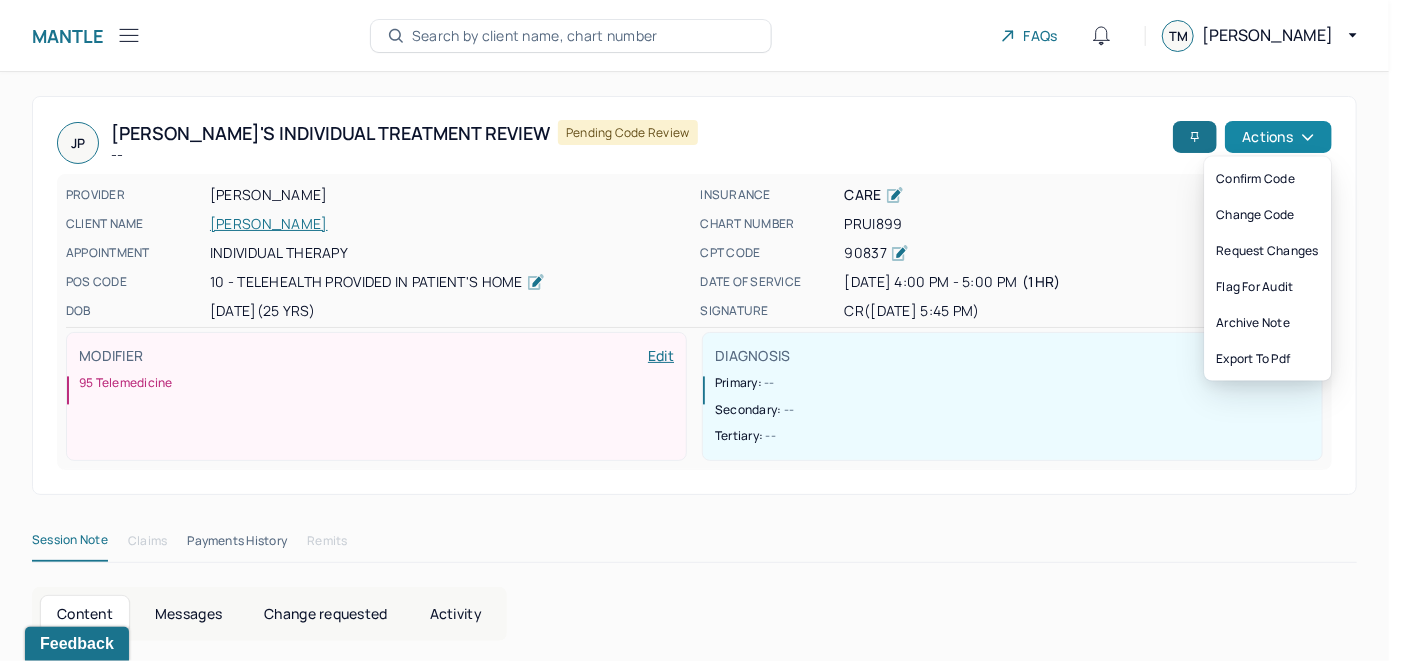 click on "Actions" at bounding box center (1278, 137) 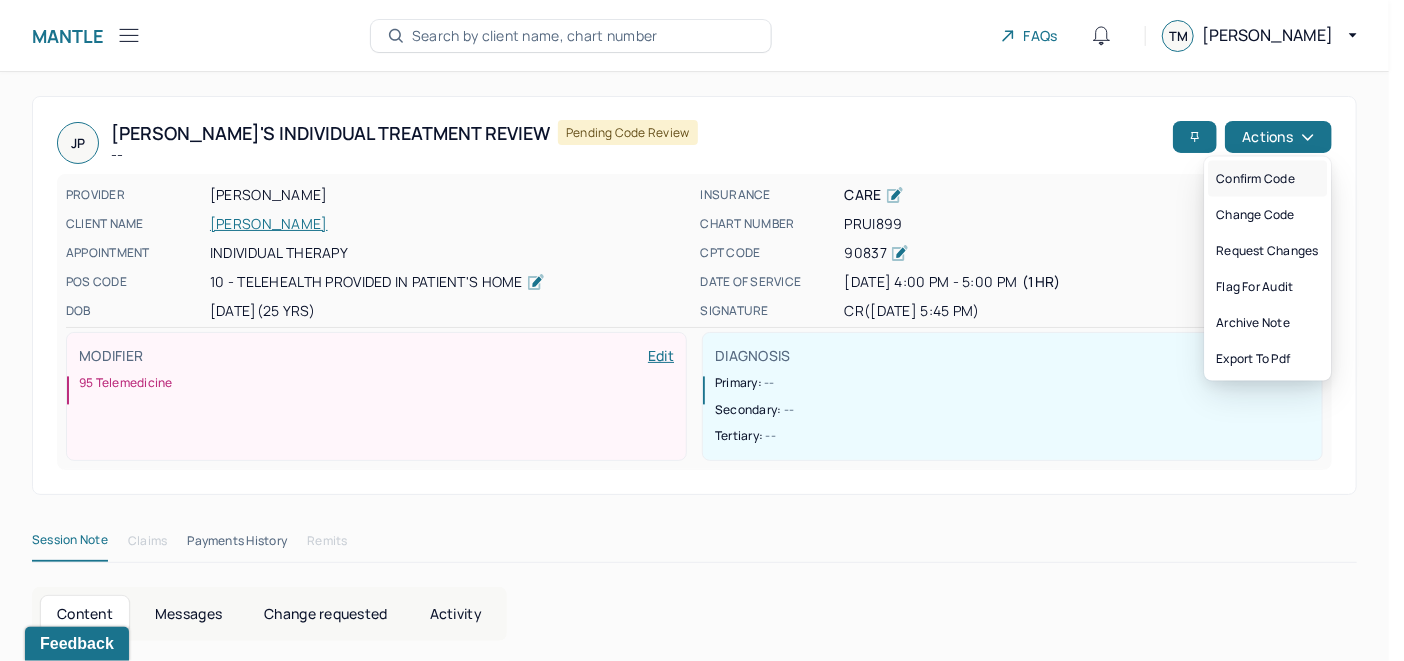 click on "Confirm code" at bounding box center (1267, 179) 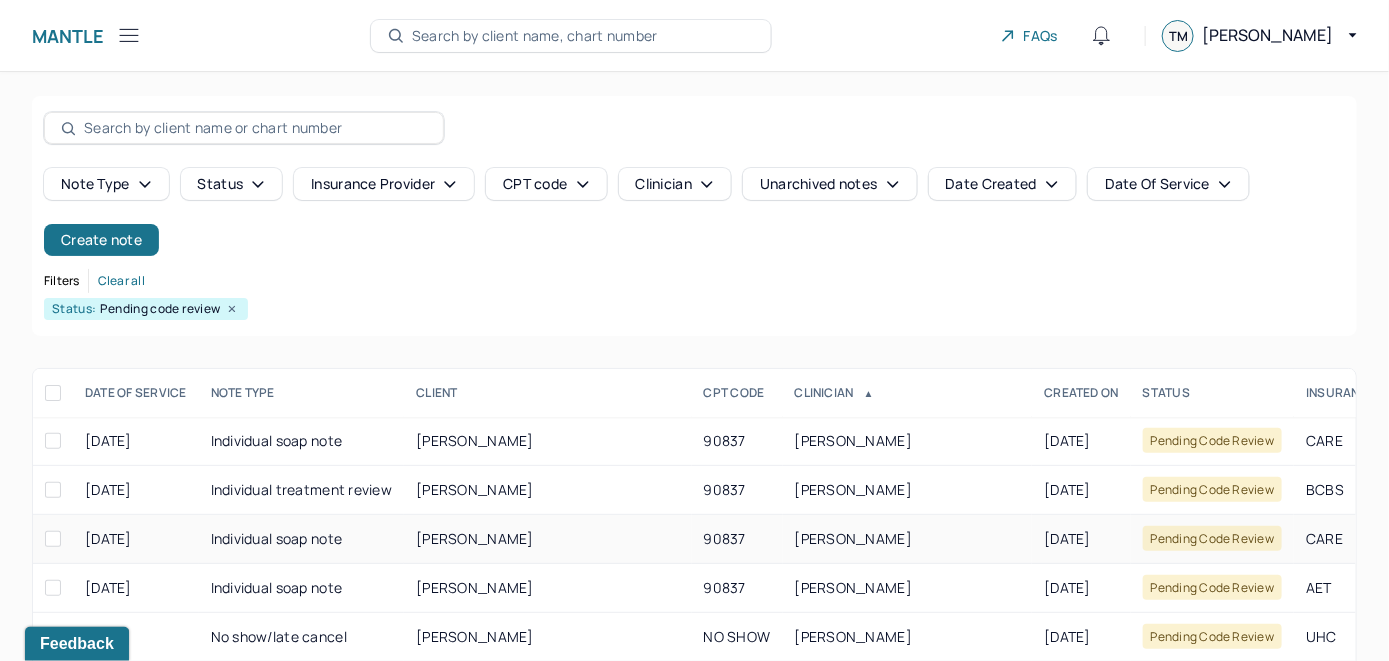 scroll, scrollTop: 259, scrollLeft: 0, axis: vertical 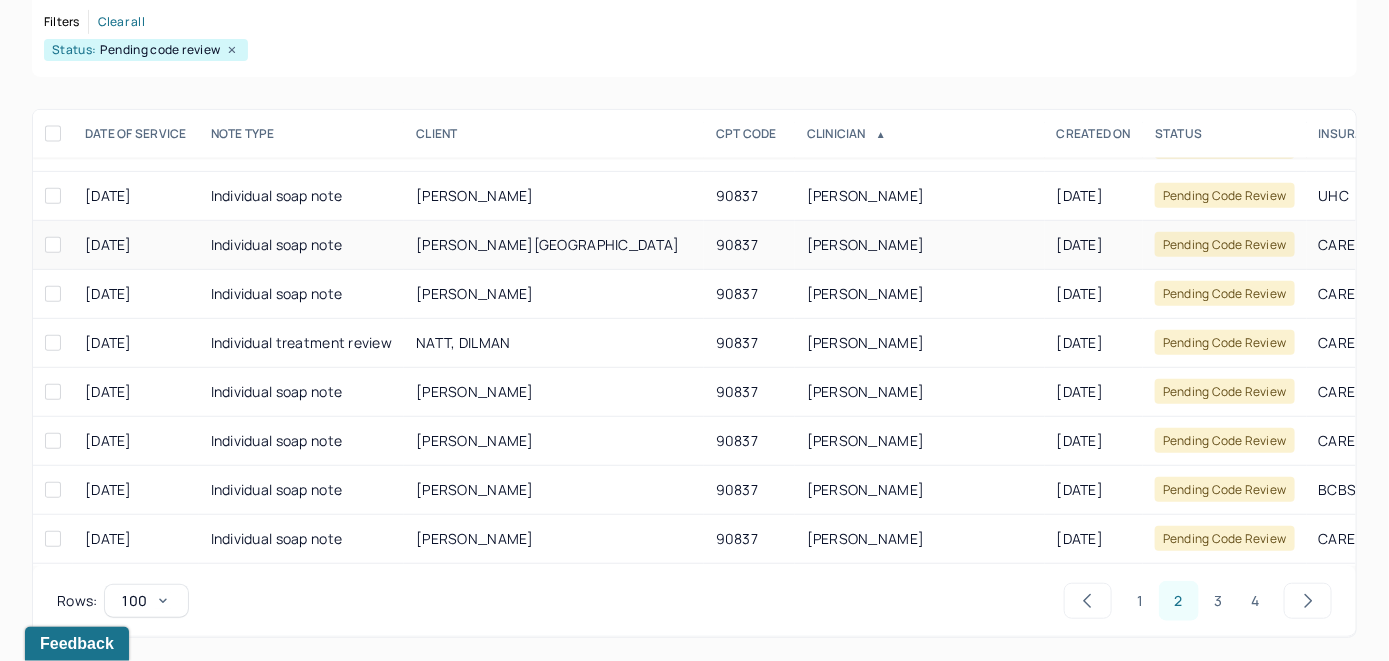 click on "[PERSON_NAME][GEOGRAPHIC_DATA]" at bounding box center [547, 244] 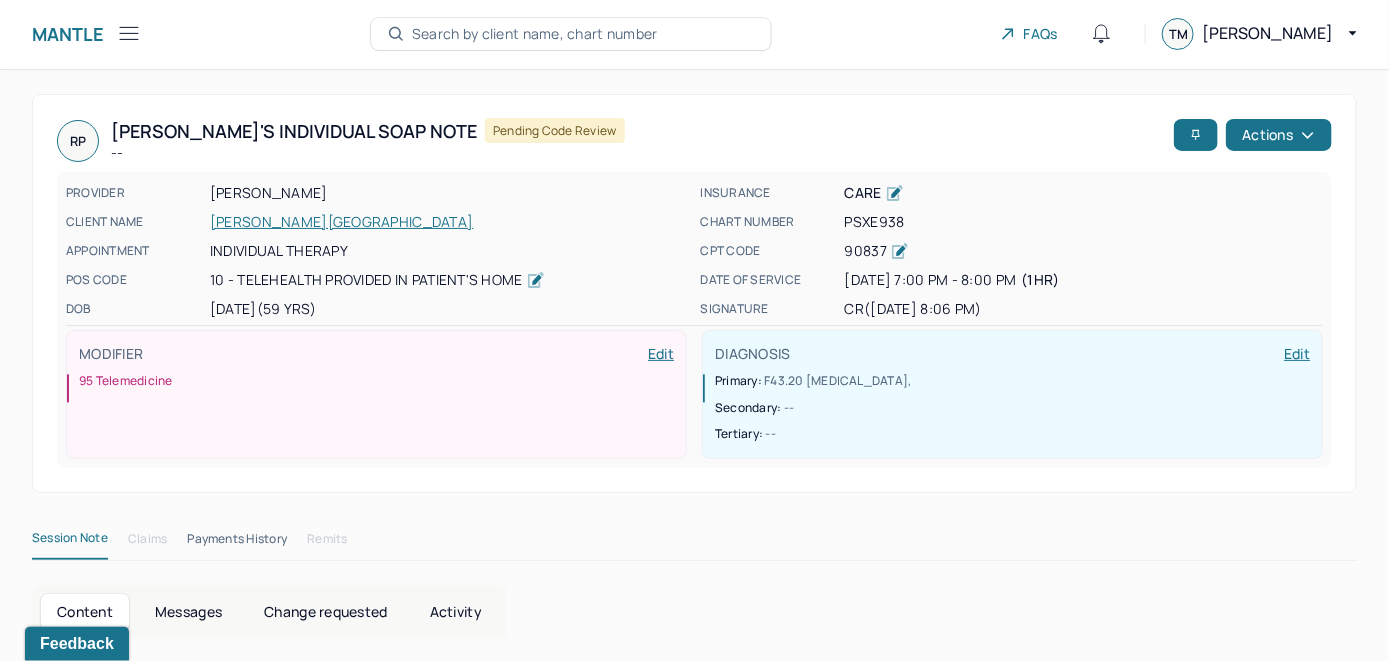 scroll, scrollTop: 0, scrollLeft: 0, axis: both 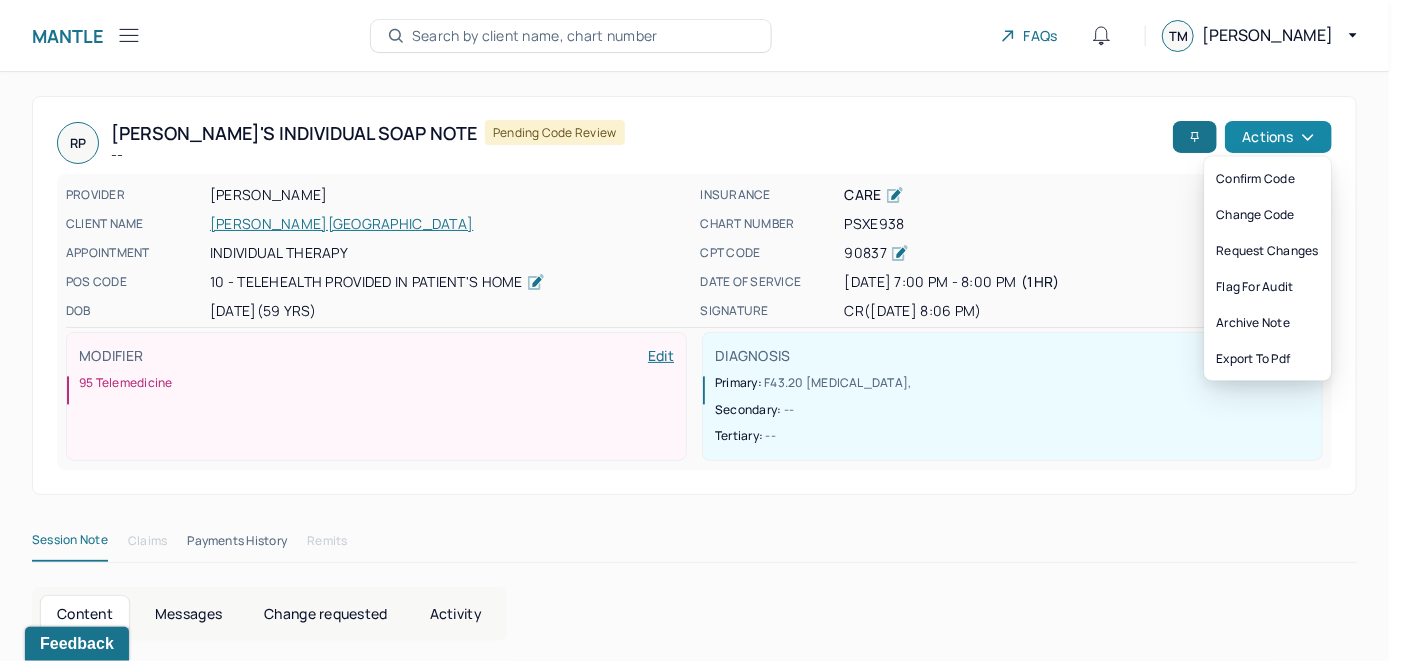 click on "Actions" at bounding box center [1278, 137] 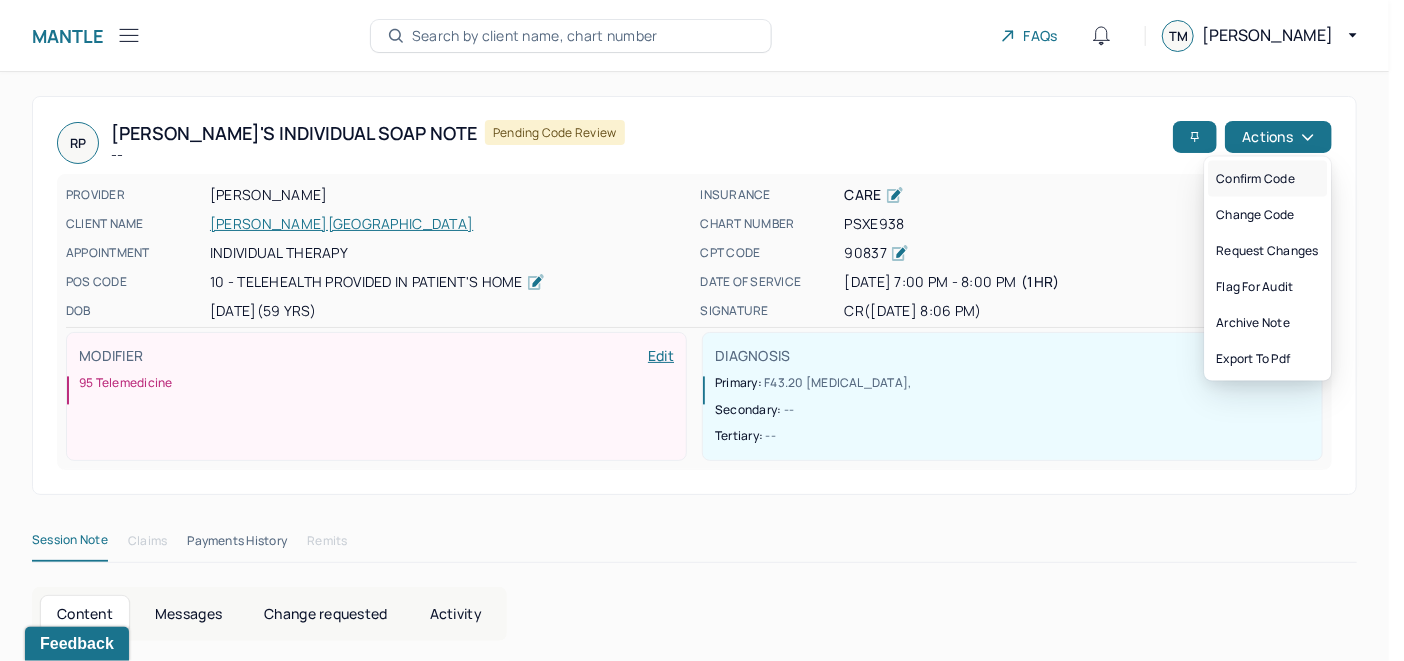 click on "Confirm code" at bounding box center (1267, 179) 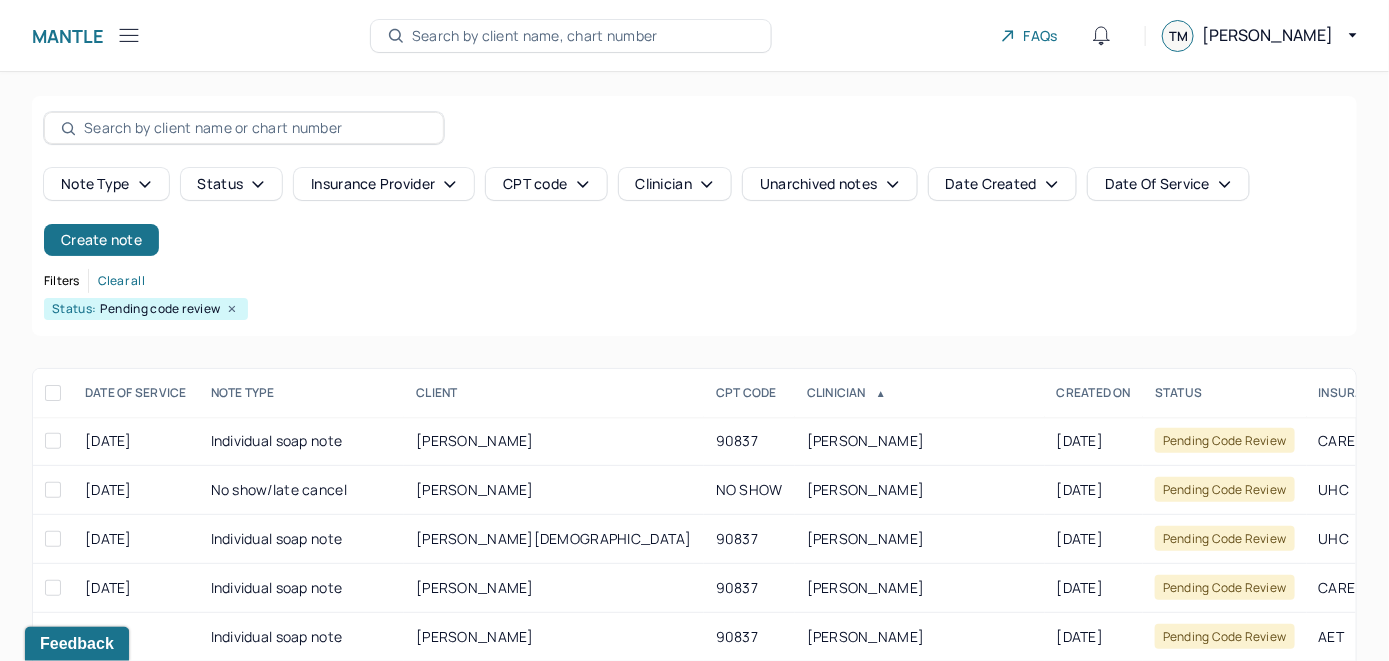 scroll, scrollTop: 259, scrollLeft: 0, axis: vertical 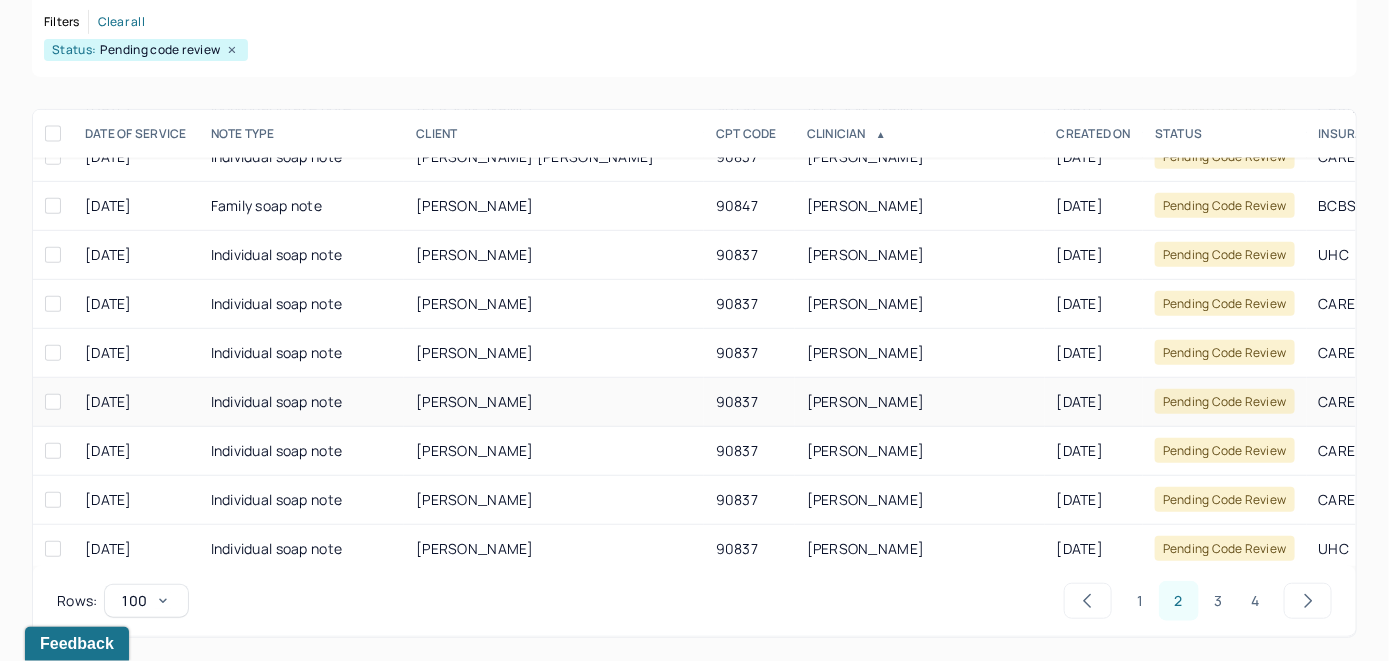 click on "[PERSON_NAME]" at bounding box center (475, 401) 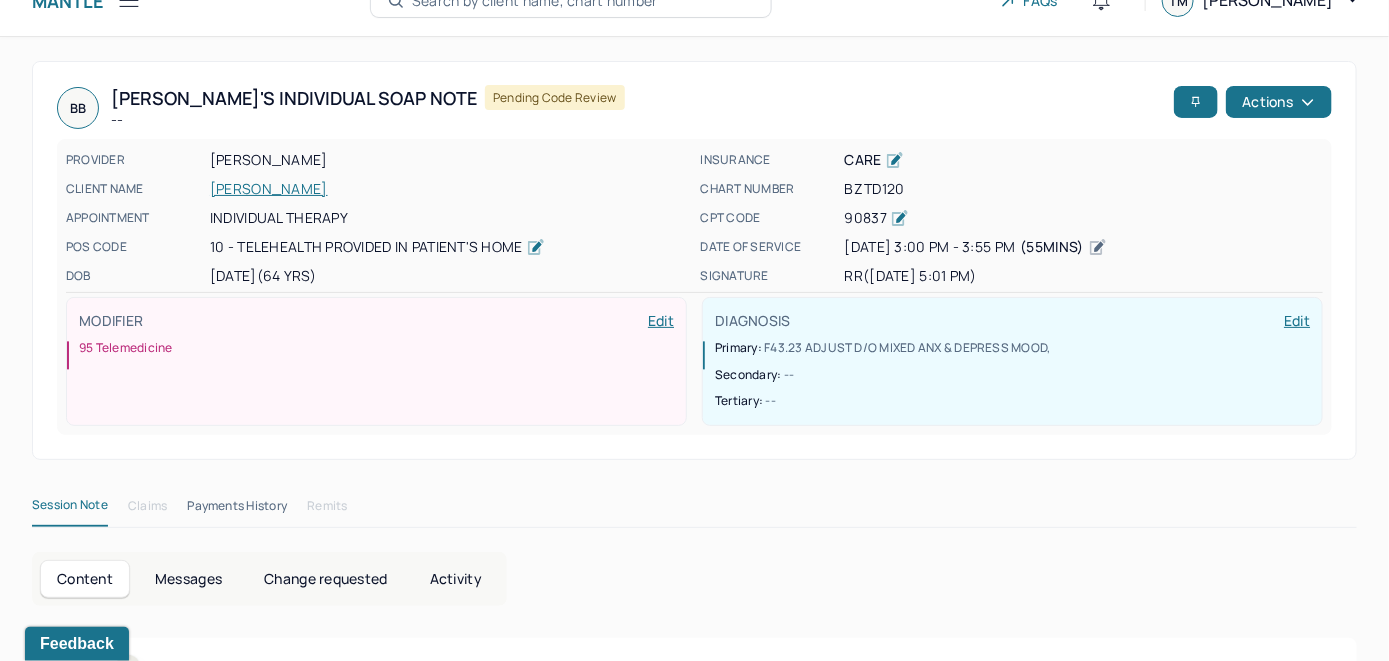 scroll, scrollTop: 0, scrollLeft: 0, axis: both 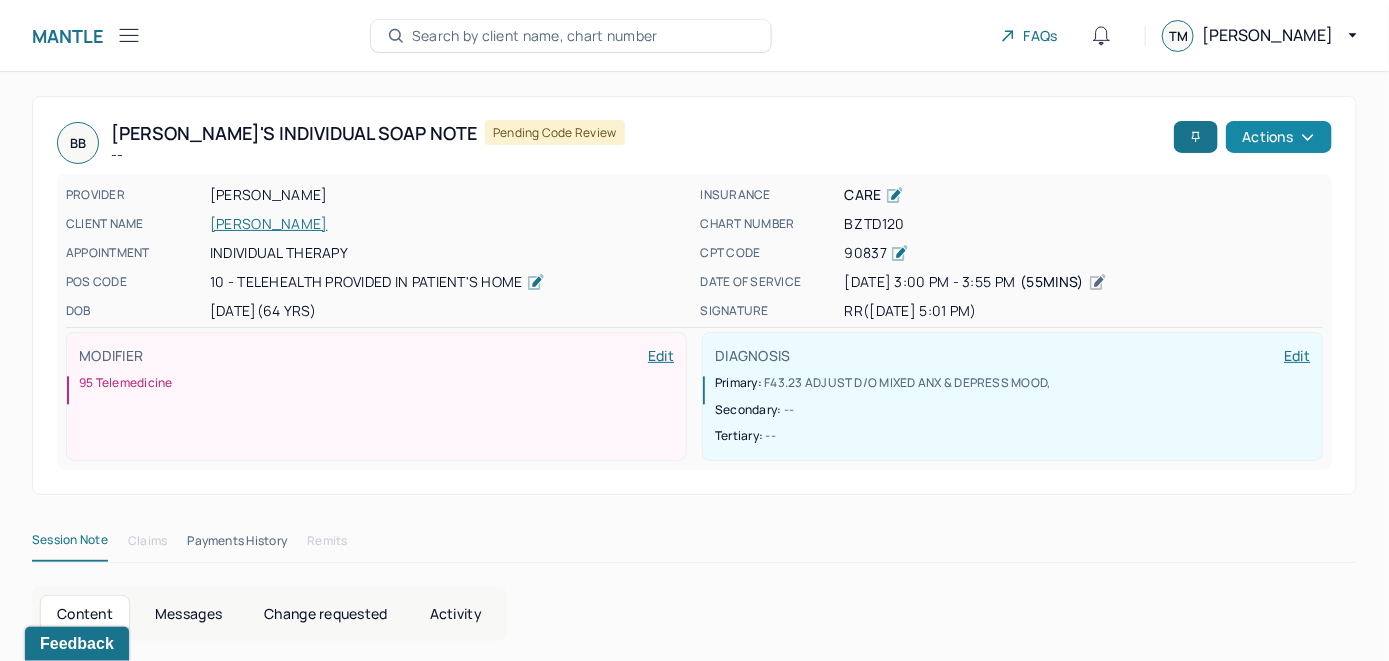 click on "Actions" at bounding box center (1279, 137) 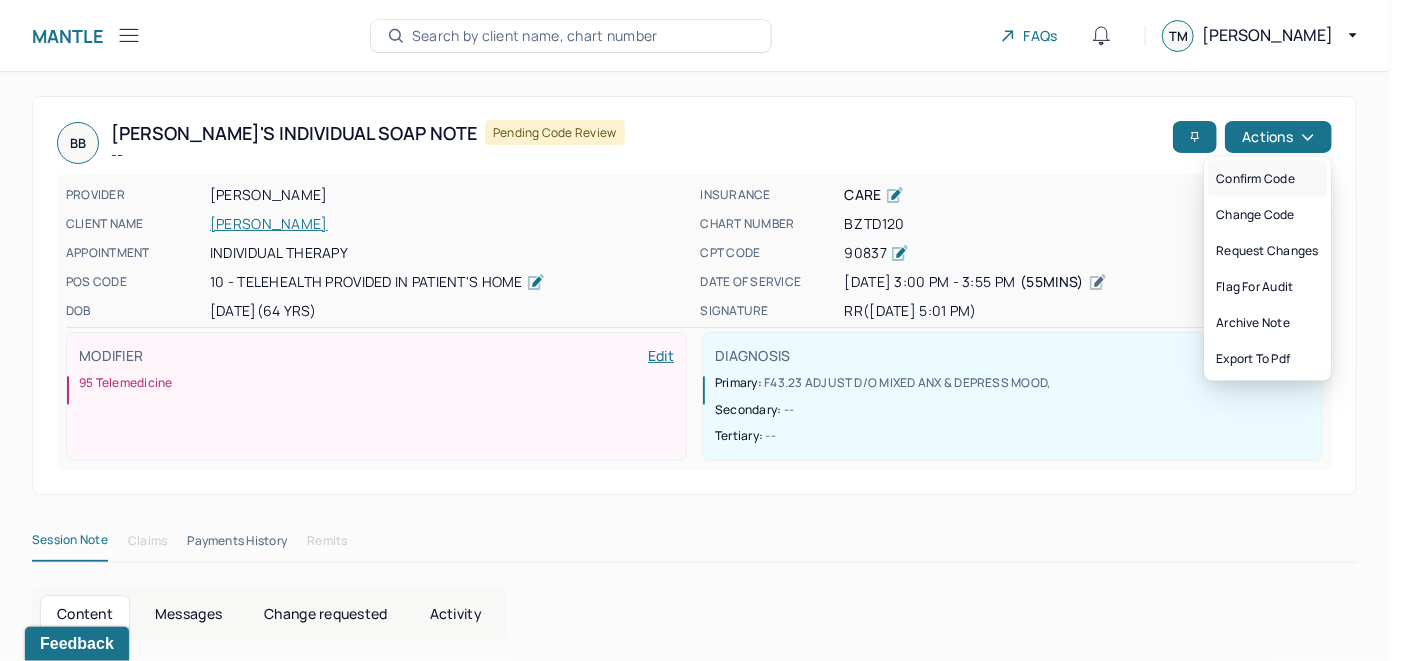 click on "Confirm code" at bounding box center (1267, 179) 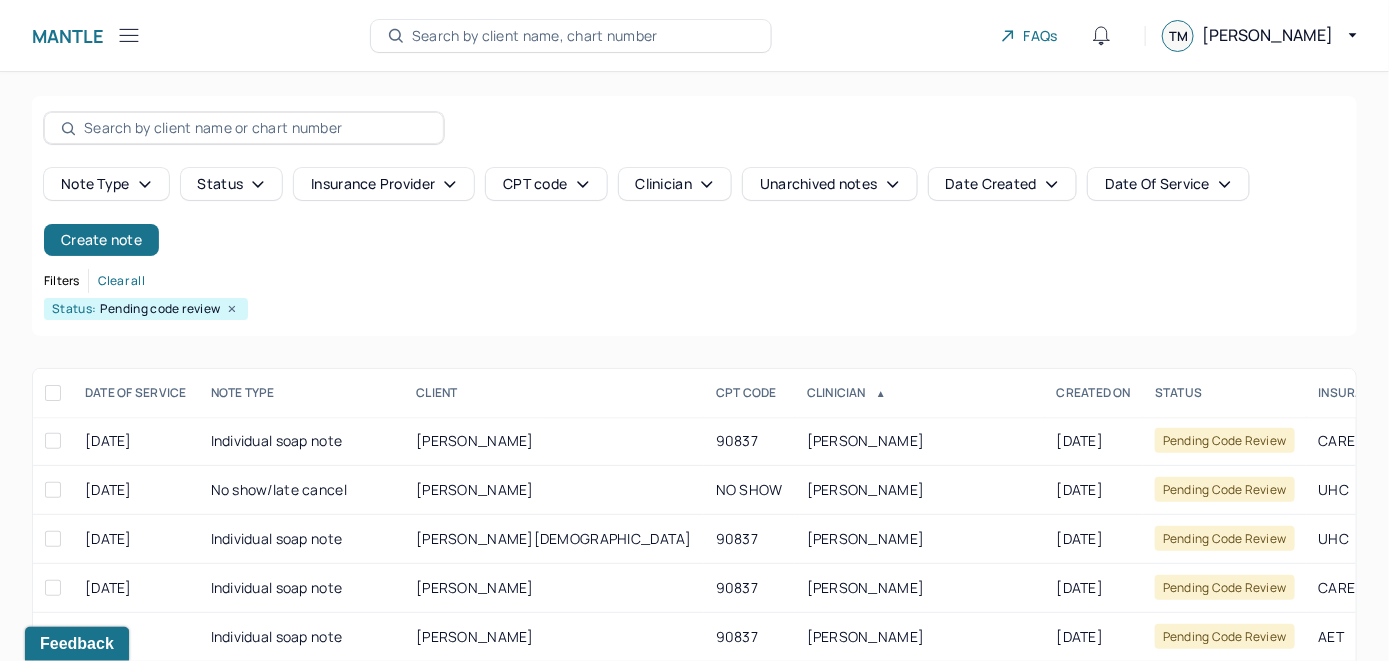 scroll, scrollTop: 259, scrollLeft: 0, axis: vertical 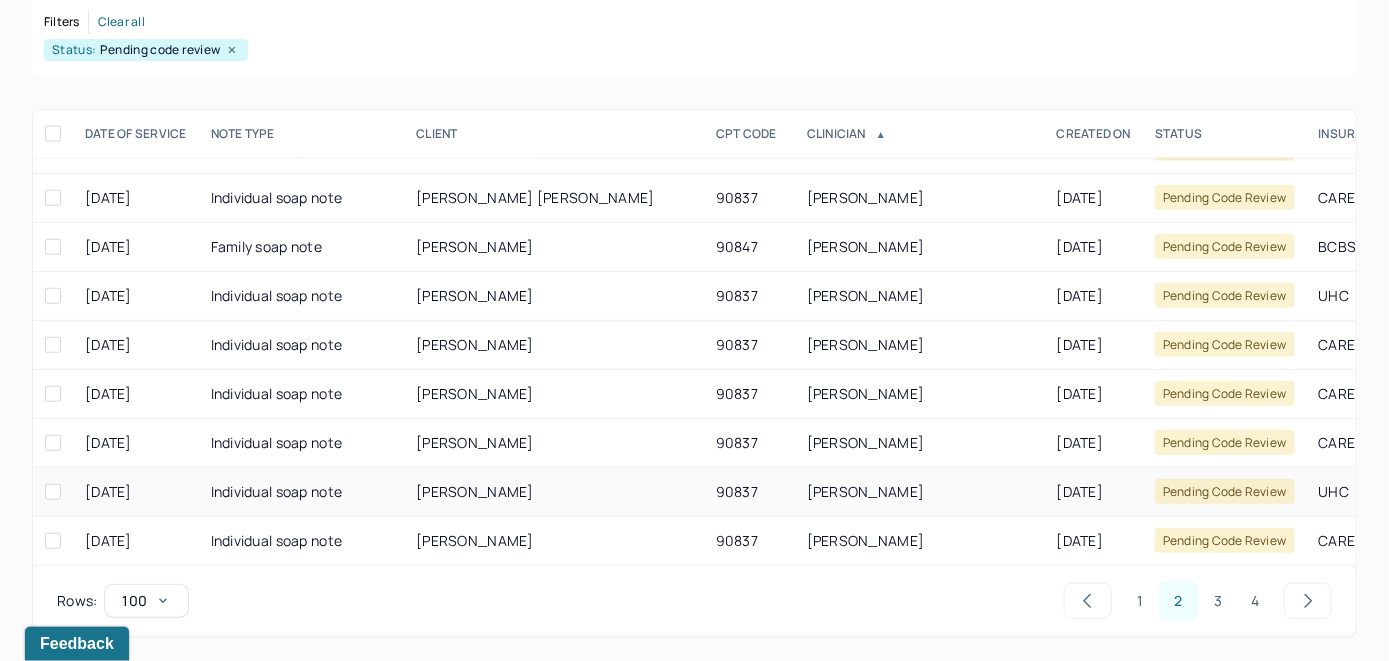 click on "[PERSON_NAME]" at bounding box center (475, 491) 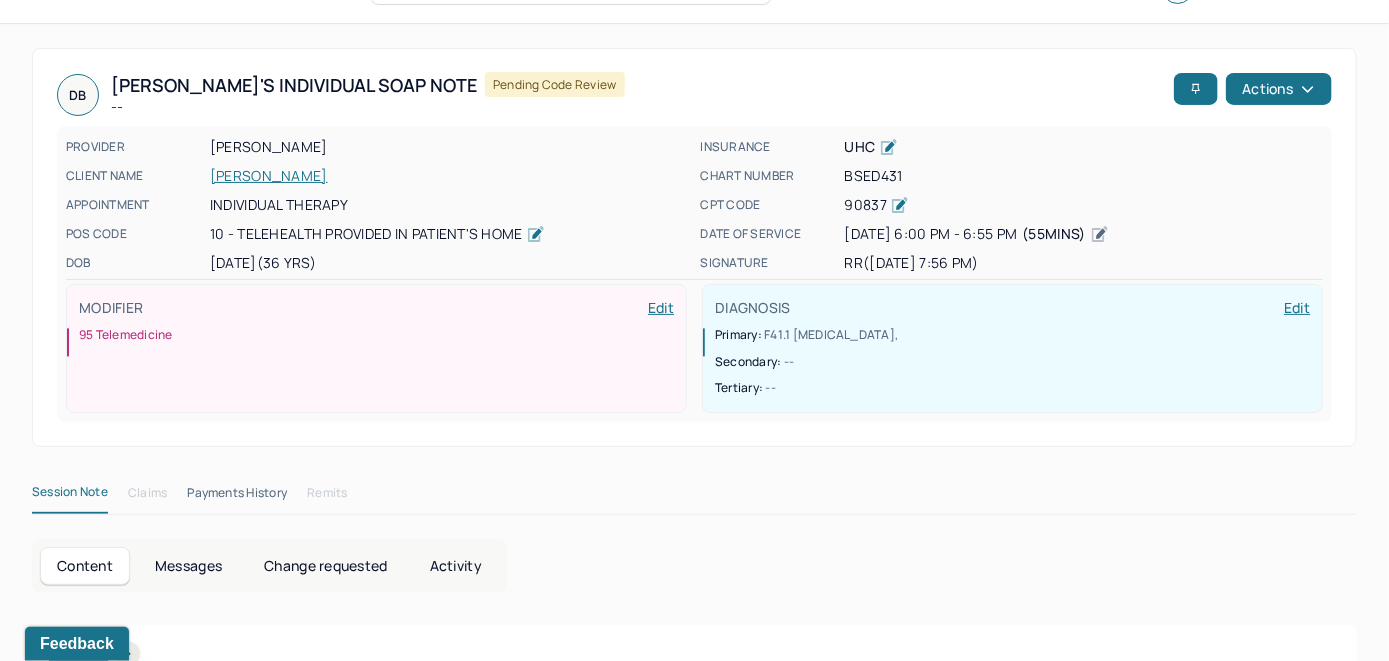 scroll, scrollTop: 0, scrollLeft: 0, axis: both 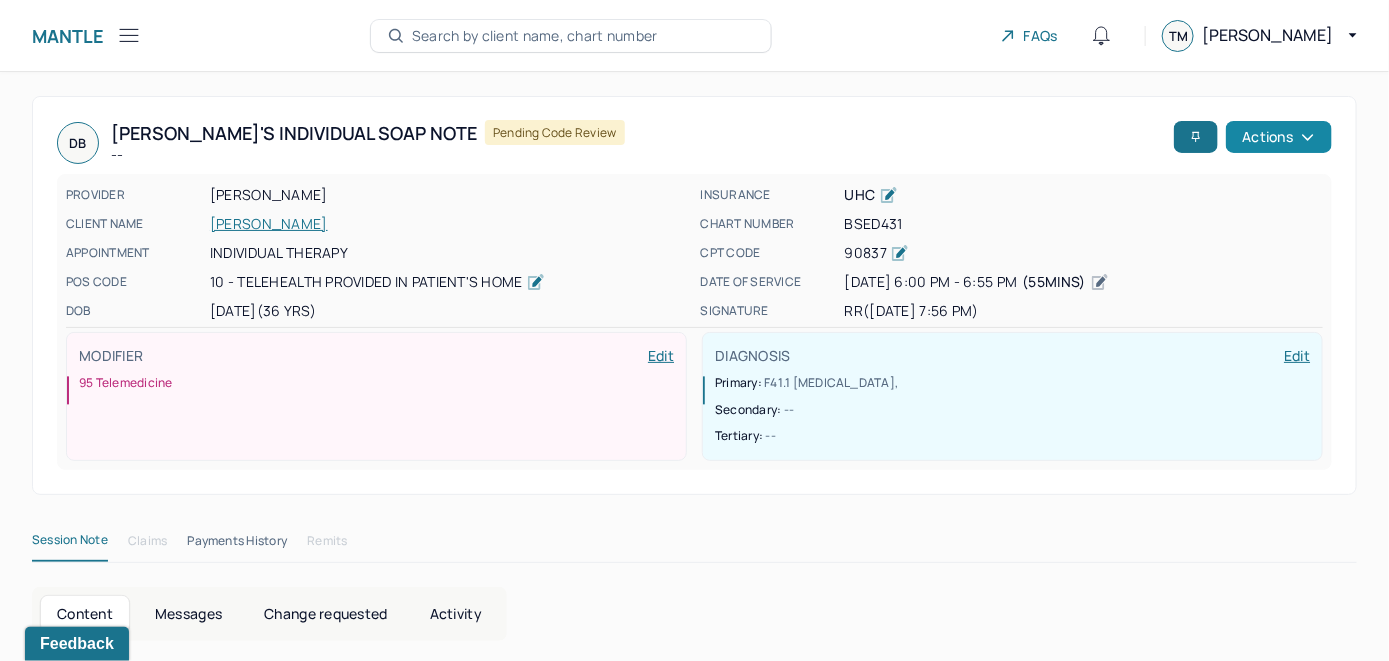 click 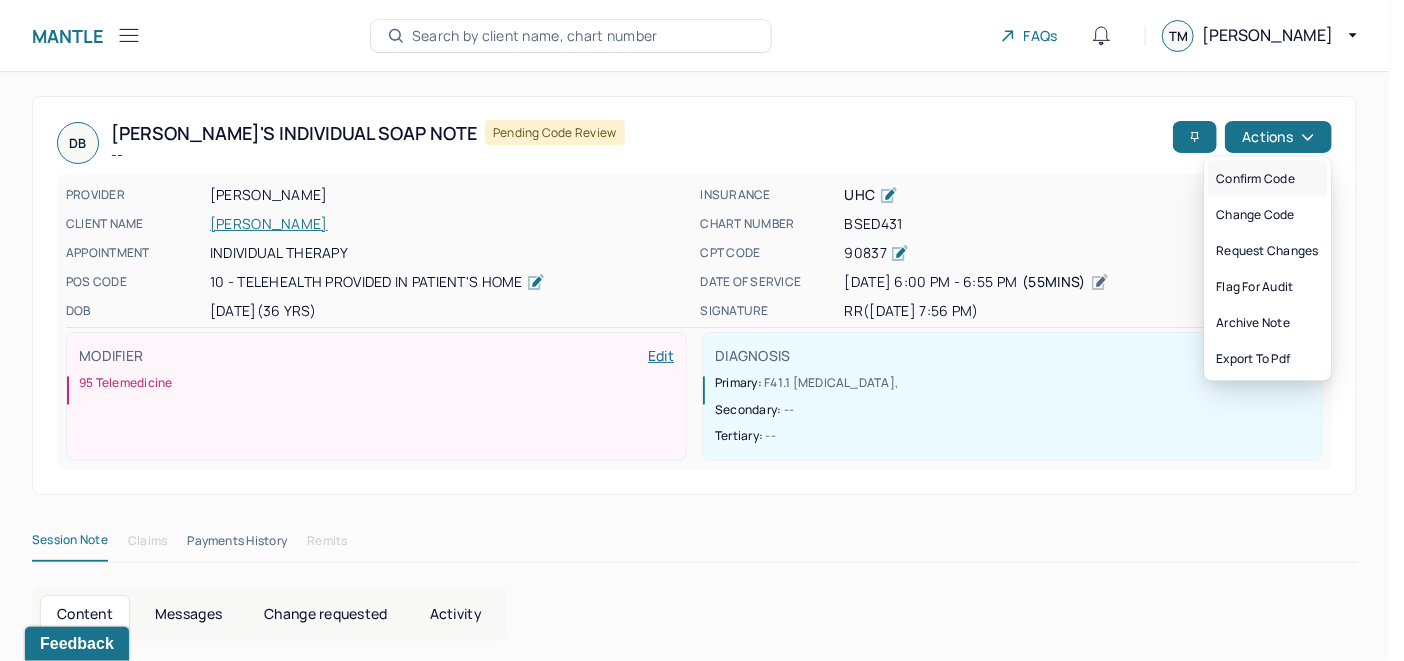 click on "Confirm code" at bounding box center [1267, 179] 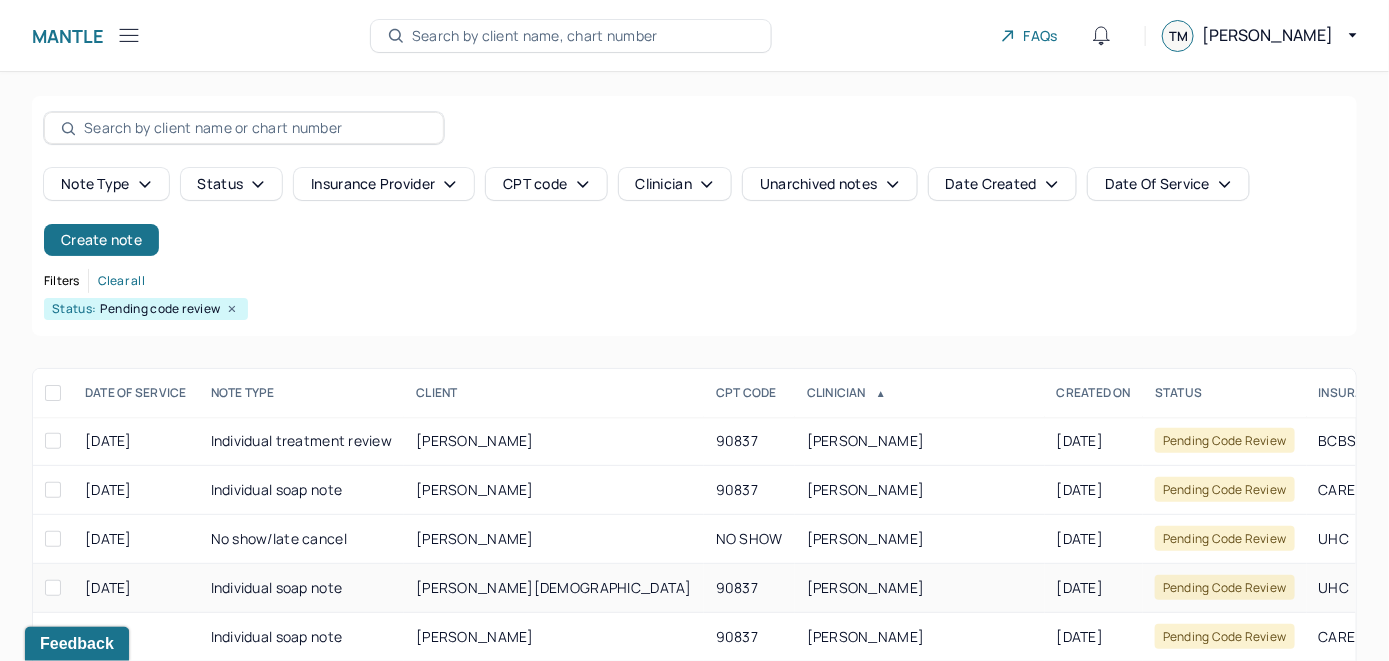 scroll, scrollTop: 259, scrollLeft: 0, axis: vertical 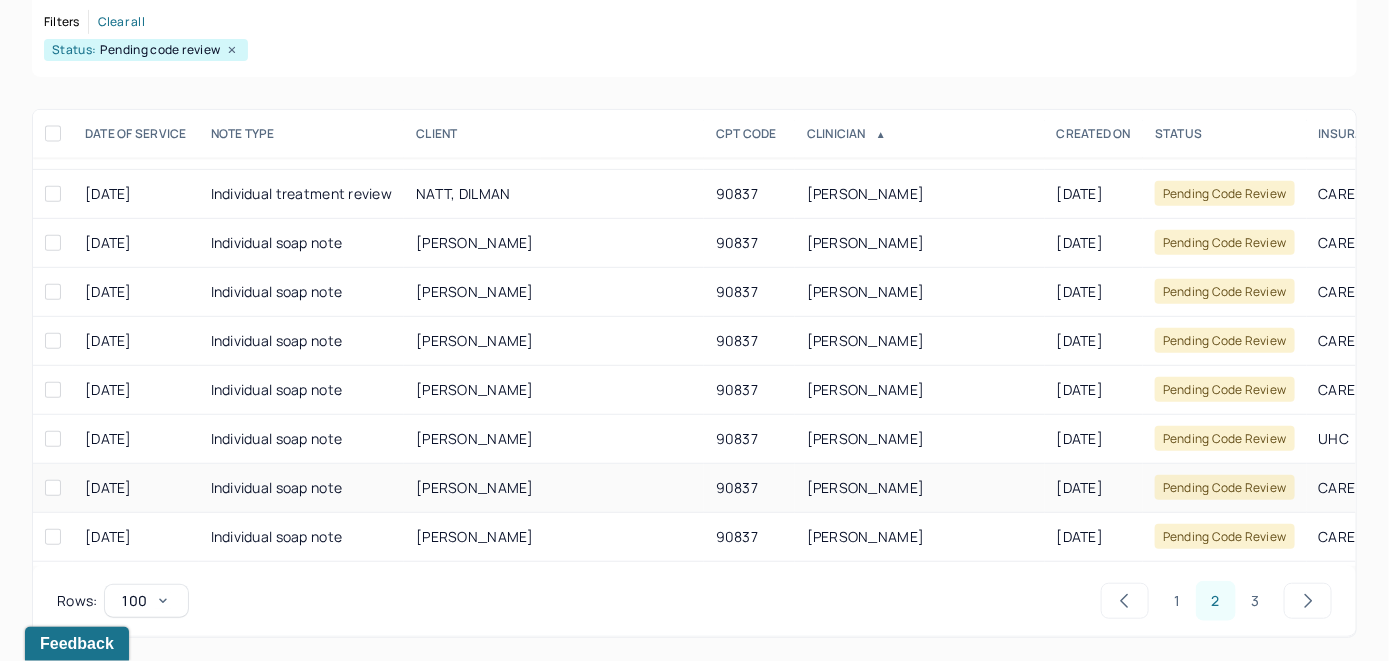 click on "[PERSON_NAME]" at bounding box center [475, 487] 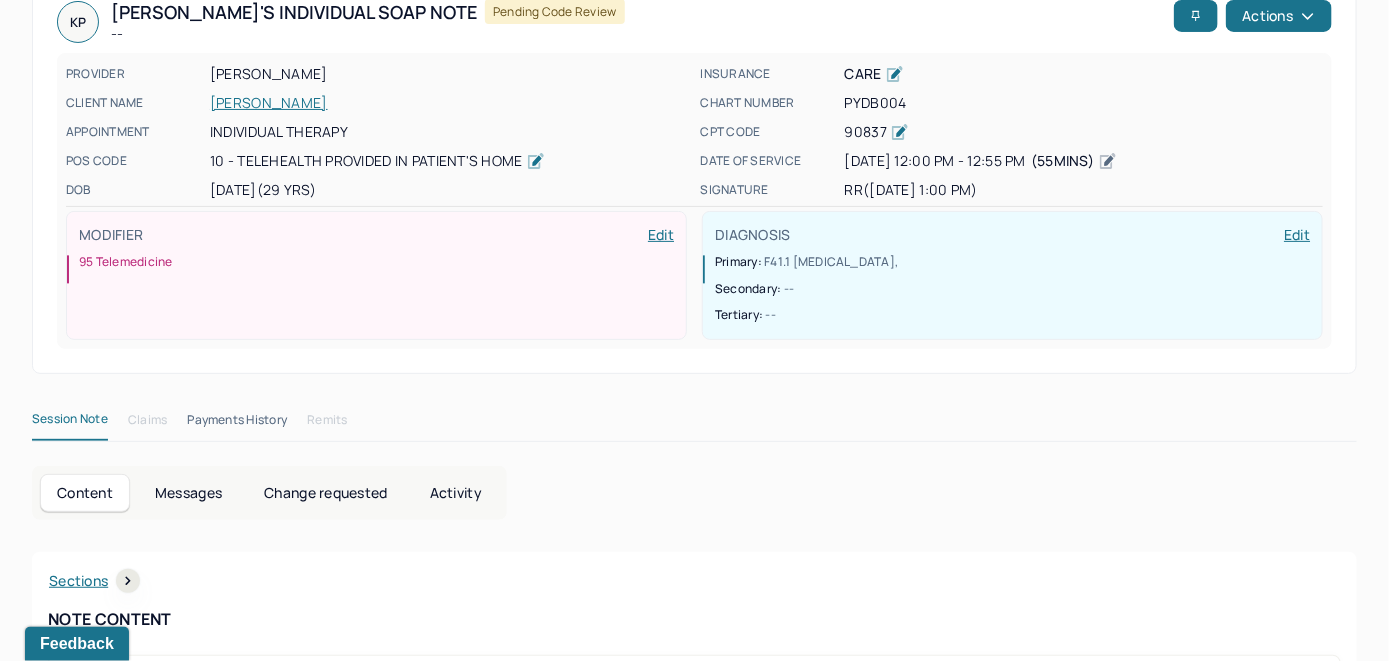 scroll, scrollTop: 0, scrollLeft: 0, axis: both 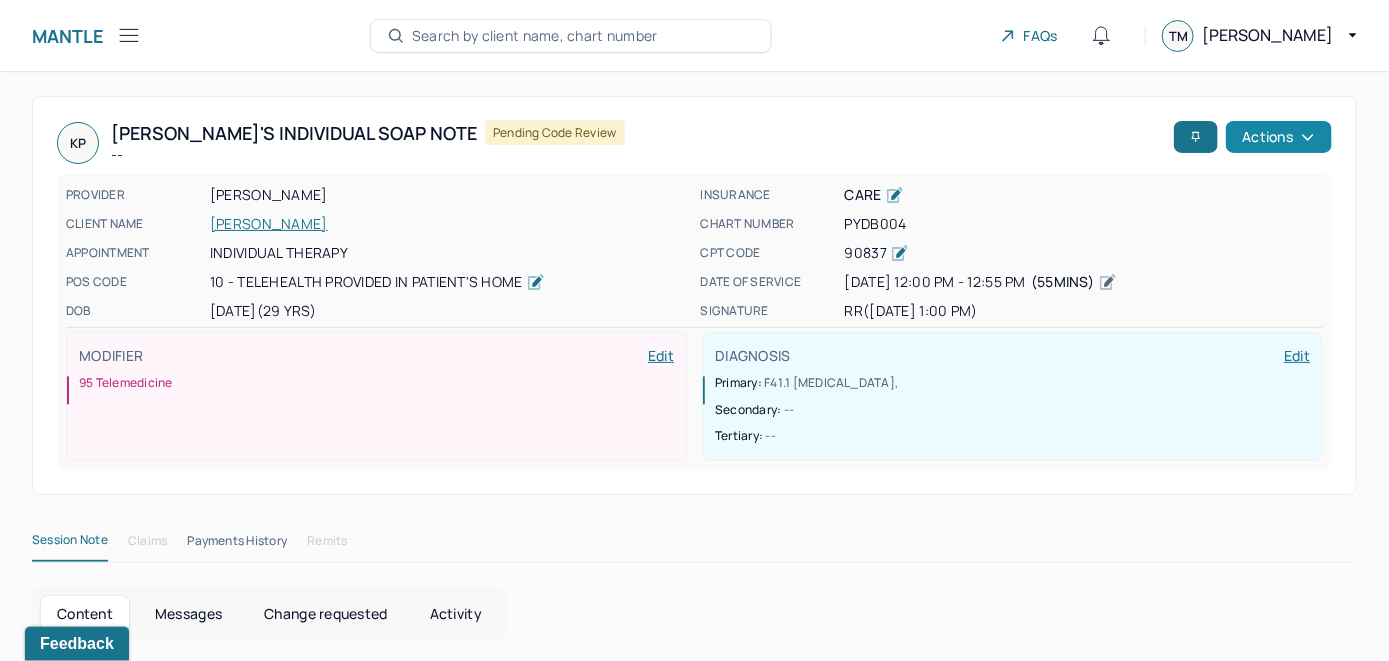 click on "Actions" at bounding box center [1279, 137] 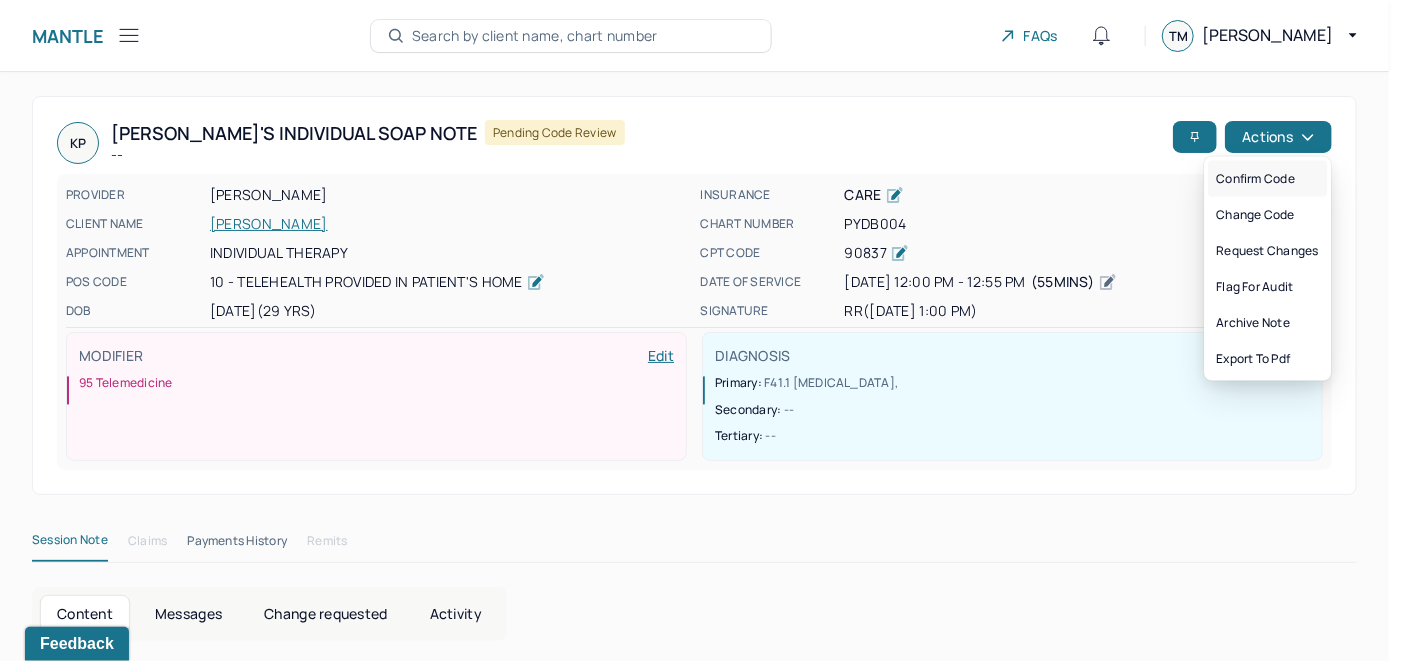 click on "Confirm code" at bounding box center [1267, 179] 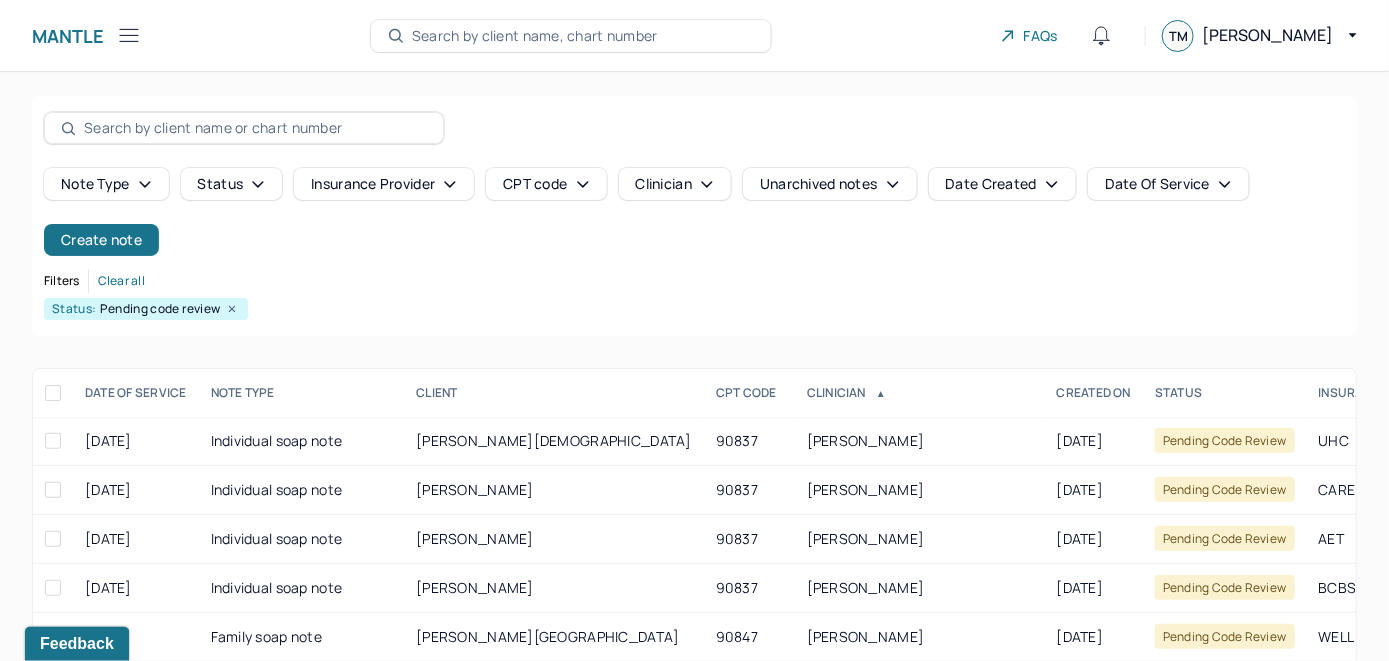 scroll, scrollTop: 259, scrollLeft: 0, axis: vertical 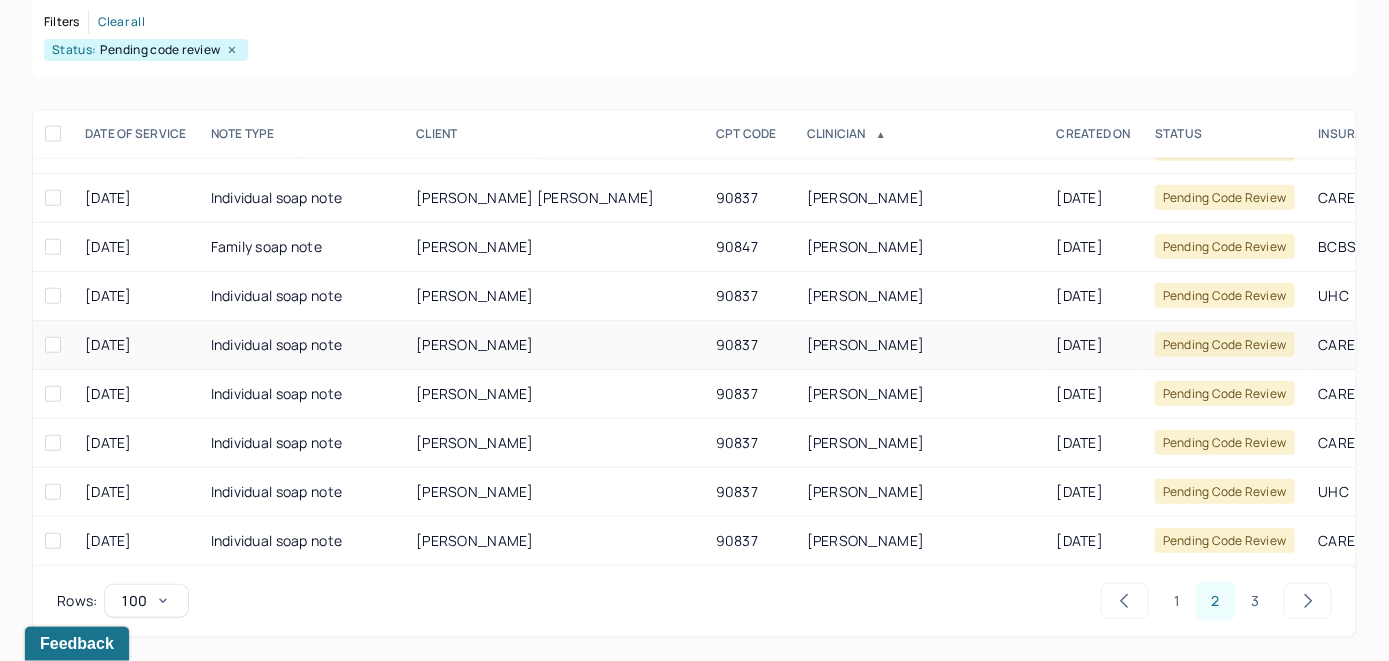 click on "[PERSON_NAME]" at bounding box center (475, 344) 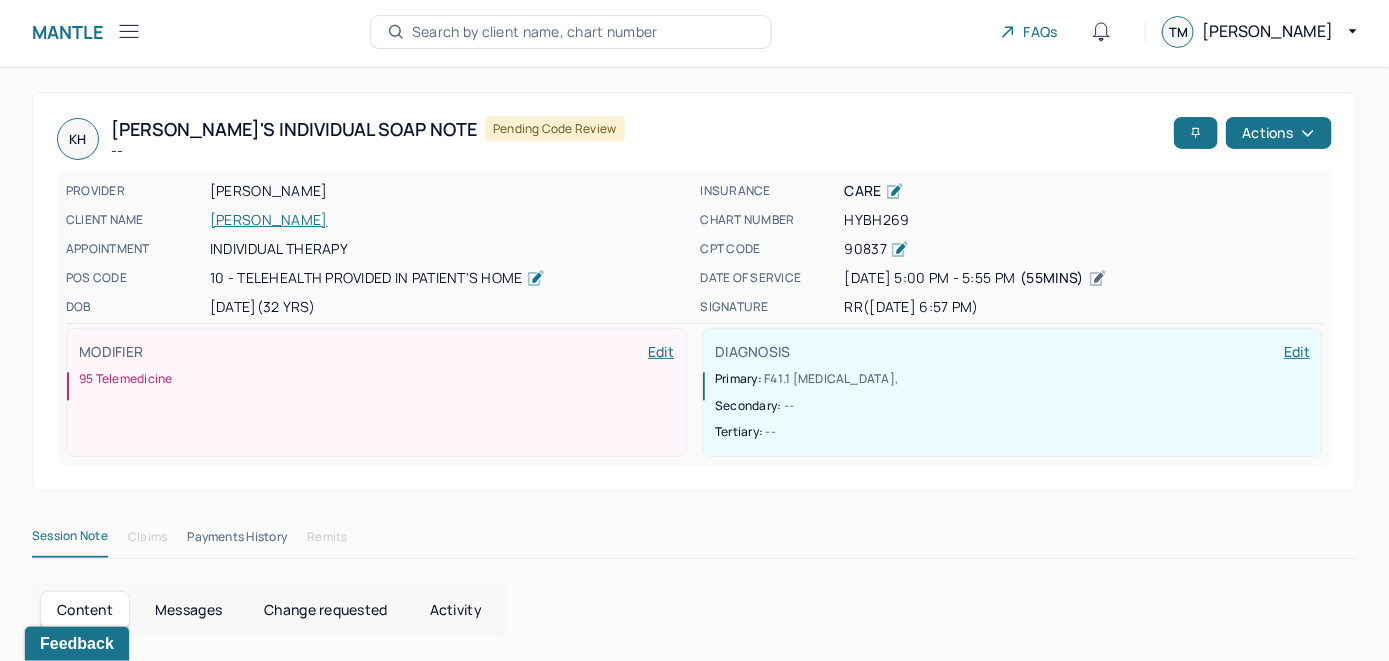 scroll, scrollTop: 0, scrollLeft: 0, axis: both 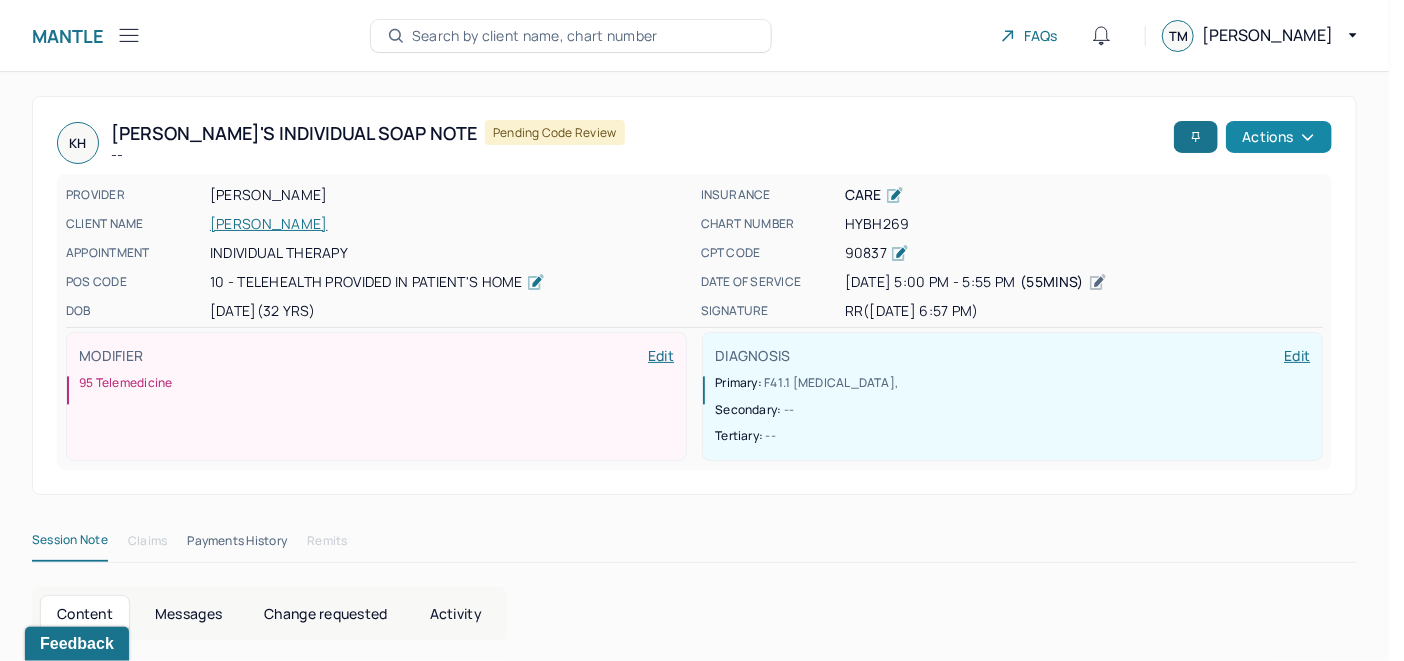 click on "Actions" at bounding box center (1279, 137) 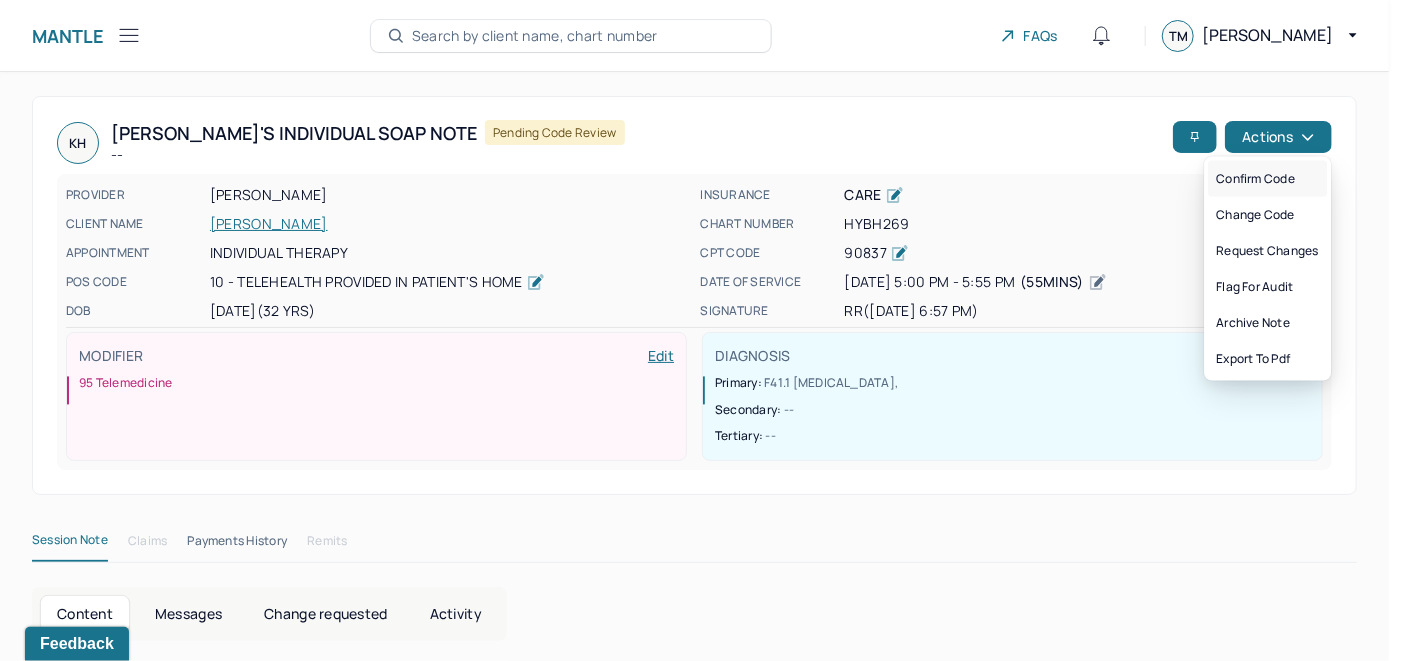 click on "Confirm code" at bounding box center [1267, 179] 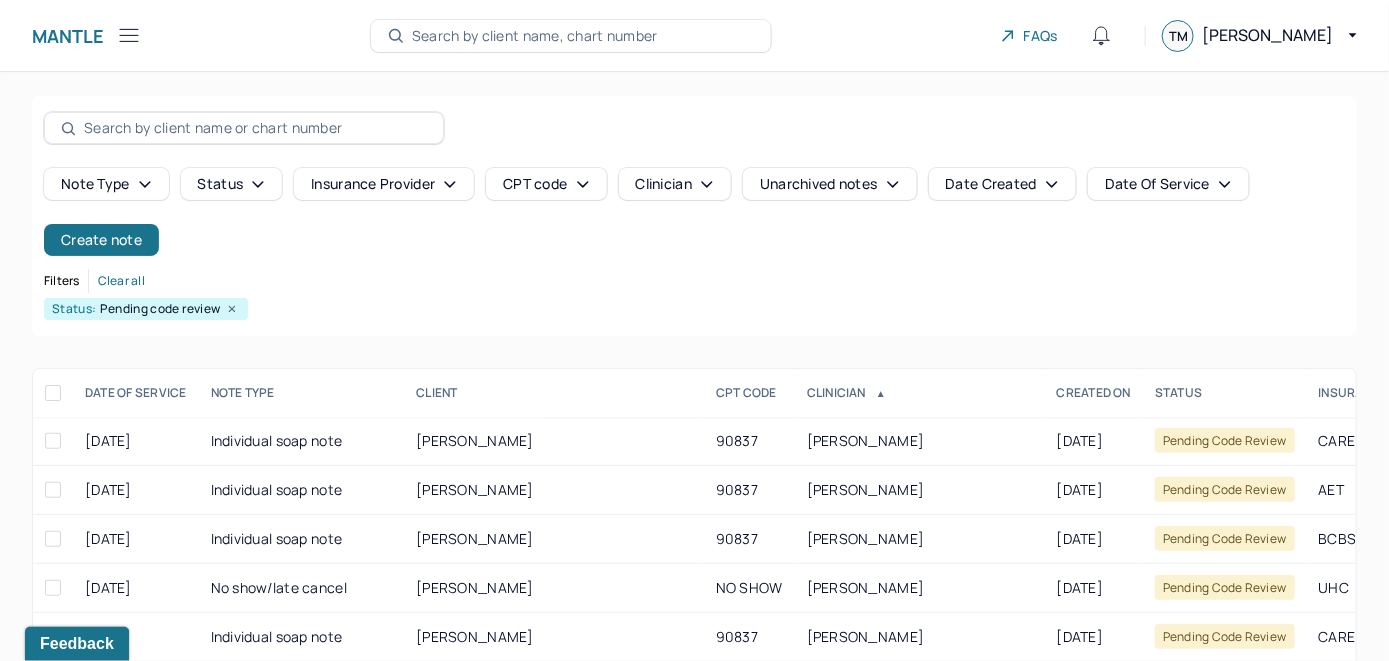 scroll, scrollTop: 259, scrollLeft: 0, axis: vertical 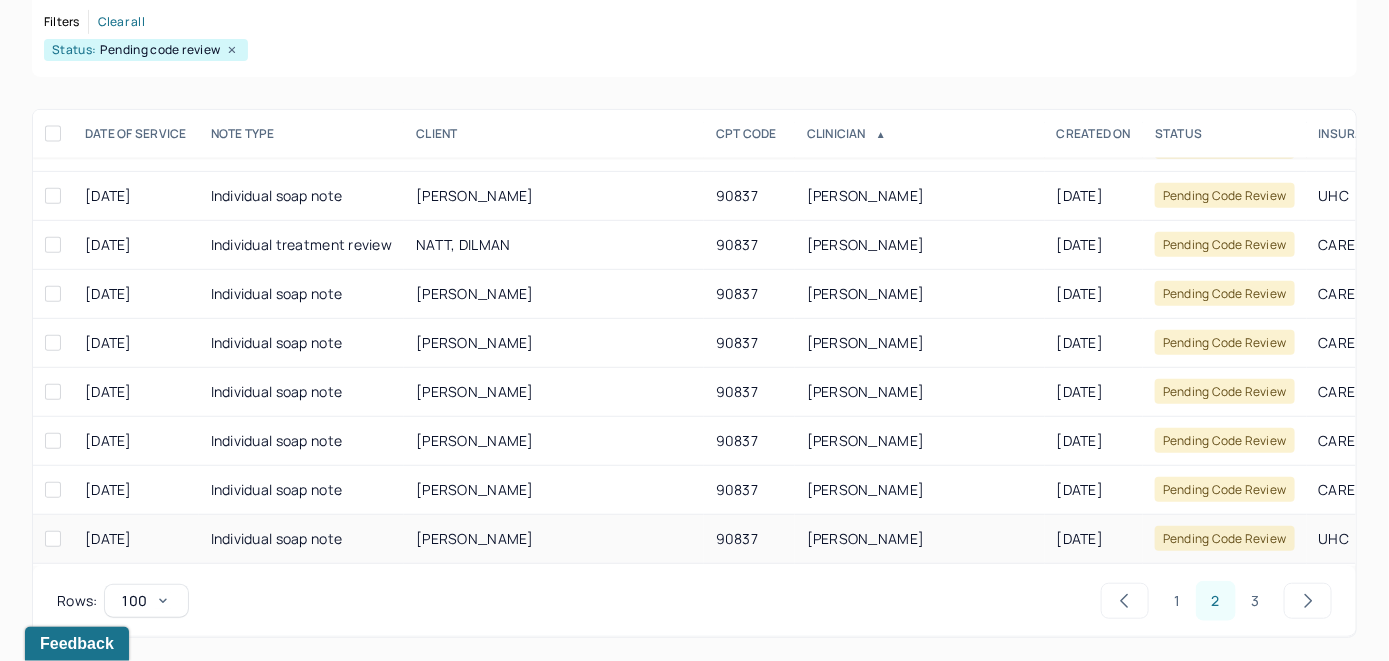 click on "[PERSON_NAME]" at bounding box center (475, 538) 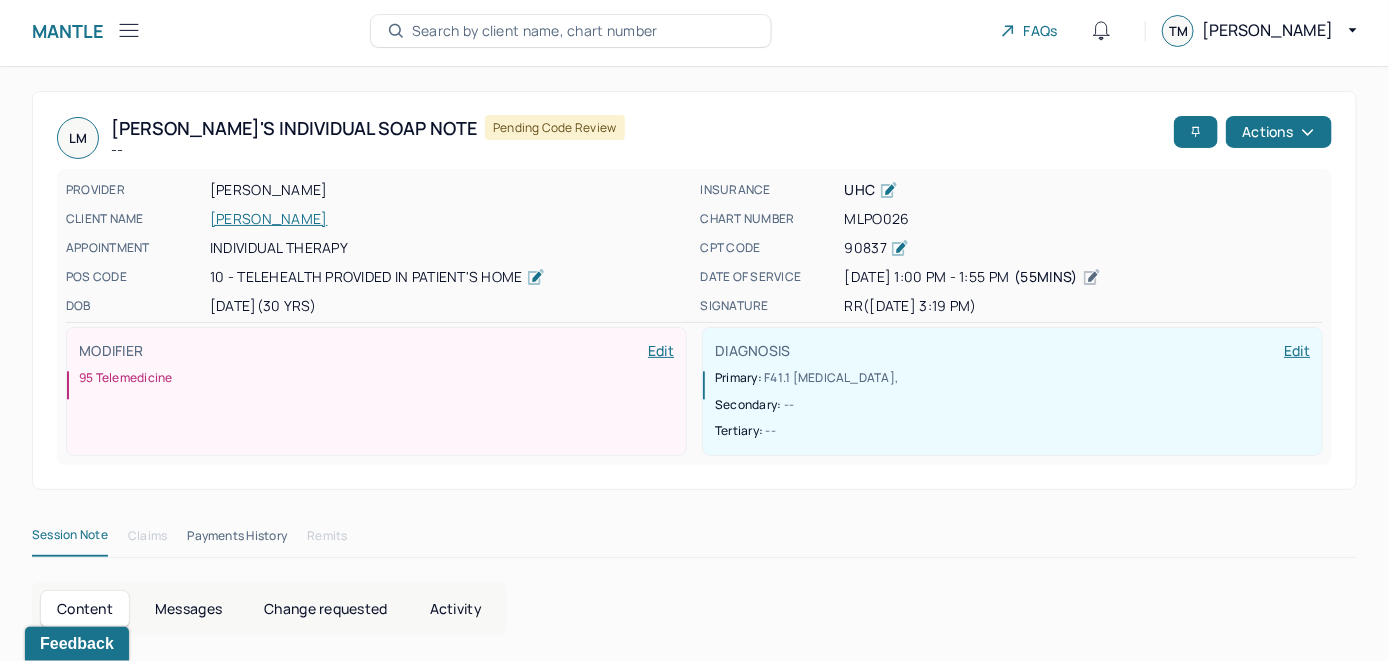 scroll, scrollTop: 0, scrollLeft: 0, axis: both 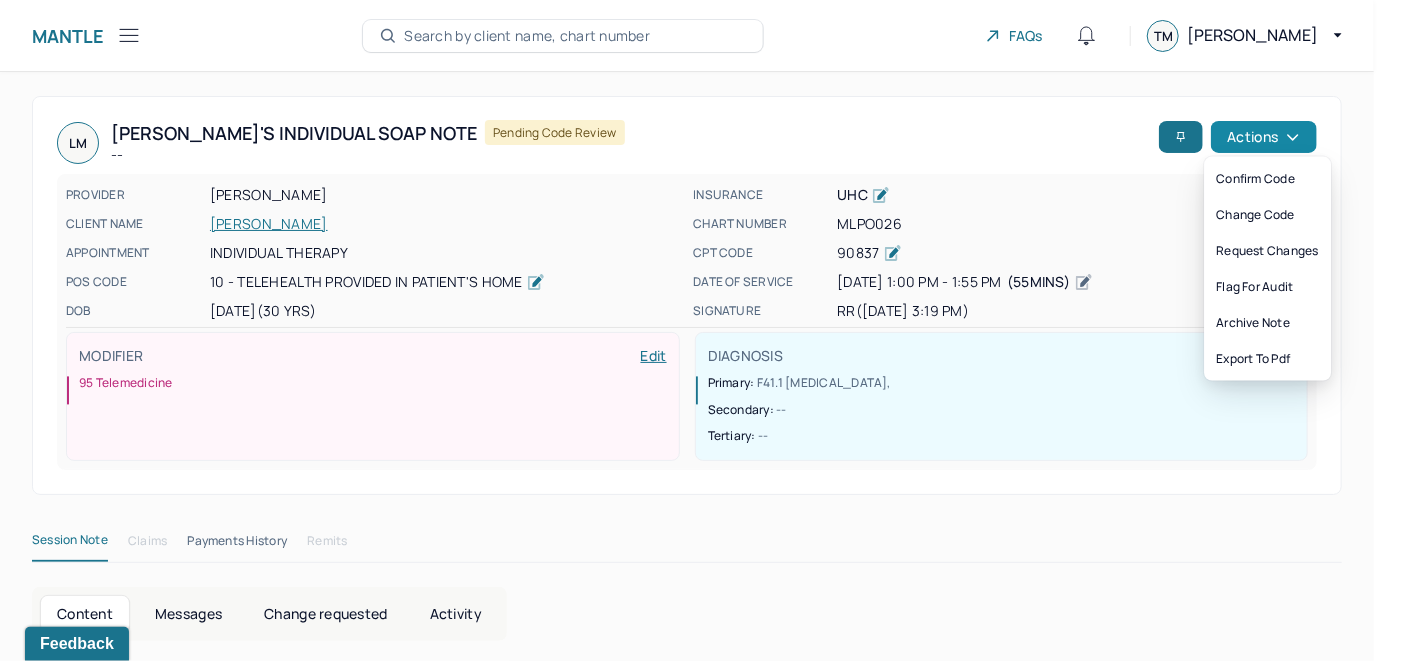 click 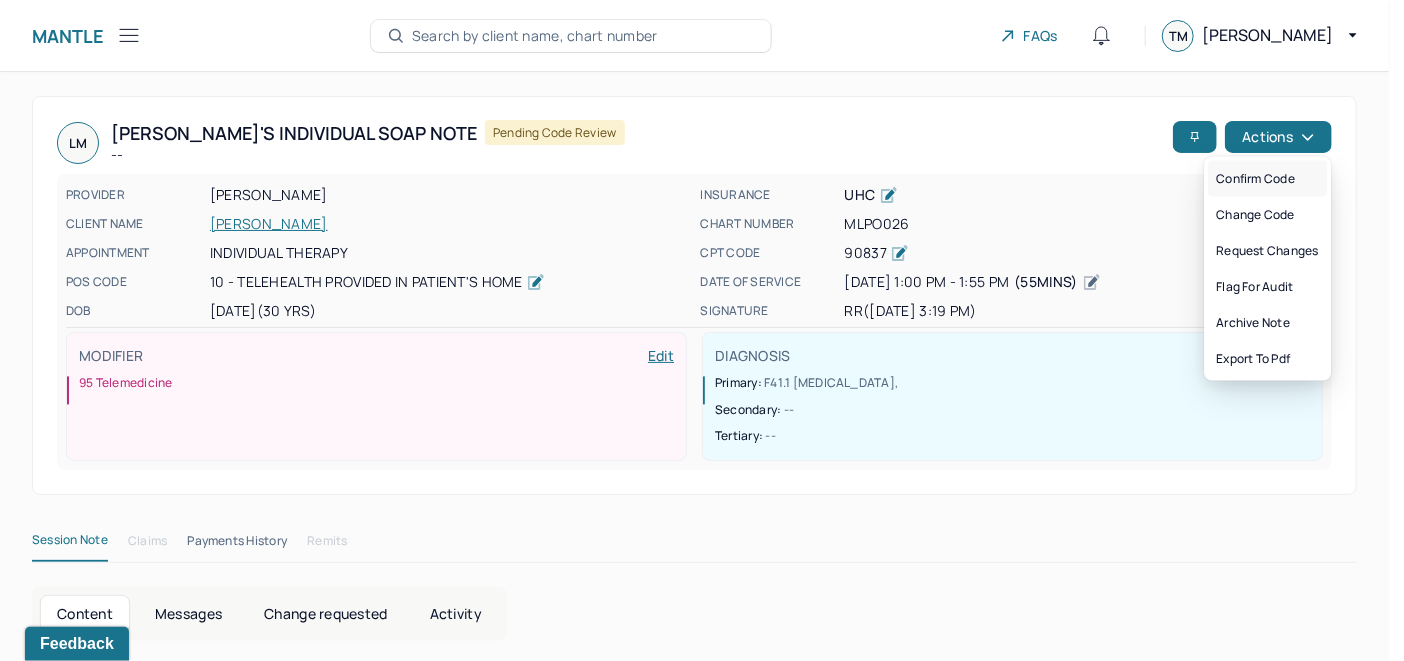 click on "Confirm code" at bounding box center [1267, 179] 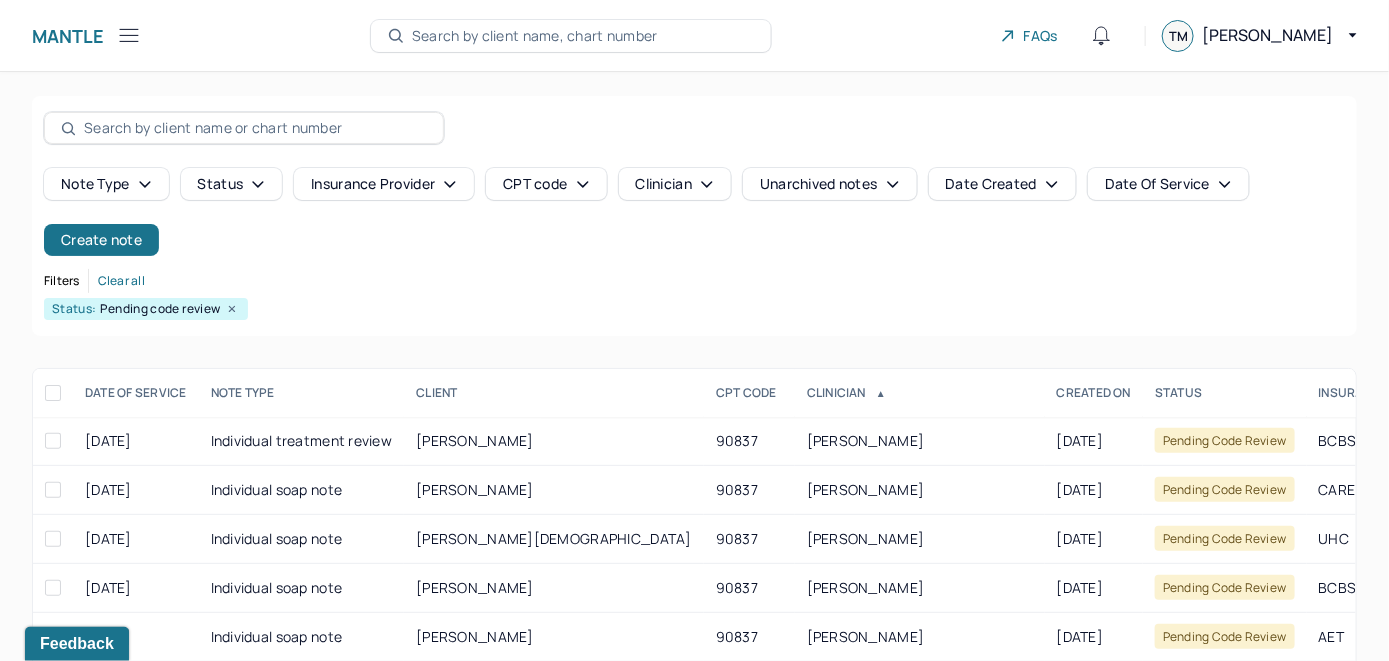 scroll, scrollTop: 259, scrollLeft: 0, axis: vertical 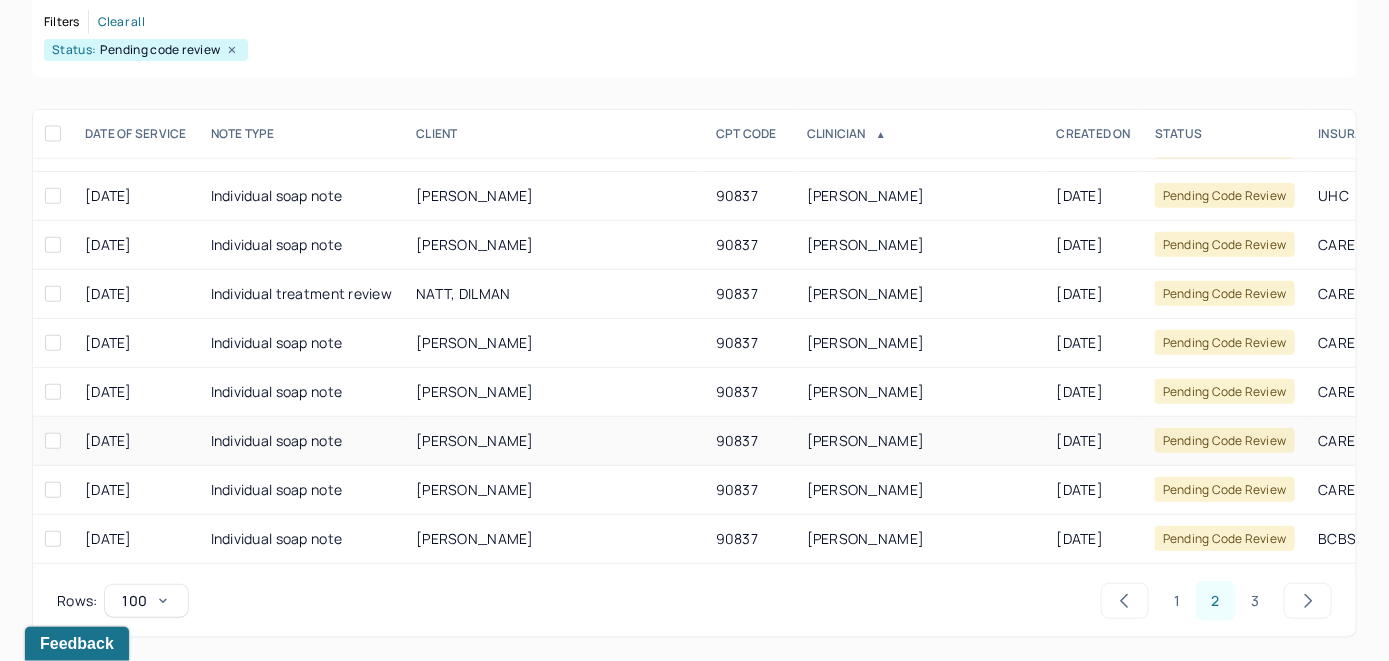 click on "[PERSON_NAME]" at bounding box center [475, 440] 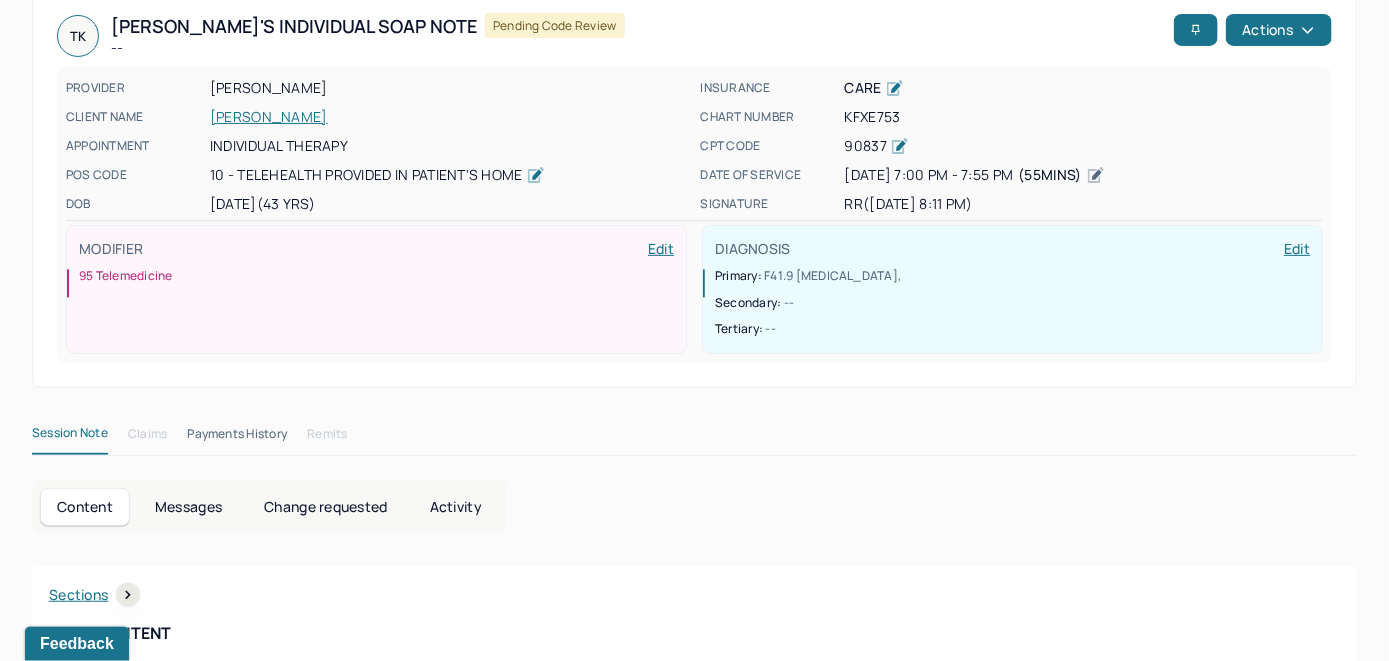 scroll, scrollTop: 0, scrollLeft: 0, axis: both 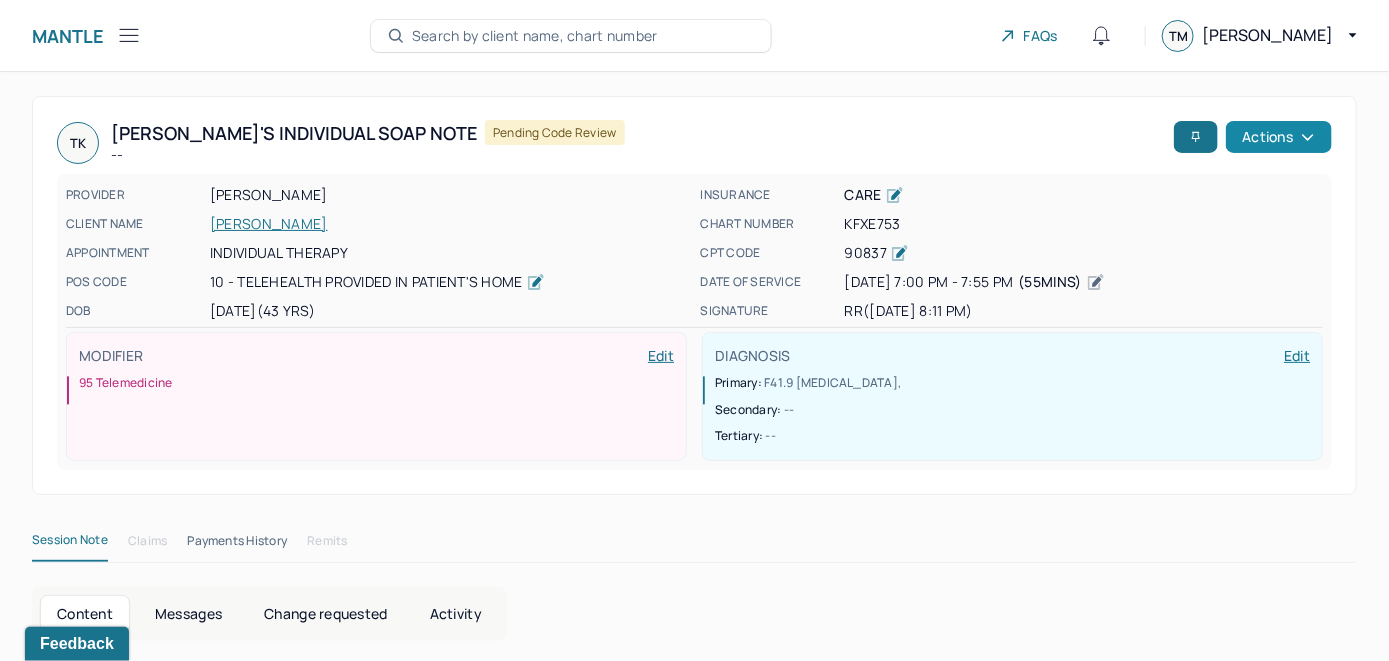 click on "Actions" at bounding box center (1279, 137) 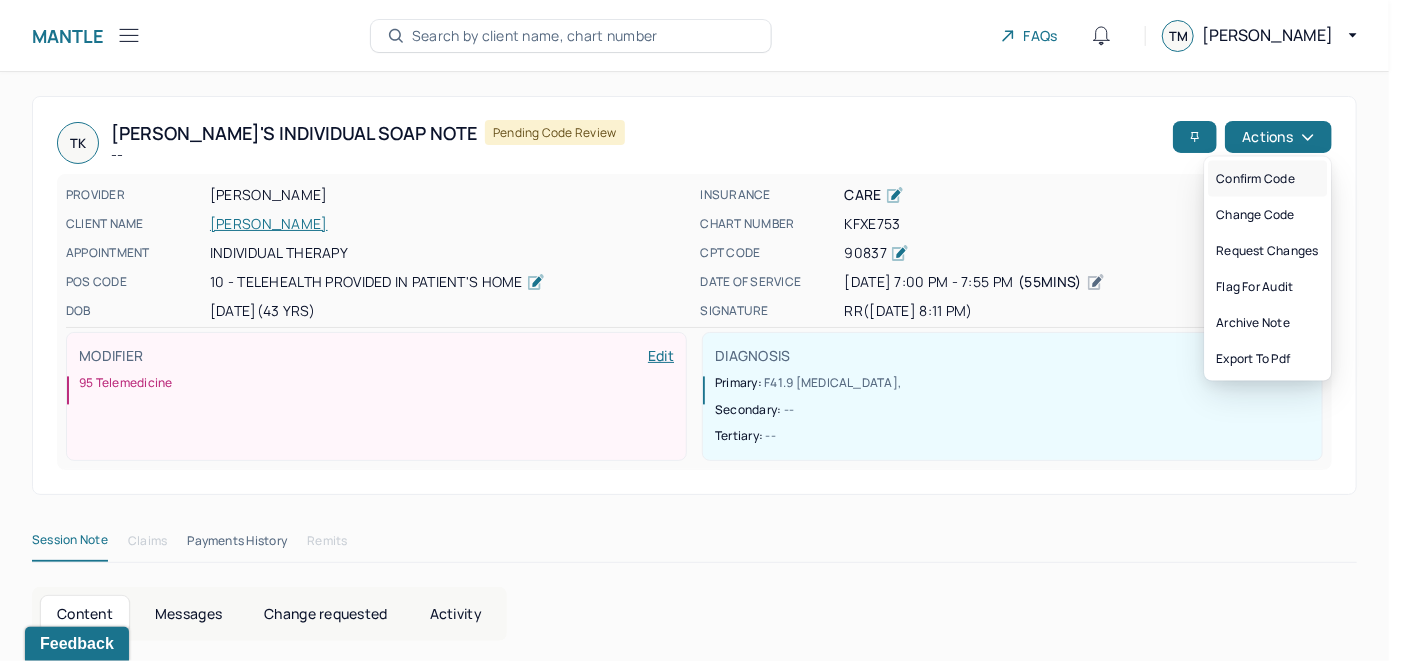 click on "Confirm code" at bounding box center [1267, 179] 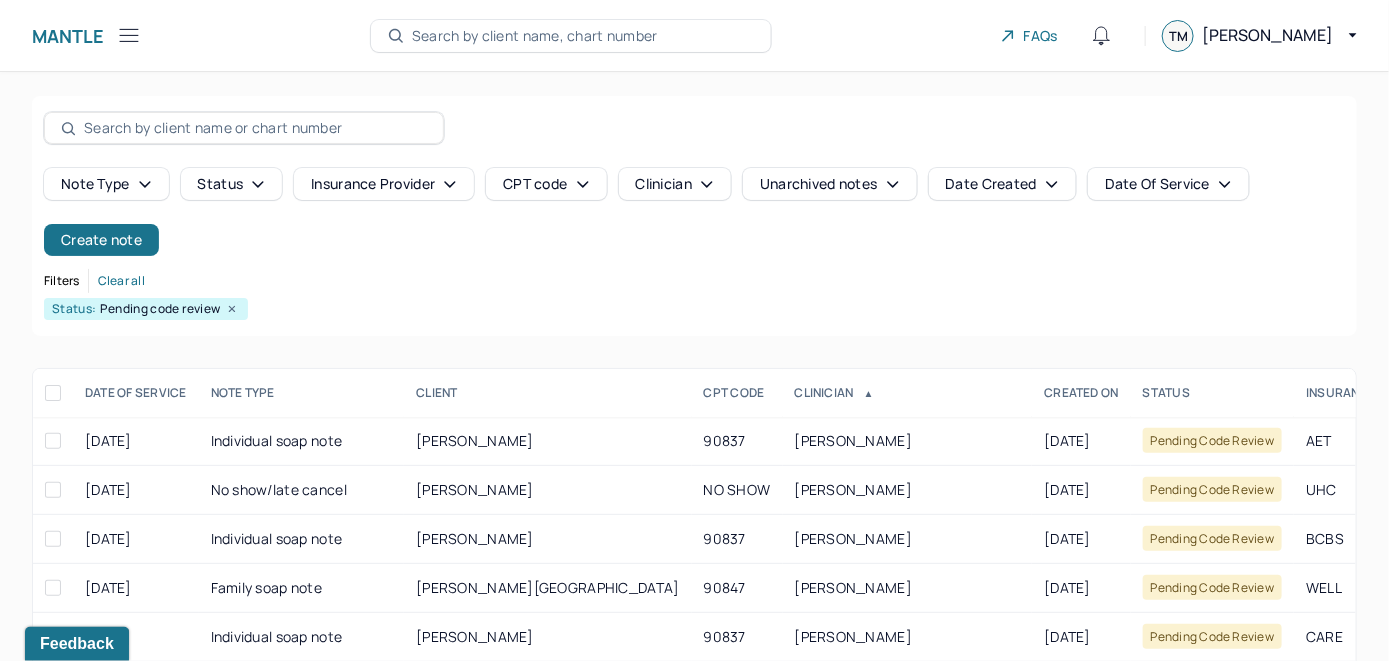 scroll, scrollTop: 259, scrollLeft: 0, axis: vertical 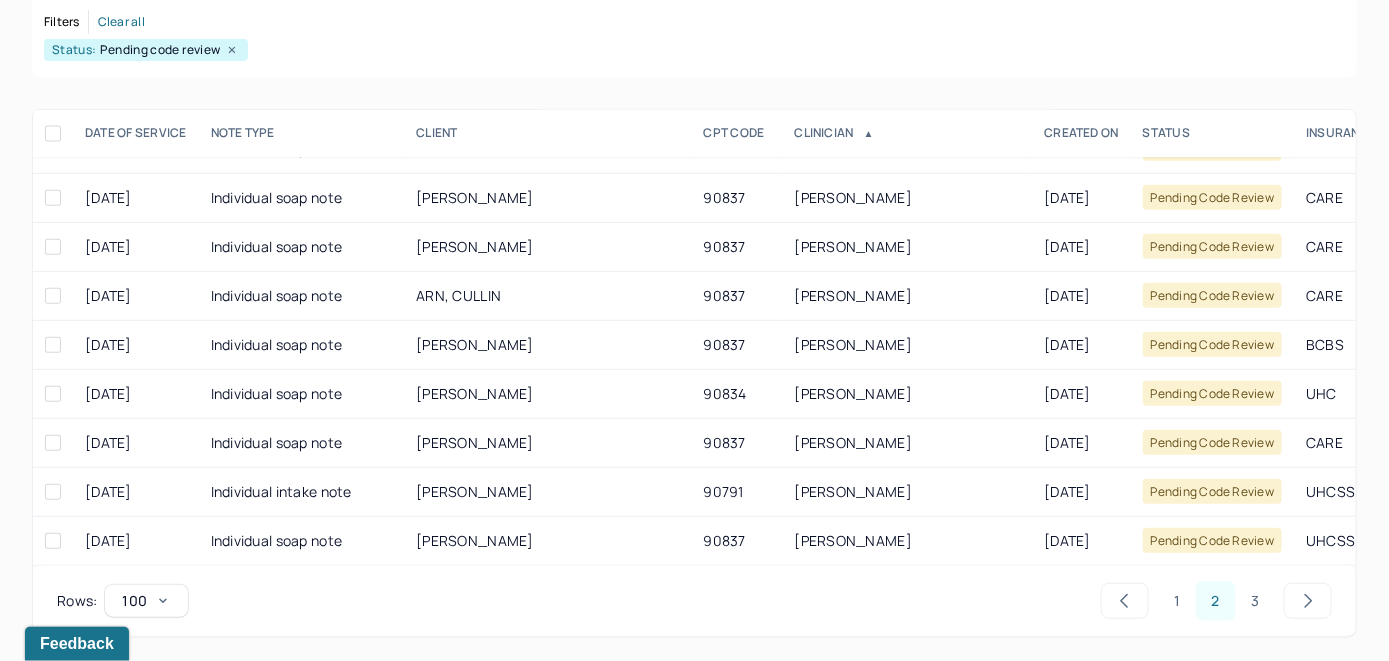 click on "3" at bounding box center [1255, 601] 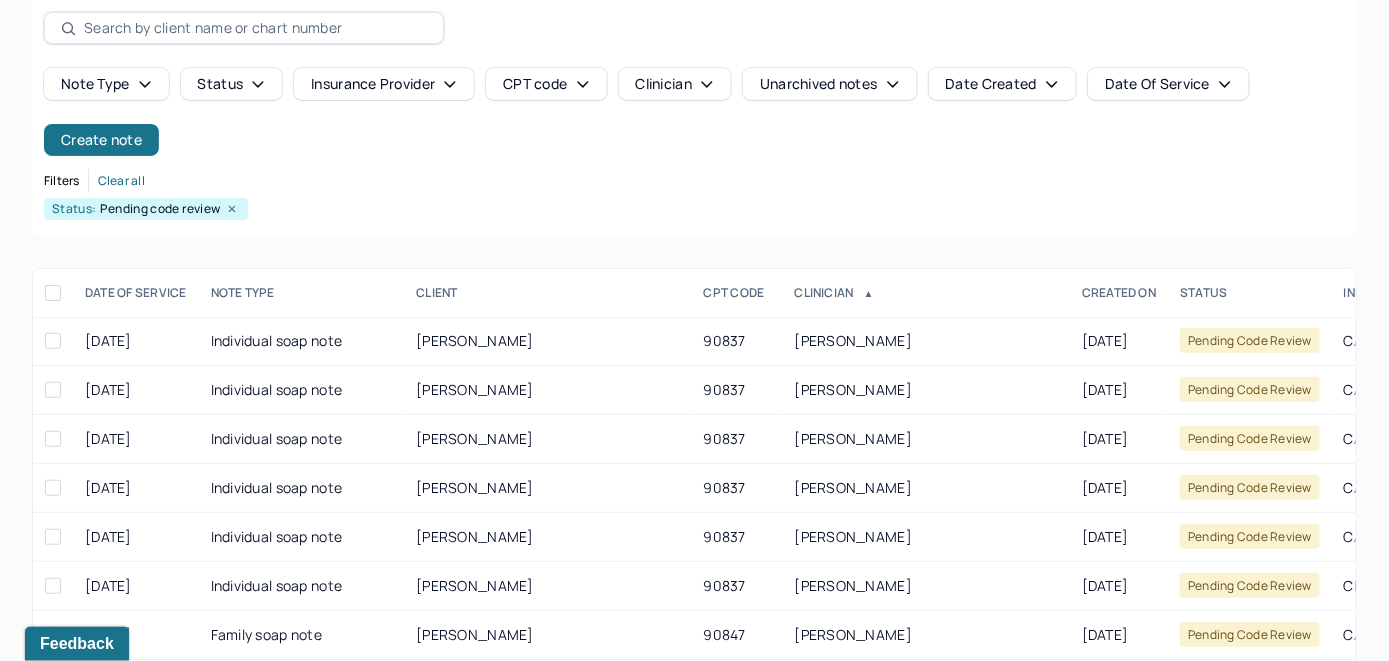 scroll, scrollTop: 259, scrollLeft: 0, axis: vertical 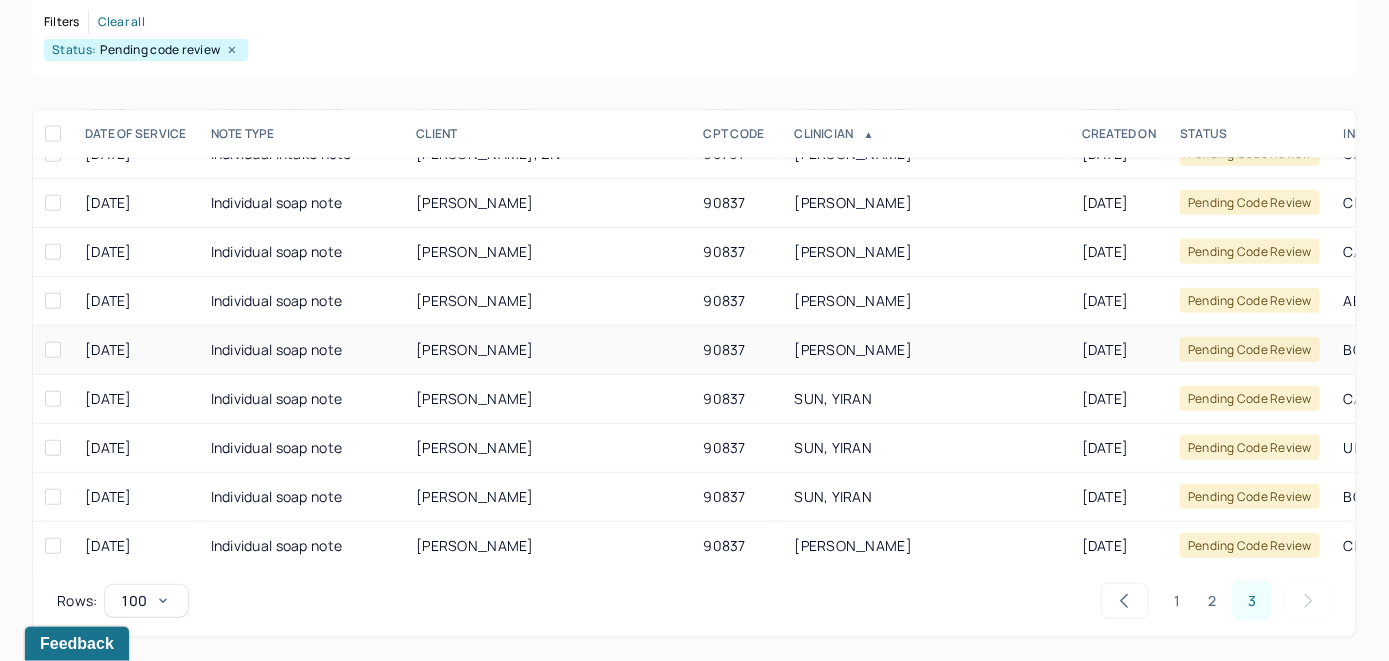 click on "[PERSON_NAME]" at bounding box center [475, 349] 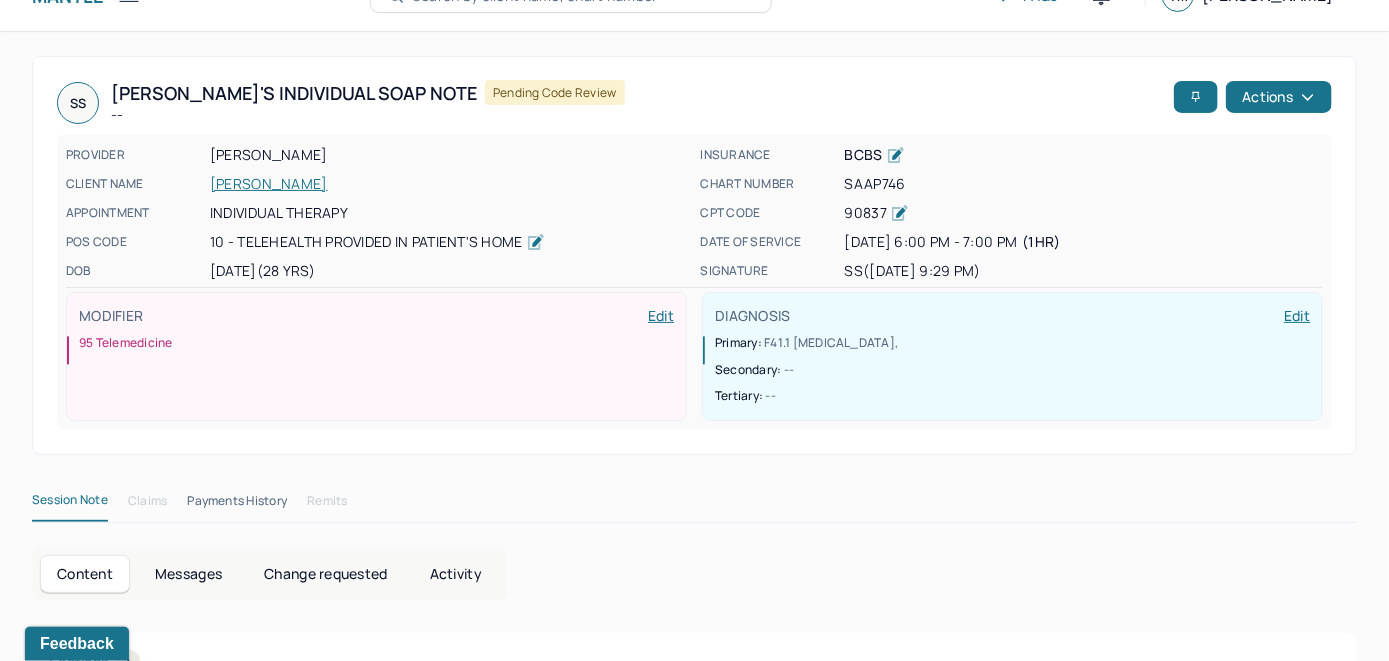 scroll, scrollTop: 0, scrollLeft: 0, axis: both 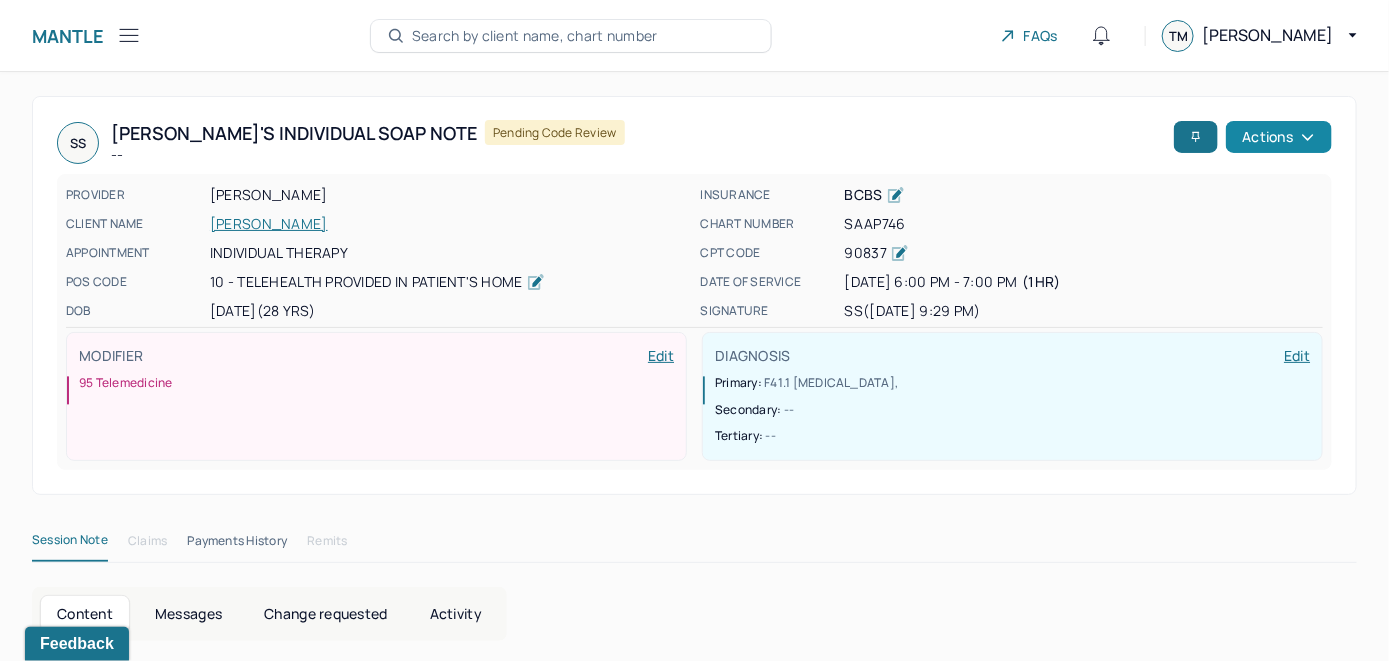 click on "Actions" at bounding box center [1279, 137] 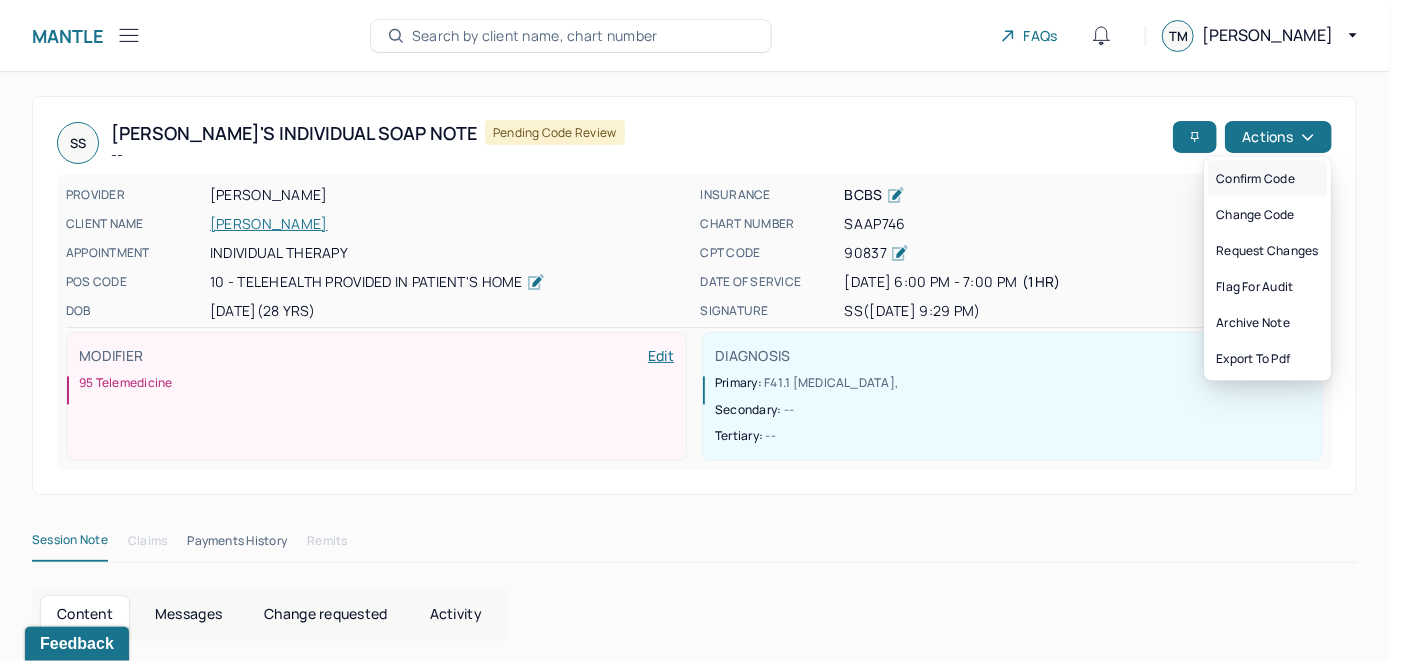 click on "Confirm code" at bounding box center (1267, 179) 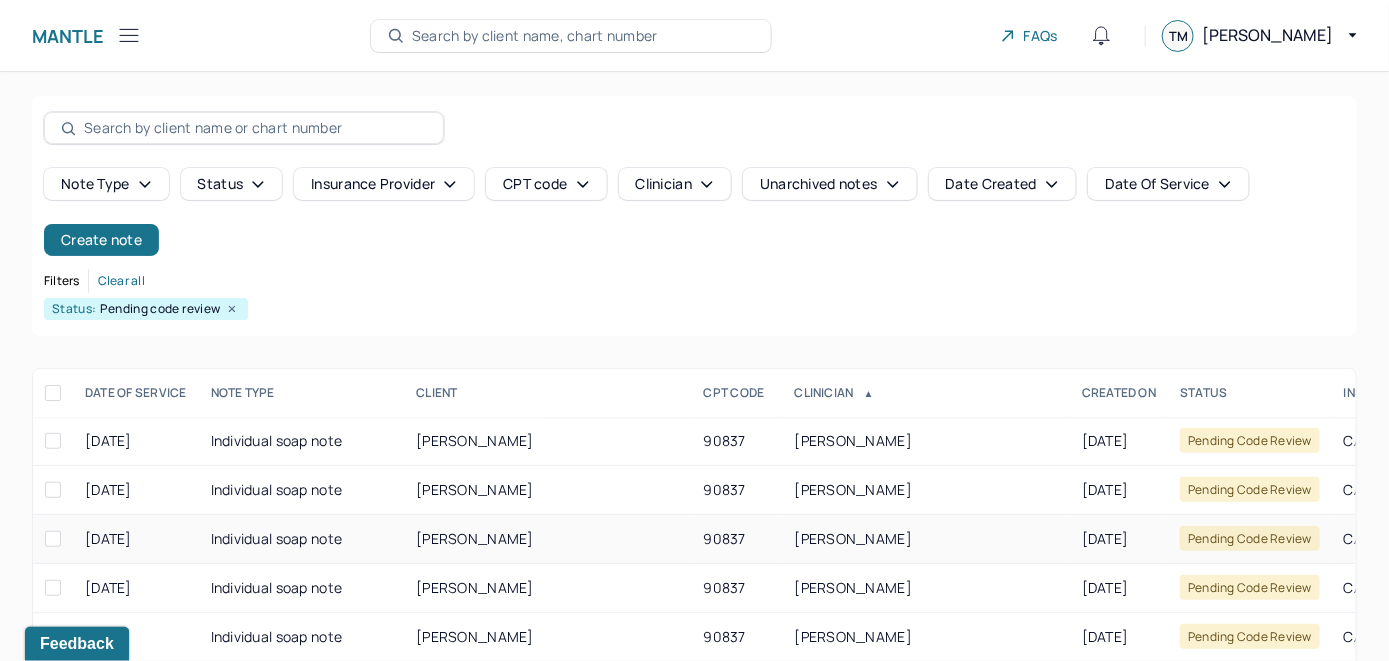 scroll, scrollTop: 259, scrollLeft: 0, axis: vertical 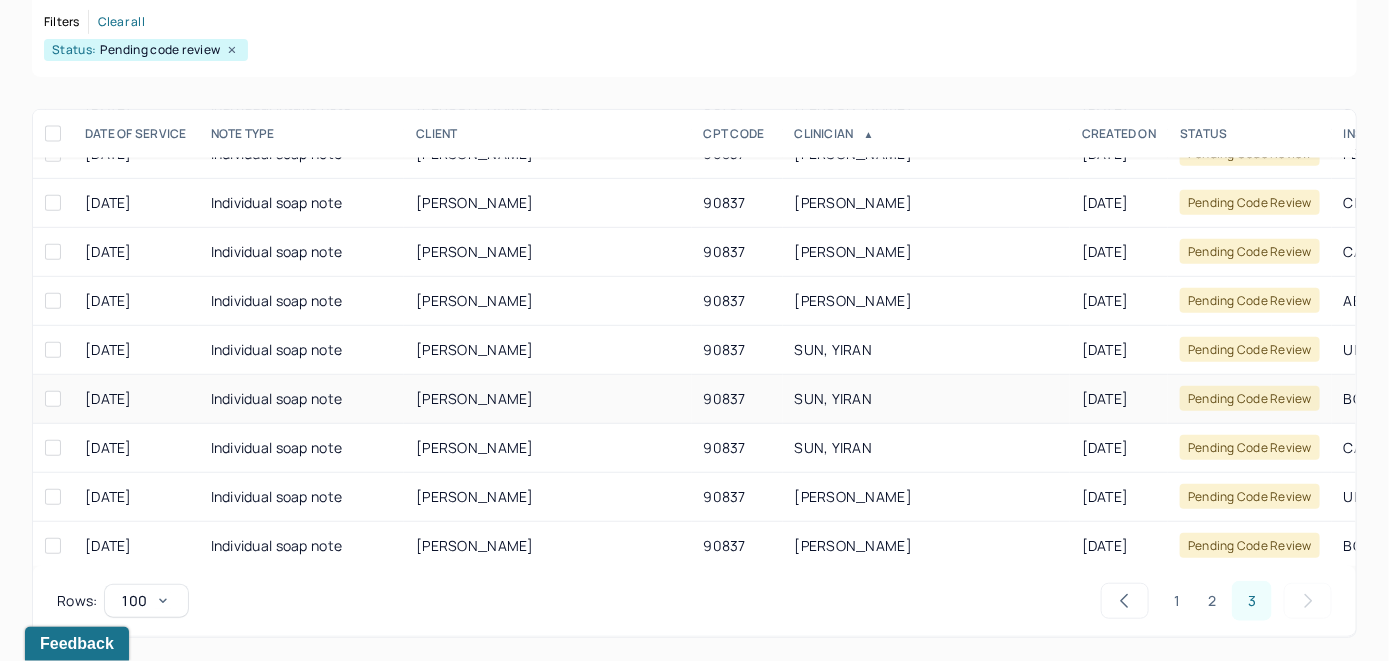 click on "[PERSON_NAME]" at bounding box center [475, 398] 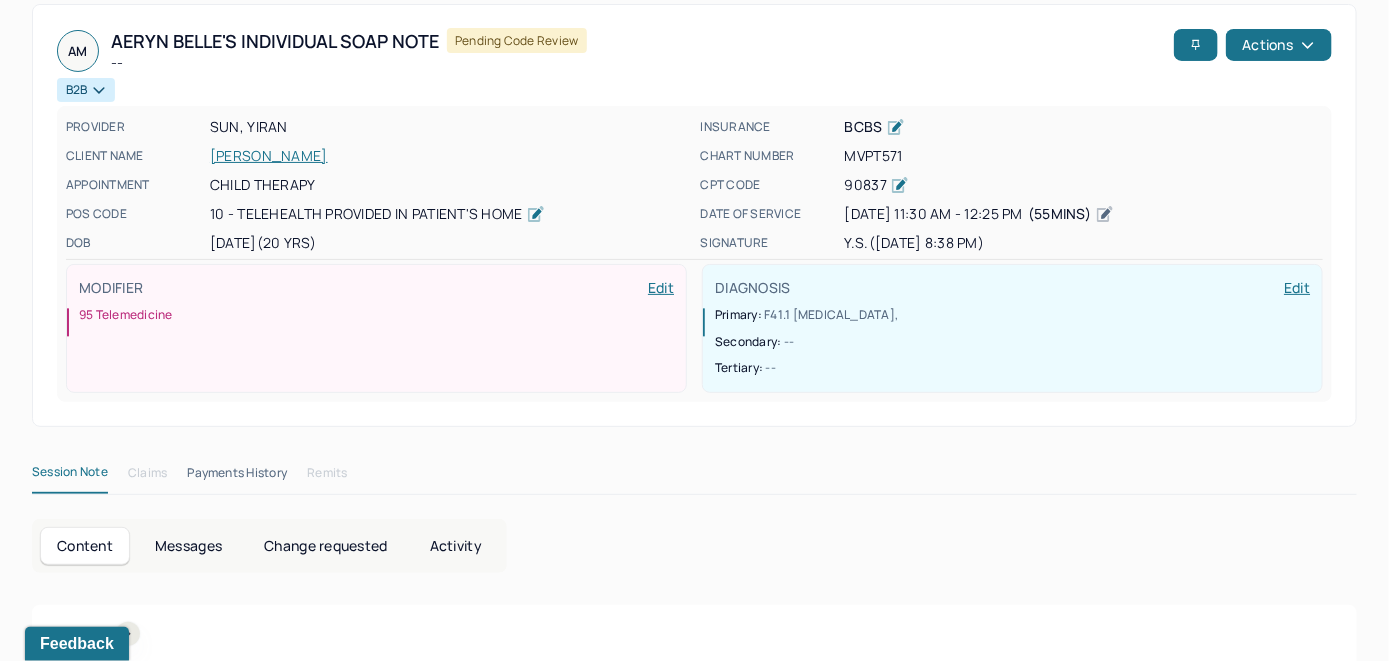 scroll, scrollTop: 0, scrollLeft: 0, axis: both 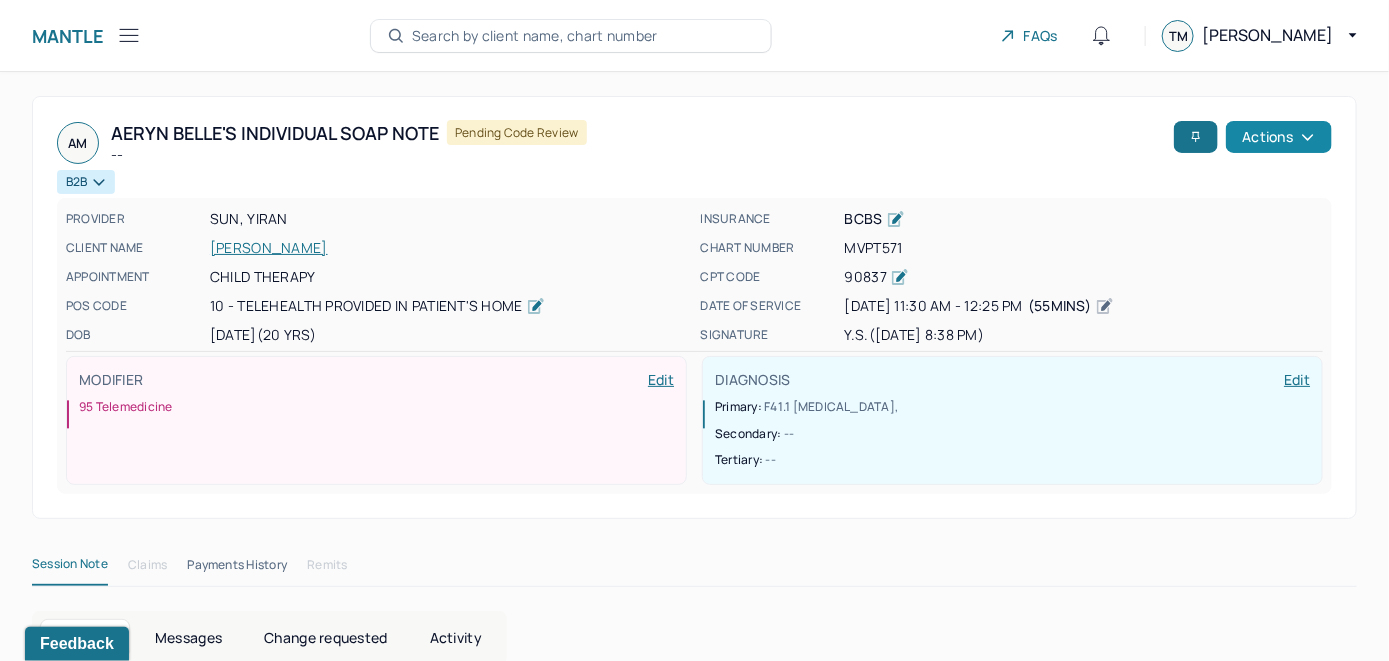 click on "Actions" at bounding box center (1279, 137) 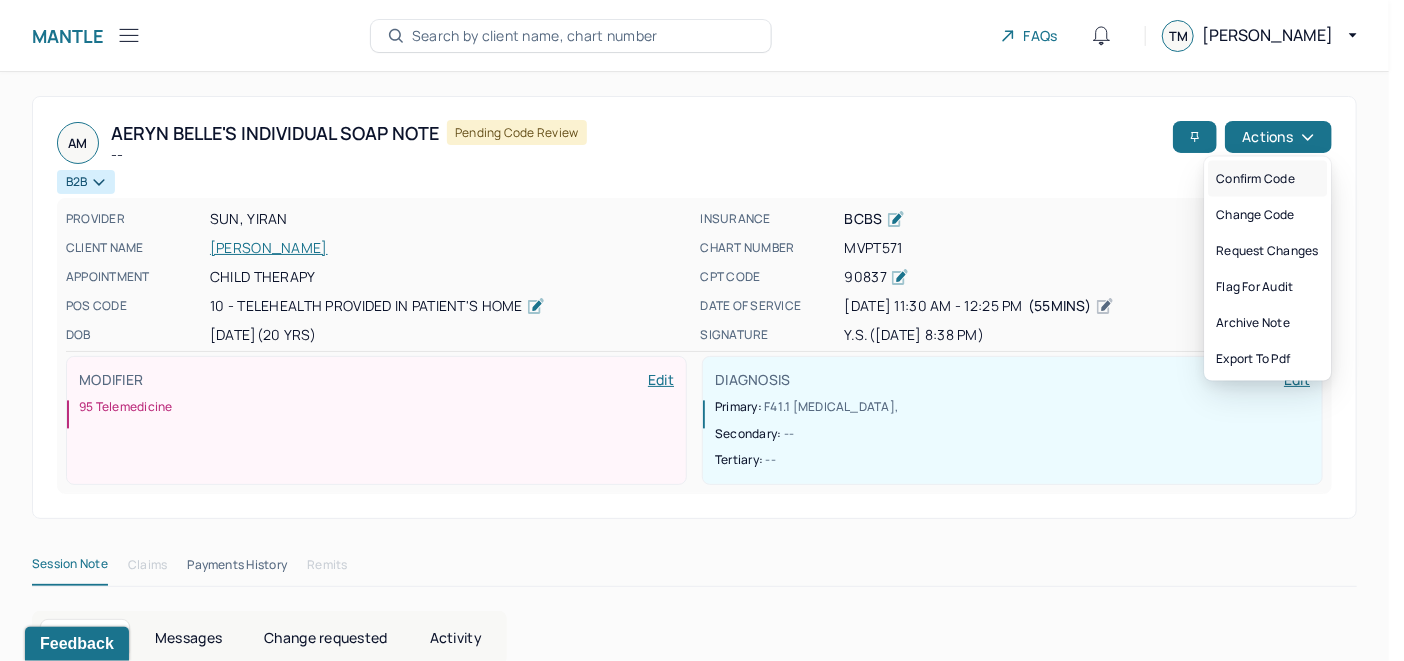 click on "Confirm code" at bounding box center (1267, 179) 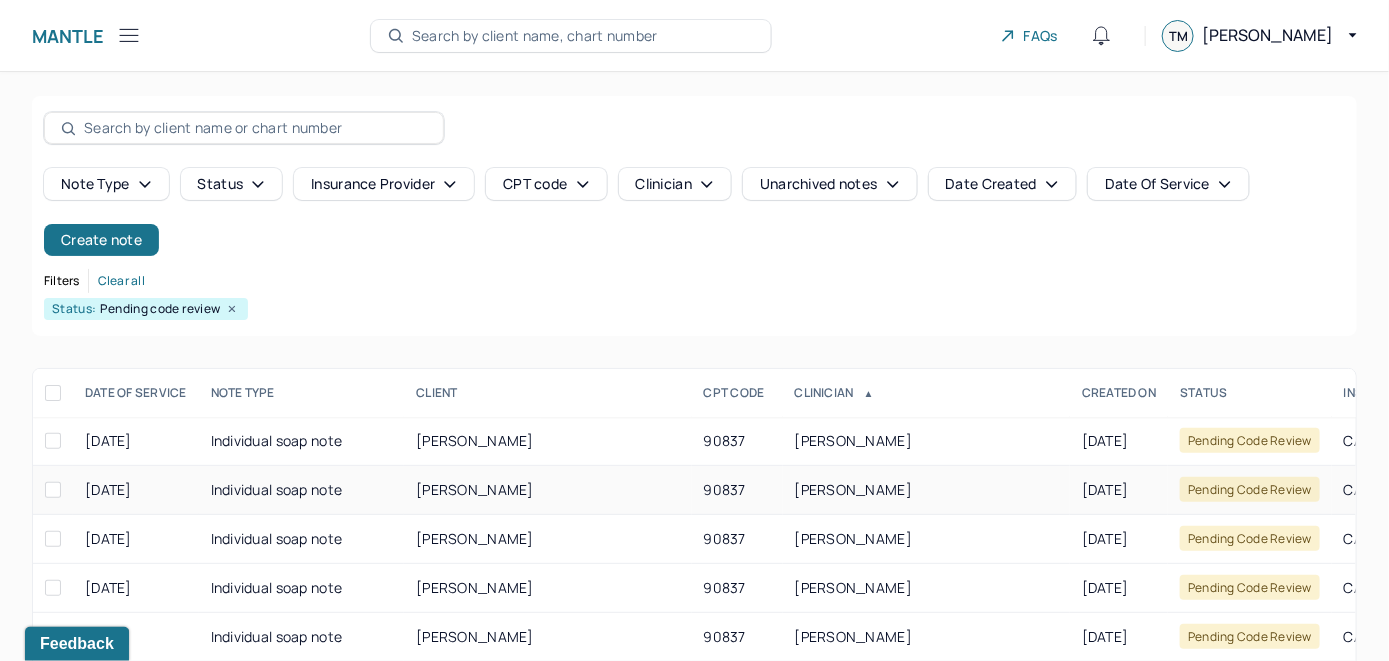 scroll, scrollTop: 259, scrollLeft: 0, axis: vertical 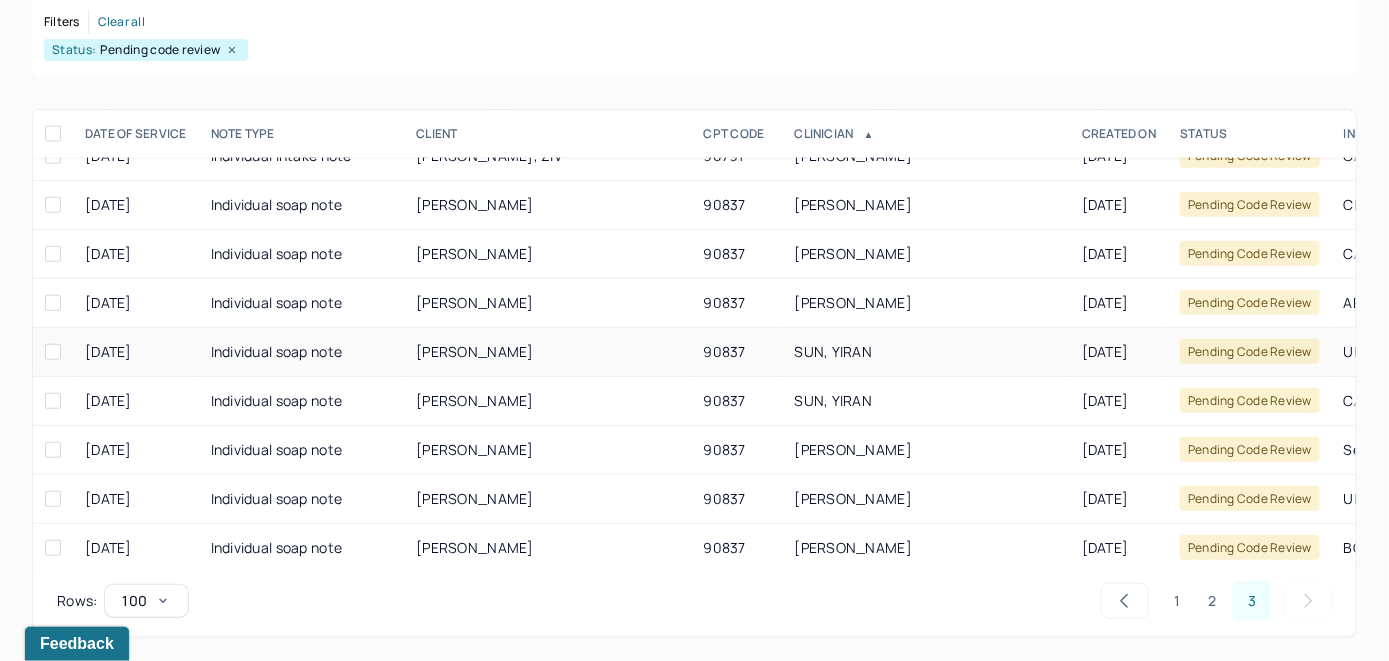click on "[PERSON_NAME]" at bounding box center [475, 351] 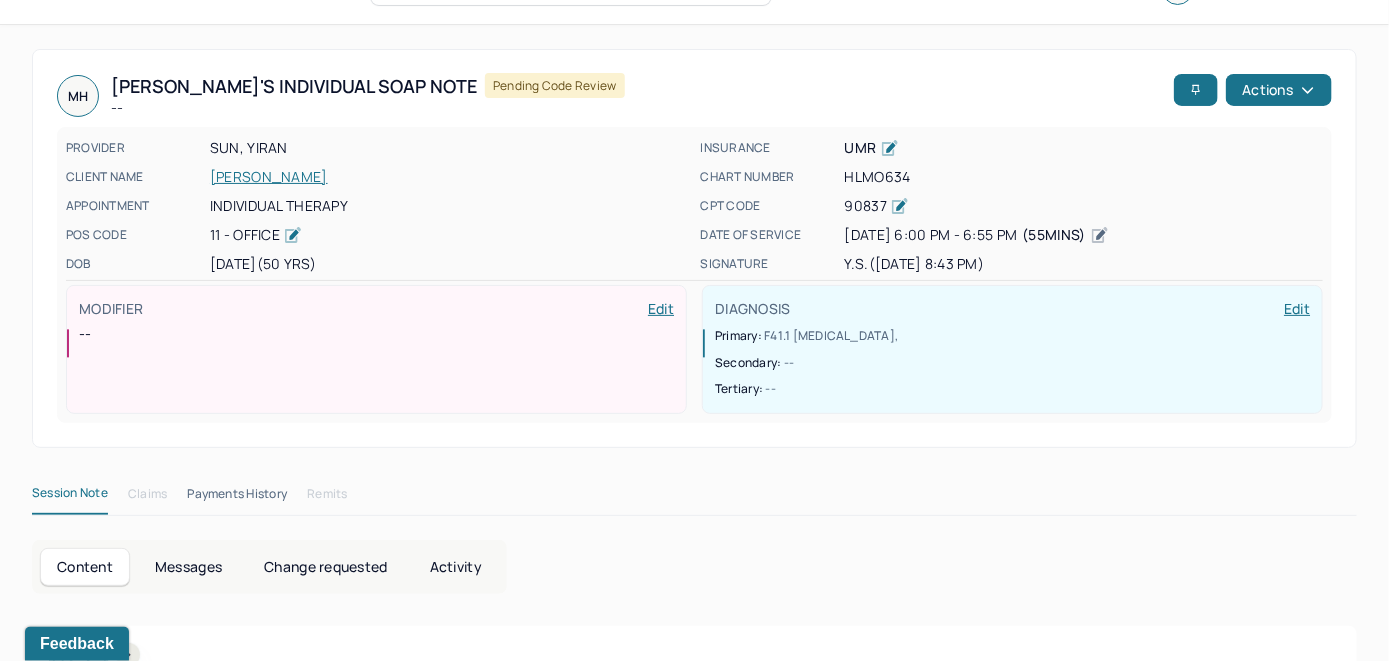 scroll, scrollTop: 0, scrollLeft: 0, axis: both 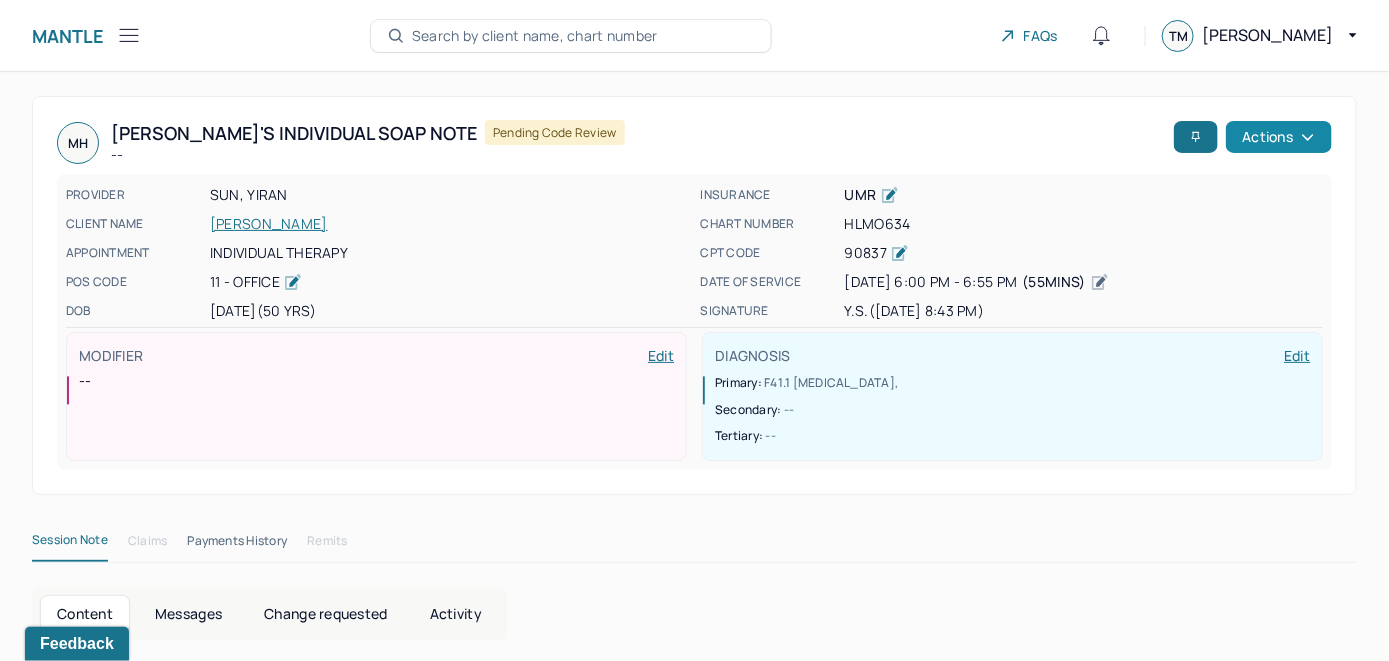 click 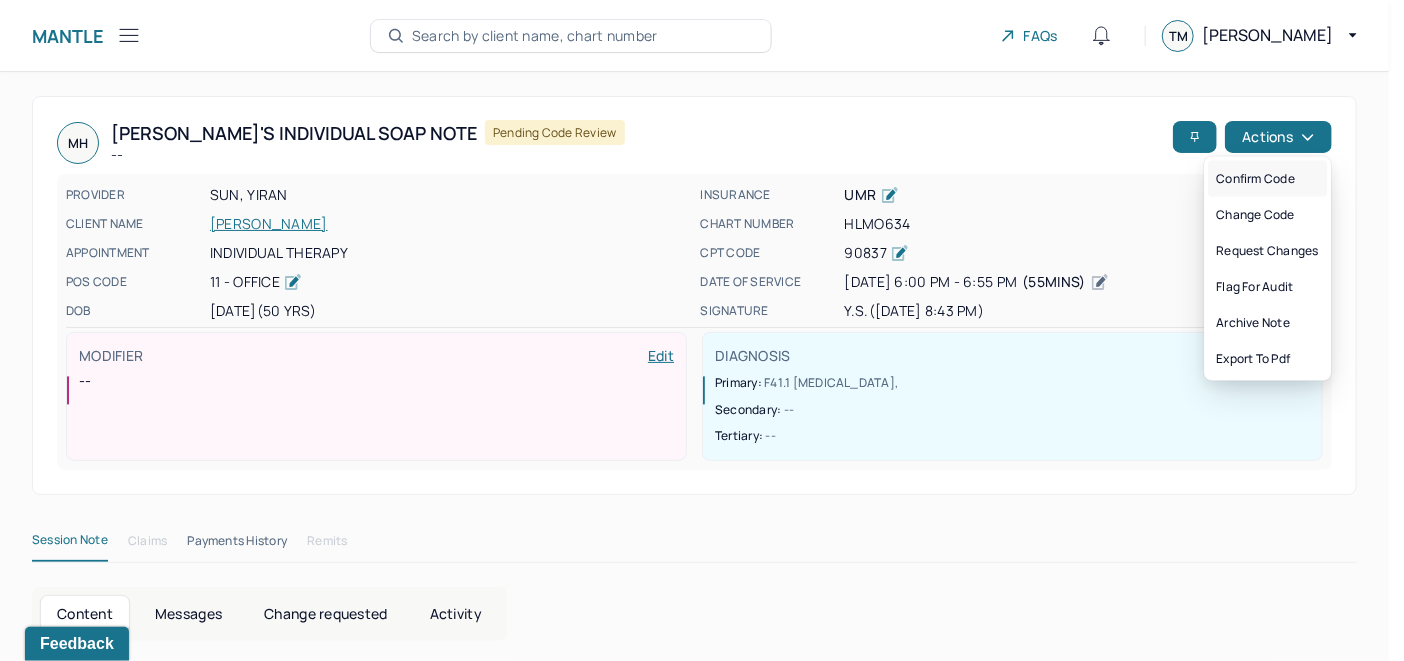 click on "Confirm code" at bounding box center (1267, 179) 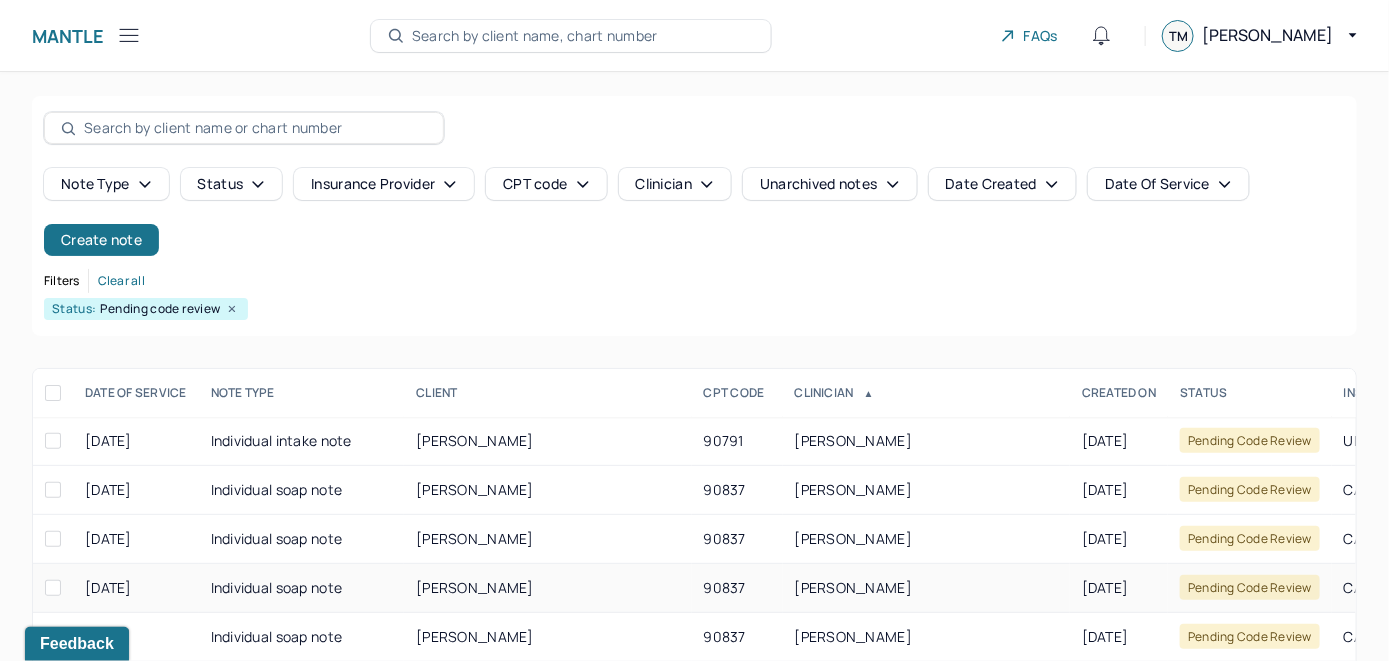 scroll, scrollTop: 259, scrollLeft: 0, axis: vertical 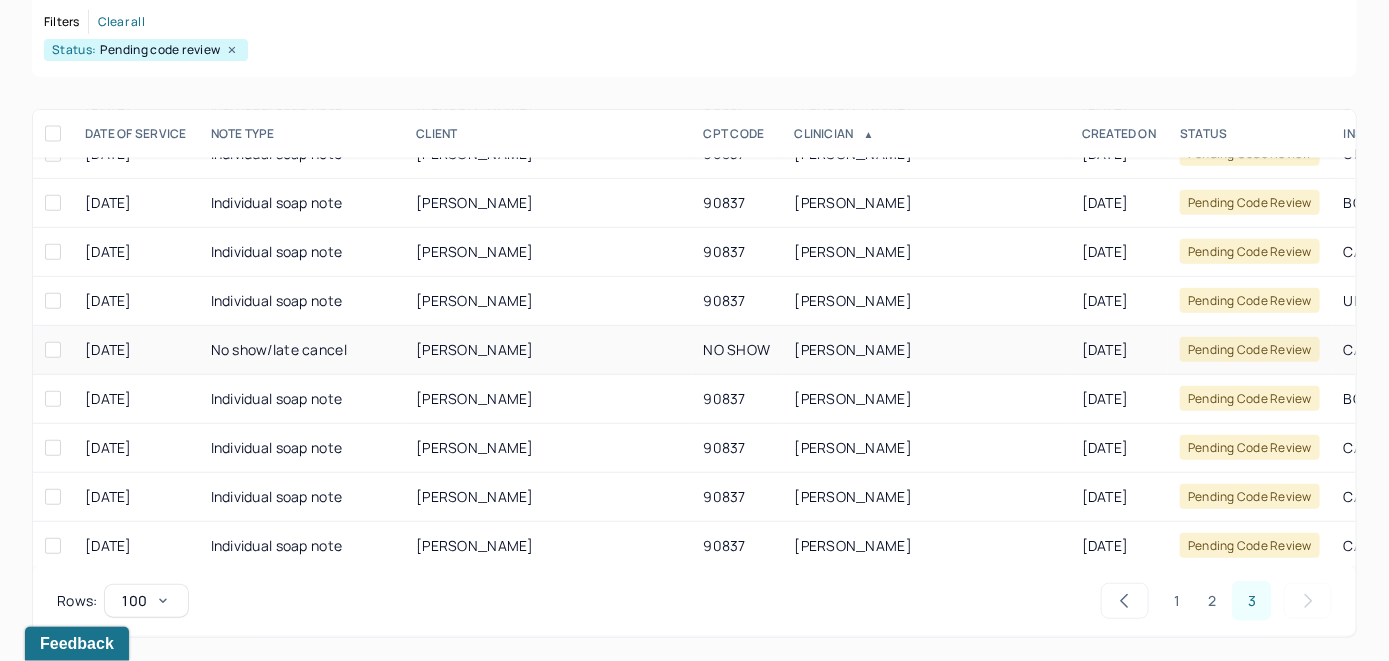 click on "[PERSON_NAME]" at bounding box center [475, 349] 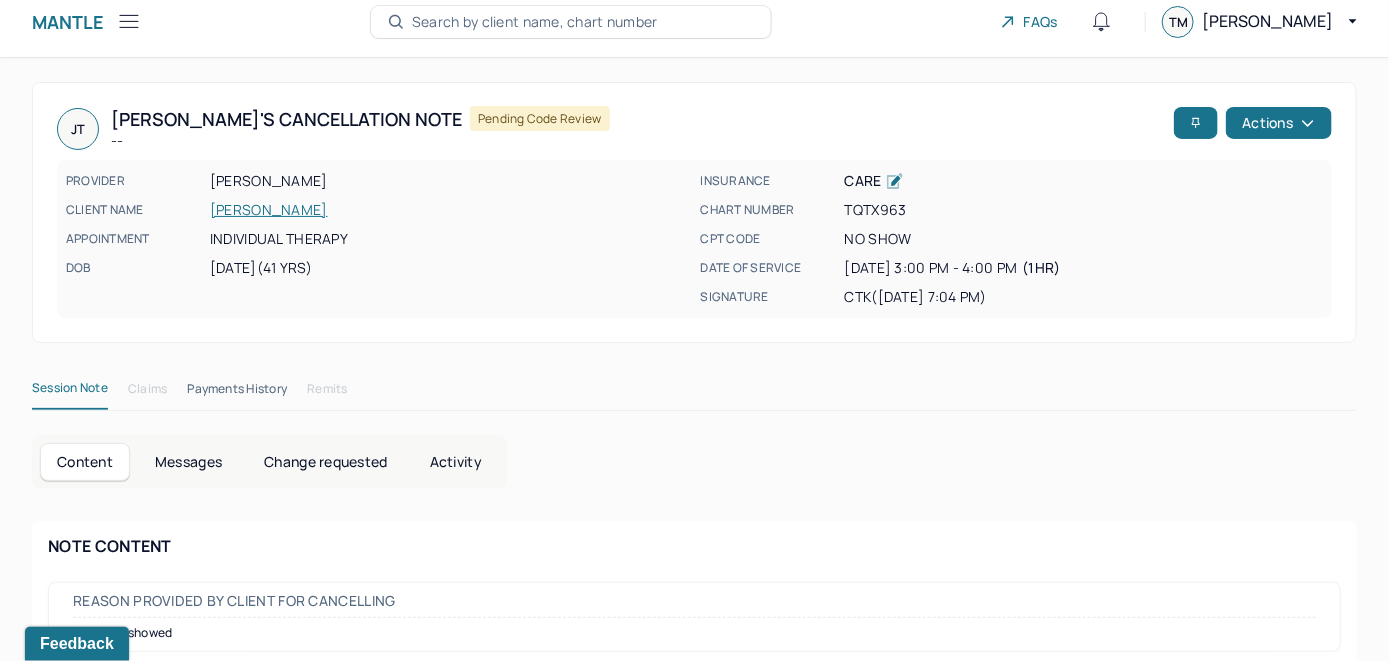 scroll, scrollTop: 0, scrollLeft: 0, axis: both 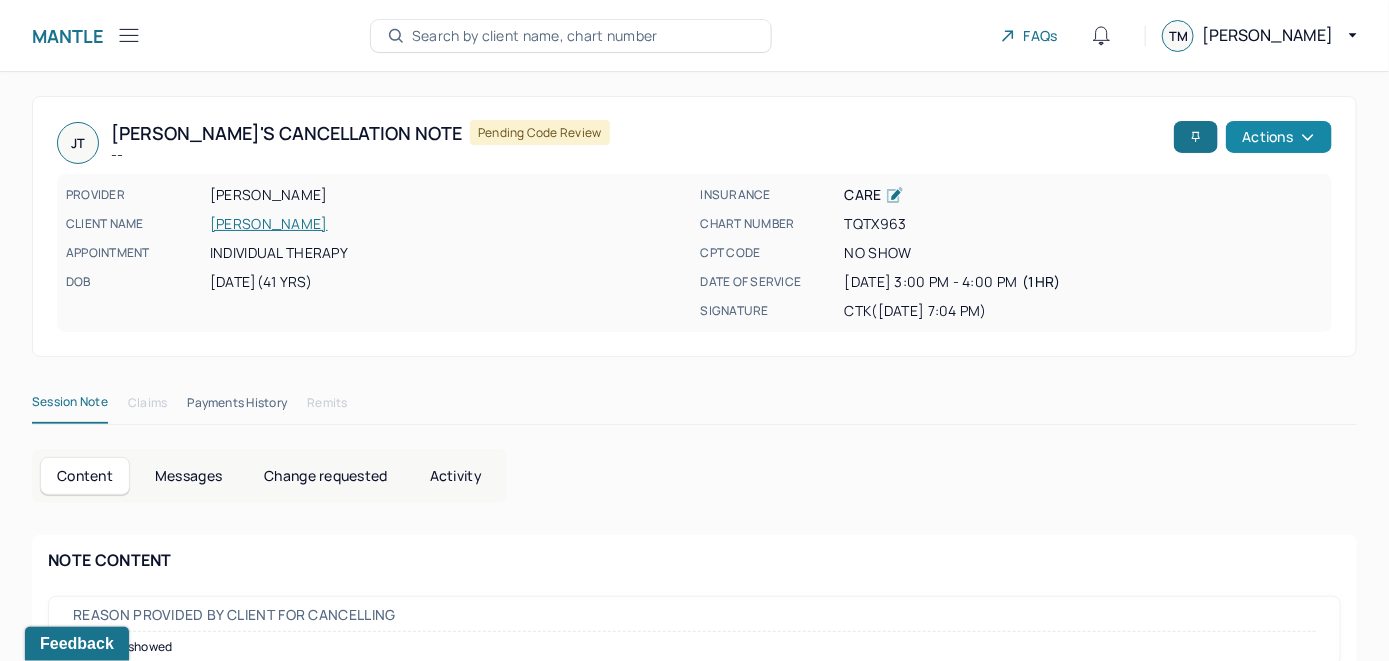 click on "Actions" at bounding box center (1279, 137) 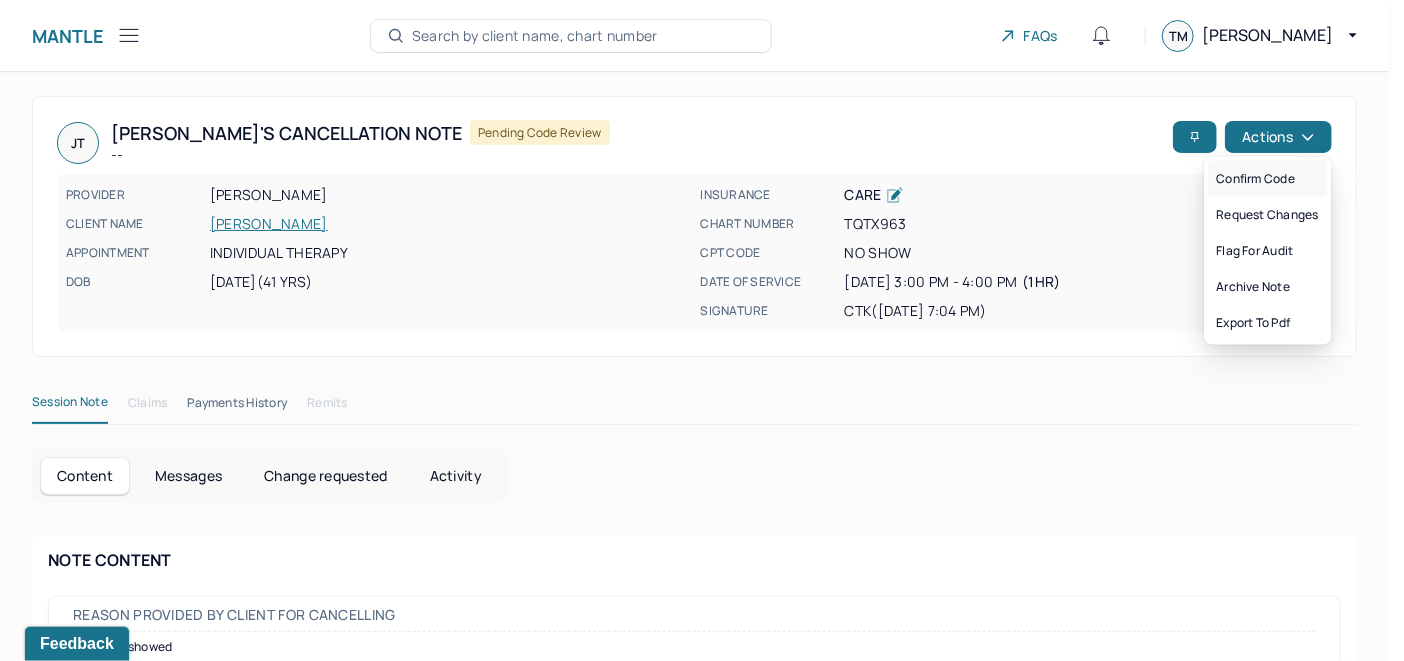 click on "Confirm code" at bounding box center (1267, 179) 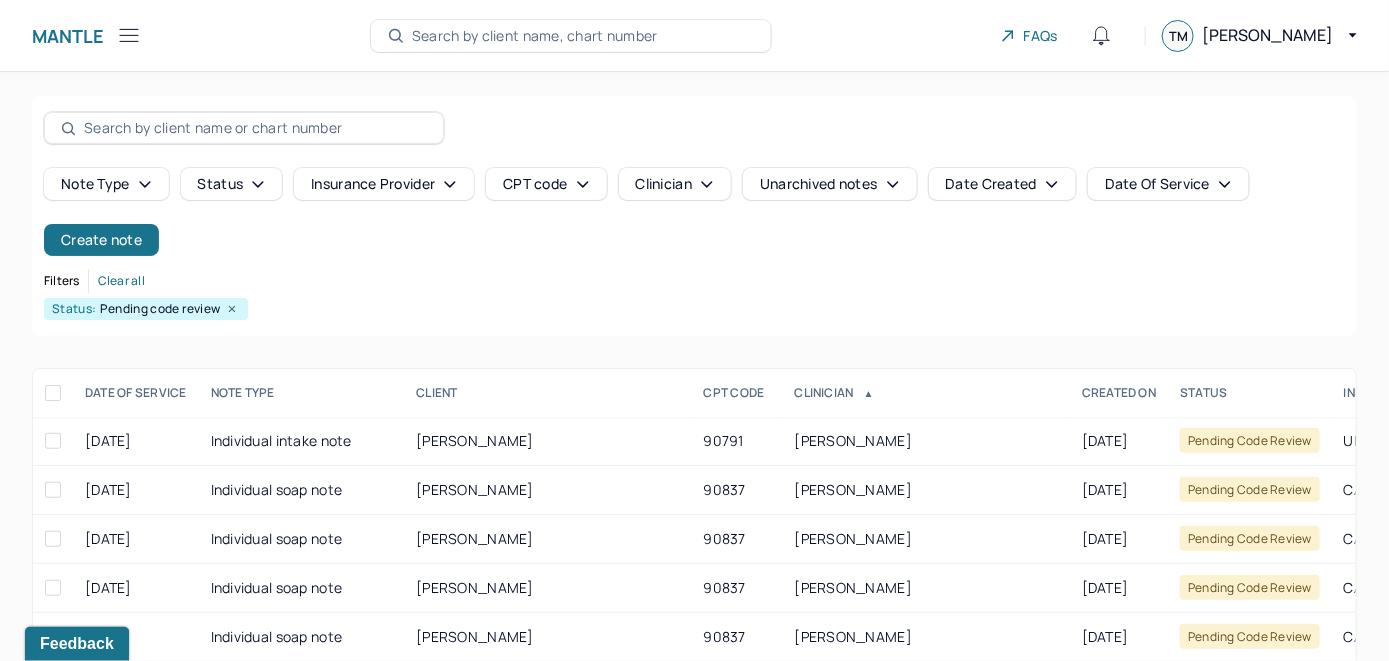 scroll, scrollTop: 259, scrollLeft: 0, axis: vertical 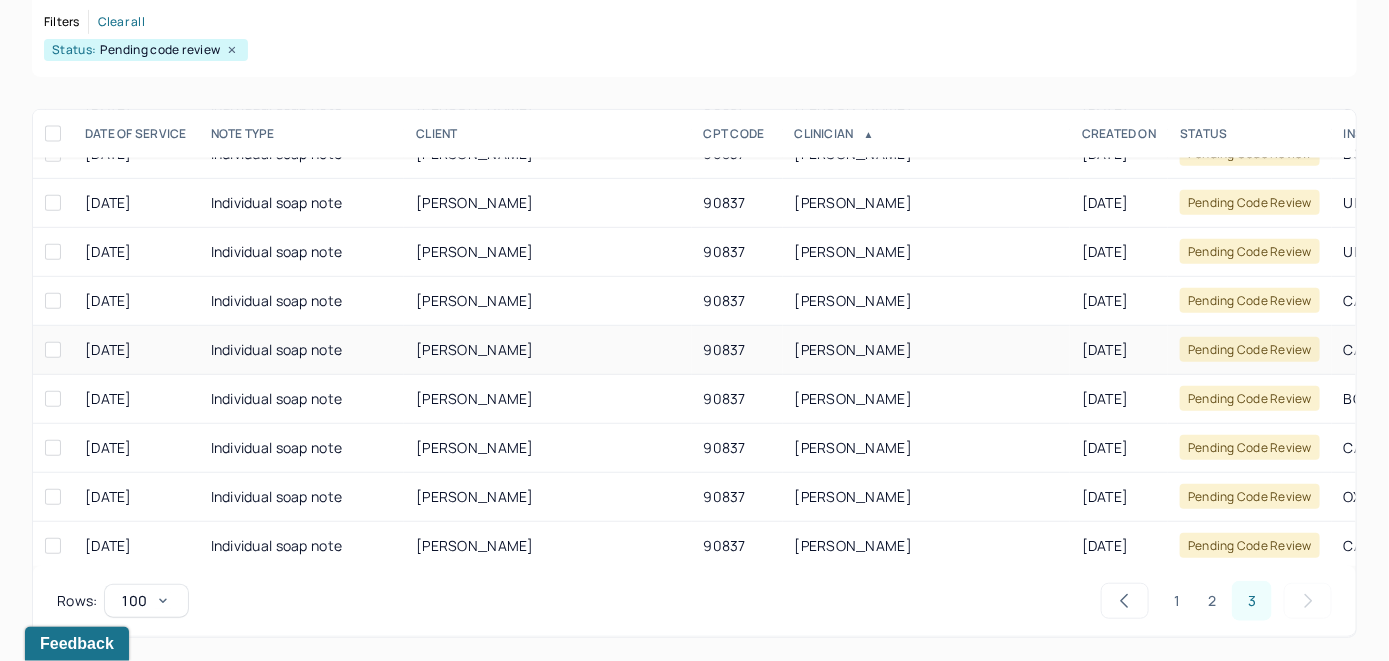 click on "[PERSON_NAME]" at bounding box center (475, 349) 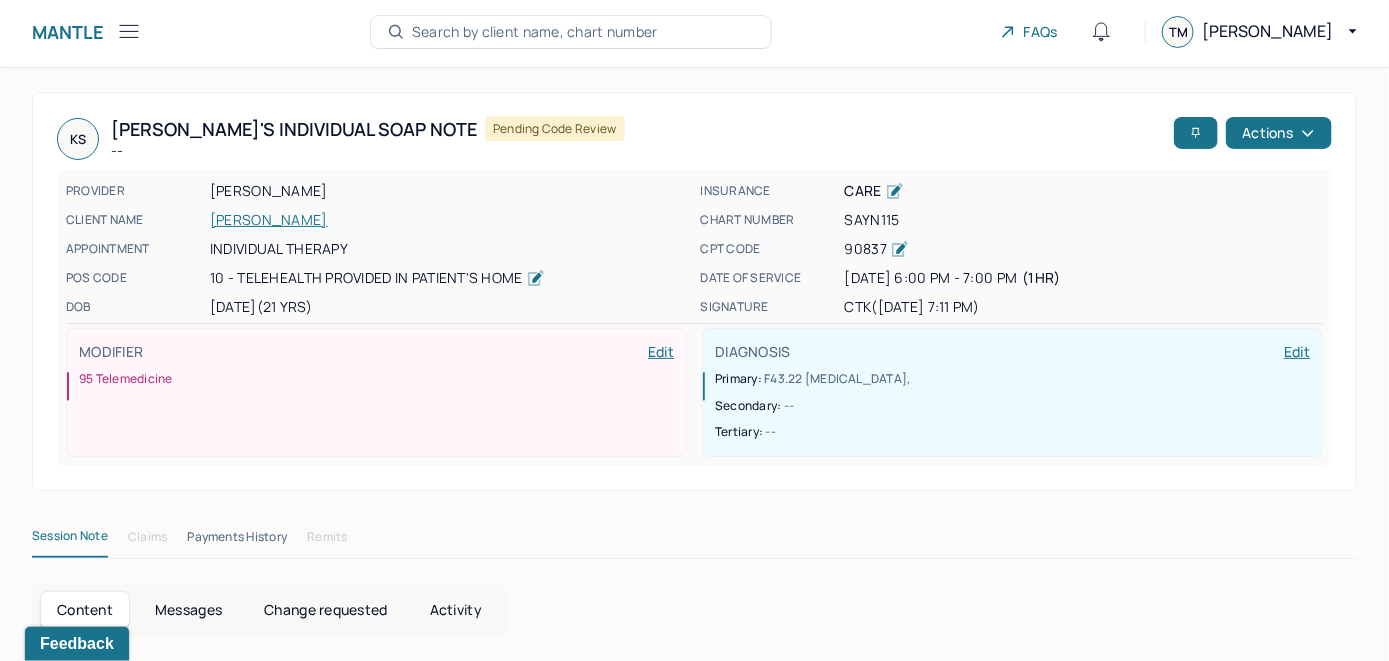 scroll, scrollTop: 0, scrollLeft: 0, axis: both 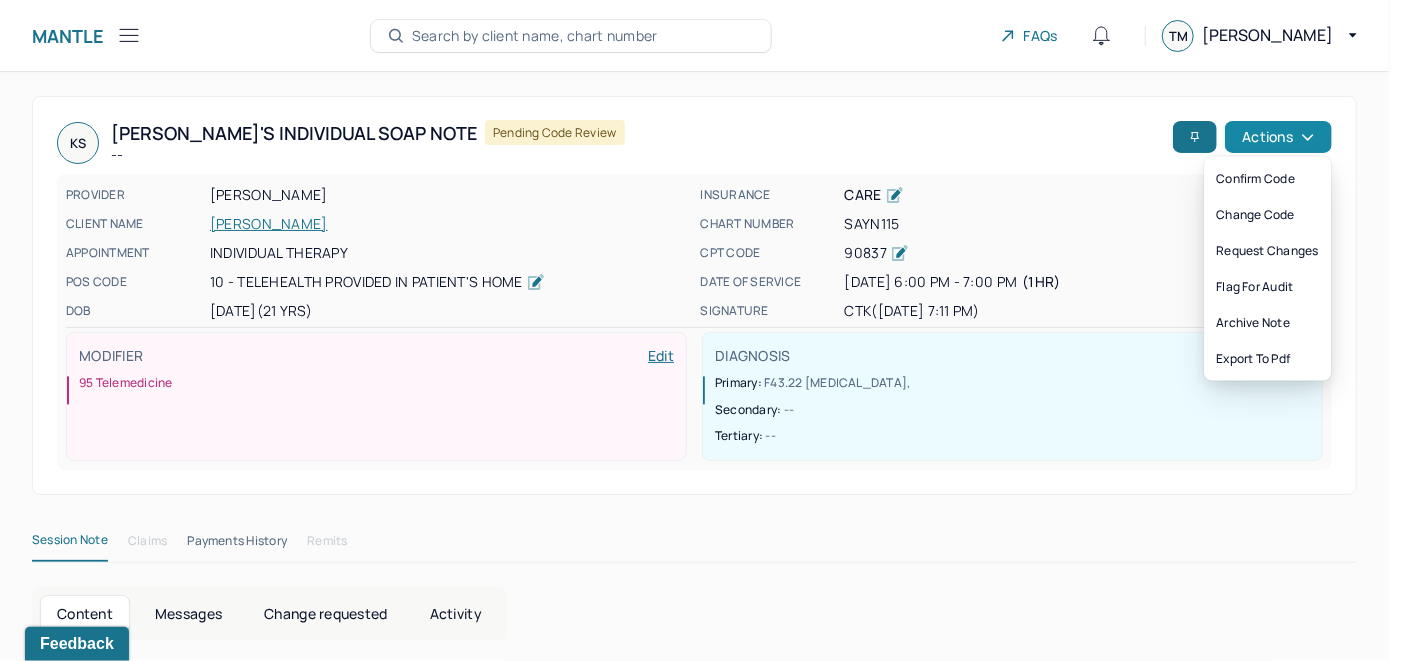 click on "Actions" at bounding box center [1278, 137] 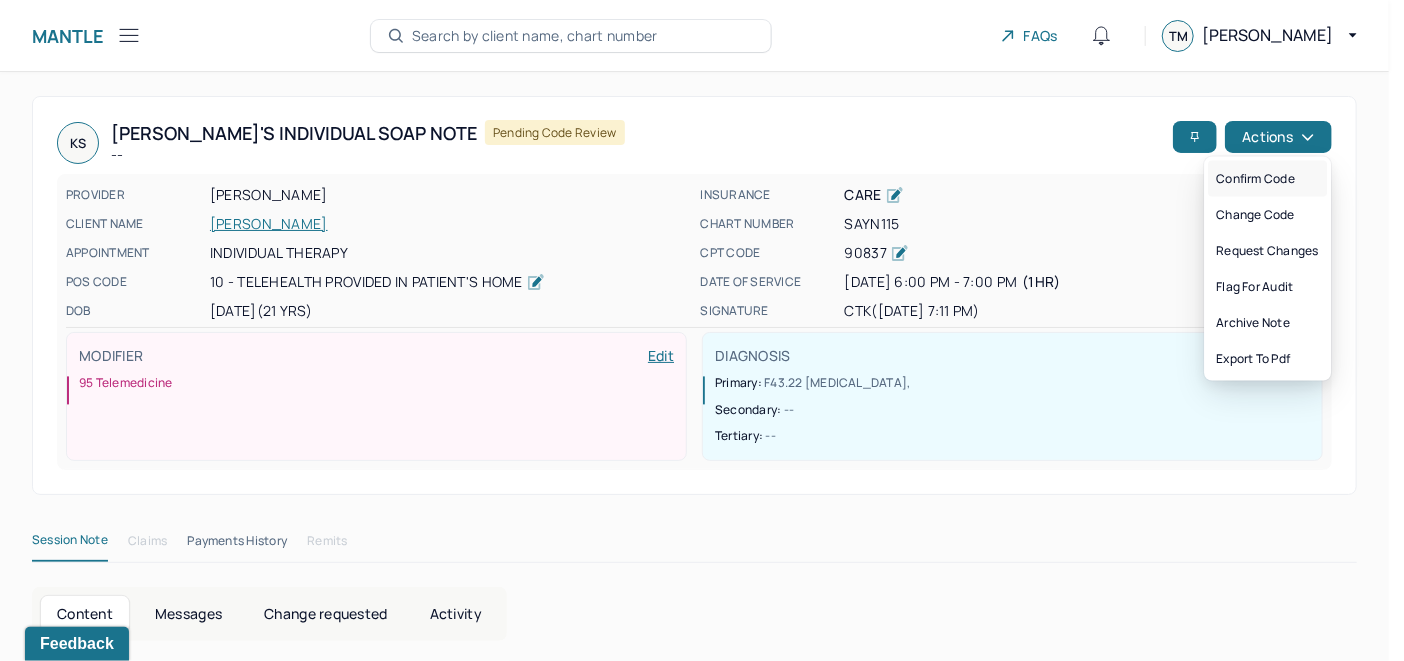 click on "Confirm code" at bounding box center [1267, 179] 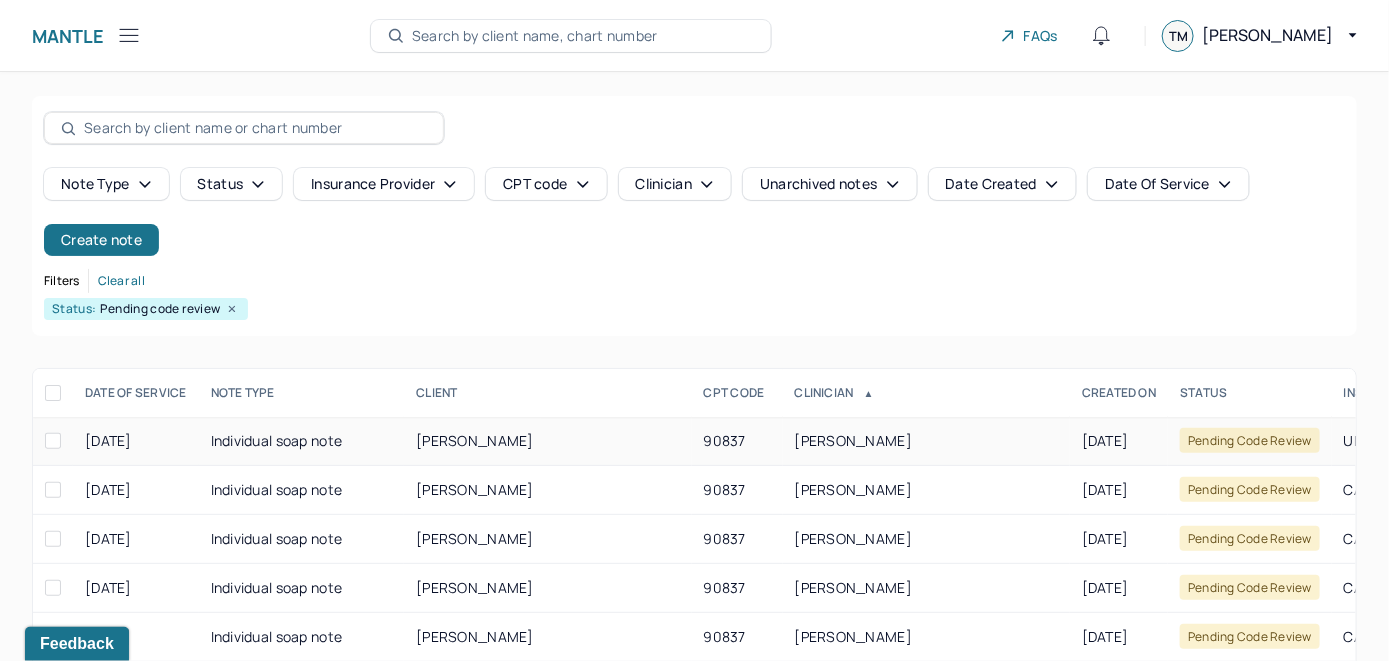 scroll, scrollTop: 259, scrollLeft: 0, axis: vertical 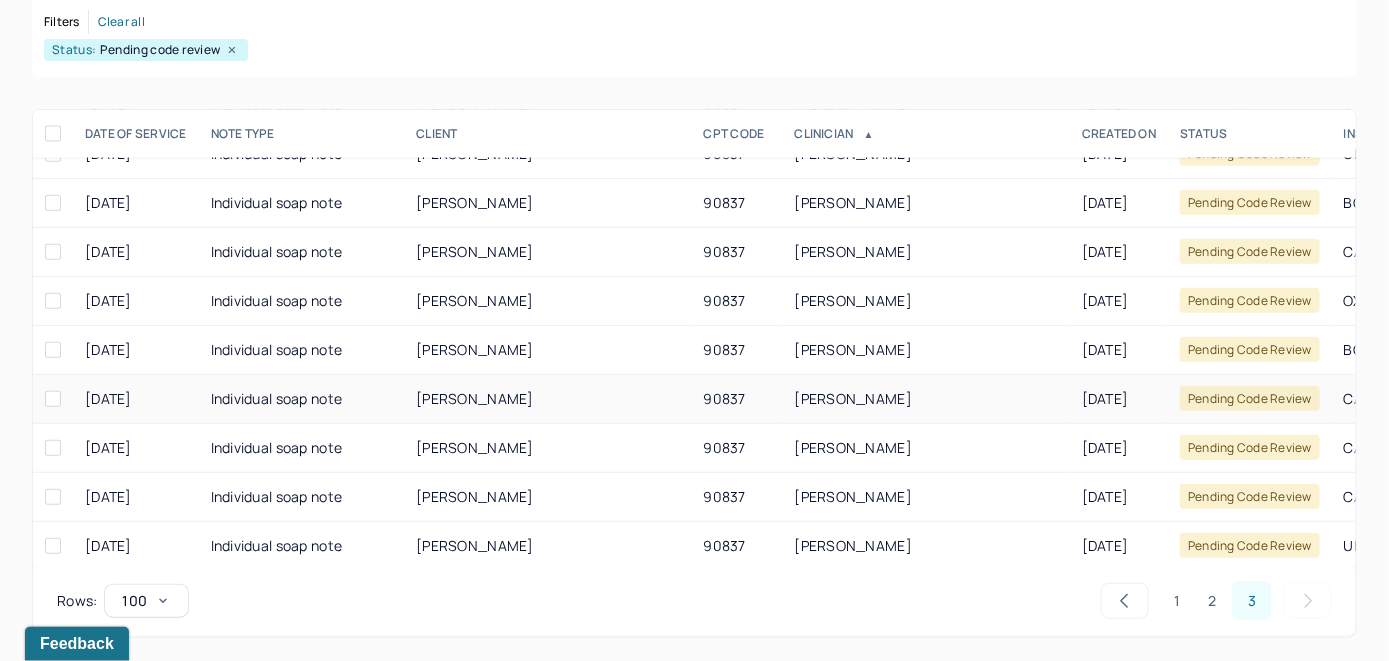click on "[PERSON_NAME]" at bounding box center (475, 398) 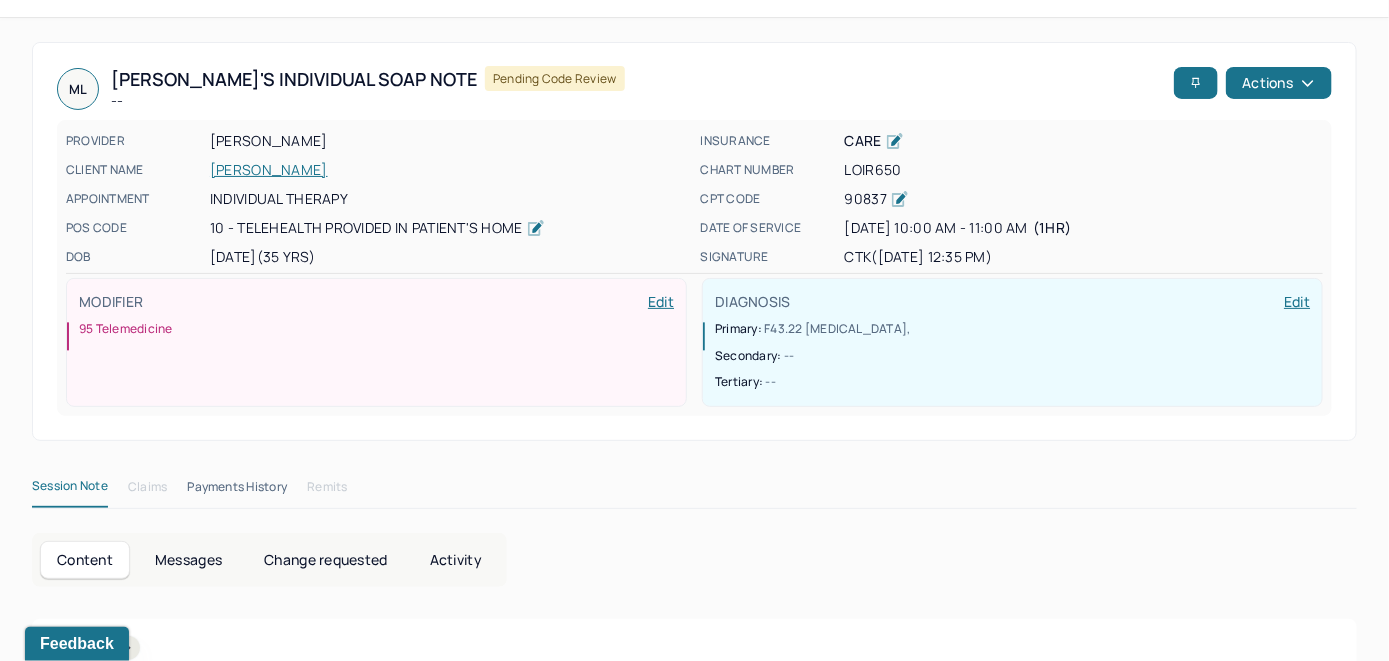 scroll, scrollTop: 0, scrollLeft: 0, axis: both 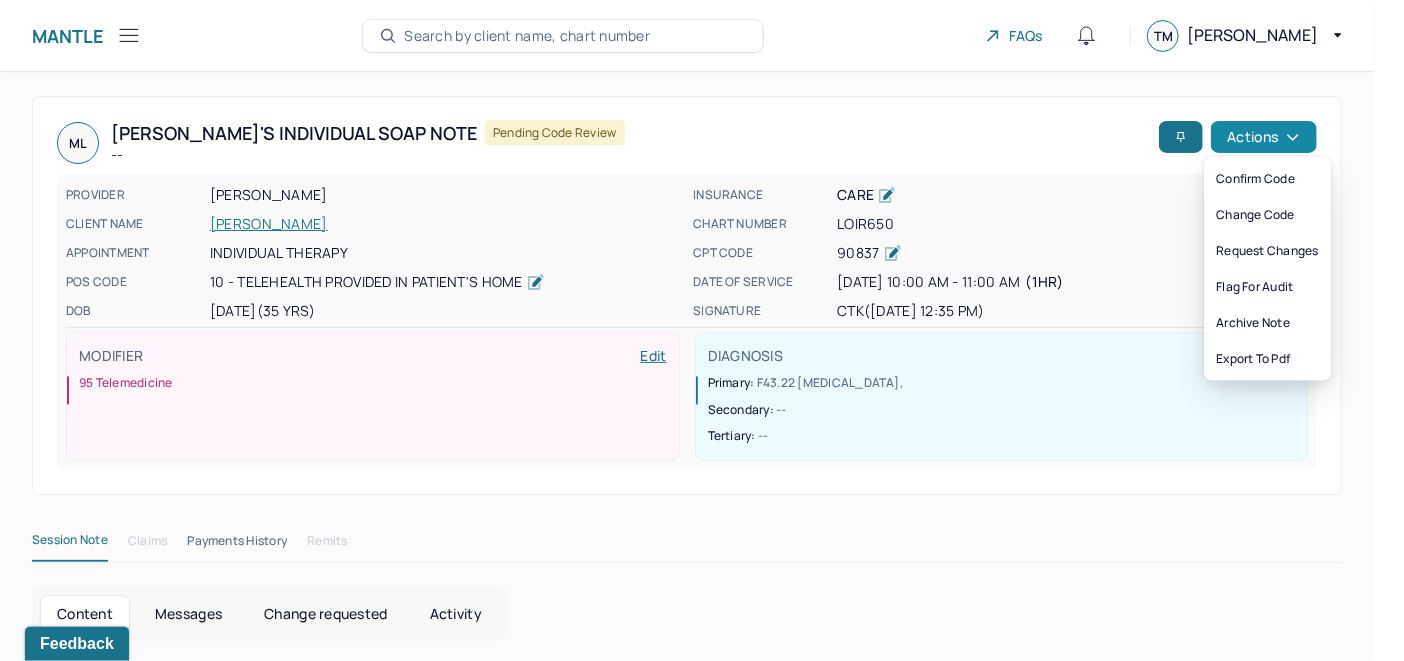 click on "Actions" at bounding box center (1264, 137) 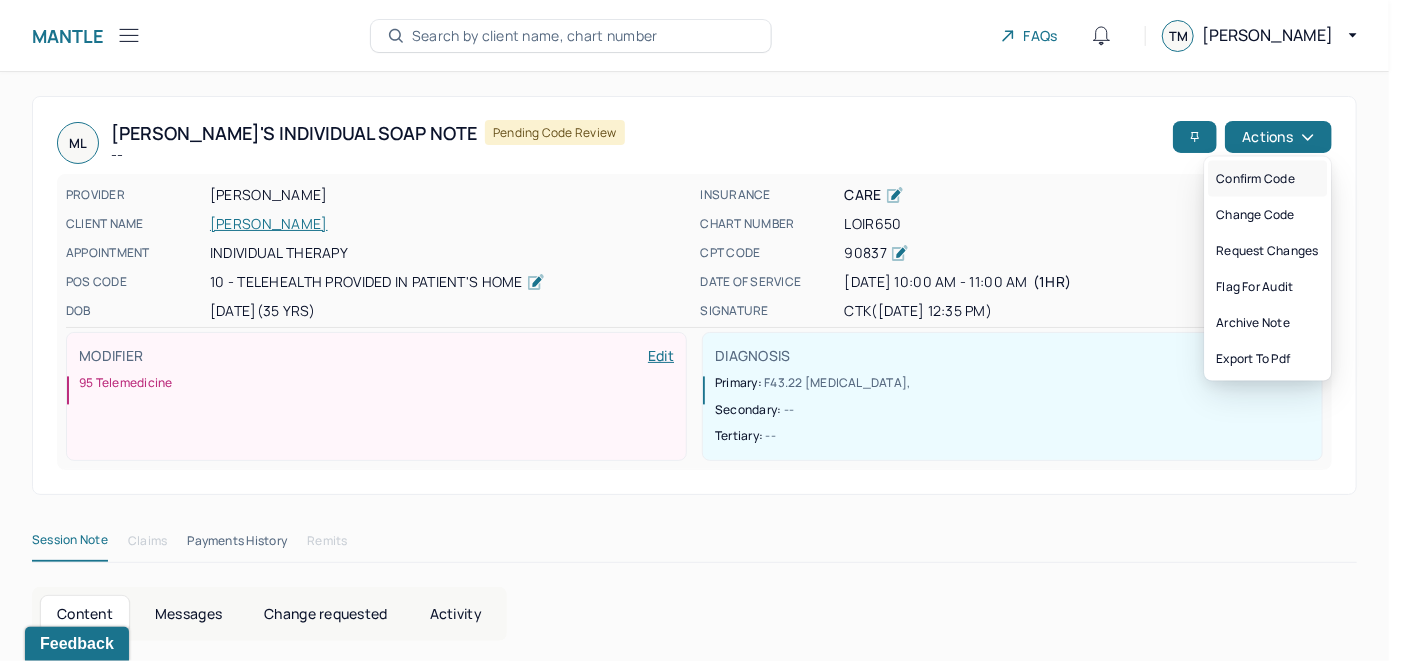 click on "Confirm code" at bounding box center [1267, 179] 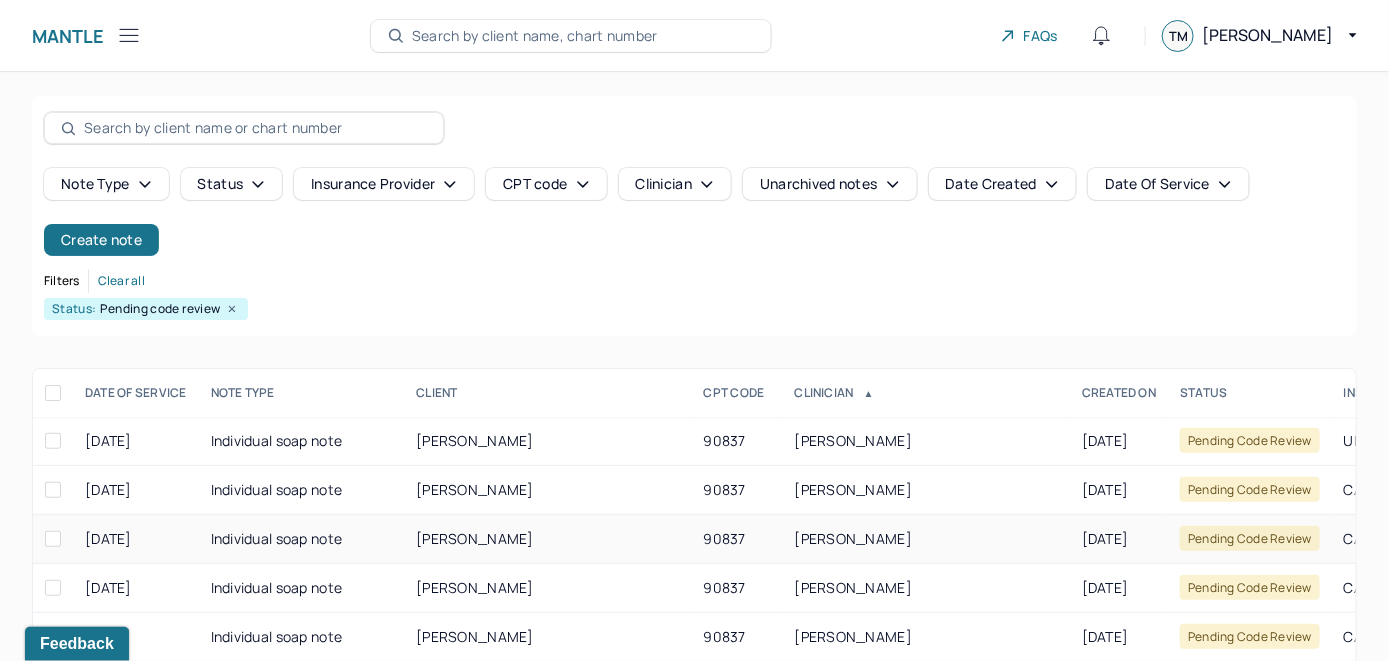 scroll, scrollTop: 259, scrollLeft: 0, axis: vertical 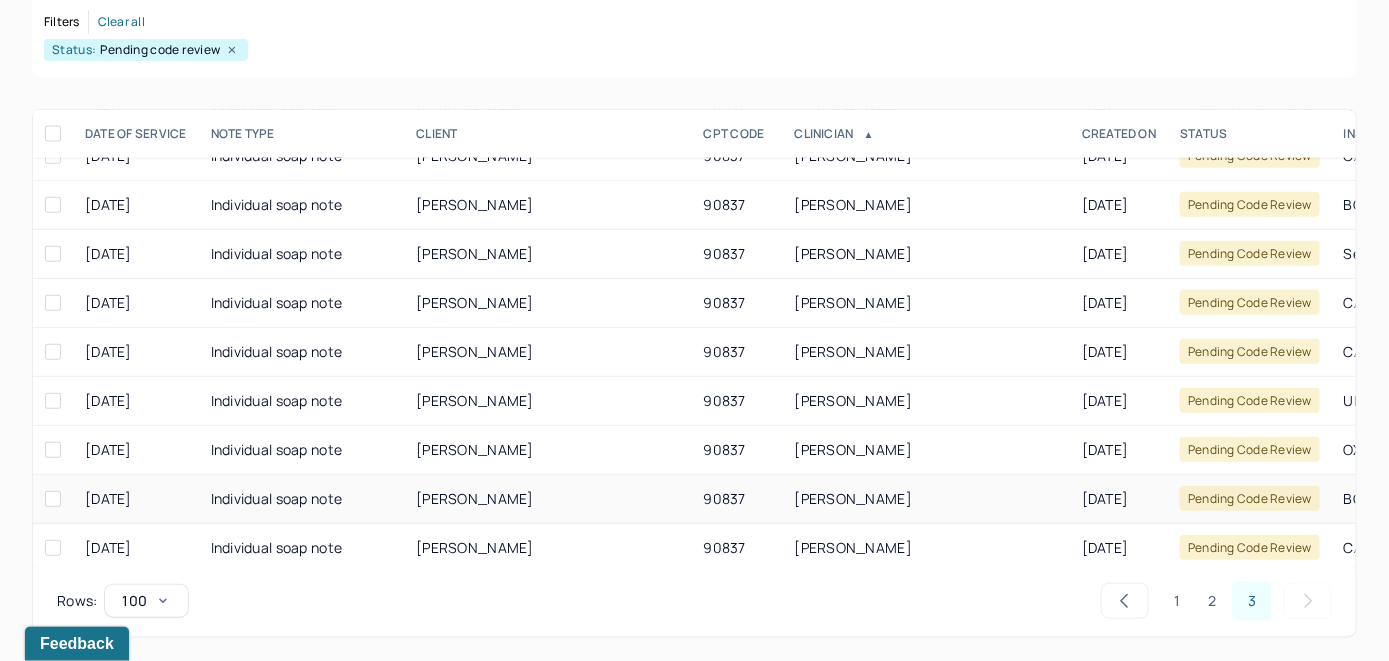 click on "[PERSON_NAME]" at bounding box center [475, 498] 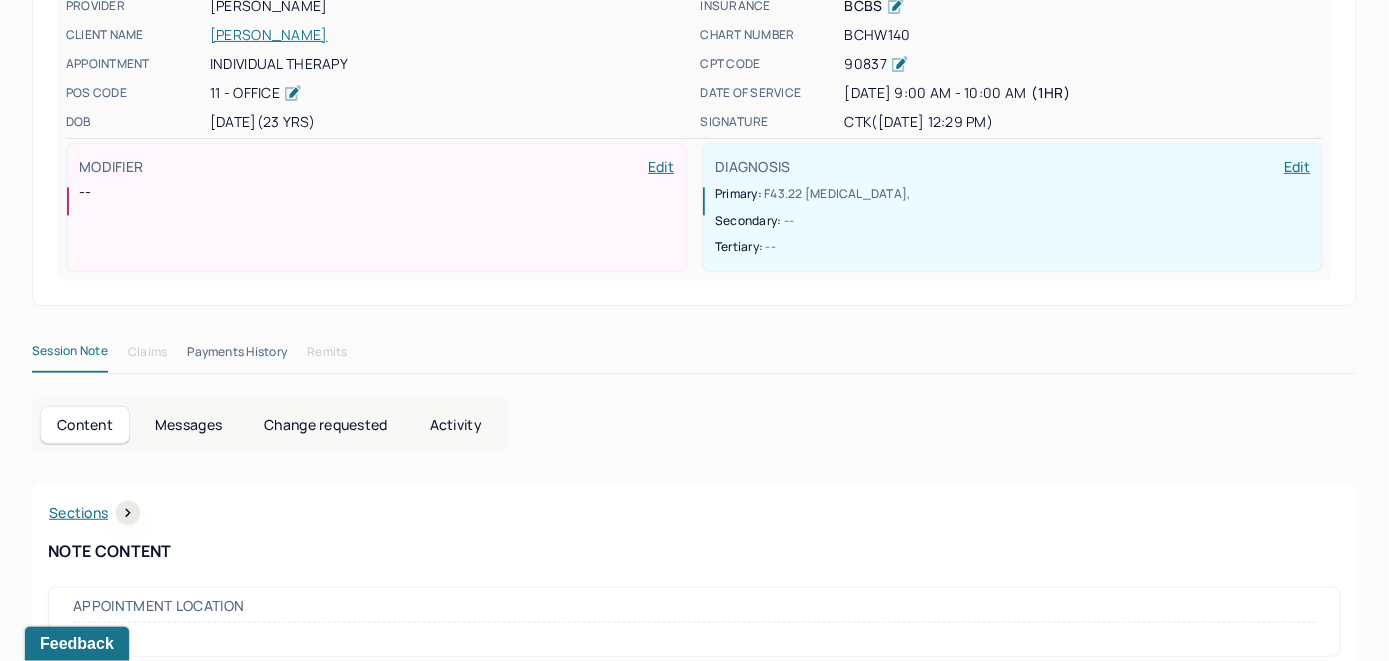 scroll, scrollTop: 0, scrollLeft: 0, axis: both 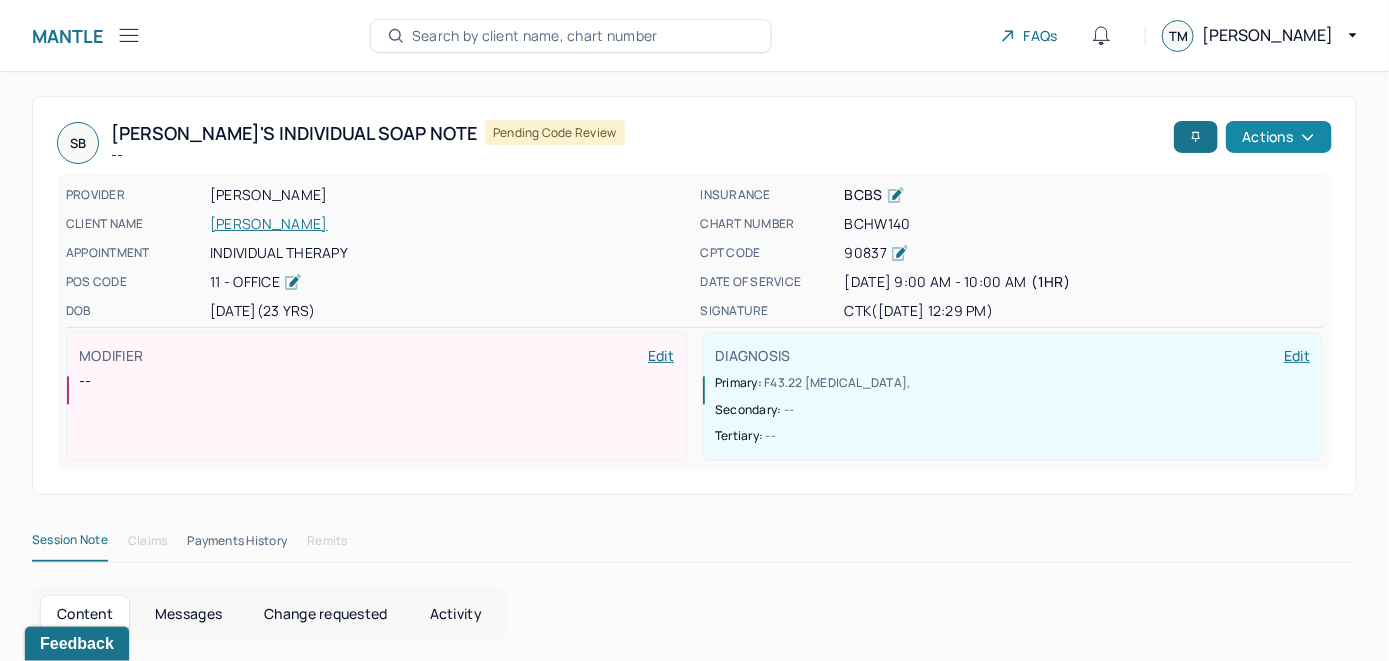 click on "Actions" at bounding box center [1279, 137] 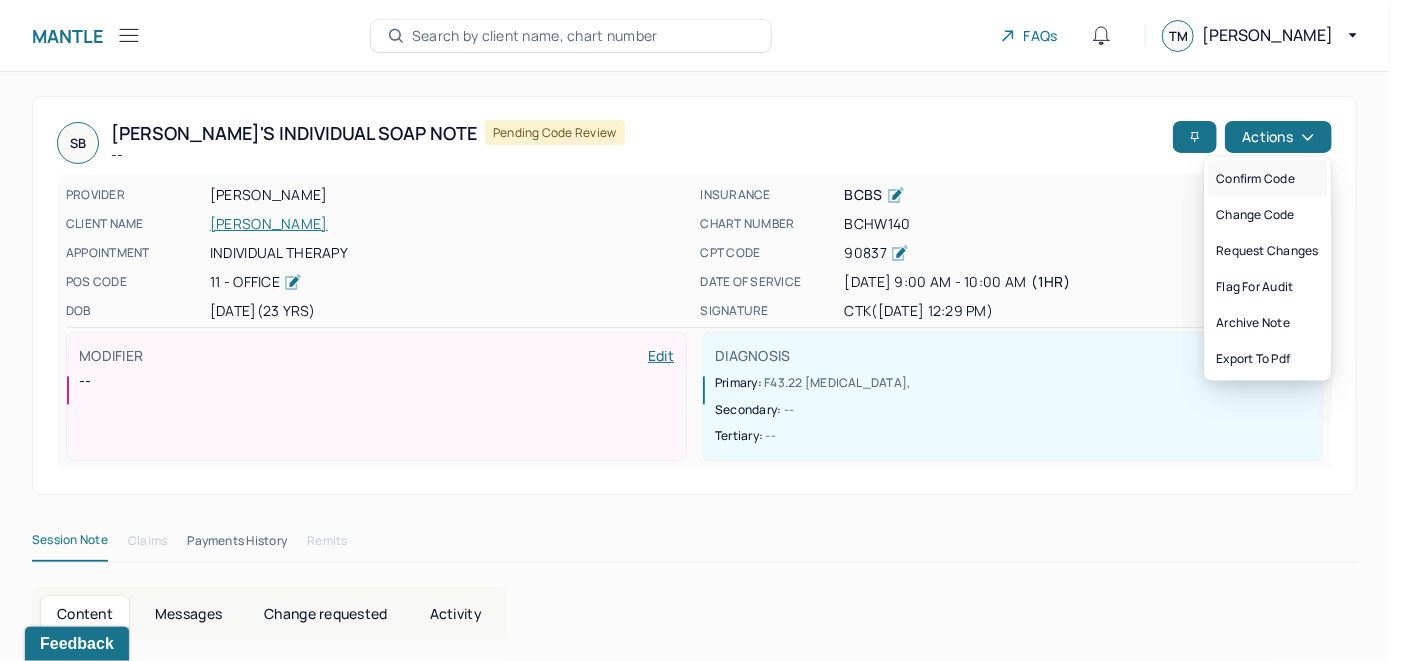 click on "Confirm code" at bounding box center (1267, 179) 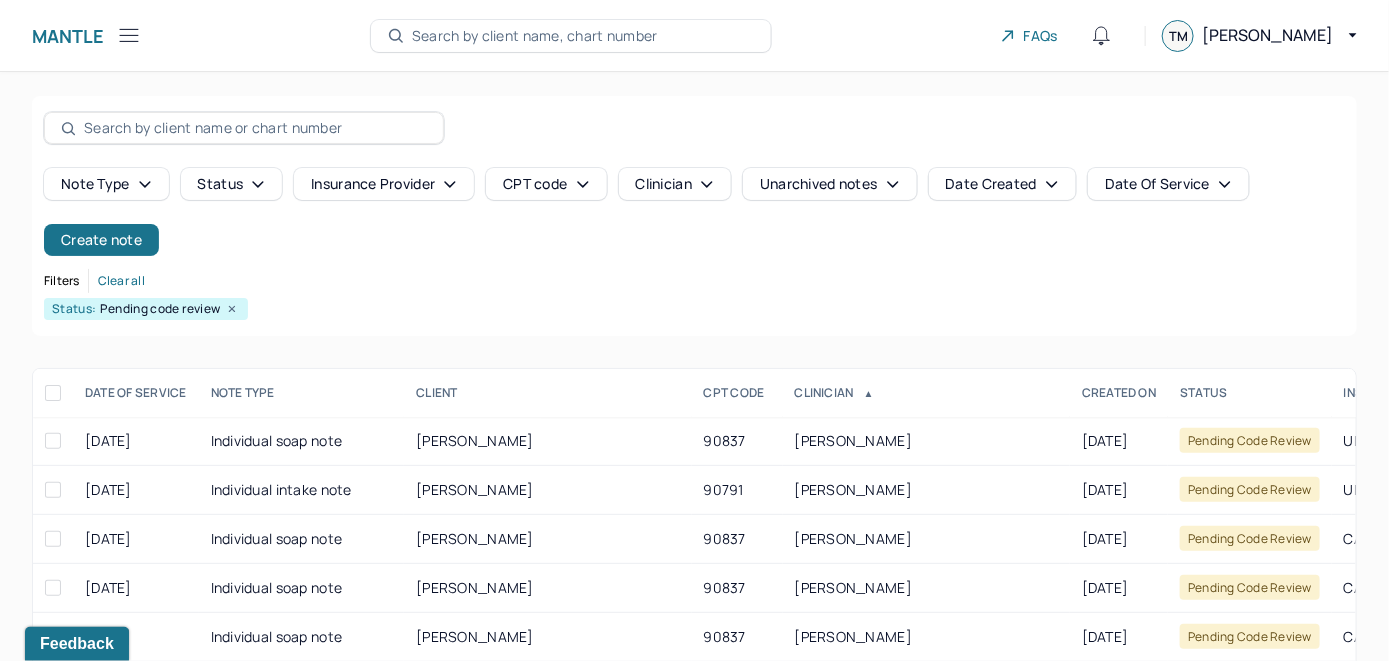scroll, scrollTop: 259, scrollLeft: 0, axis: vertical 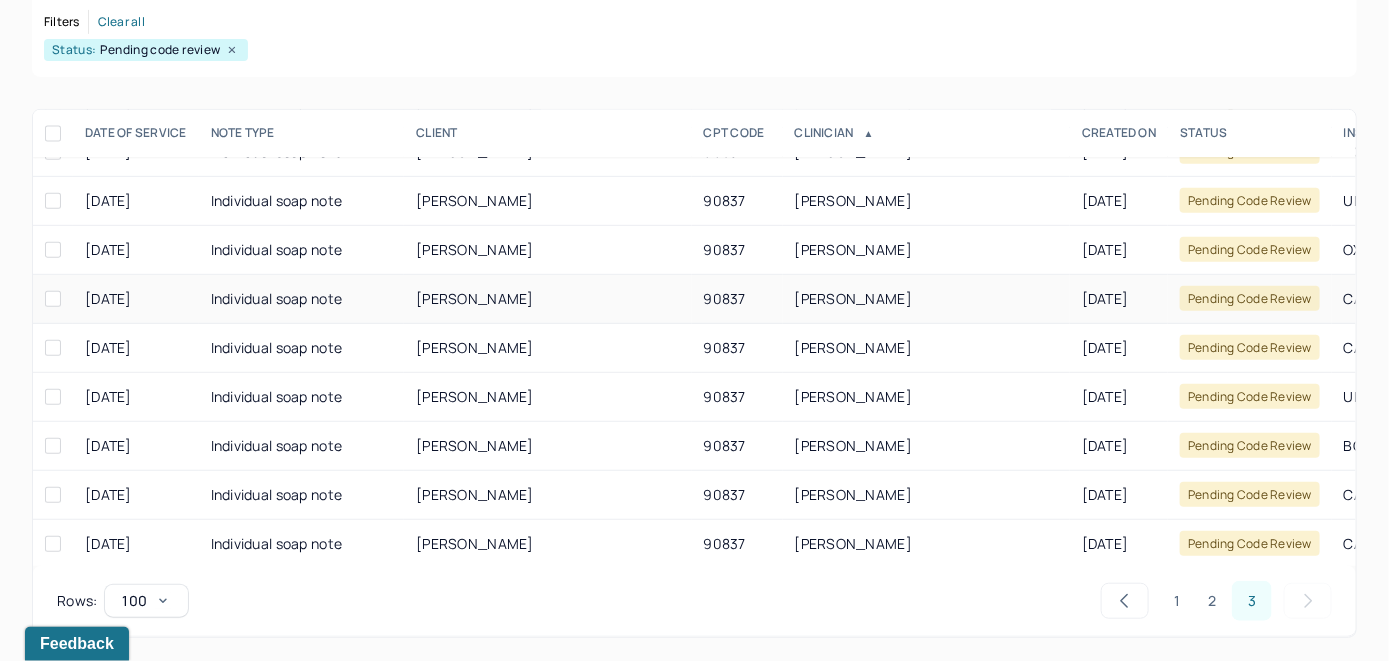 click on "[PERSON_NAME]" at bounding box center [475, 298] 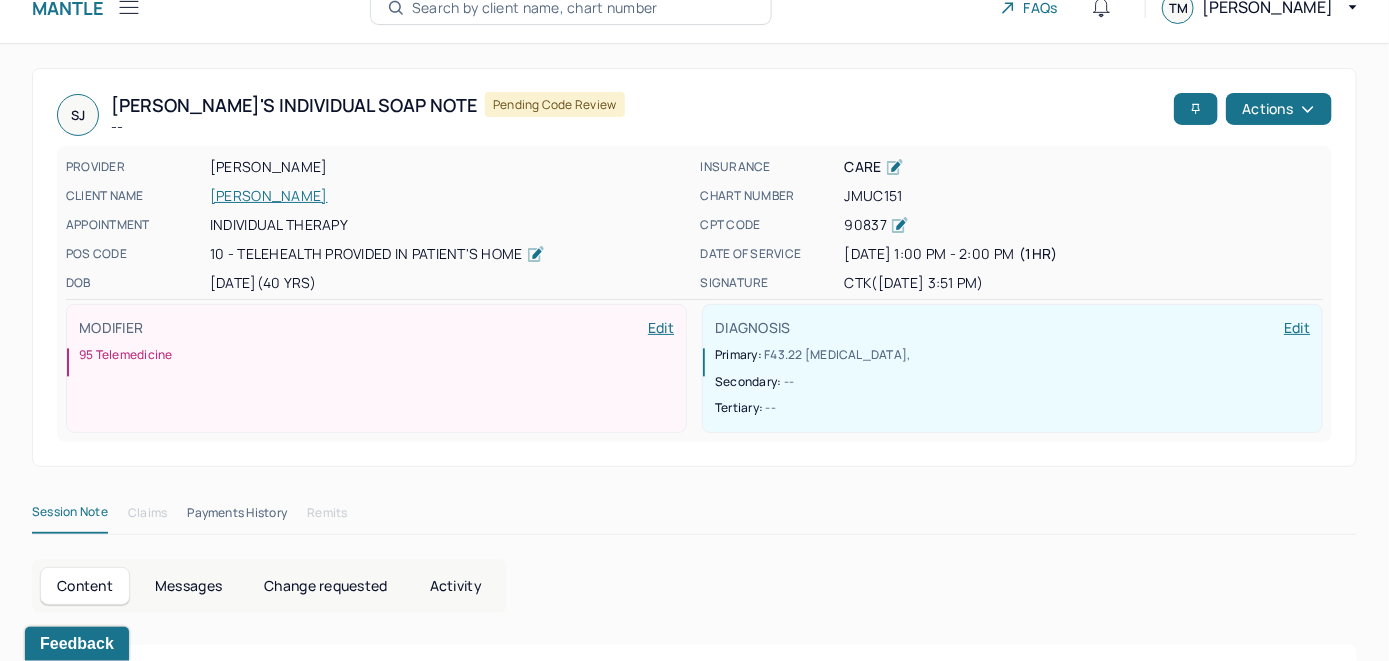 scroll, scrollTop: 0, scrollLeft: 0, axis: both 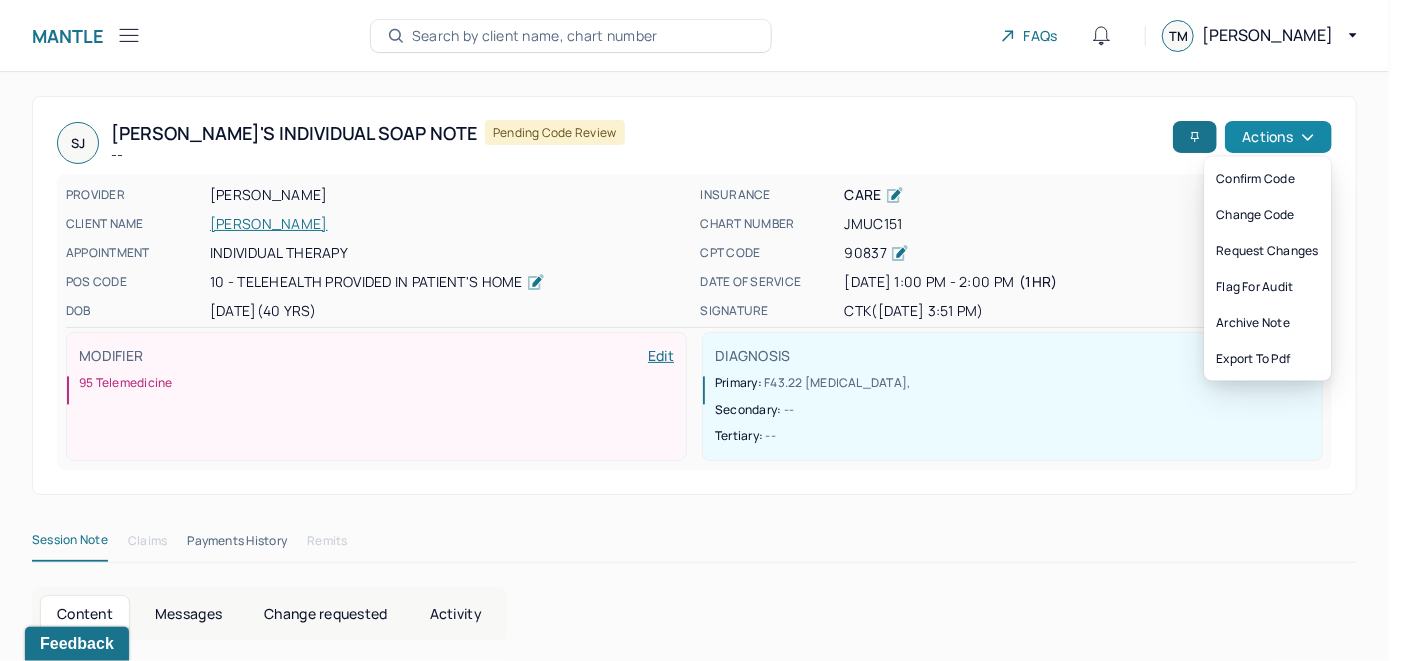 click on "Actions" at bounding box center (1278, 137) 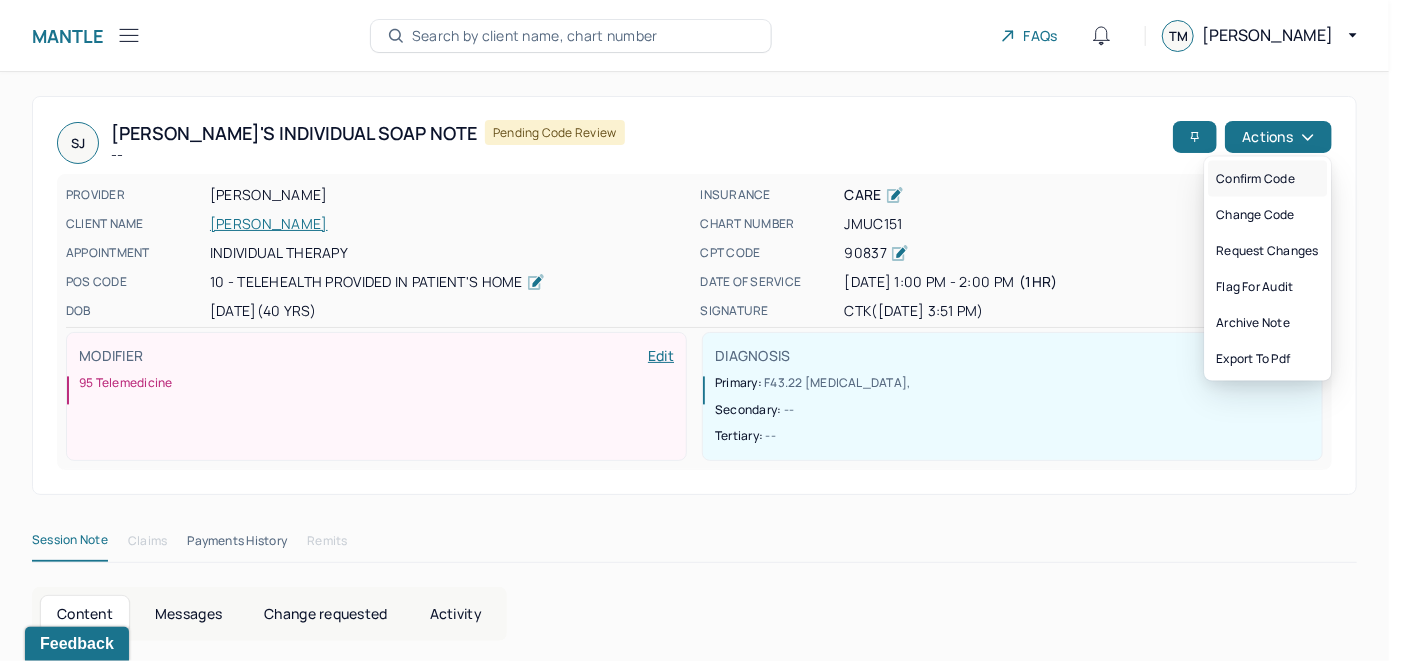 click on "Confirm code" at bounding box center [1267, 179] 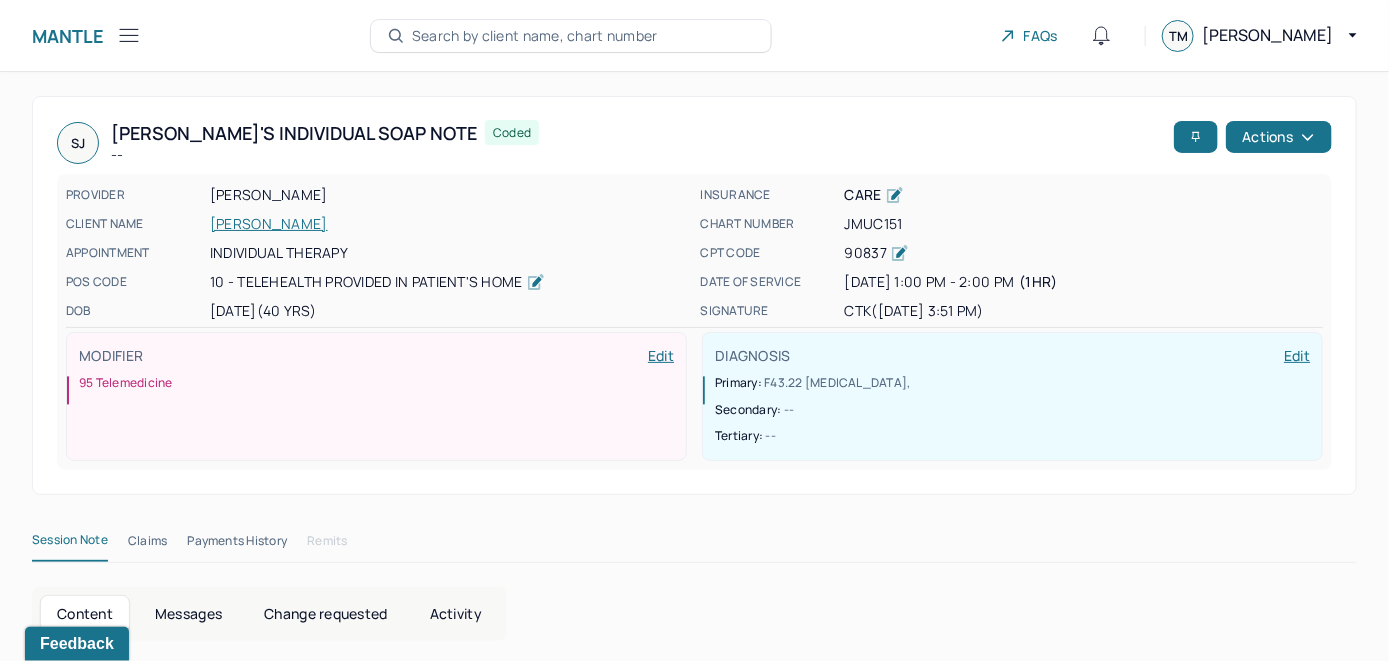 scroll, scrollTop: 259, scrollLeft: 0, axis: vertical 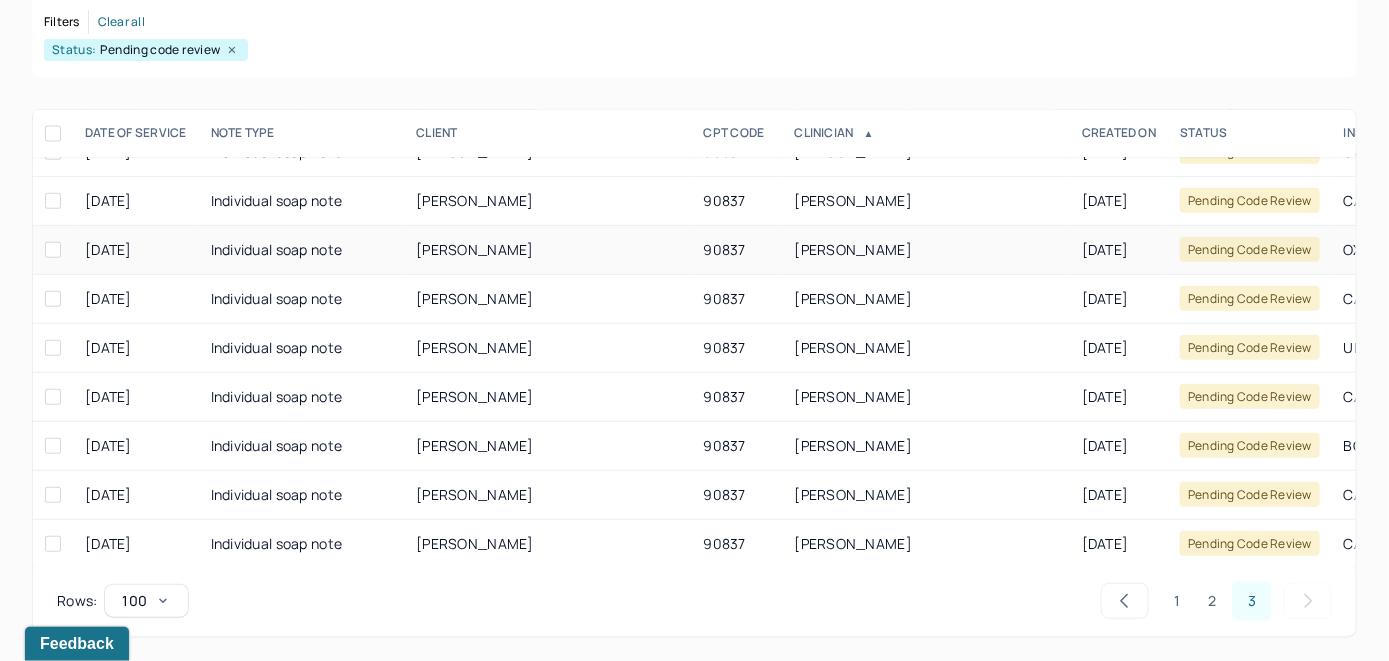 click on "[PERSON_NAME]" at bounding box center [475, 249] 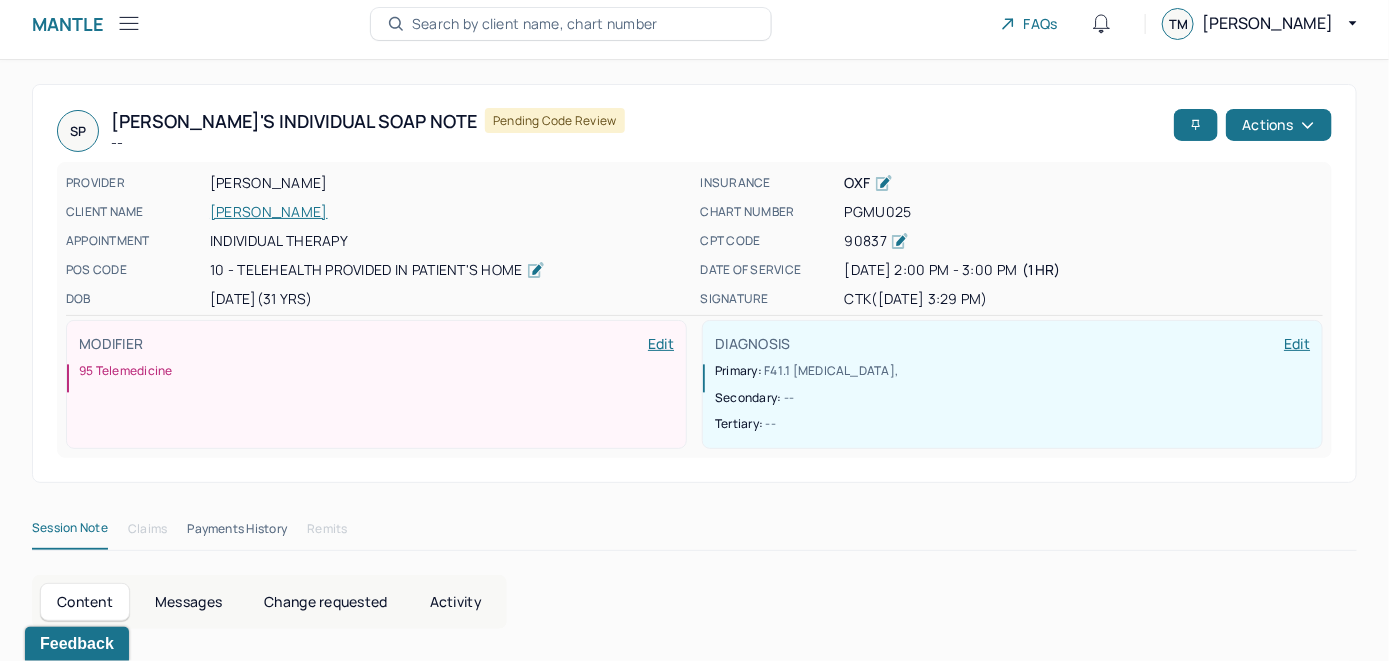 scroll, scrollTop: 0, scrollLeft: 0, axis: both 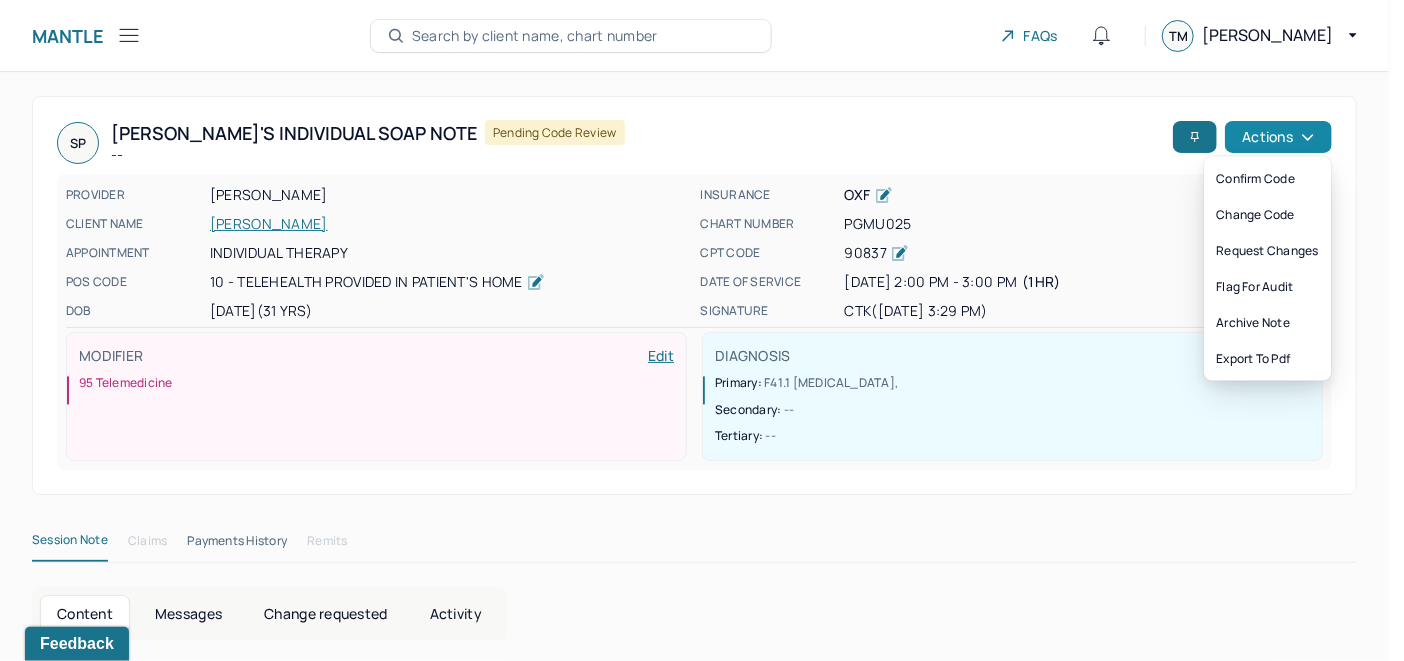 click on "Actions" at bounding box center (1278, 137) 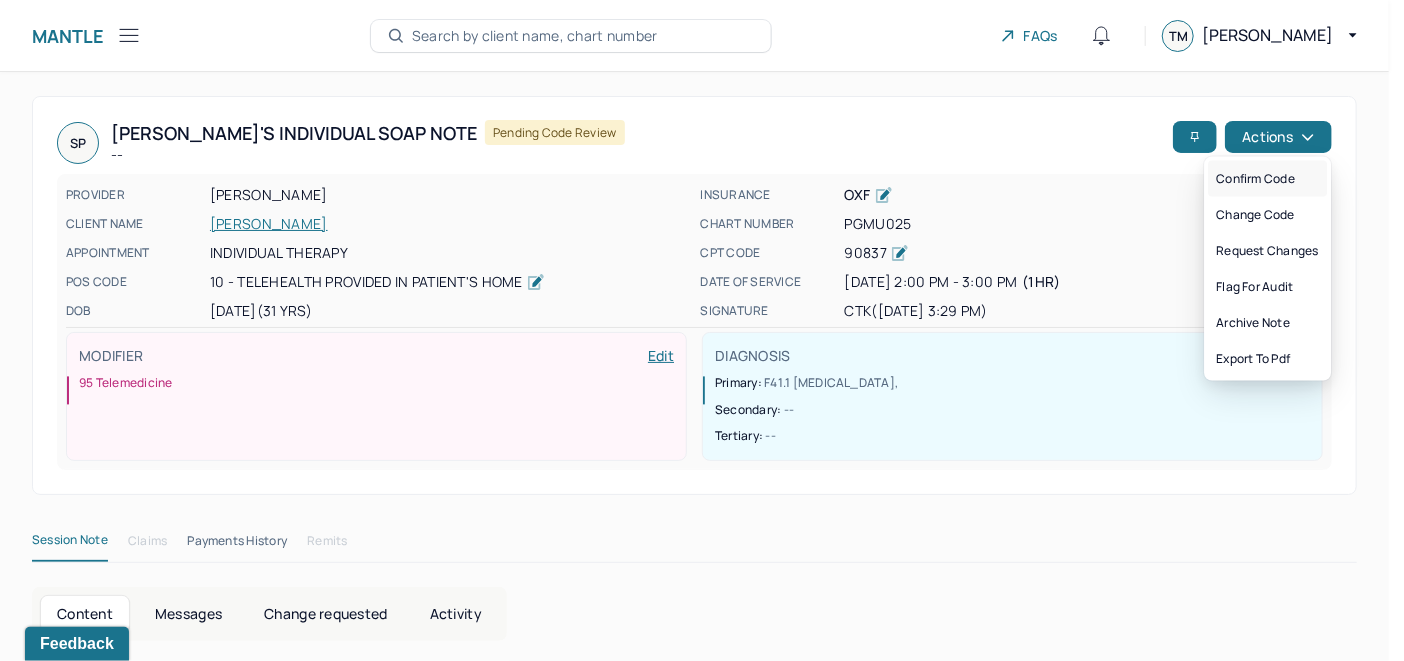 click on "Confirm code" at bounding box center [1267, 179] 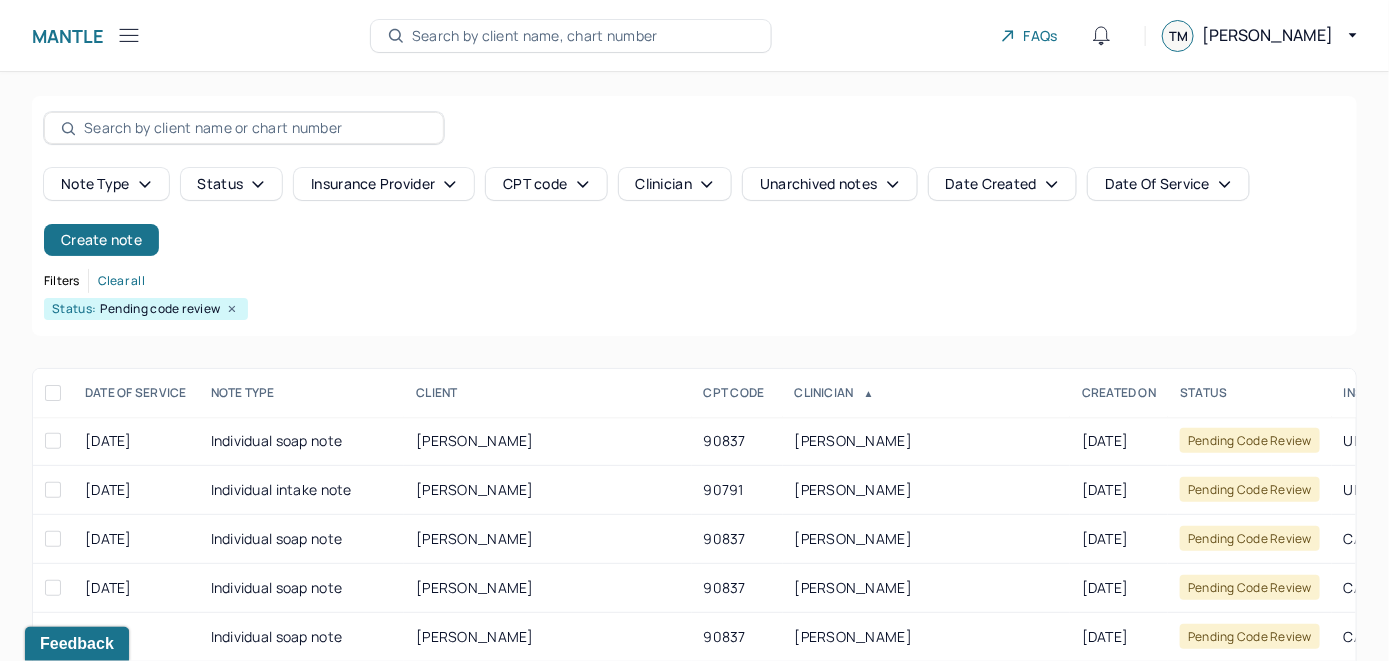 scroll, scrollTop: 259, scrollLeft: 0, axis: vertical 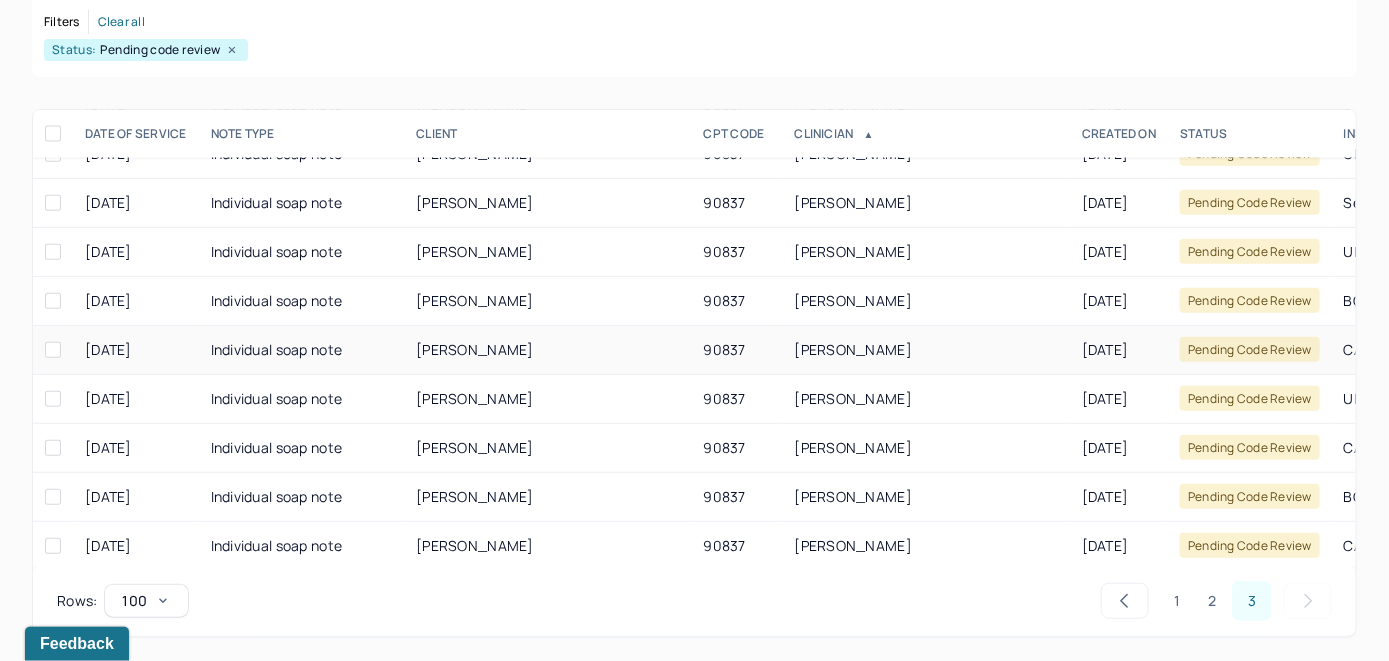 click on "[PERSON_NAME]" at bounding box center (926, 350) 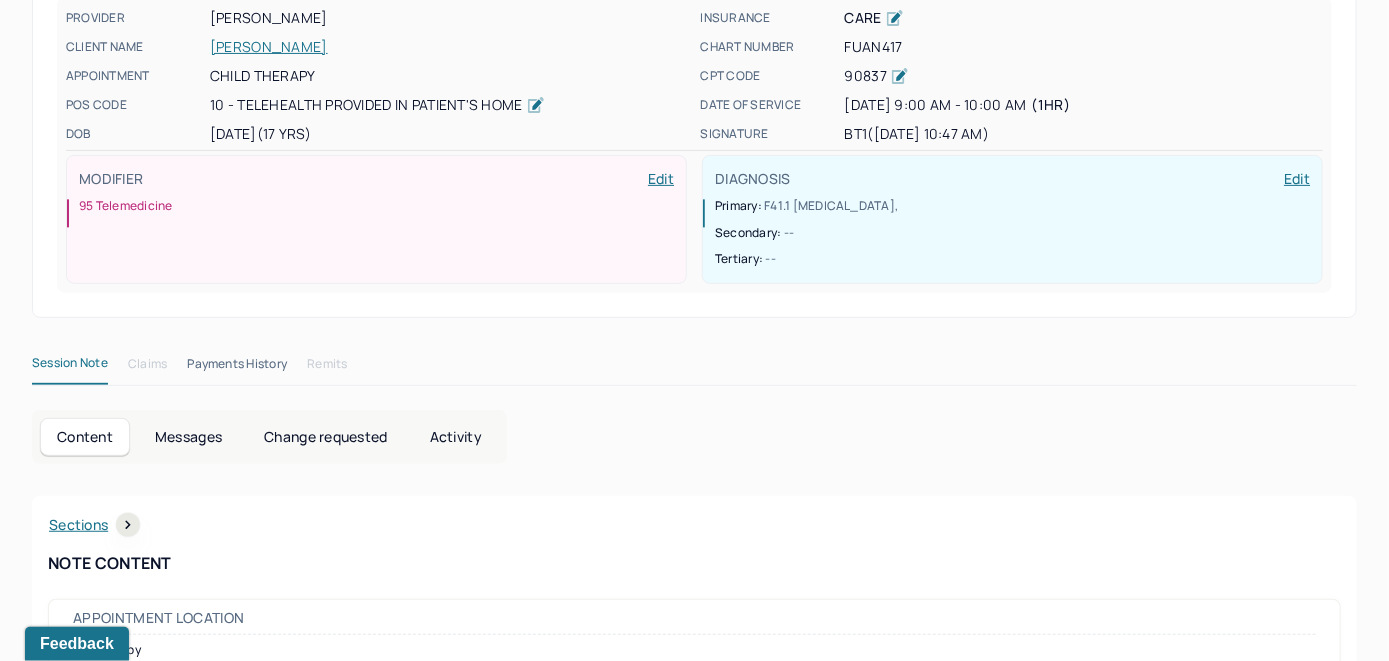 scroll, scrollTop: 0, scrollLeft: 0, axis: both 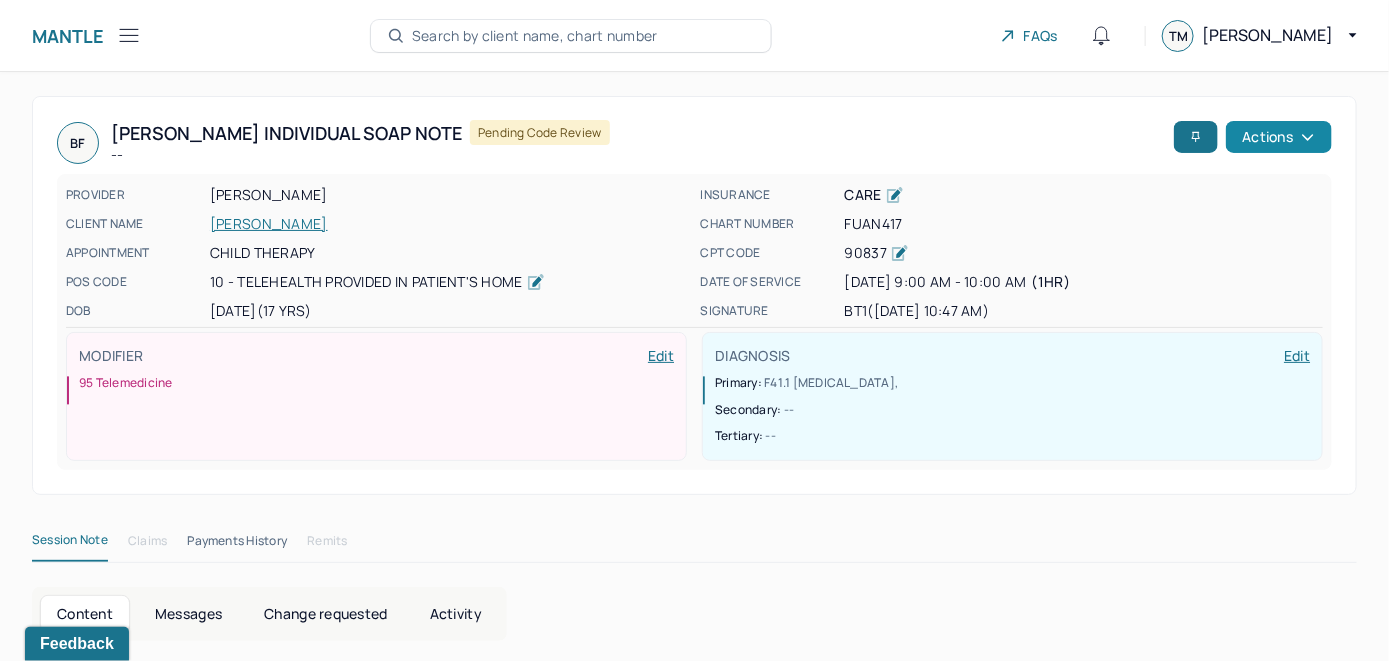 click on "Actions" at bounding box center [1279, 137] 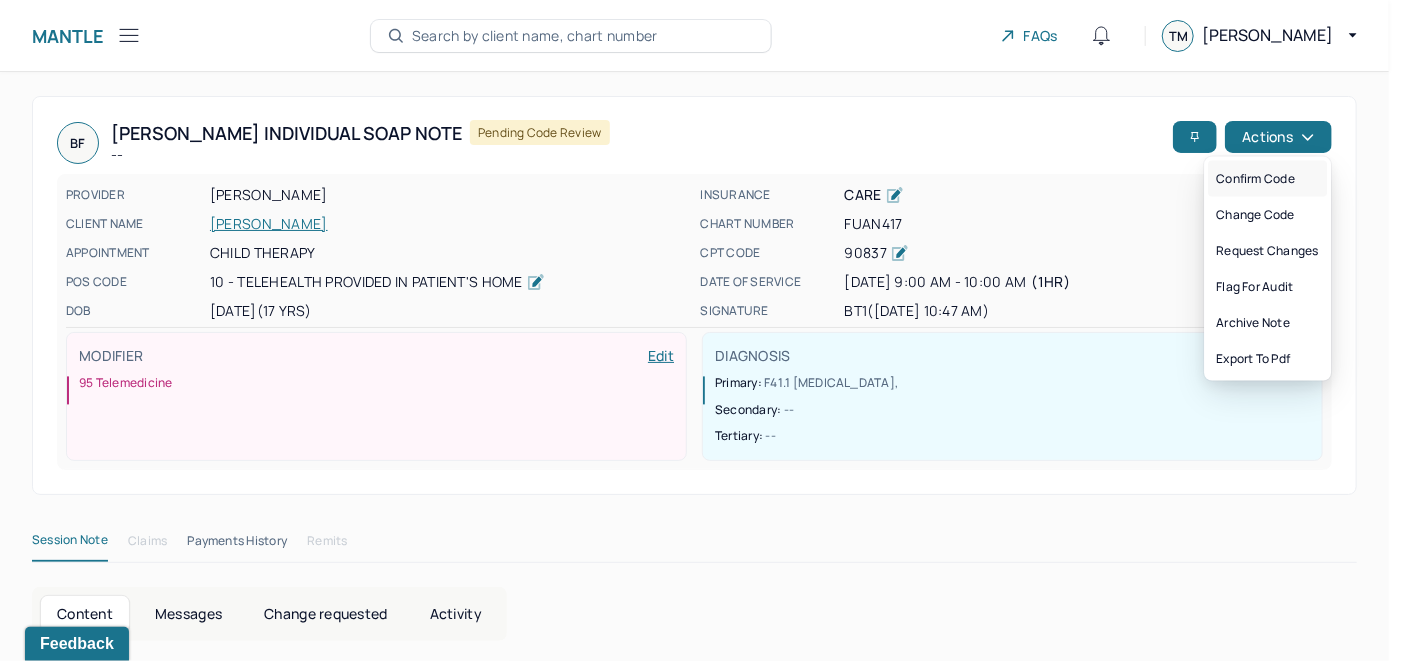 click on "Confirm code" at bounding box center (1267, 179) 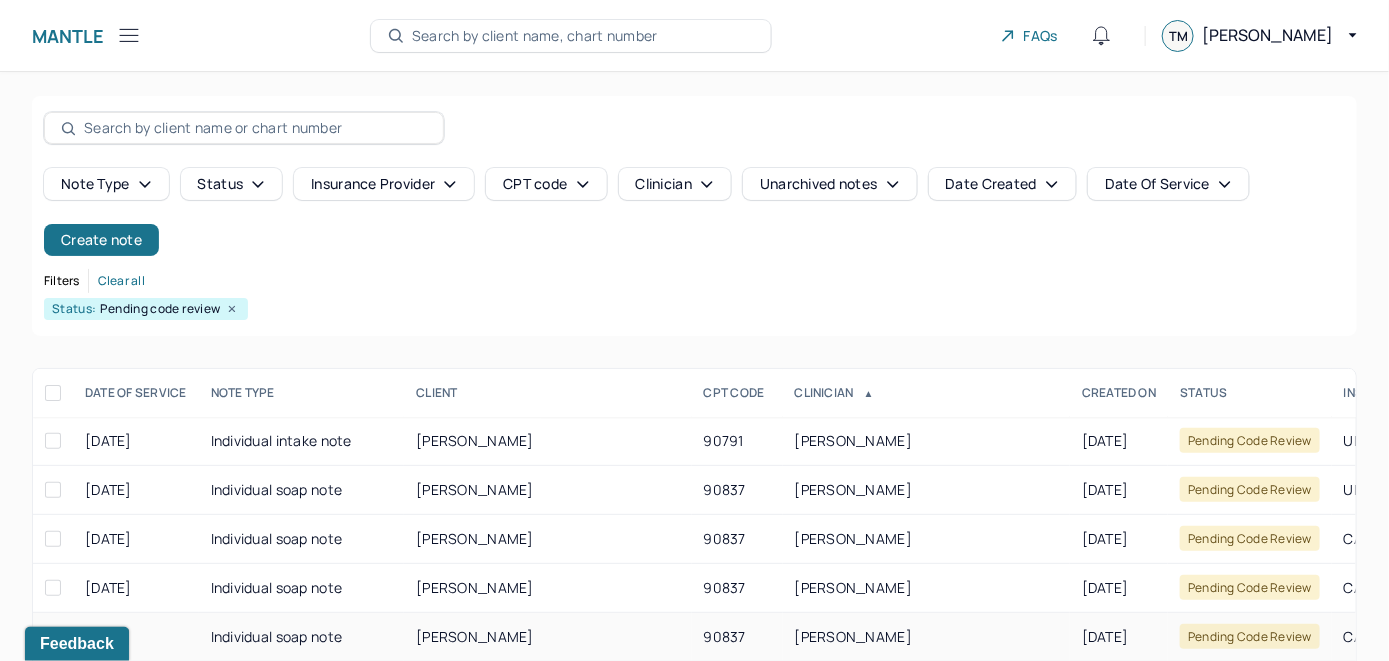 scroll, scrollTop: 259, scrollLeft: 0, axis: vertical 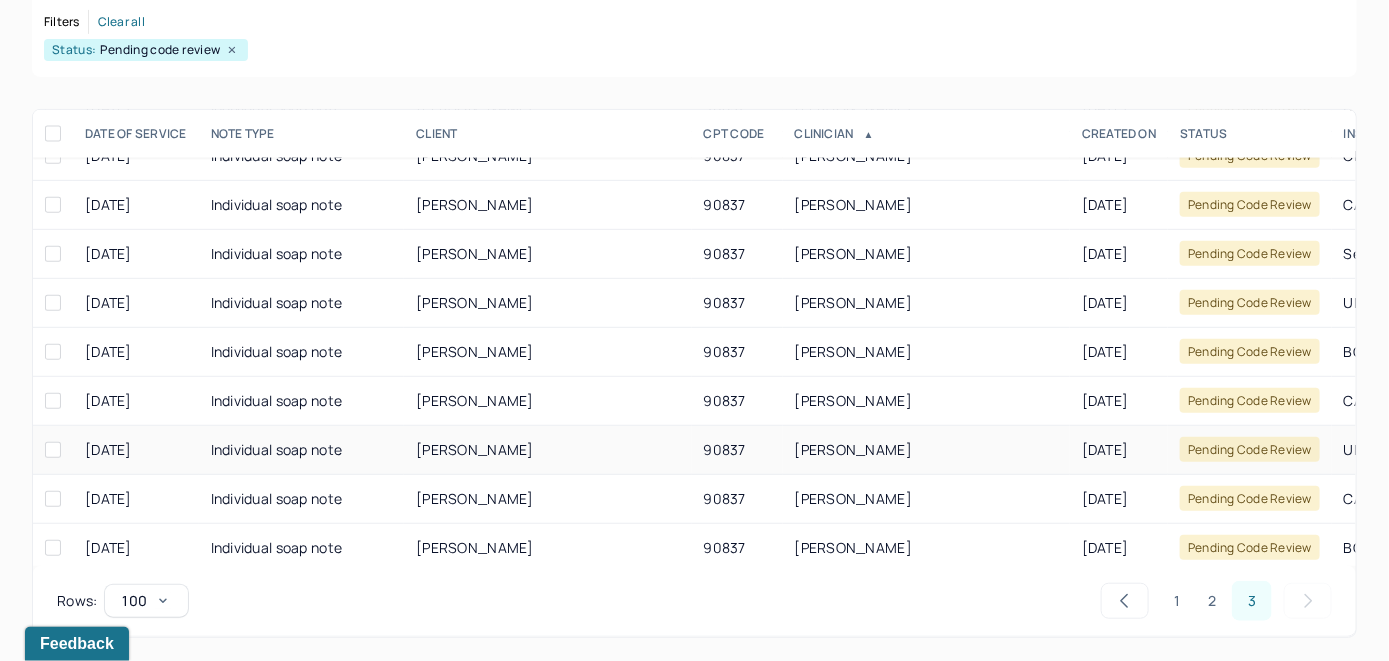 click on "[PERSON_NAME]" at bounding box center [475, 449] 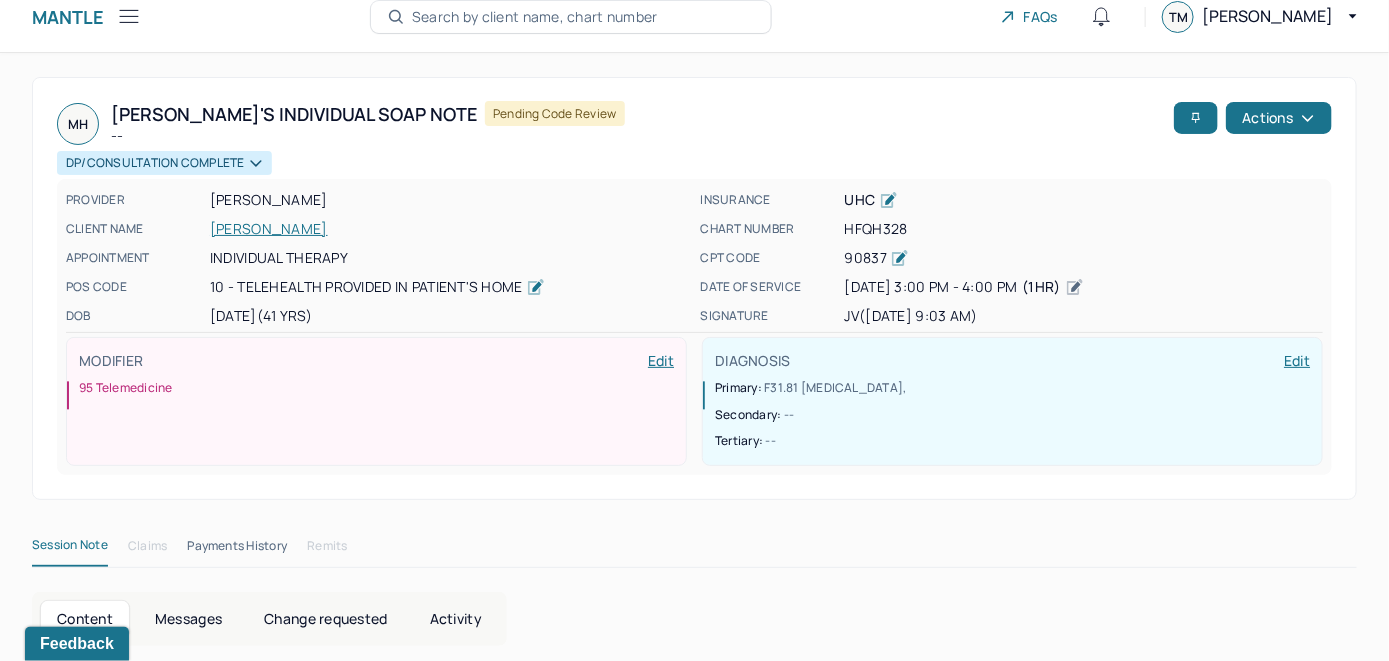 scroll, scrollTop: 0, scrollLeft: 0, axis: both 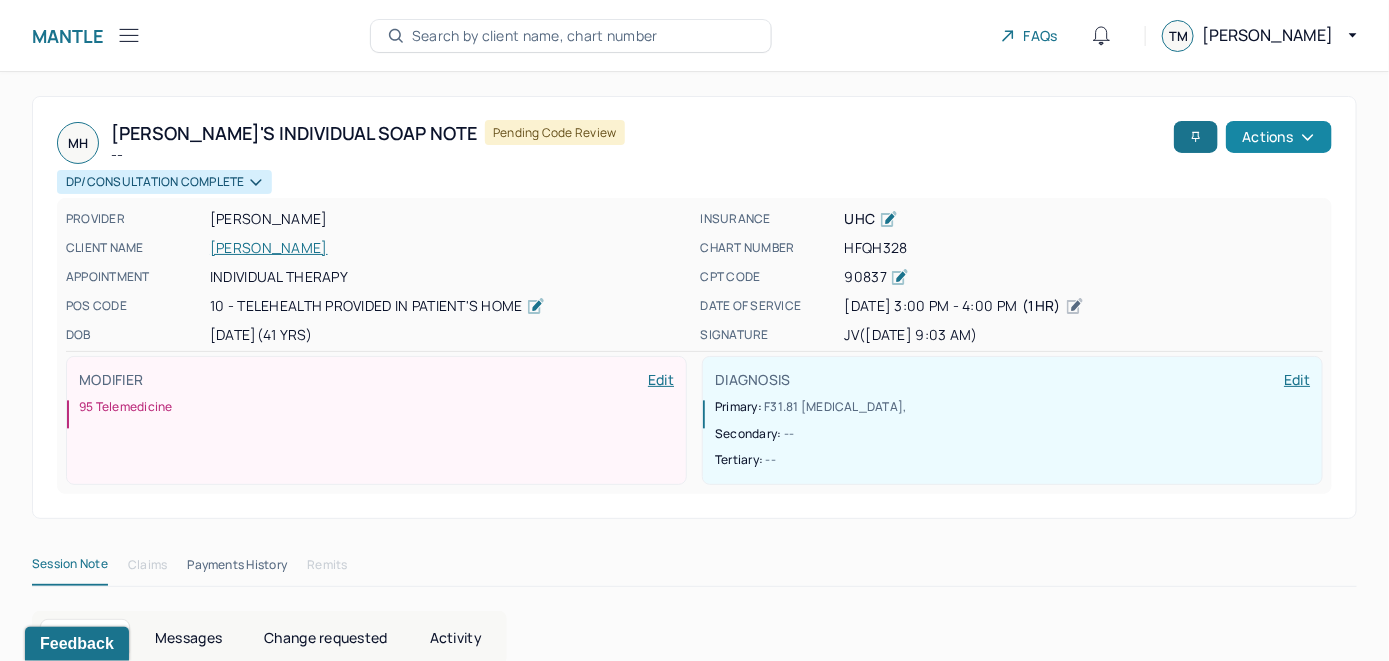 click on "Actions" at bounding box center [1279, 137] 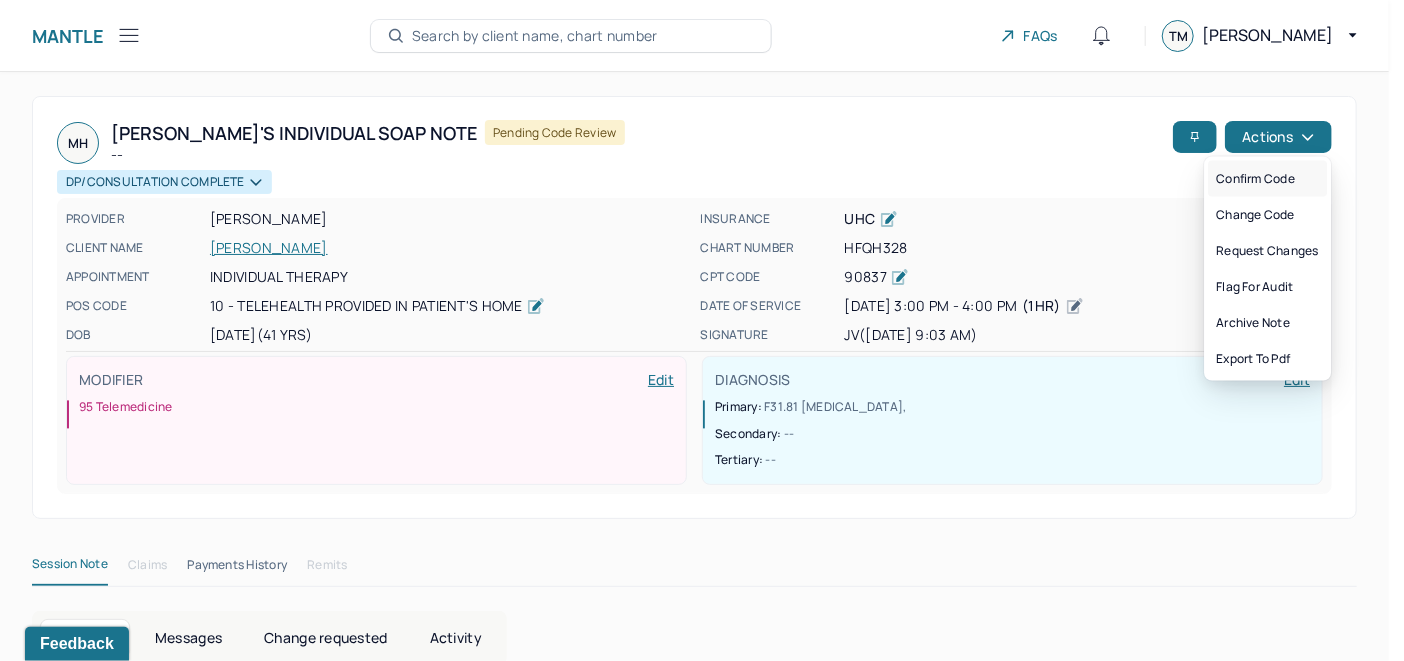 click on "Confirm code" at bounding box center [1267, 179] 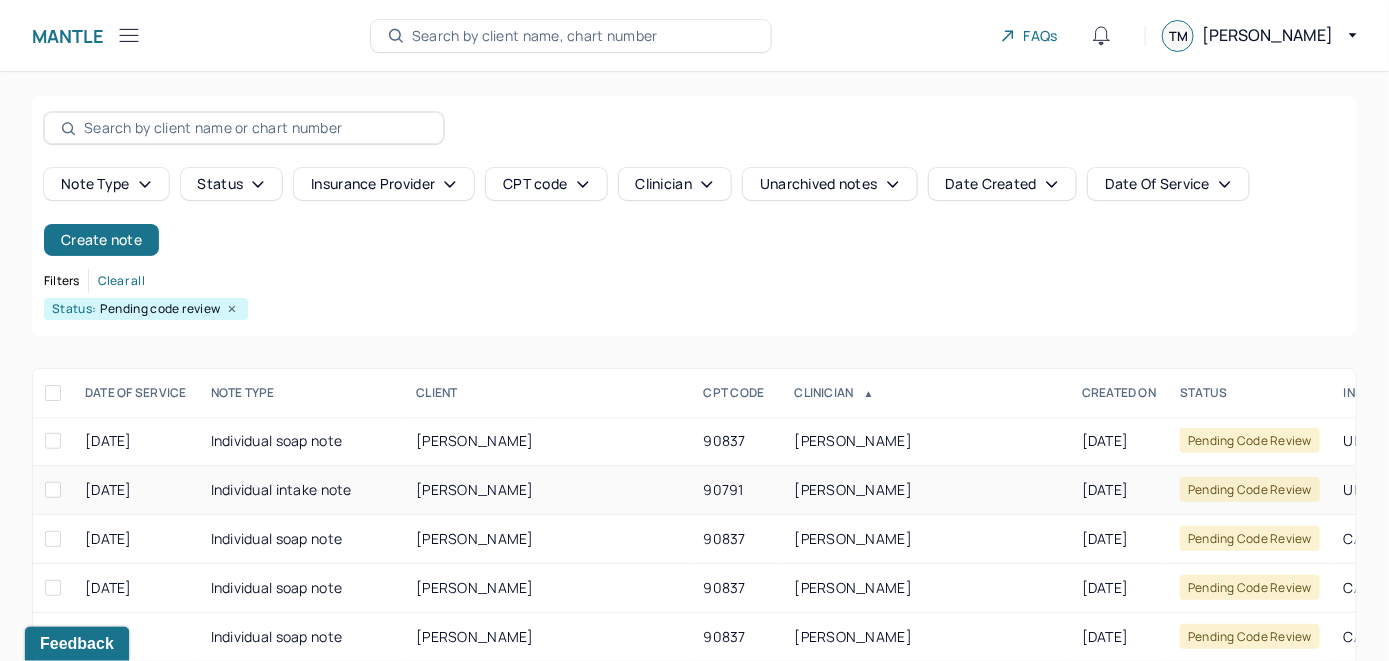 scroll, scrollTop: 259, scrollLeft: 0, axis: vertical 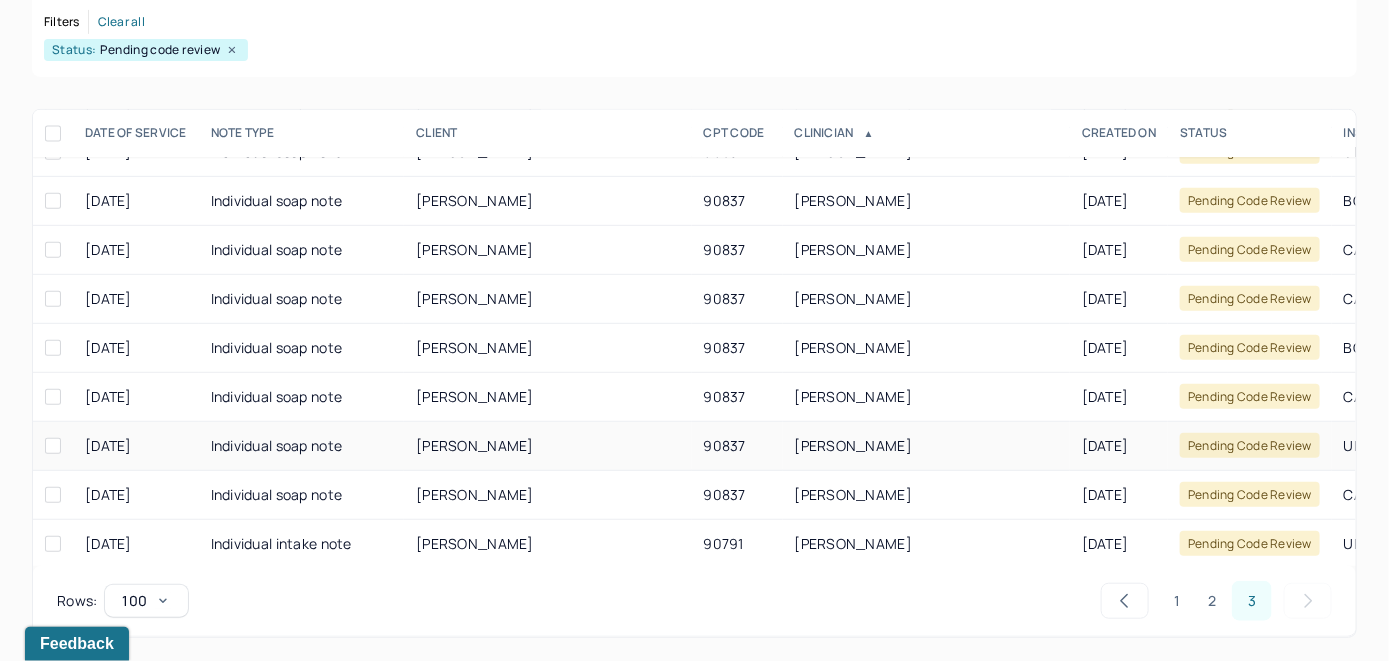 click on "[PERSON_NAME]" at bounding box center (547, 446) 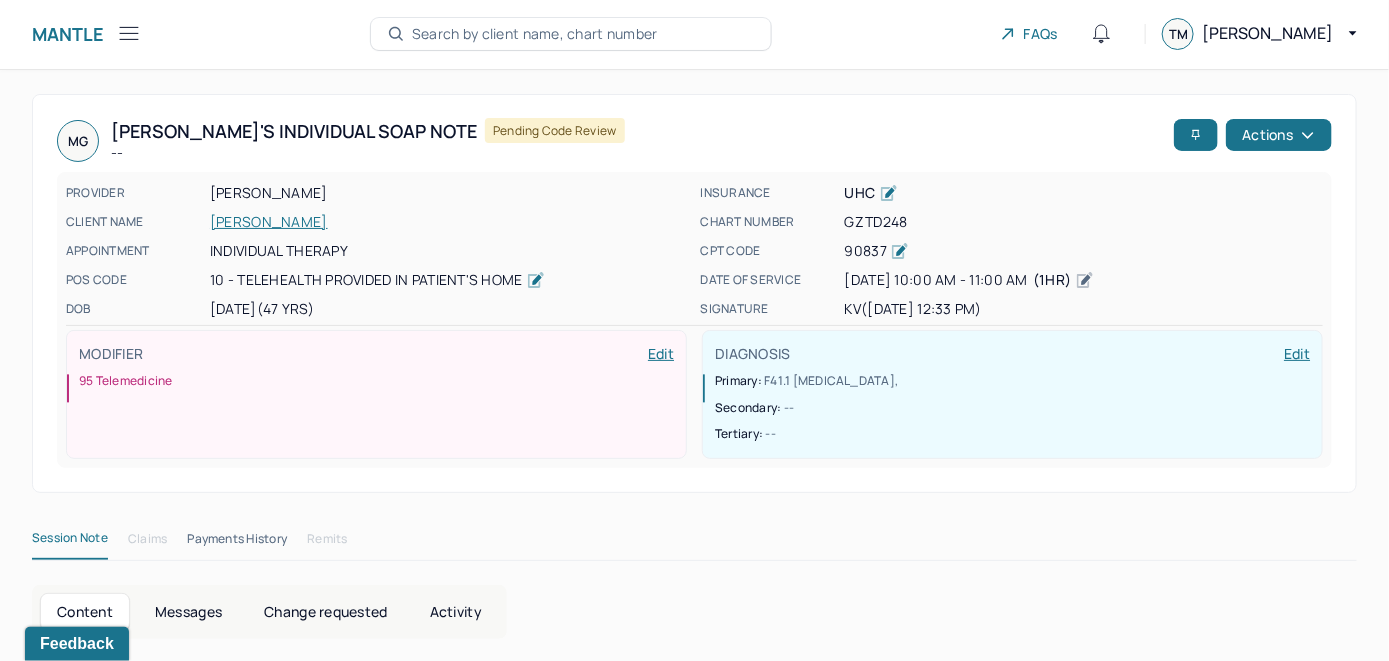 scroll, scrollTop: 0, scrollLeft: 0, axis: both 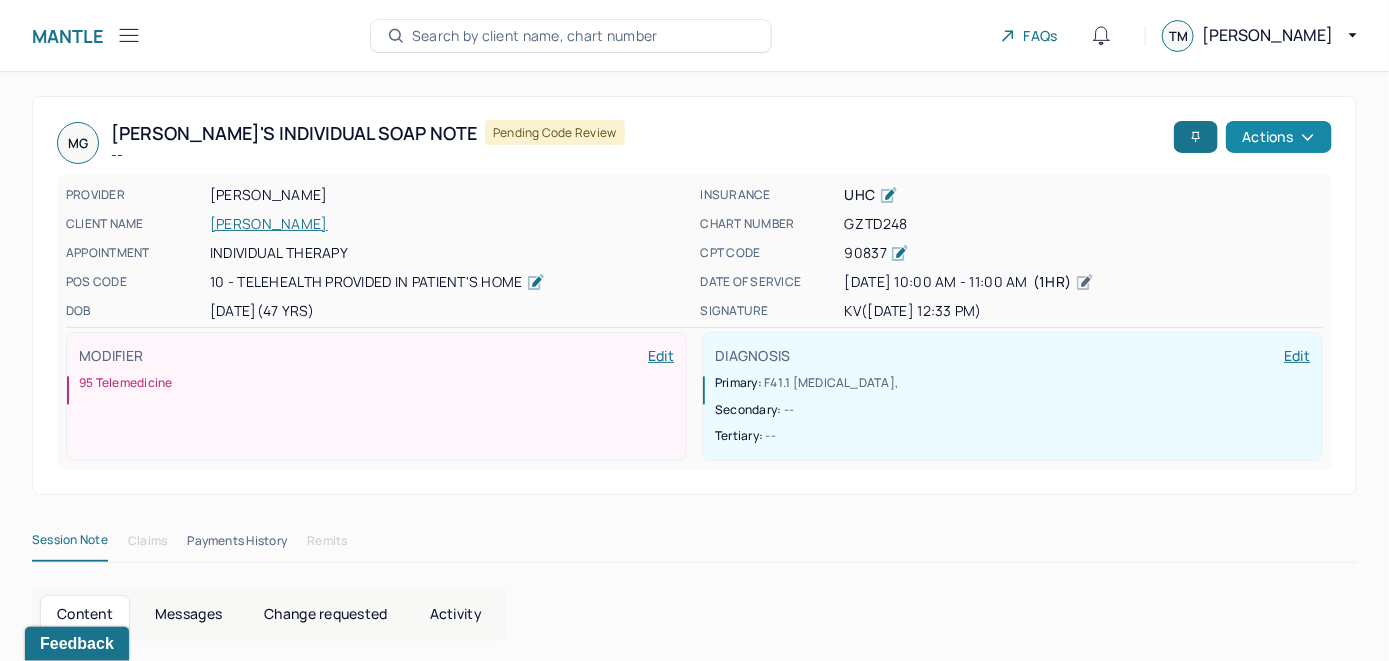 click on "Actions" at bounding box center [1279, 137] 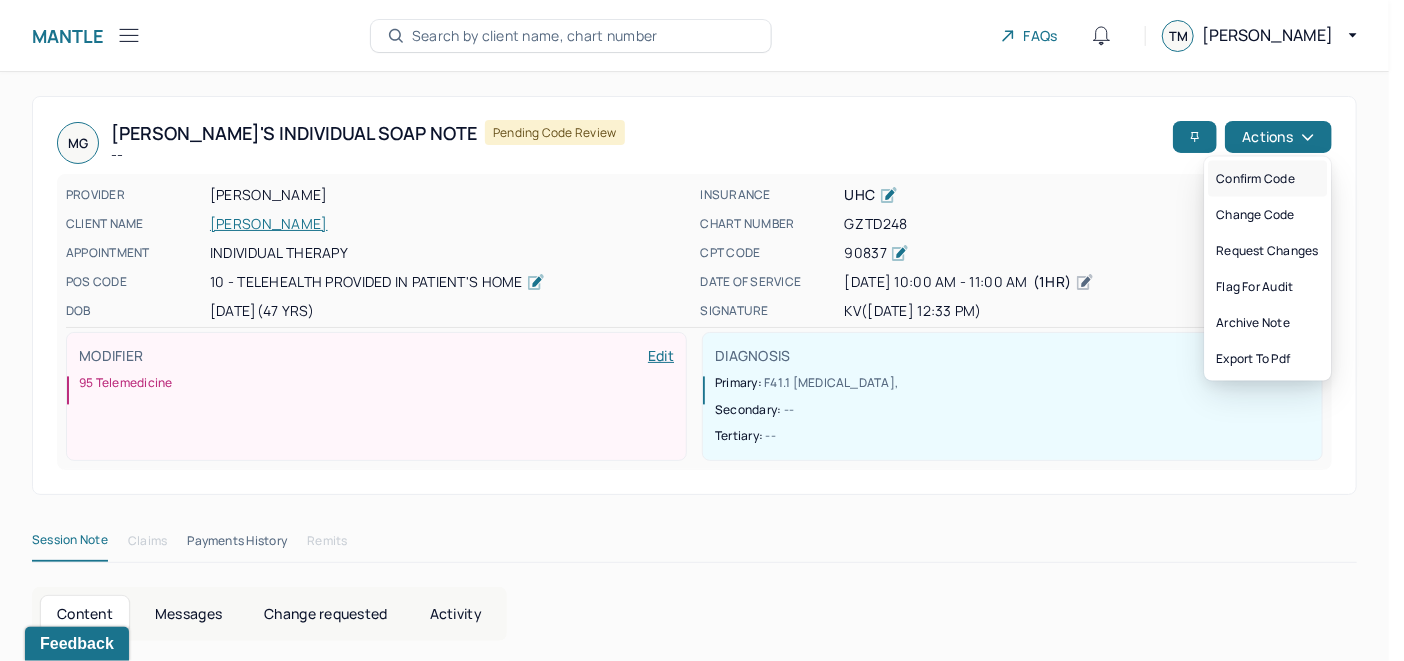 click on "Confirm code" at bounding box center (1267, 179) 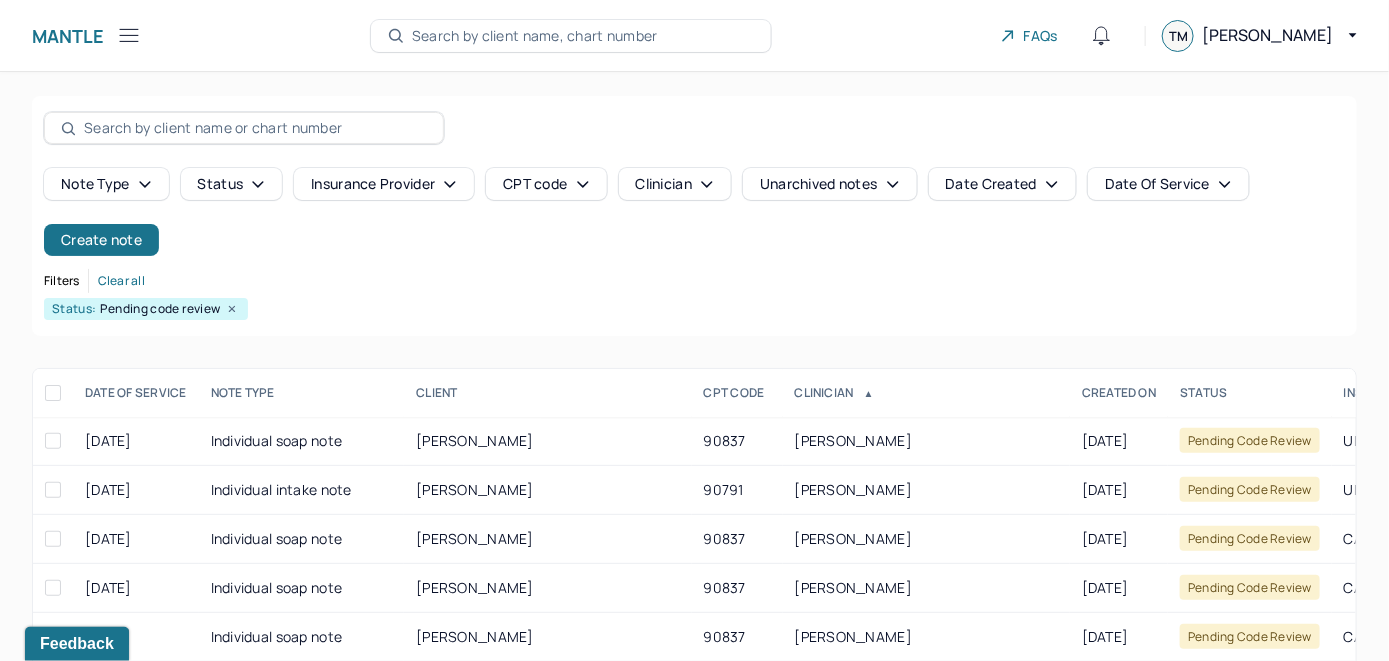 scroll, scrollTop: 259, scrollLeft: 0, axis: vertical 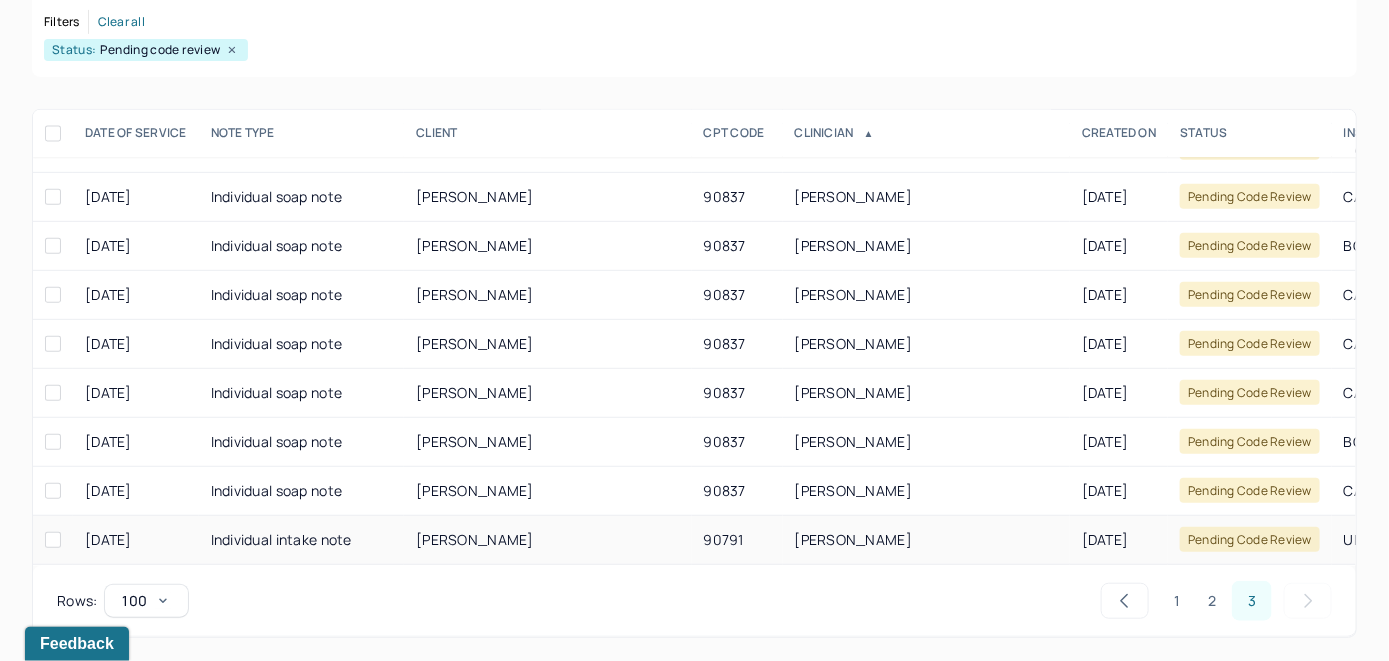 click on "[PERSON_NAME]" at bounding box center (475, 539) 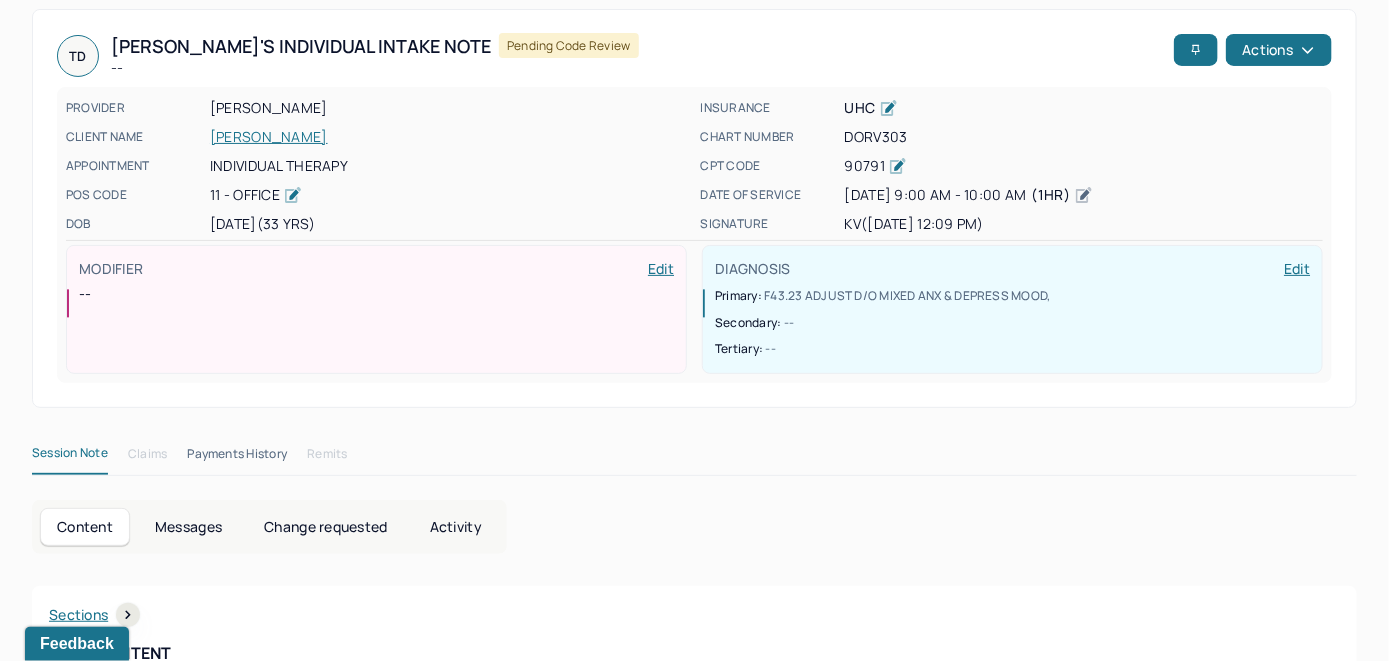 scroll, scrollTop: 0, scrollLeft: 0, axis: both 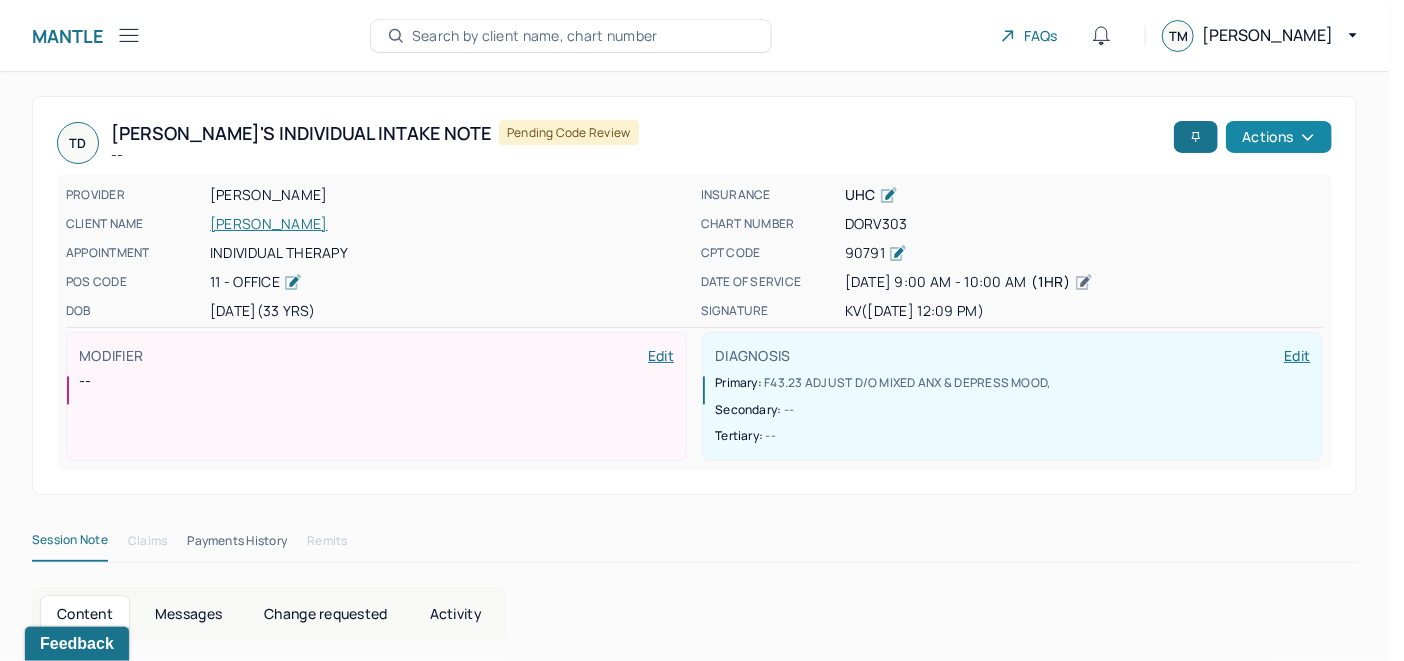 click on "Actions" at bounding box center [1279, 137] 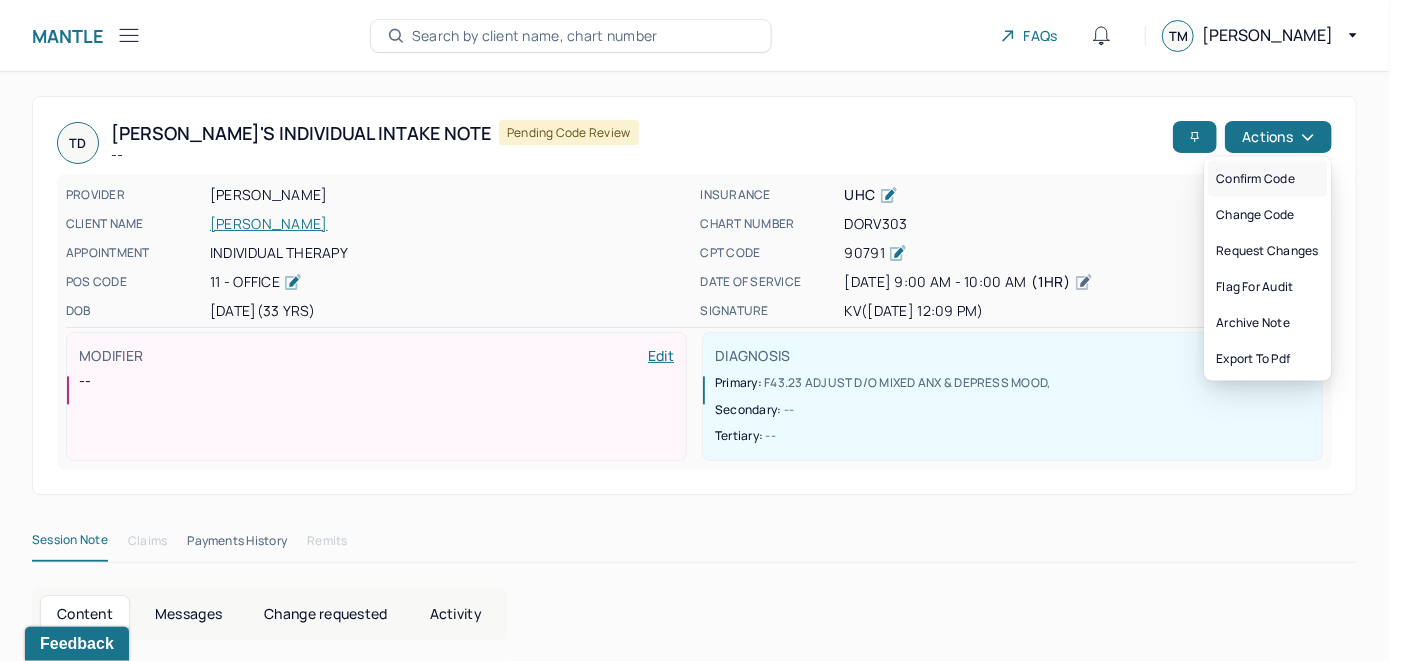 click on "Confirm code" at bounding box center (1267, 179) 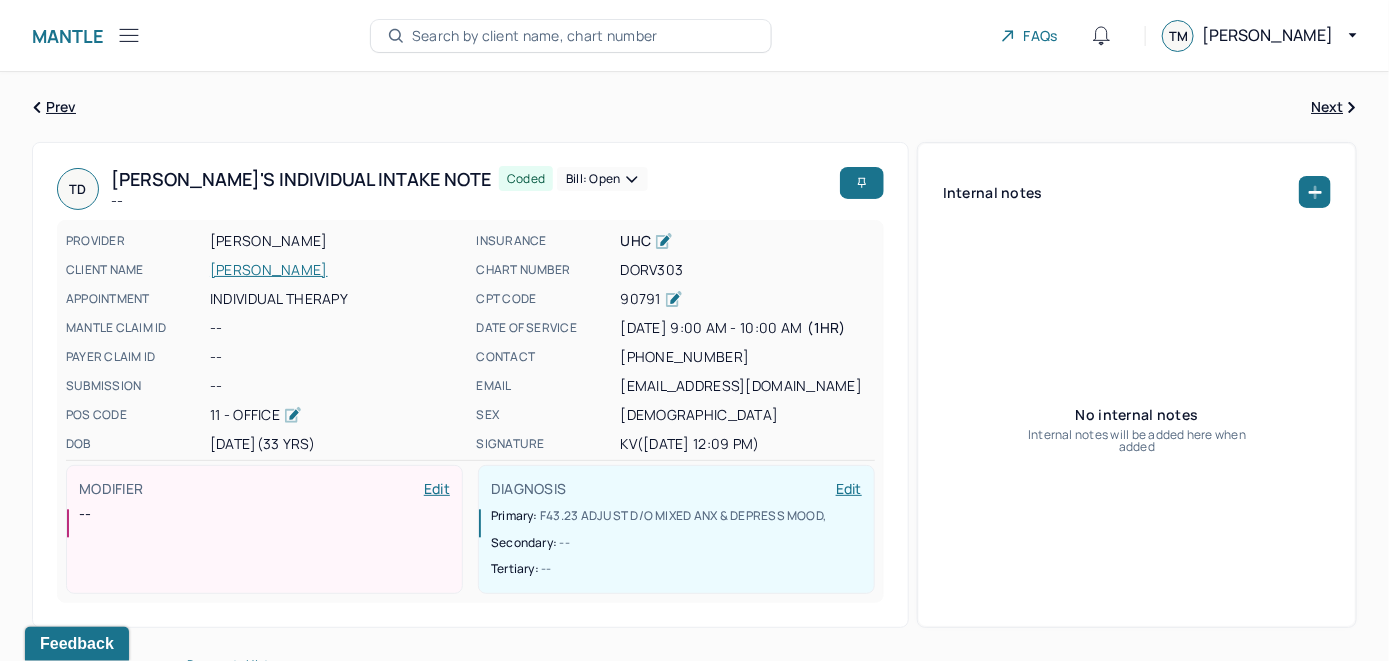 click on "Search by client name, chart number" at bounding box center (535, 36) 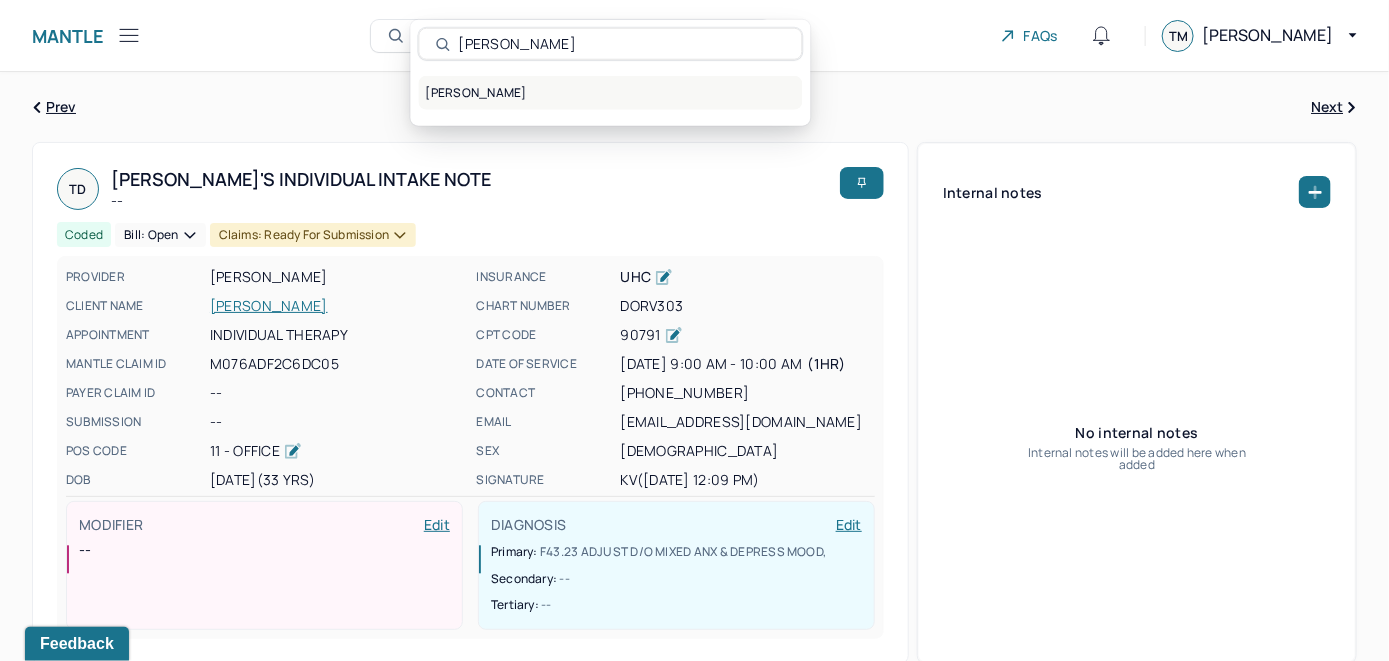 type on "[PERSON_NAME]" 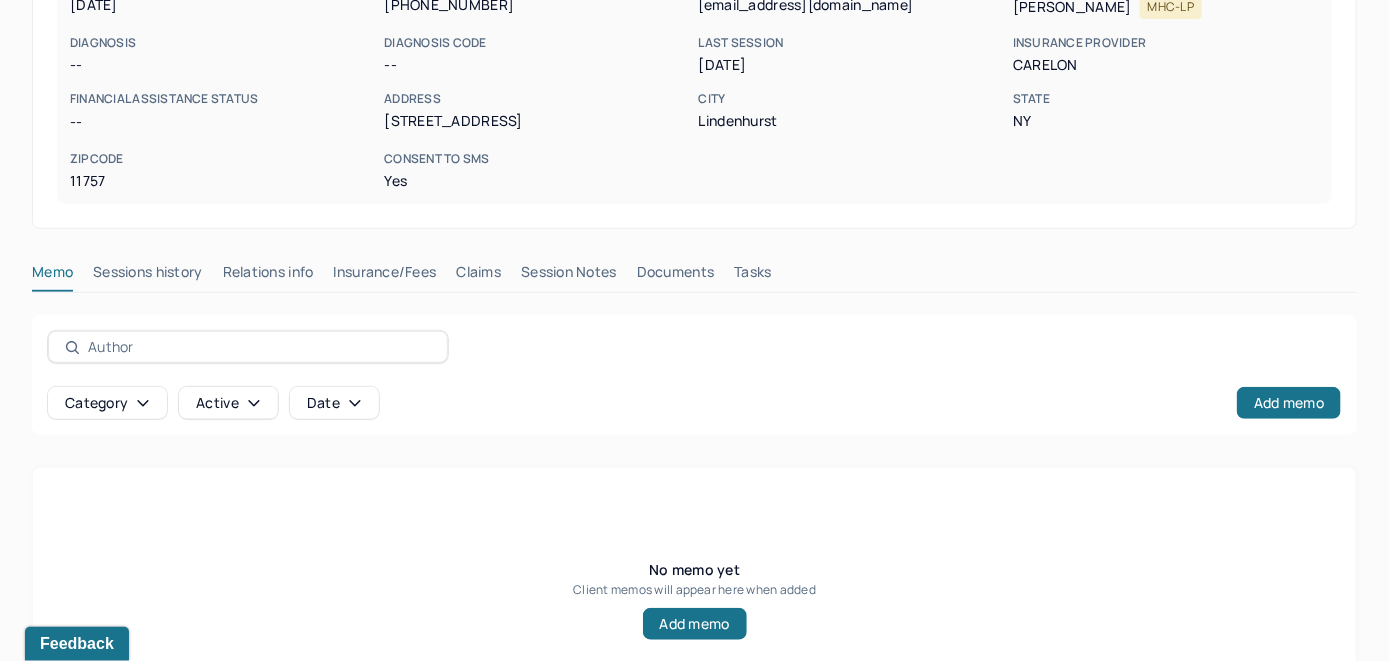 scroll, scrollTop: 393, scrollLeft: 0, axis: vertical 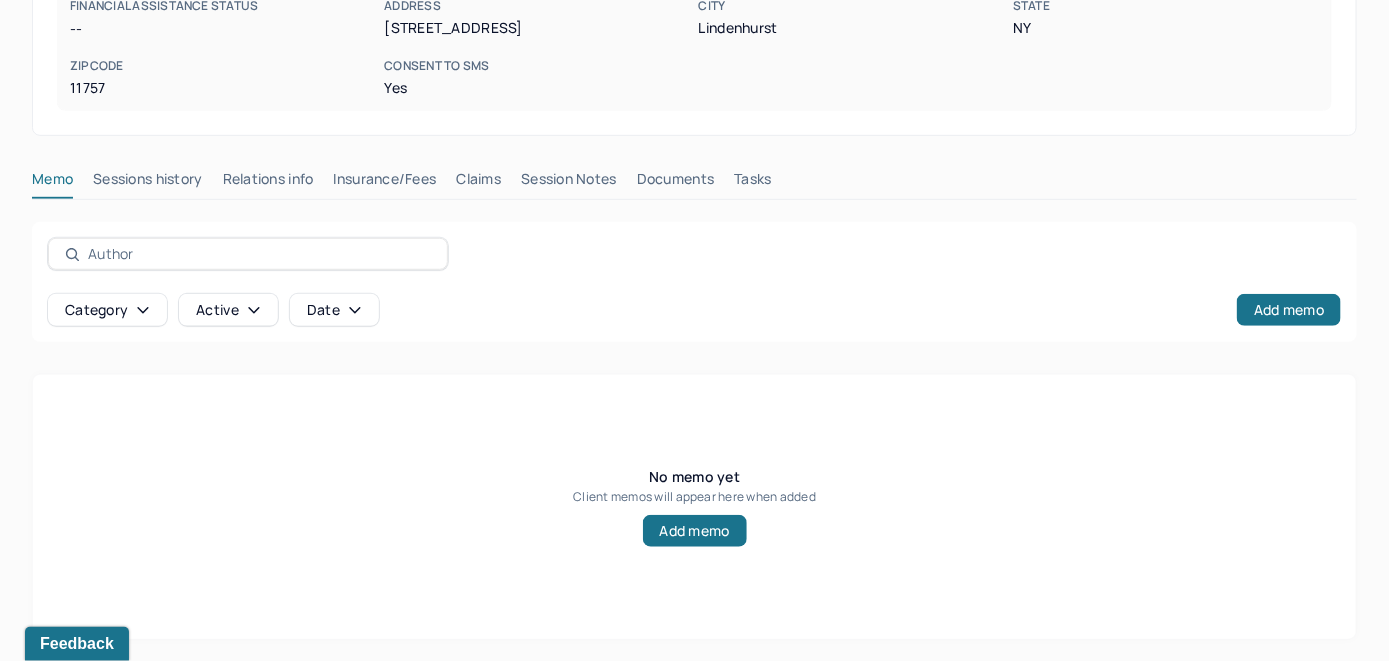 click on "Insurance/Fees" at bounding box center (385, 183) 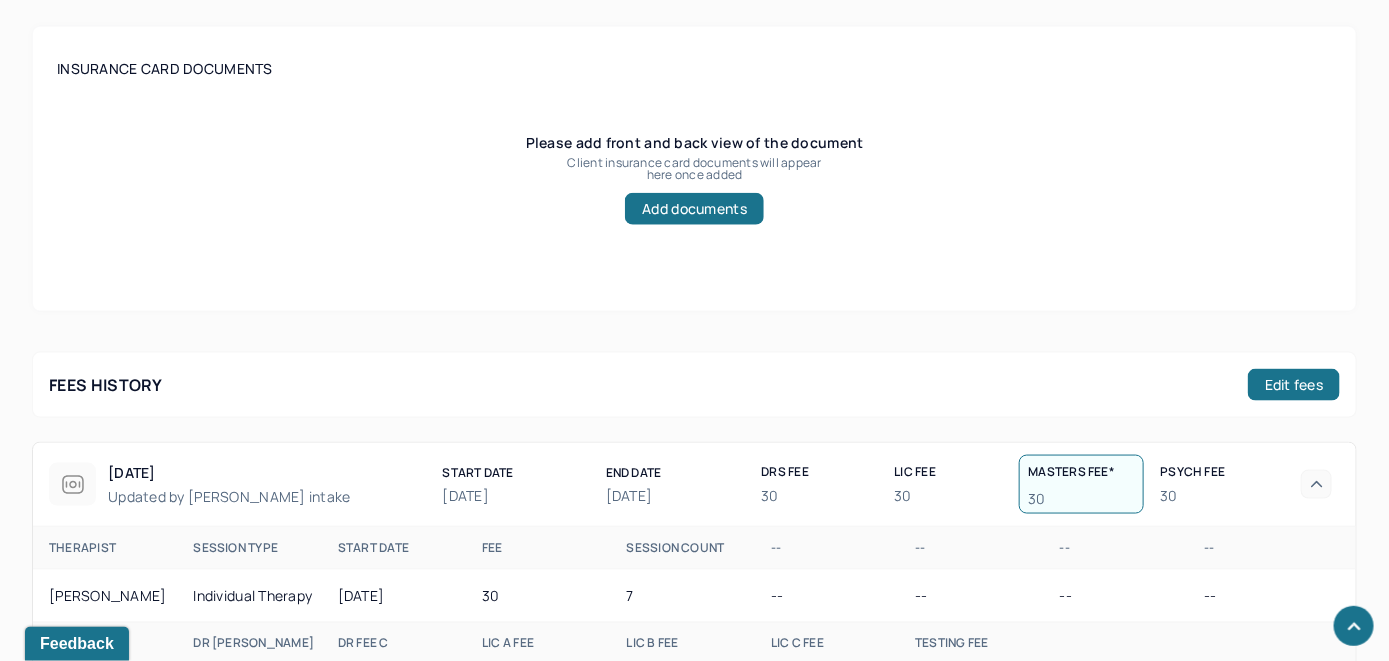 scroll, scrollTop: 693, scrollLeft: 0, axis: vertical 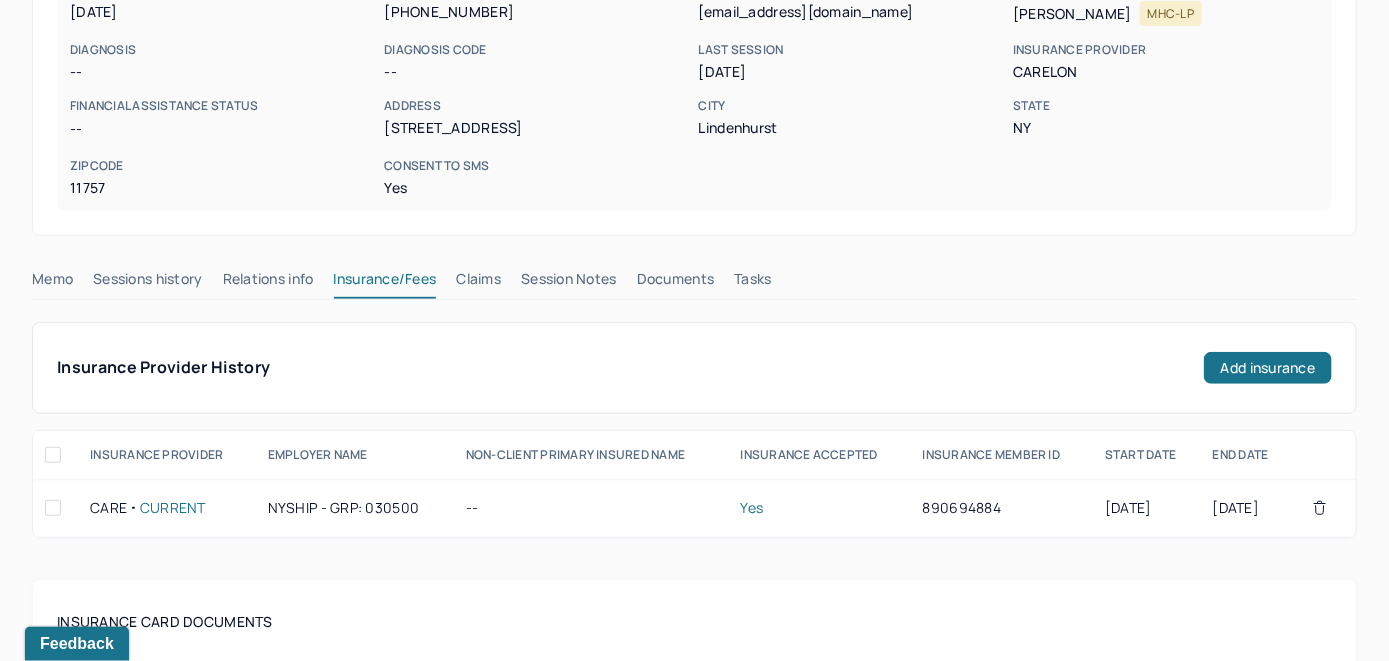 click on "Claims" at bounding box center (478, 283) 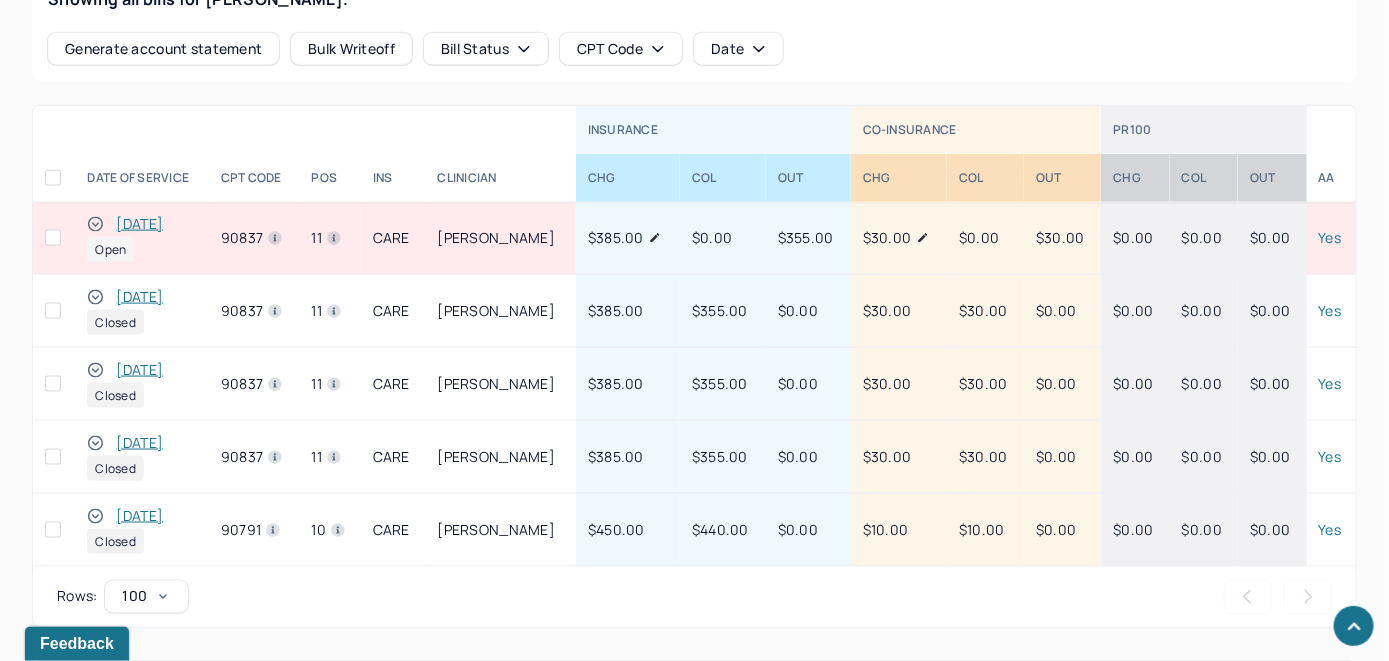 scroll, scrollTop: 880, scrollLeft: 0, axis: vertical 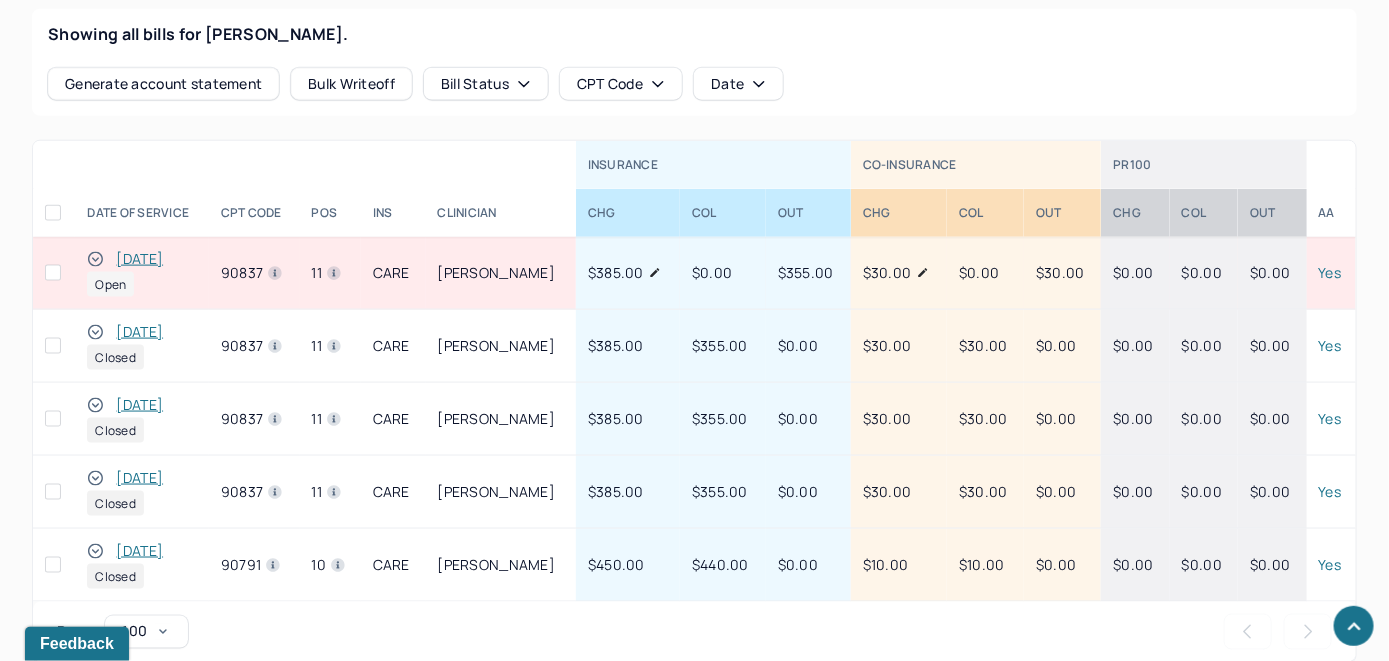 click on "[DATE]" at bounding box center [139, 259] 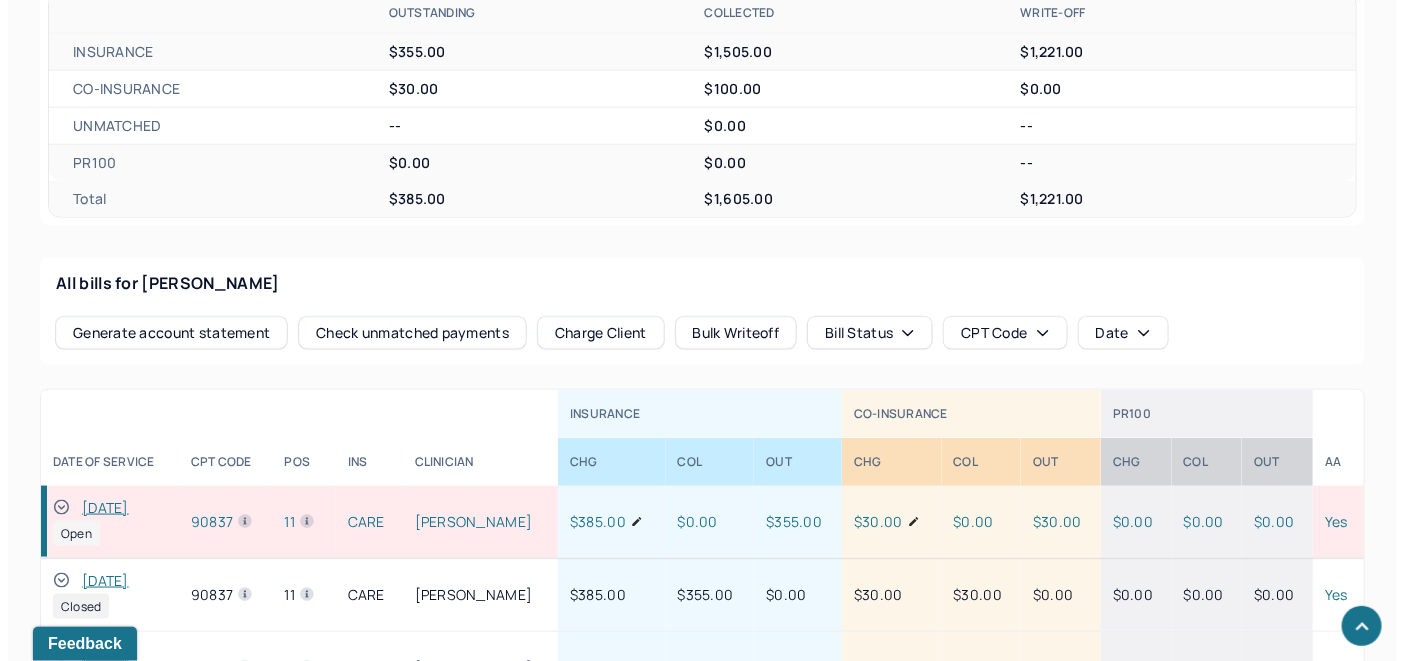 scroll, scrollTop: 880, scrollLeft: 0, axis: vertical 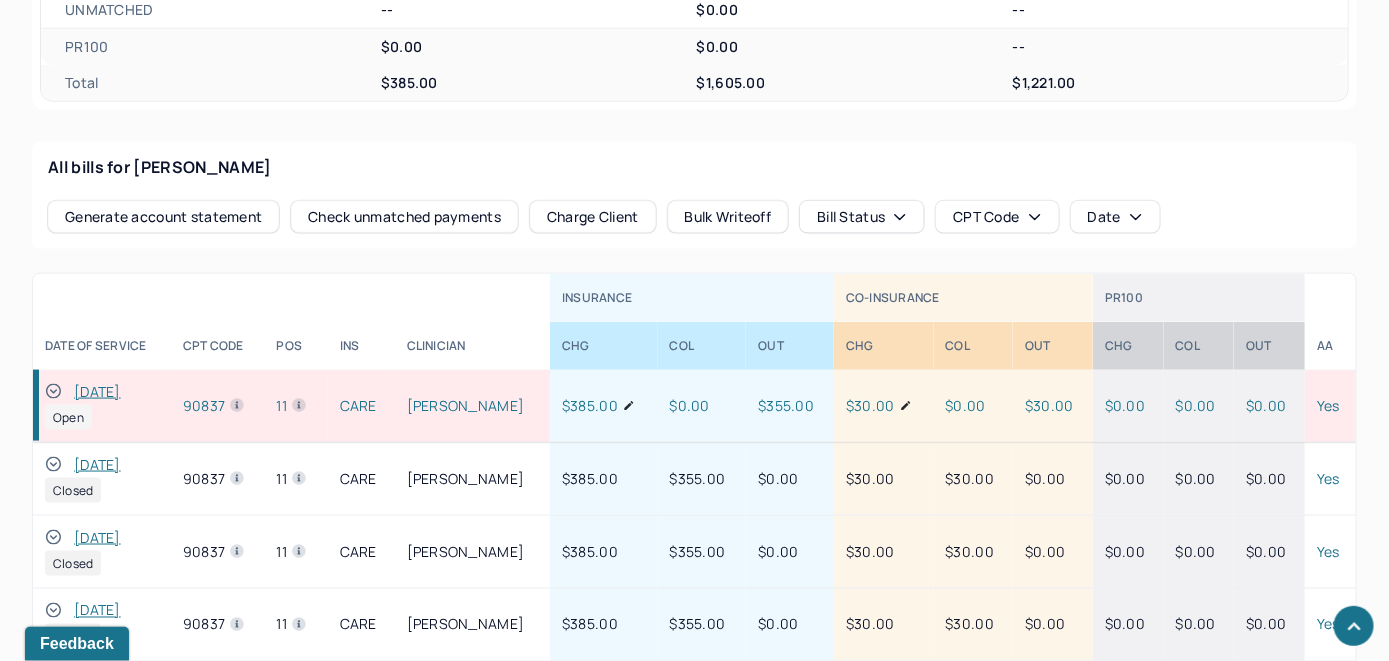 click on "Check unmatched payments" at bounding box center [404, 217] 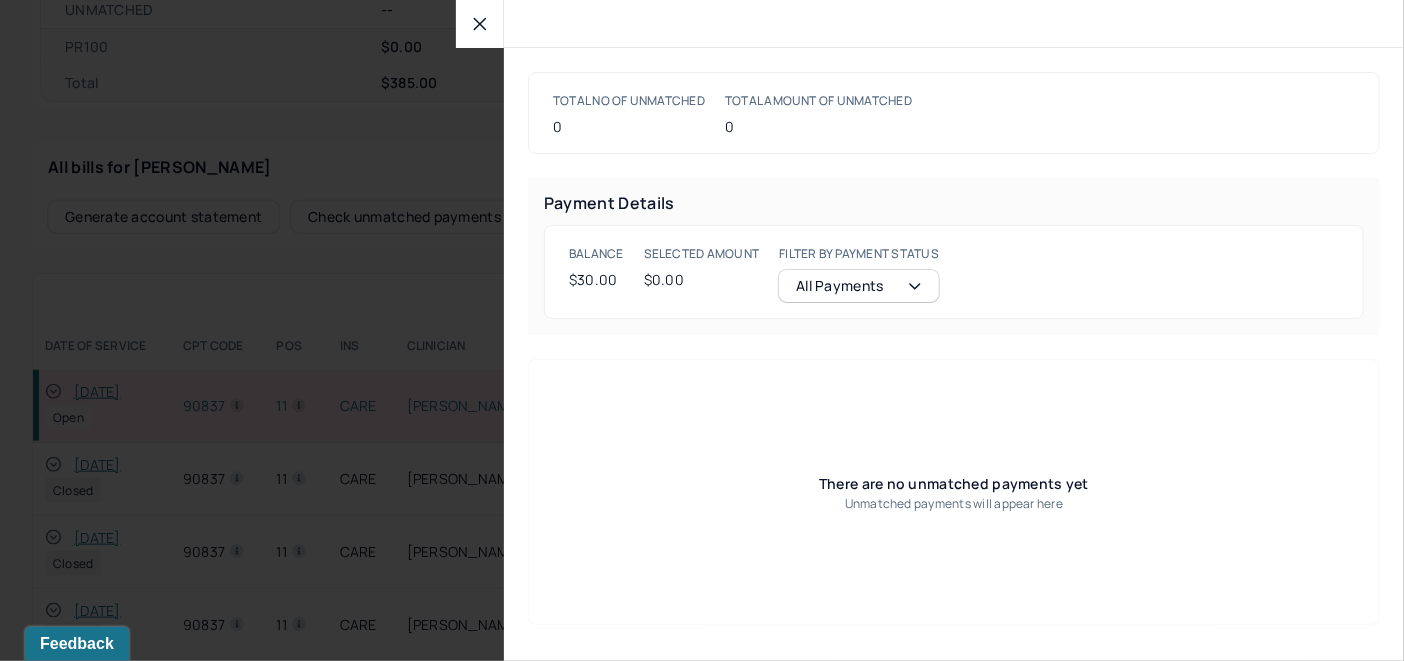 click 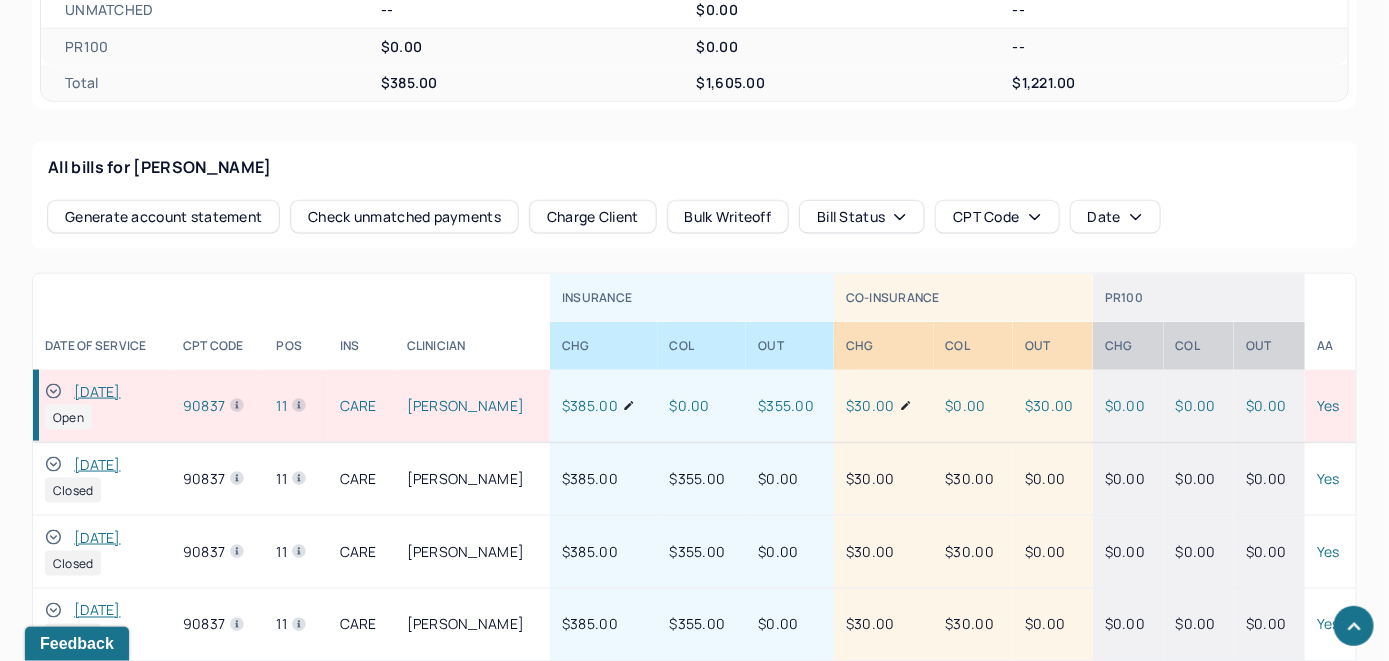click on "Charge Client" at bounding box center (593, 217) 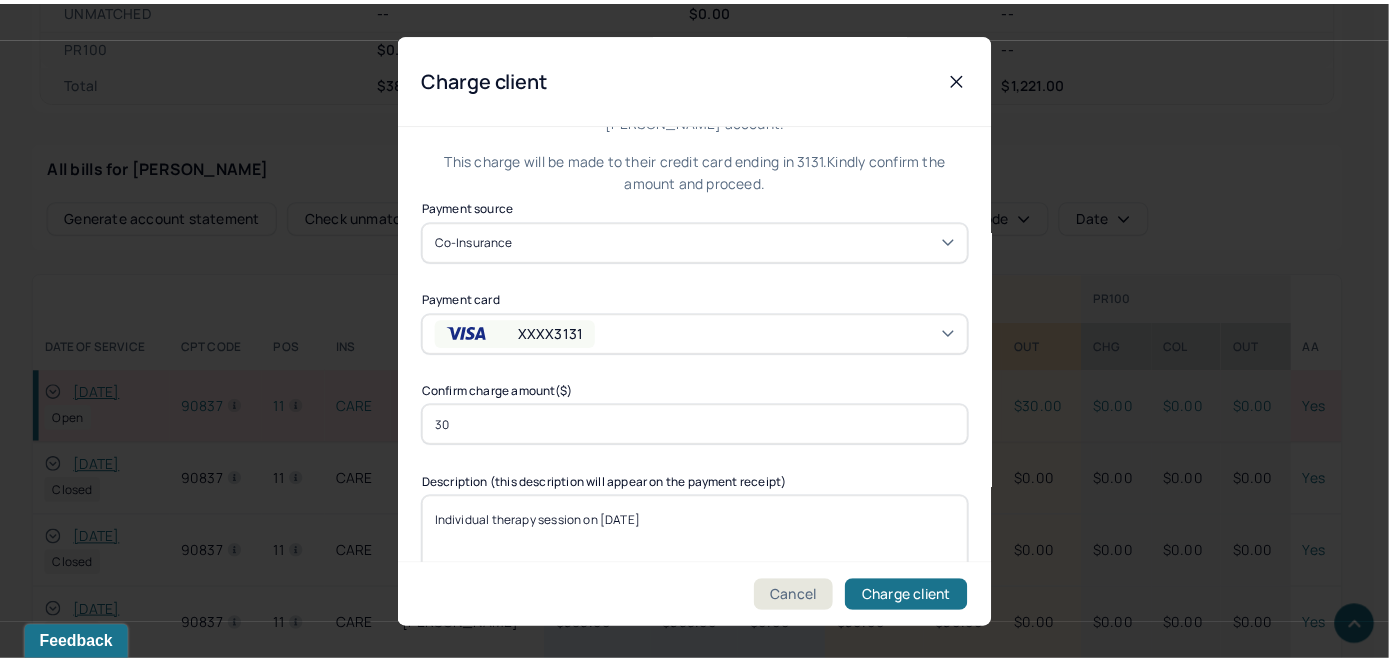 scroll, scrollTop: 121, scrollLeft: 0, axis: vertical 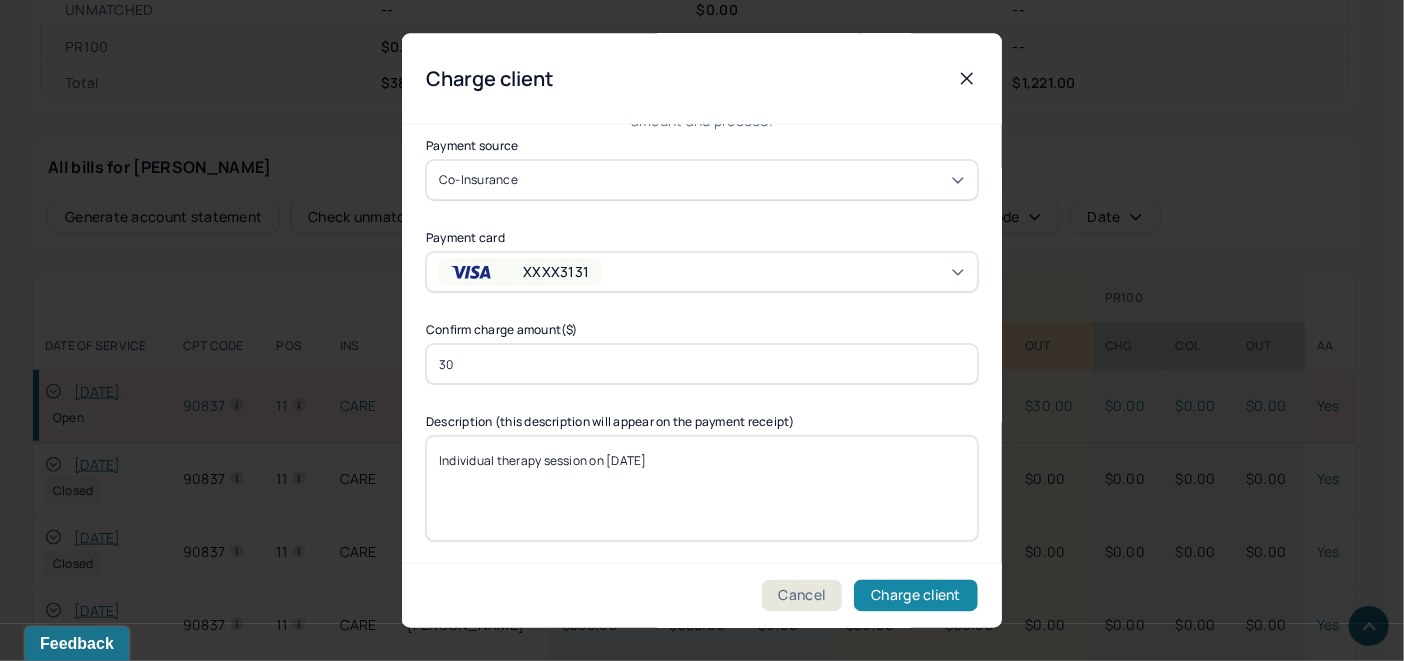 click on "Charge client" at bounding box center (916, 596) 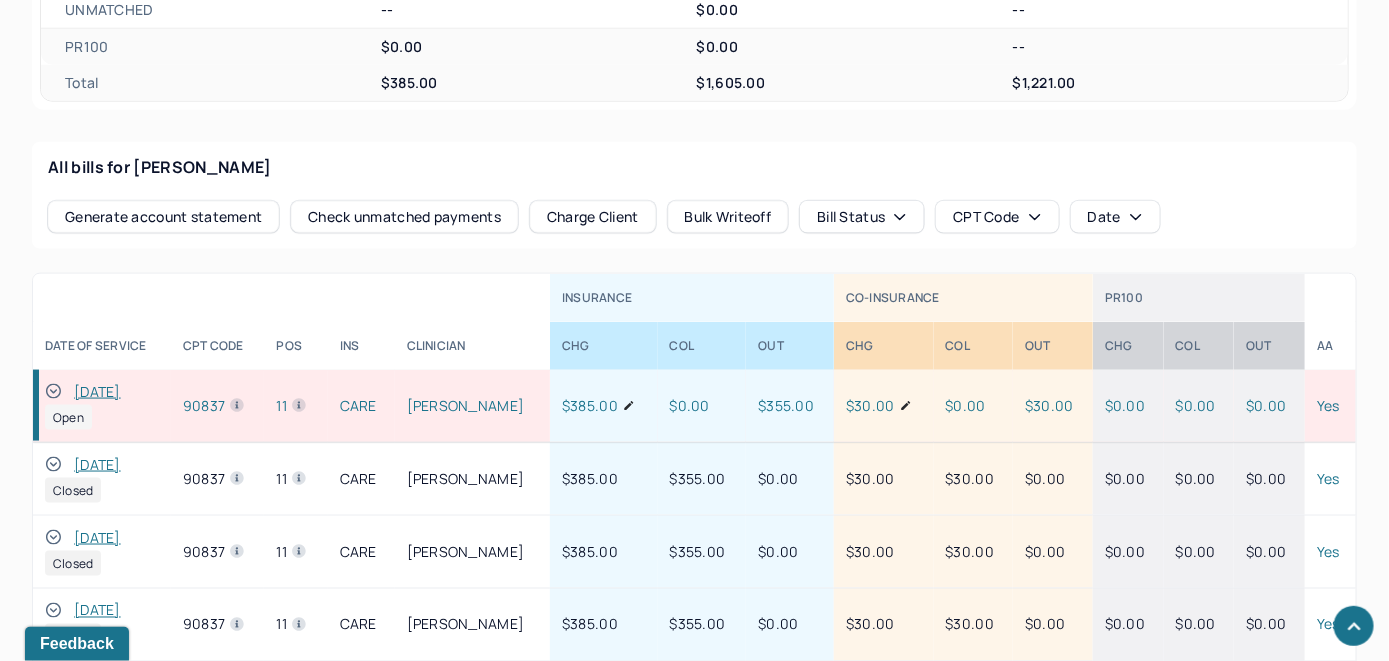 click 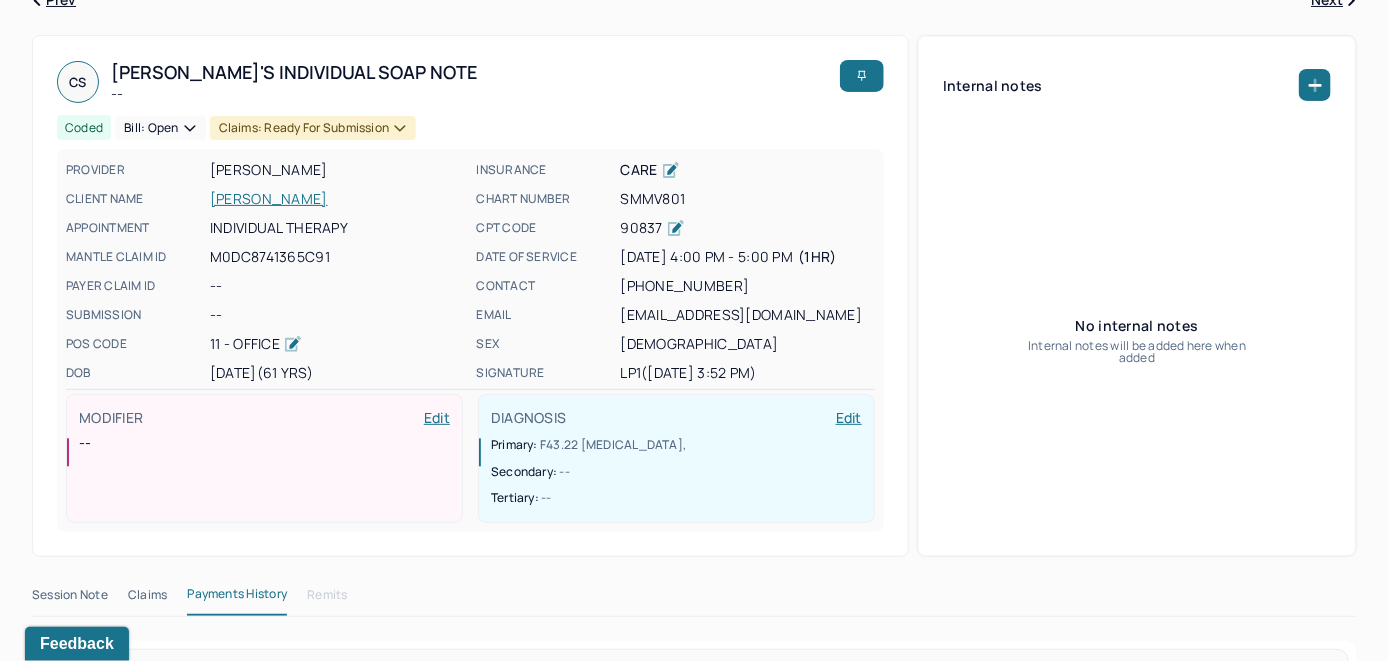 scroll, scrollTop: 0, scrollLeft: 0, axis: both 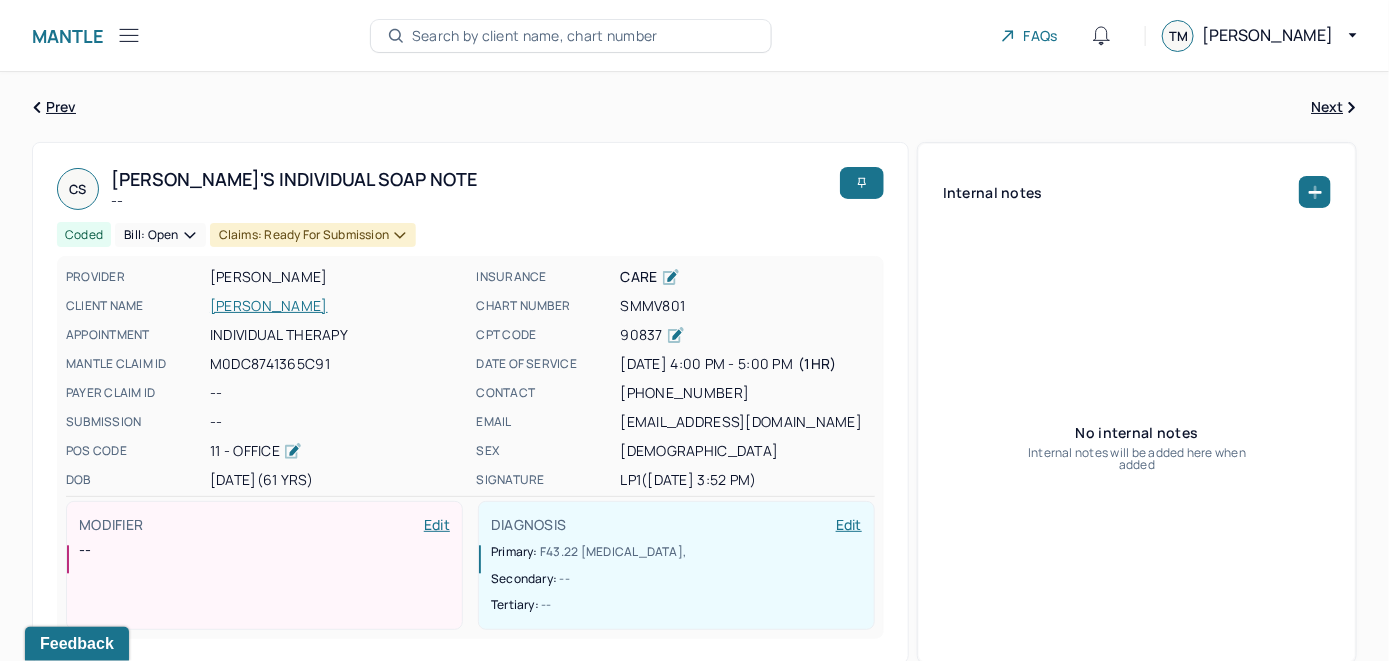 click on "Bill: Open" at bounding box center [160, 235] 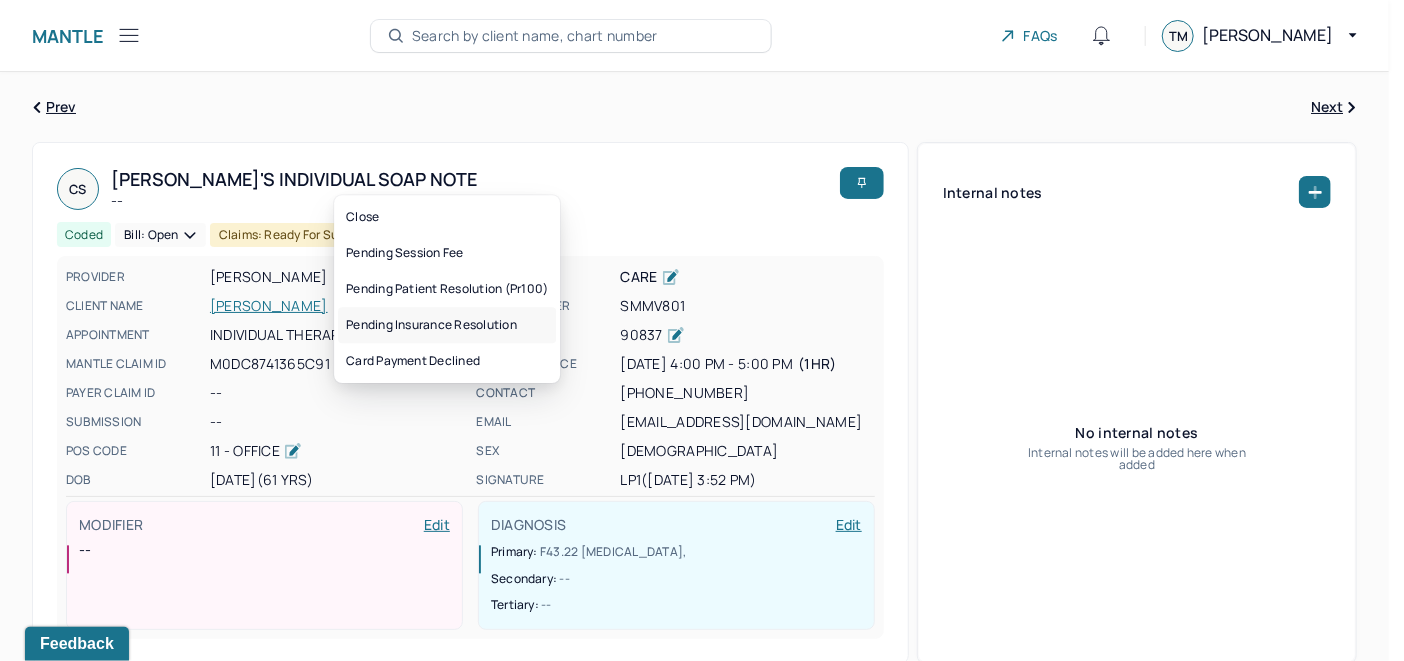 click on "Pending insurance resolution" at bounding box center (447, 325) 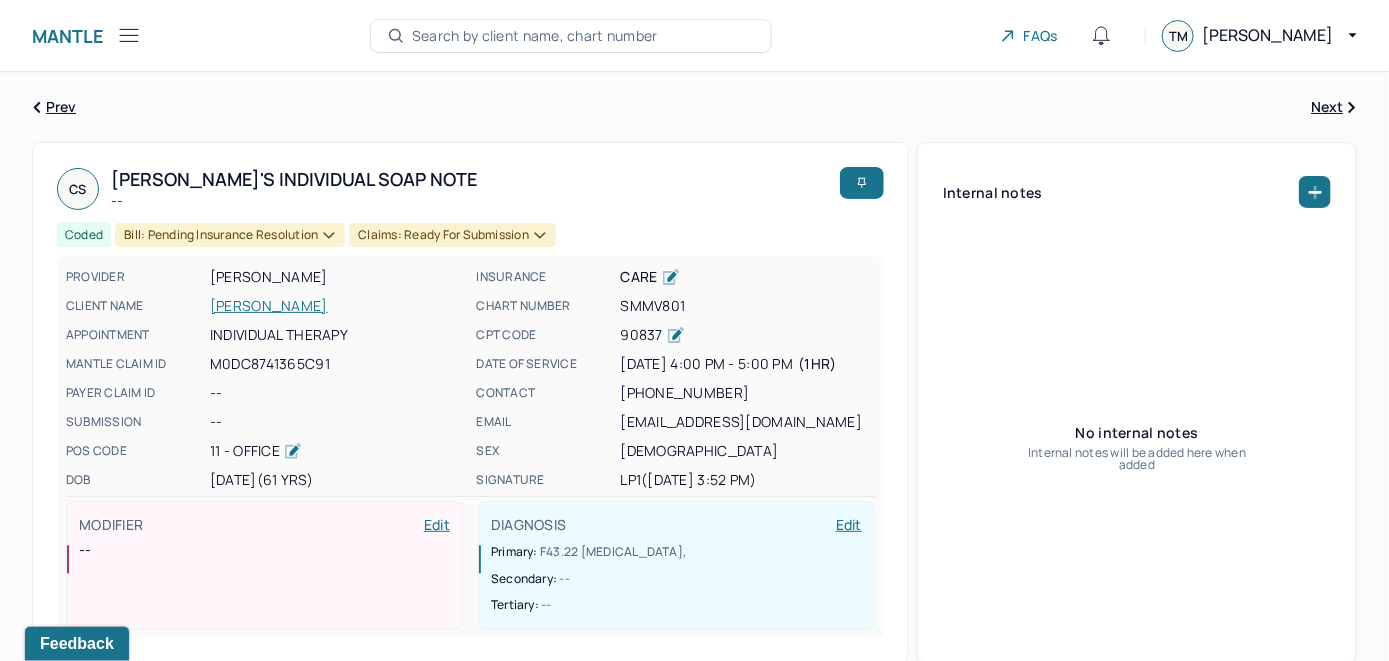 click on "Search by client name, chart number" at bounding box center [535, 36] 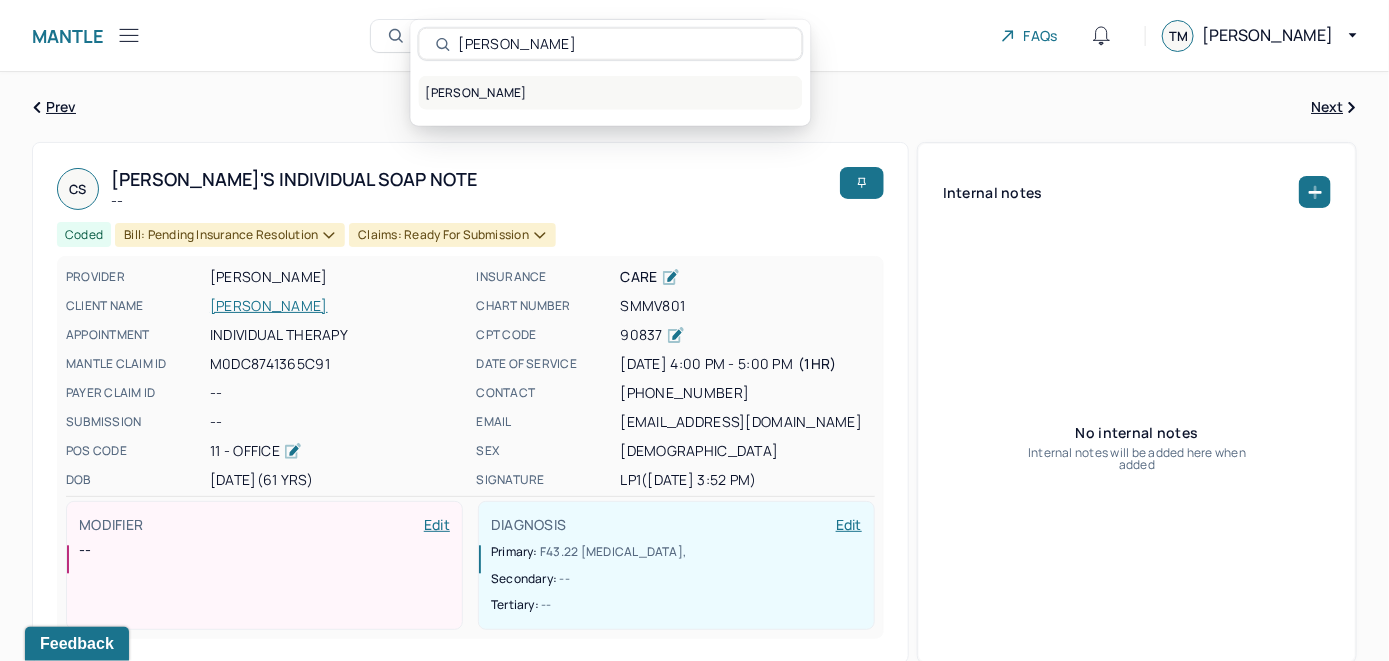 type on "[PERSON_NAME]" 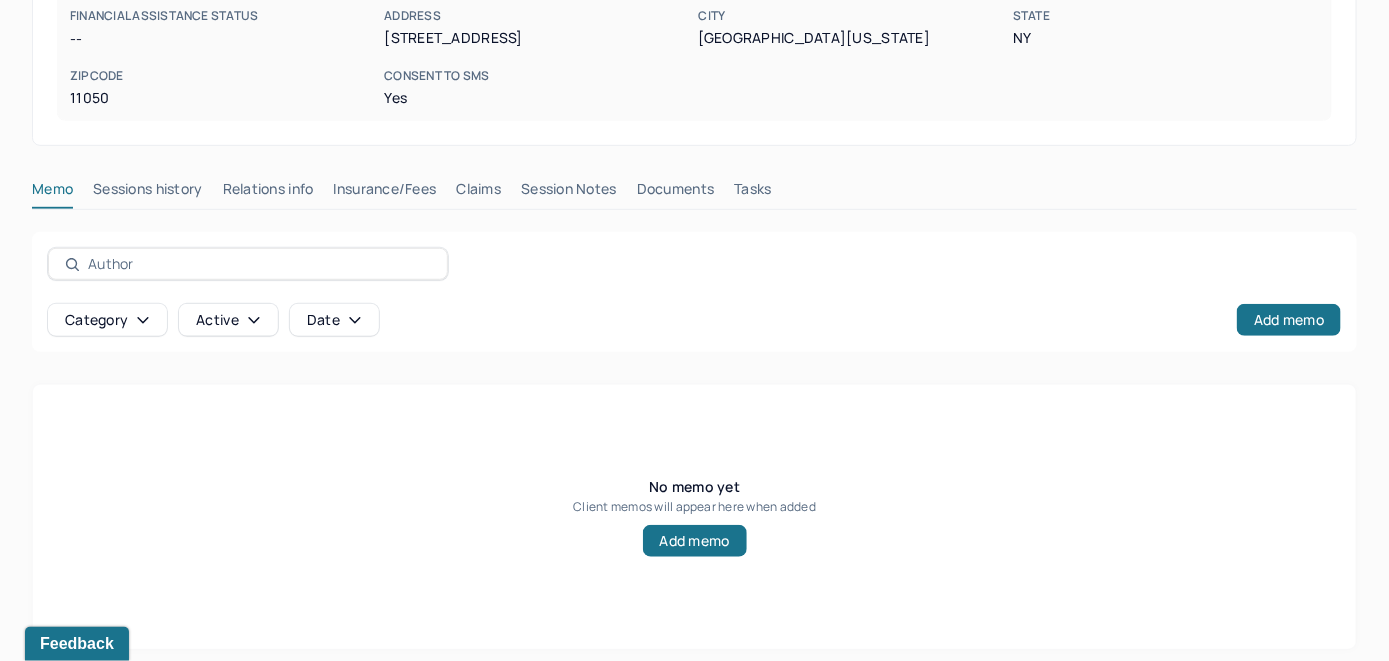 scroll, scrollTop: 393, scrollLeft: 0, axis: vertical 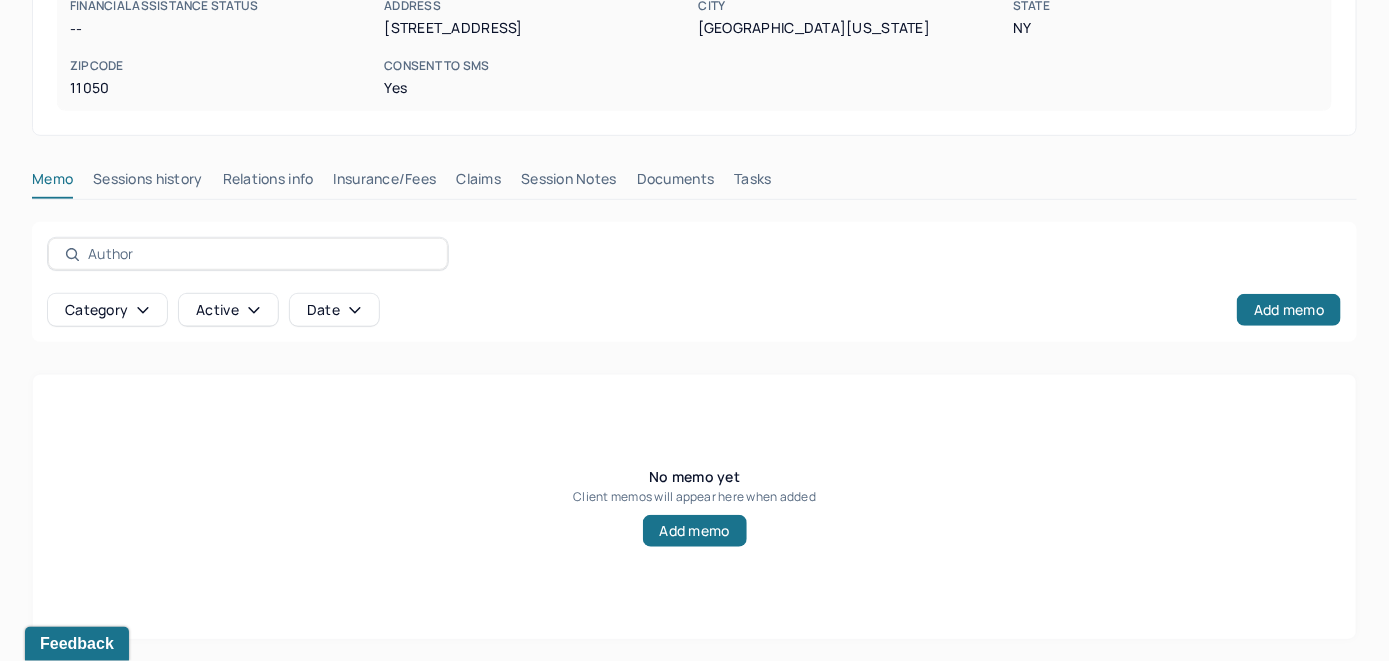 click on "Insurance/Fees" at bounding box center [385, 183] 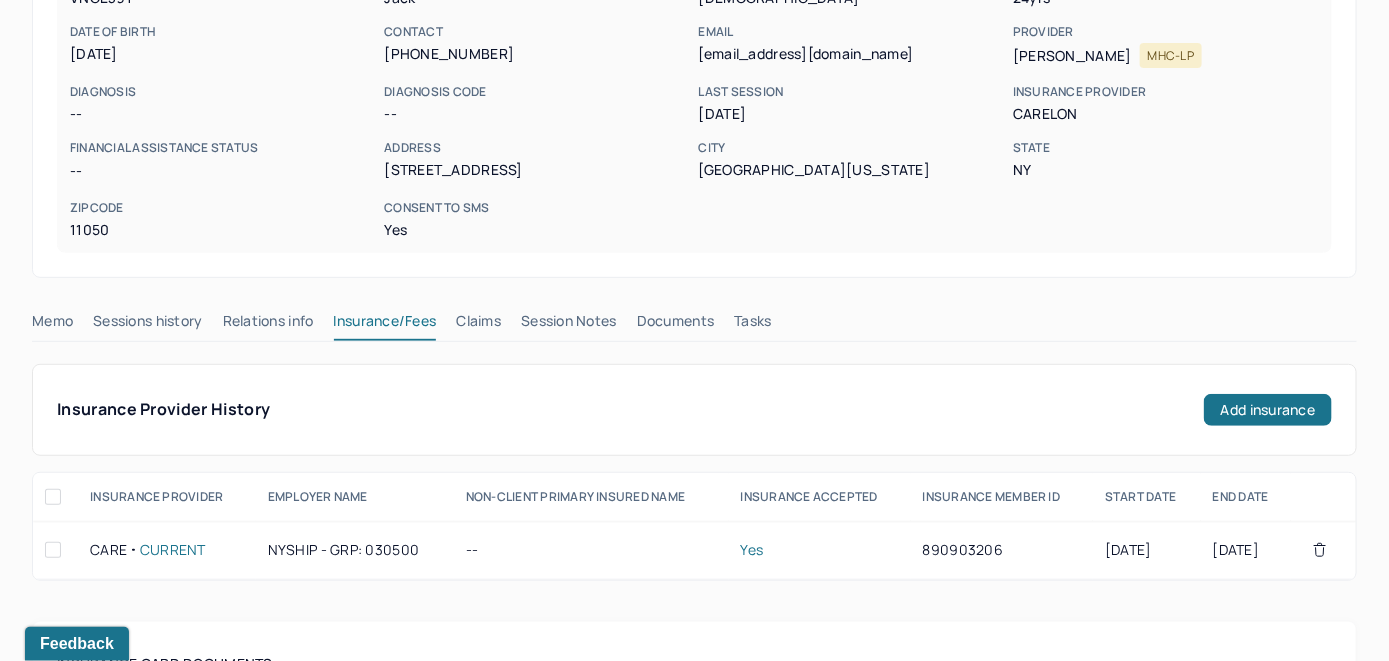 scroll, scrollTop: 235, scrollLeft: 0, axis: vertical 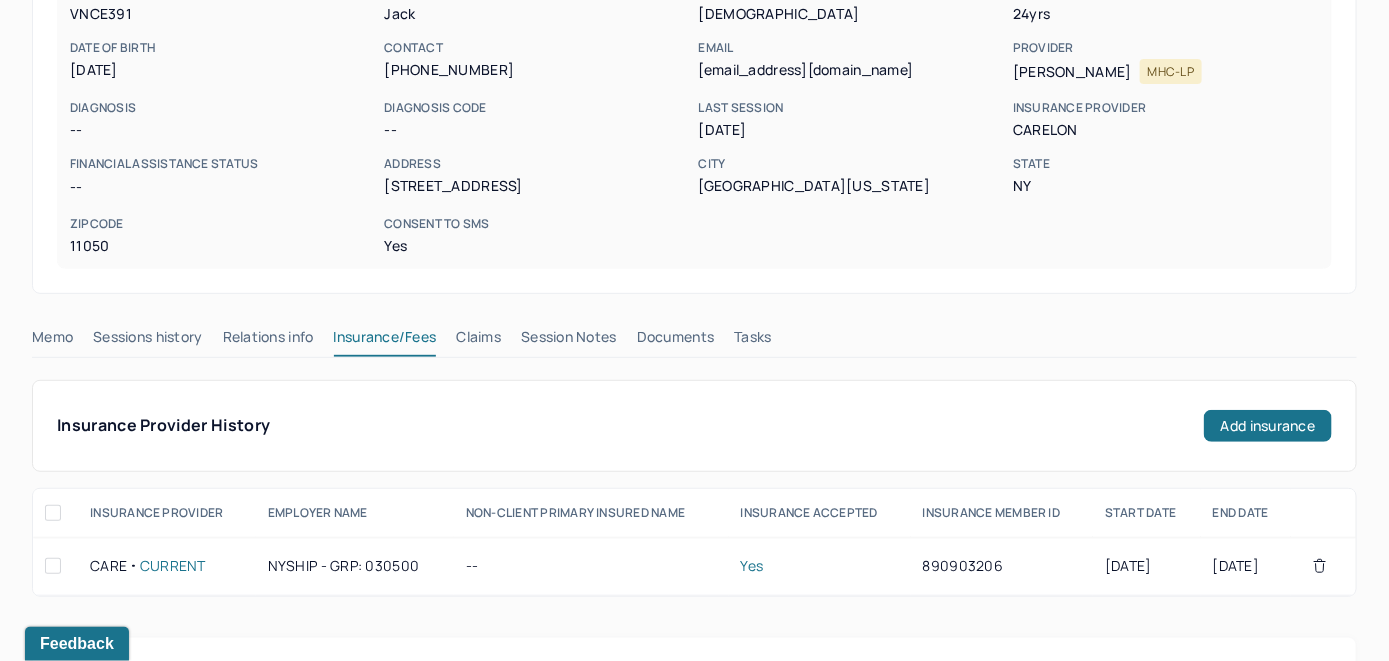 click on "Claims" at bounding box center [478, 341] 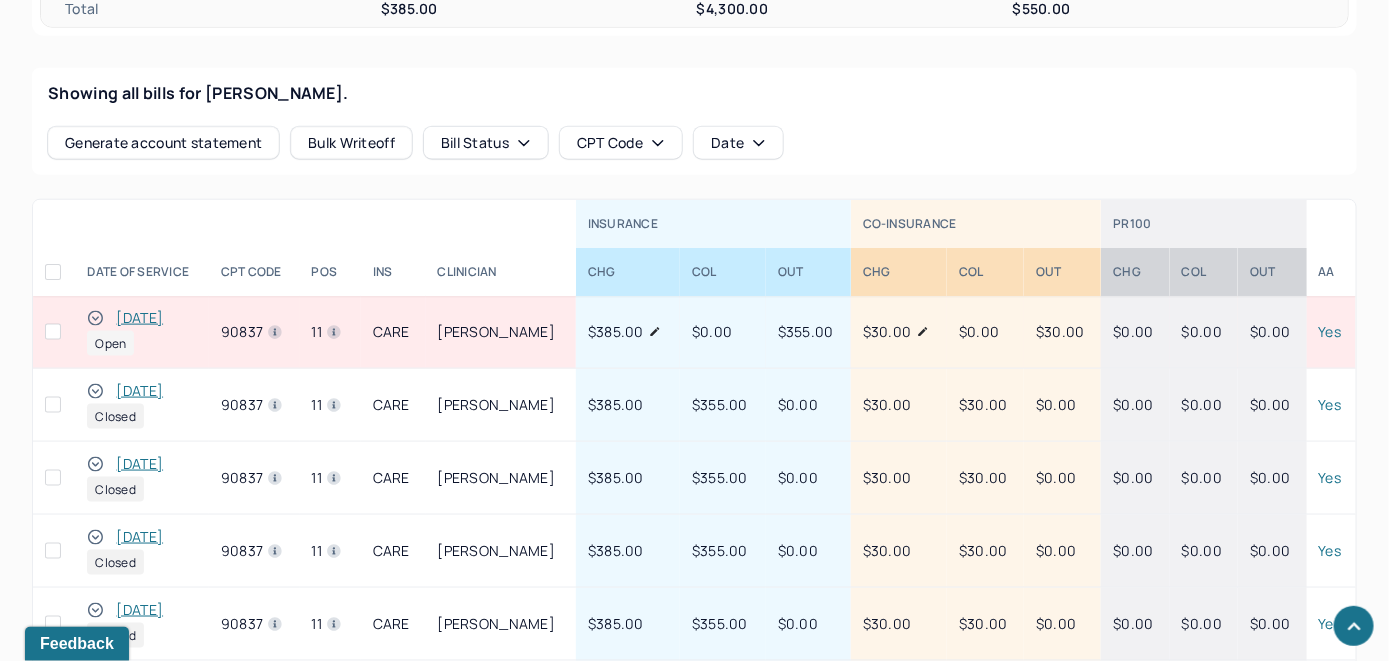 scroll, scrollTop: 735, scrollLeft: 0, axis: vertical 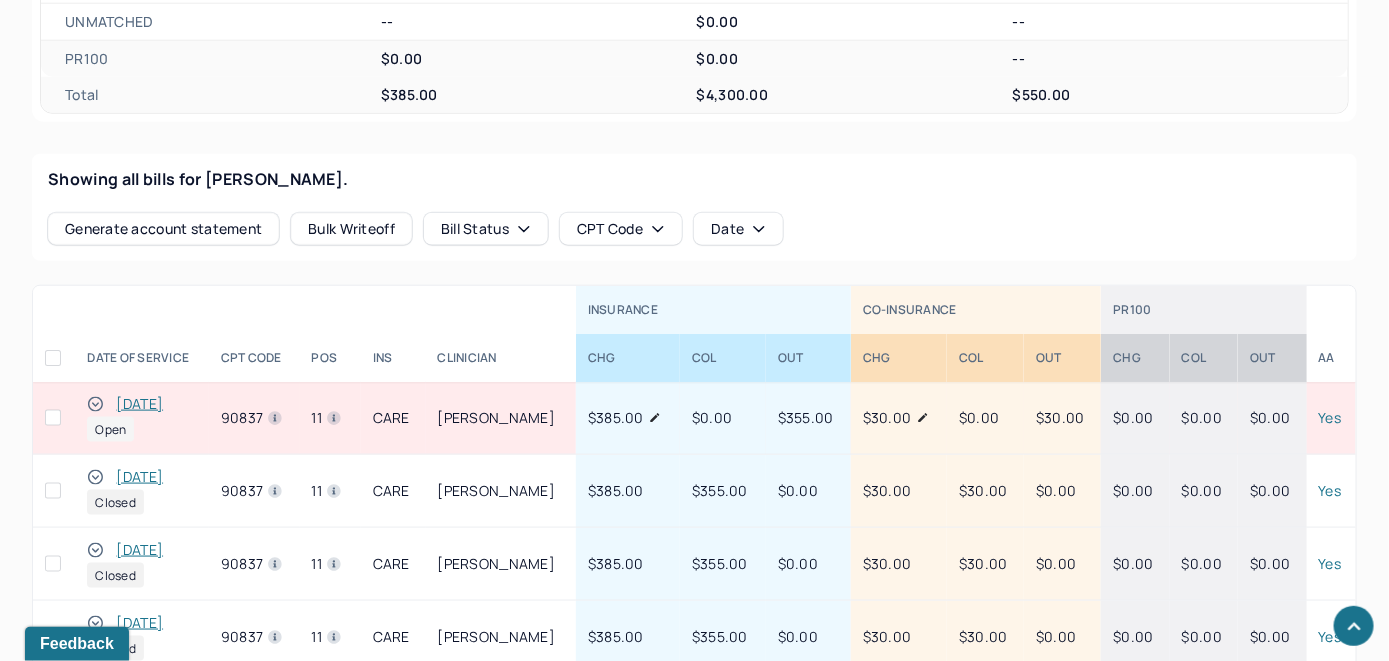 click on "[DATE]" at bounding box center (139, 404) 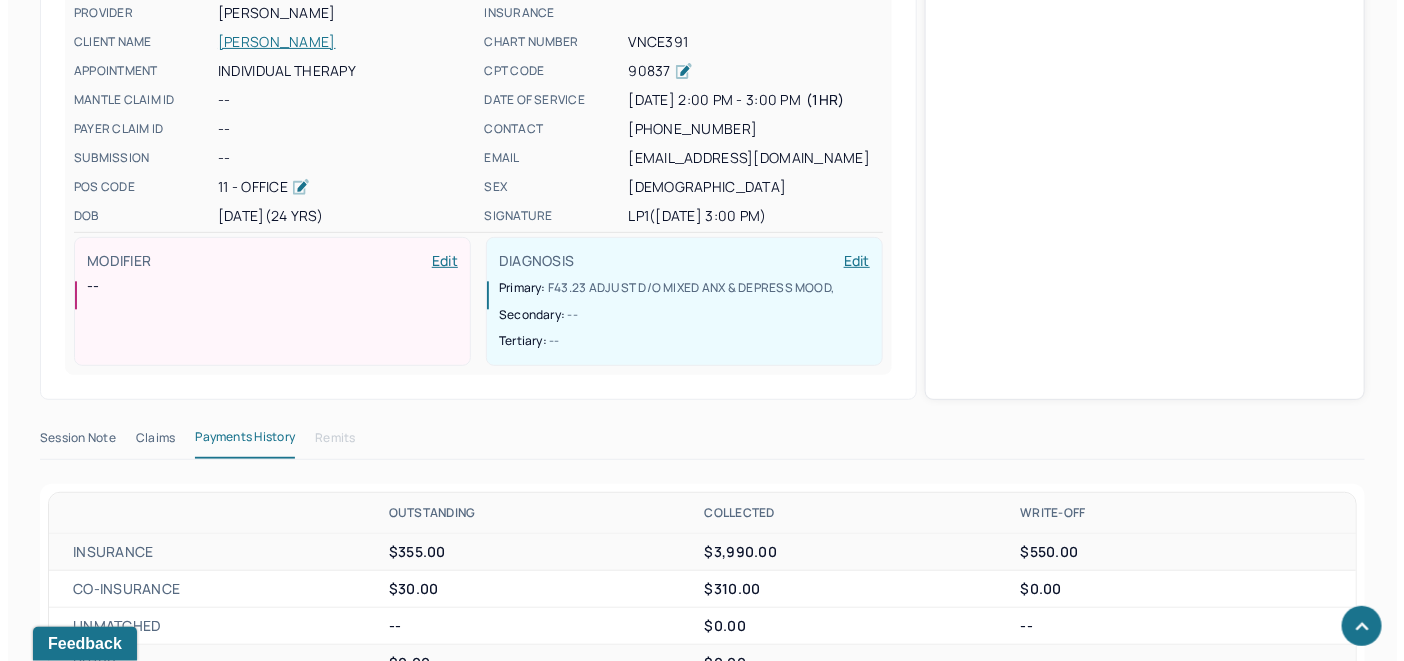 scroll, scrollTop: 735, scrollLeft: 0, axis: vertical 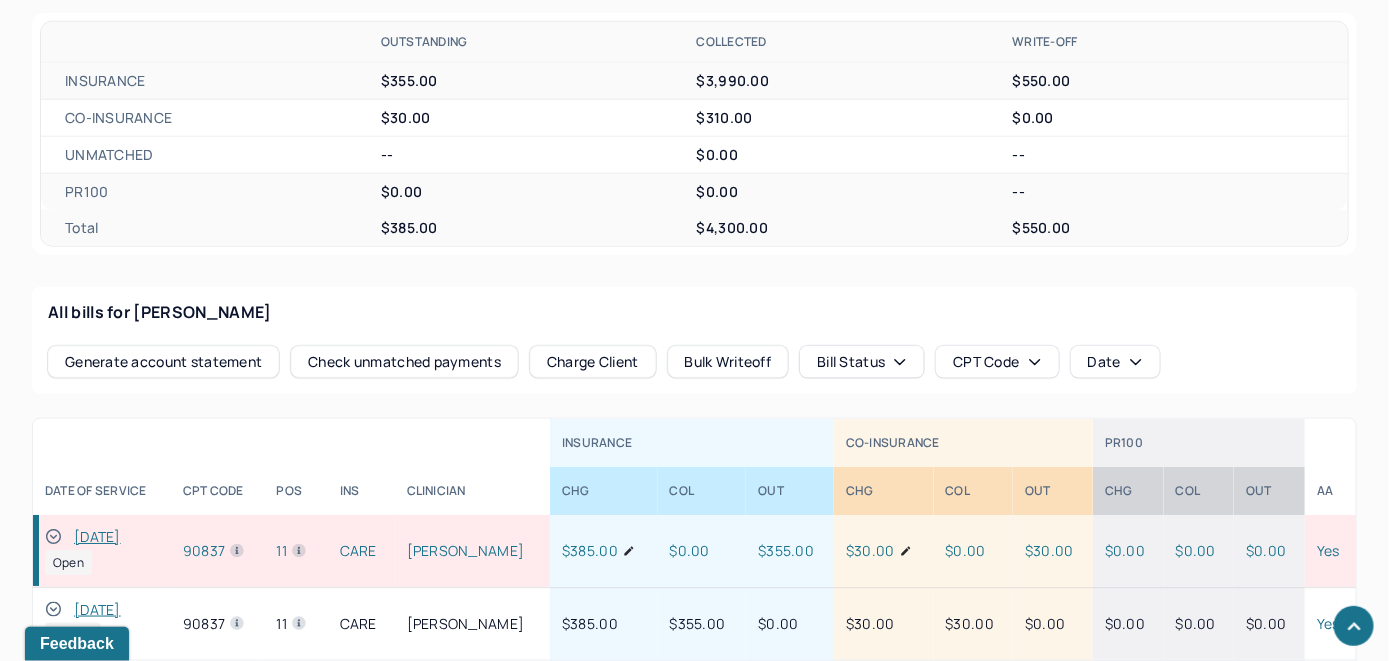 click on "Check unmatched payments" at bounding box center (404, 362) 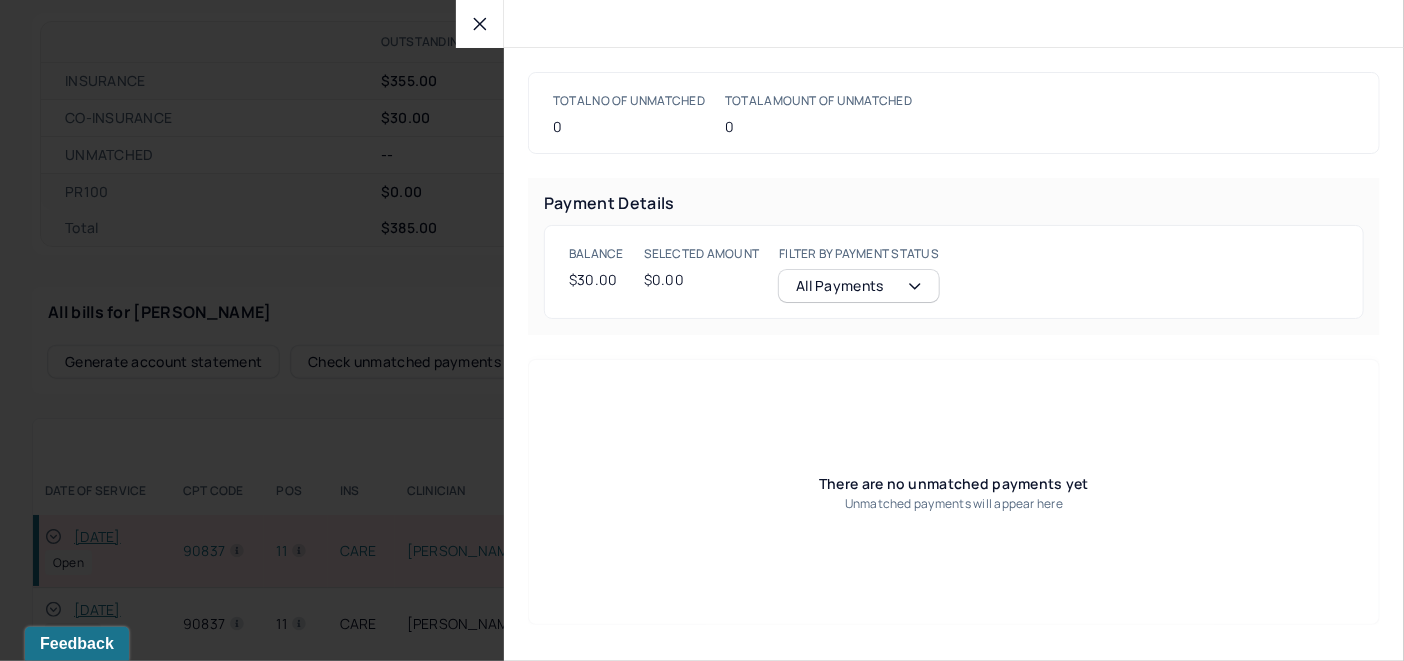 click 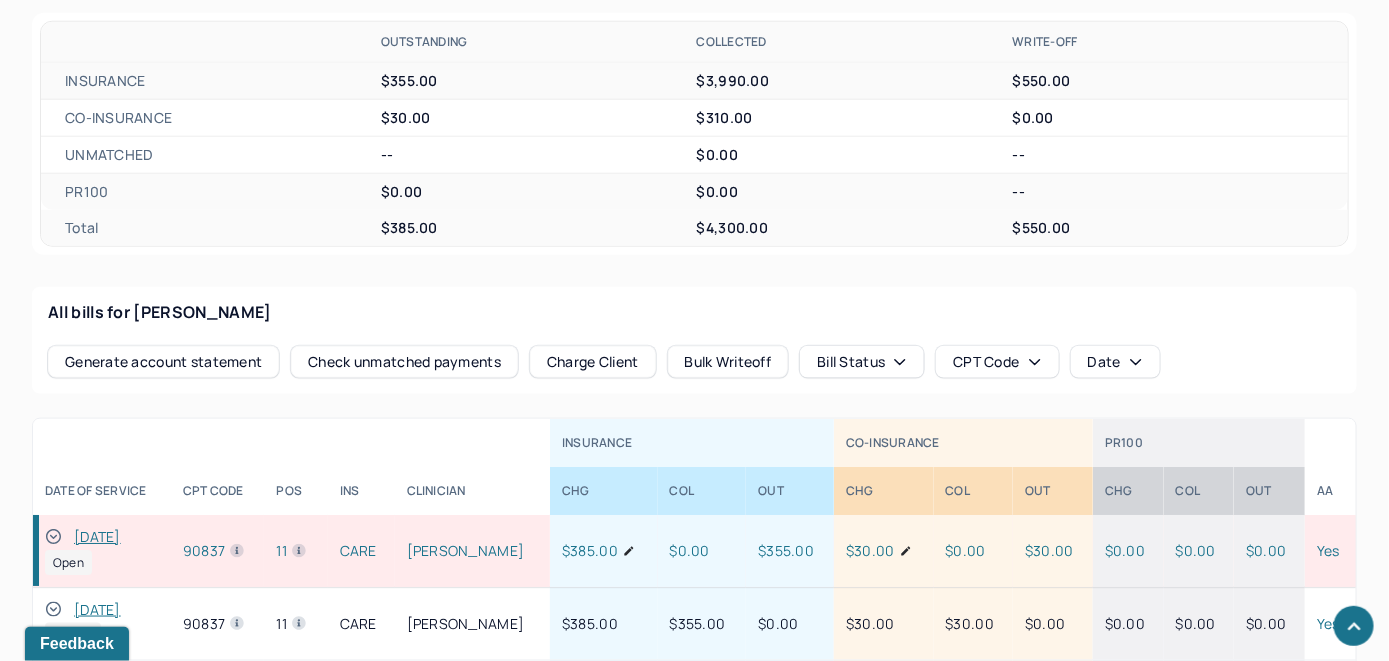 click on "Charge Client" at bounding box center (593, 362) 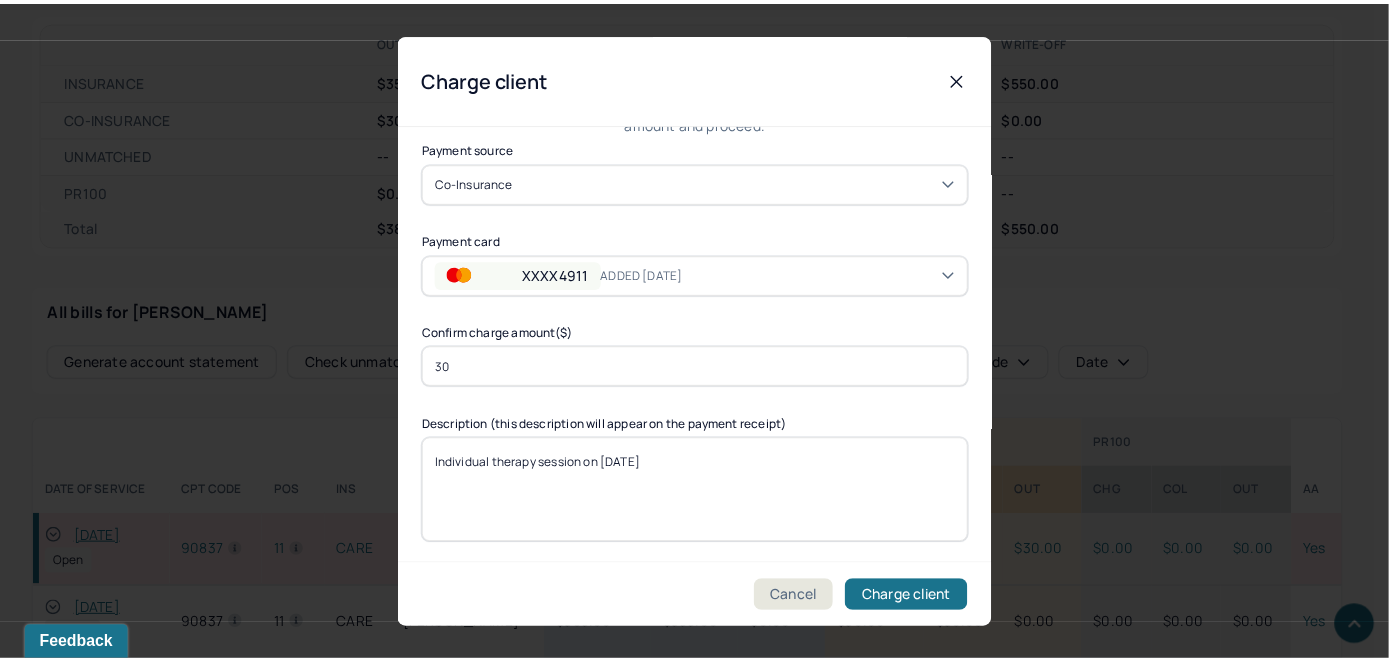 scroll, scrollTop: 121, scrollLeft: 0, axis: vertical 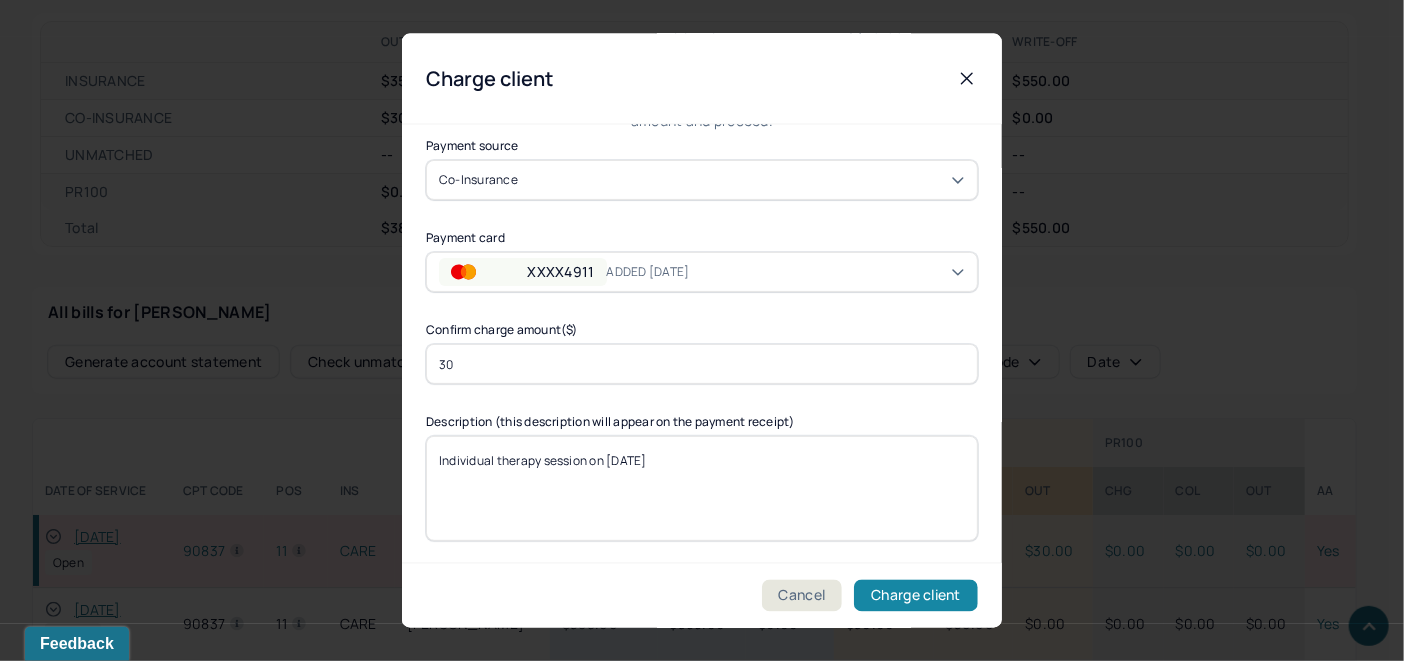 click on "Charge client" at bounding box center (916, 596) 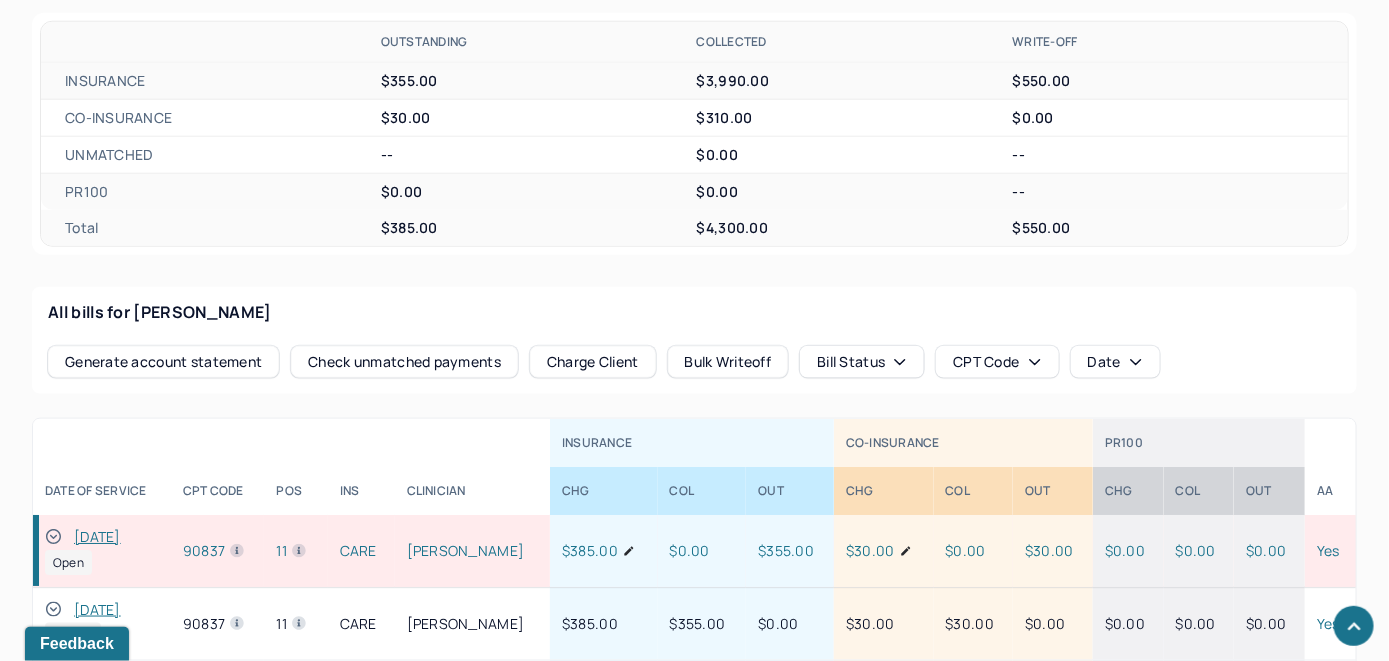 click 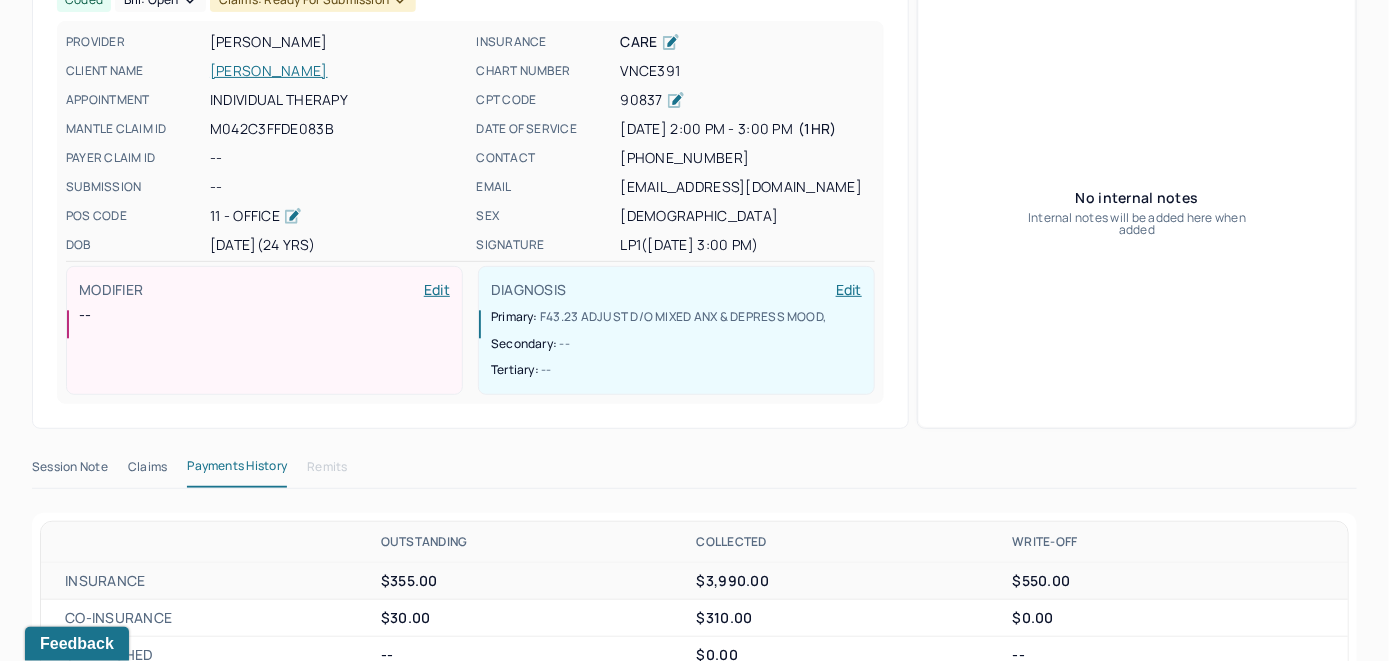 scroll, scrollTop: 35, scrollLeft: 0, axis: vertical 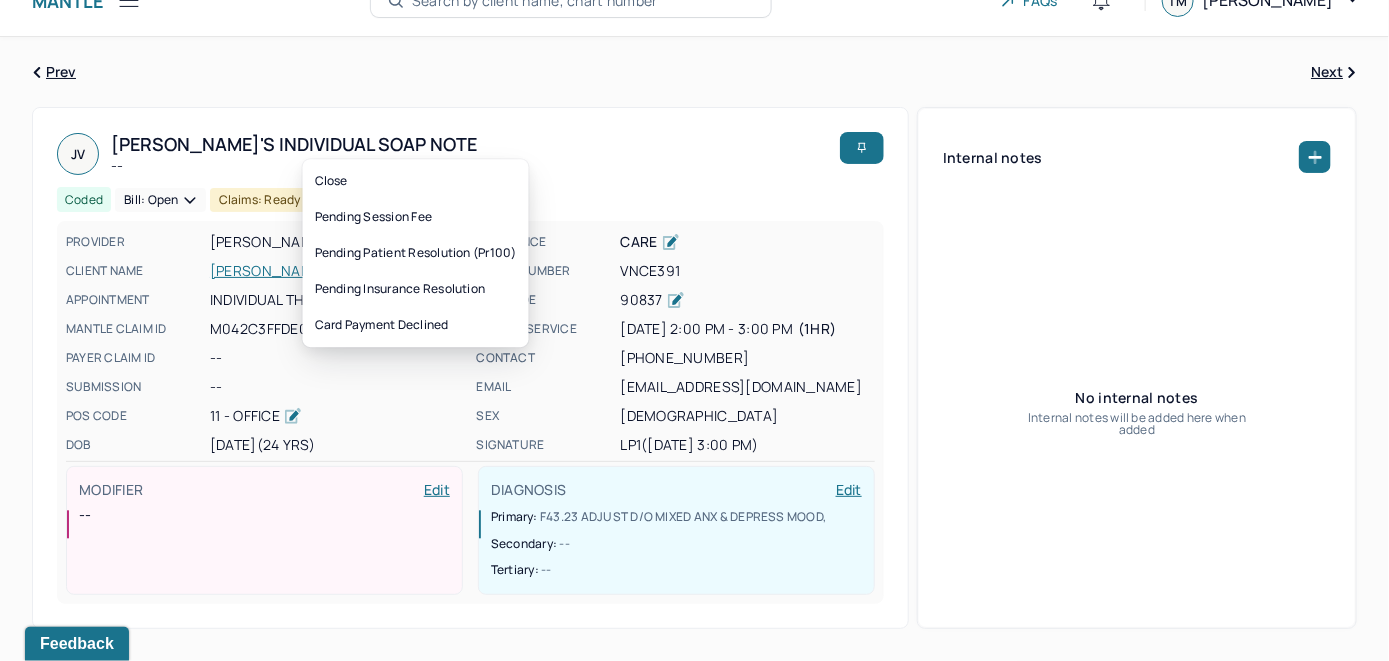 click on "Bill: Open" at bounding box center (160, 200) 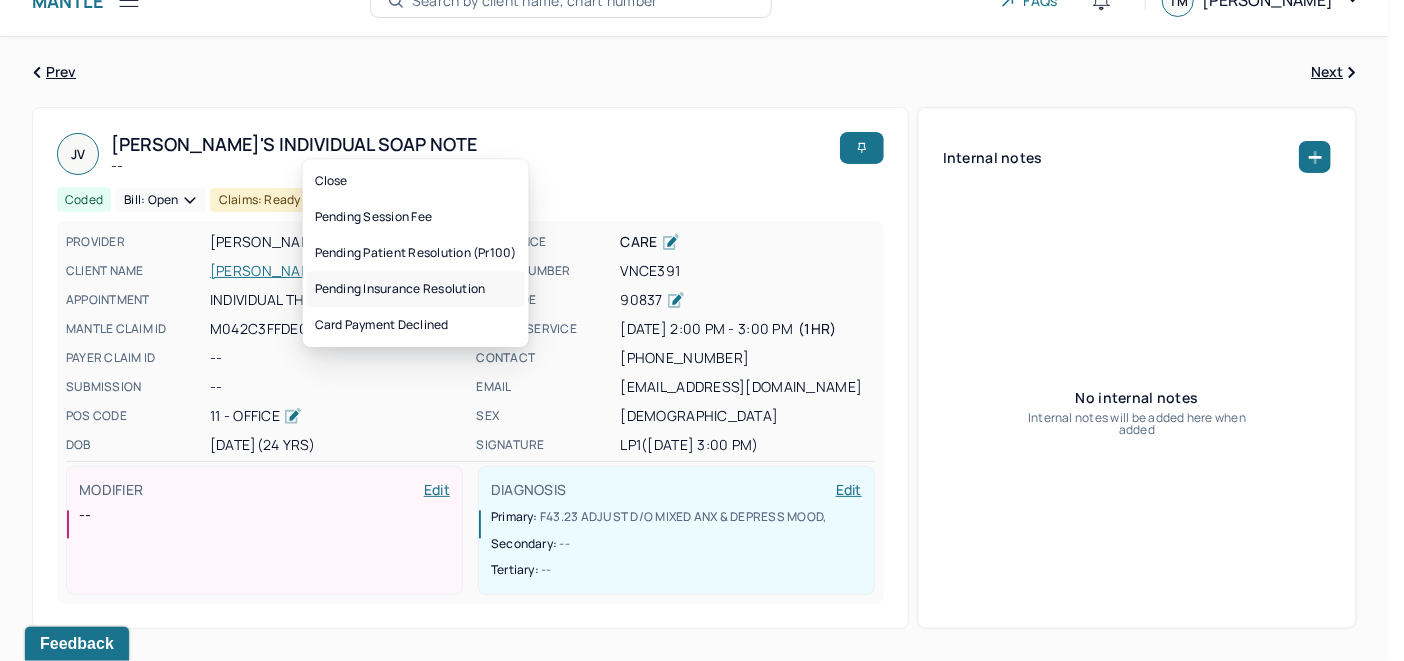 click on "Pending insurance resolution" at bounding box center [416, 289] 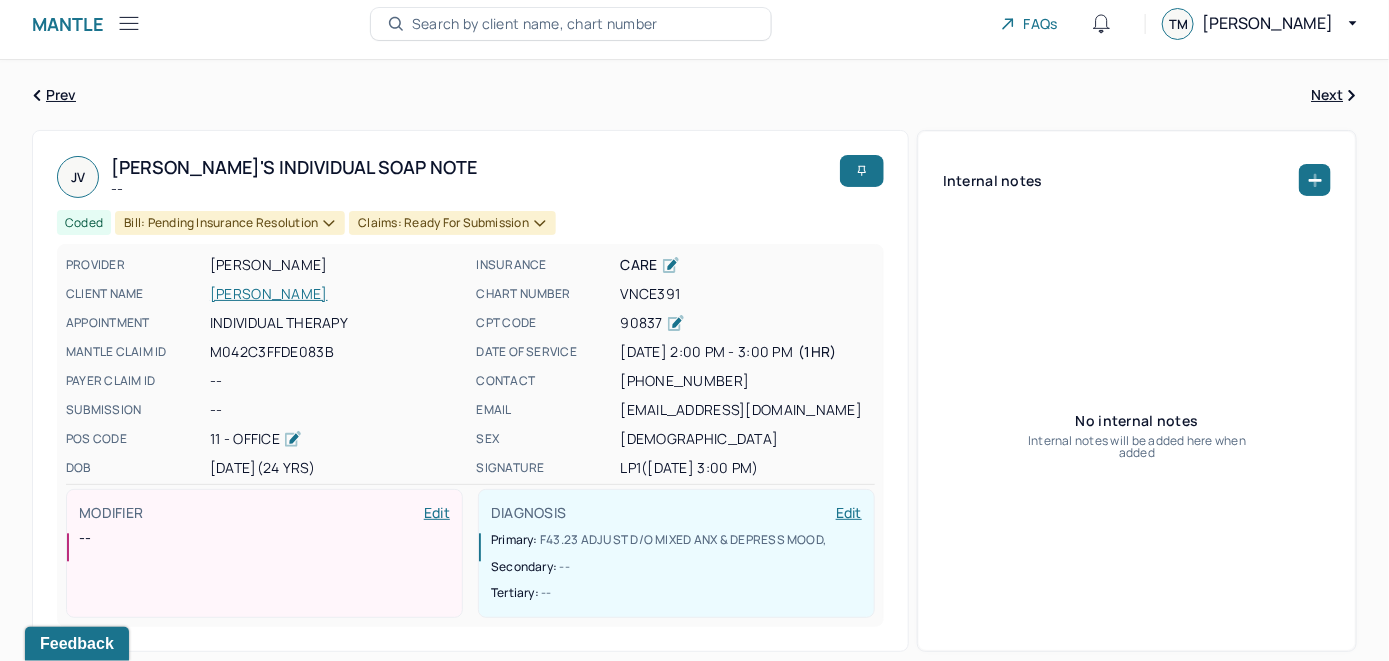 scroll, scrollTop: 0, scrollLeft: 0, axis: both 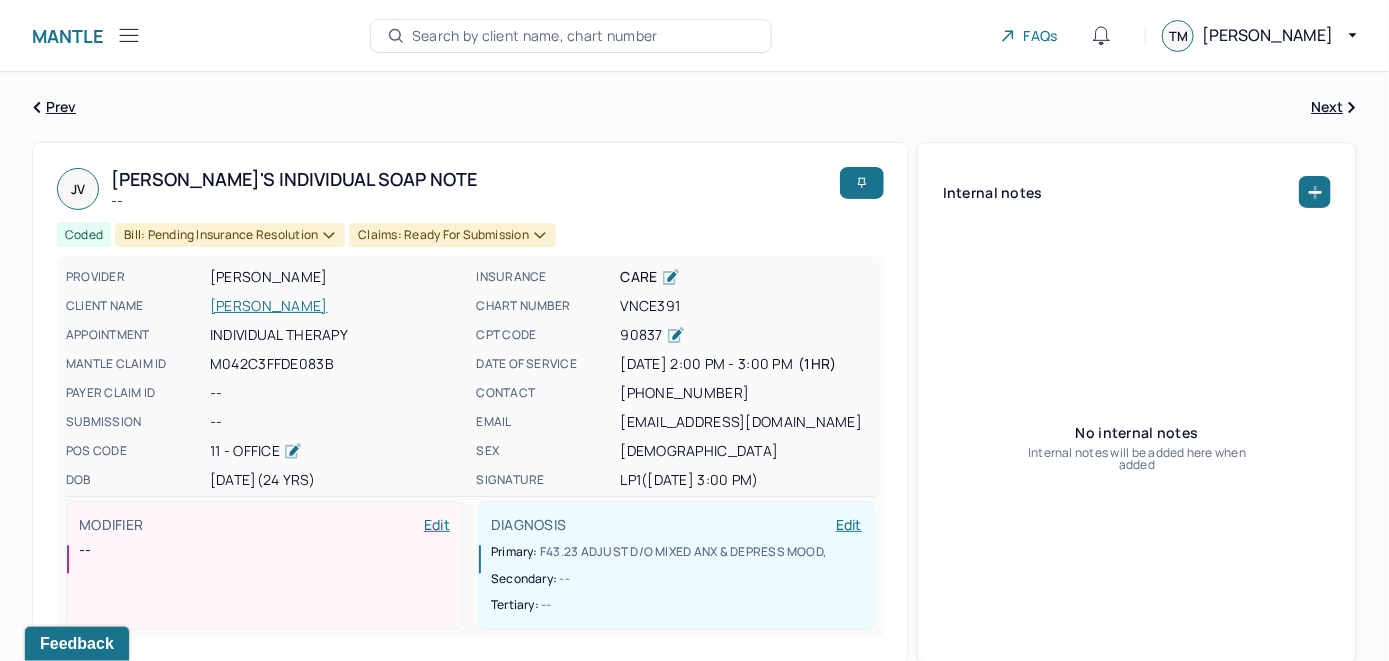 click on "Search by client name, chart number" at bounding box center (535, 36) 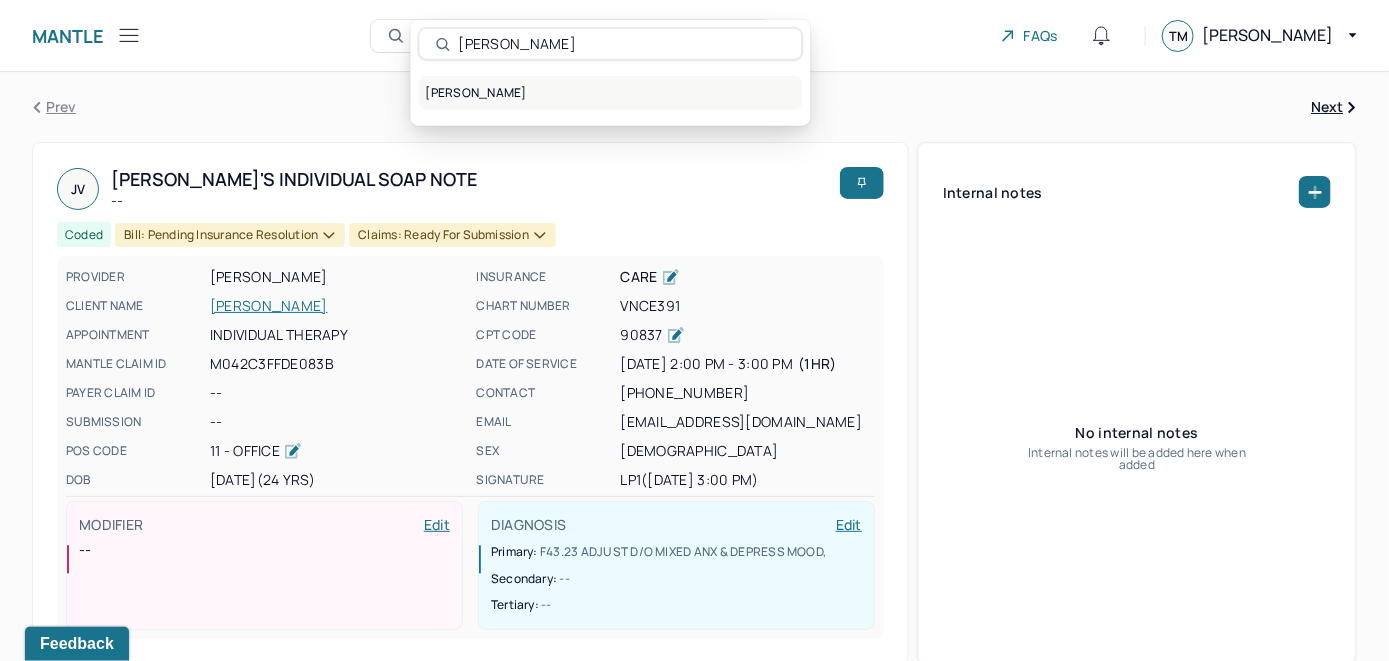type on "[PERSON_NAME]" 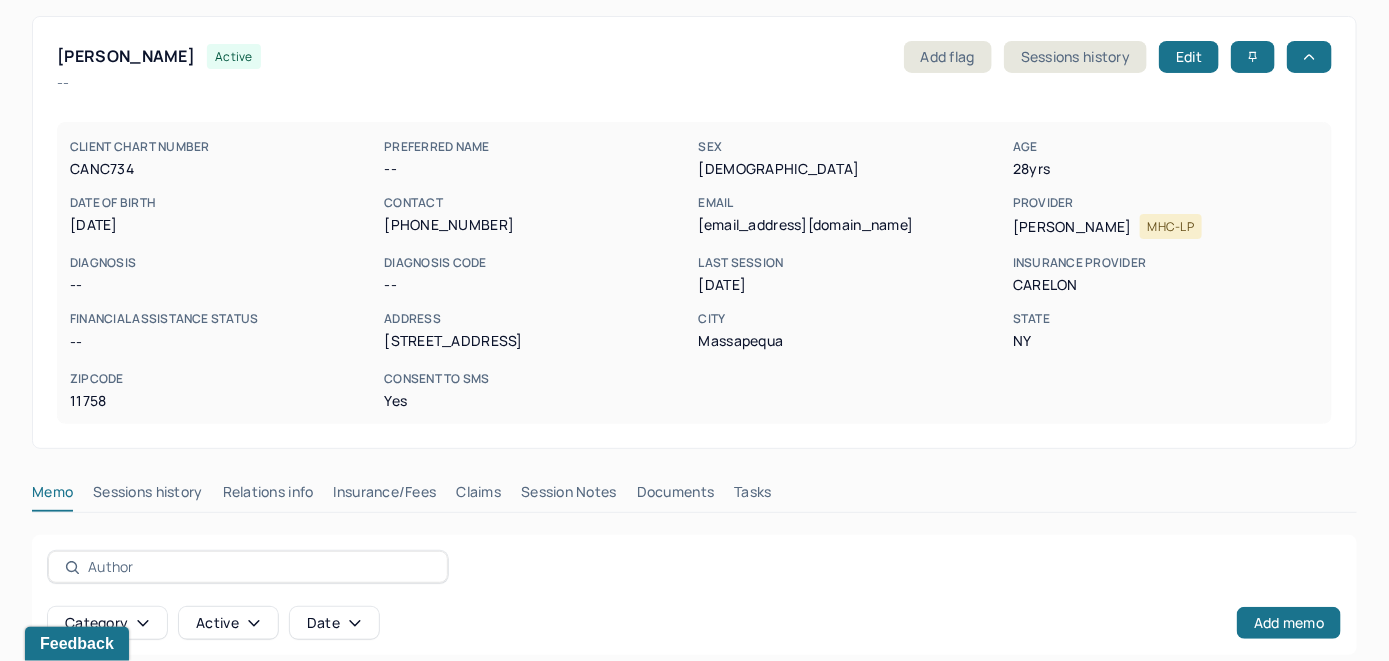 scroll, scrollTop: 200, scrollLeft: 0, axis: vertical 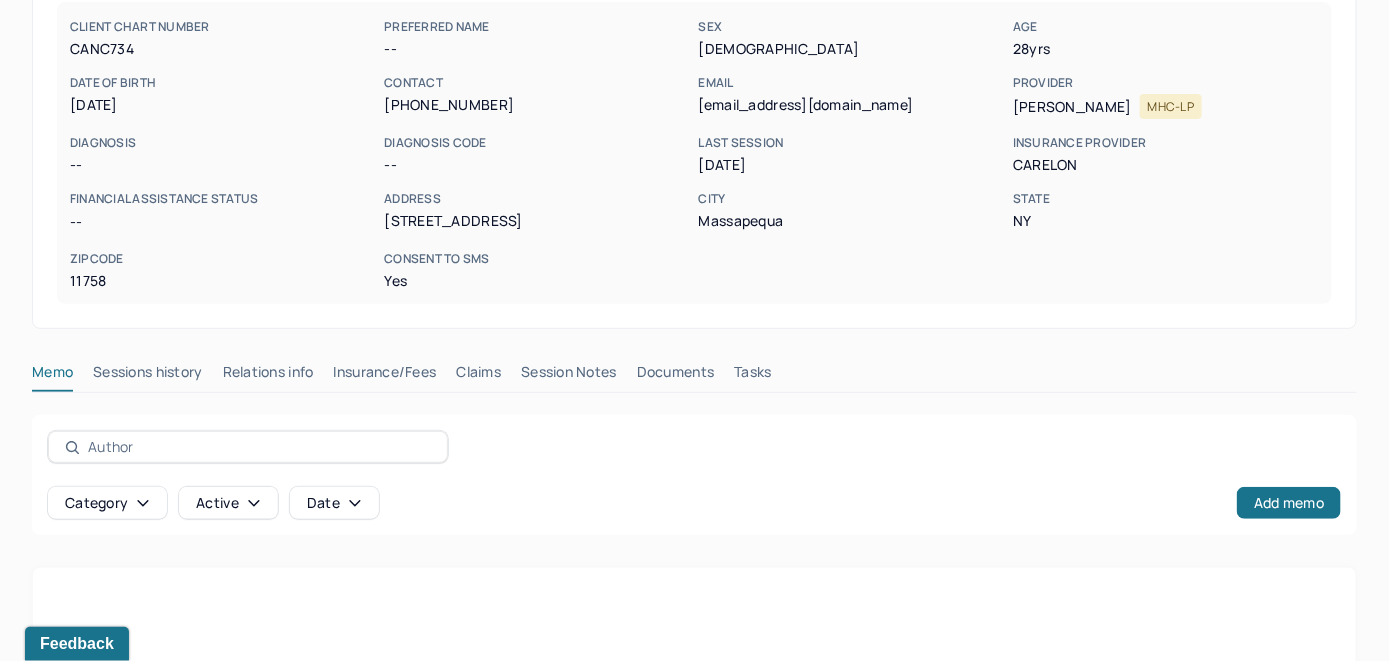 click on "Insurance/Fees" at bounding box center (385, 376) 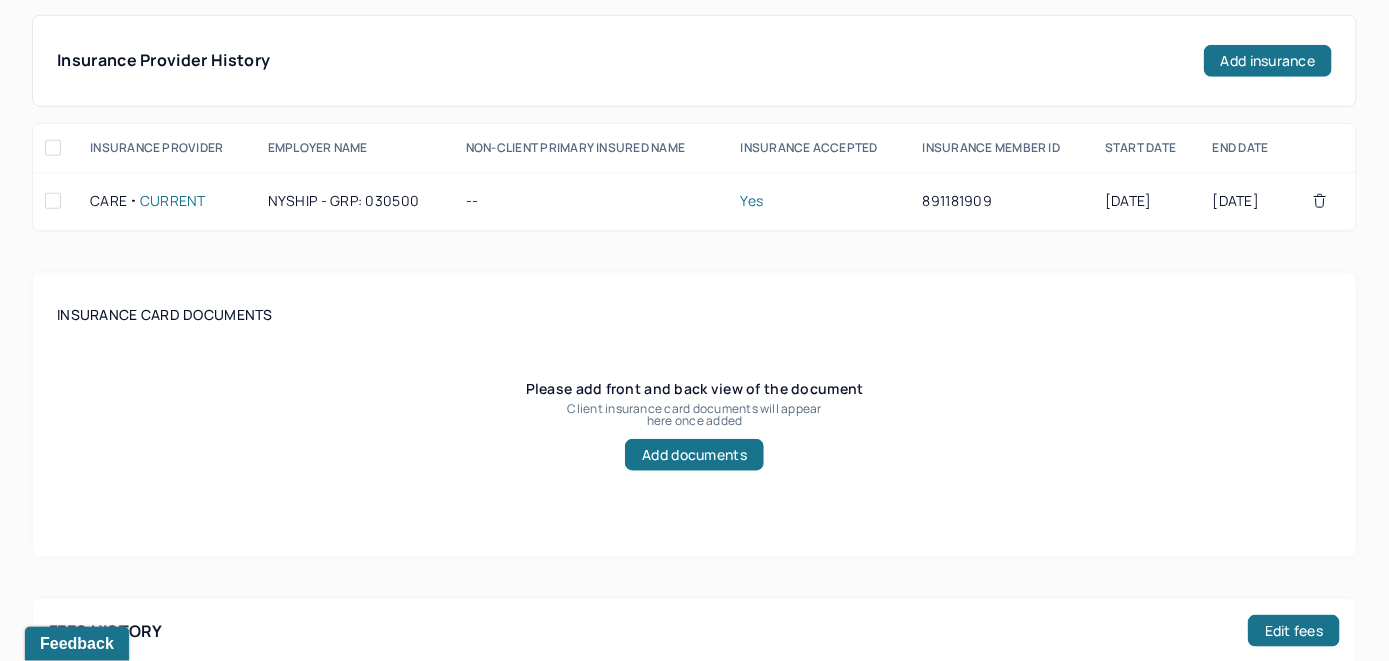 scroll, scrollTop: 400, scrollLeft: 0, axis: vertical 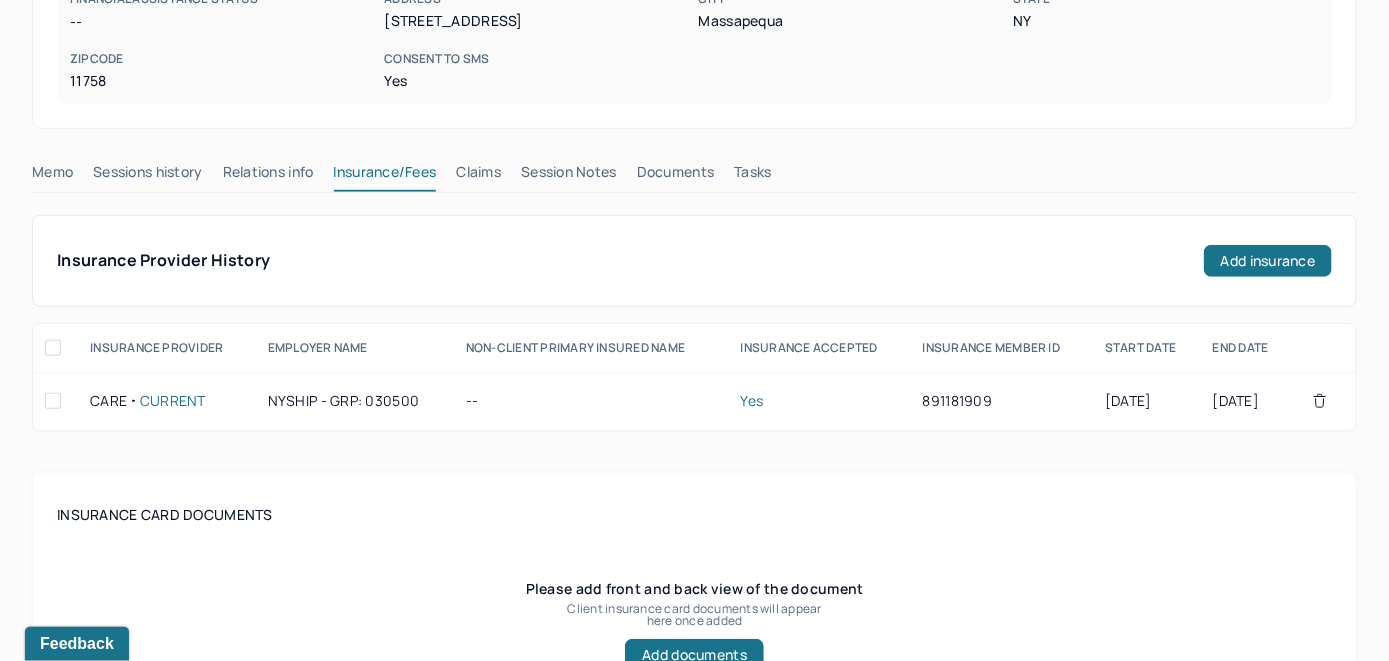click on "Claims" at bounding box center [478, 176] 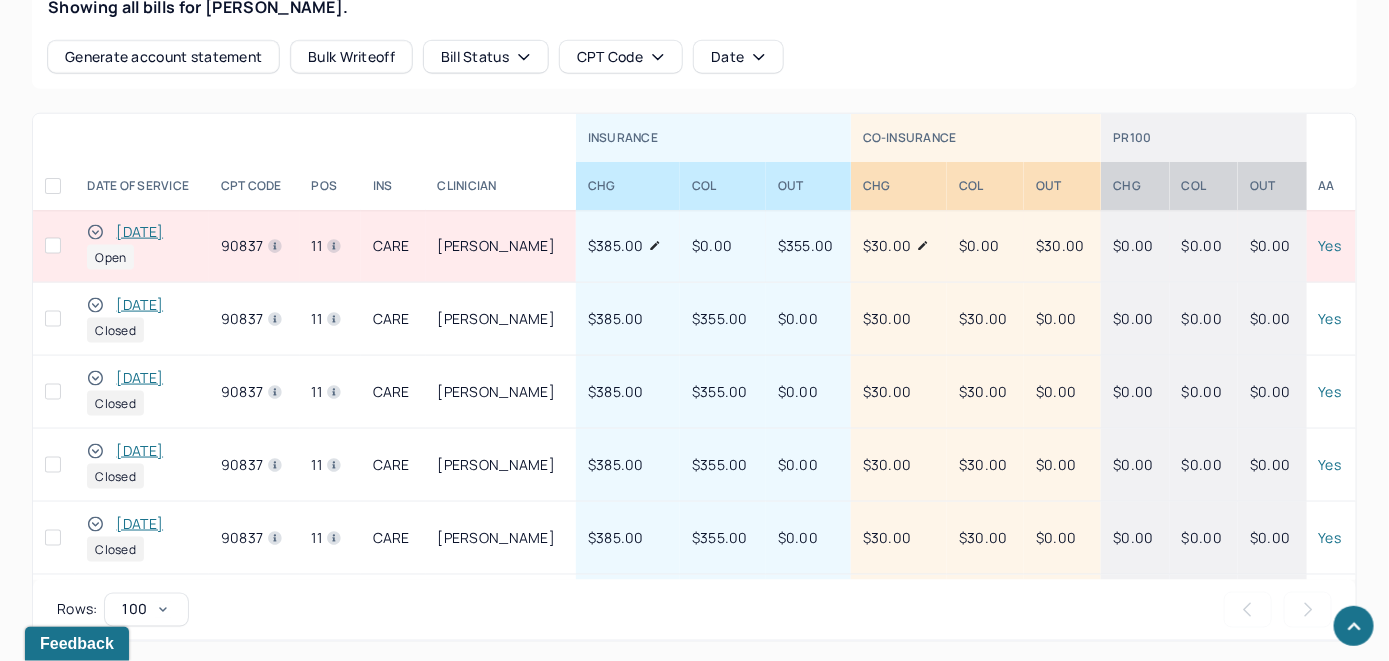 scroll, scrollTop: 786, scrollLeft: 0, axis: vertical 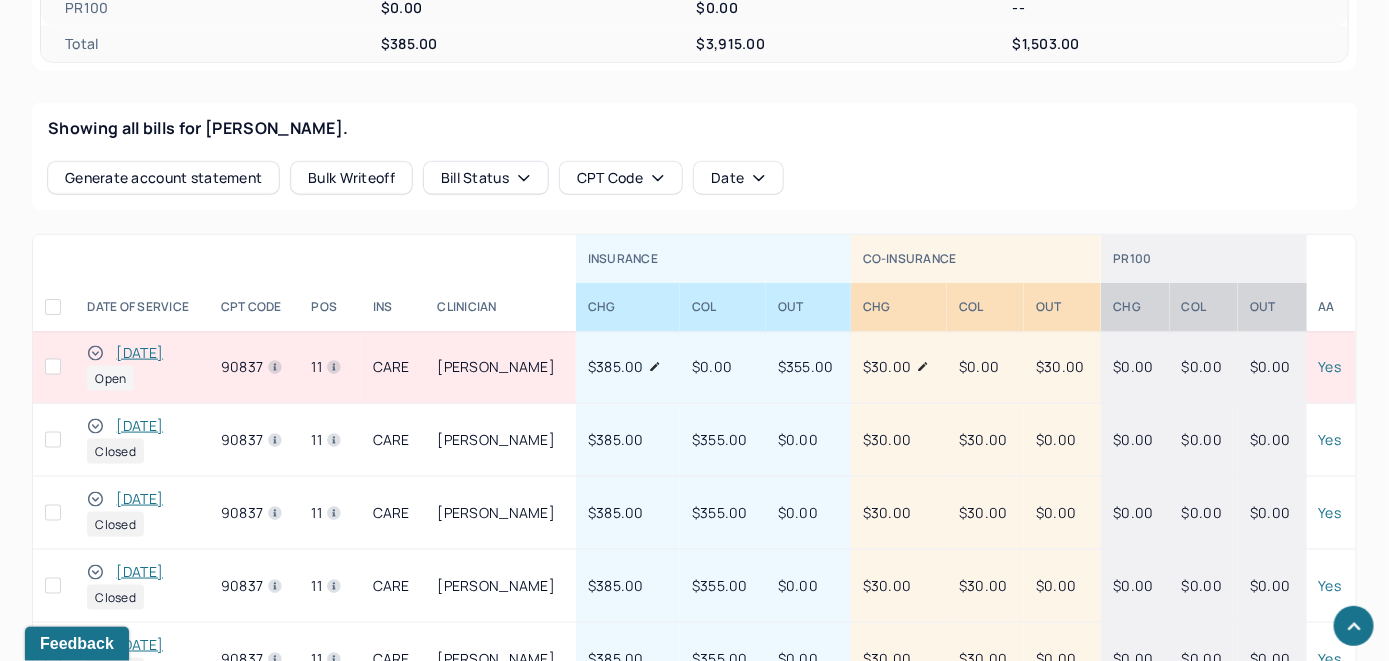 click on "[DATE]" at bounding box center (139, 353) 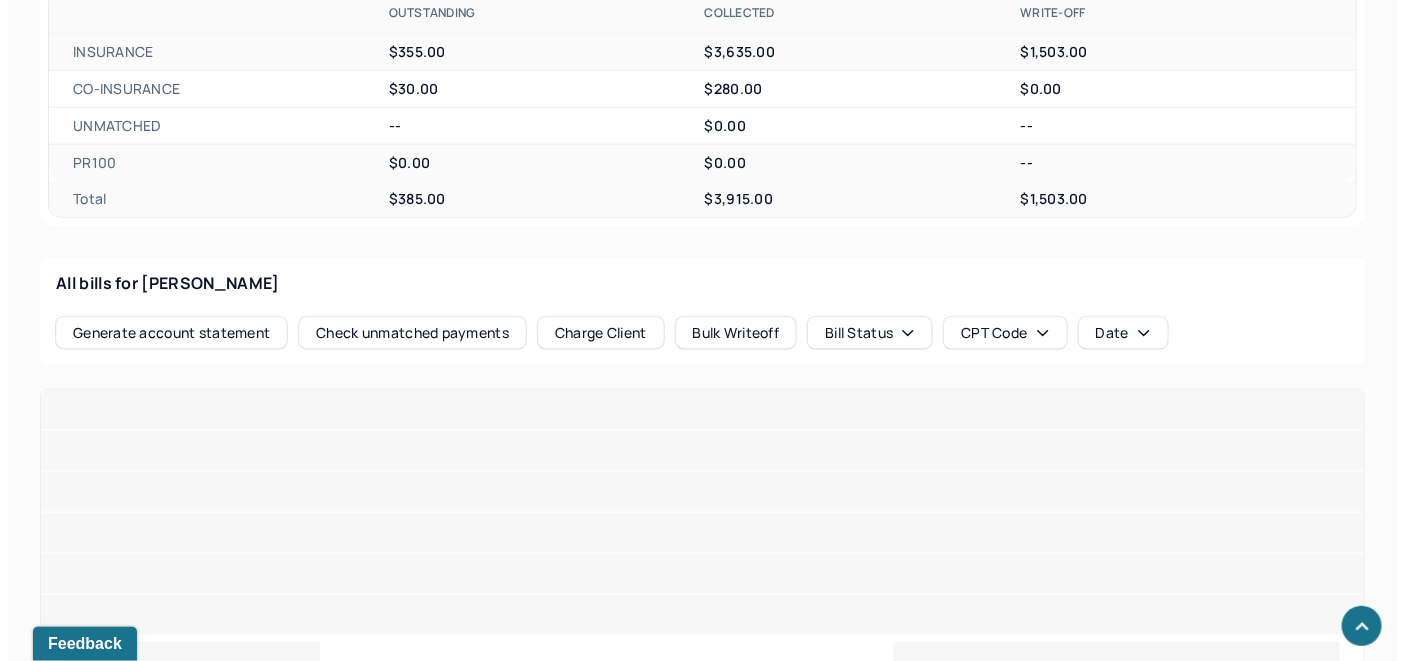 scroll, scrollTop: 786, scrollLeft: 0, axis: vertical 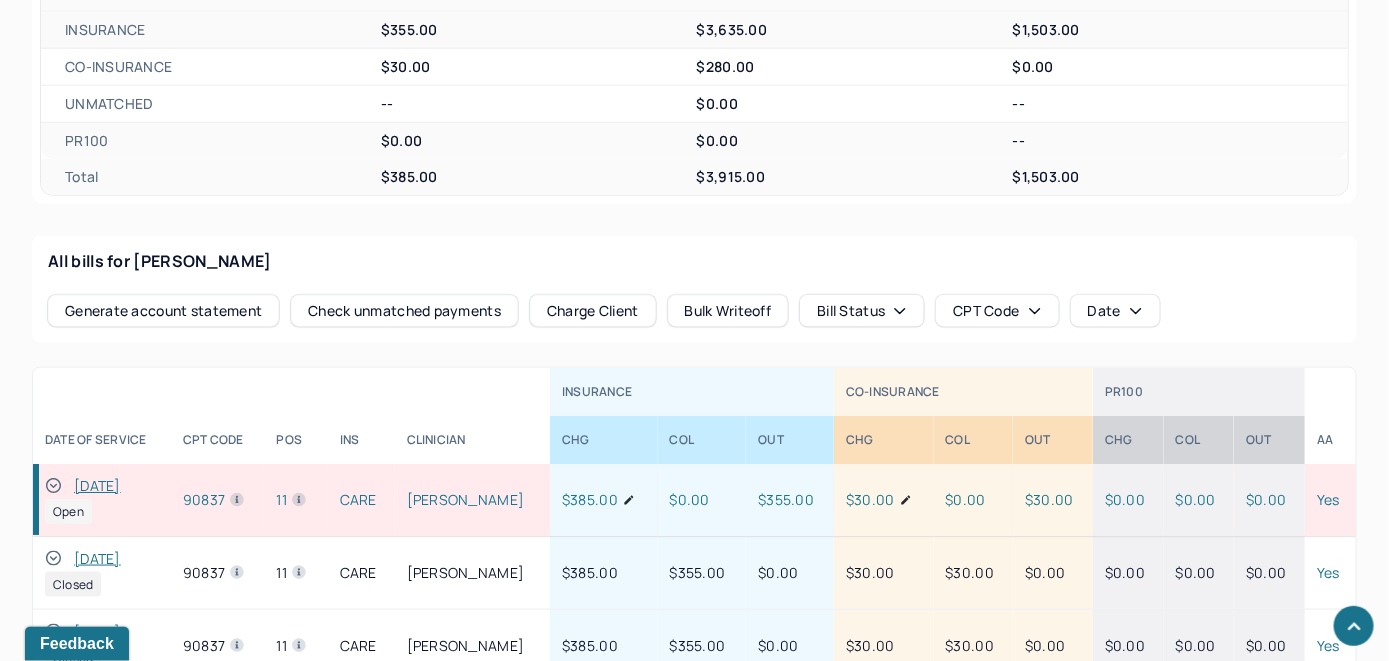 click on "Check unmatched payments" at bounding box center (404, 311) 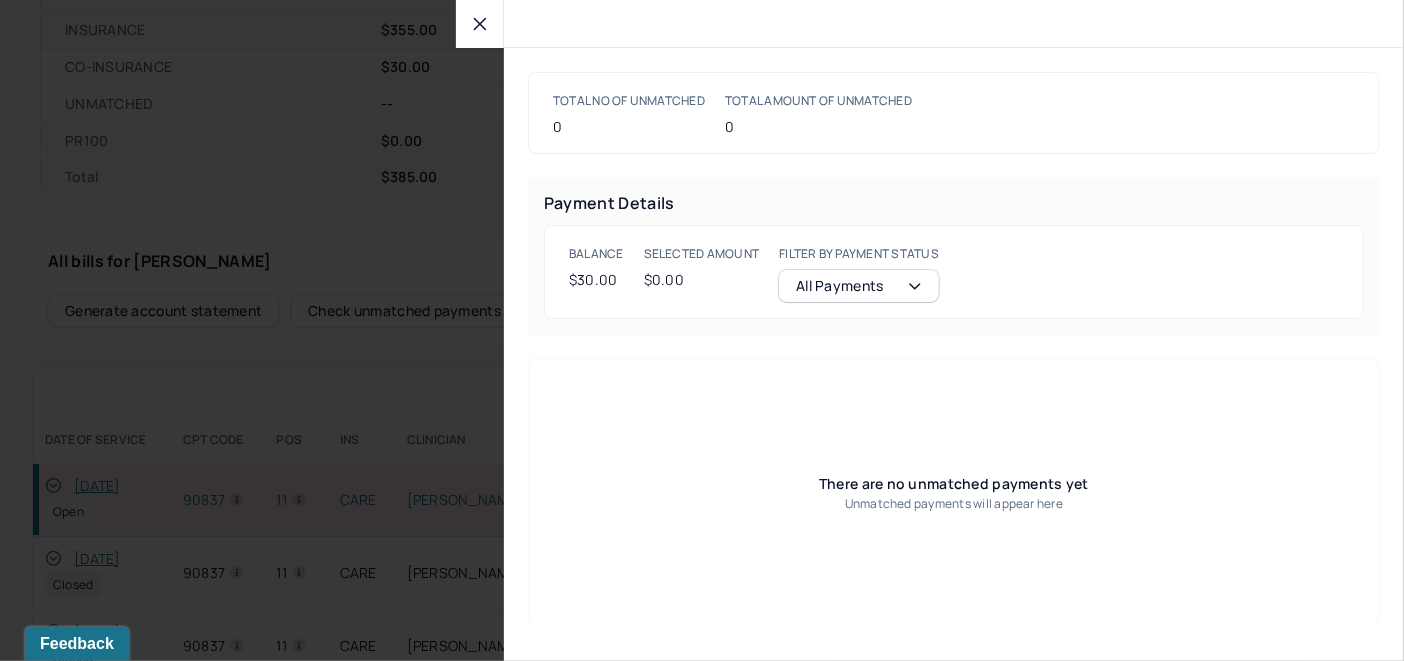 click 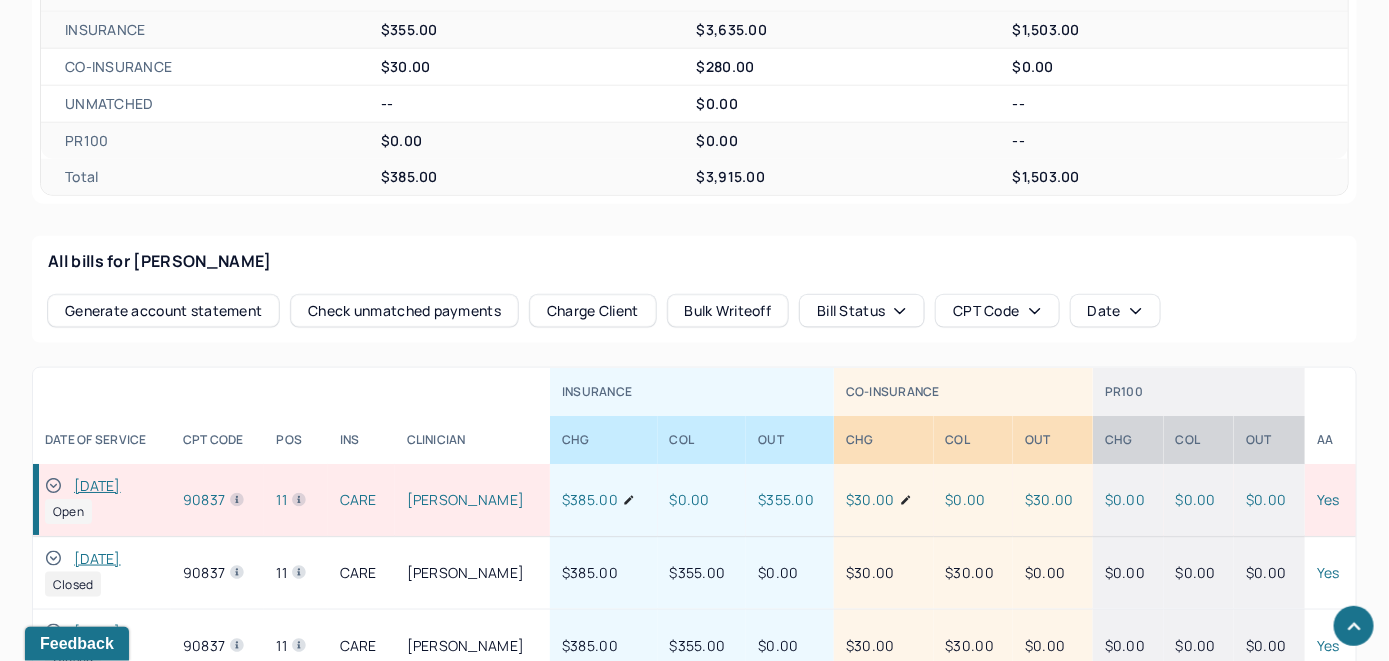 click on "Charge Client" at bounding box center (593, 311) 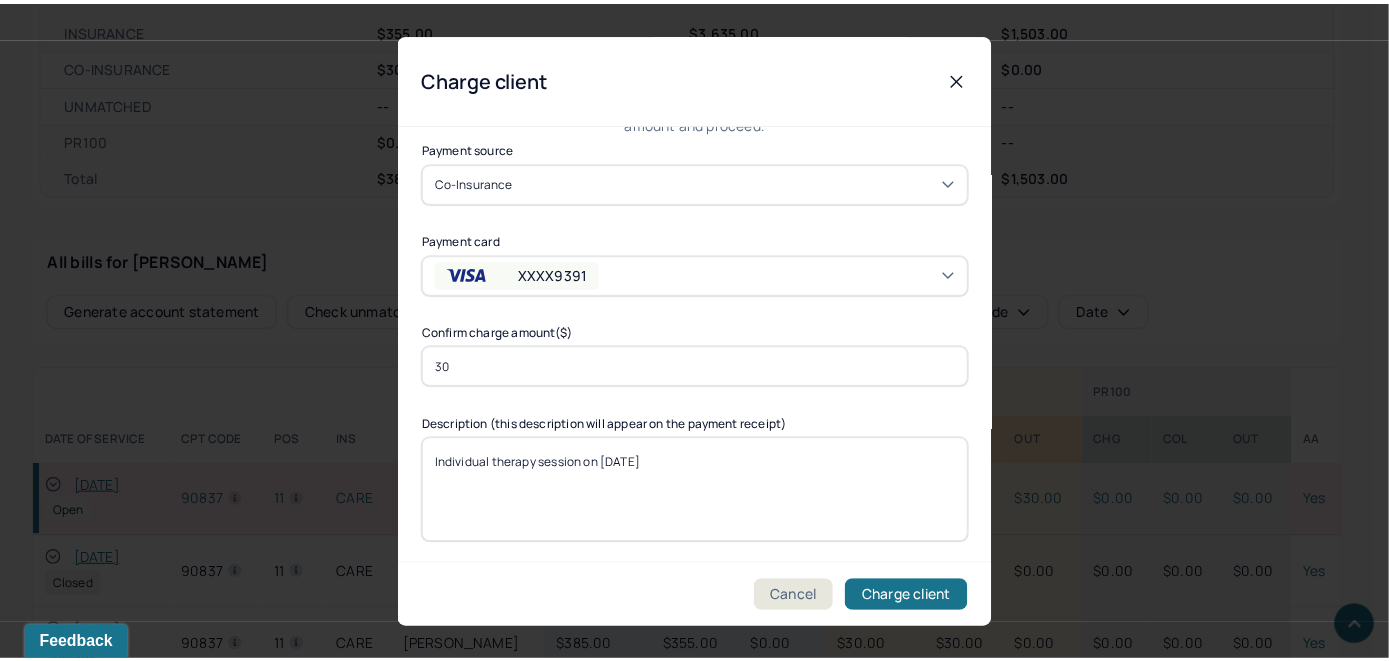 scroll, scrollTop: 121, scrollLeft: 0, axis: vertical 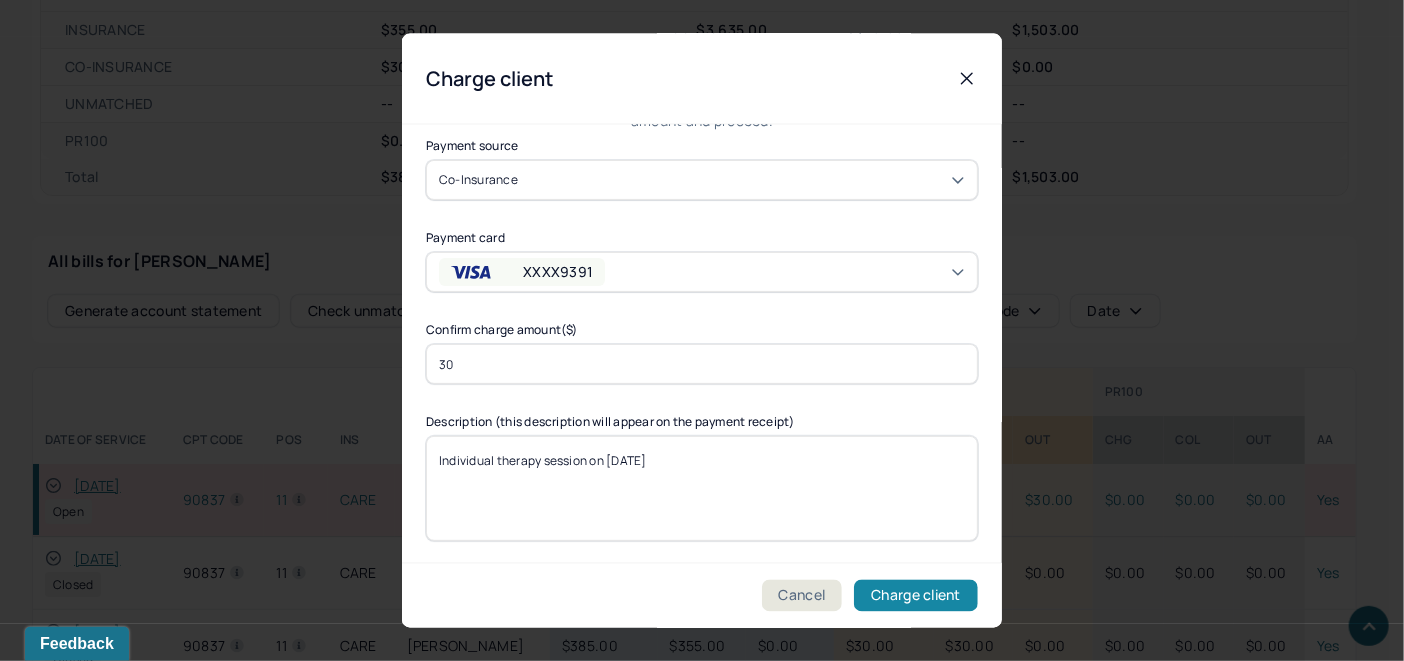 click on "Charge client" at bounding box center (916, 596) 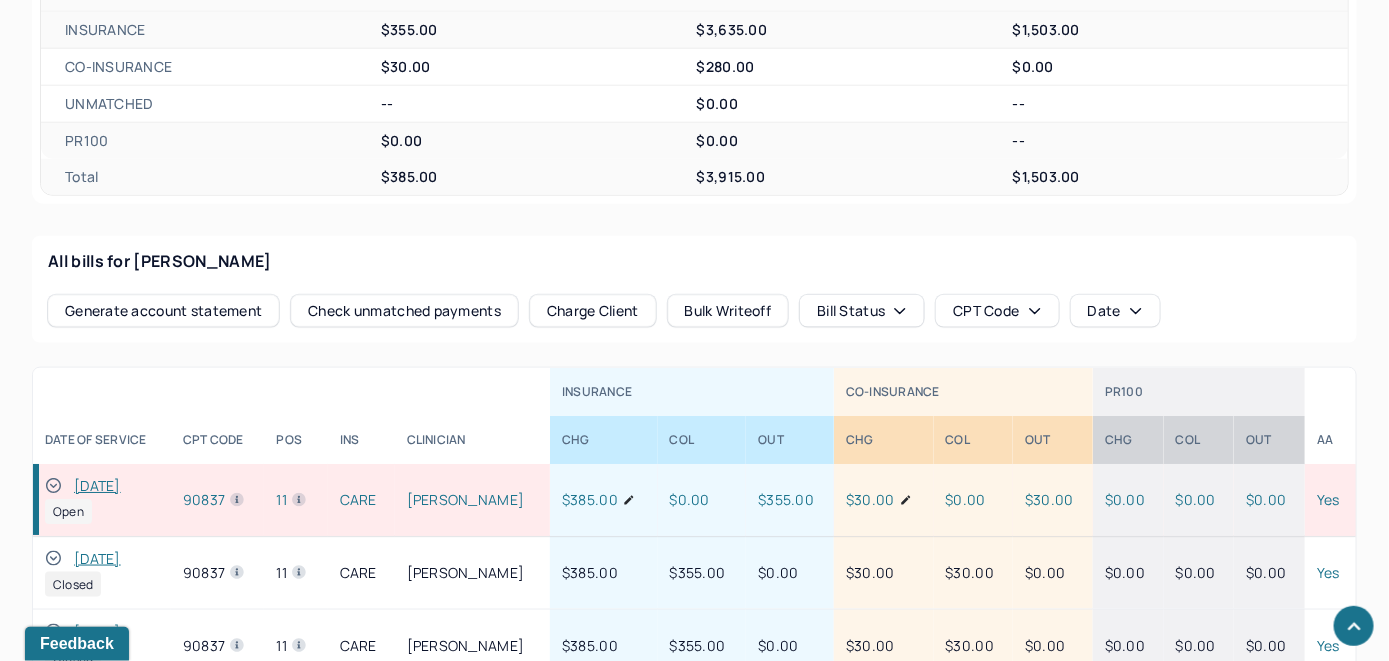 click 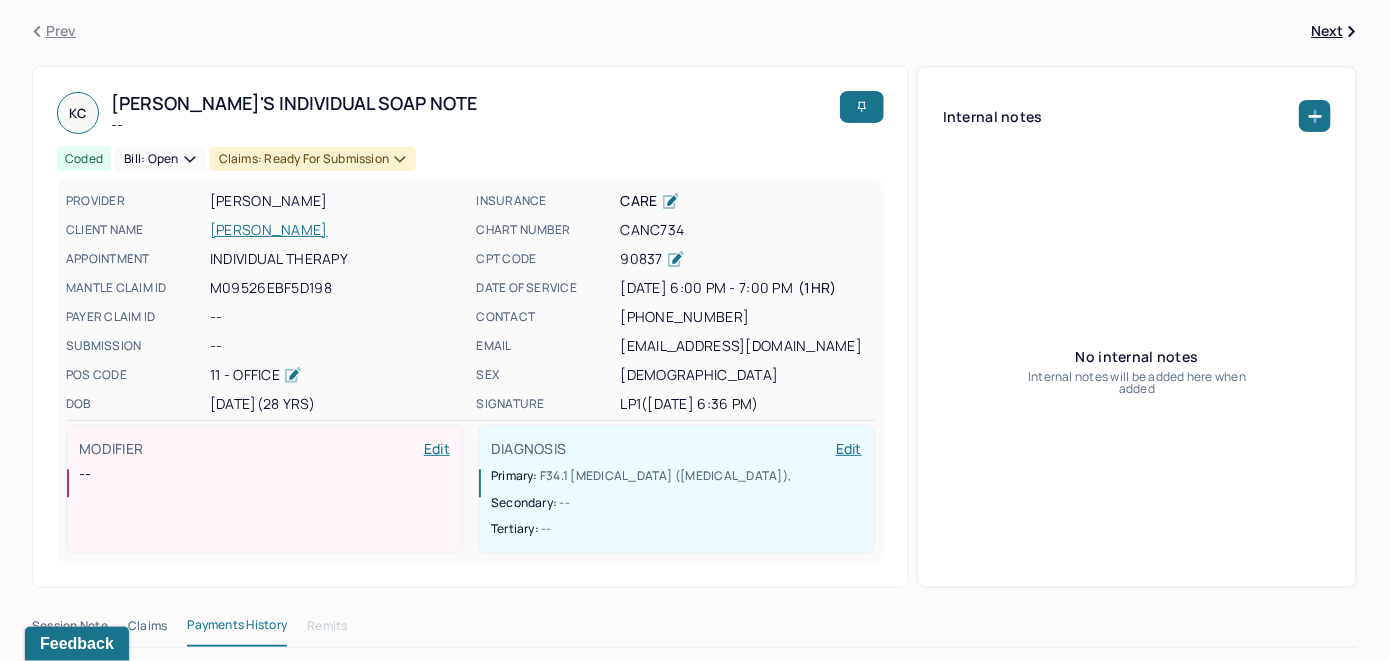 scroll, scrollTop: 0, scrollLeft: 0, axis: both 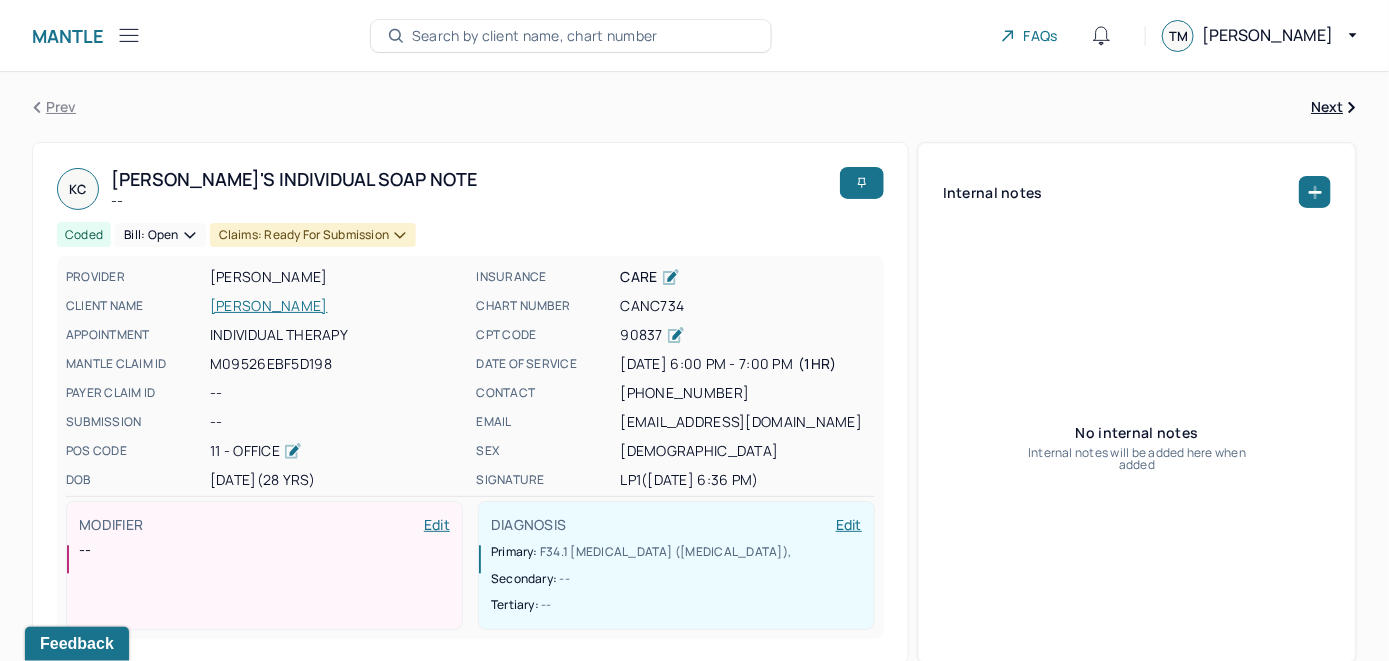 click on "Bill: Open" at bounding box center (160, 235) 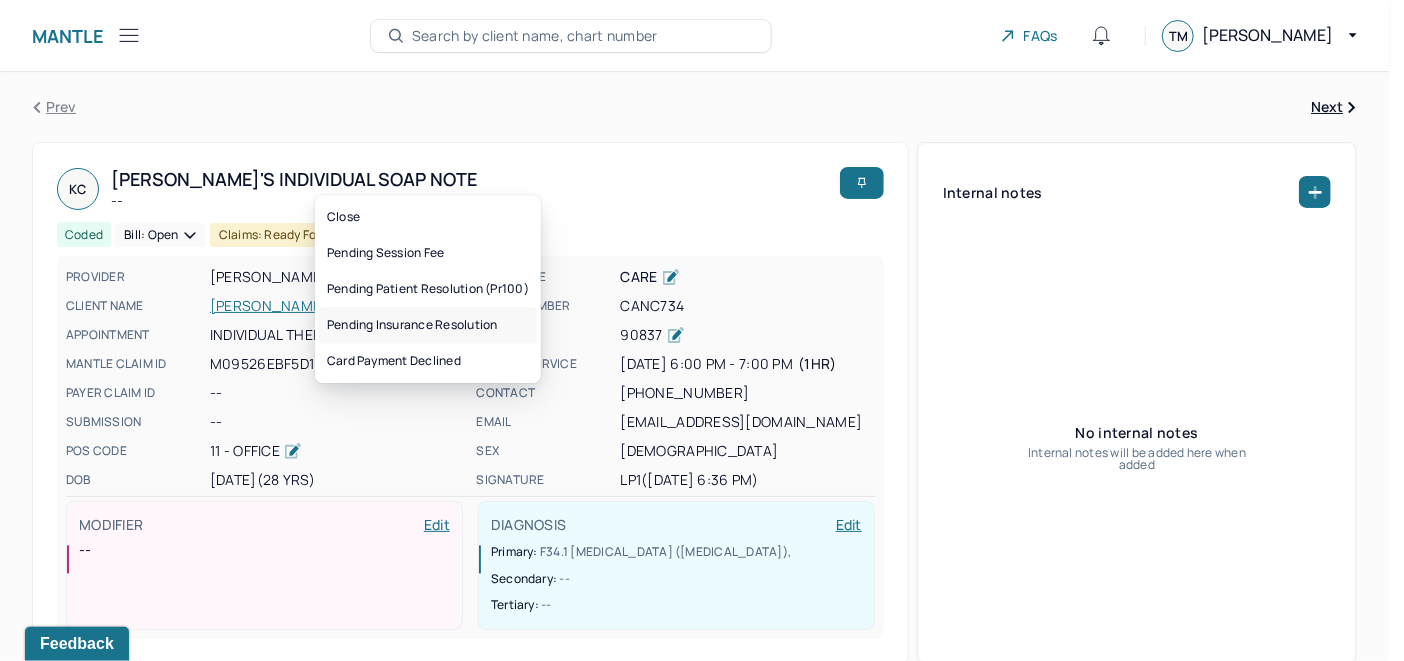 click on "Pending insurance resolution" at bounding box center (428, 325) 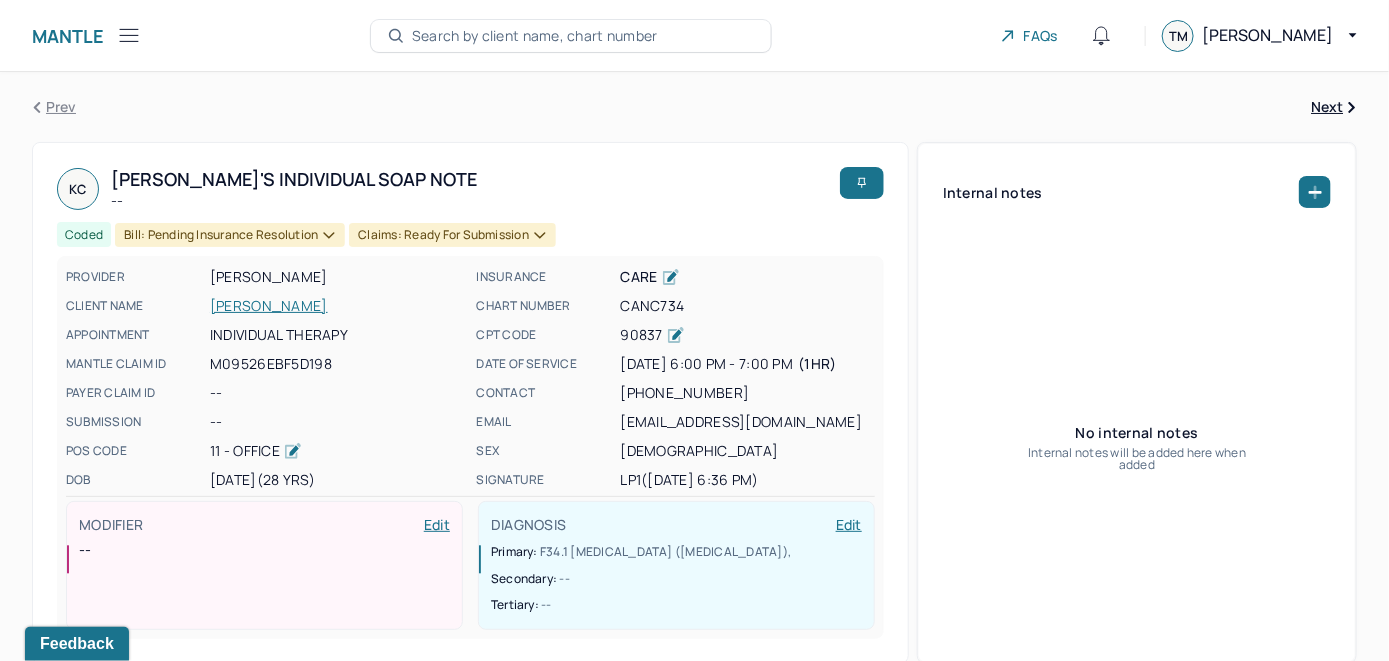 click on "Search by client name, chart number" at bounding box center [535, 36] 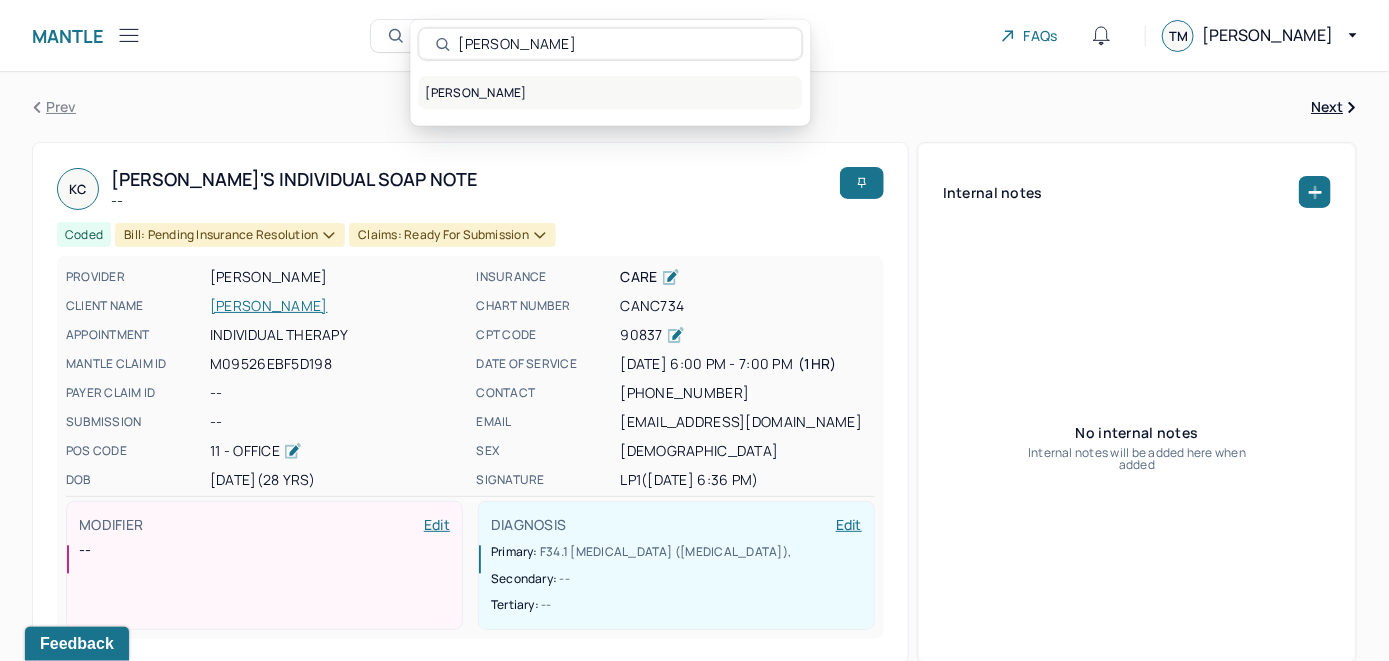 type on "[PERSON_NAME]" 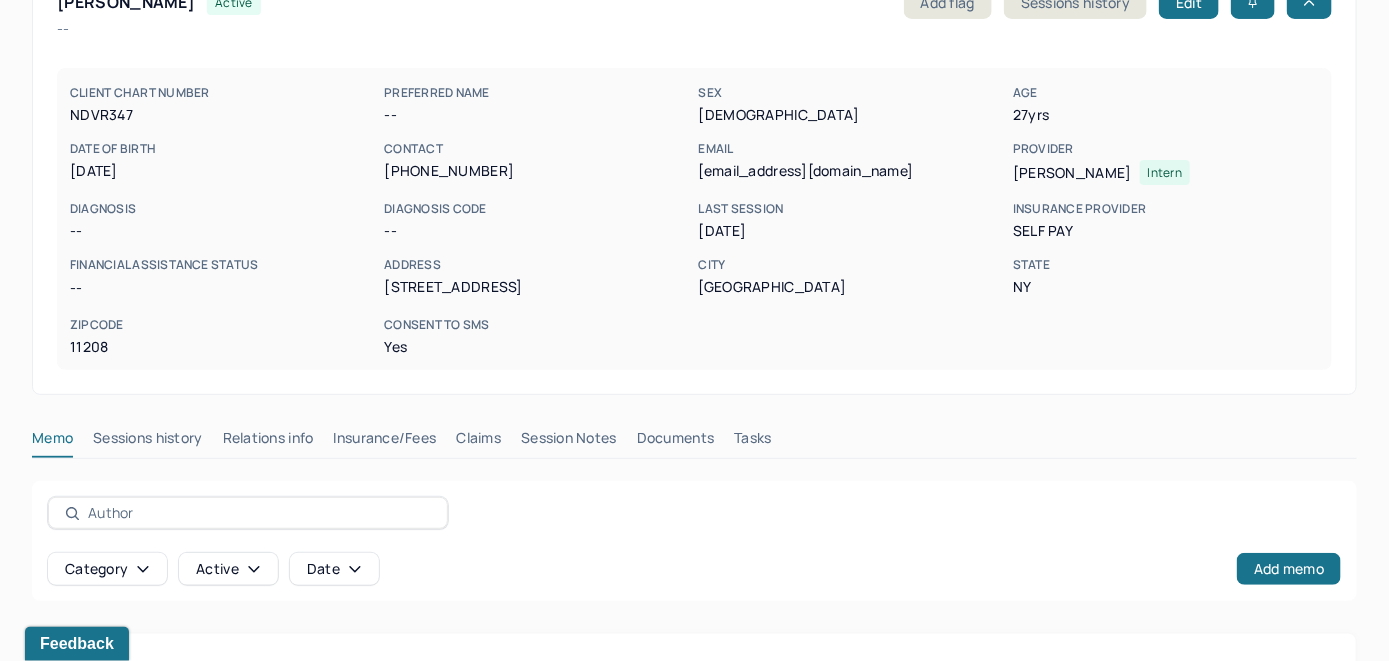 scroll, scrollTop: 0, scrollLeft: 0, axis: both 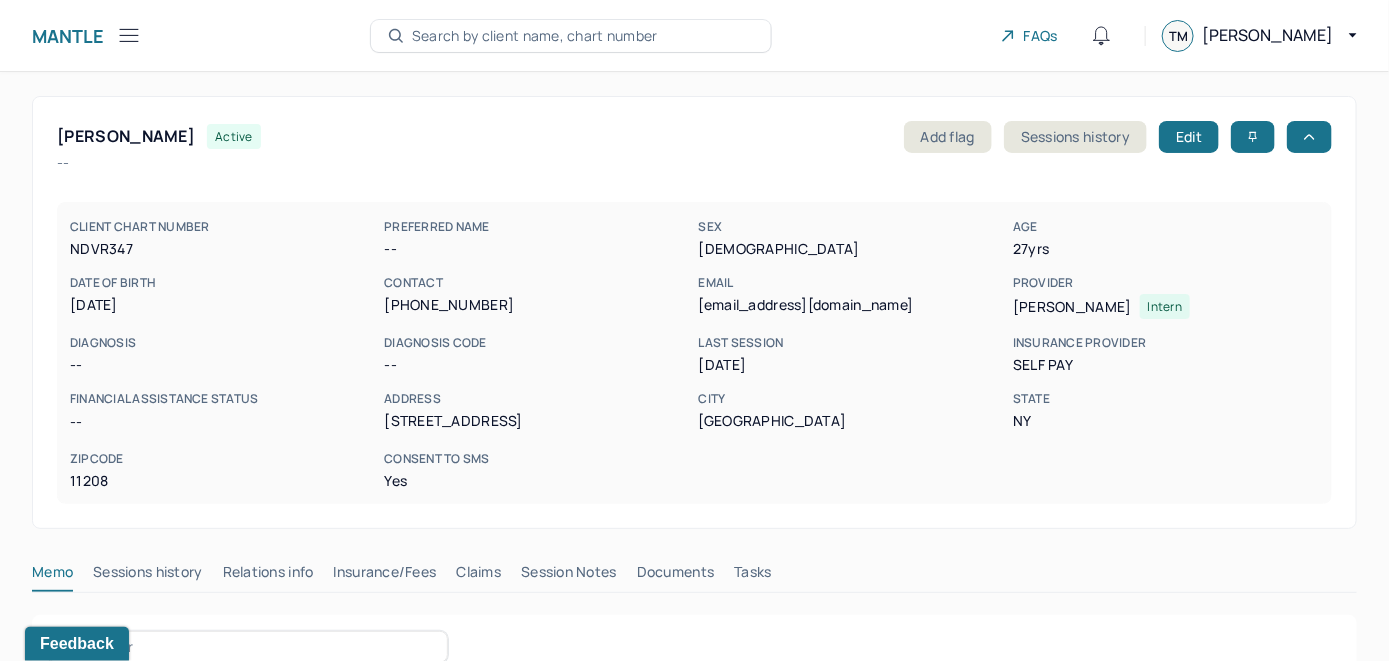 click on "Search by client name, chart number" at bounding box center (535, 36) 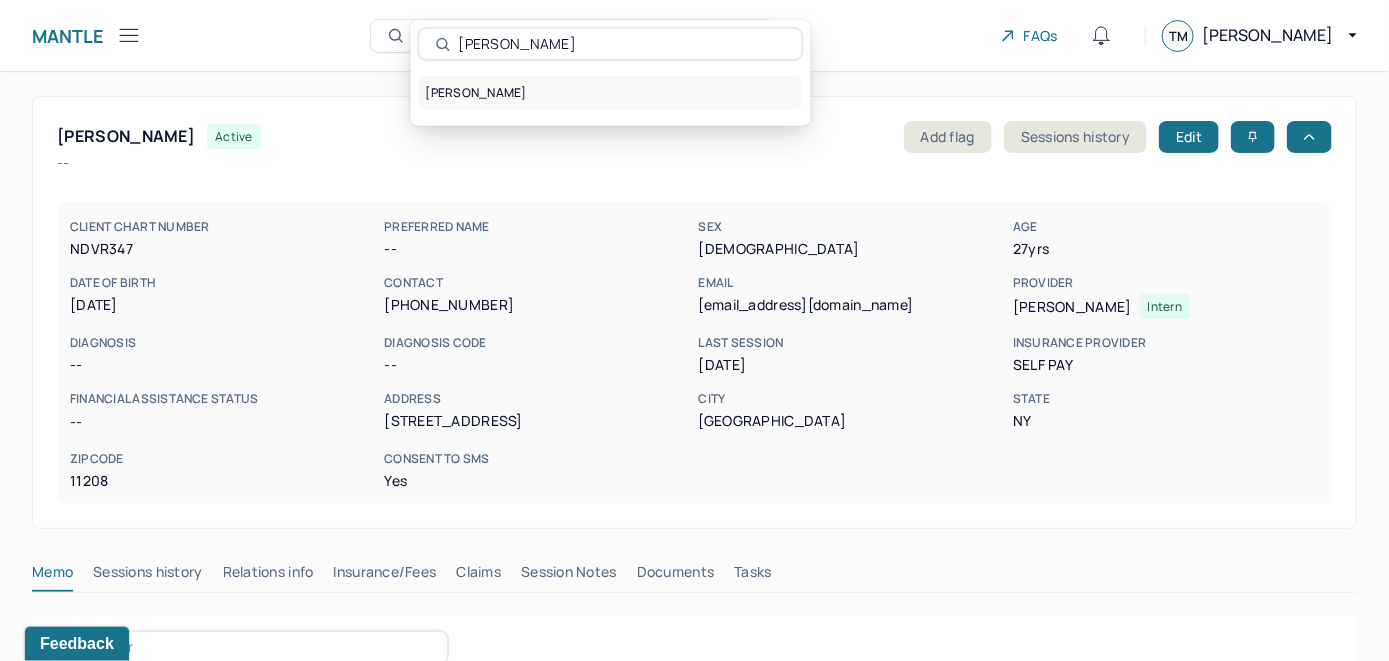 type on "[PERSON_NAME]" 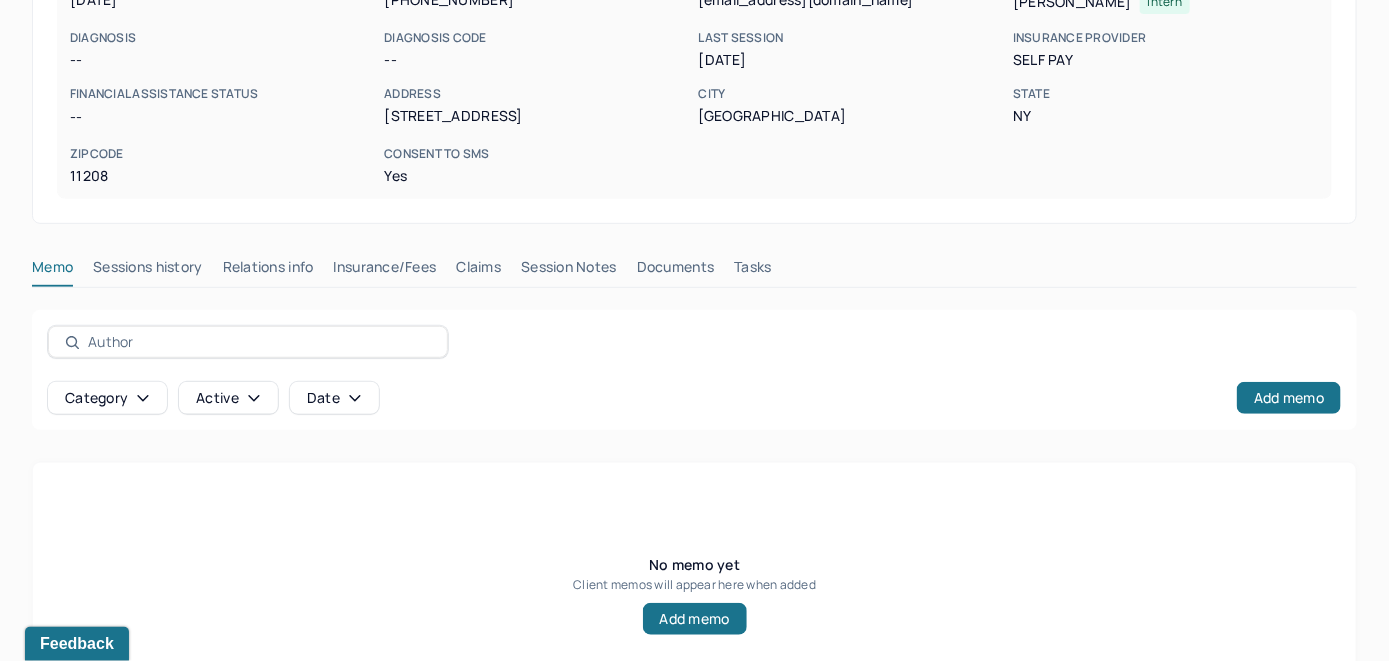 scroll, scrollTop: 393, scrollLeft: 0, axis: vertical 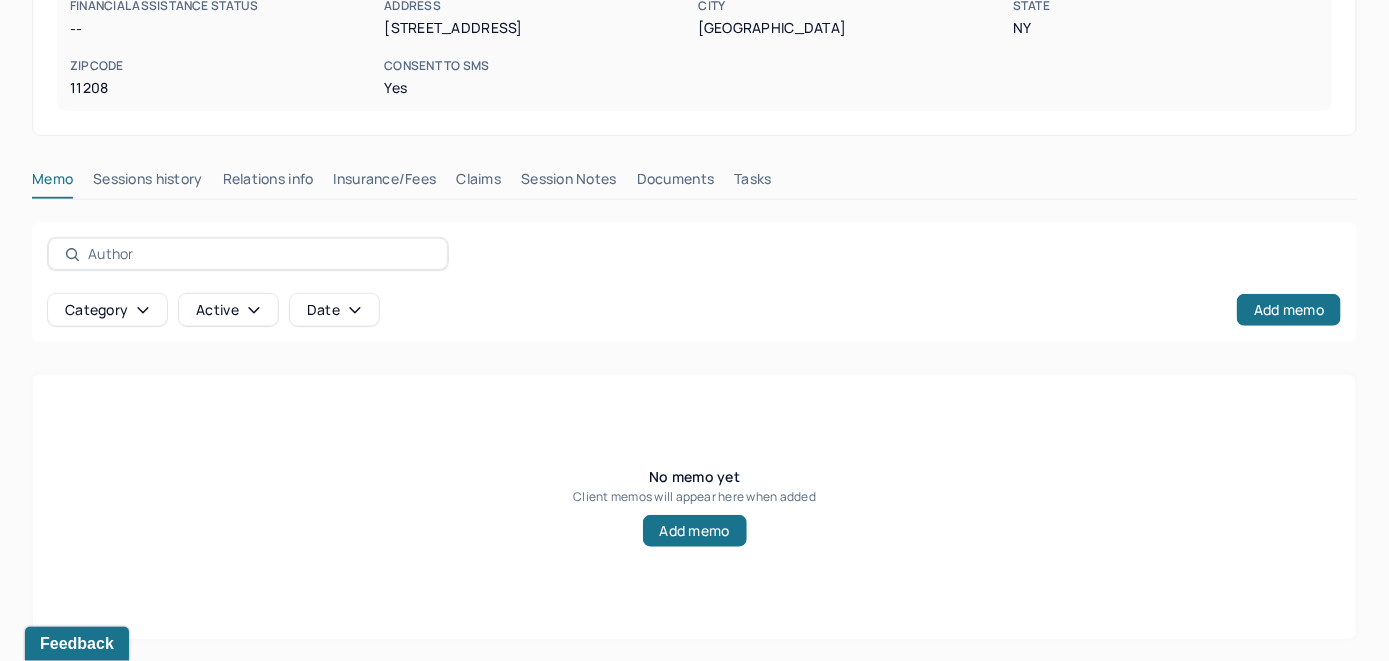 click on "Insurance/Fees" at bounding box center [385, 183] 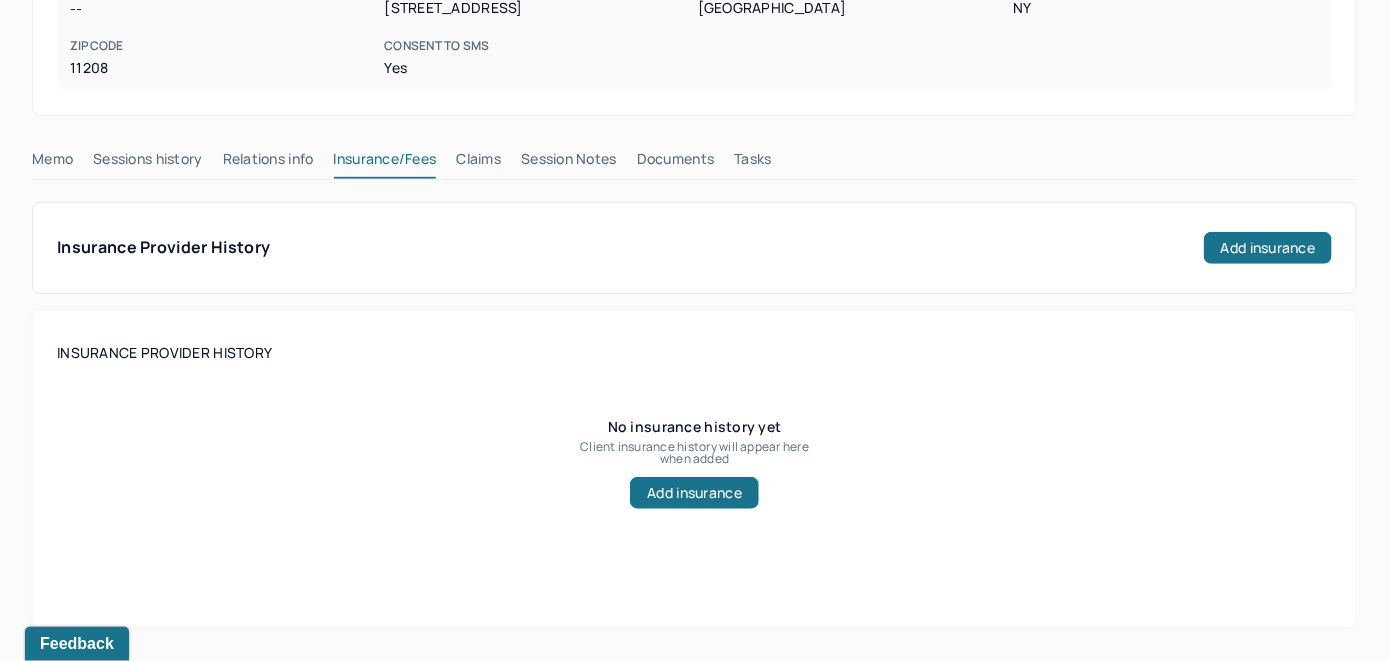 scroll, scrollTop: 393, scrollLeft: 0, axis: vertical 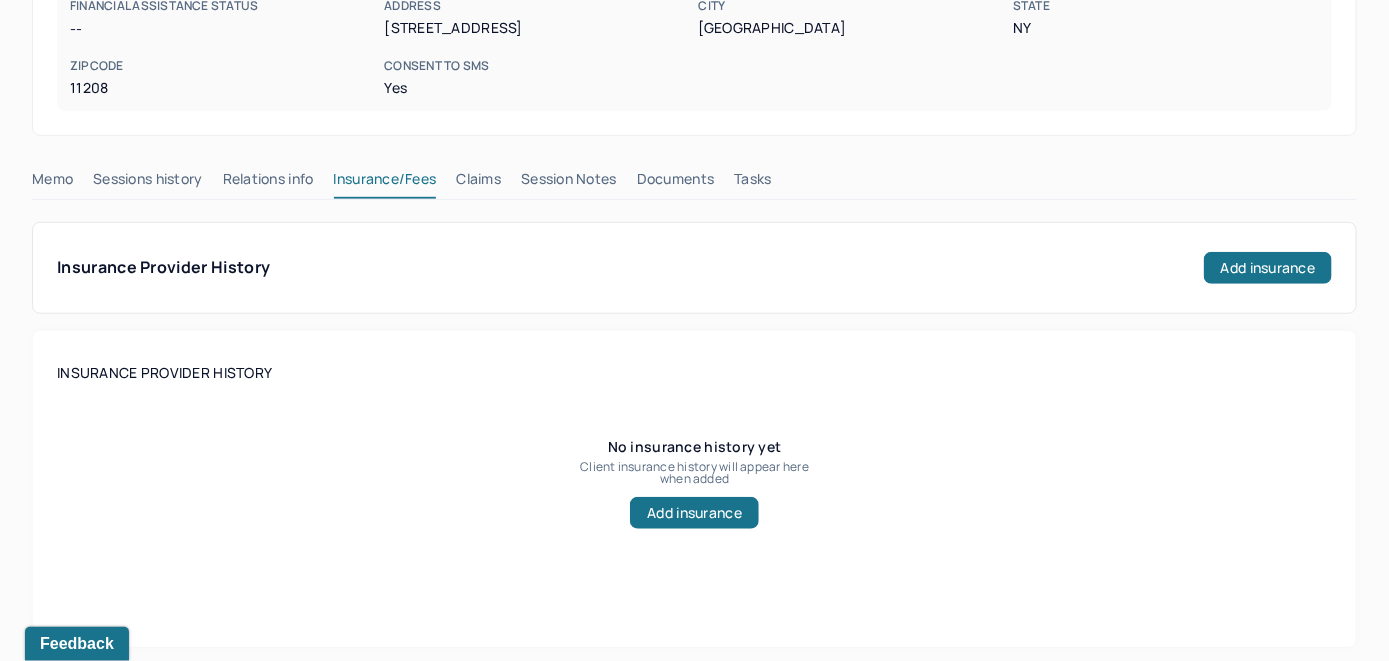click on "Claims" at bounding box center [478, 183] 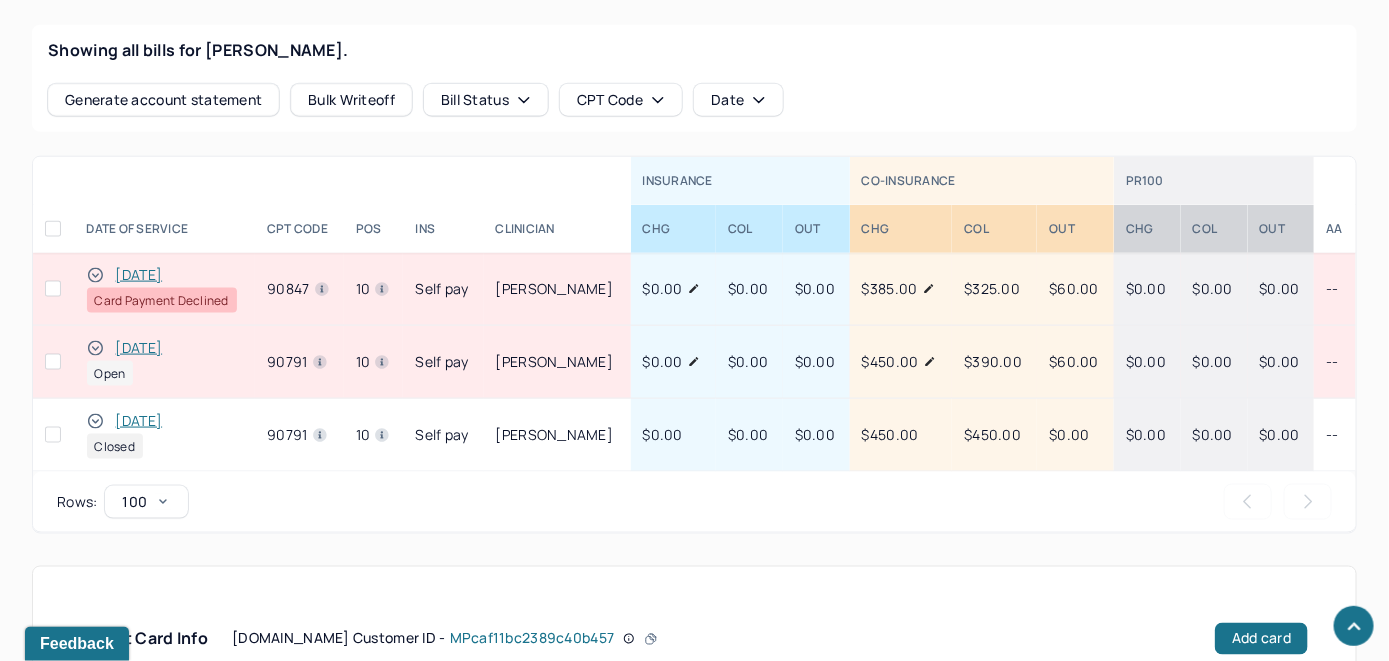 scroll, scrollTop: 784, scrollLeft: 0, axis: vertical 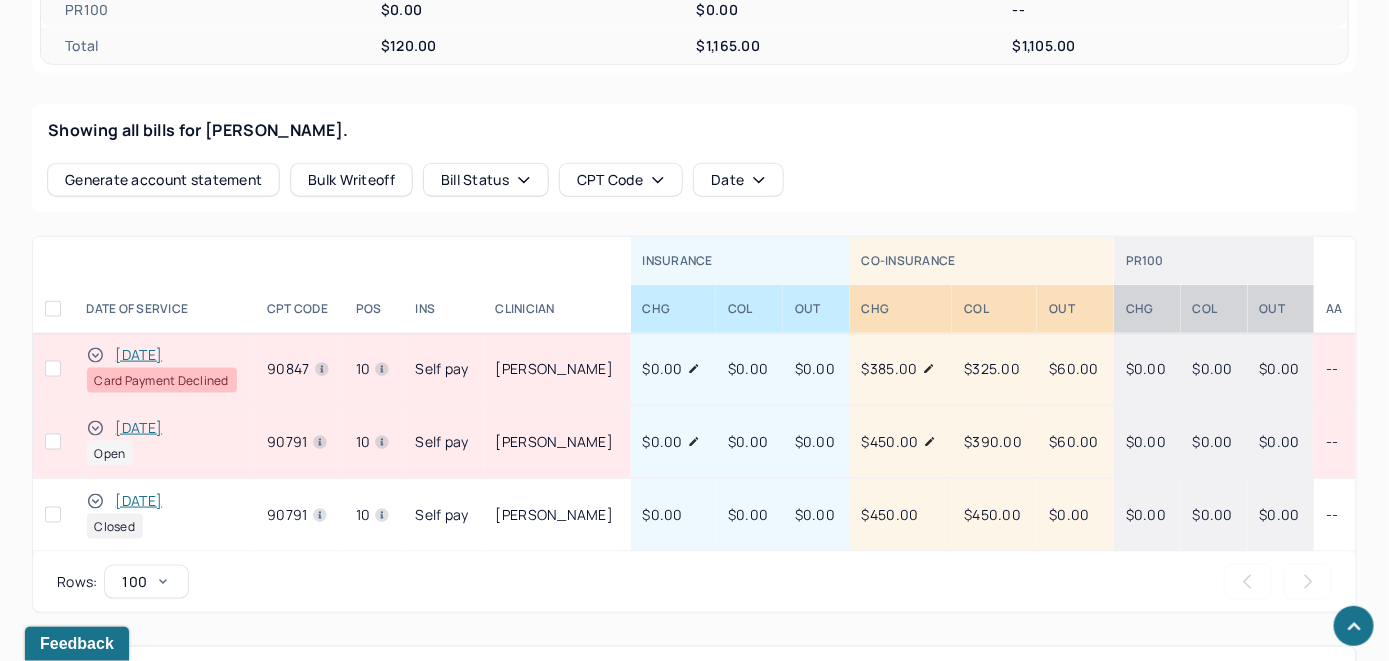 click on "[DATE]" at bounding box center [139, 428] 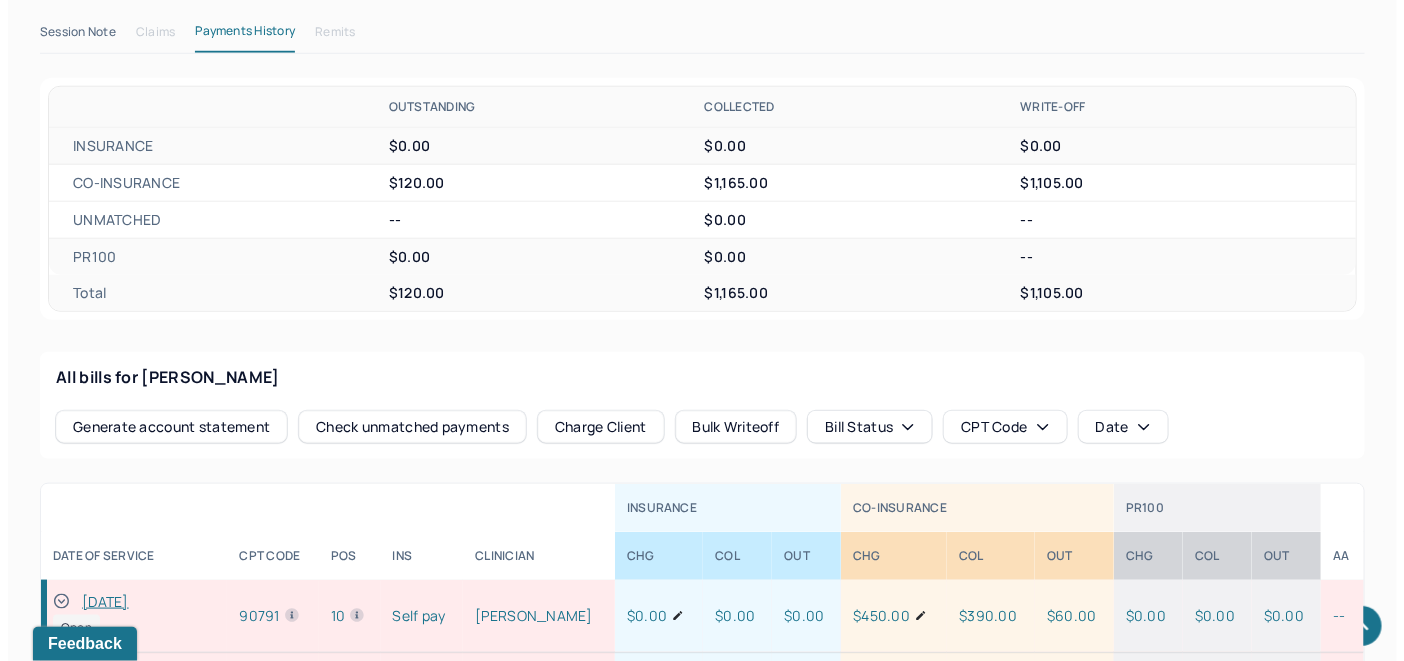 scroll, scrollTop: 685, scrollLeft: 0, axis: vertical 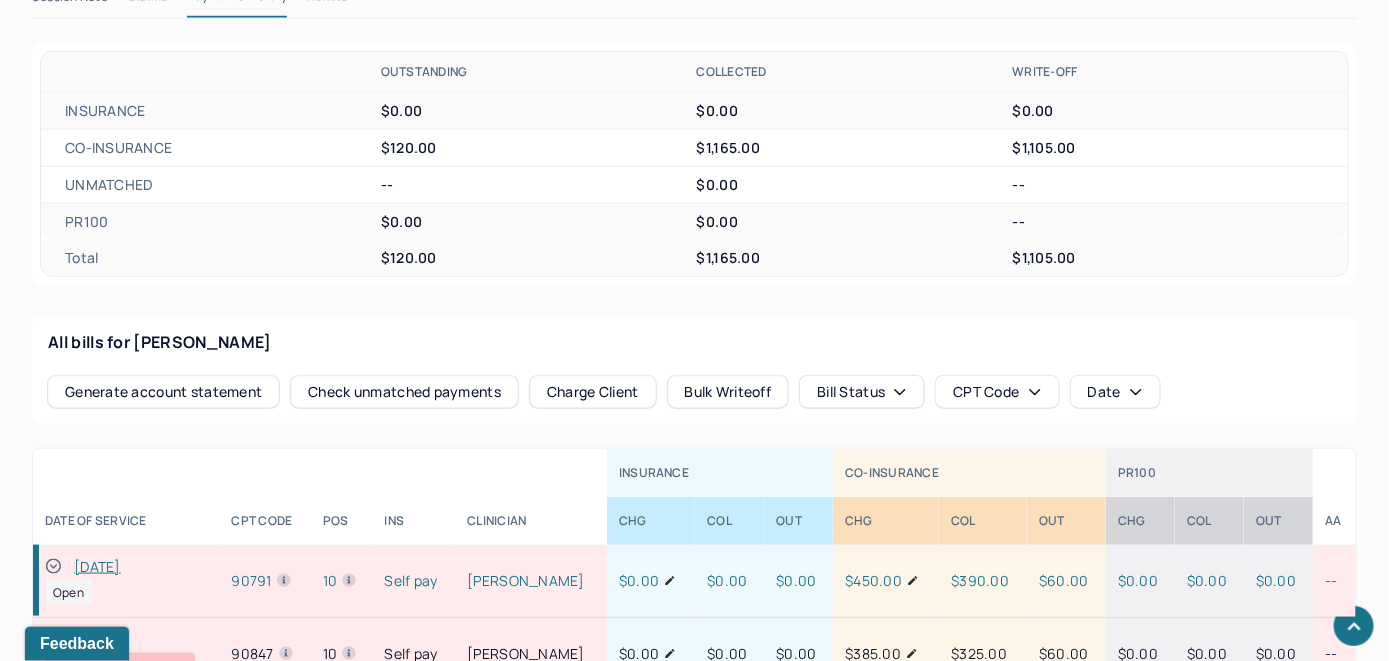 click on "Check unmatched payments" at bounding box center (404, 392) 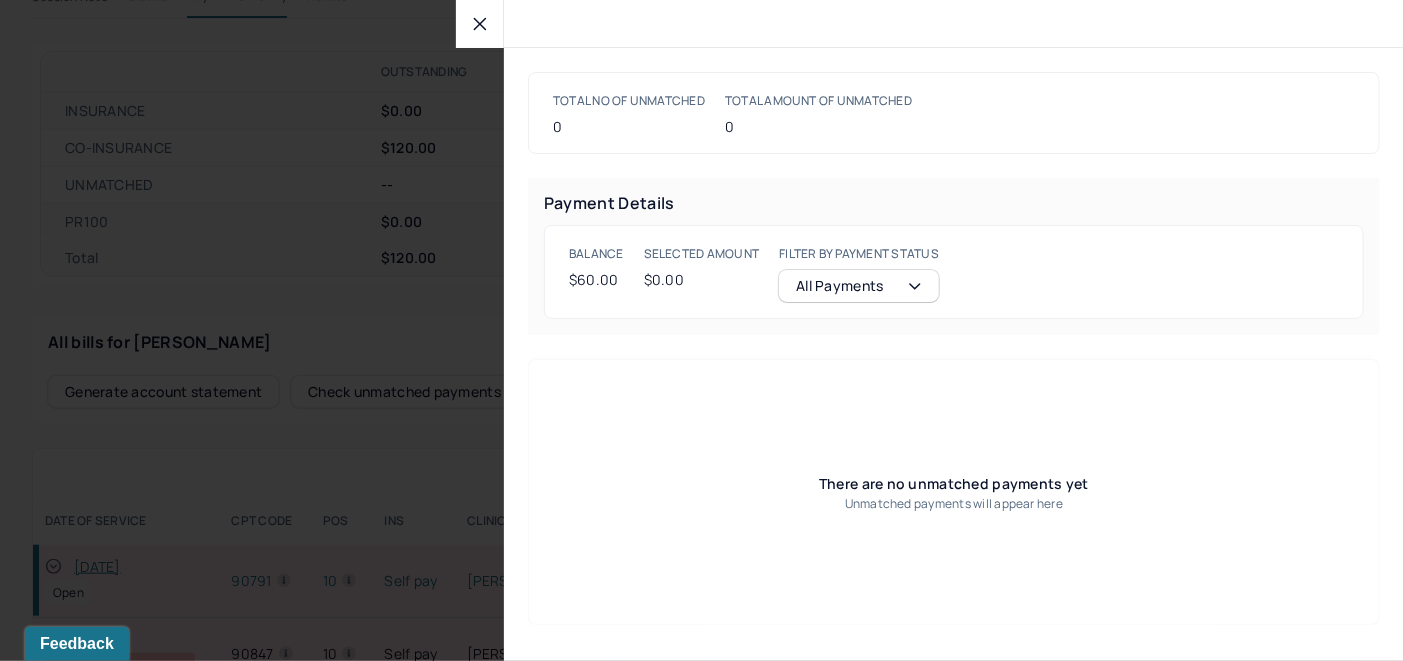 click 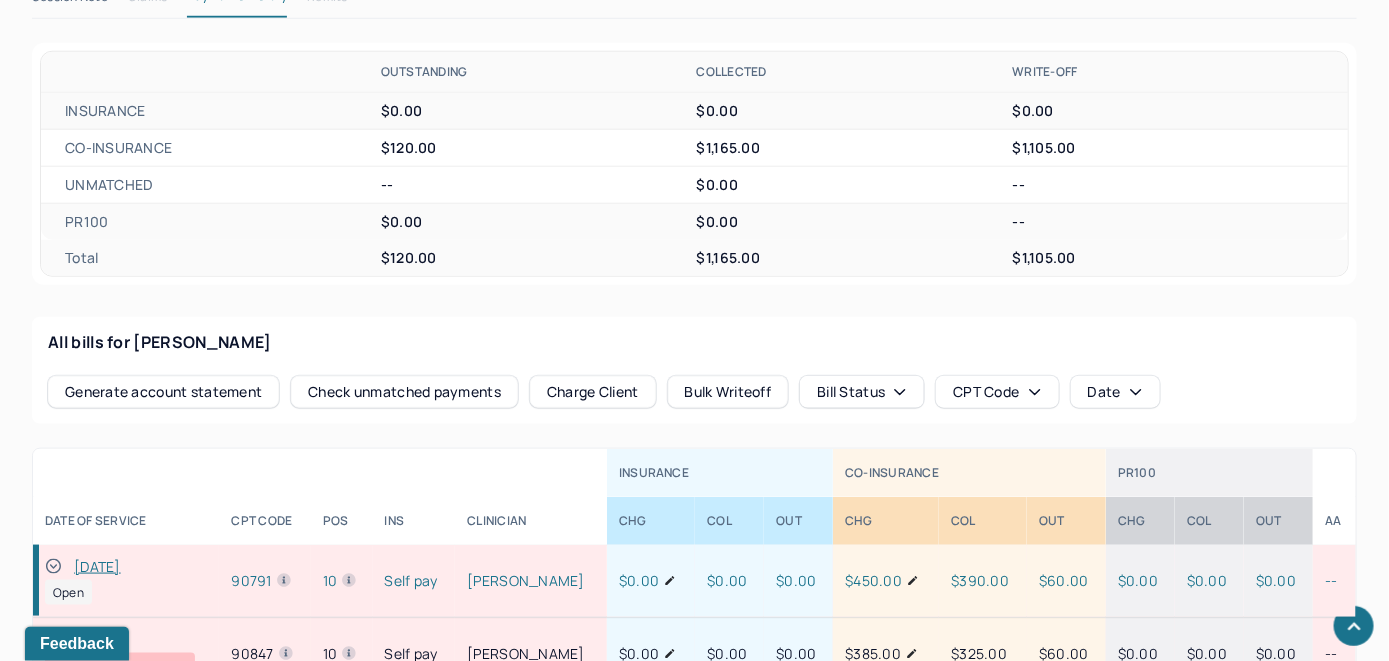 click on "Charge Client" at bounding box center [593, 392] 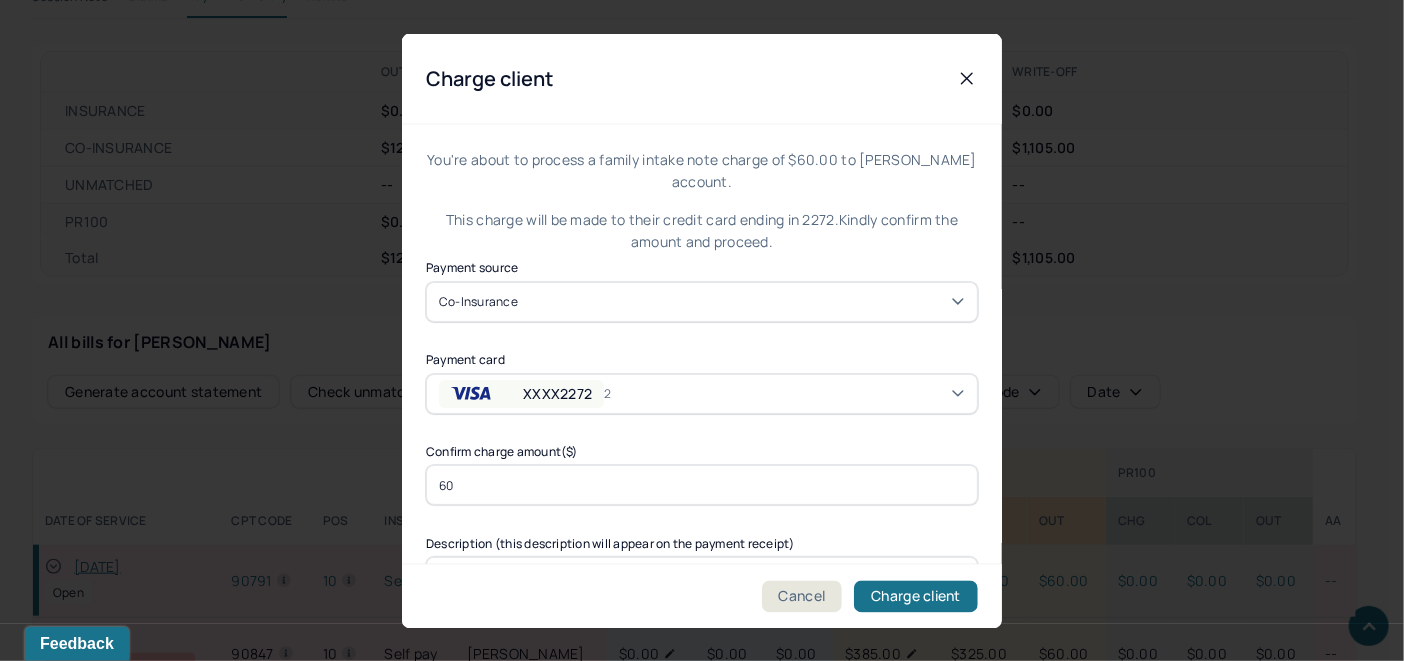 click 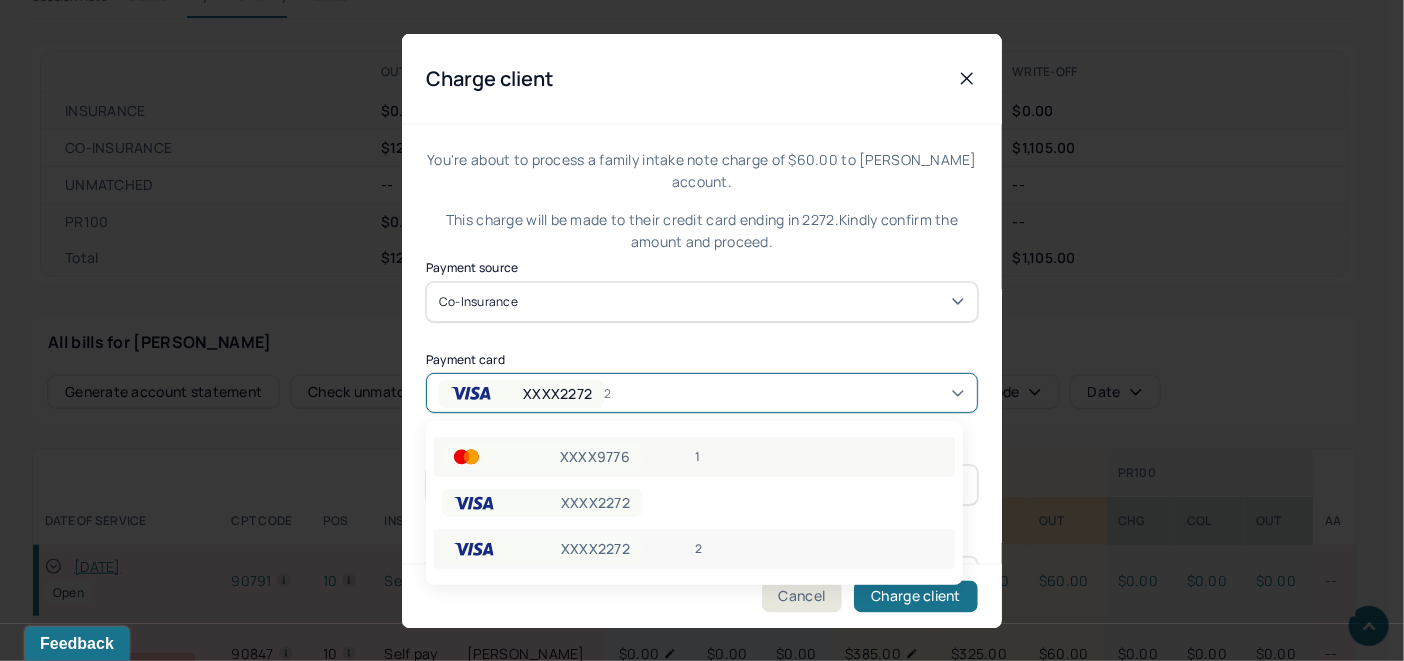 click on "1" at bounding box center [821, 457] 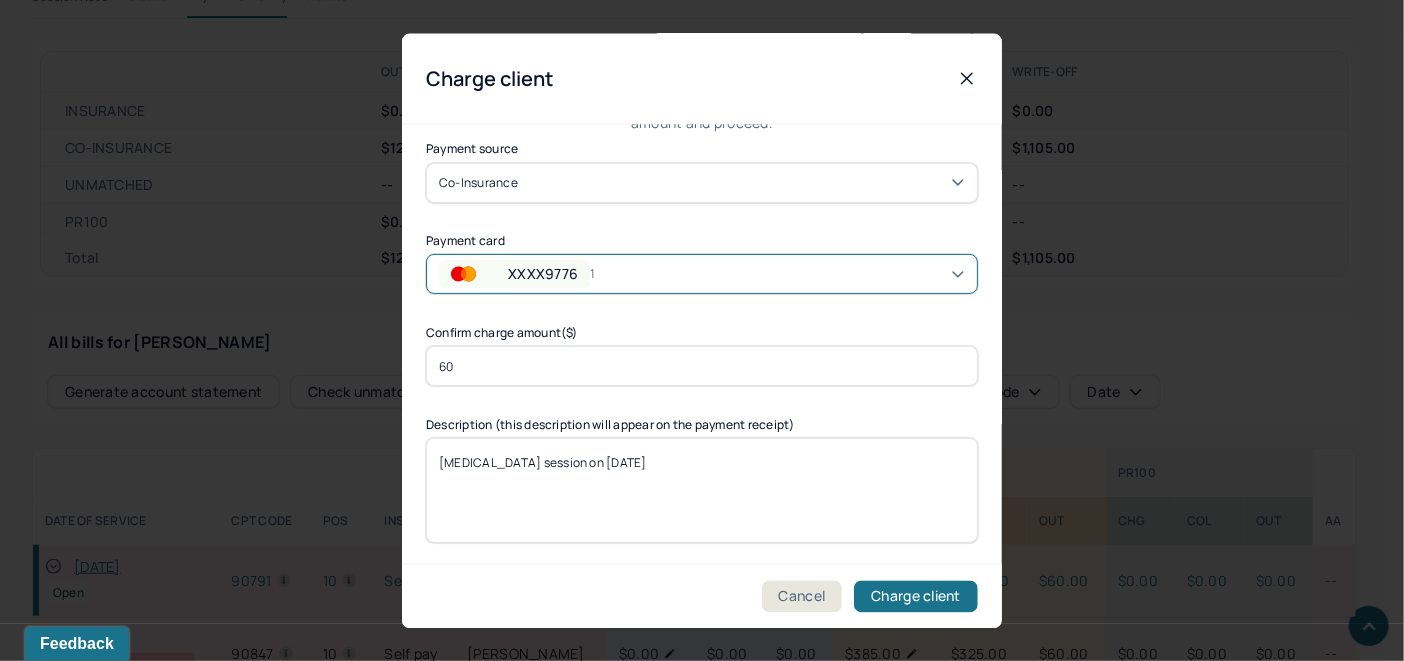 scroll, scrollTop: 121, scrollLeft: 0, axis: vertical 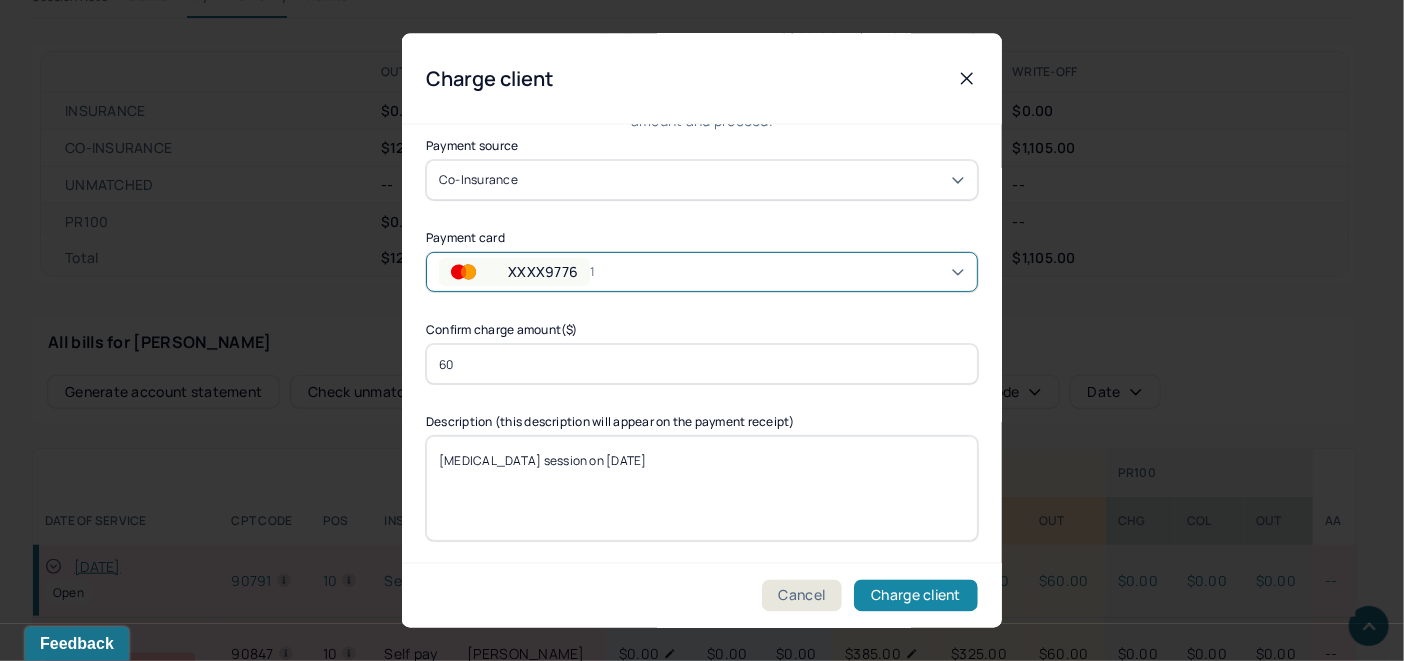 click on "Charge client" at bounding box center (916, 596) 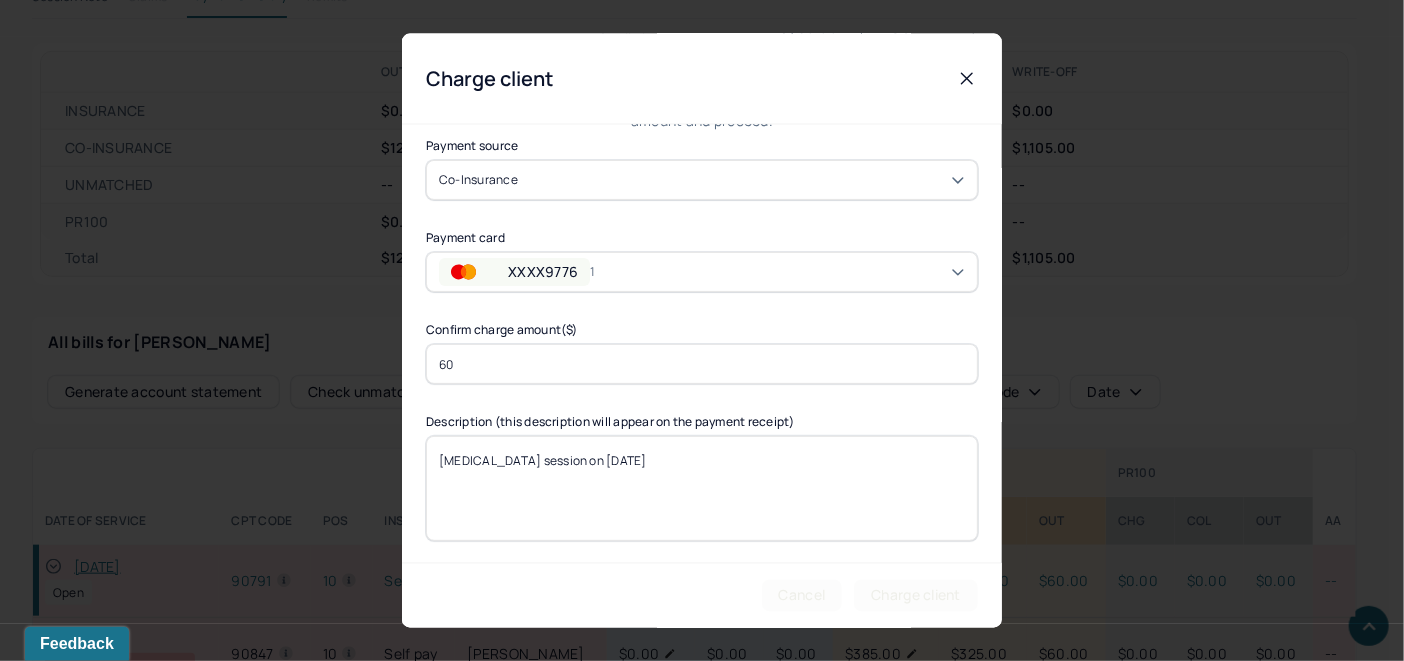 scroll, scrollTop: 0, scrollLeft: 0, axis: both 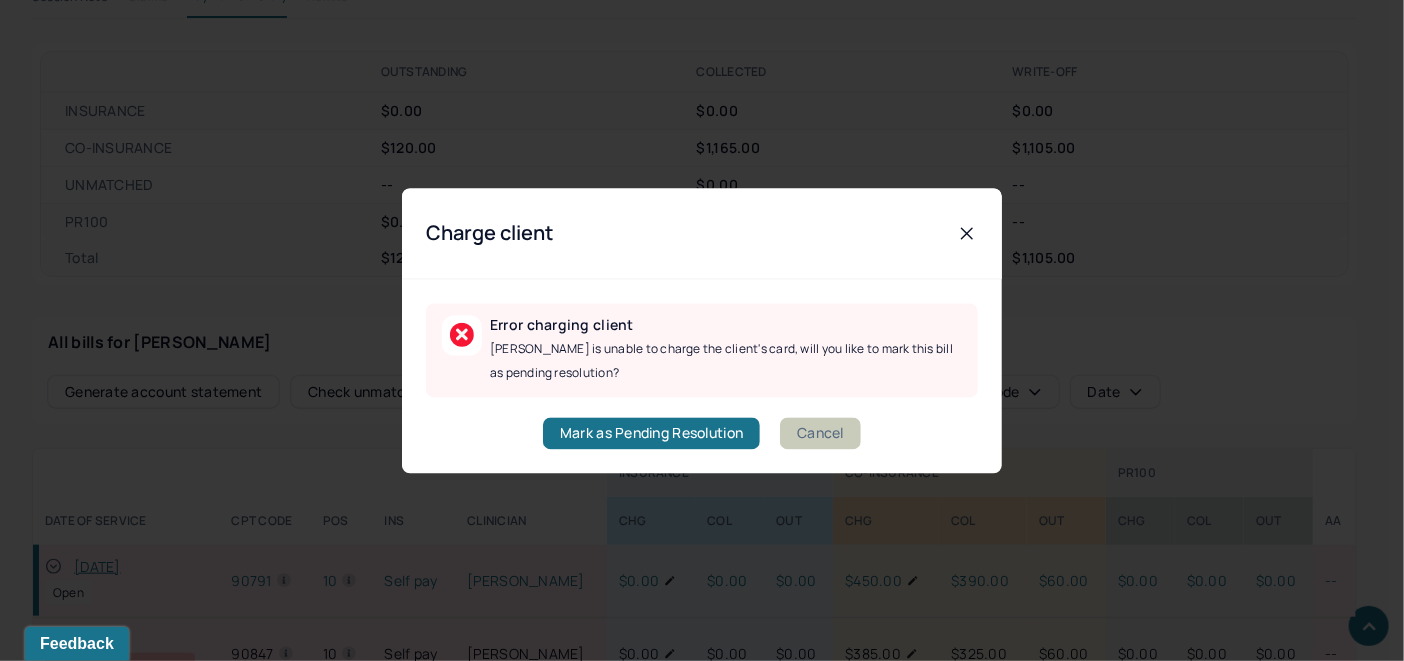 click on "Cancel" at bounding box center [820, 433] 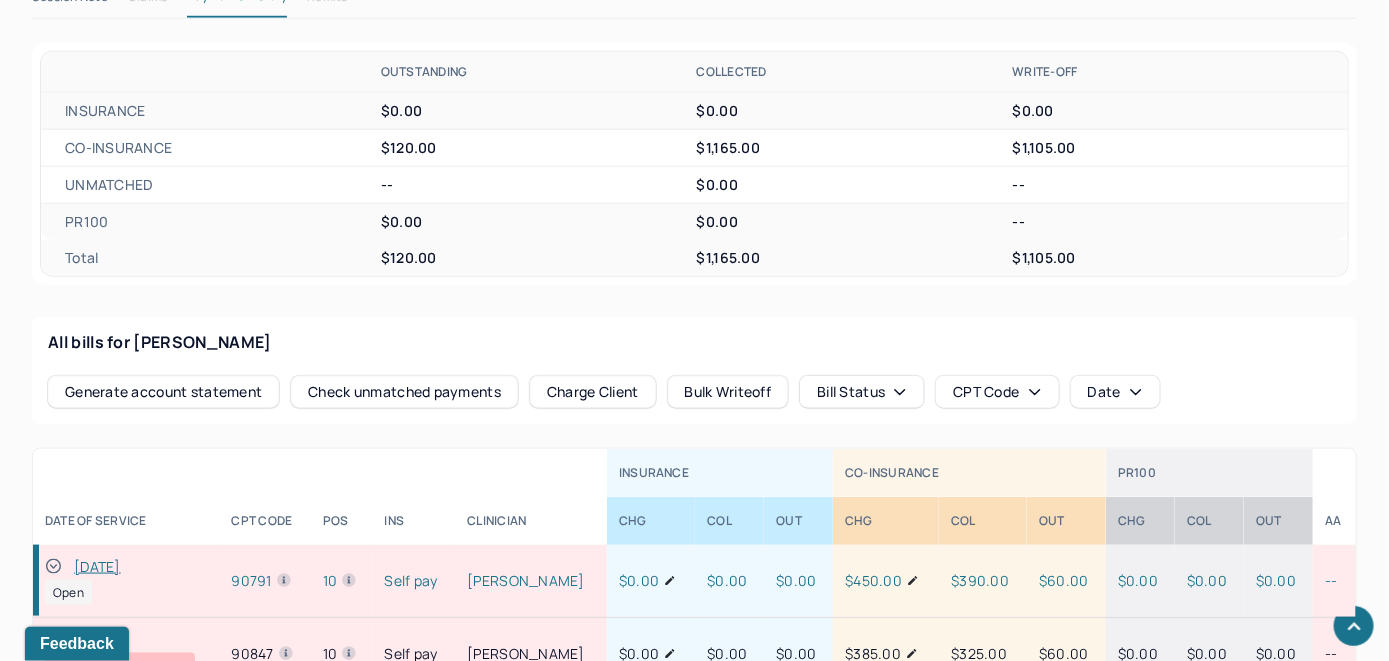 click on "Charge Client" at bounding box center (593, 392) 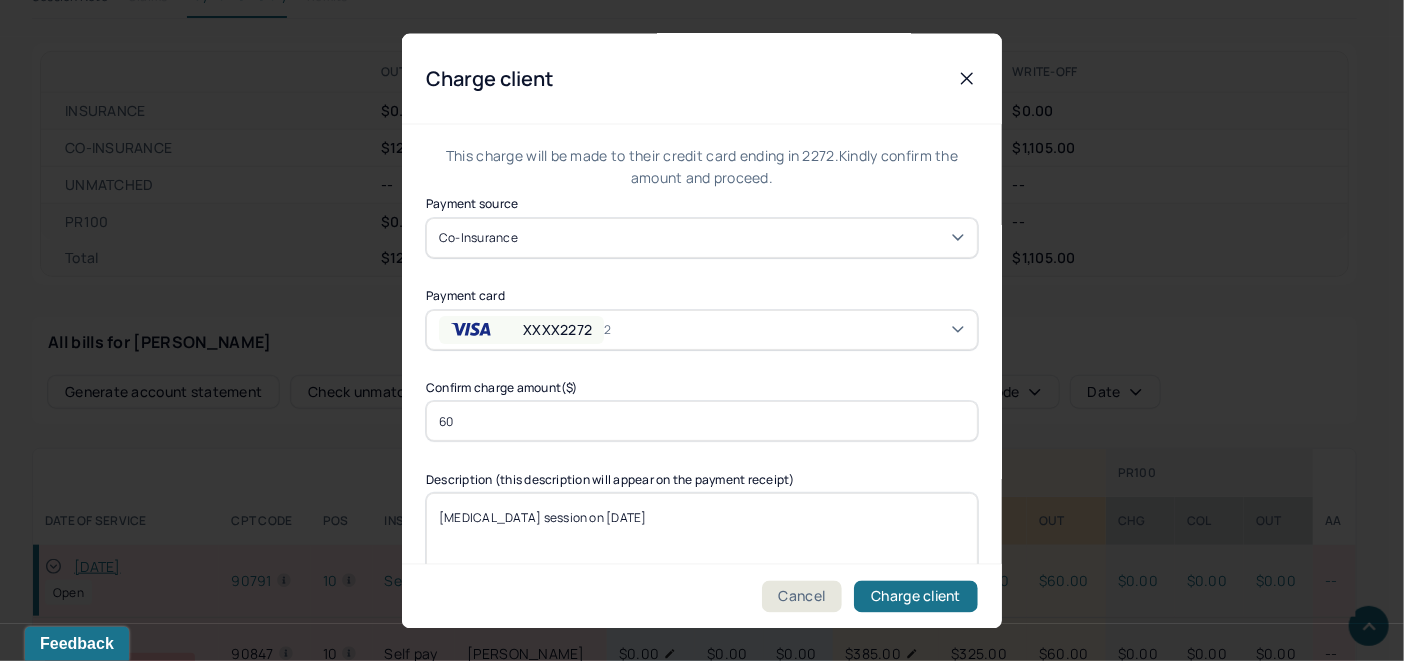 scroll, scrollTop: 121, scrollLeft: 0, axis: vertical 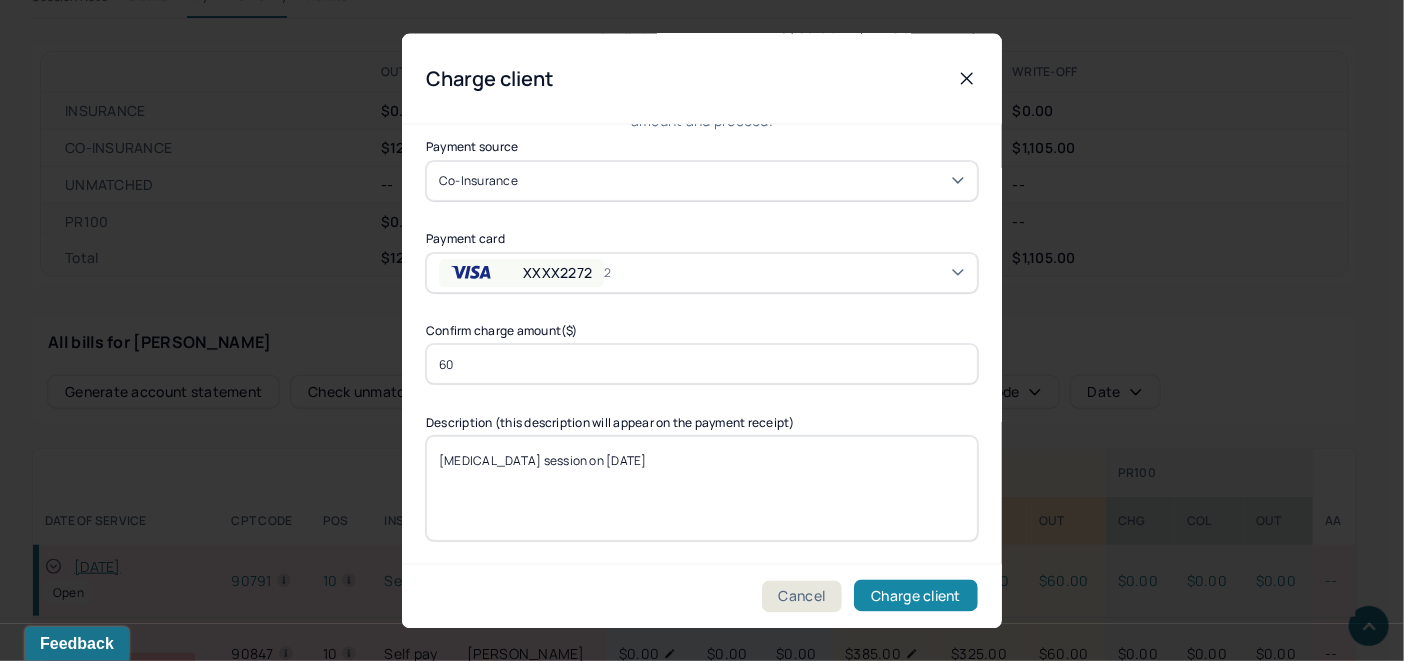 click on "Charge client" at bounding box center (916, 596) 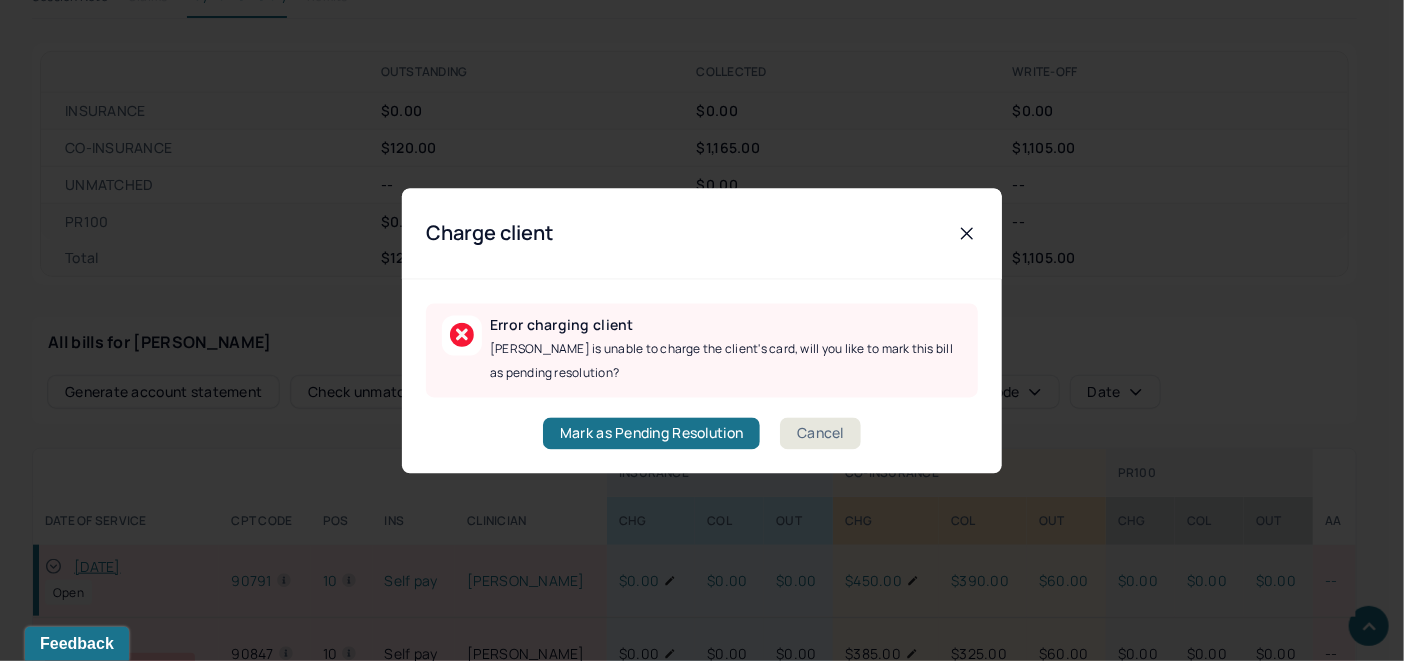 scroll, scrollTop: 0, scrollLeft: 0, axis: both 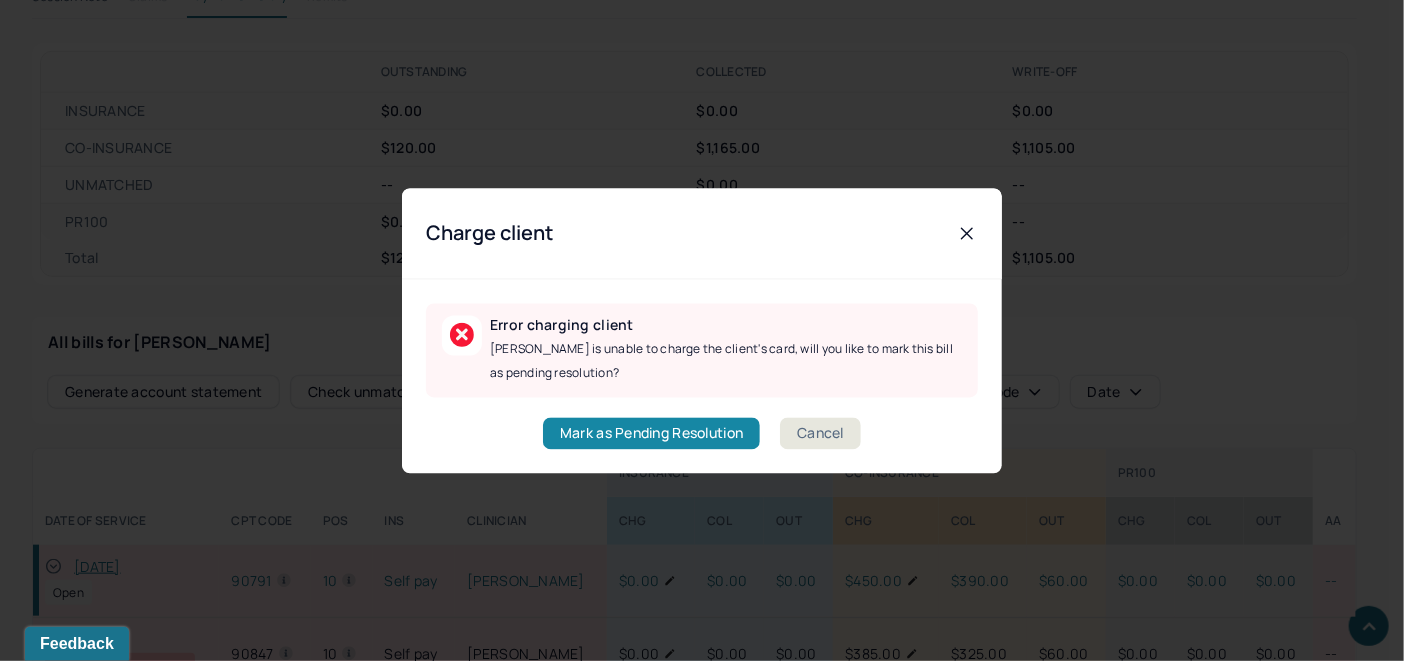 click on "Mark as Pending Resolution" at bounding box center [651, 433] 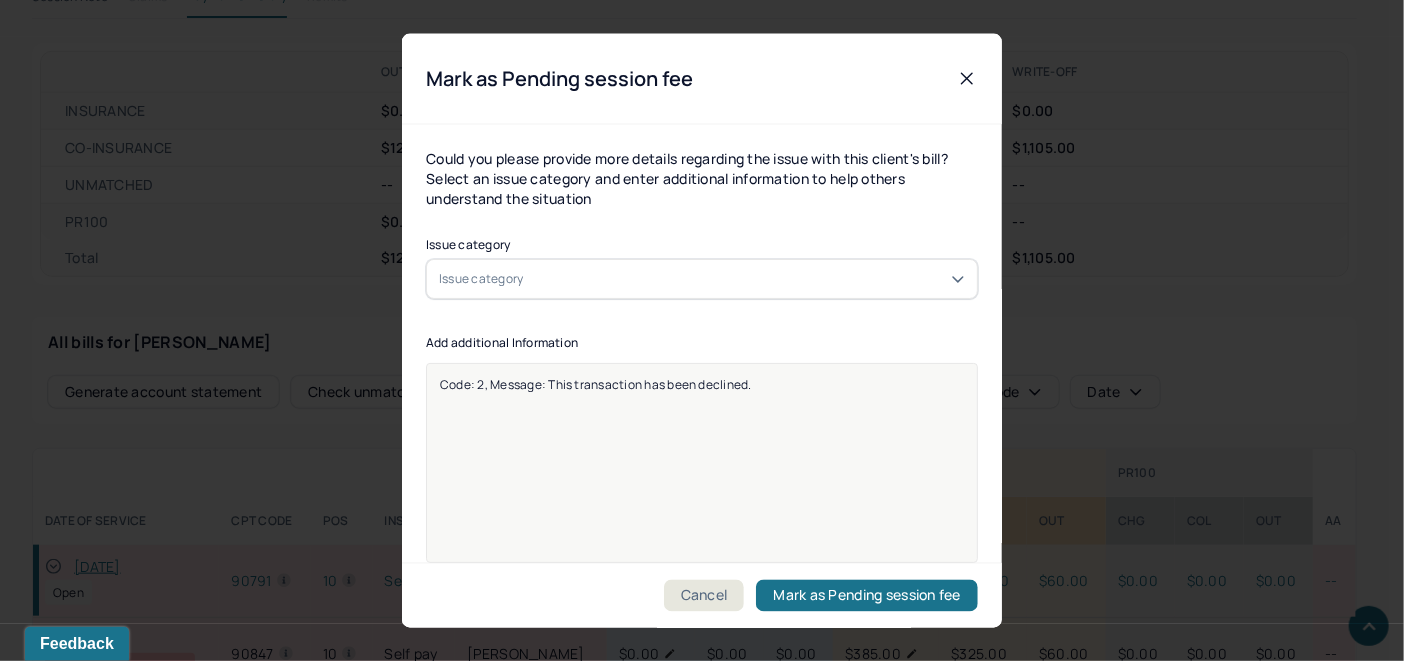 click 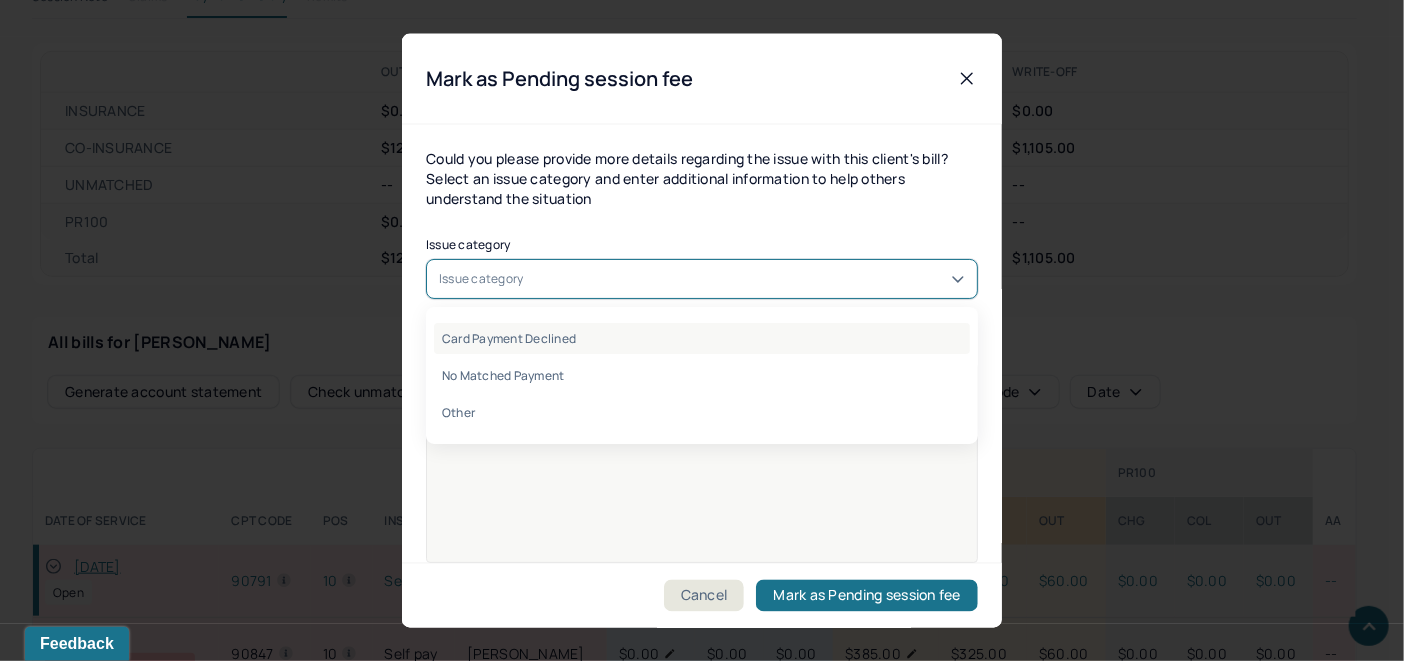 click on "Card Payment Declined" at bounding box center (702, 337) 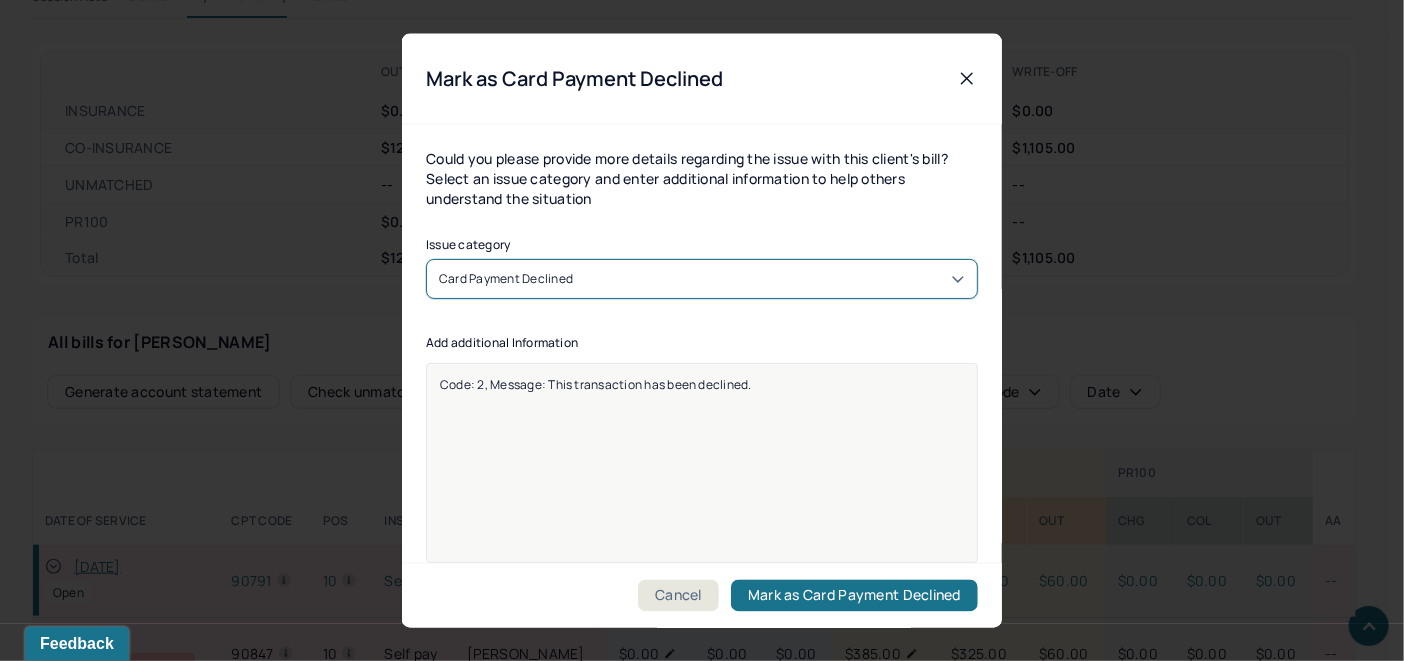 click on "Code: 2, Message: This transaction has been declined." at bounding box center (702, 383) 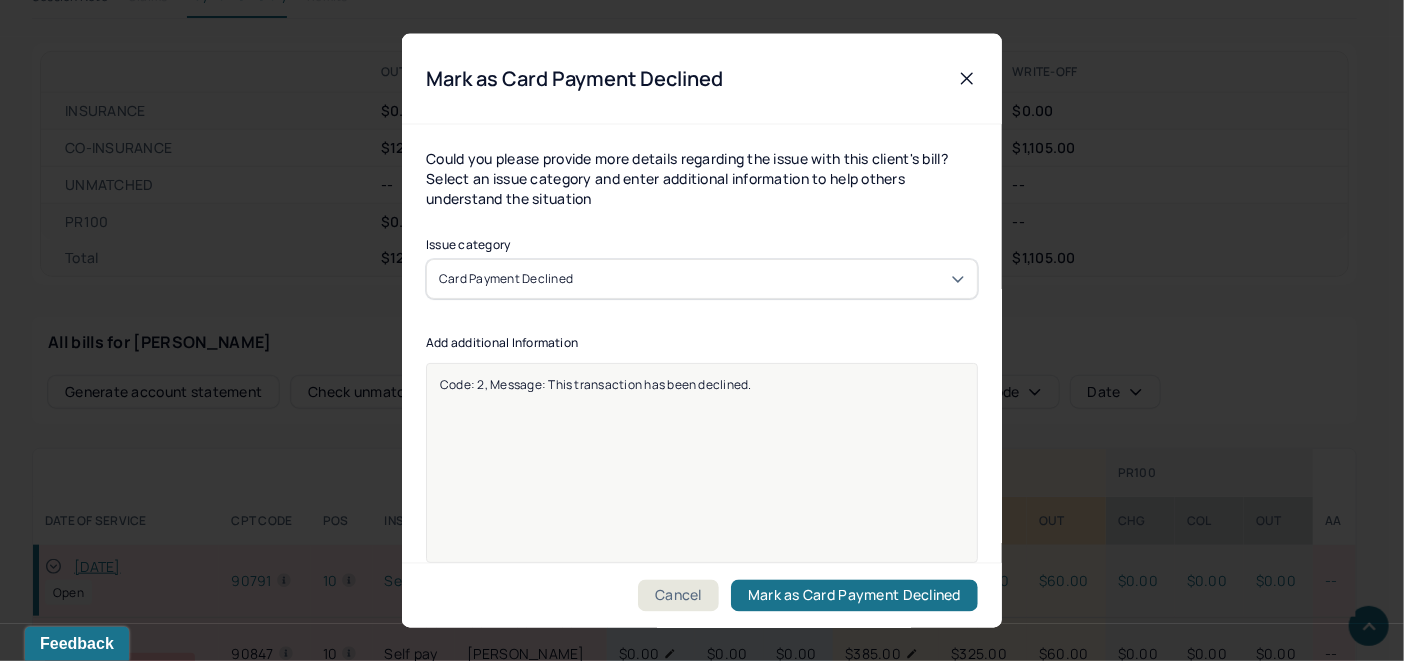 drag, startPoint x: 822, startPoint y: 389, endPoint x: 388, endPoint y: 398, distance: 434.09332 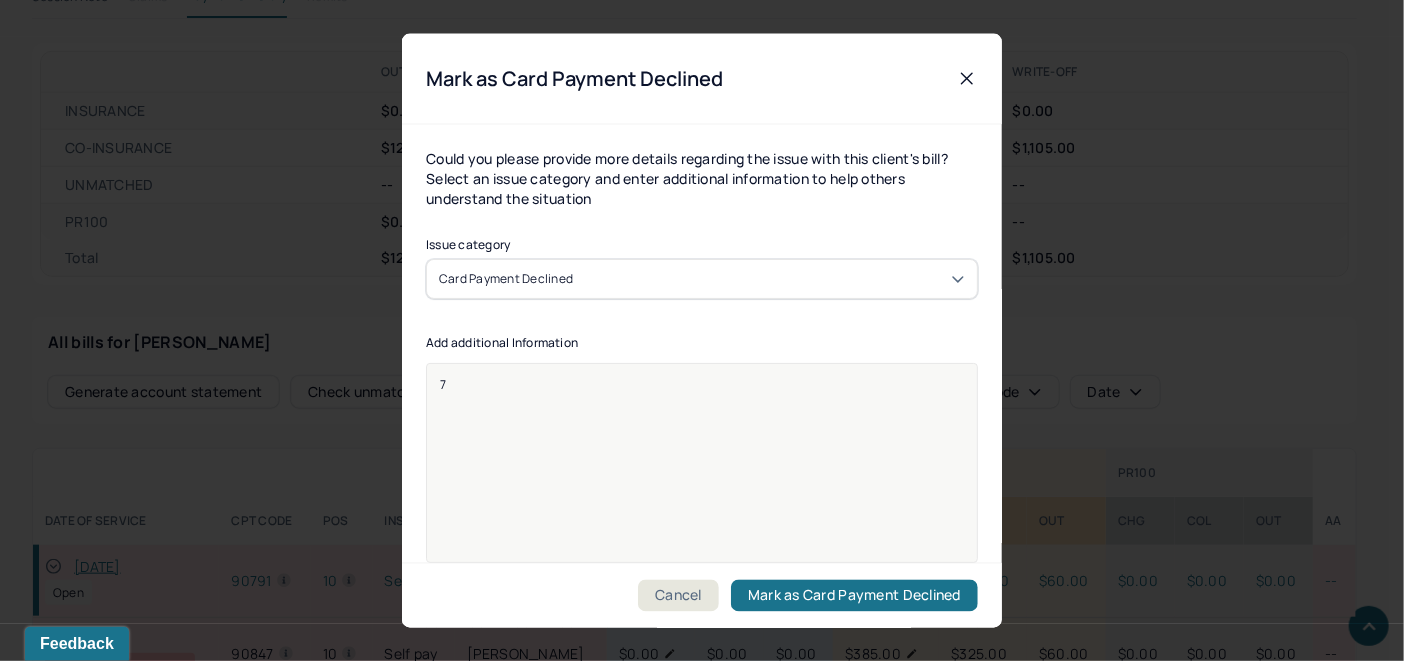 type 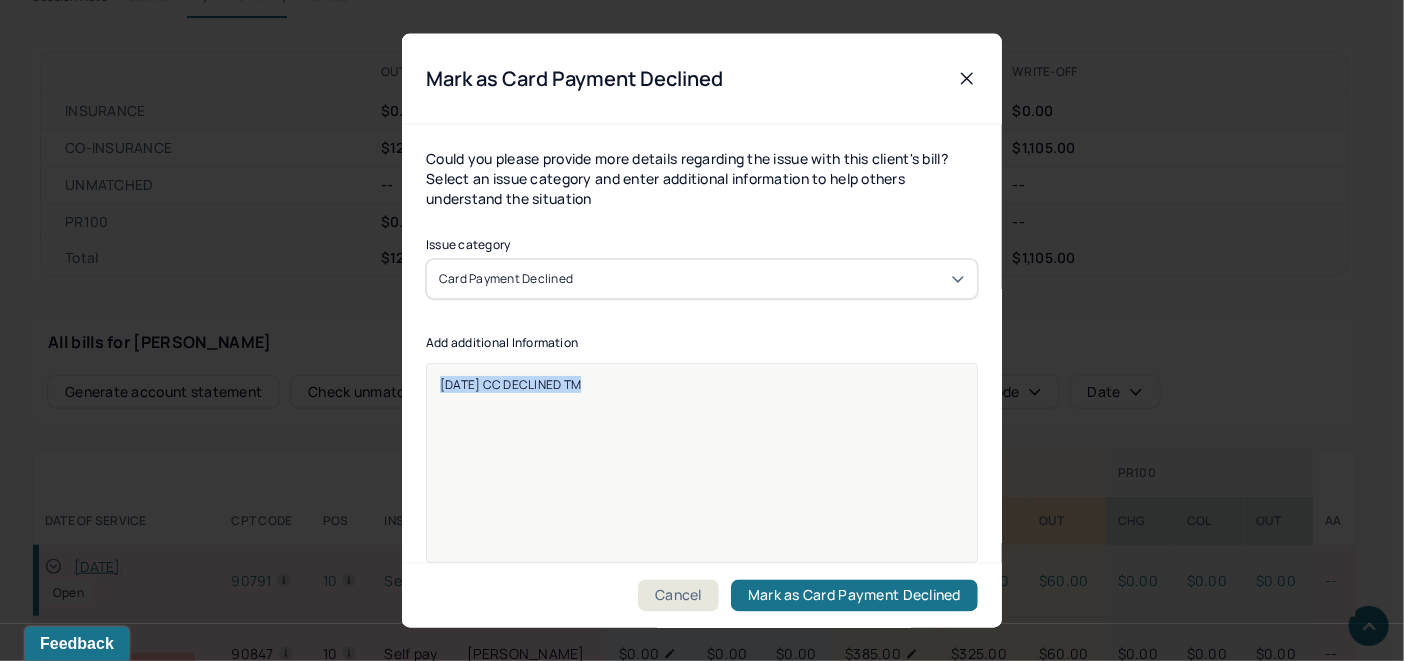 drag, startPoint x: 618, startPoint y: 388, endPoint x: 401, endPoint y: 387, distance: 217.0023 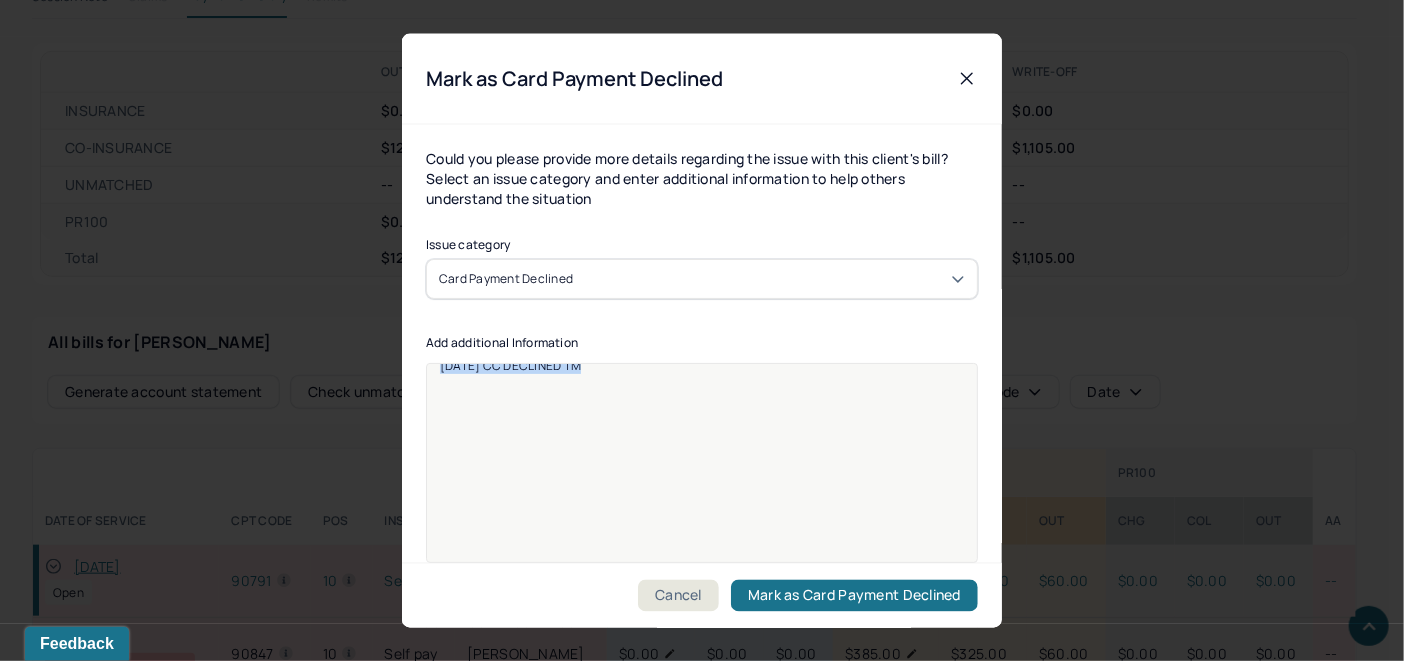 scroll, scrollTop: 25, scrollLeft: 0, axis: vertical 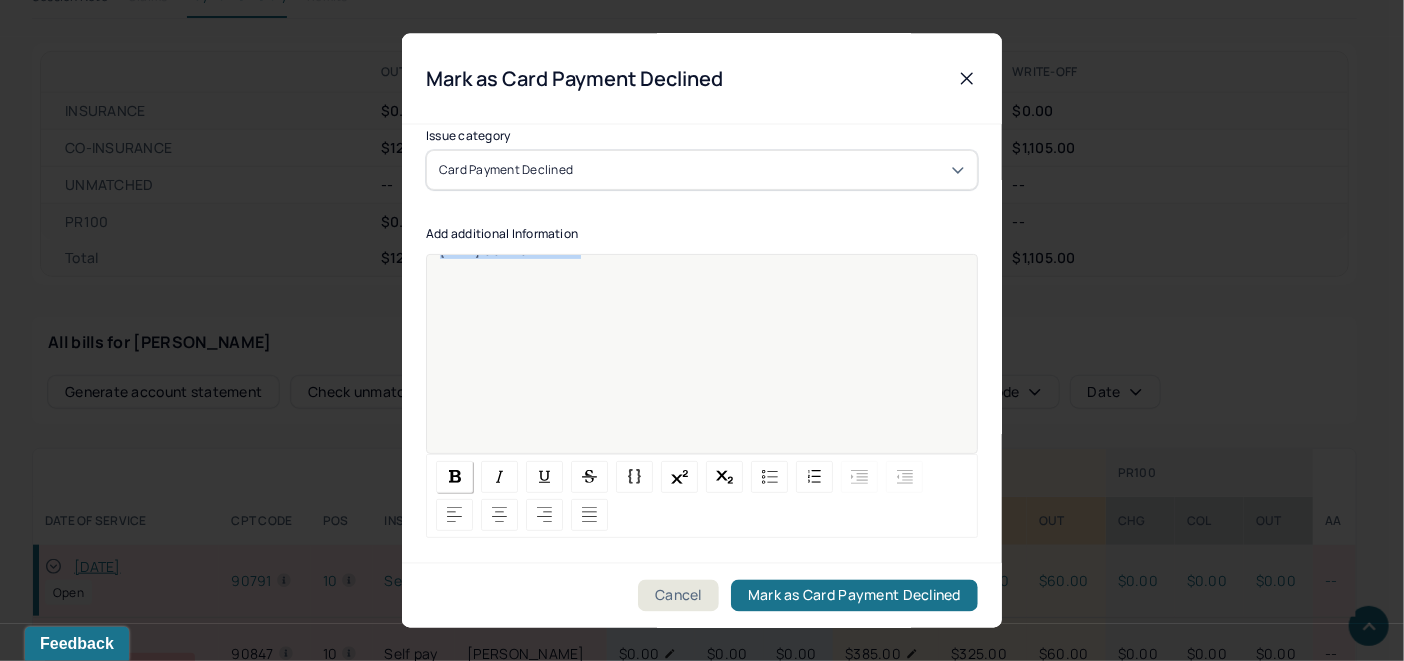 click at bounding box center (454, 476) 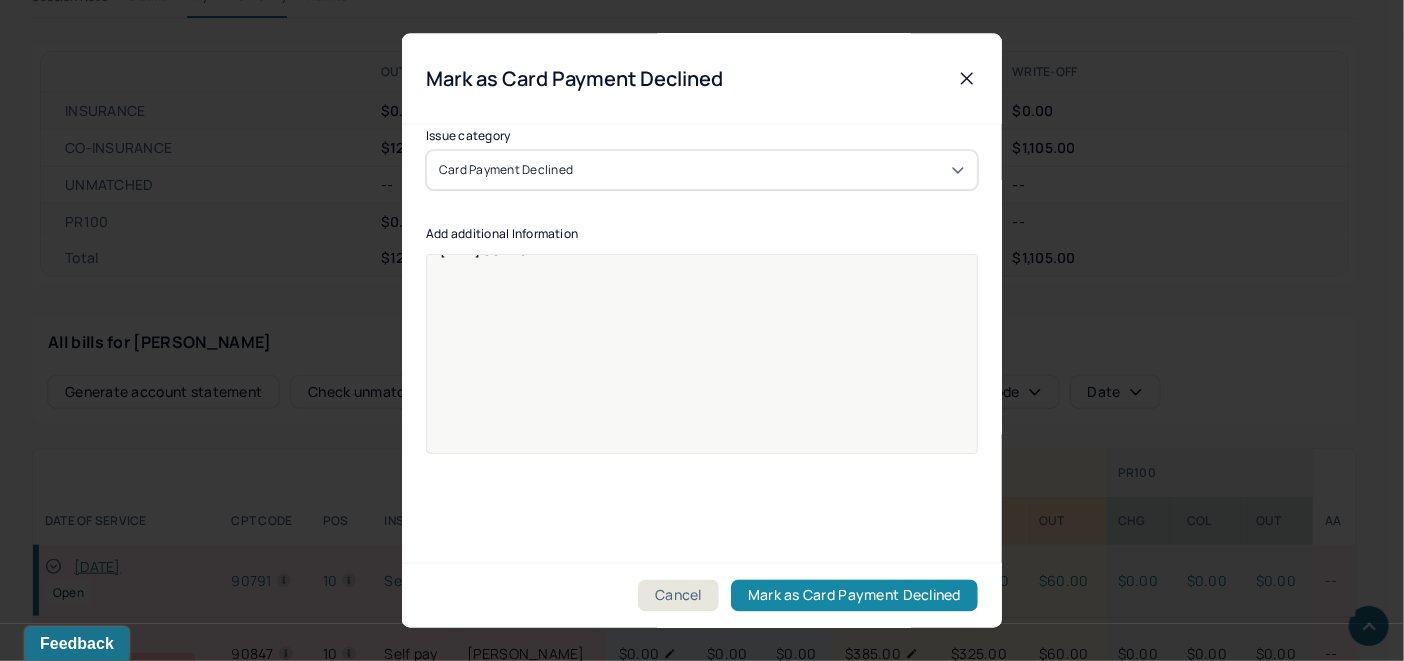 click on "Mark as Card Payment Declined" at bounding box center [854, 596] 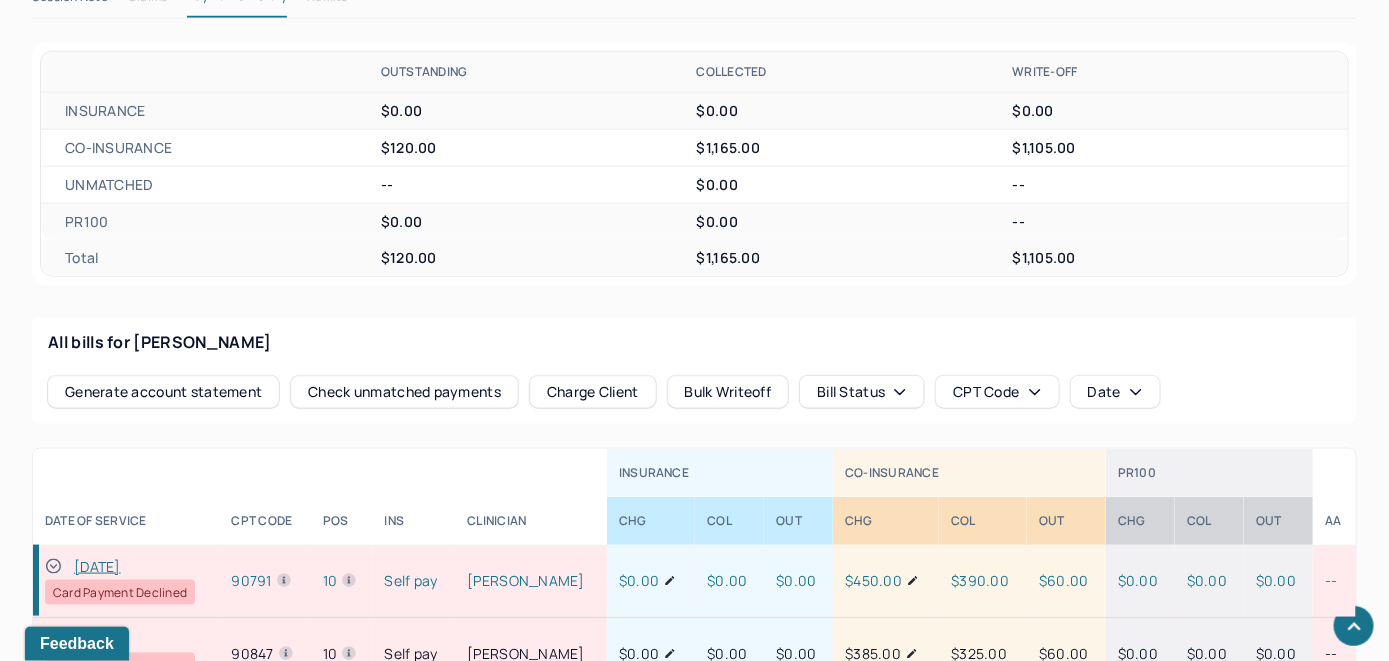click on "[DATE]" at bounding box center [97, 567] 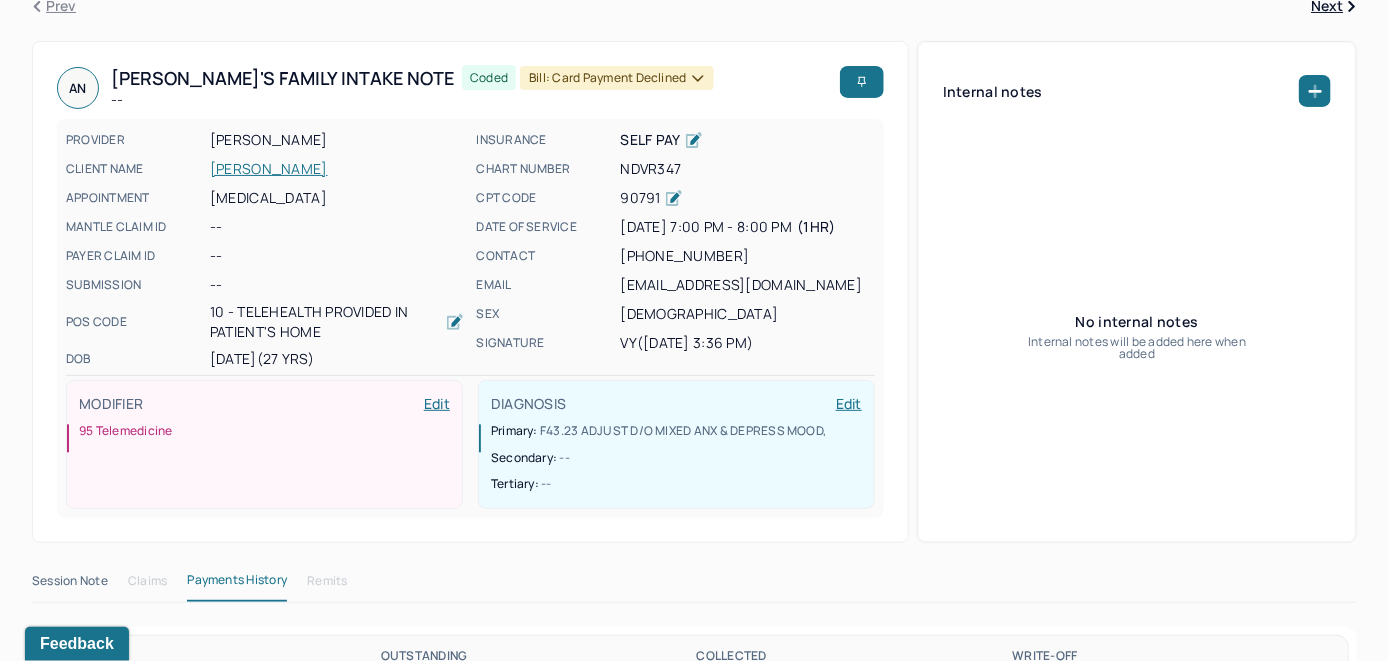 scroll, scrollTop: 85, scrollLeft: 0, axis: vertical 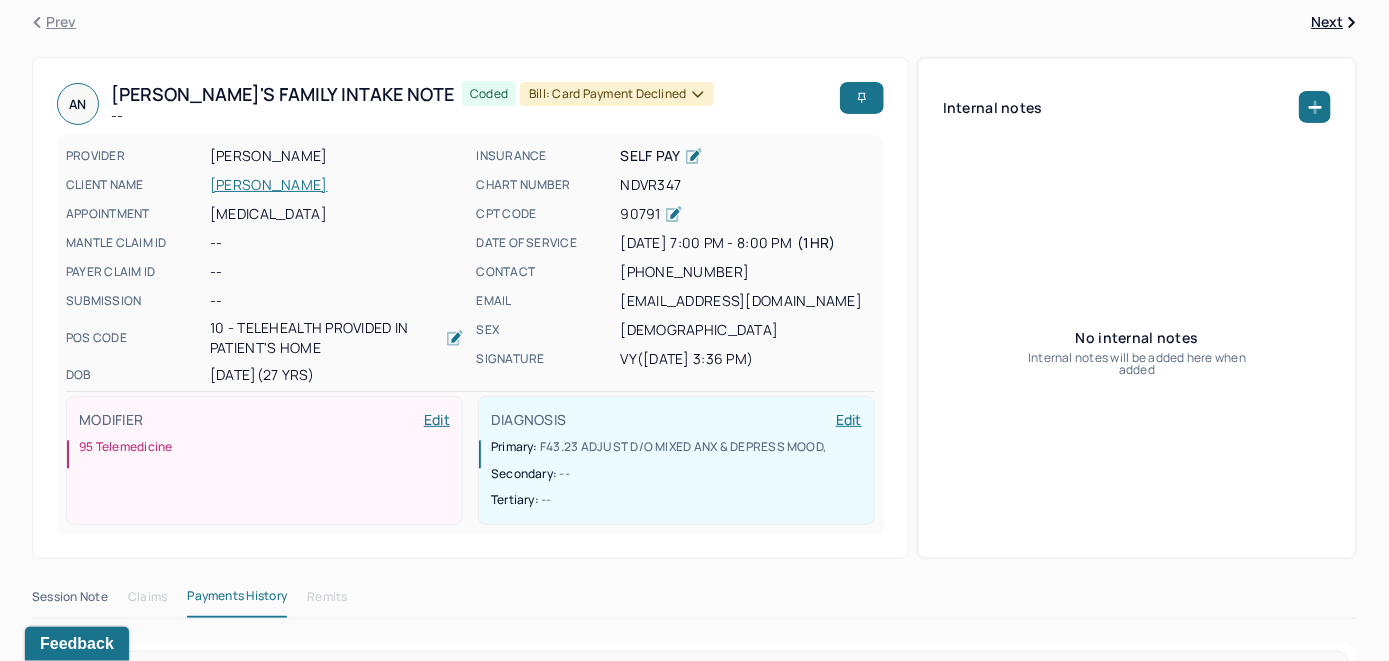 click on "[PERSON_NAME]" at bounding box center (337, 185) 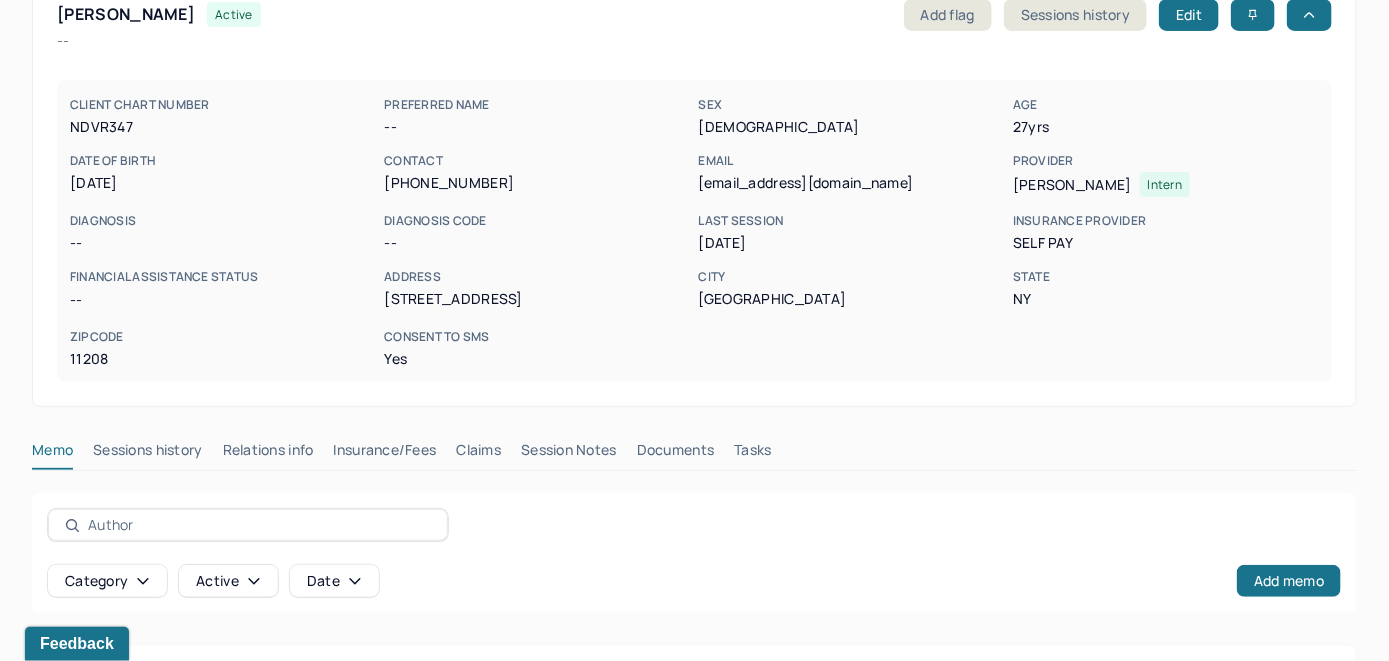scroll, scrollTop: 185, scrollLeft: 0, axis: vertical 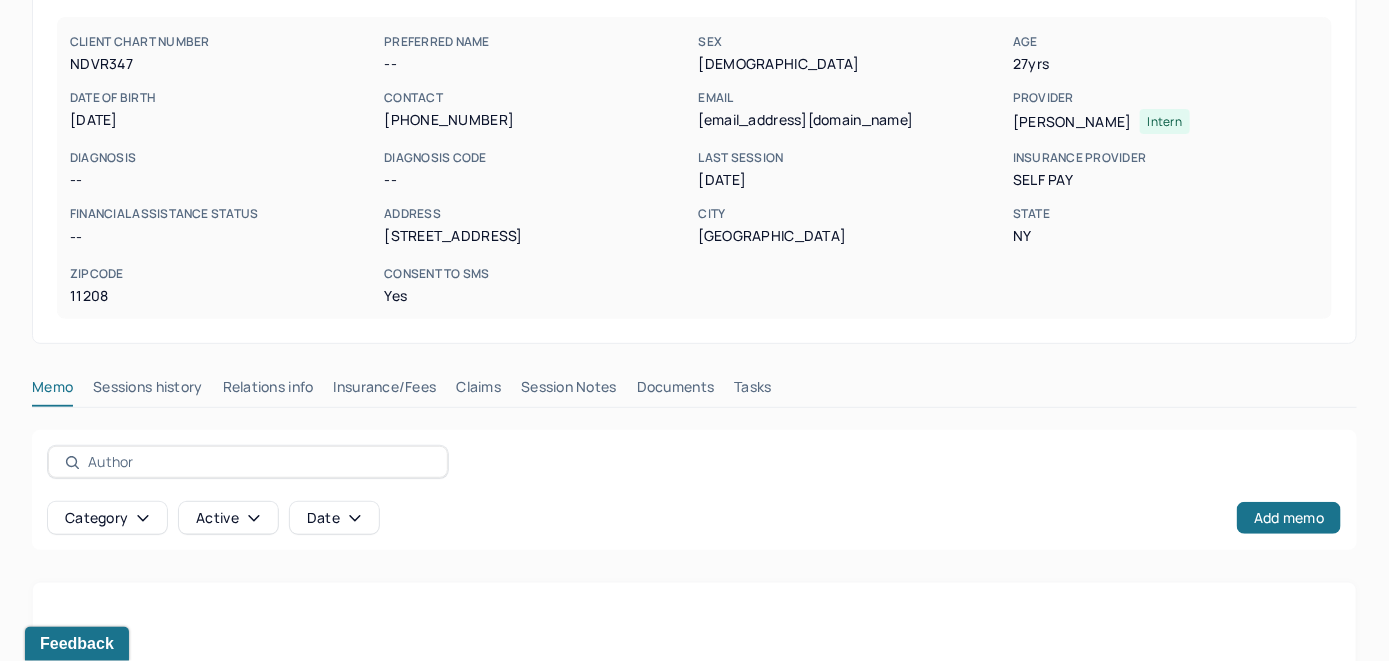 click on "Claims" at bounding box center (478, 391) 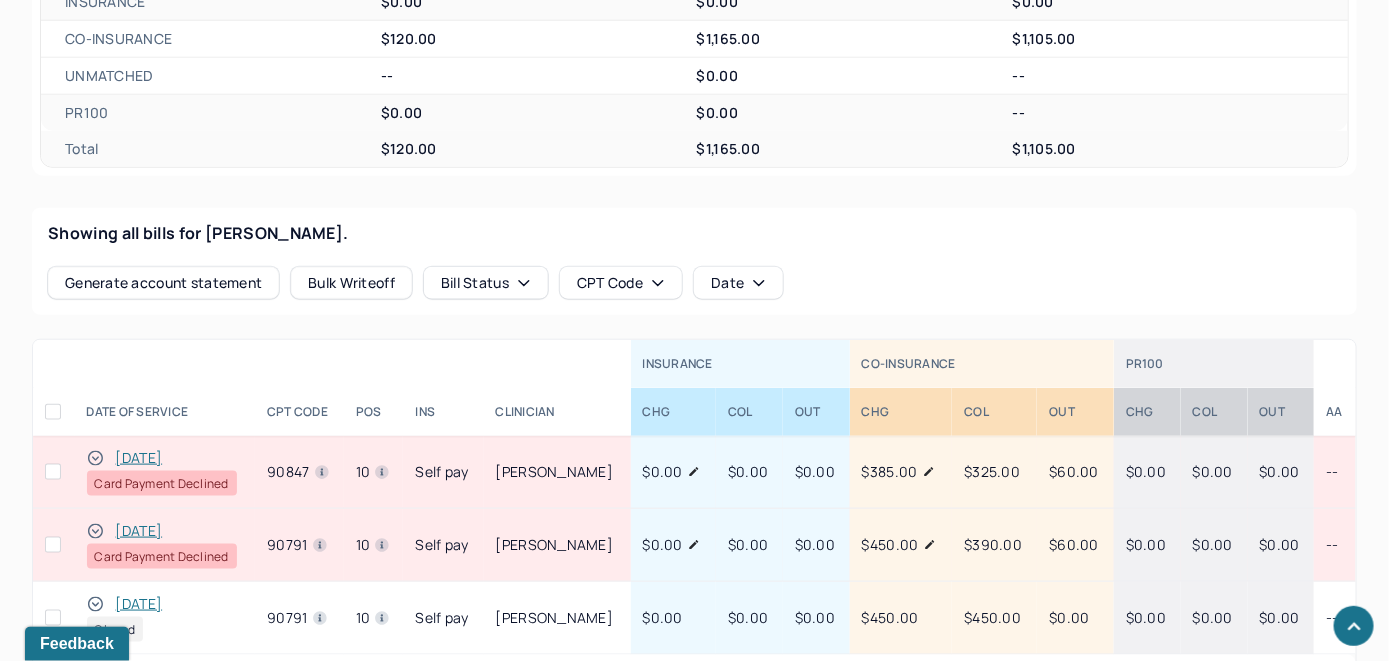 scroll, scrollTop: 785, scrollLeft: 0, axis: vertical 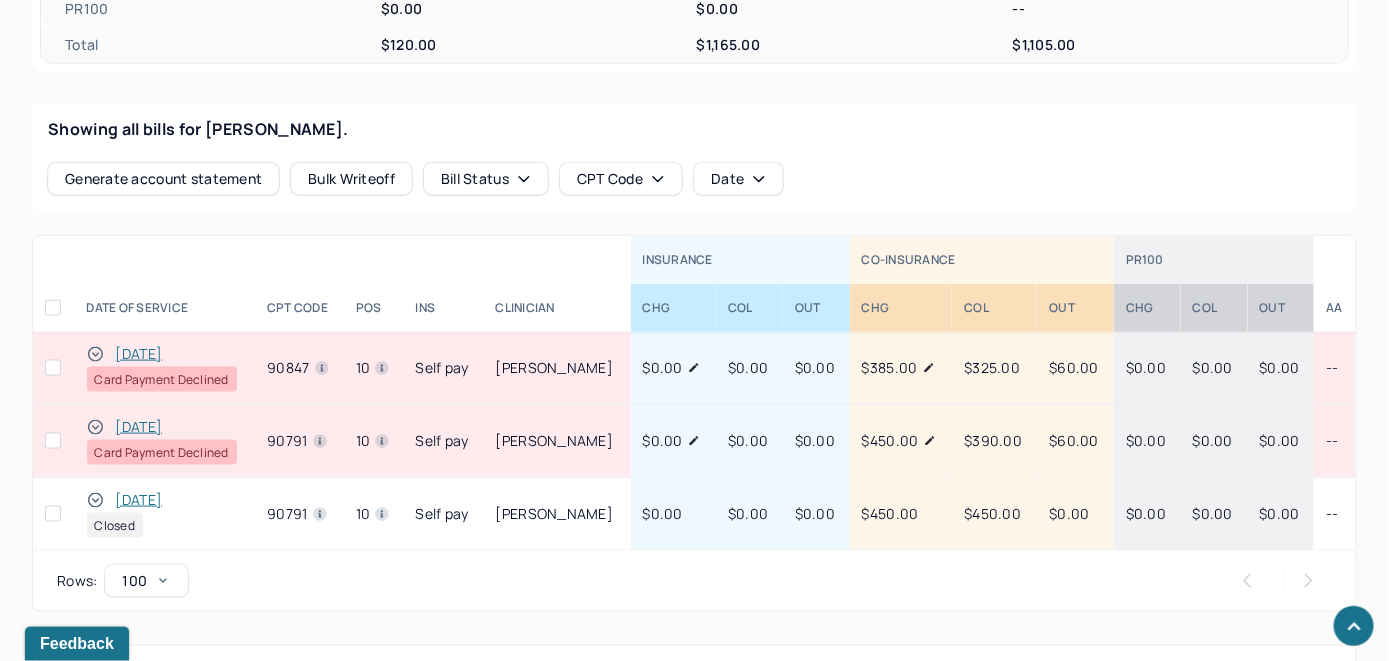 click on "[DATE]" at bounding box center [139, 427] 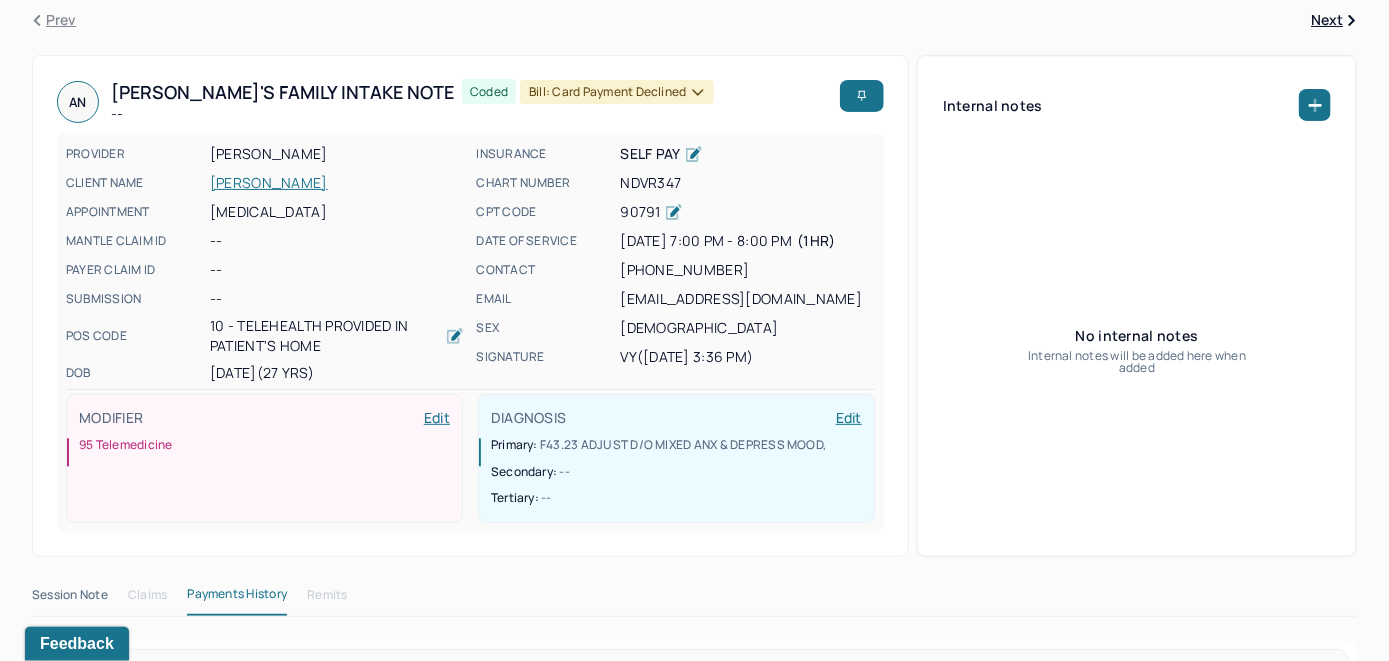 scroll, scrollTop: 0, scrollLeft: 0, axis: both 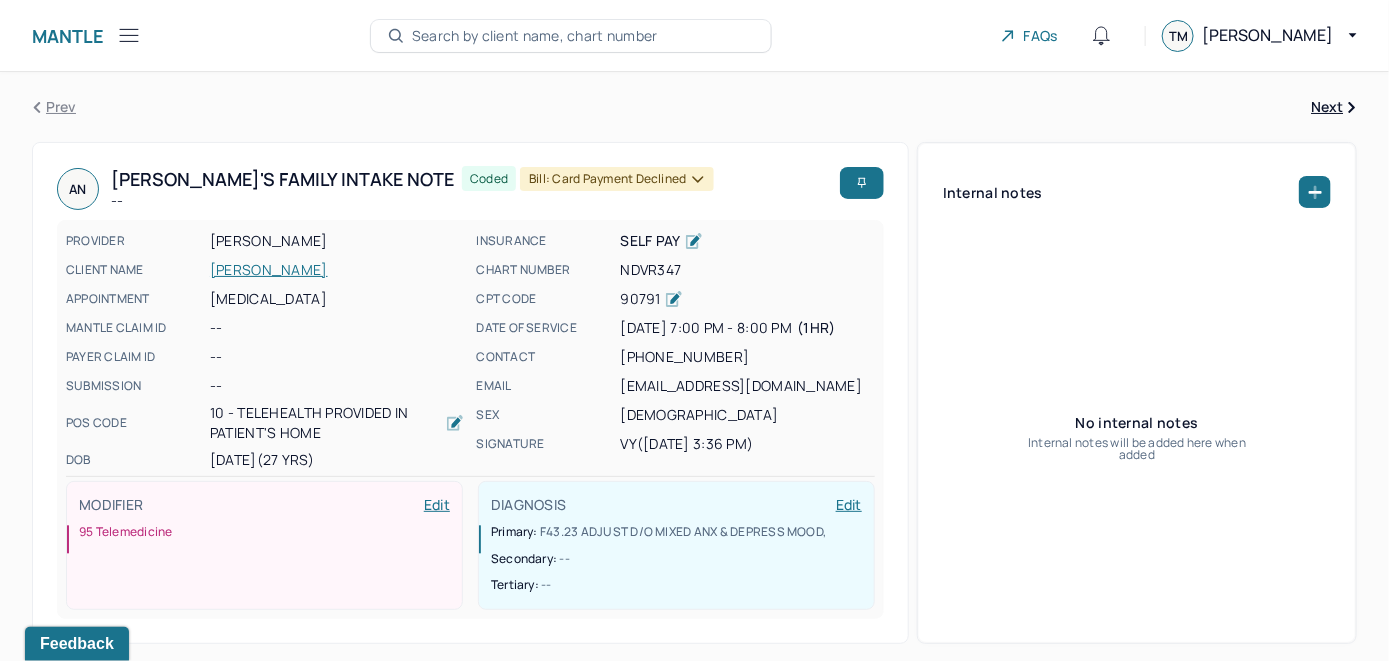 click on "Bill: Card Payment Declined" at bounding box center (616, 179) 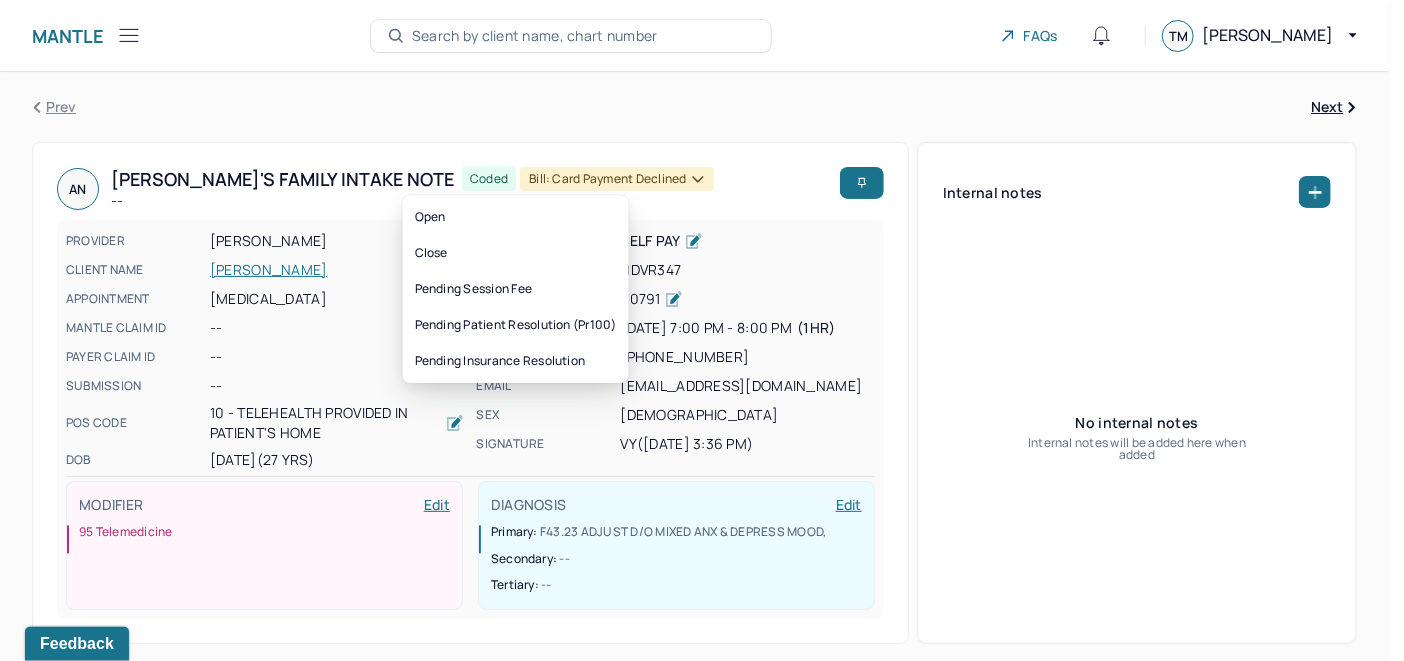 click on "Prev Next AN [PERSON_NAME]'s   Family intake note -- Coded   Bill: Card Payment Declined       PROVIDER [PERSON_NAME] CLIENT NAME [PERSON_NAME] APPOINTMENT [MEDICAL_DATA]   MANTLE CLAIM ID -- PAYER CLAIM ID -- SUBMISSION -- POS CODE 10 - Telehealth Provided in Patient's Home     DOB [DEMOGRAPHIC_DATA]  (27 Yrs) INSURANCE Self pay     CHART NUMBER NDVR347 CPT CODE 90791     DATE OF SERVICE [DATE]   7:00 PM   -   8:00 PM ( 1hr ) CONTACT [PHONE_NUMBER] EMAIL [EMAIL_ADDRESS][DOMAIN_NAME] SEX [DEMOGRAPHIC_DATA] SIGNATURE VY  ([DATE] 3:36 PM) MODIFIER   Edit   95 Telemedicine DIAGNOSIS   Edit   Primary:   F43.23 ADJUST D/O MIXED ANX & DEPRESS MOOD ,  Secondary:   -- Tertiary:   -- Internal notes     No internal notes Internal notes will be added here when added   Session Note     Claims     Payments History     Remits    OUTSTANDING COLLECTED WRITE-OFF INSURANCE $0.00 $0.00 $0.00 CO-INSURANCE $120.00 $1,165.00 $1,105.00 UNMATCHED -- $0.00 -- PR100 $0.00 $0.00 -- Total $120.00 $1,165.00 $1,105.00 All bills for   [PERSON_NAME]" at bounding box center (694, 803) 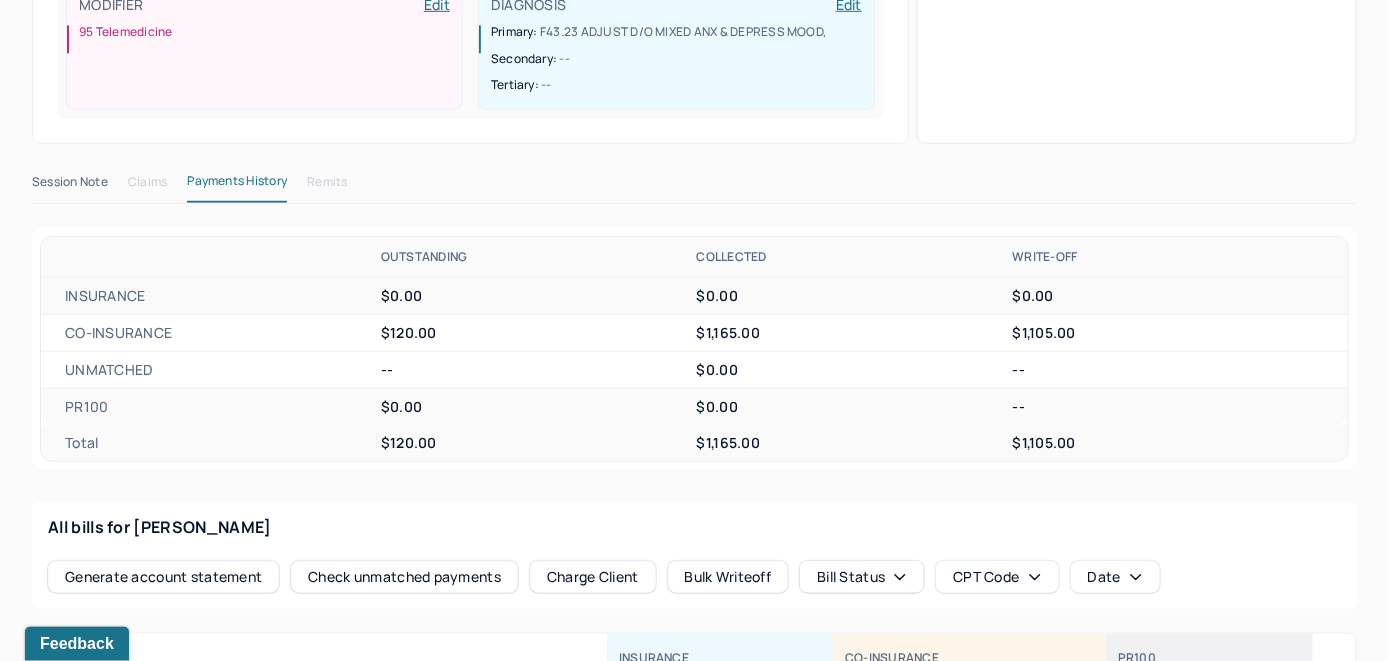 scroll, scrollTop: 800, scrollLeft: 0, axis: vertical 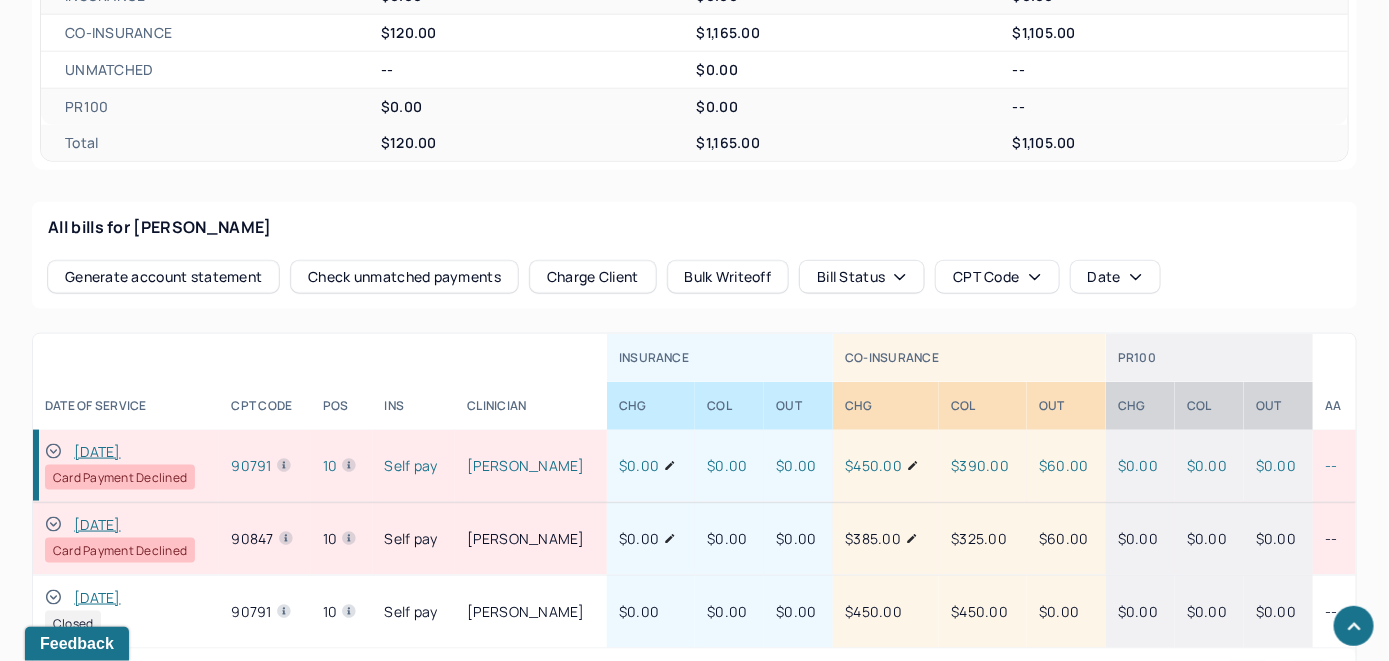 click on "[DATE] Card Payment Declined" at bounding box center [126, 466] 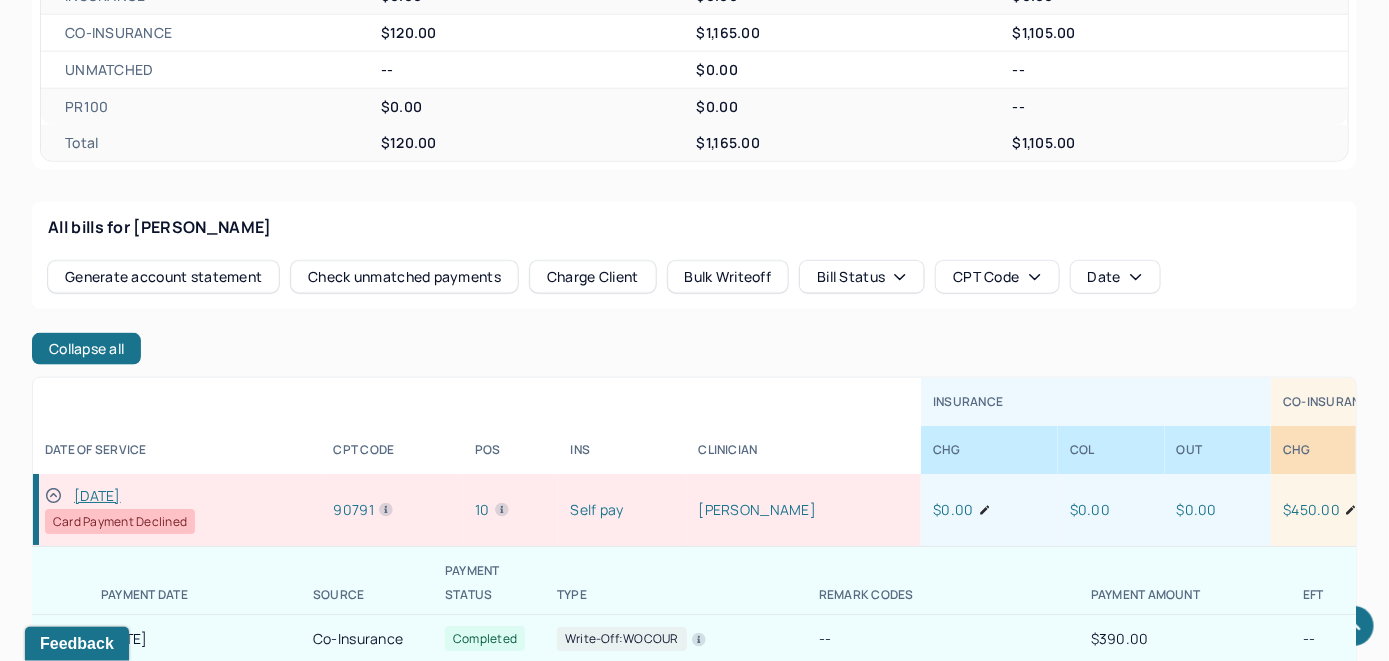 scroll, scrollTop: 53, scrollLeft: 0, axis: vertical 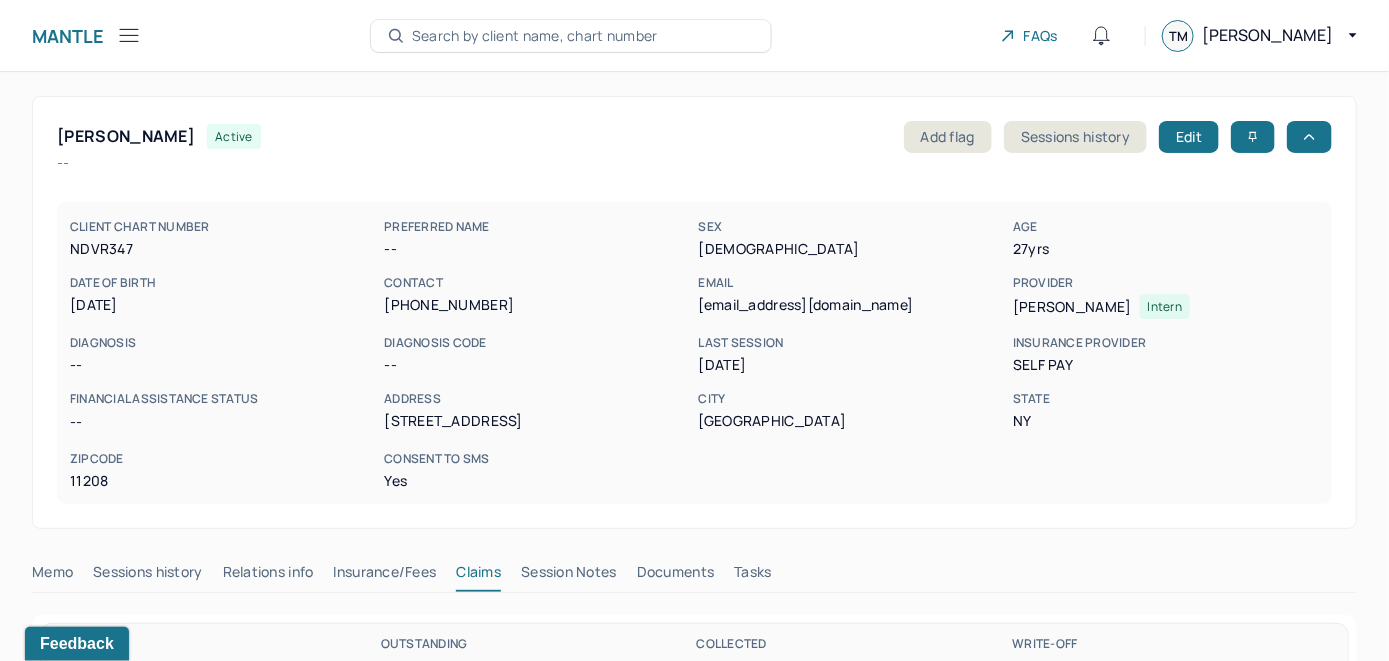 click 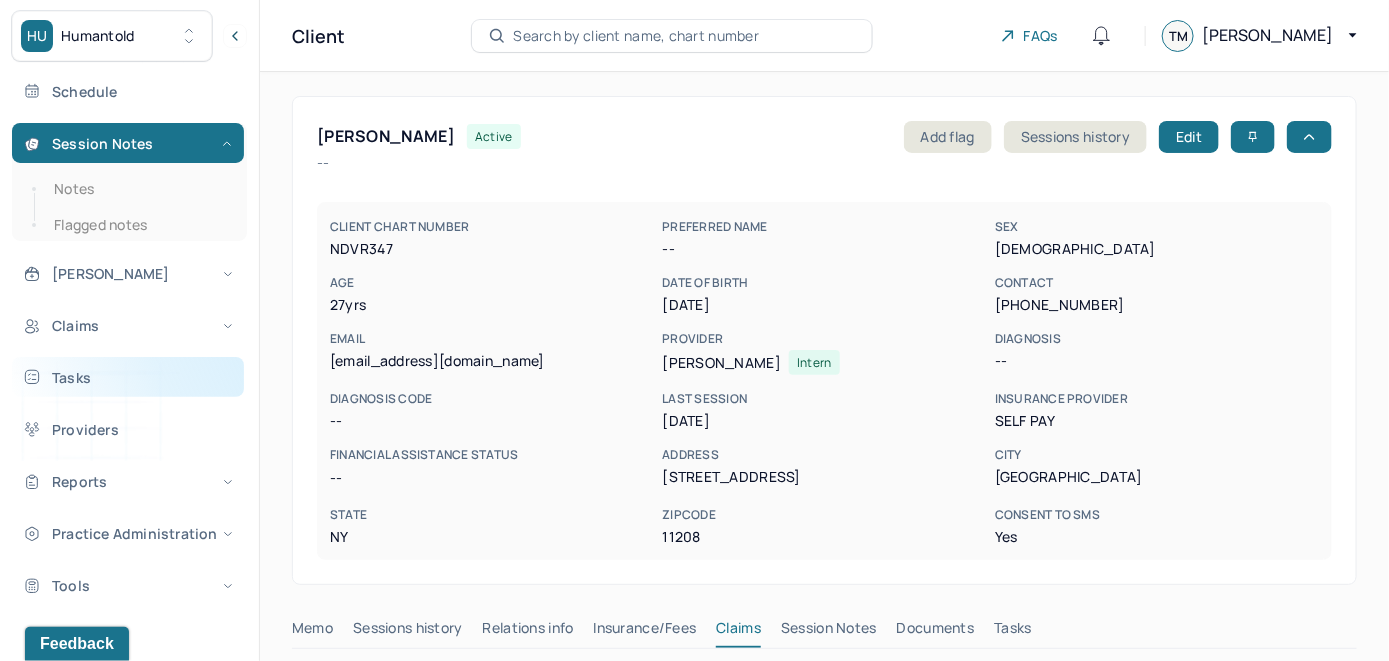 click on "Tasks" at bounding box center [128, 377] 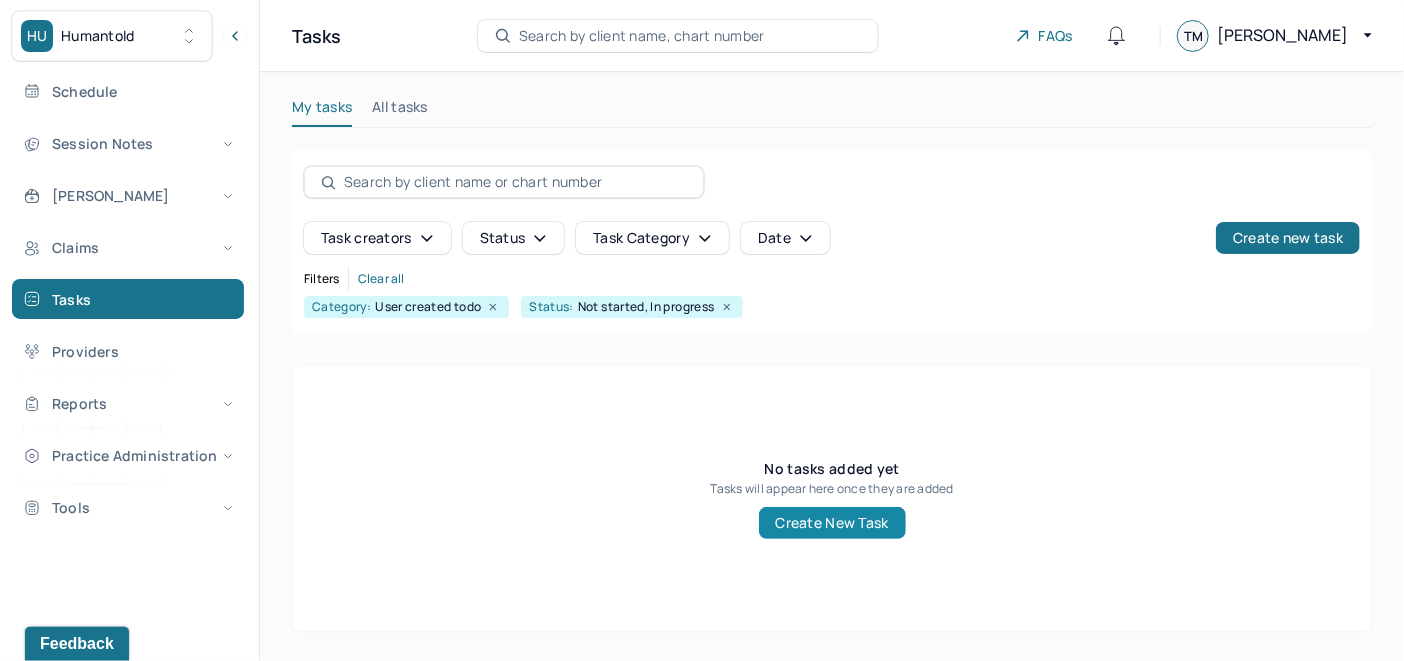 click on "Create New Task" at bounding box center (832, 523) 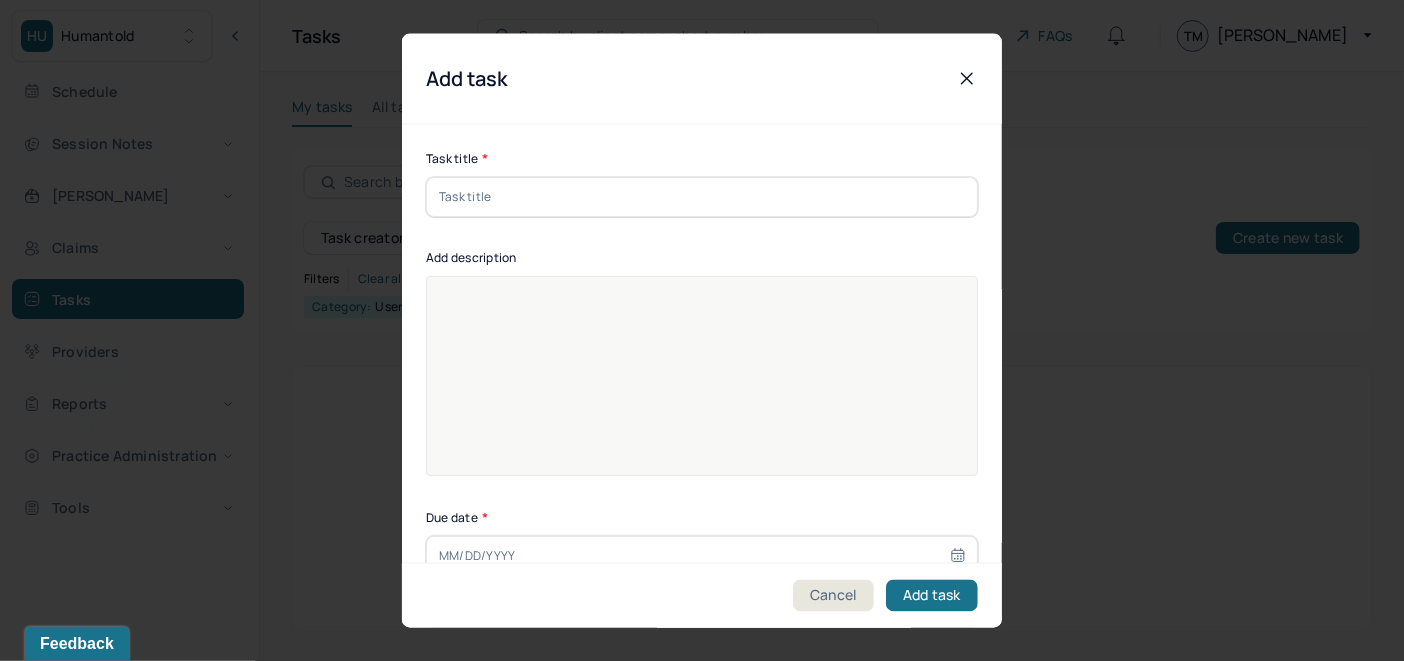 click at bounding box center [702, 196] 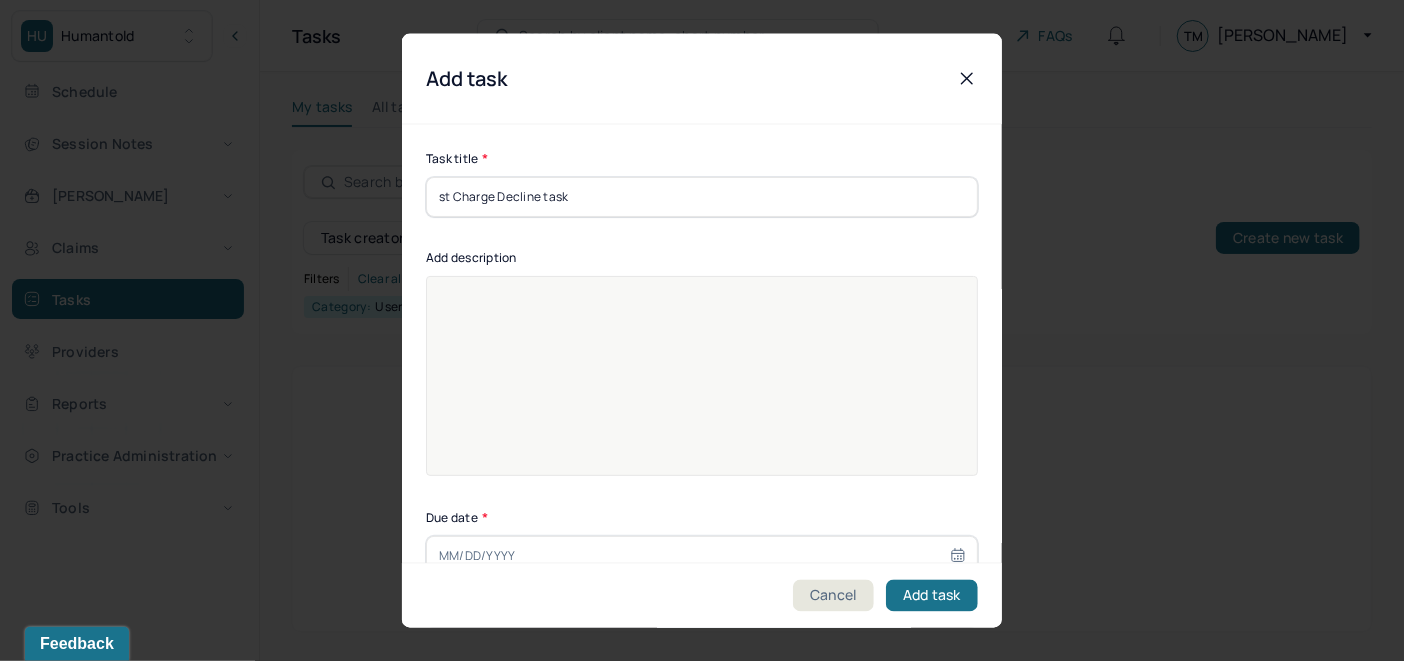 click on "st Charge Decline task" at bounding box center [702, 196] 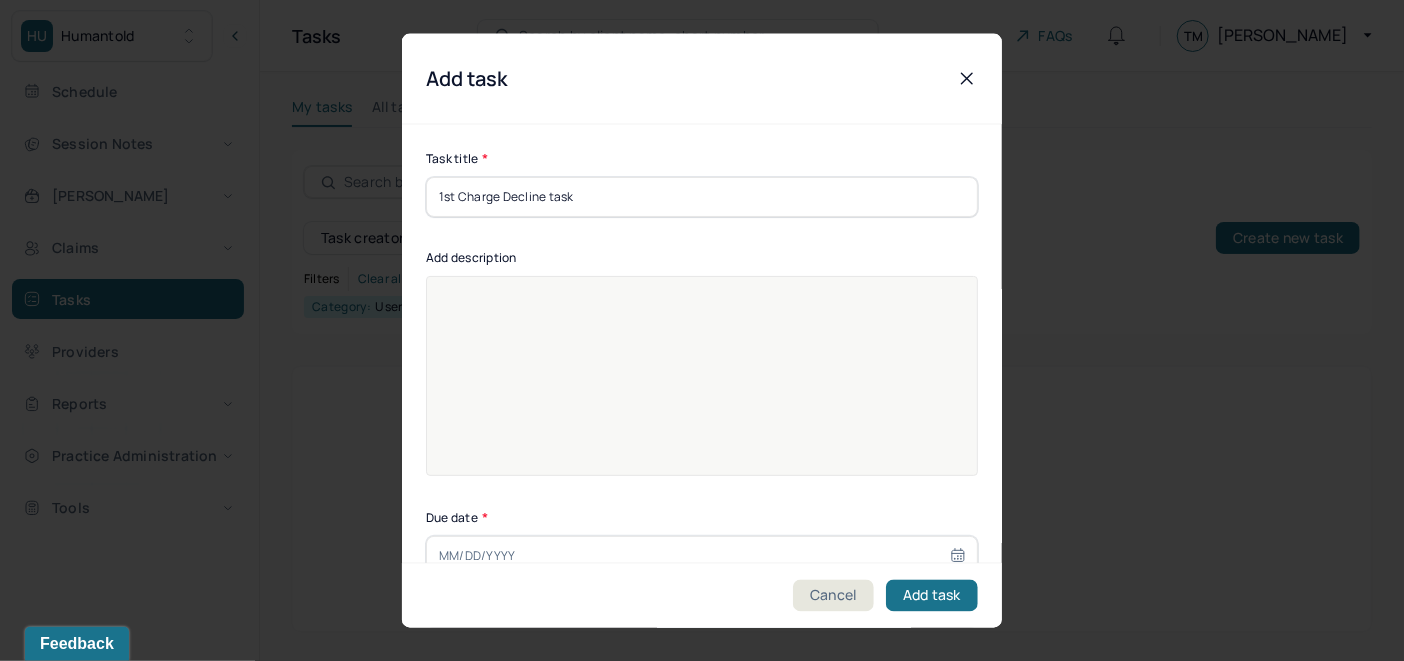 click on "1st Charge Decline task" at bounding box center (702, 196) 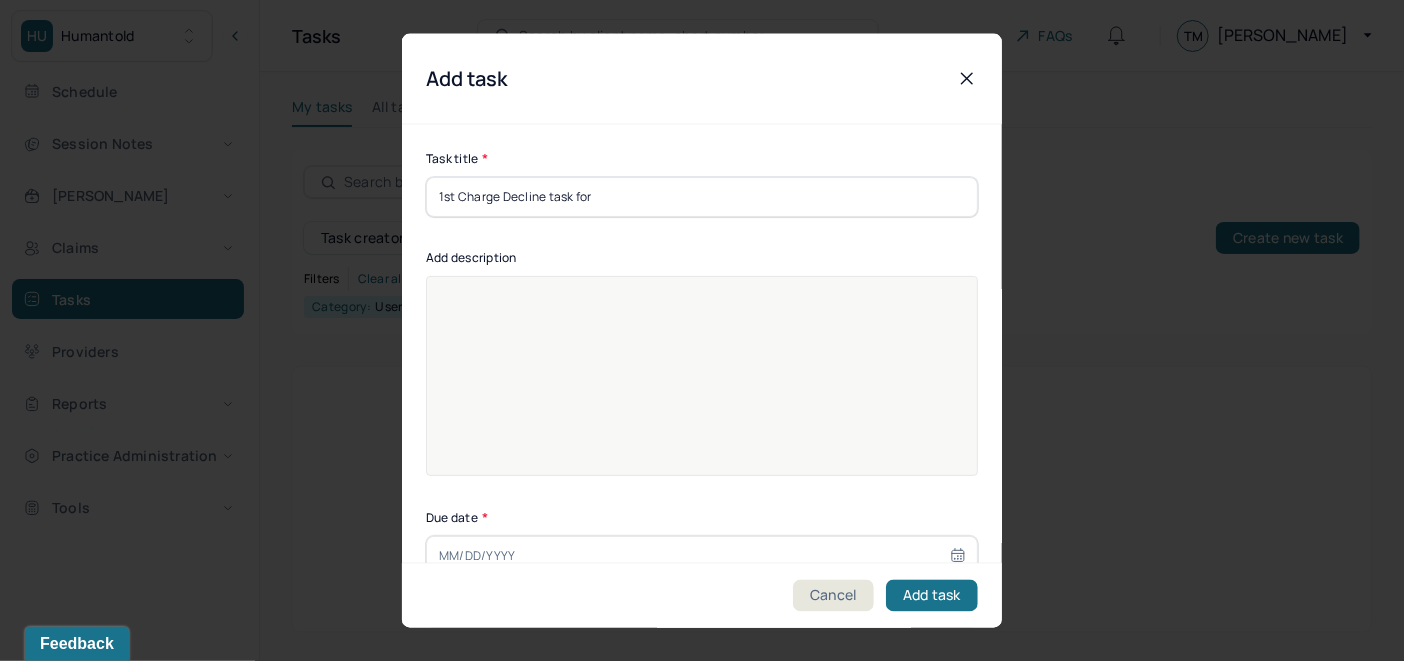 click on "1st Charge Decline task for" at bounding box center [702, 196] 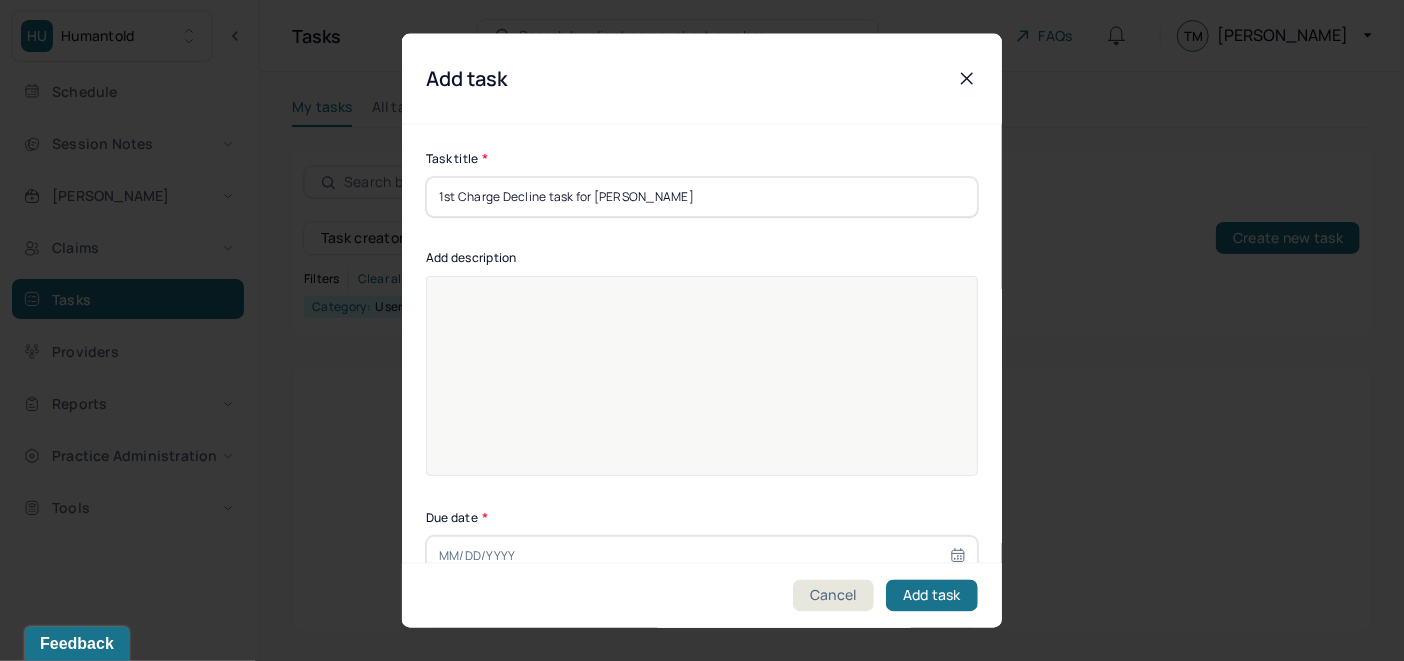 scroll, scrollTop: 25, scrollLeft: 0, axis: vertical 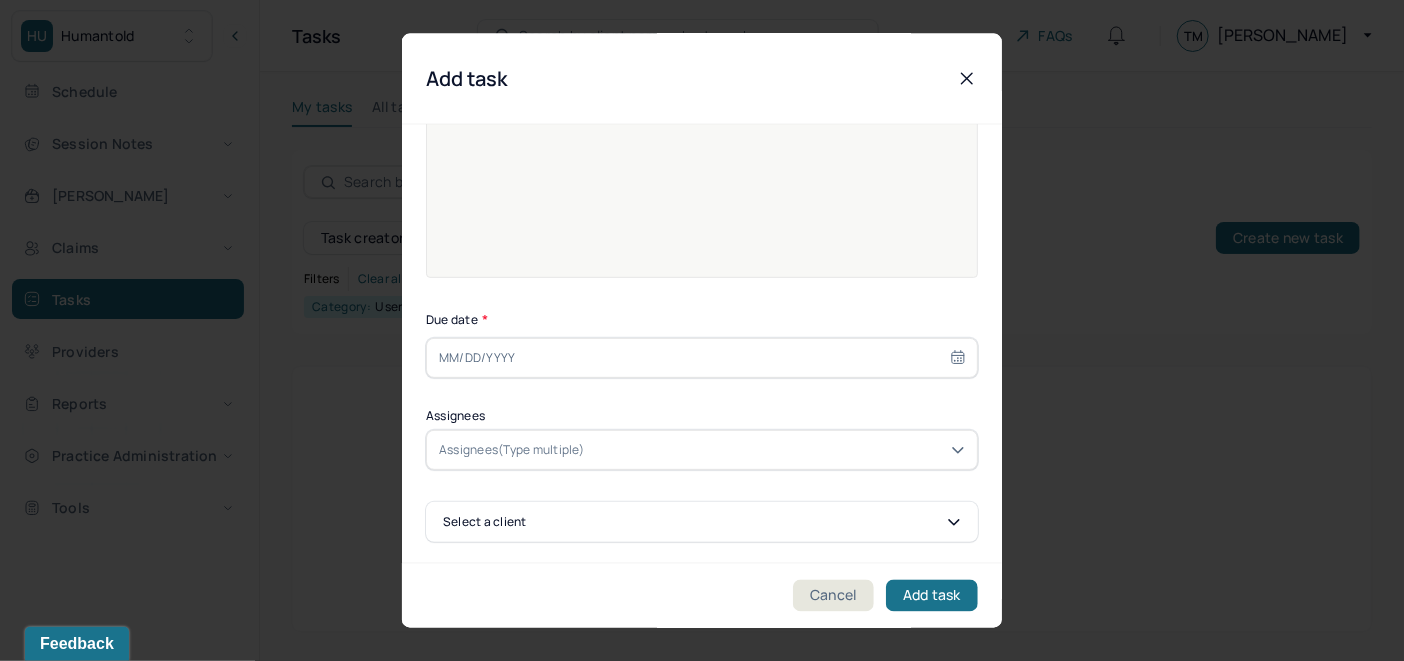 type on "1st Charge Decline task for [PERSON_NAME]" 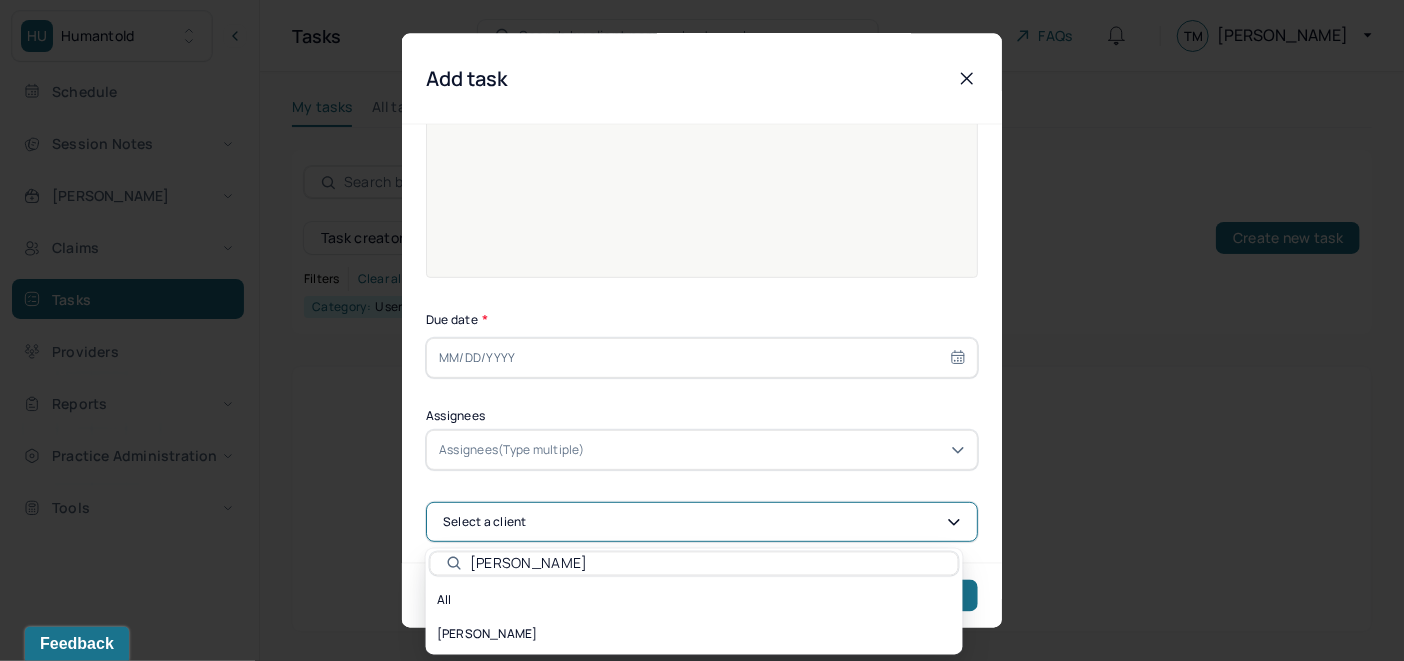 type on "[PERSON_NAME]" 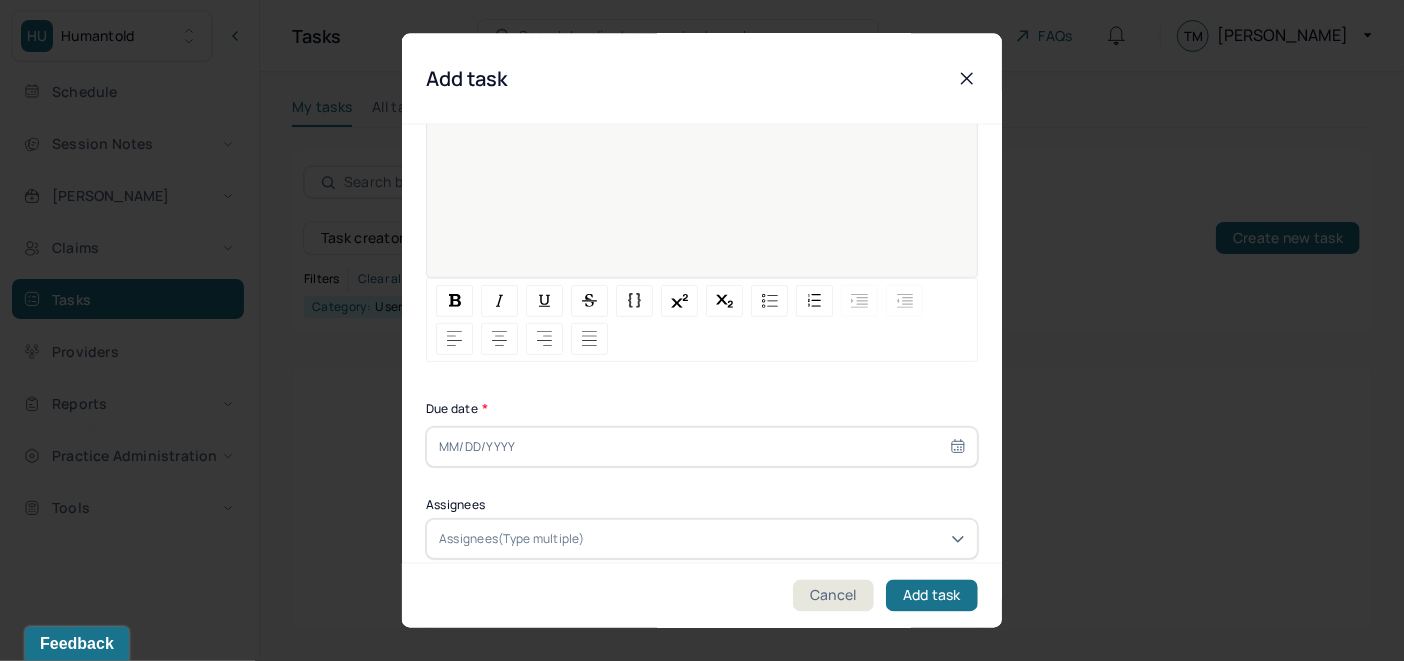 click at bounding box center [702, 165] 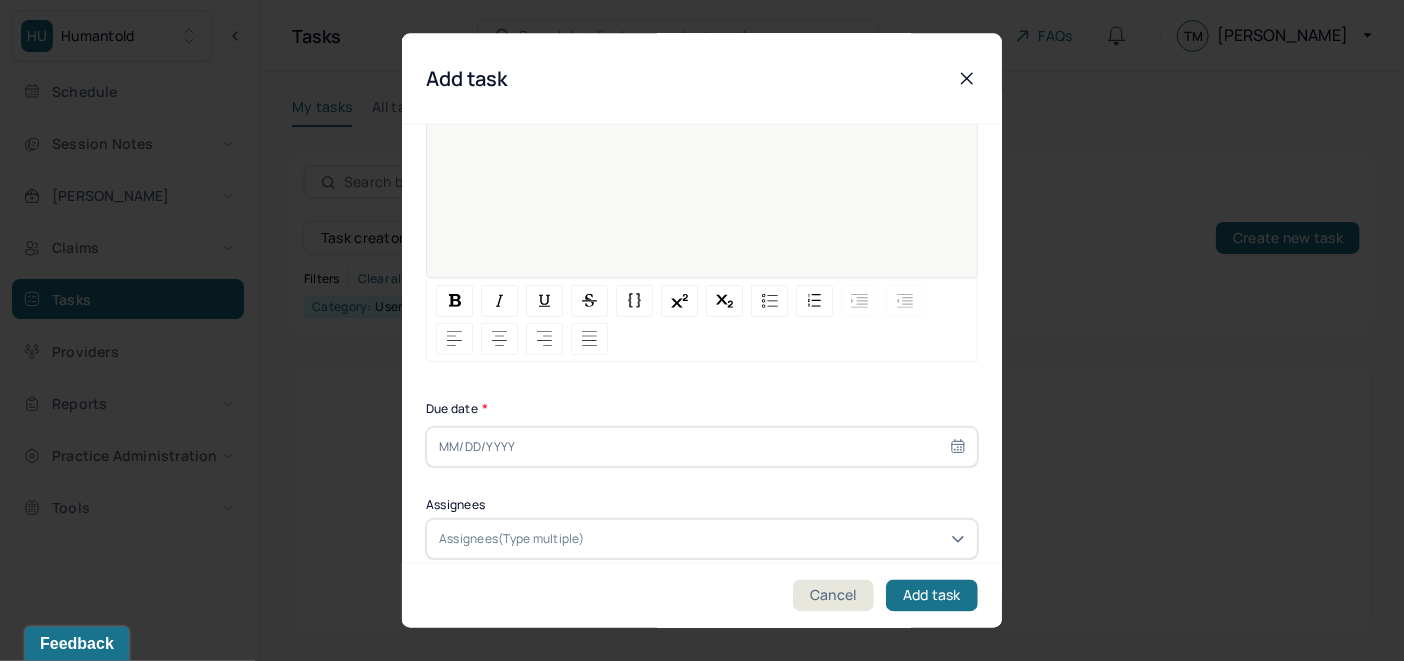scroll, scrollTop: 0, scrollLeft: 0, axis: both 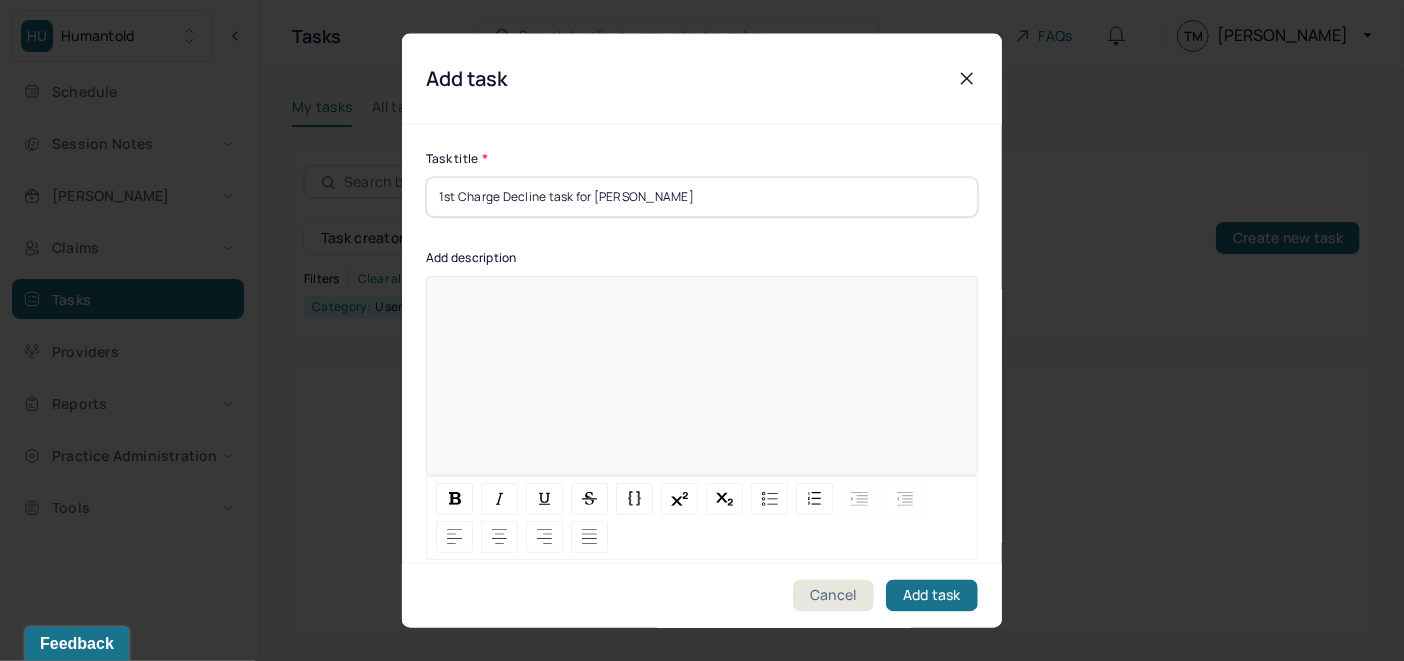 click on "1st Charge Decline task for [PERSON_NAME]" at bounding box center [702, 196] 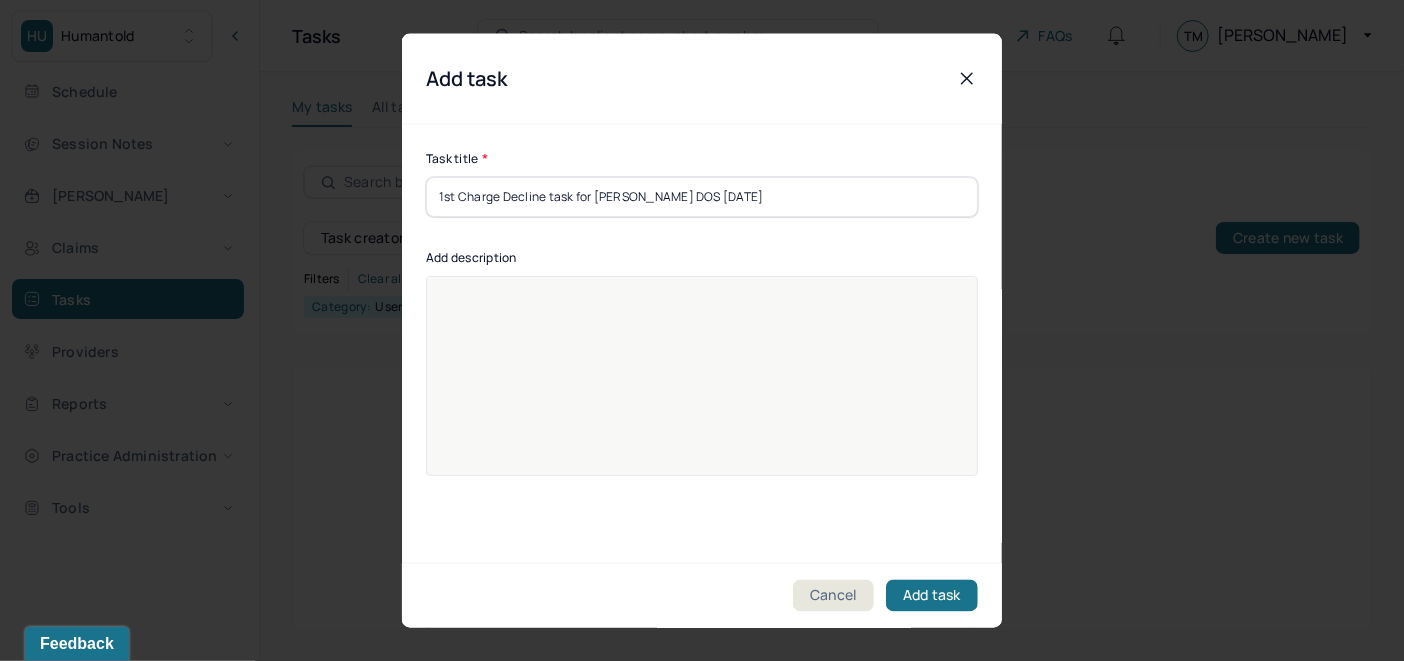 type on "1st Charge Decline task for [PERSON_NAME] DOS [DATE]" 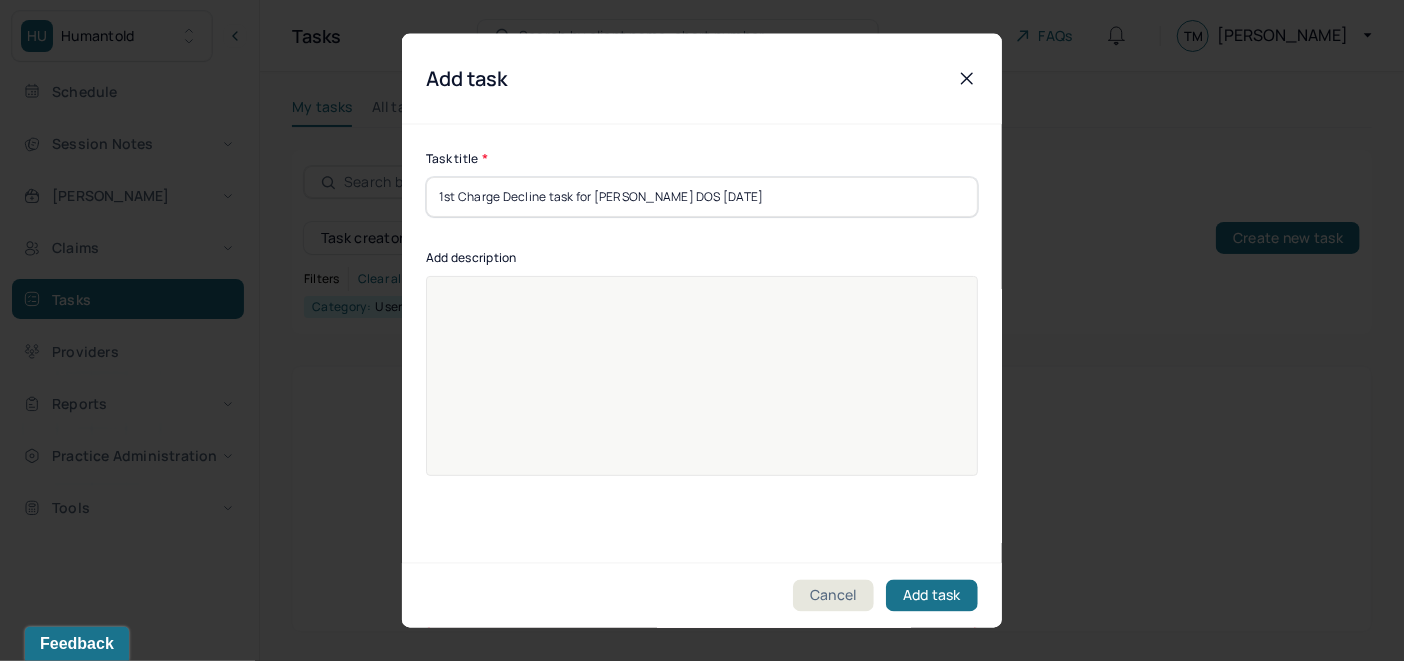 drag, startPoint x: 788, startPoint y: 201, endPoint x: 430, endPoint y: 211, distance: 358.13965 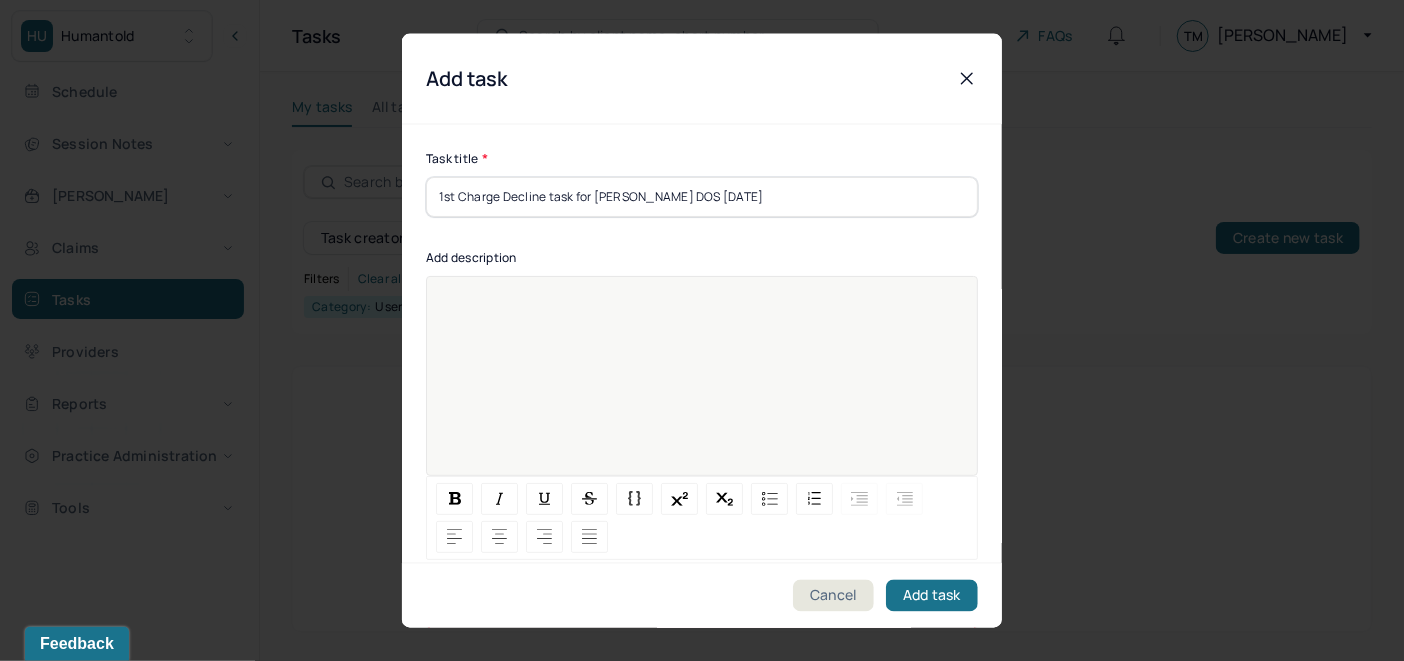 click at bounding box center (702, 388) 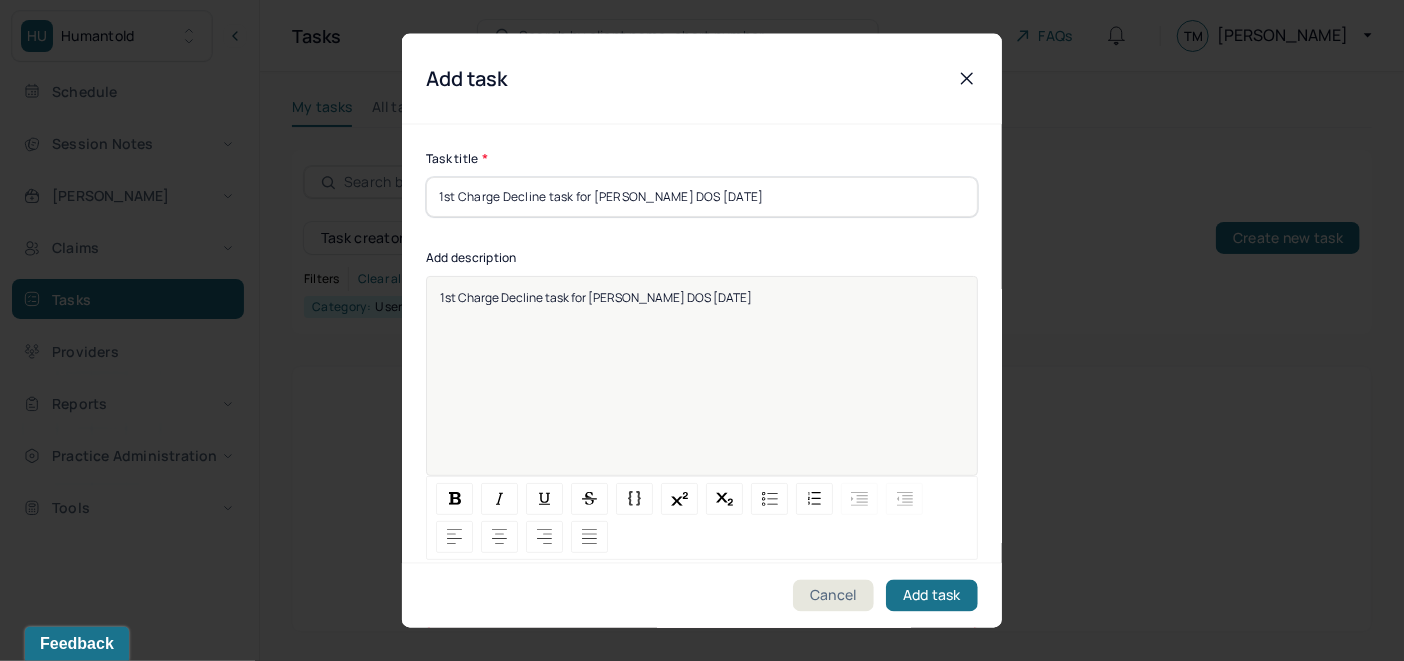 click on "1st Charge Decline task for [PERSON_NAME] DOS [DATE]" at bounding box center [702, 388] 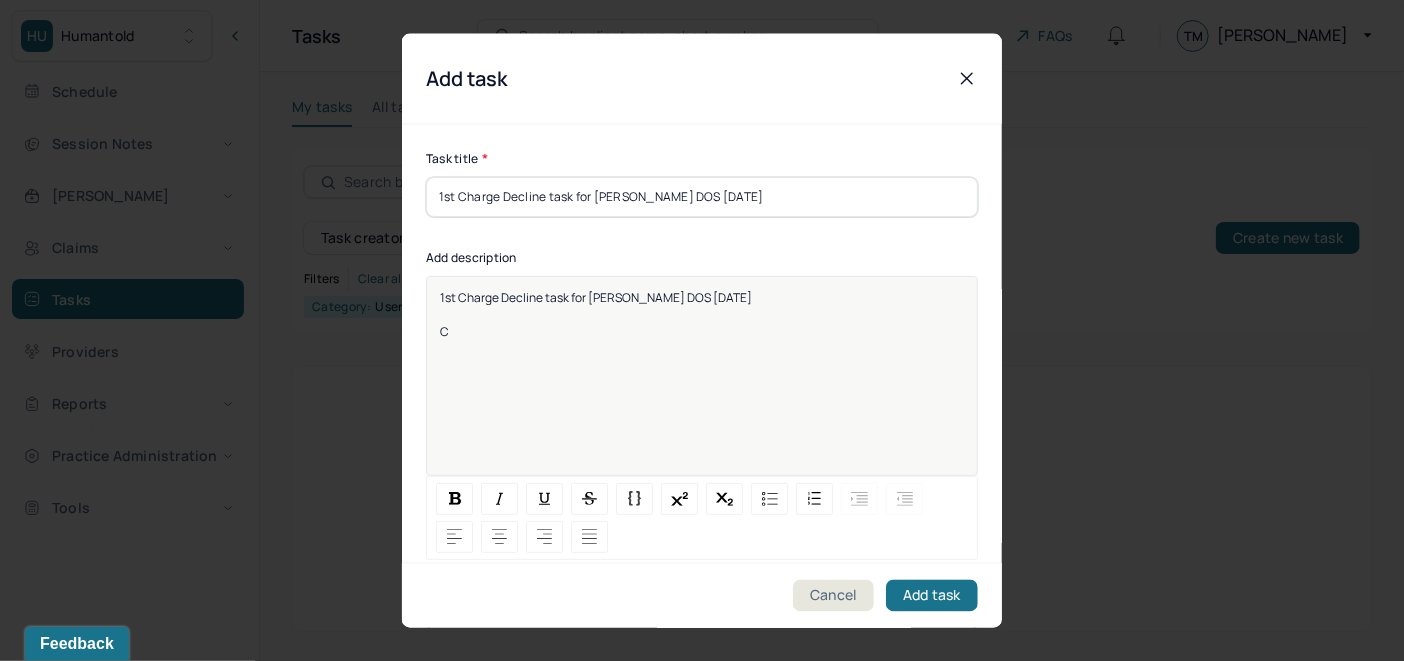 type 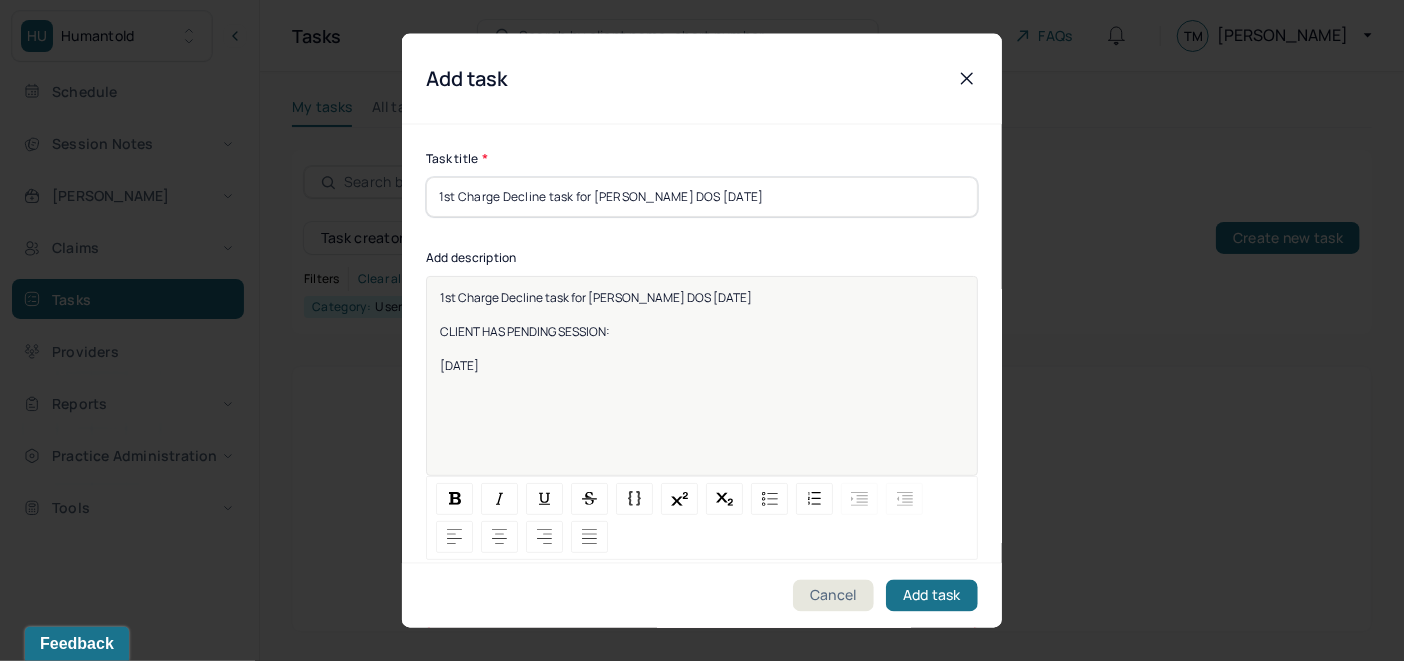 drag, startPoint x: 503, startPoint y: 369, endPoint x: 422, endPoint y: 290, distance: 113.14592 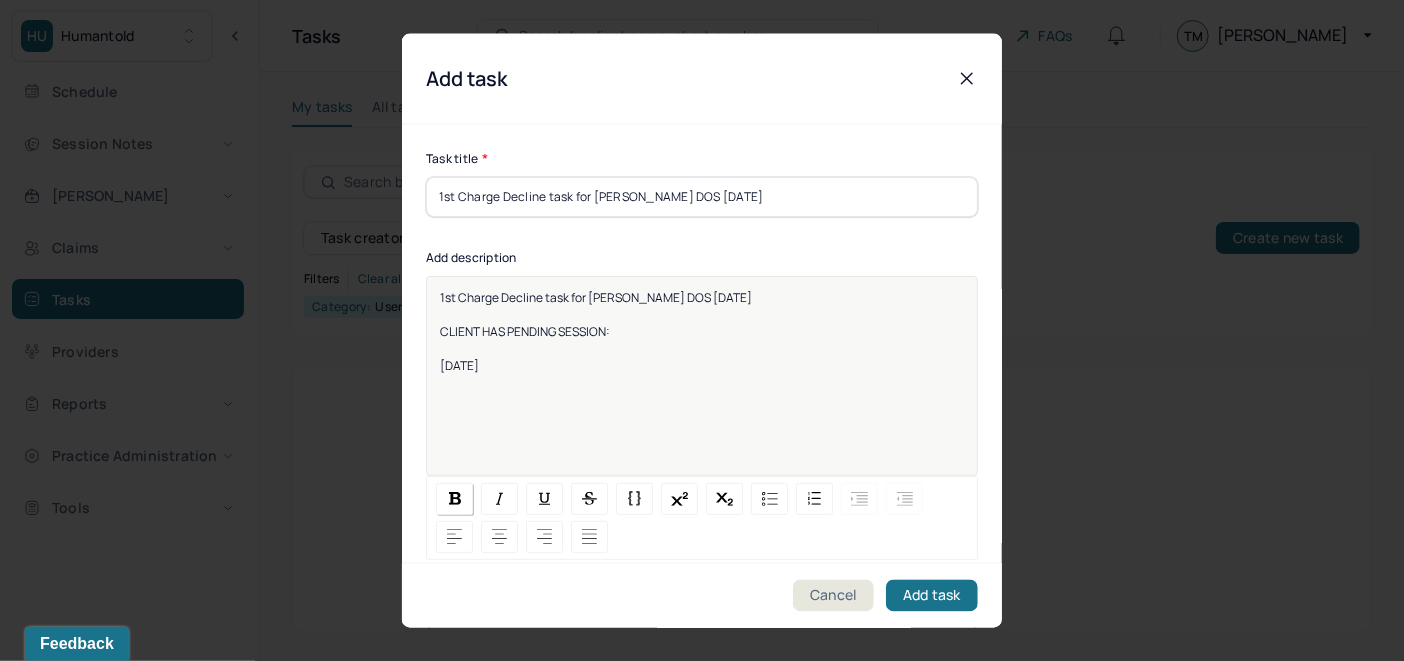 click at bounding box center (455, 498) 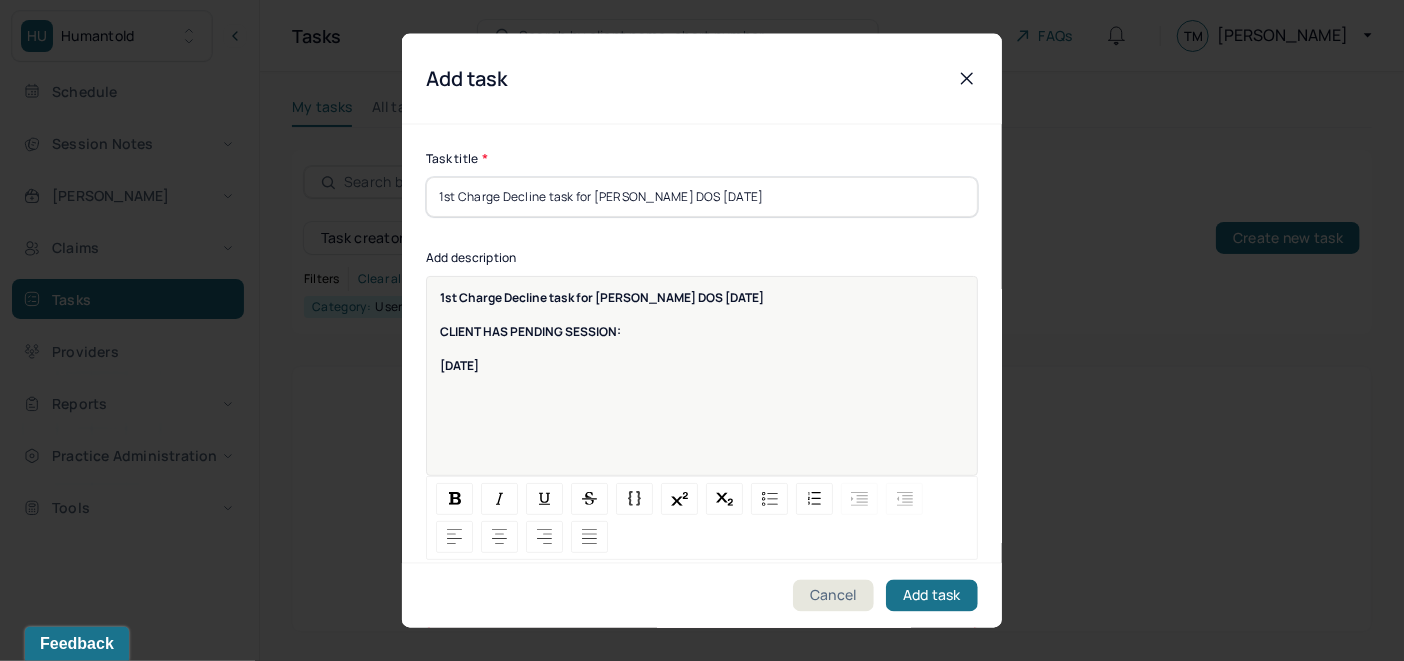 click on "1st Charge Decline task for [PERSON_NAME] DOS [DATE] CLIENT HAS PENDING SESSION: [DATE]" at bounding box center (702, 388) 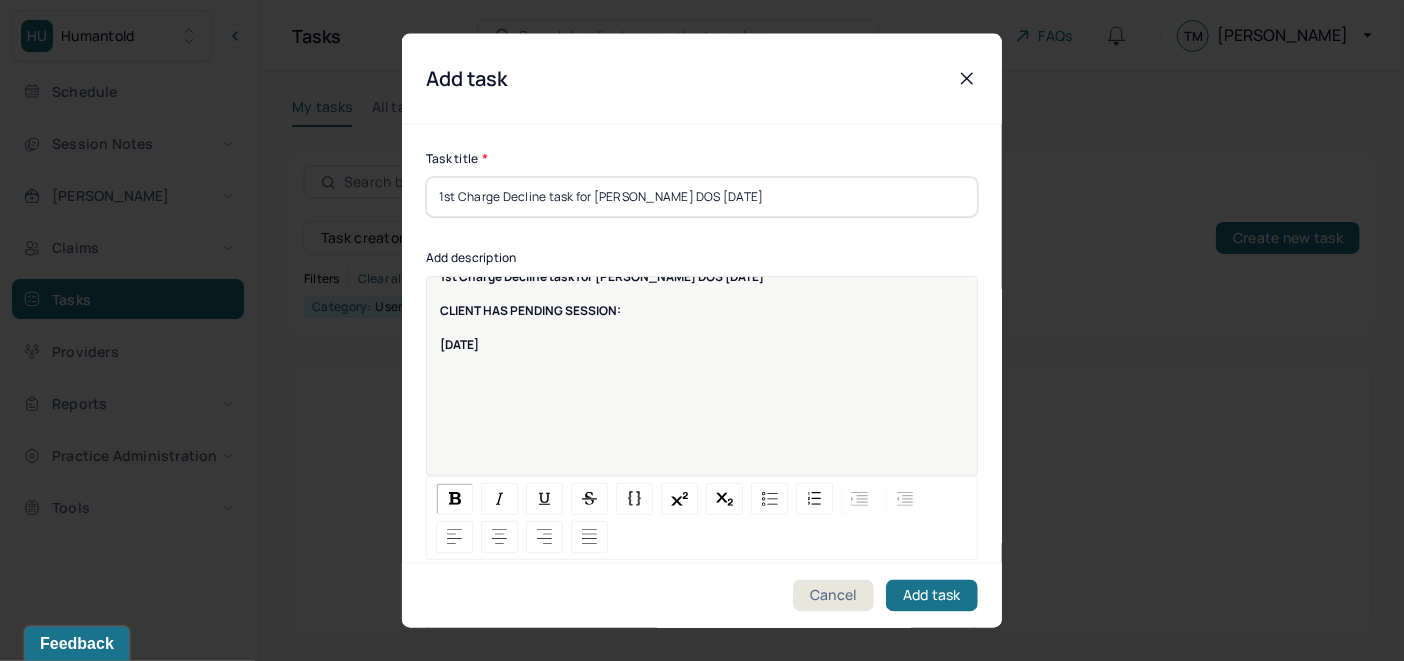 scroll, scrollTop: 25, scrollLeft: 0, axis: vertical 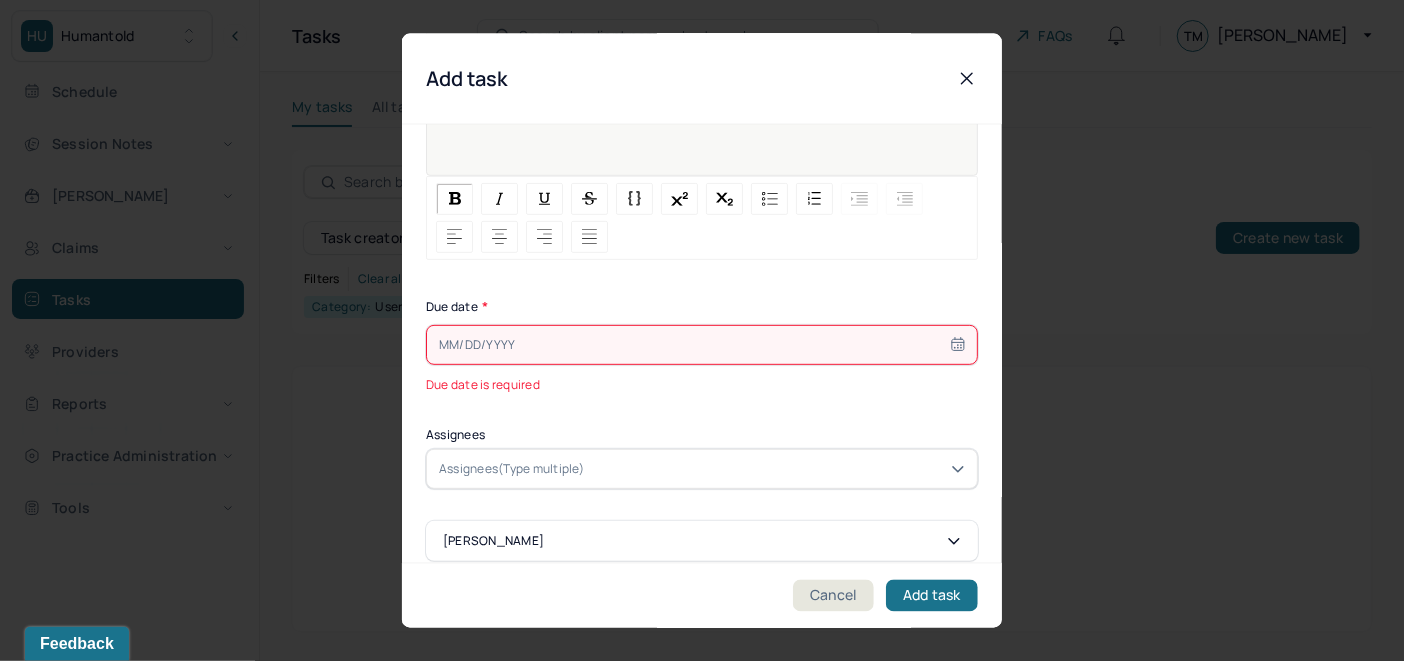 click at bounding box center (702, 344) 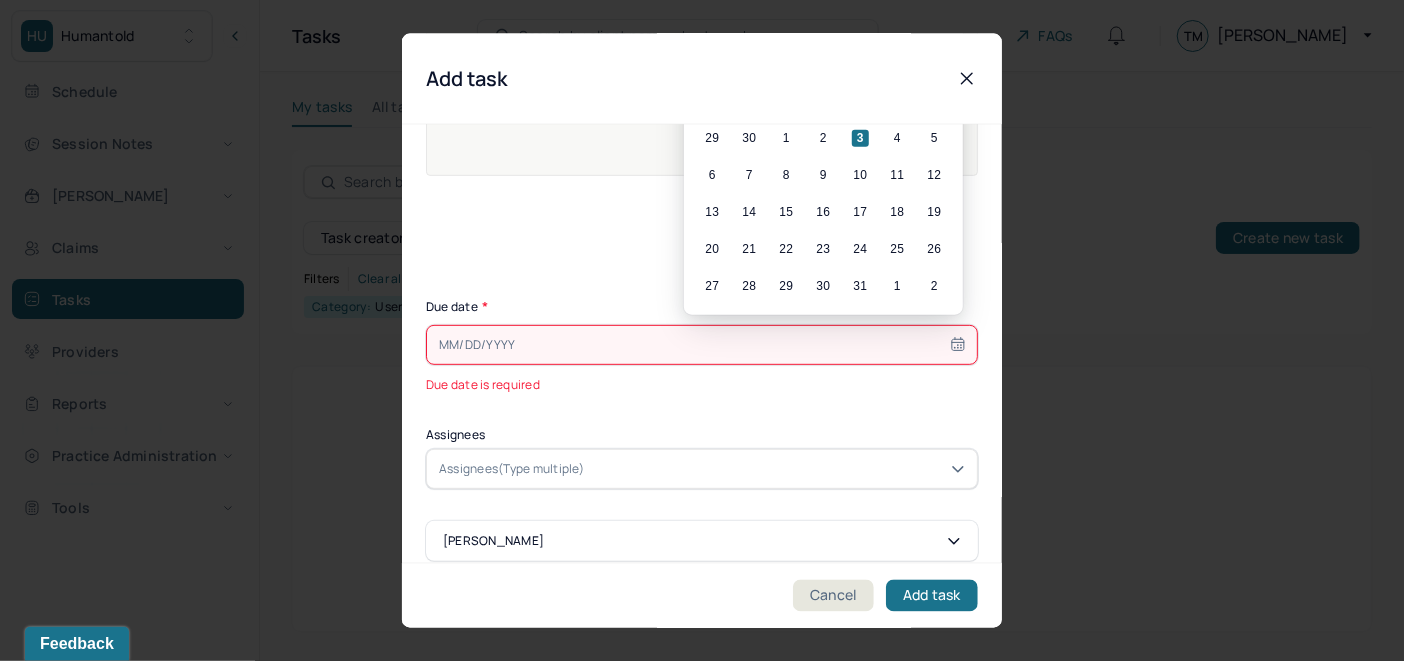 click on "3" at bounding box center [860, 137] 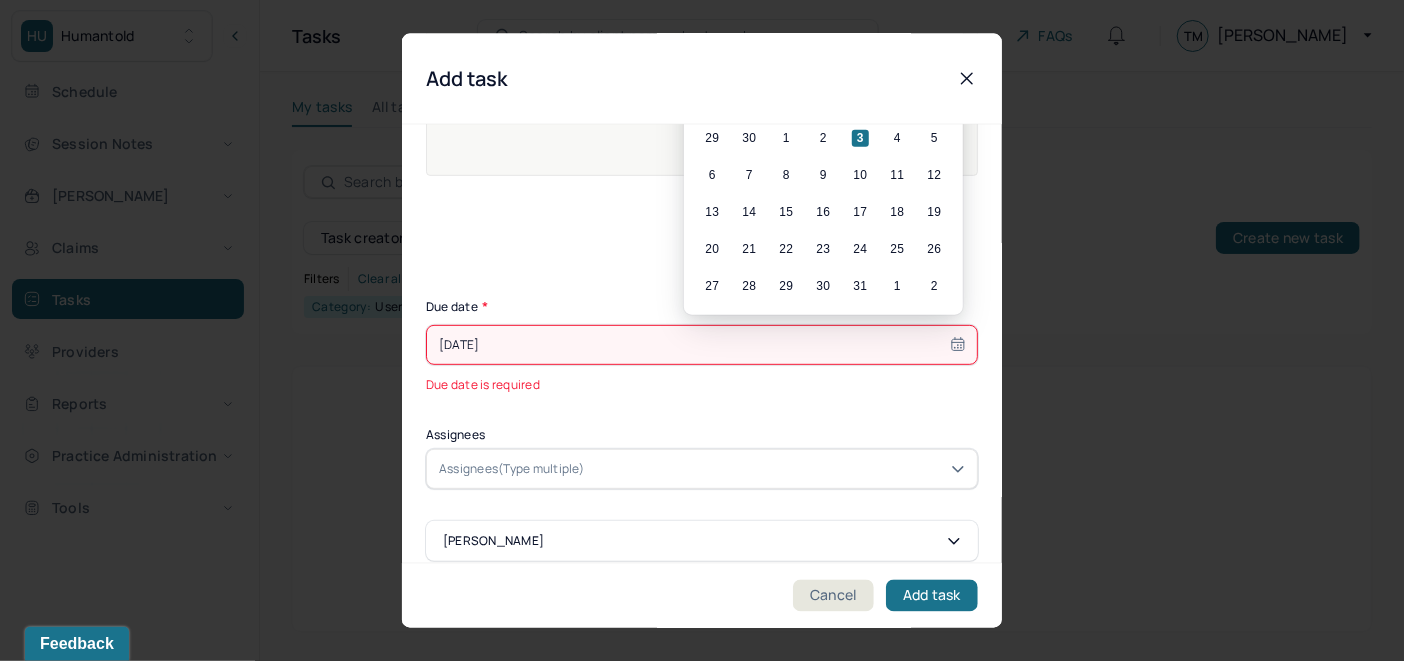scroll, scrollTop: 285, scrollLeft: 0, axis: vertical 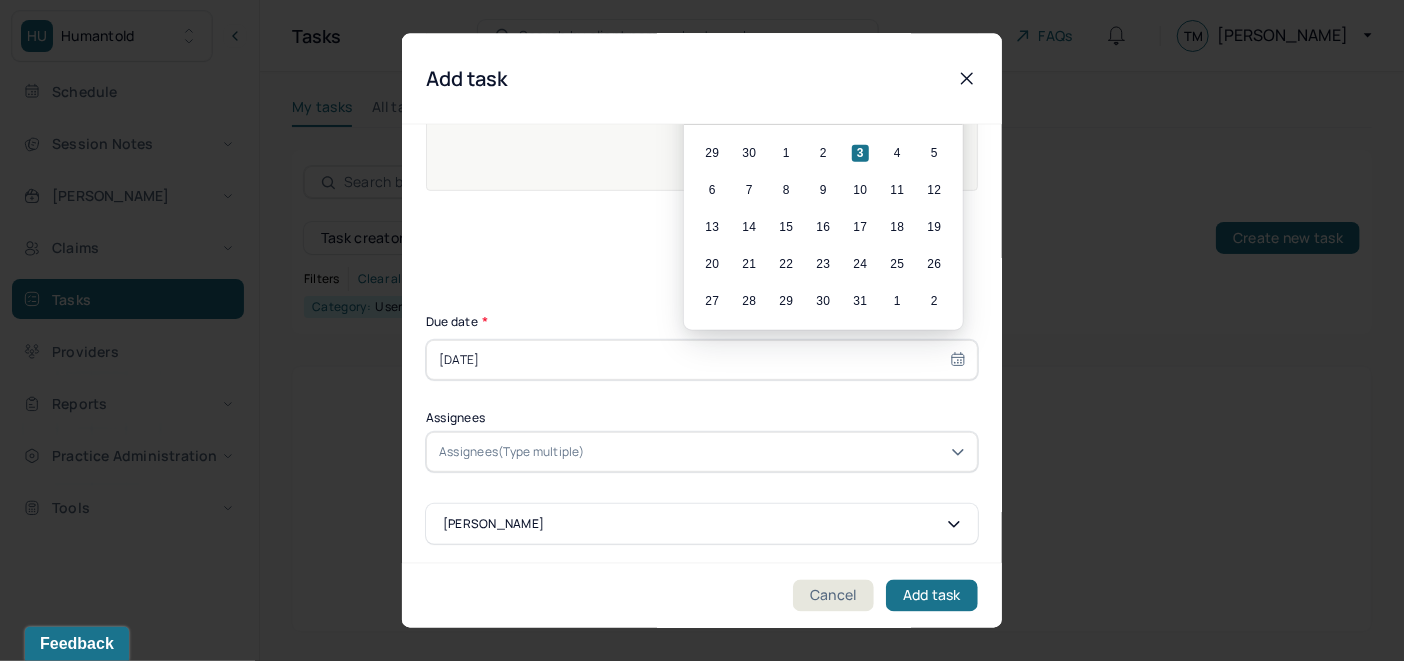 click on "Assignees(Type multiple)" at bounding box center (512, 451) 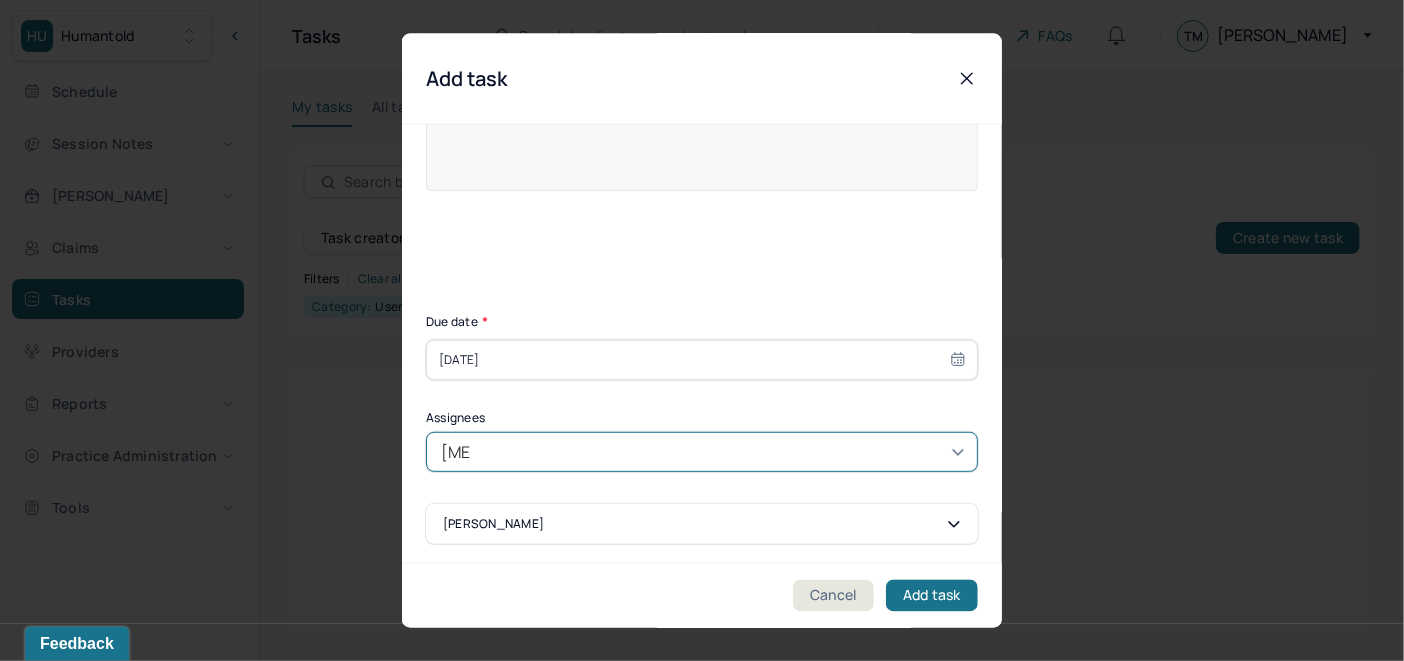 type on "ALLIE" 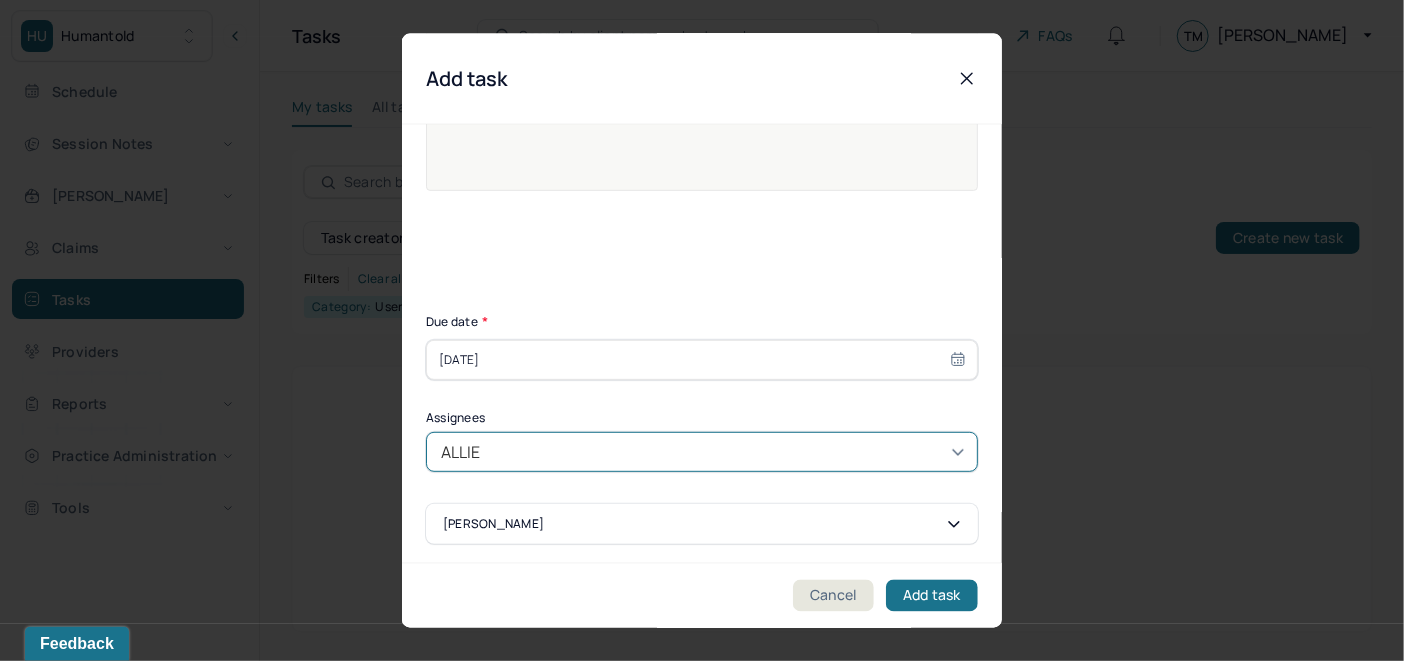 click on "[PERSON_NAME]" at bounding box center [702, 737] 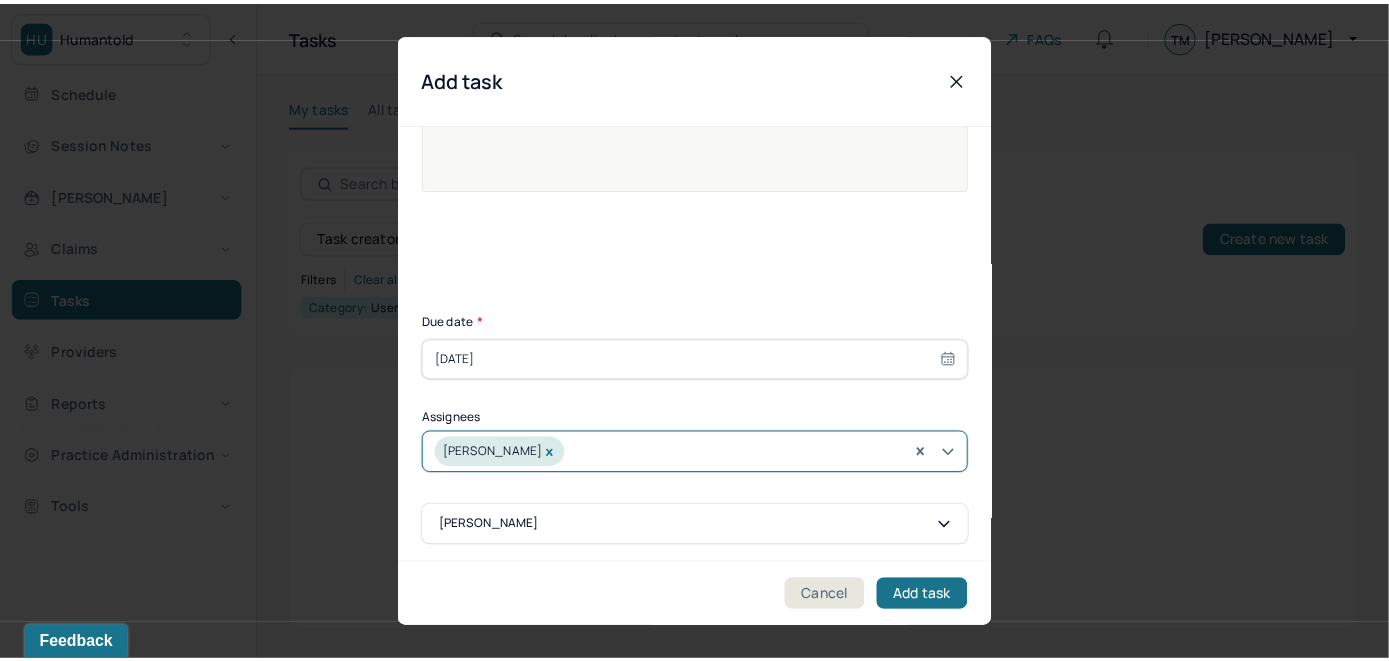 scroll, scrollTop: 287, scrollLeft: 0, axis: vertical 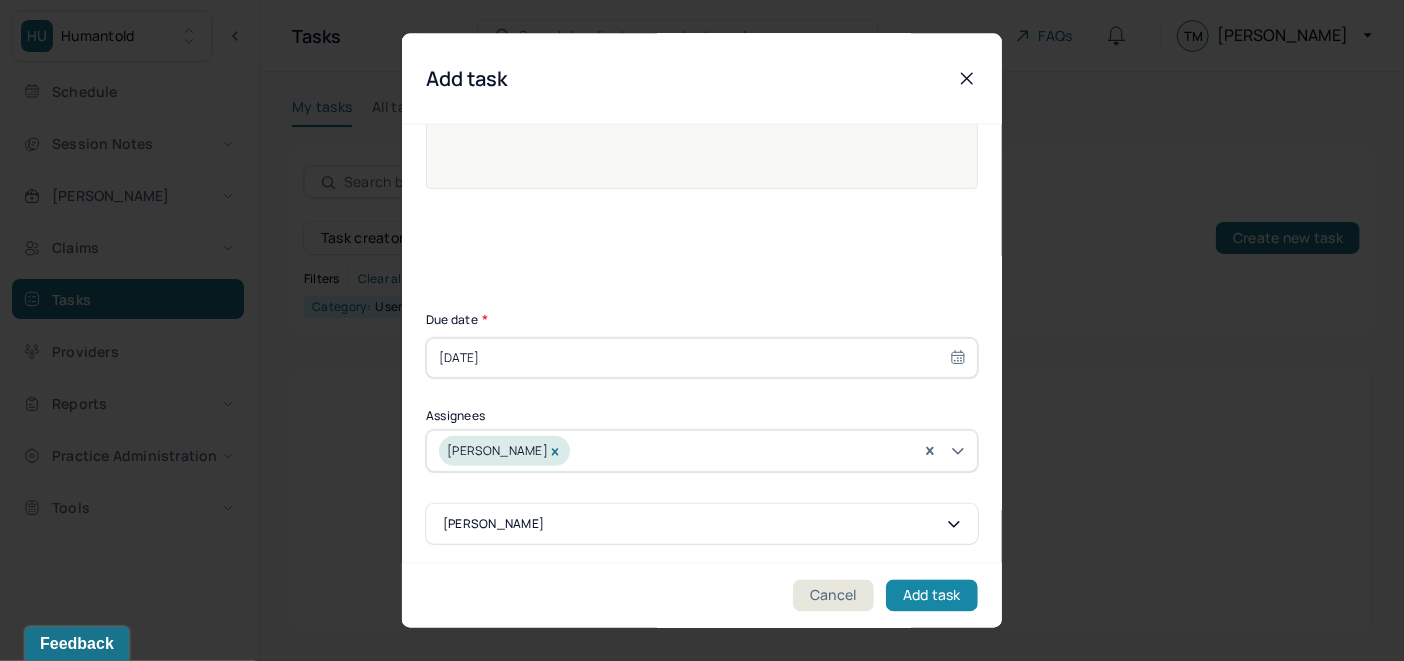 click on "Add task" at bounding box center [932, 596] 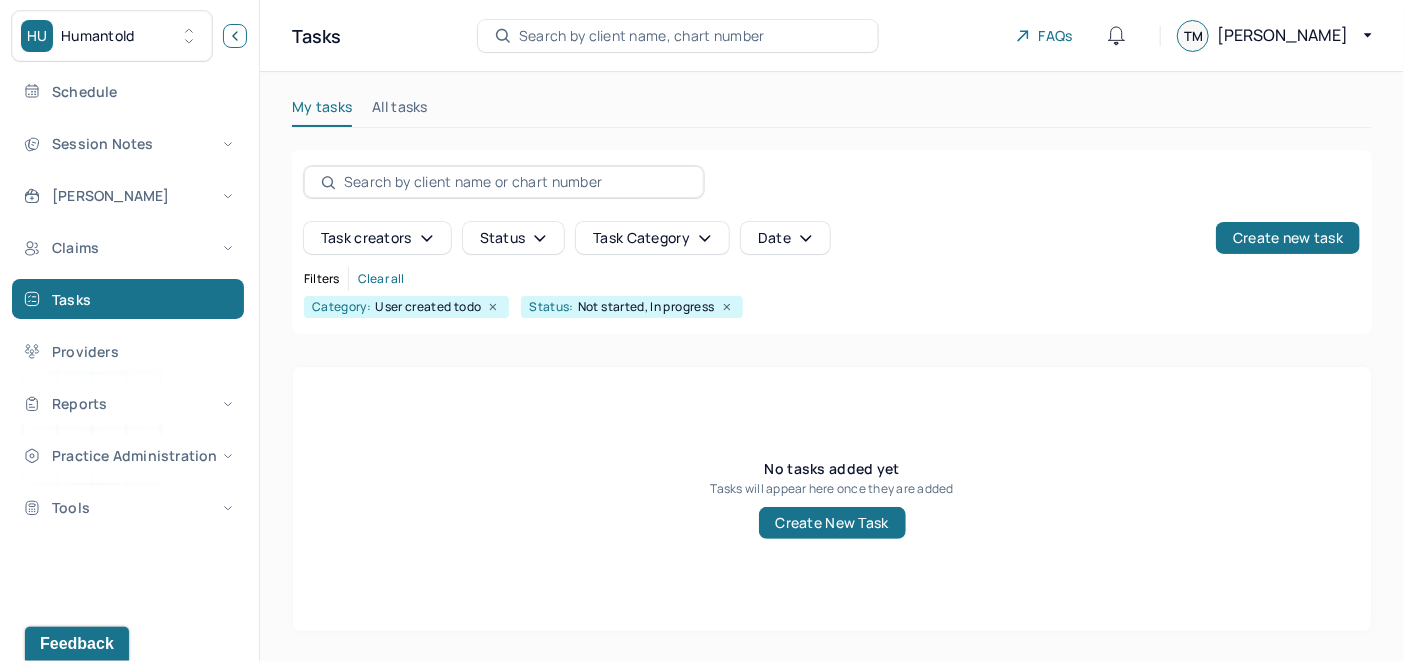 click at bounding box center (235, 36) 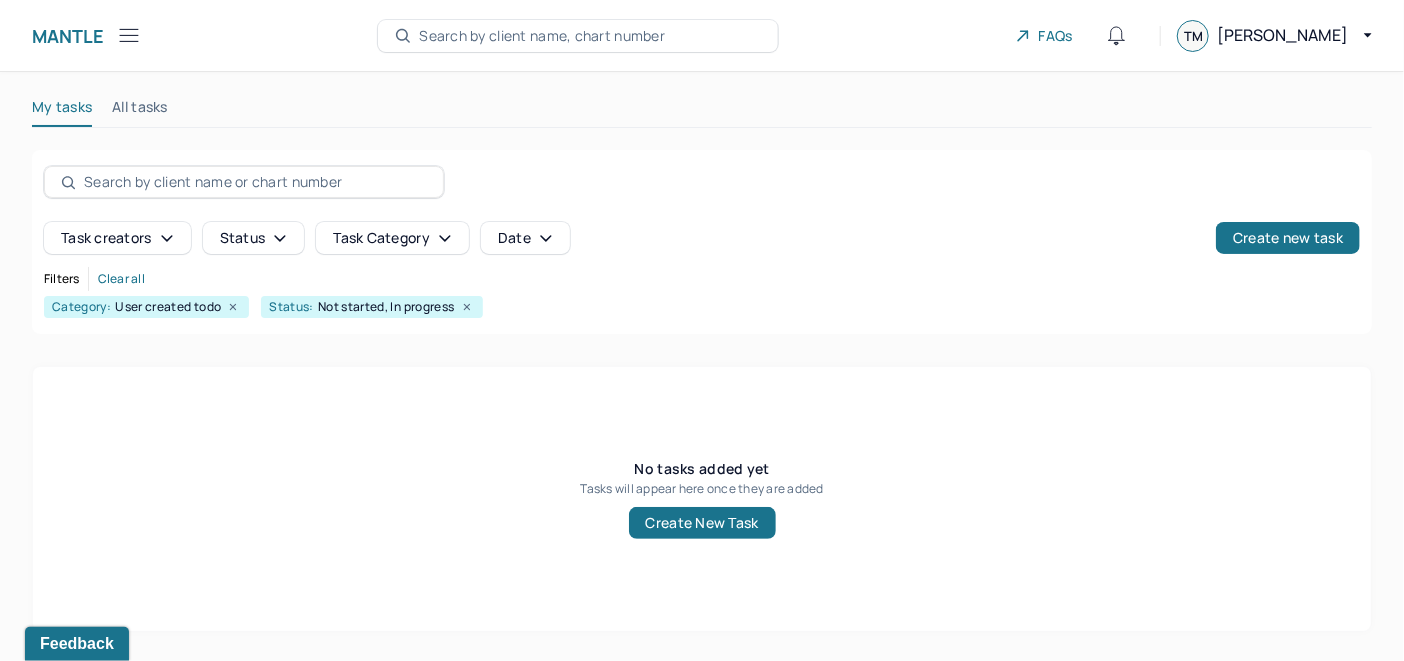 click on "Search by client name, chart number" at bounding box center (542, 36) 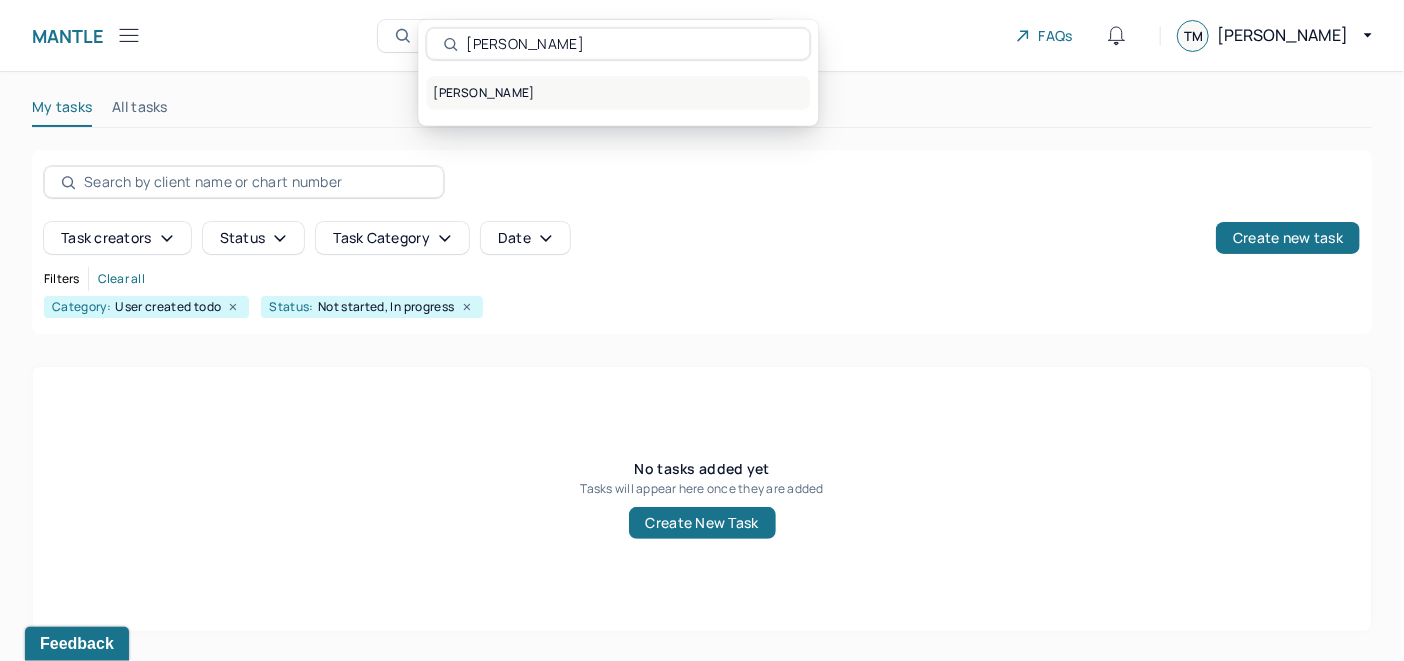 type on "[PERSON_NAME]" 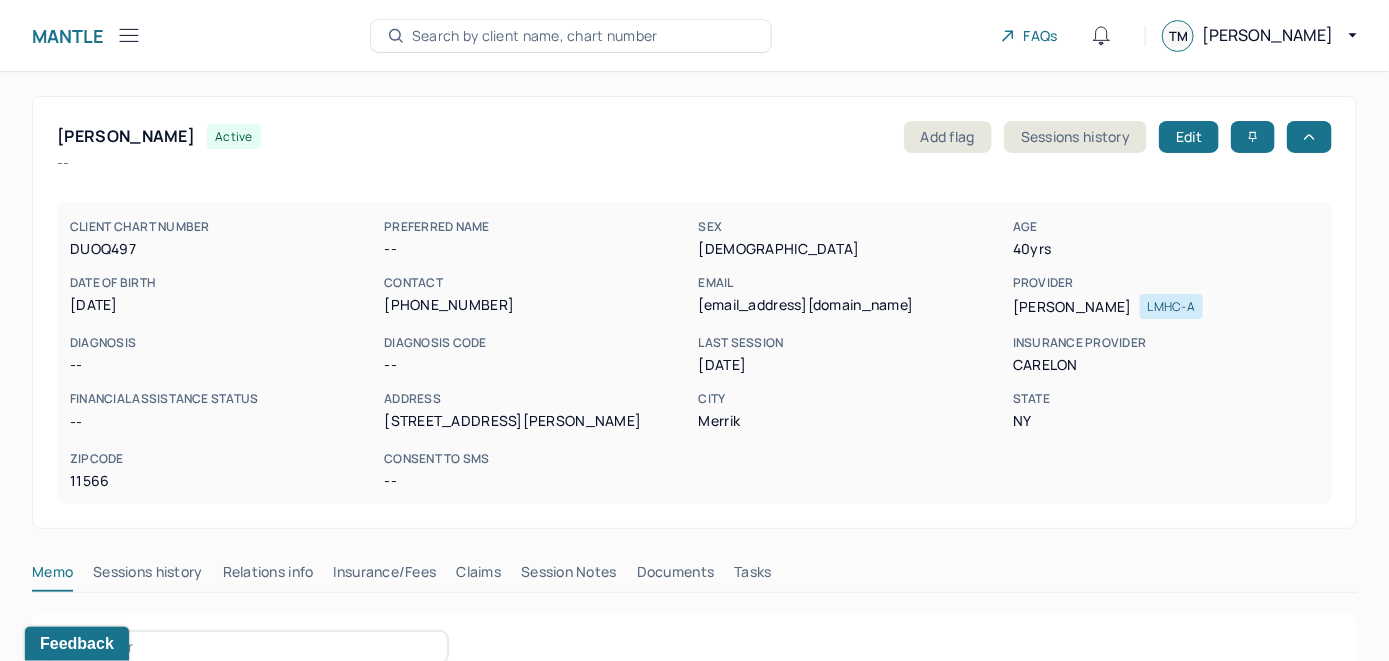 click on "CLIENT CHART NUMBER DUOQ497 PREFERRED NAME -- SEX [DEMOGRAPHIC_DATA] AGE [DEMOGRAPHIC_DATA]  yrs DATE OF BIRTH [DEMOGRAPHIC_DATA]  CONTACT [PHONE_NUMBER] EMAIL [EMAIL_ADDRESS][DOMAIN_NAME] PROVIDER [PERSON_NAME]-A DIAGNOSIS -- DIAGNOSIS CODE -- LAST SESSION [DATE] insurance provider CARELON FINANCIAL ASSISTANCE STATUS -- Address [STREET_ADDRESS][PERSON_NAME][US_STATE] Consent to Sms --" at bounding box center (694, 341) 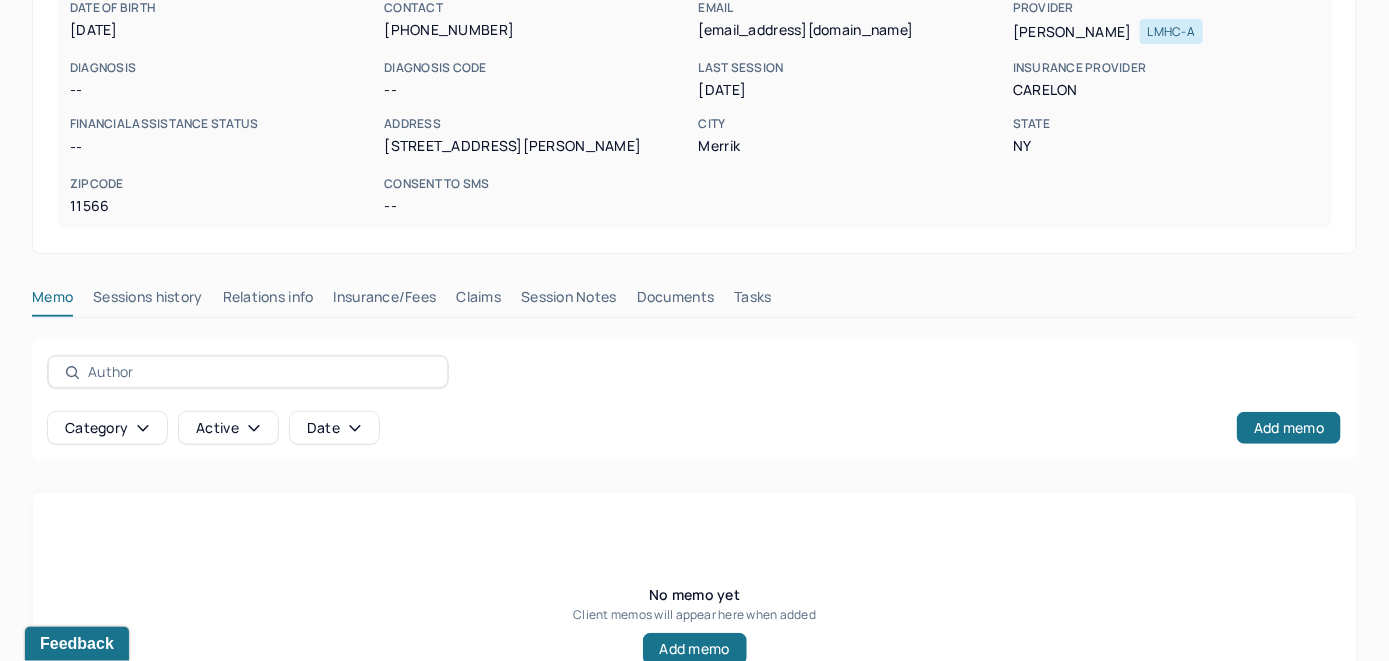 scroll, scrollTop: 393, scrollLeft: 0, axis: vertical 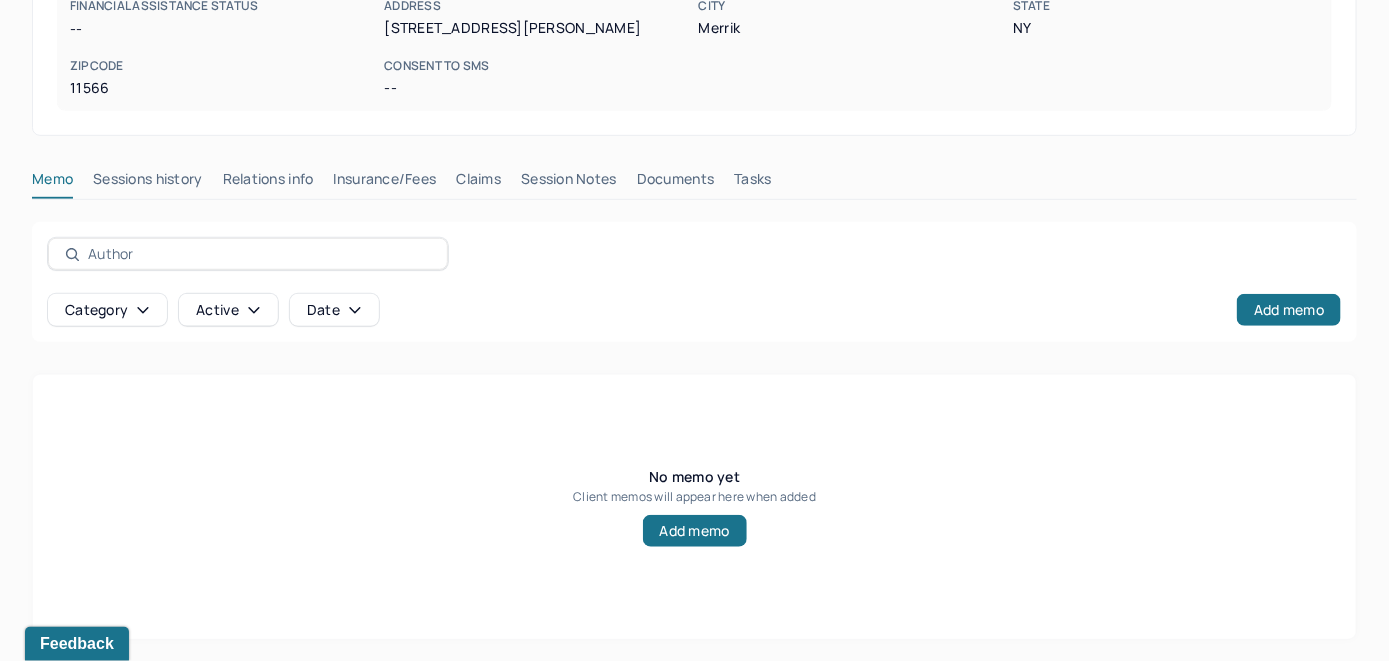 click on "Insurance/Fees" at bounding box center [385, 183] 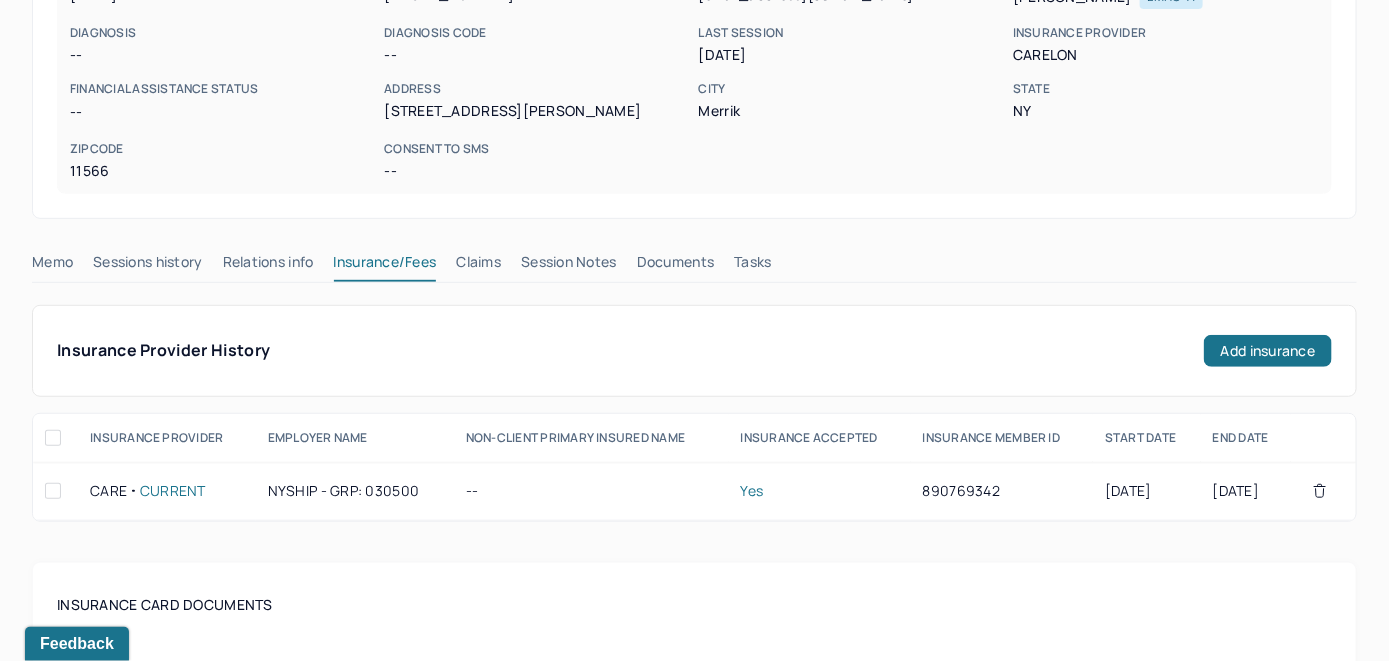click on "Claims" at bounding box center (478, 266) 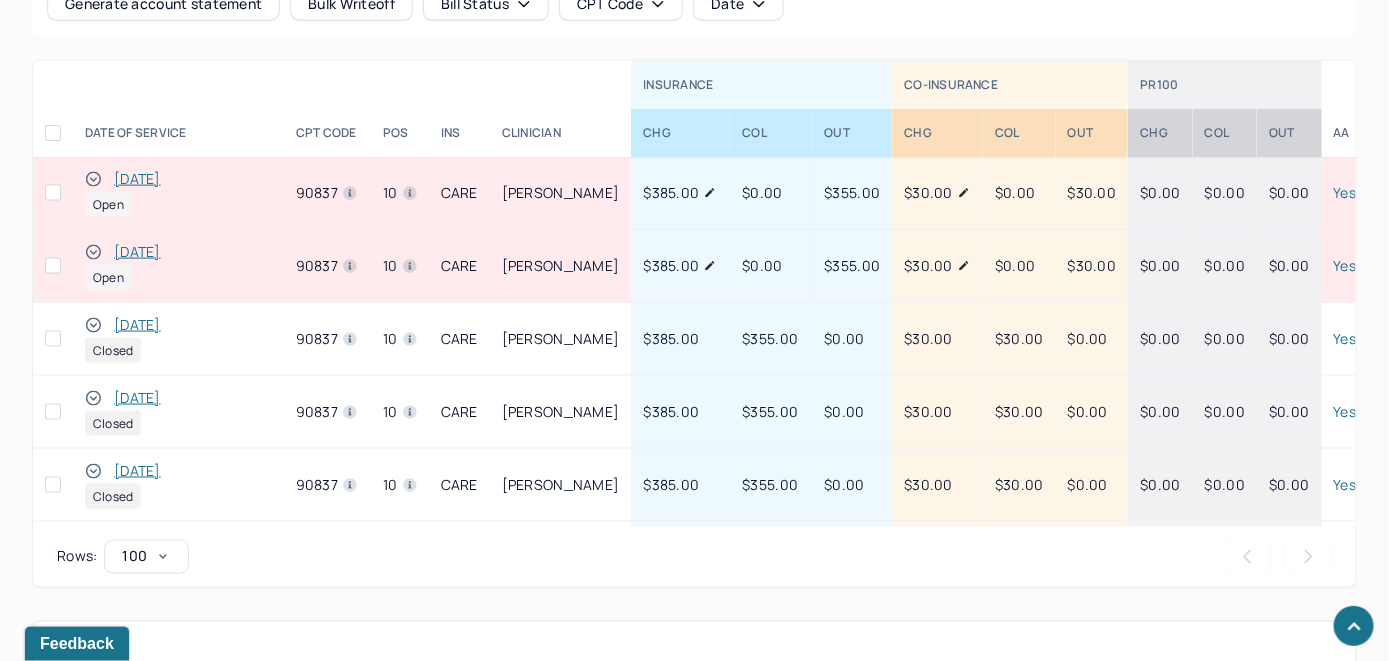 scroll, scrollTop: 760, scrollLeft: 0, axis: vertical 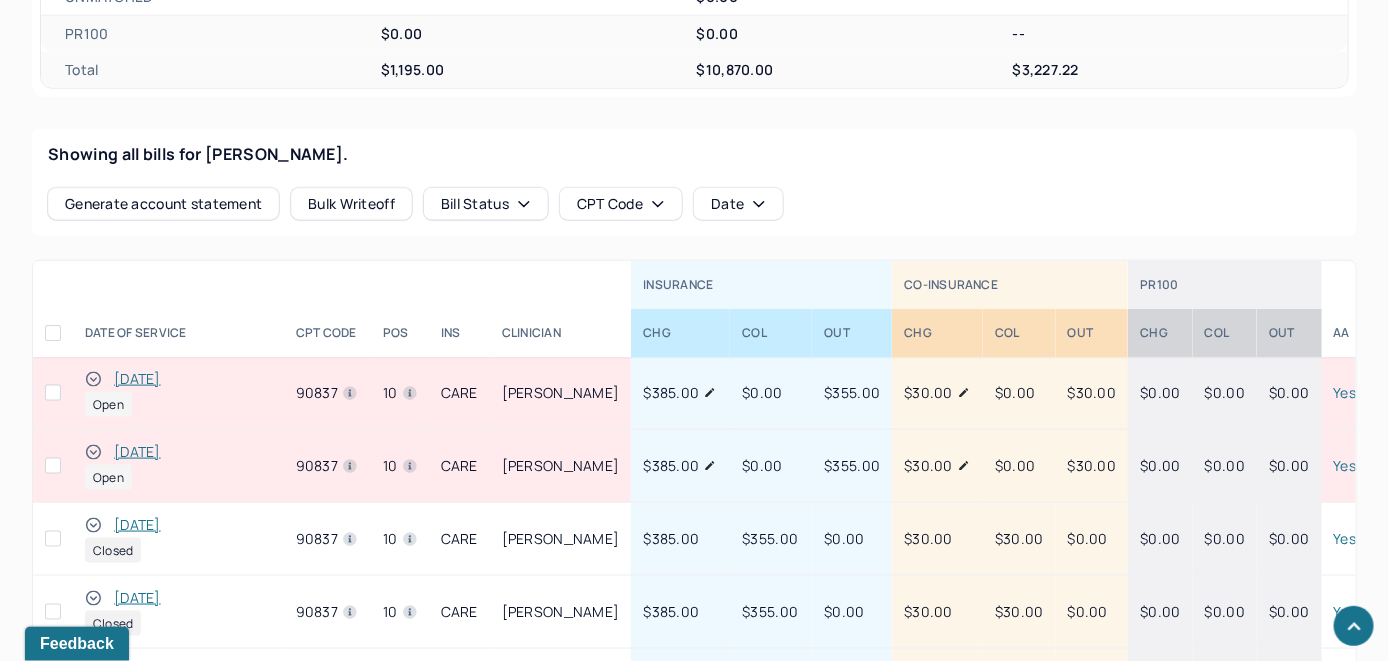 click on "[DATE]" at bounding box center [137, 452] 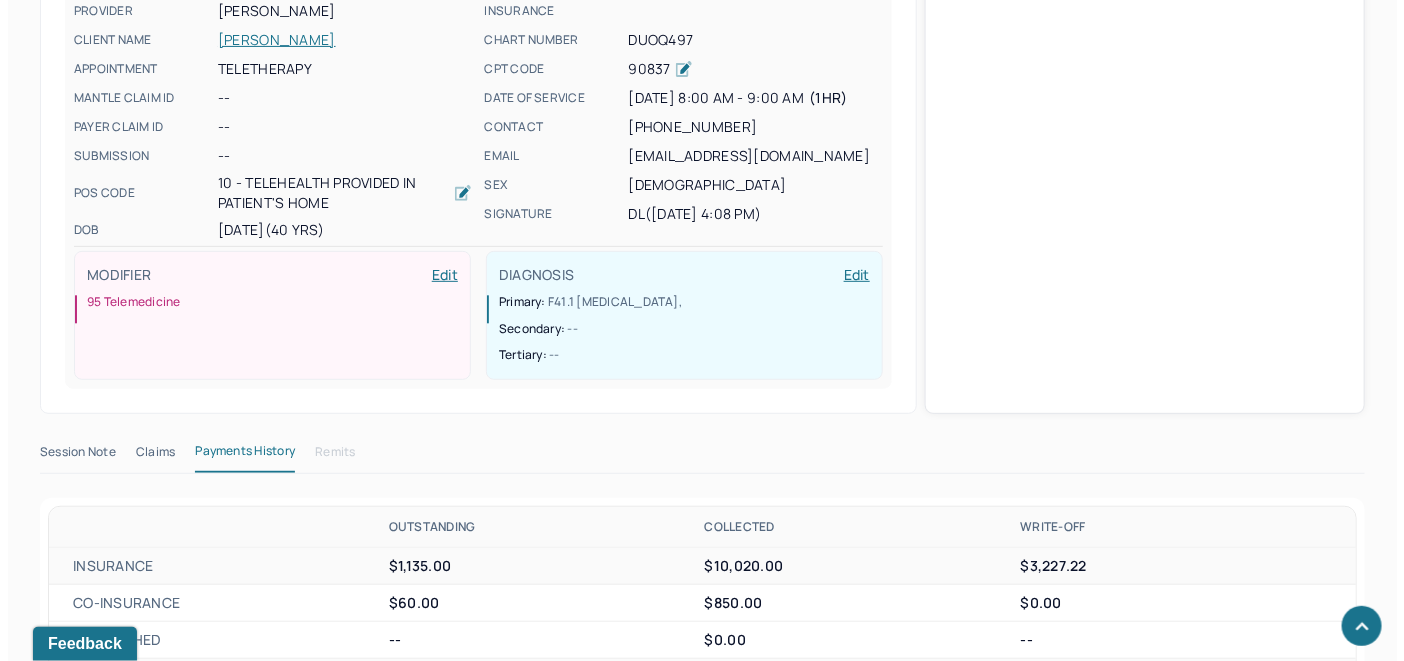 scroll, scrollTop: 688, scrollLeft: 0, axis: vertical 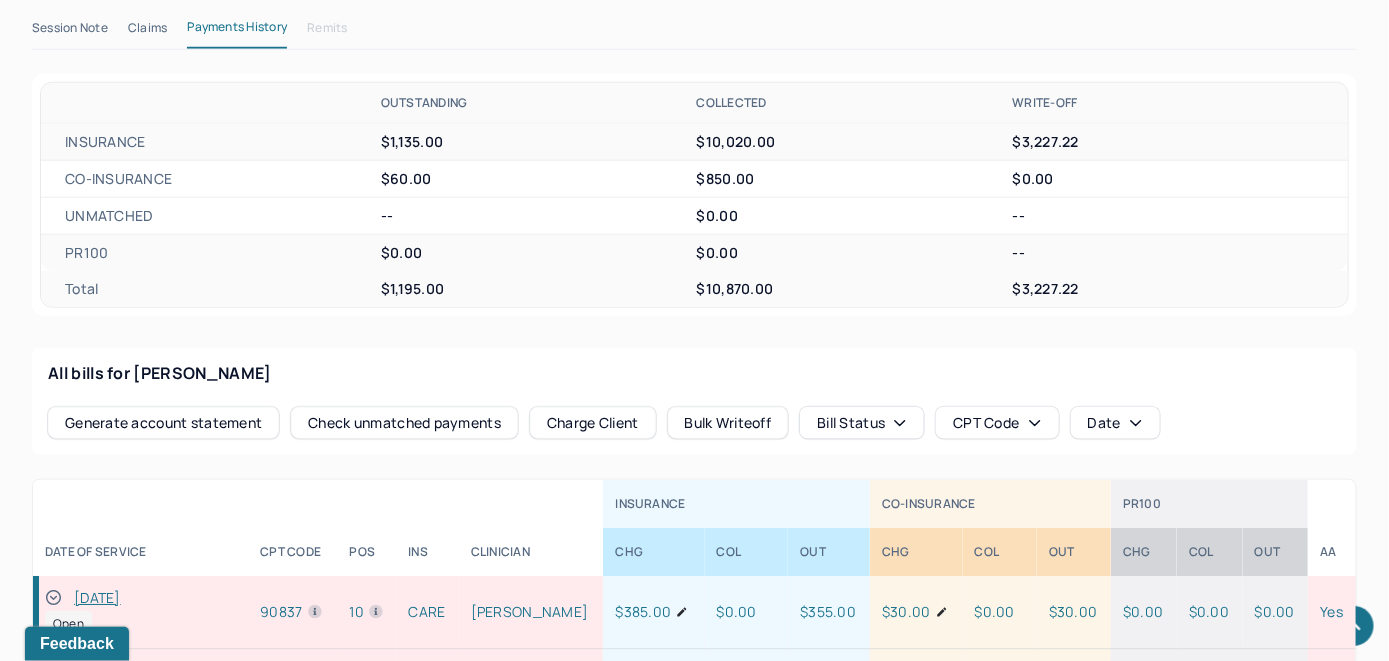 click on "Check unmatched payments" at bounding box center (404, 423) 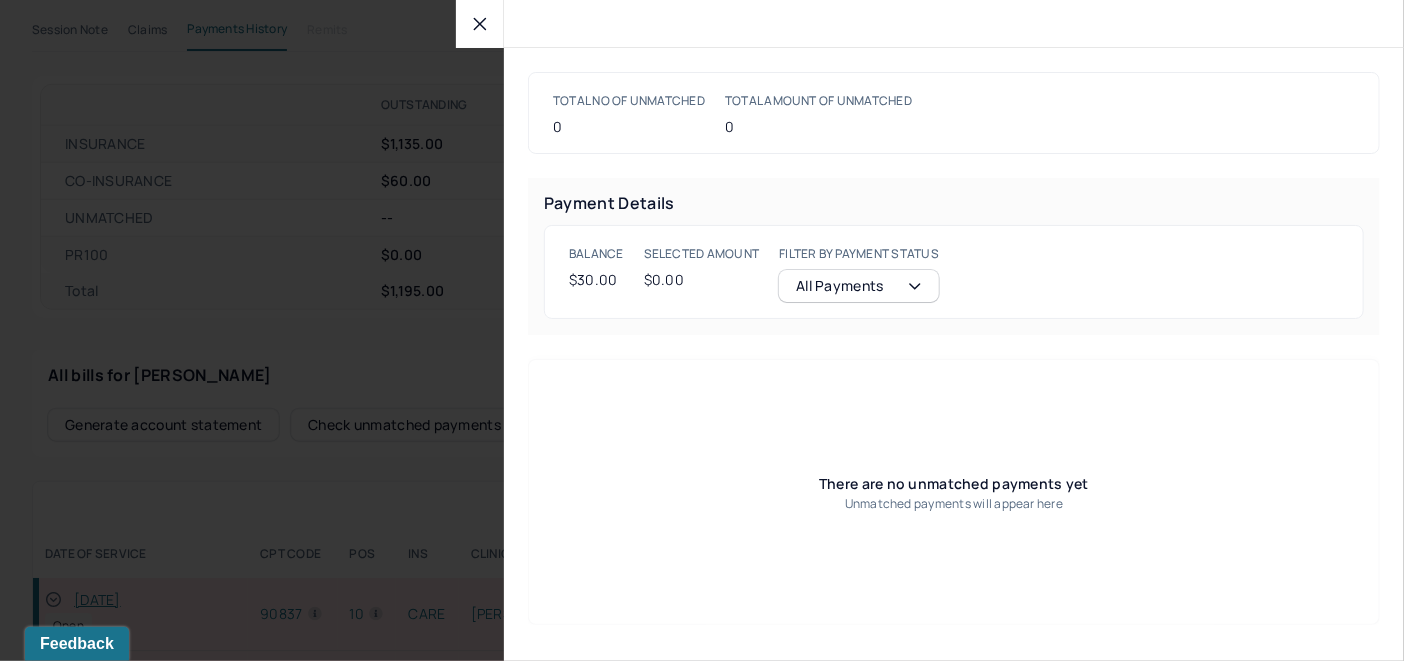 scroll, scrollTop: 690, scrollLeft: 0, axis: vertical 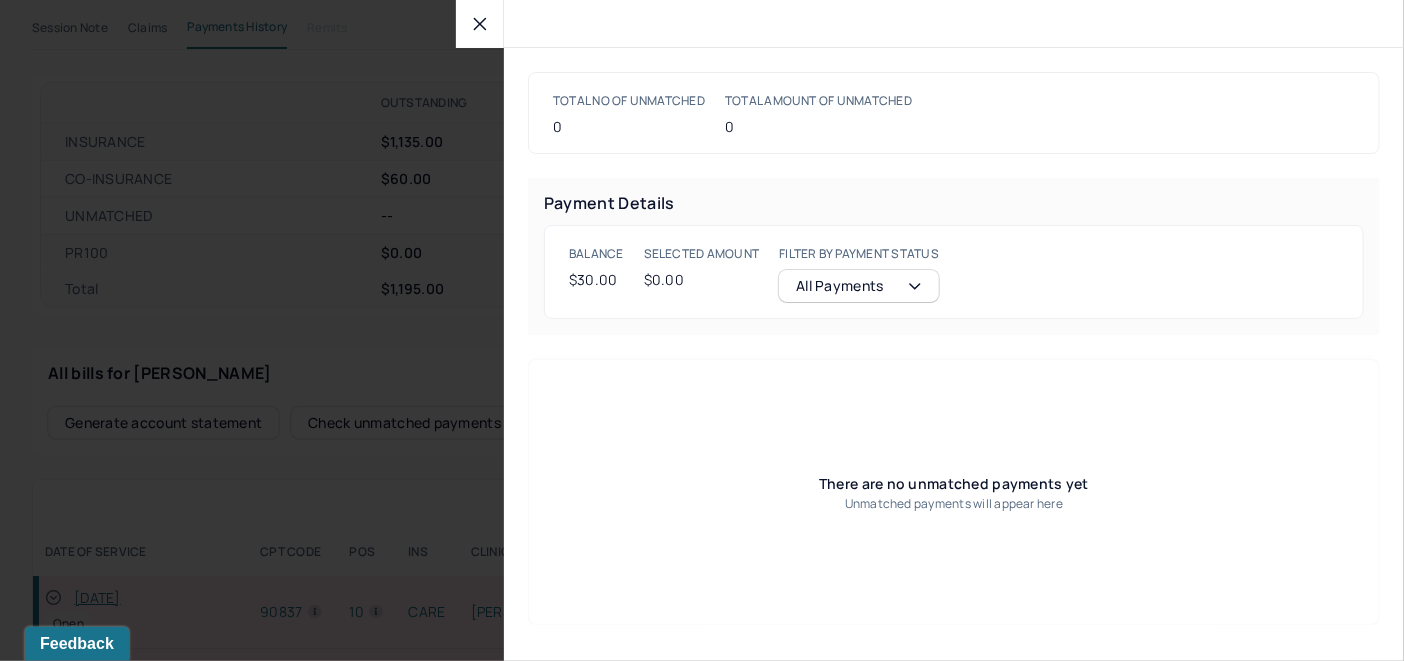 click 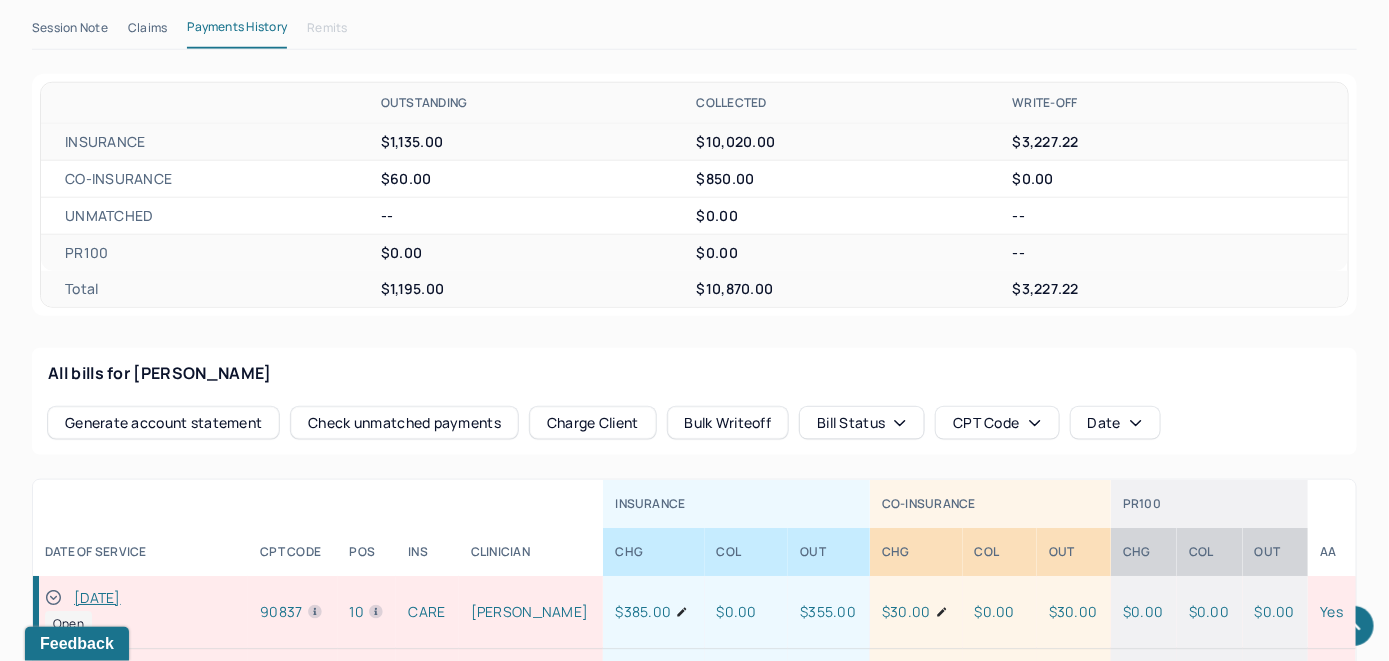 click on "Charge Client" at bounding box center [593, 423] 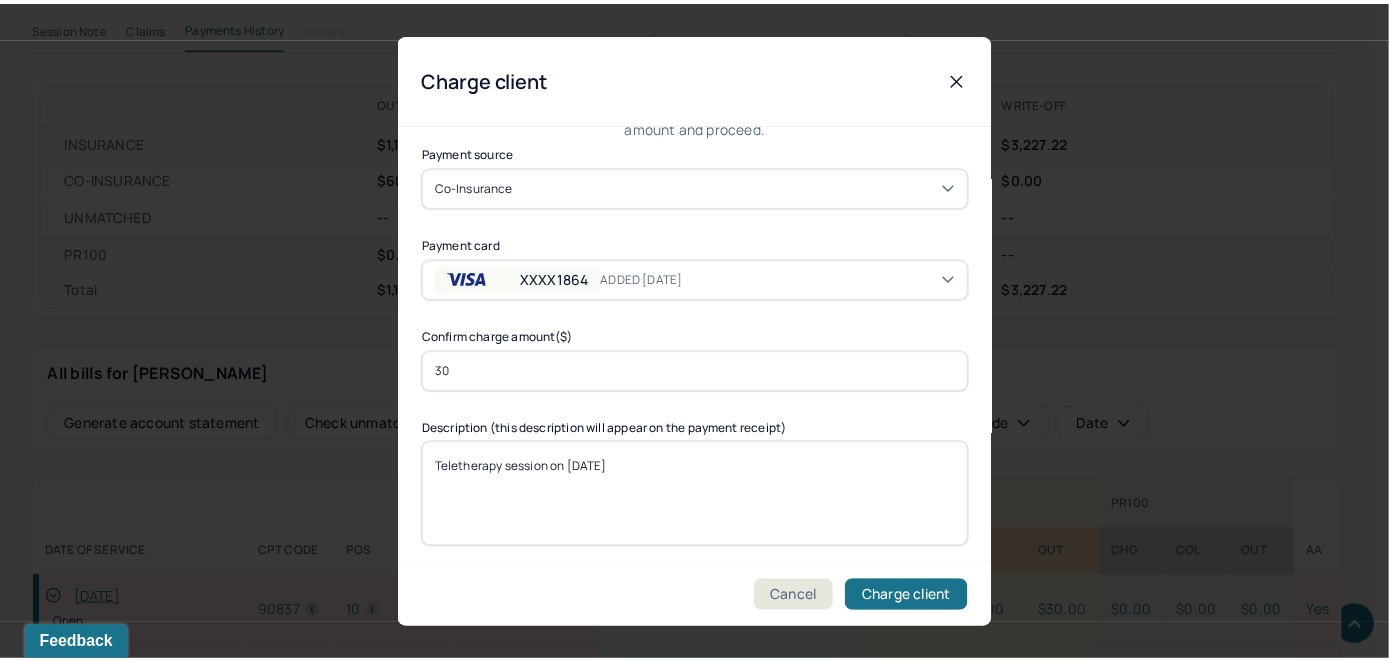 scroll, scrollTop: 121, scrollLeft: 0, axis: vertical 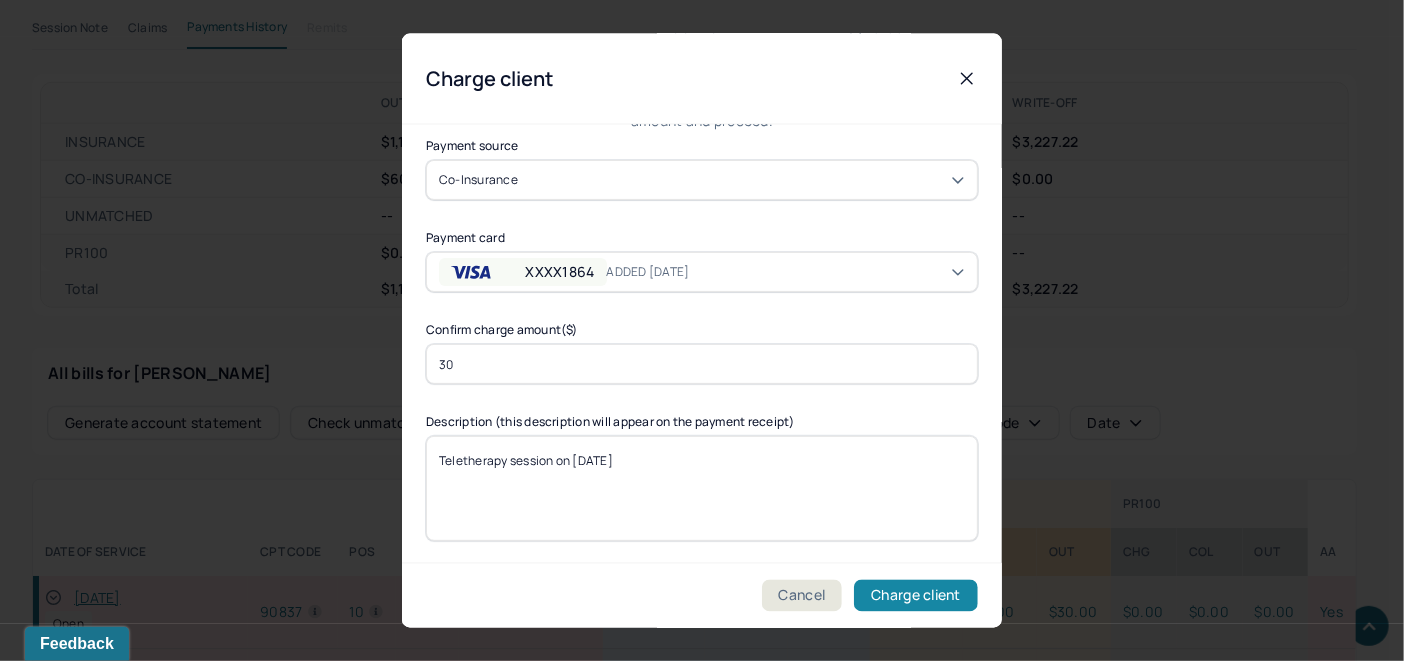 click on "Charge client" at bounding box center [916, 596] 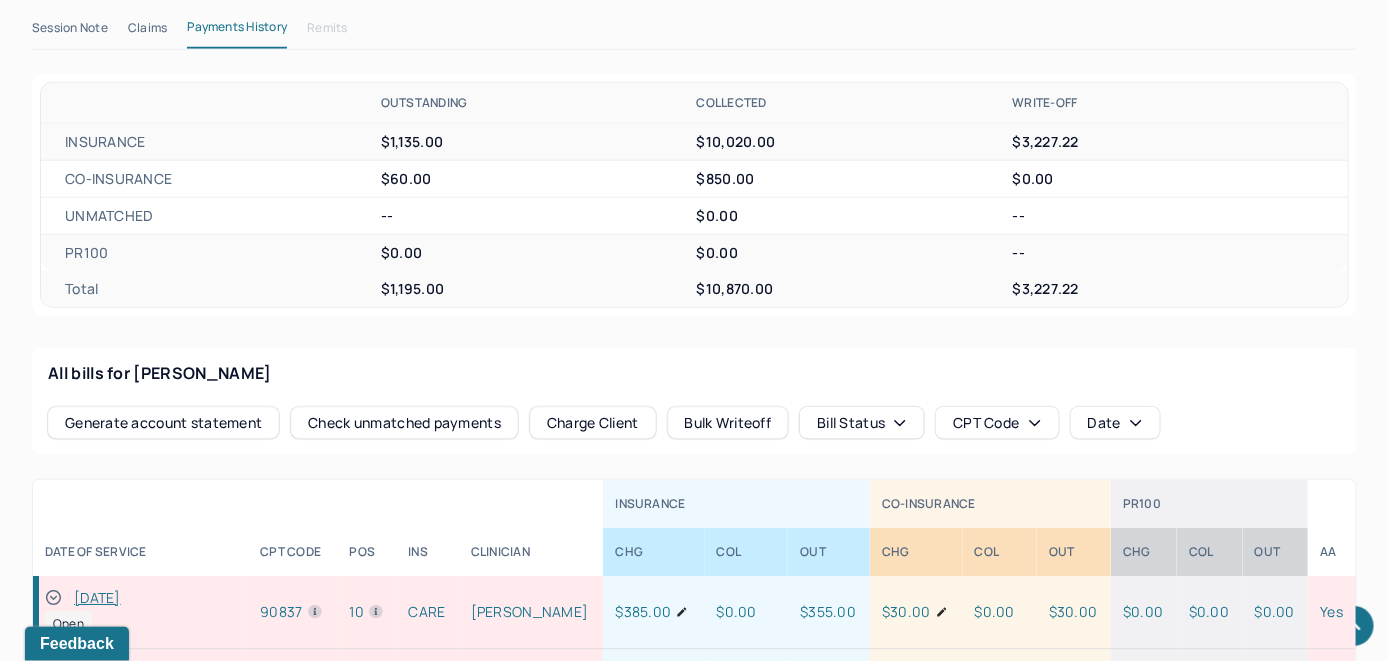 drag, startPoint x: 58, startPoint y: 559, endPoint x: 101, endPoint y: 511, distance: 64.44377 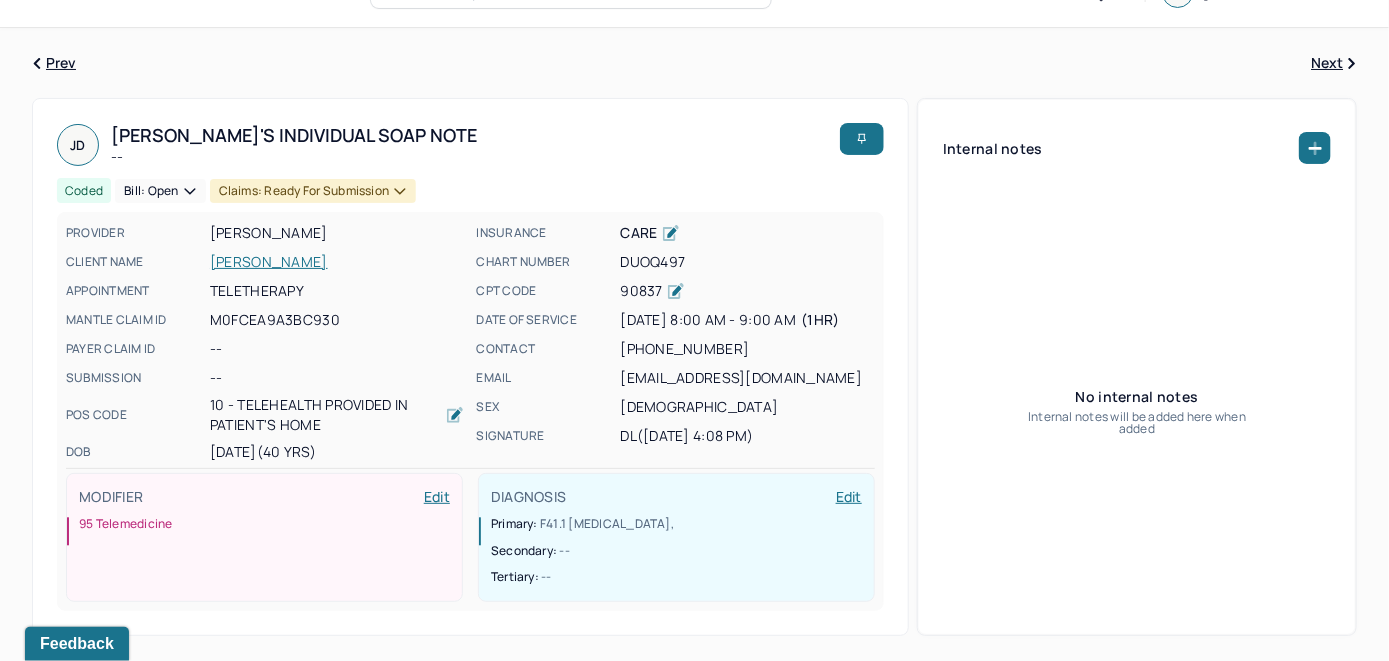 scroll, scrollTop: 0, scrollLeft: 0, axis: both 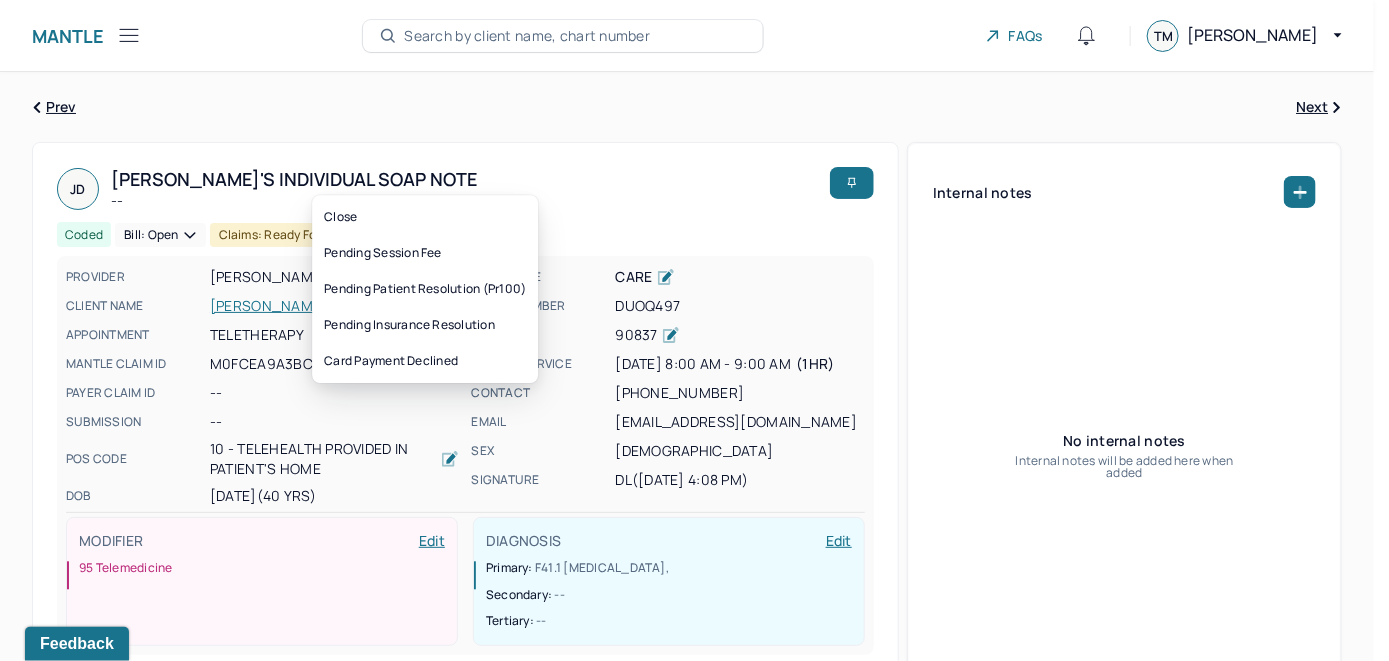 click on "Bill: Open" at bounding box center (160, 235) 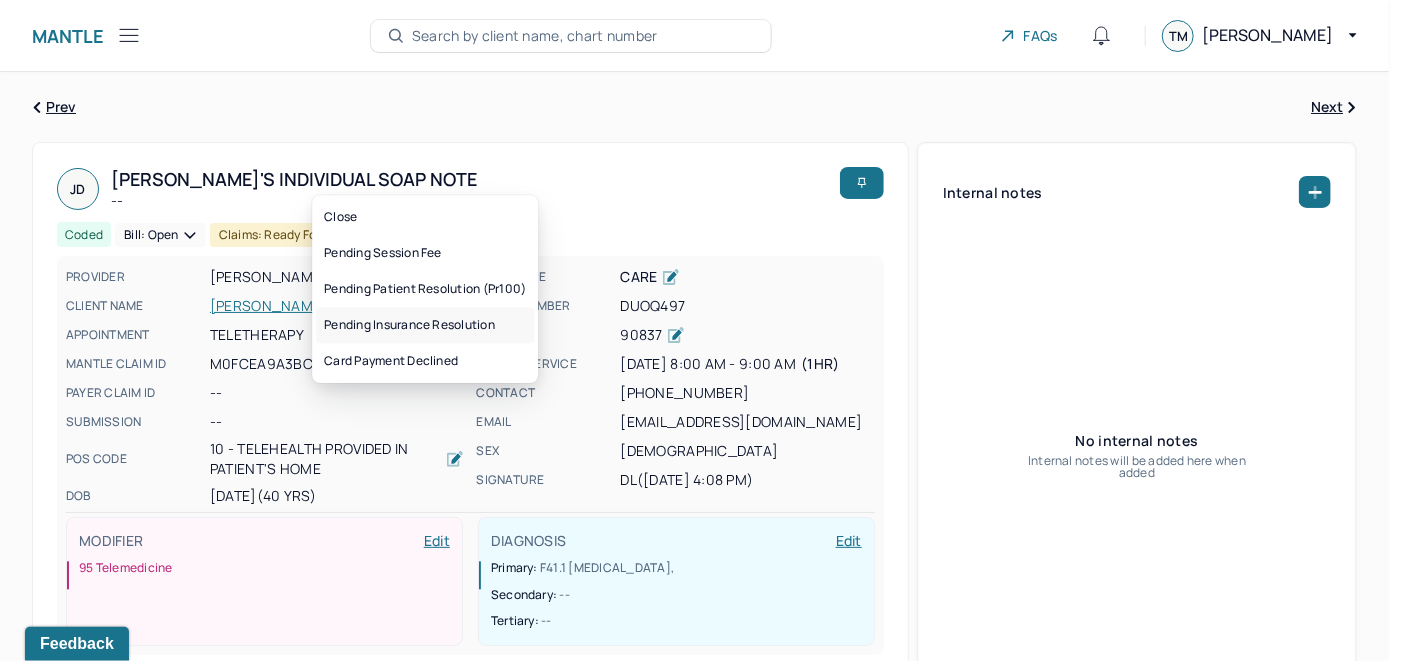 click on "Pending insurance resolution" at bounding box center (425, 325) 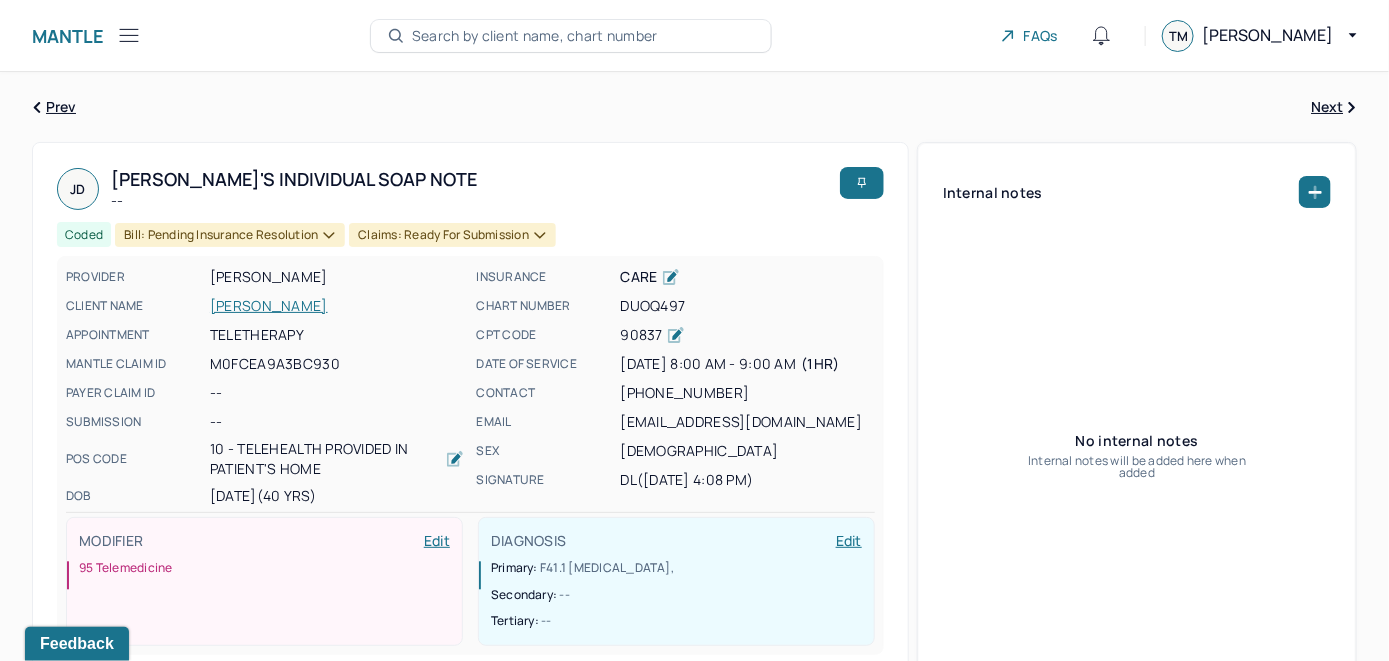 click on "[PERSON_NAME]" at bounding box center [337, 306] 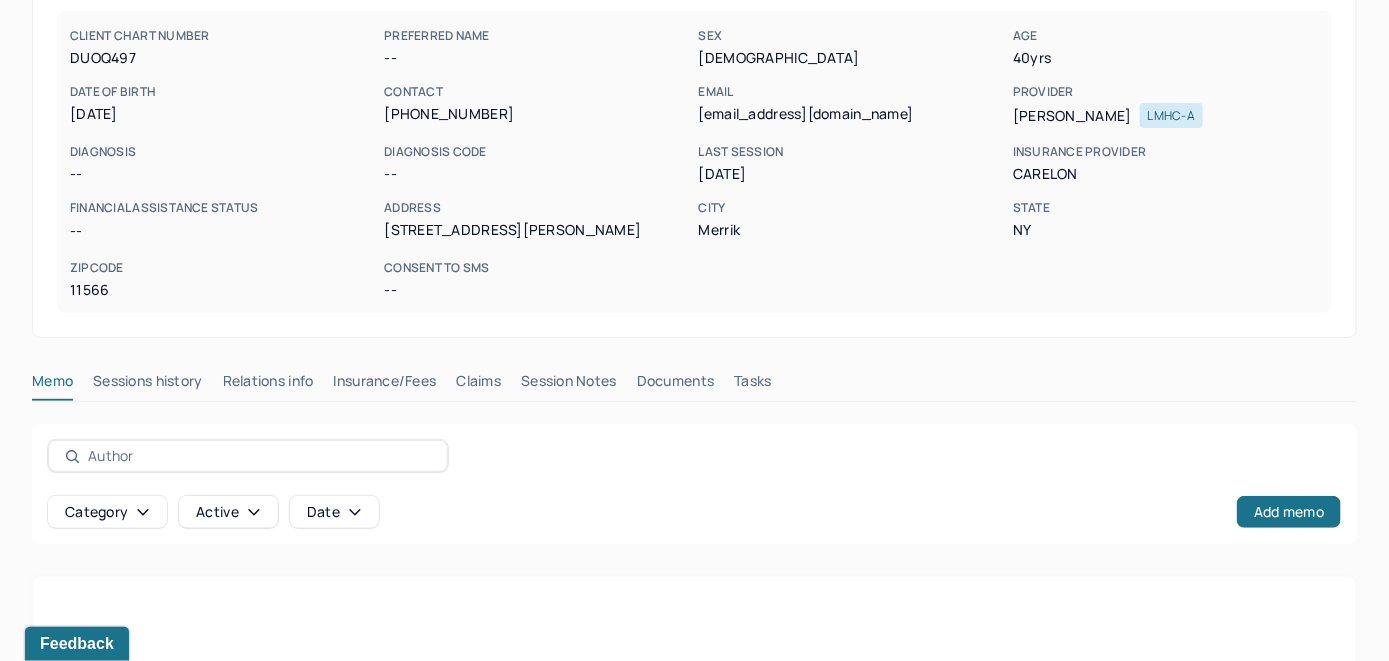 scroll, scrollTop: 300, scrollLeft: 0, axis: vertical 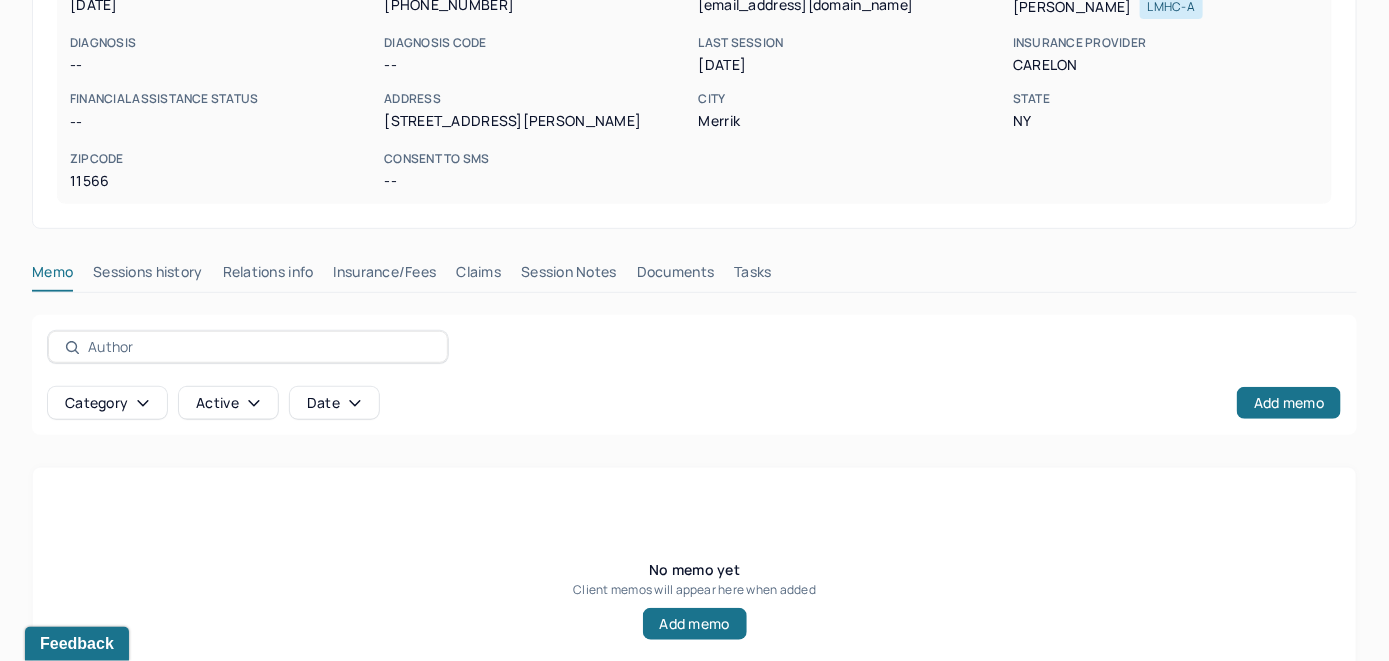click on "Claims" at bounding box center (478, 276) 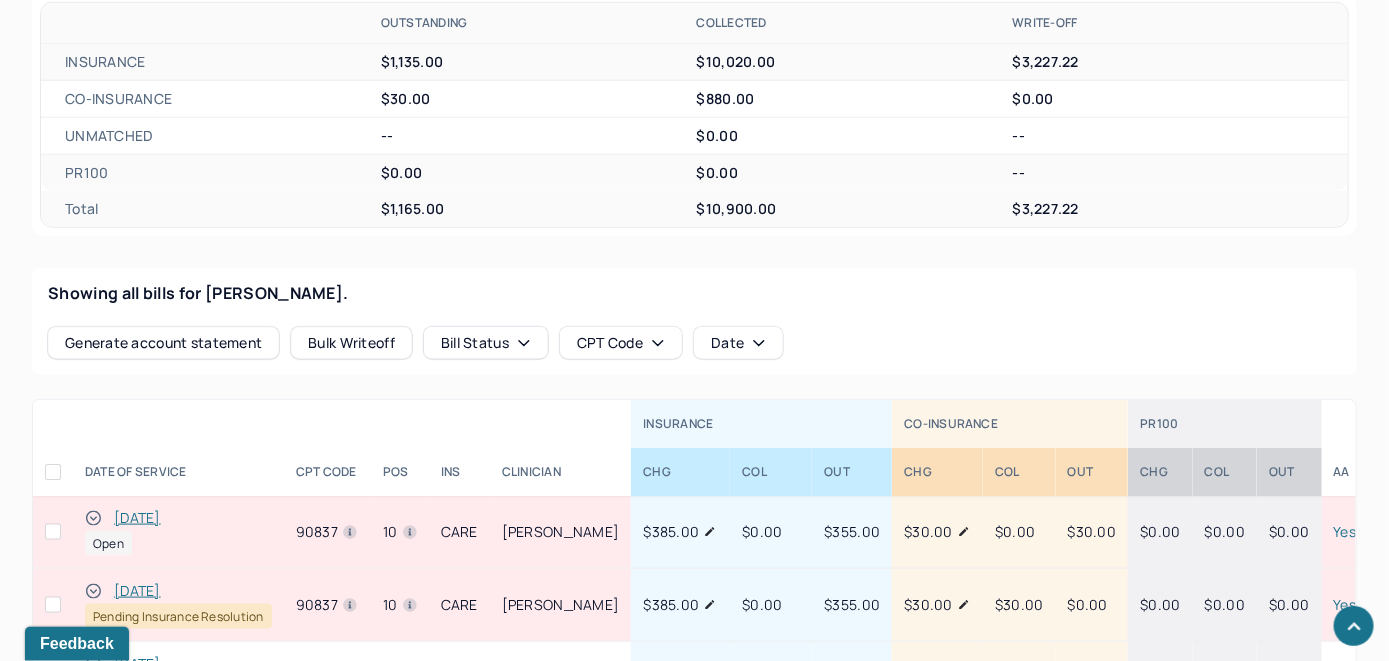 scroll, scrollTop: 700, scrollLeft: 0, axis: vertical 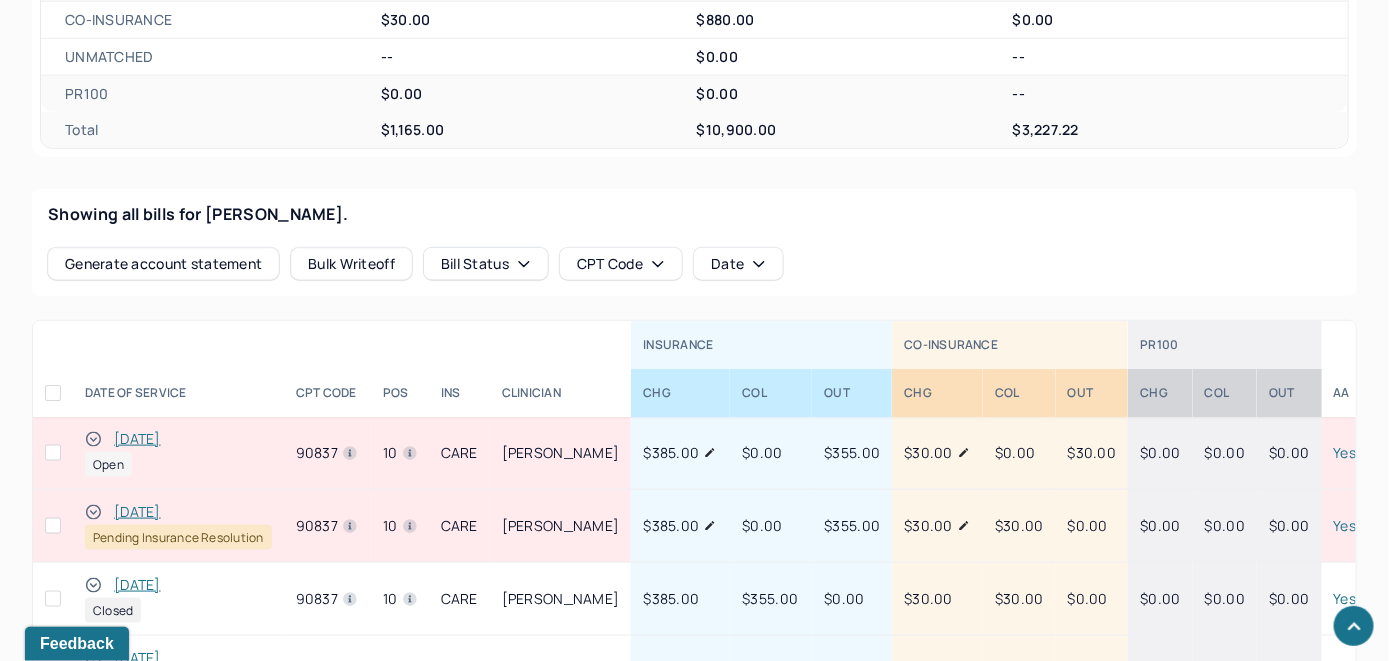 click on "[DATE]" at bounding box center [137, 439] 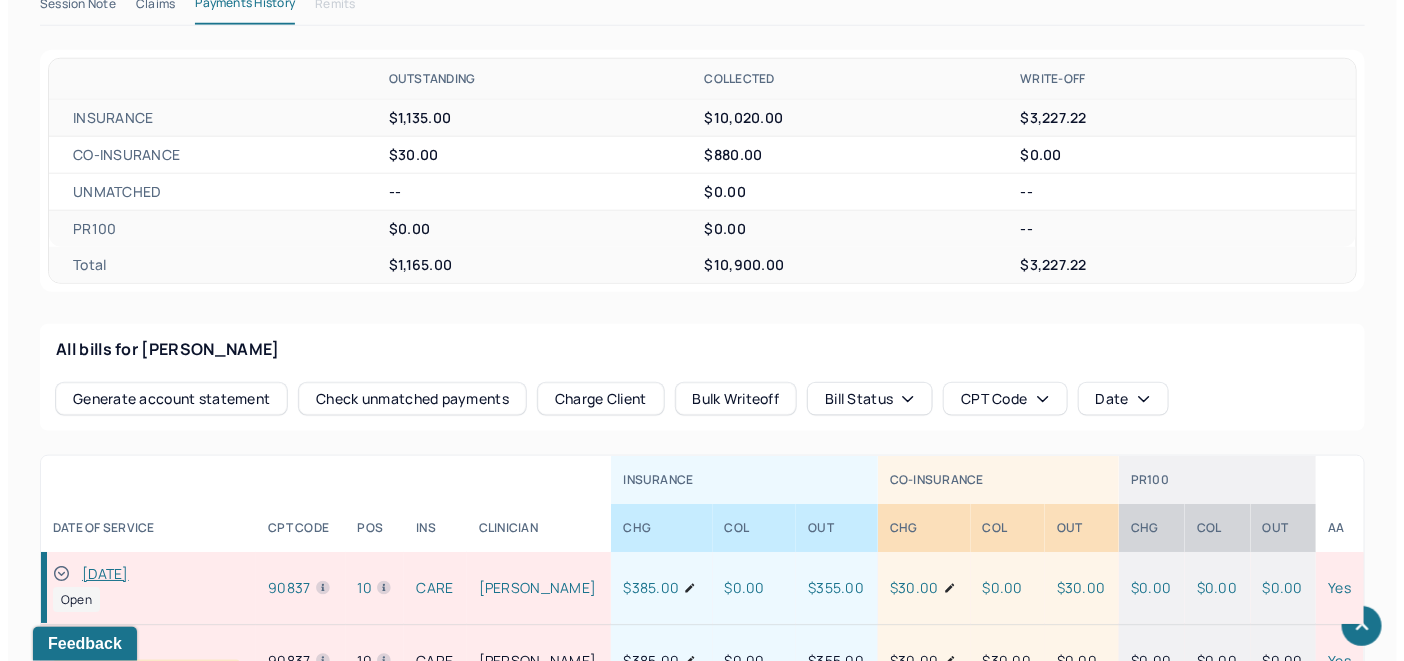 scroll, scrollTop: 827, scrollLeft: 0, axis: vertical 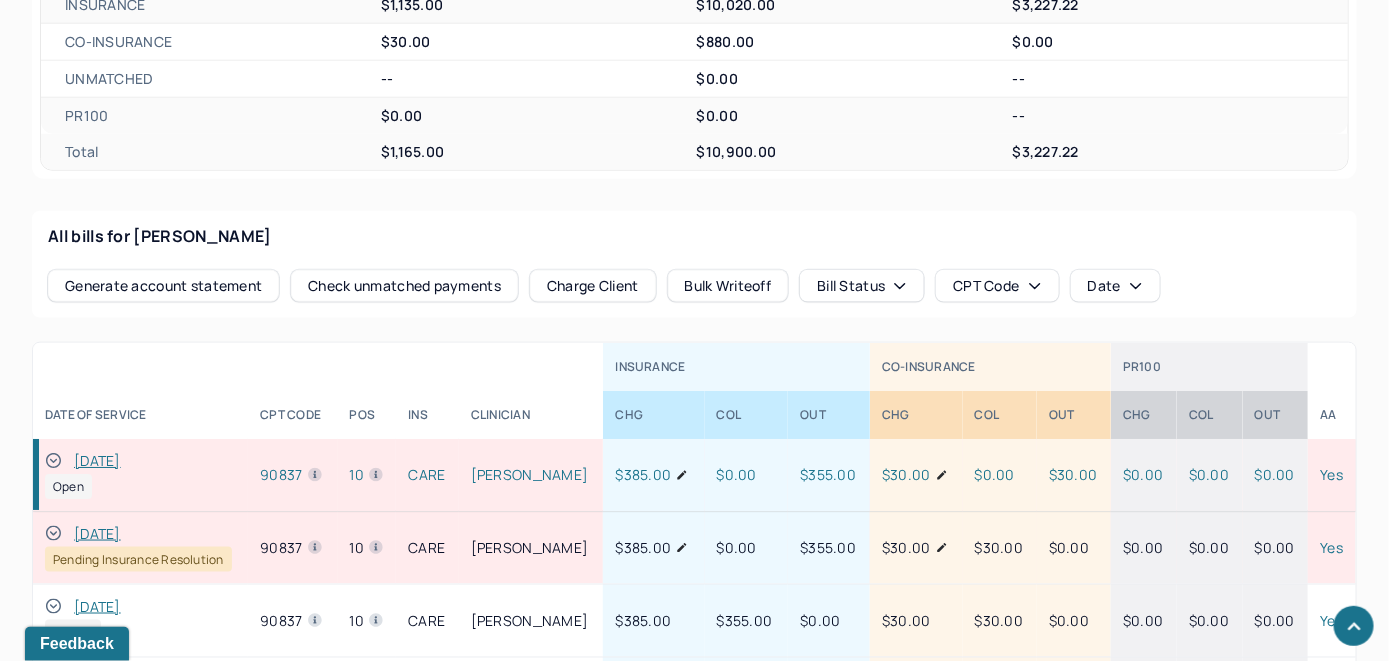 click on "[DATE]" at bounding box center [97, 461] 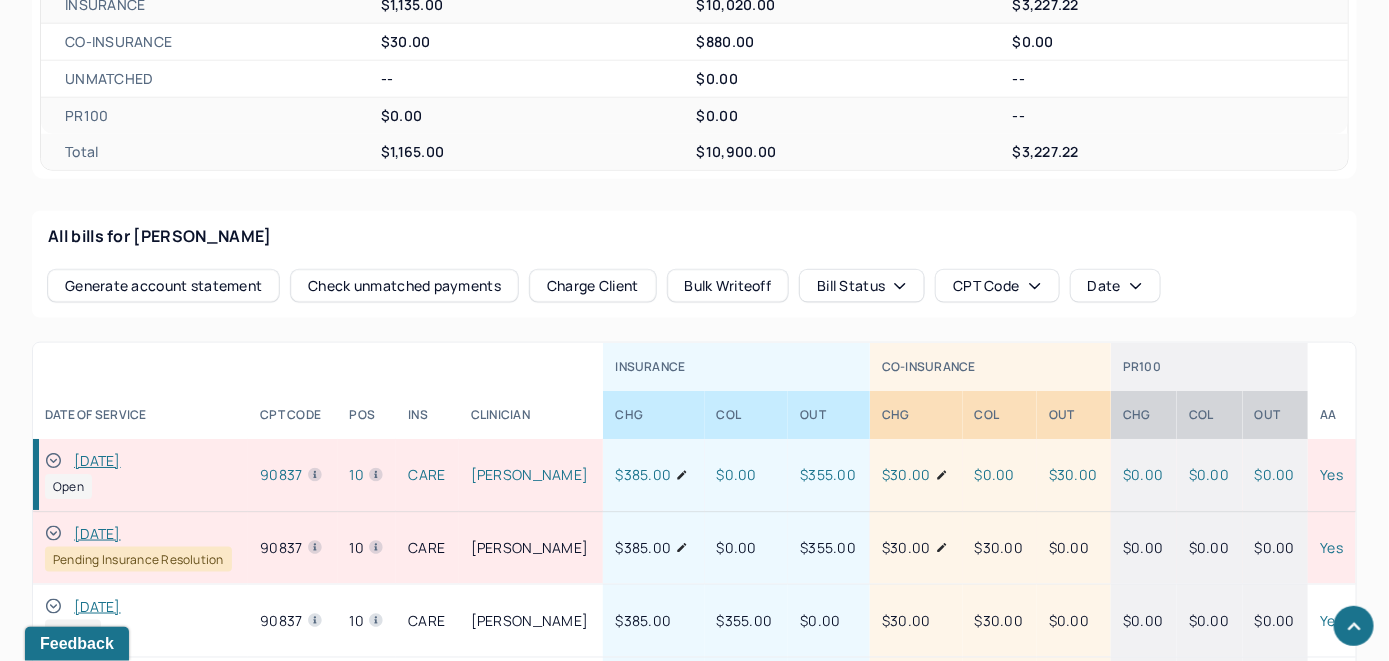 click on "Check unmatched payments" at bounding box center [404, 286] 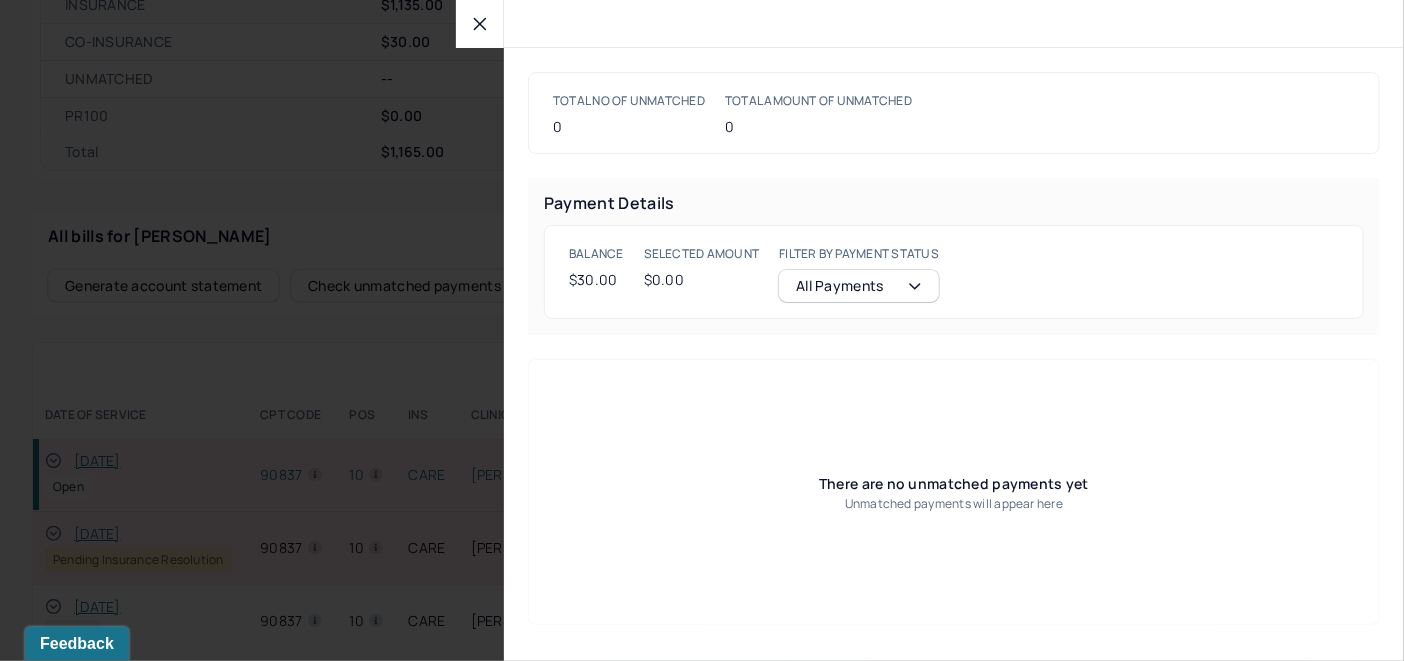 click 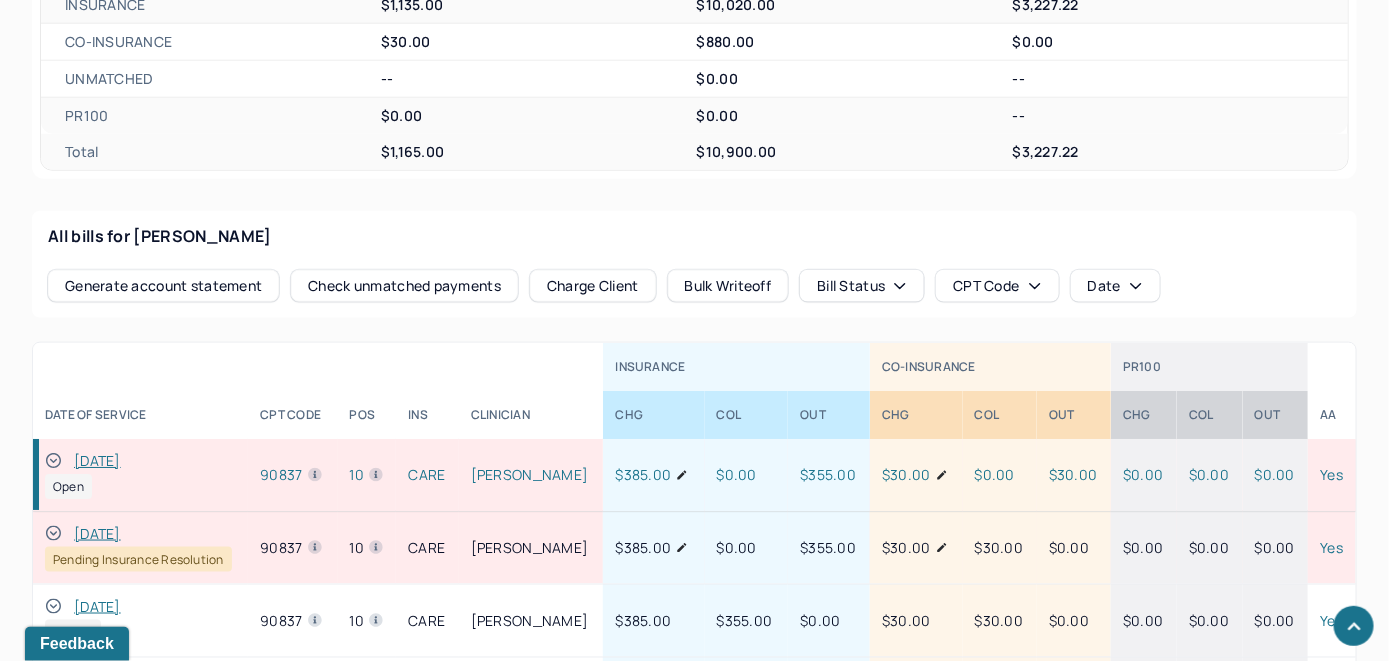 click on "Charge Client" at bounding box center [593, 286] 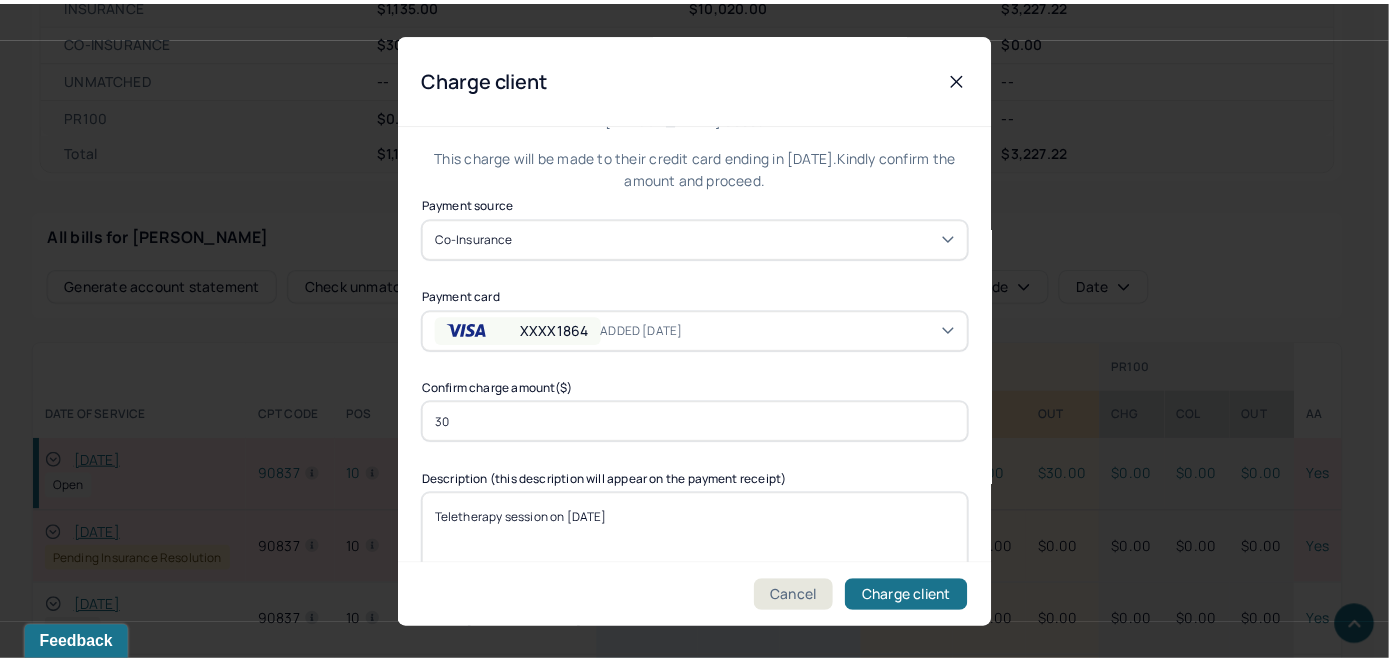 scroll, scrollTop: 121, scrollLeft: 0, axis: vertical 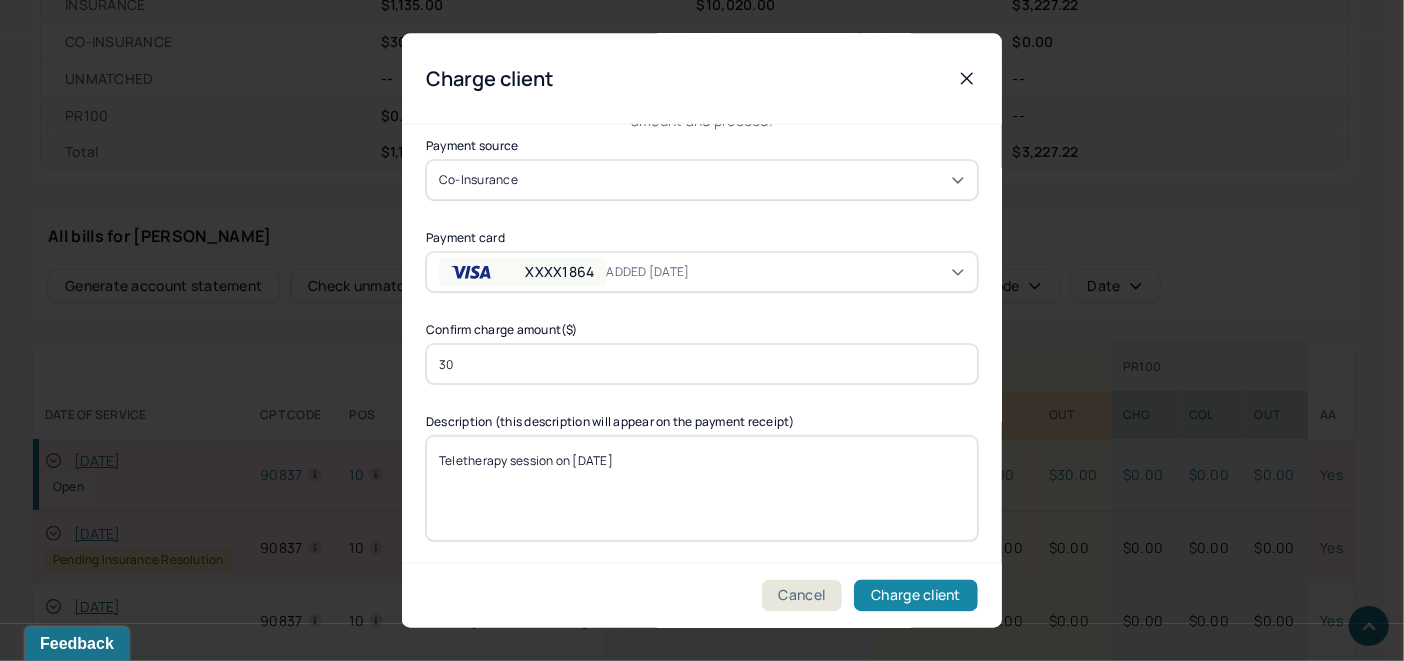 click on "Charge client" at bounding box center (916, 596) 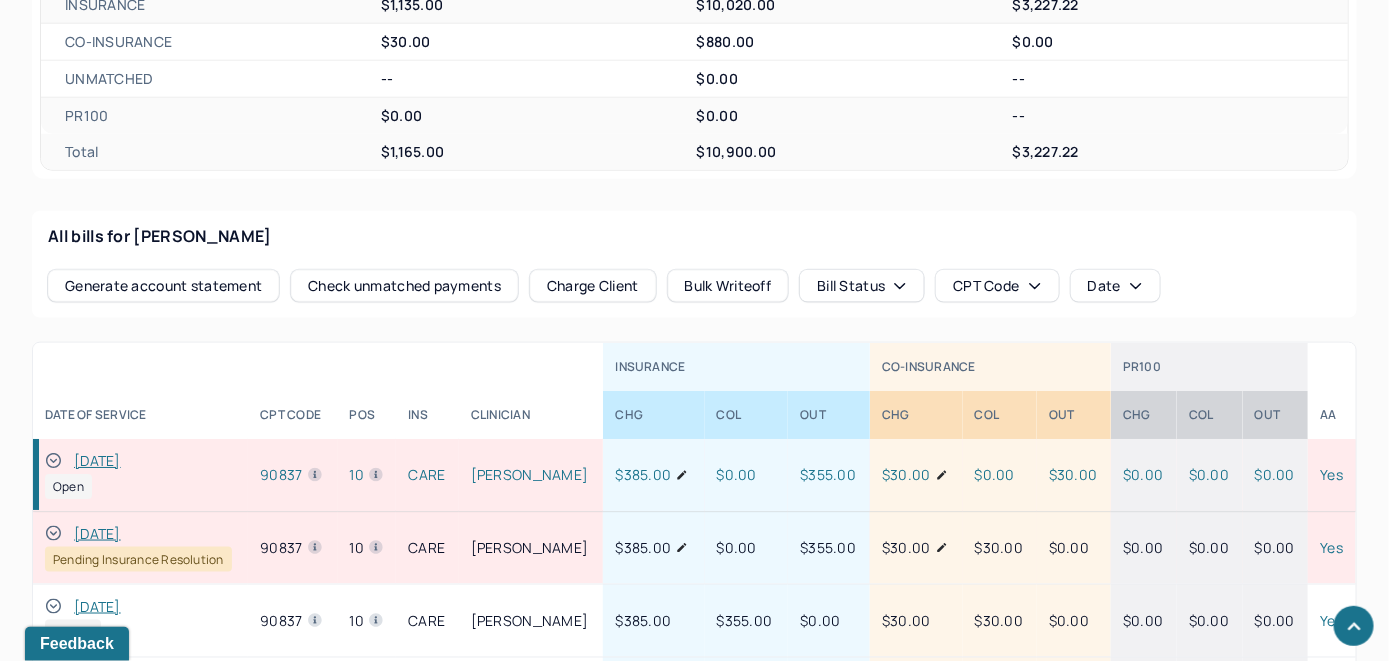 click 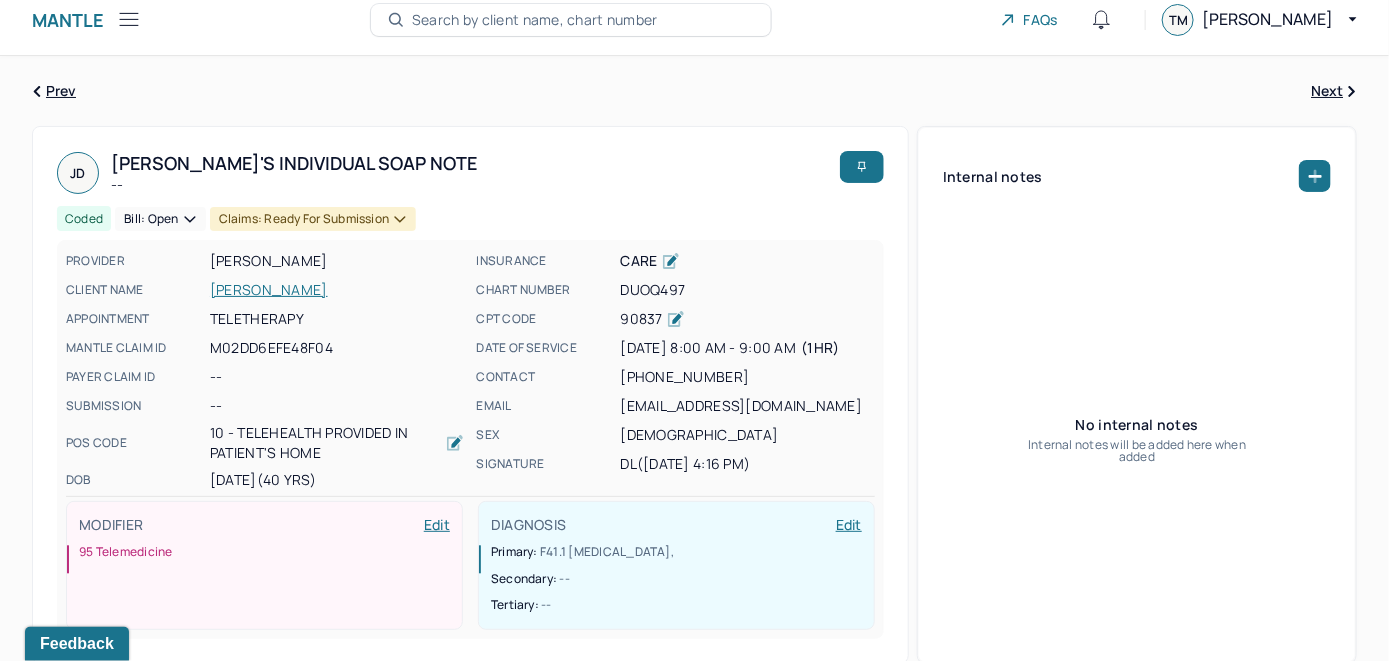 scroll, scrollTop: 0, scrollLeft: 0, axis: both 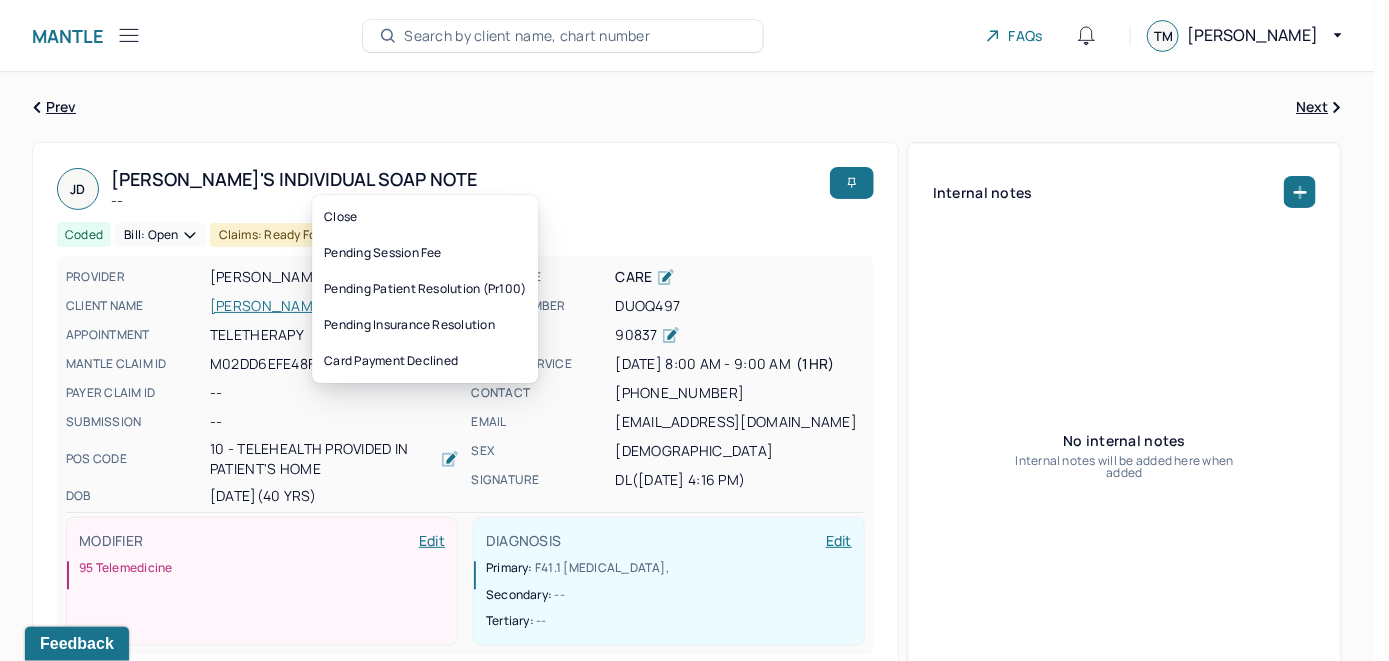 click on "Bill: Open" at bounding box center (160, 235) 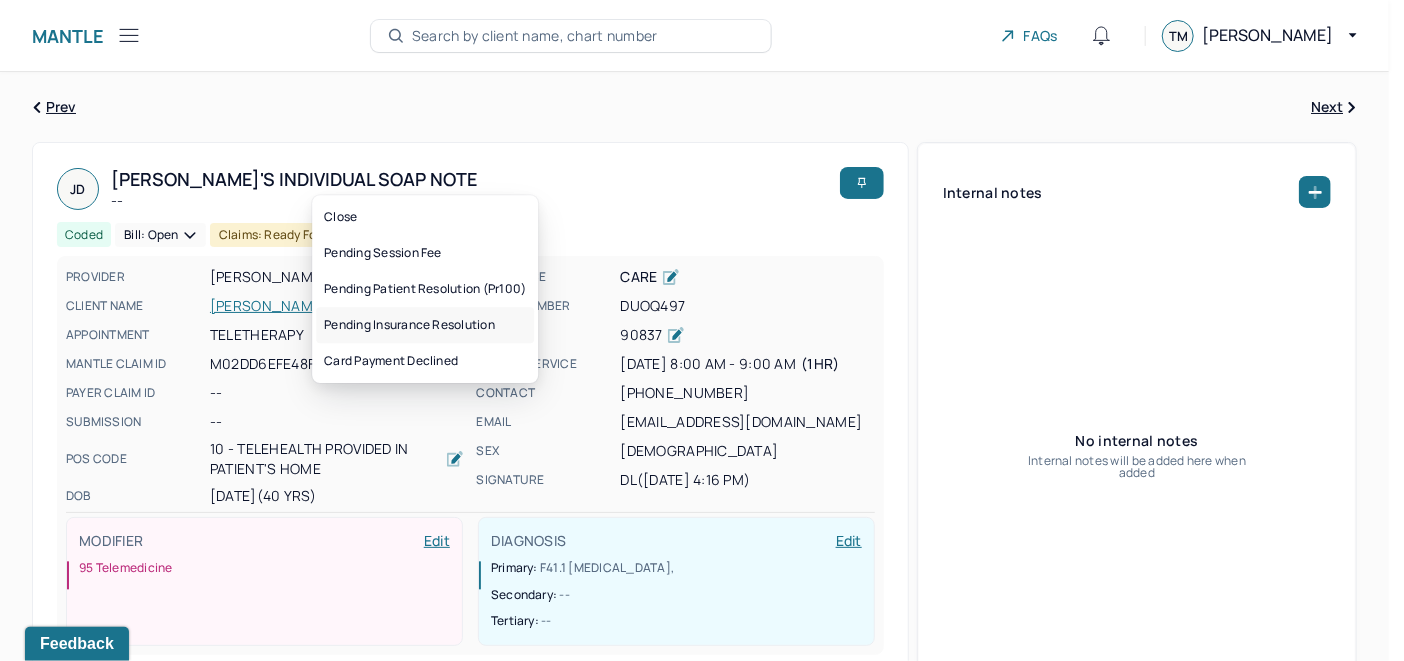 click on "Pending insurance resolution" at bounding box center [425, 325] 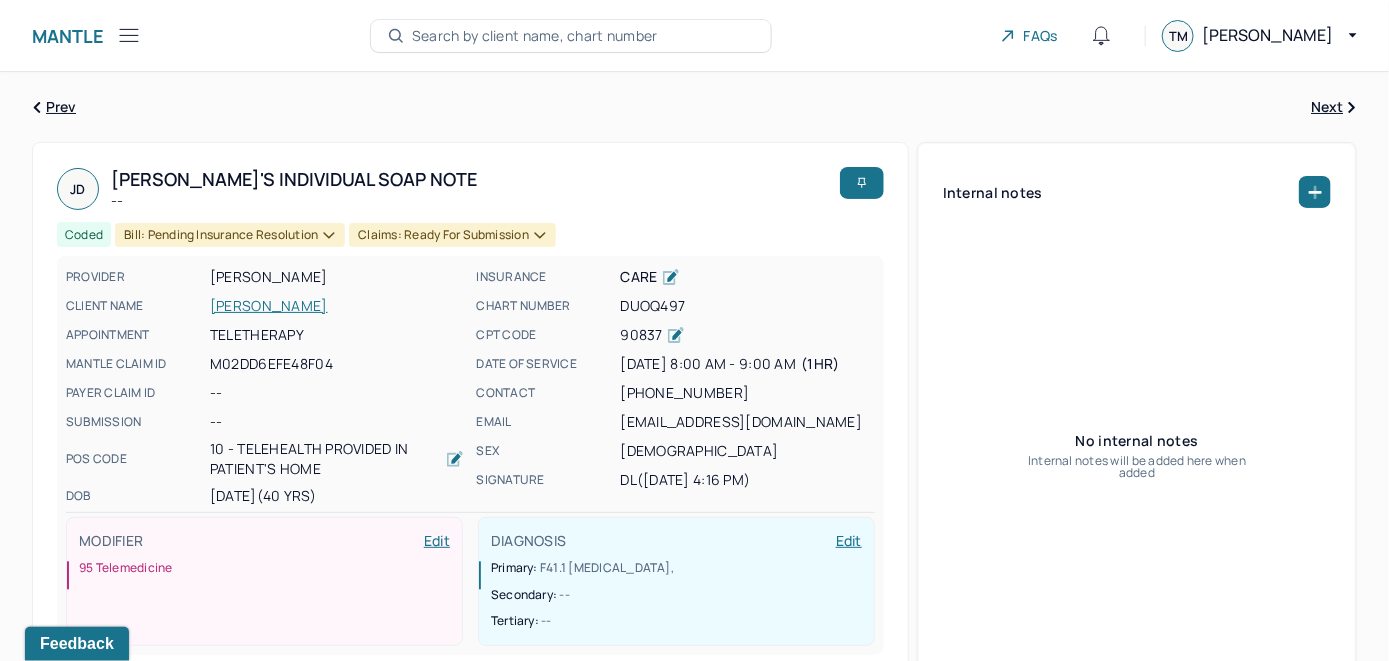 click on "Search by client name, chart number" at bounding box center (535, 36) 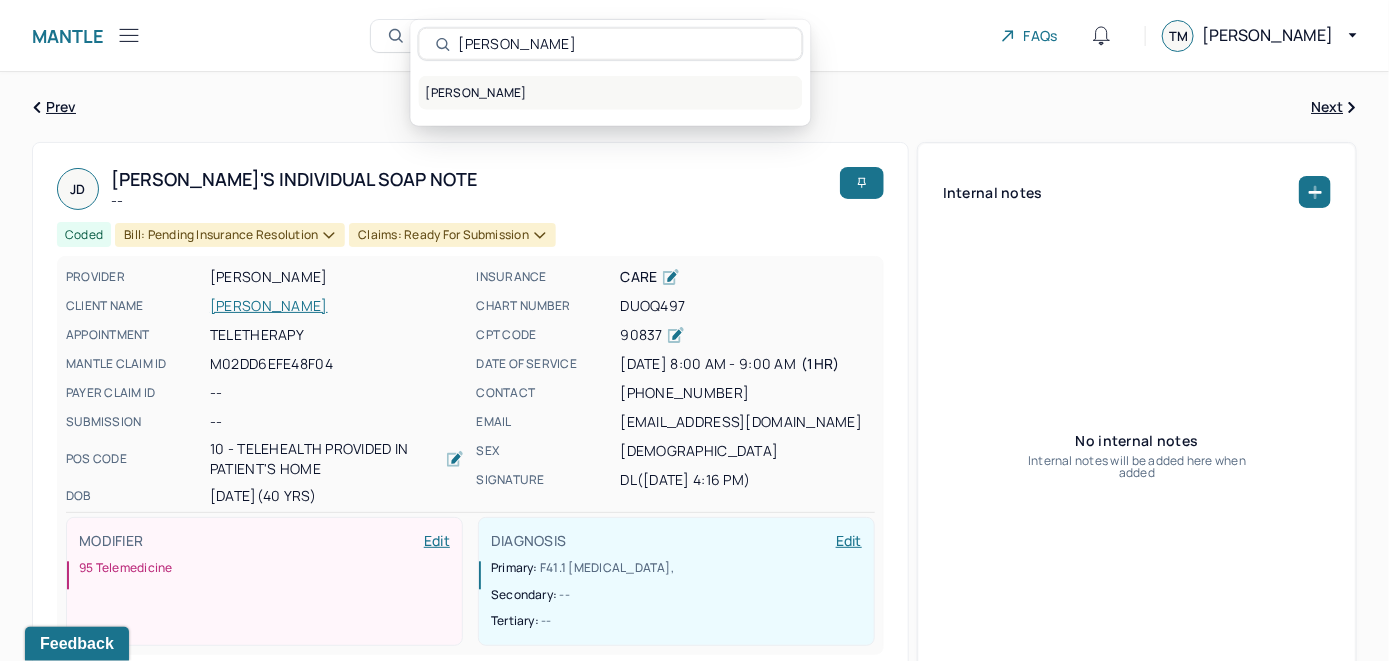 type on "[PERSON_NAME]" 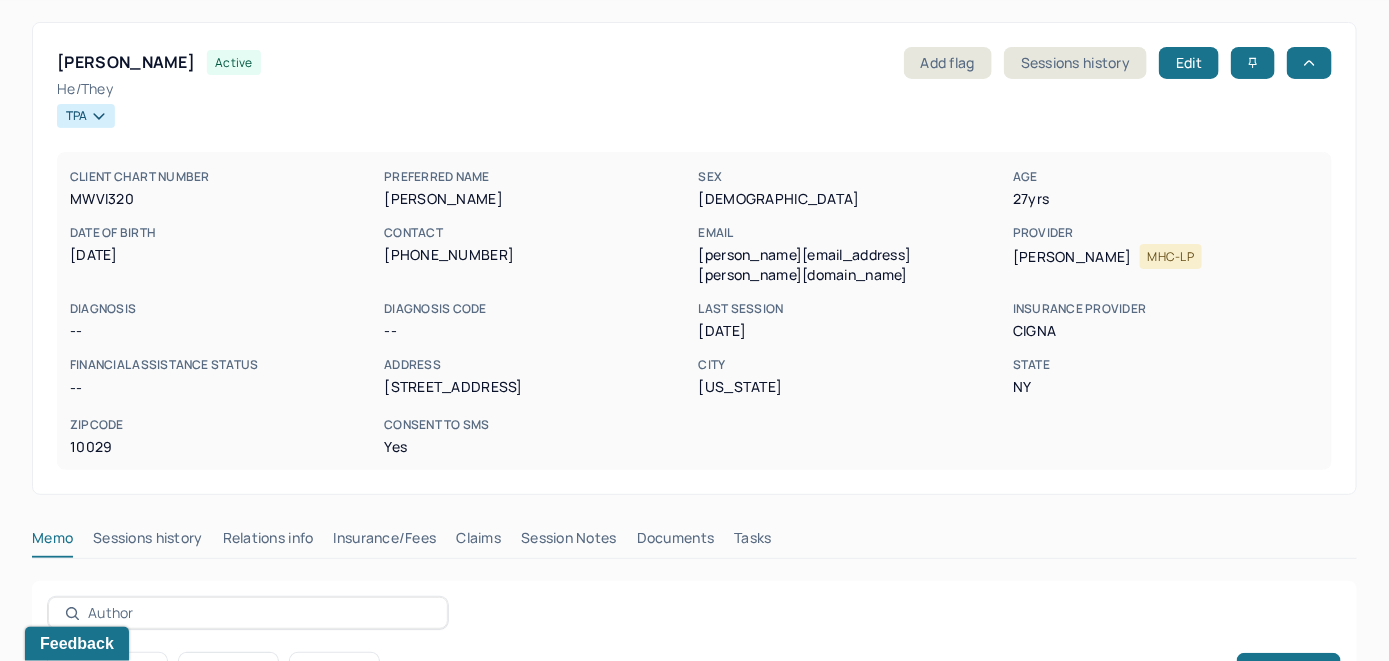scroll, scrollTop: 300, scrollLeft: 0, axis: vertical 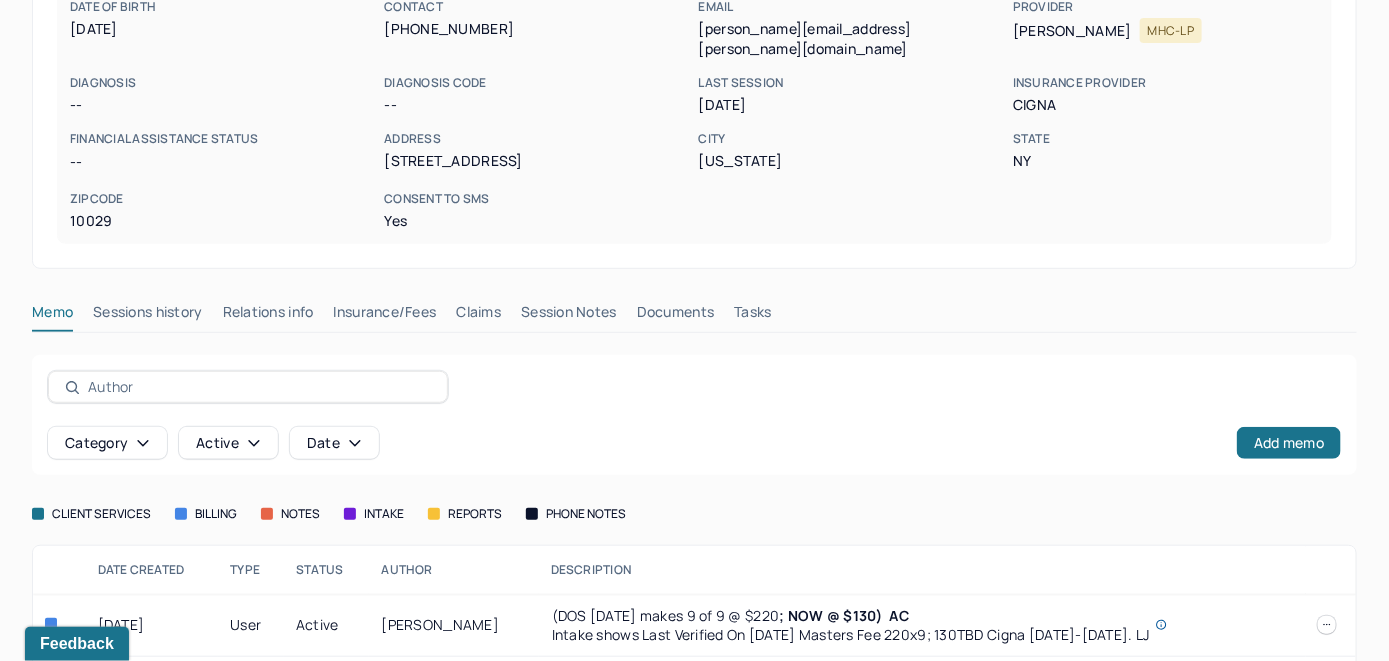 click on "Insurance/Fees" at bounding box center (385, 316) 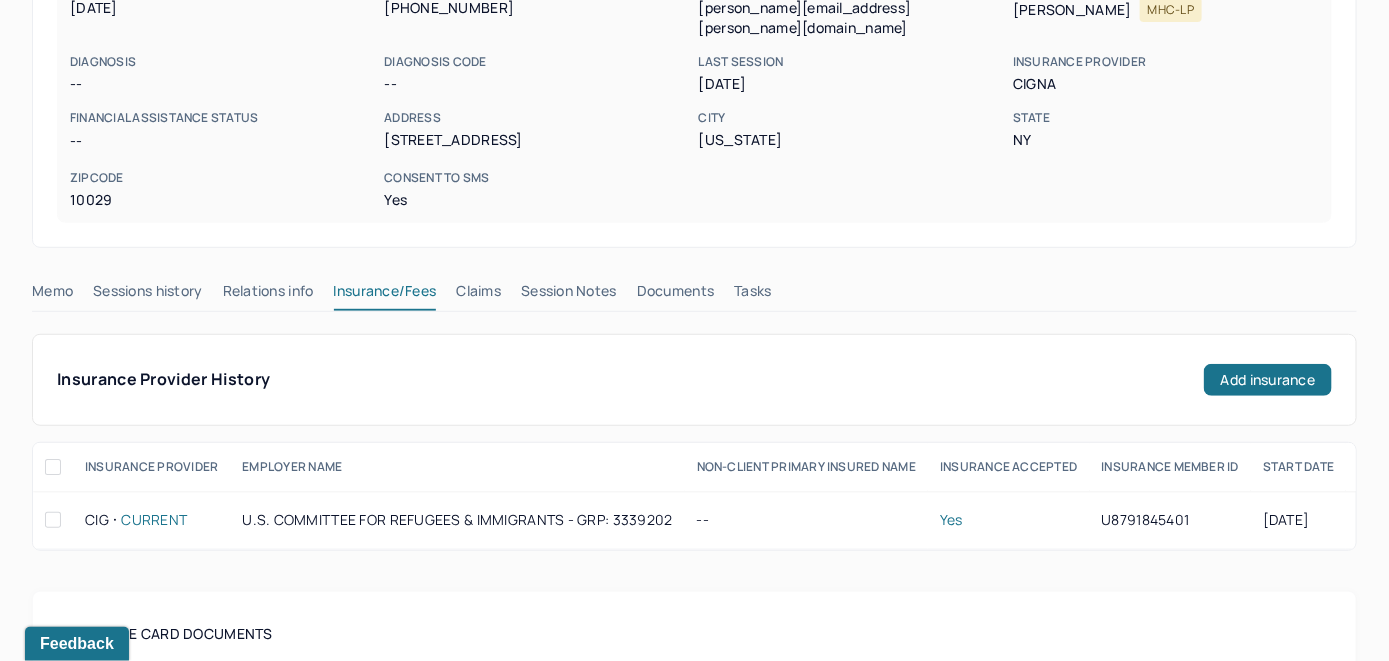 scroll, scrollTop: 300, scrollLeft: 0, axis: vertical 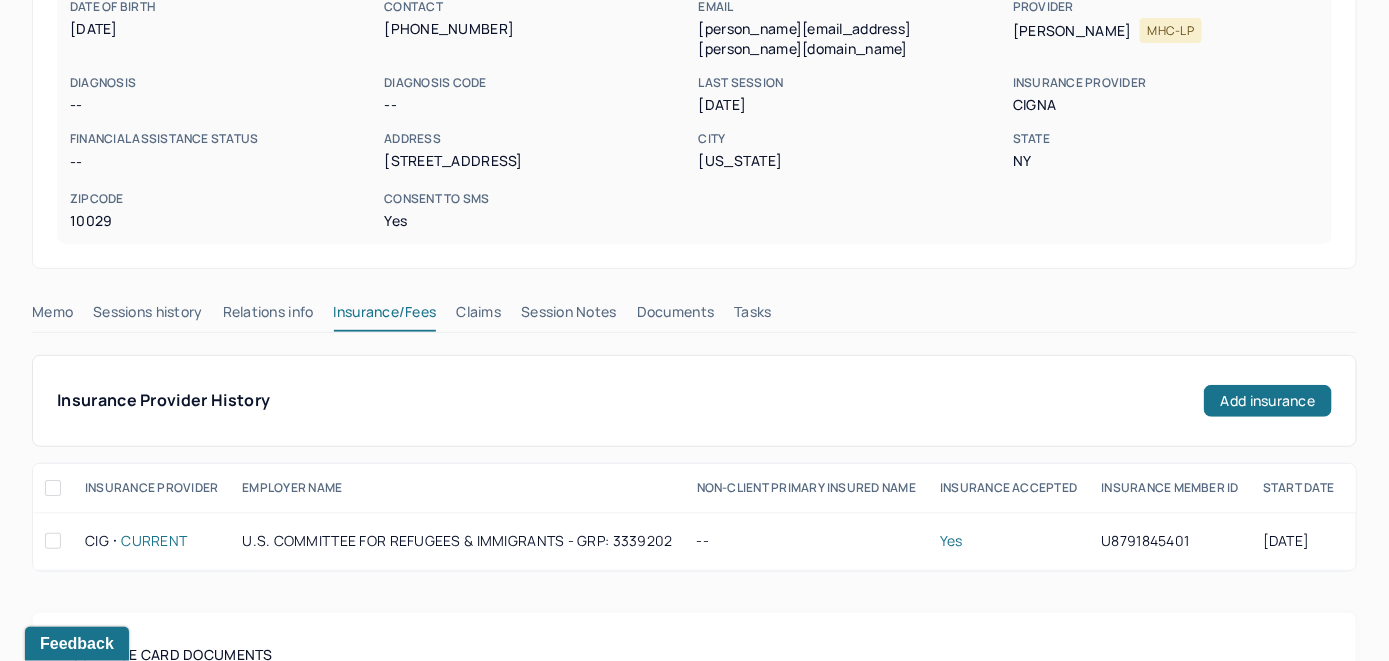 click on "Memo" at bounding box center (52, 316) 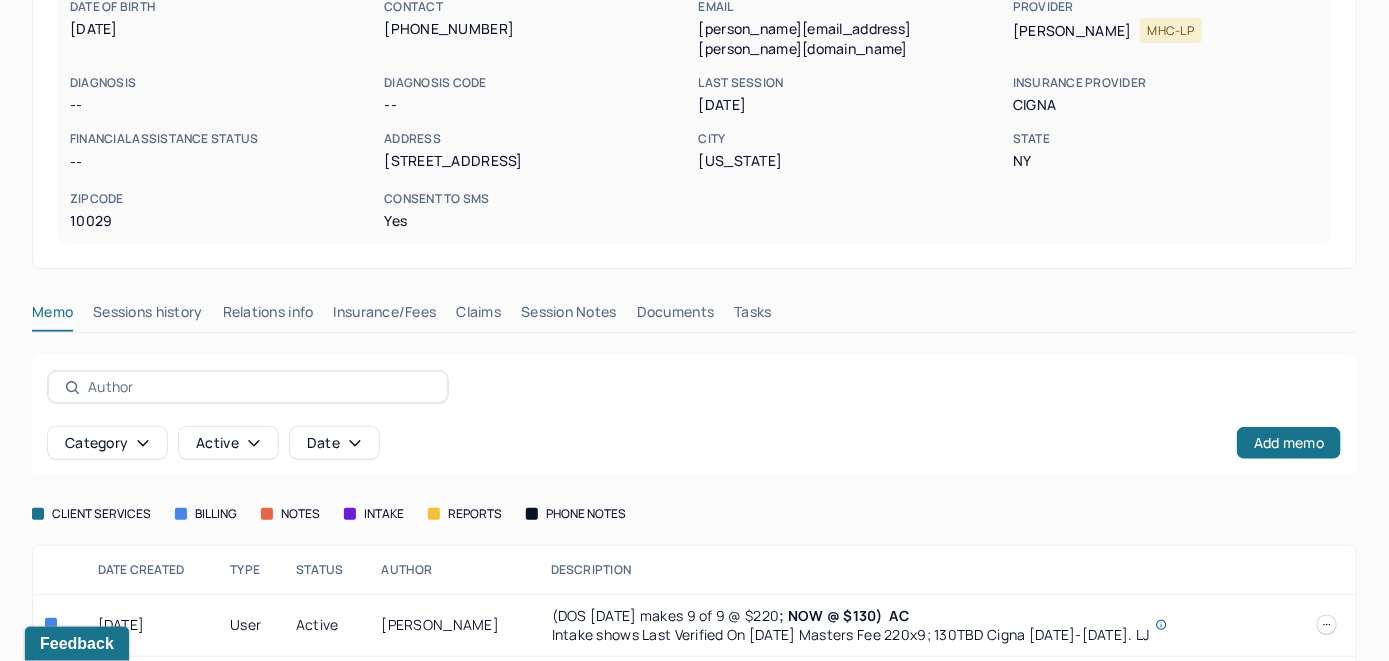click on "Claims" at bounding box center (478, 316) 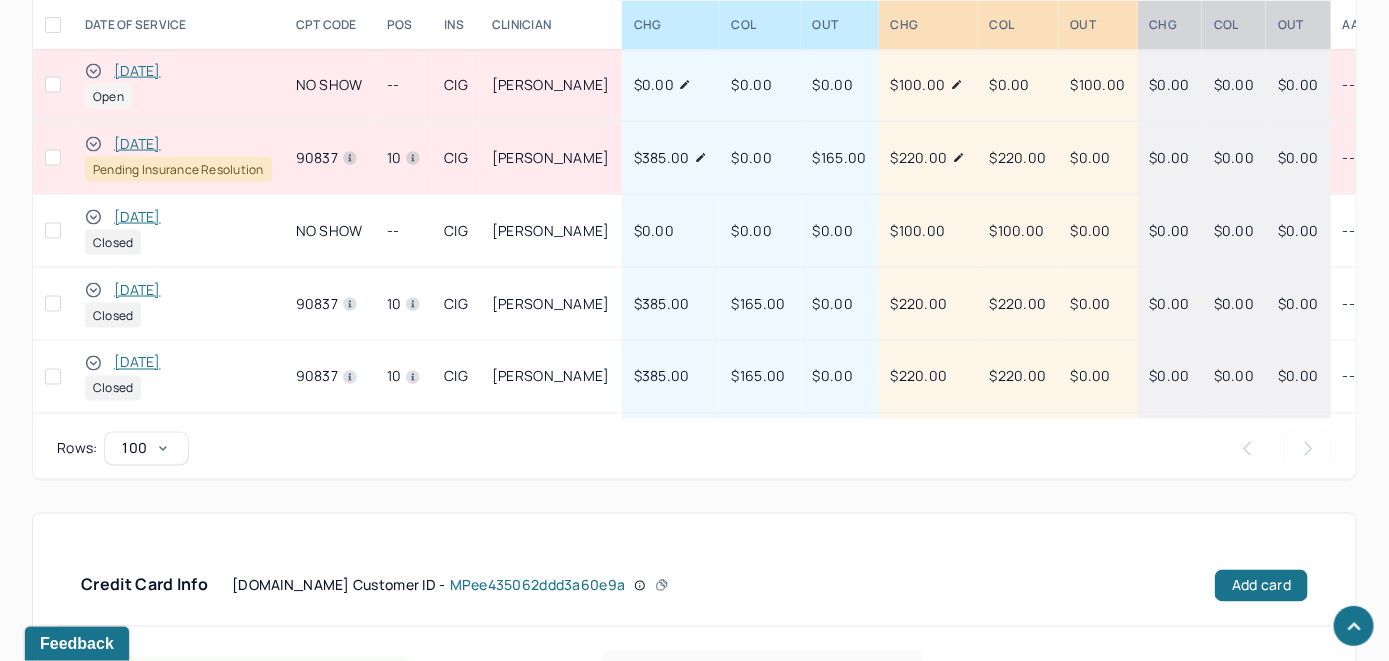 scroll, scrollTop: 908, scrollLeft: 0, axis: vertical 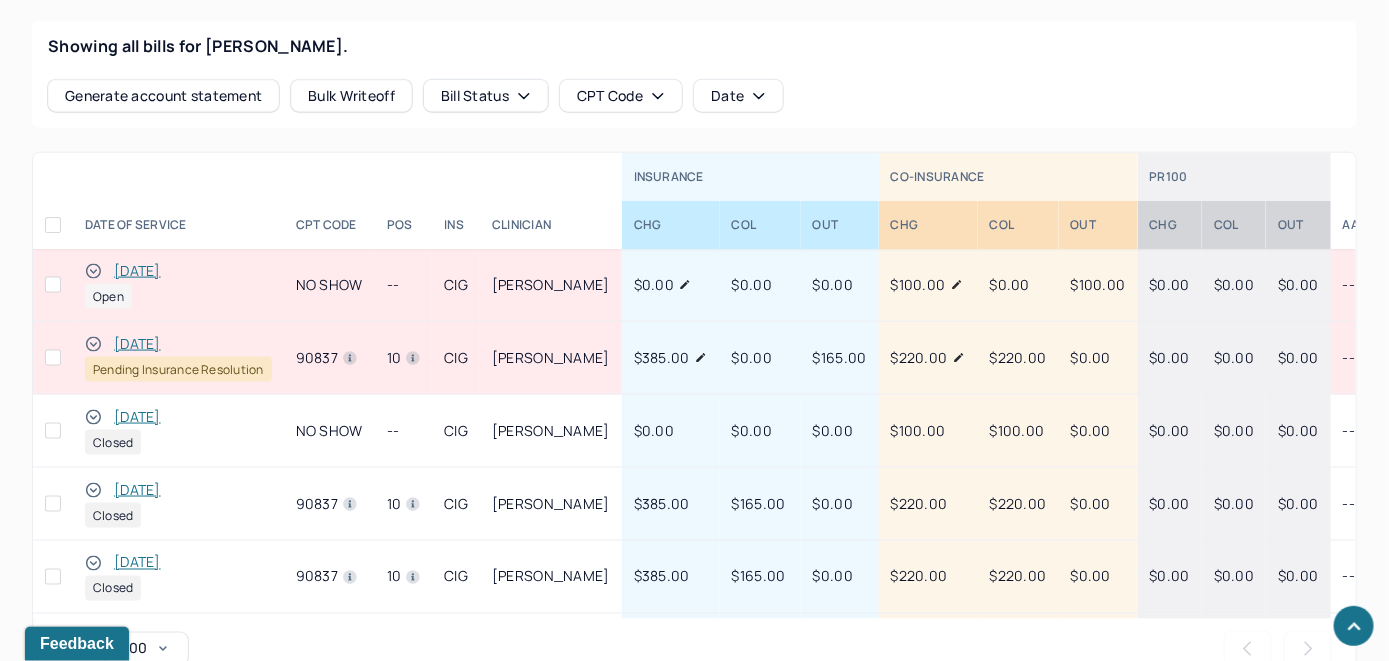 click on "[DATE]" at bounding box center [137, 271] 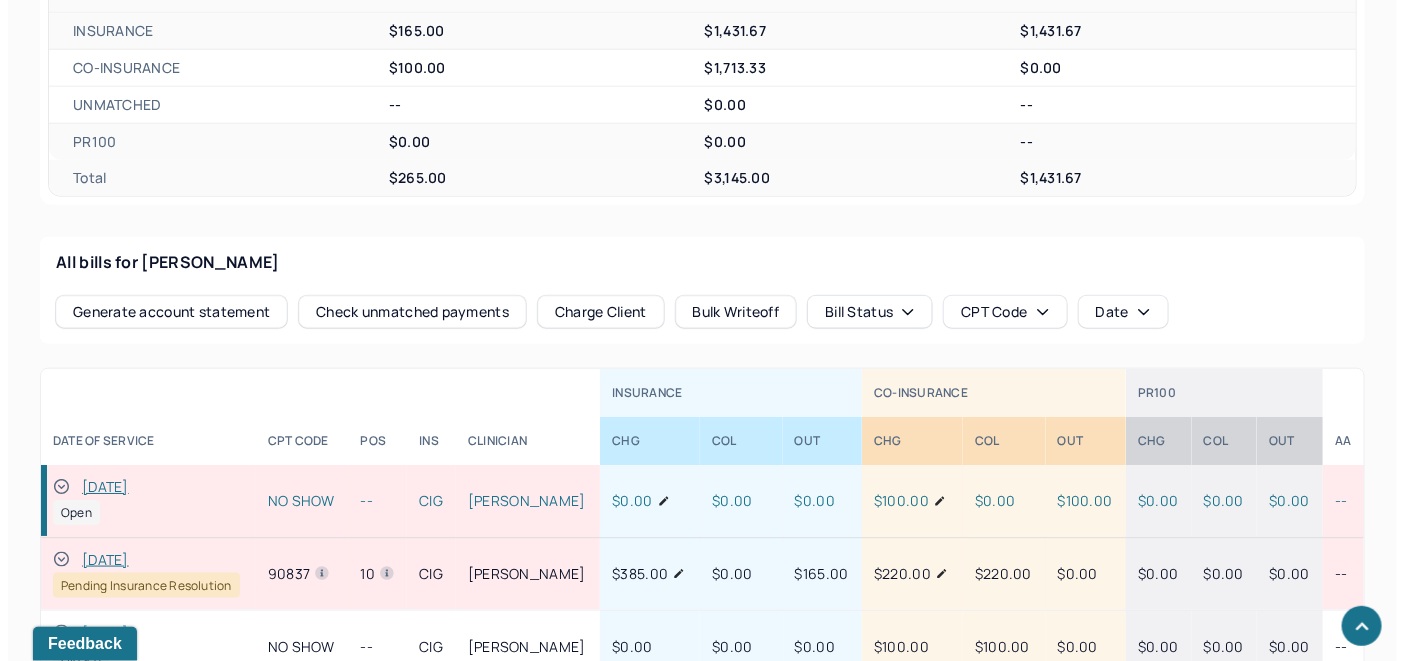scroll, scrollTop: 835, scrollLeft: 0, axis: vertical 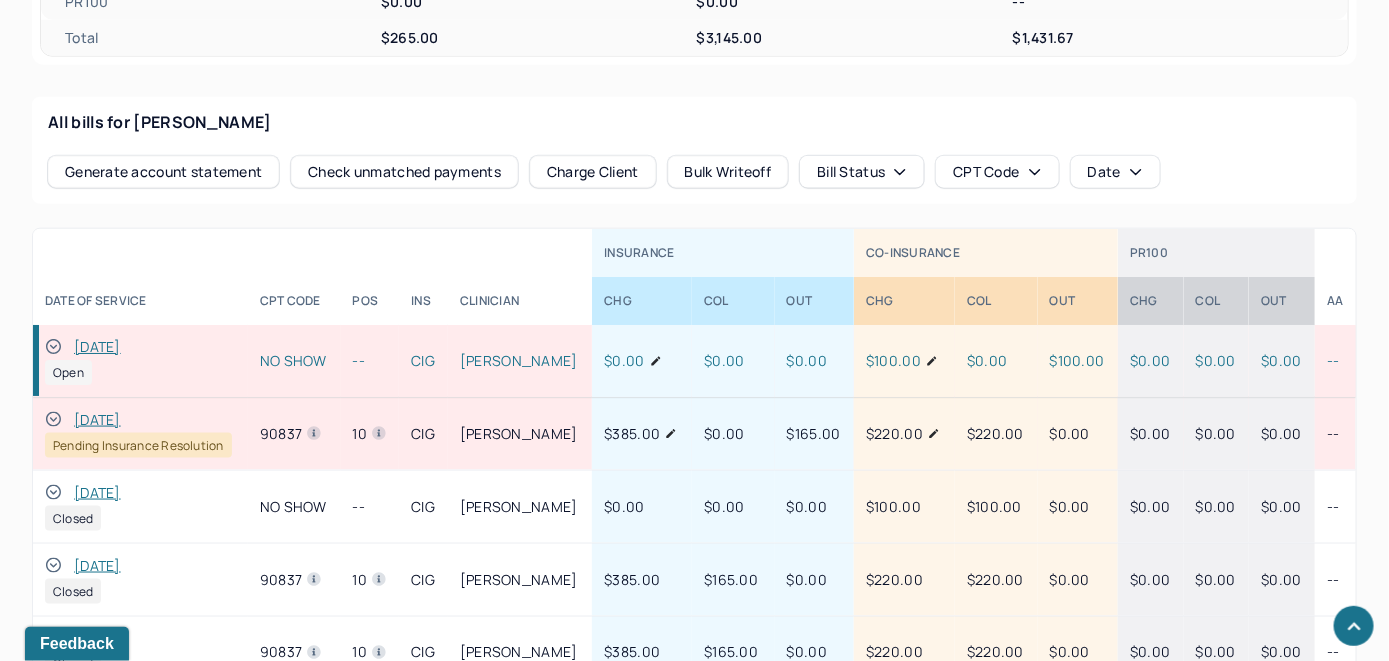 click on "[DATE]" at bounding box center (97, 347) 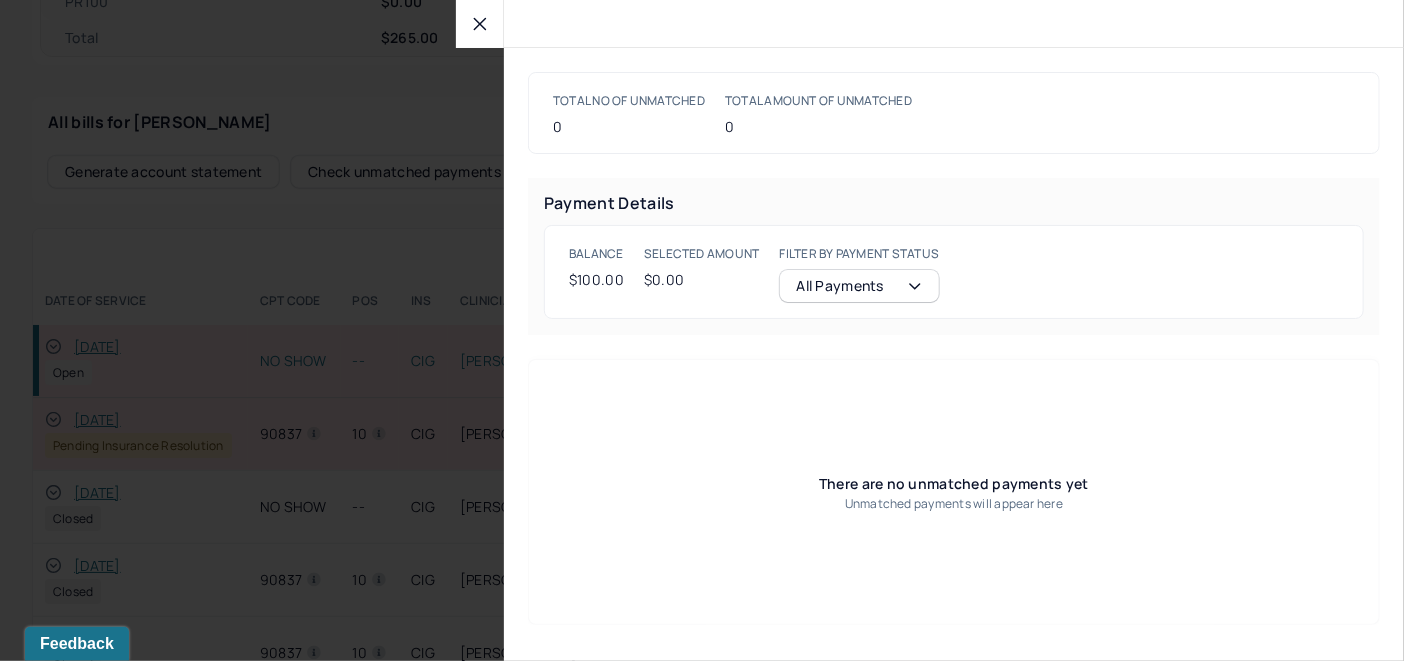 click 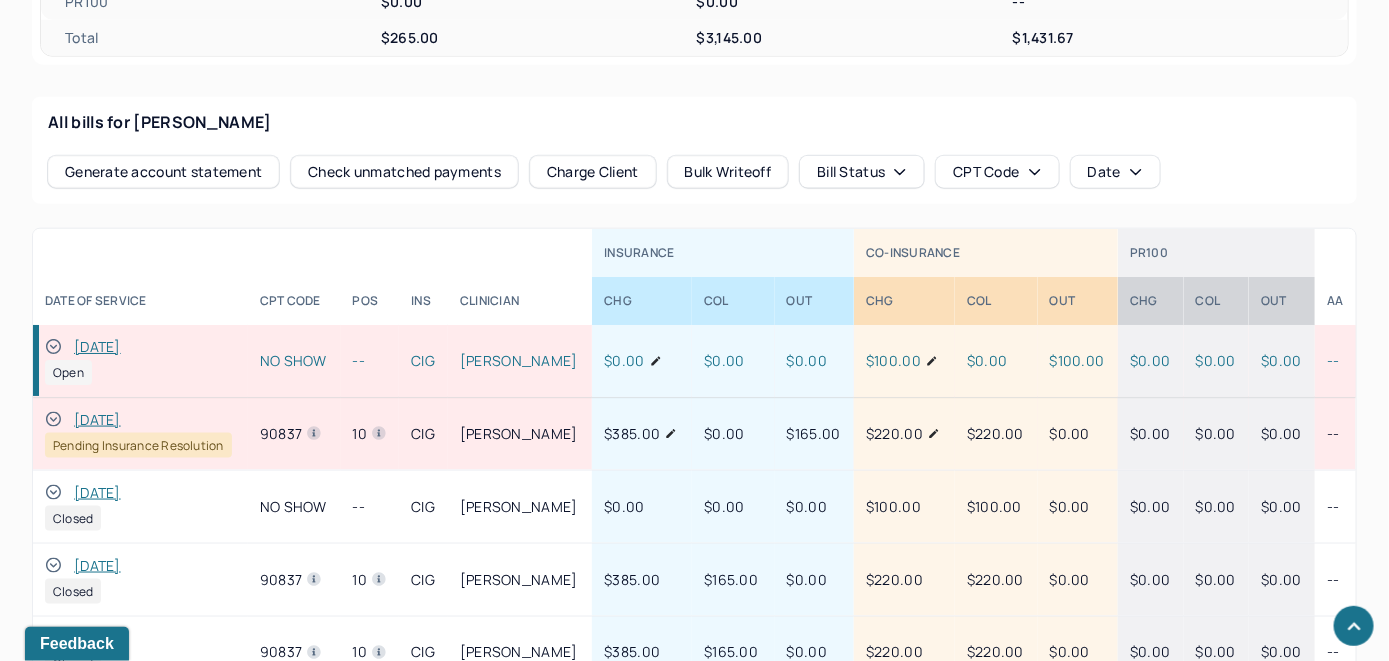 click on "Charge Client" at bounding box center (593, 172) 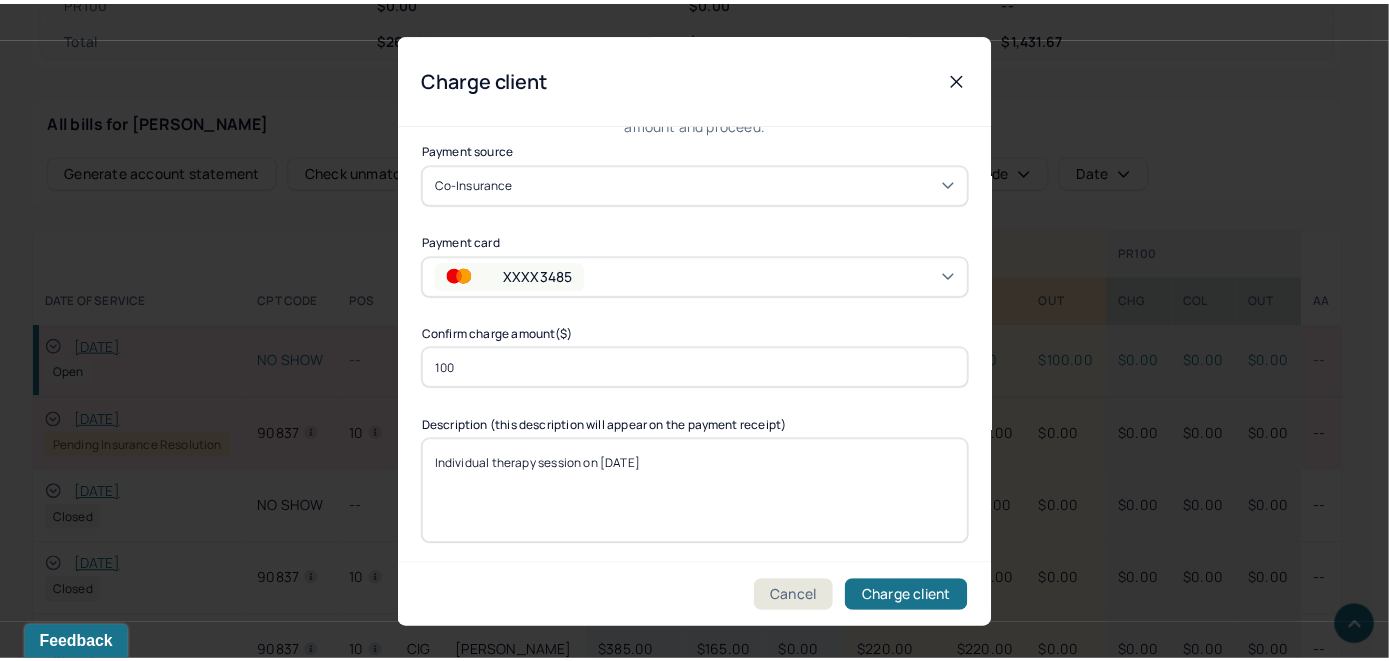 scroll, scrollTop: 121, scrollLeft: 0, axis: vertical 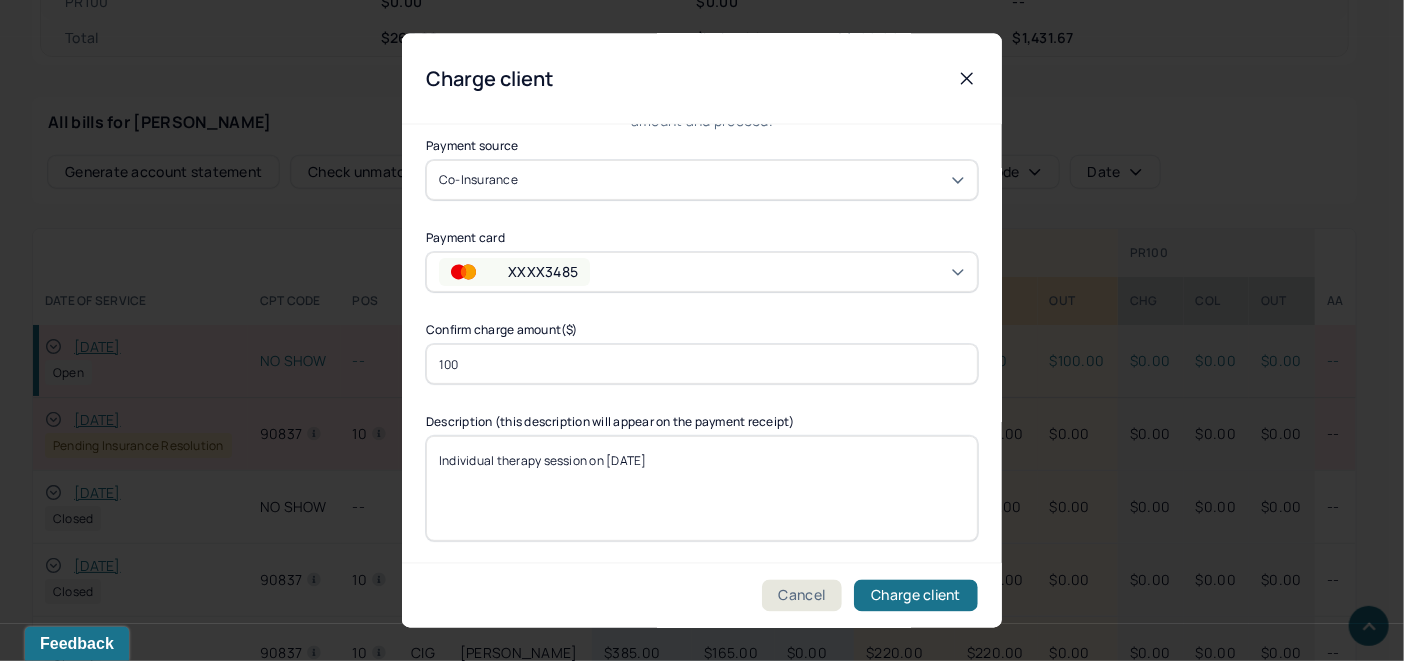 click on "Individual therapy session on [DATE]" at bounding box center [702, 488] 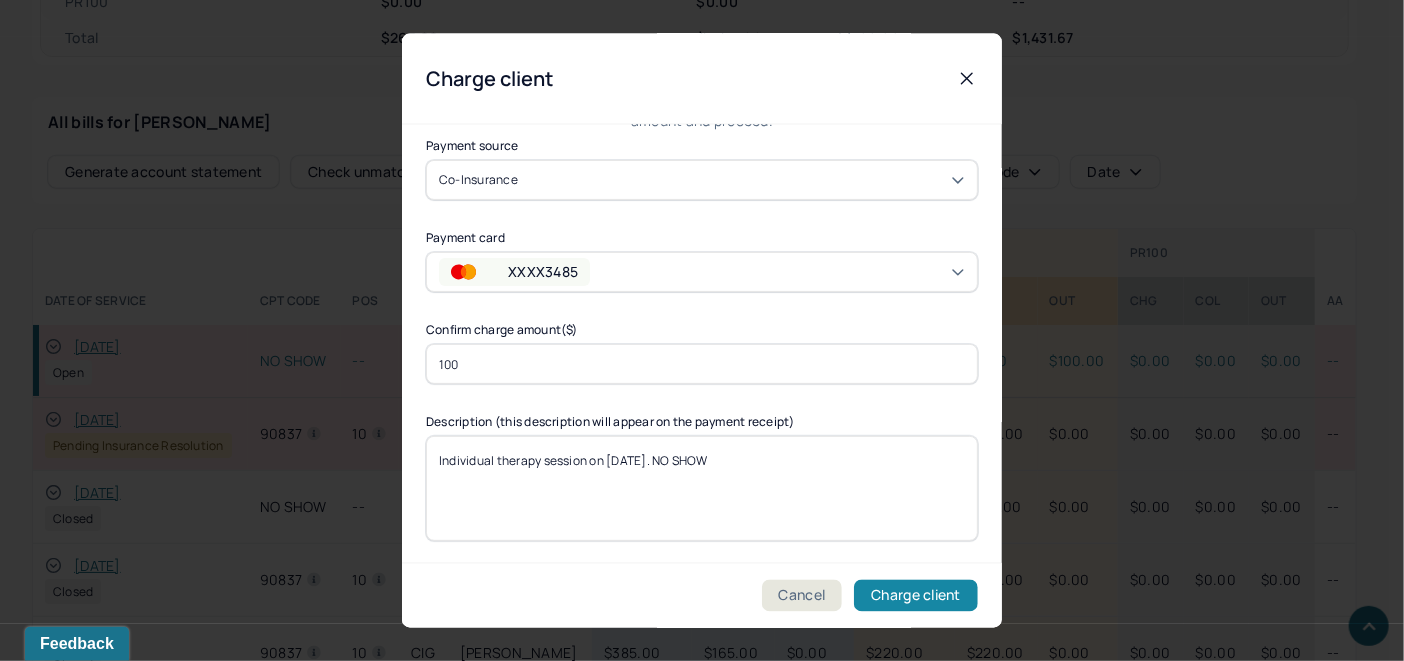 type on "Individual therapy session on [DATE]. NO SHOW" 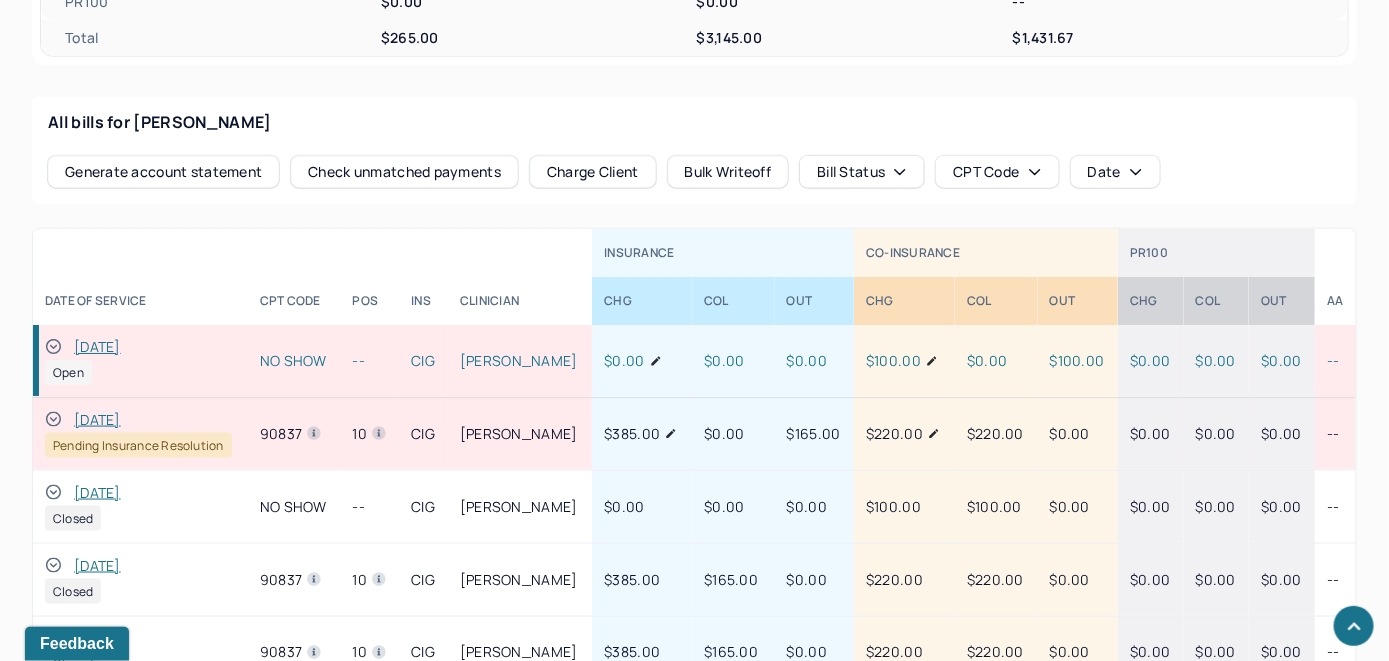 click 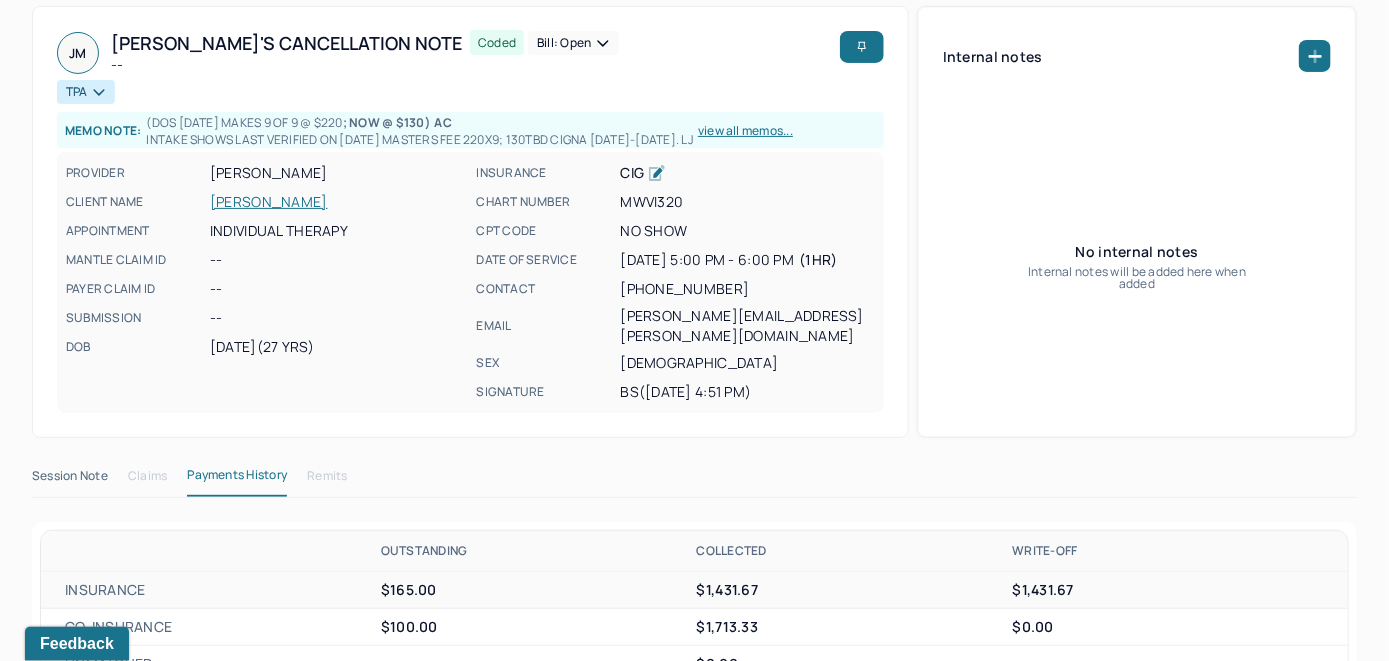 scroll, scrollTop: 0, scrollLeft: 0, axis: both 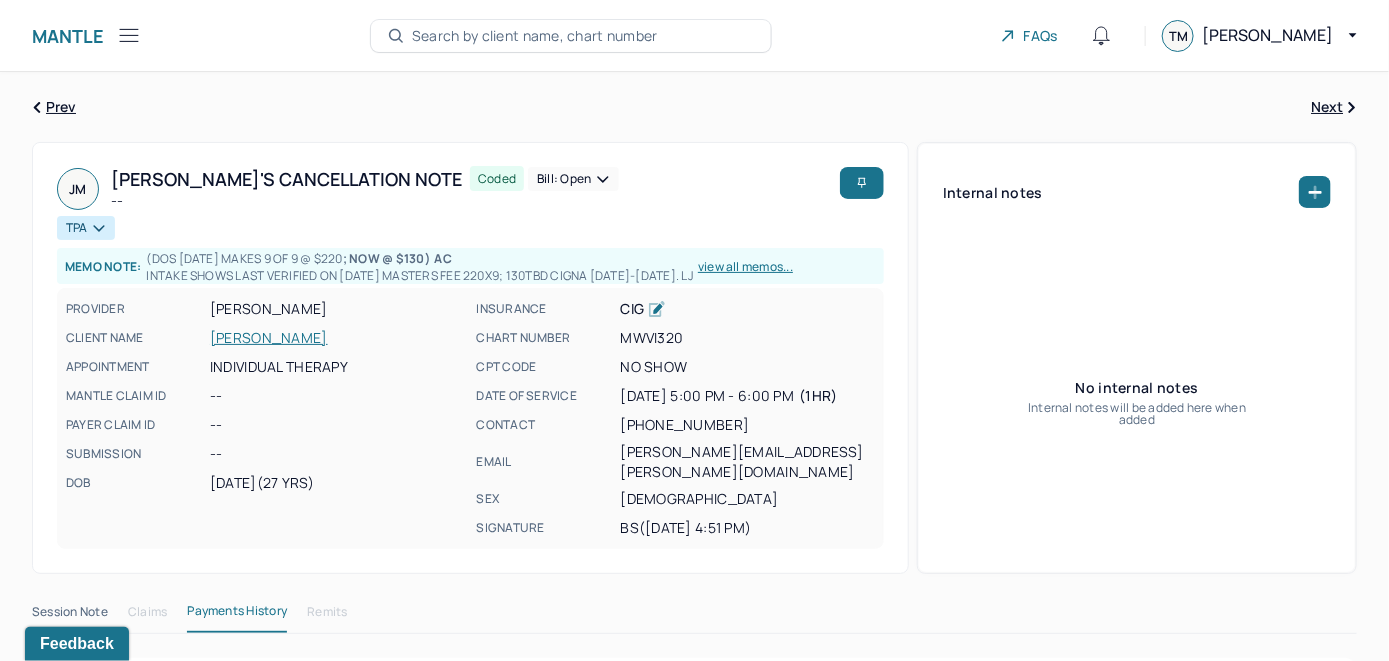 click on "Bill: Open" at bounding box center [573, 179] 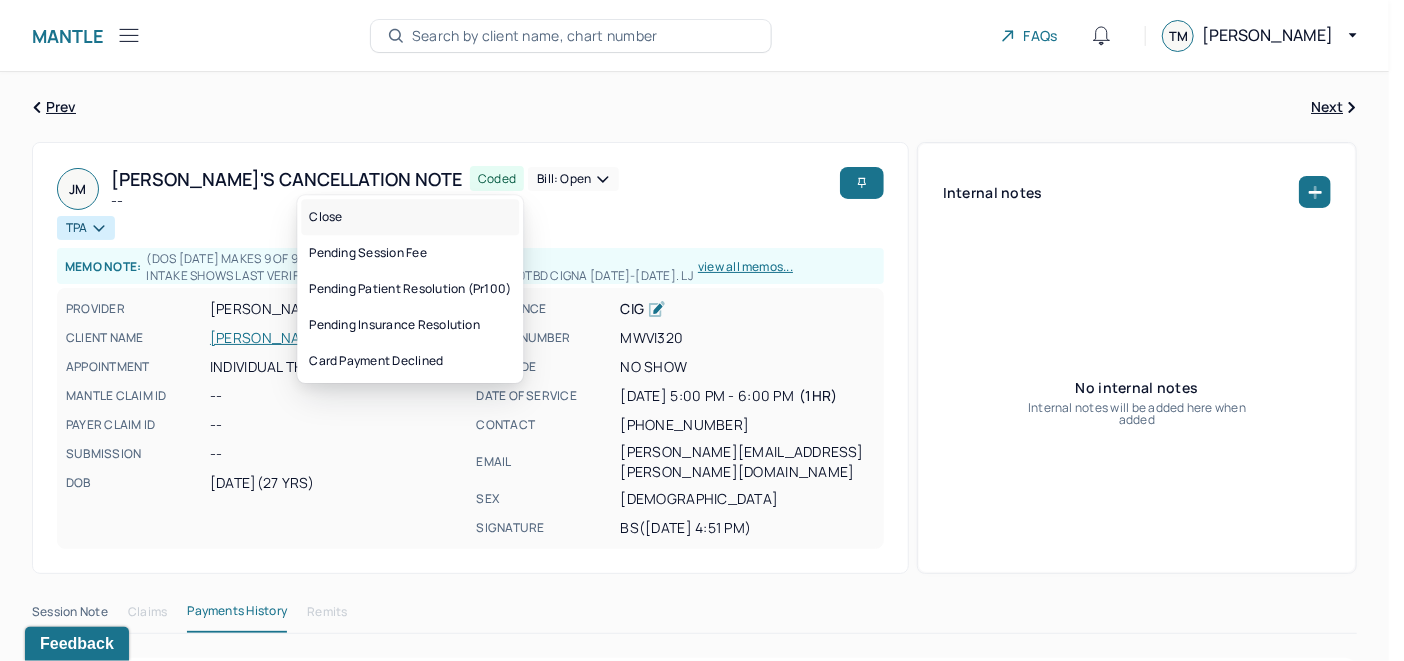 click on "Close" at bounding box center (410, 217) 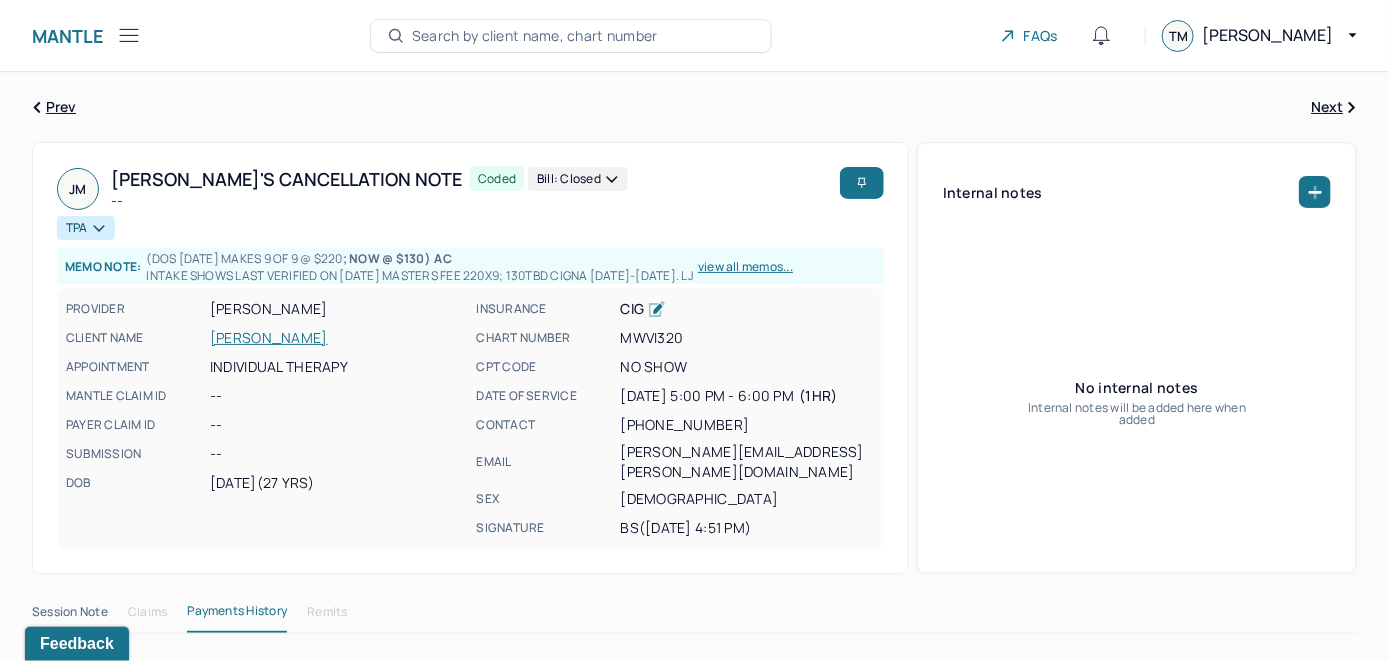 click on "Search by client name, chart number" at bounding box center (535, 36) 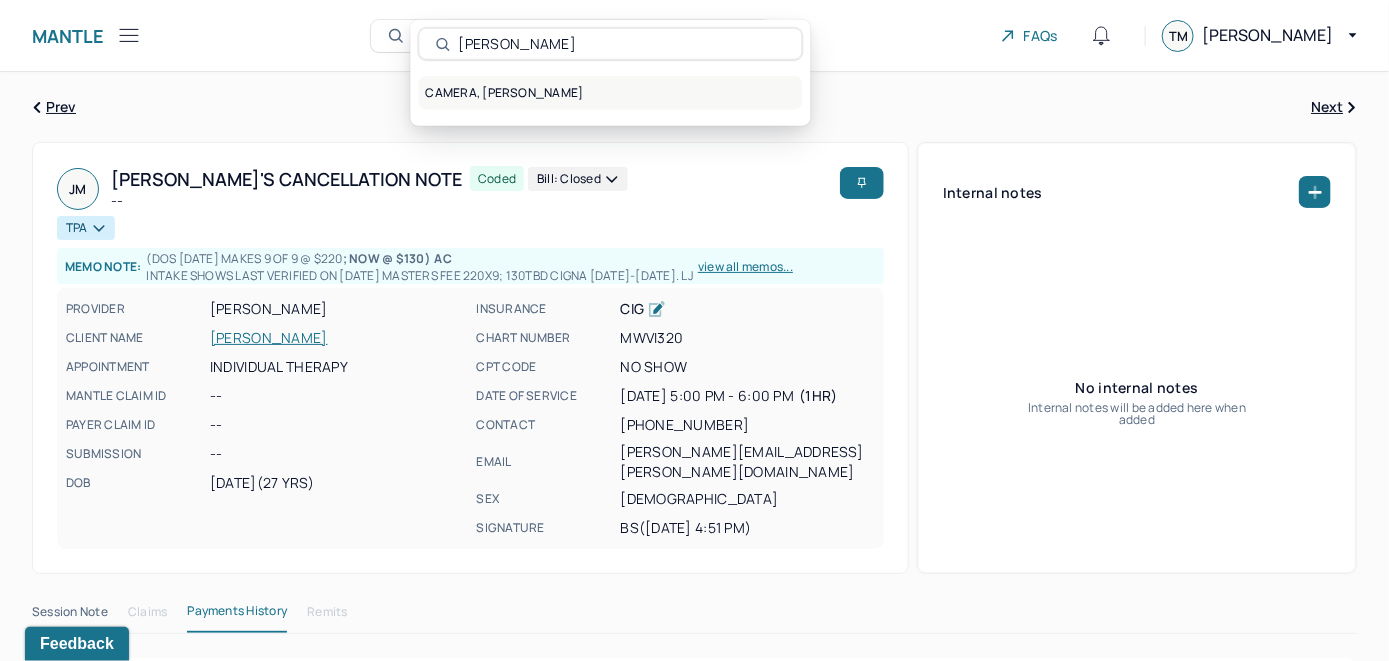 type on "[PERSON_NAME]" 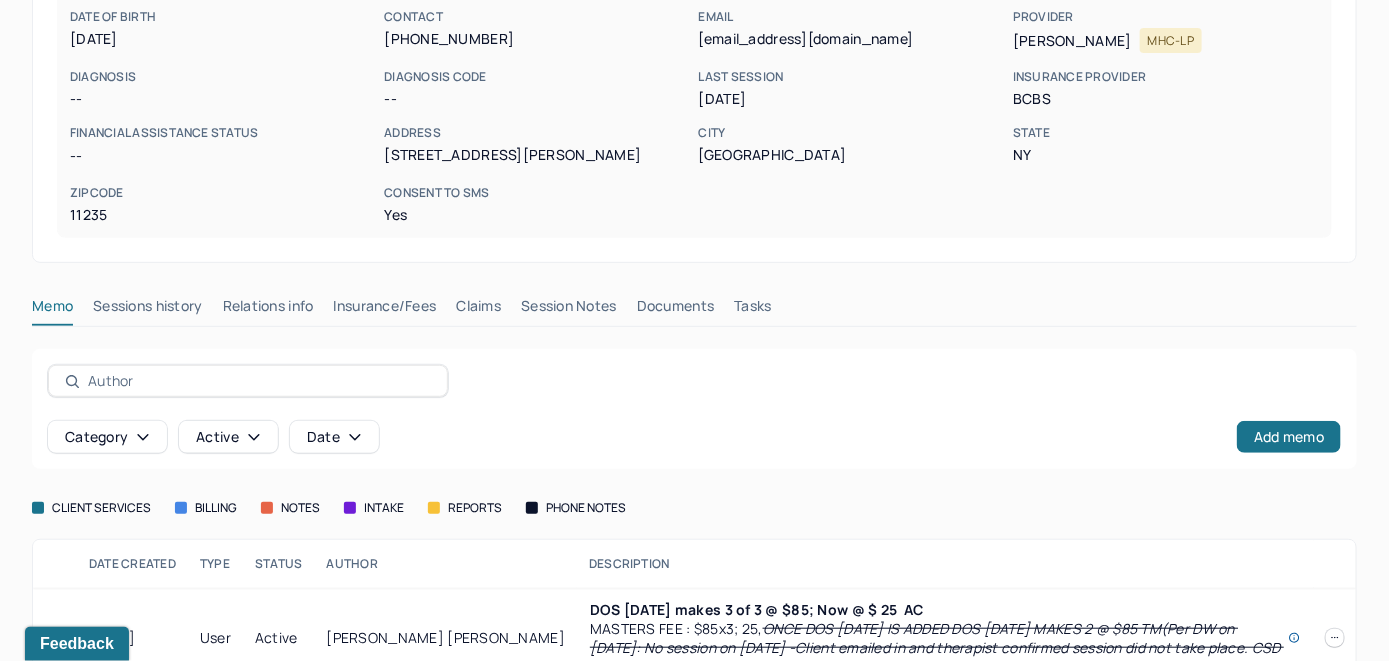 scroll, scrollTop: 300, scrollLeft: 0, axis: vertical 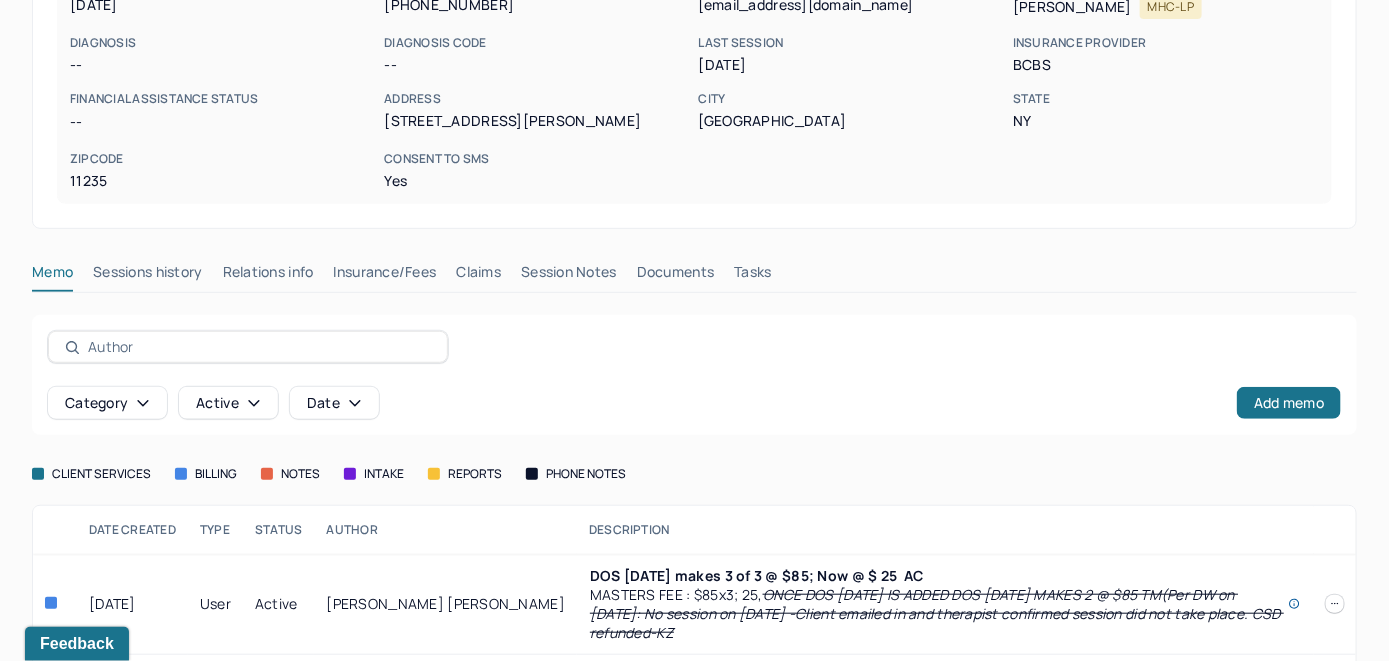 click on "Insurance/Fees" at bounding box center [385, 276] 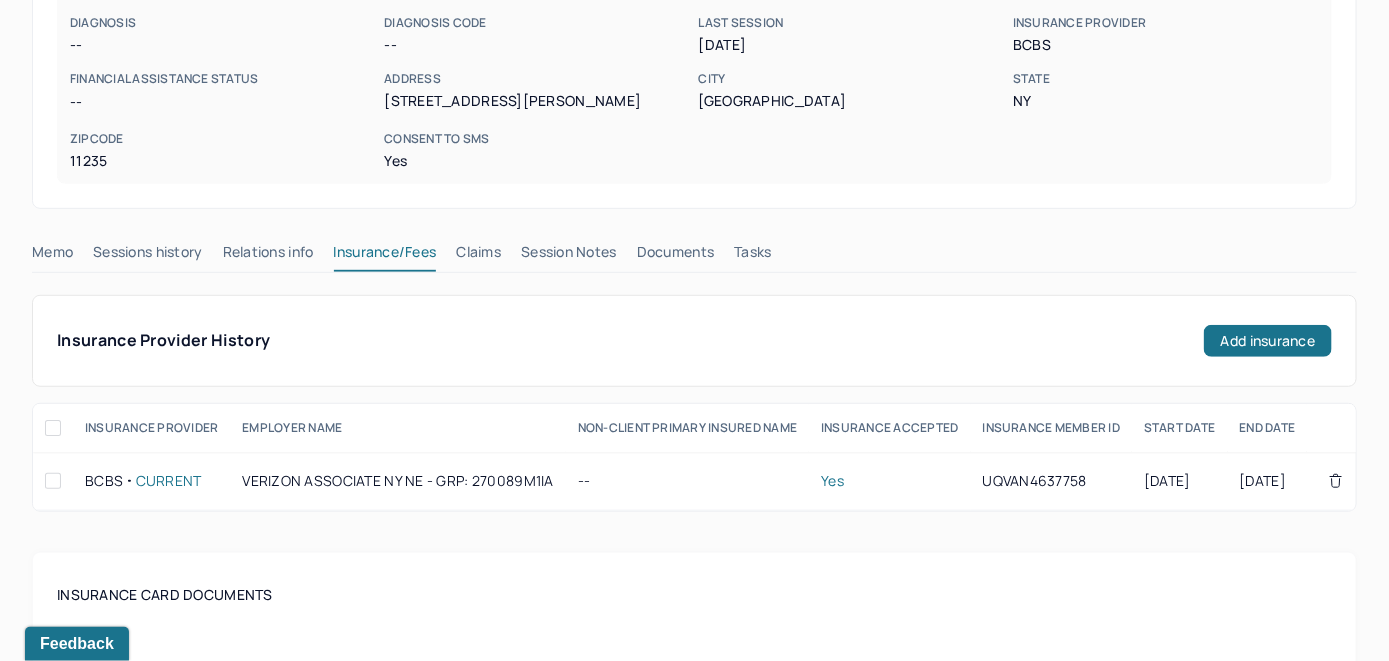 scroll, scrollTop: 200, scrollLeft: 0, axis: vertical 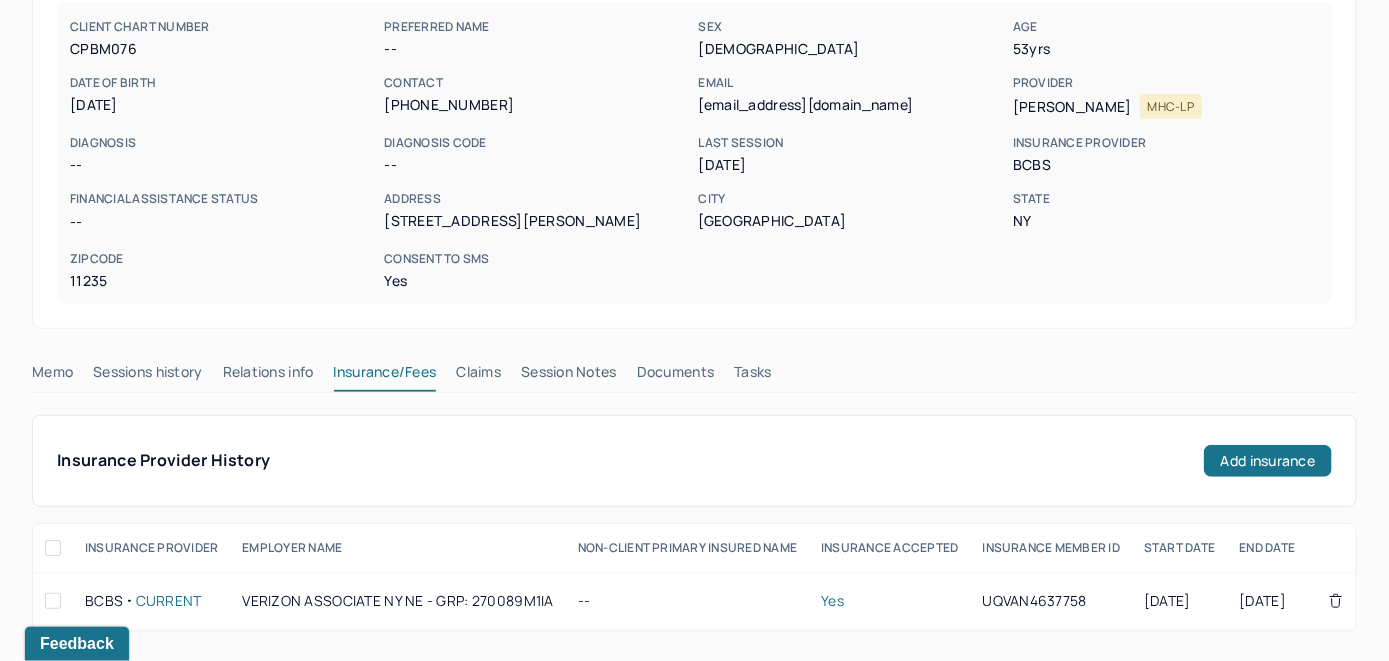 click on "Claims" at bounding box center [478, 376] 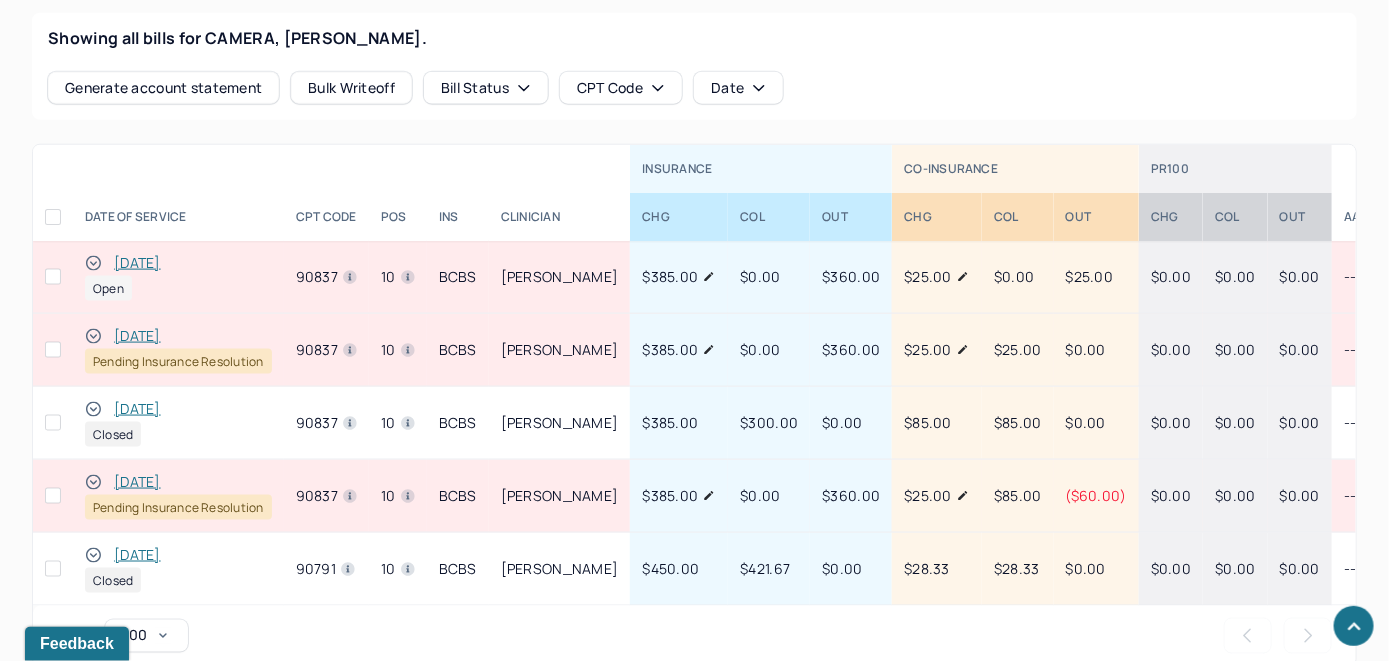 click on "[DATE]" at bounding box center (137, 263) 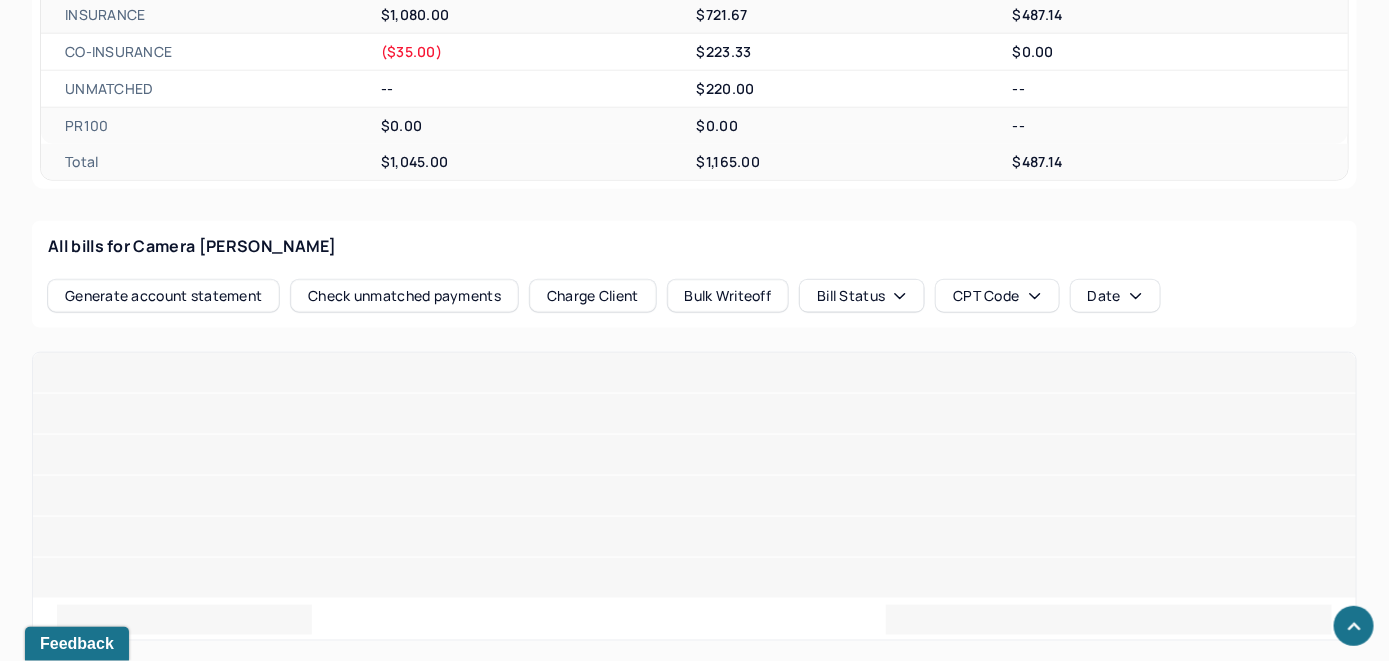 scroll, scrollTop: 804, scrollLeft: 0, axis: vertical 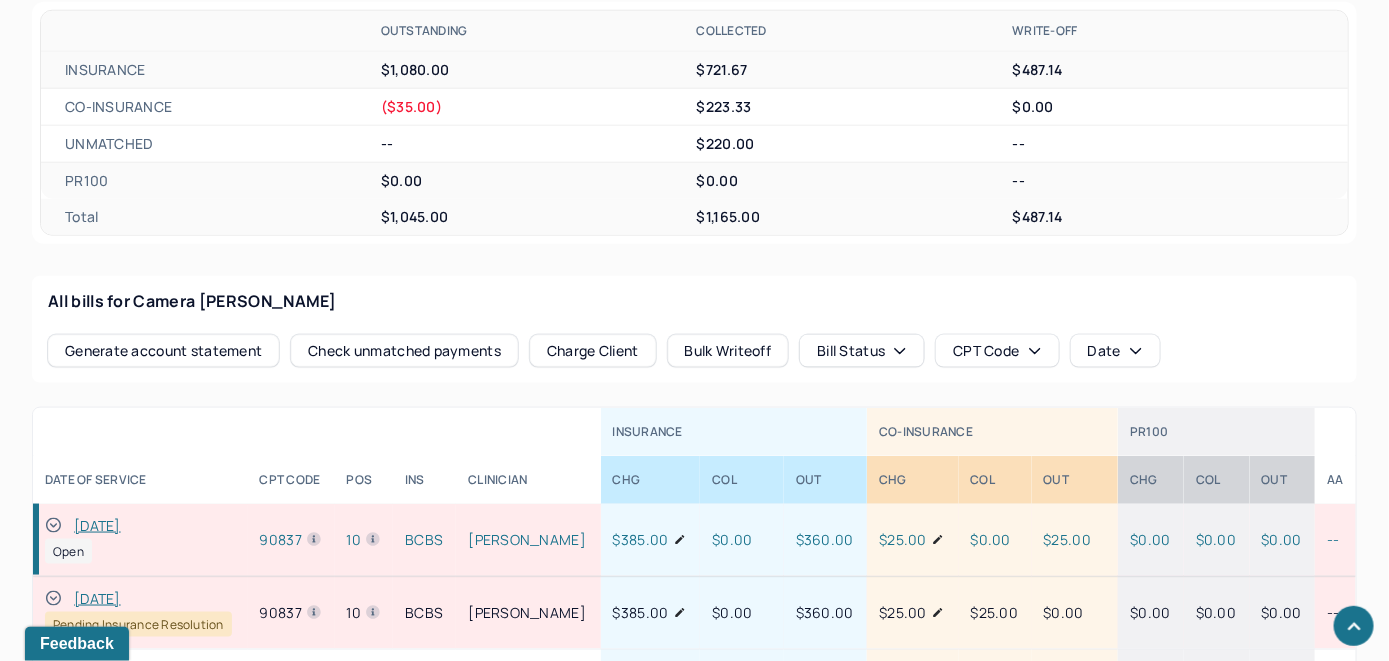click on "Check unmatched payments" at bounding box center [404, 351] 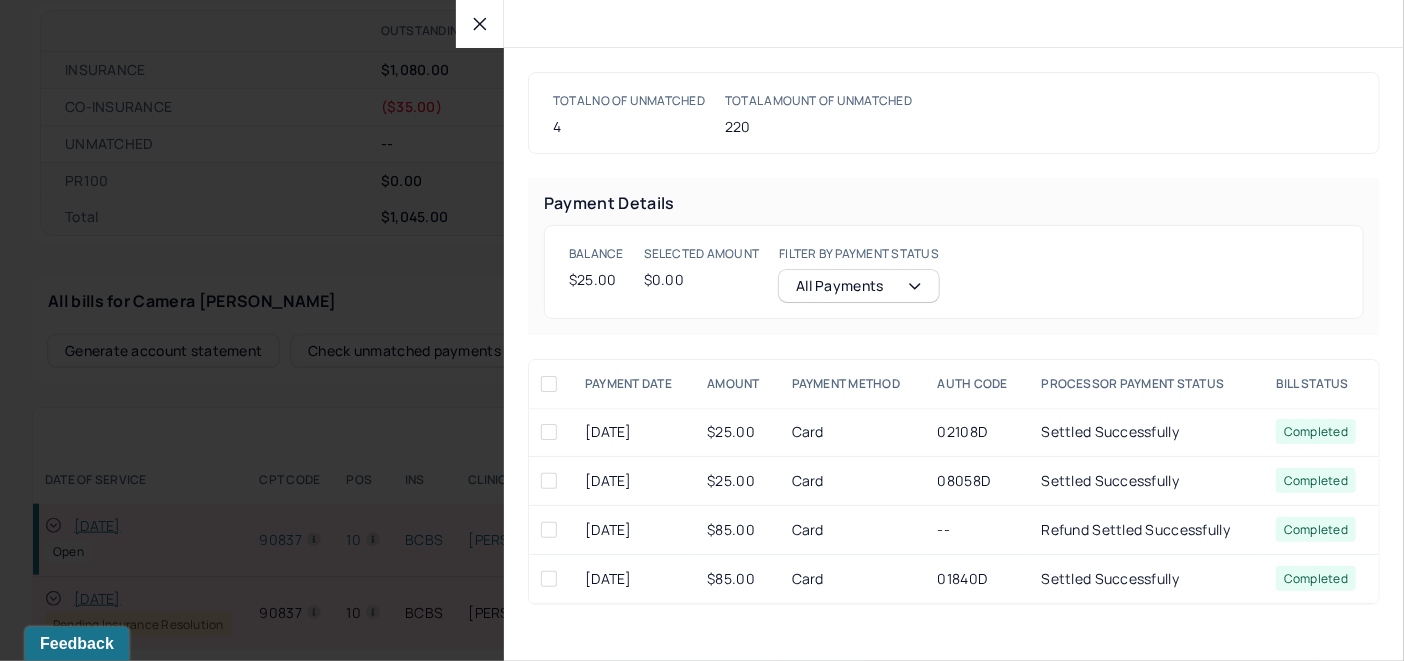 click at bounding box center (549, 481) 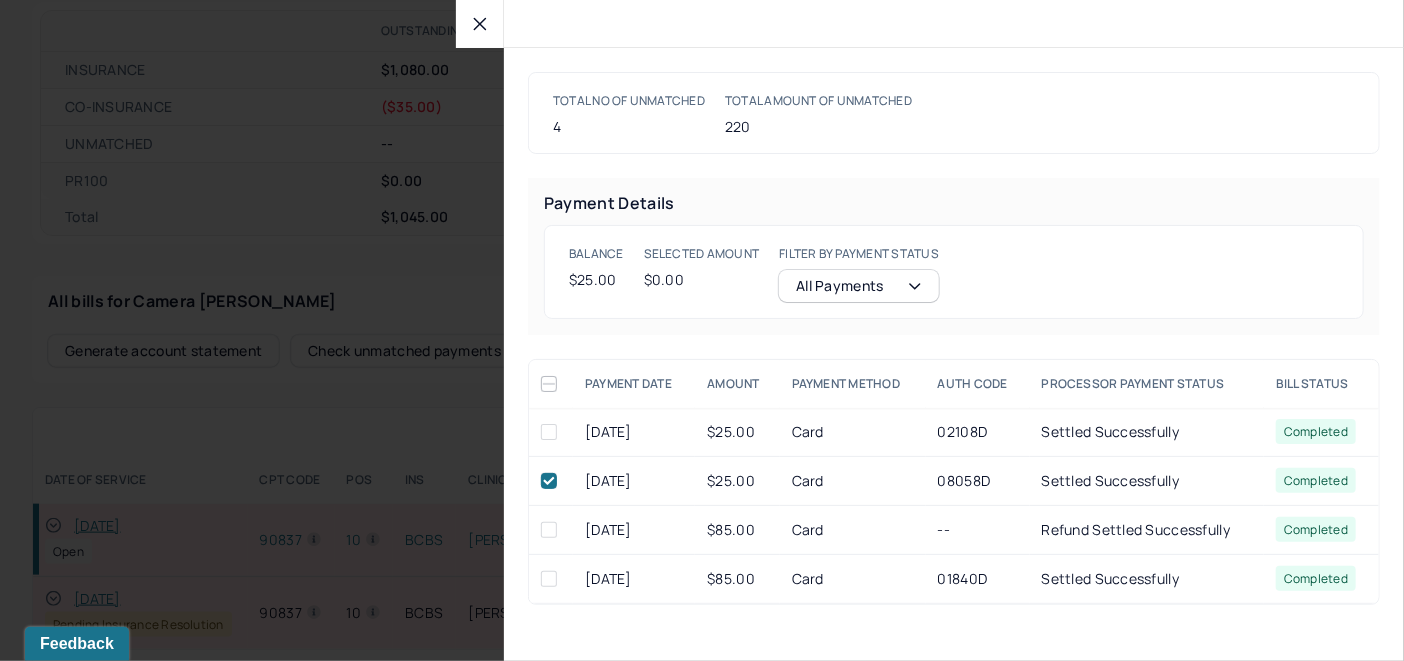 checkbox on "true" 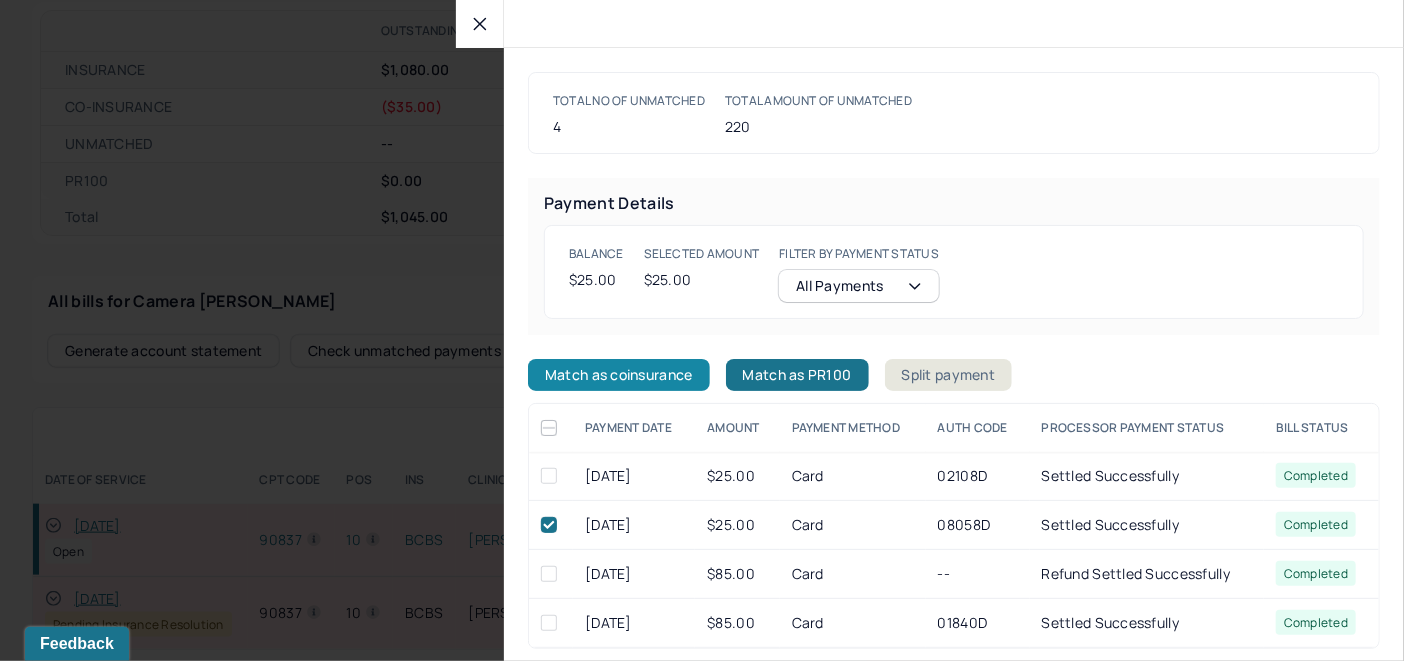 click on "Match as coinsurance" at bounding box center [619, 375] 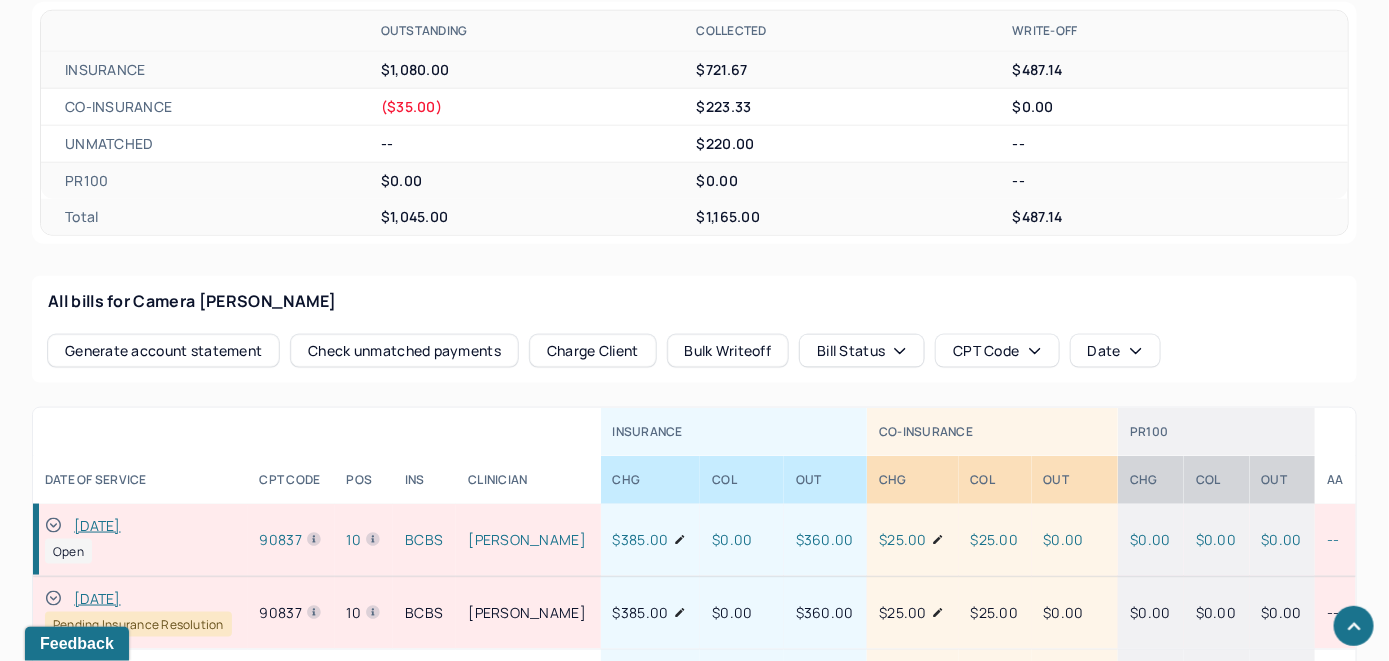 click 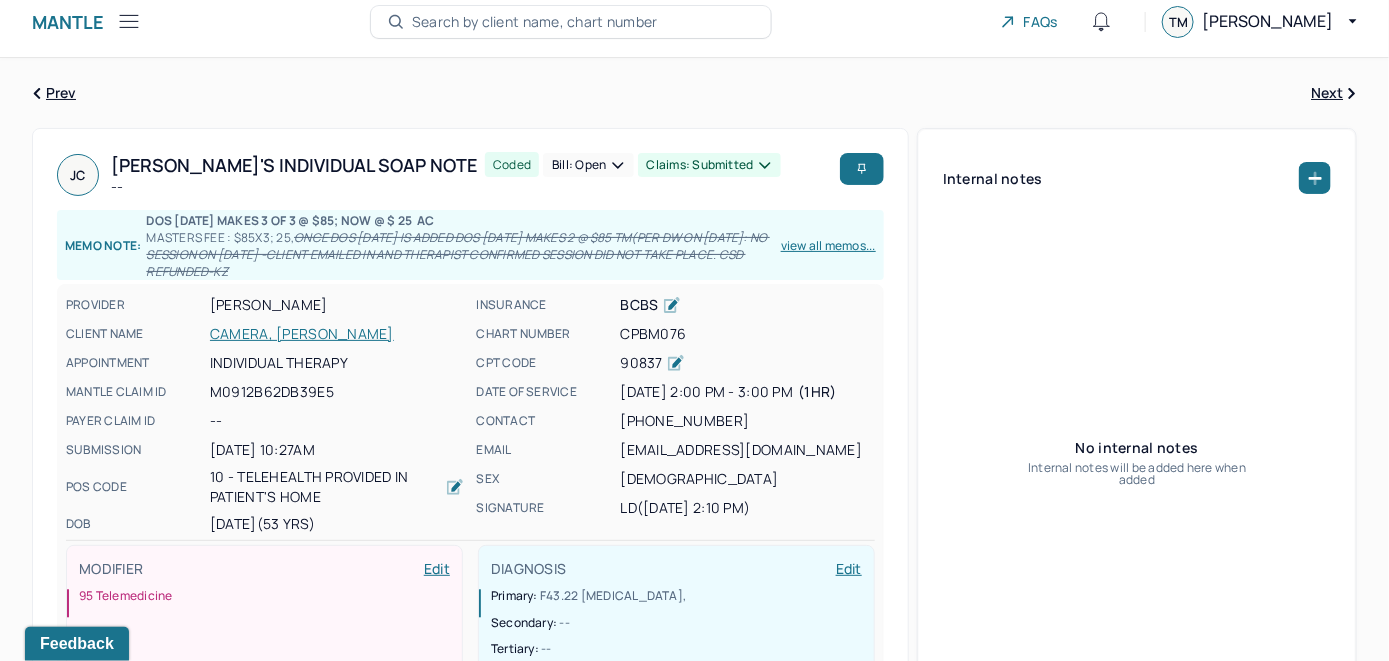 scroll, scrollTop: 4, scrollLeft: 0, axis: vertical 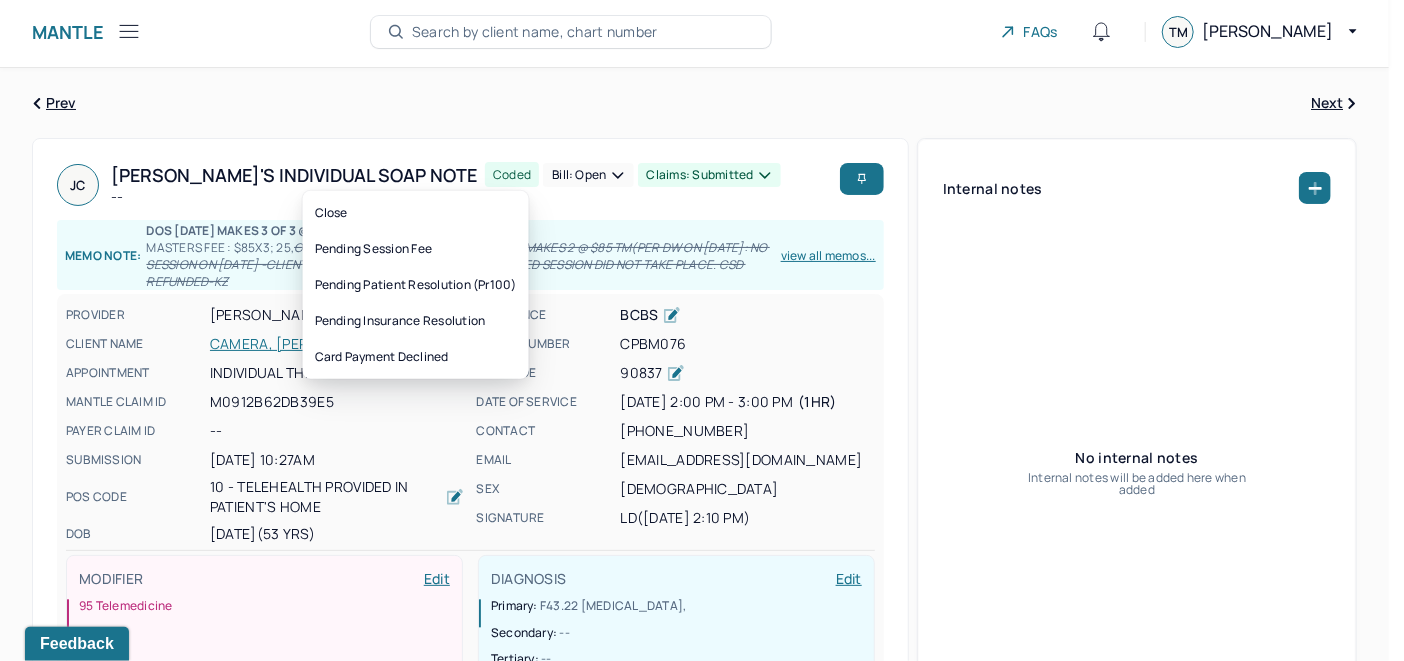 click on "Bill: Open" at bounding box center [588, 175] 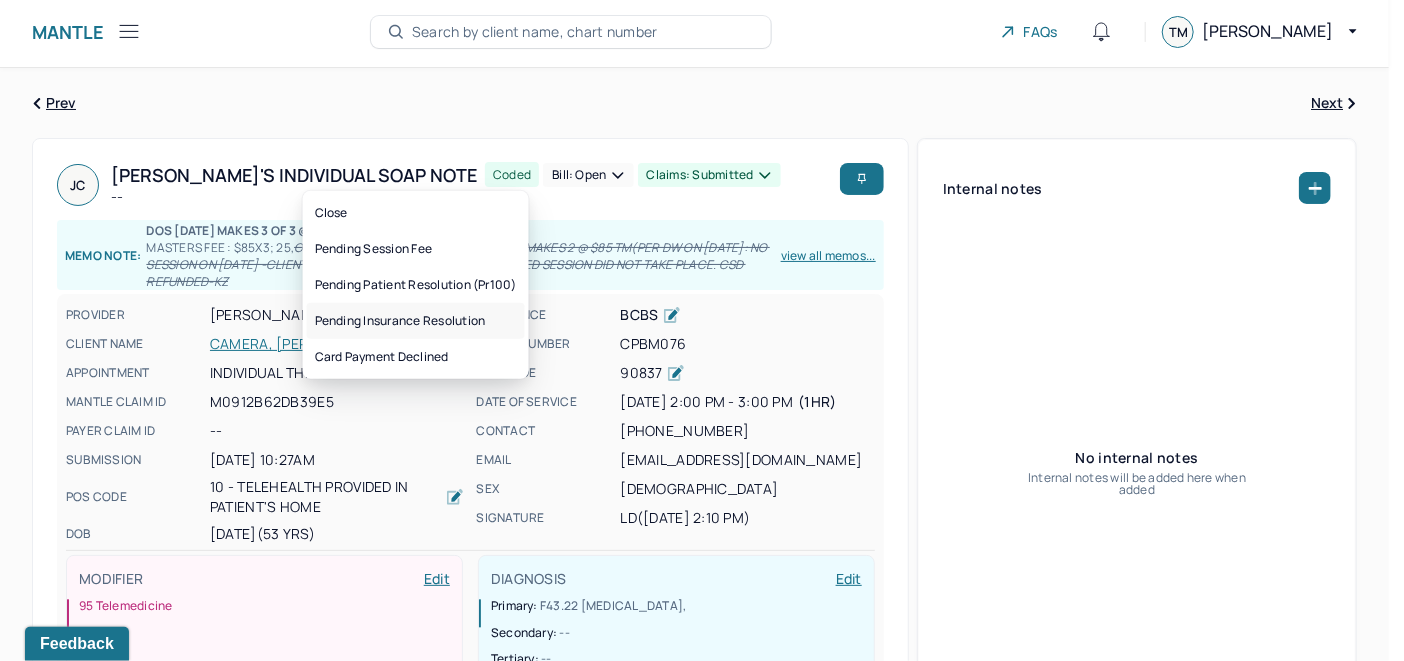 click on "Pending insurance resolution" at bounding box center (416, 321) 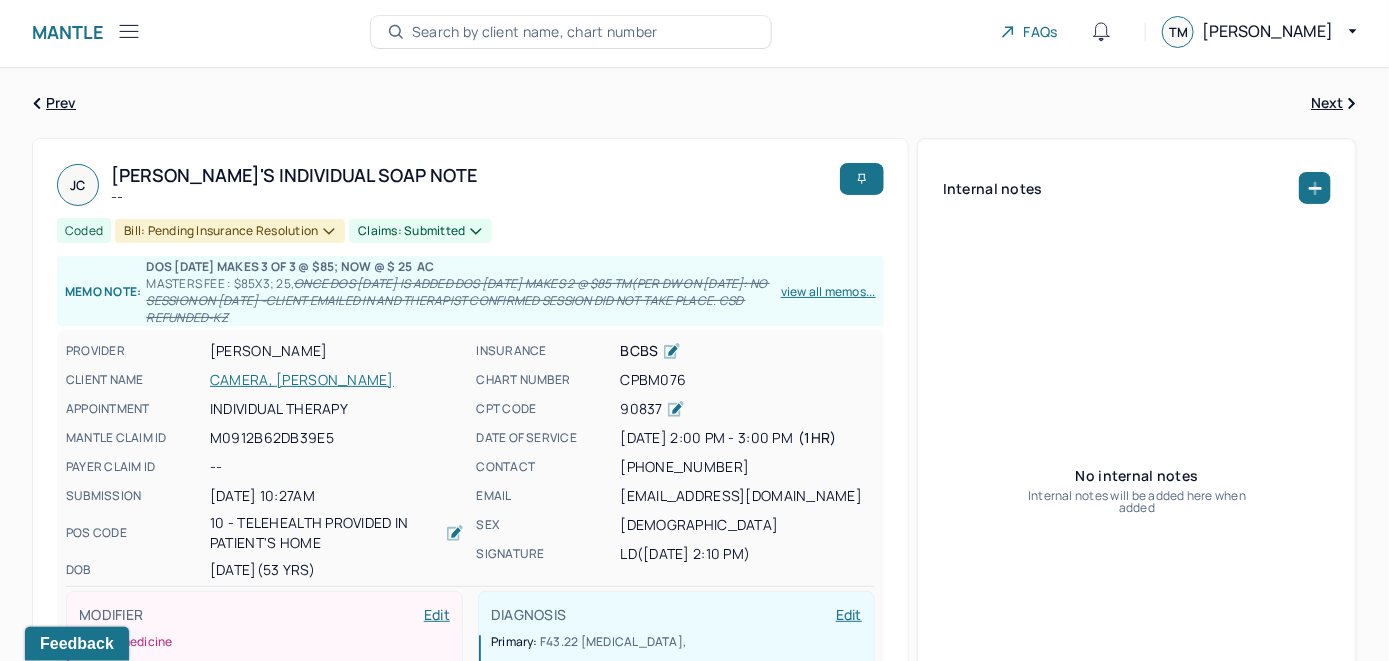 click on "Search by client name, chart number" at bounding box center [535, 32] 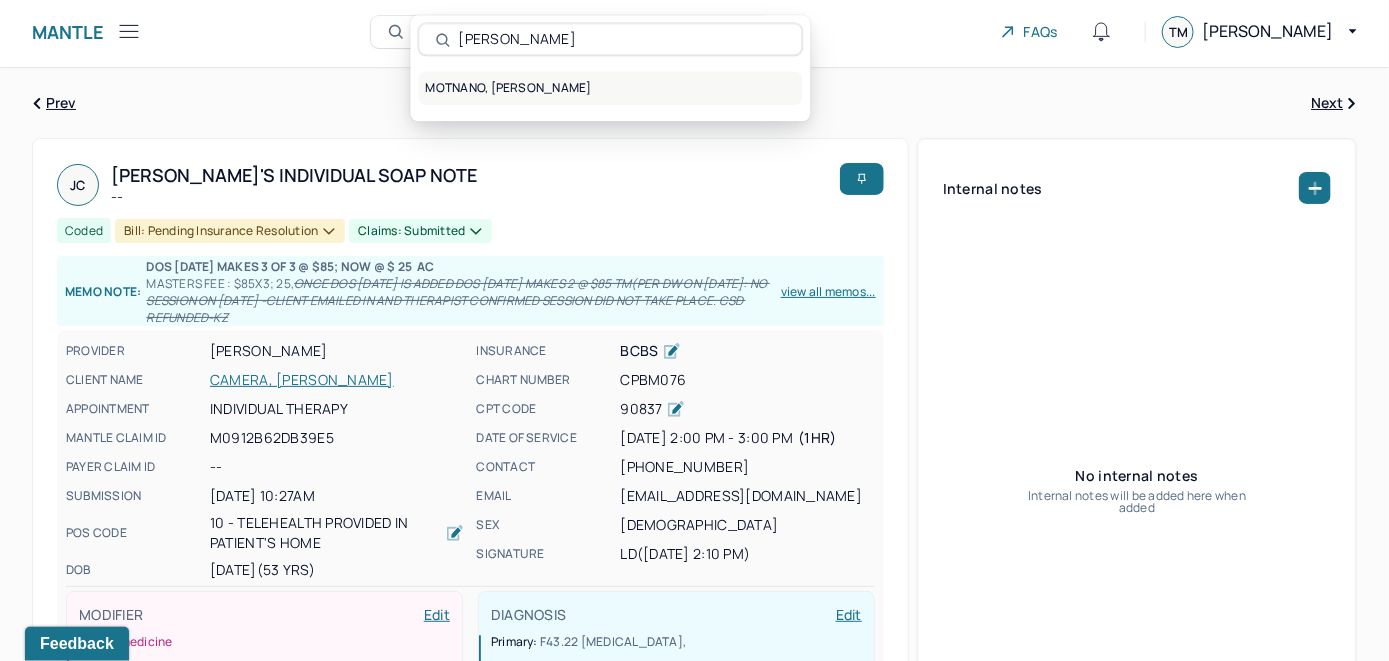 type on "[PERSON_NAME]" 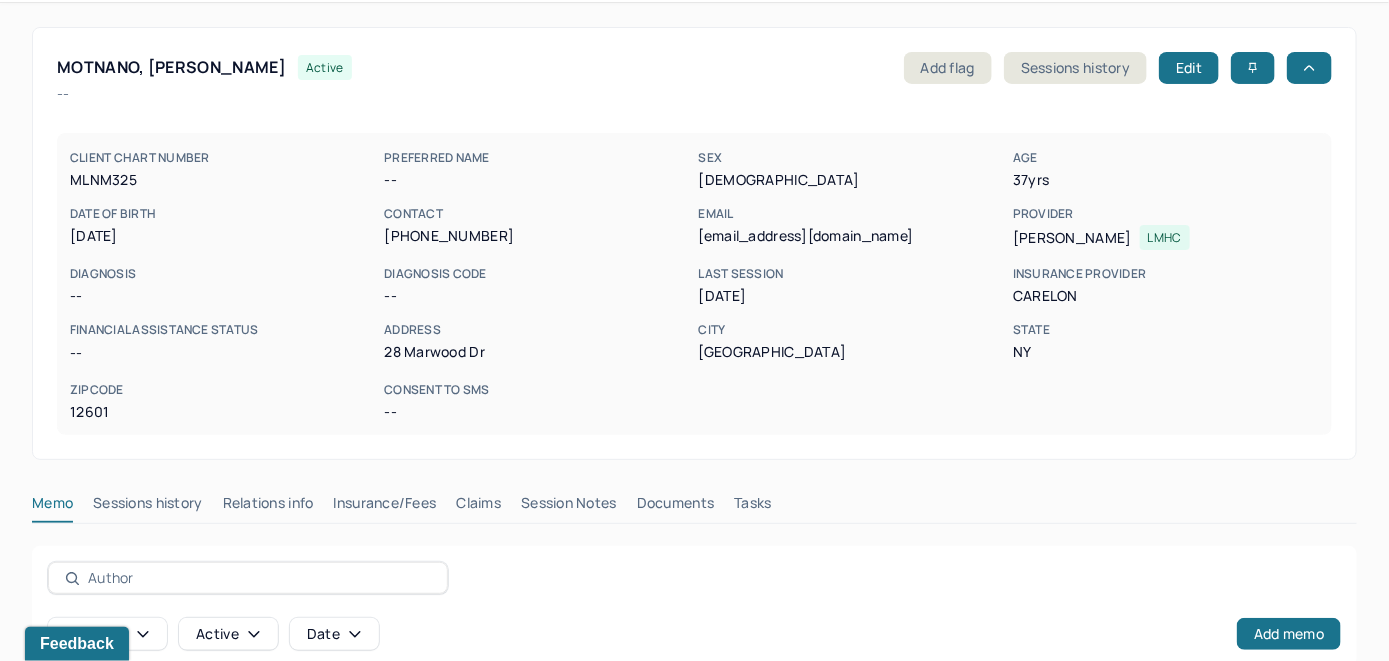 scroll, scrollTop: 104, scrollLeft: 0, axis: vertical 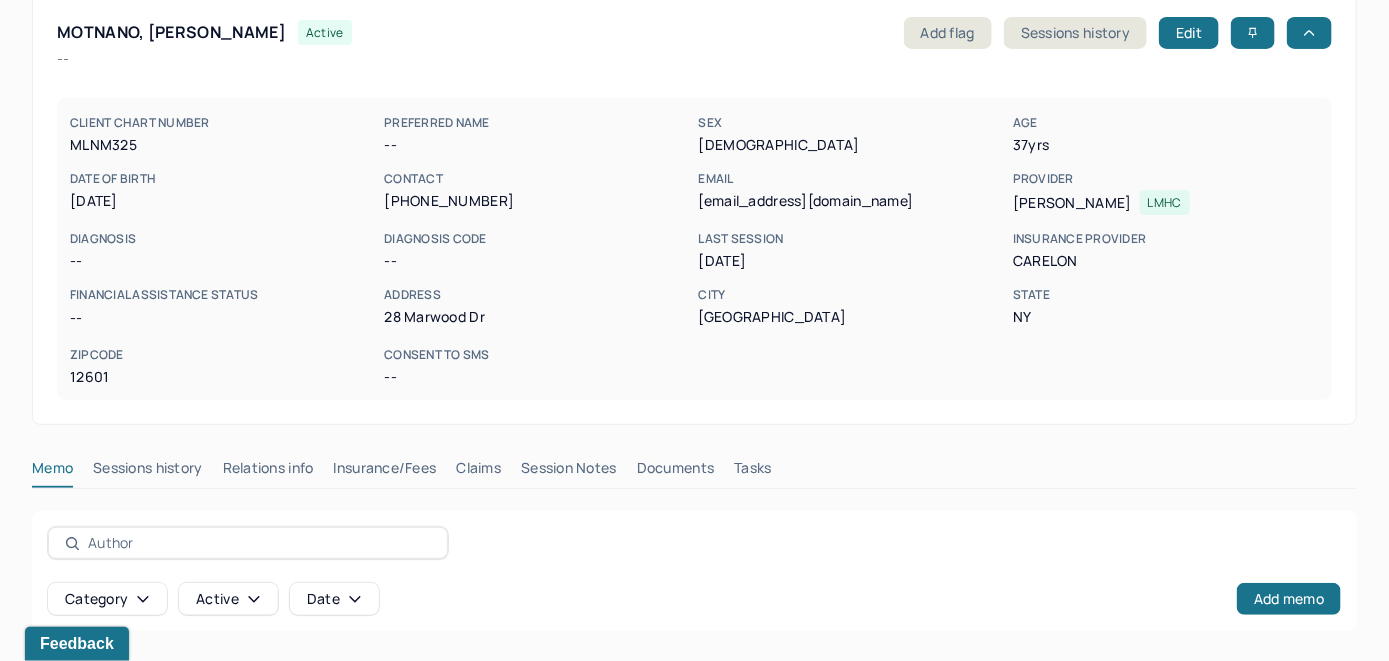 click on "Insurance/Fees" at bounding box center [385, 472] 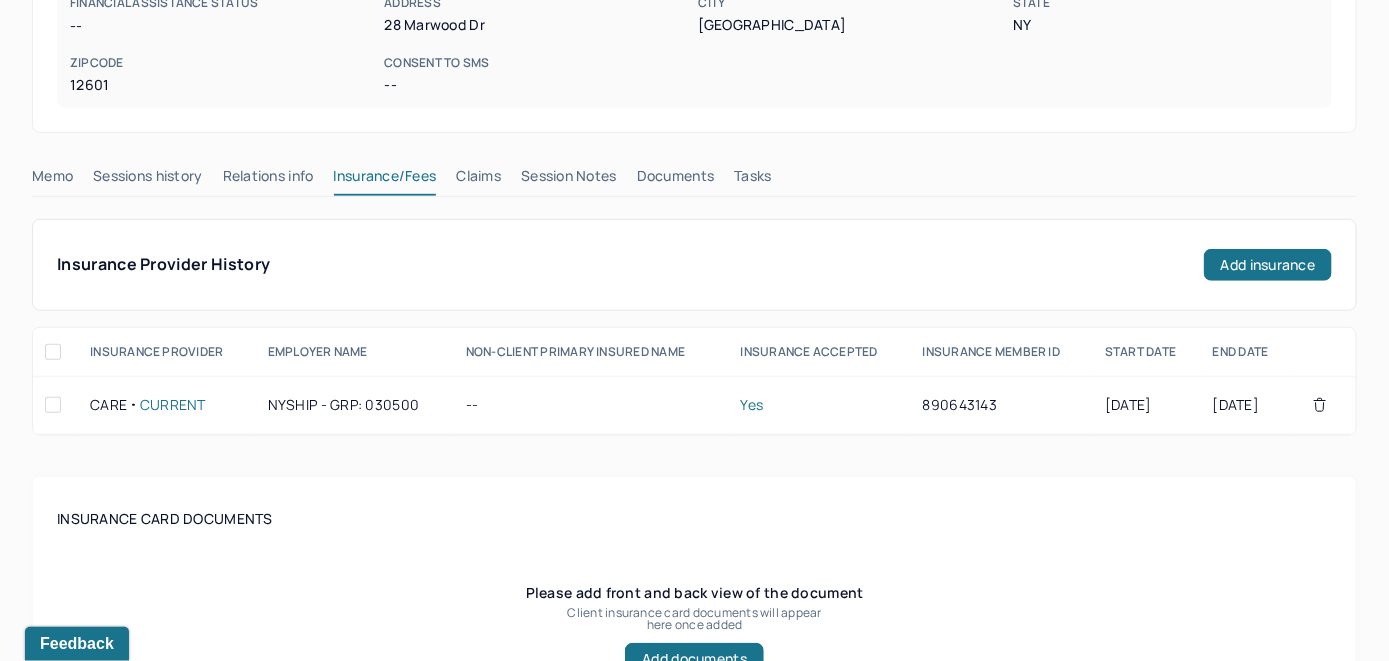 scroll, scrollTop: 304, scrollLeft: 0, axis: vertical 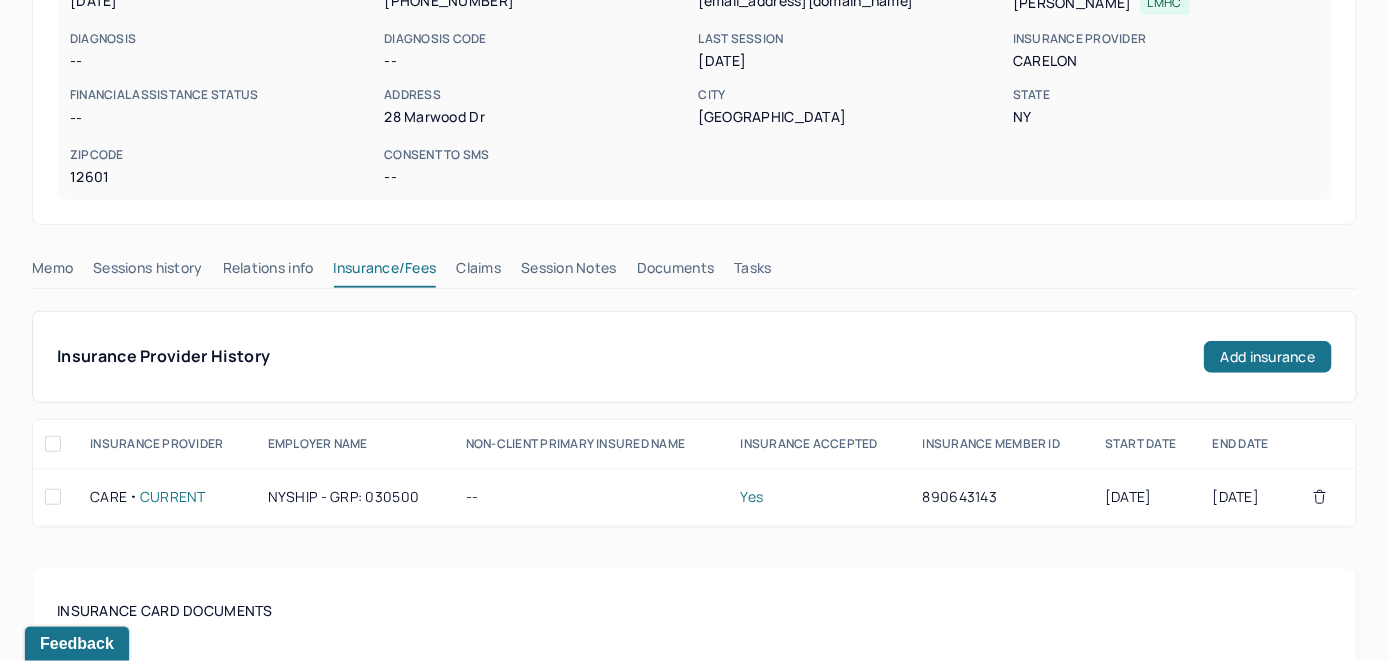 click on "Claims" at bounding box center (478, 272) 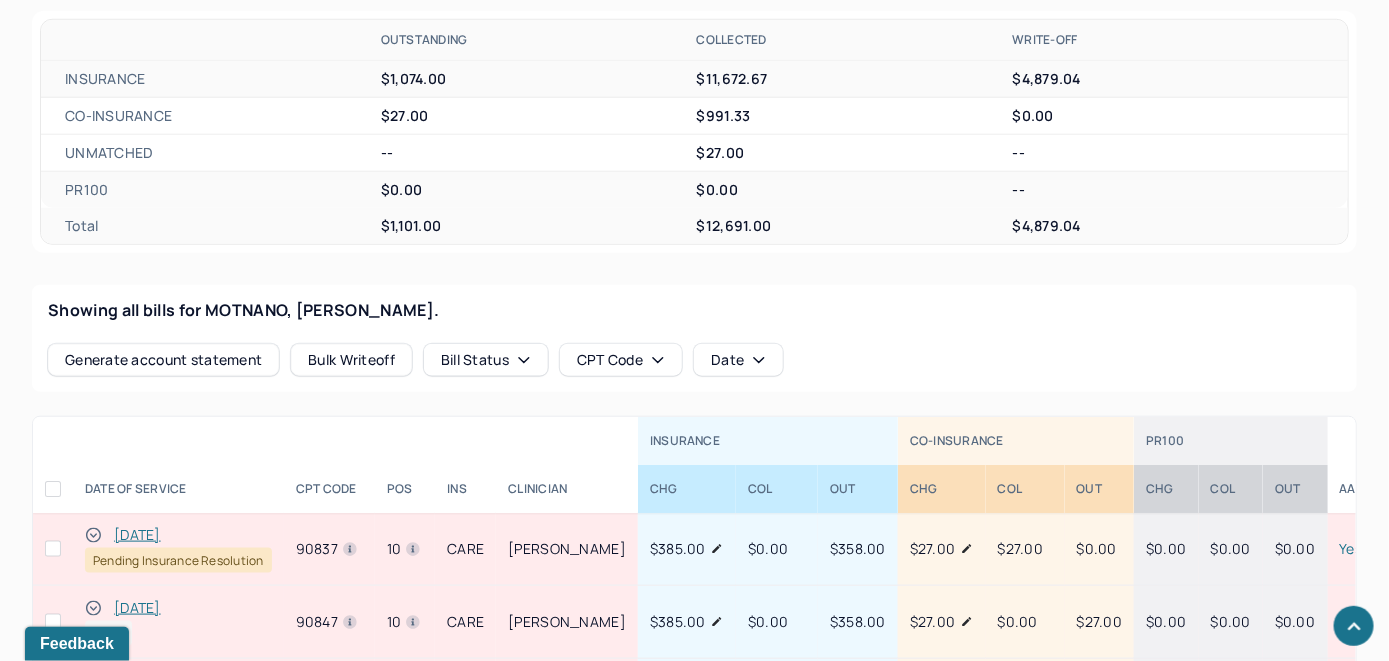 click on "[DATE]" at bounding box center [137, 535] 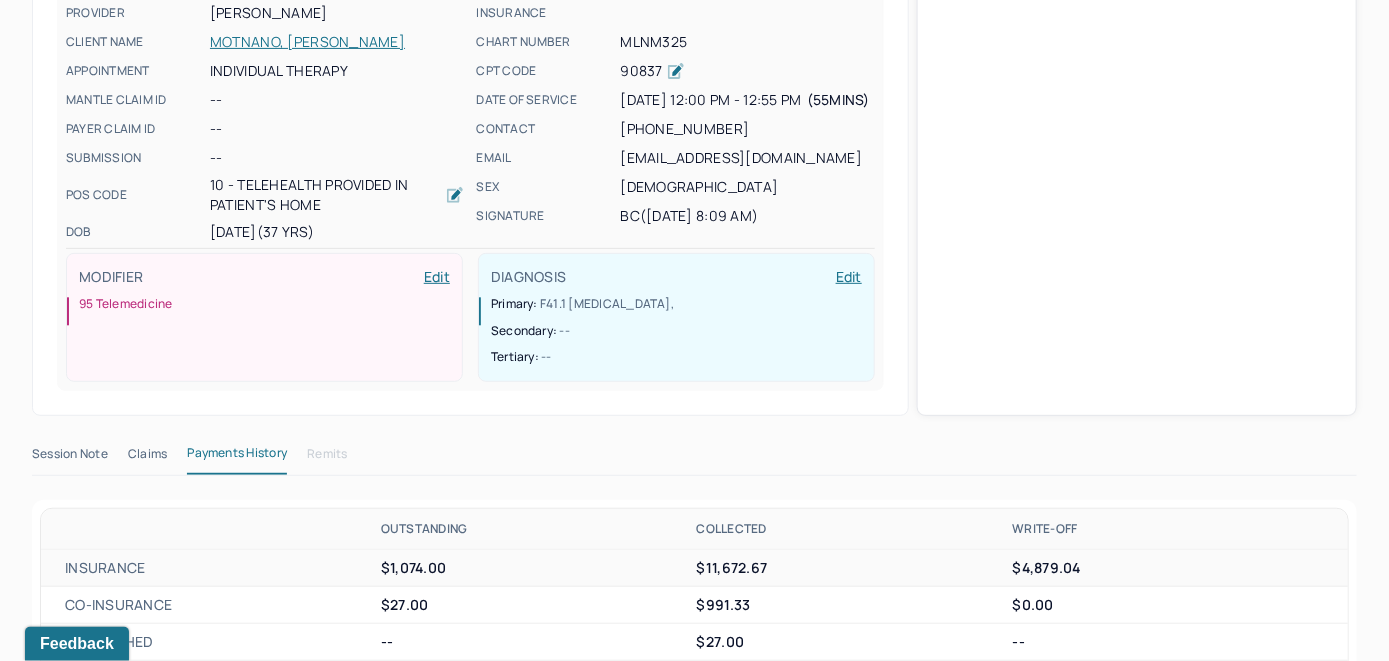 scroll, scrollTop: 532, scrollLeft: 0, axis: vertical 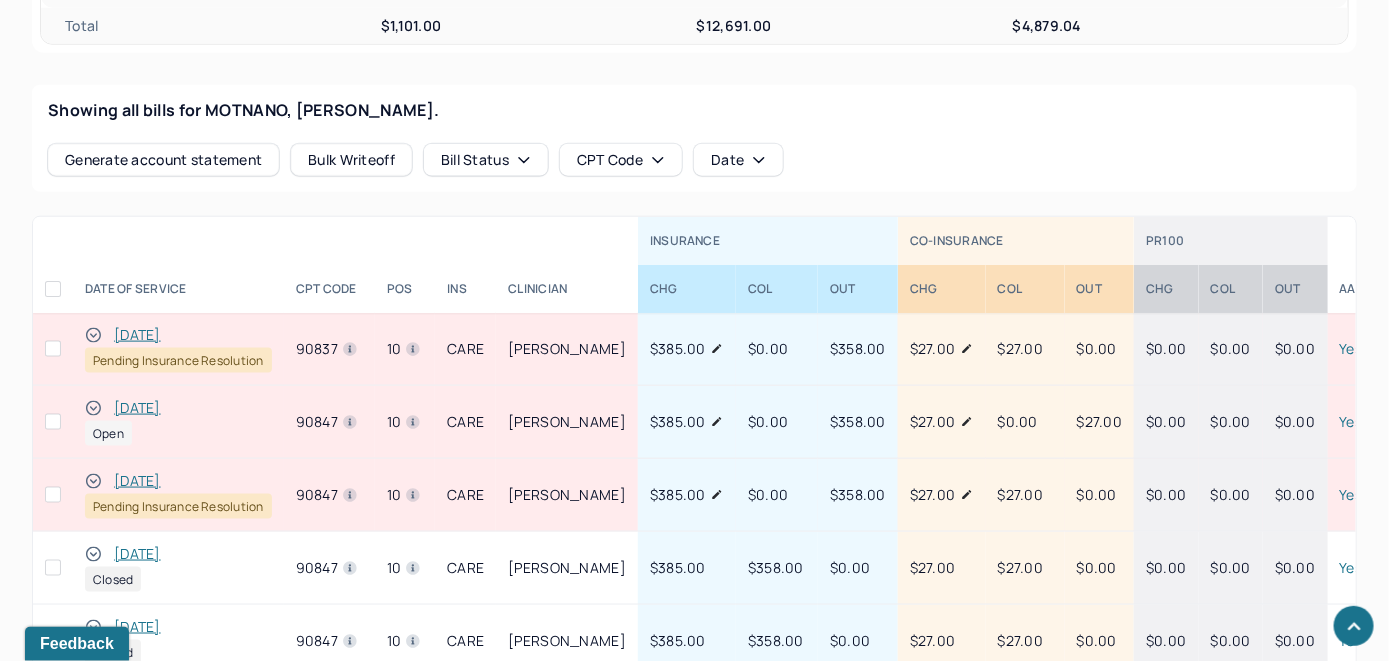 click on "[DATE]" at bounding box center (137, 408) 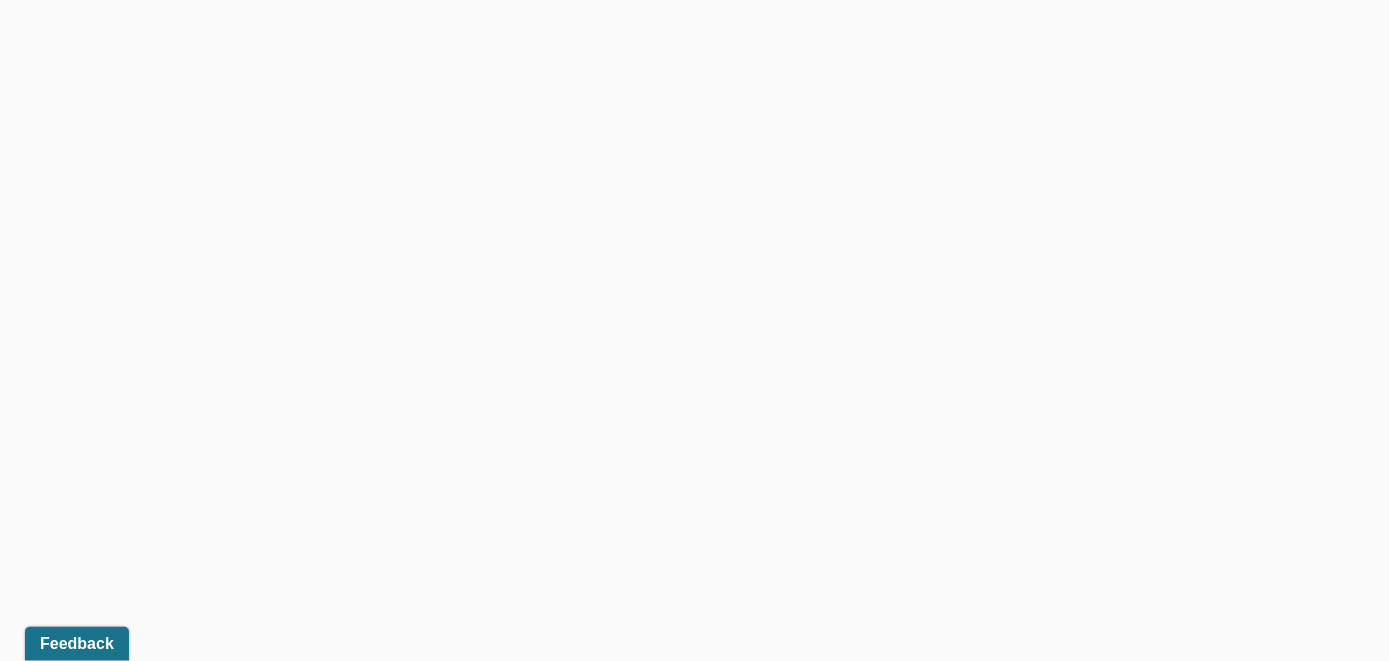 scroll, scrollTop: 732, scrollLeft: 0, axis: vertical 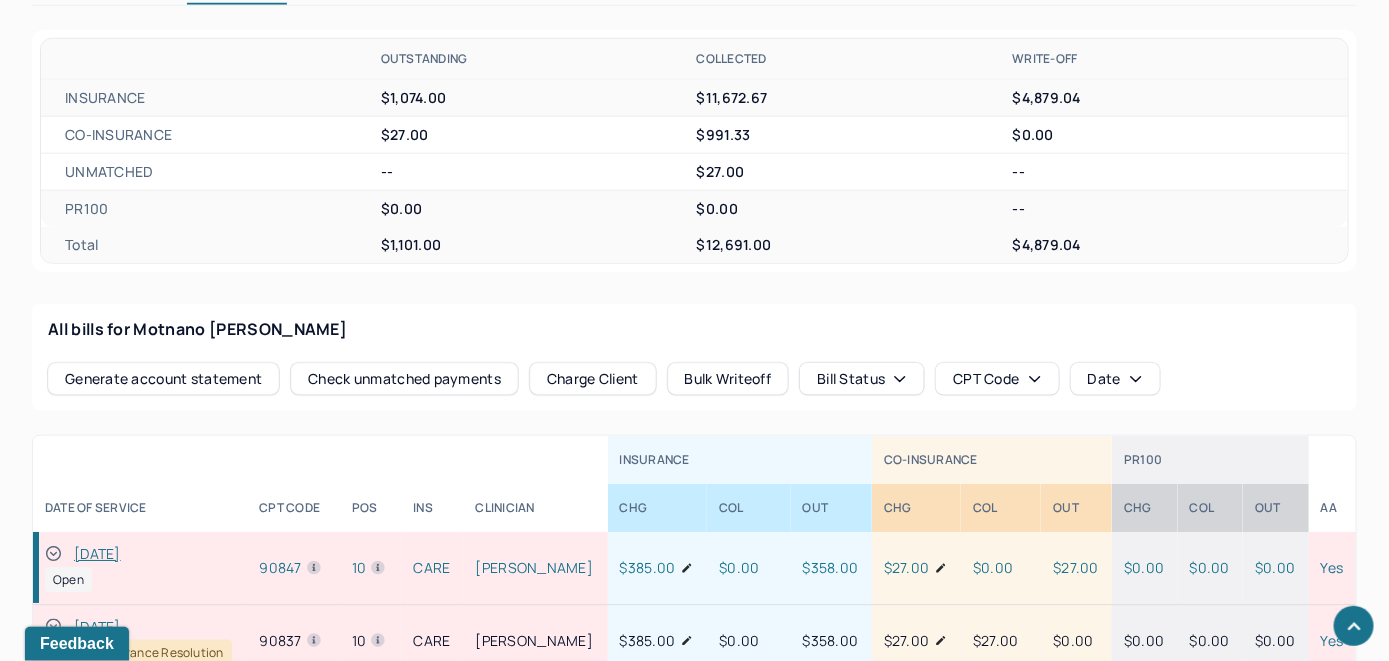 click on "Check unmatched payments" at bounding box center [404, 379] 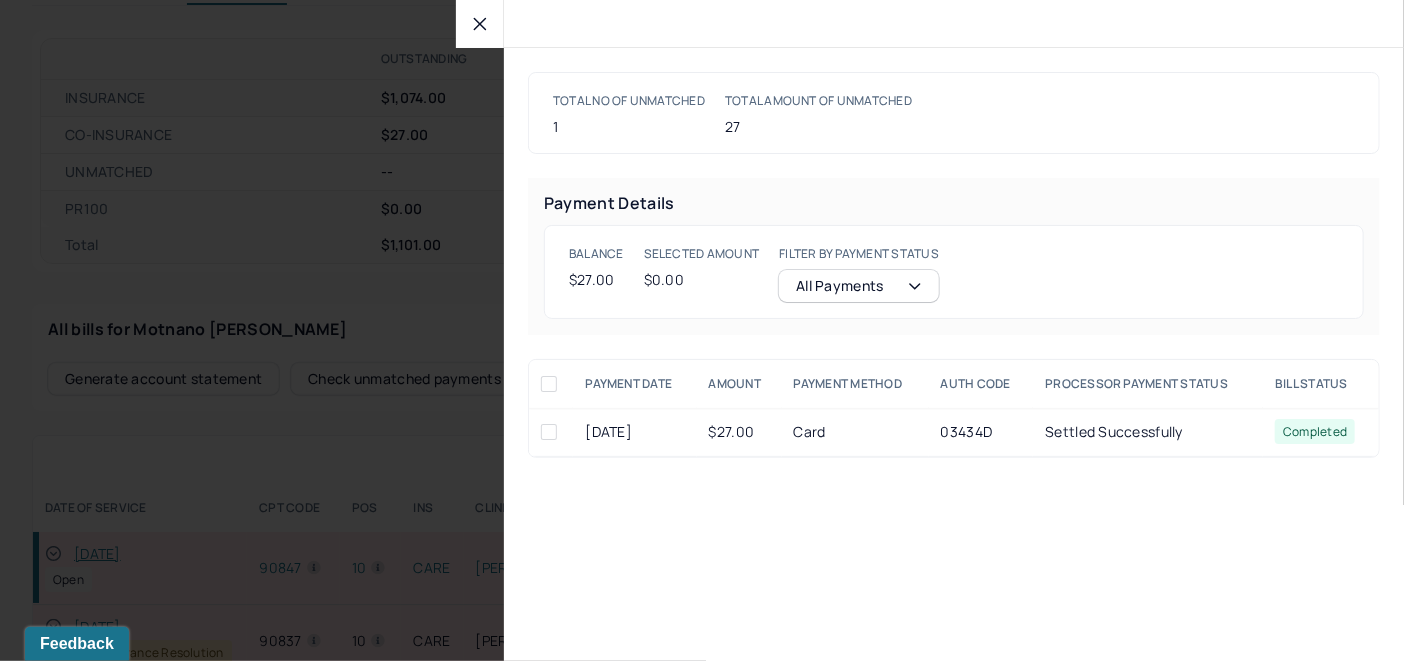 click at bounding box center (549, 432) 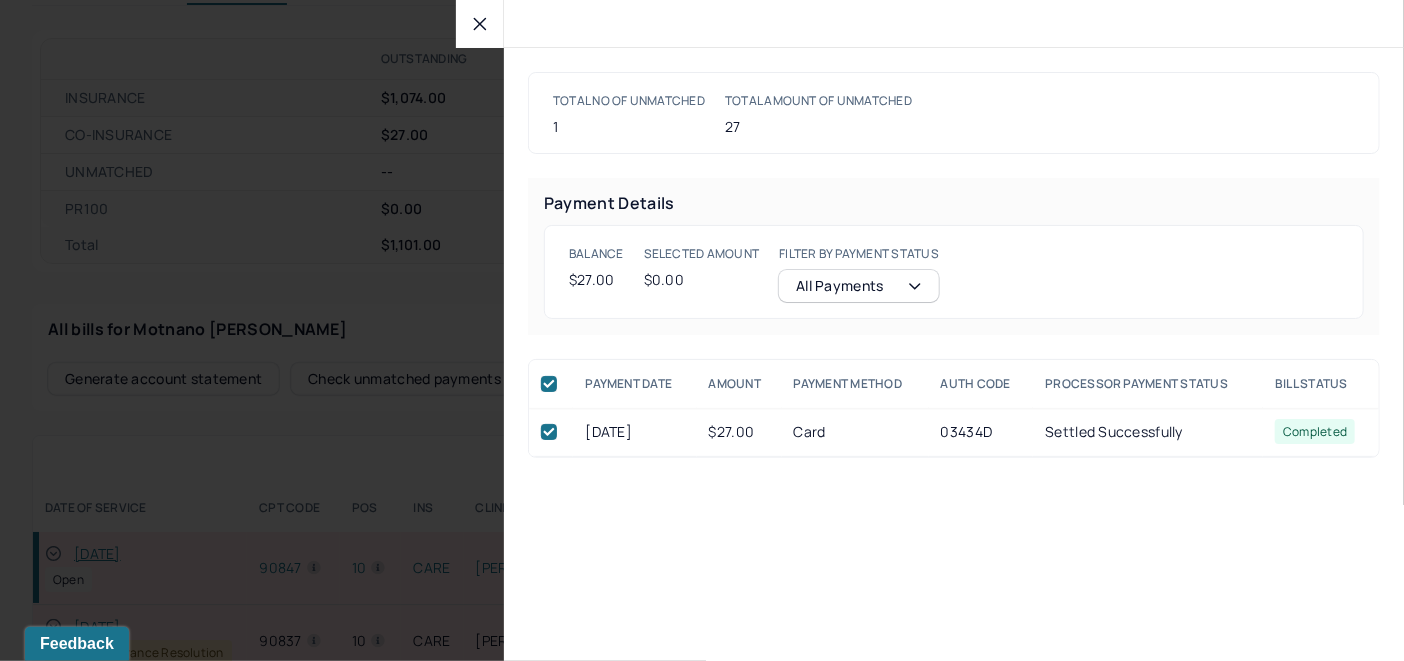 checkbox on "true" 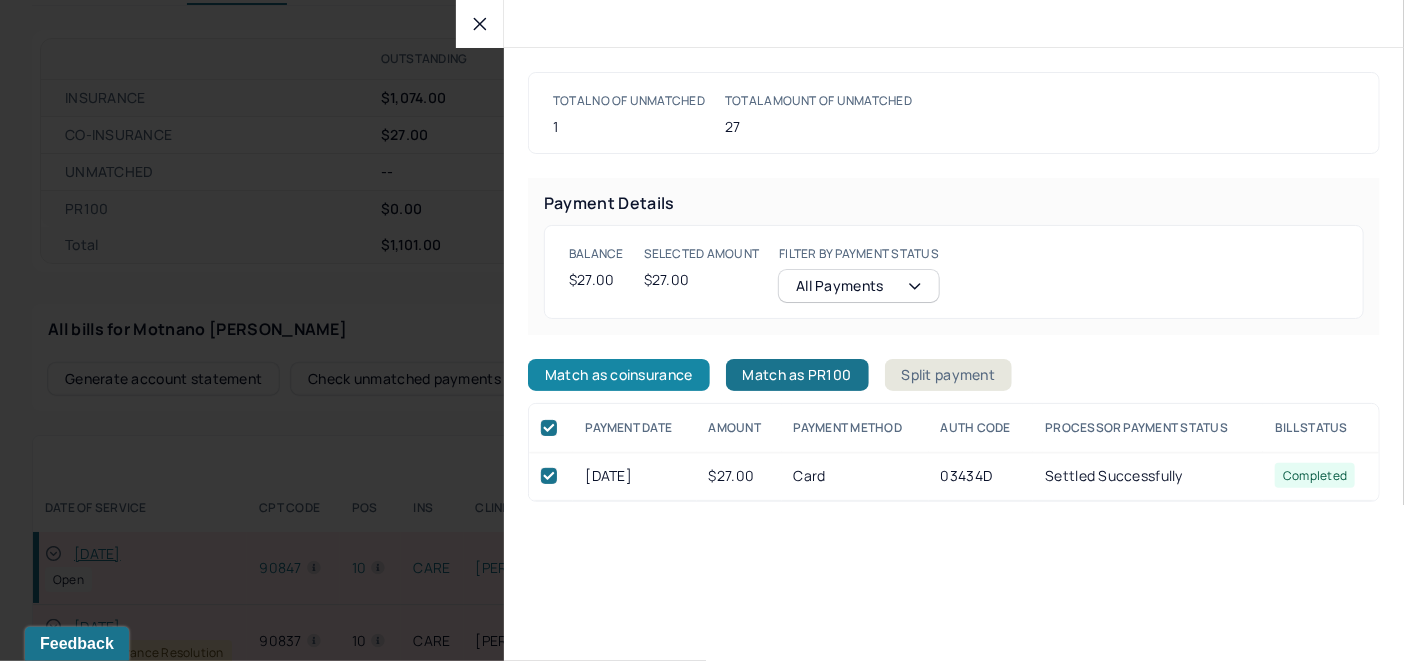 click on "Match as coinsurance" at bounding box center (619, 375) 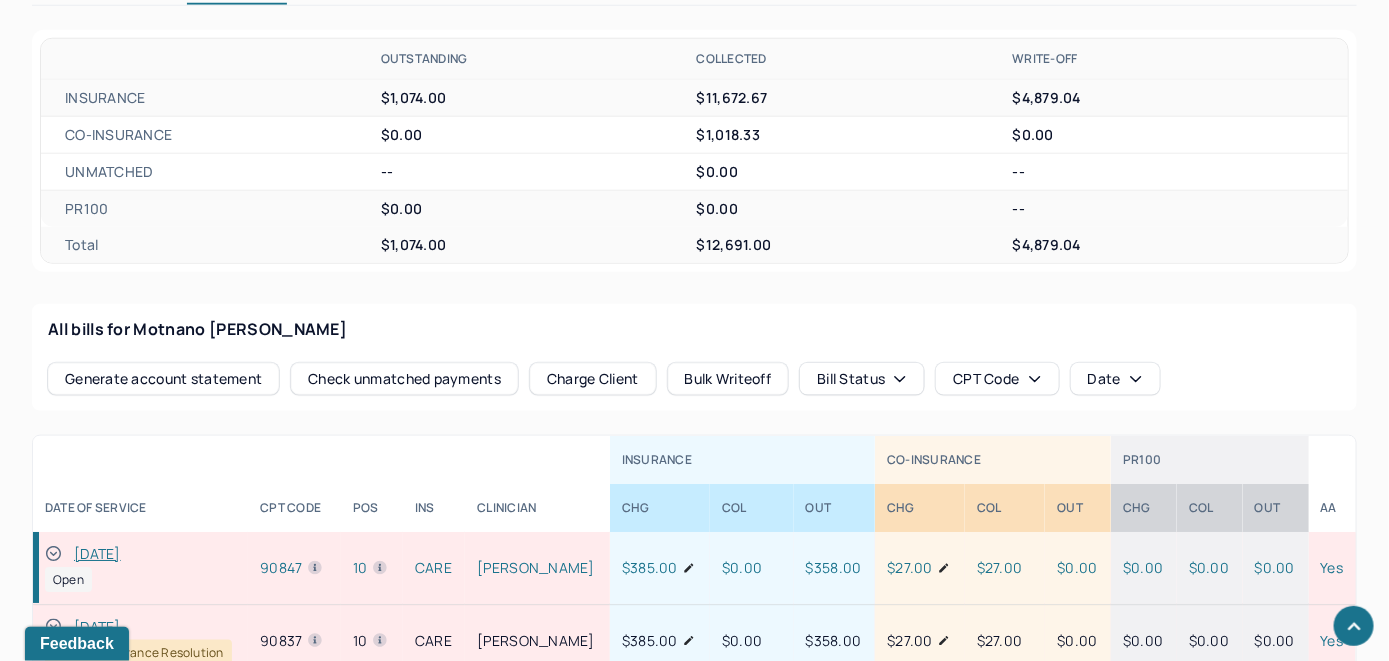 click 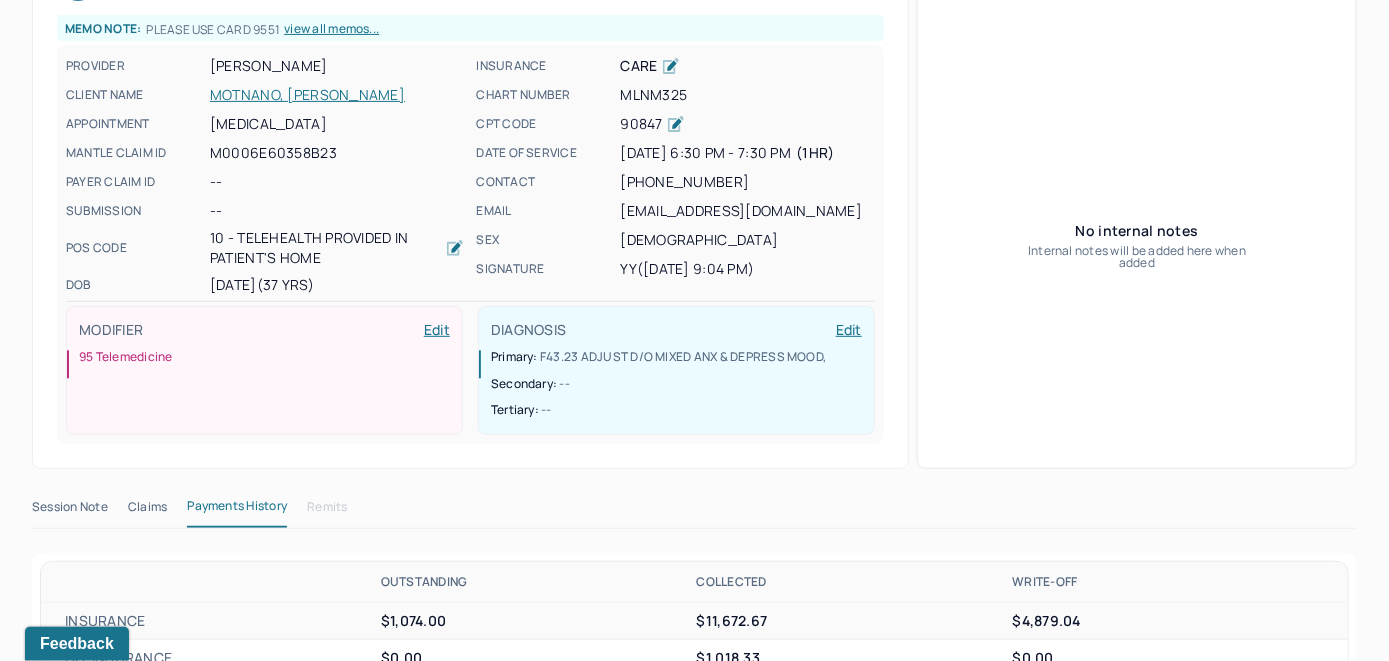 scroll, scrollTop: 32, scrollLeft: 0, axis: vertical 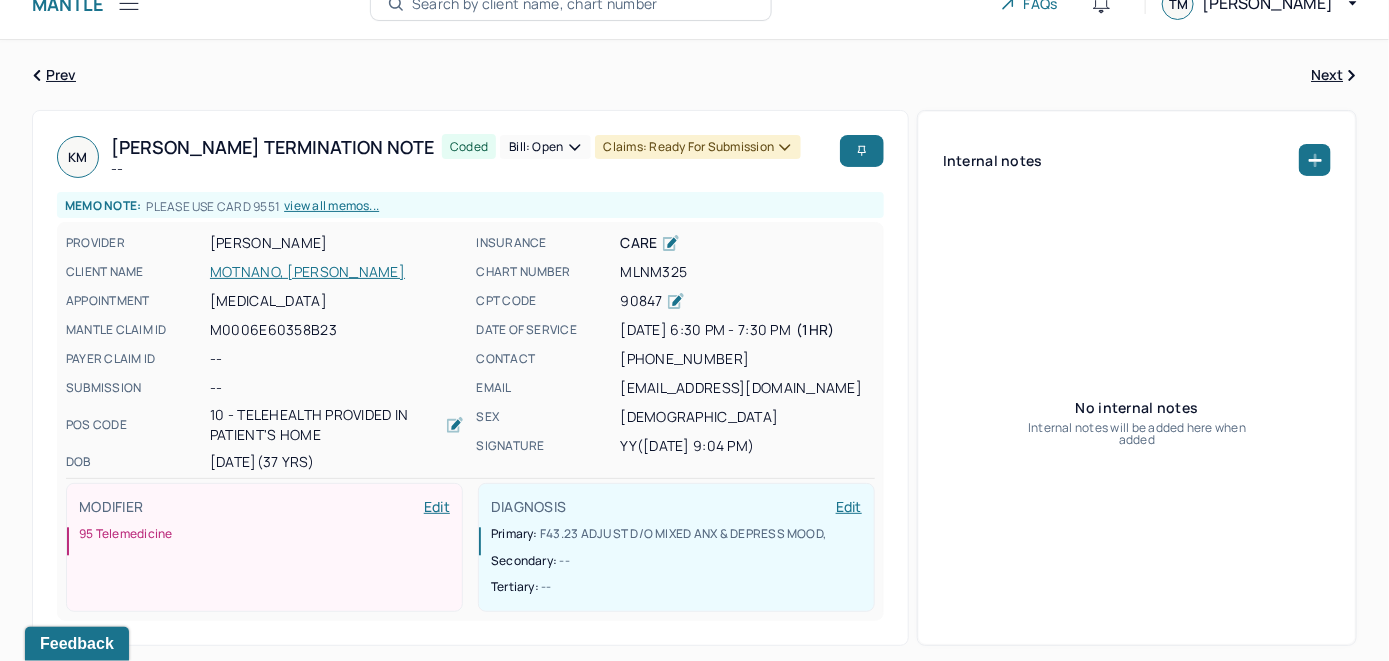 click on "Bill: Open" at bounding box center (545, 147) 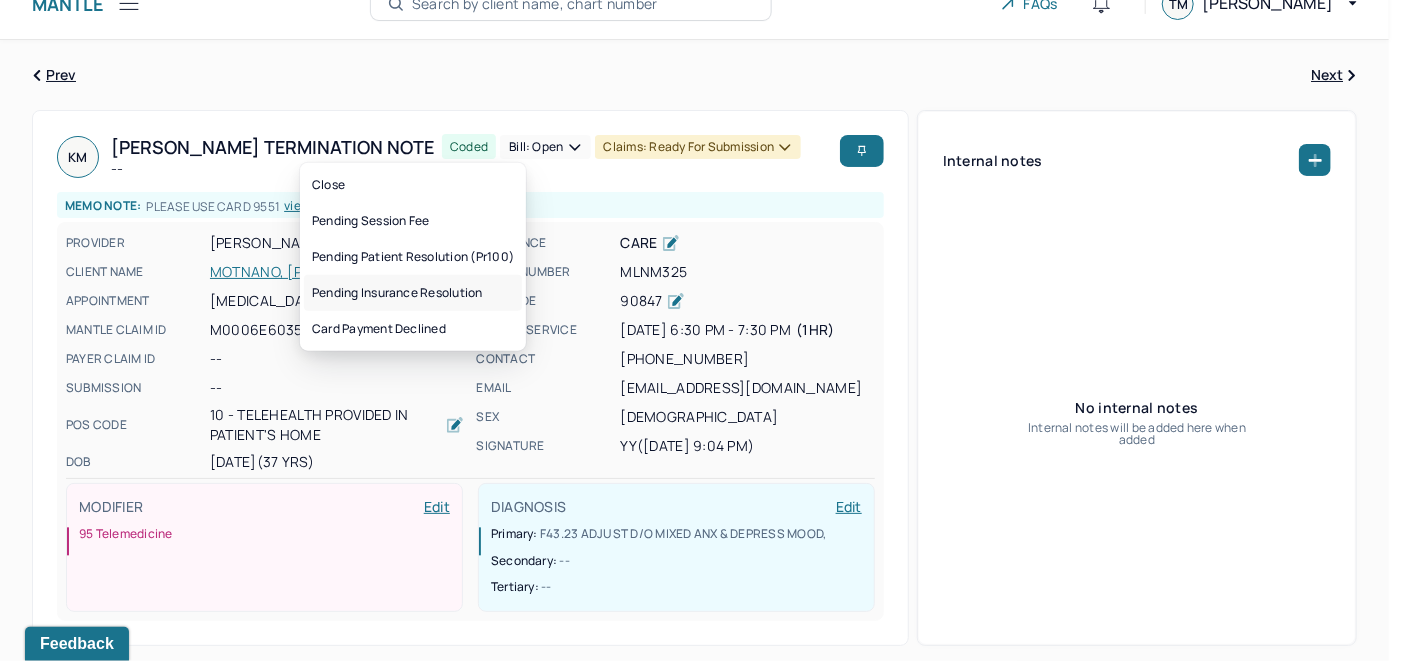 click on "Pending insurance resolution" at bounding box center (413, 293) 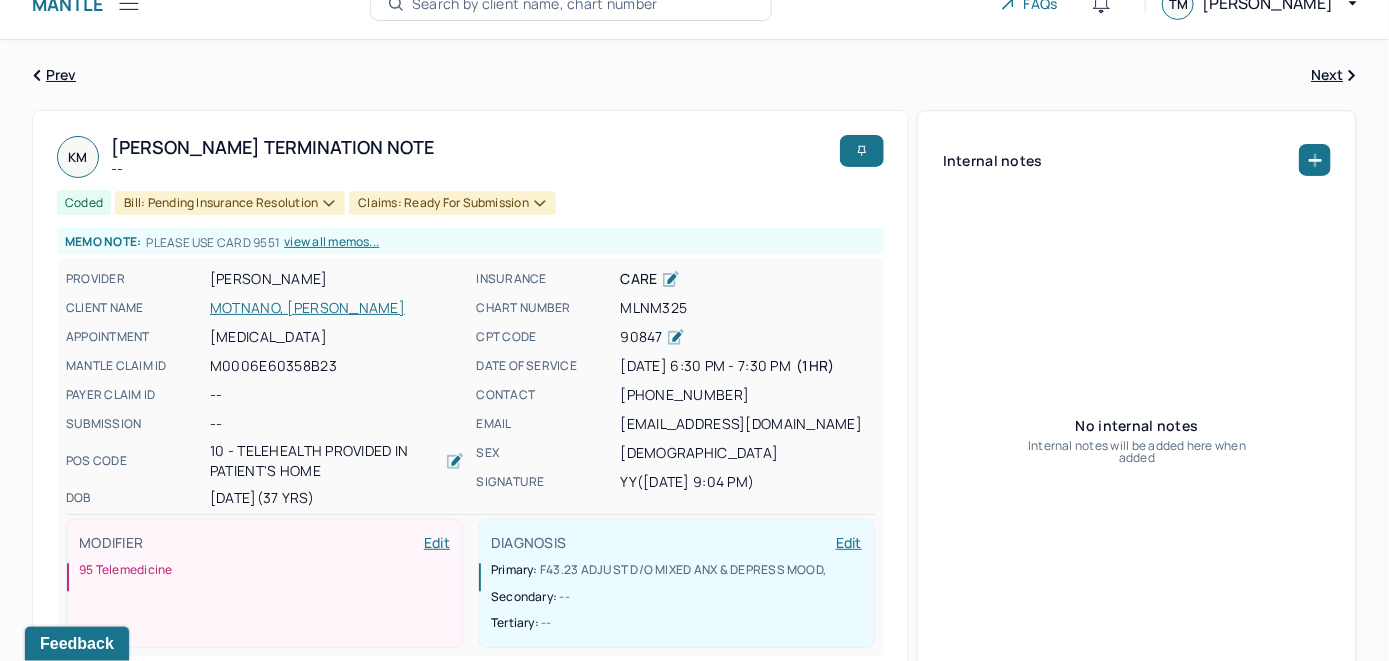 scroll, scrollTop: 0, scrollLeft: 0, axis: both 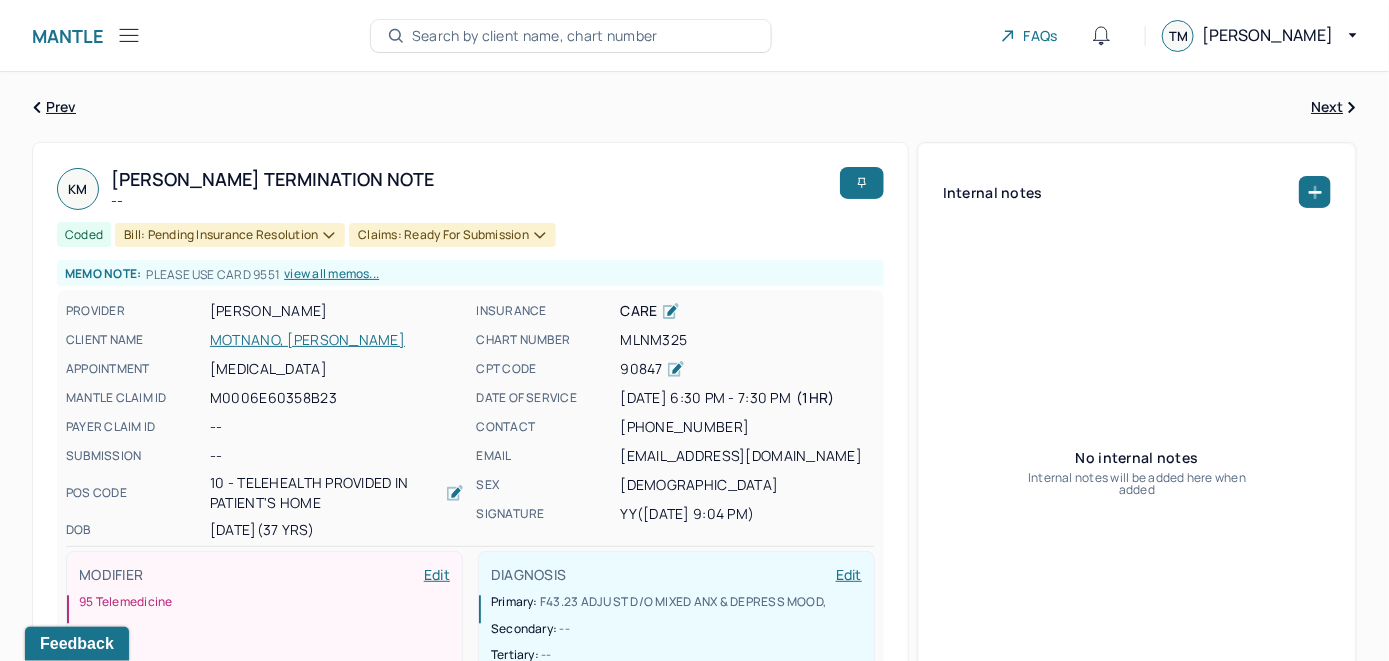 click on "Search by client name, chart number" at bounding box center [535, 36] 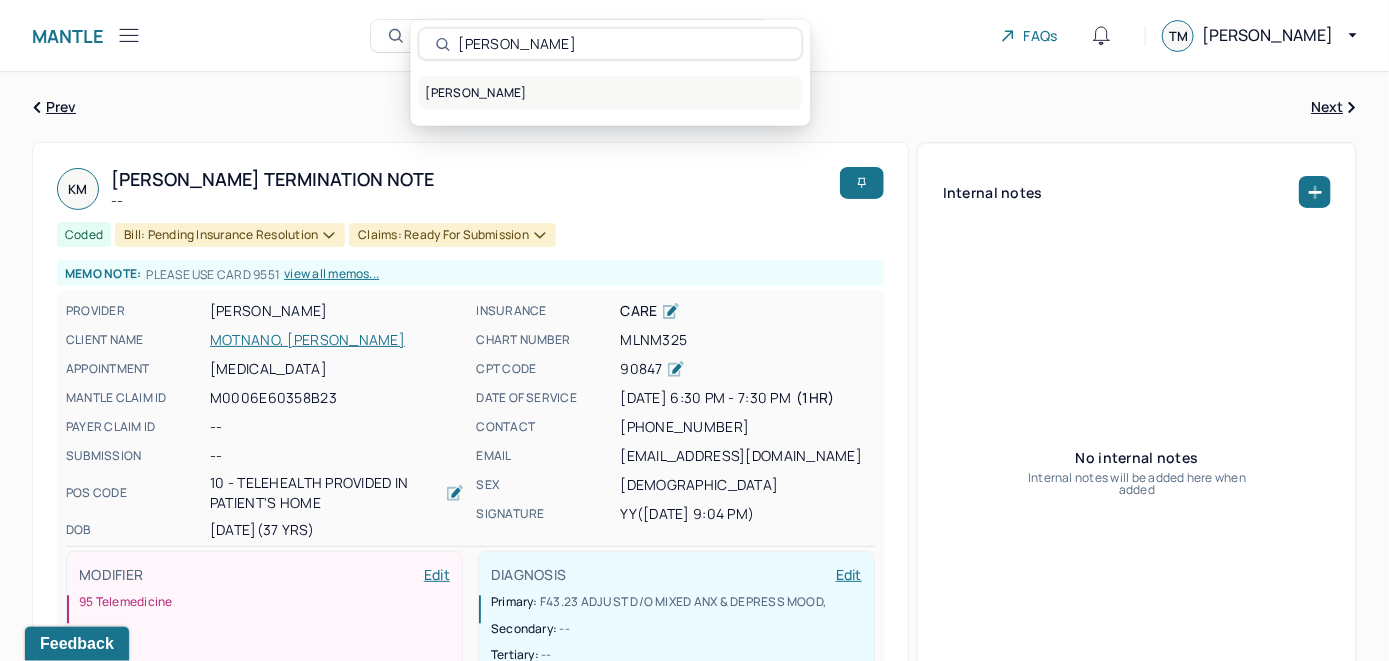 type on "[PERSON_NAME]" 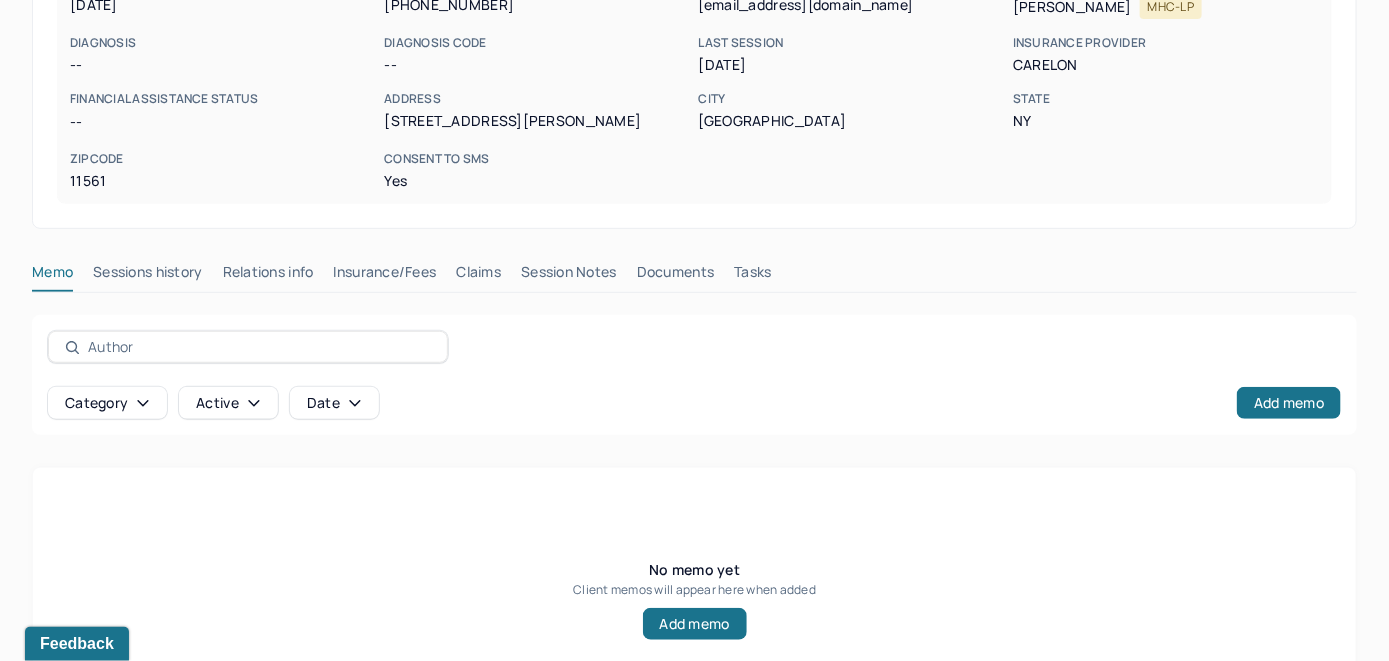 scroll, scrollTop: 393, scrollLeft: 0, axis: vertical 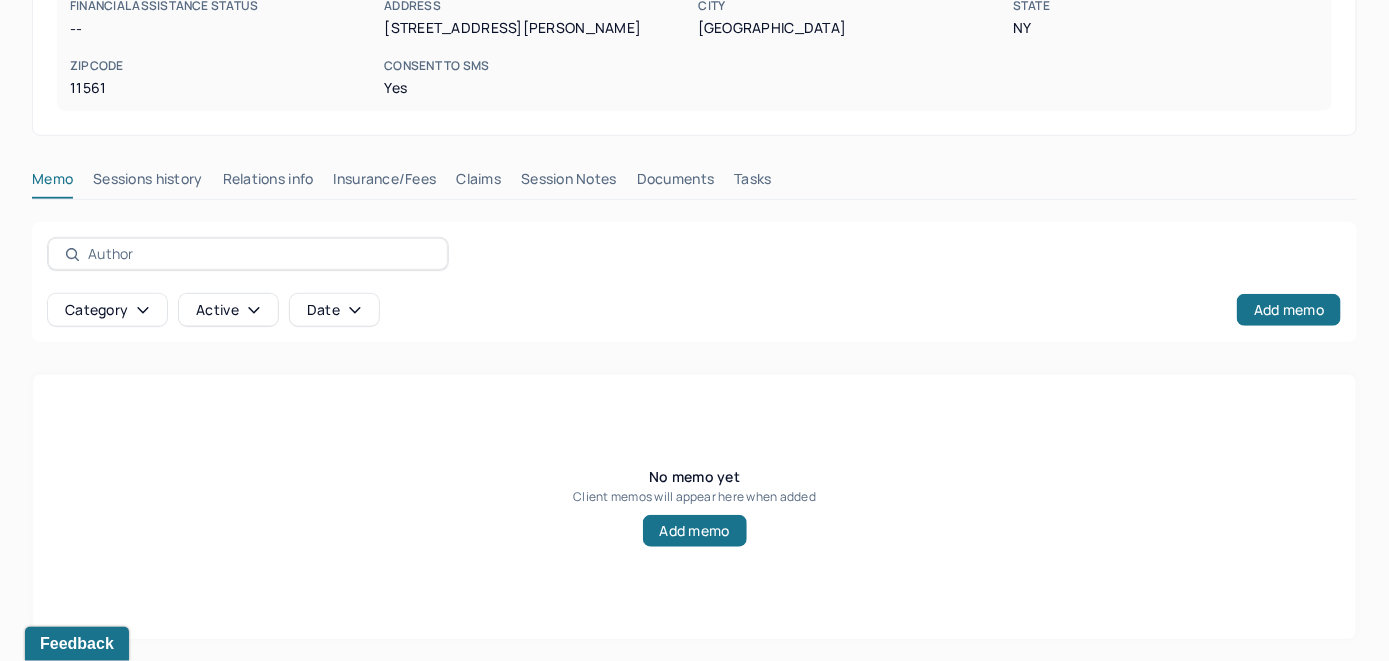 click on "Insurance/Fees" at bounding box center (385, 183) 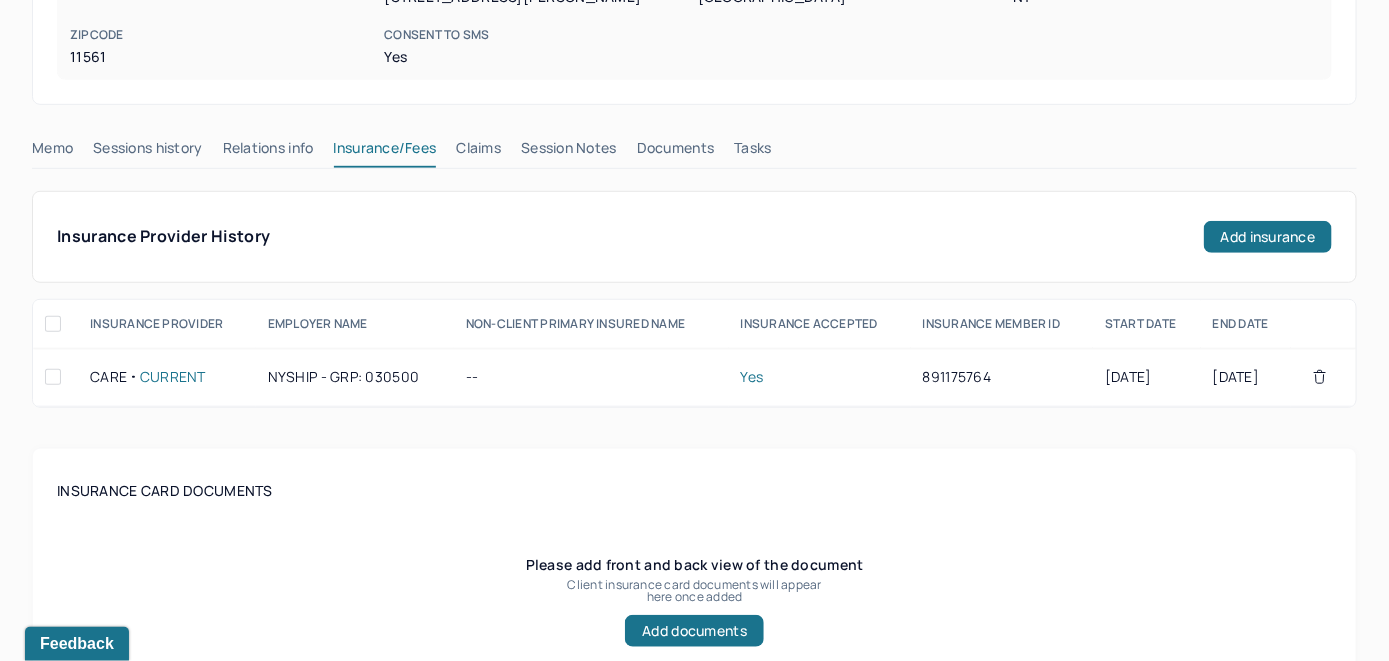 scroll, scrollTop: 393, scrollLeft: 0, axis: vertical 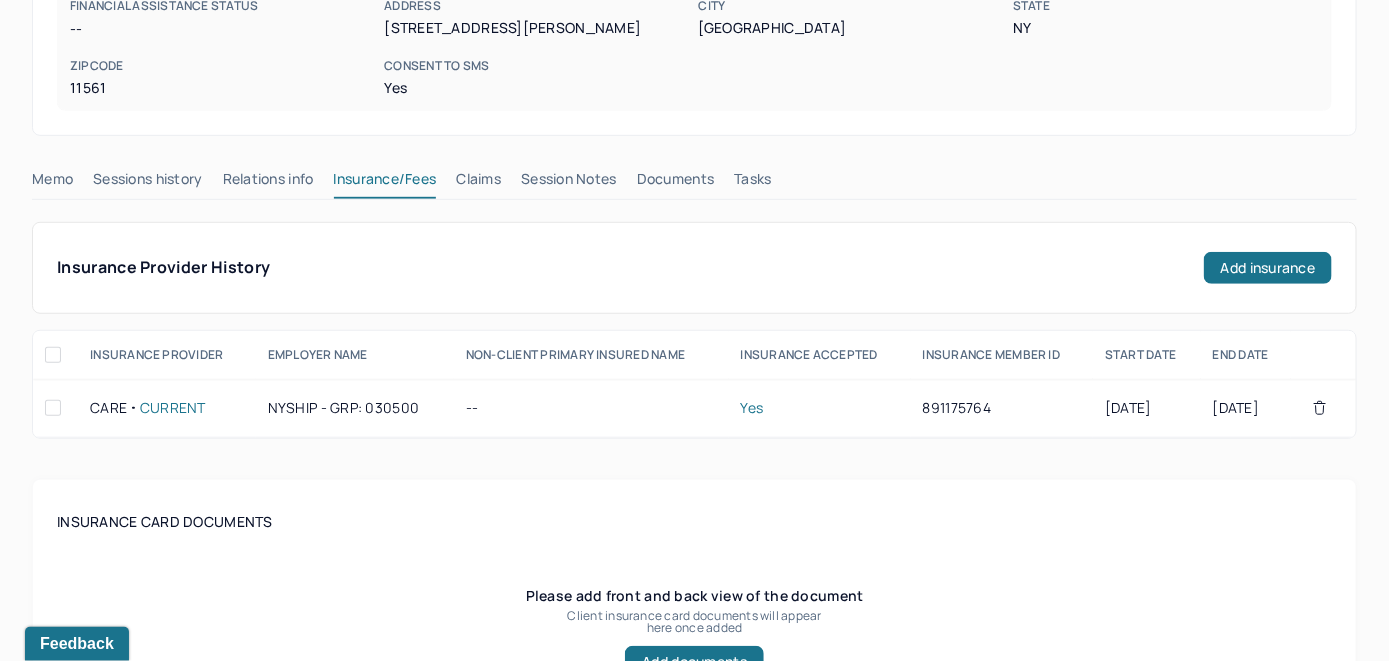 click on "Claims" at bounding box center [478, 183] 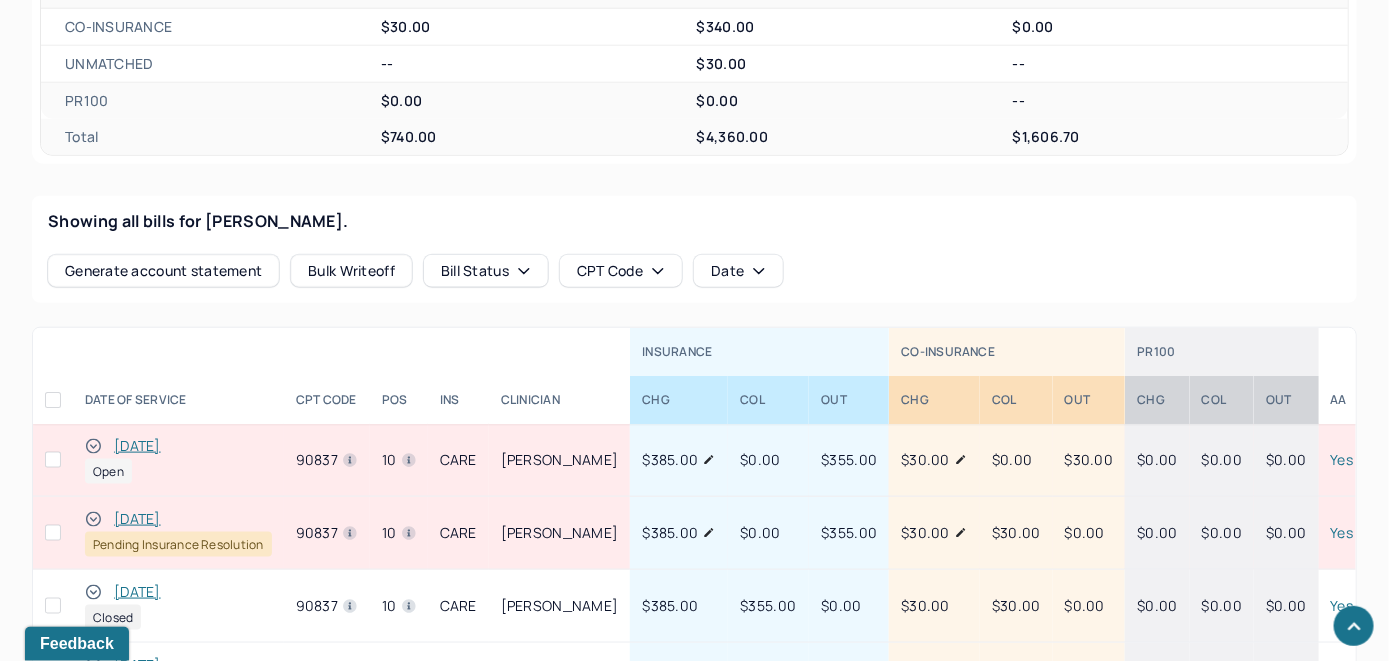 scroll, scrollTop: 893, scrollLeft: 0, axis: vertical 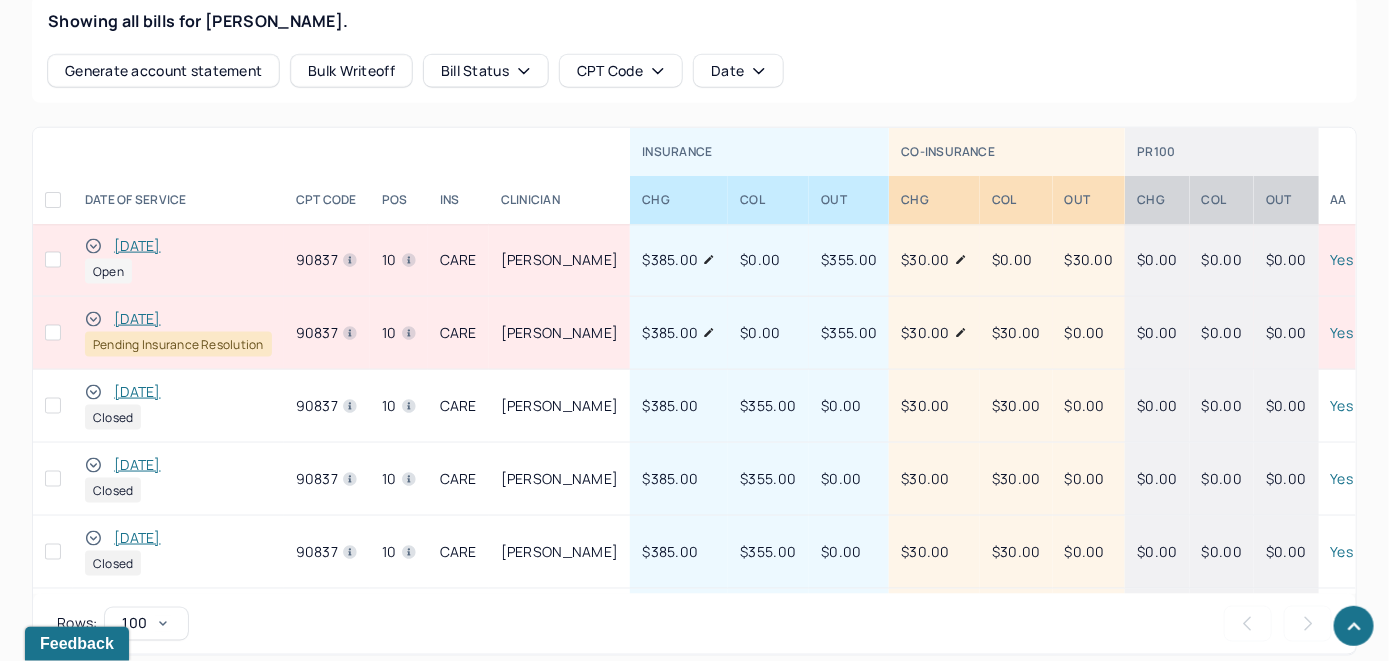 click 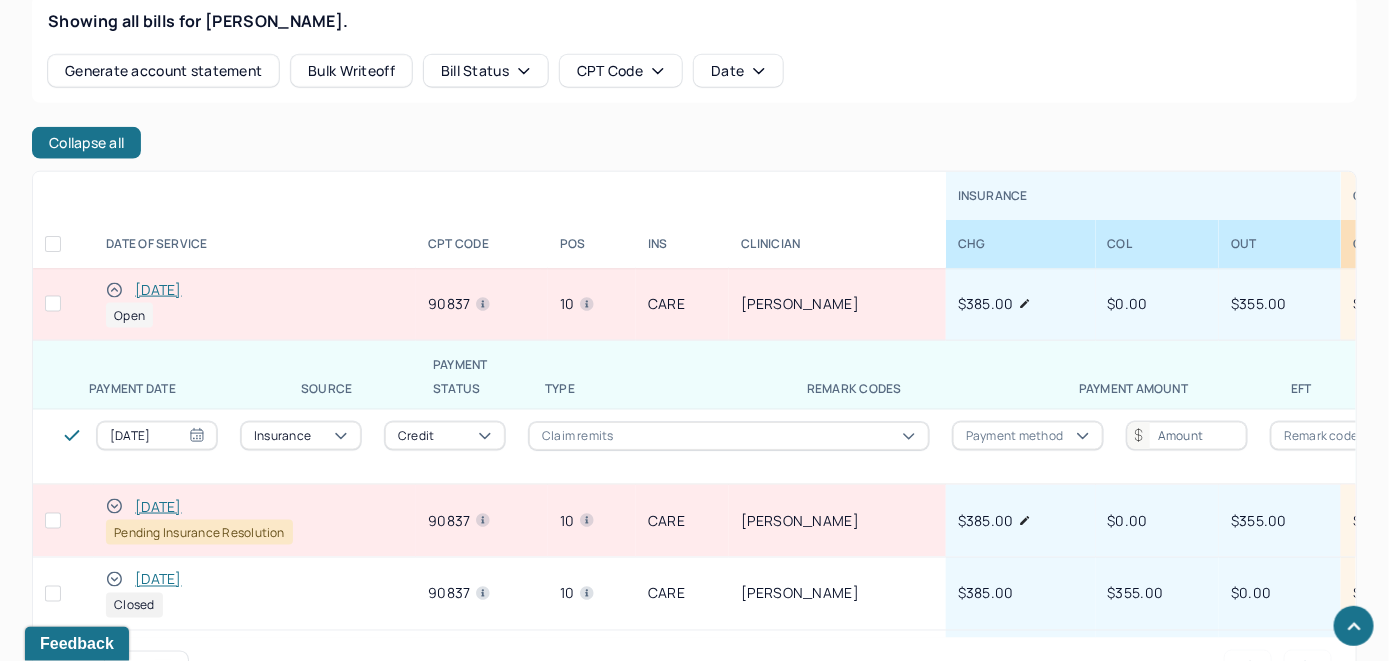click on "[DATE]" at bounding box center (158, 290) 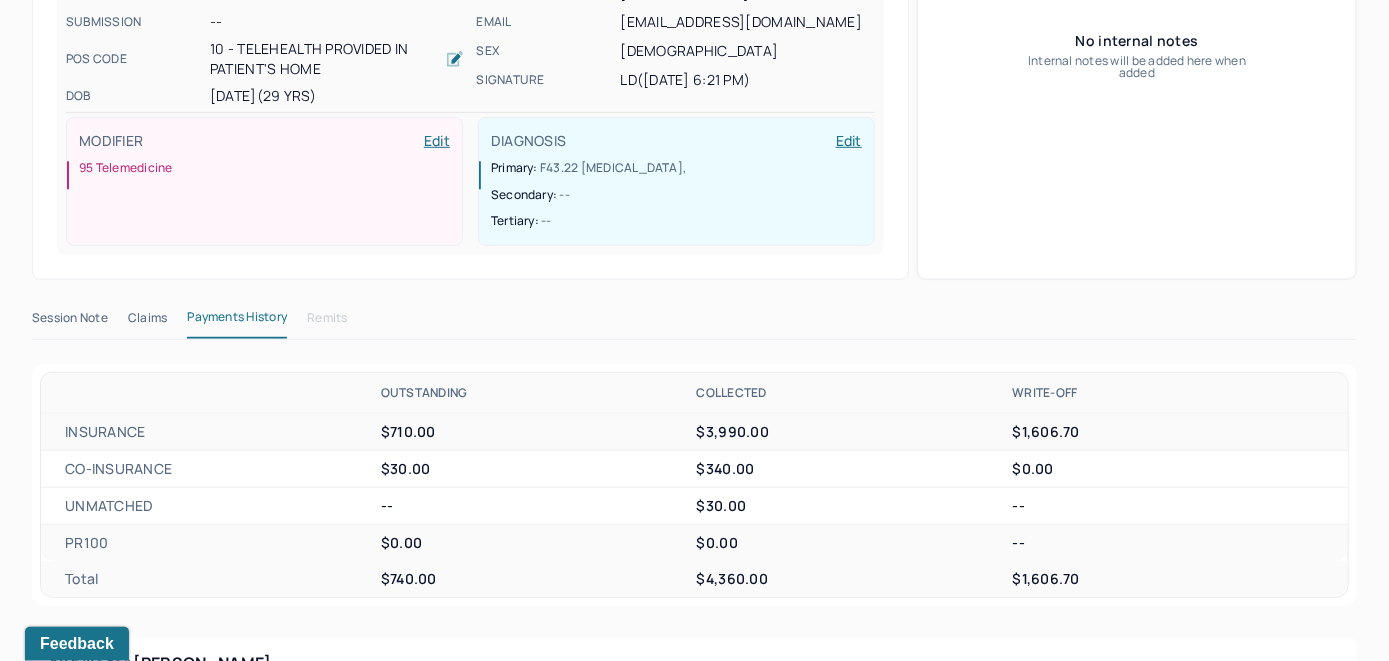 scroll, scrollTop: 600, scrollLeft: 0, axis: vertical 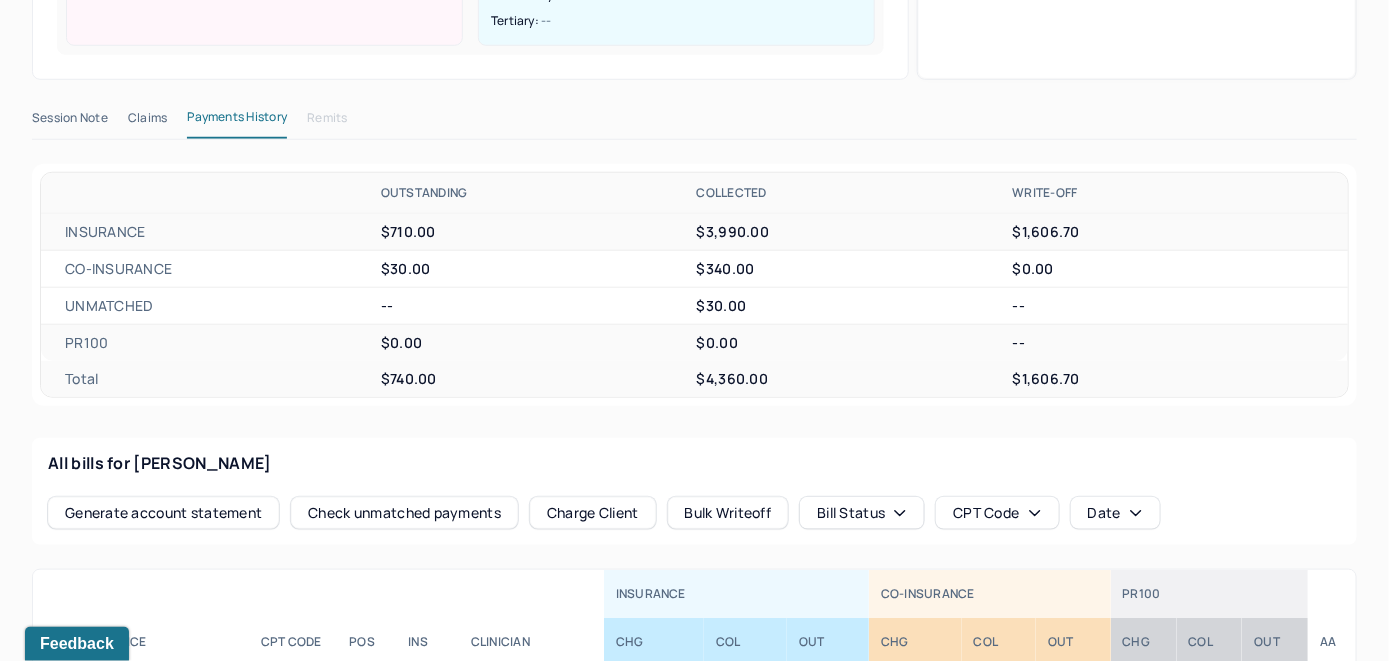 click on "Check unmatched payments" at bounding box center [404, 513] 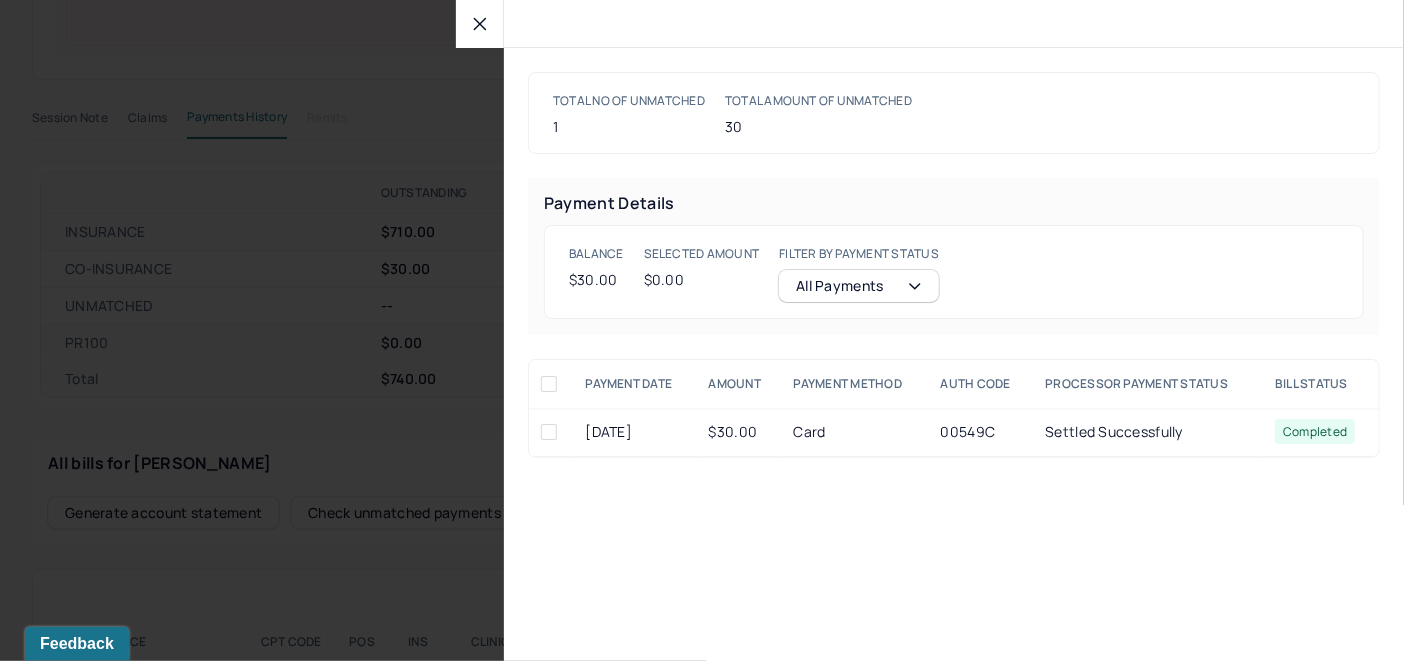 click at bounding box center [549, 432] 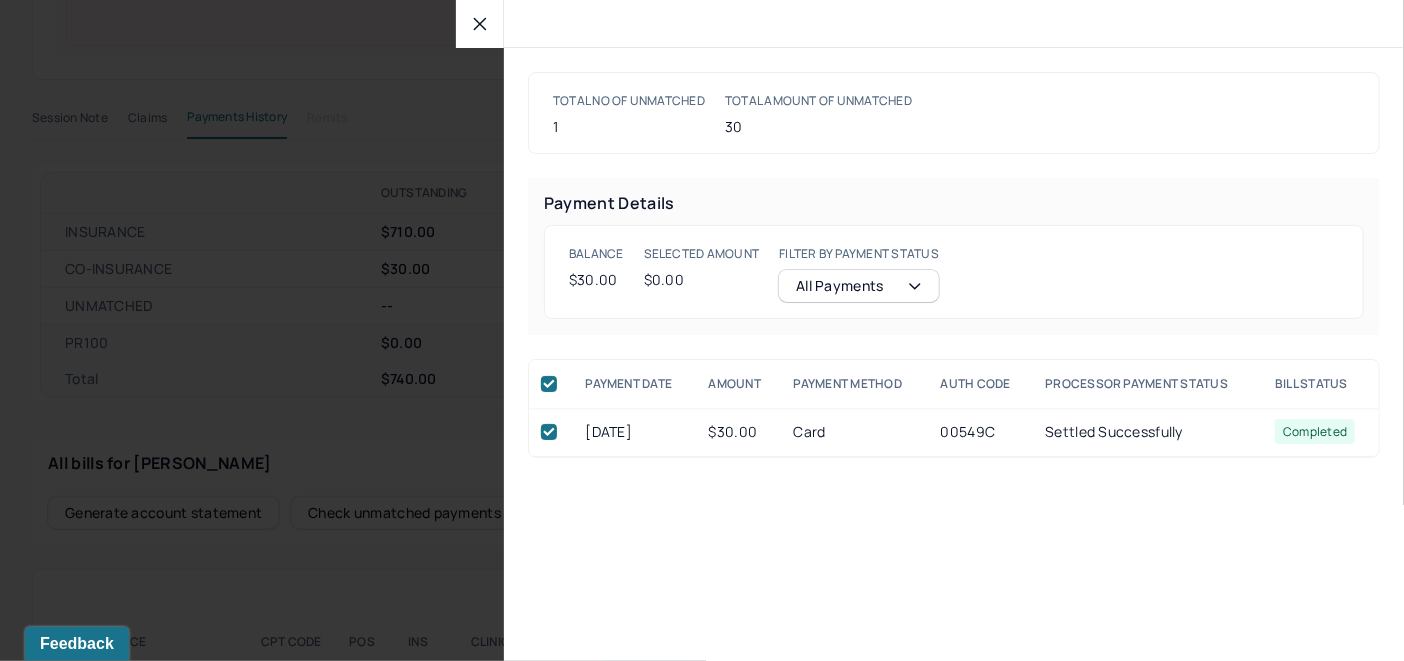 checkbox on "true" 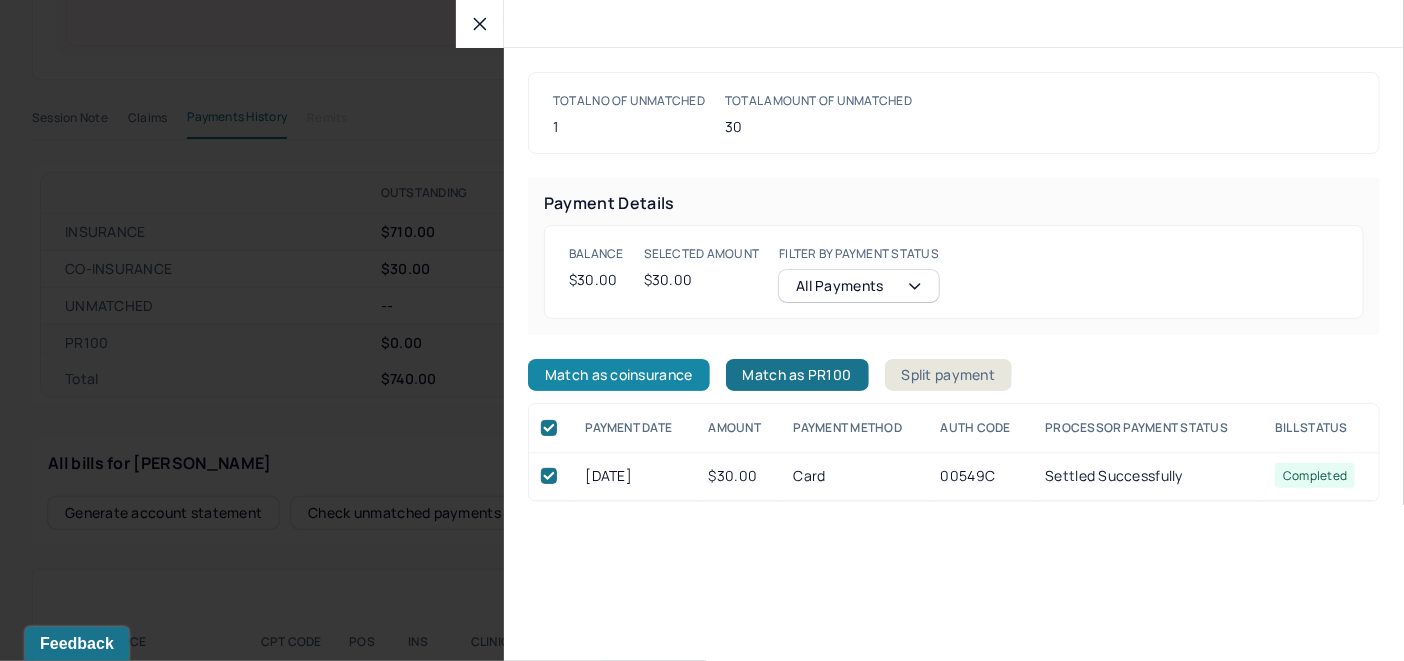 click on "Match as coinsurance" at bounding box center [619, 375] 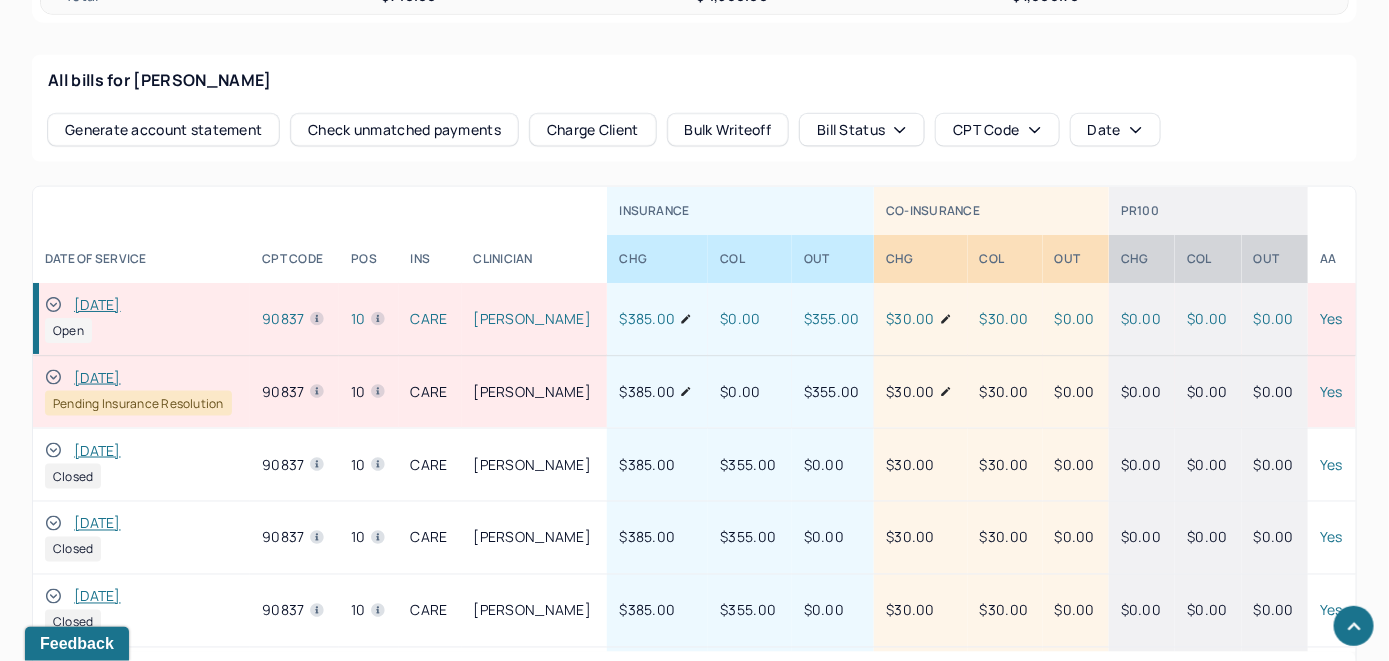 scroll, scrollTop: 1000, scrollLeft: 0, axis: vertical 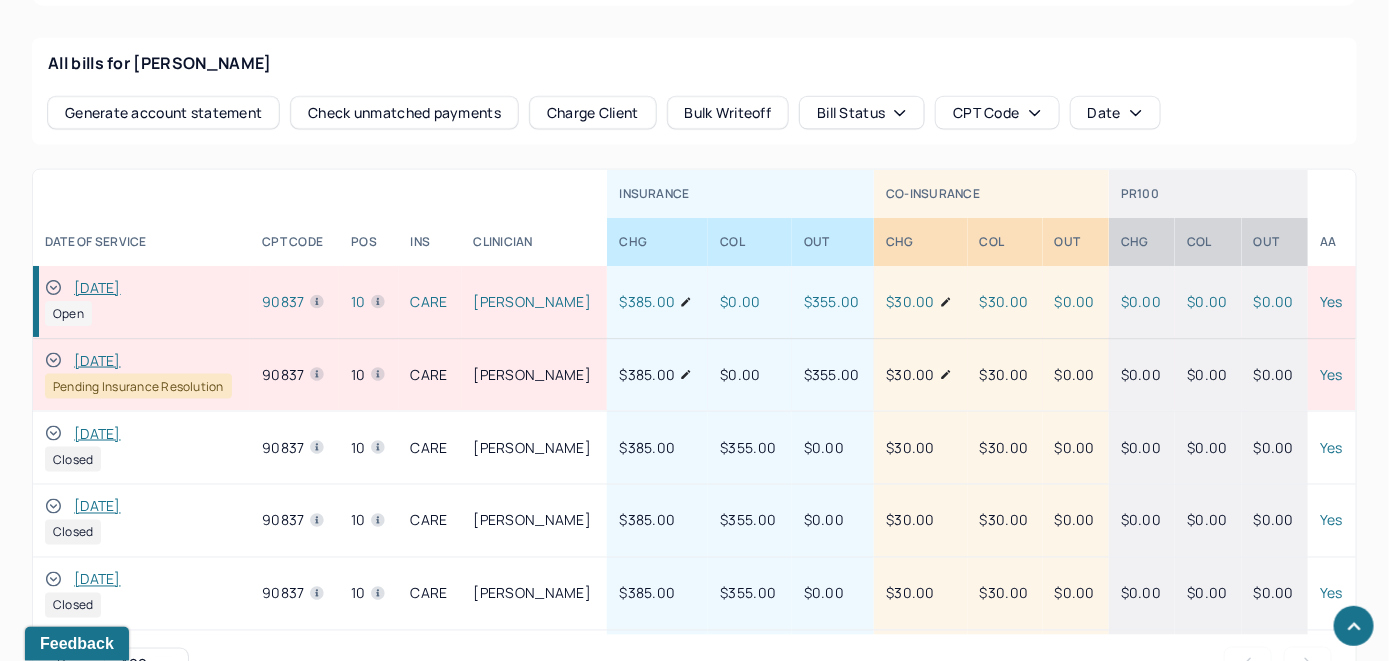 click 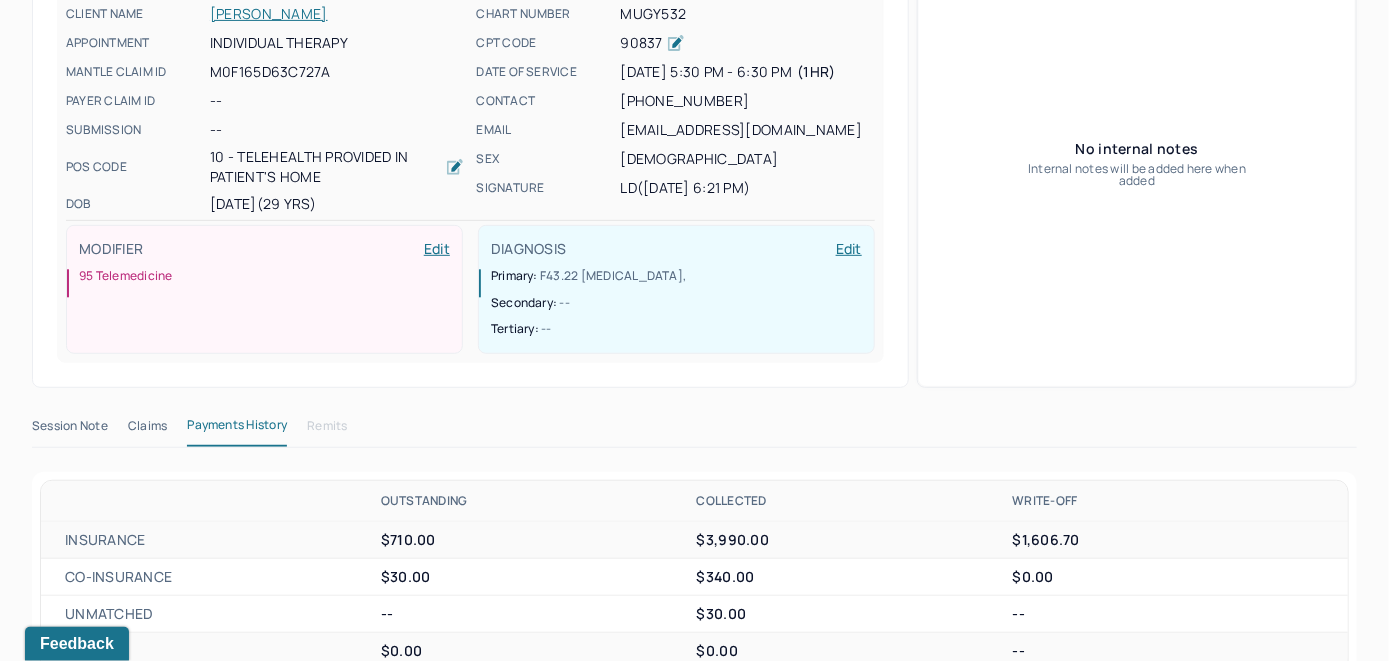 scroll, scrollTop: 0, scrollLeft: 0, axis: both 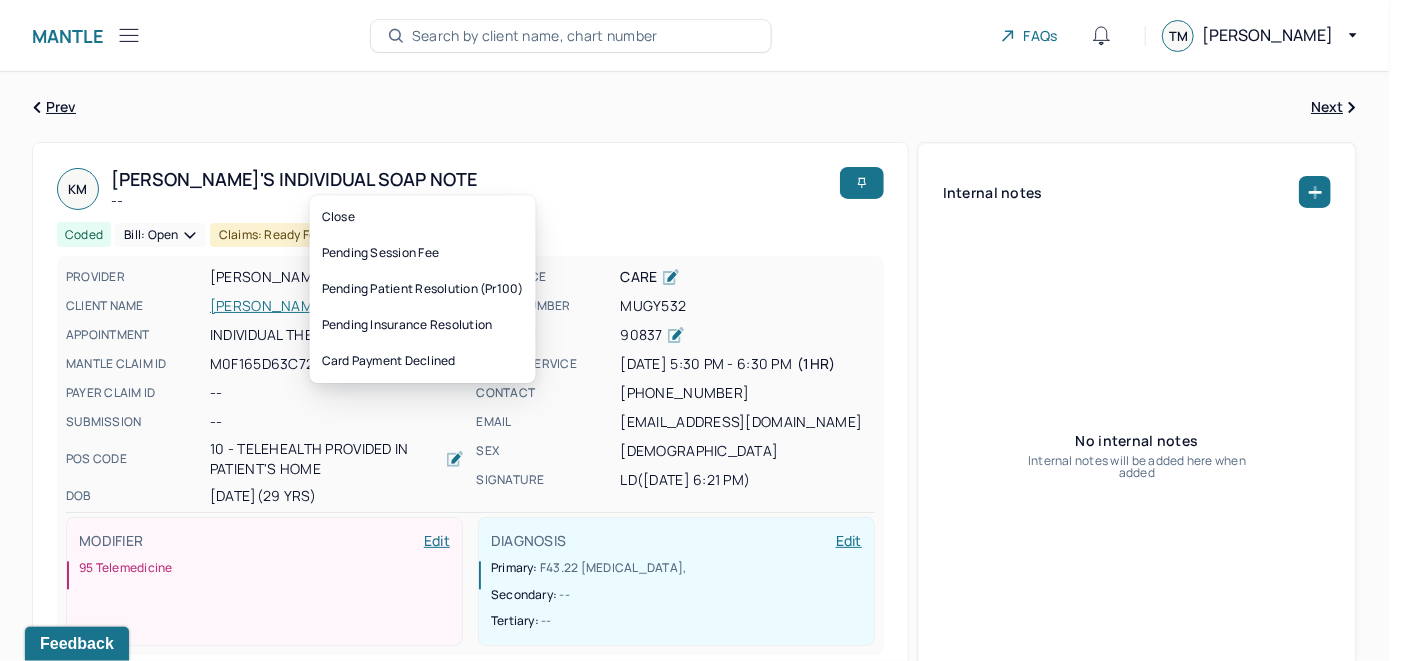 click on "Bill: Open" at bounding box center [160, 235] 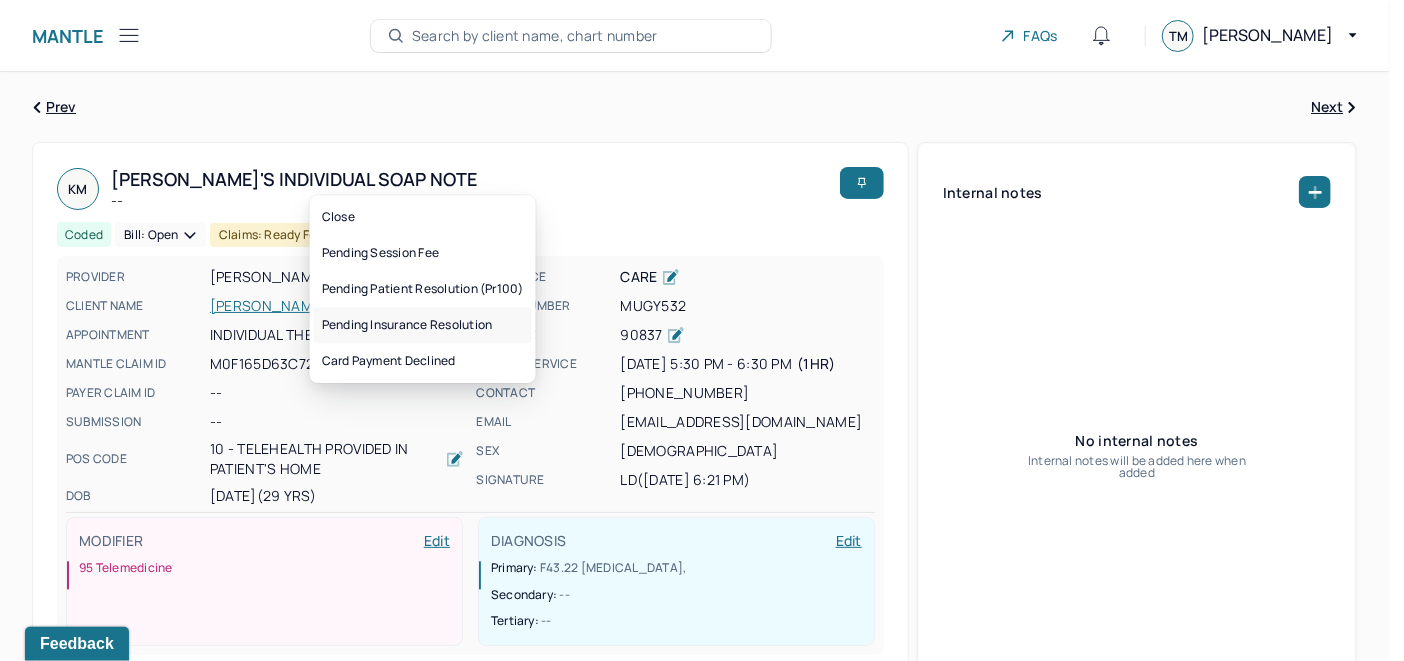 click on "Pending insurance resolution" at bounding box center [423, 325] 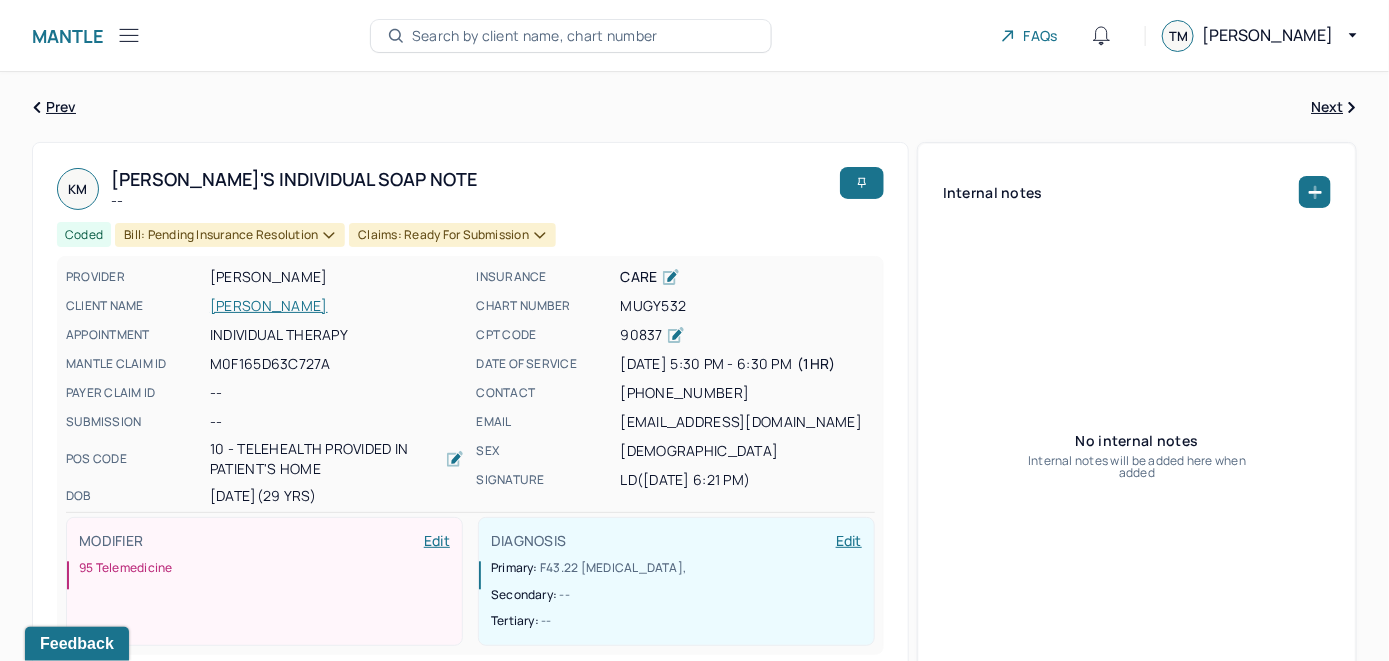 click on "Search by client name, chart number" at bounding box center (535, 36) 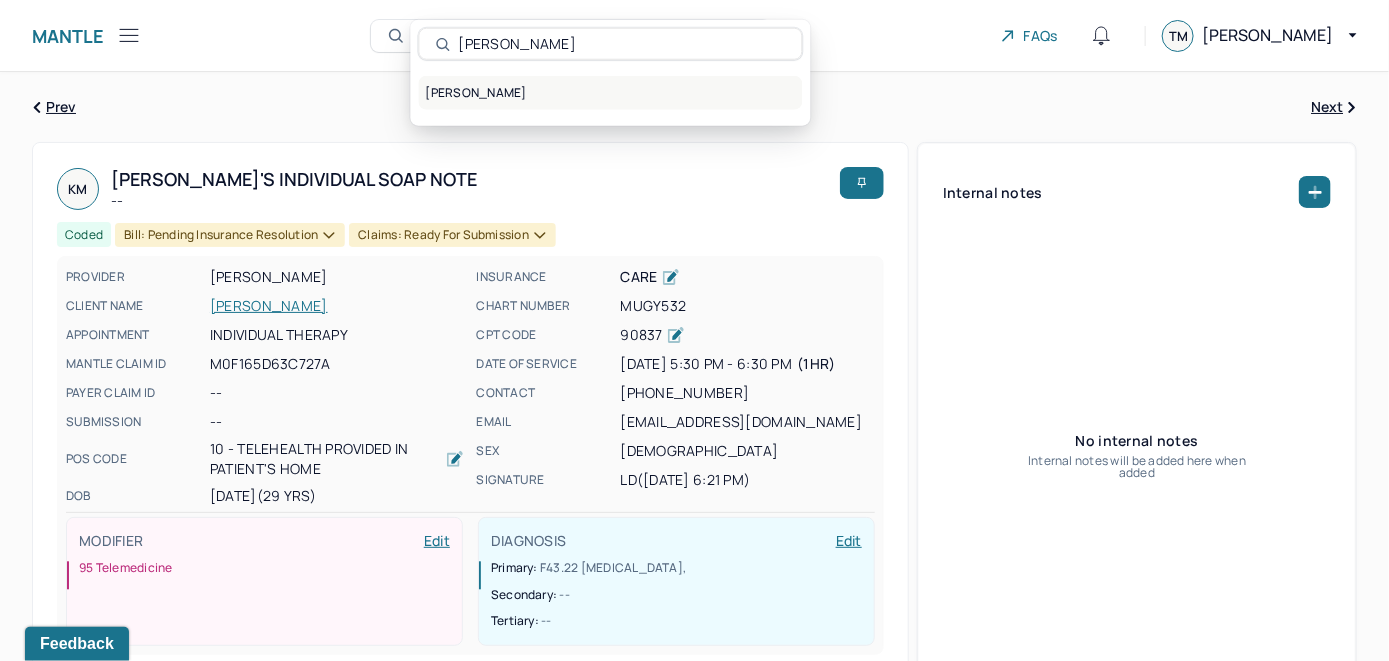 type on "[PERSON_NAME]" 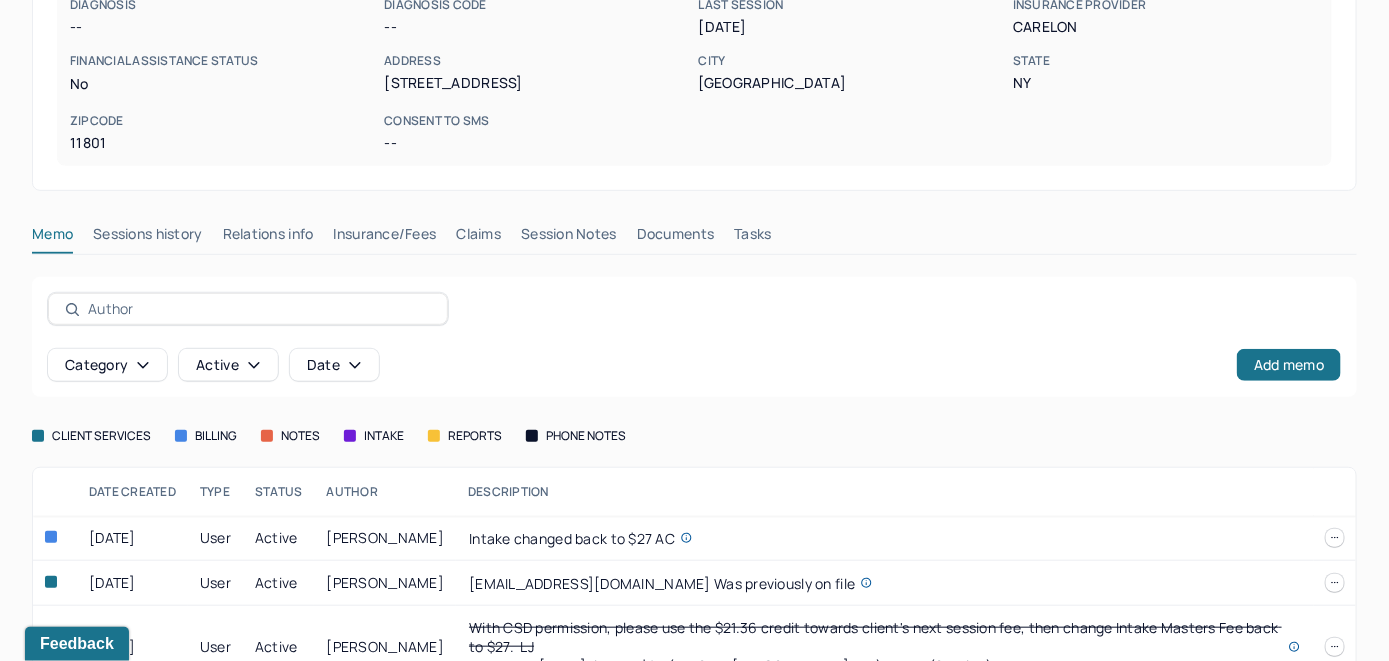 scroll, scrollTop: 289, scrollLeft: 0, axis: vertical 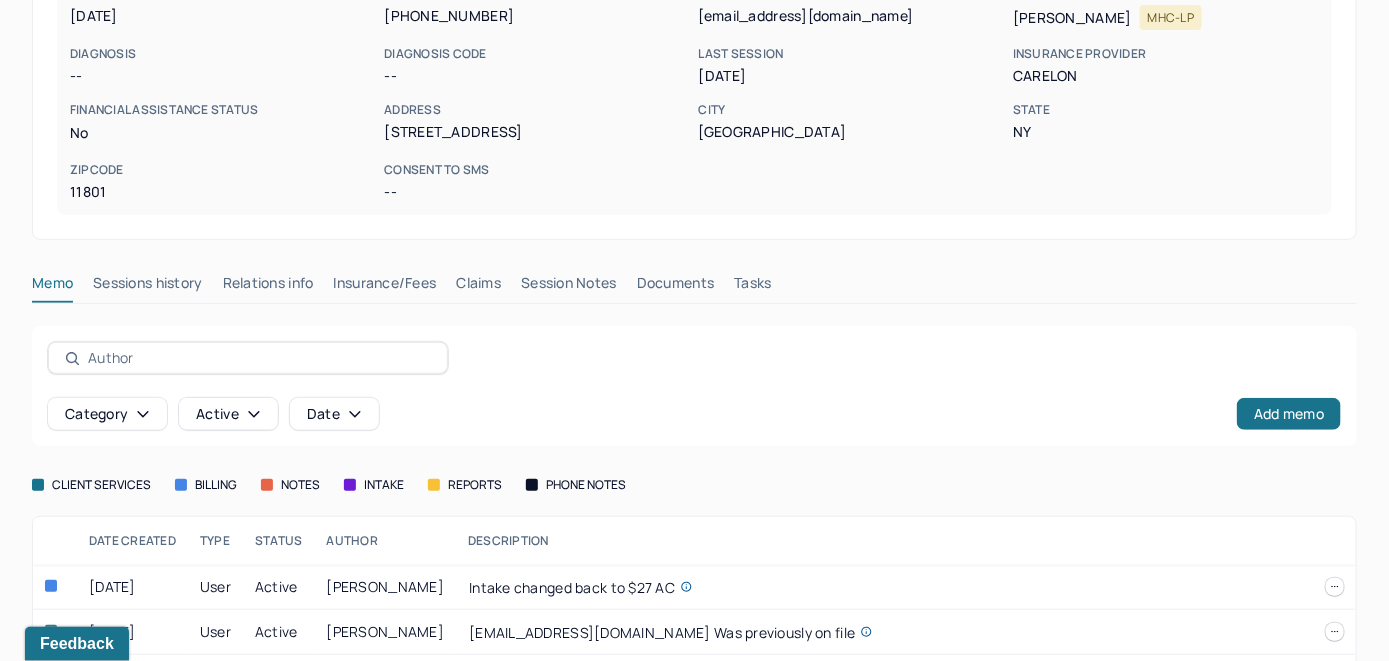 click on "Insurance/Fees" at bounding box center [385, 287] 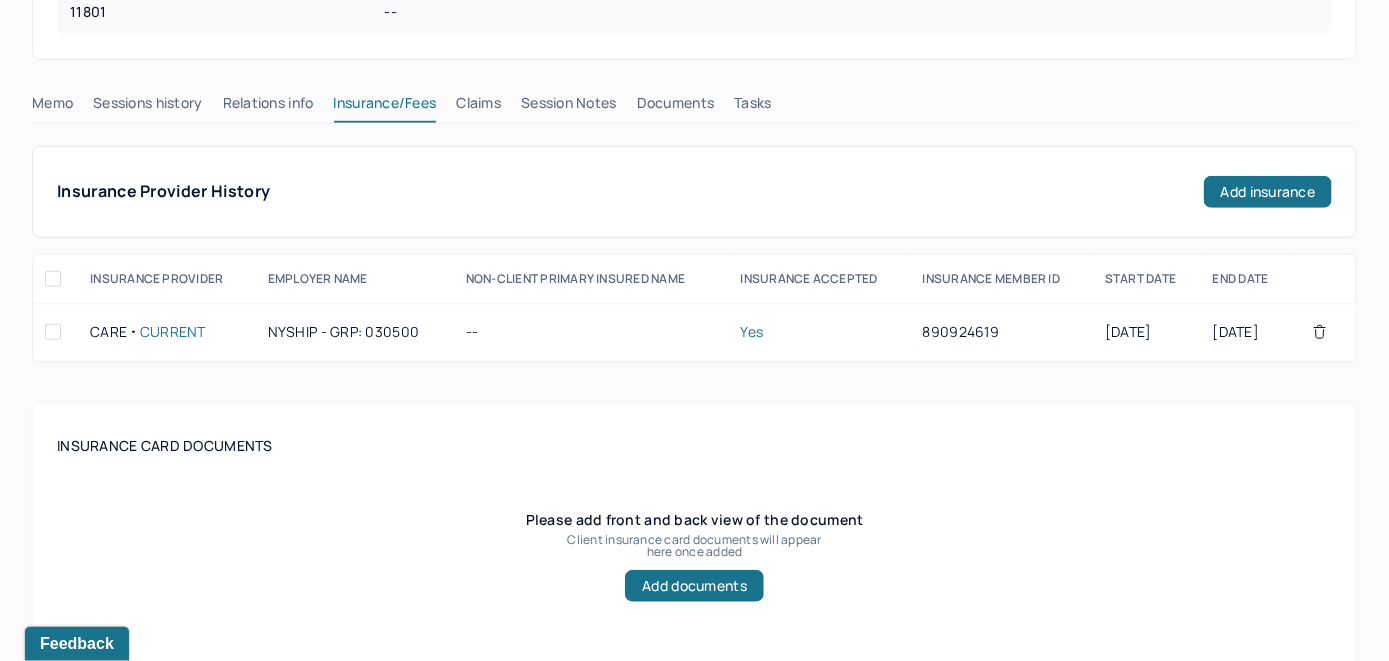 scroll, scrollTop: 389, scrollLeft: 0, axis: vertical 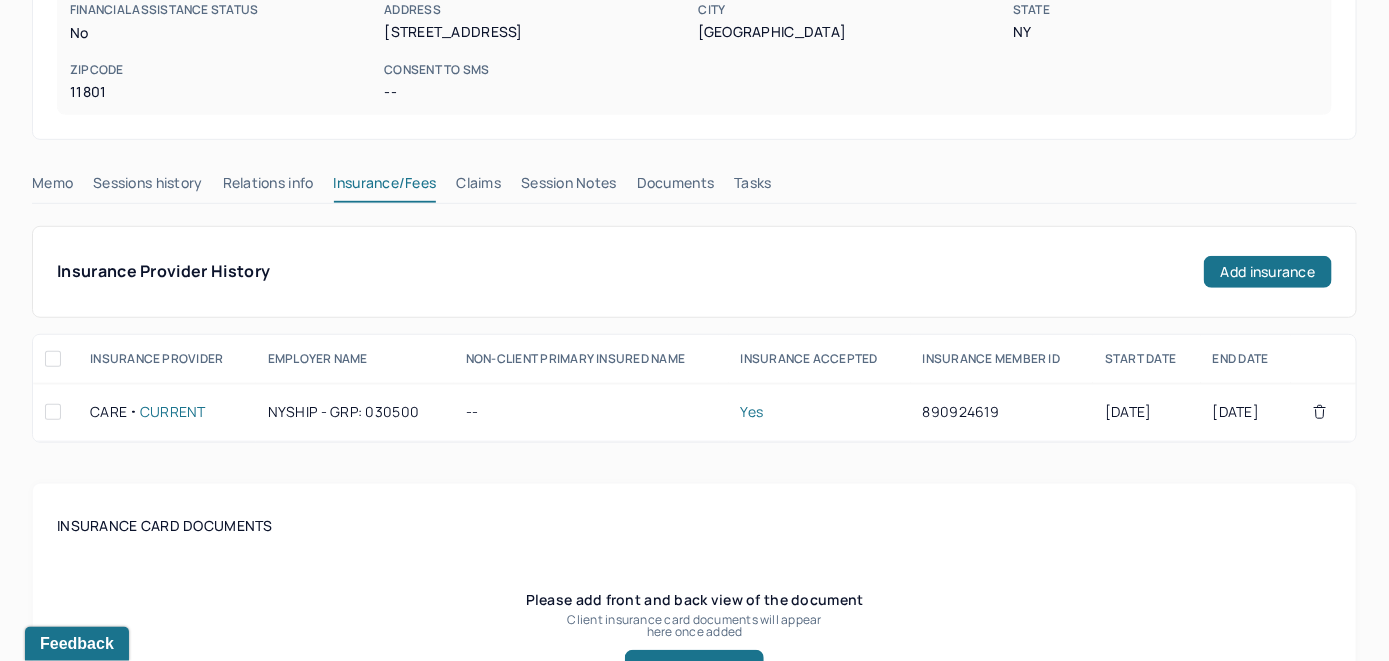 click on "Claims" at bounding box center (478, 187) 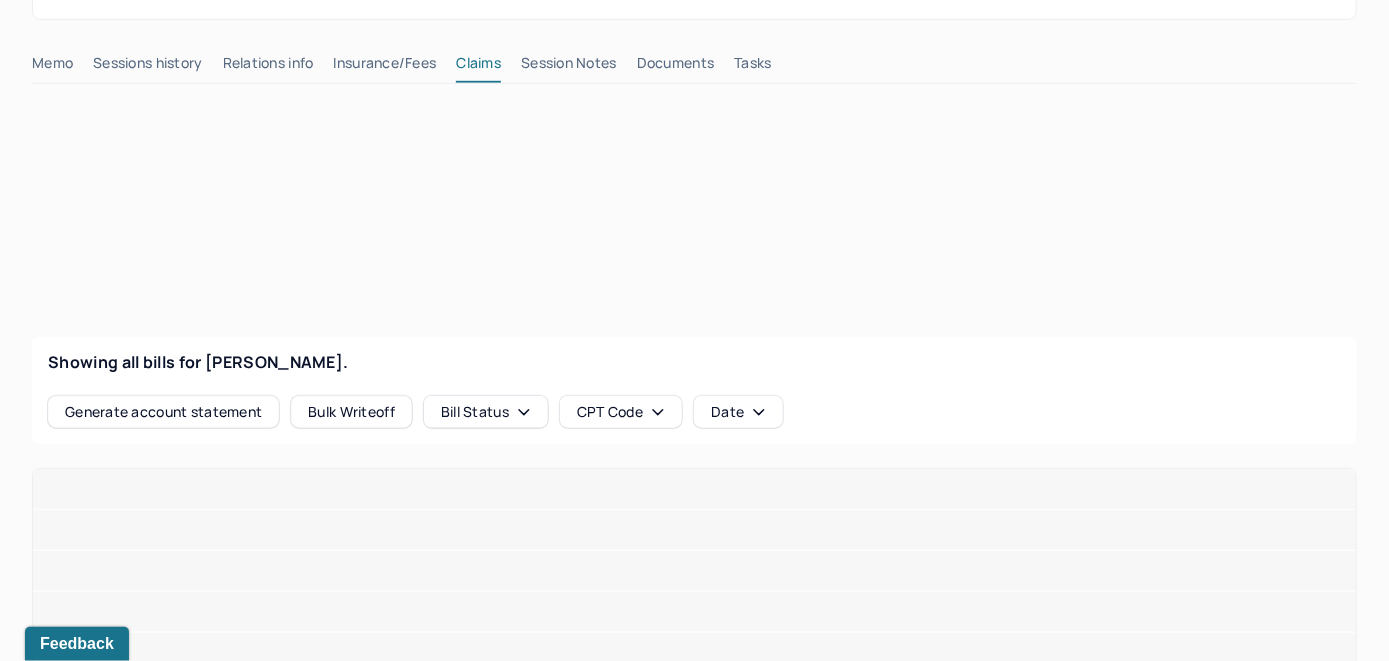 scroll, scrollTop: 589, scrollLeft: 0, axis: vertical 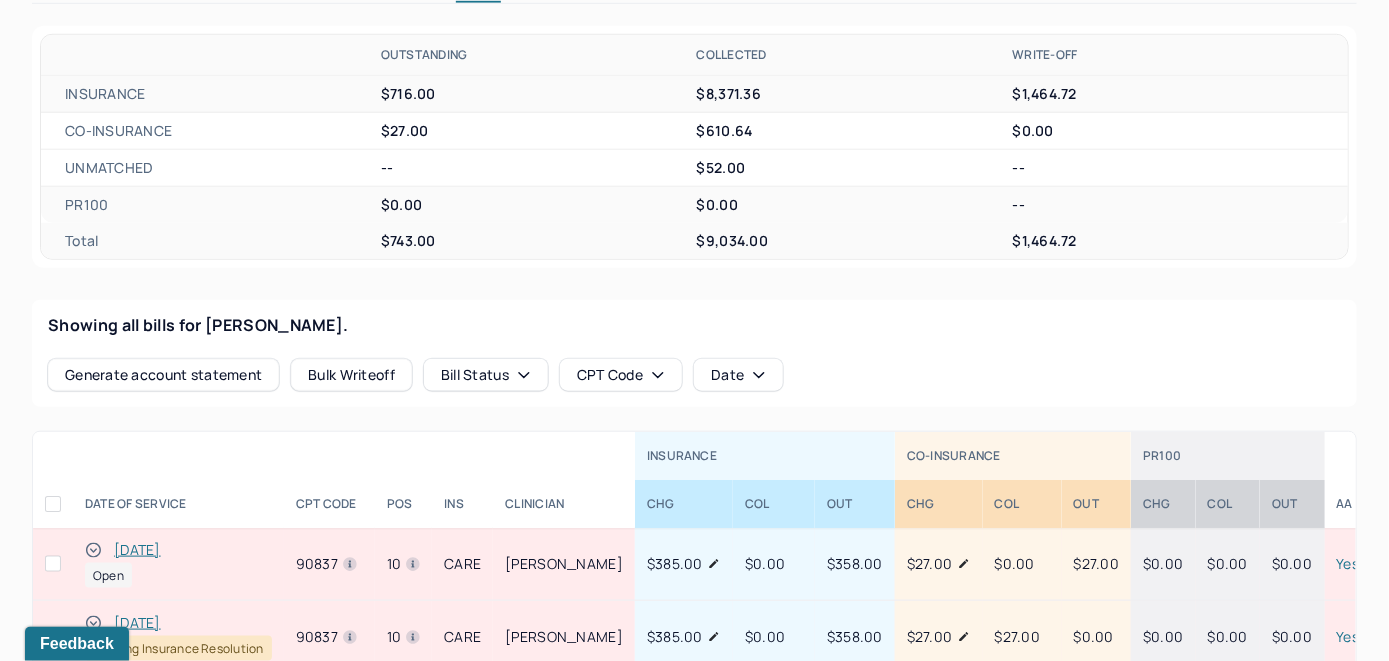 click on "[DATE]" at bounding box center [137, 550] 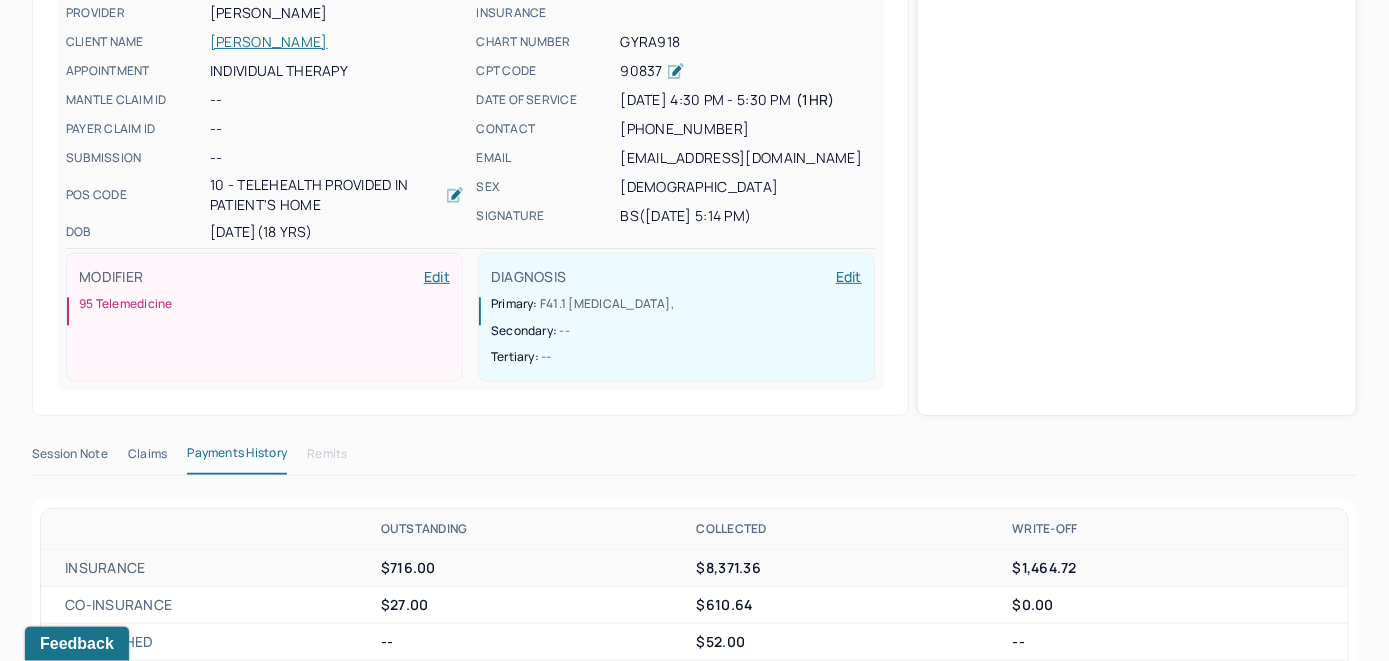 scroll, scrollTop: 517, scrollLeft: 0, axis: vertical 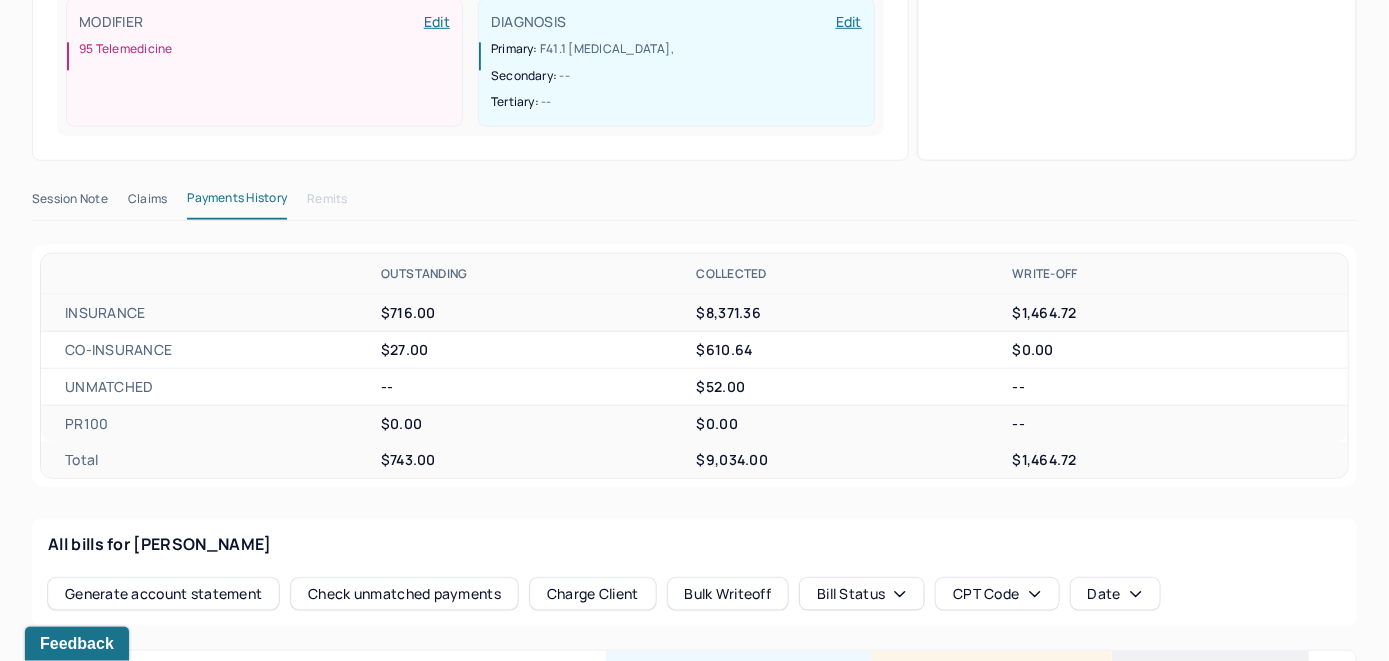 click on "Check unmatched payments" at bounding box center (404, 594) 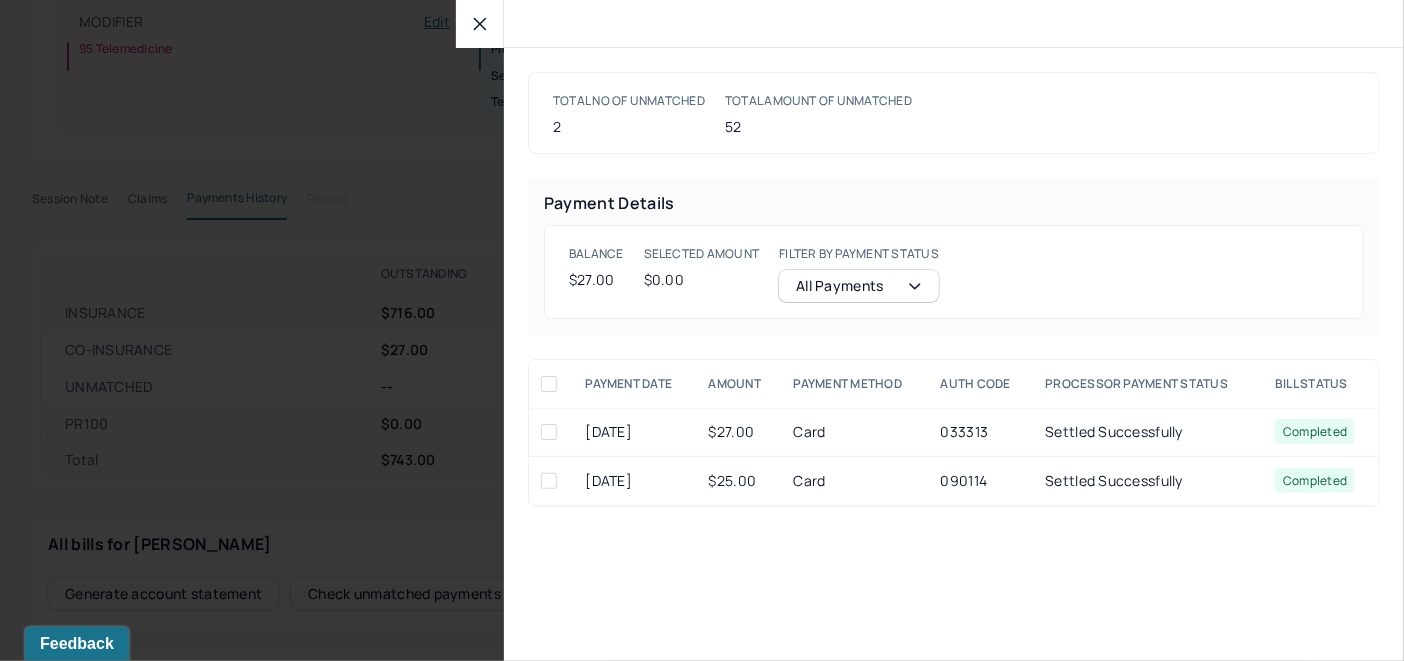 click at bounding box center (549, 432) 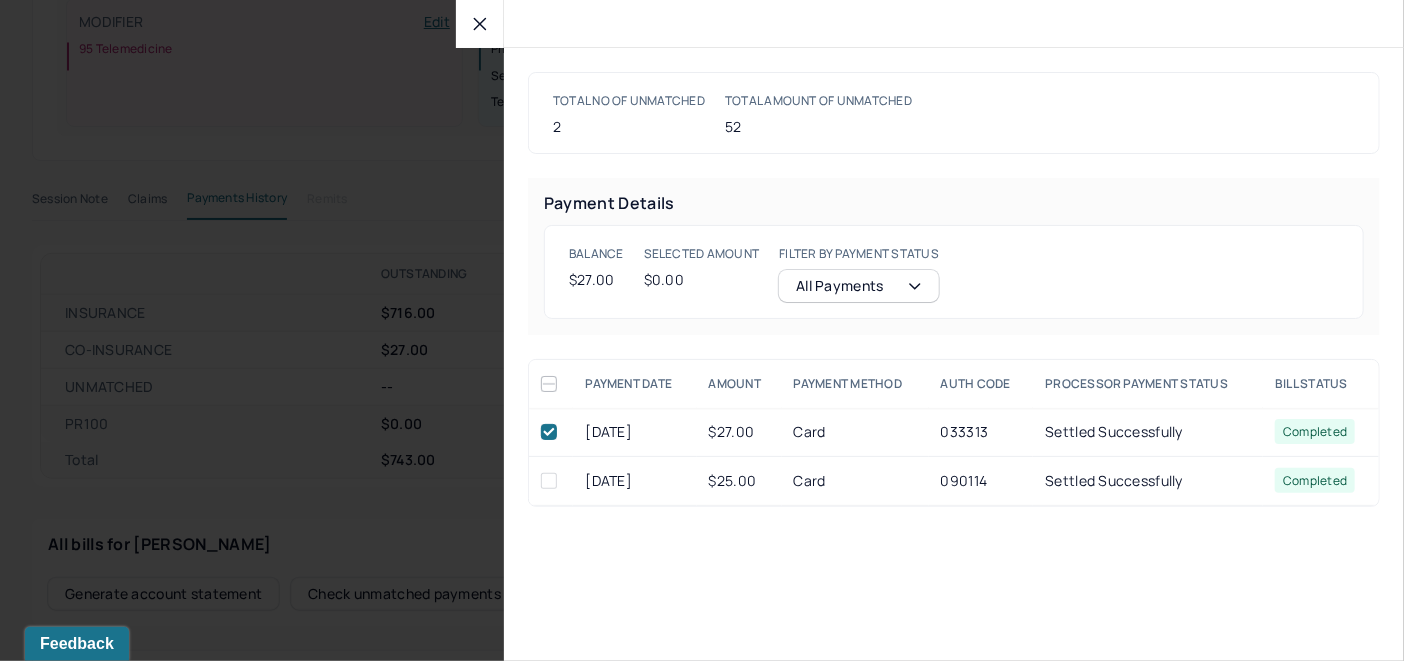 checkbox on "true" 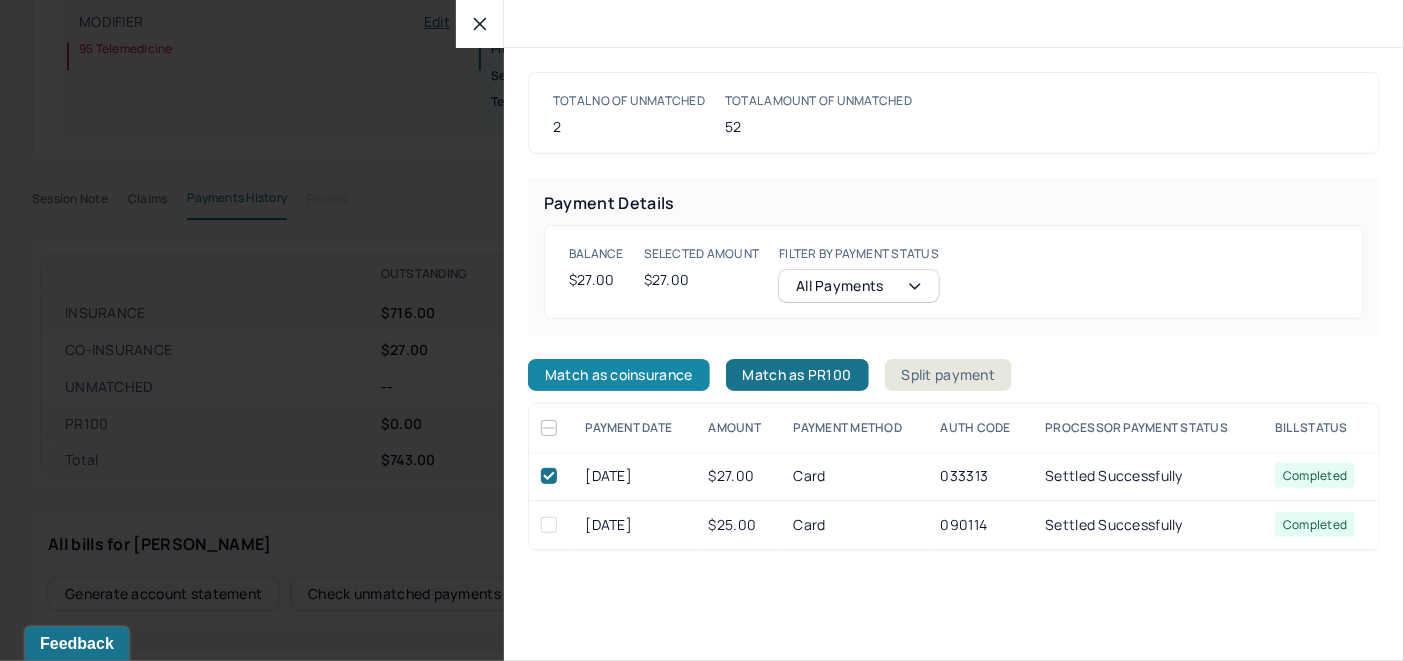 click on "Match as coinsurance" at bounding box center [619, 375] 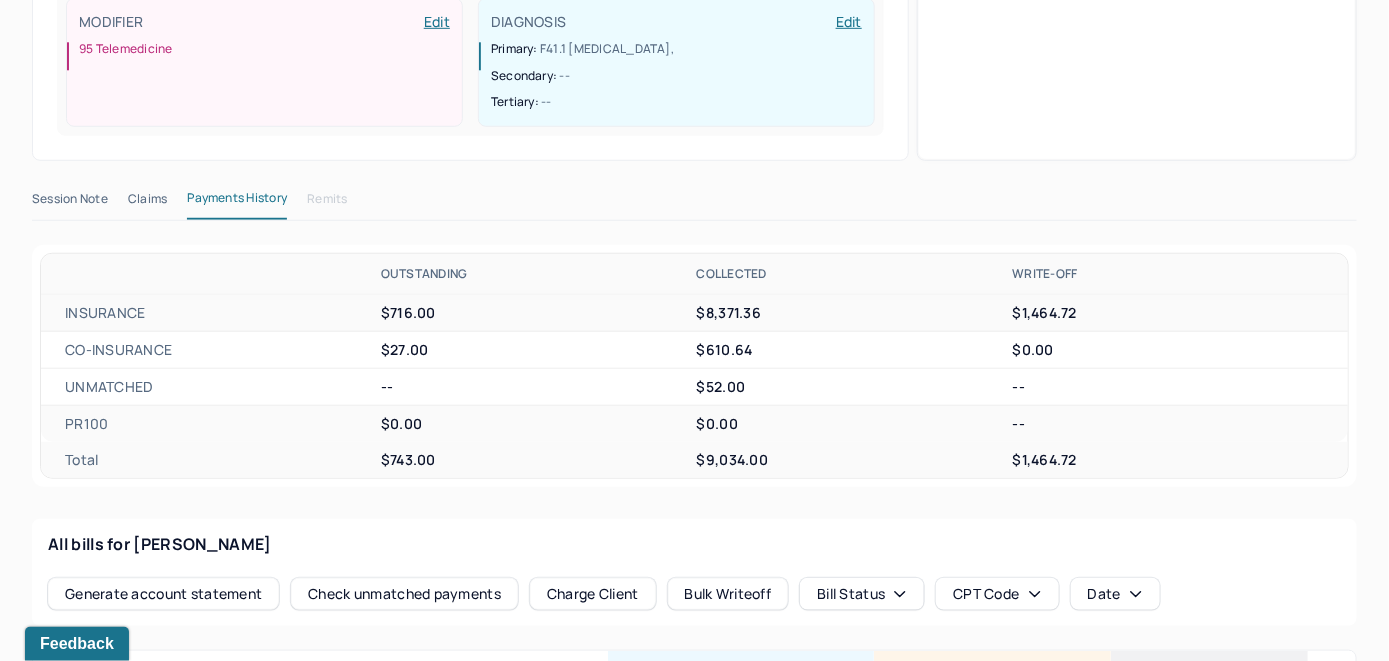 scroll, scrollTop: 817, scrollLeft: 0, axis: vertical 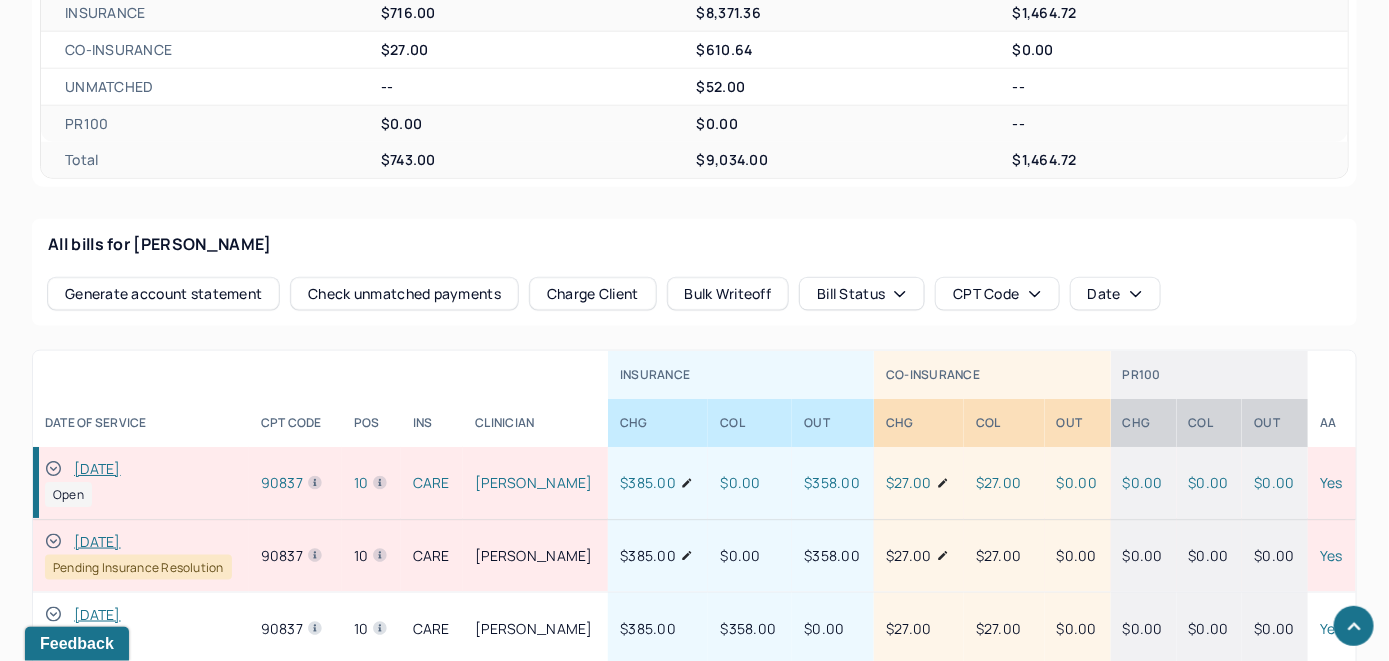 click 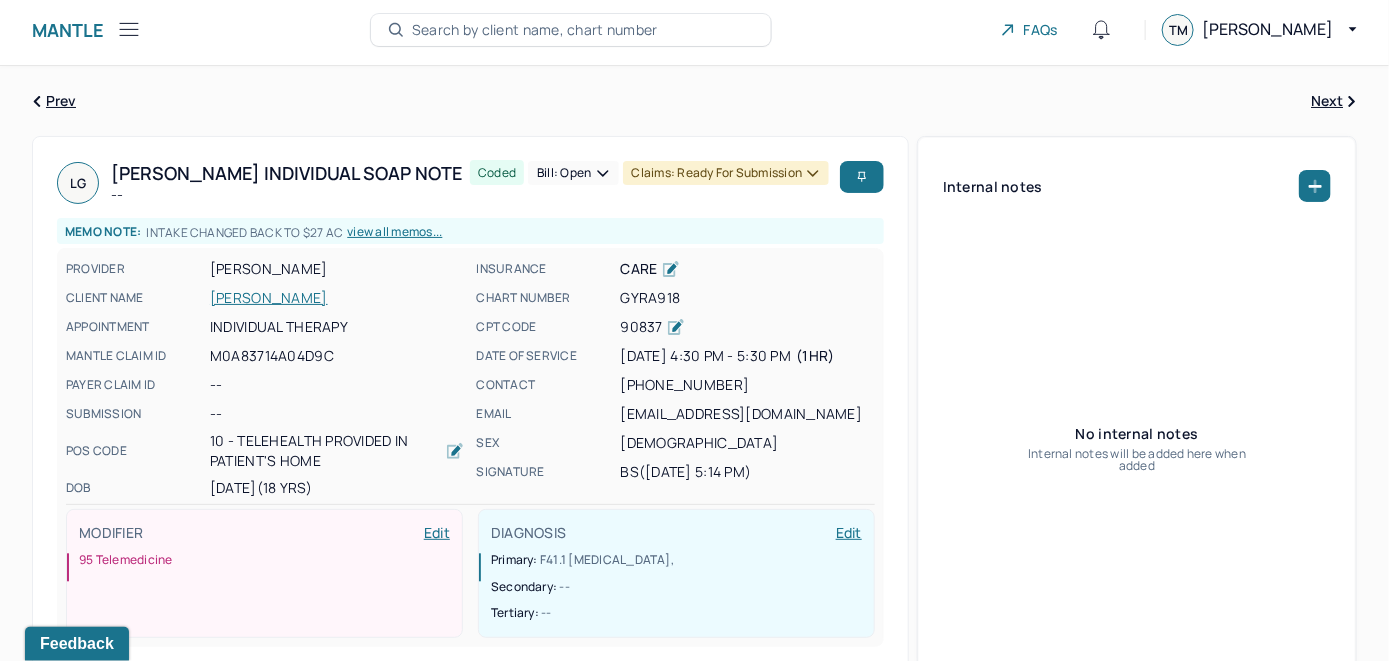 scroll, scrollTop: 0, scrollLeft: 0, axis: both 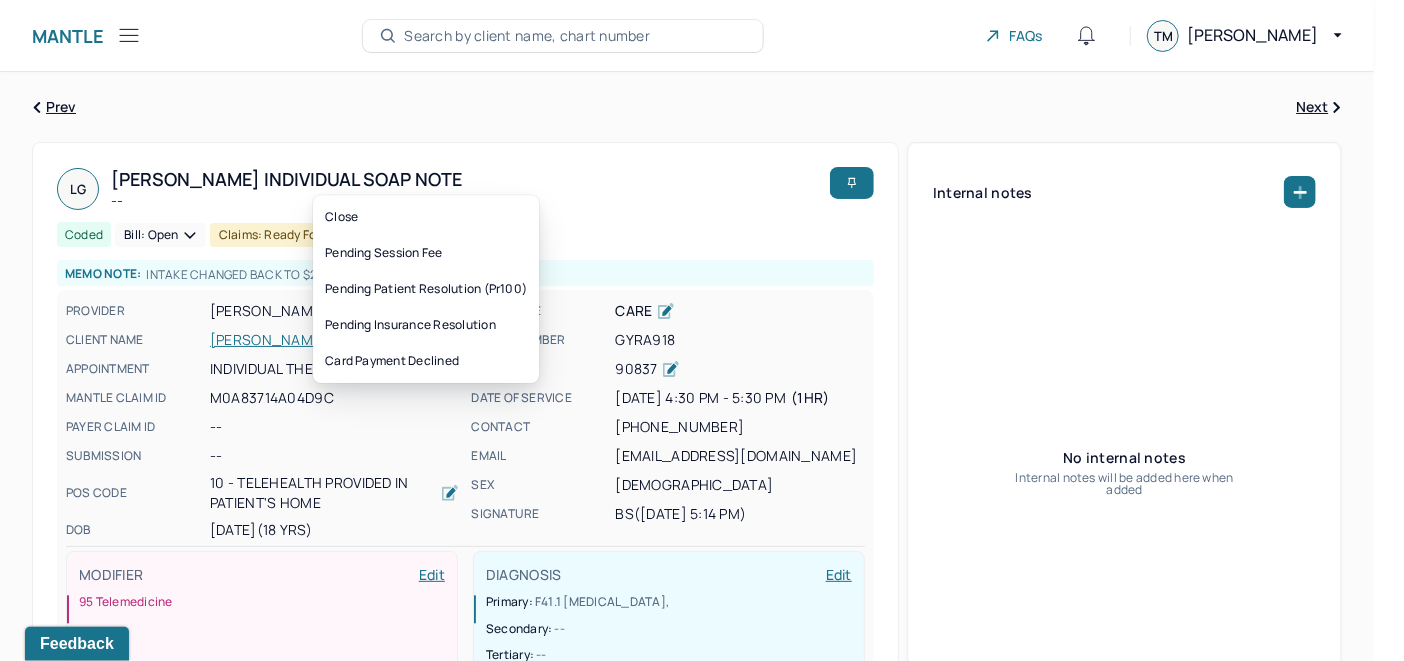 click on "Bill: Open" at bounding box center [160, 235] 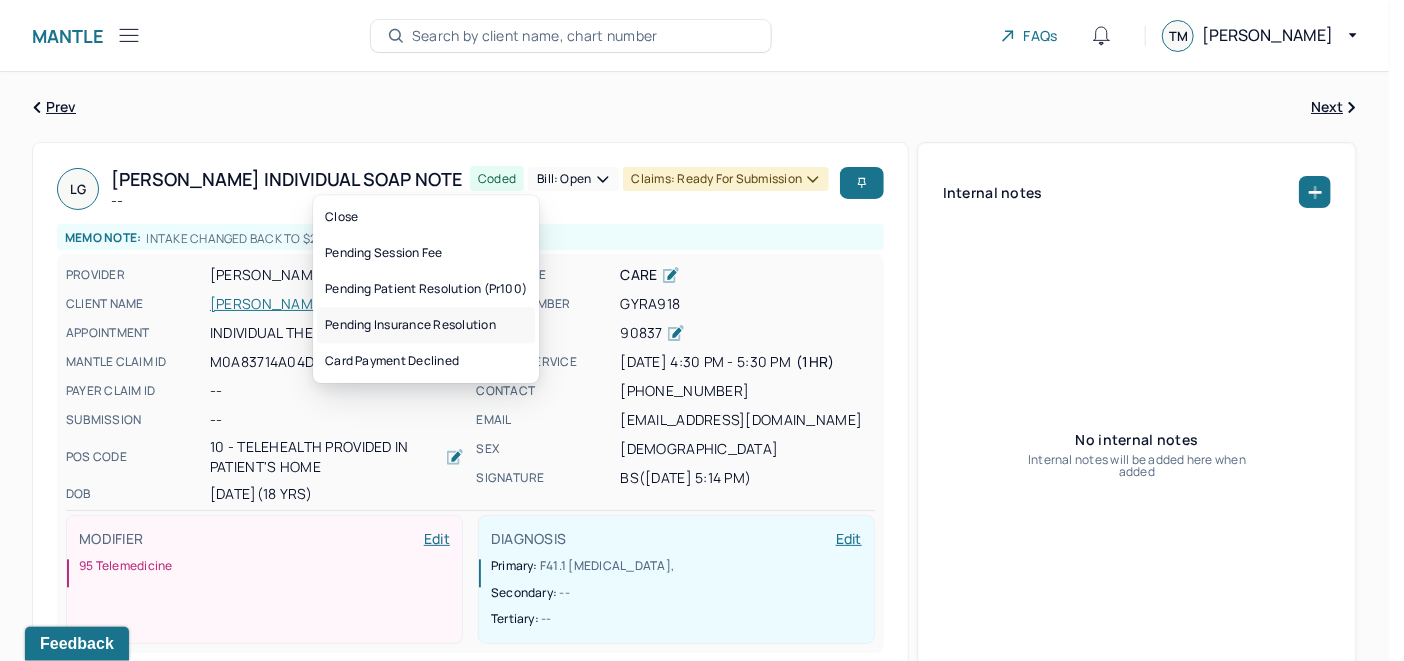 click on "Pending insurance resolution" at bounding box center (426, 325) 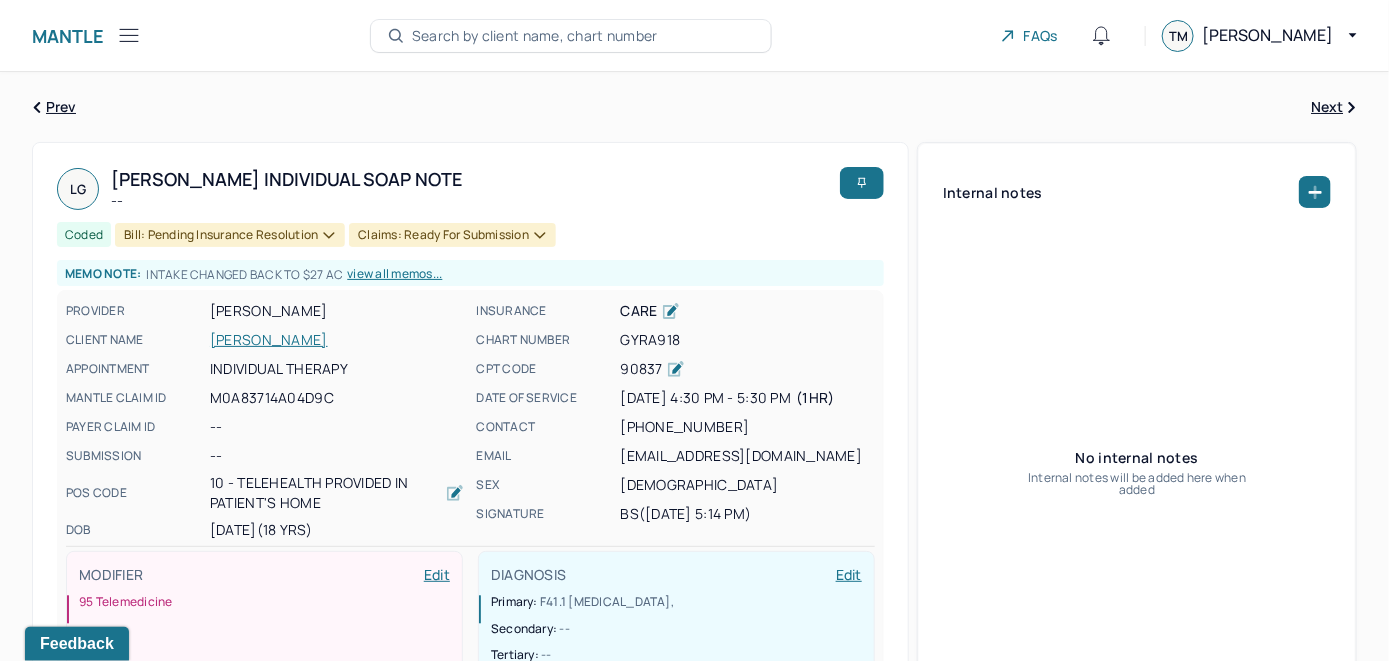click on "Search by client name, chart number" at bounding box center (535, 36) 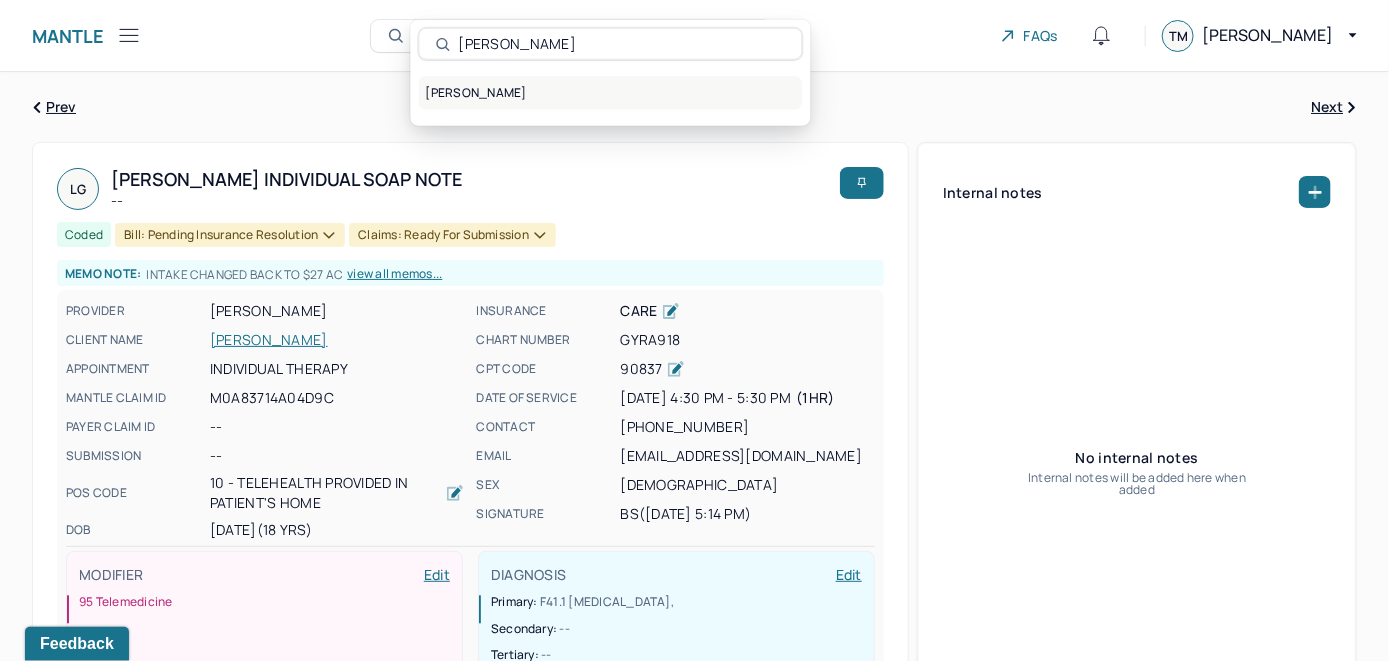 type on "[PERSON_NAME]" 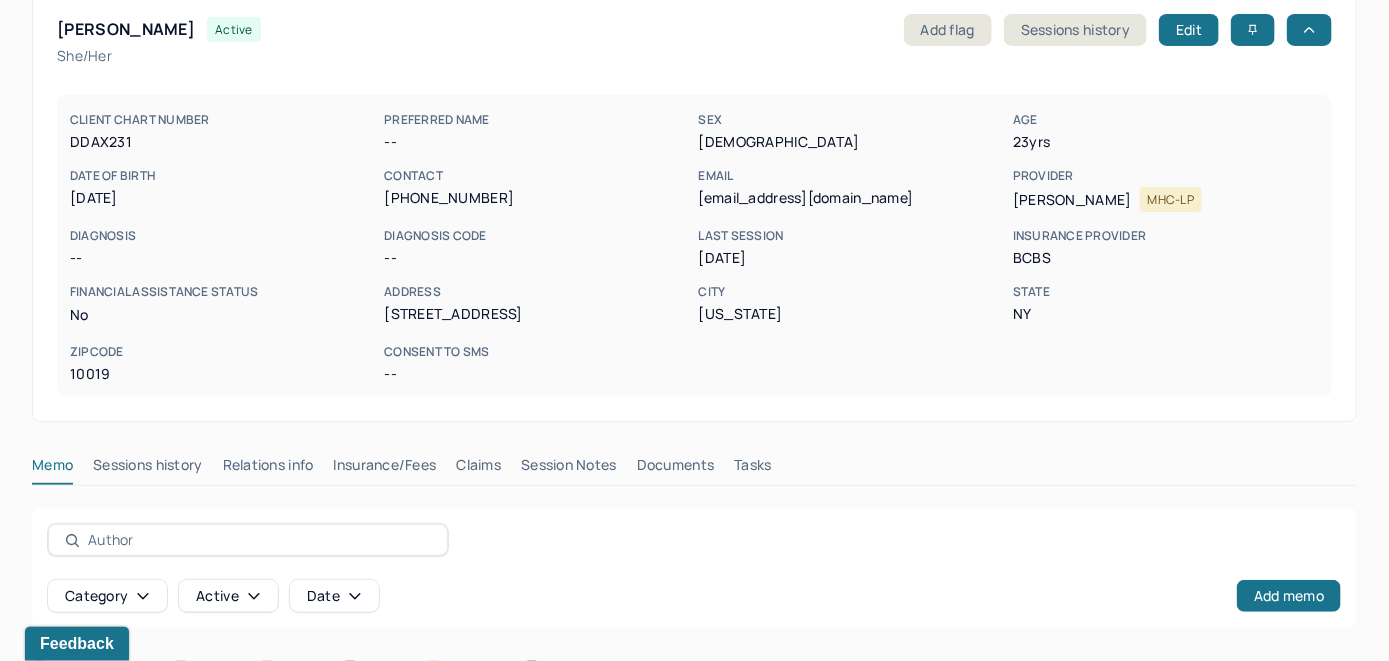 scroll, scrollTop: 261, scrollLeft: 0, axis: vertical 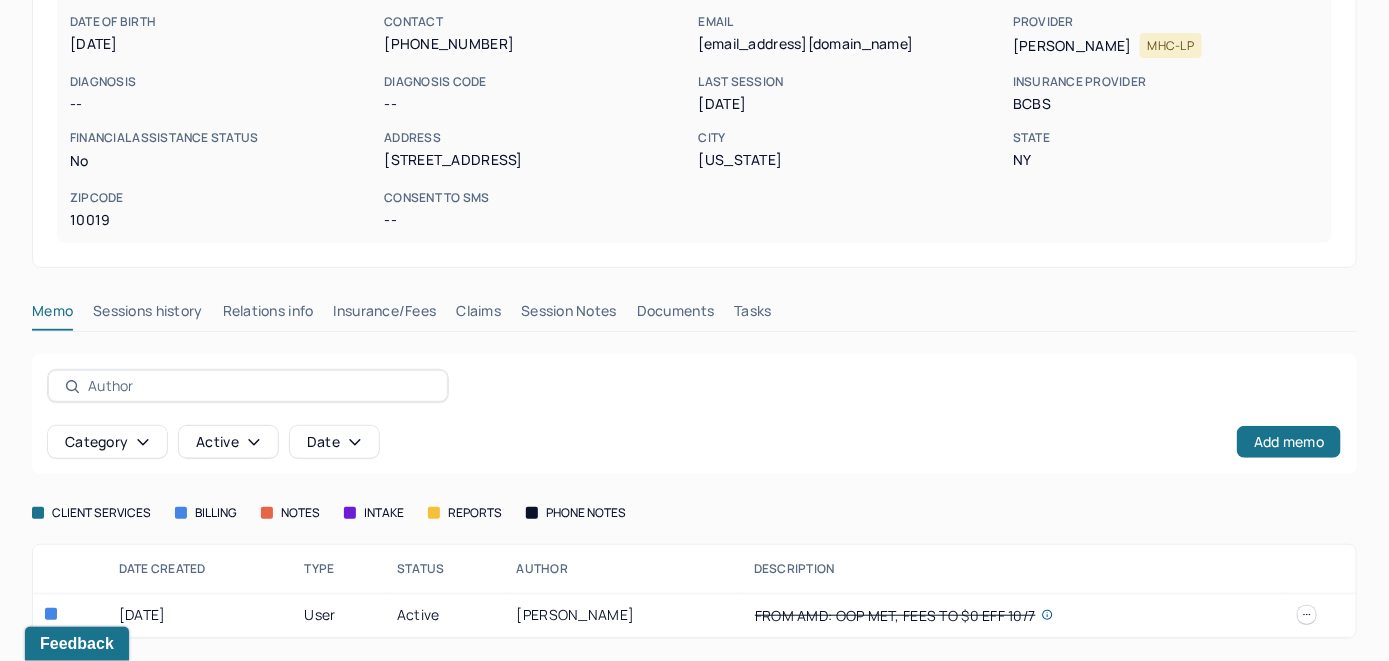 click on "Insurance/Fees" at bounding box center [385, 315] 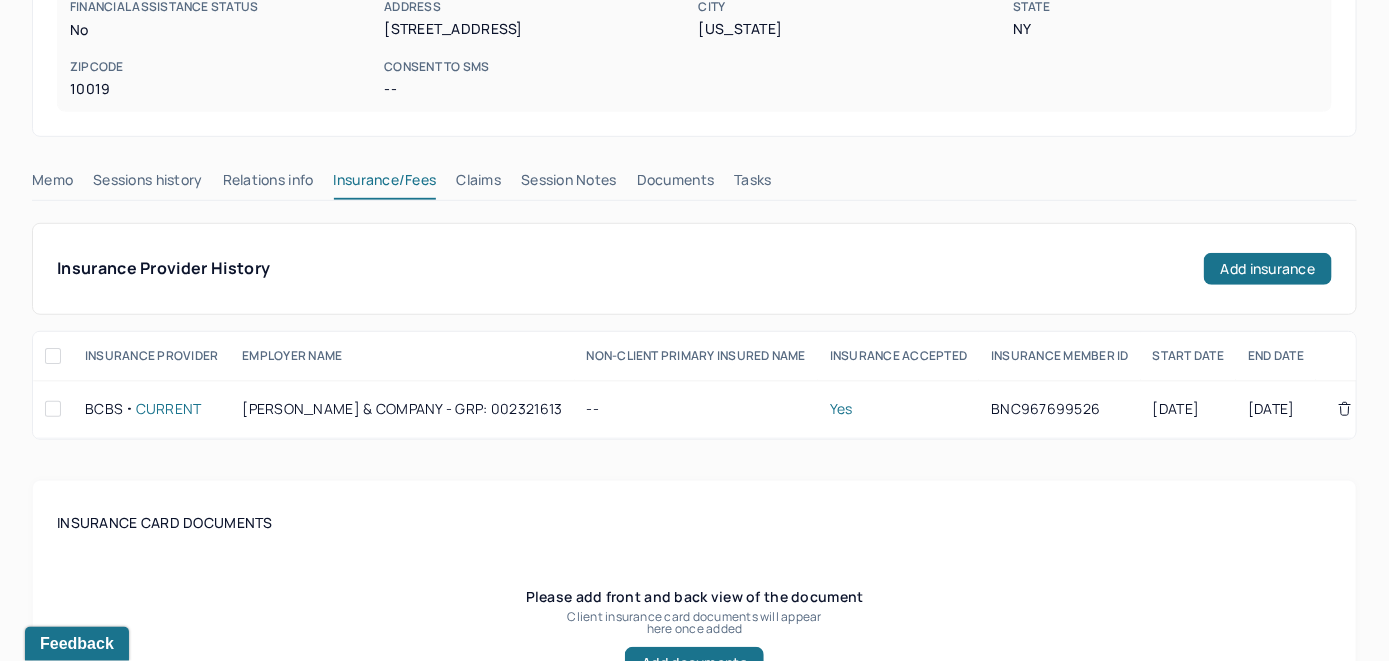 scroll, scrollTop: 361, scrollLeft: 0, axis: vertical 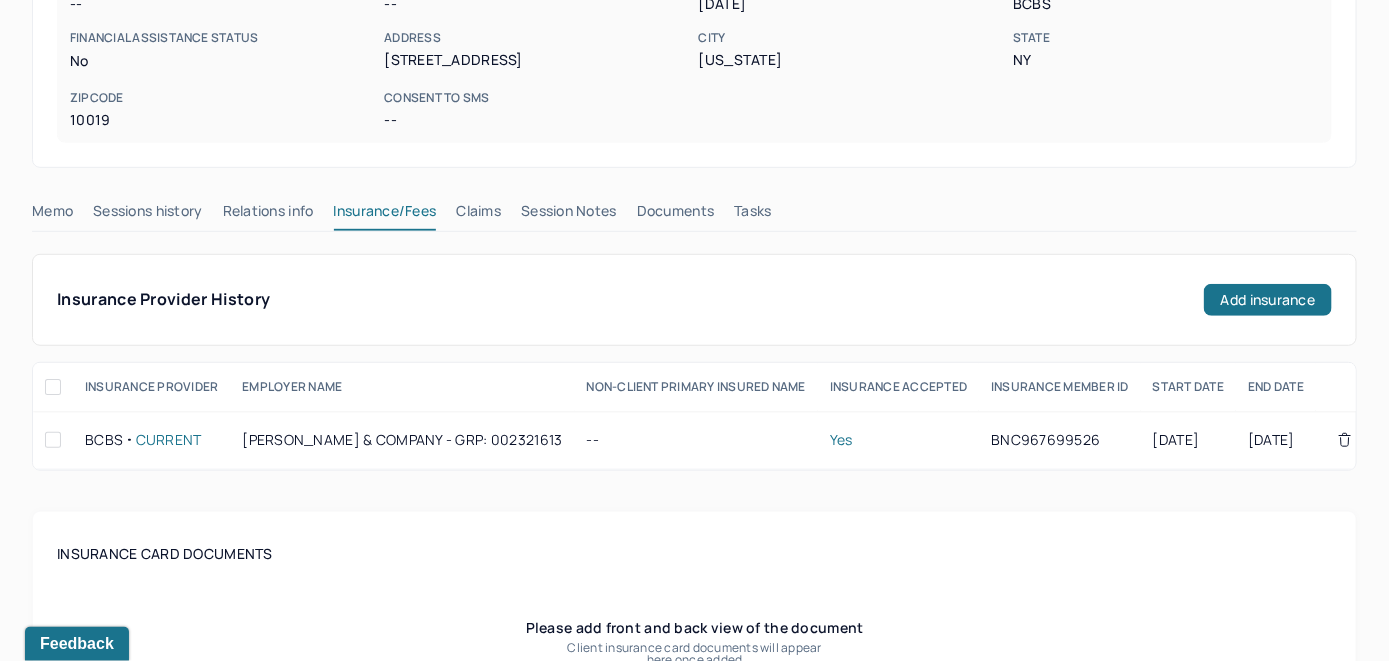 click on "Claims" at bounding box center [478, 215] 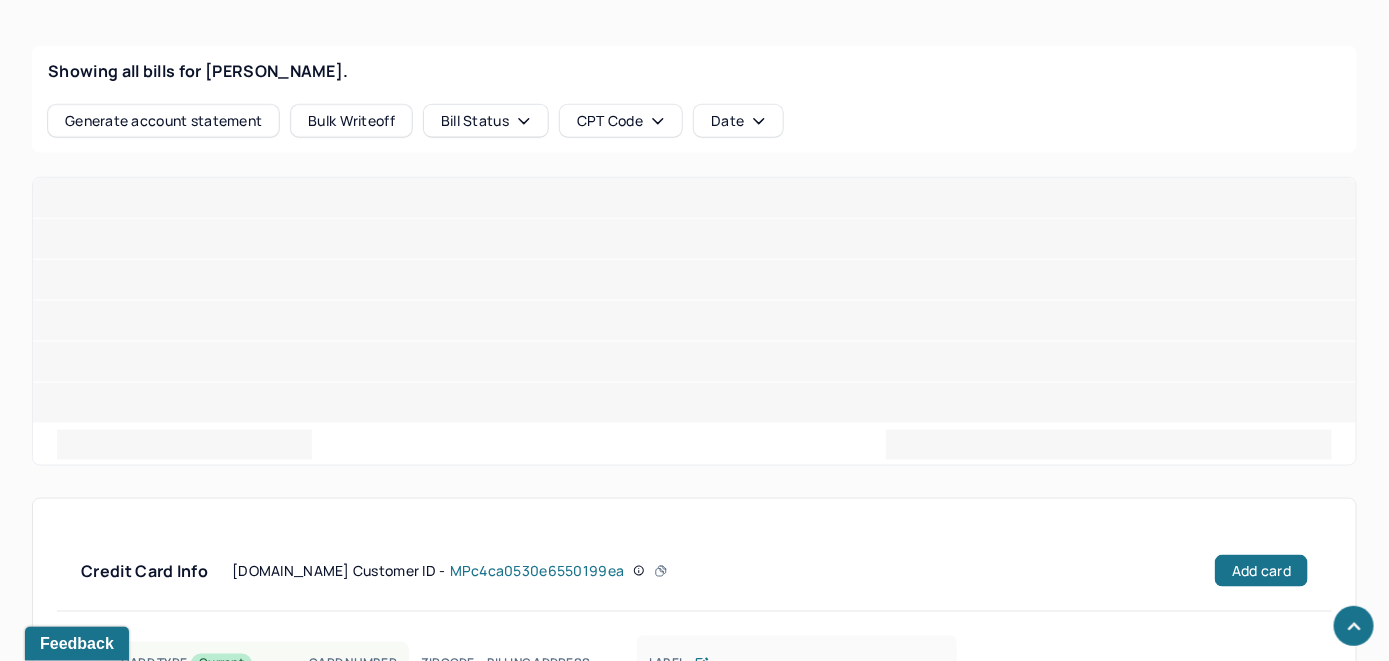scroll, scrollTop: 833, scrollLeft: 0, axis: vertical 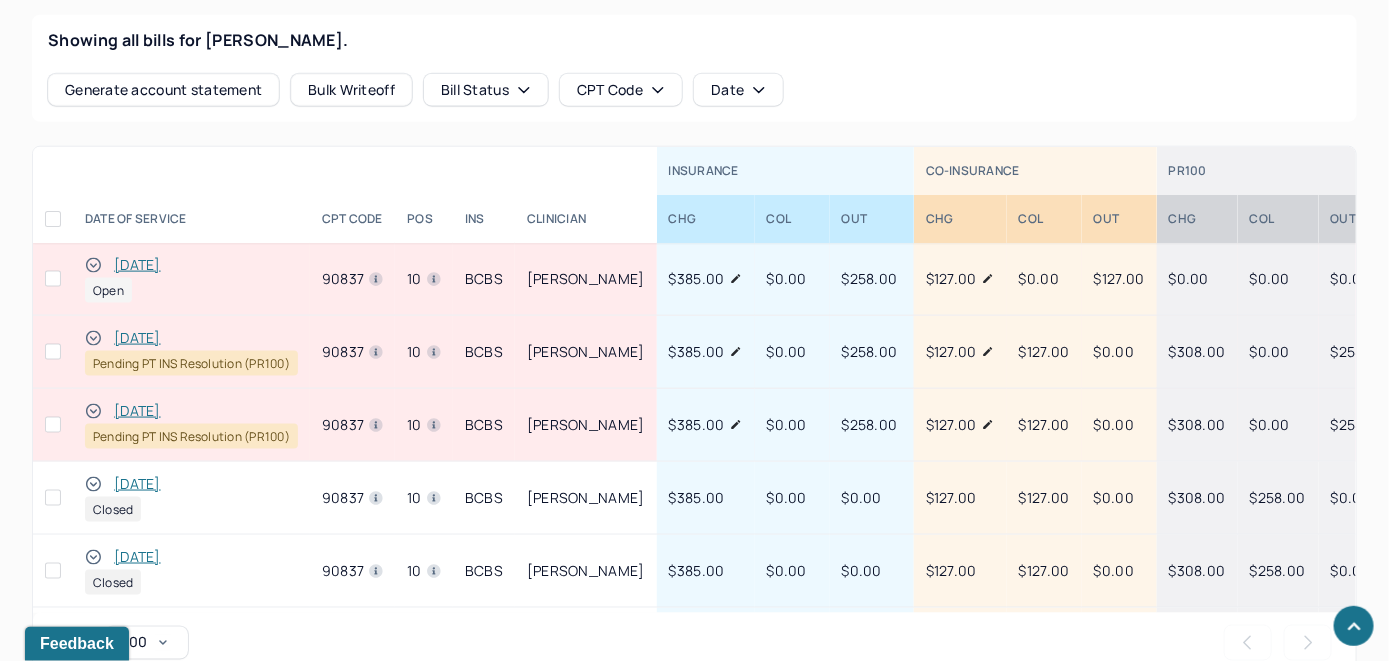 click on "[DATE]" at bounding box center [137, 265] 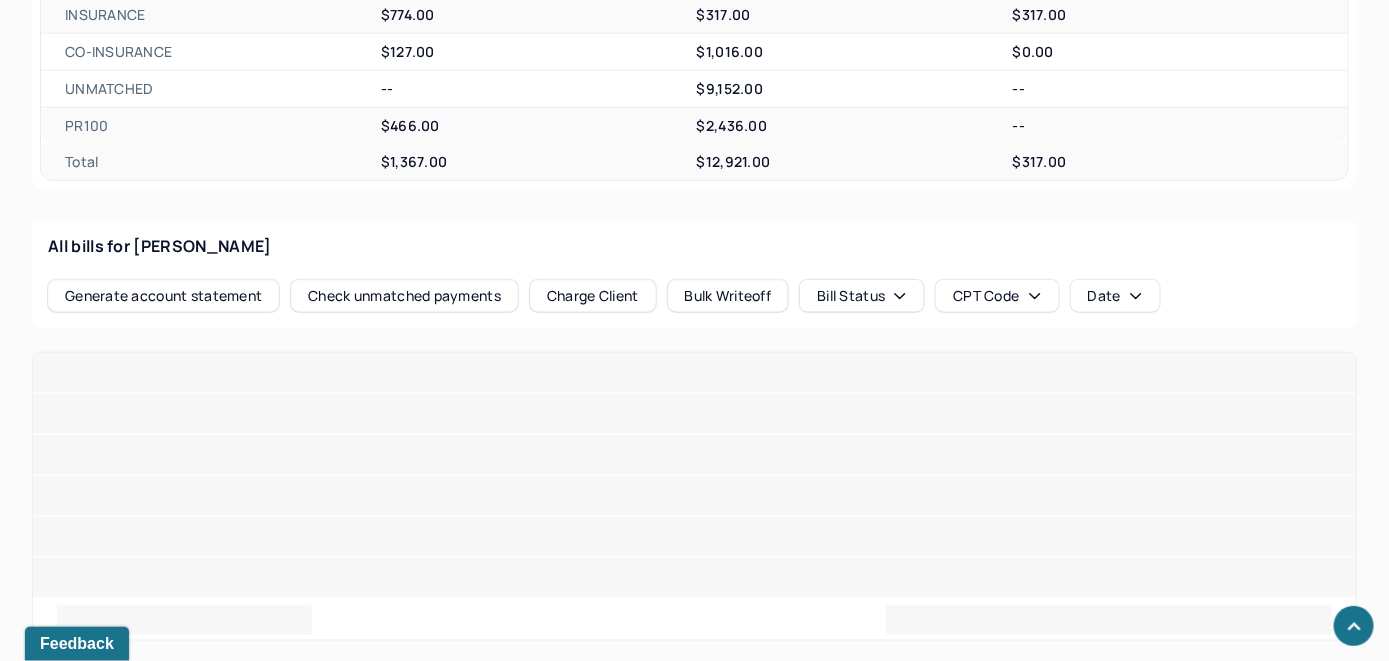 scroll, scrollTop: 802, scrollLeft: 0, axis: vertical 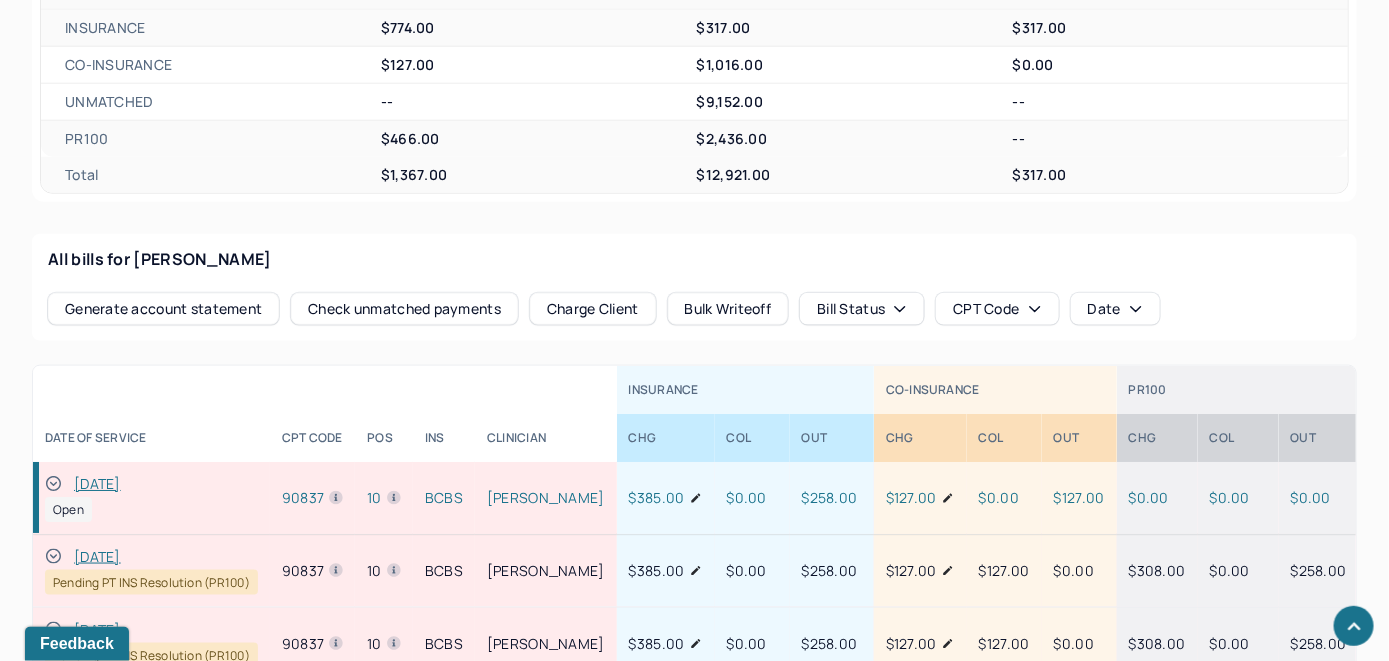 click on "Check unmatched payments" at bounding box center [404, 309] 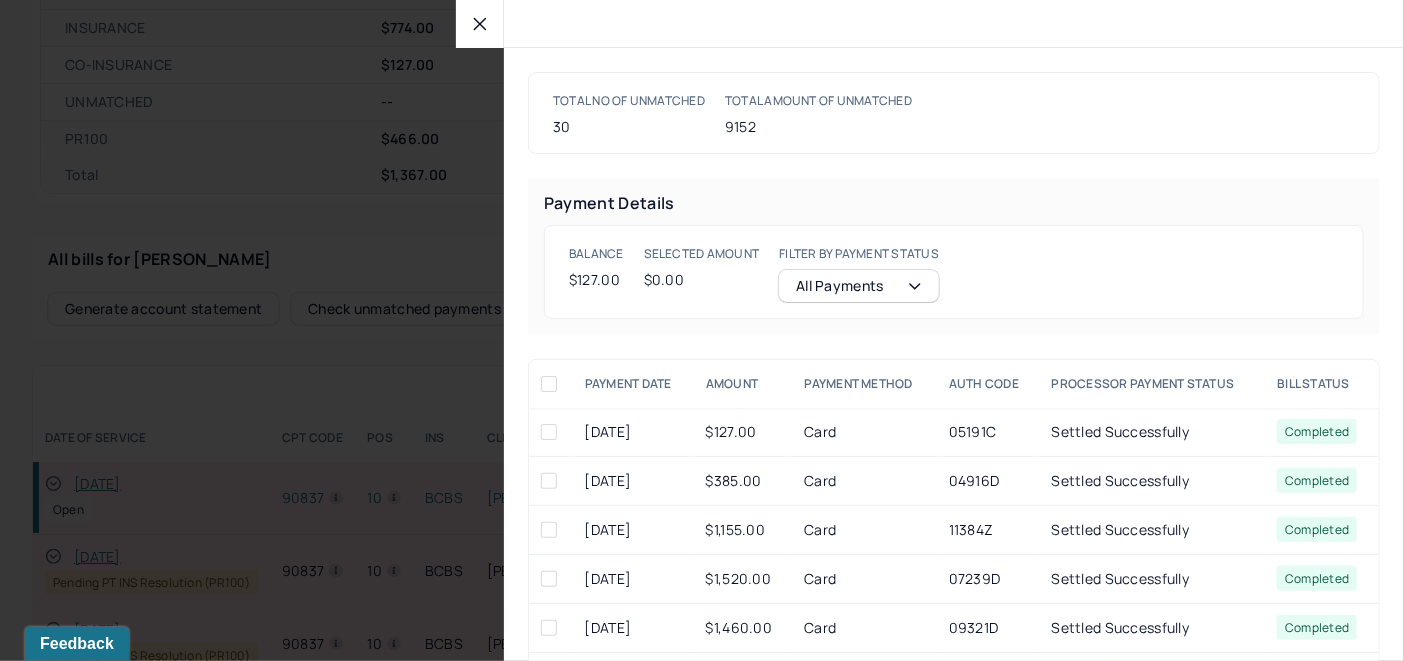 click at bounding box center [549, 432] 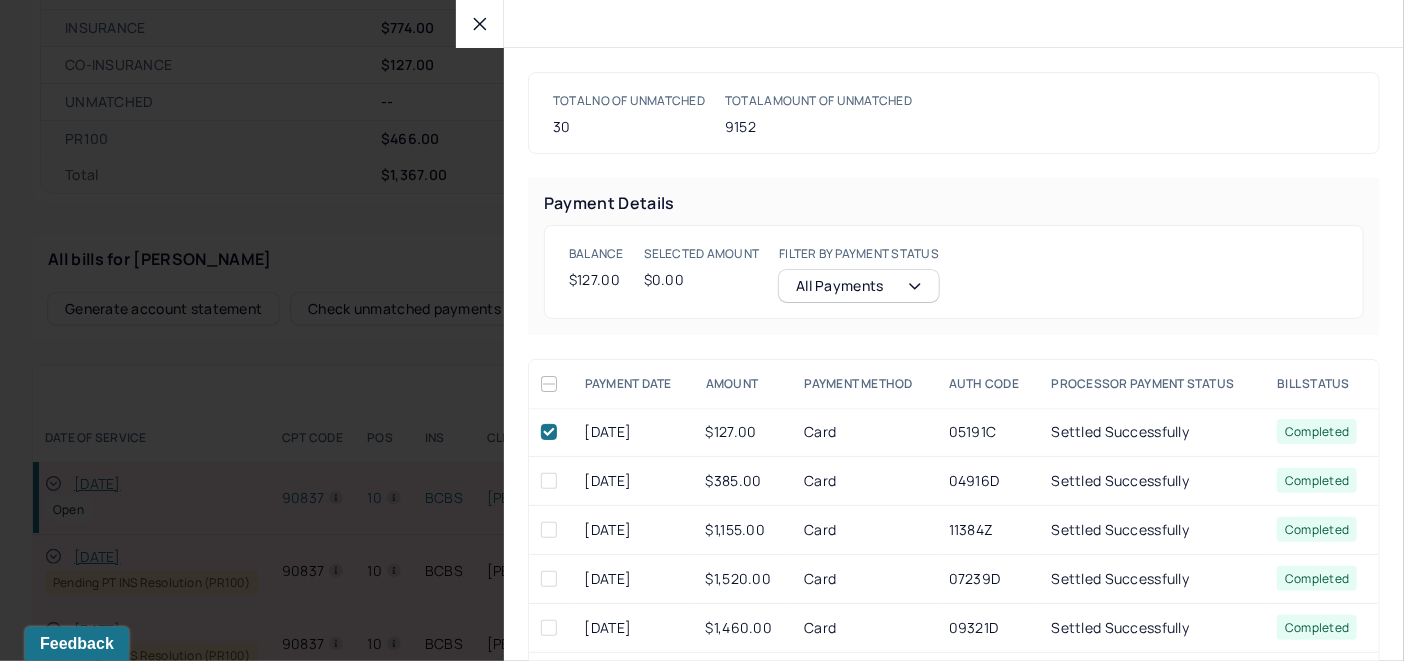 checkbox on "true" 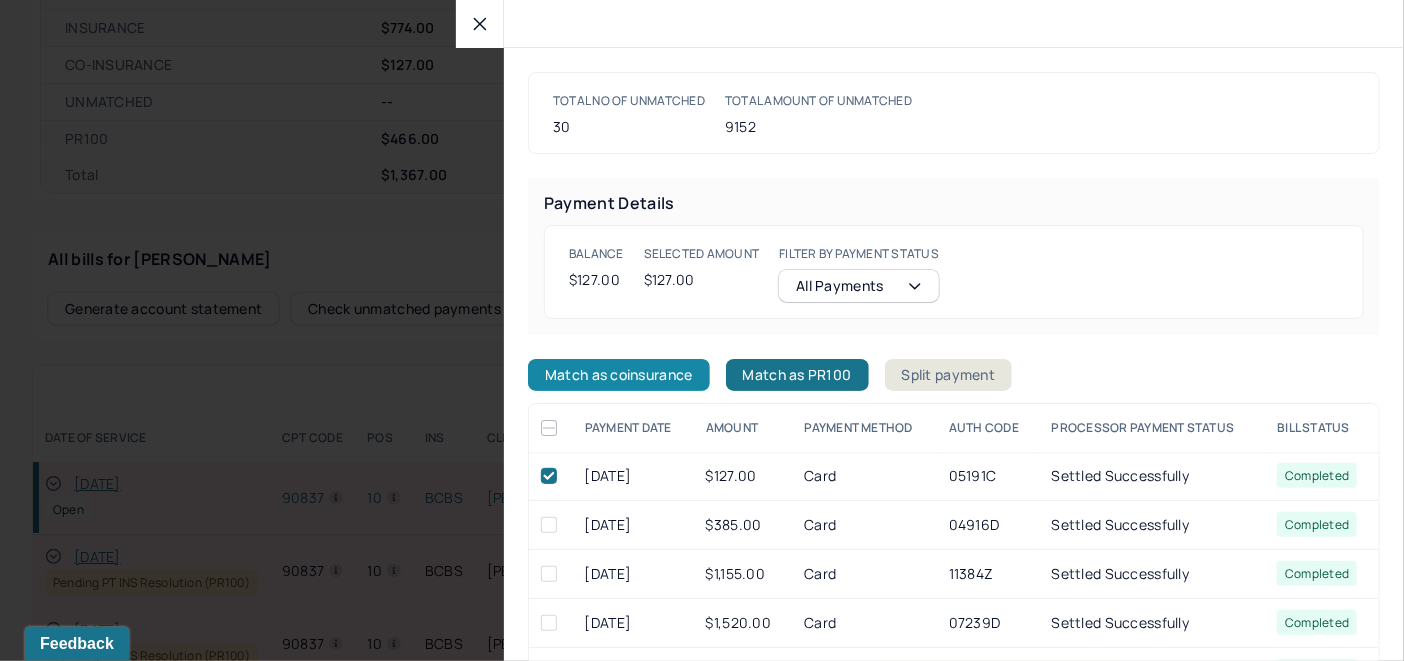 click on "Match as coinsurance" at bounding box center [619, 375] 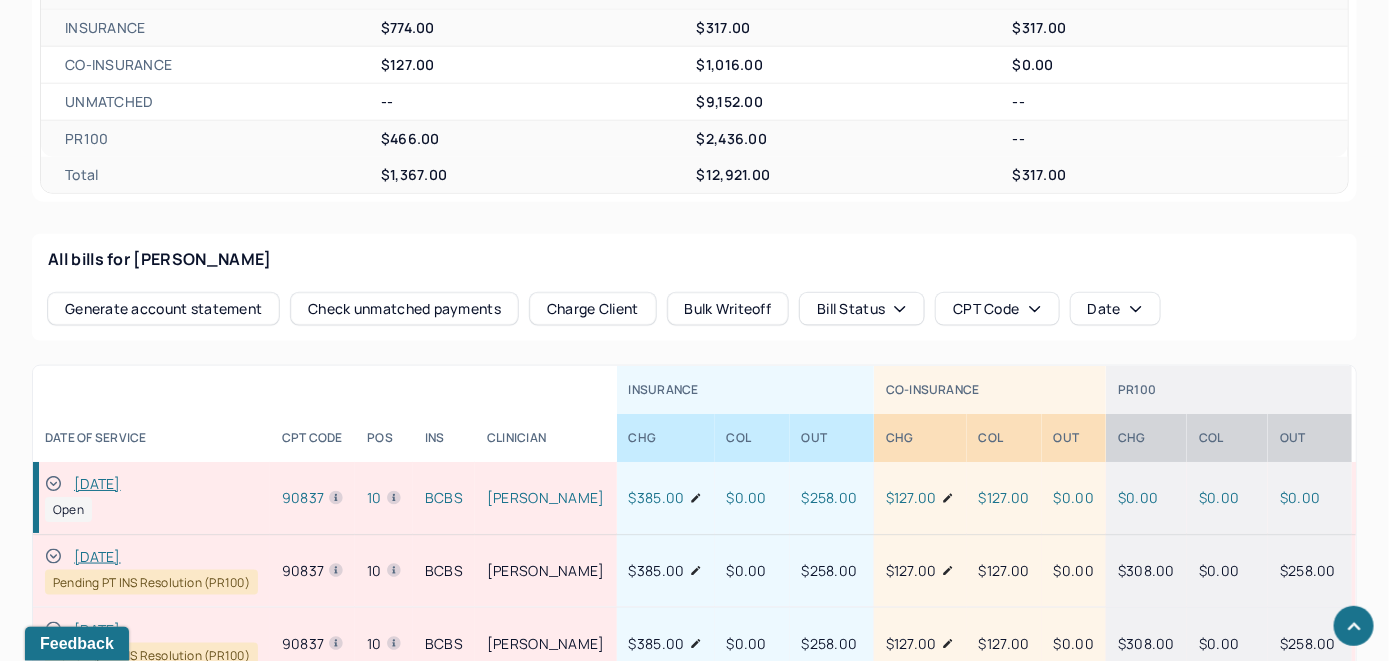 click 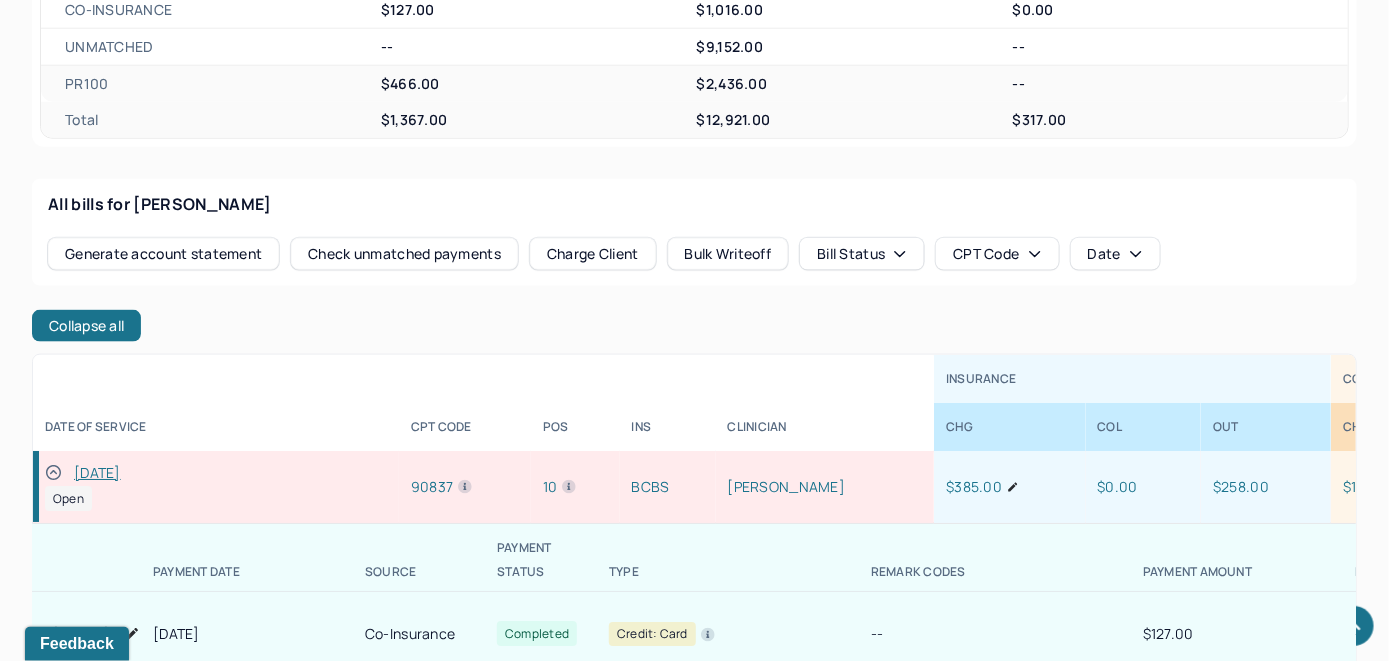 scroll, scrollTop: 902, scrollLeft: 0, axis: vertical 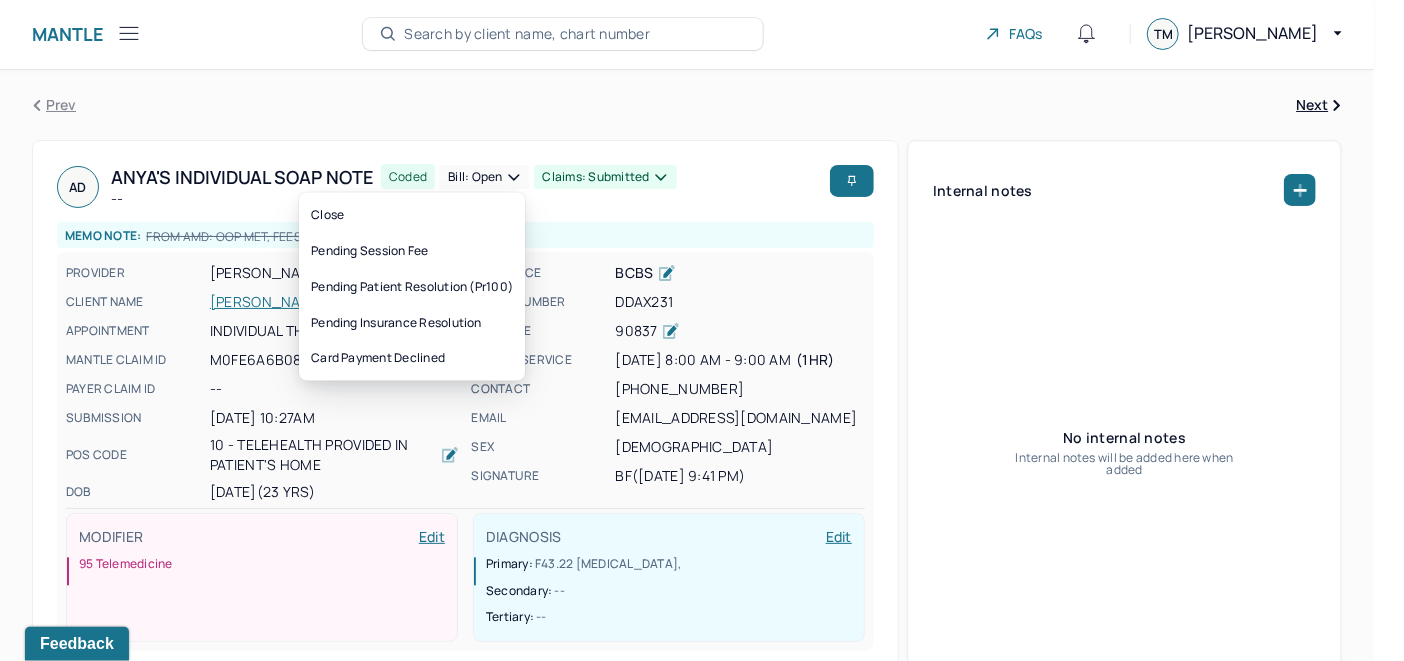 click on "Bill: Open" at bounding box center (484, 177) 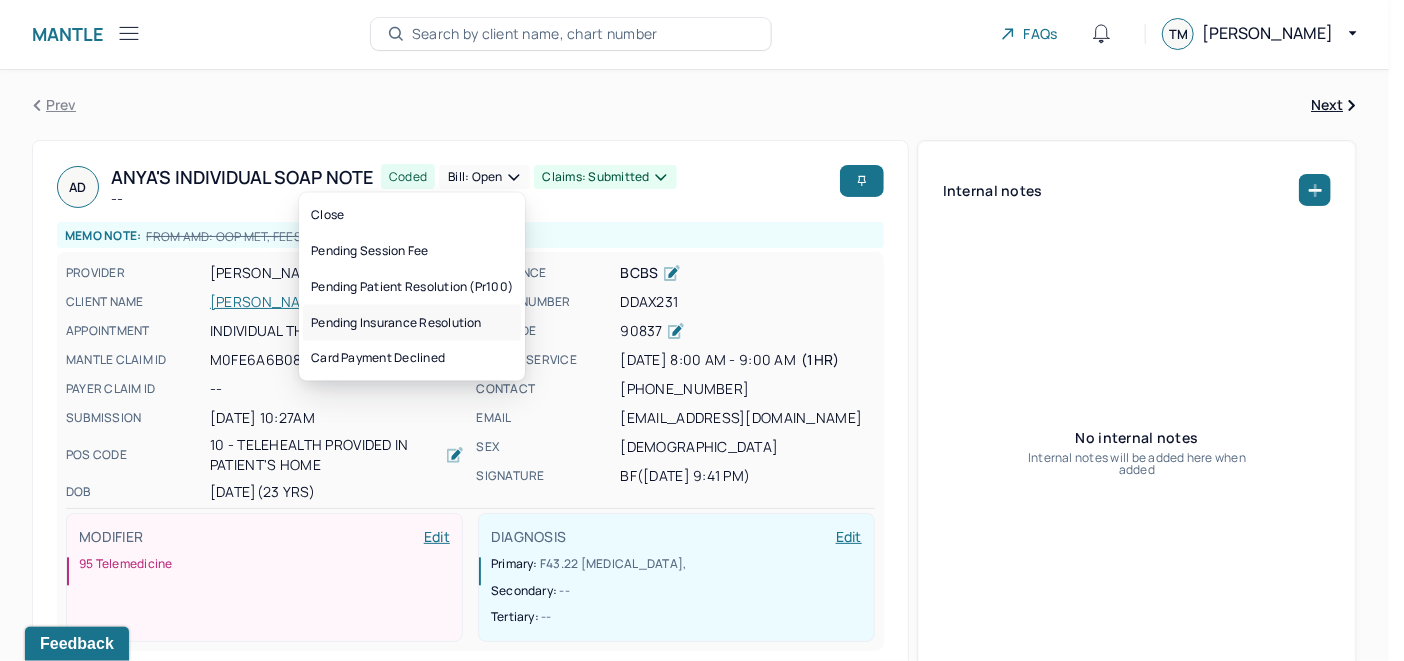 click on "Pending insurance resolution" at bounding box center (412, 323) 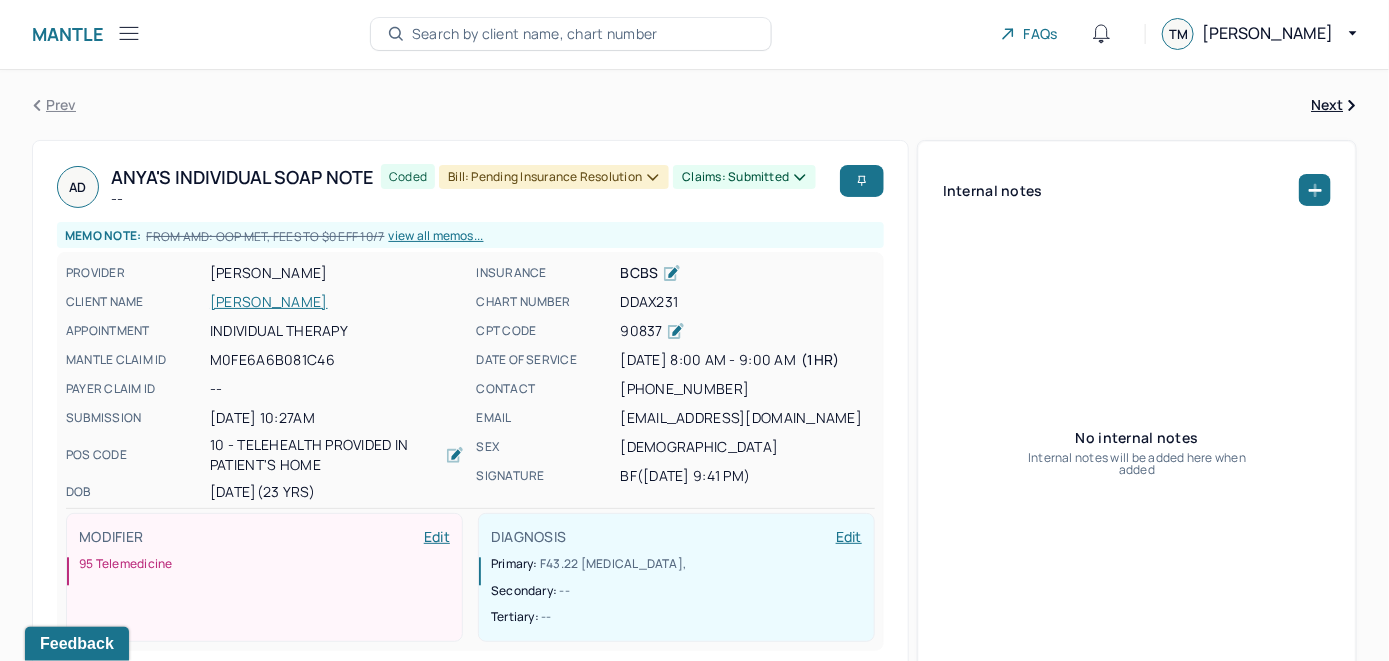 click on "Search by client name, chart number" at bounding box center (535, 34) 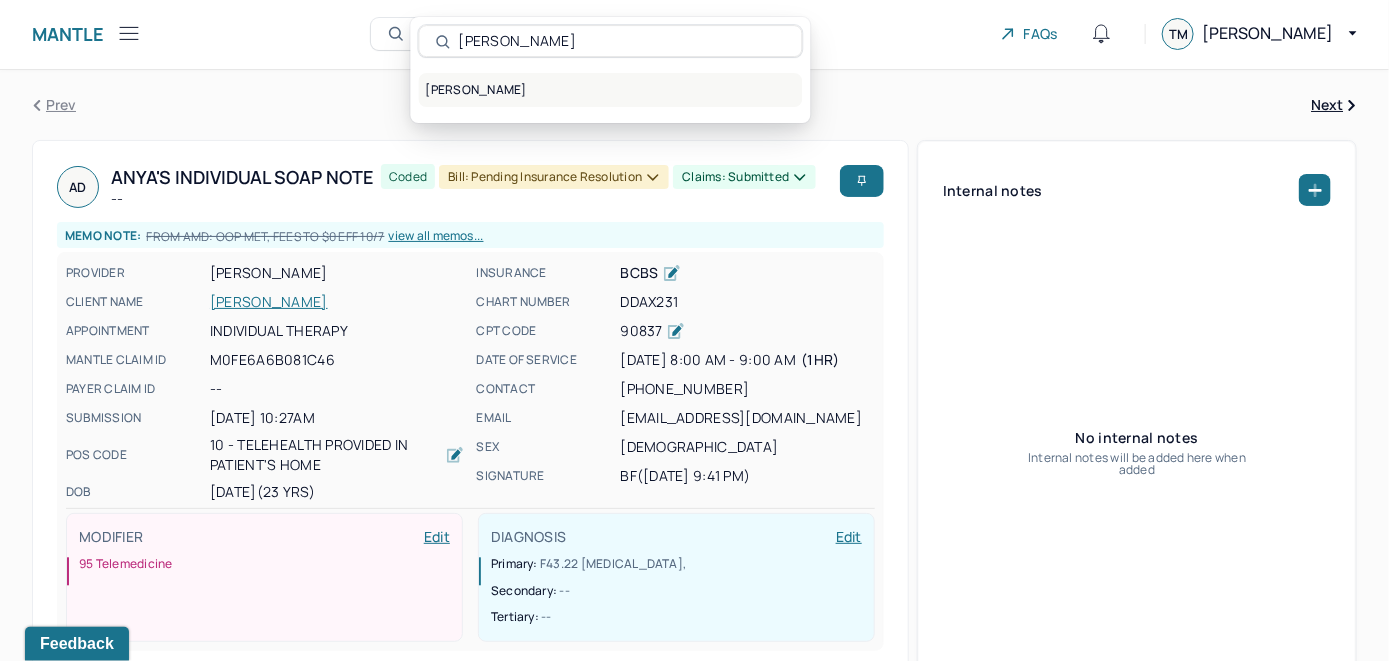 type on "[PERSON_NAME]" 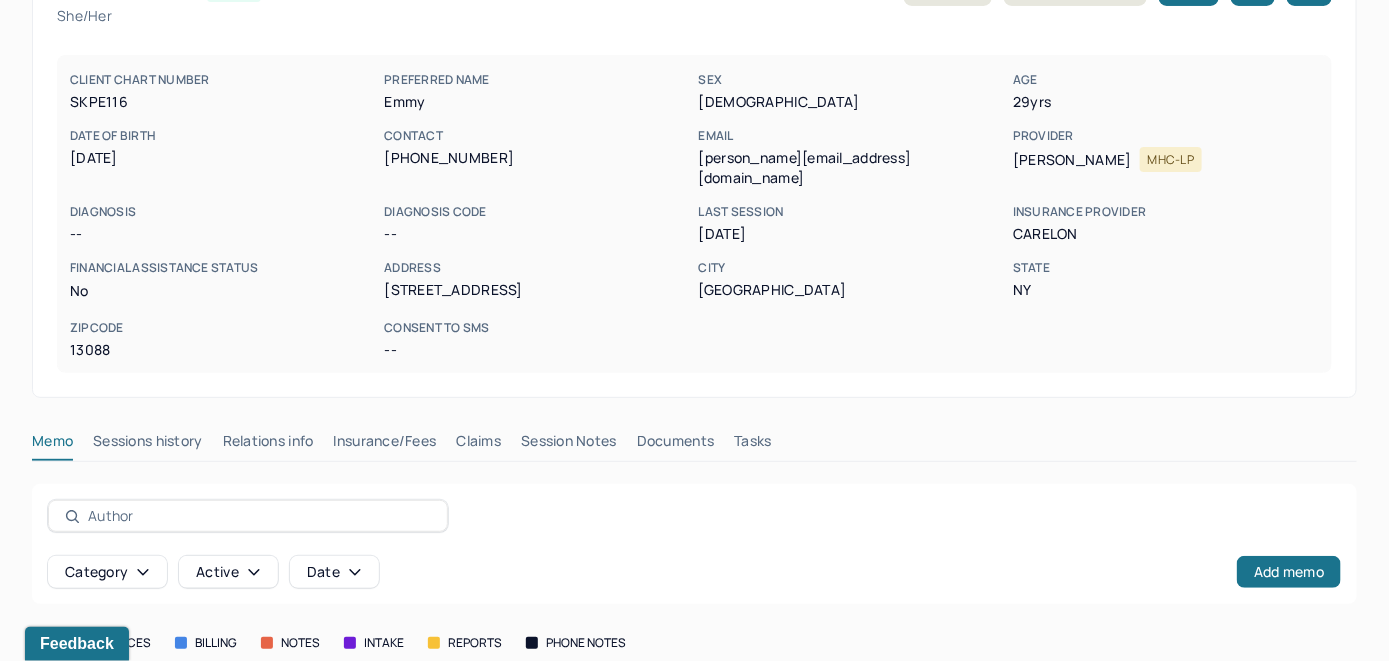 scroll, scrollTop: 261, scrollLeft: 0, axis: vertical 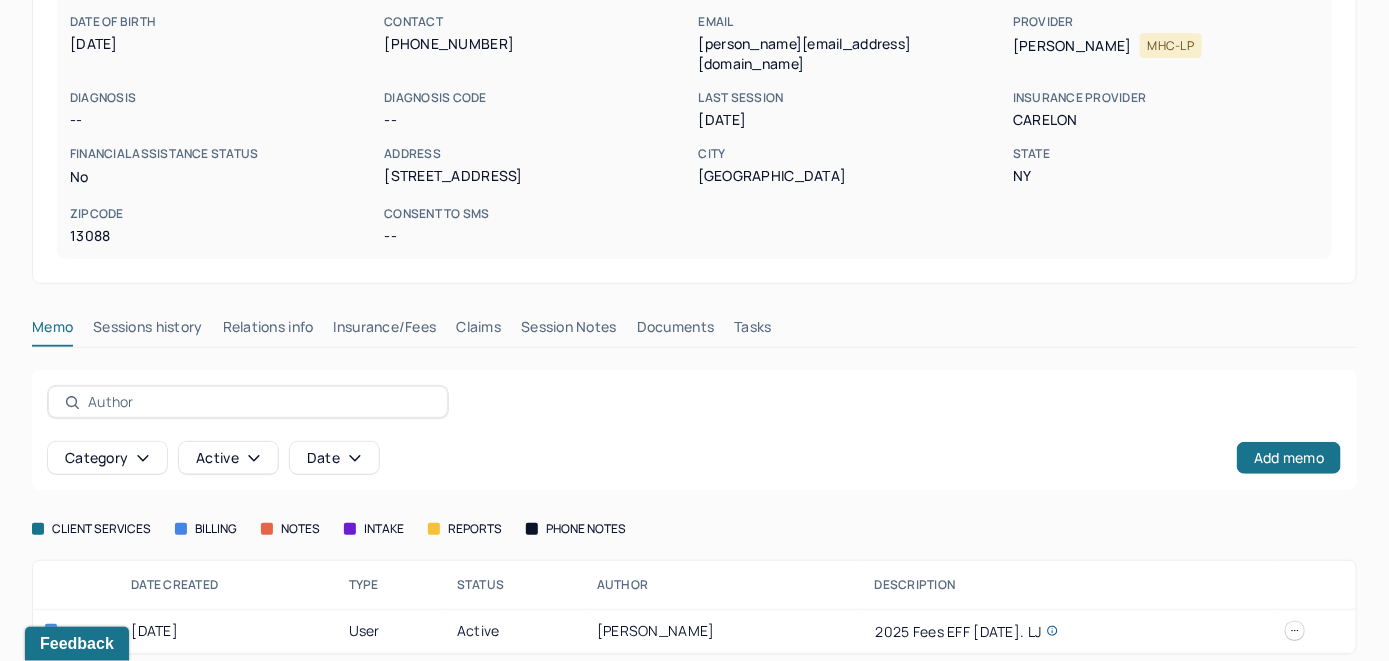click on "Insurance/Fees" at bounding box center (385, 331) 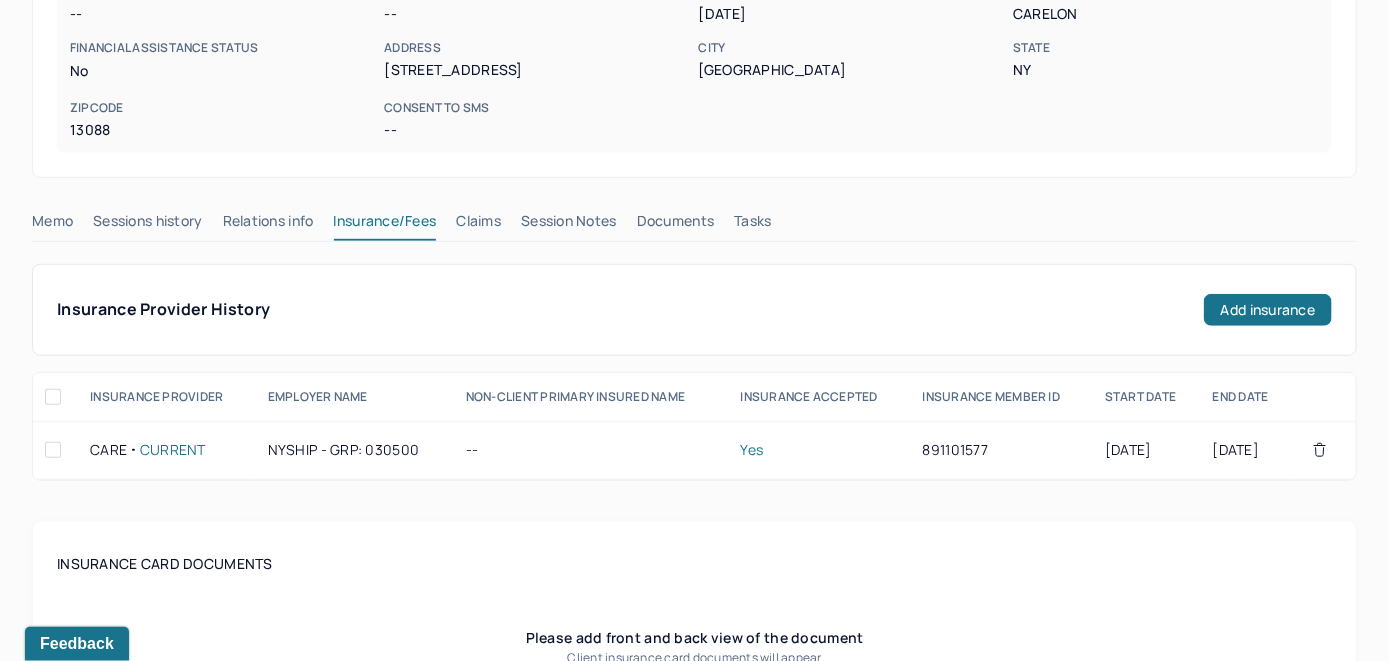scroll, scrollTop: 261, scrollLeft: 0, axis: vertical 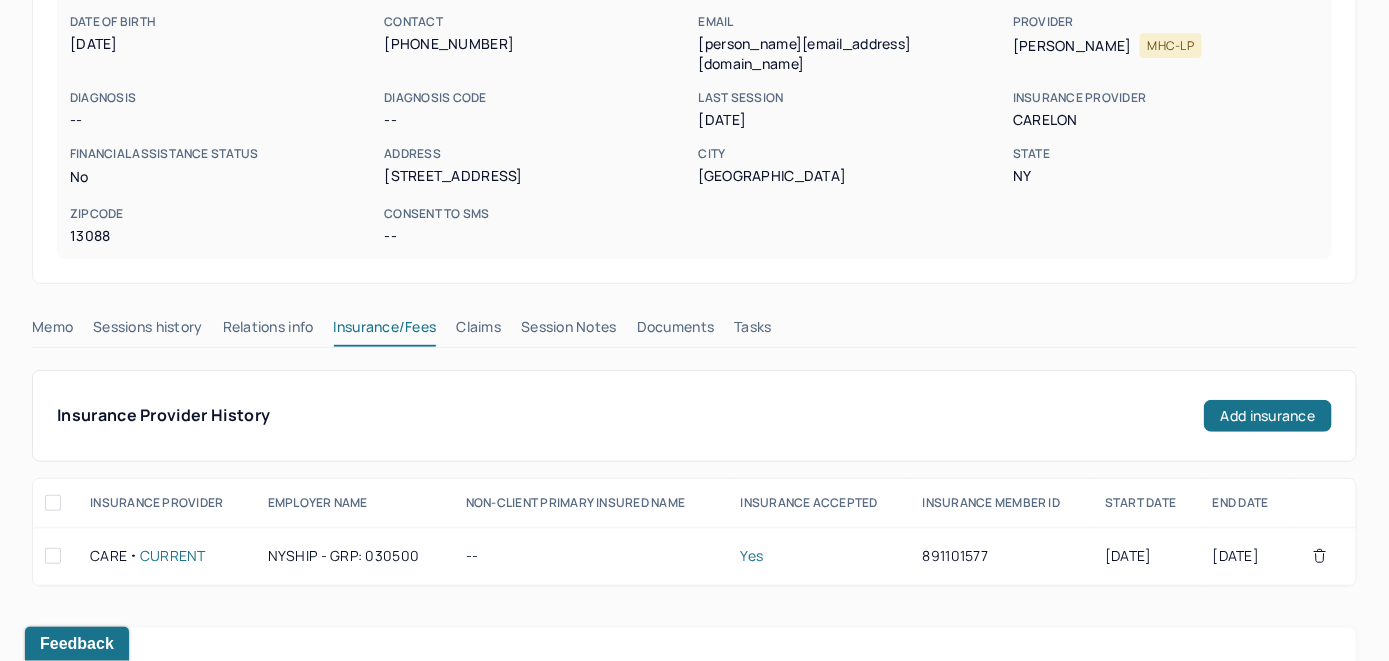 click on "Claims" at bounding box center [478, 331] 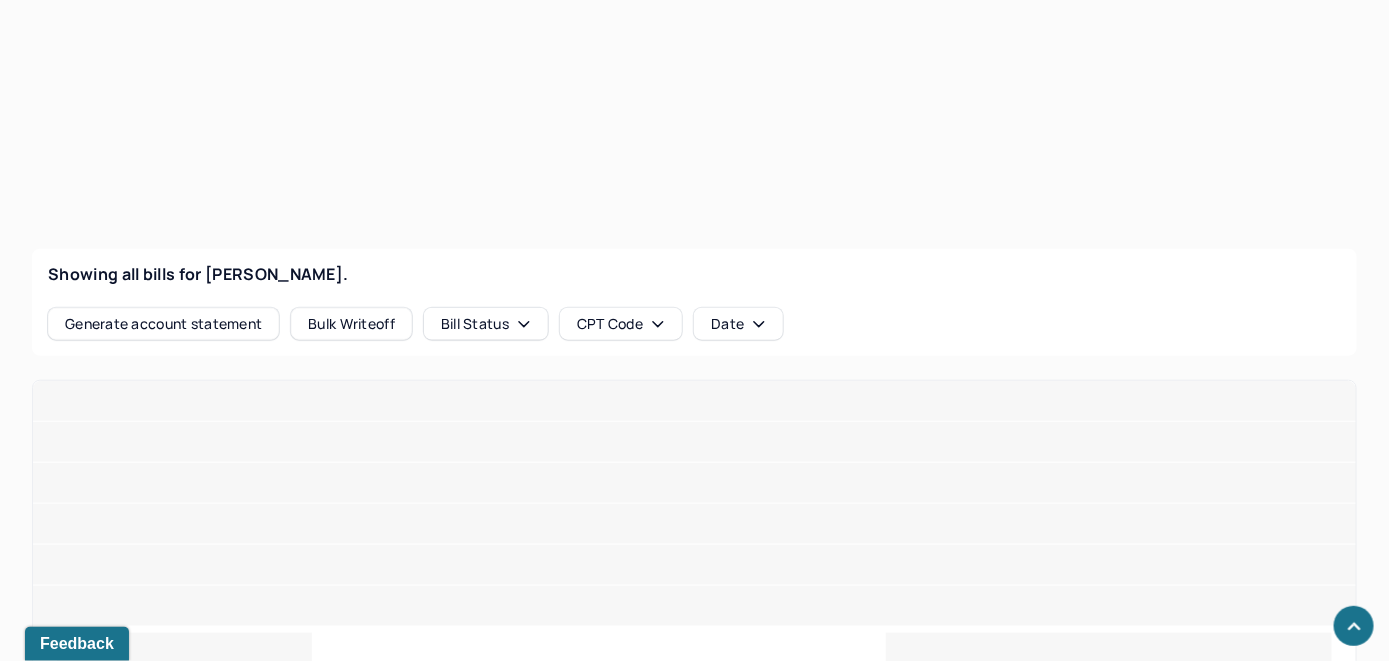 scroll, scrollTop: 661, scrollLeft: 0, axis: vertical 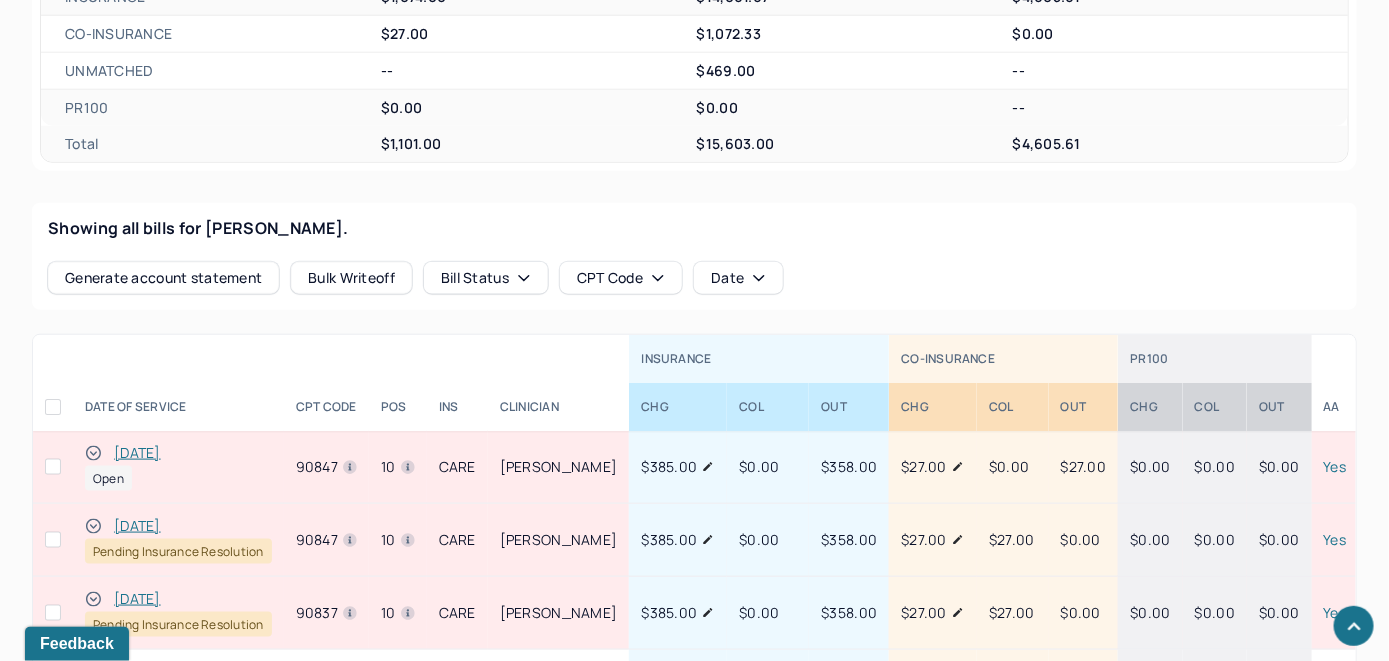 click on "[DATE]" at bounding box center [137, 453] 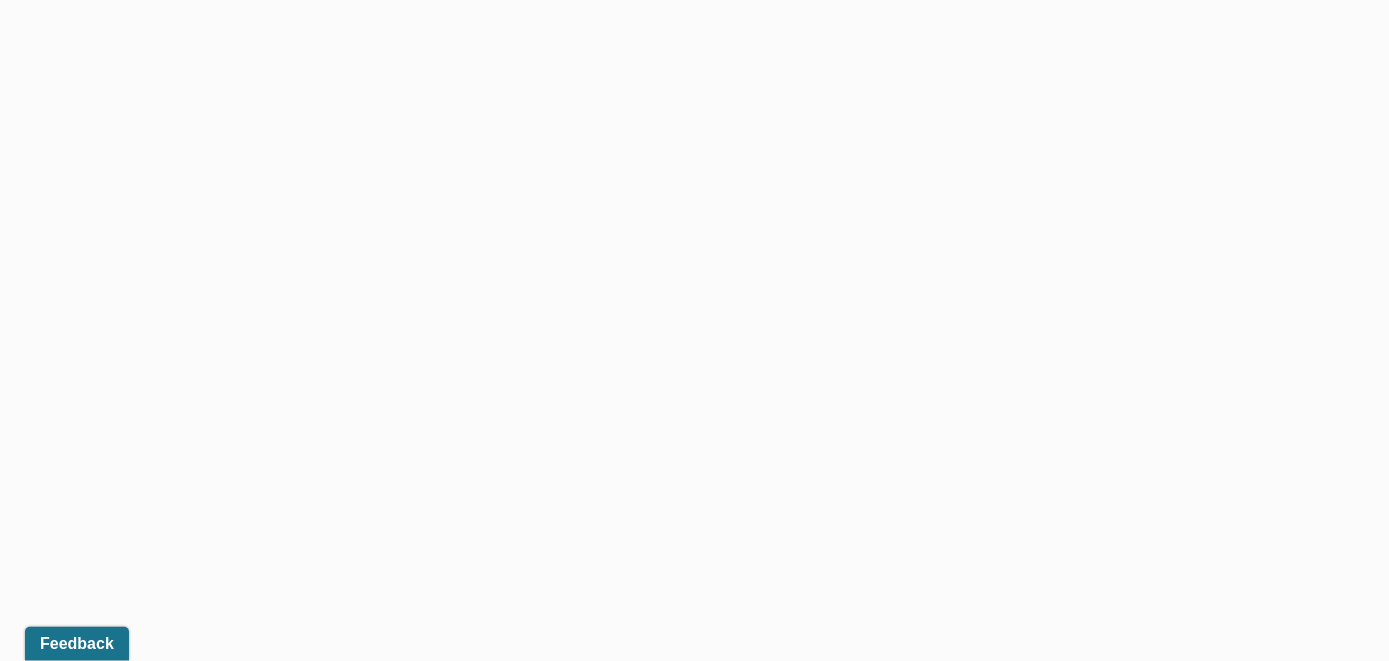 scroll, scrollTop: 630, scrollLeft: 0, axis: vertical 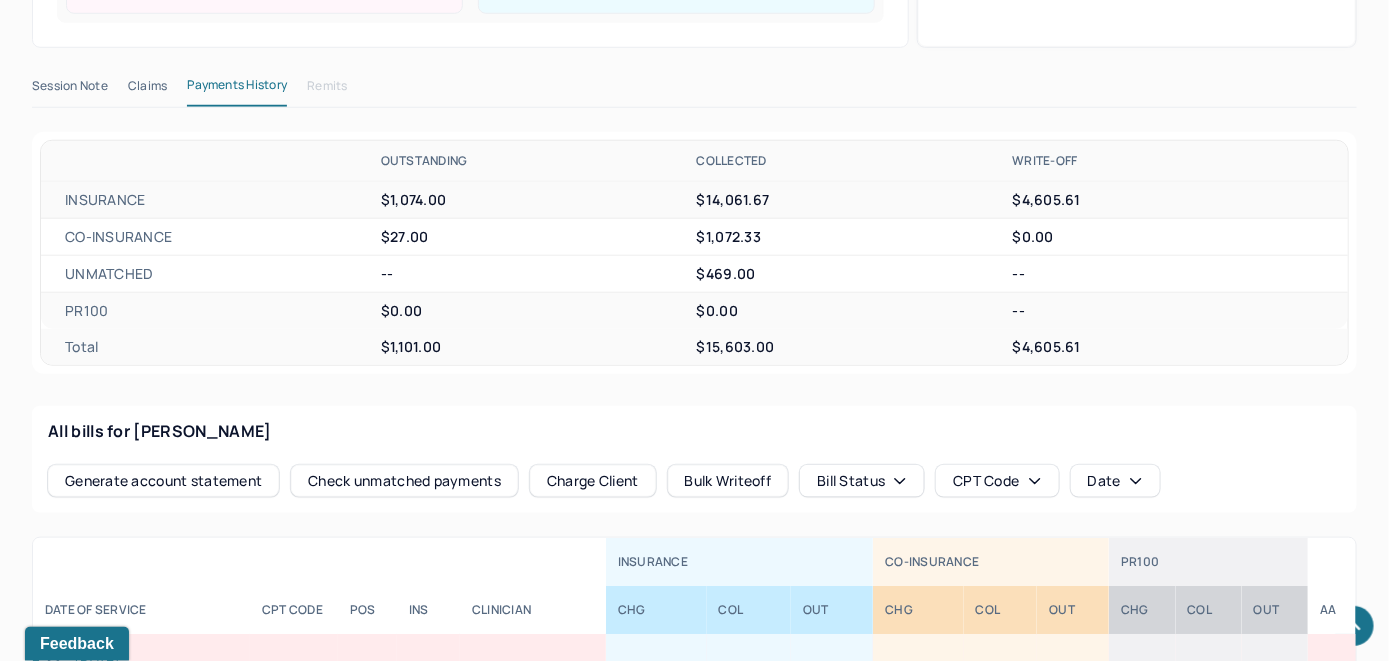 click on "Check unmatched payments" at bounding box center (404, 481) 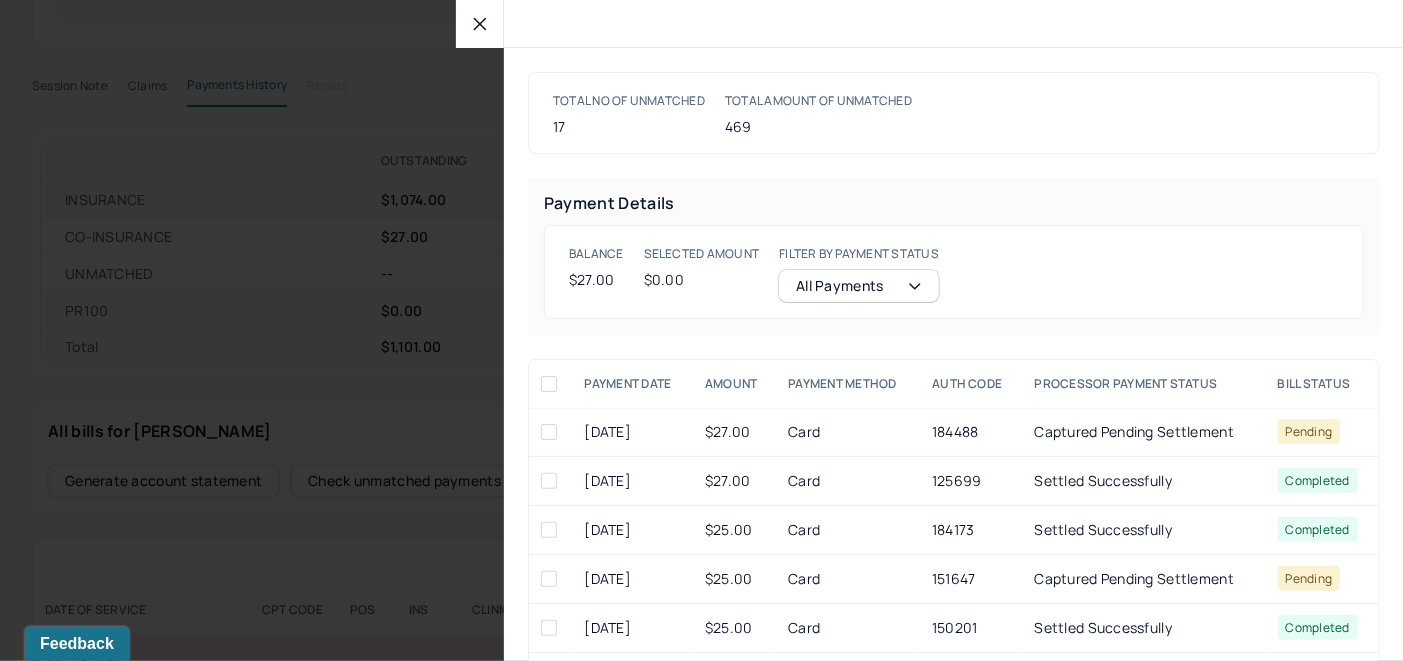 click at bounding box center (549, 481) 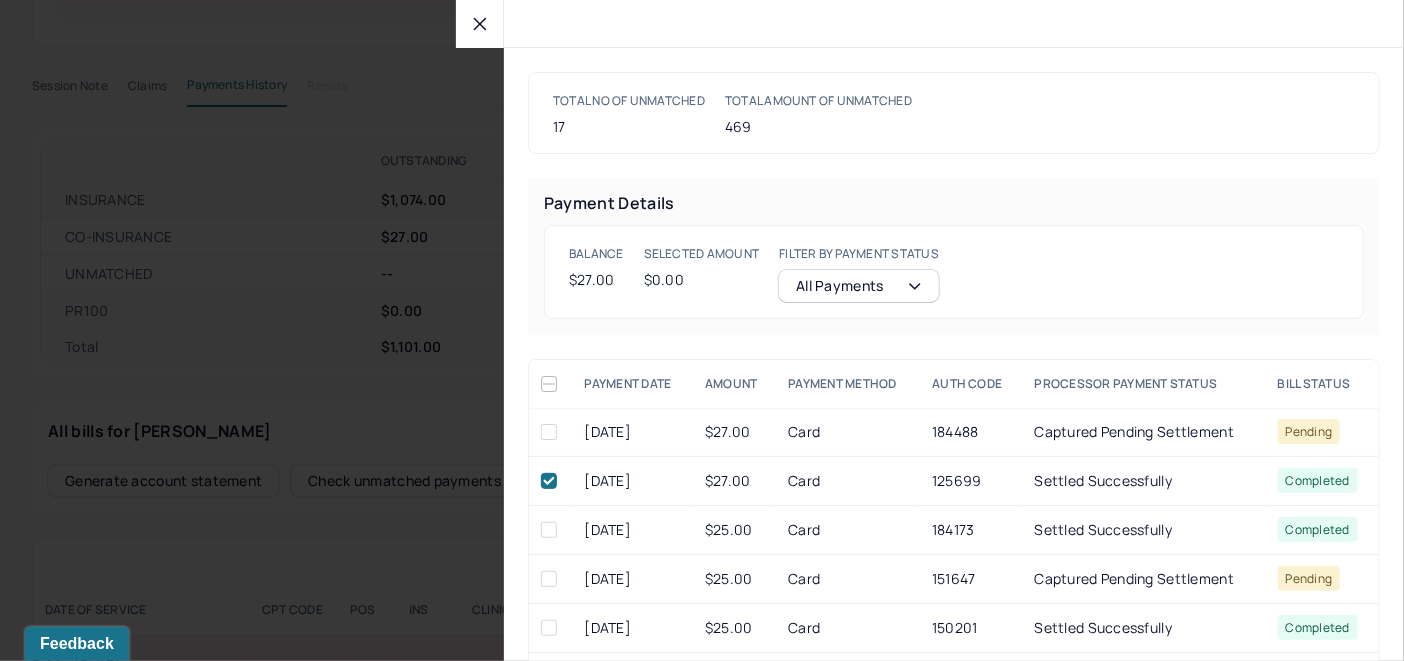 checkbox on "true" 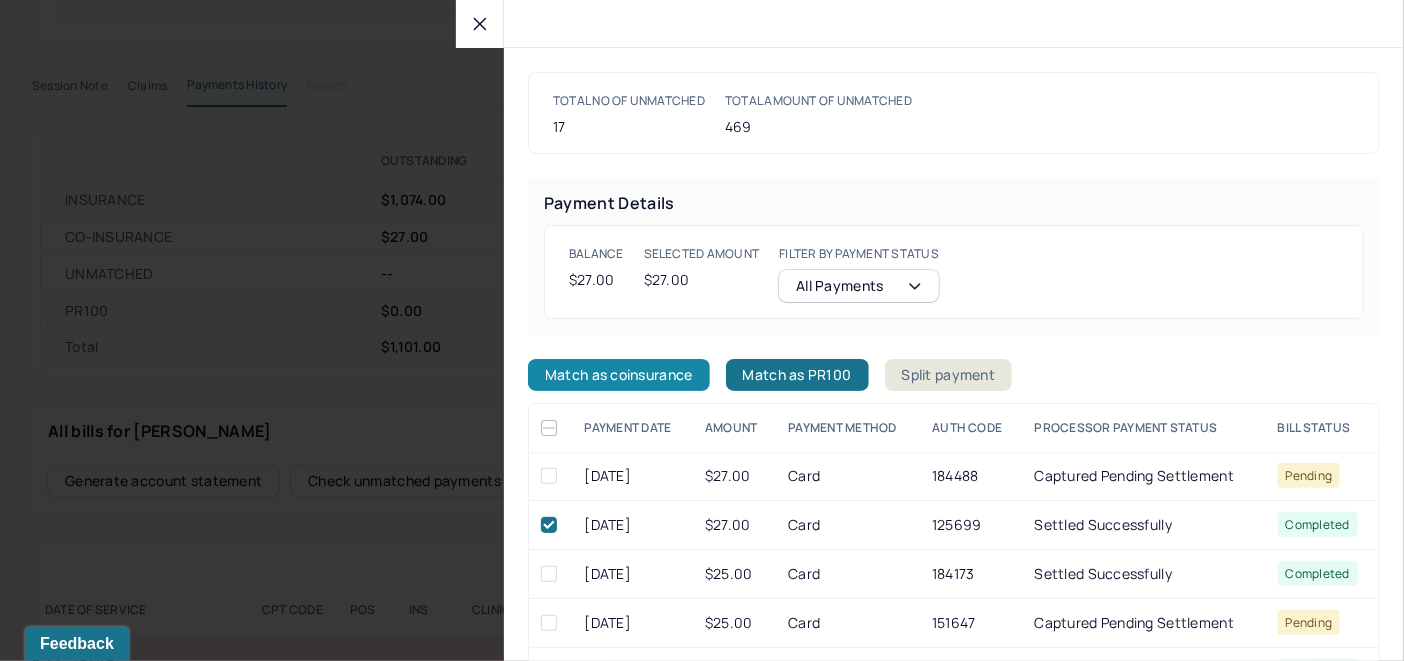 click on "Match as coinsurance" at bounding box center (619, 375) 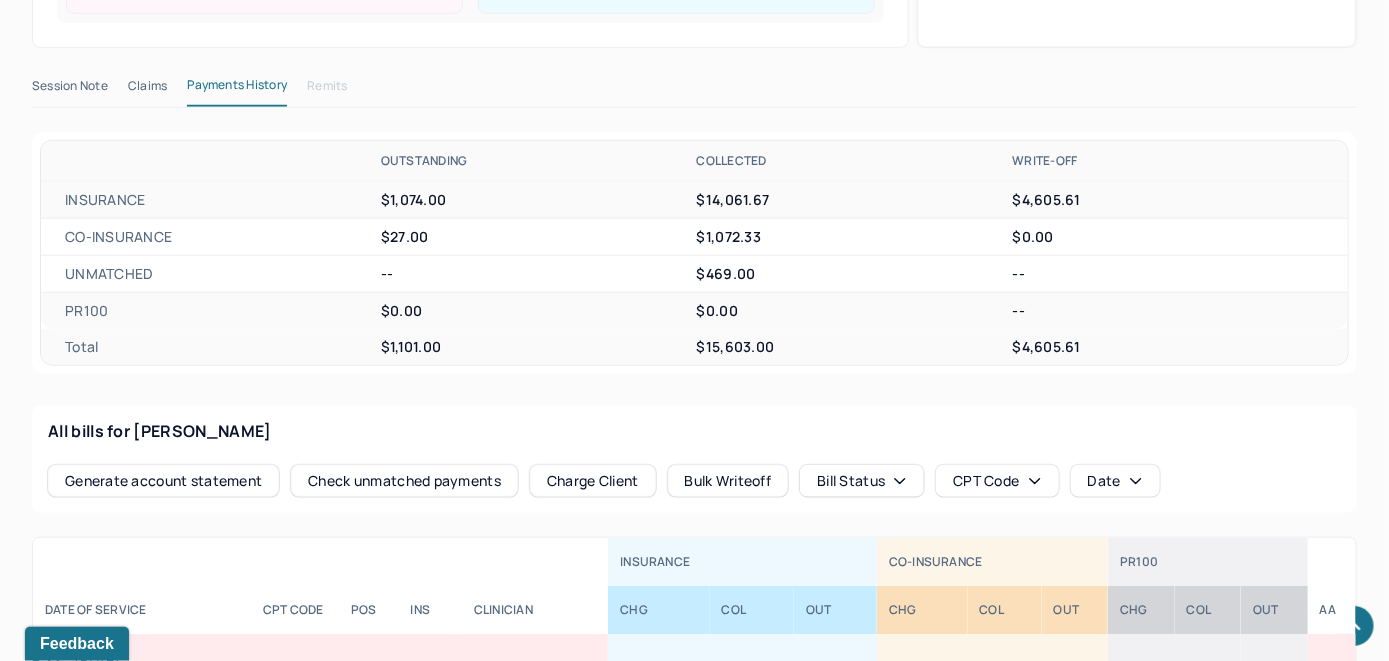 scroll, scrollTop: 0, scrollLeft: 0, axis: both 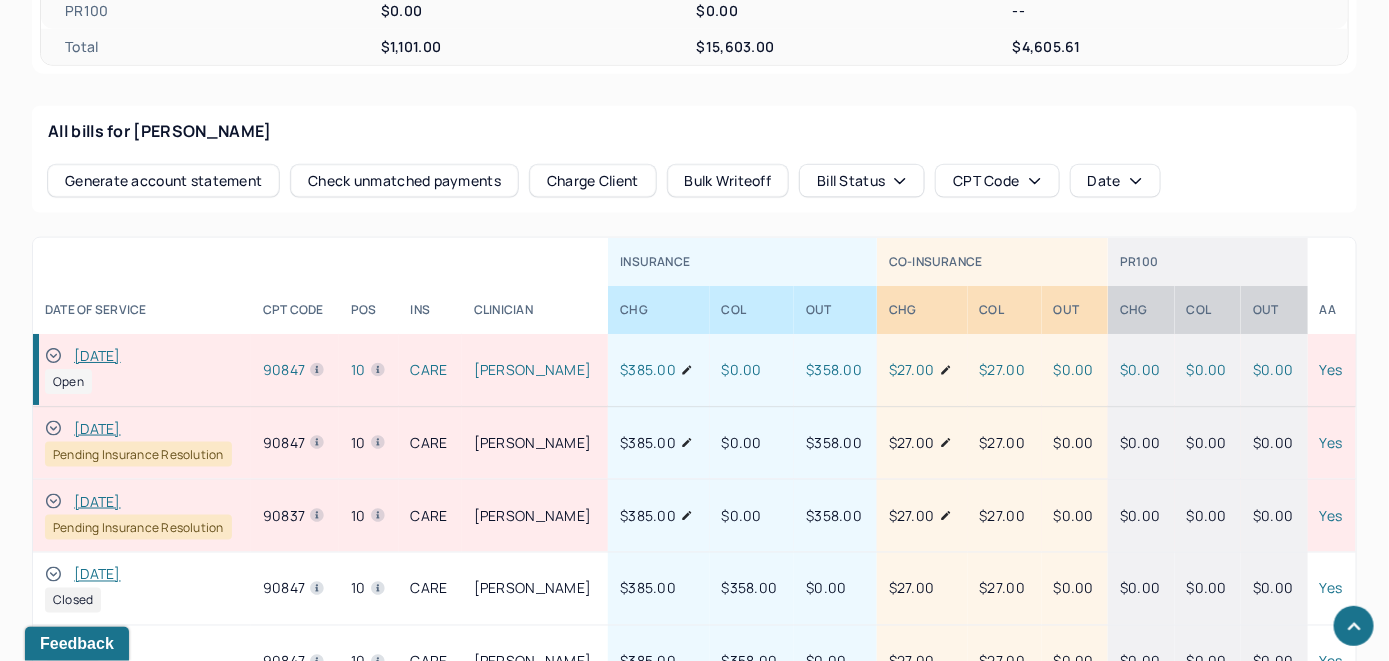 click 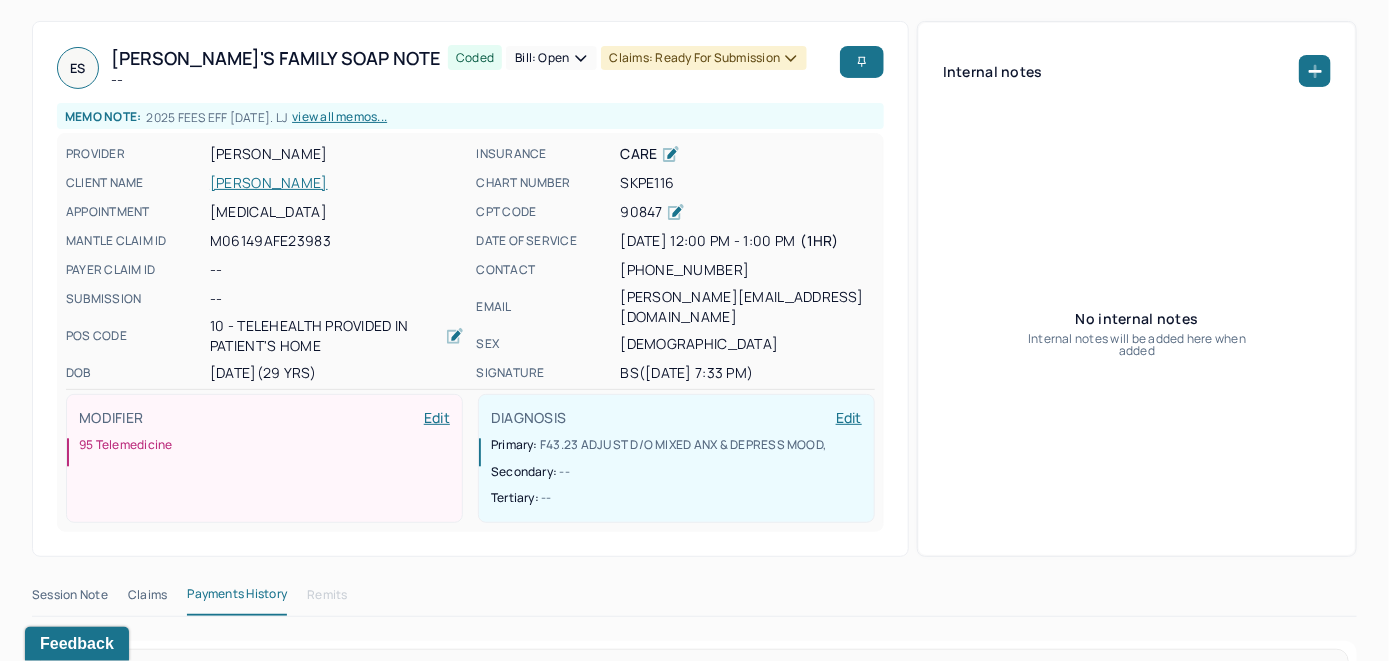 scroll, scrollTop: 0, scrollLeft: 0, axis: both 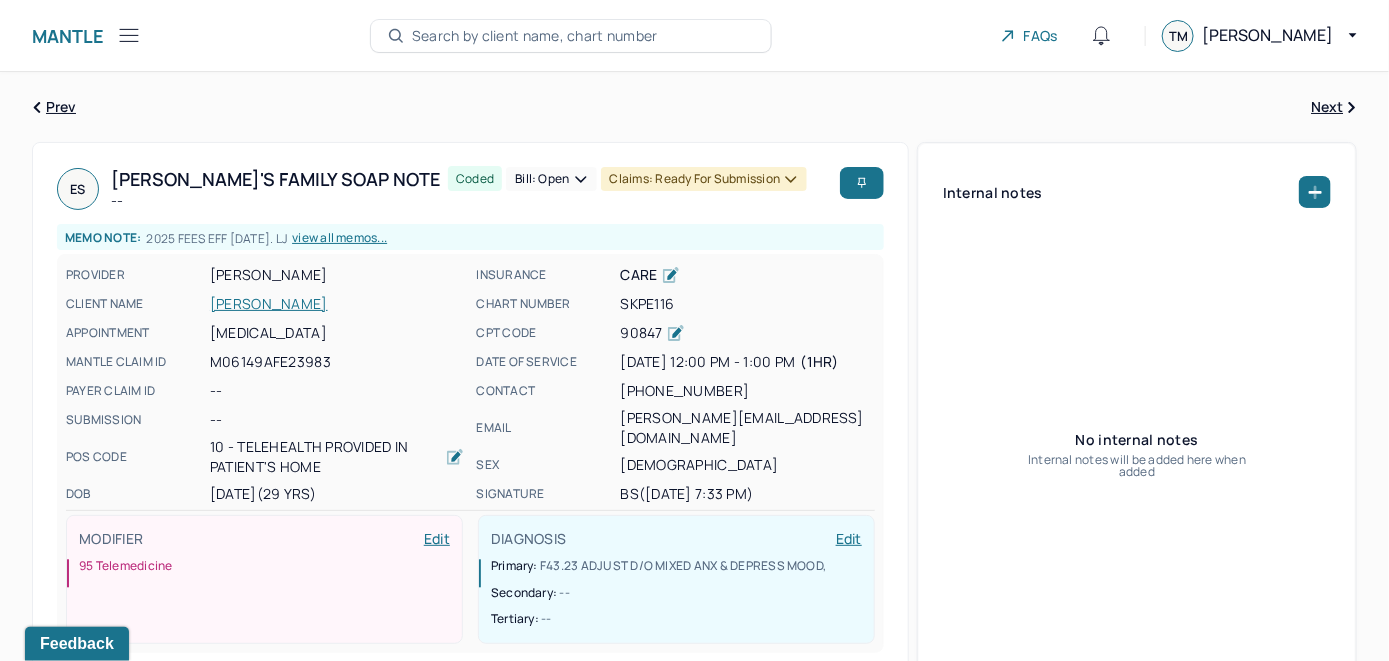 click on "Bill: Open" at bounding box center (551, 179) 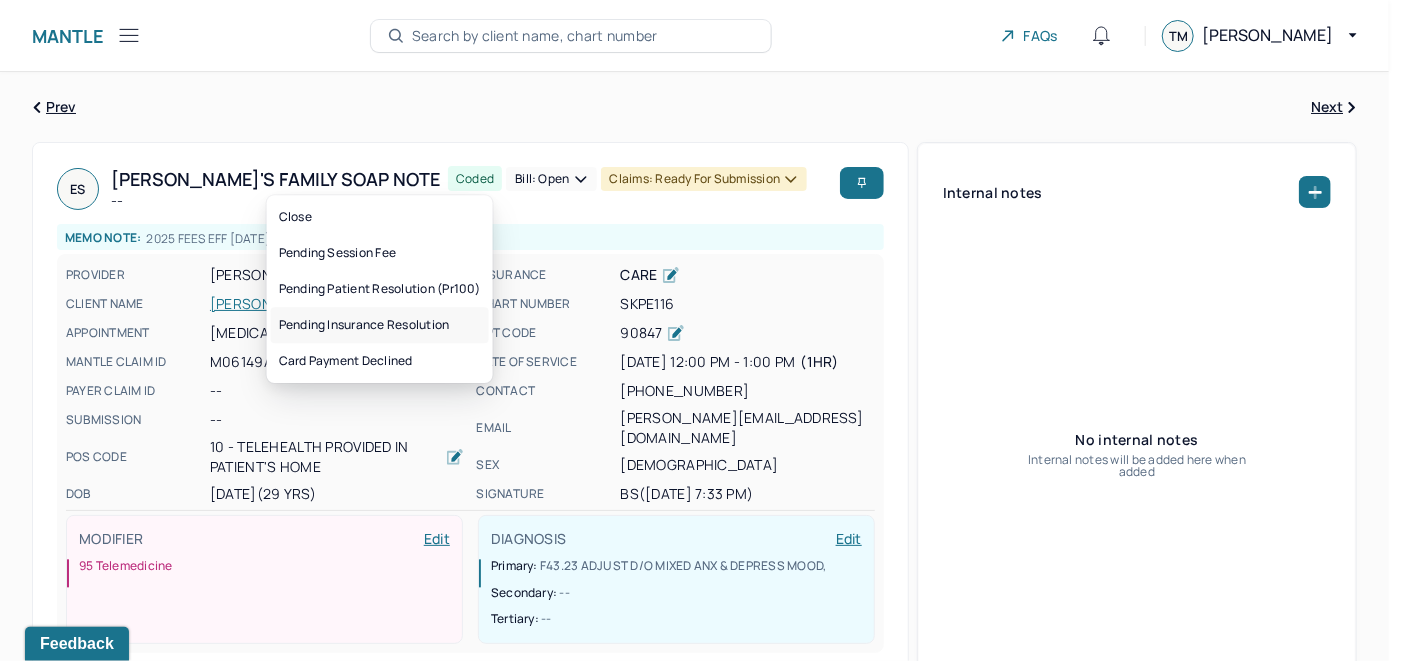 click on "Pending insurance resolution" at bounding box center (380, 325) 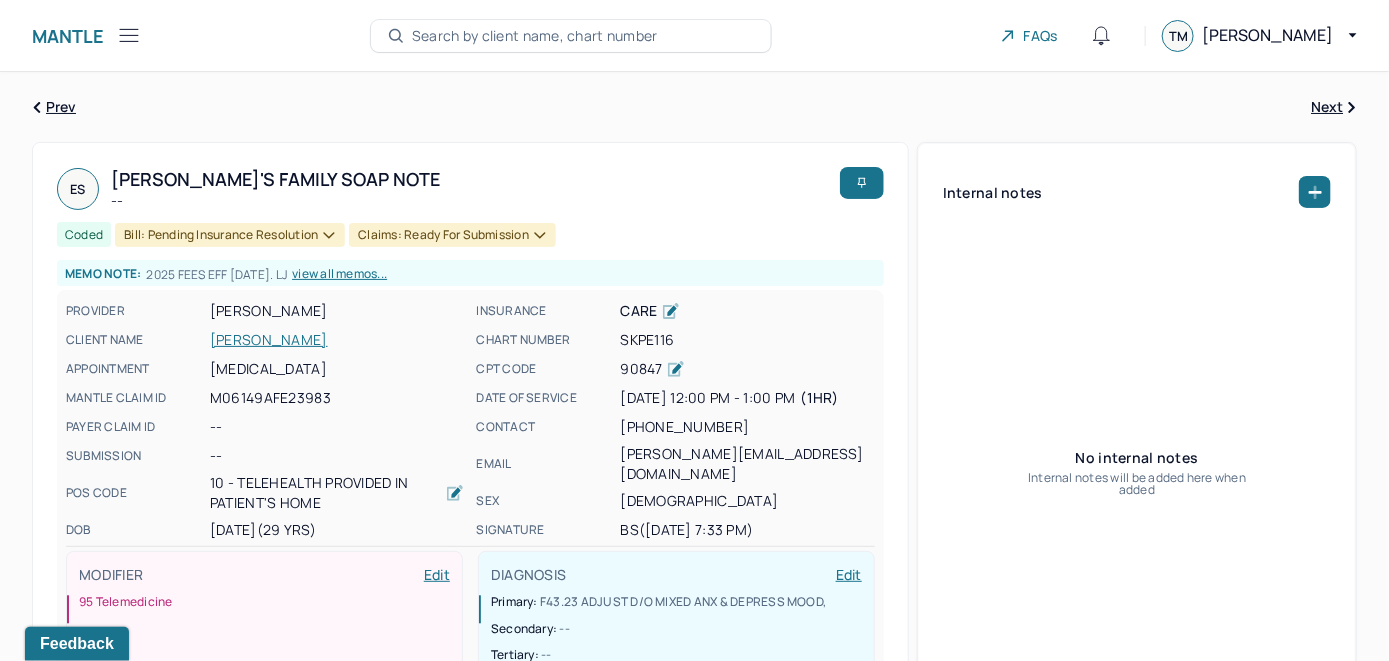 click on "Search by client name, chart number" at bounding box center (535, 36) 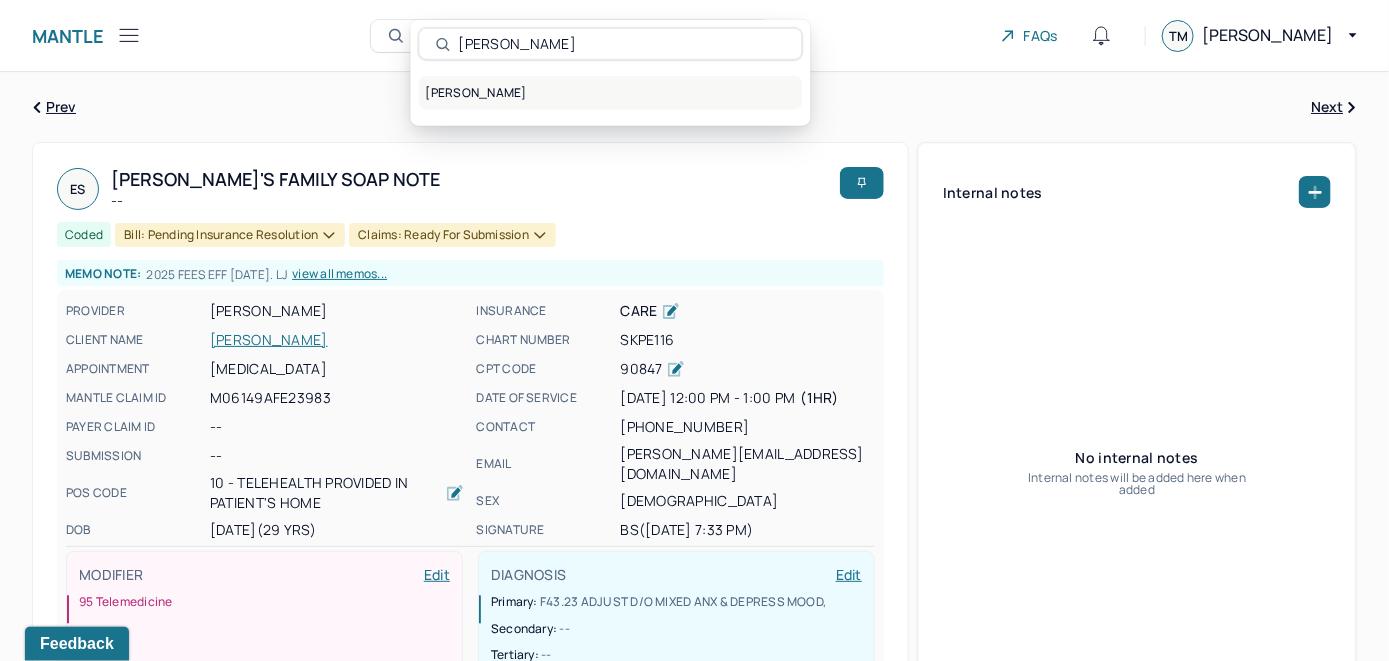 type on "Emma Kennelly" 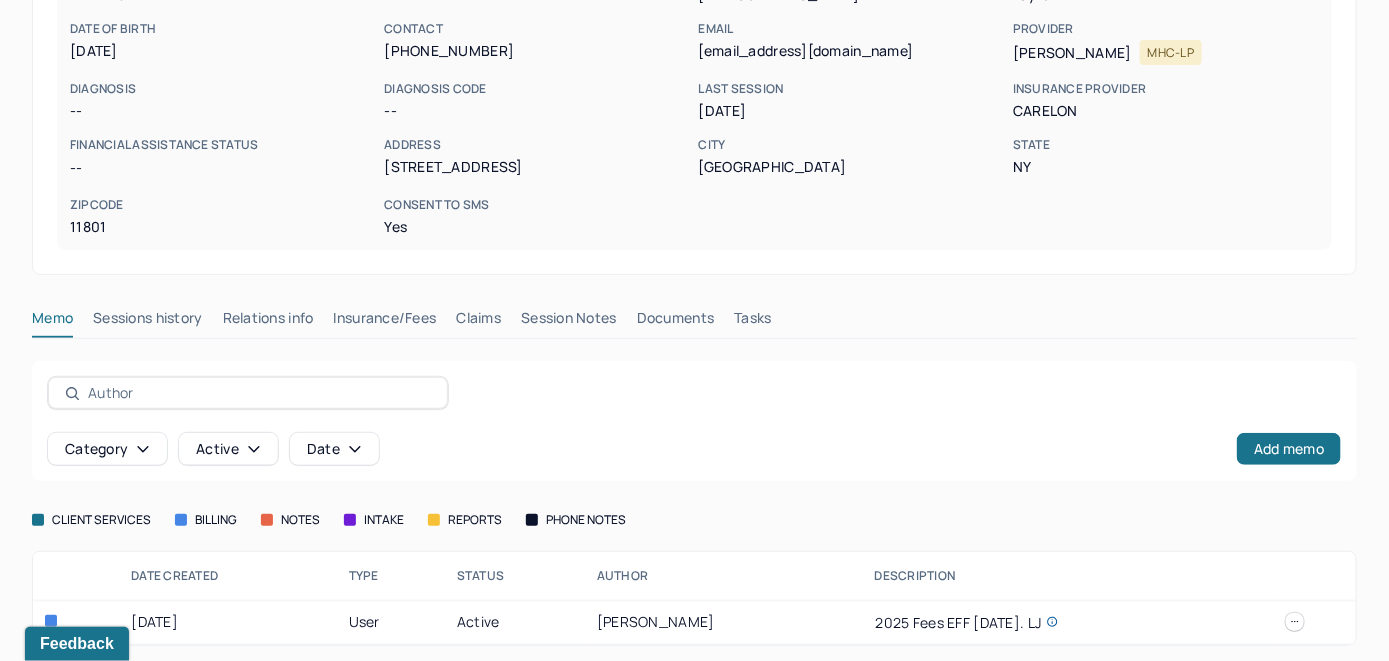 scroll, scrollTop: 261, scrollLeft: 0, axis: vertical 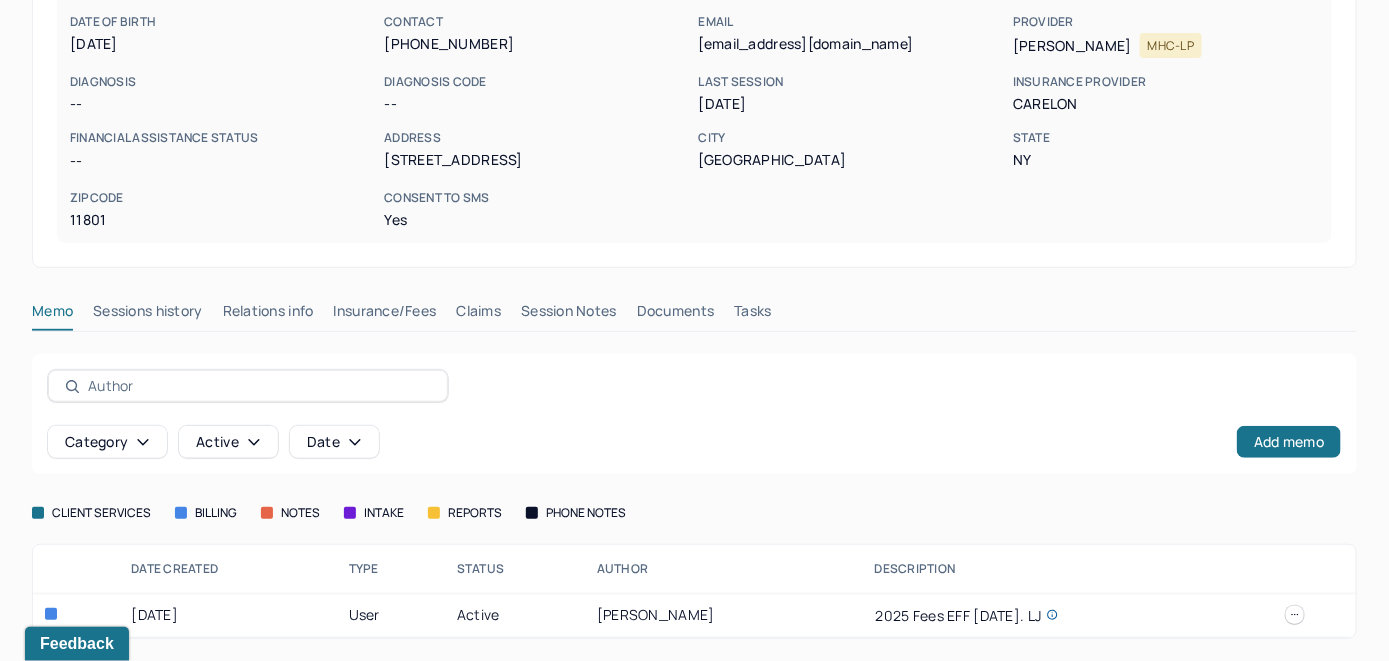 click on "Insurance/Fees" at bounding box center [385, 315] 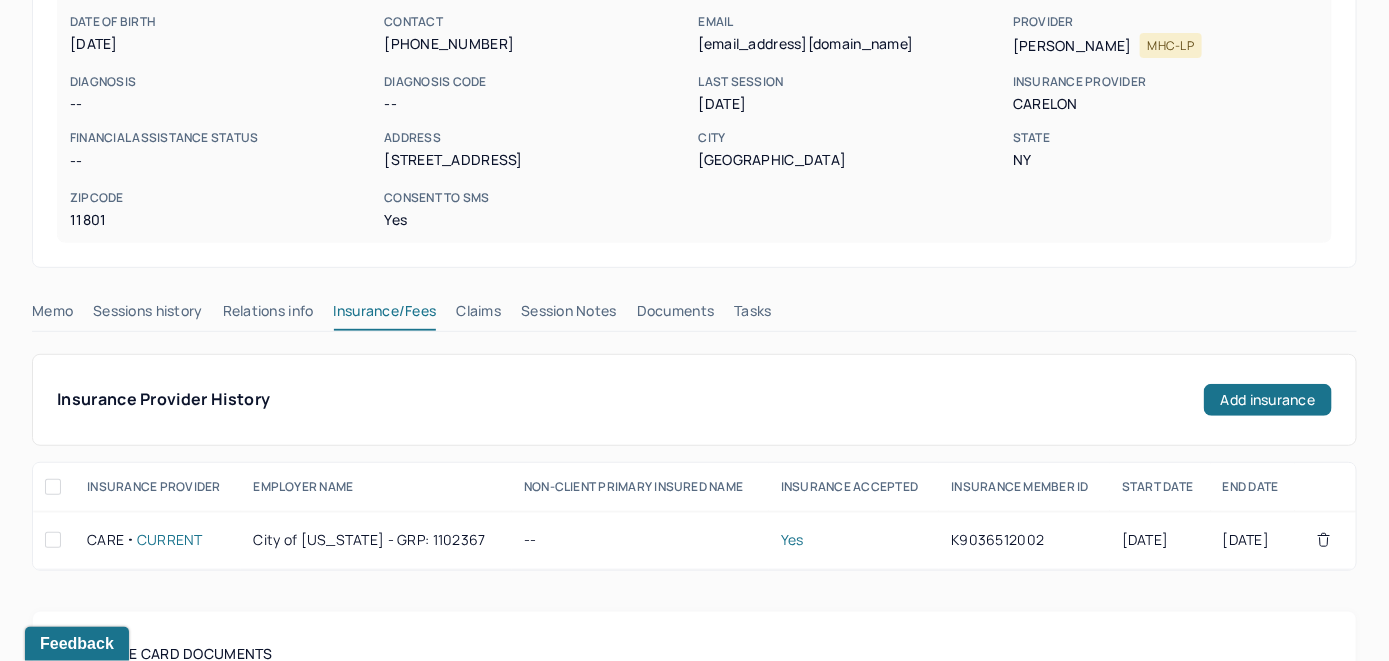 click on "Claims" at bounding box center [478, 315] 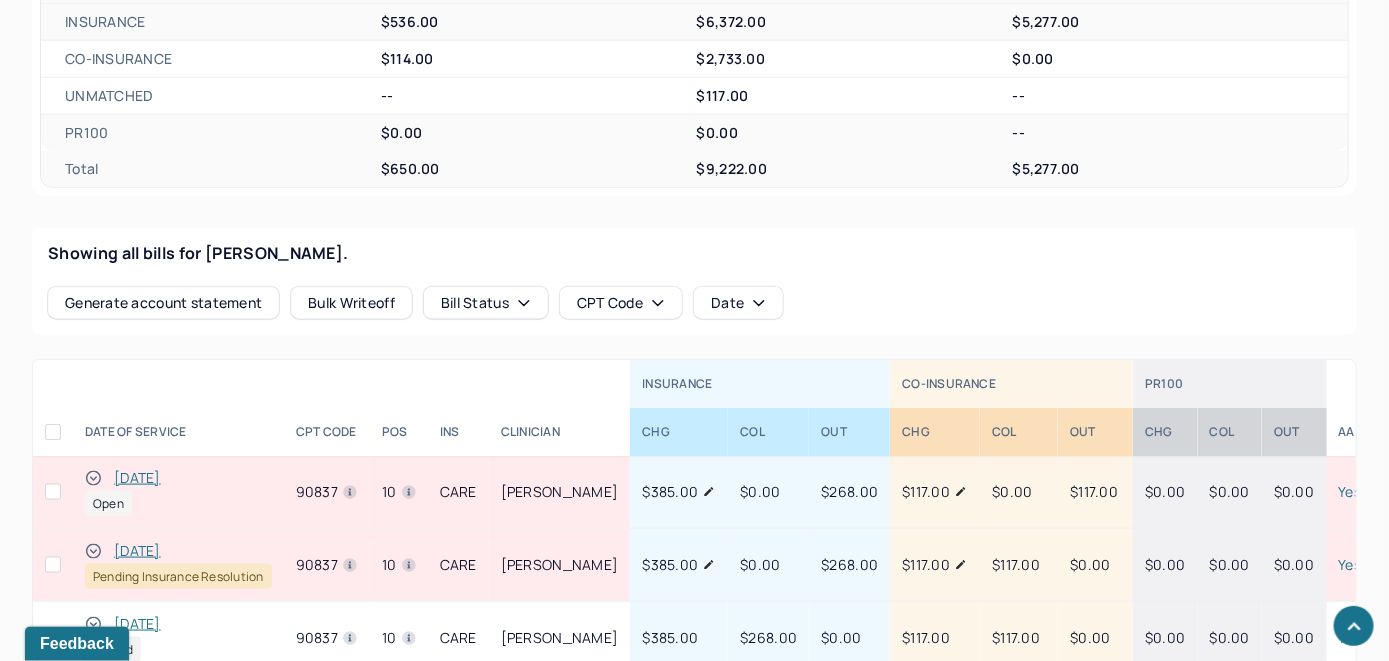 scroll, scrollTop: 702, scrollLeft: 0, axis: vertical 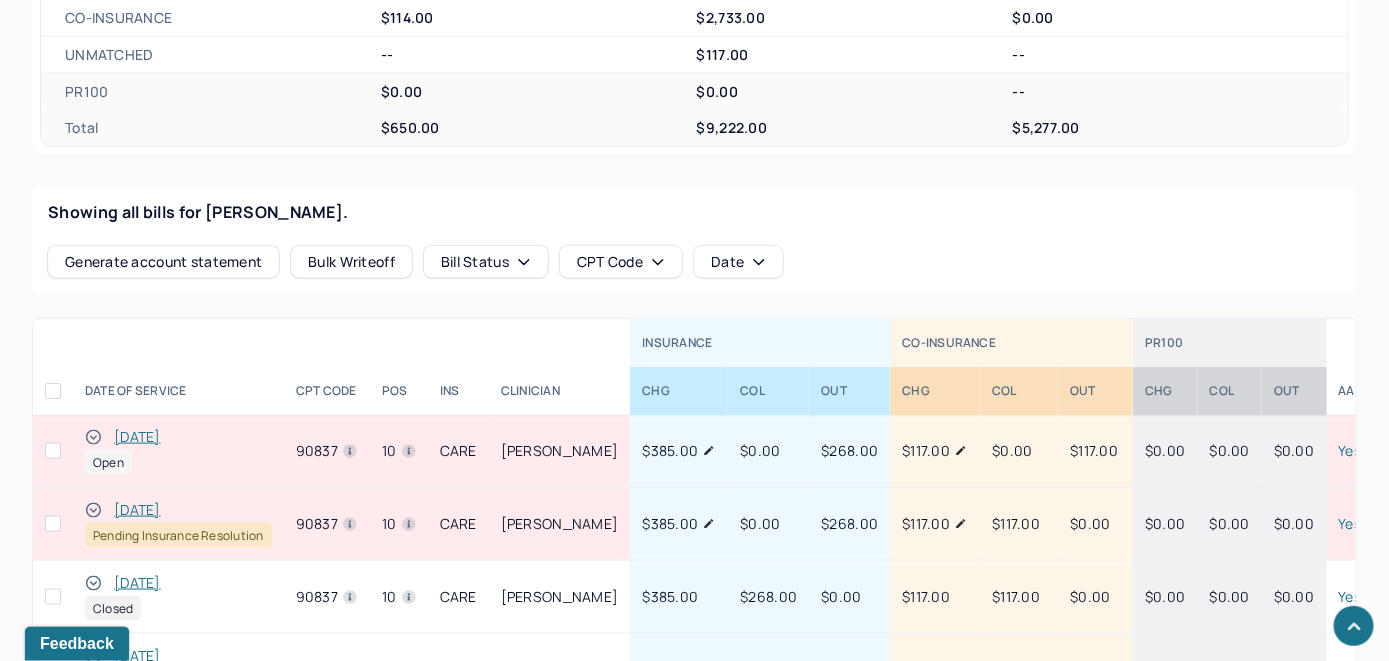 click on "[DATE]" at bounding box center (137, 437) 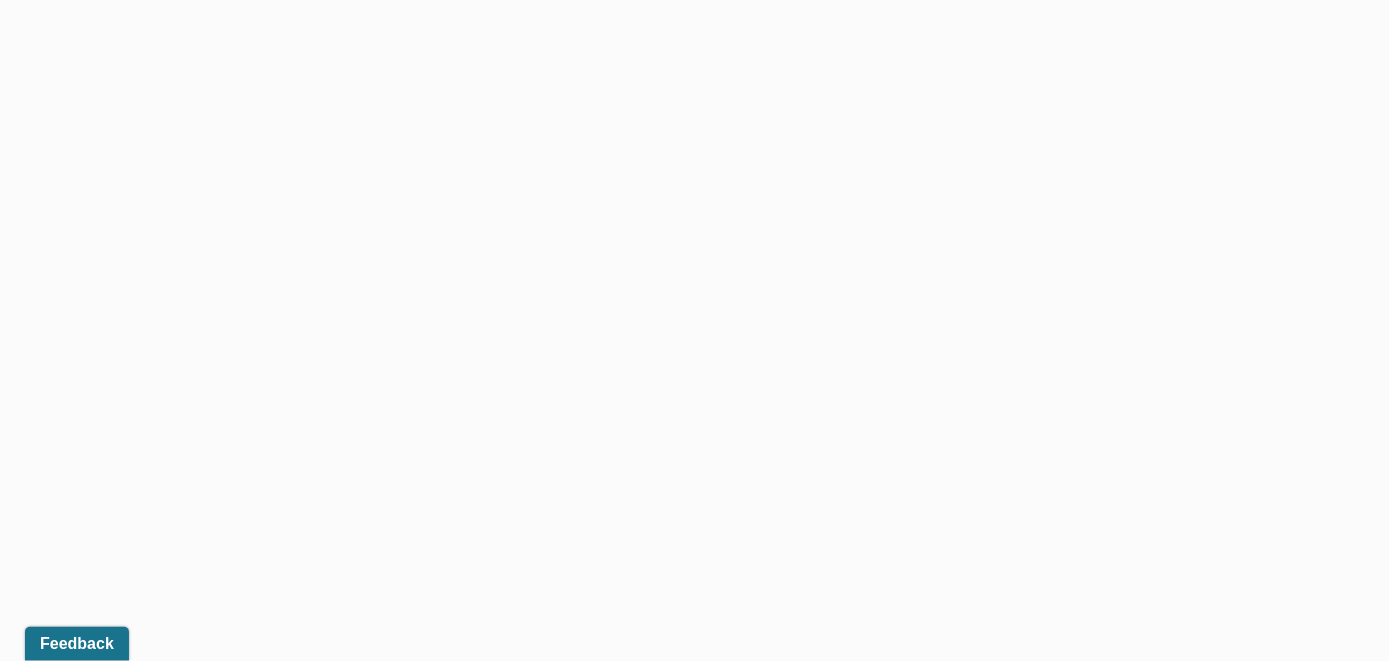 scroll, scrollTop: 630, scrollLeft: 0, axis: vertical 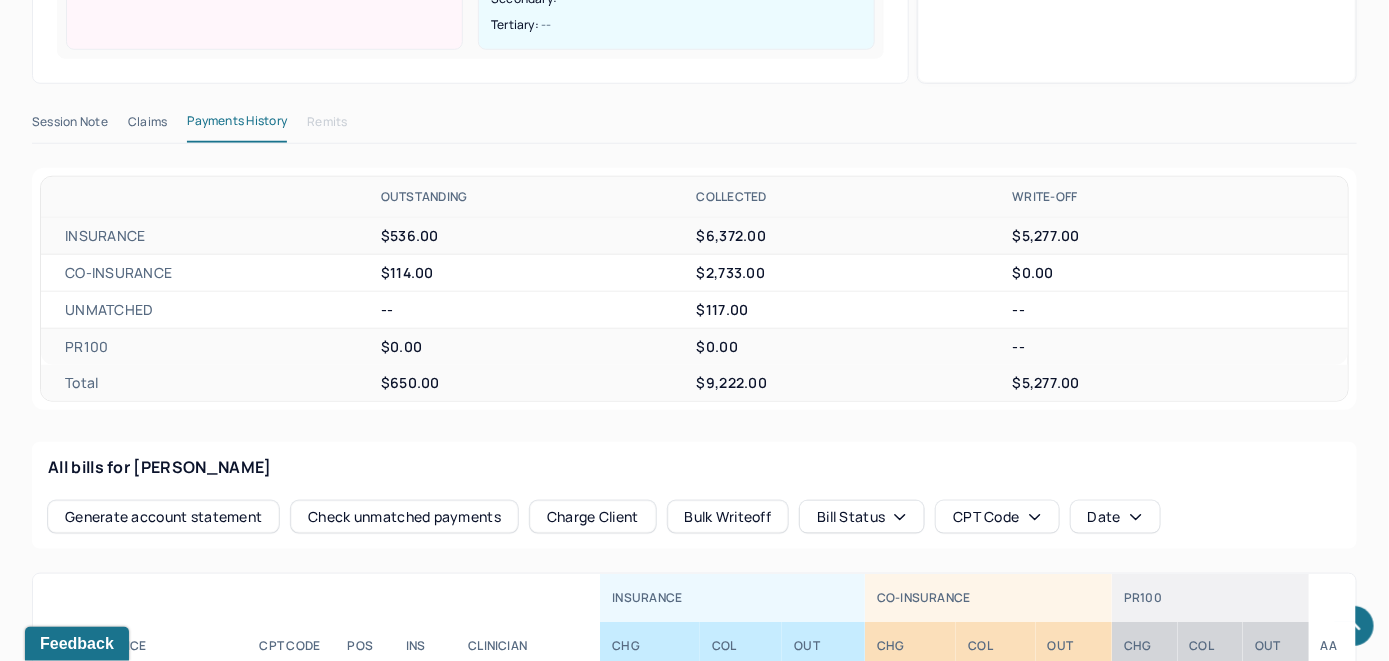 click on "Check unmatched payments" at bounding box center (404, 517) 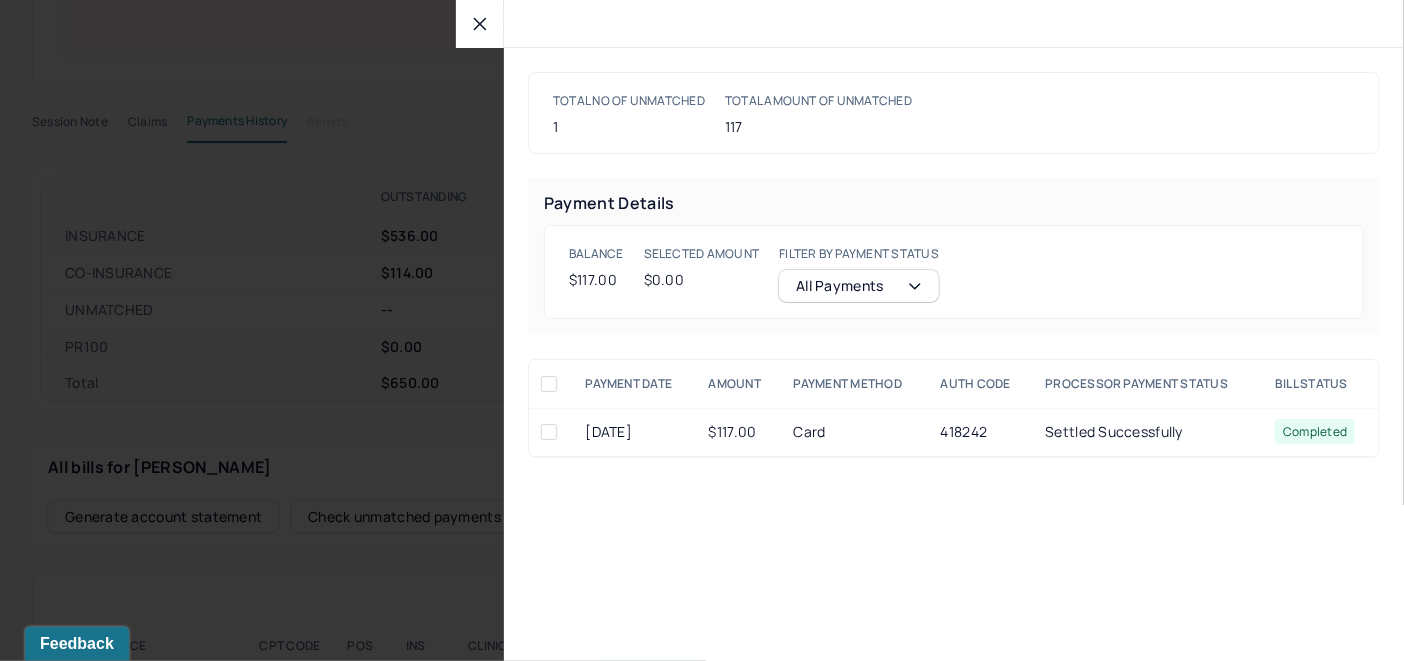 click at bounding box center [549, 432] 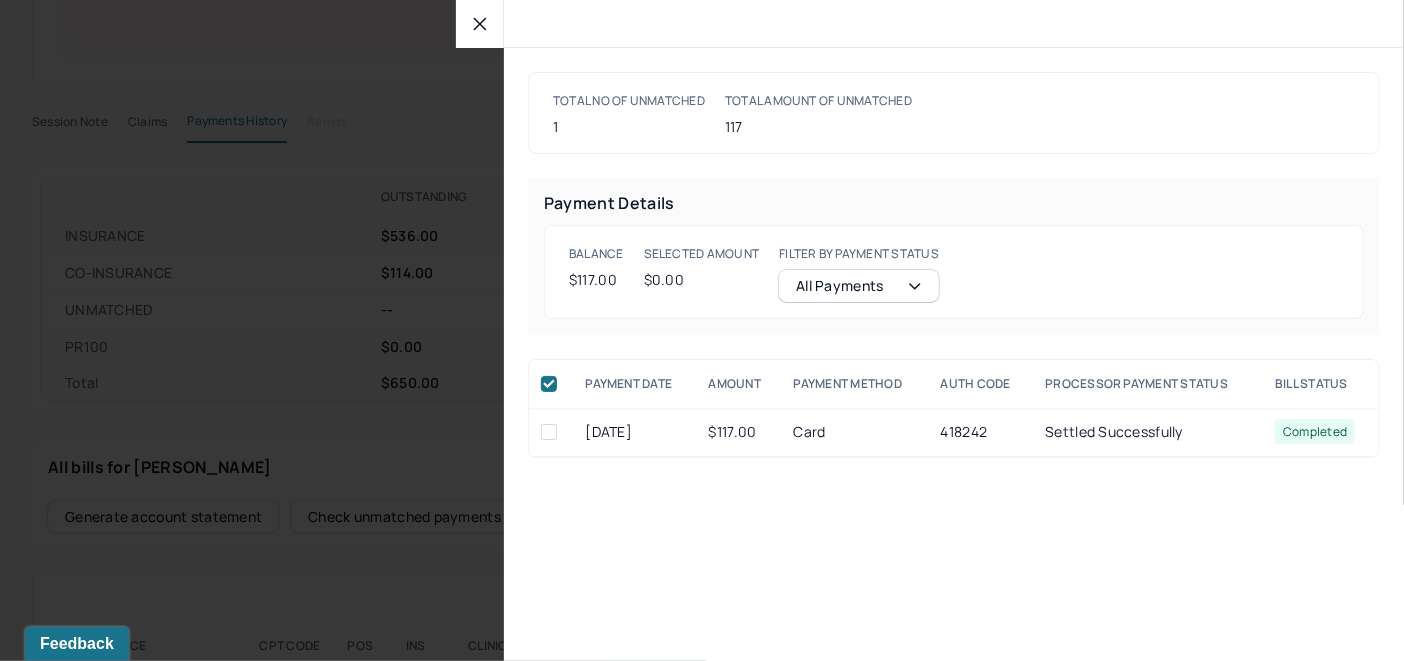 checkbox on "true" 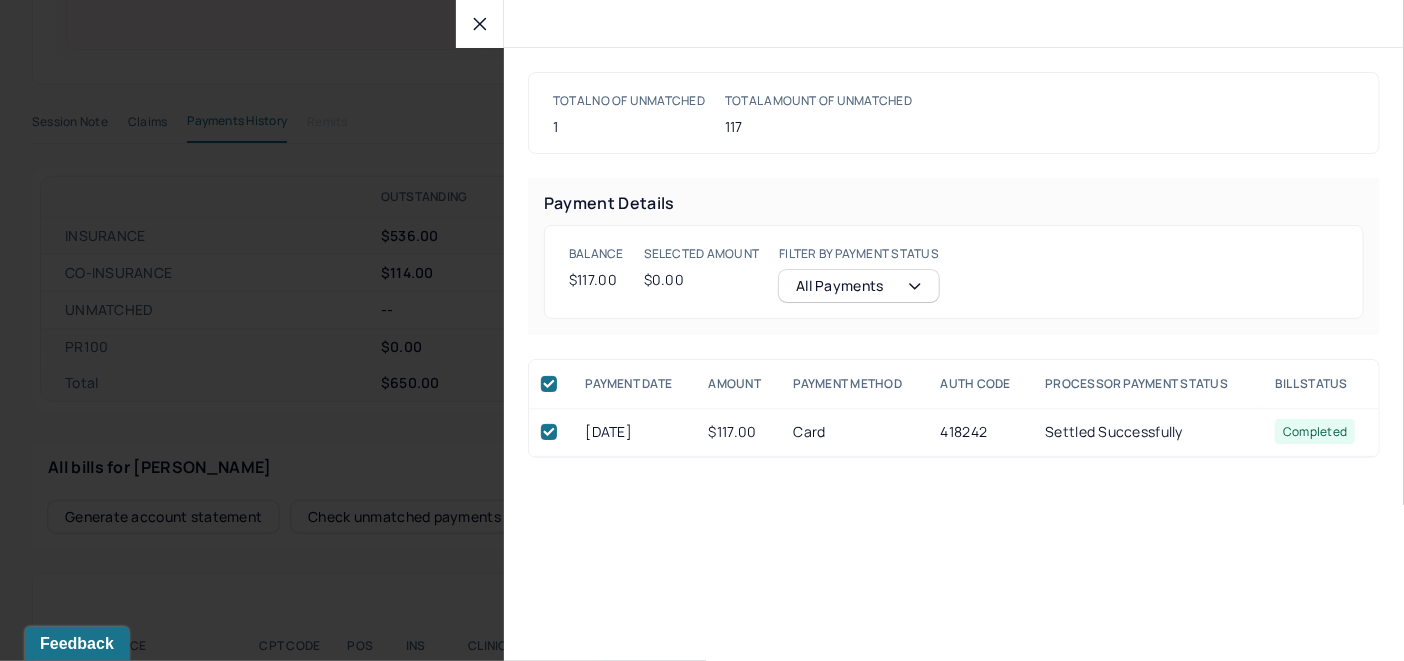 checkbox on "true" 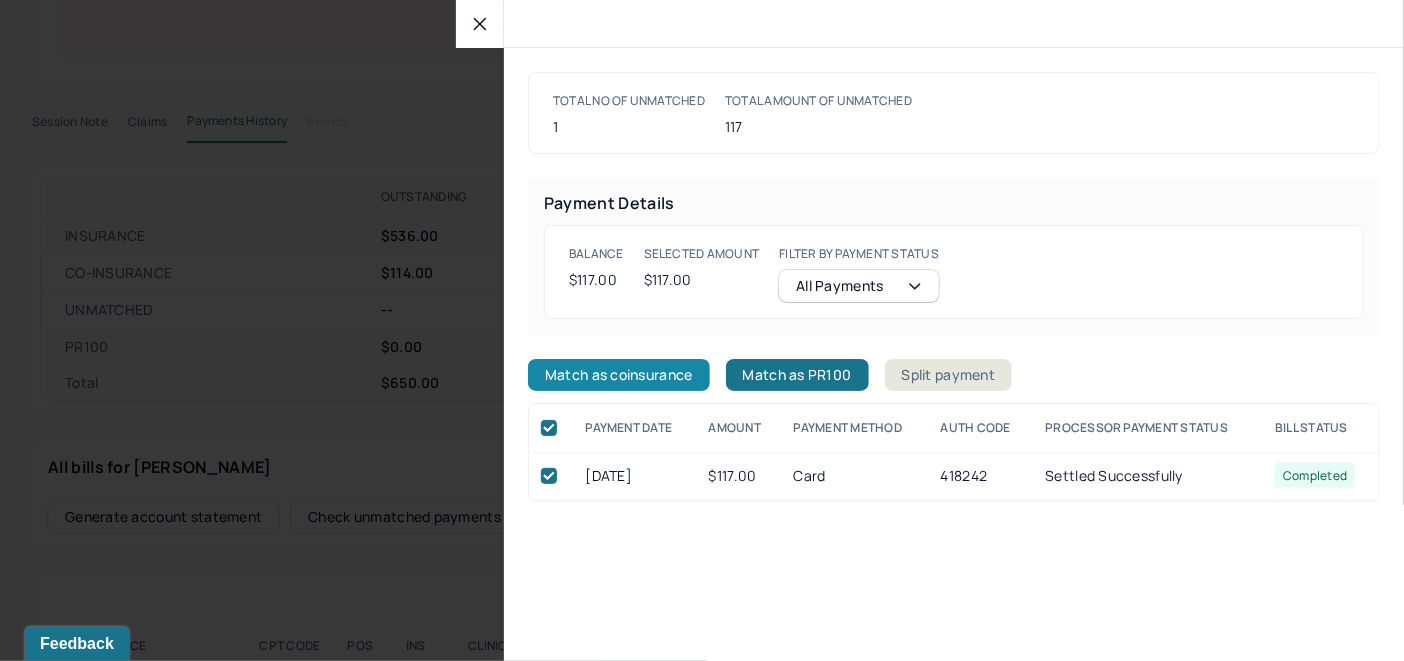 click on "Match as coinsurance" at bounding box center (619, 375) 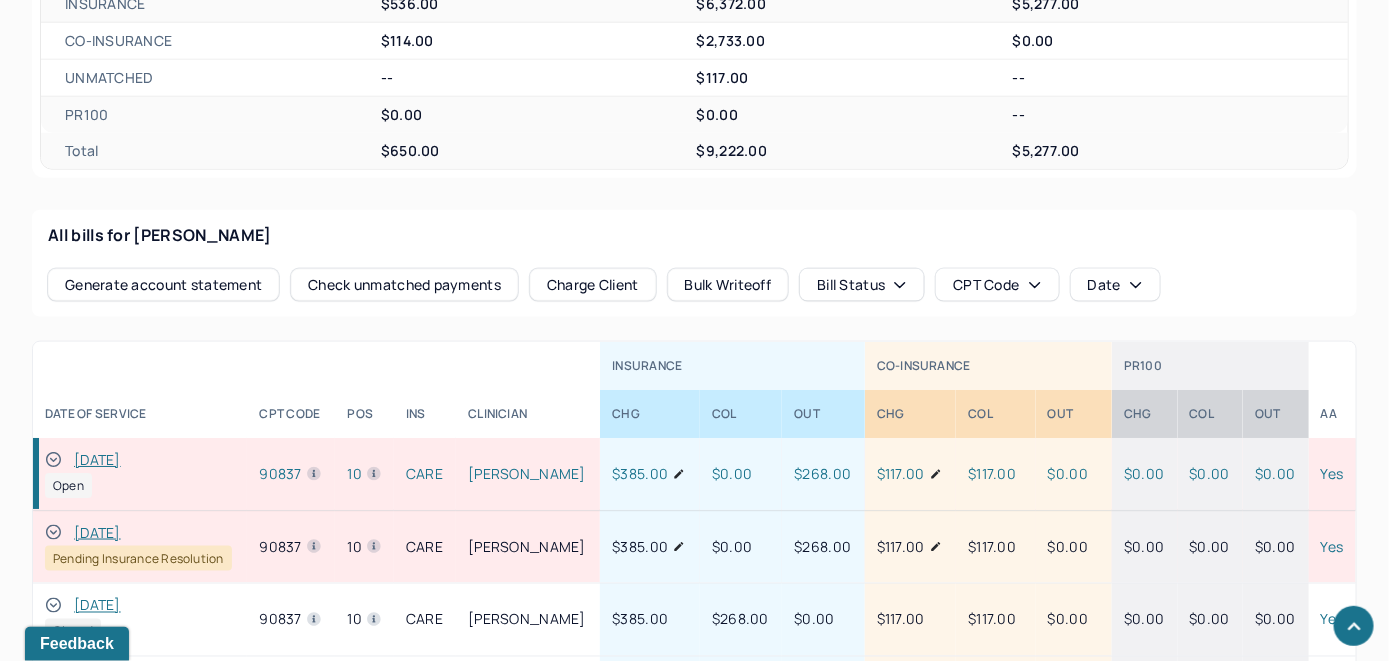 scroll, scrollTop: 930, scrollLeft: 0, axis: vertical 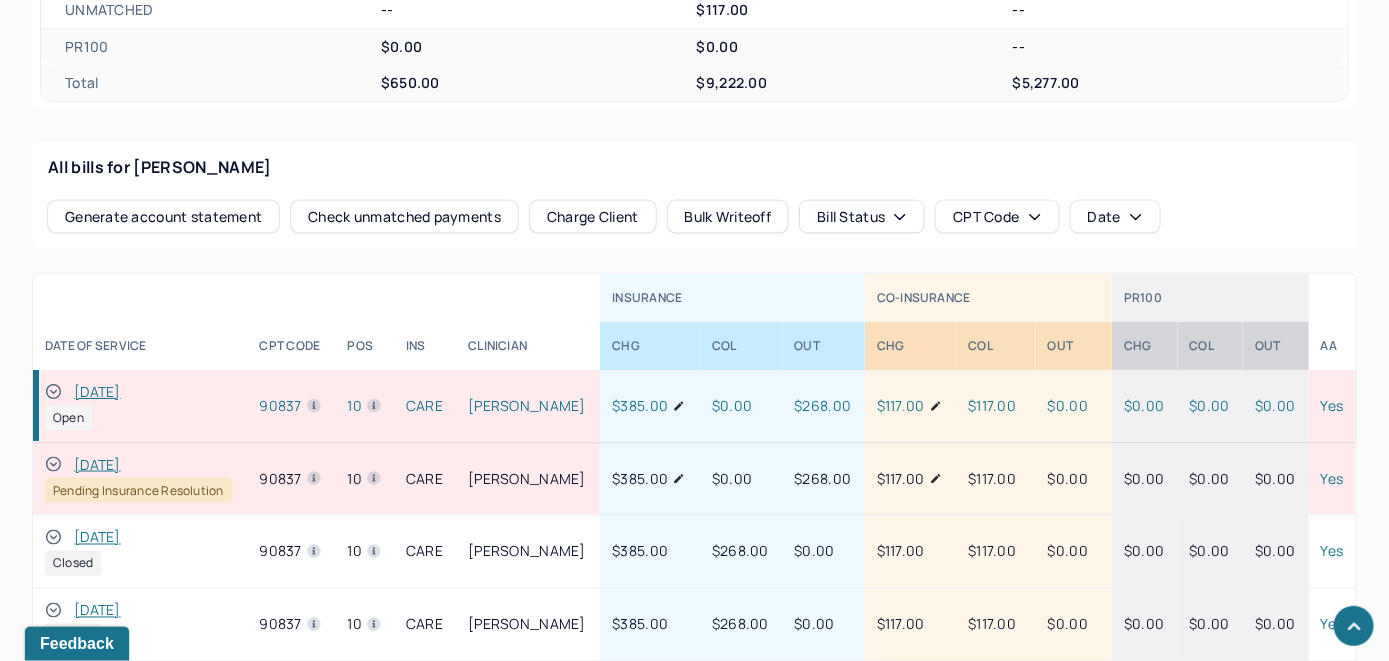 click 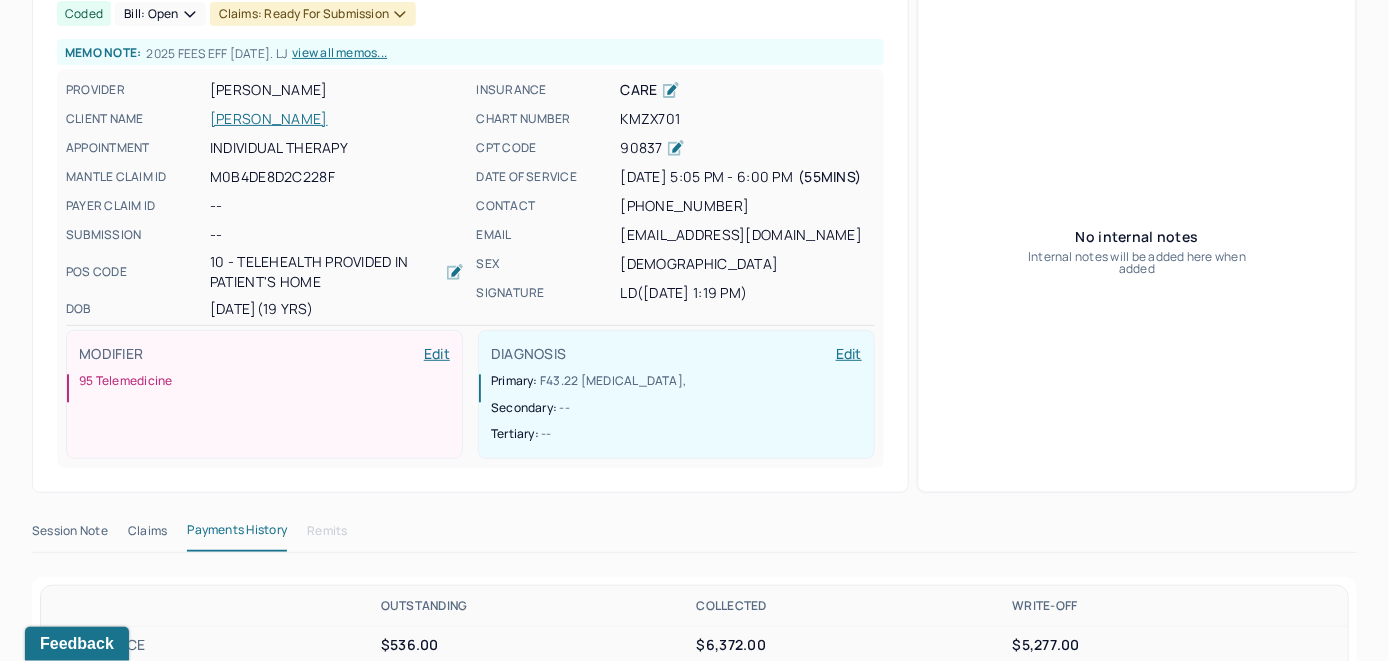 scroll, scrollTop: 30, scrollLeft: 0, axis: vertical 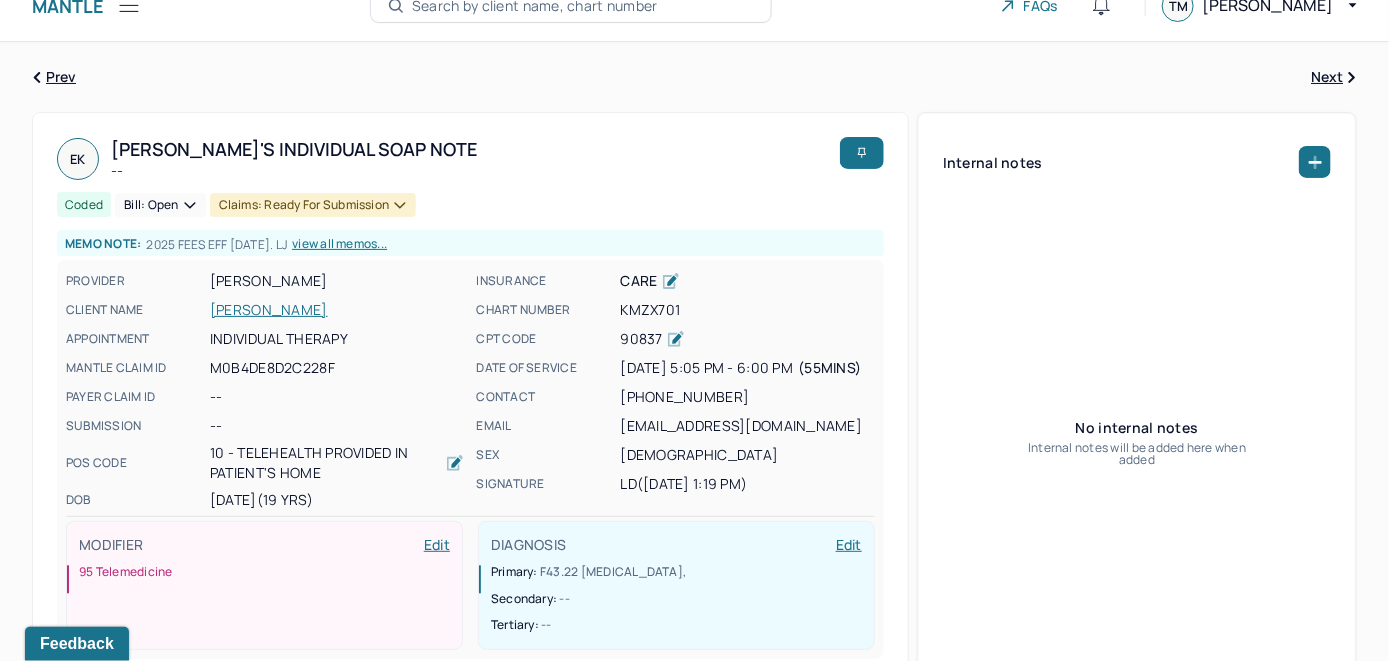 click on "Bill: Open" at bounding box center (160, 205) 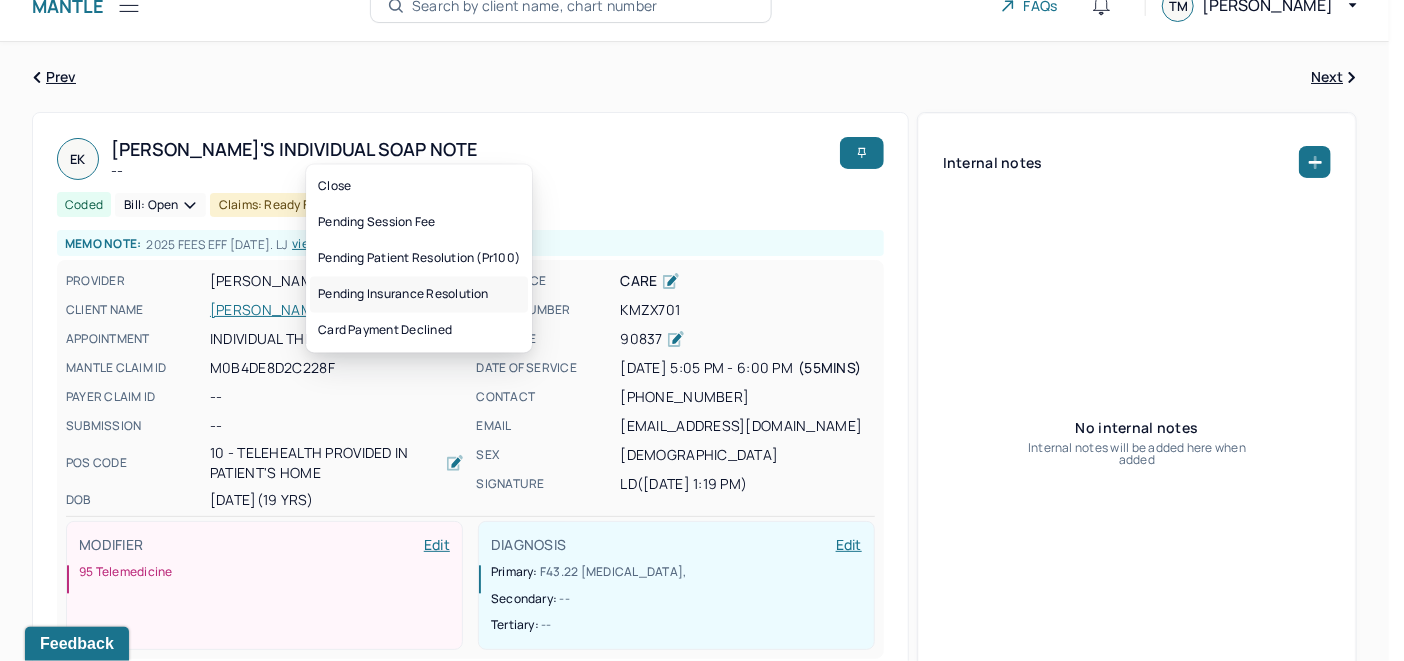 click on "Pending insurance resolution" at bounding box center (419, 295) 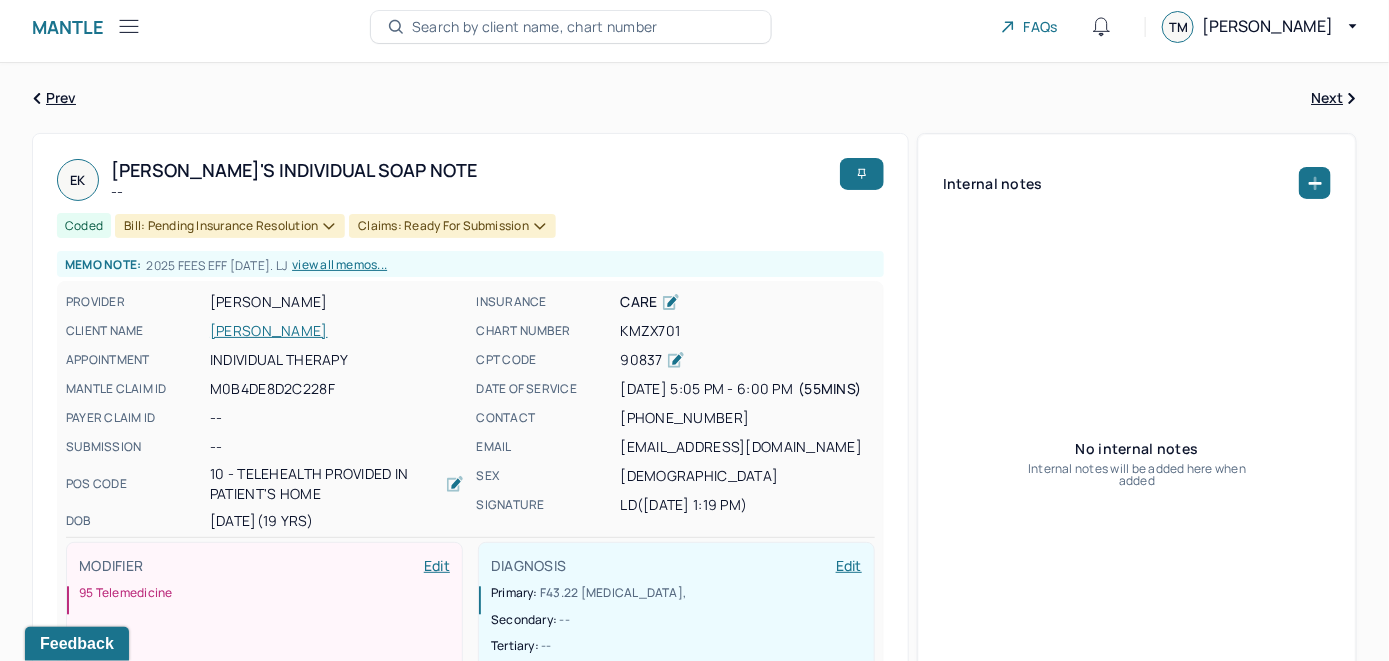 scroll, scrollTop: 0, scrollLeft: 0, axis: both 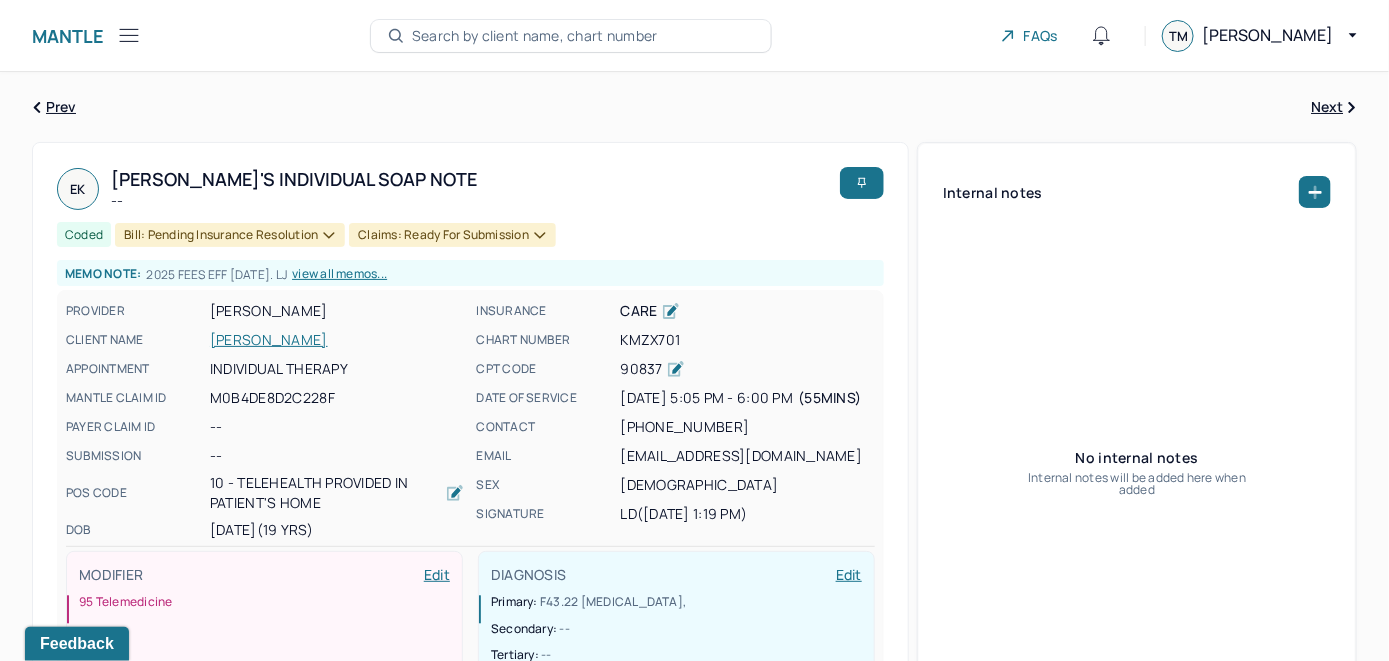 click on "Search by client name, chart number" at bounding box center [535, 36] 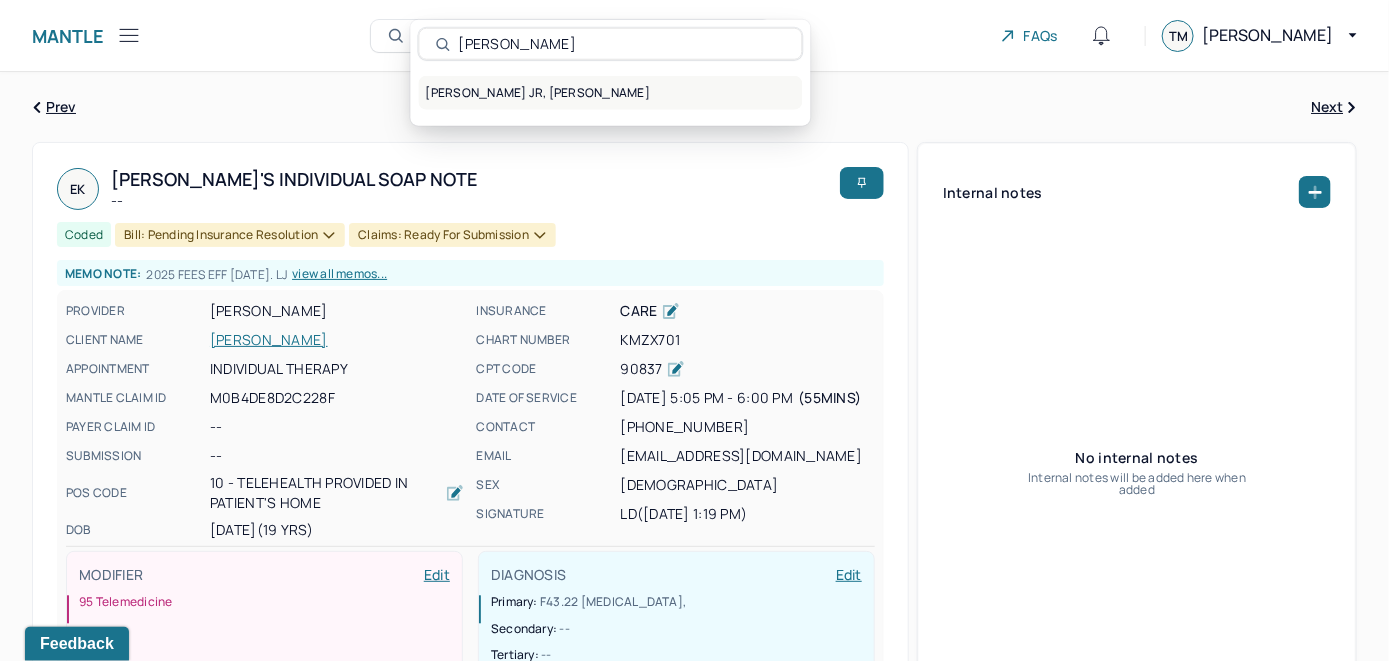 type on "Ernesto OBrien Jr" 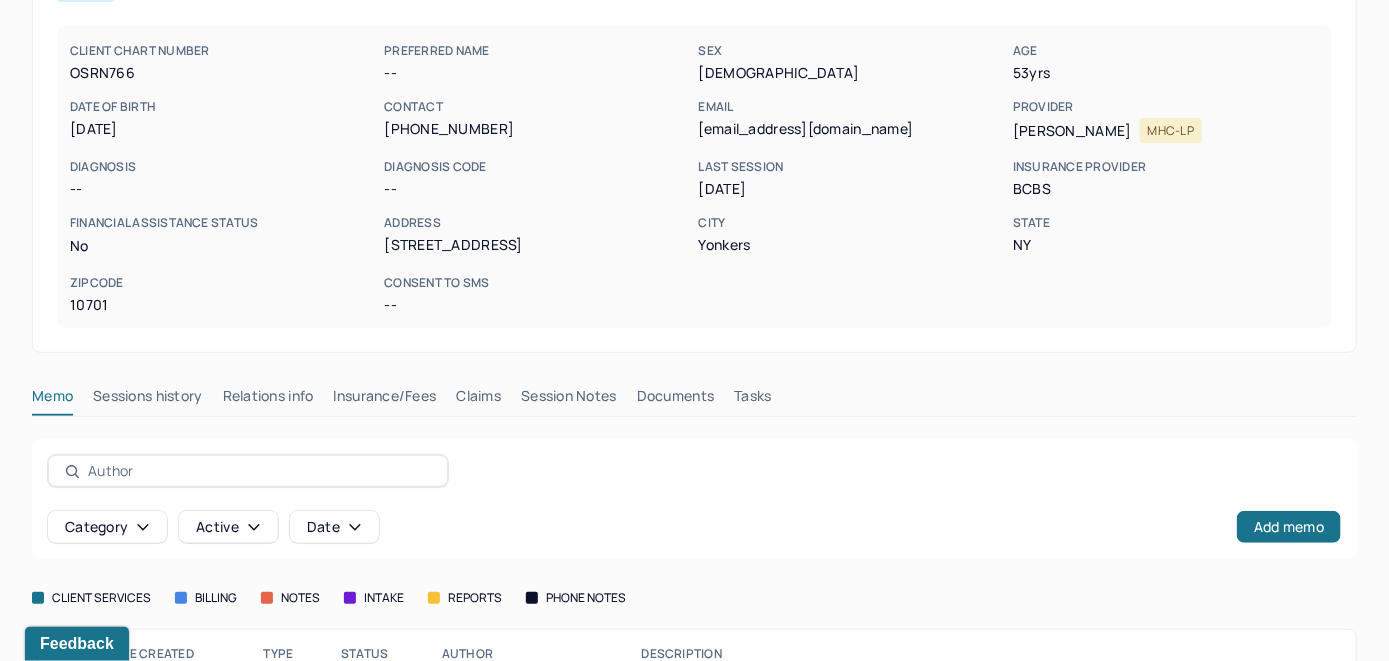 scroll, scrollTop: 304, scrollLeft: 0, axis: vertical 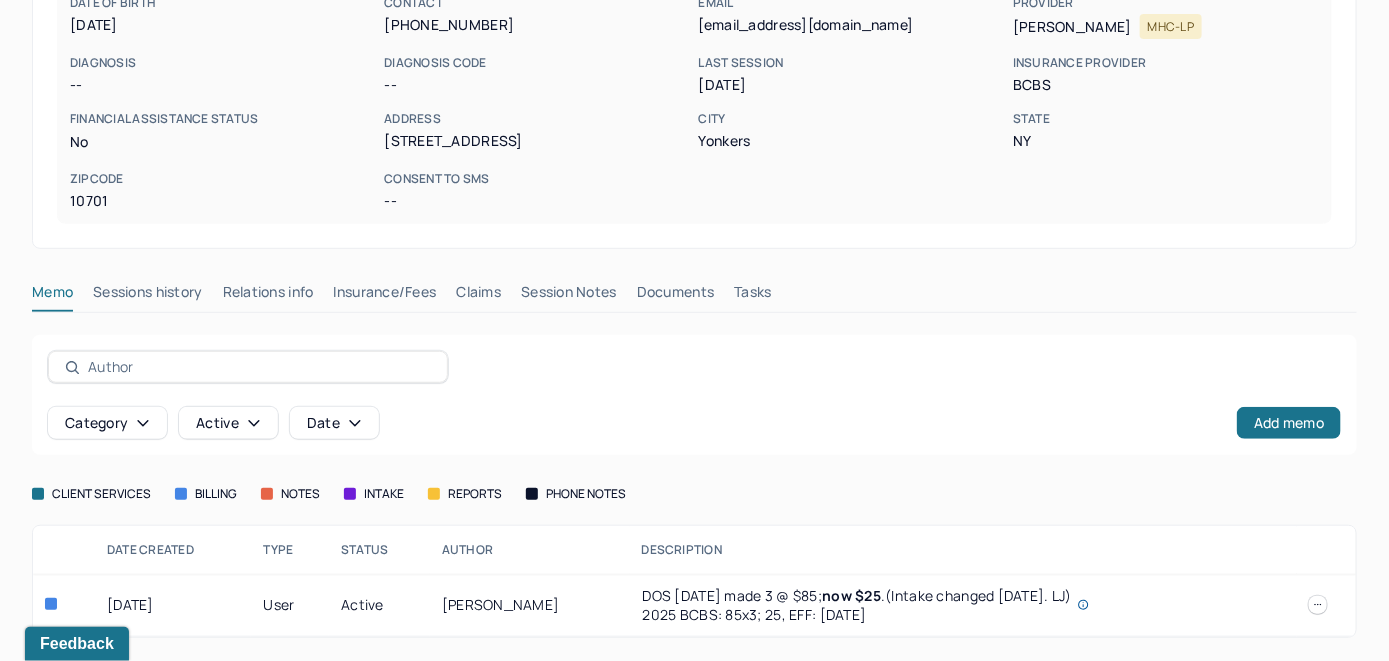 click on "Insurance/Fees" at bounding box center [385, 296] 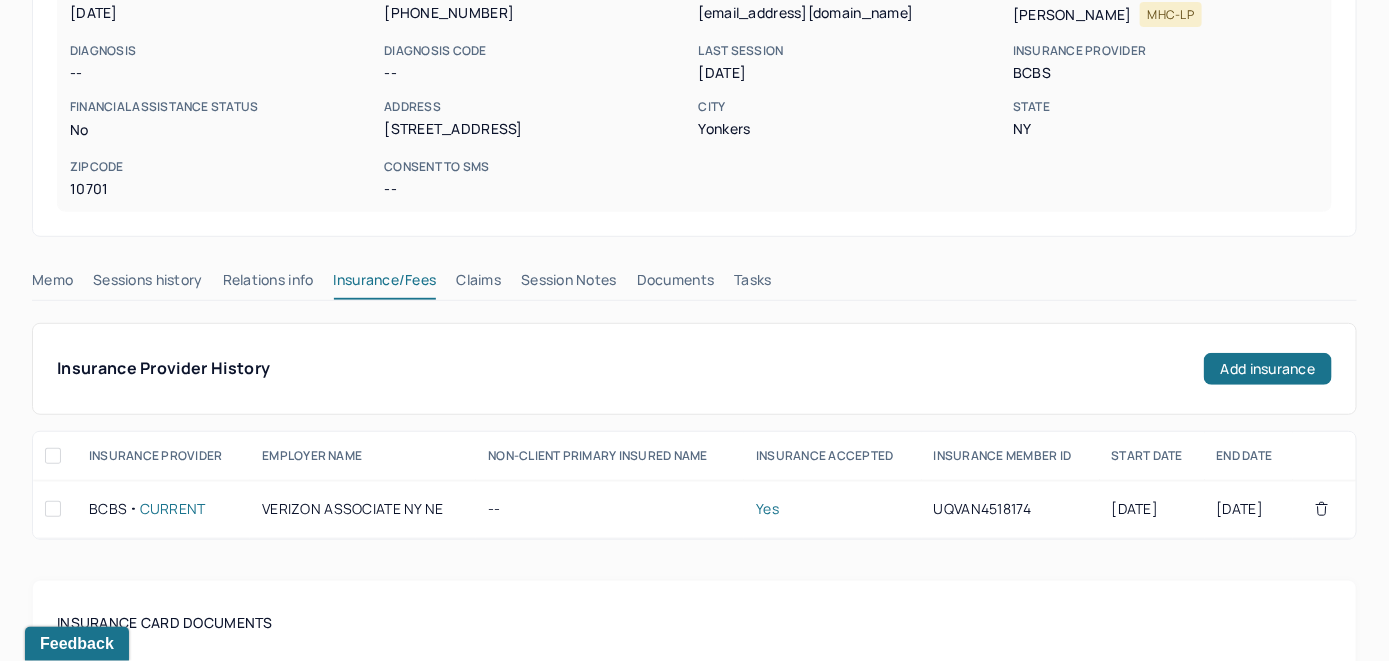 scroll, scrollTop: 304, scrollLeft: 0, axis: vertical 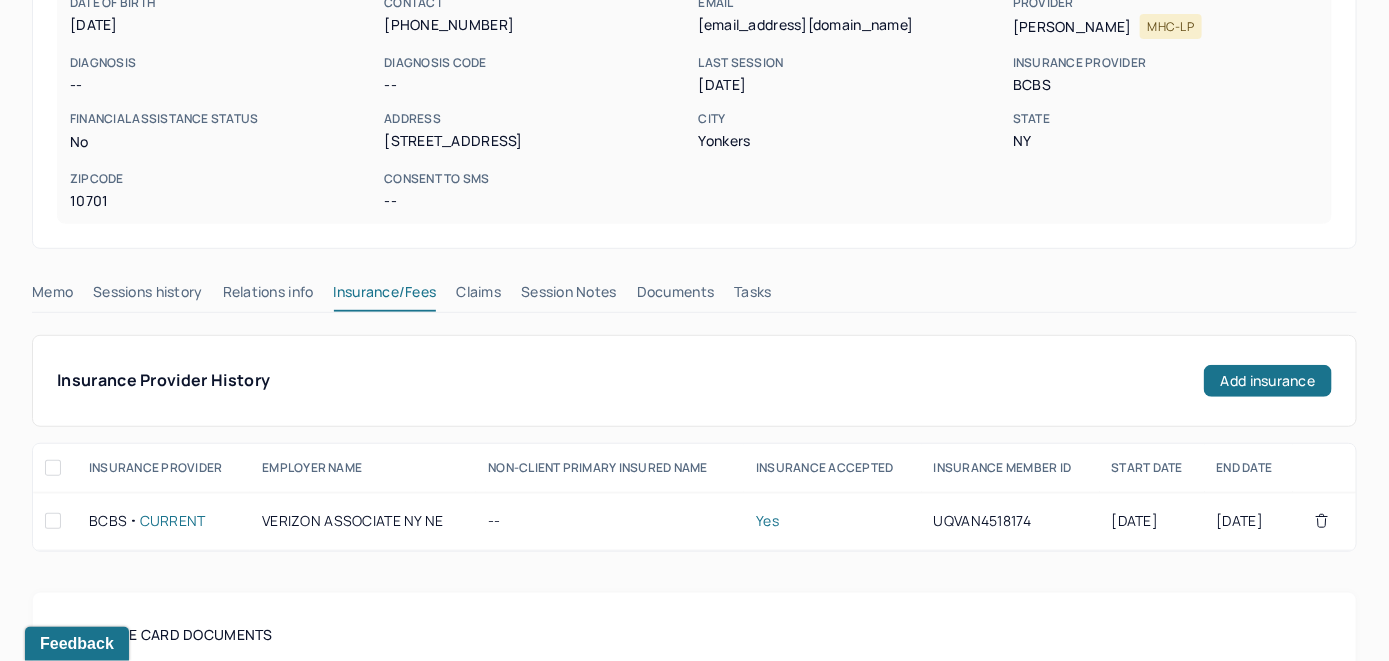 click on "Claims" at bounding box center [478, 296] 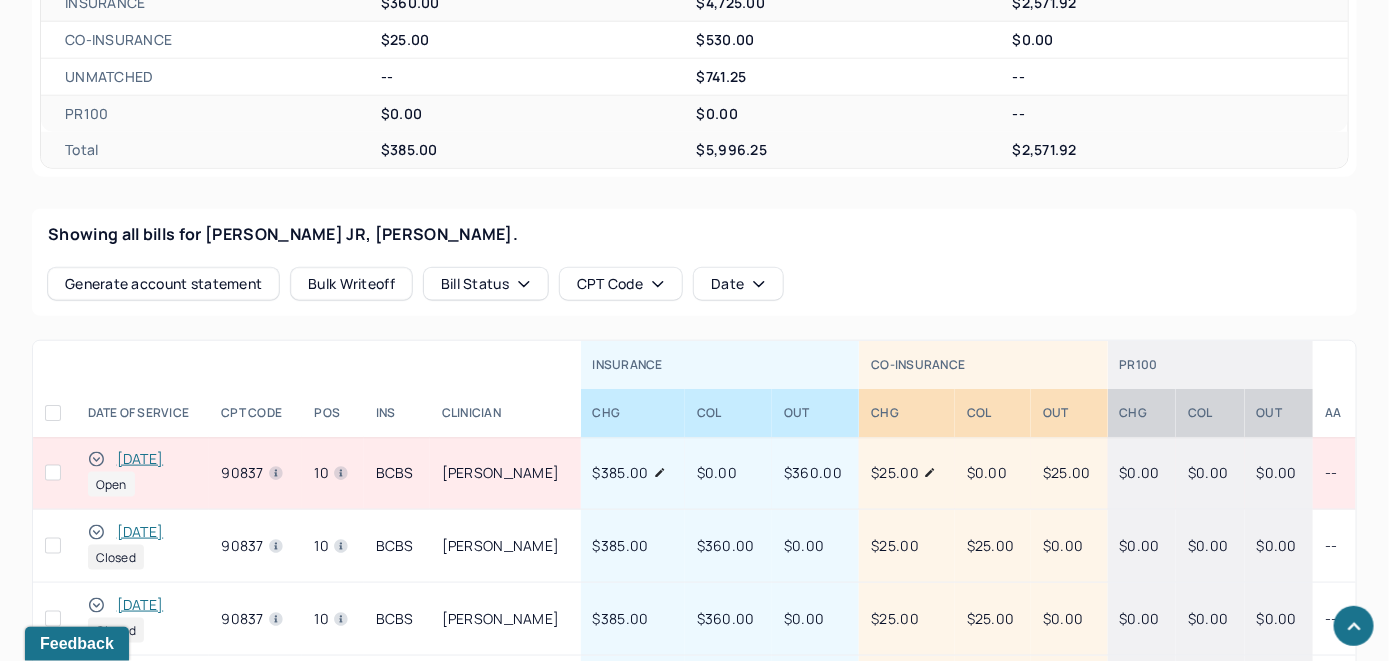 click on "[DATE]" at bounding box center (140, 459) 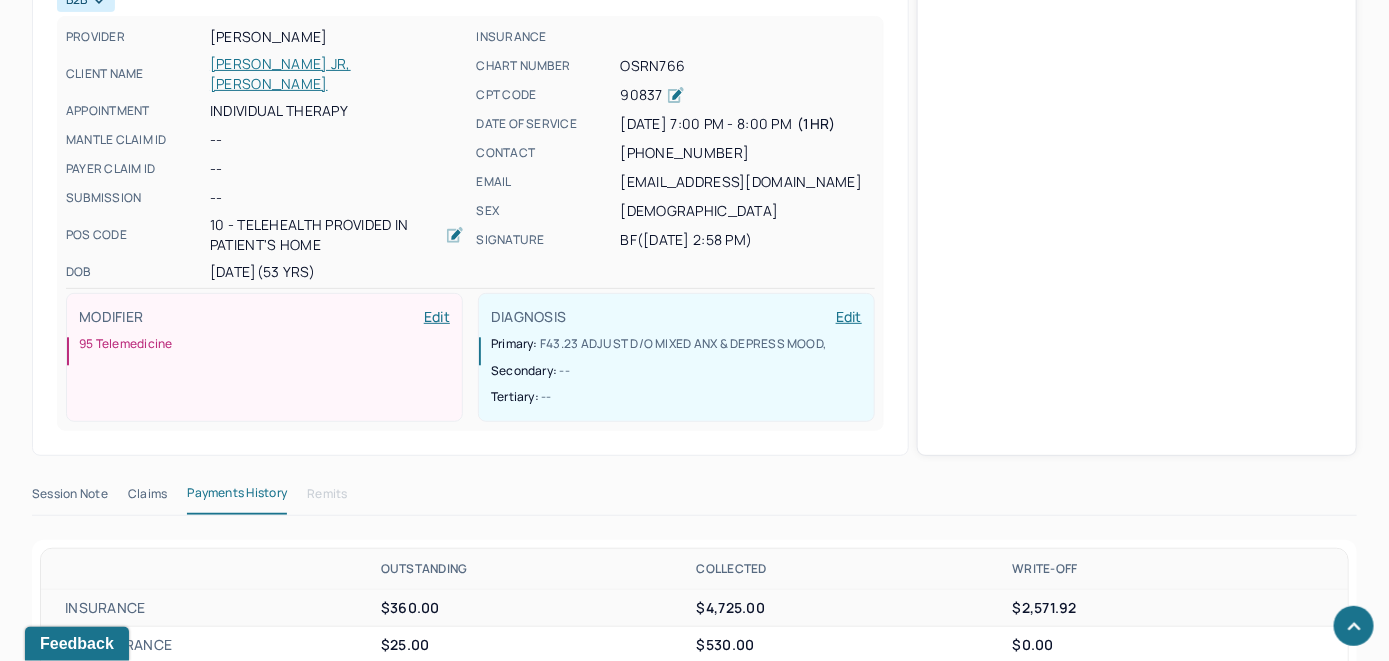 scroll, scrollTop: 632, scrollLeft: 0, axis: vertical 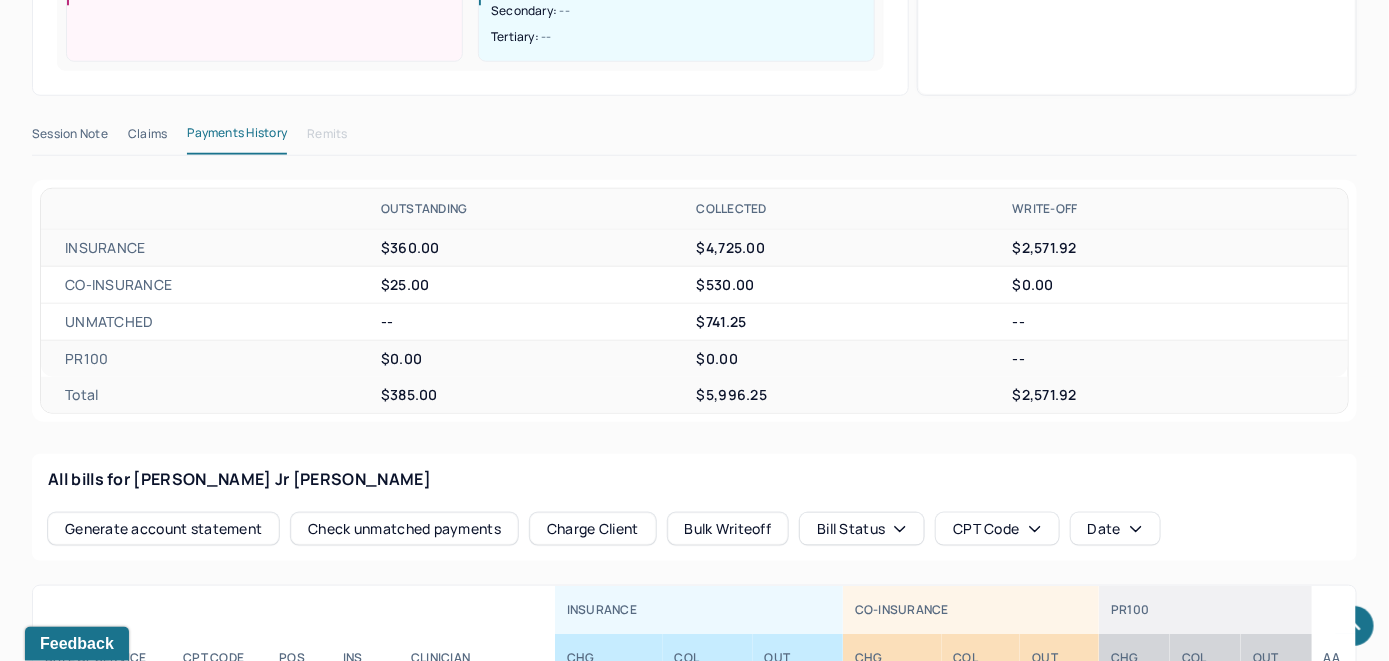 click on "Check unmatched payments" at bounding box center [404, 529] 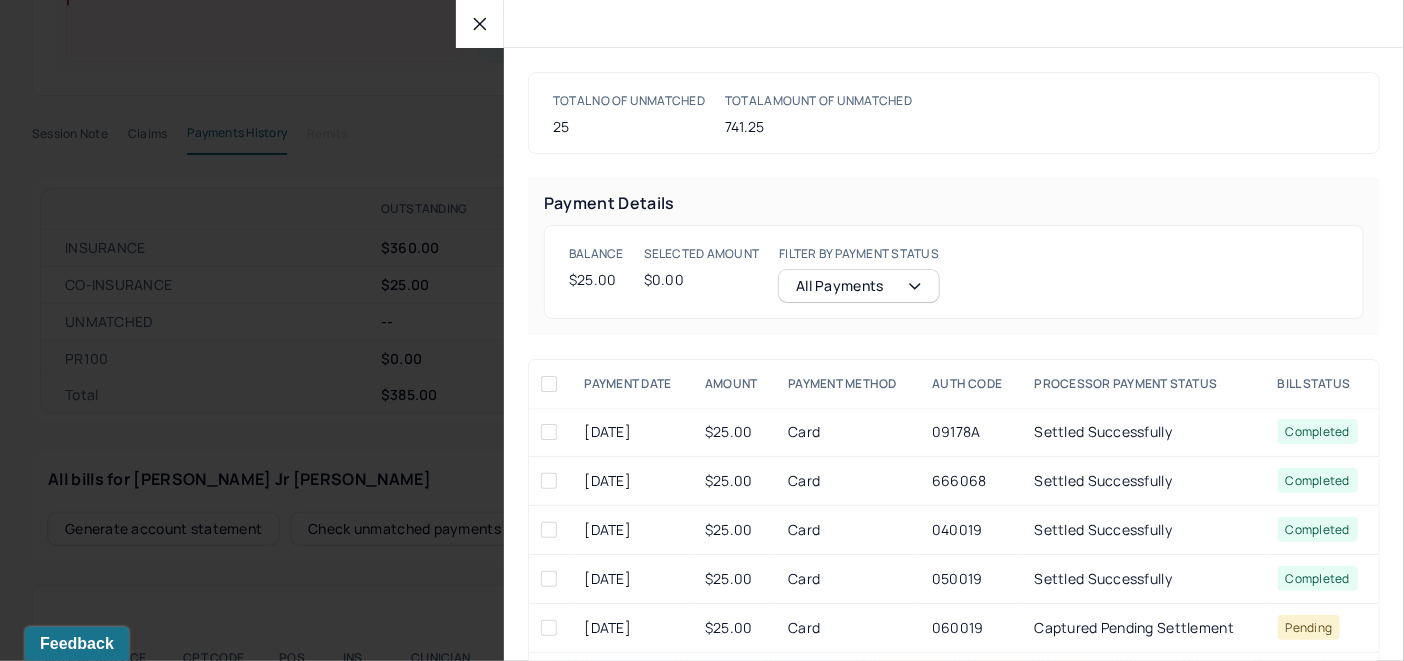 click at bounding box center [549, 432] 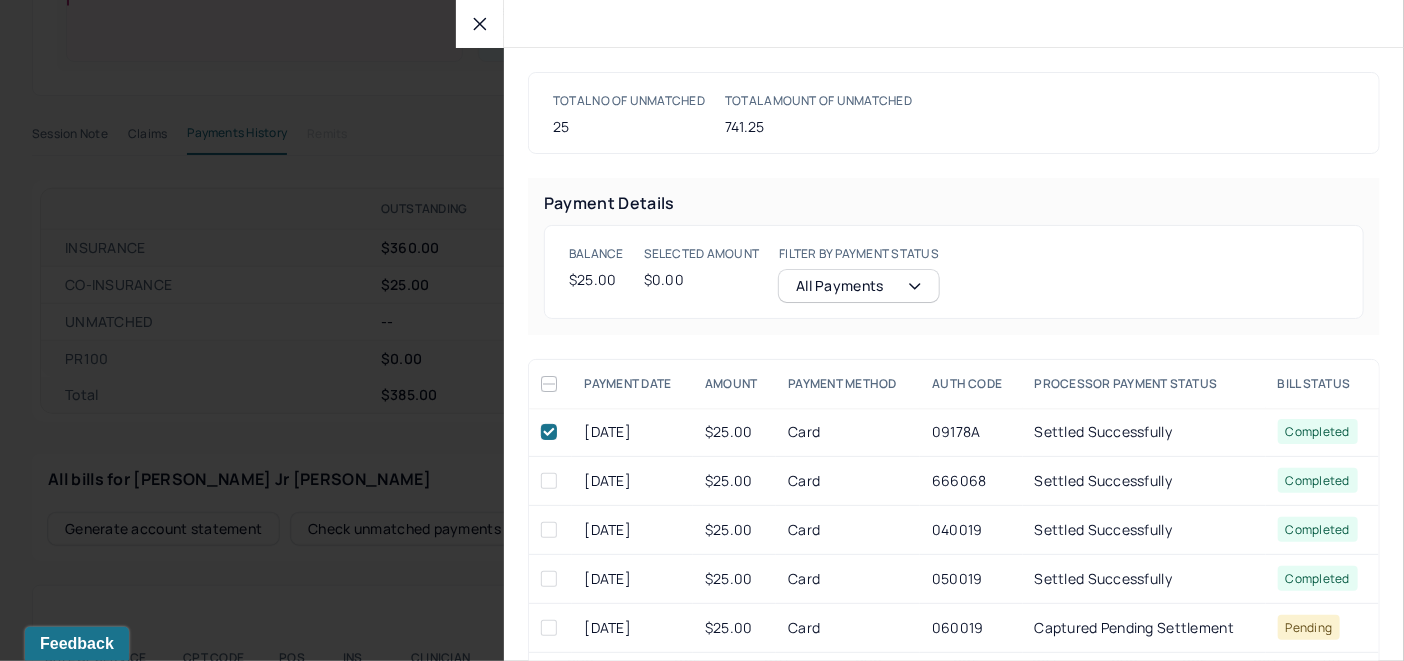 checkbox on "true" 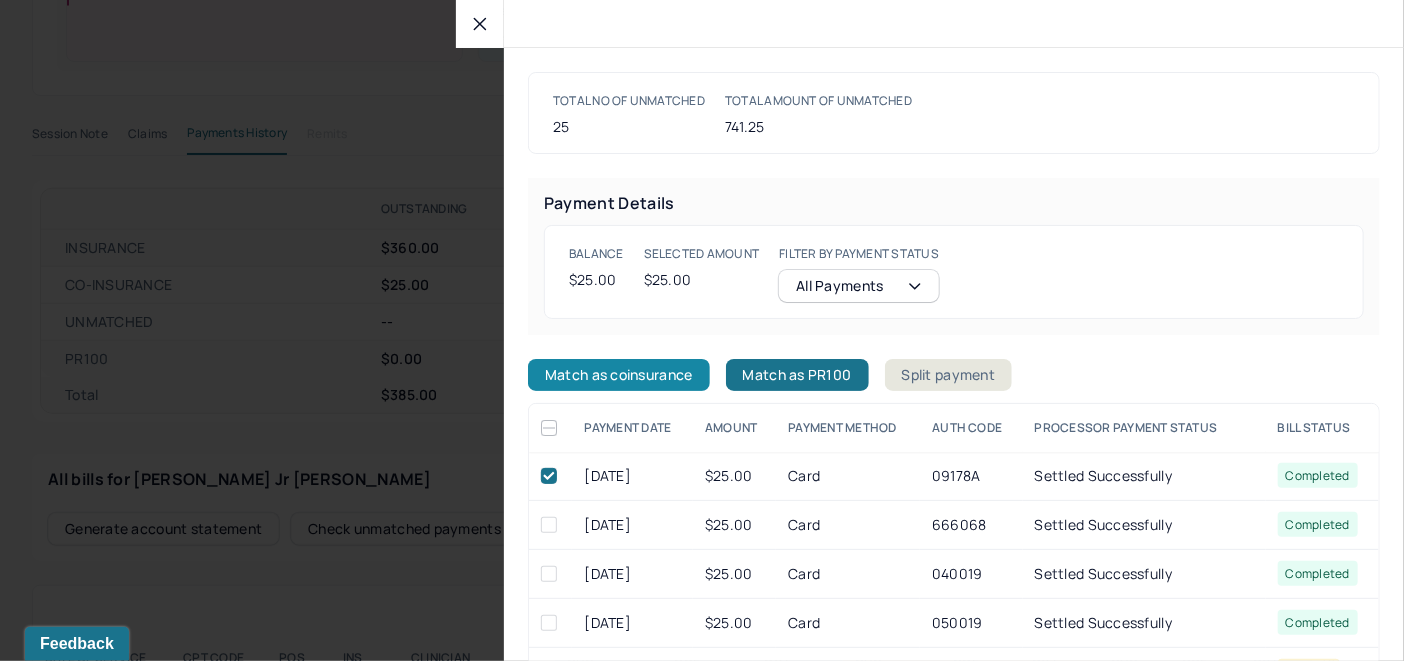 click on "Match as coinsurance" at bounding box center [619, 375] 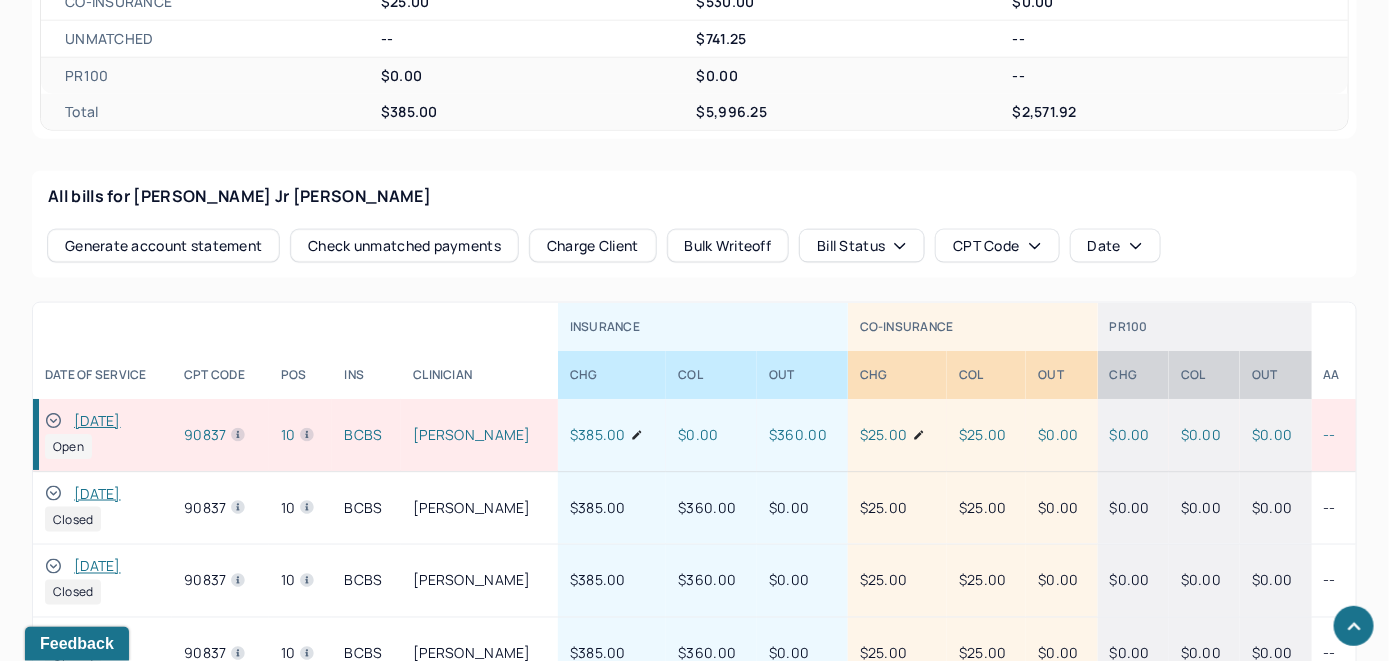 scroll, scrollTop: 1032, scrollLeft: 0, axis: vertical 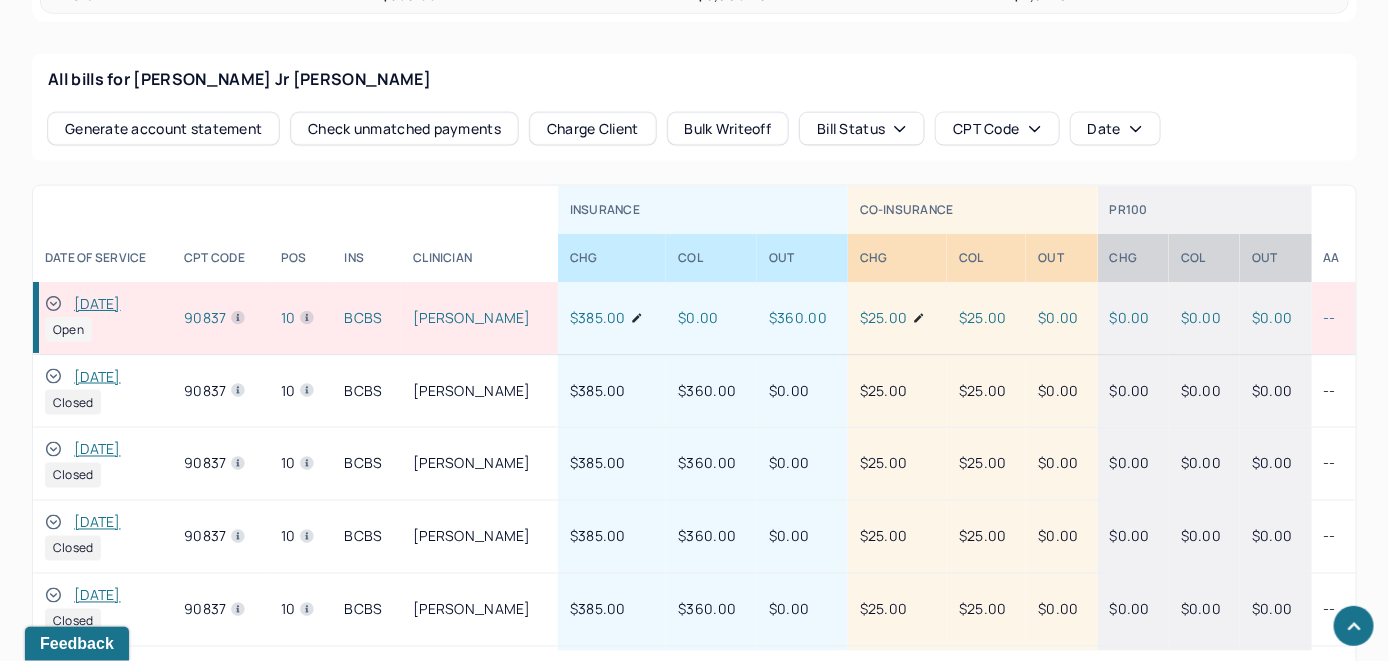 click 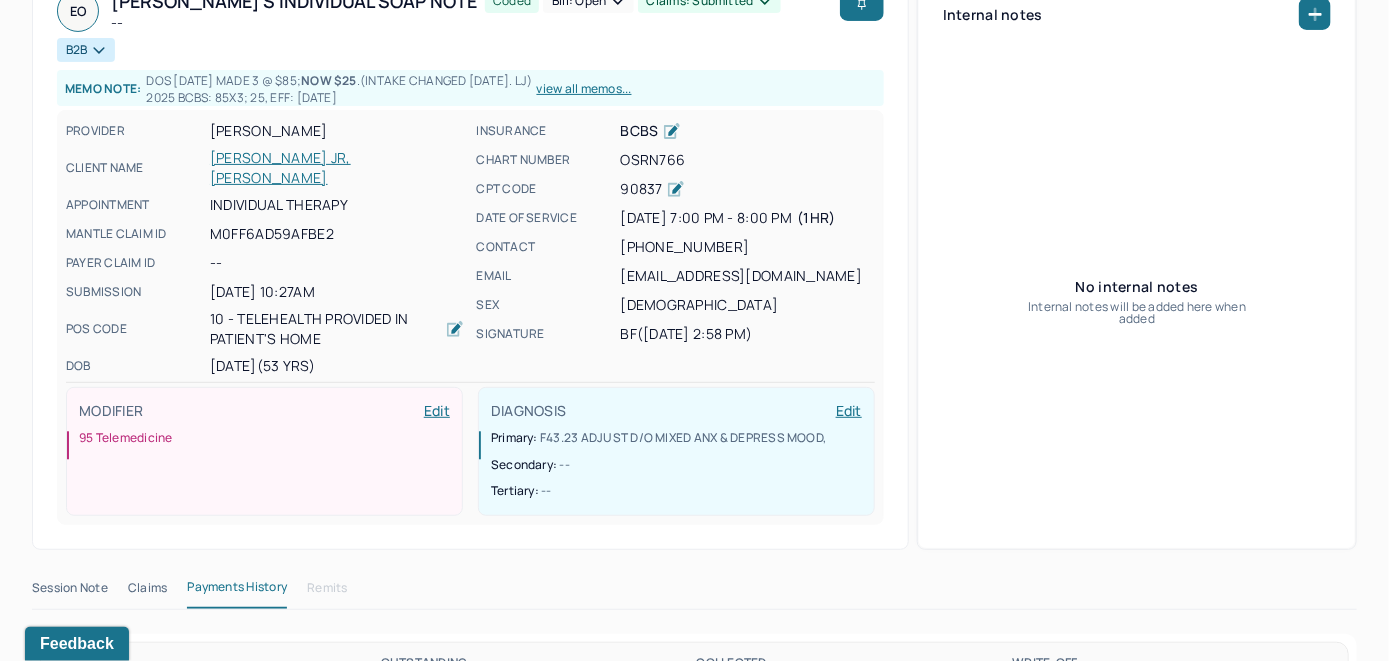 scroll, scrollTop: 132, scrollLeft: 0, axis: vertical 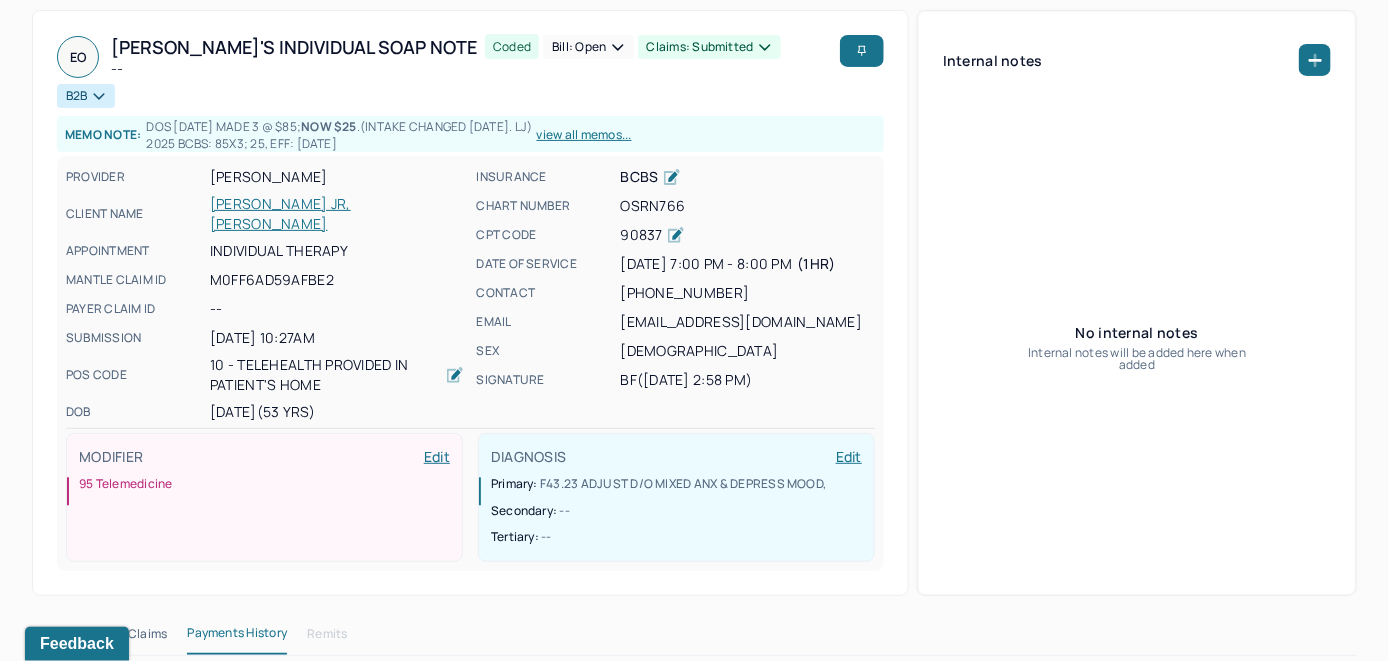 click on "Bill: Open" at bounding box center [588, 47] 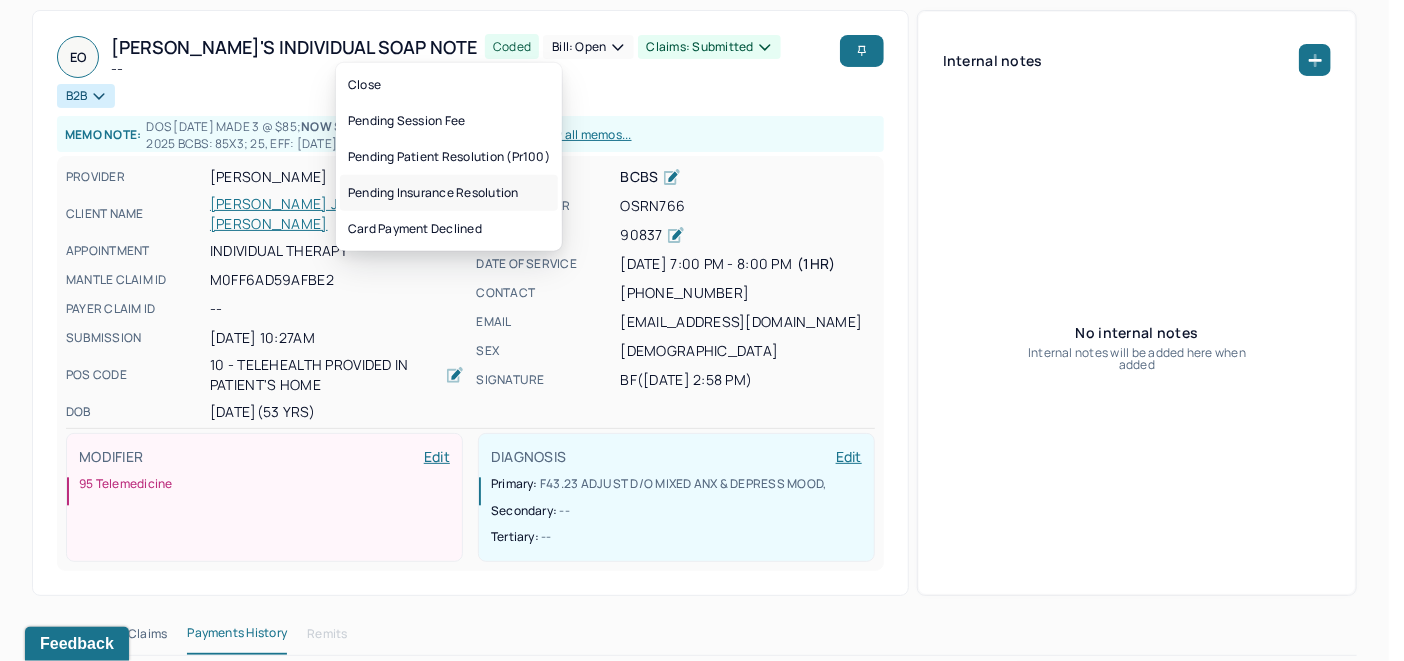 click on "Pending insurance resolution" at bounding box center [449, 193] 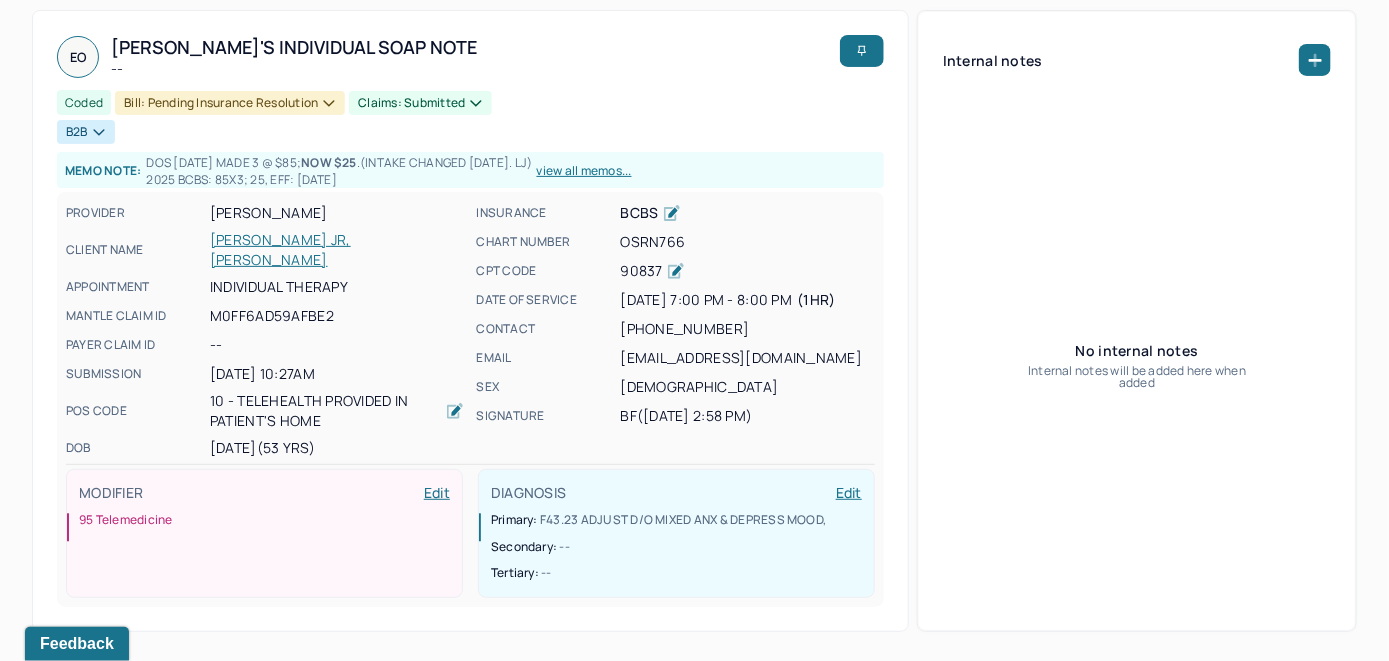 scroll, scrollTop: 0, scrollLeft: 0, axis: both 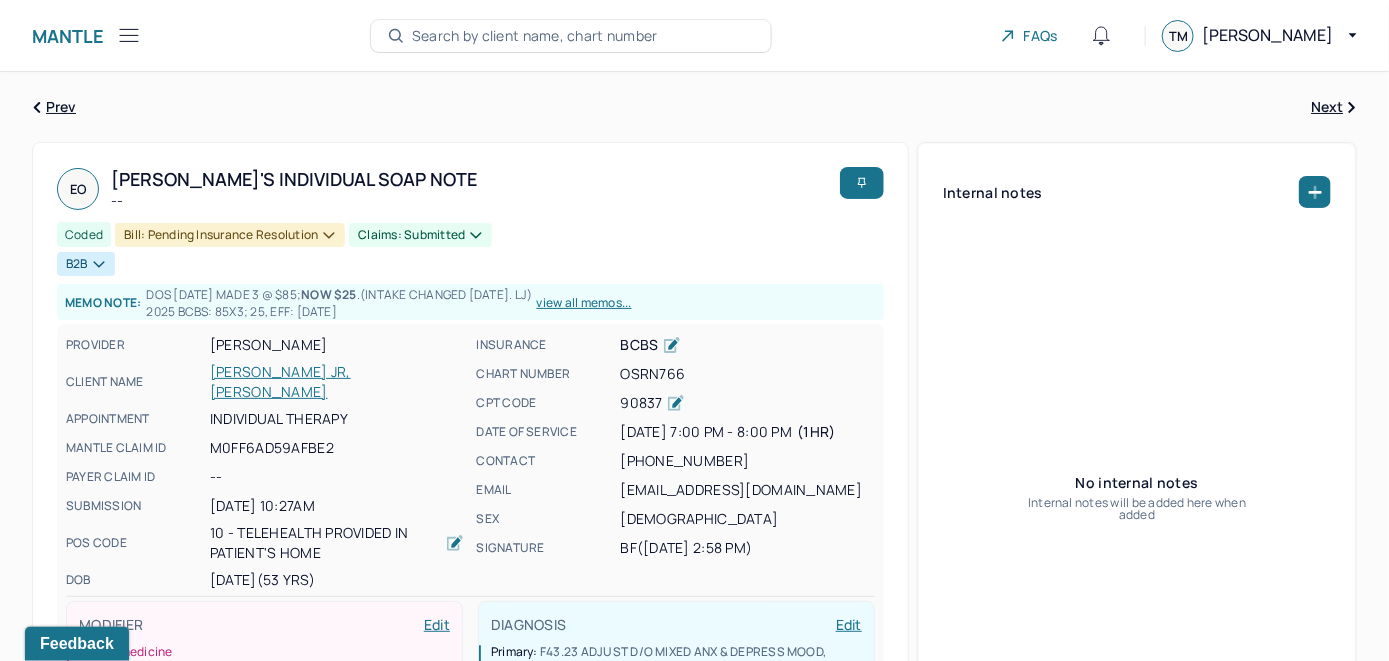 click on "Search by client name, chart number" at bounding box center [571, 36] 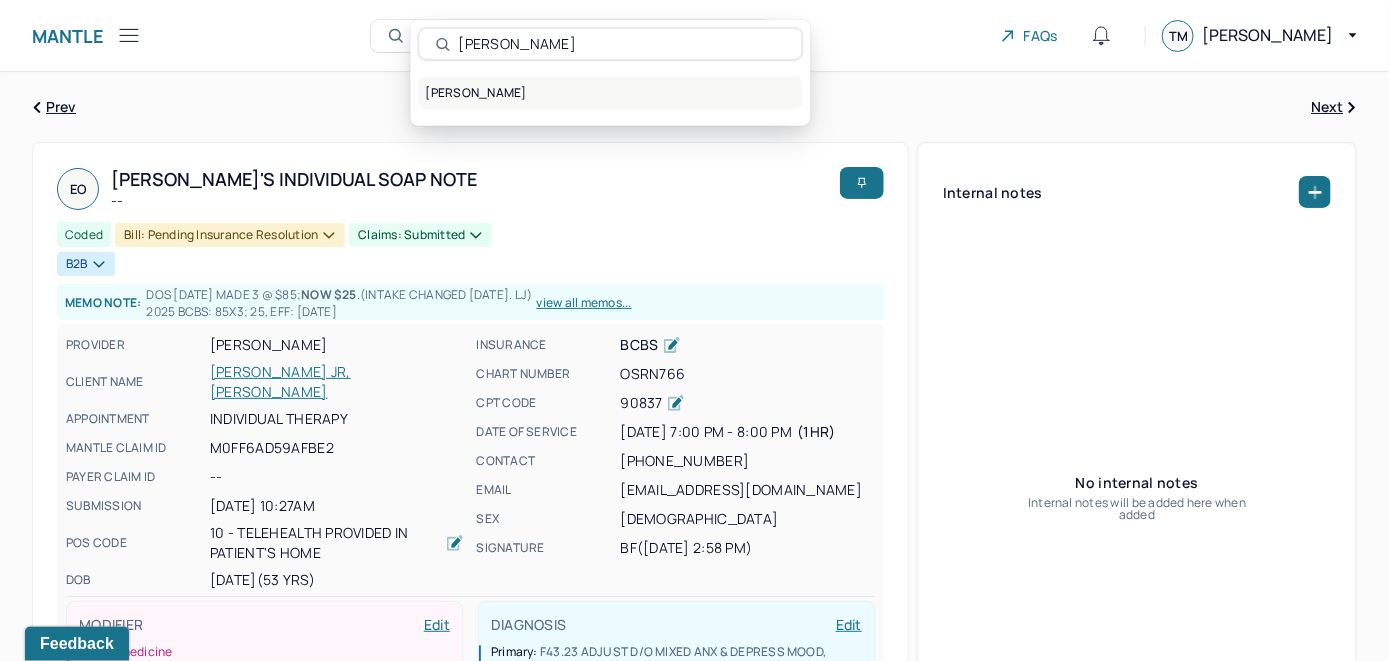 type on "Girolamo Vitale" 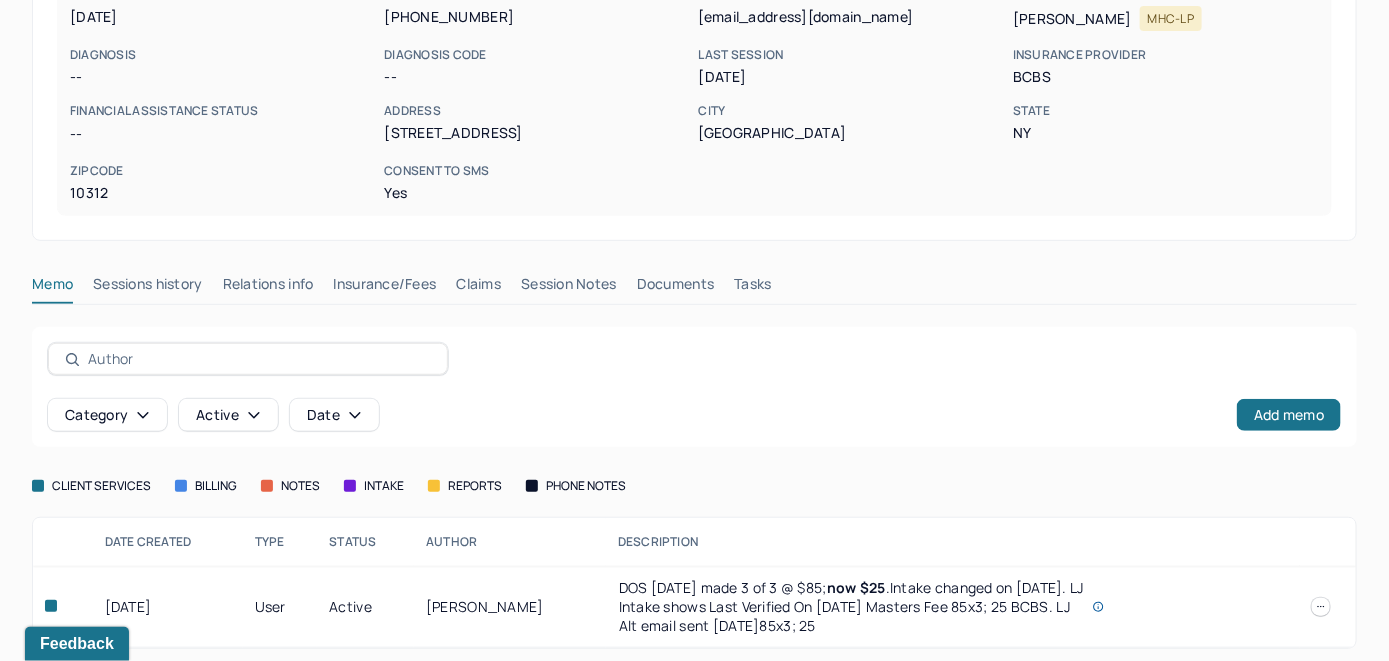 scroll, scrollTop: 299, scrollLeft: 0, axis: vertical 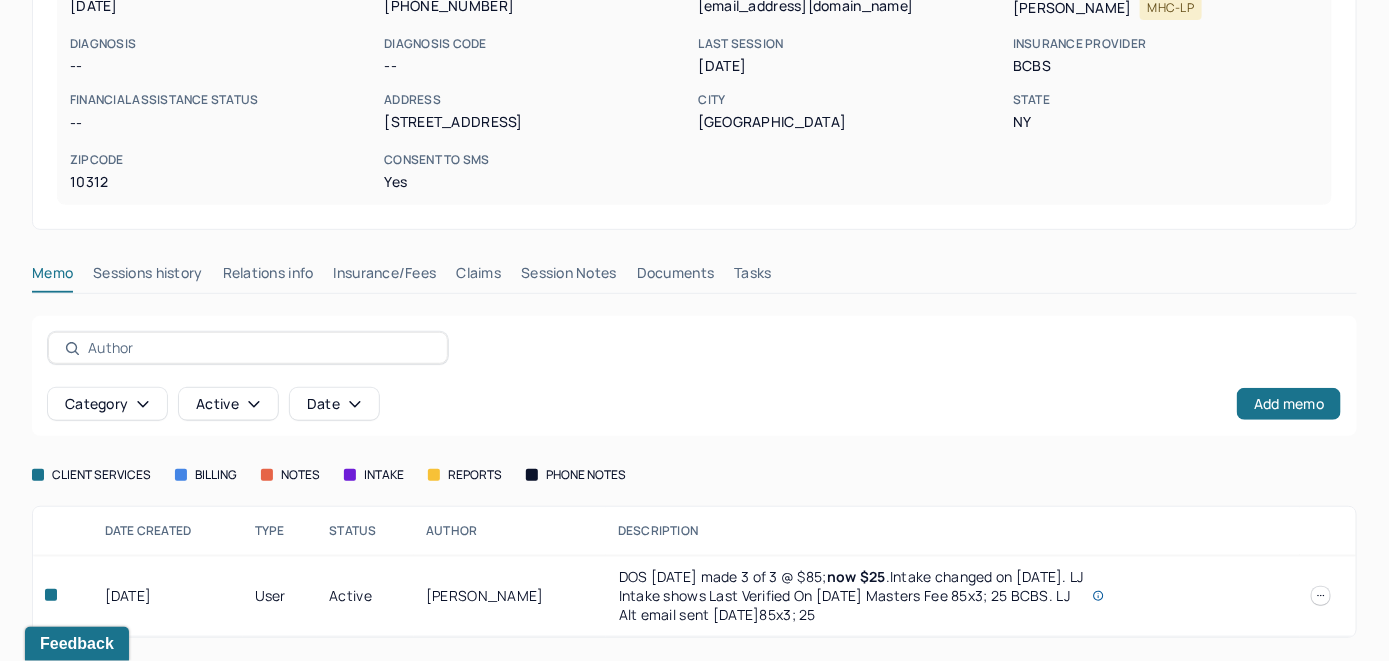 click on "Insurance/Fees" at bounding box center (385, 277) 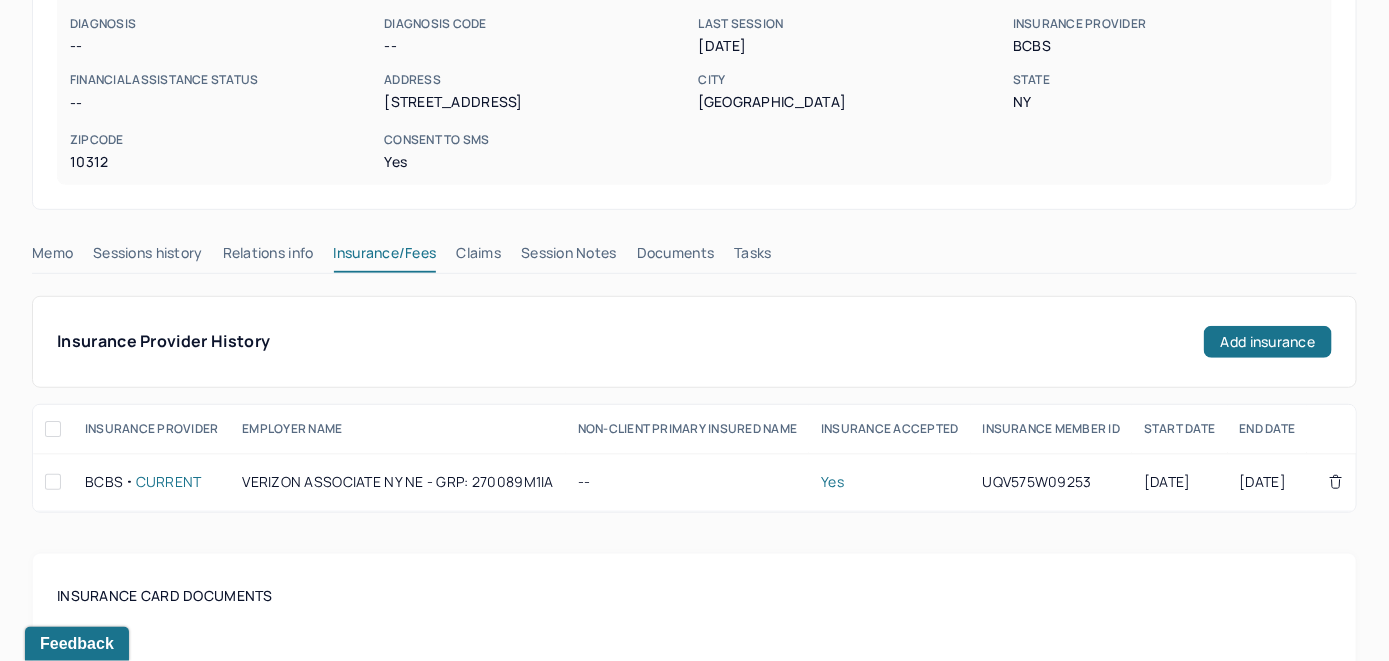 scroll, scrollTop: 199, scrollLeft: 0, axis: vertical 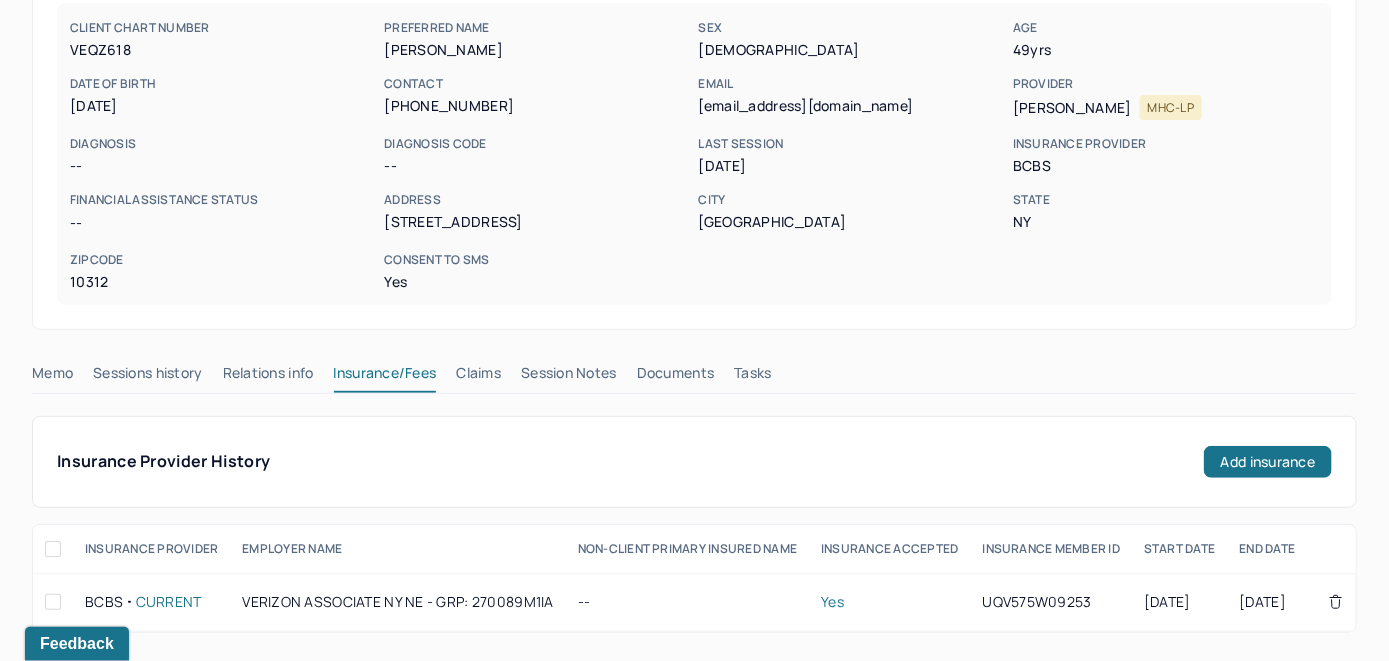 click on "Claims" at bounding box center [478, 377] 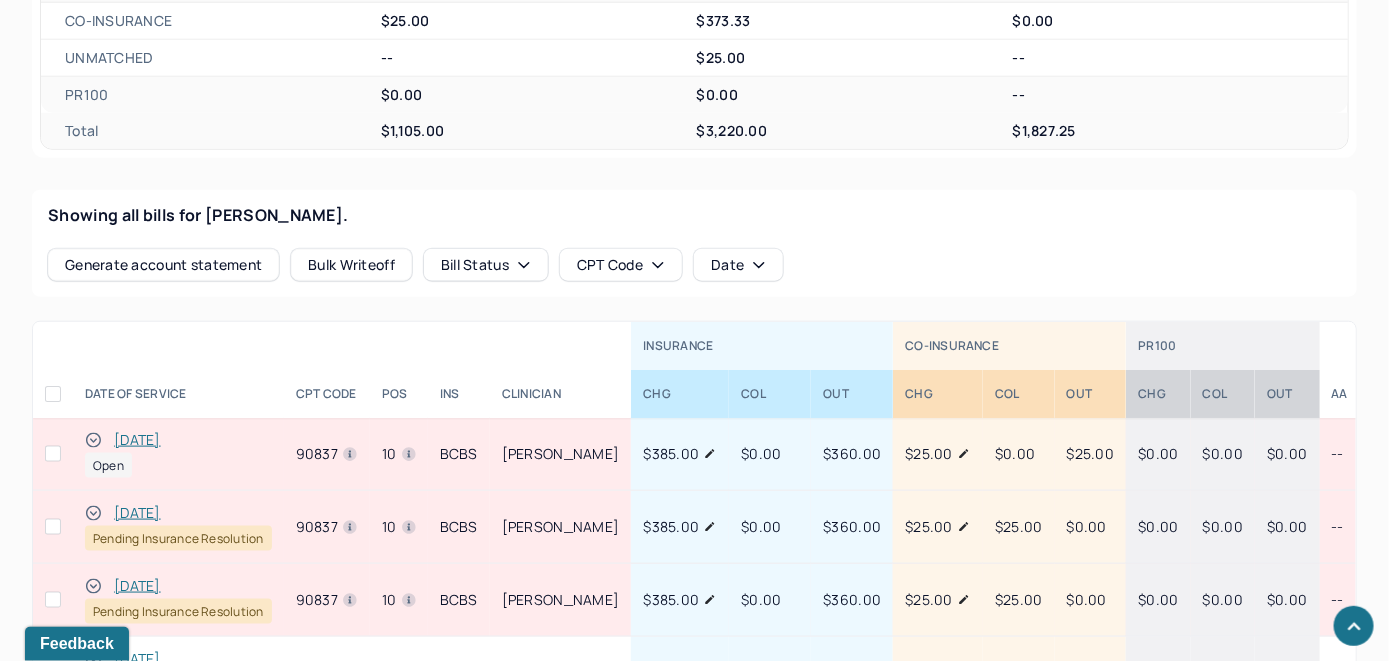 scroll, scrollTop: 740, scrollLeft: 0, axis: vertical 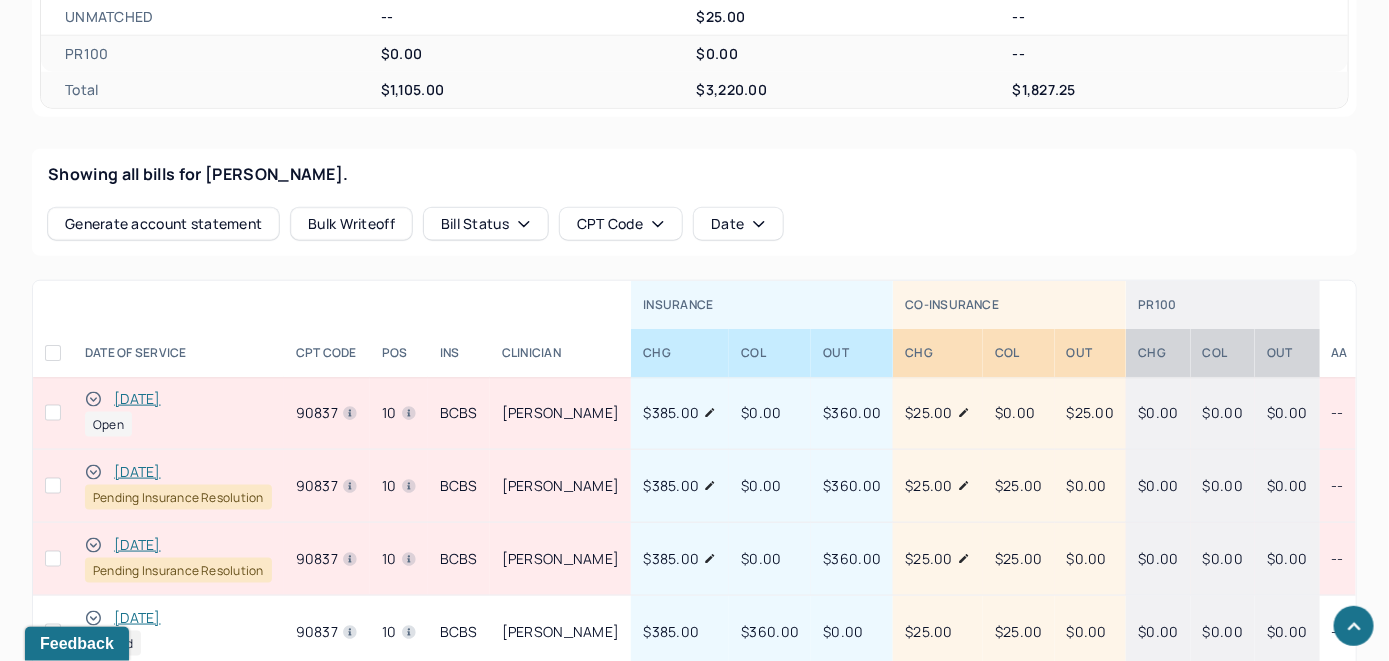 click 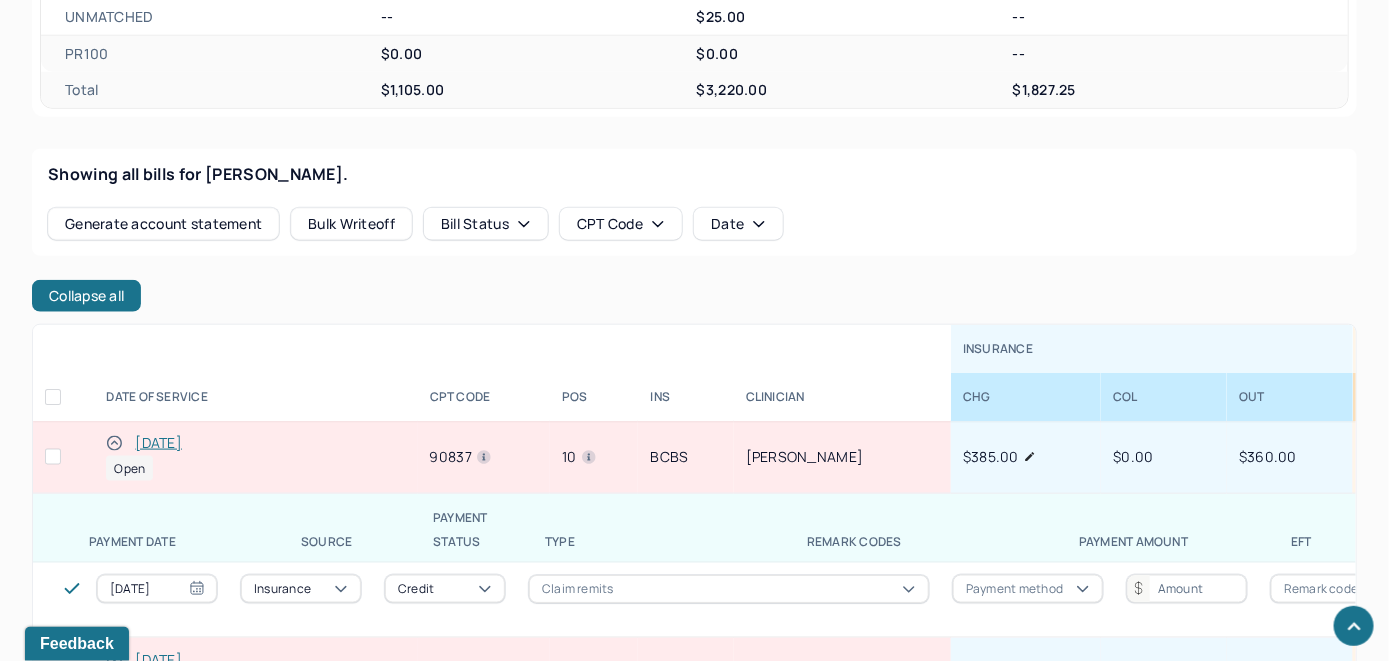 click on "[DATE]" at bounding box center (158, 443) 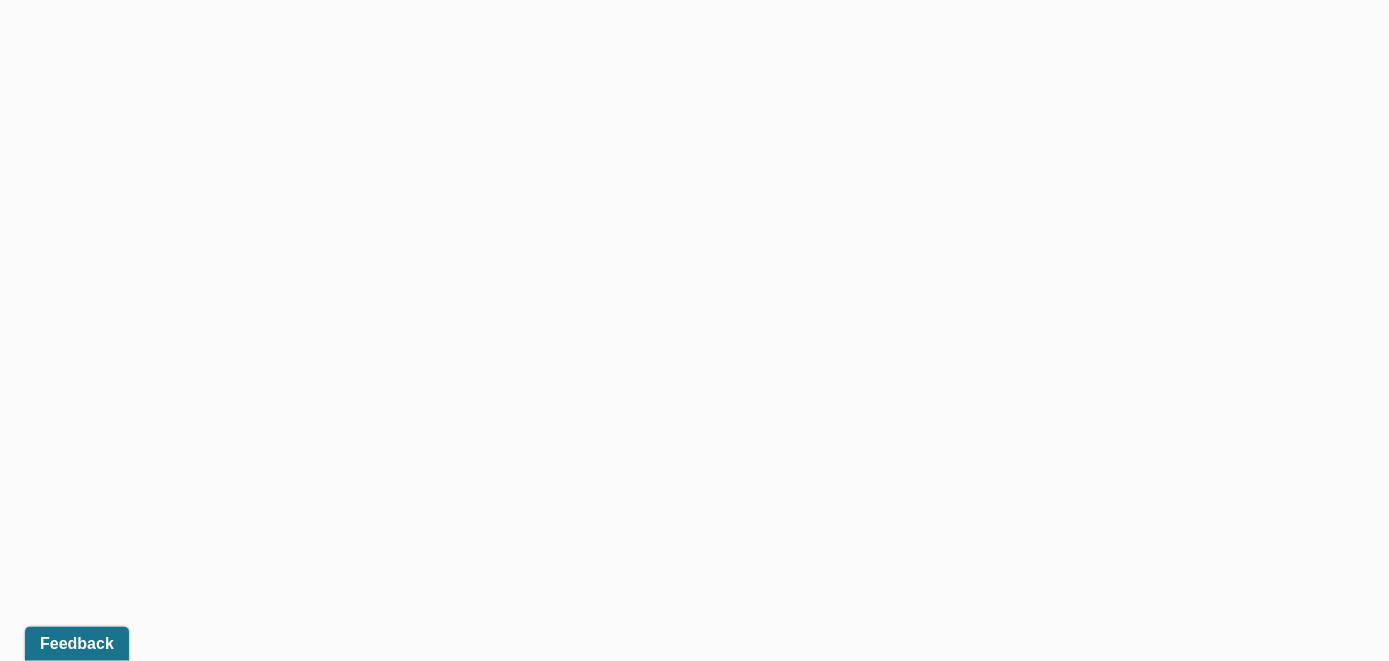 scroll, scrollTop: 668, scrollLeft: 0, axis: vertical 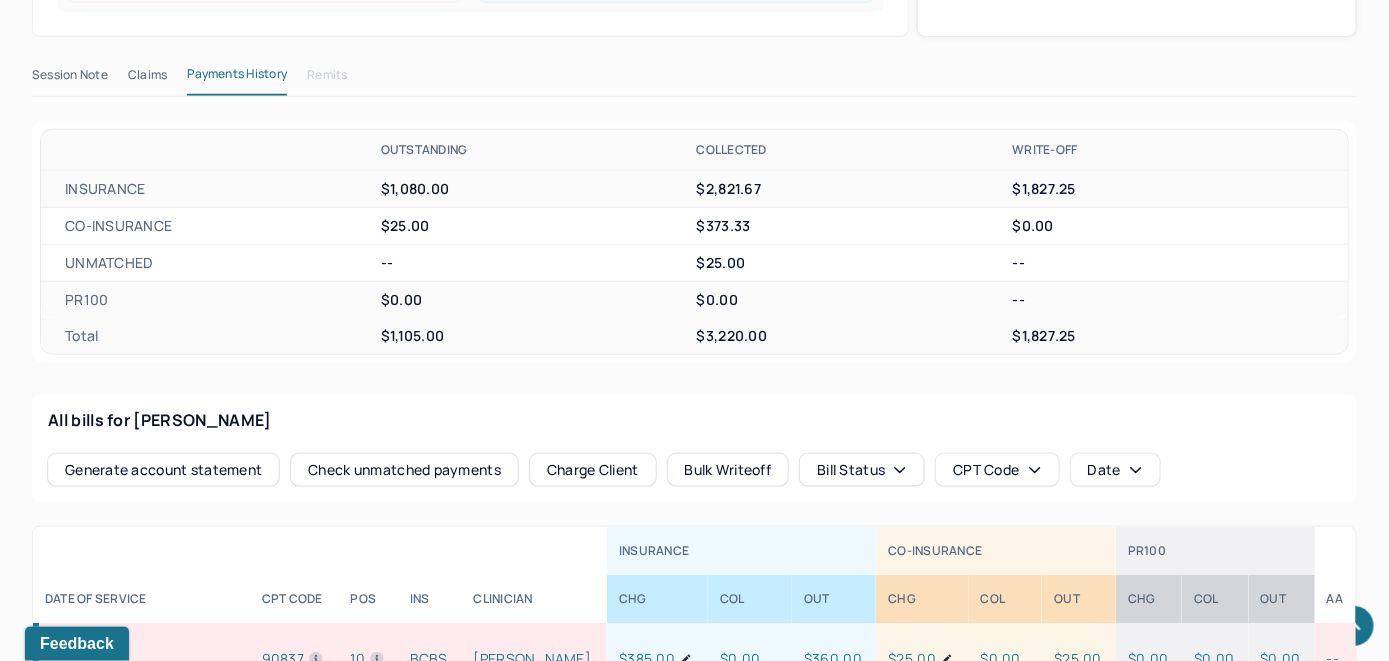 click on "Check unmatched payments" at bounding box center (404, 470) 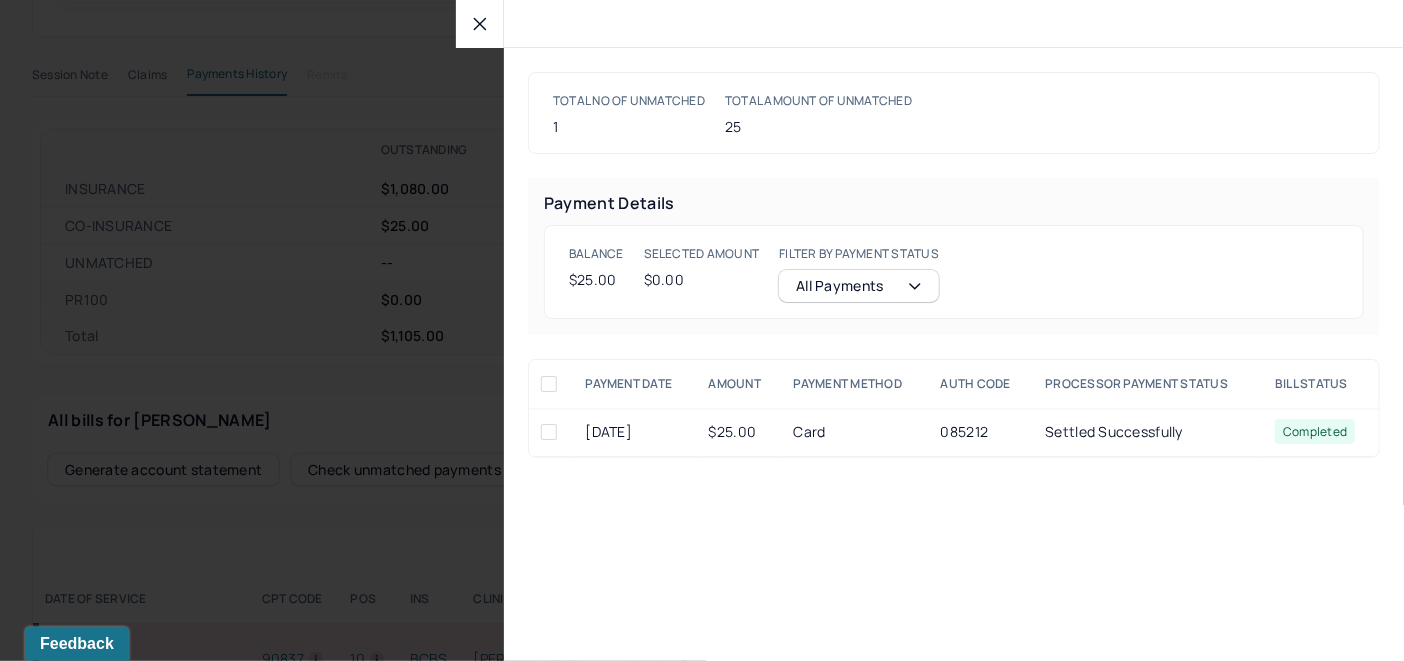 click at bounding box center (549, 432) 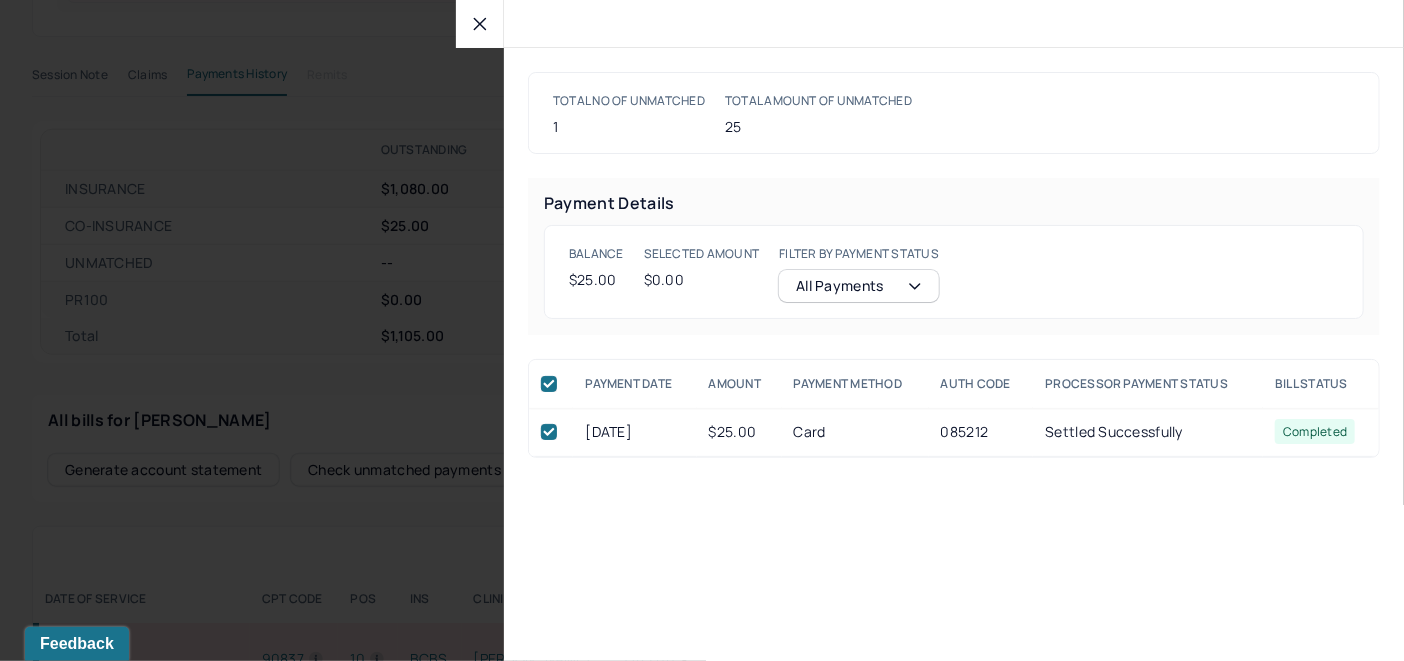 checkbox on "true" 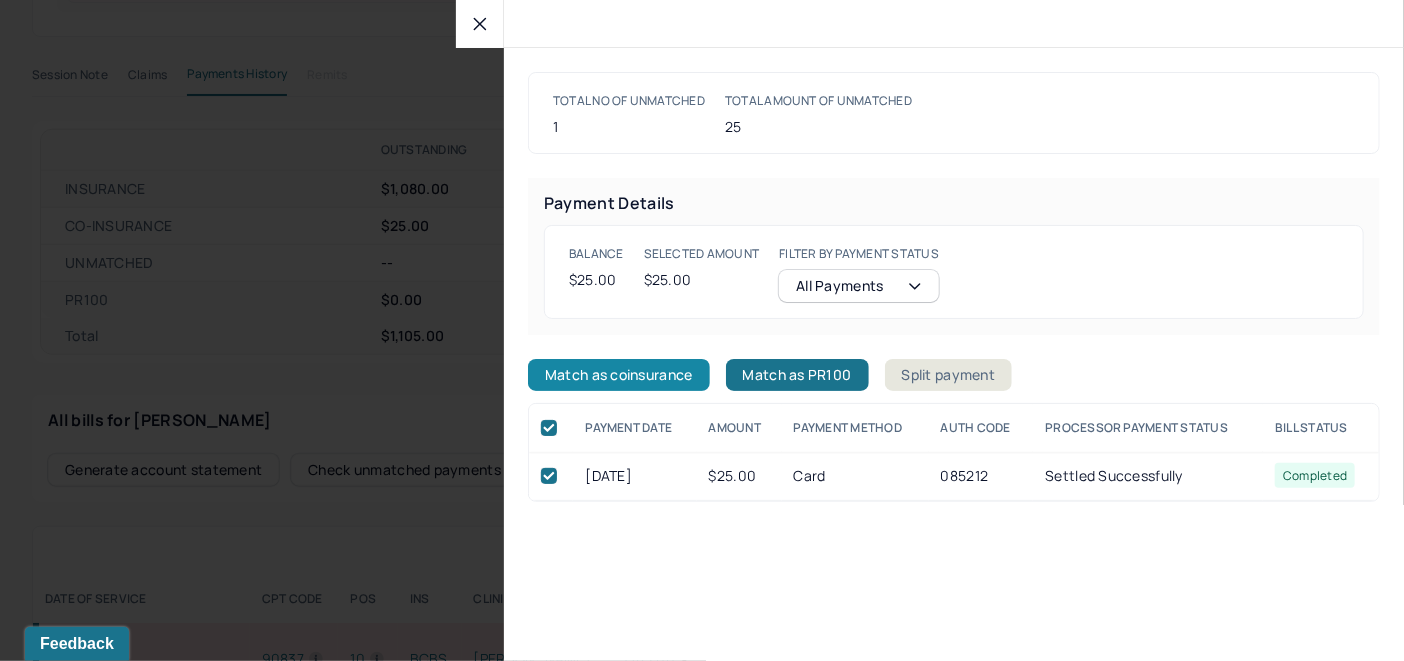 click on "Match as coinsurance" at bounding box center [619, 375] 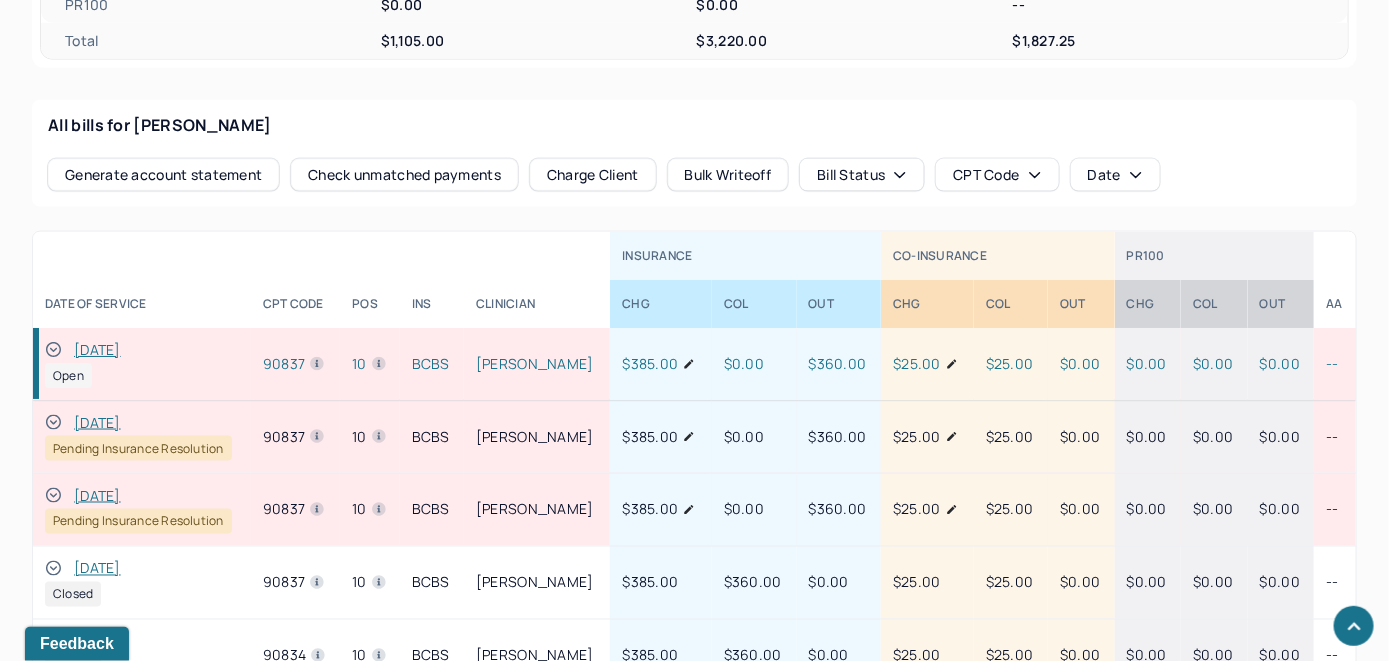 scroll, scrollTop: 968, scrollLeft: 0, axis: vertical 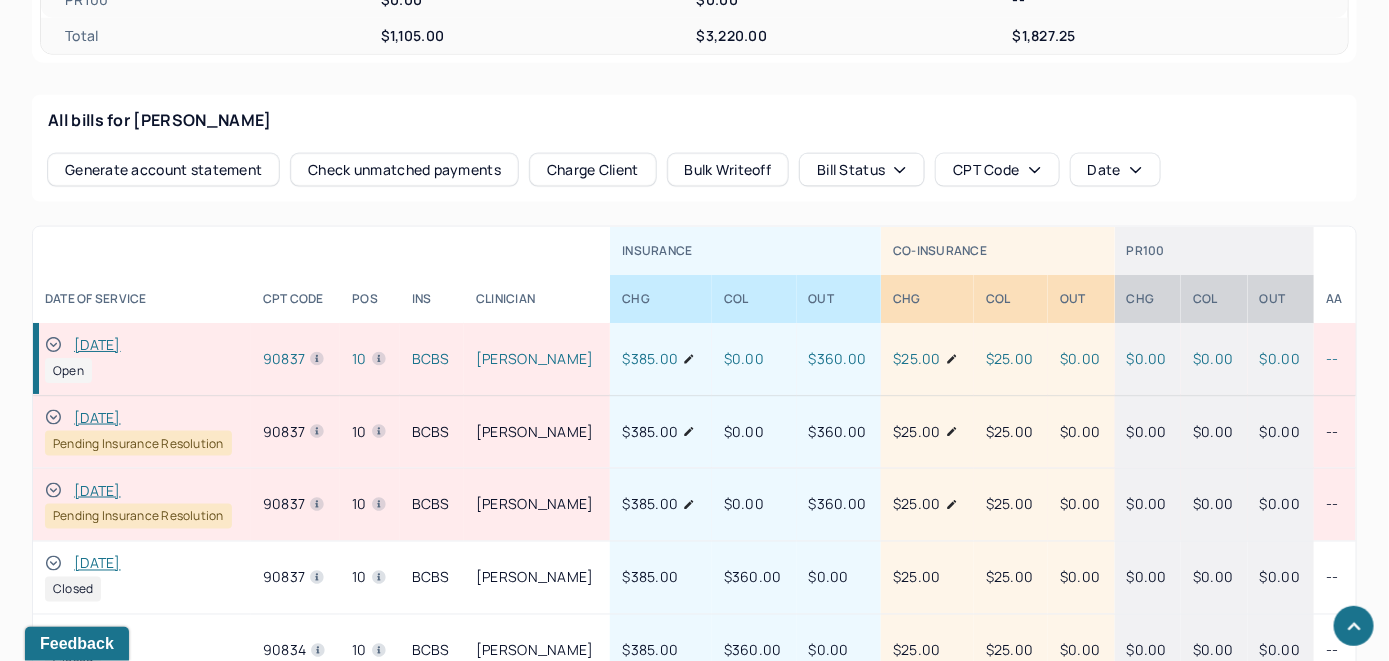 click 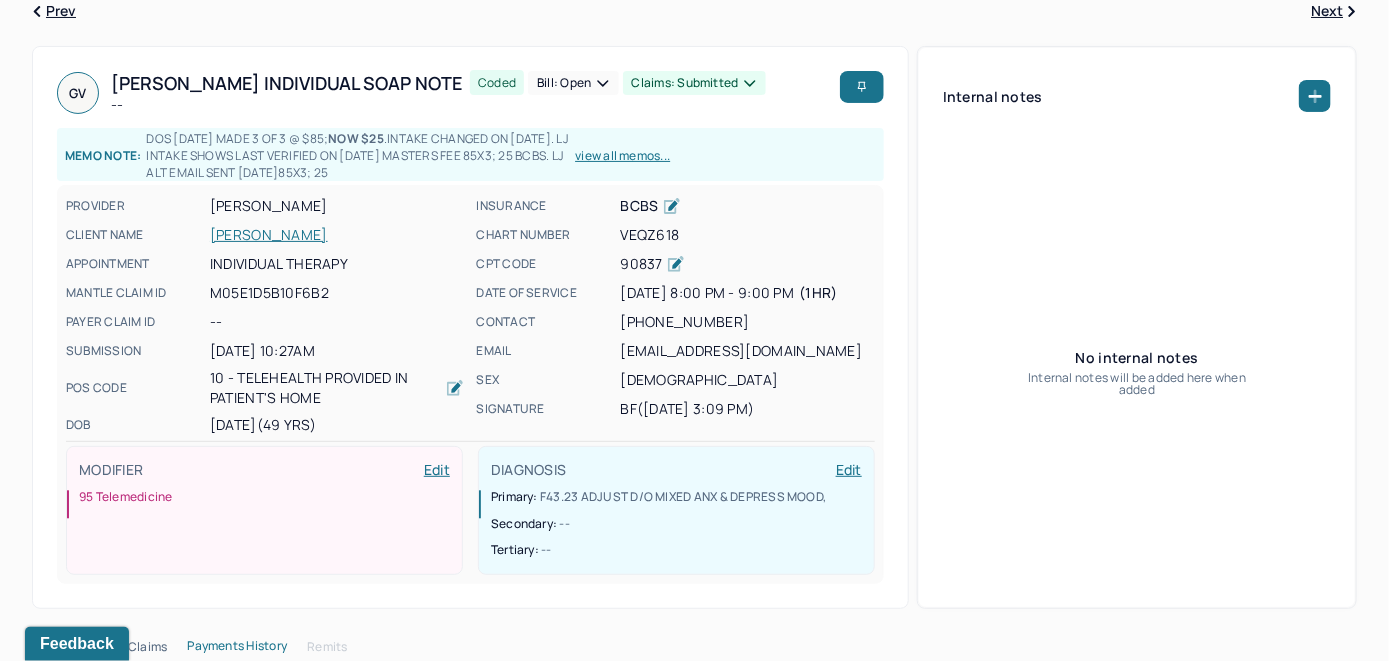 scroll, scrollTop: 68, scrollLeft: 0, axis: vertical 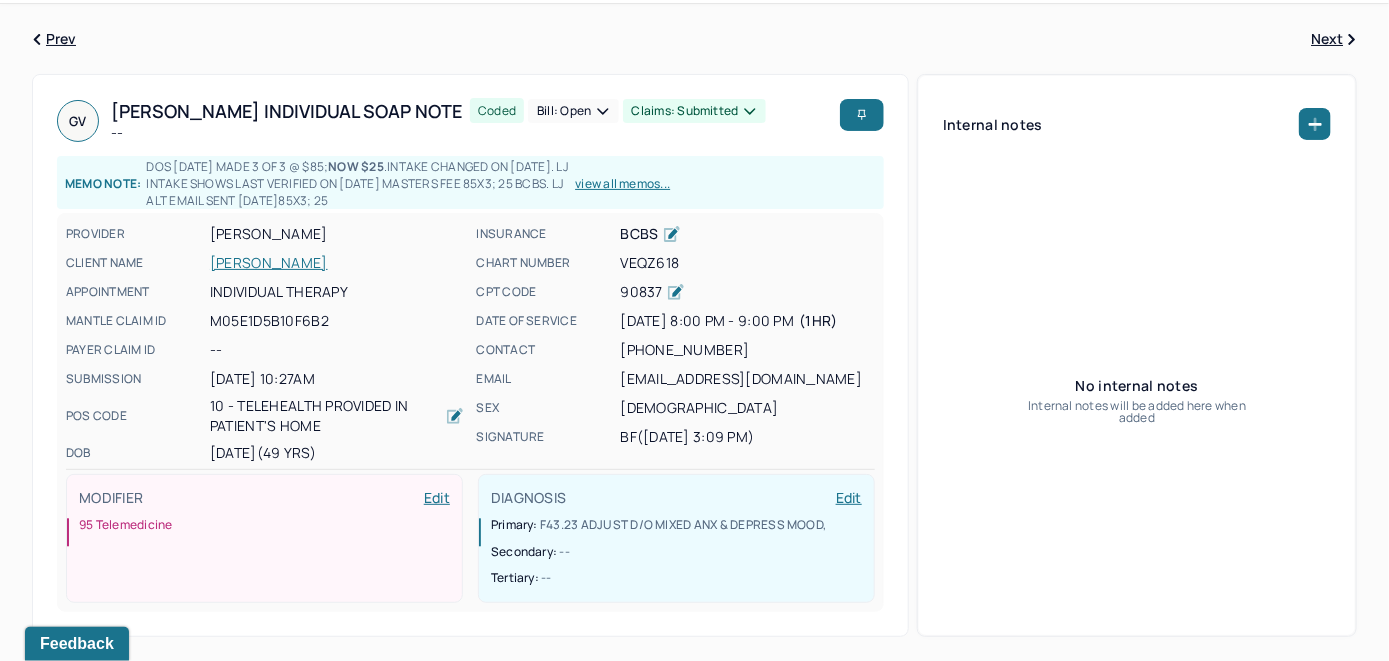 click on "Bill: Open" at bounding box center [573, 111] 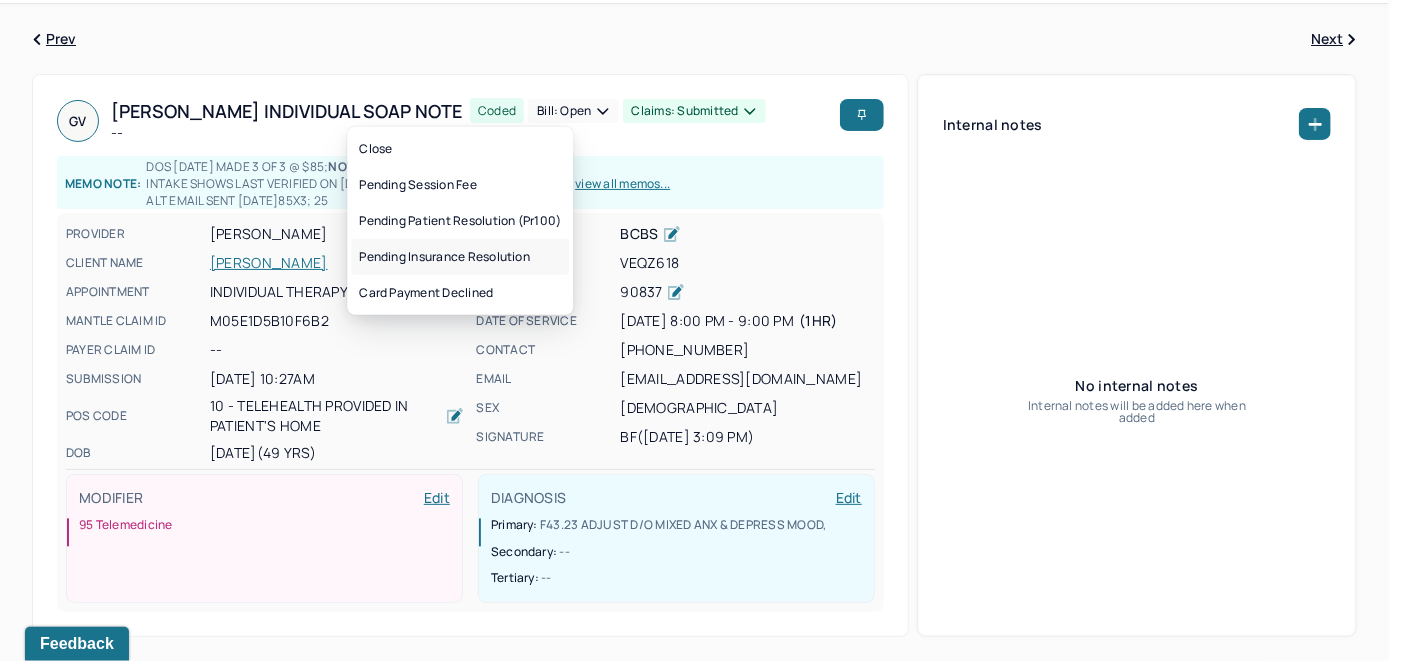 click on "Pending insurance resolution" at bounding box center (460, 257) 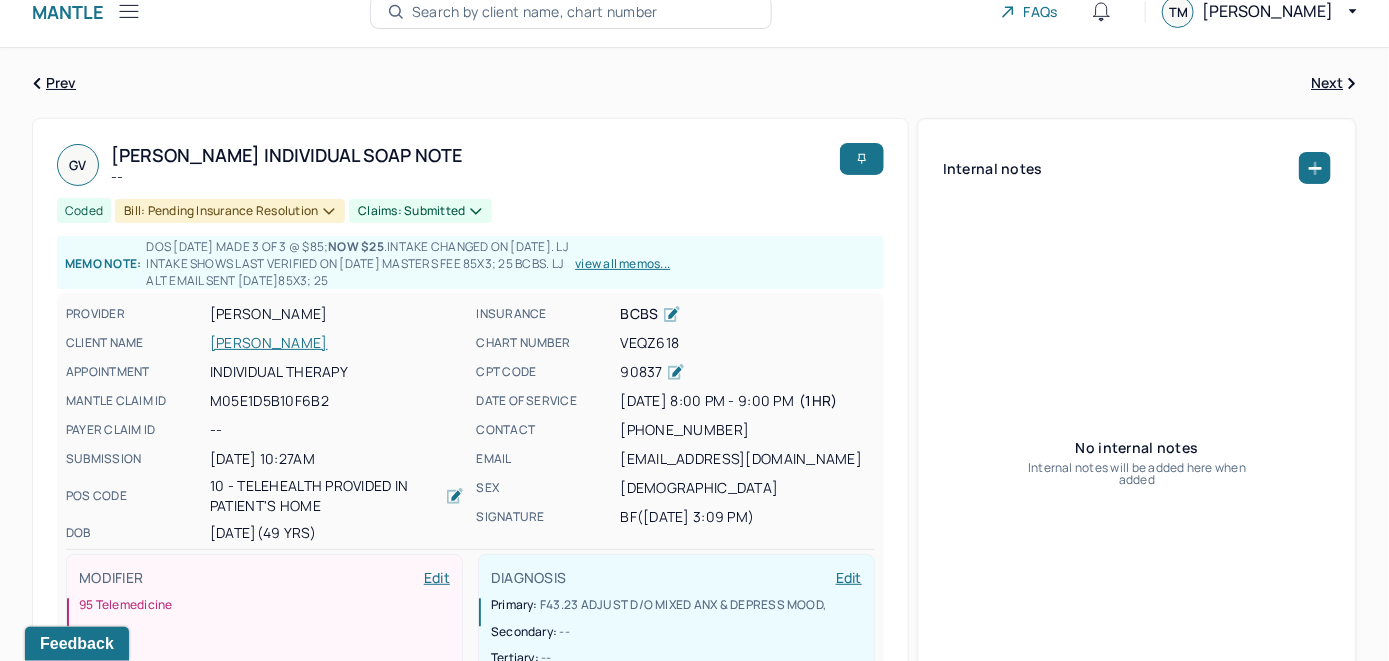 scroll, scrollTop: 0, scrollLeft: 0, axis: both 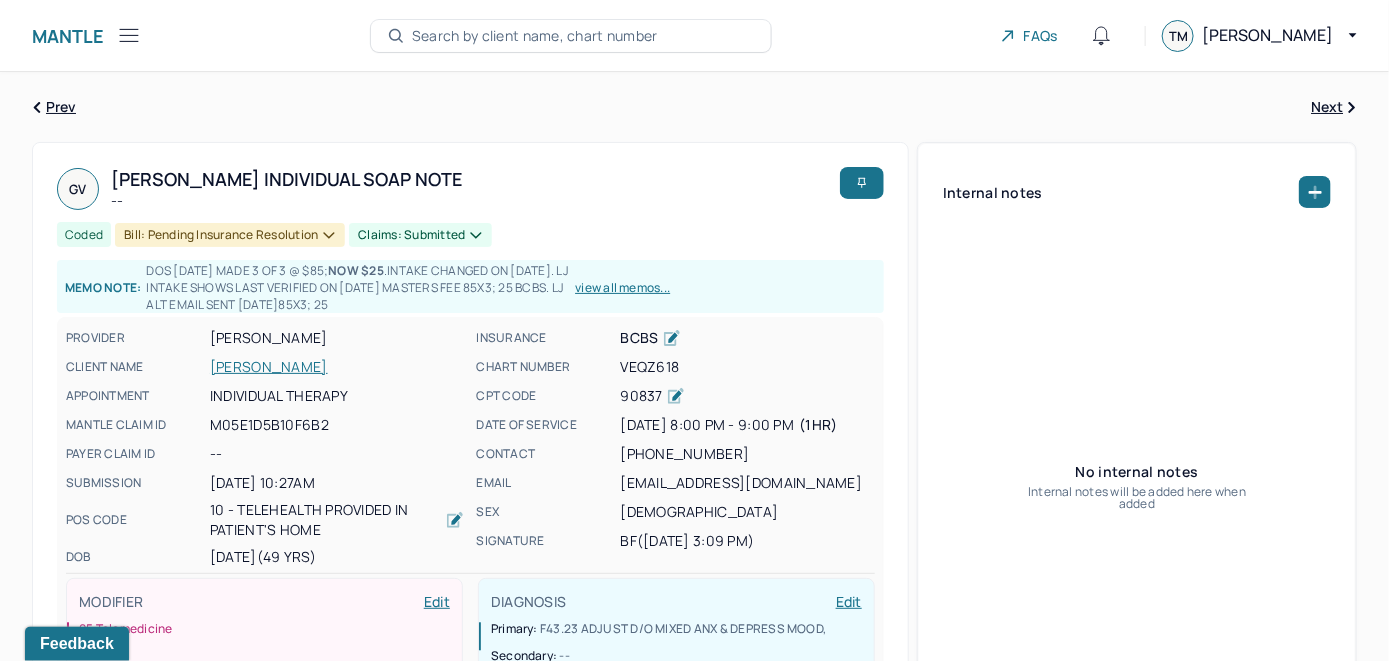 click on "Search by client name, chart number" at bounding box center [535, 36] 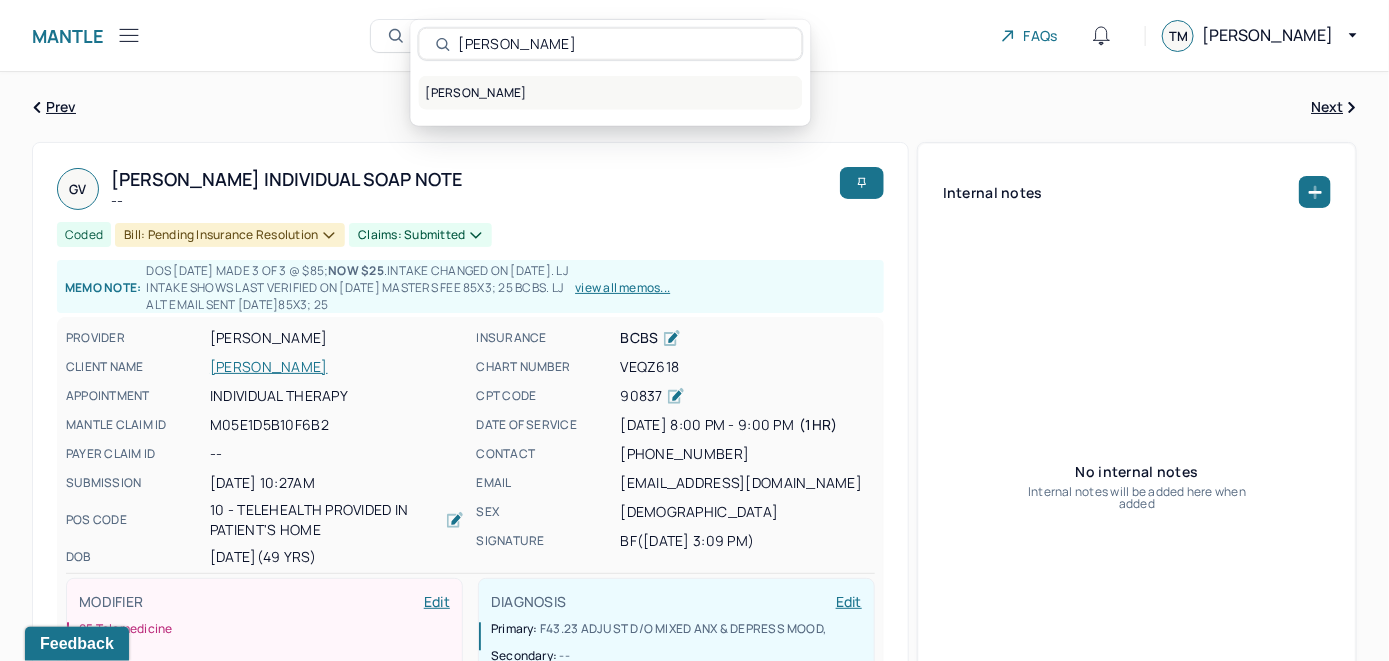 type on "James Alford" 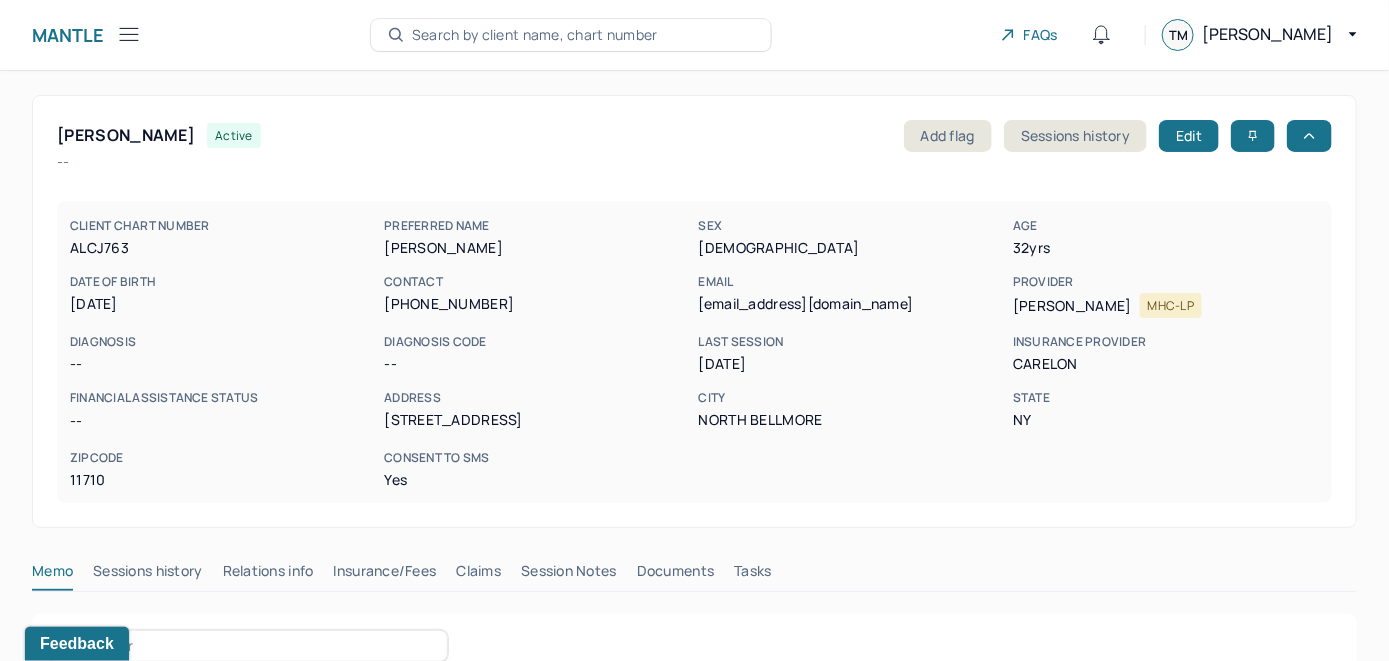 scroll, scrollTop: 200, scrollLeft: 0, axis: vertical 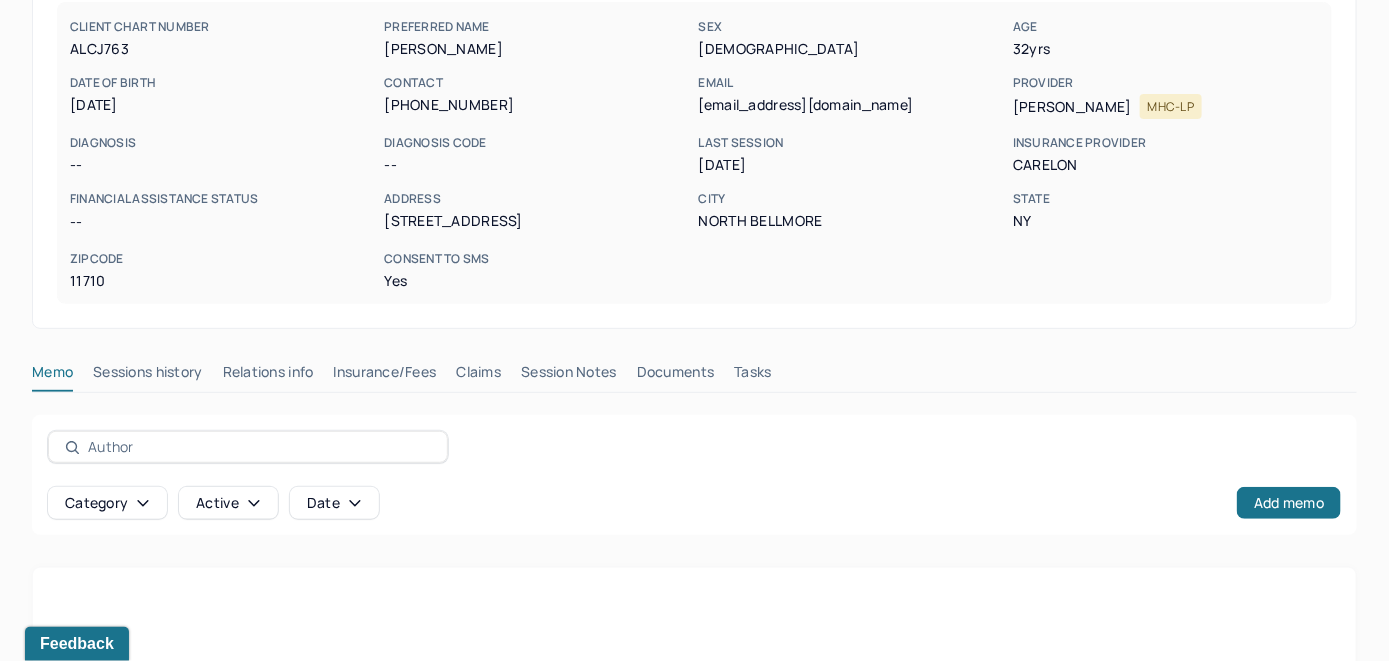 click on "Insurance/Fees" at bounding box center (385, 376) 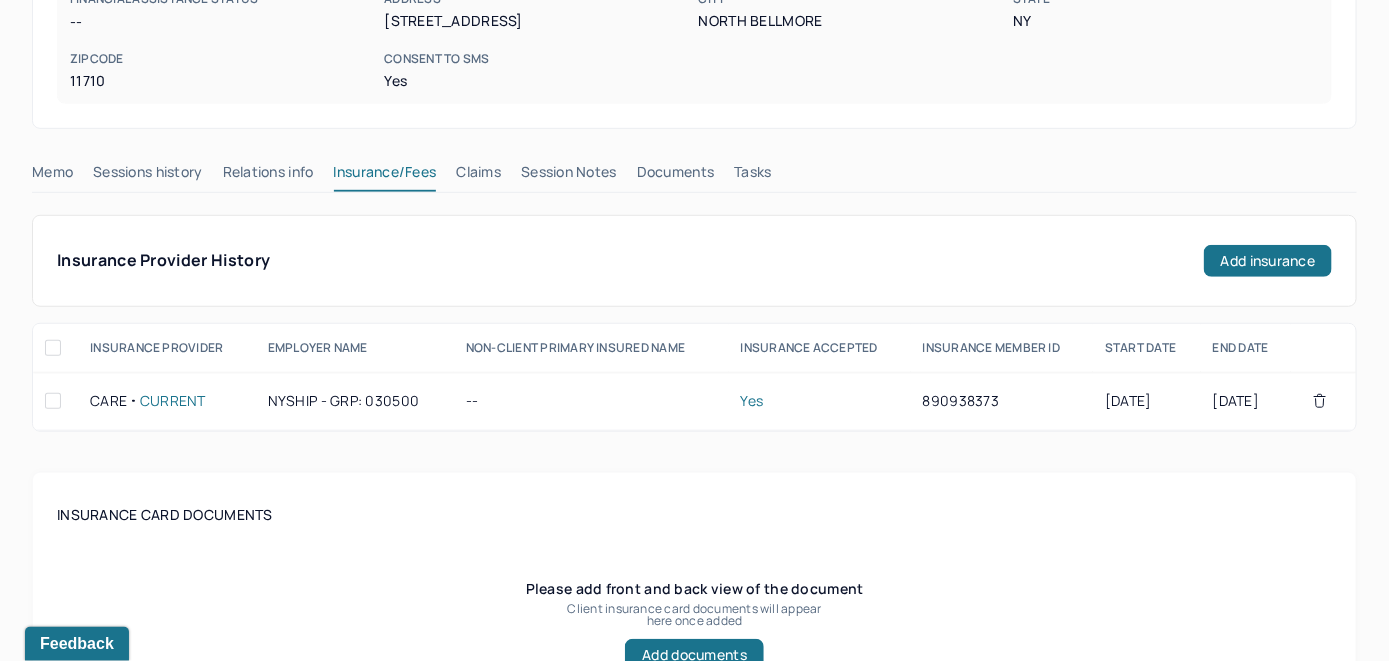 scroll, scrollTop: 200, scrollLeft: 0, axis: vertical 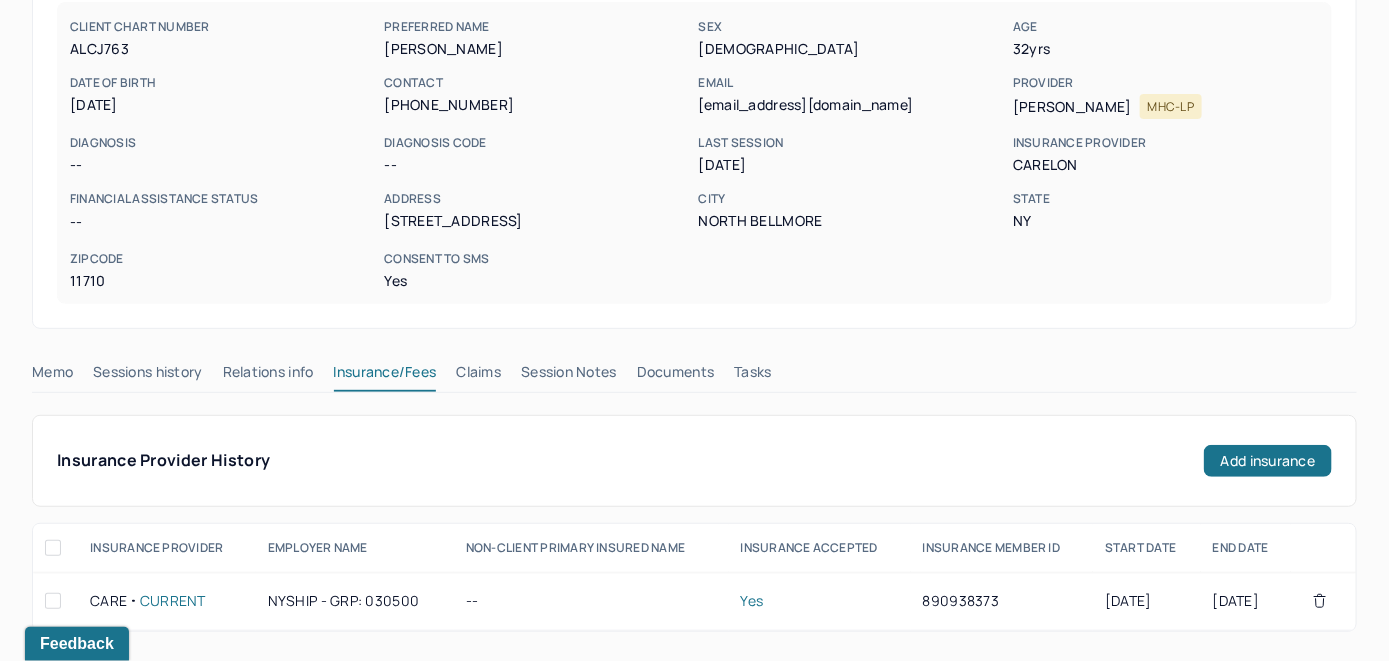 click on "Claims" at bounding box center [478, 376] 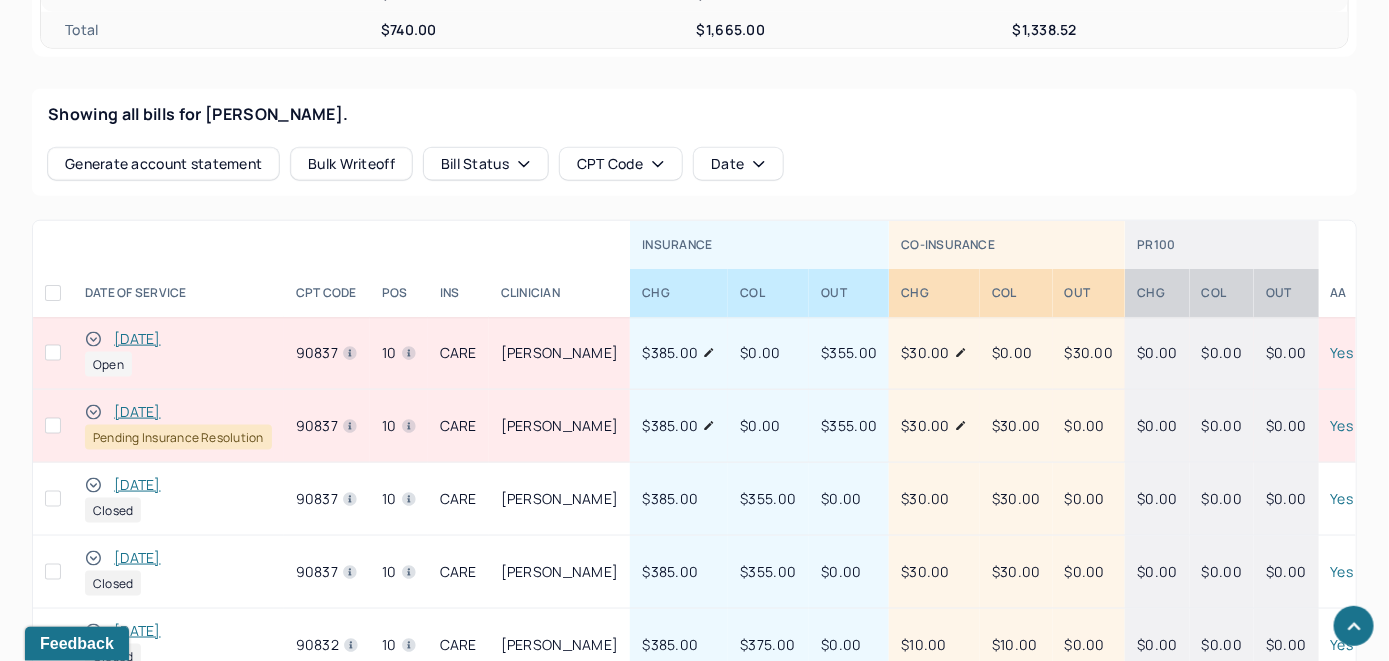 click on "[DATE]" at bounding box center [137, 339] 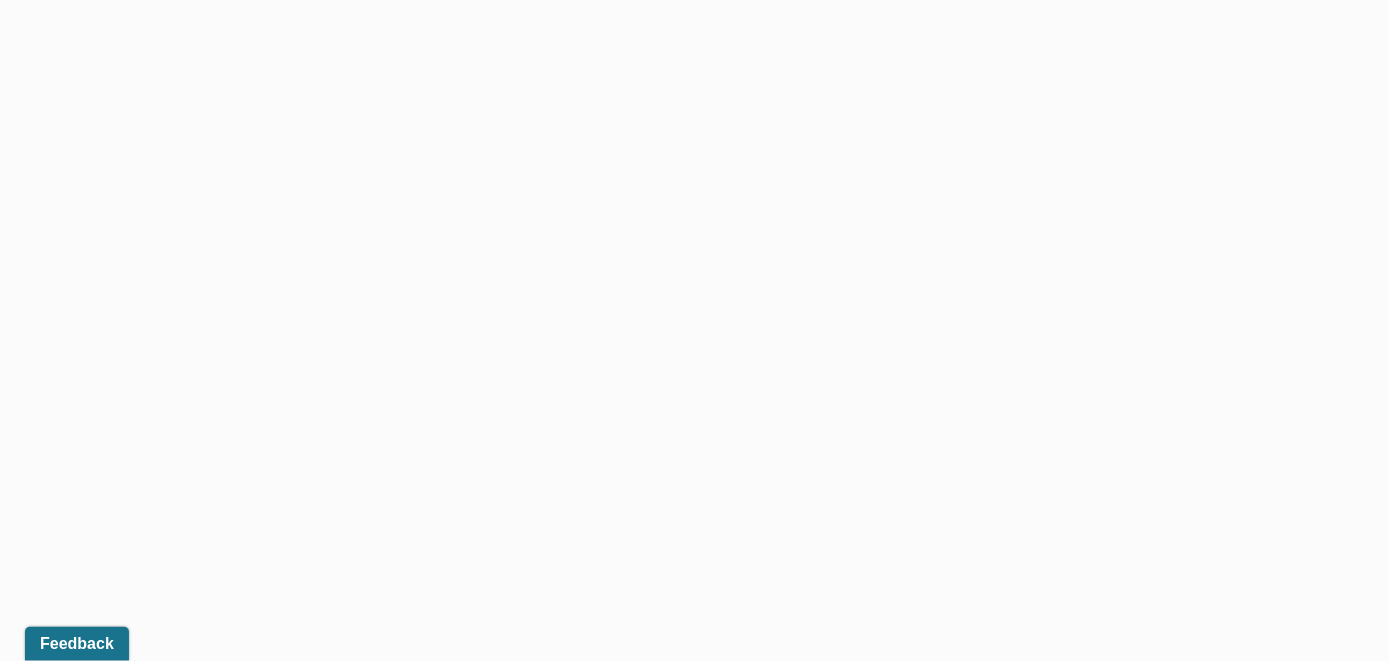 scroll, scrollTop: 728, scrollLeft: 0, axis: vertical 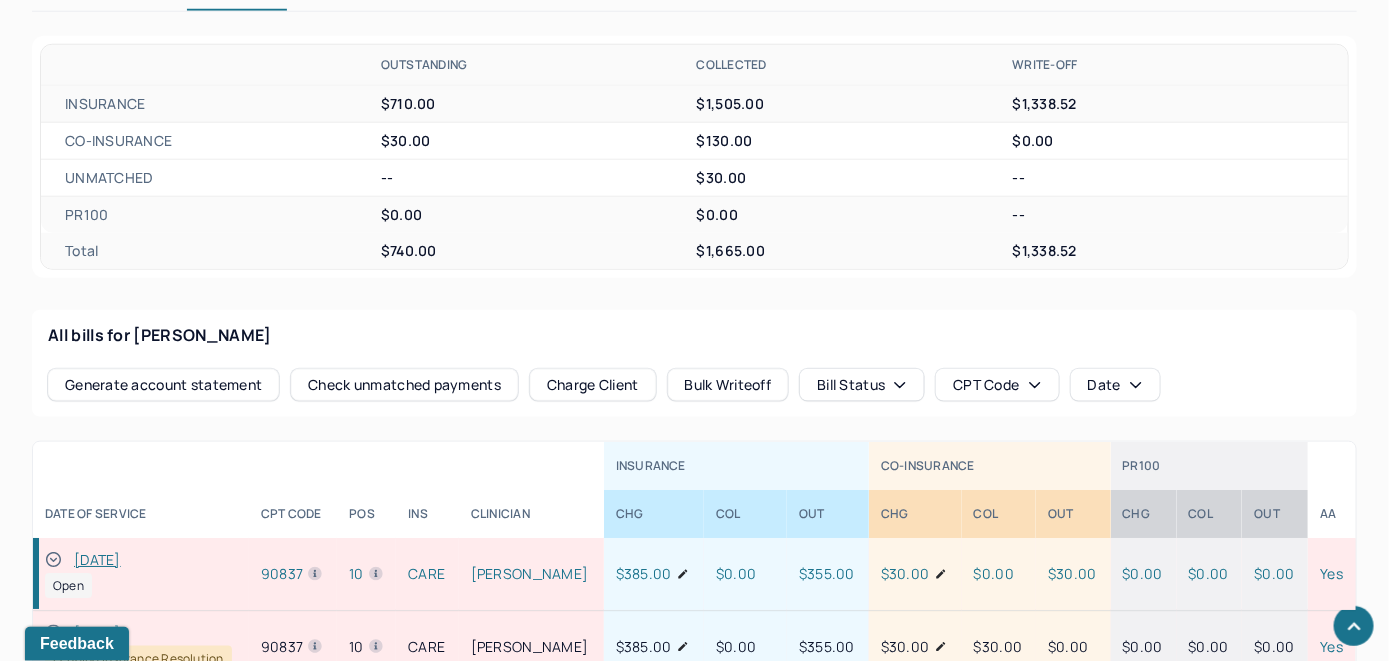 click on "Check unmatched payments" at bounding box center (404, 385) 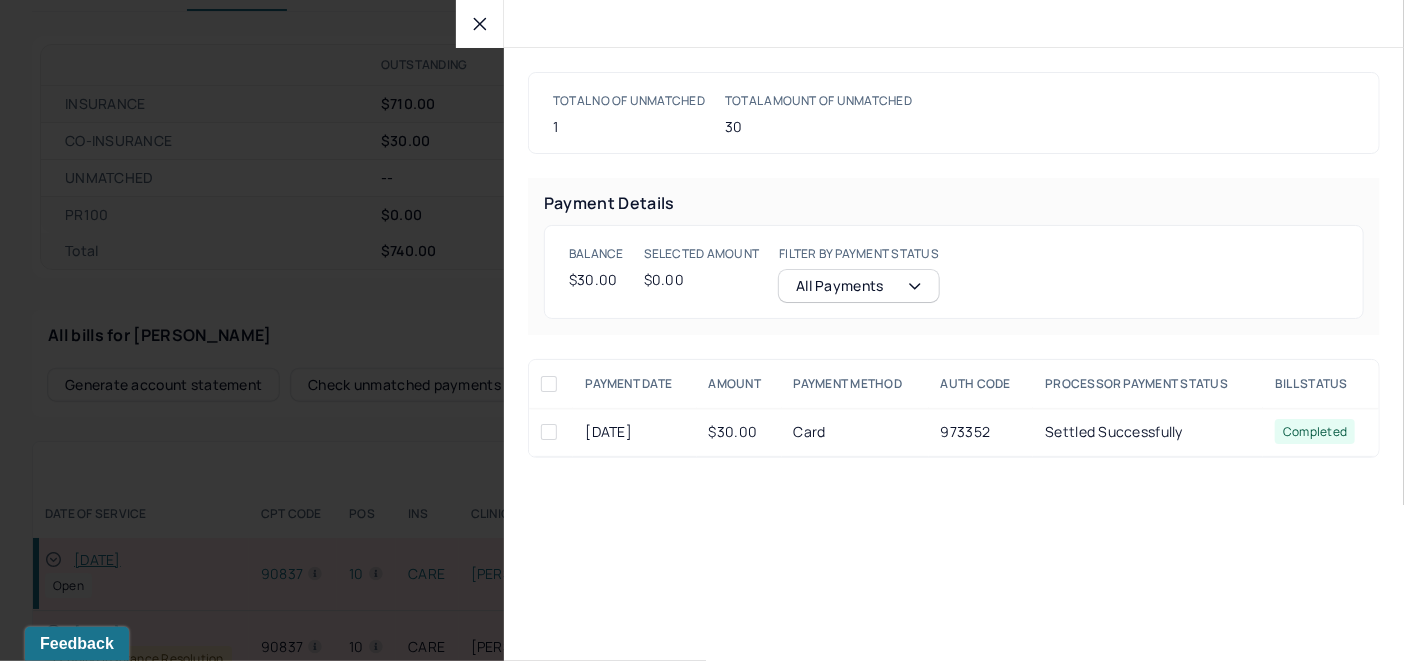 click at bounding box center [549, 432] 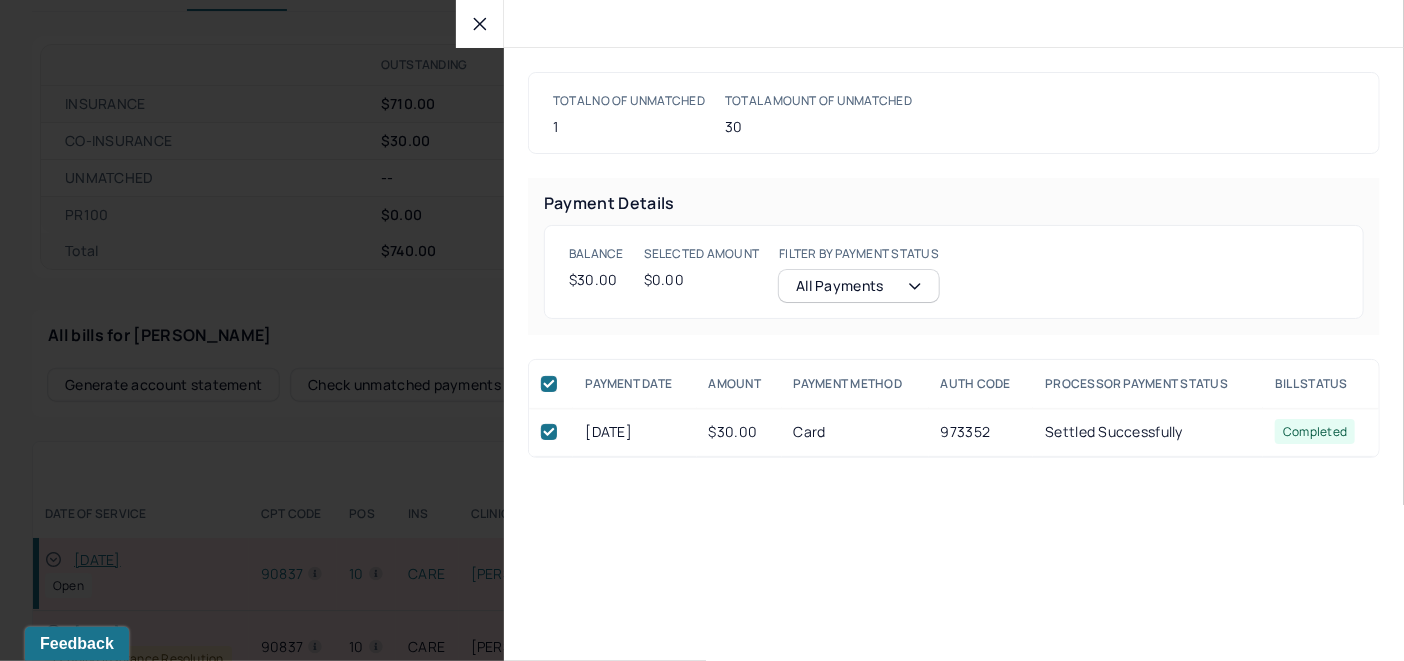 checkbox on "true" 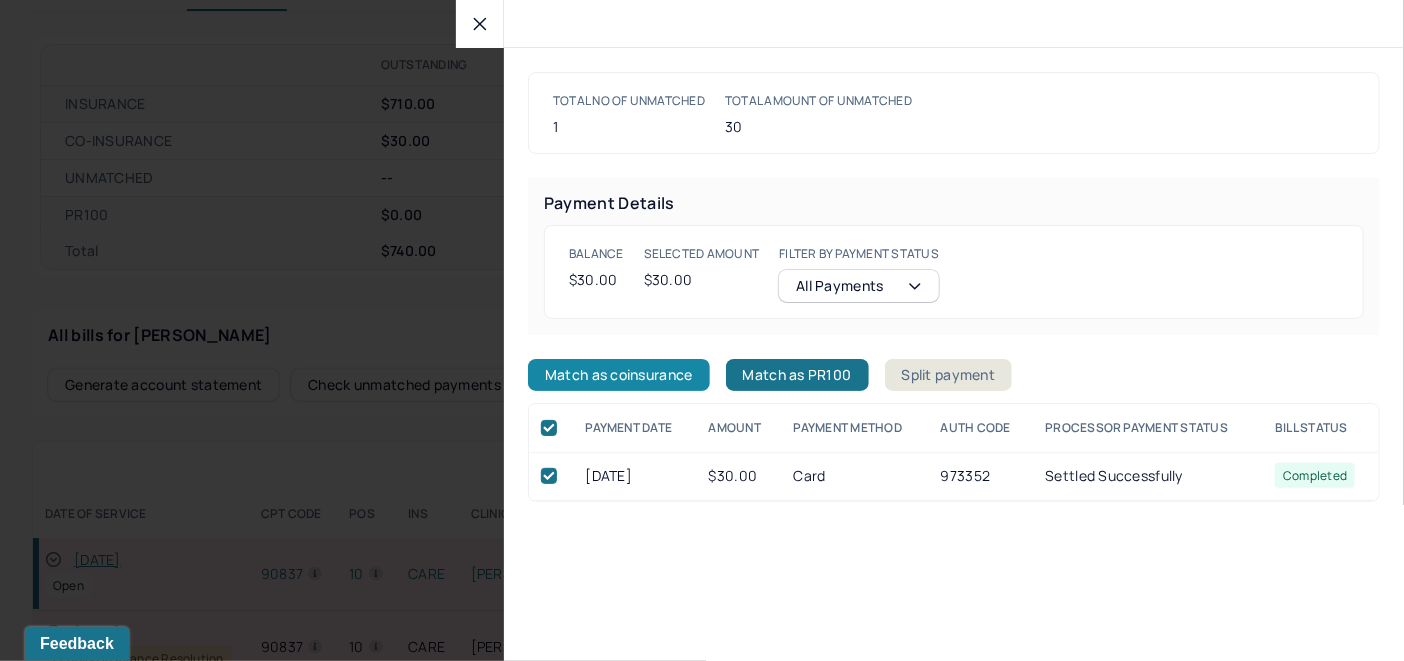 click on "Match as coinsurance" at bounding box center [619, 375] 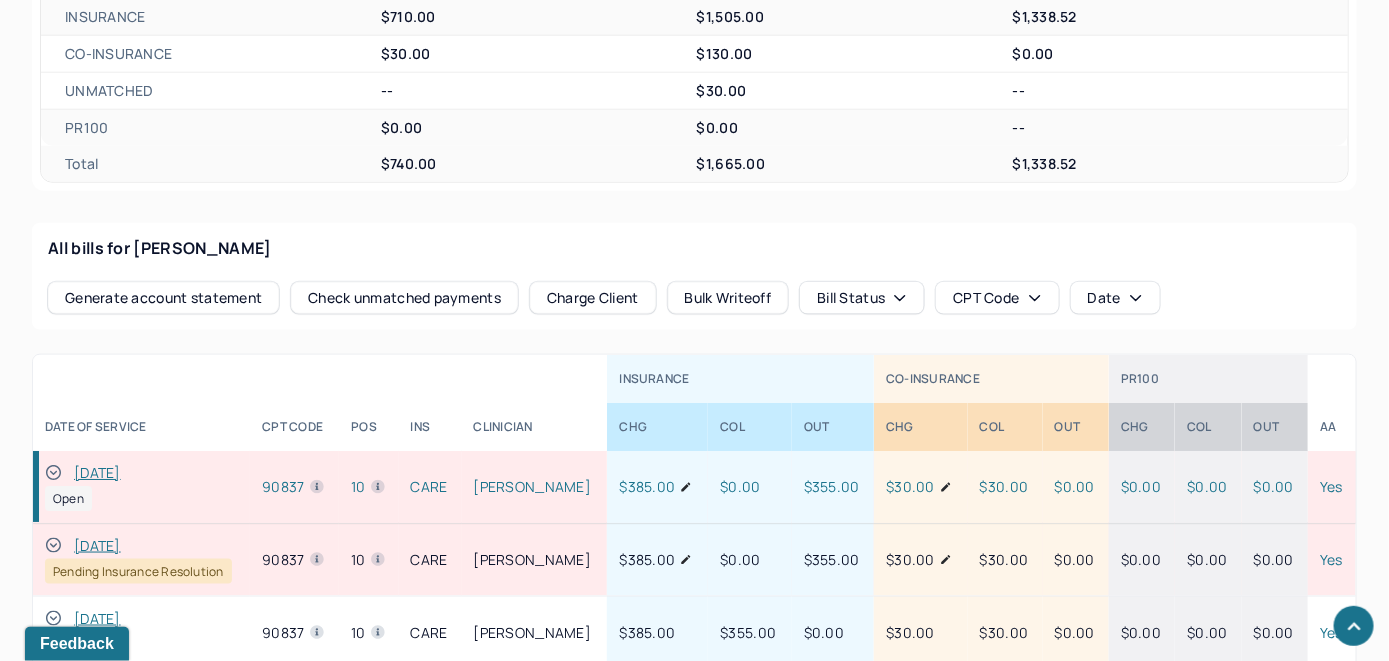 scroll, scrollTop: 928, scrollLeft: 0, axis: vertical 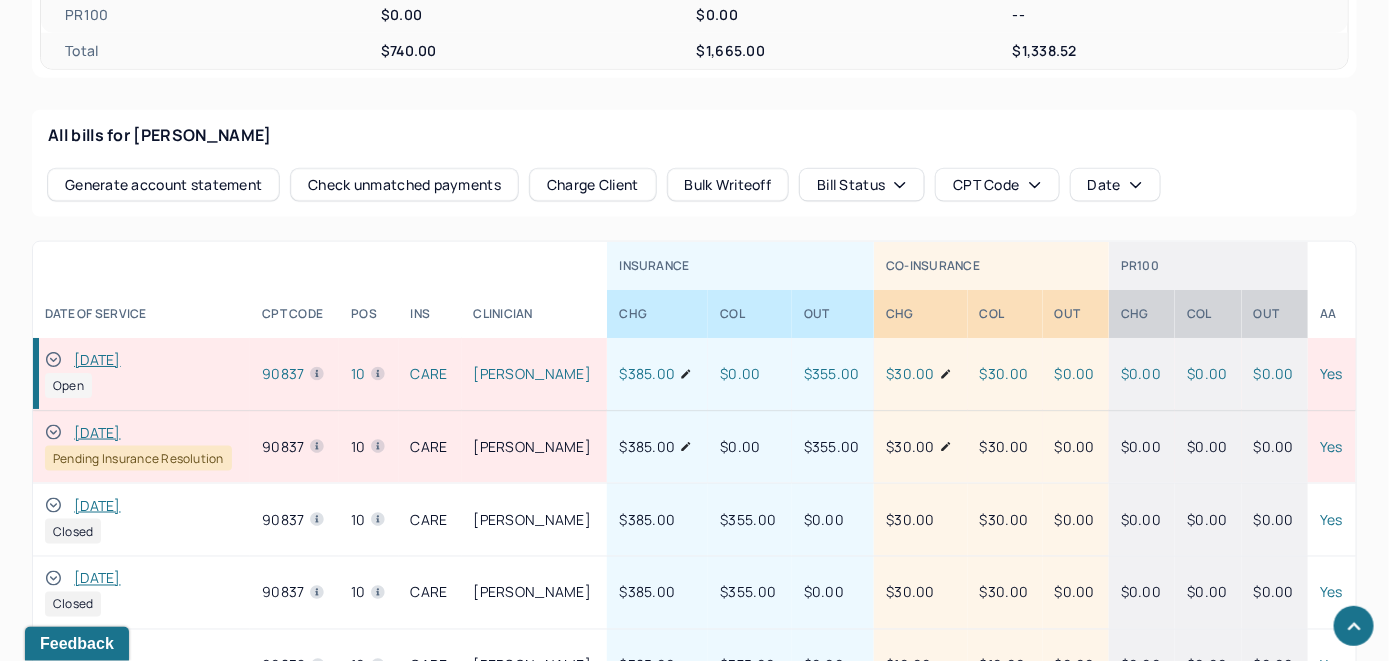 click 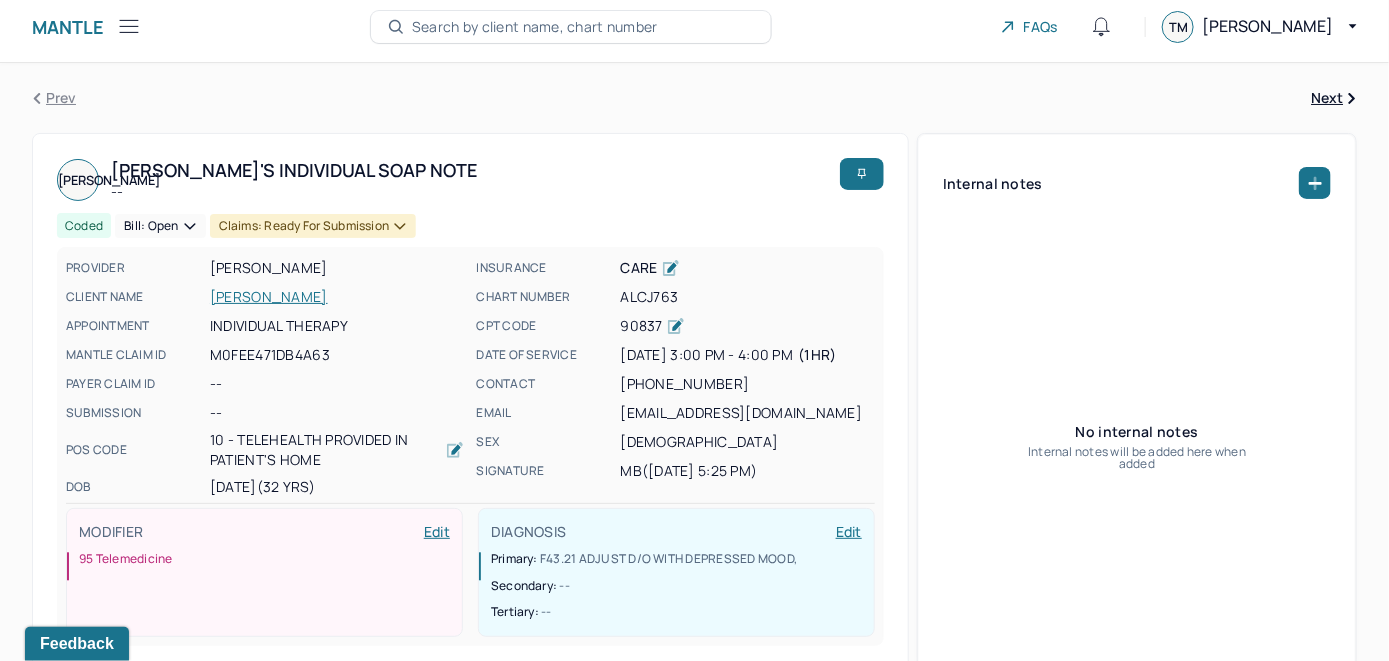 scroll, scrollTop: 0, scrollLeft: 0, axis: both 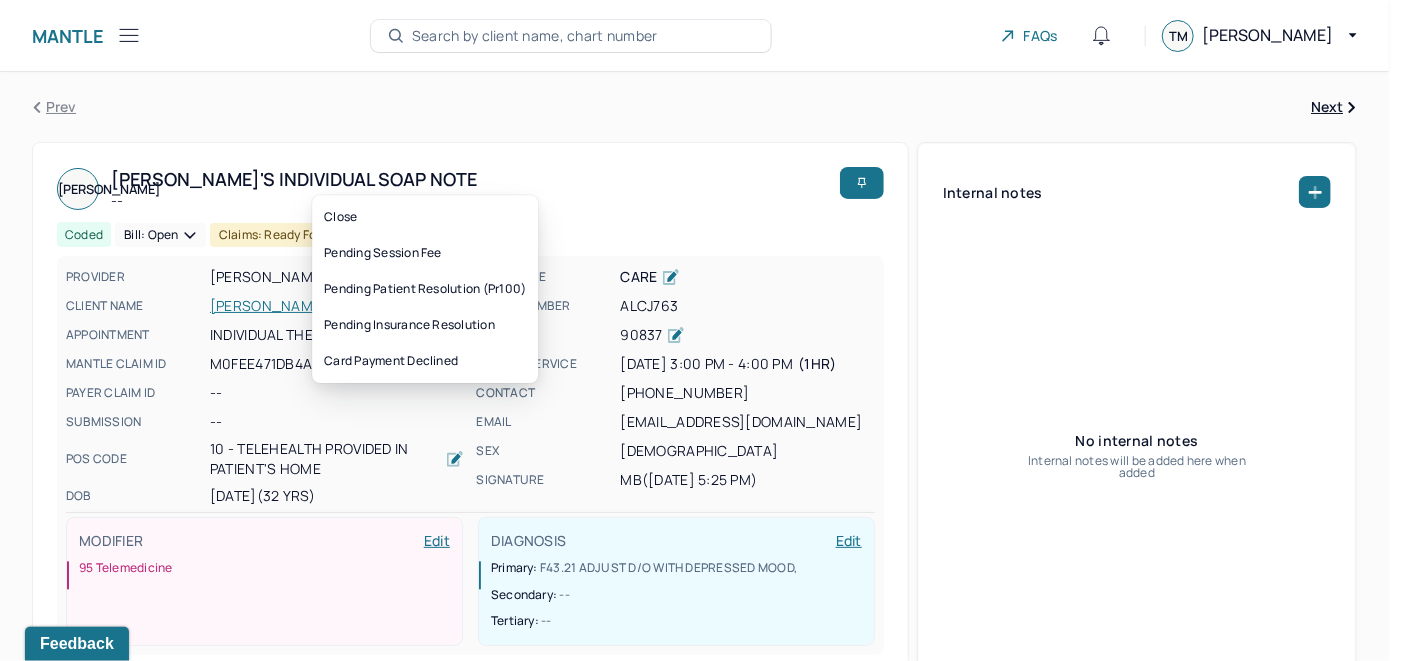 click on "Bill: Open" at bounding box center [160, 235] 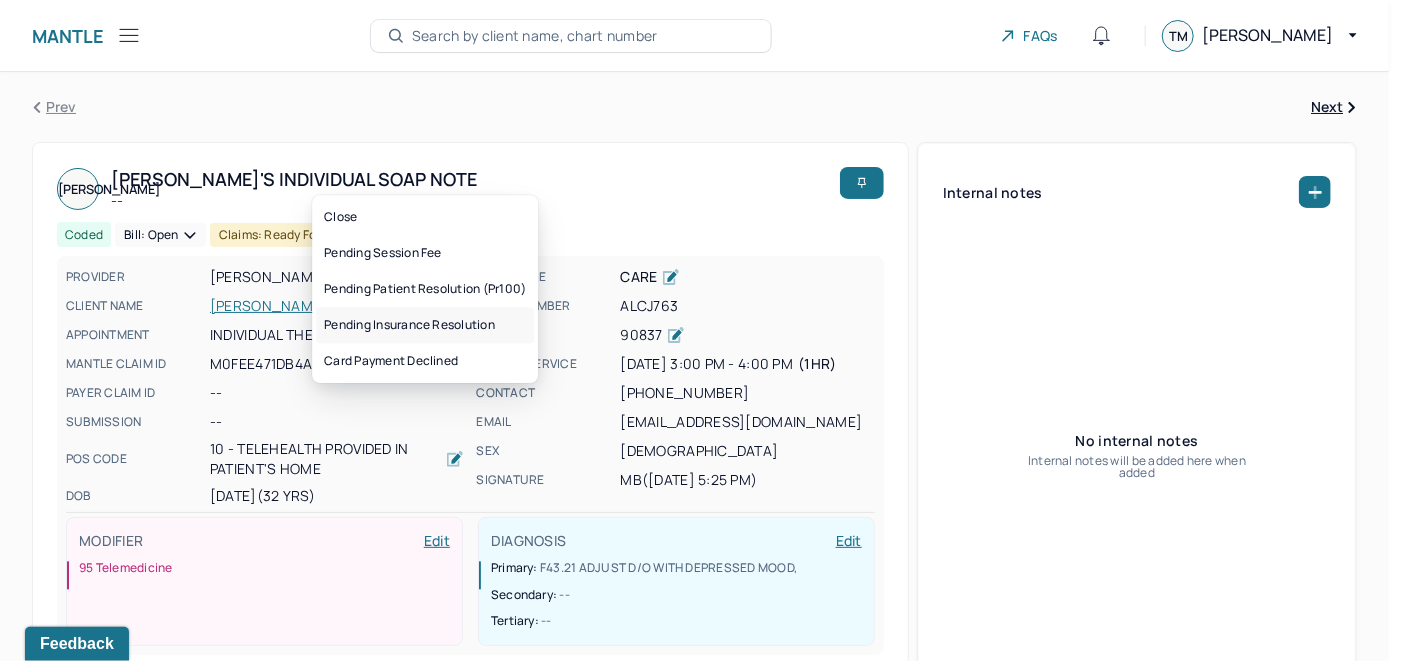 click on "Pending insurance resolution" at bounding box center (425, 325) 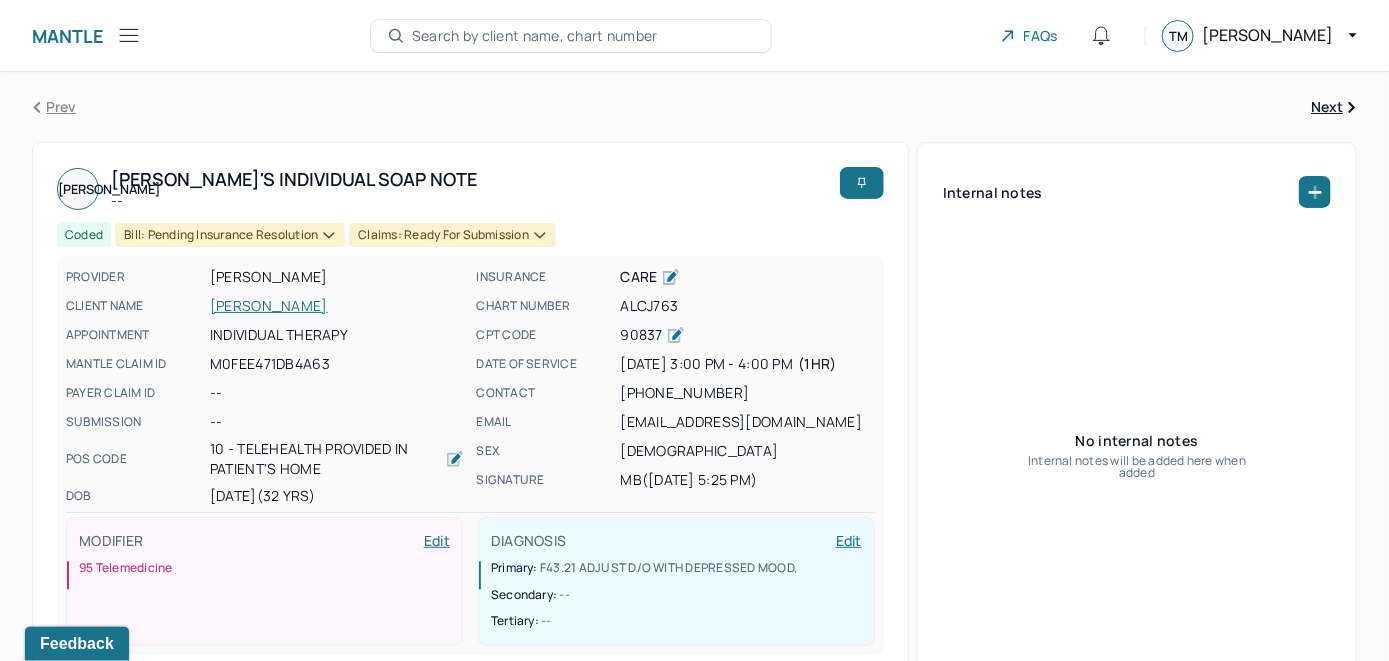 click on "Search by client name, chart number" at bounding box center (535, 36) 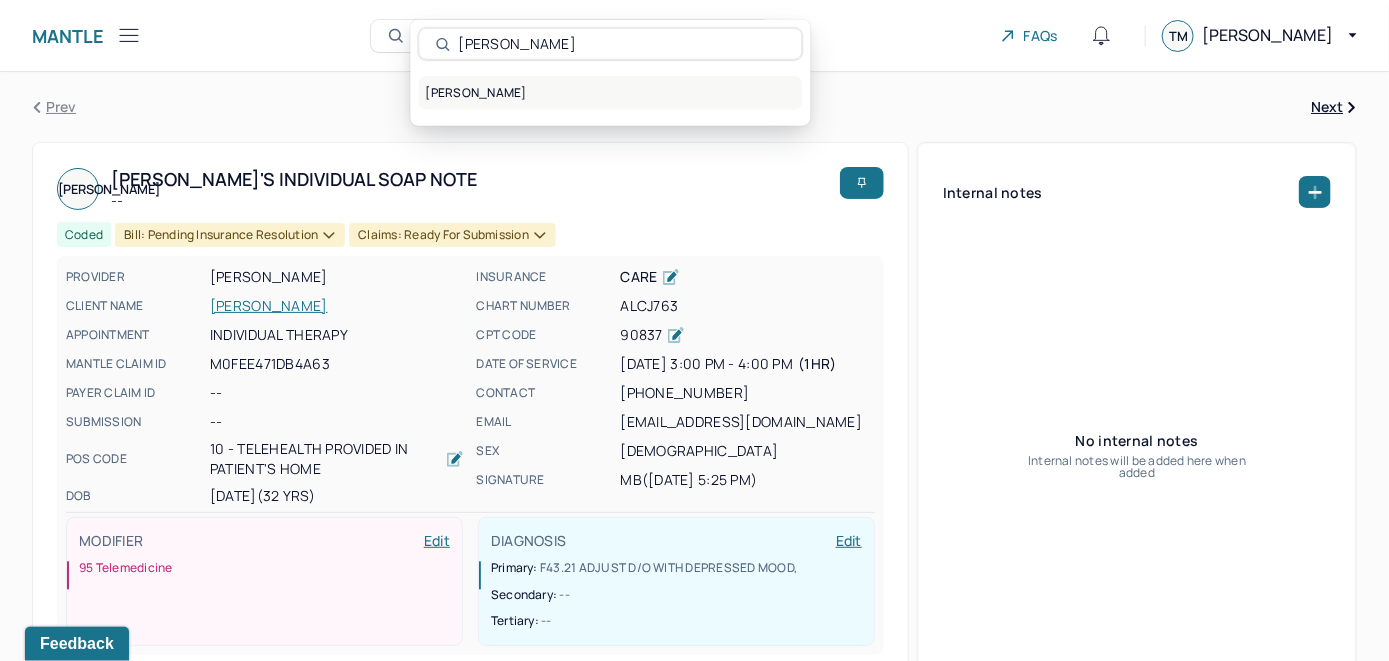 type on "Jennifer Quinn" 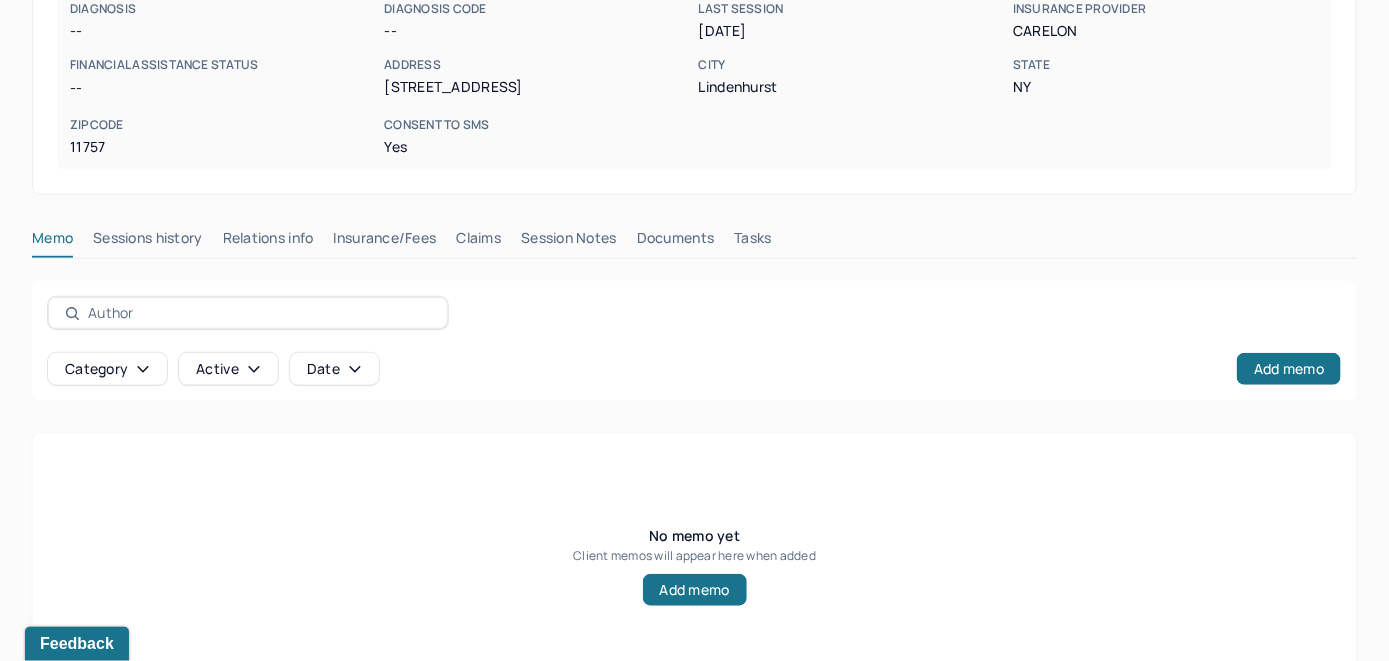 scroll, scrollTop: 393, scrollLeft: 0, axis: vertical 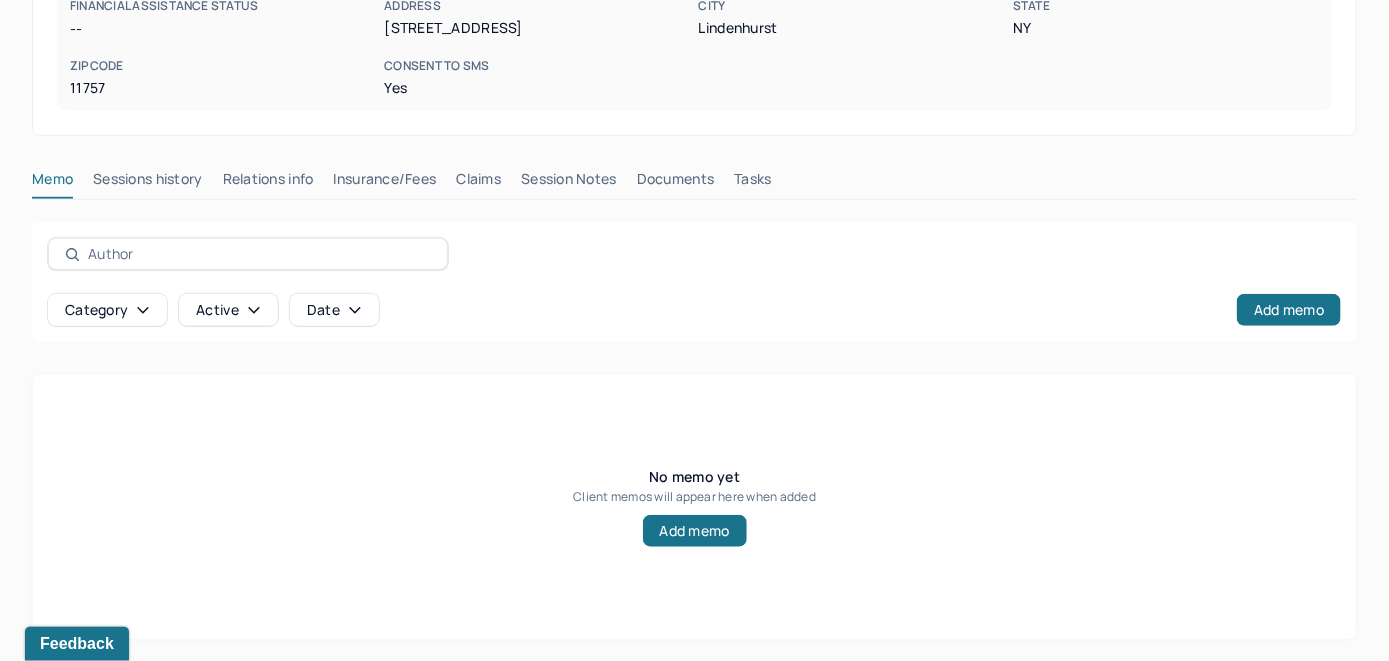 click on "Insurance/Fees" at bounding box center (385, 183) 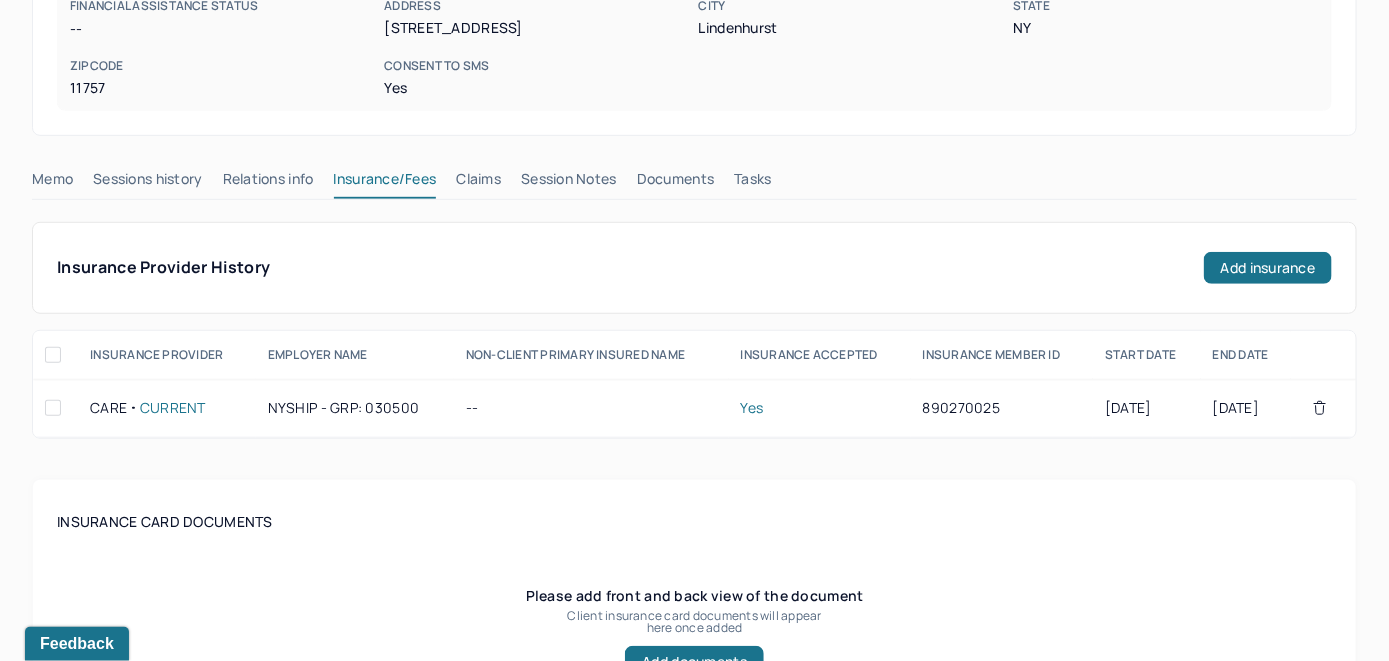 click on "Claims" at bounding box center (478, 183) 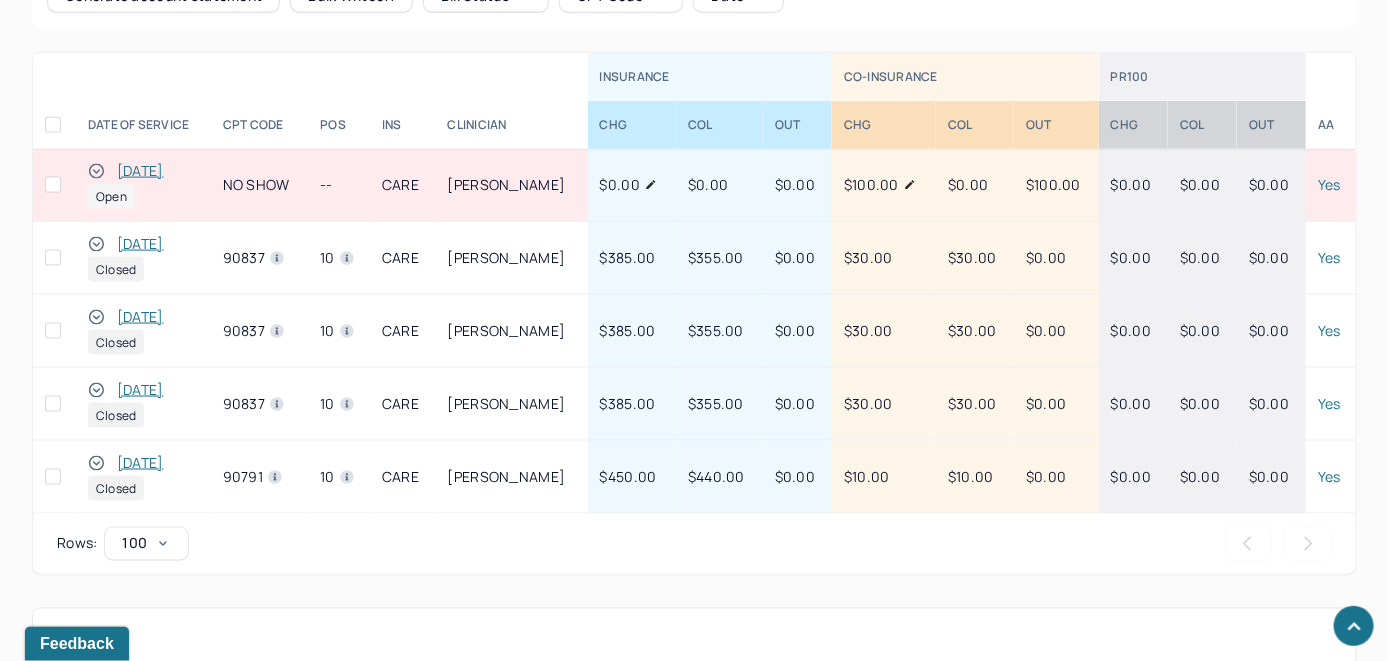 scroll, scrollTop: 877, scrollLeft: 0, axis: vertical 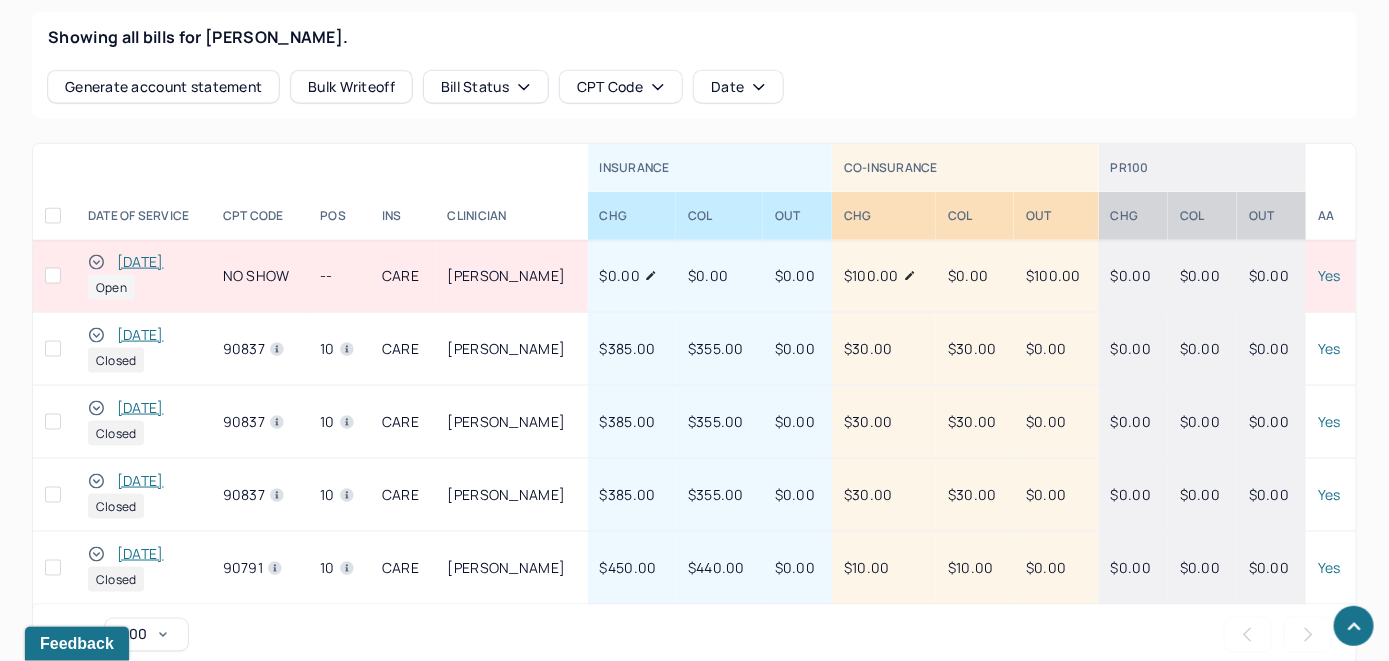 click on "[DATE]" at bounding box center [140, 262] 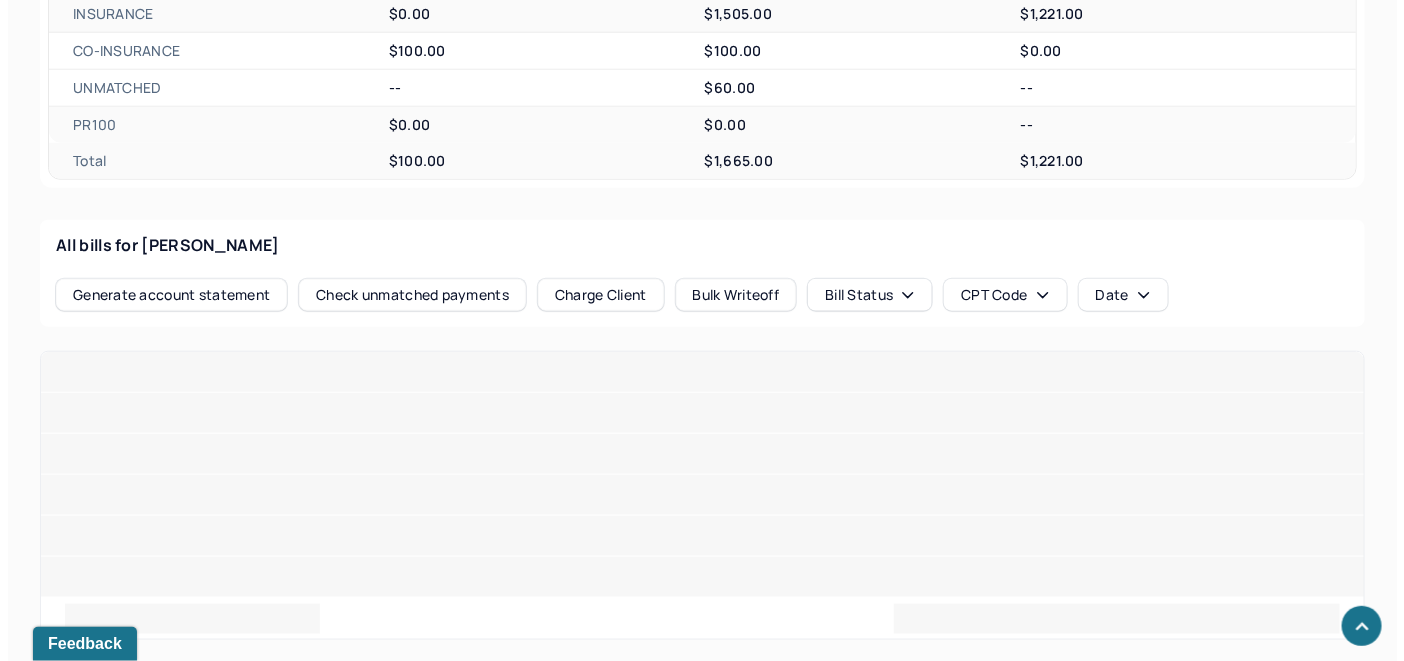 scroll, scrollTop: 805, scrollLeft: 0, axis: vertical 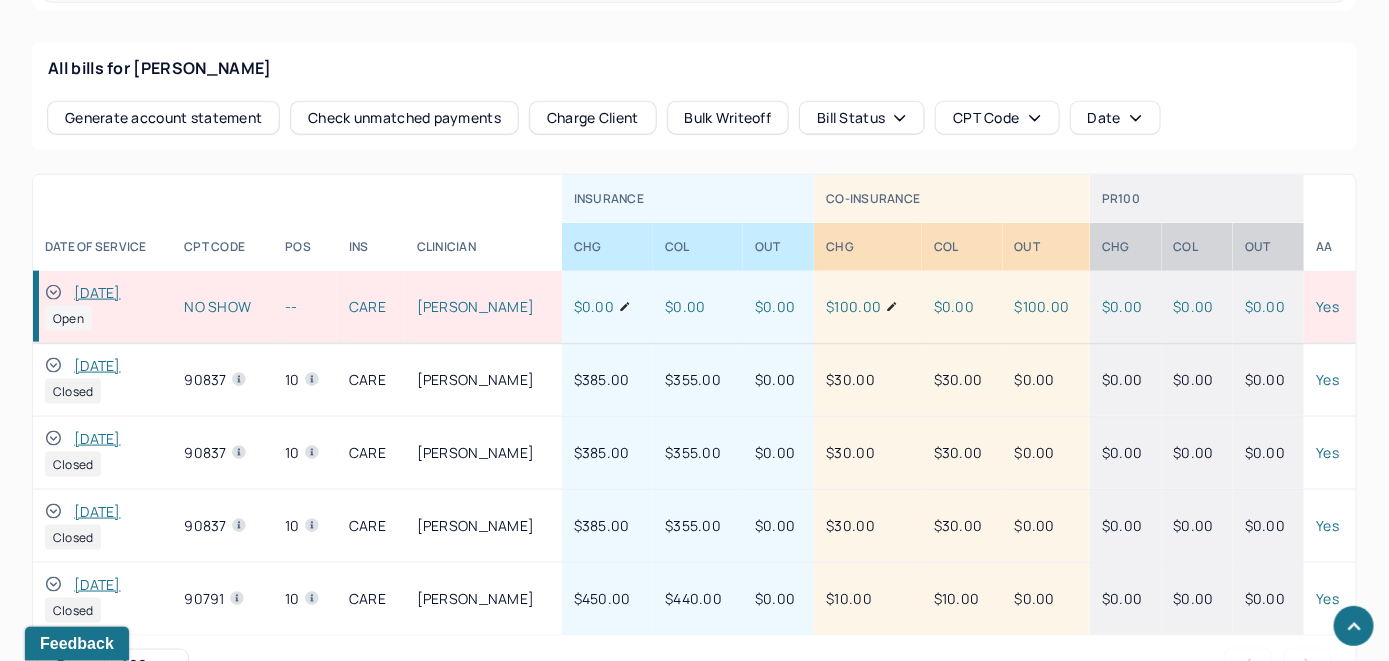 click on "[DATE]" at bounding box center [97, 293] 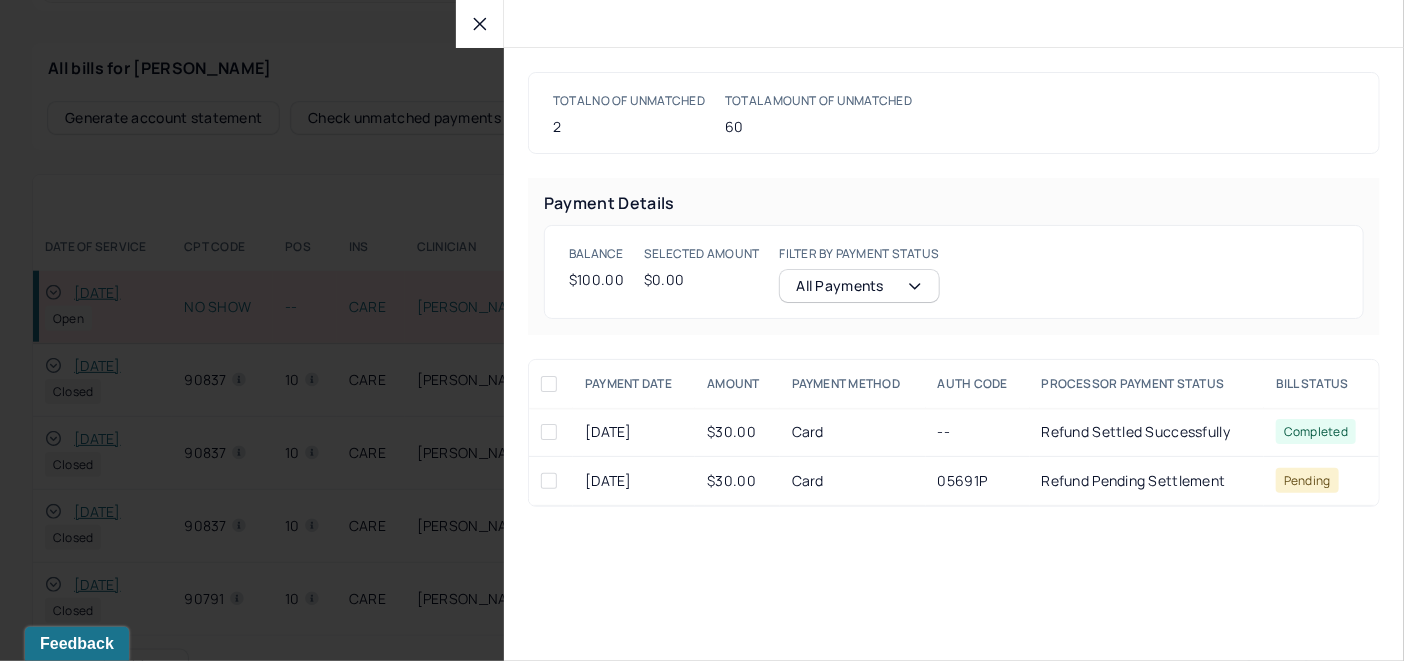 click 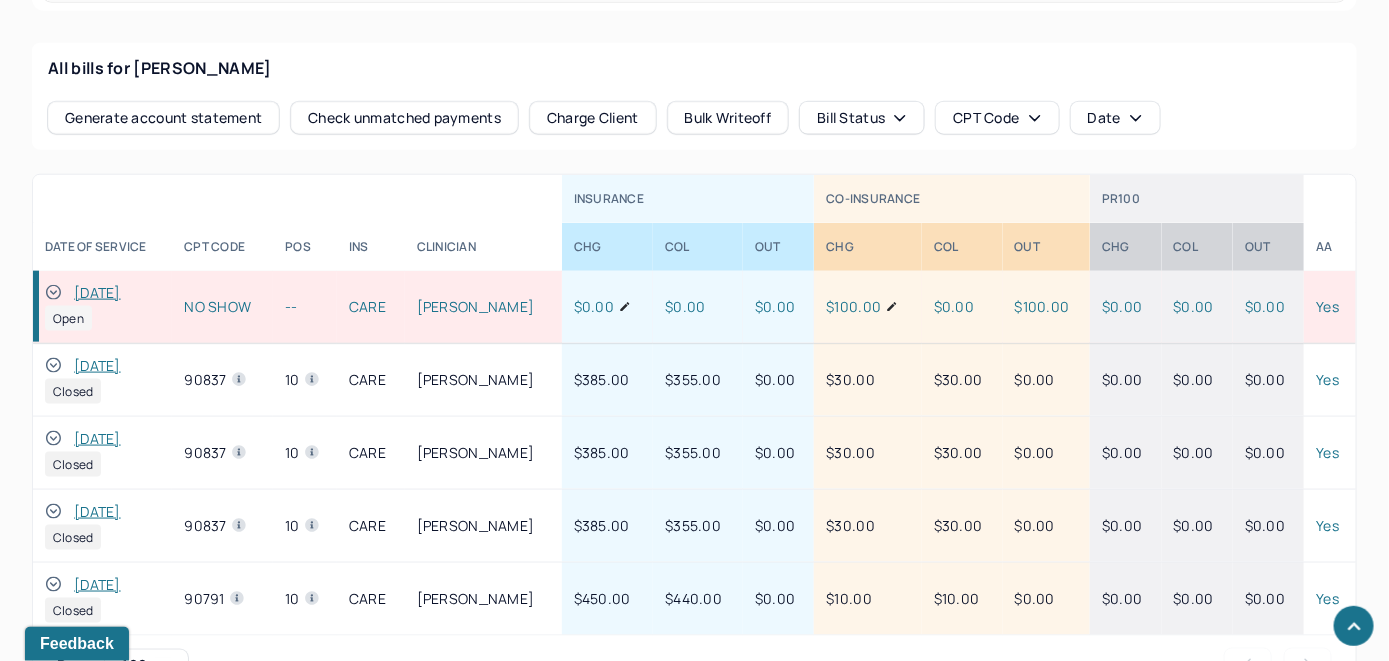 click on "Charge Client" at bounding box center (593, 118) 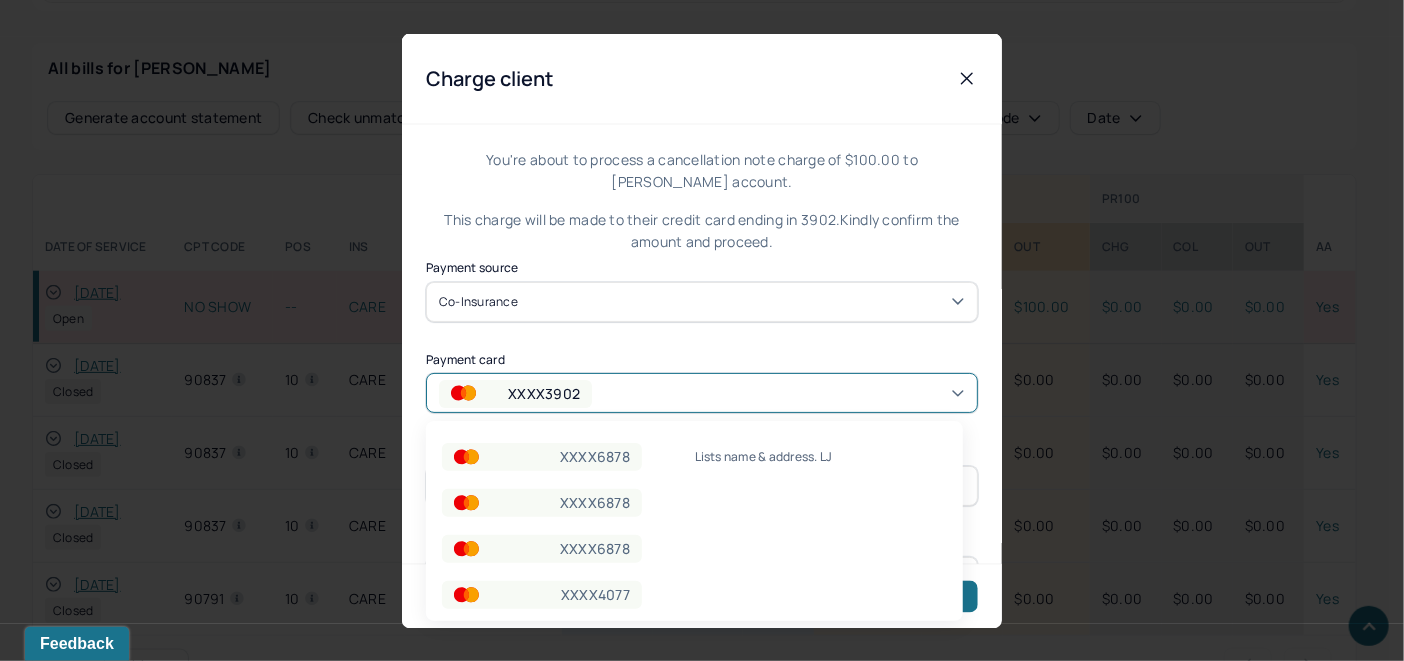 click on "XXXX3902" at bounding box center (702, 393) 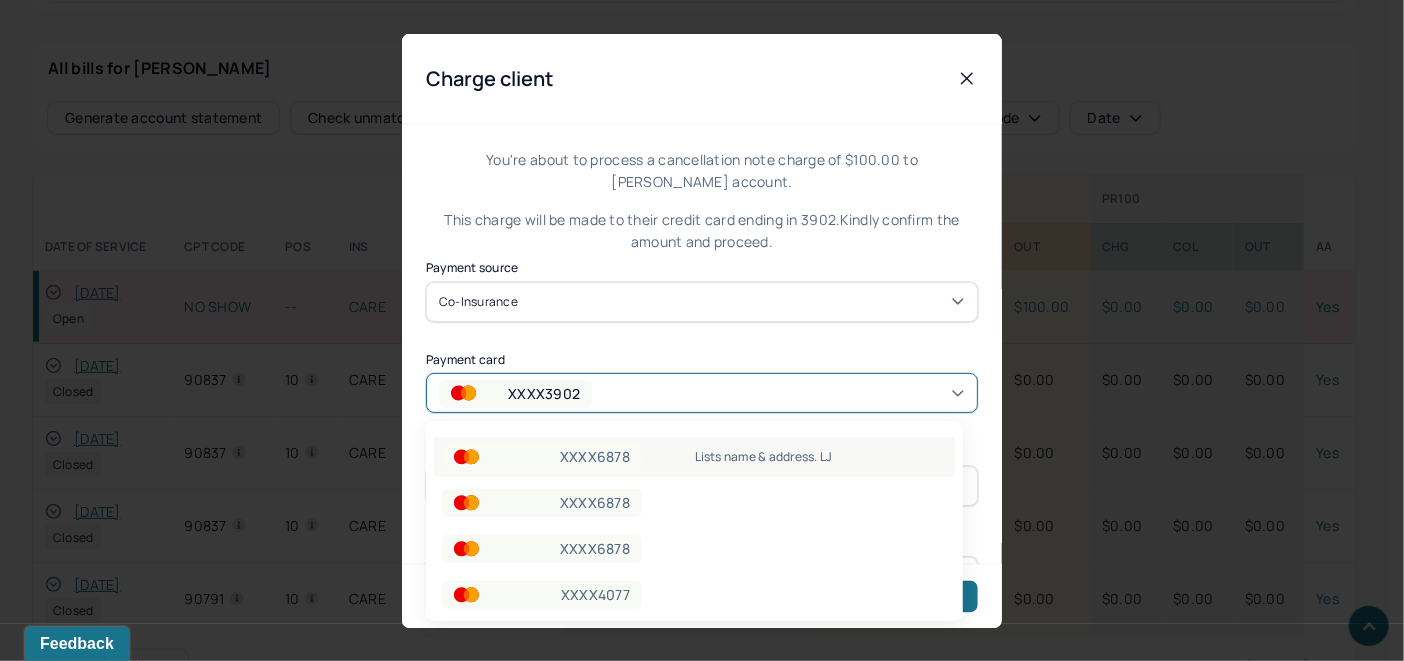 click on "Lists name & address. LJ" at bounding box center [821, 457] 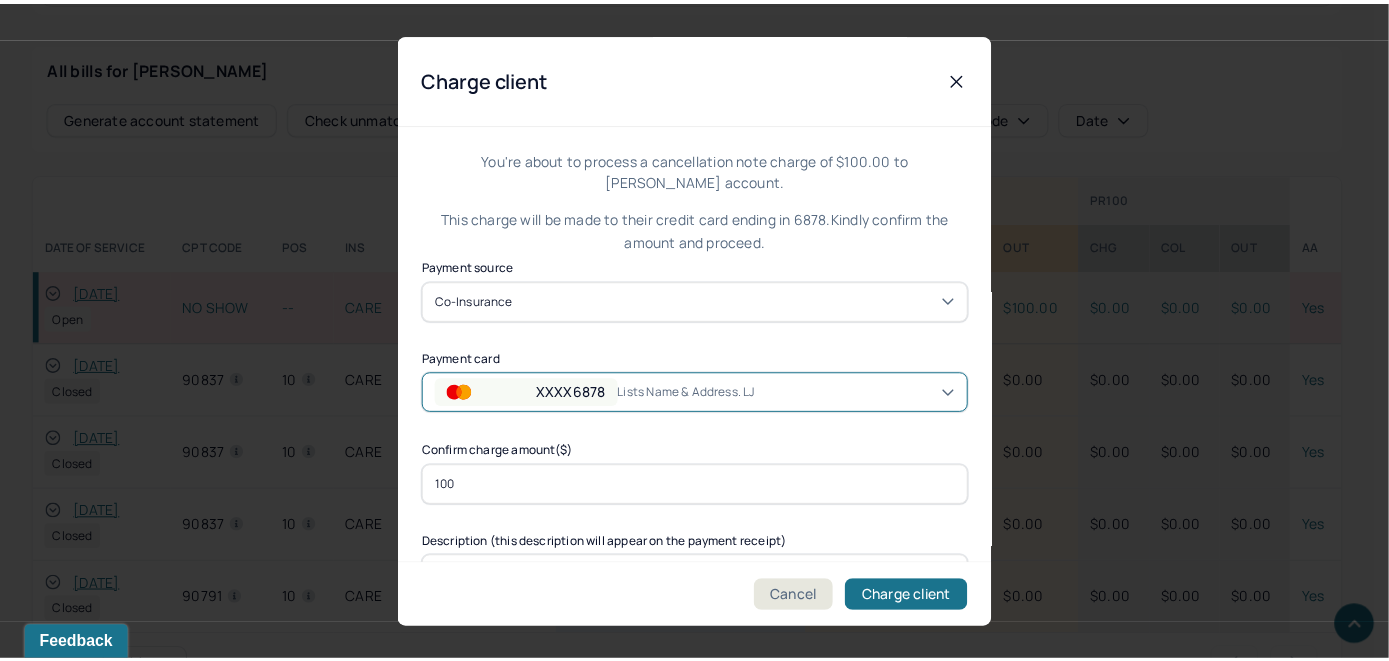 scroll, scrollTop: 121, scrollLeft: 0, axis: vertical 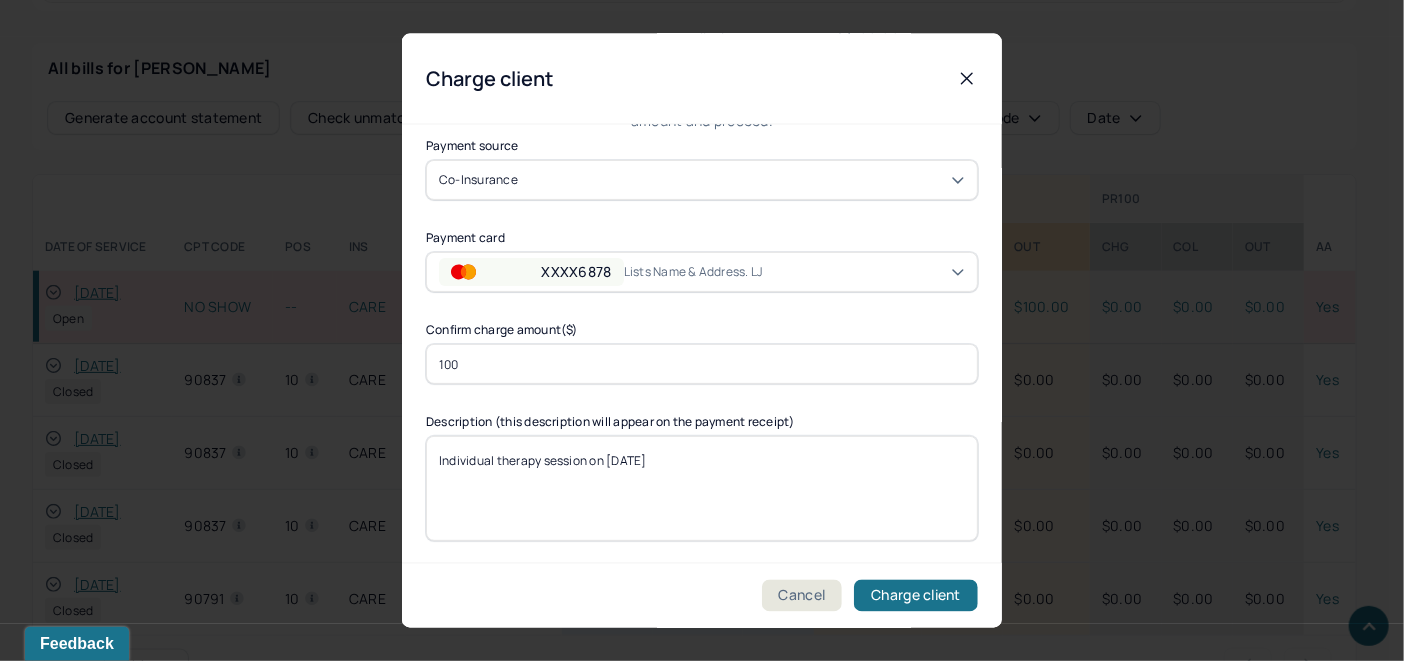 click on "Individual therapy session on 06/26/2025" at bounding box center (702, 488) 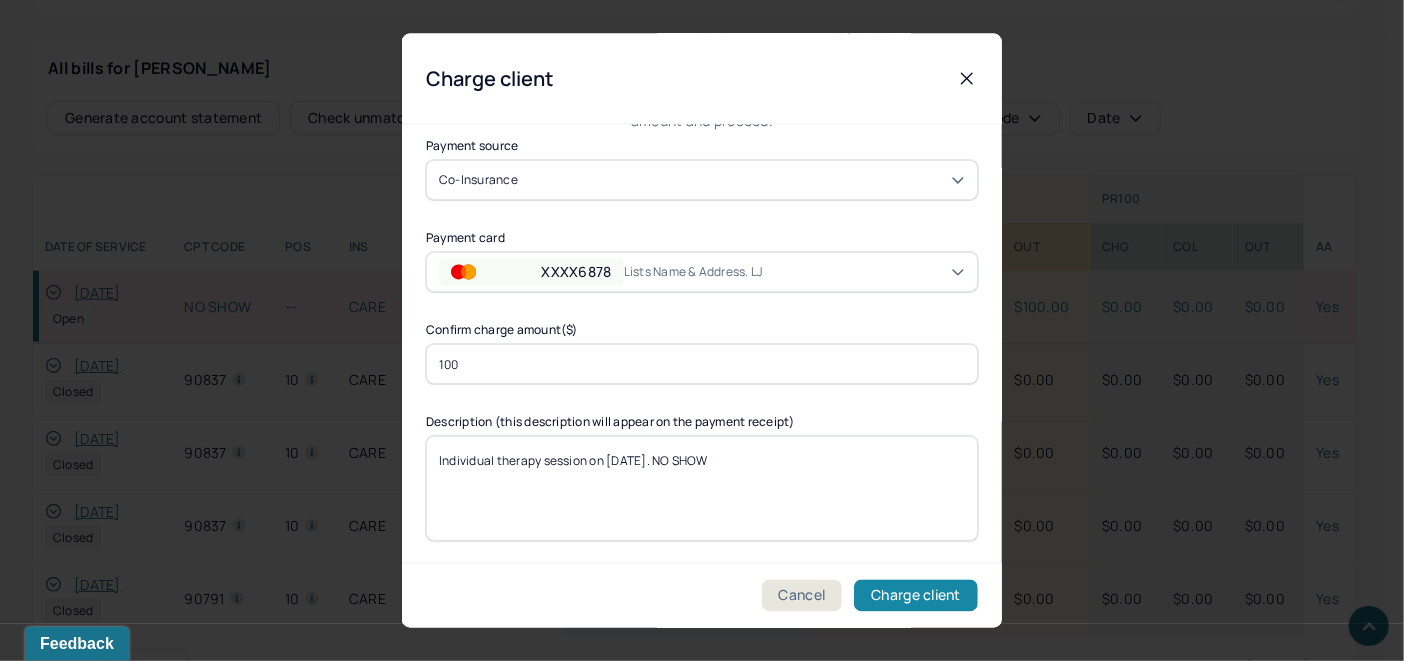 type on "Individual therapy session on 06/26/2025. NO SHOW" 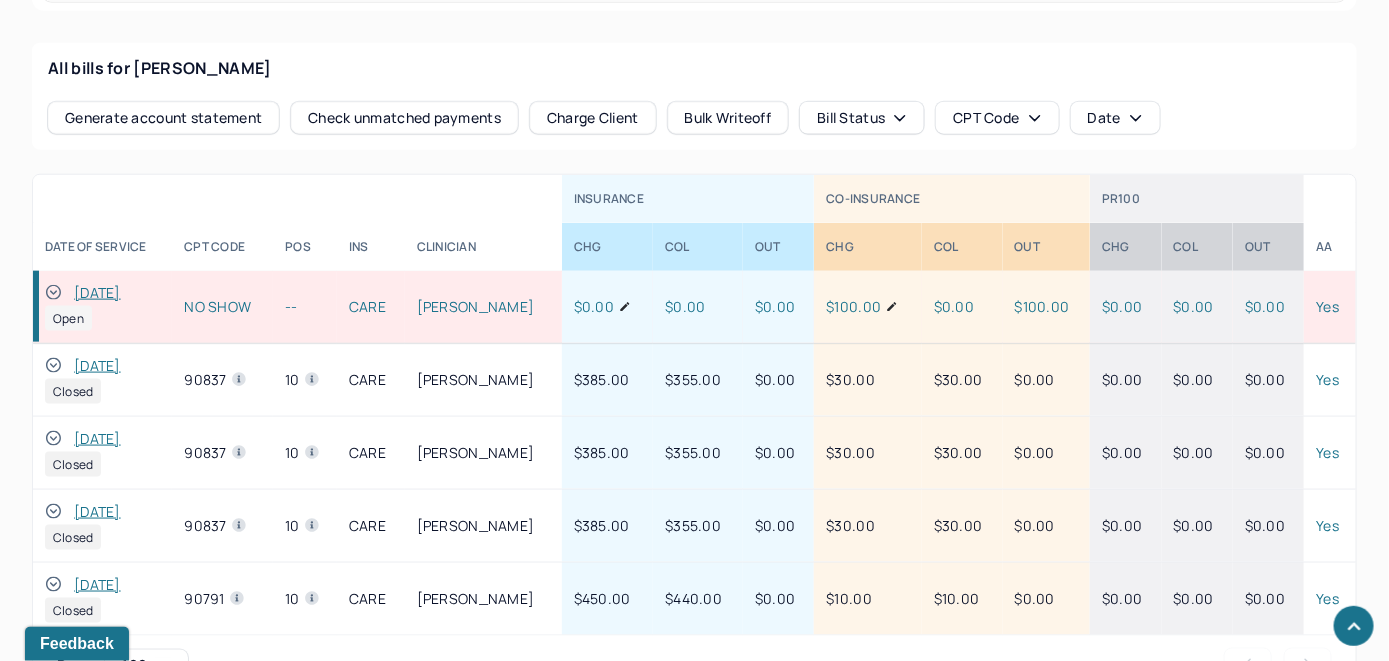 click 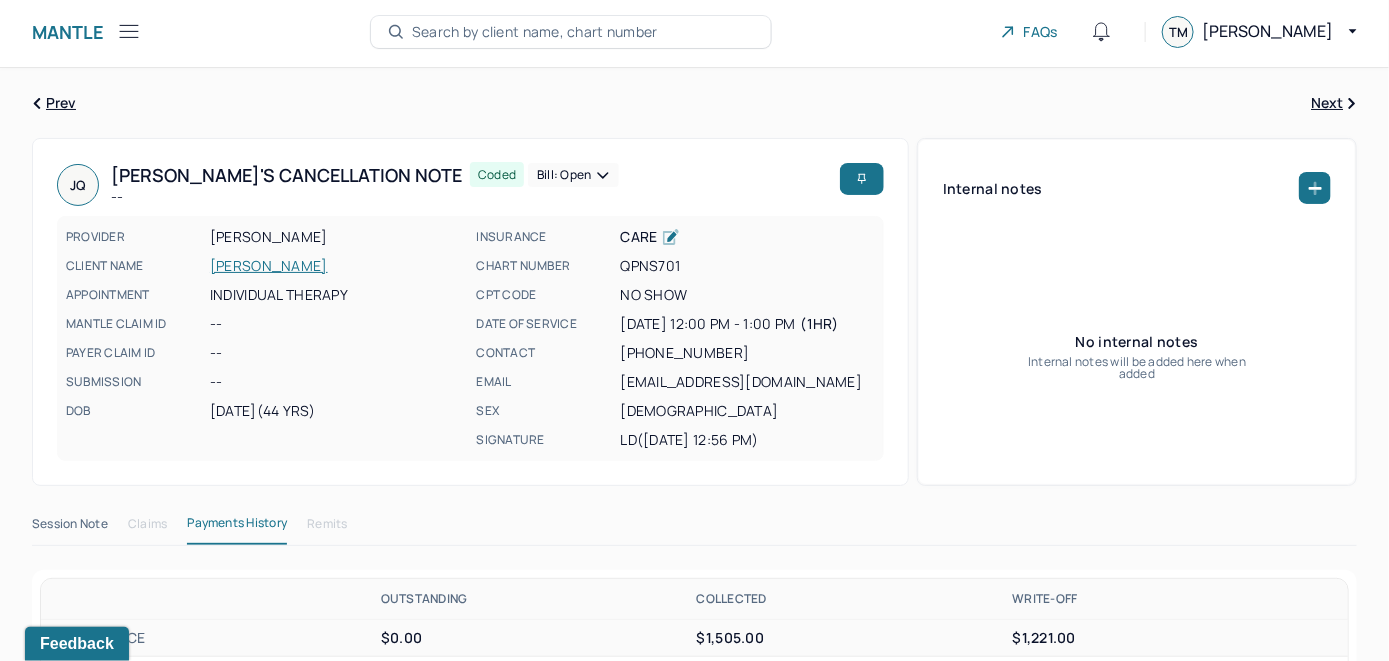 scroll, scrollTop: 0, scrollLeft: 0, axis: both 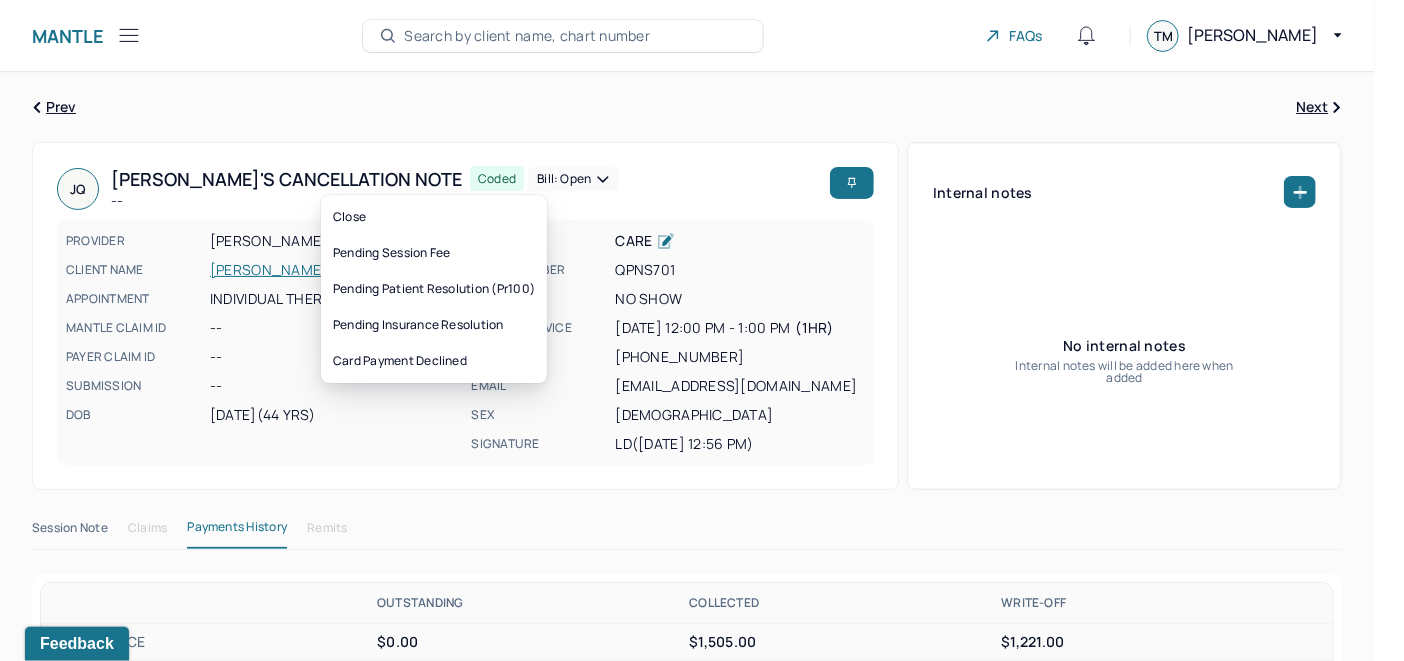click on "Bill: Open" at bounding box center [573, 179] 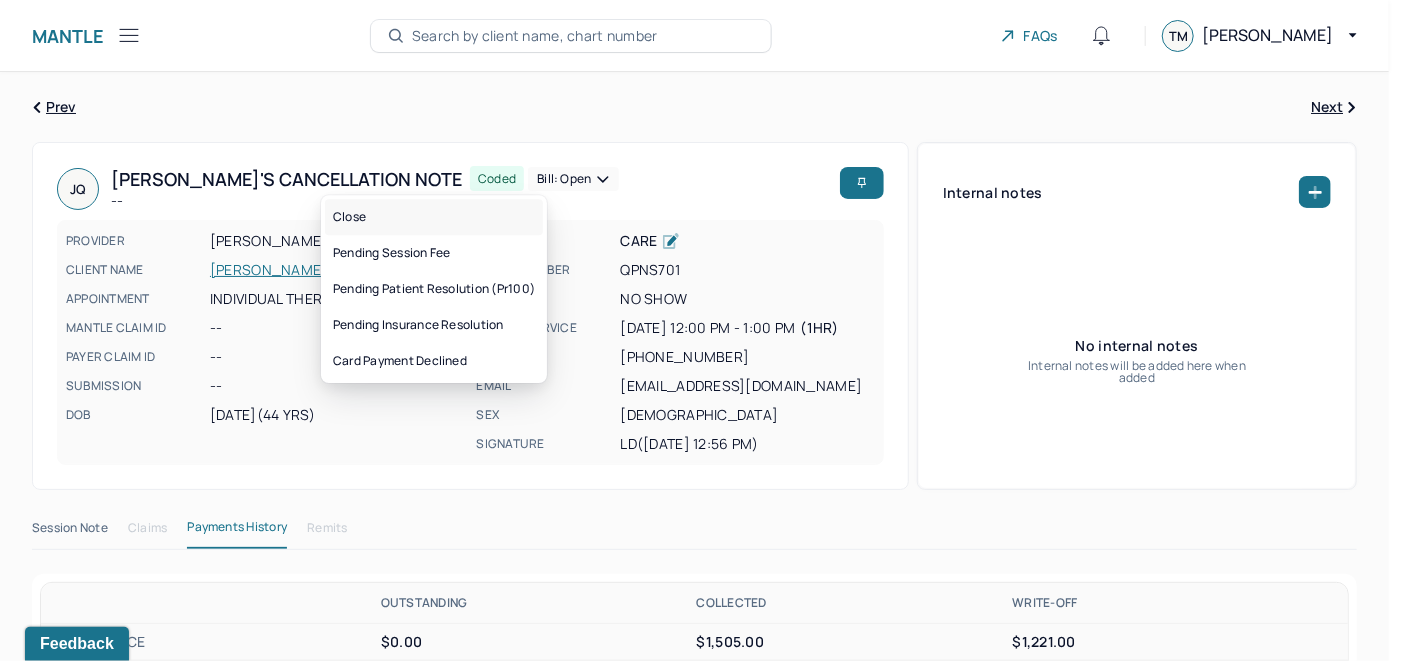 click on "Close" at bounding box center [434, 217] 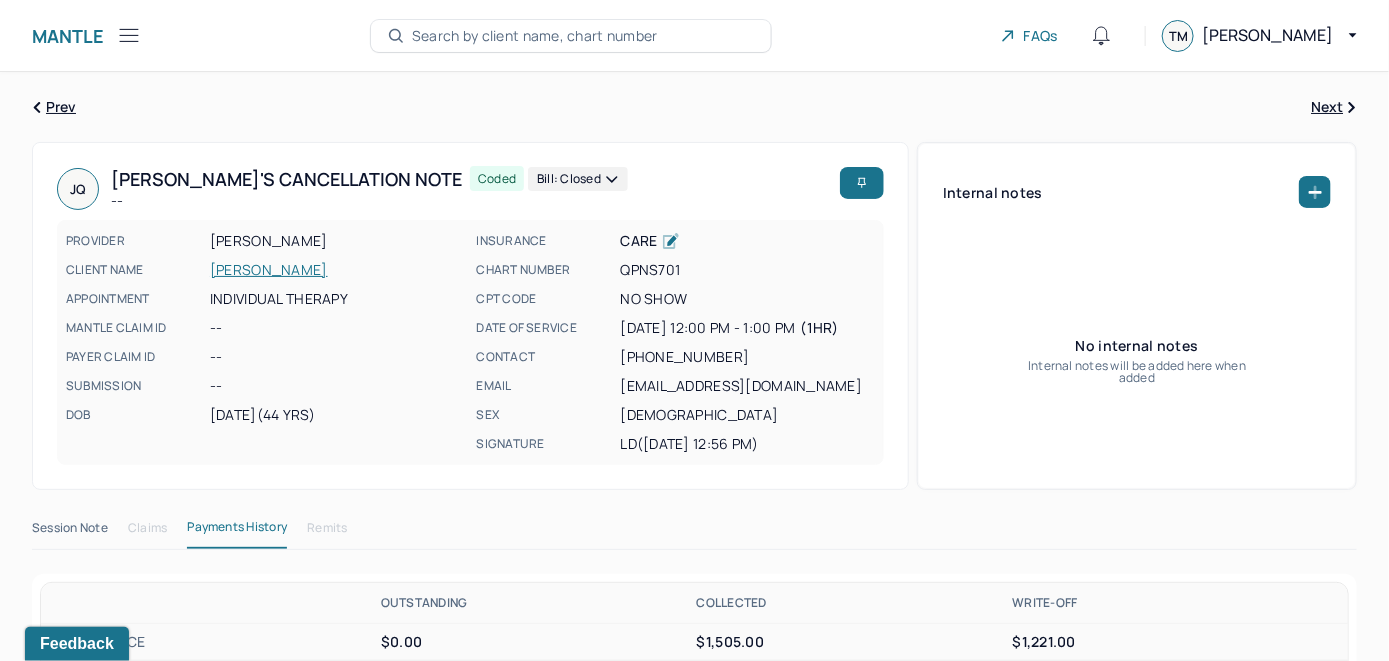 click on "Search by client name, chart number" at bounding box center (535, 36) 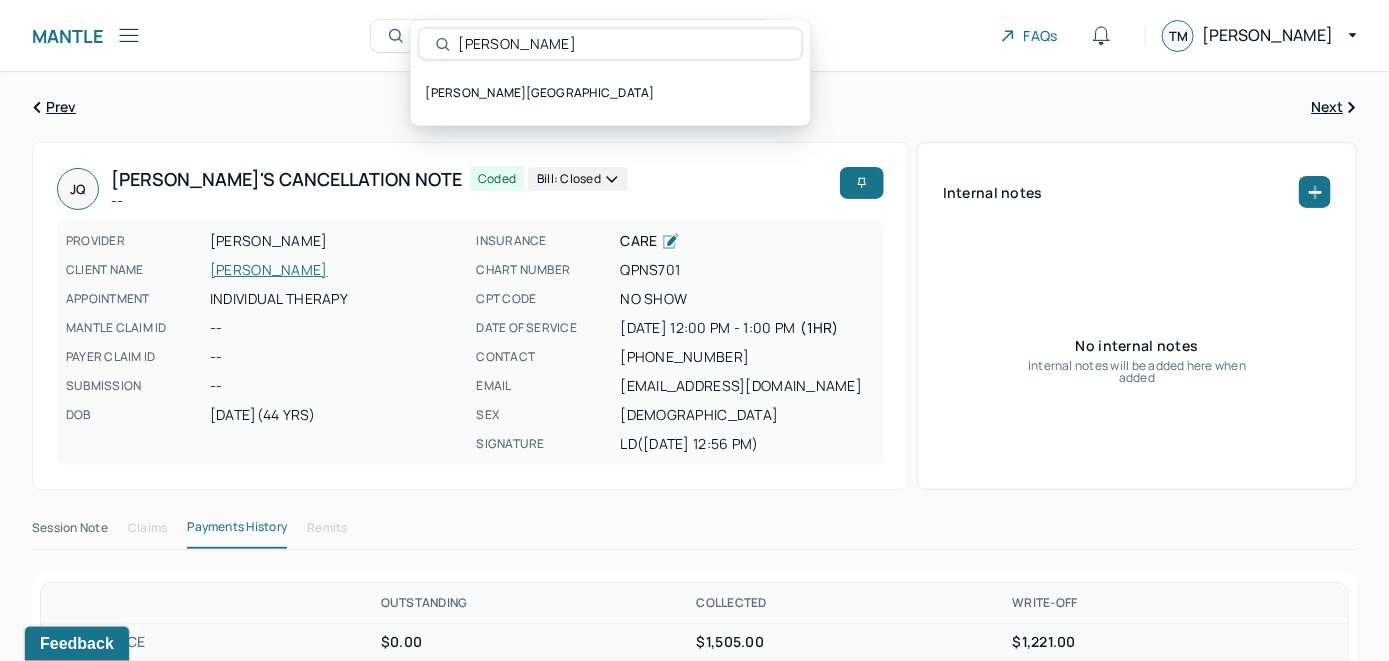 type on "Lawford Dawson" 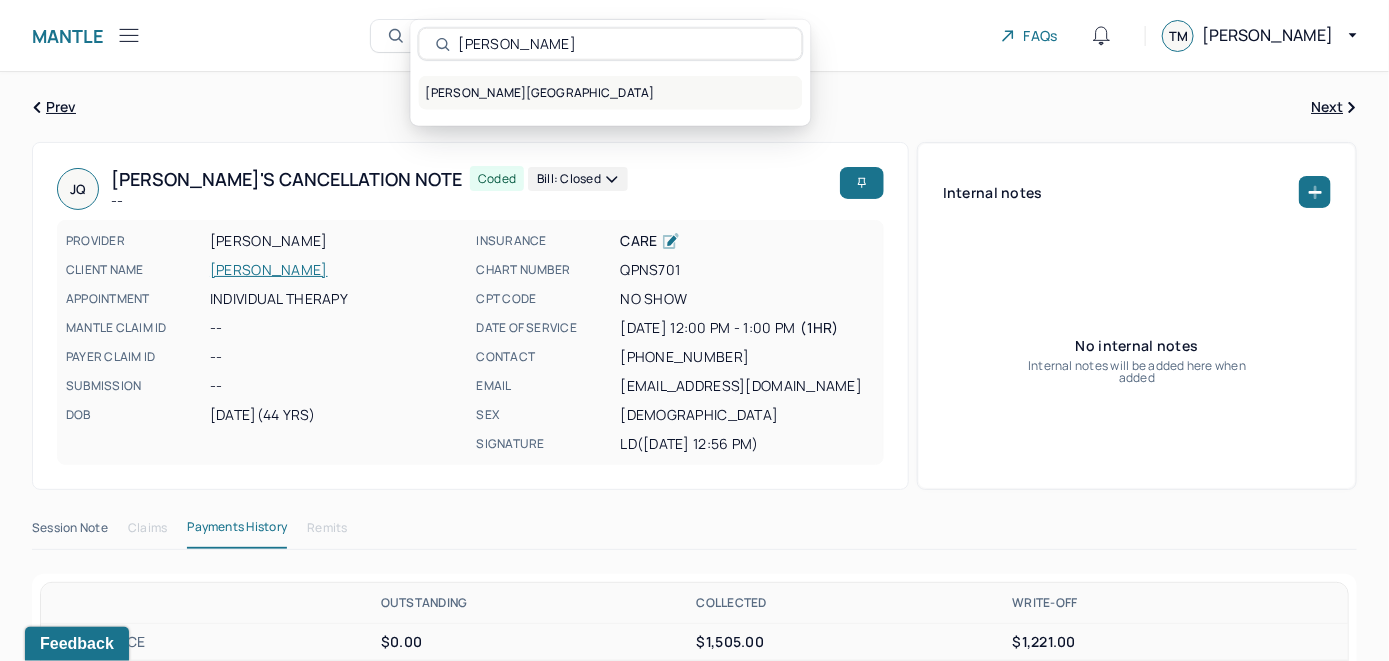click on "DAWSON, LAWFORD" at bounding box center (611, 93) 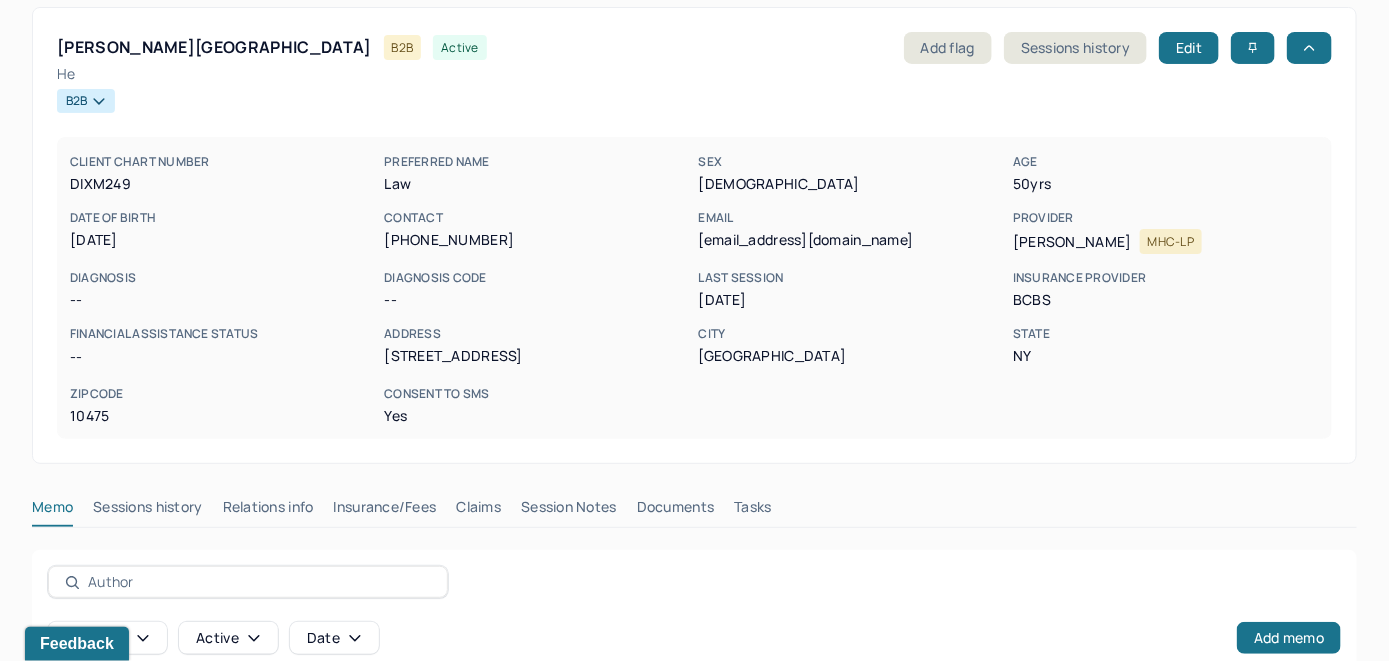 scroll, scrollTop: 200, scrollLeft: 0, axis: vertical 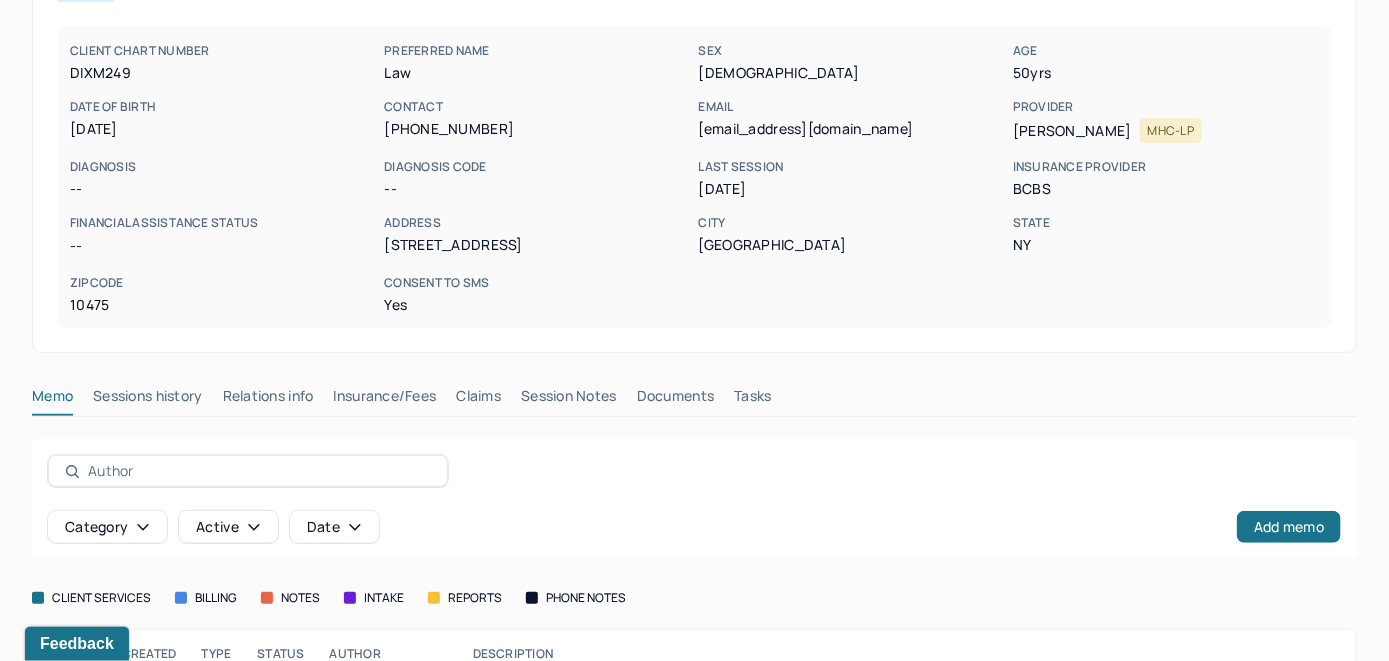 click on "Insurance/Fees" at bounding box center (385, 400) 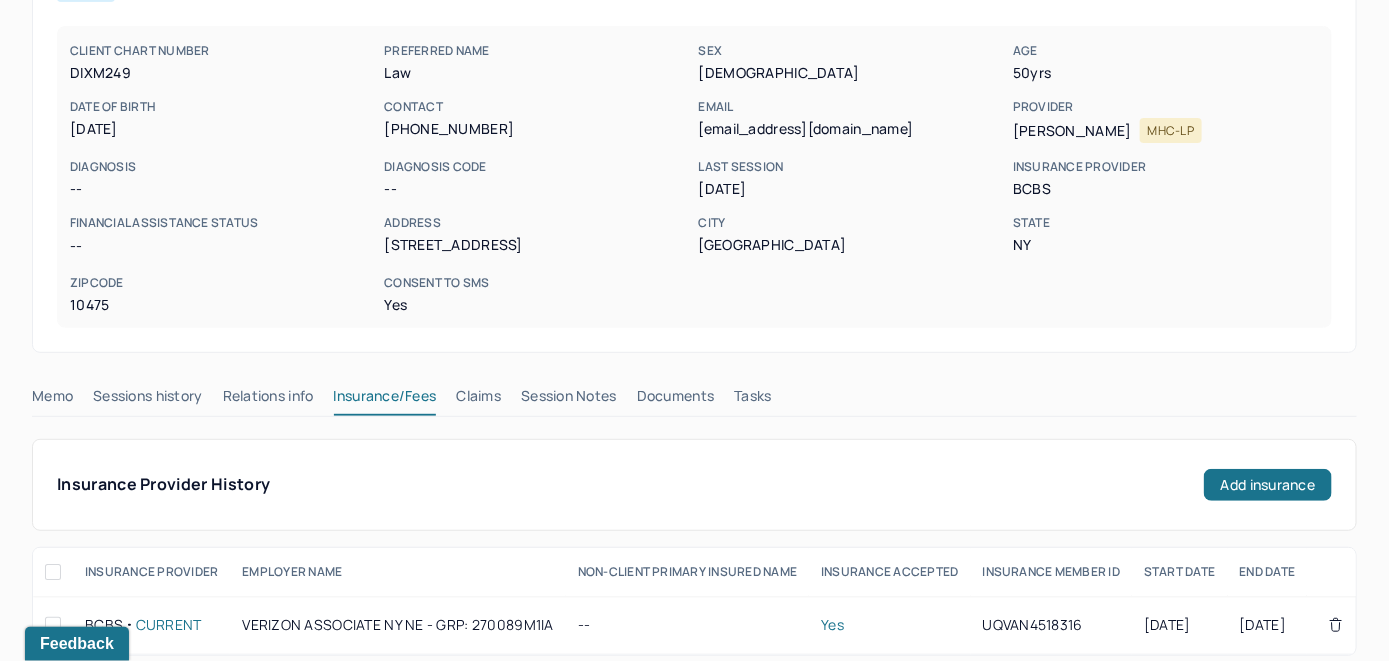 click on "Claims" at bounding box center (478, 400) 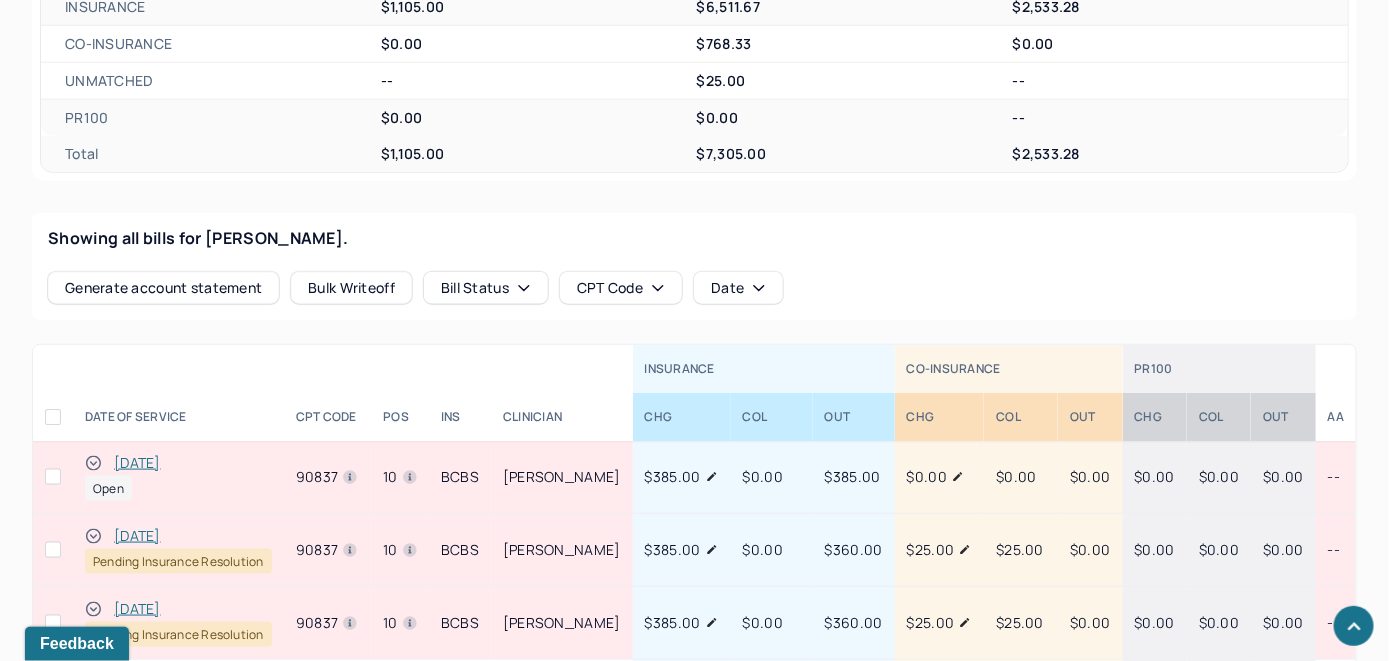 scroll, scrollTop: 742, scrollLeft: 0, axis: vertical 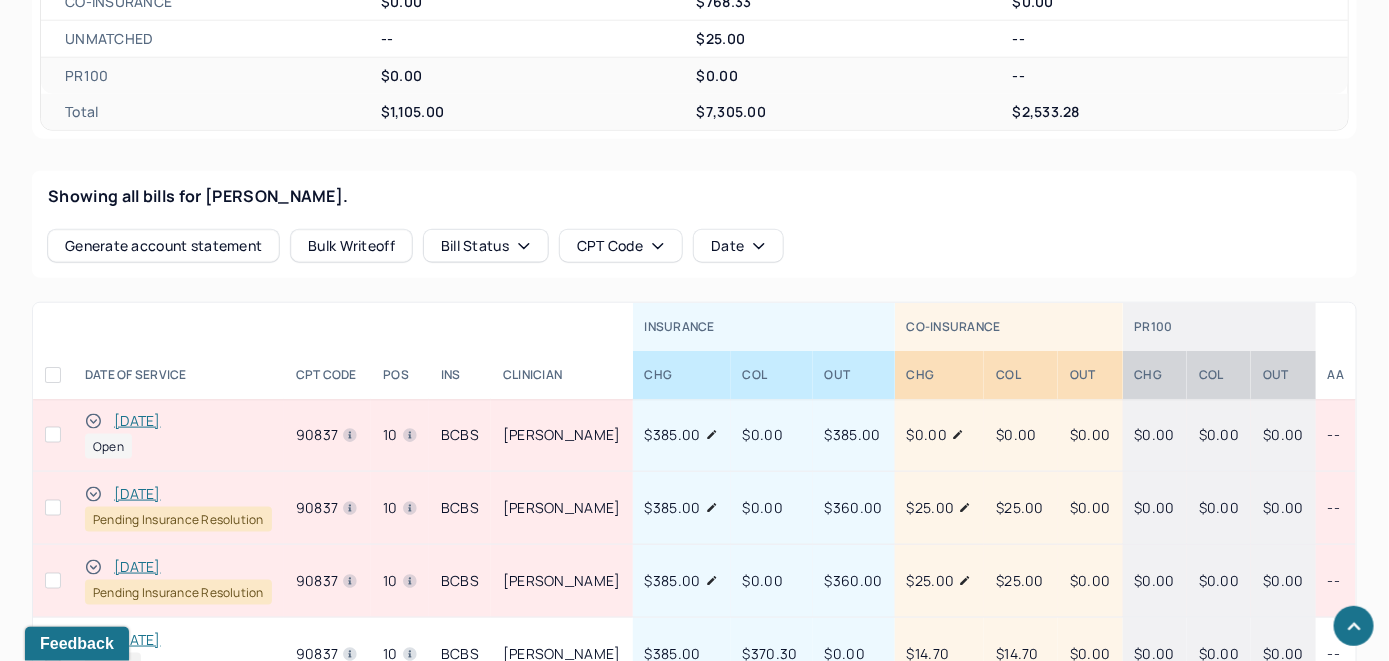 click on "[DATE]" at bounding box center (137, 421) 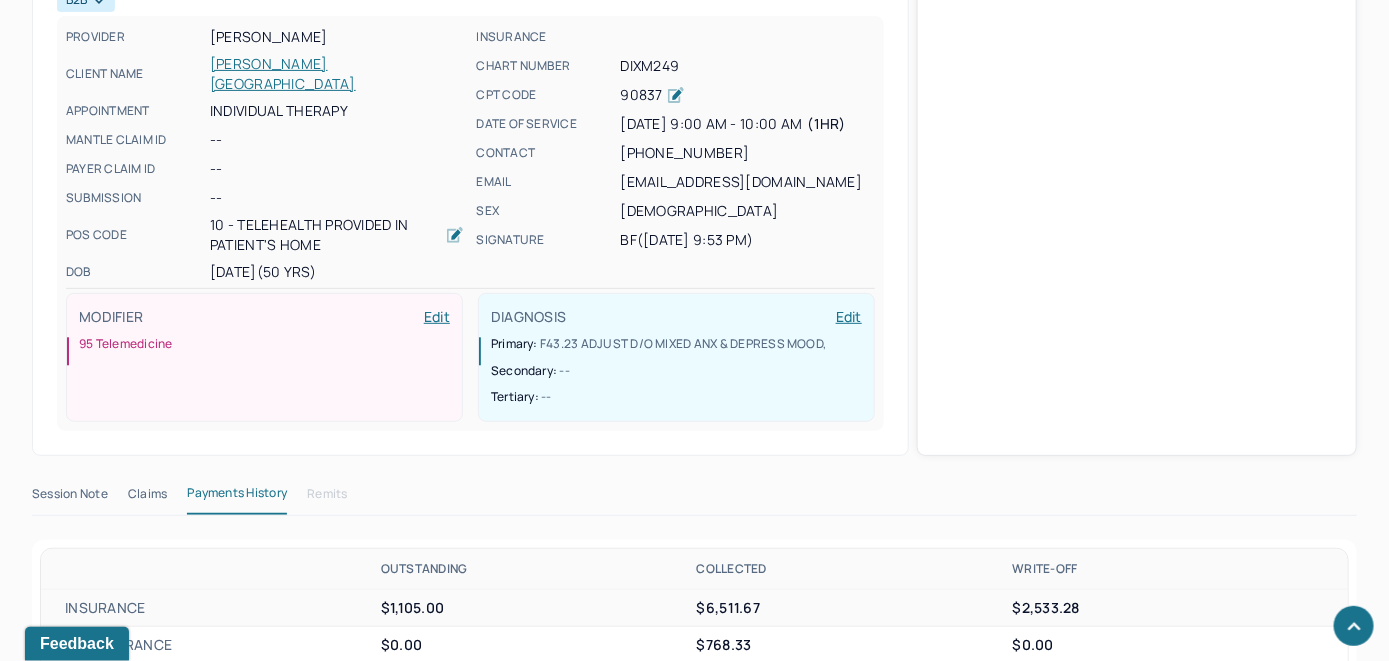 scroll, scrollTop: 670, scrollLeft: 0, axis: vertical 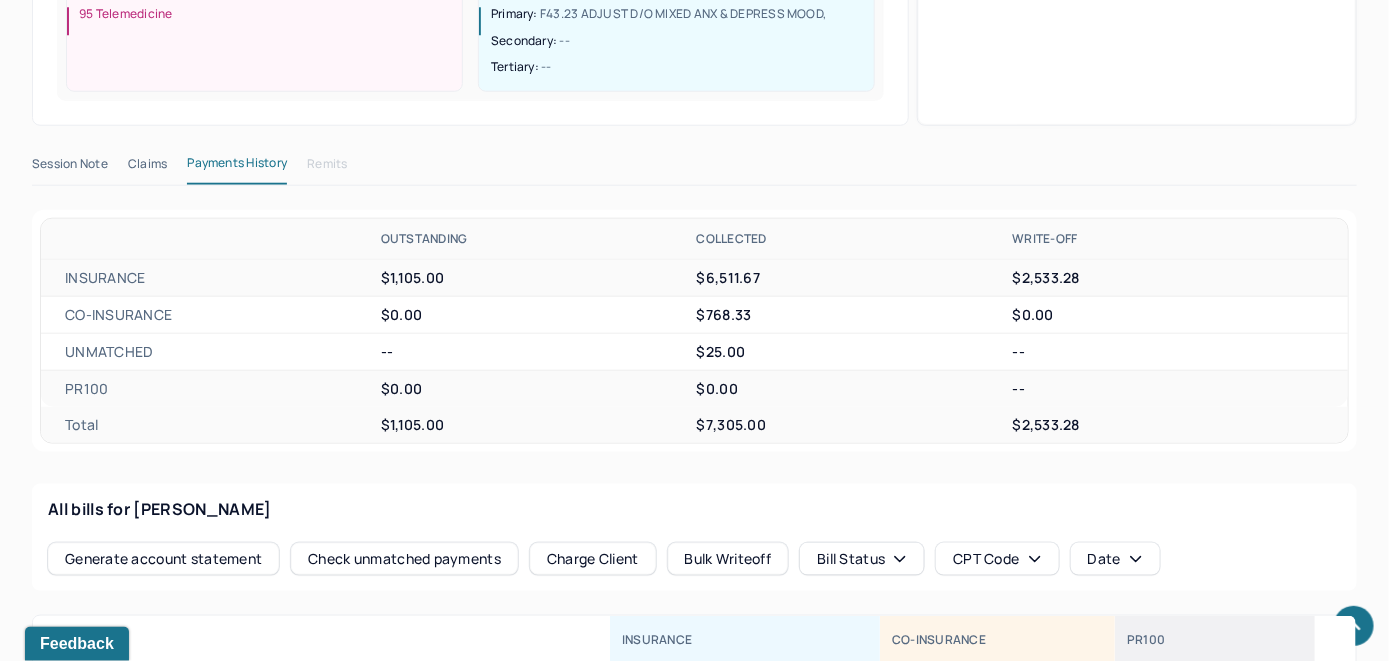 click on "Check unmatched payments" at bounding box center [404, 559] 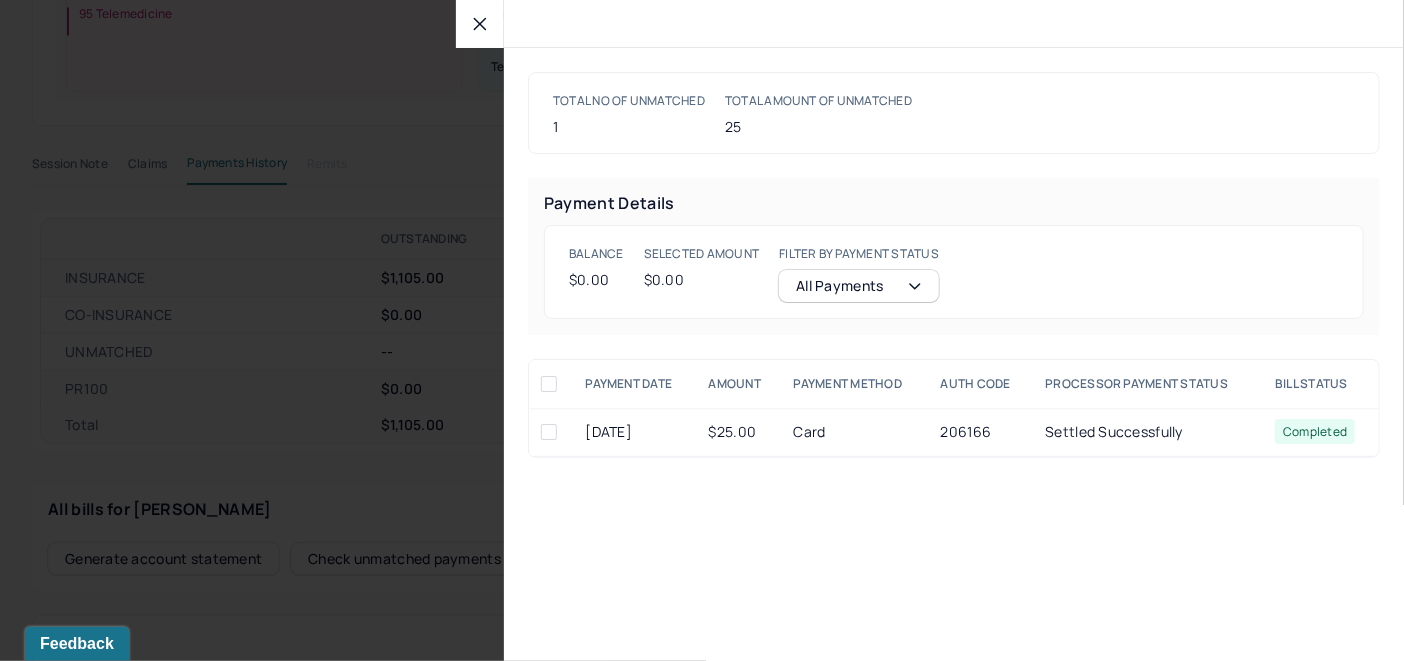 click at bounding box center [549, 432] 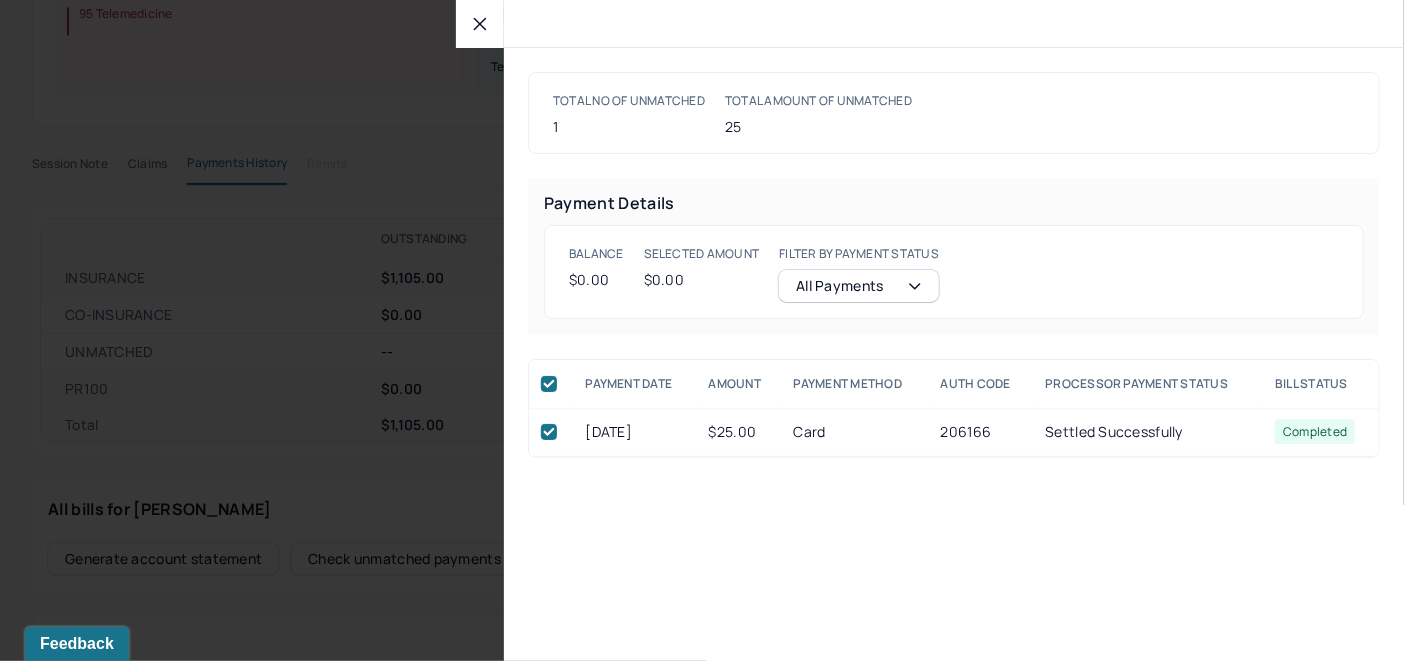 checkbox on "true" 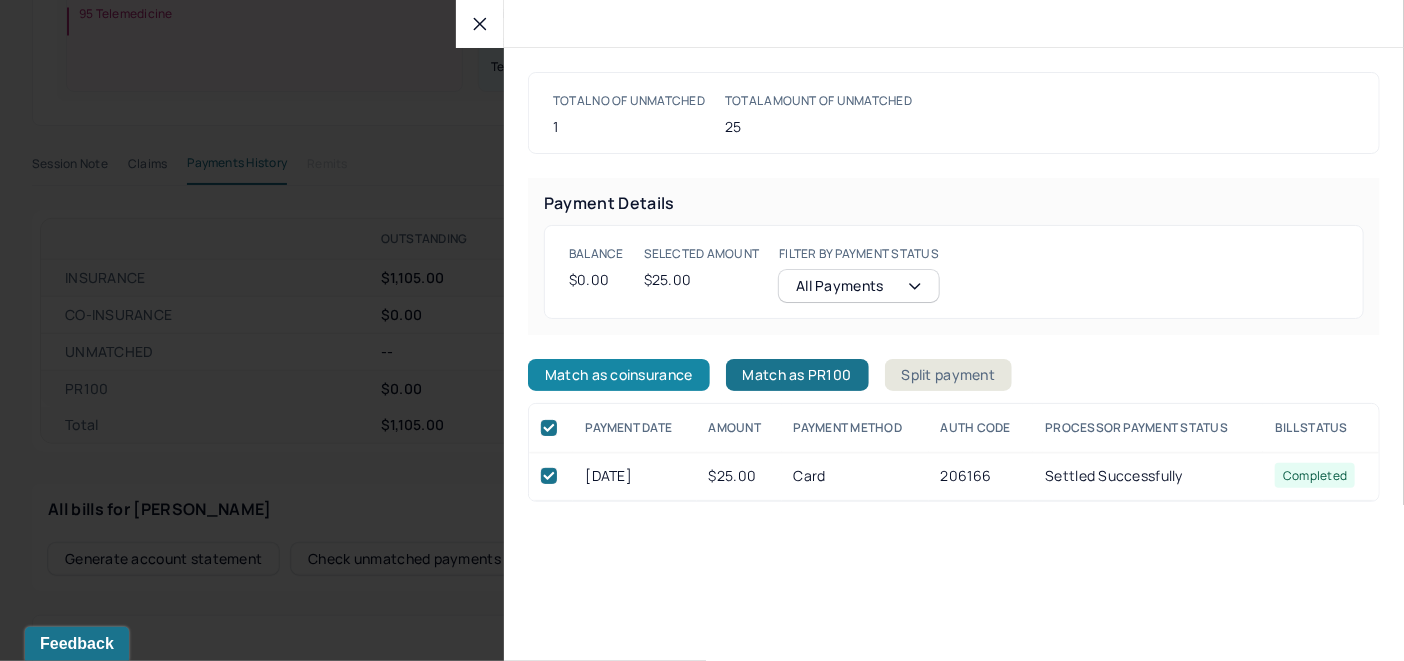 click on "Match as coinsurance" at bounding box center (619, 375) 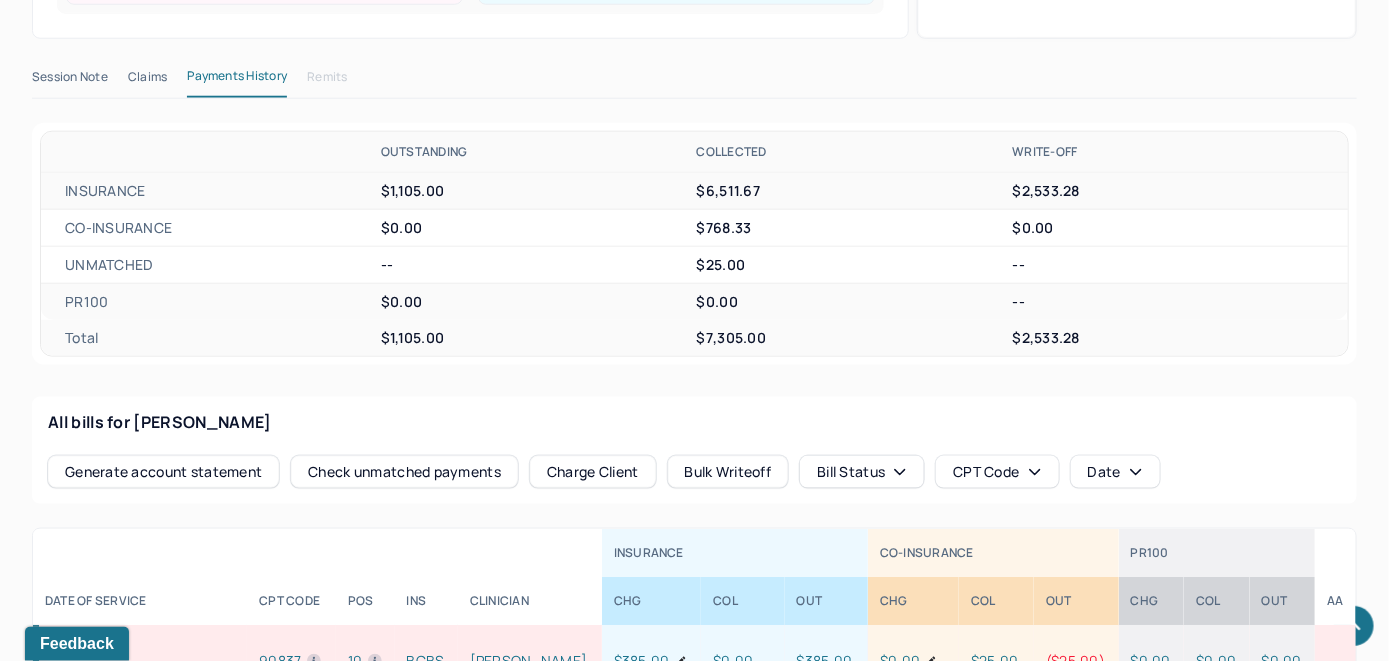 scroll, scrollTop: 970, scrollLeft: 0, axis: vertical 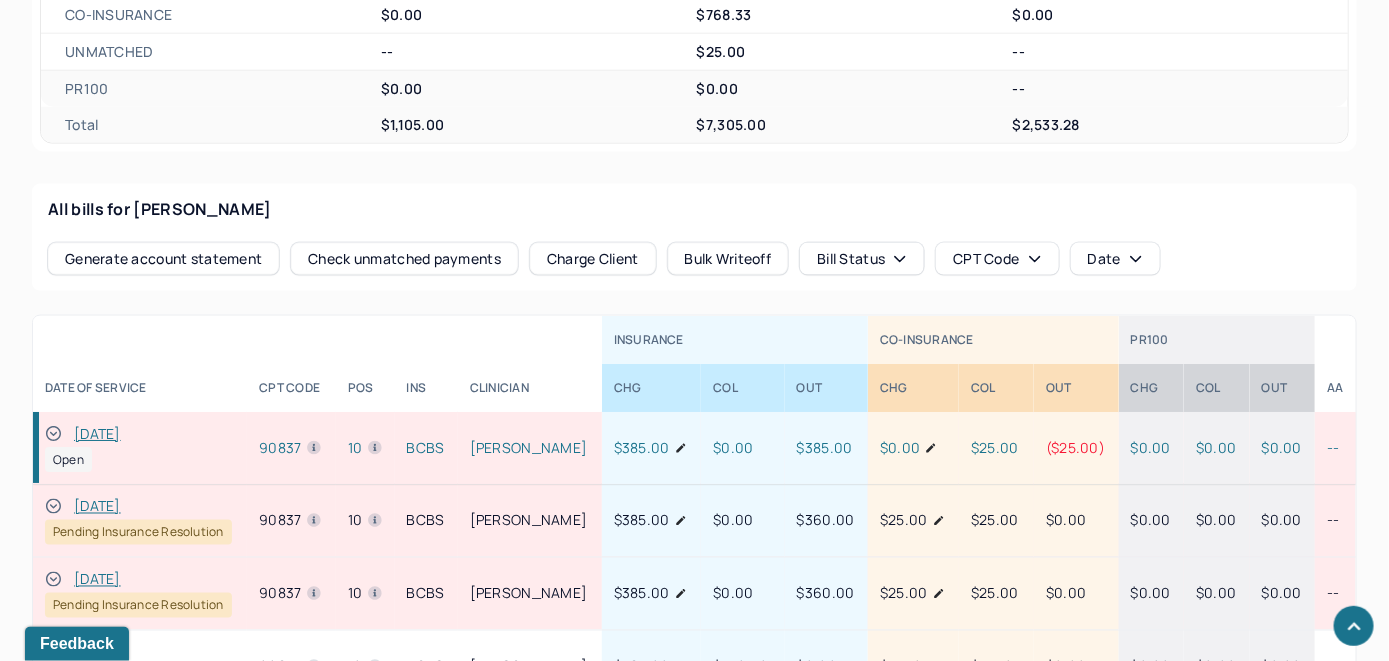 click 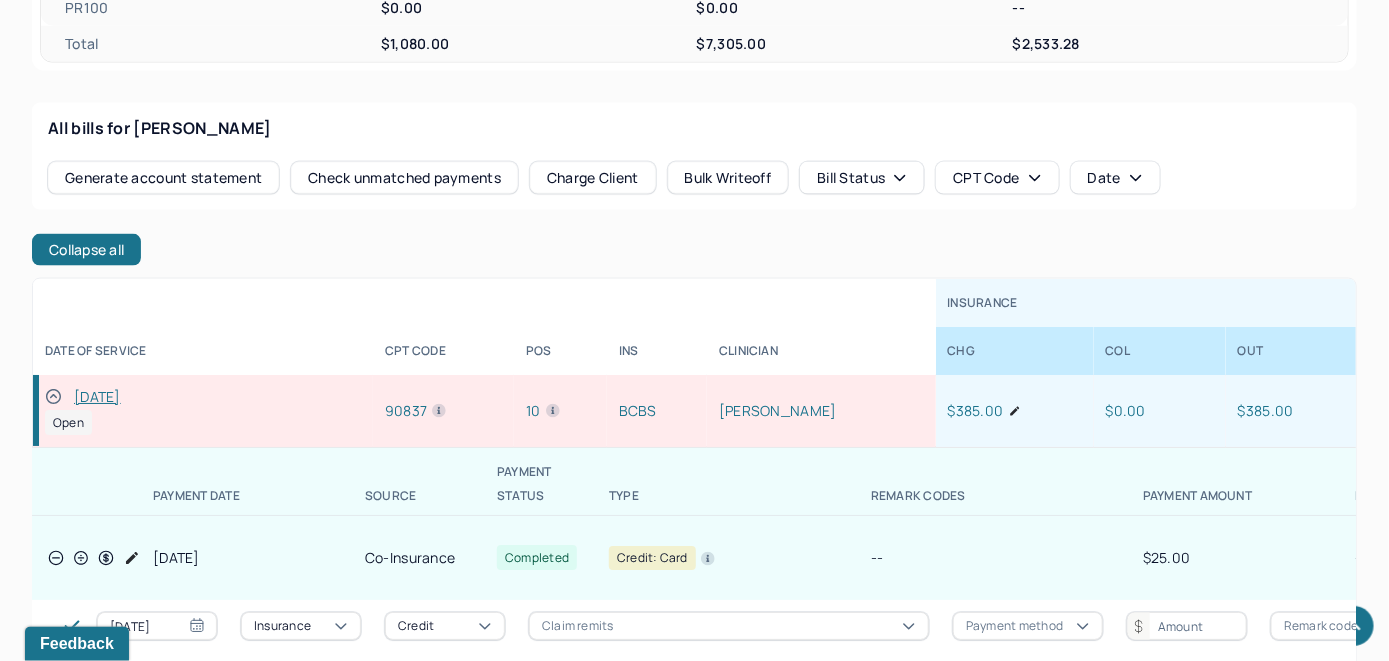 scroll, scrollTop: 1170, scrollLeft: 0, axis: vertical 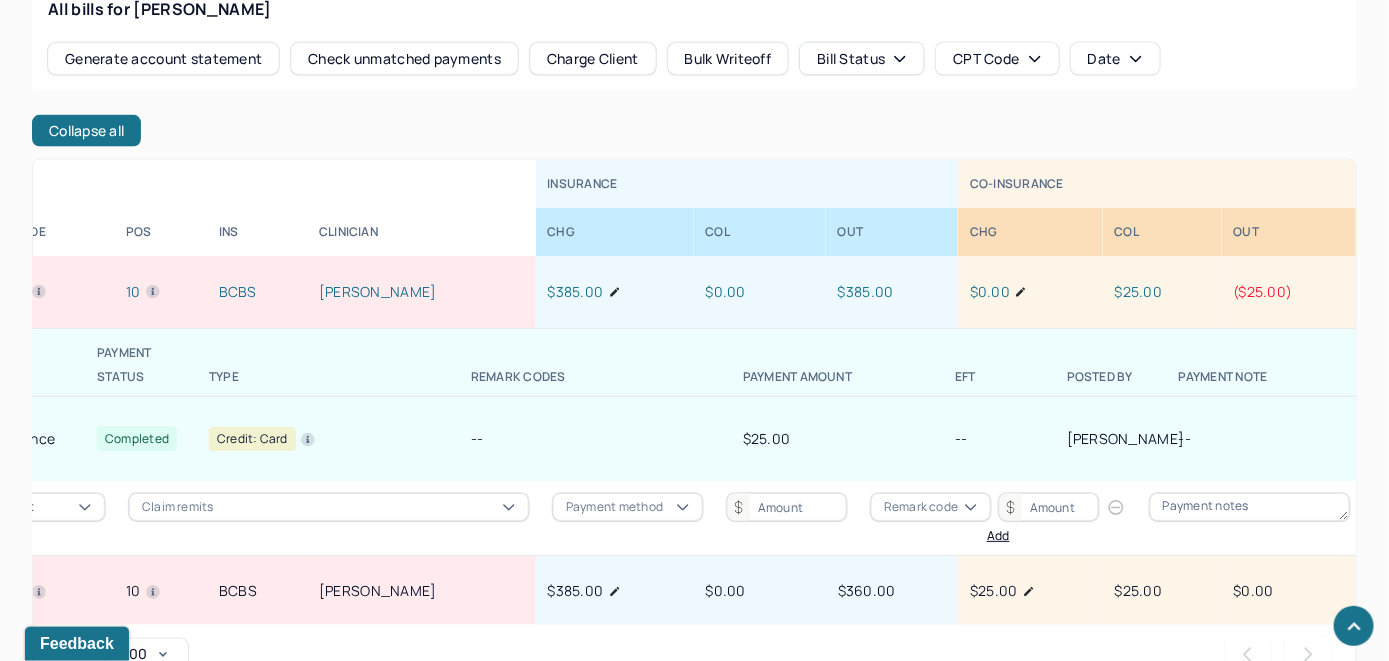 click 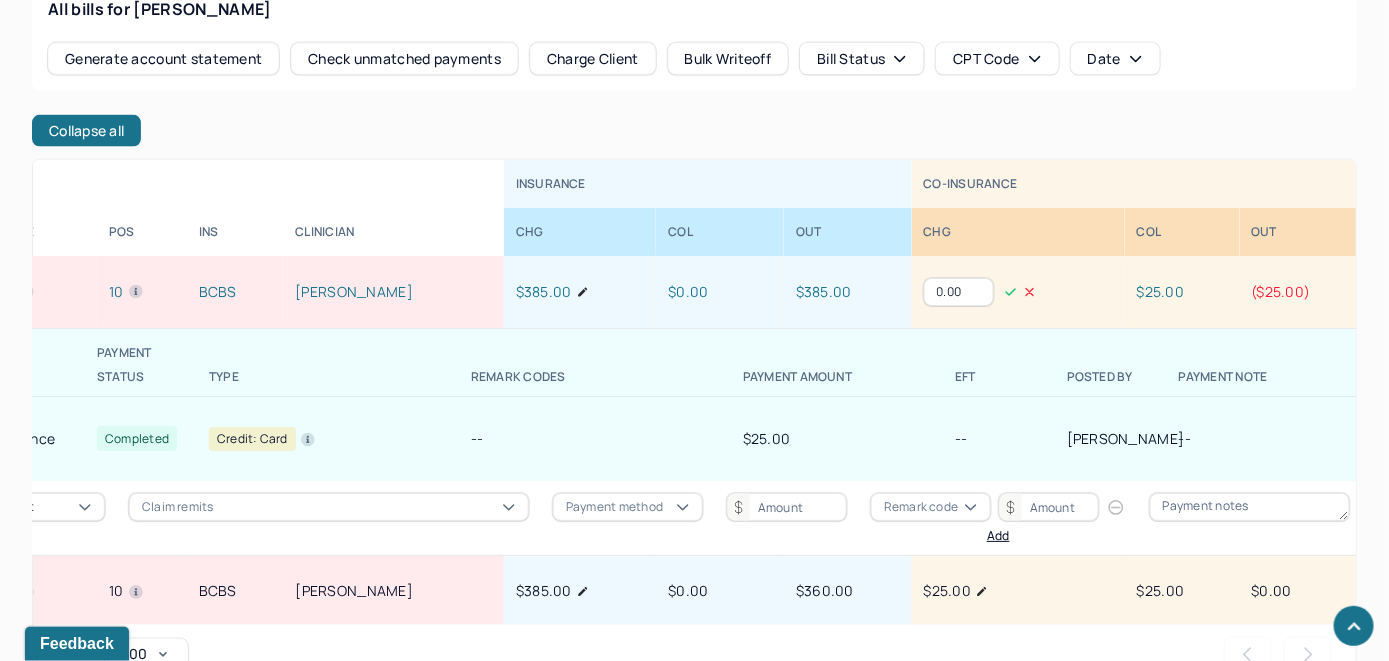 click on "0.00" at bounding box center (959, 292) 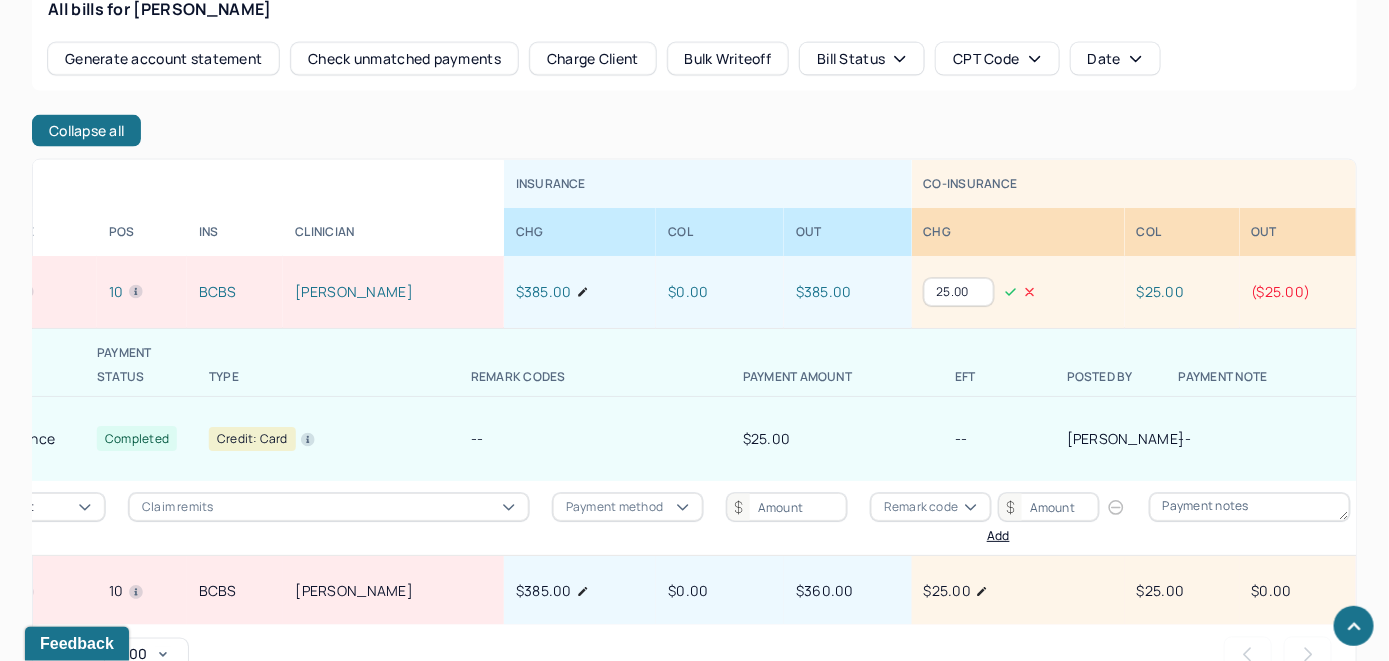type on "25.00" 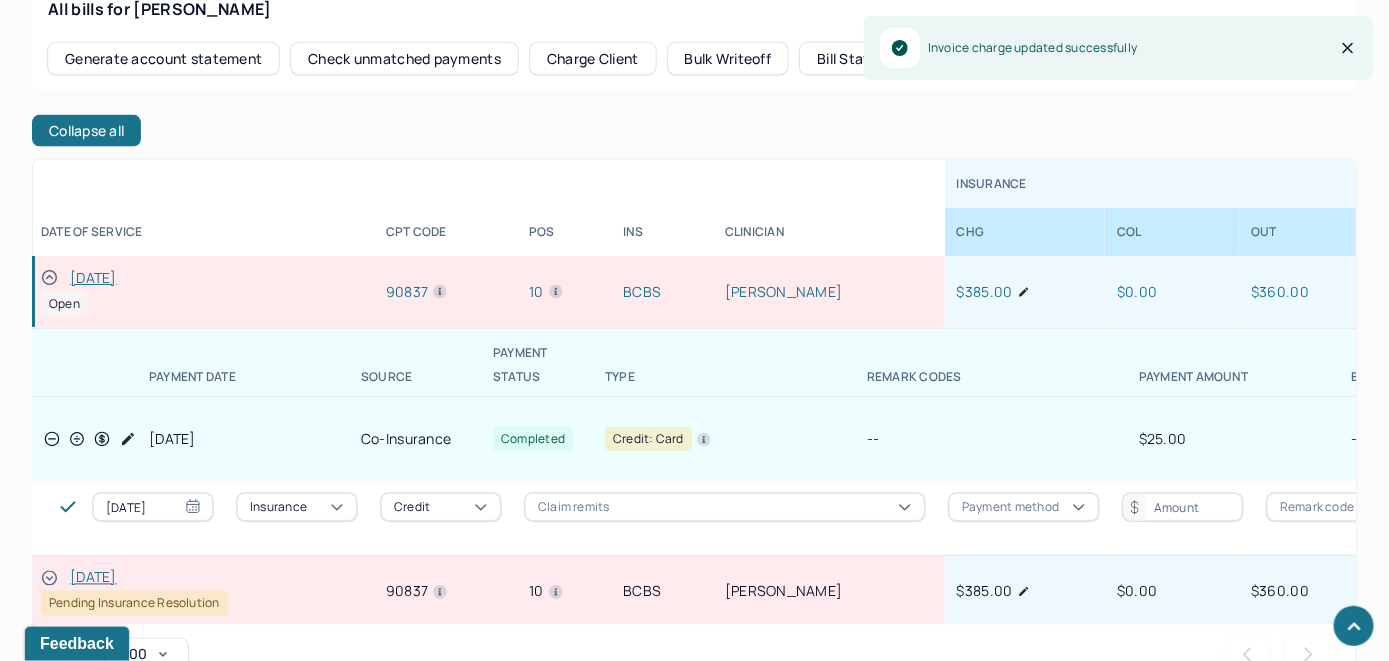 scroll, scrollTop: 0, scrollLeft: 0, axis: both 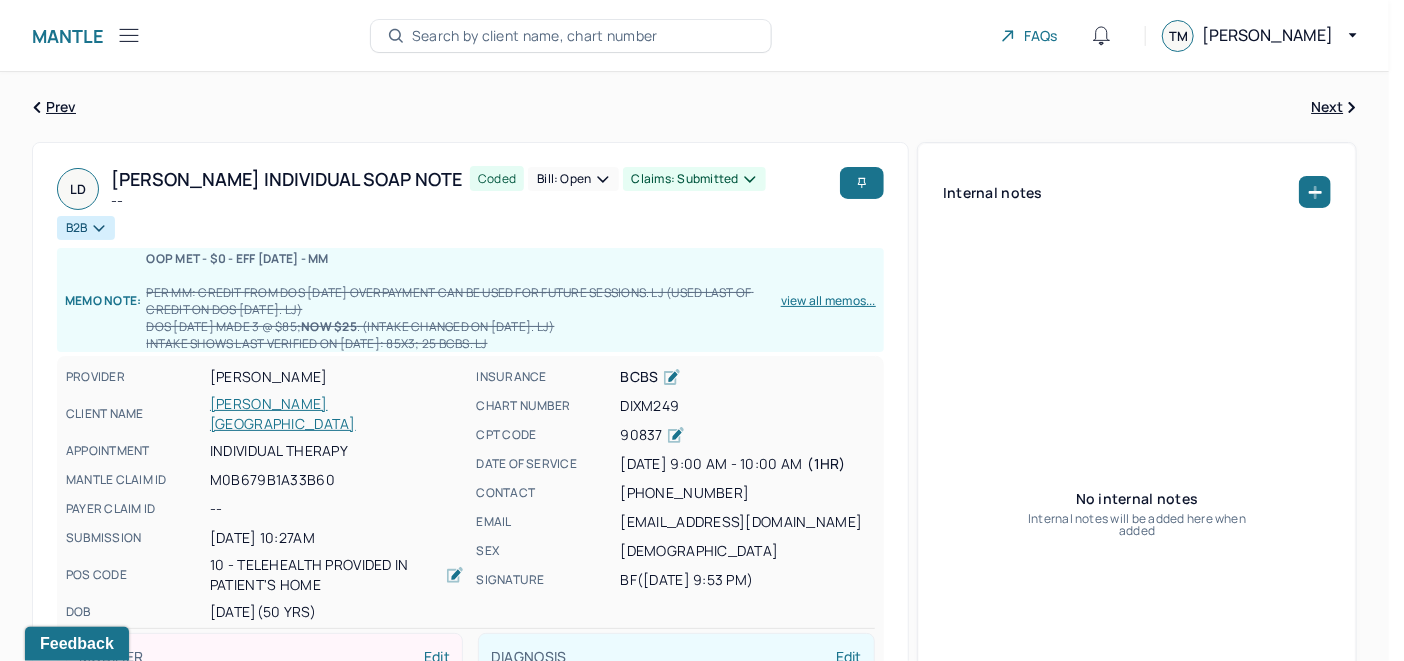 click on "Bill: Open" at bounding box center (573, 179) 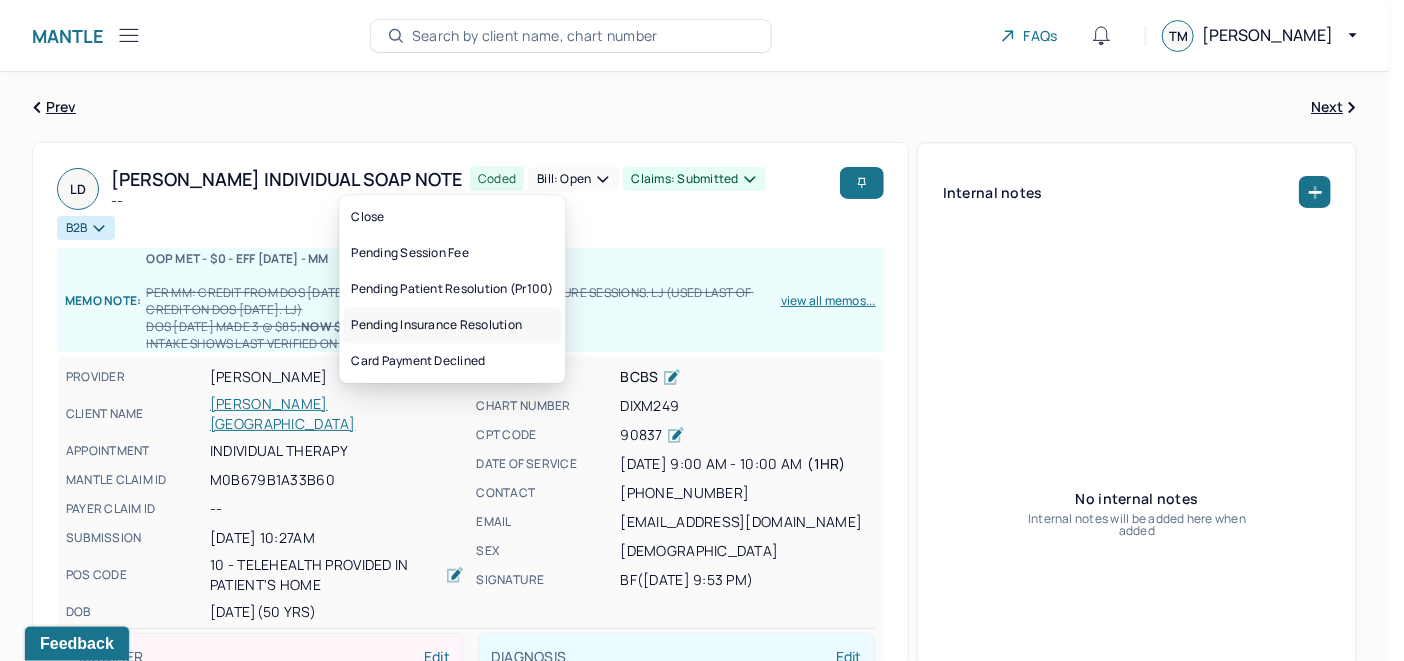 click on "Pending insurance resolution" at bounding box center (452, 325) 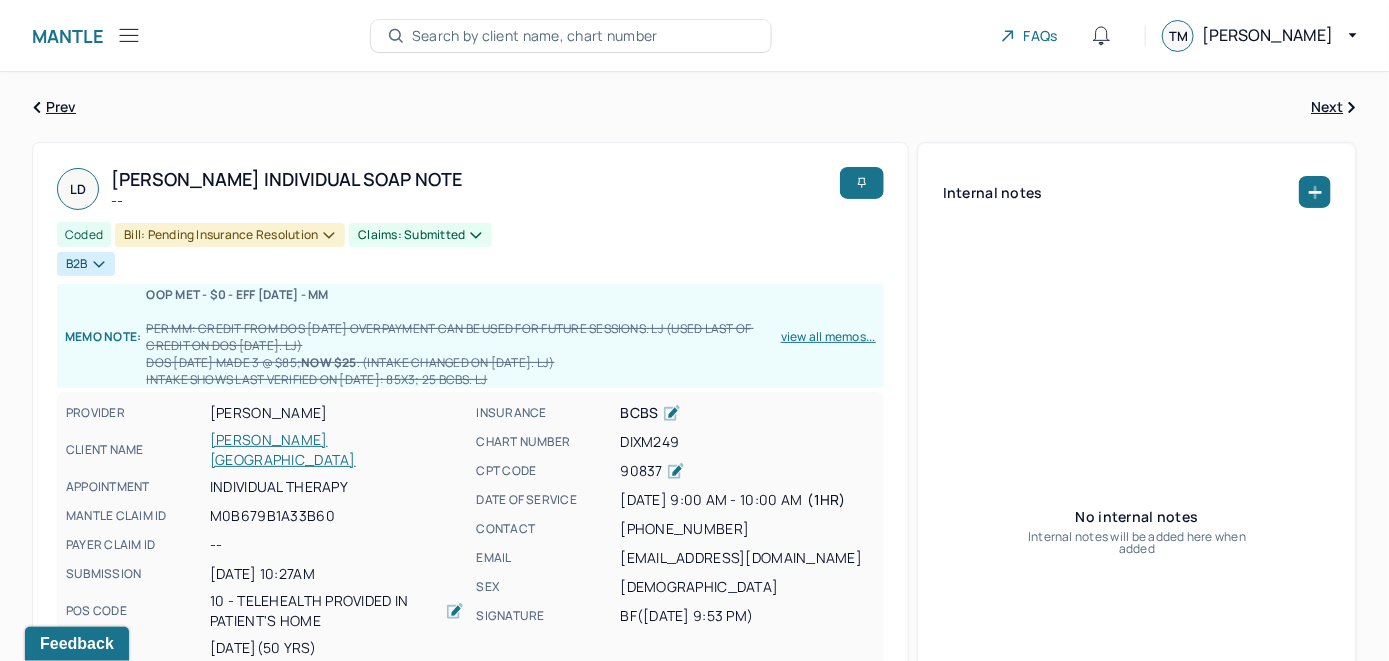 click on "Search by client name, chart number" at bounding box center (535, 36) 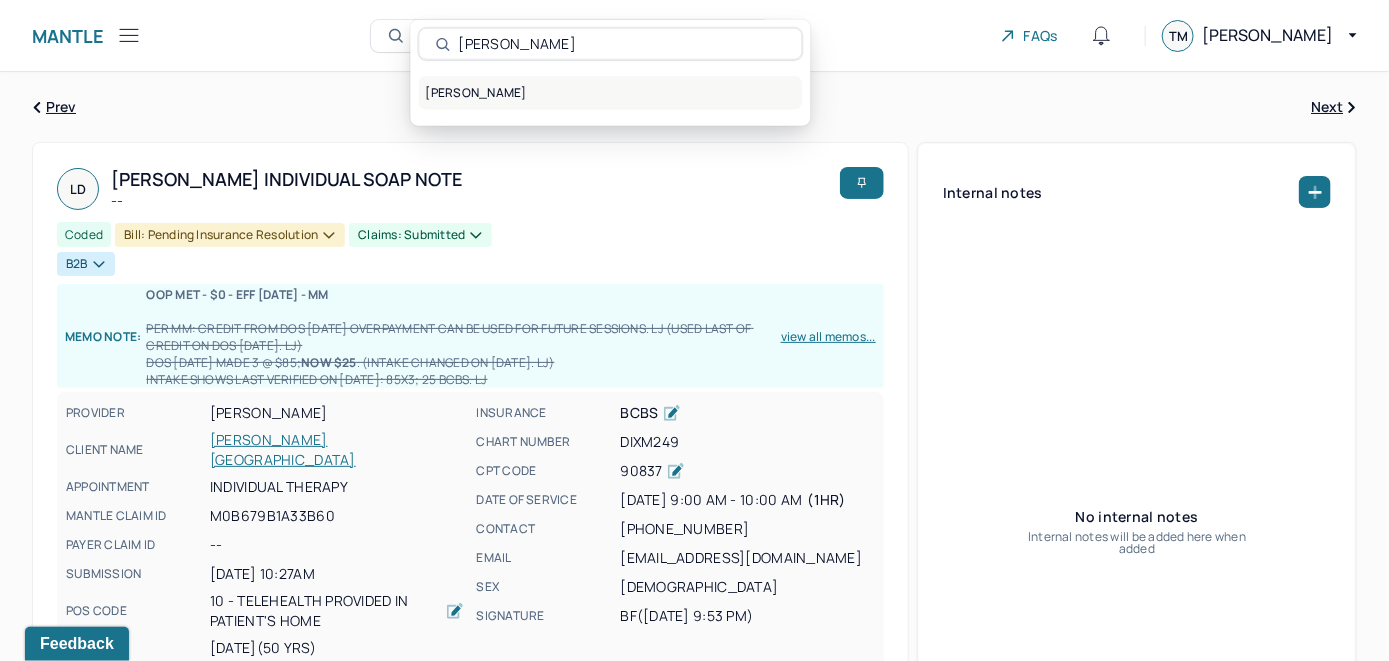 type on "Lucas Reyes" 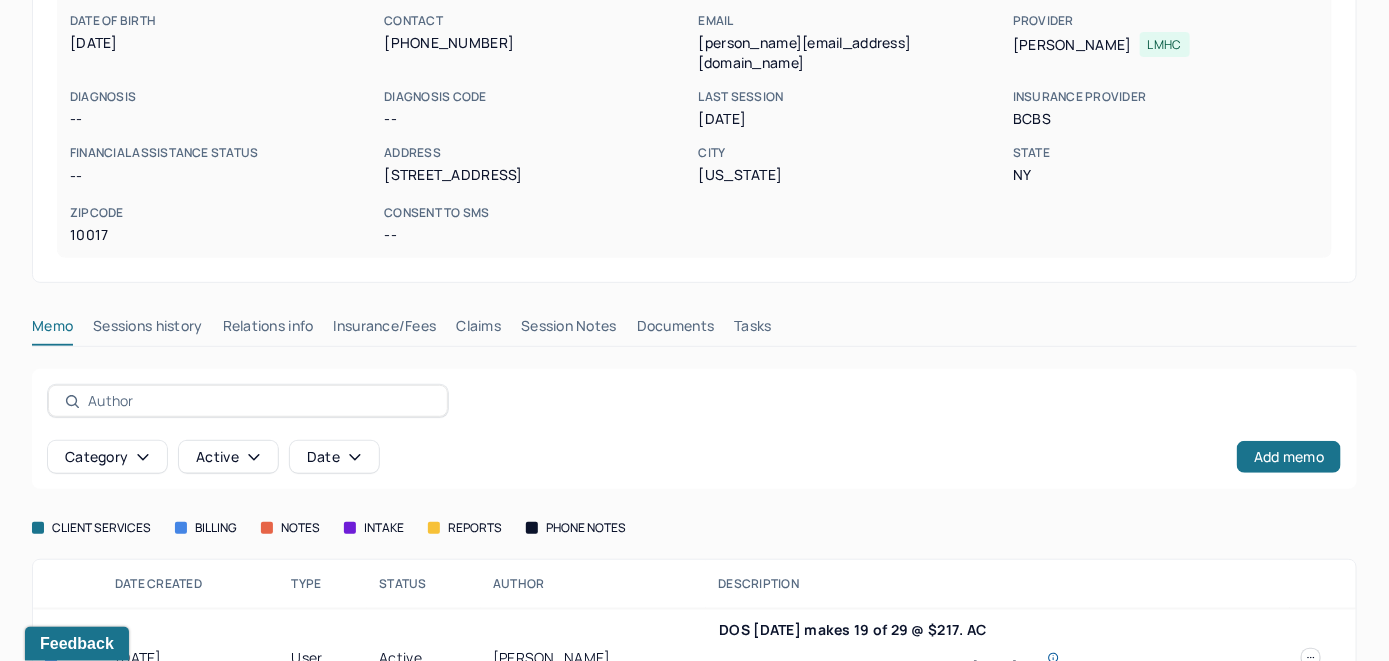 scroll, scrollTop: 318, scrollLeft: 0, axis: vertical 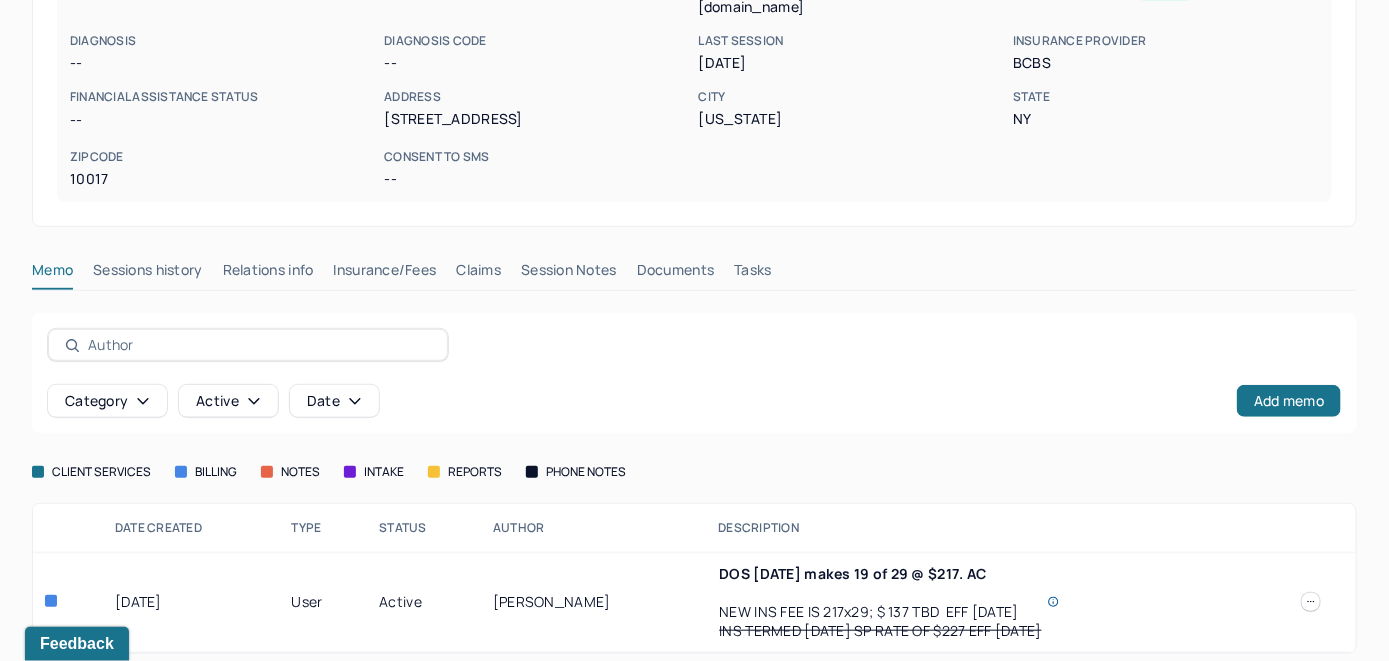 click on "Claims" at bounding box center [478, 274] 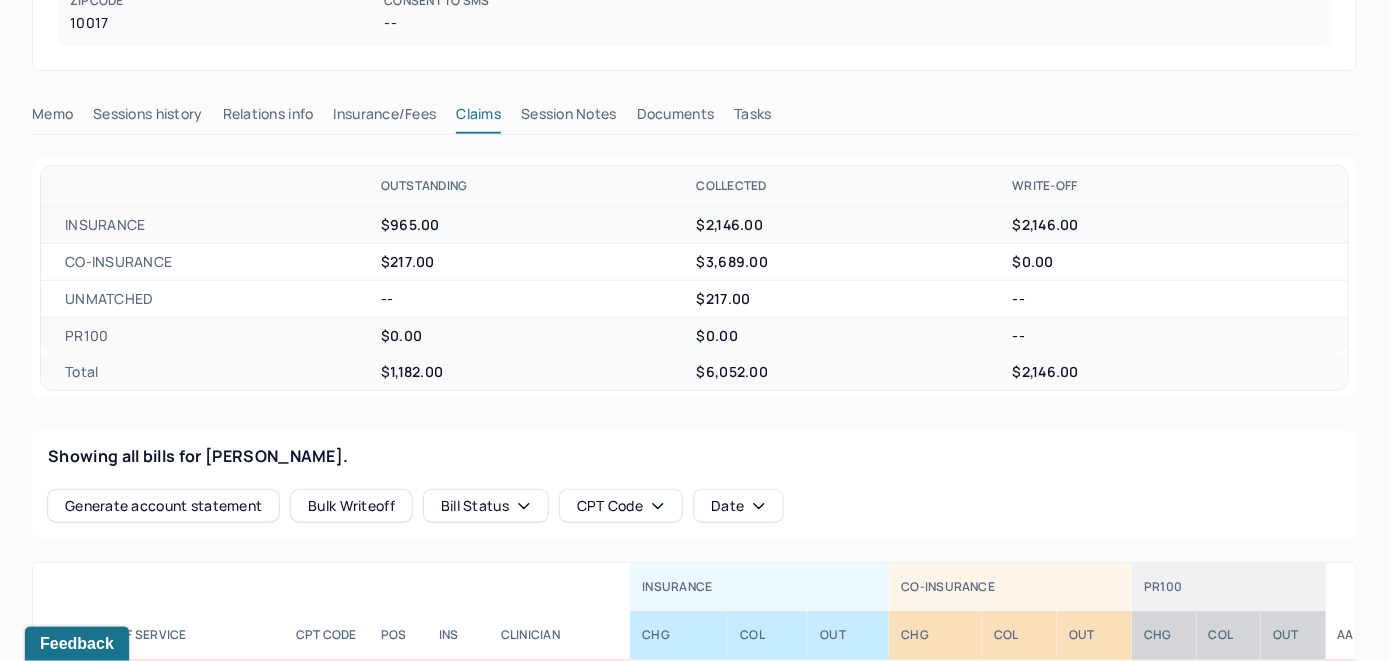 scroll, scrollTop: 459, scrollLeft: 0, axis: vertical 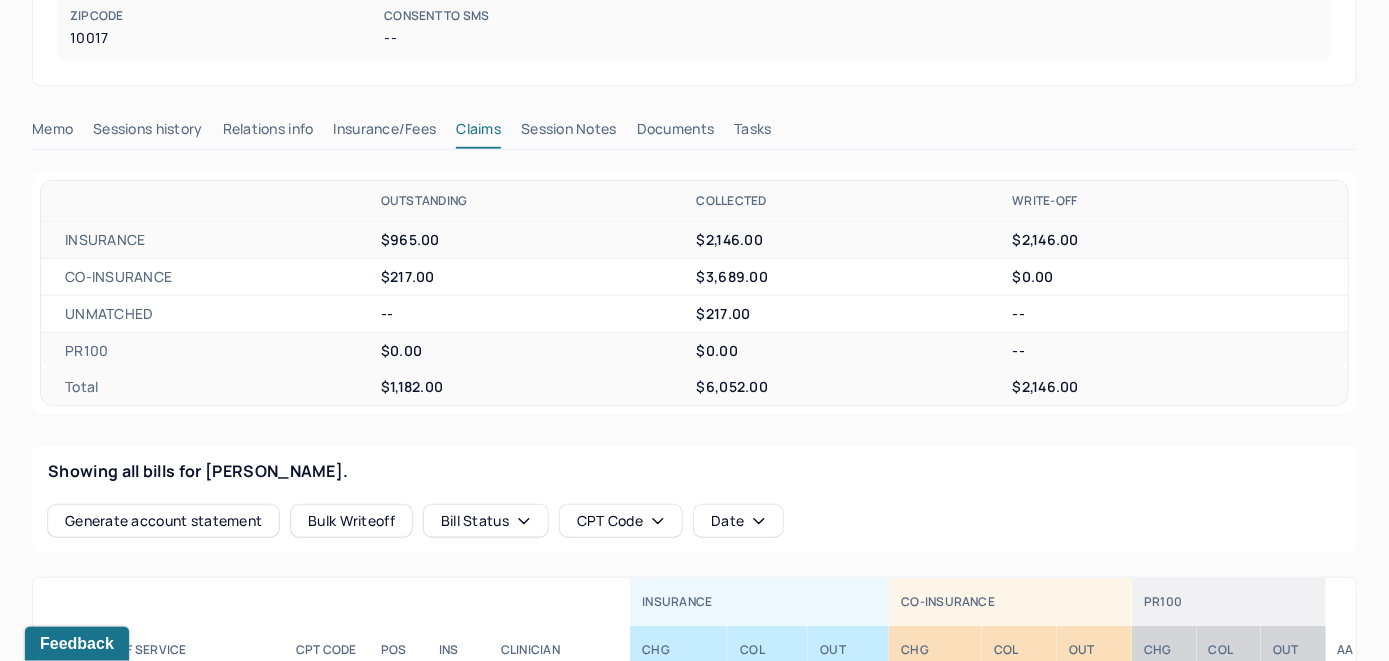 click on "Memo" at bounding box center [52, 133] 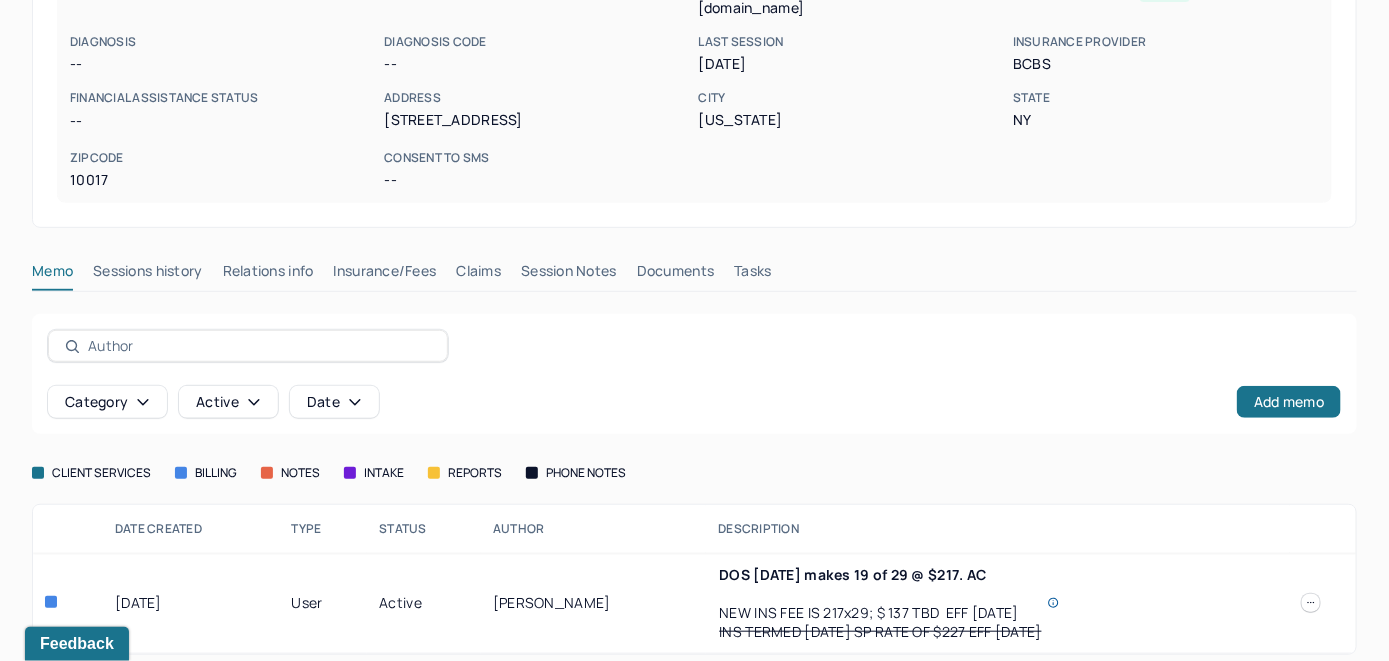 scroll, scrollTop: 318, scrollLeft: 0, axis: vertical 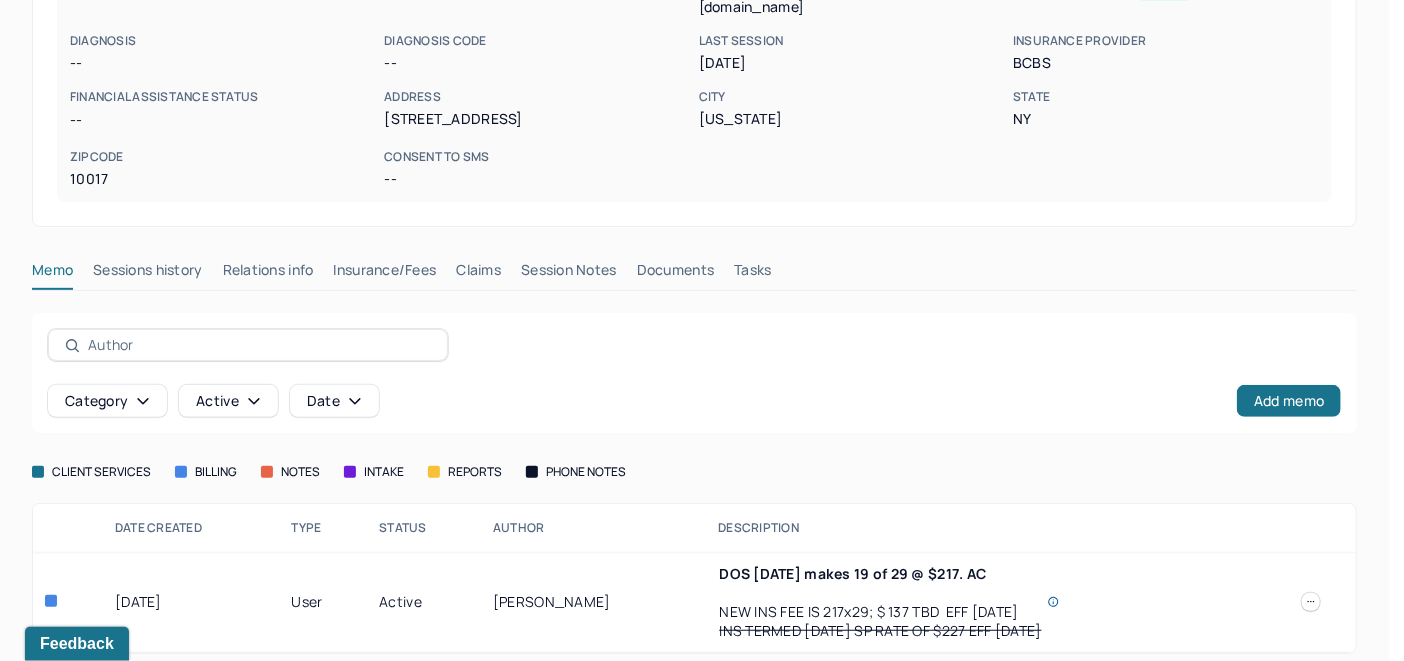 click at bounding box center (1311, 602) 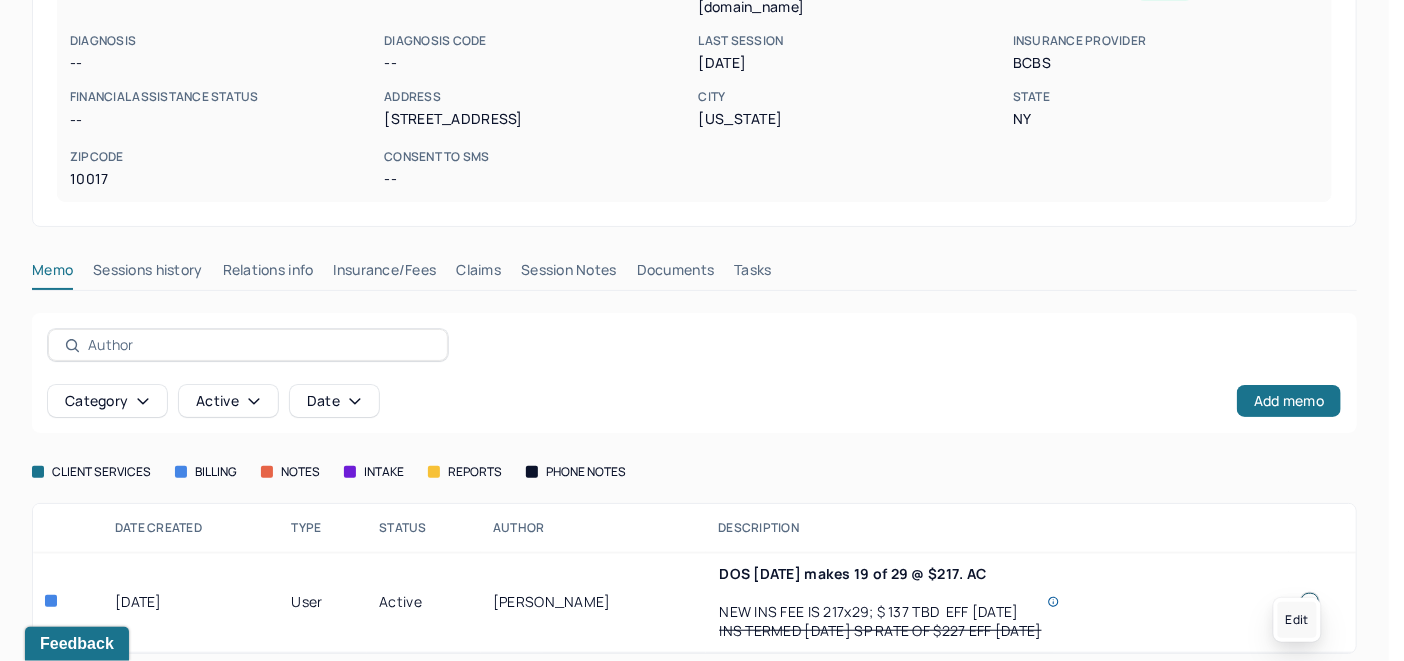 click on "Edit" at bounding box center (1297, 620) 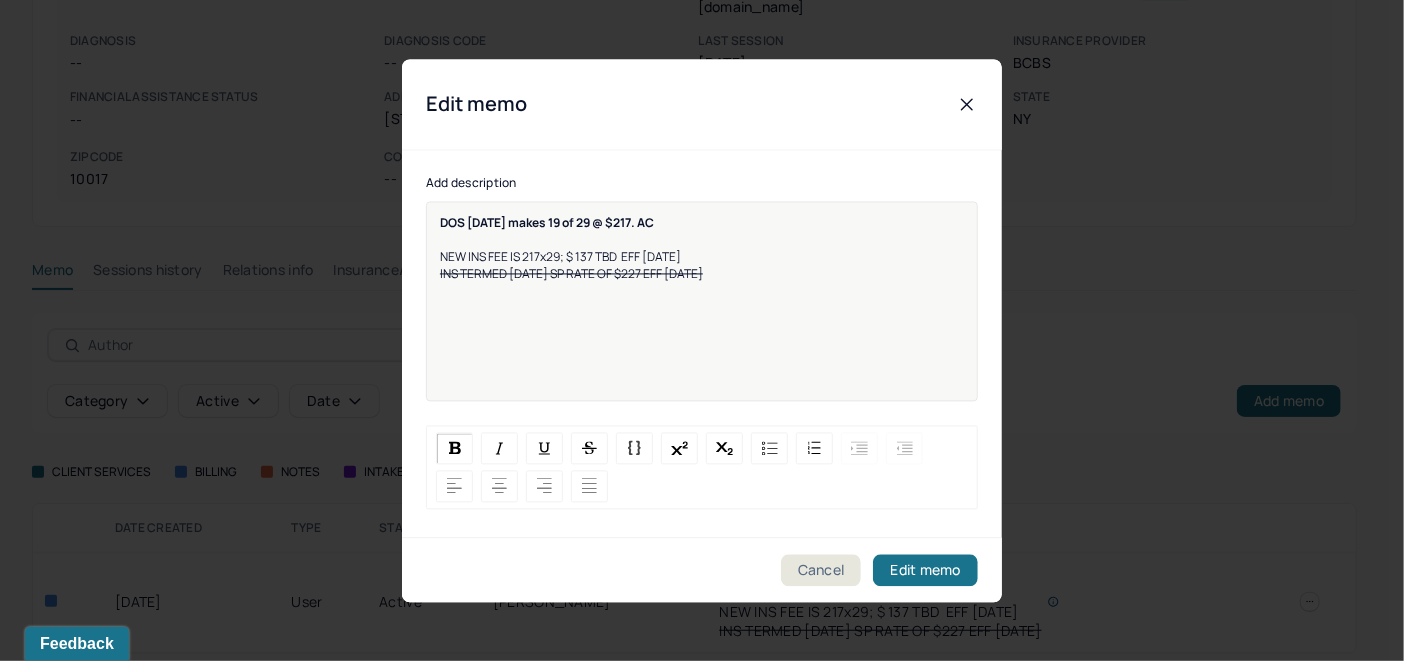 click on "DOS 6/22/2025 makes 19 of 29 @ $217. AC NEW INS FEE IS 217x29; $ 137 TBD  EFF 4/16/25 INS TERMED 3/29/25 SP RATE OF $227 EFF 4/16/25" at bounding box center (702, 248) 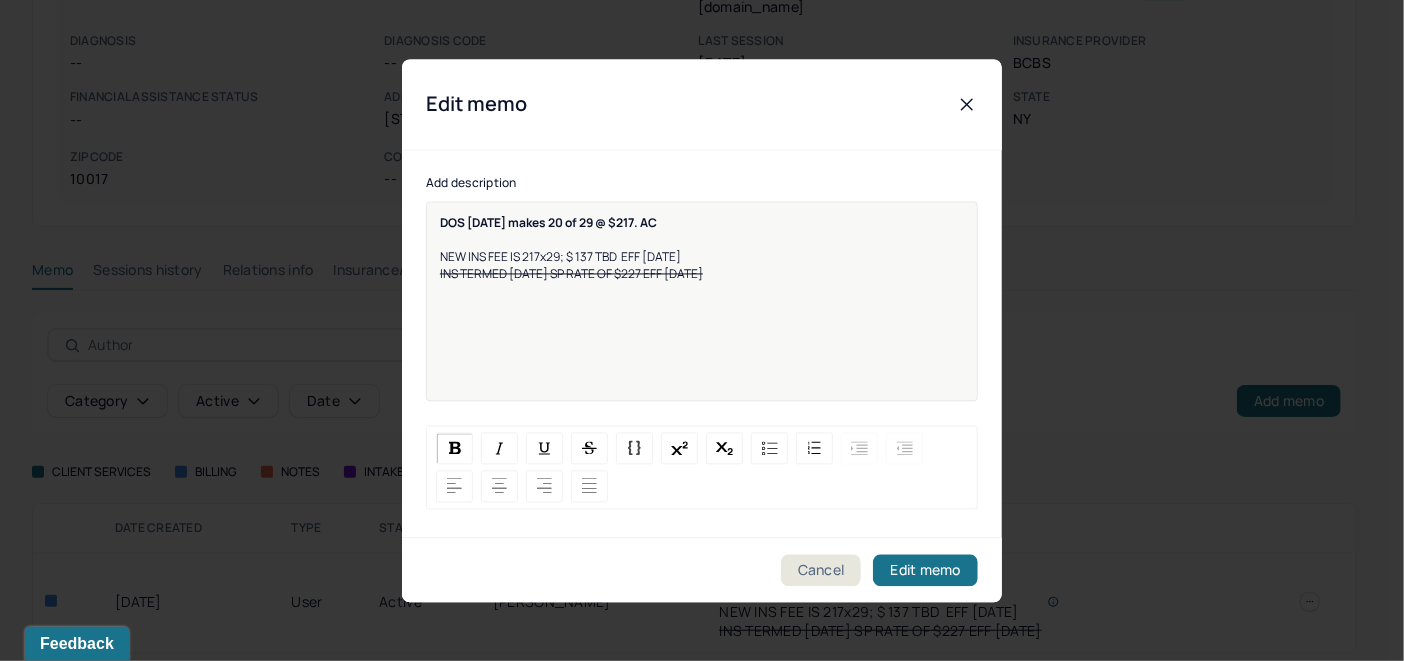 click at bounding box center (702, 239) 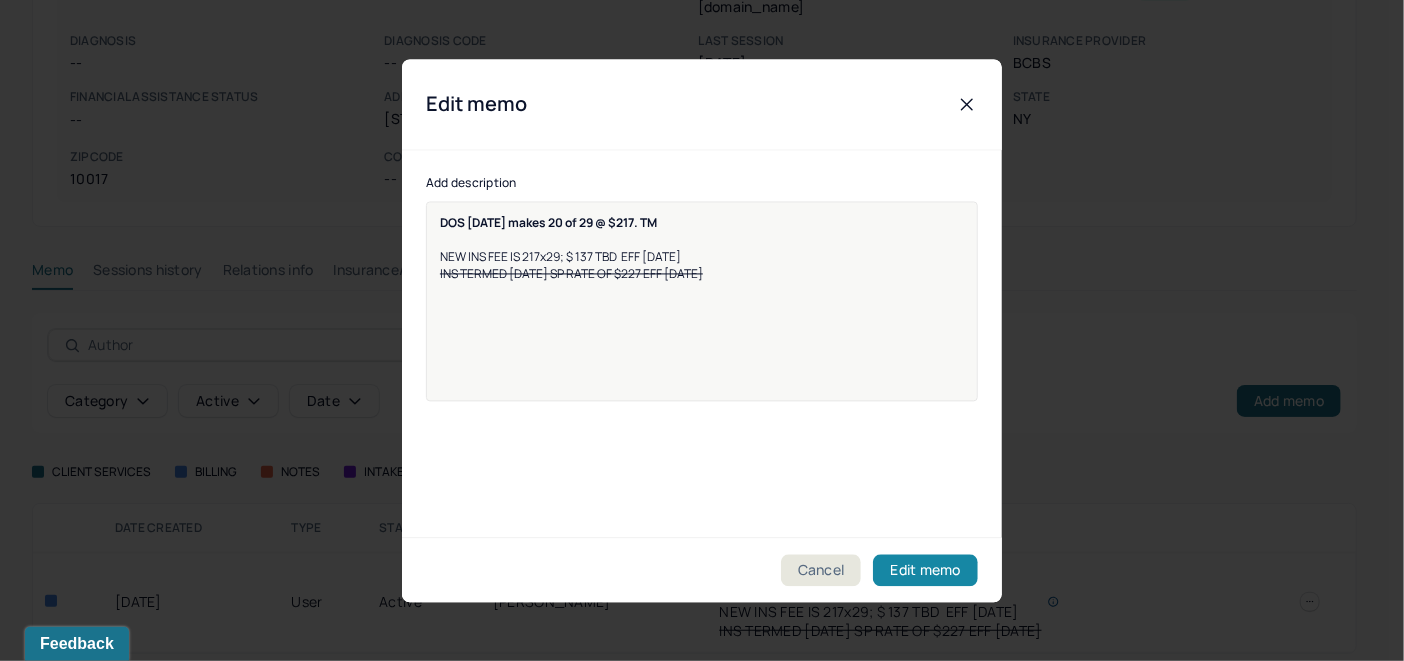 click on "Edit memo" at bounding box center [925, 570] 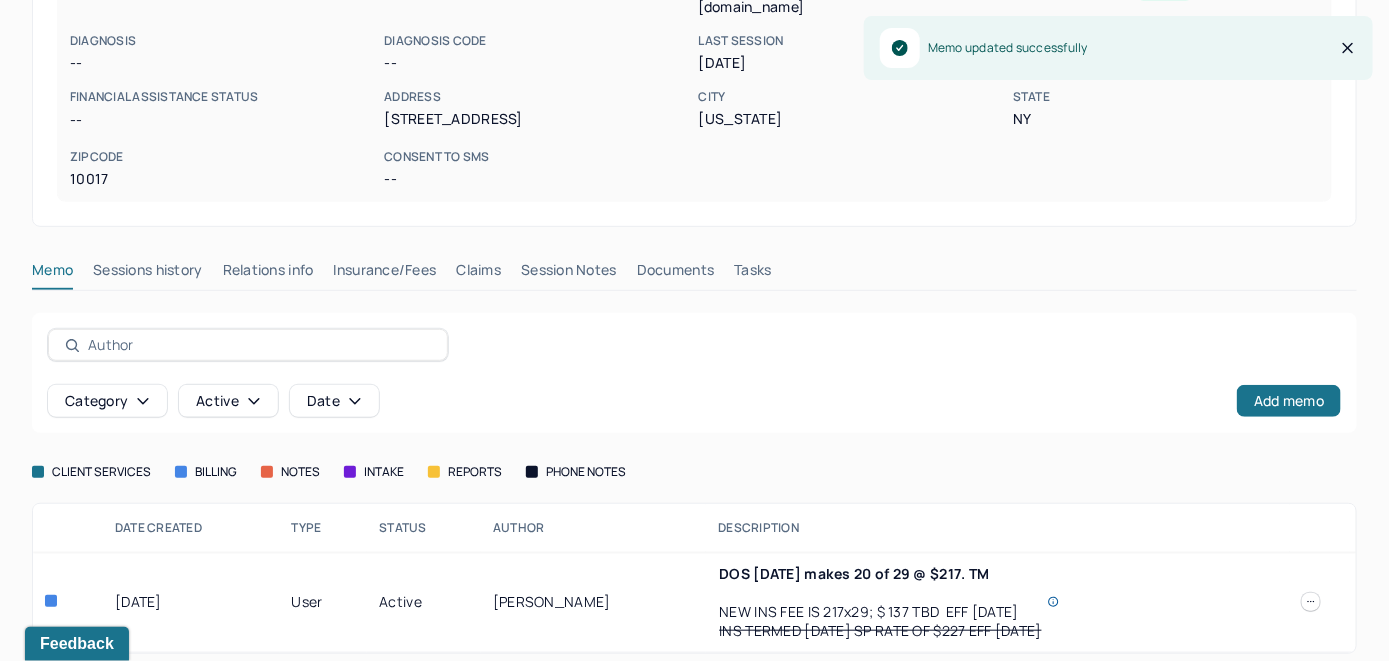 click on "Claims" at bounding box center [478, 274] 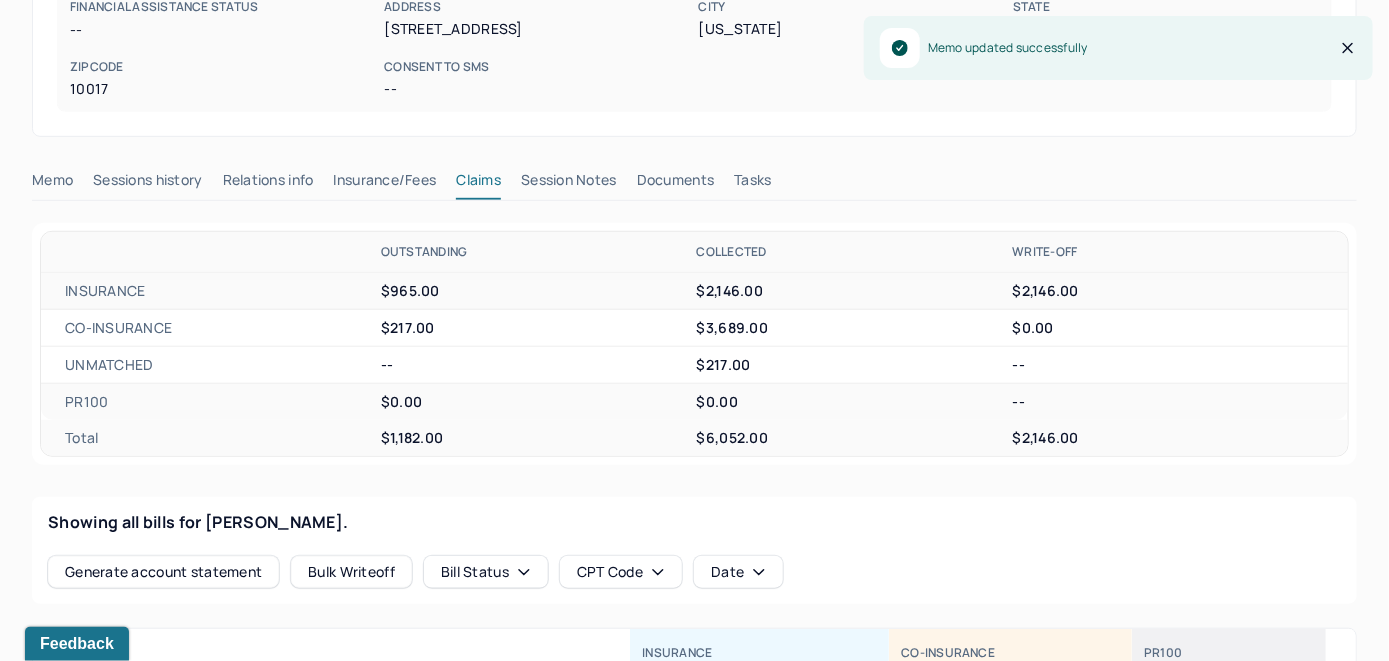 scroll, scrollTop: 518, scrollLeft: 0, axis: vertical 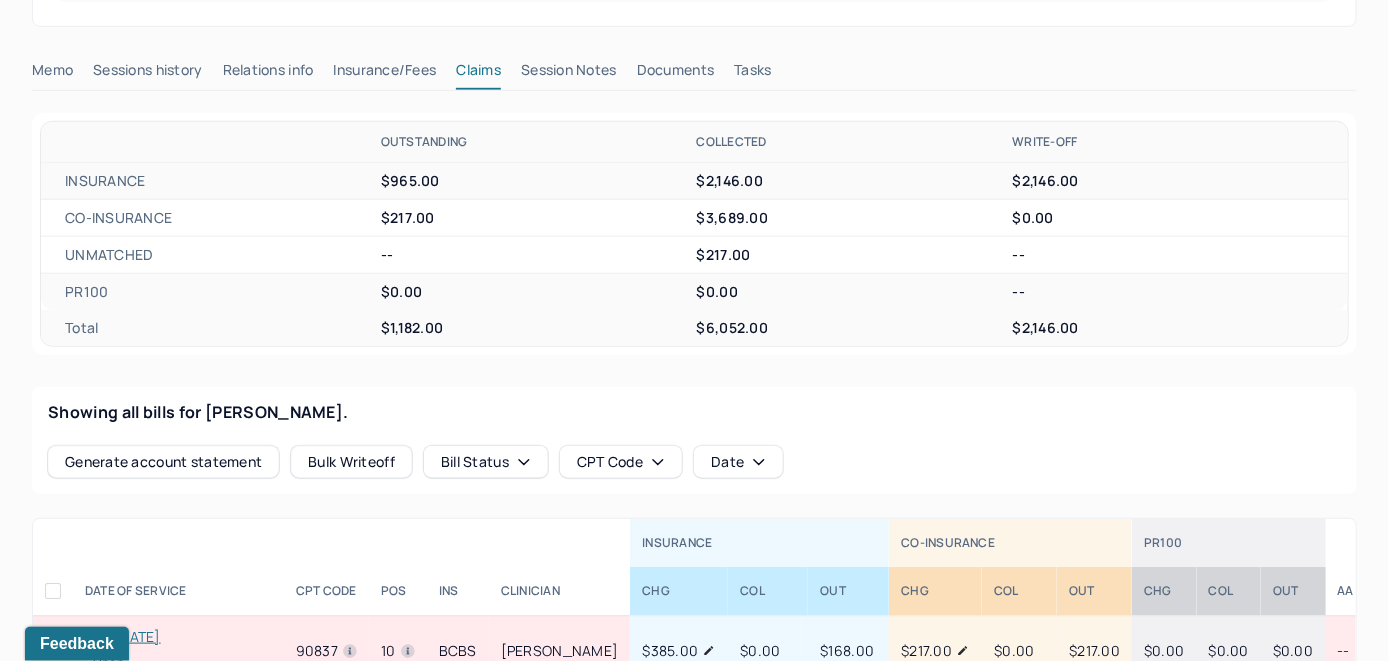 click on "Showing all bills for REYES, LUCAS.    Generate account statement     Bulk Writeoff     Bill Status     CPT Code     Date" at bounding box center [694, 440] 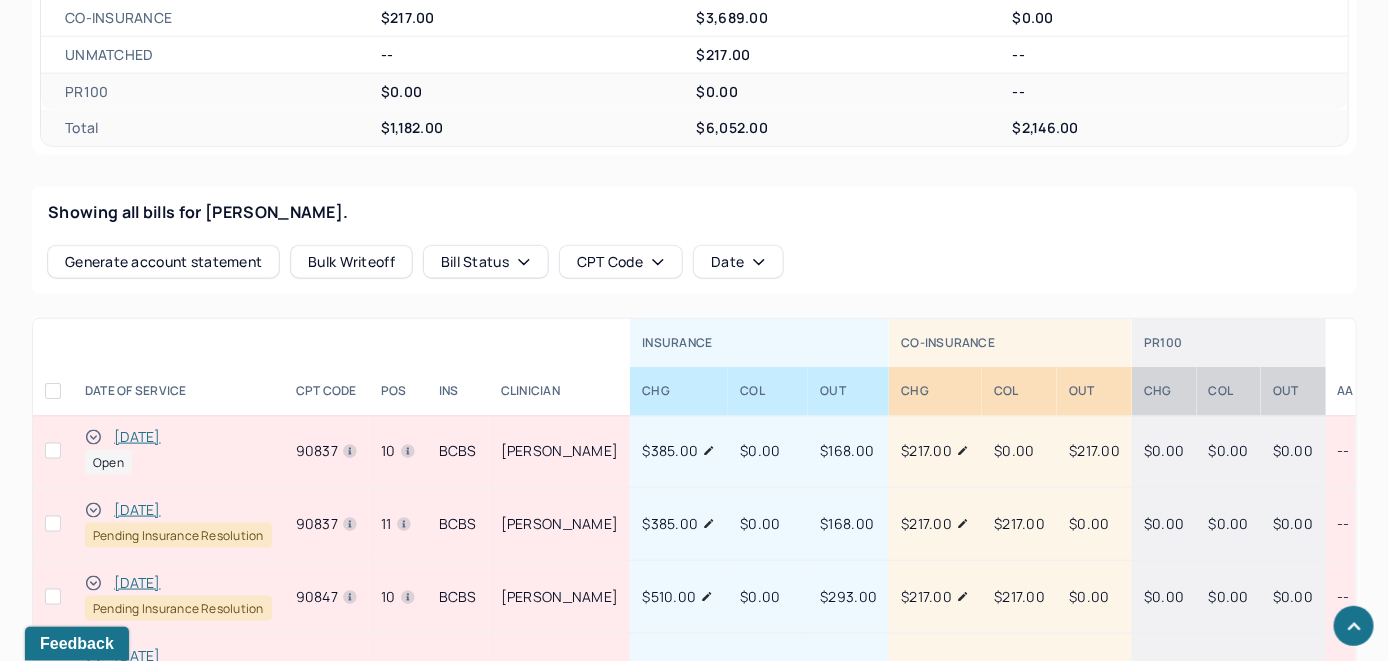 click on "[DATE]" at bounding box center (137, 437) 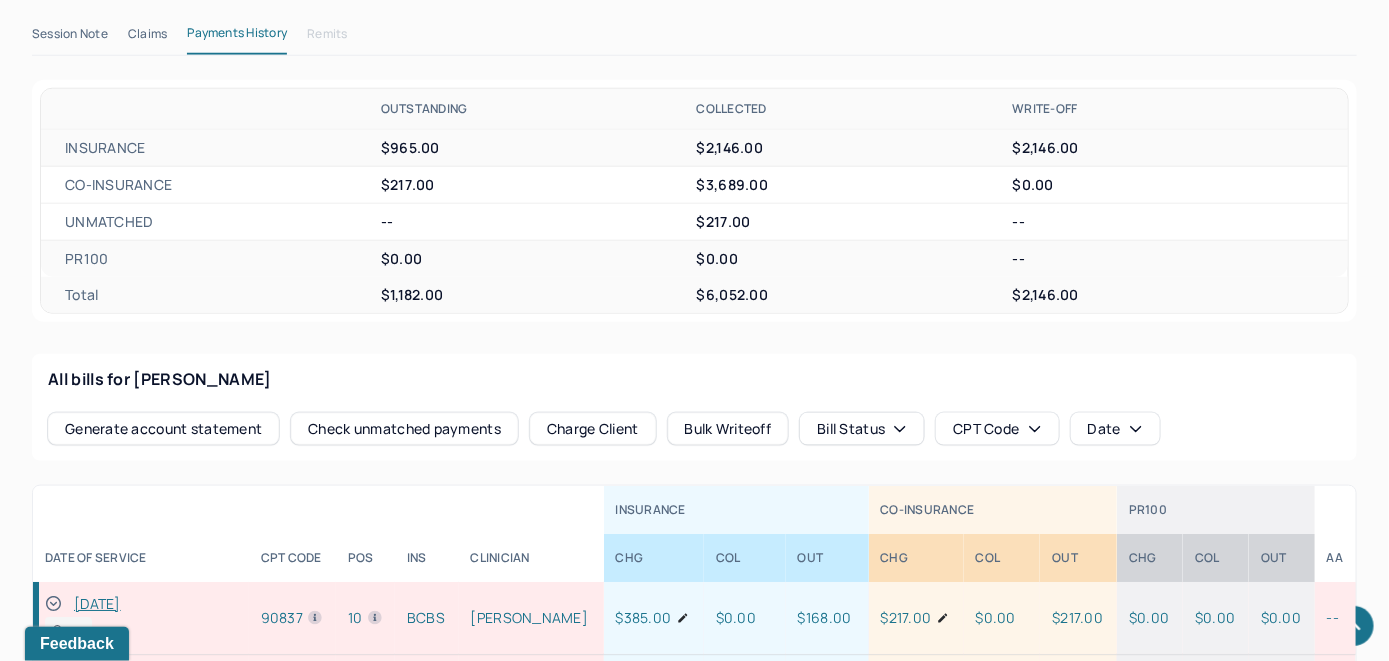 scroll, scrollTop: 846, scrollLeft: 0, axis: vertical 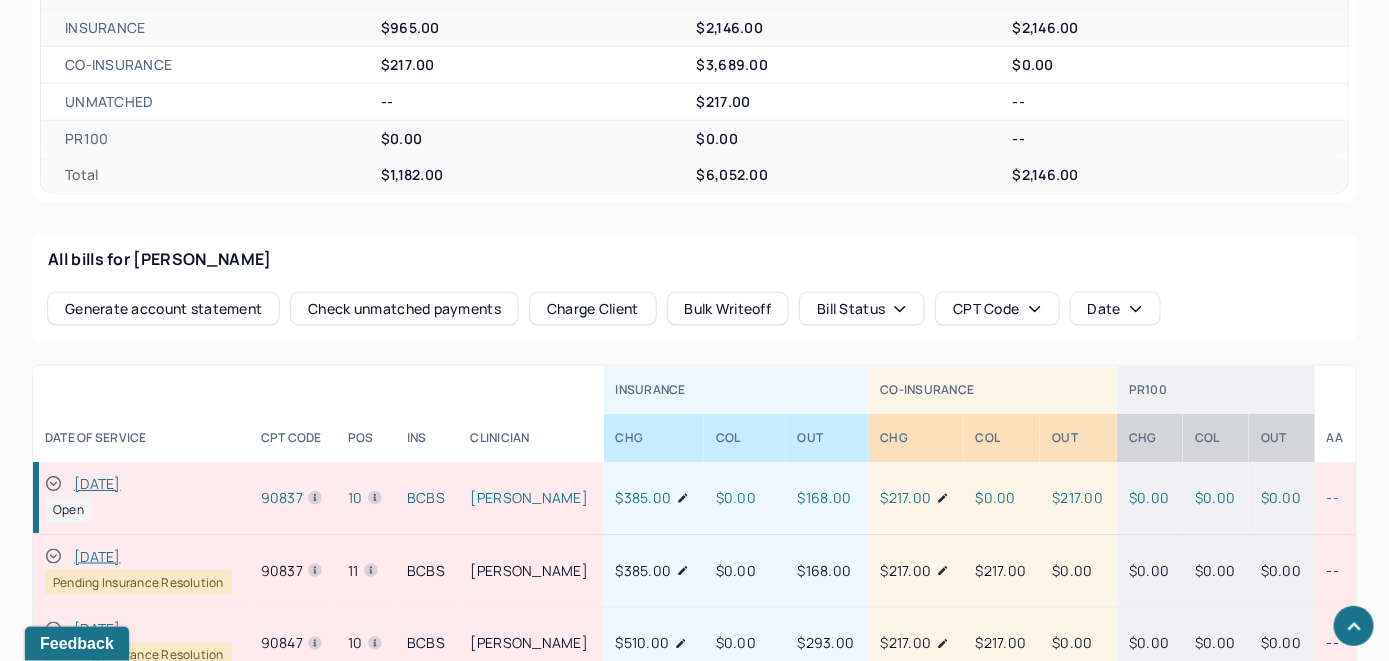 click on "[DATE]" at bounding box center [97, 484] 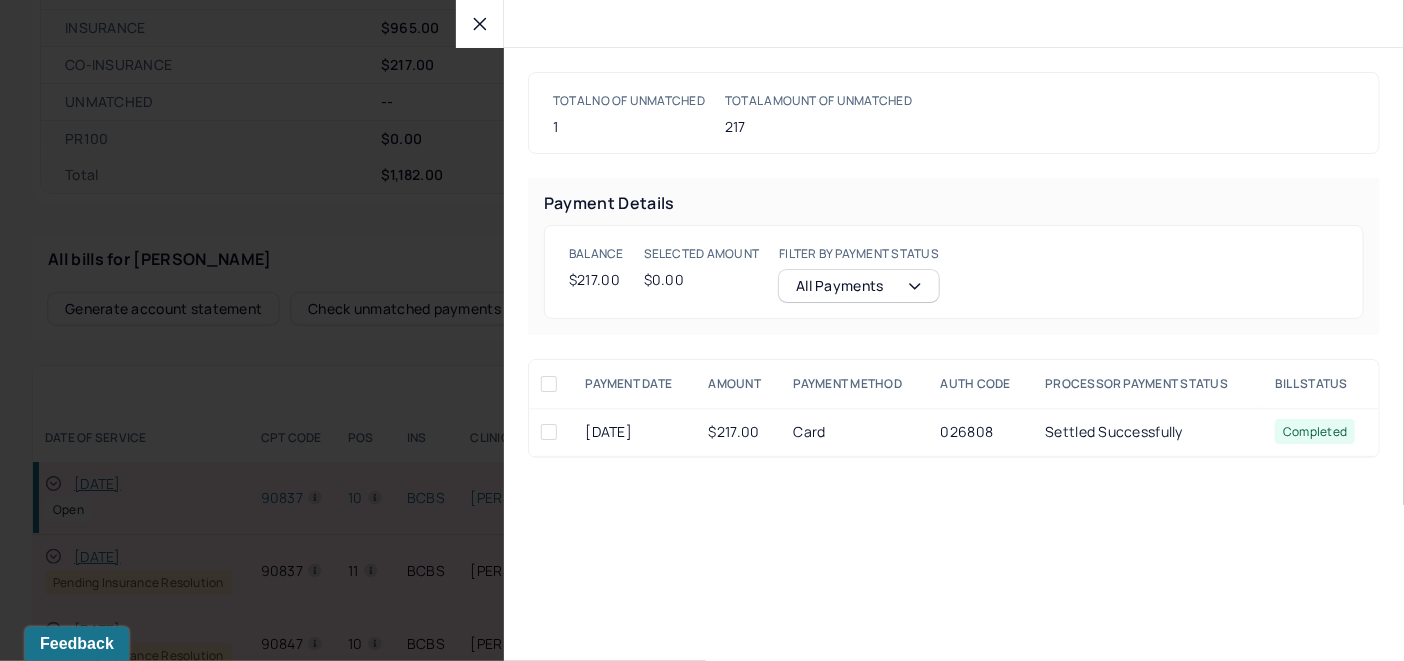 click at bounding box center (549, 432) 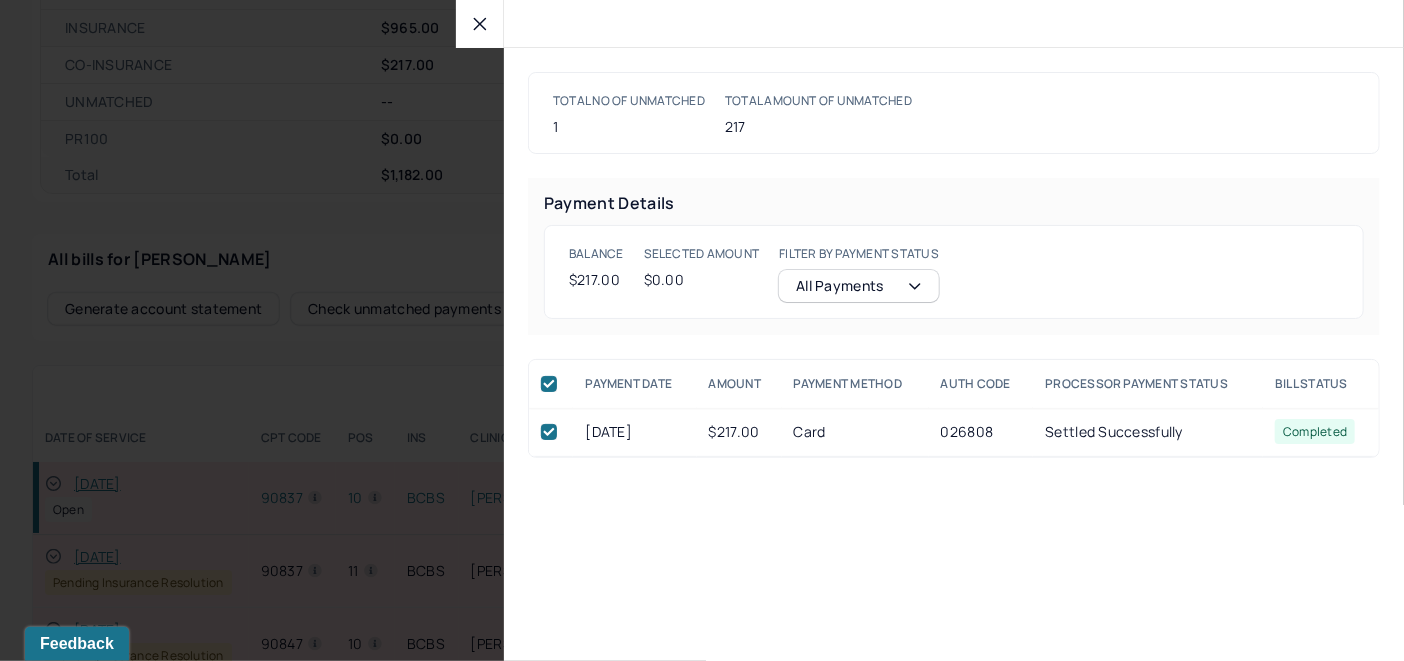 checkbox on "true" 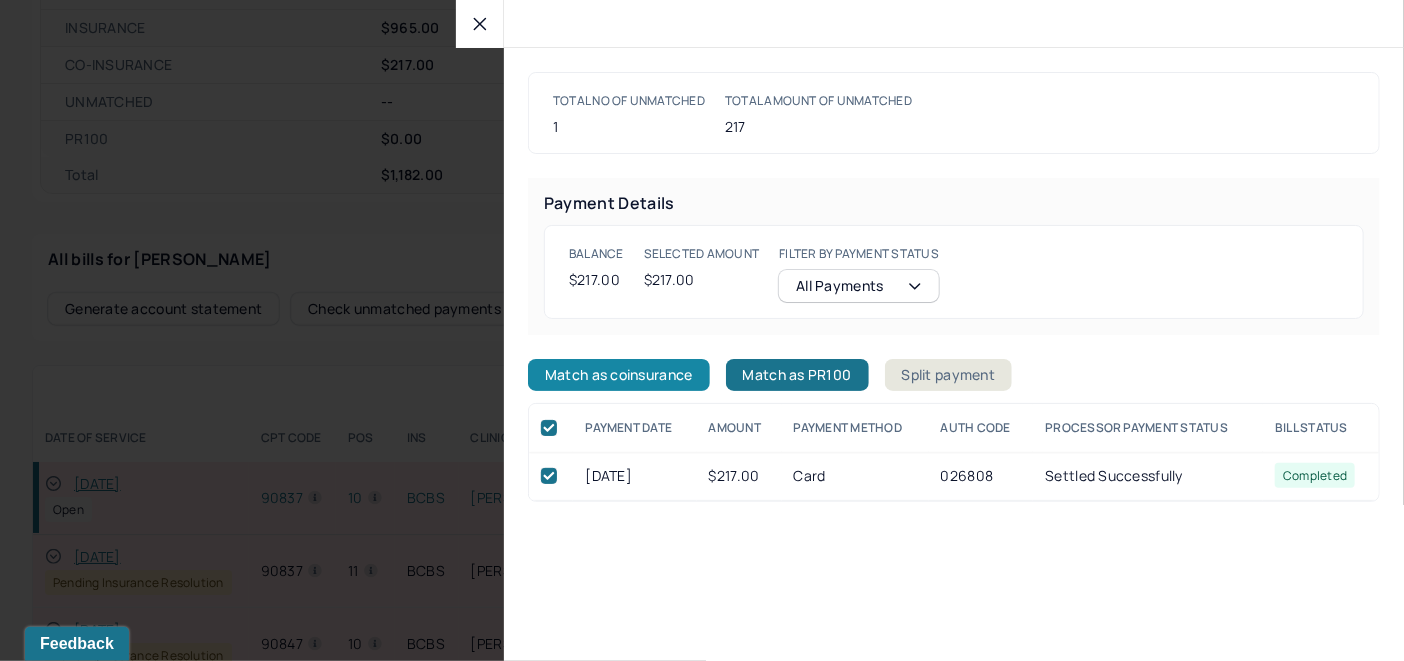 click on "Match as coinsurance" at bounding box center [619, 375] 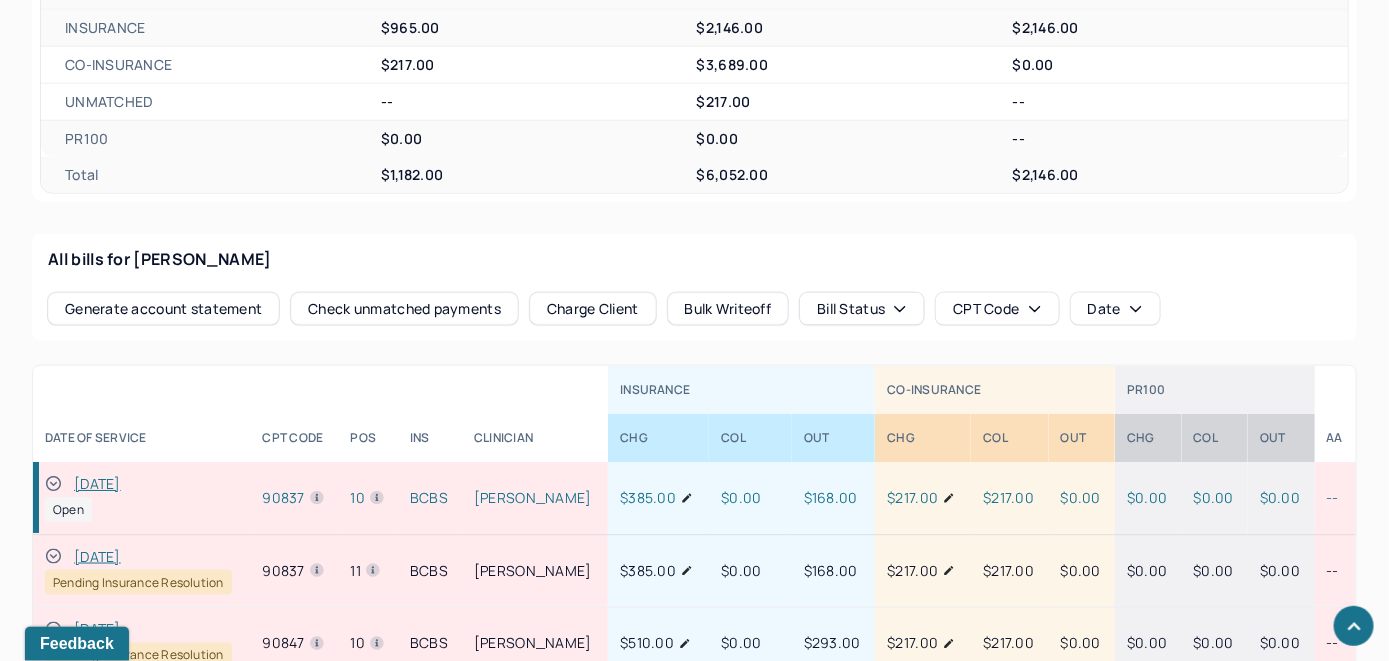 click on "Check unmatched payments" at bounding box center [404, 309] 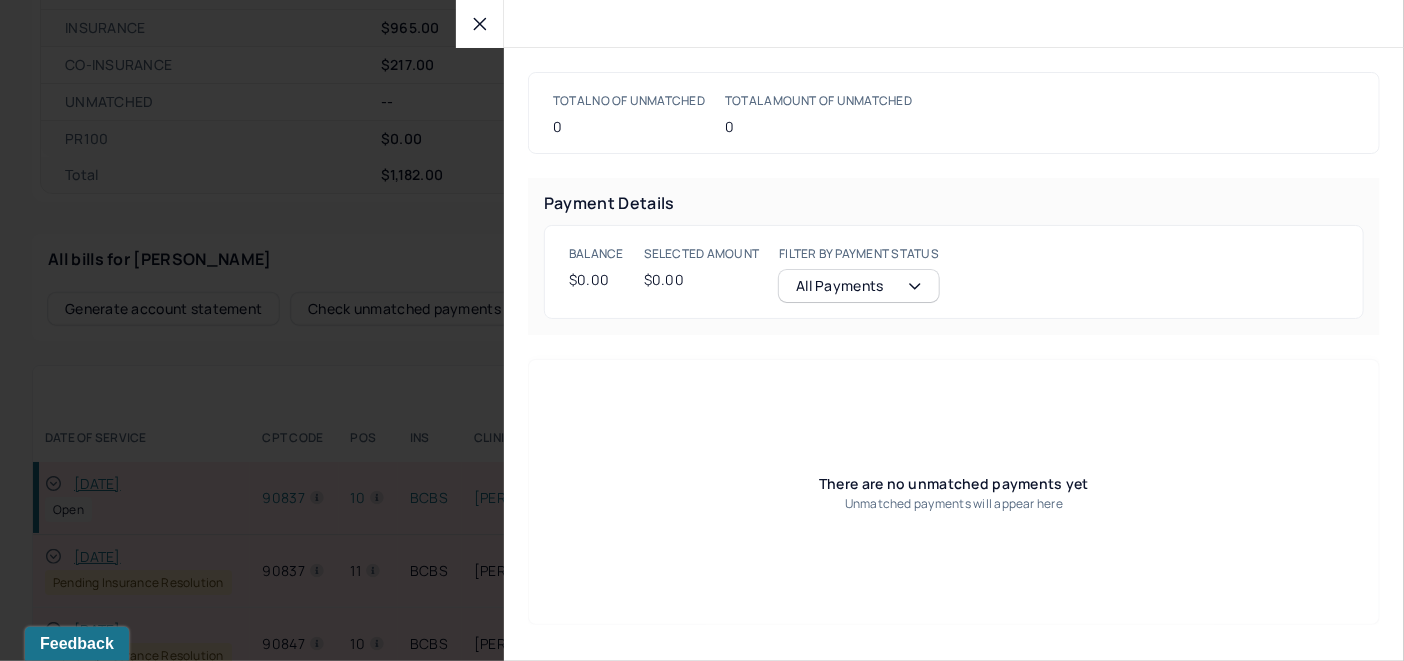 drag, startPoint x: 472, startPoint y: 17, endPoint x: 340, endPoint y: 178, distance: 208.19463 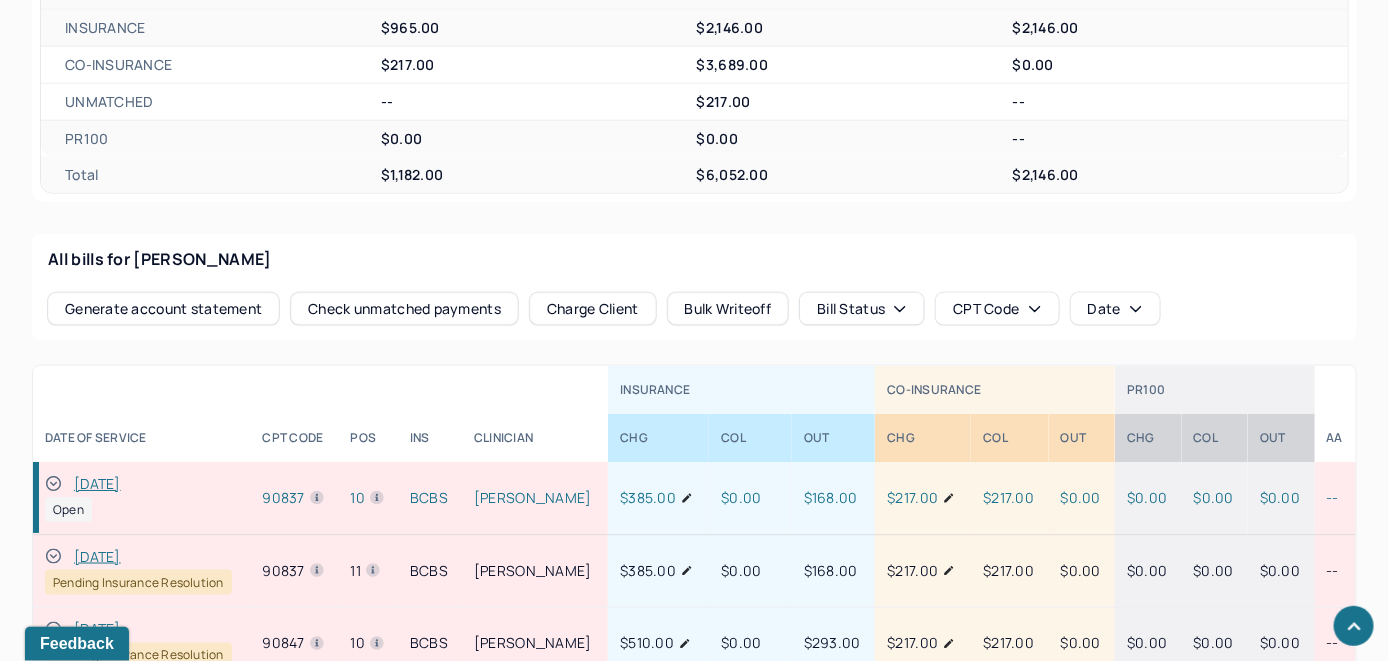 click on "Open" at bounding box center [68, 509] 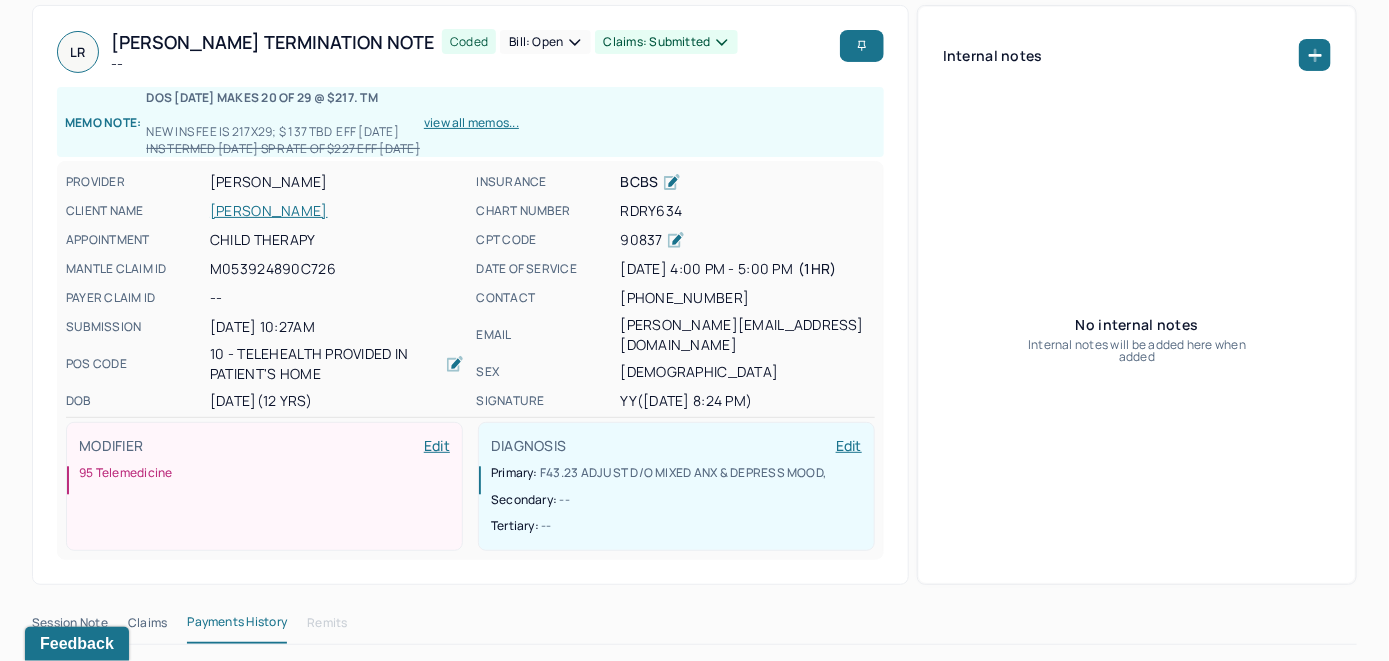 scroll, scrollTop: 0, scrollLeft: 0, axis: both 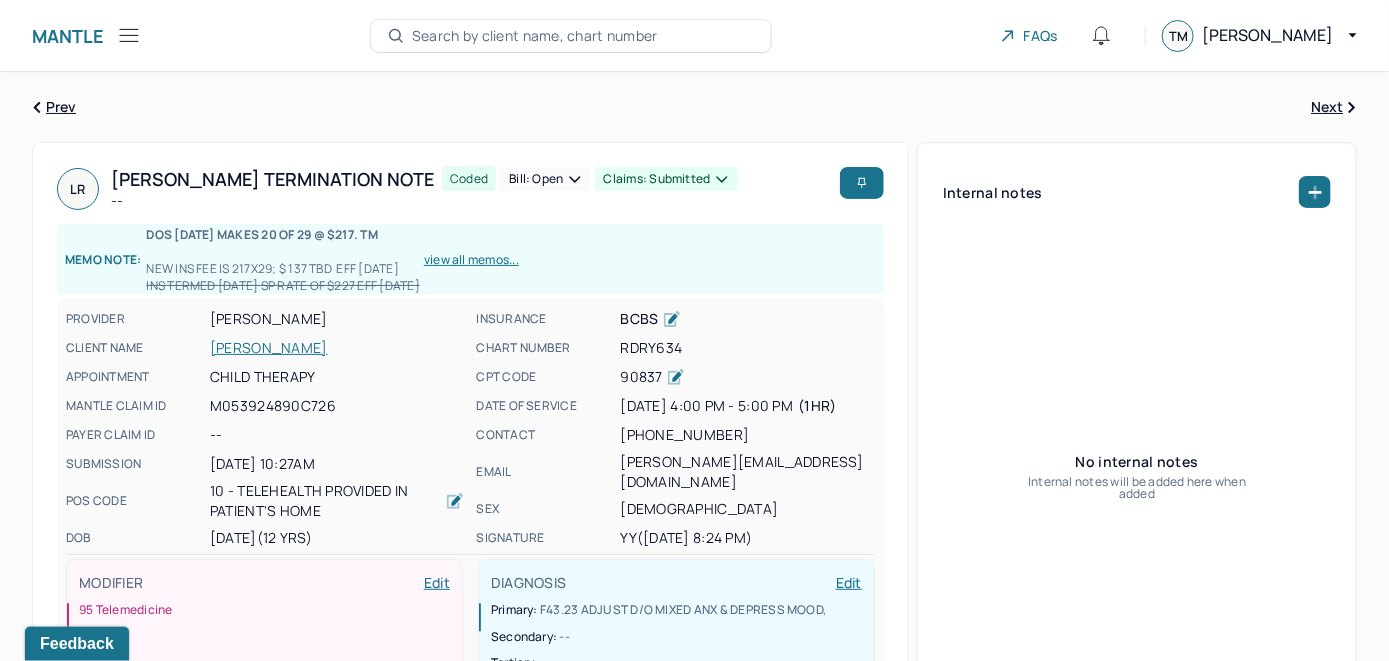 click on "Bill: Open" at bounding box center [545, 179] 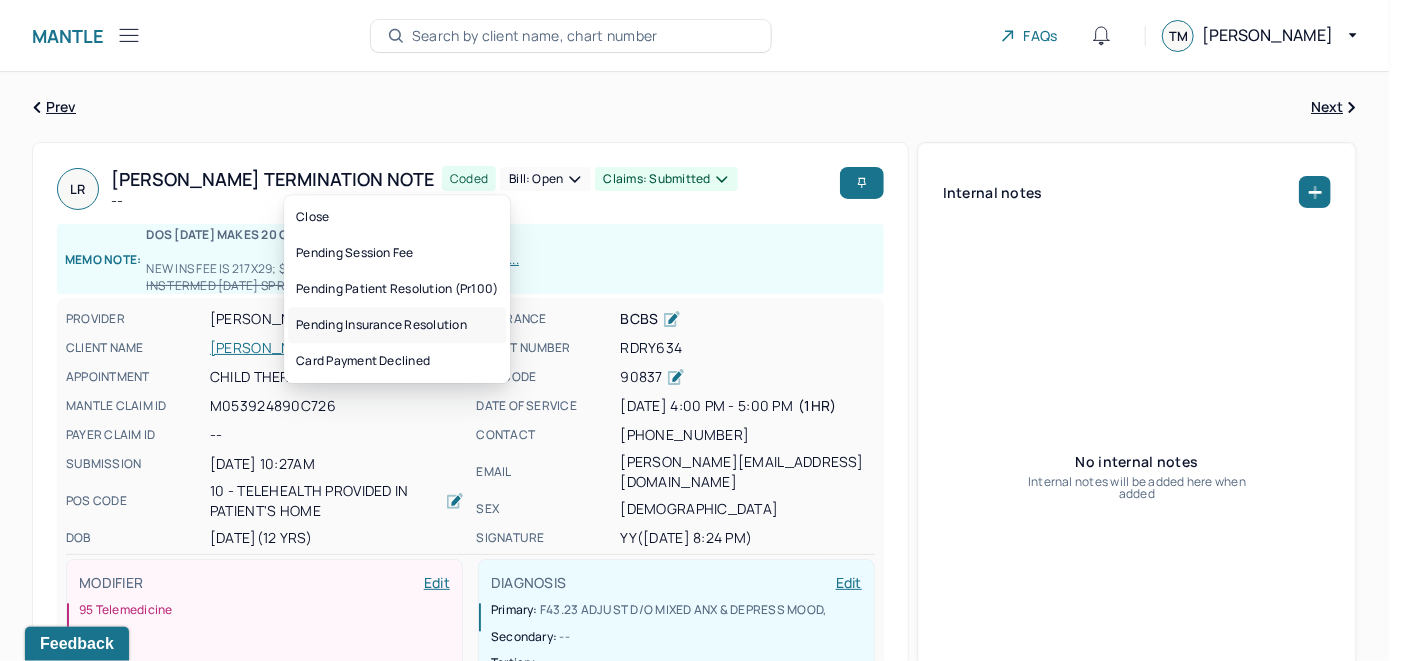 click on "Pending insurance resolution" at bounding box center [397, 325] 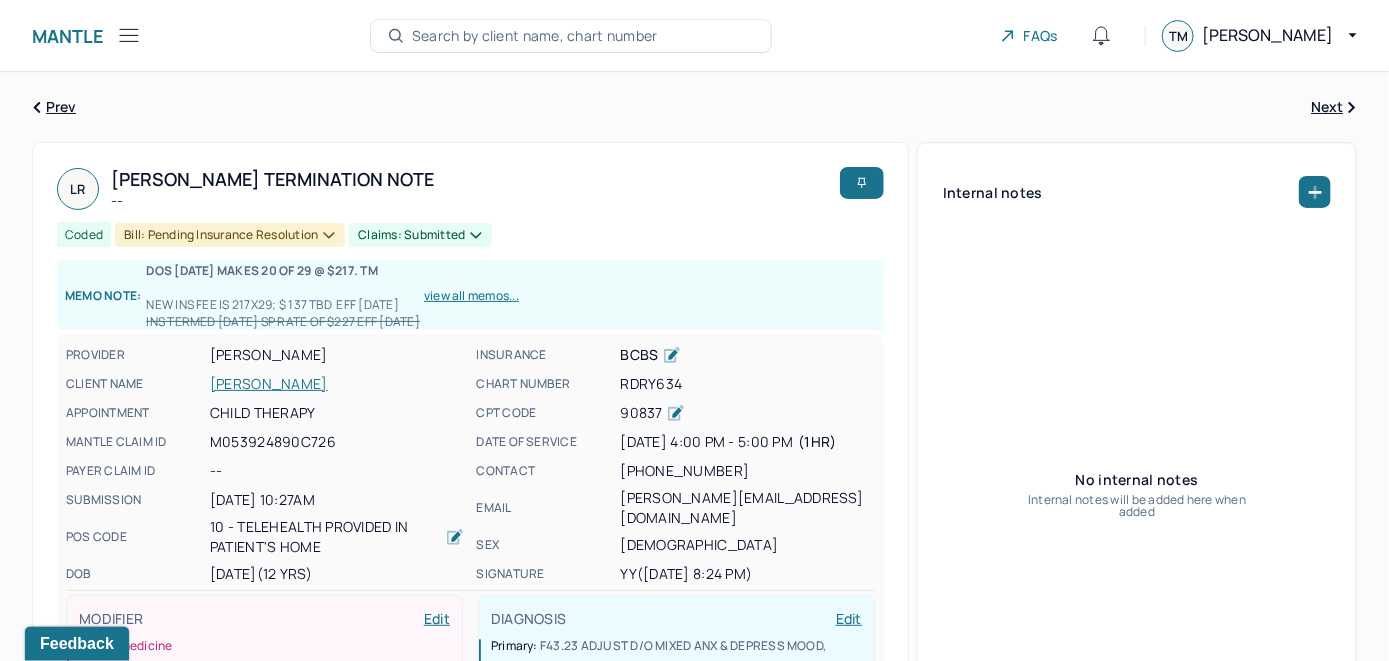 click on "Search by client name, chart number" at bounding box center [535, 36] 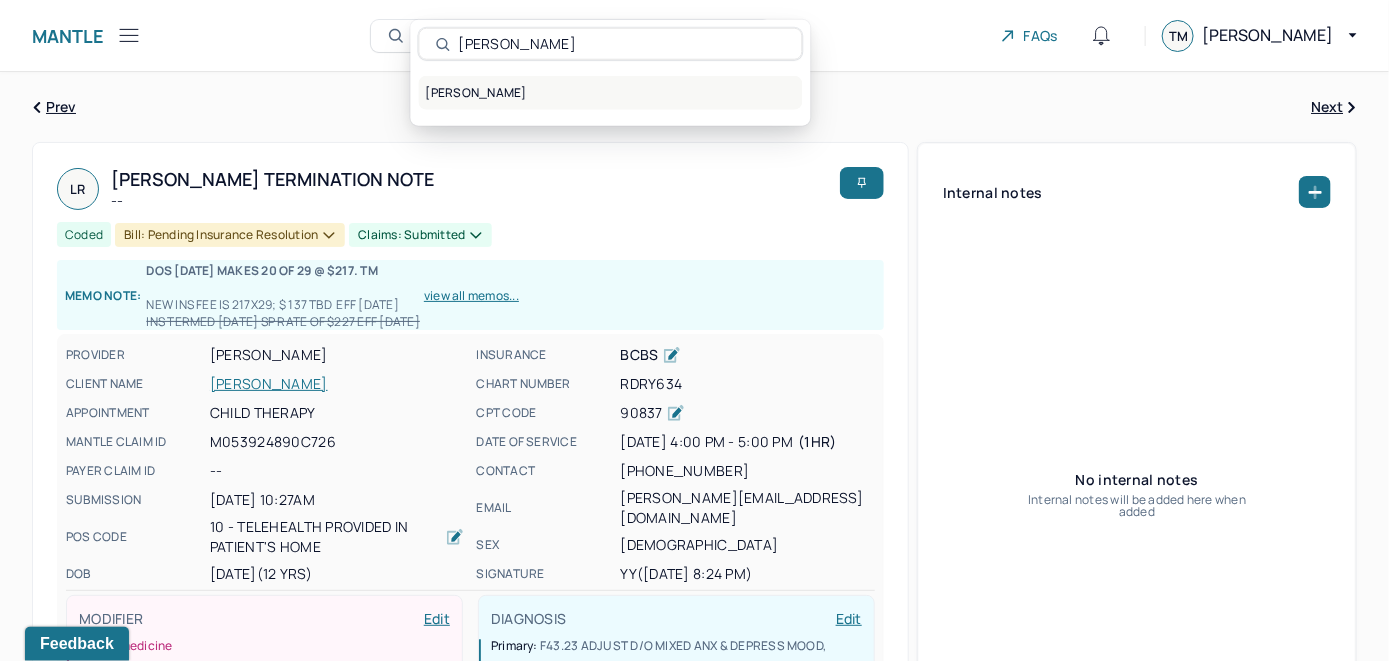 type on "Priscilla Soo" 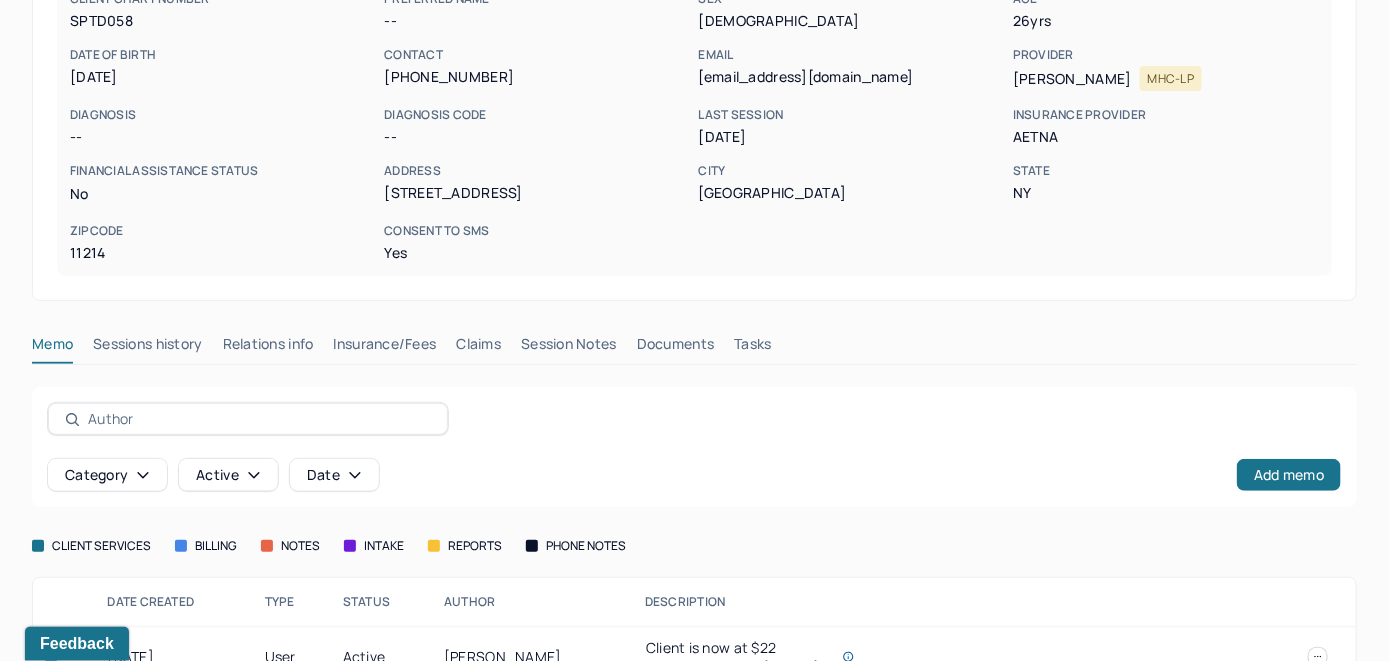 scroll, scrollTop: 388, scrollLeft: 0, axis: vertical 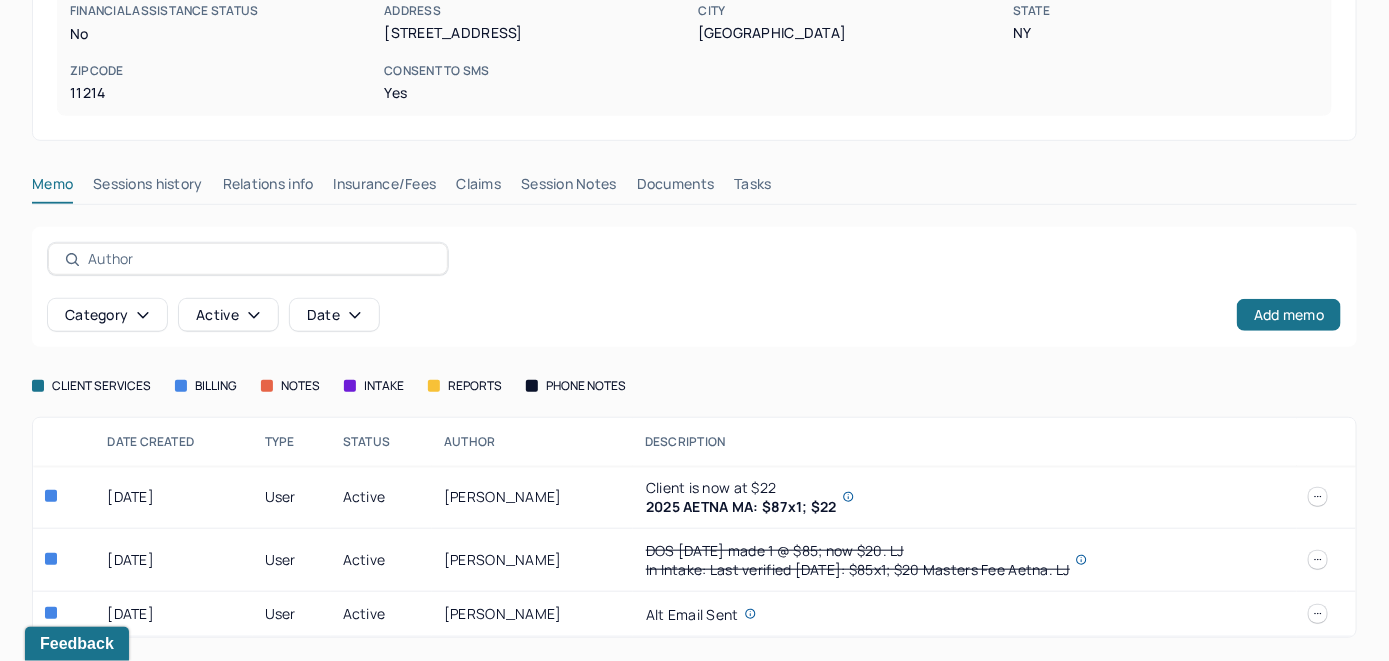 click at bounding box center [1327, 497] 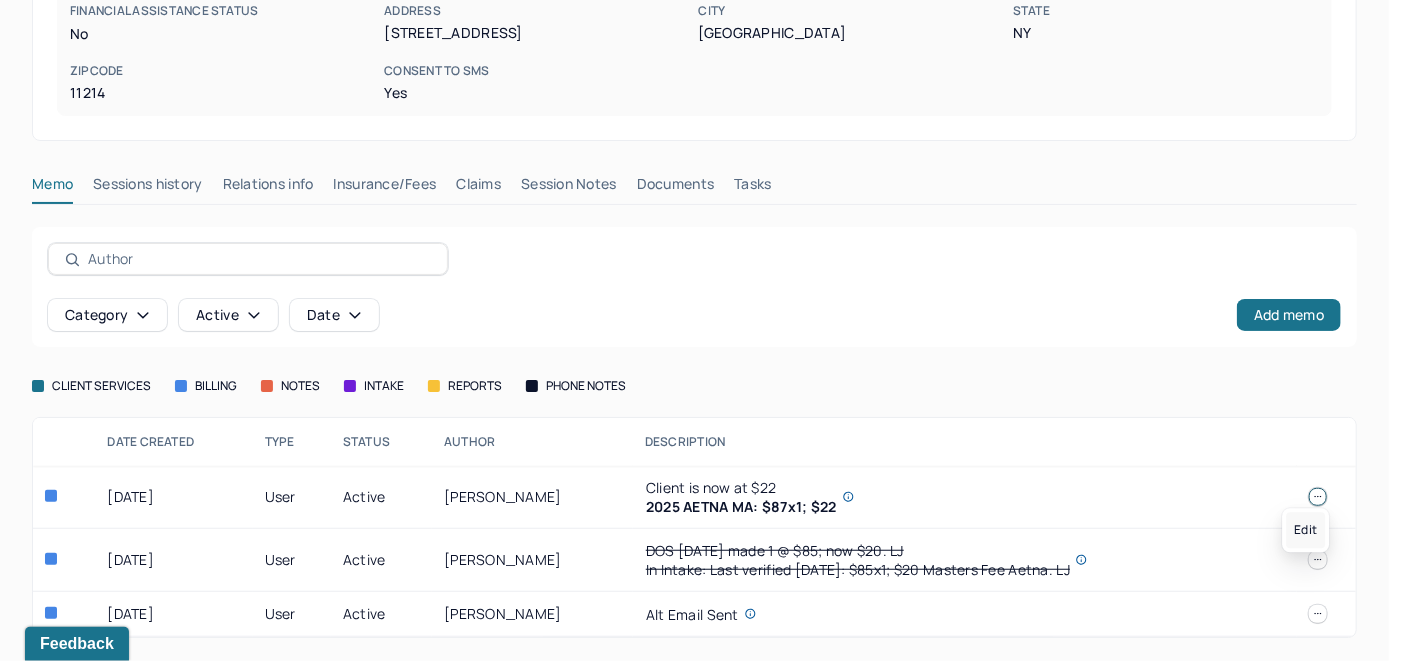 click on "Edit" at bounding box center [1305, 530] 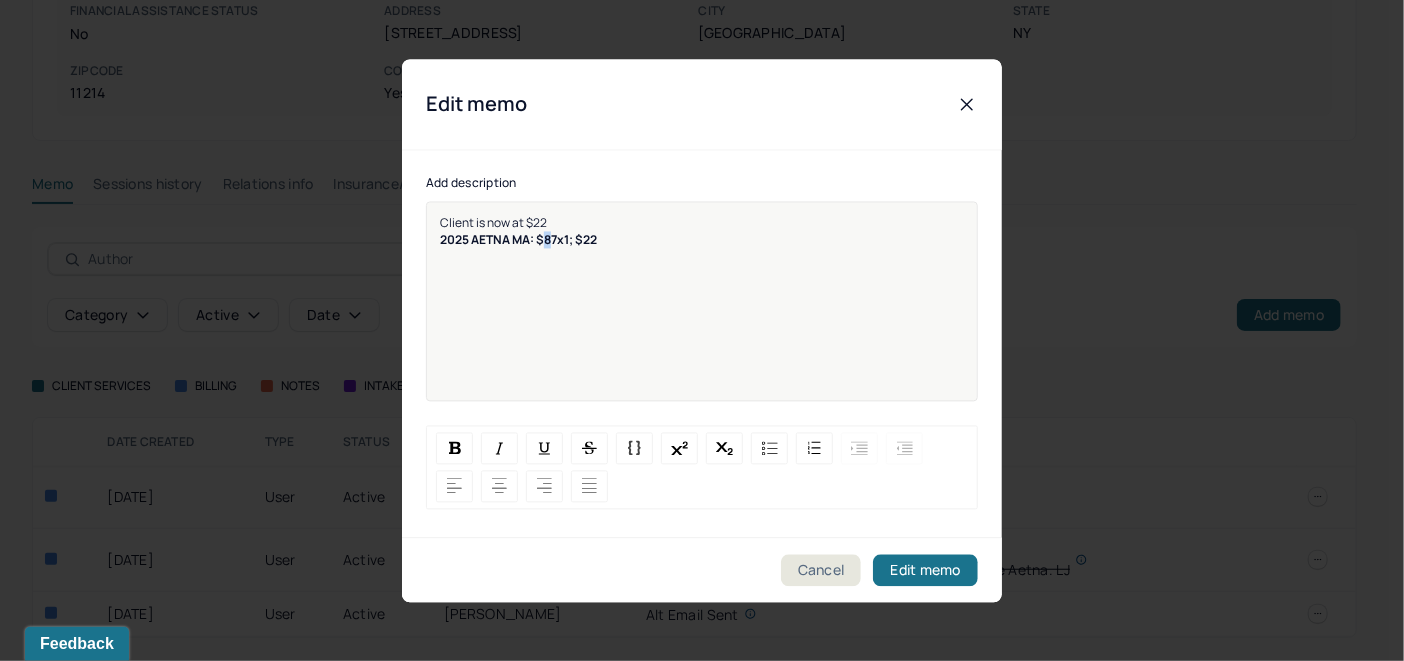 click on "Client is now at $22 2025 AETNA MA: $87x1; $22" at bounding box center (702, 314) 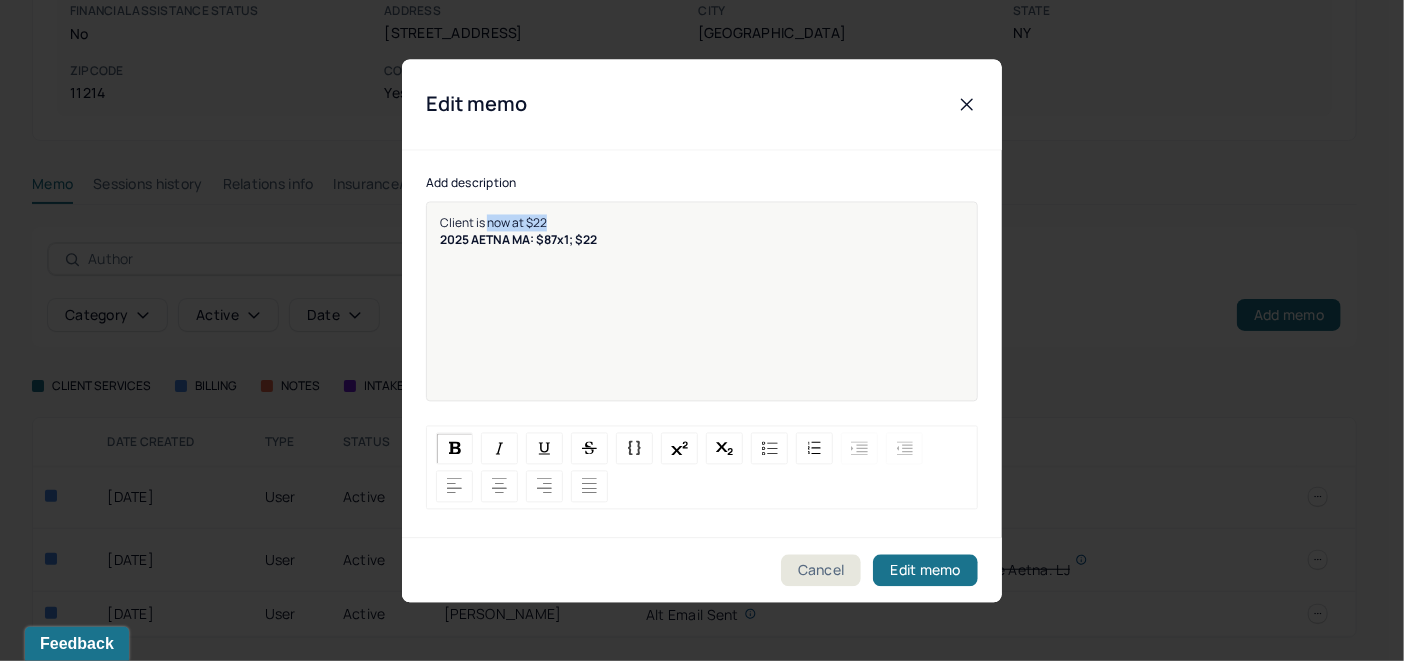 drag, startPoint x: 552, startPoint y: 220, endPoint x: 485, endPoint y: 218, distance: 67.02985 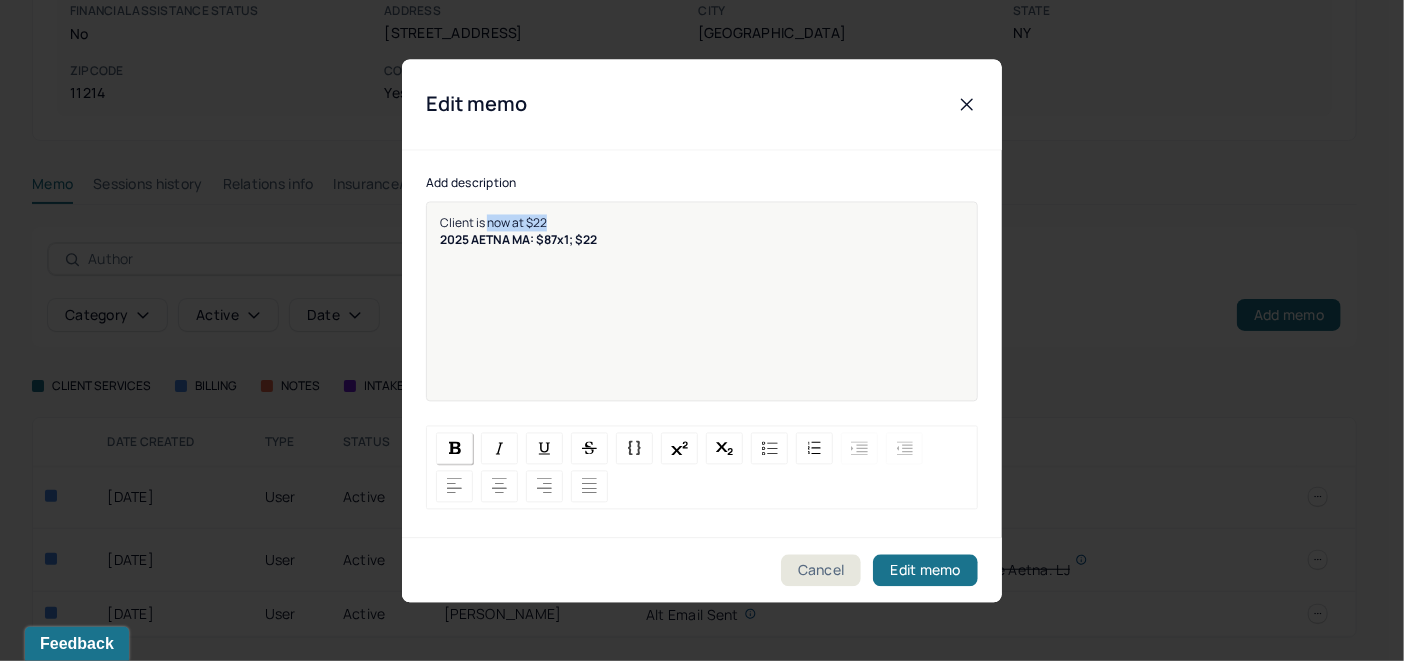 click at bounding box center (455, 448) 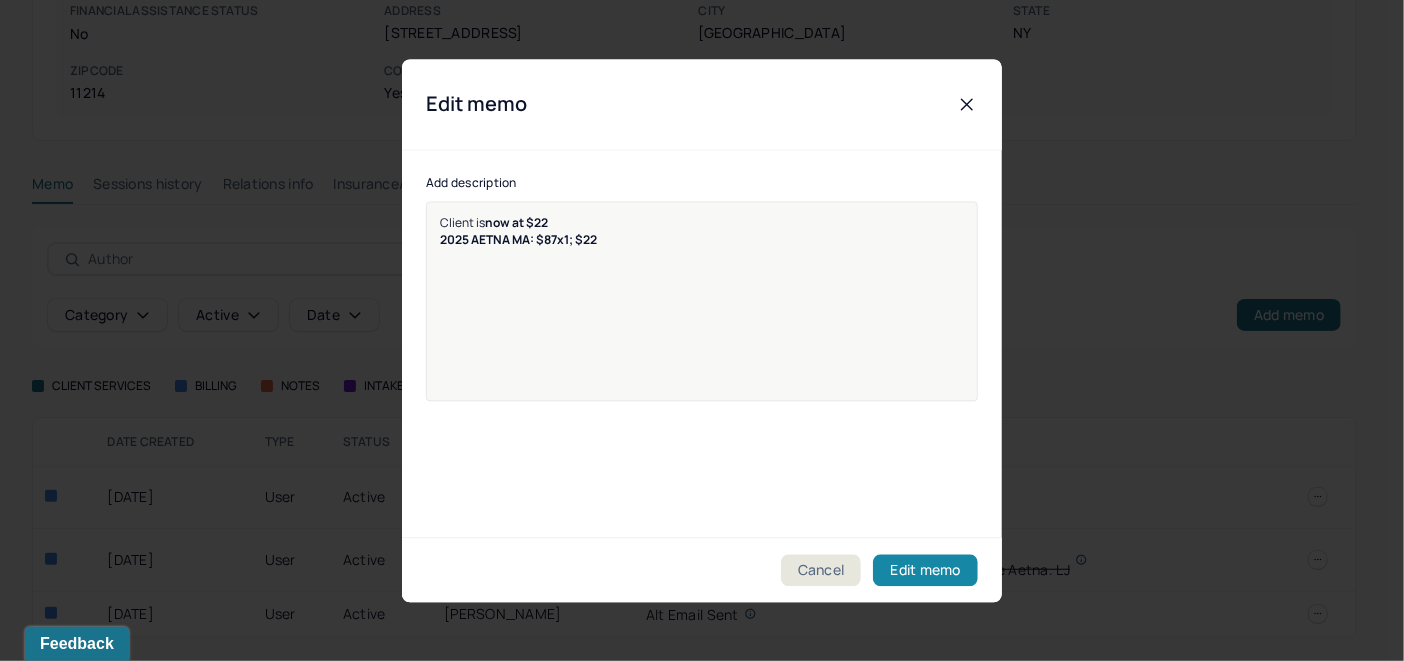 click on "Edit memo" at bounding box center (925, 570) 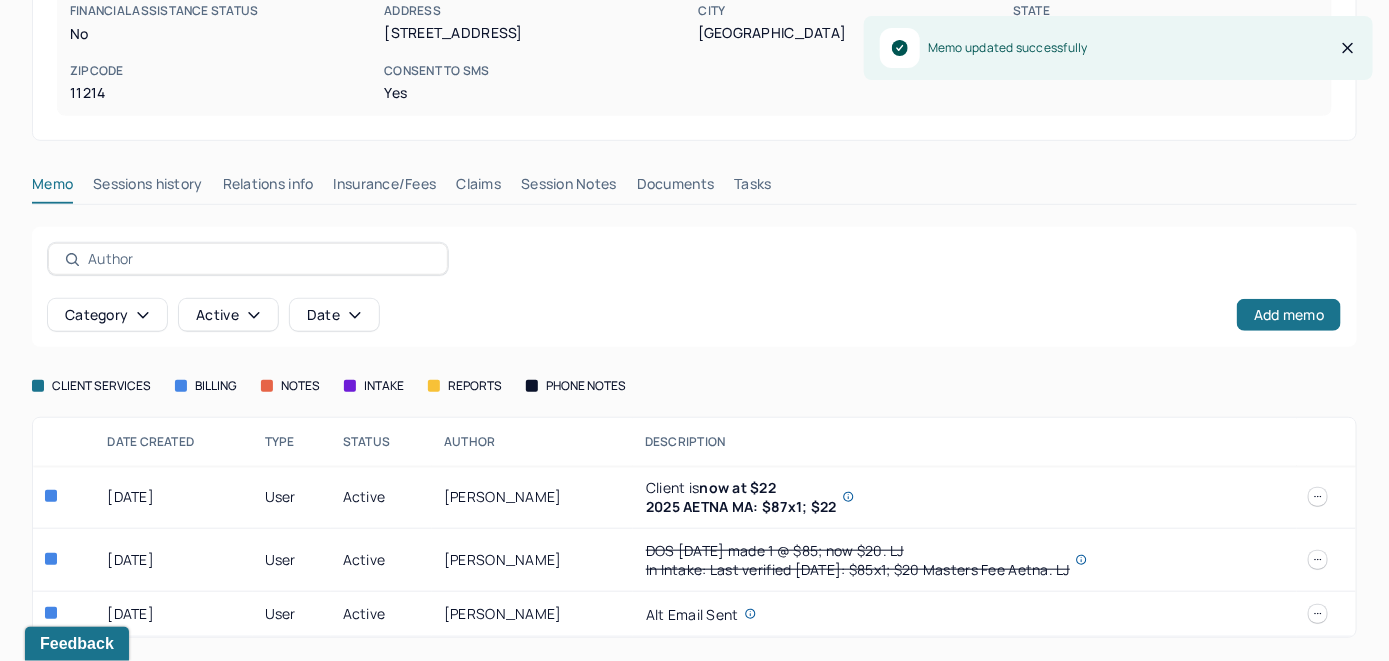 click on "Insurance/Fees" at bounding box center [385, 188] 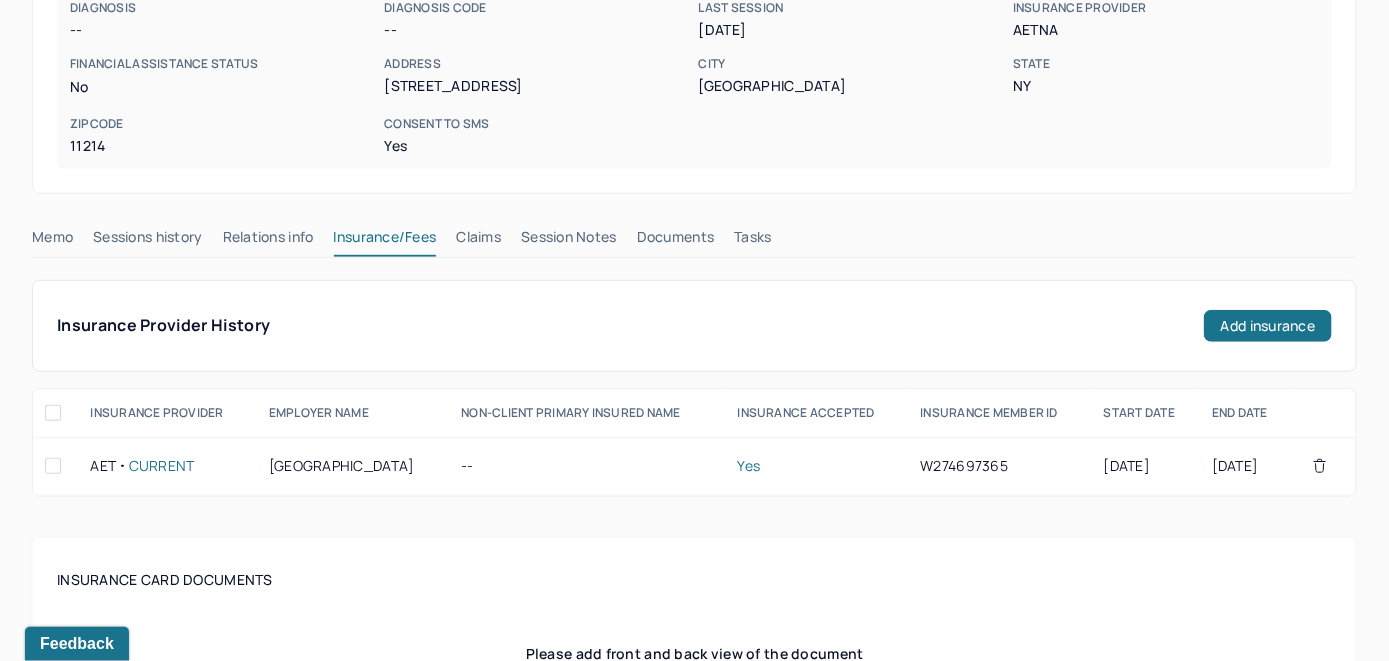 scroll, scrollTop: 288, scrollLeft: 0, axis: vertical 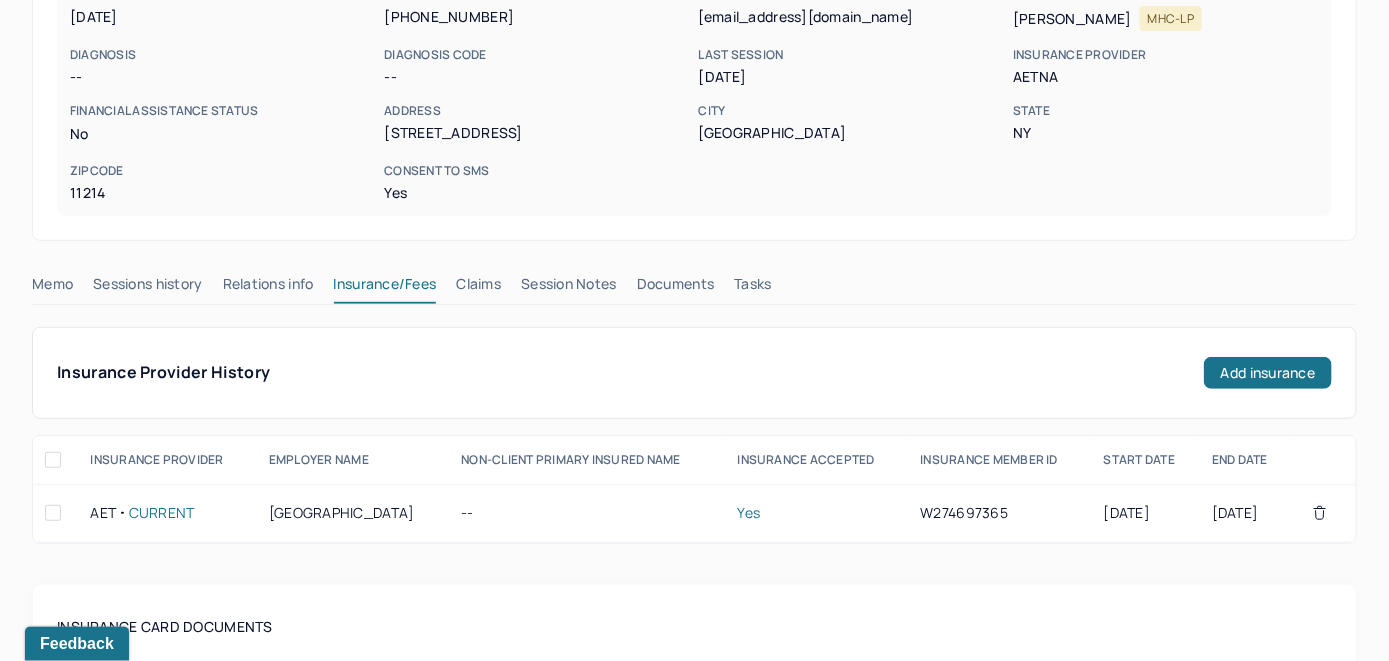 click on "Claims" at bounding box center (478, 288) 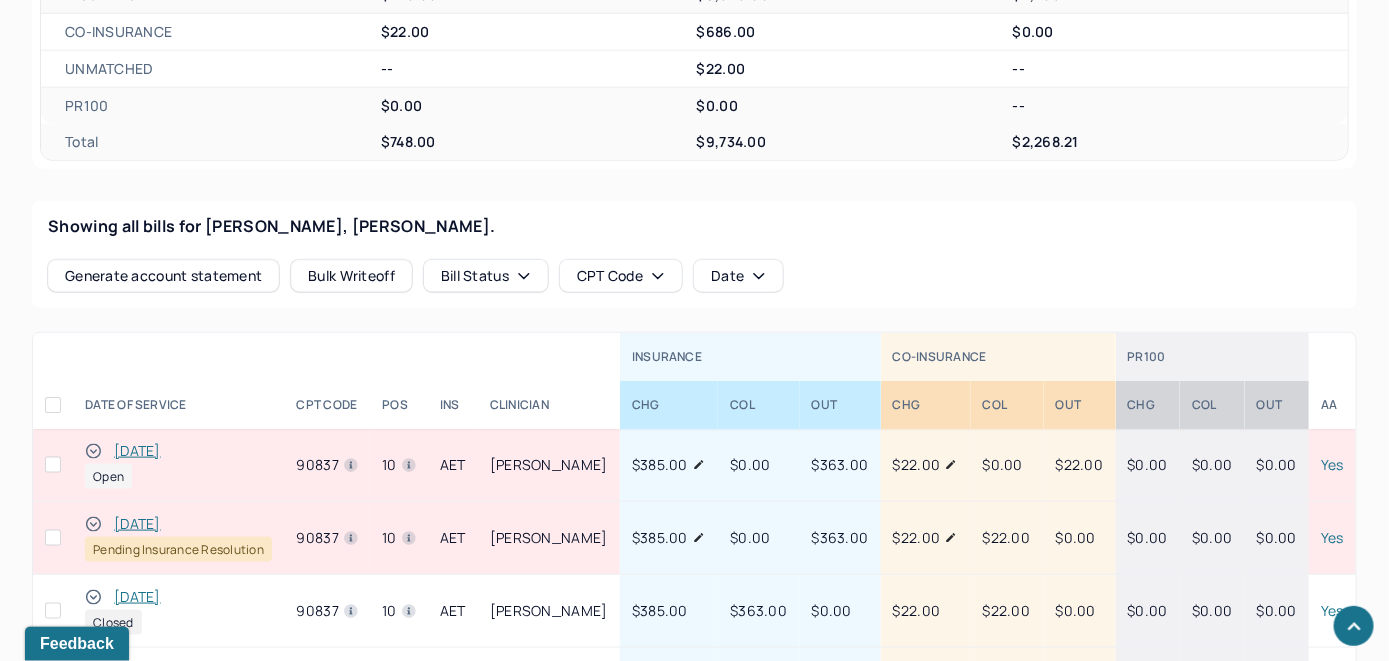 scroll, scrollTop: 729, scrollLeft: 0, axis: vertical 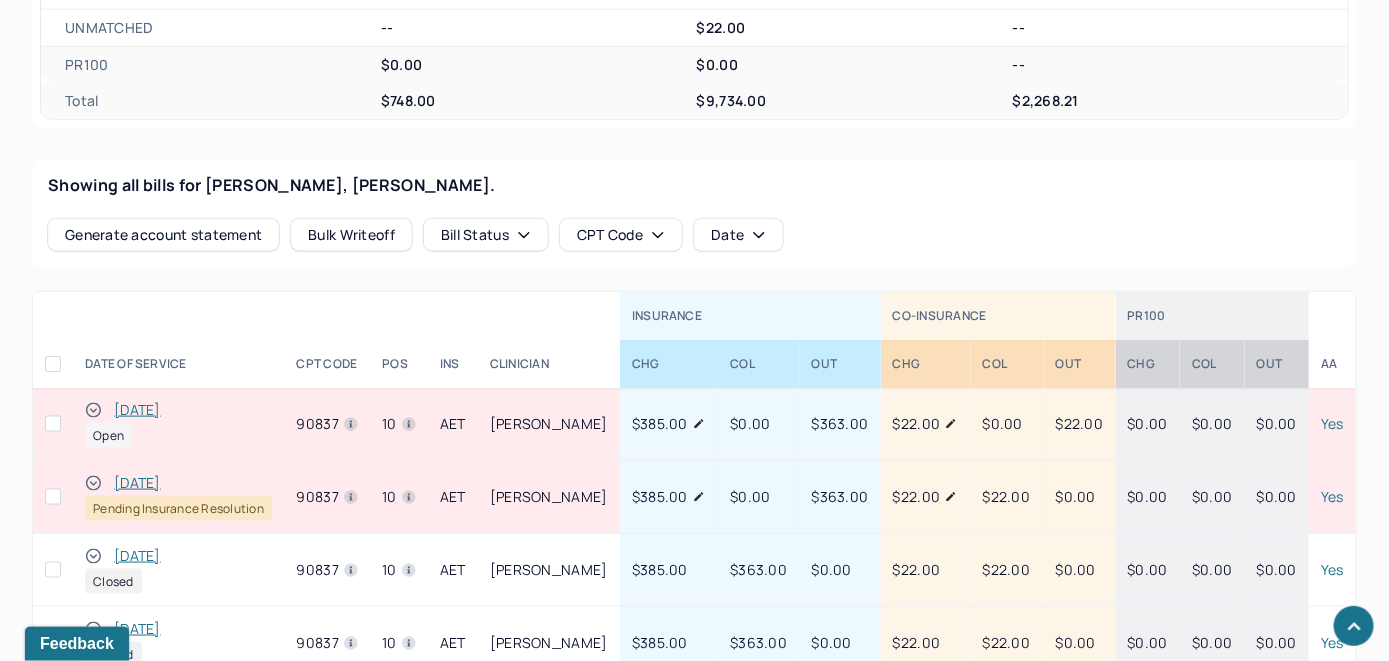 click on "[DATE]" at bounding box center (137, 410) 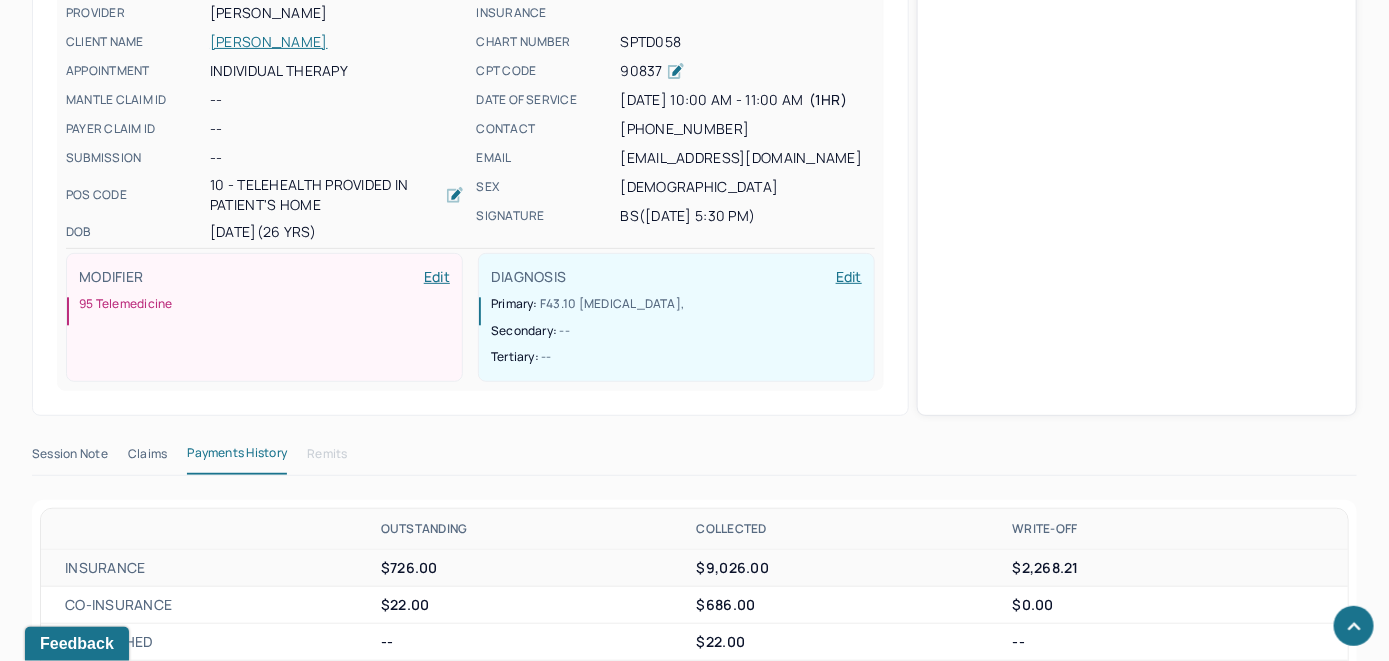 scroll, scrollTop: 657, scrollLeft: 0, axis: vertical 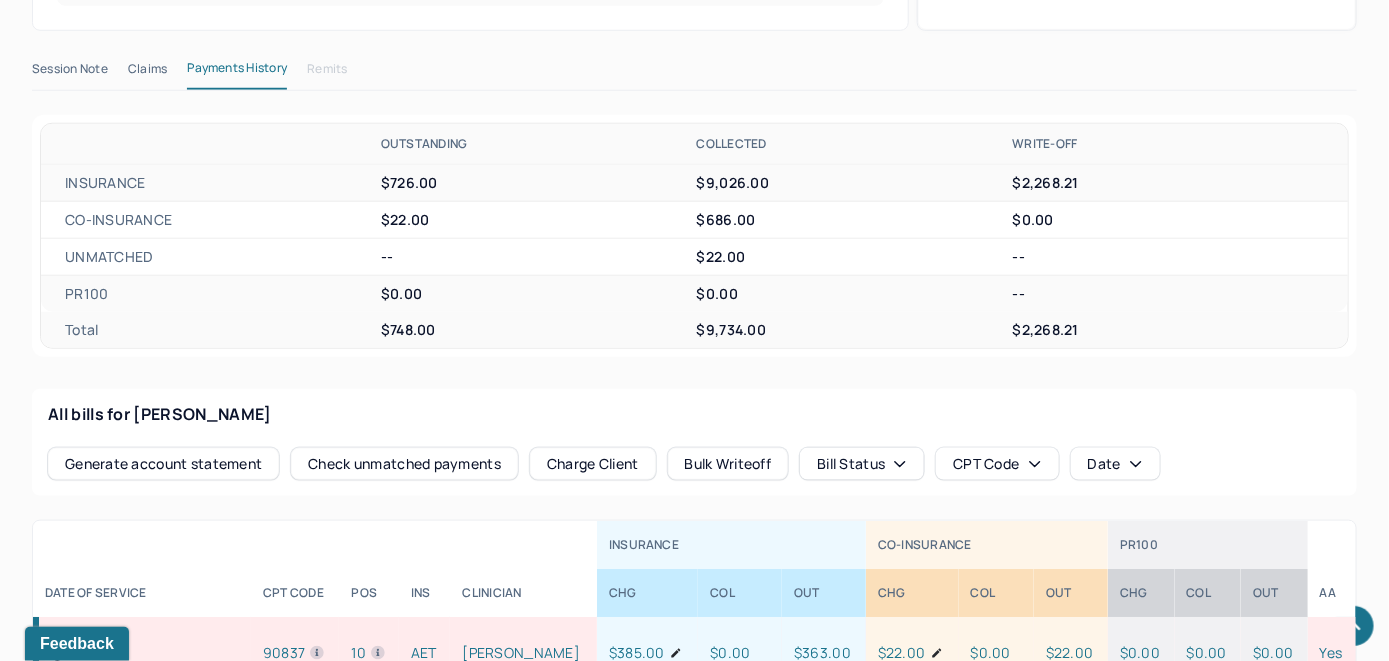 click on "Check unmatched payments" at bounding box center (404, 464) 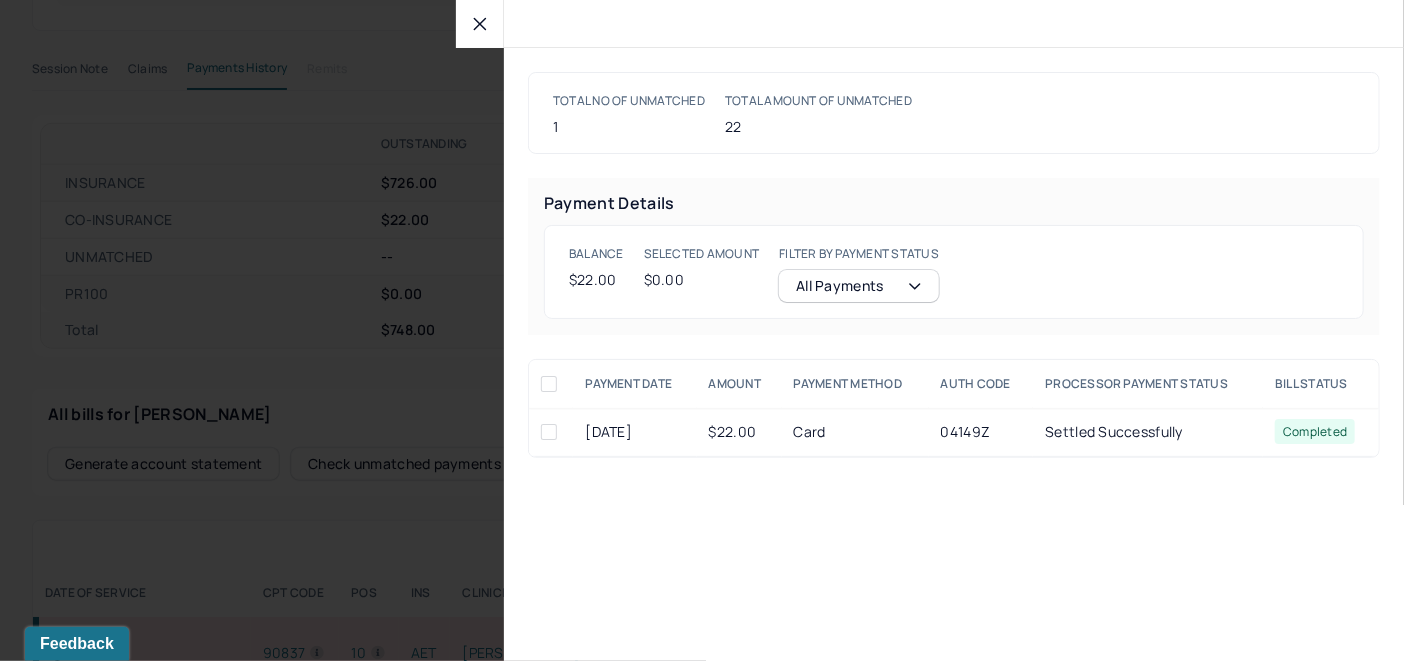 click at bounding box center (549, 432) 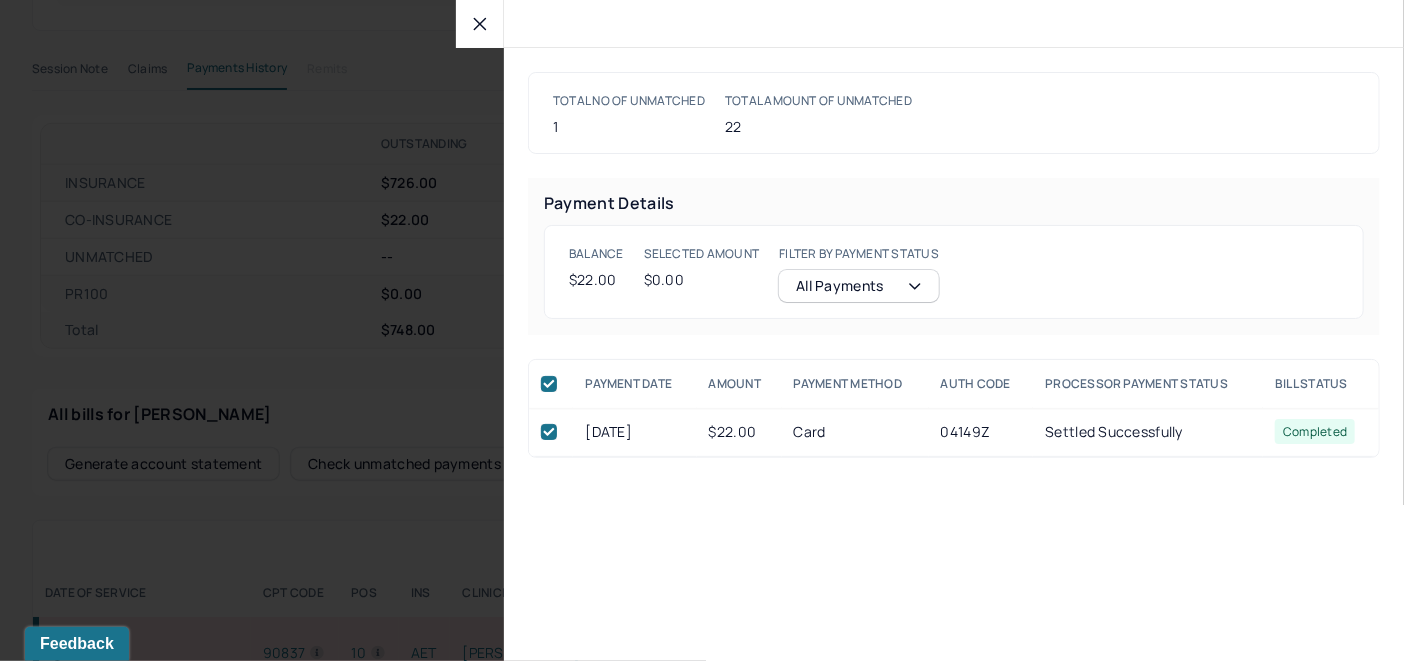 checkbox on "true" 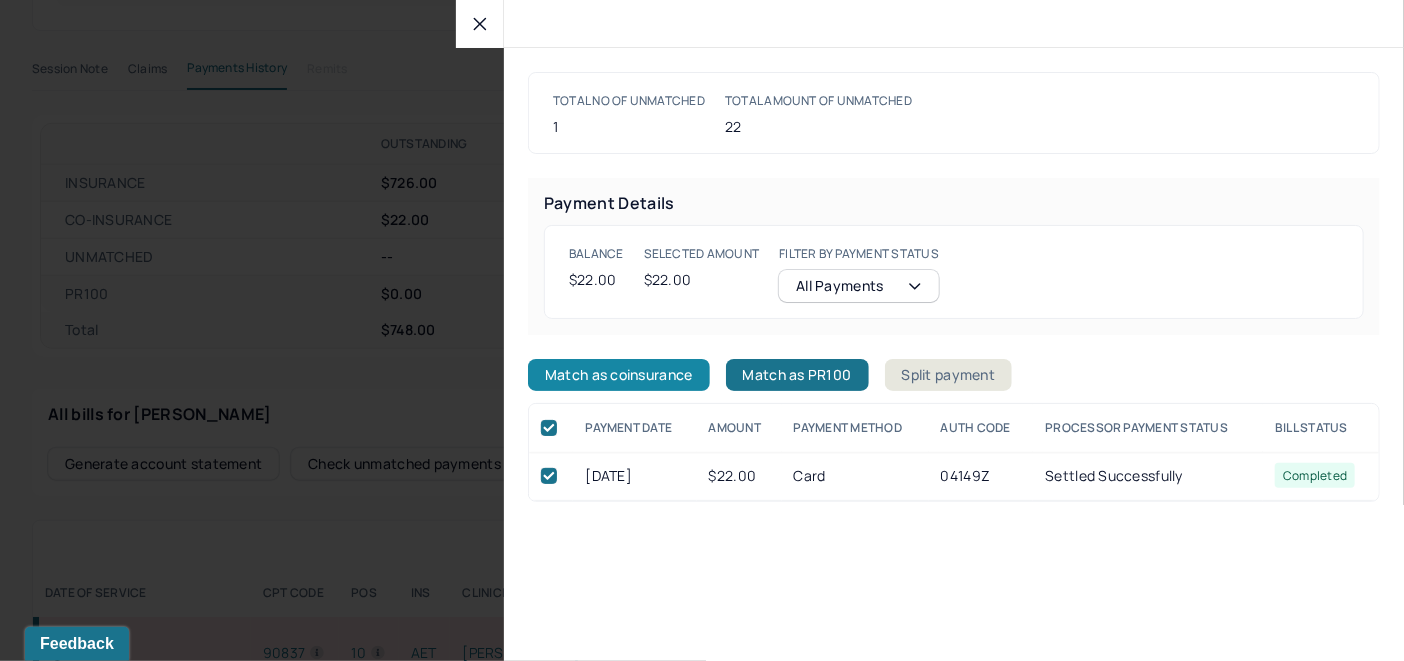 click on "Match as coinsurance" at bounding box center (619, 375) 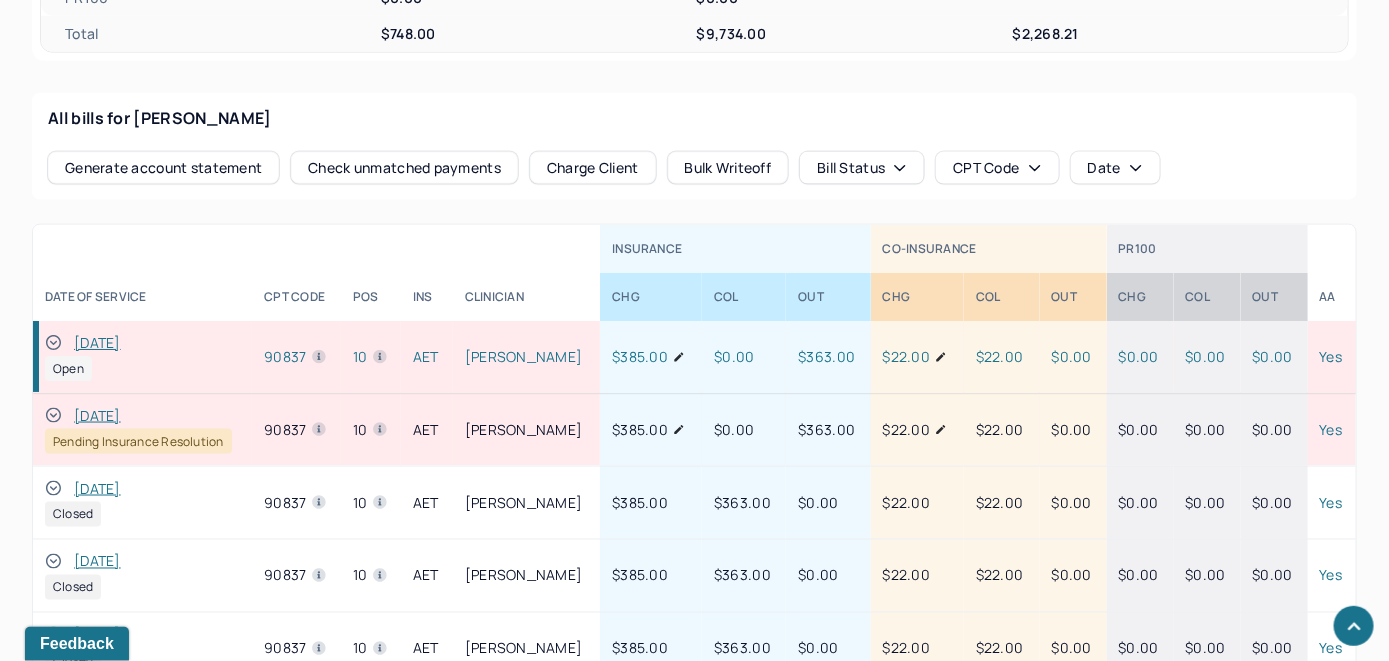 scroll, scrollTop: 957, scrollLeft: 0, axis: vertical 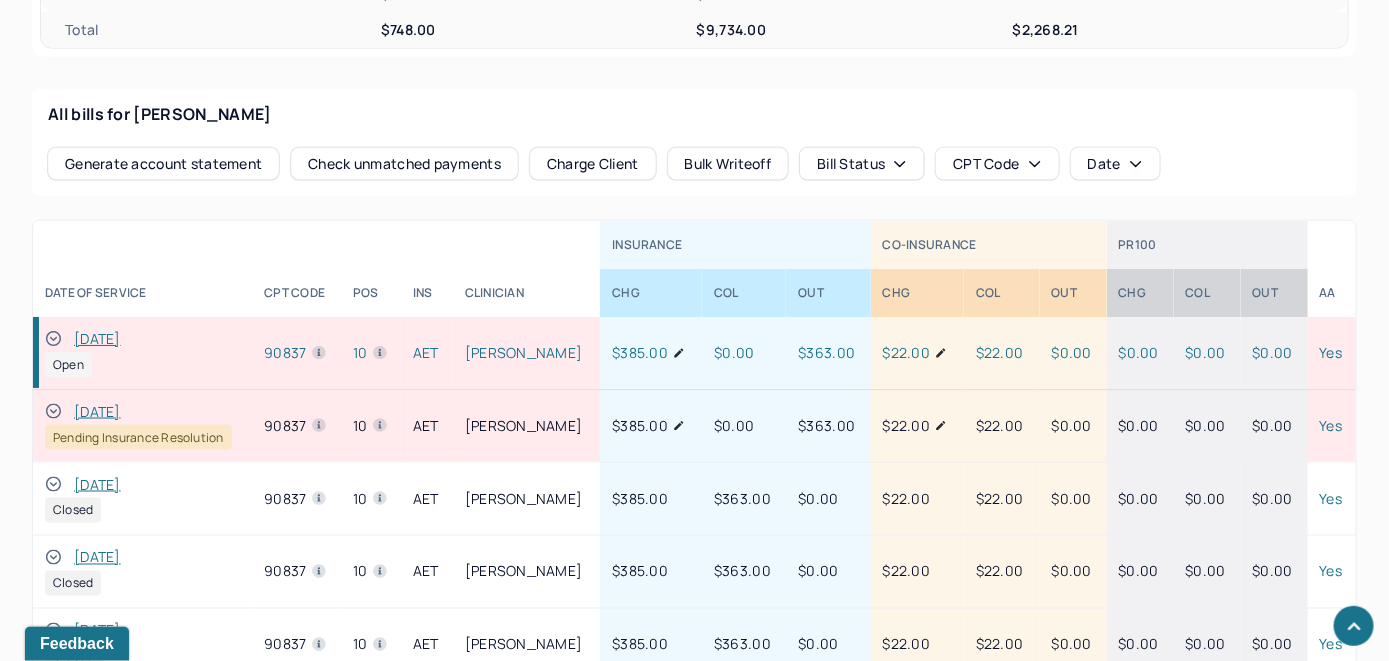 click 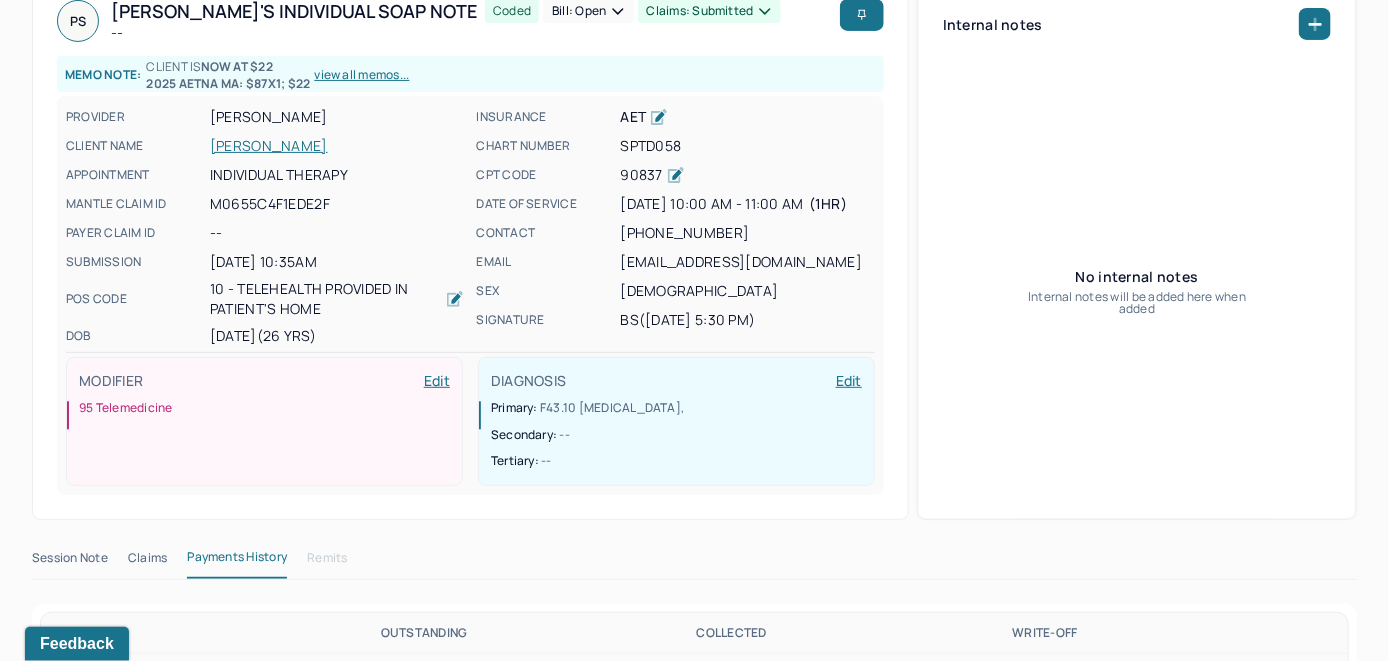 scroll, scrollTop: 57, scrollLeft: 0, axis: vertical 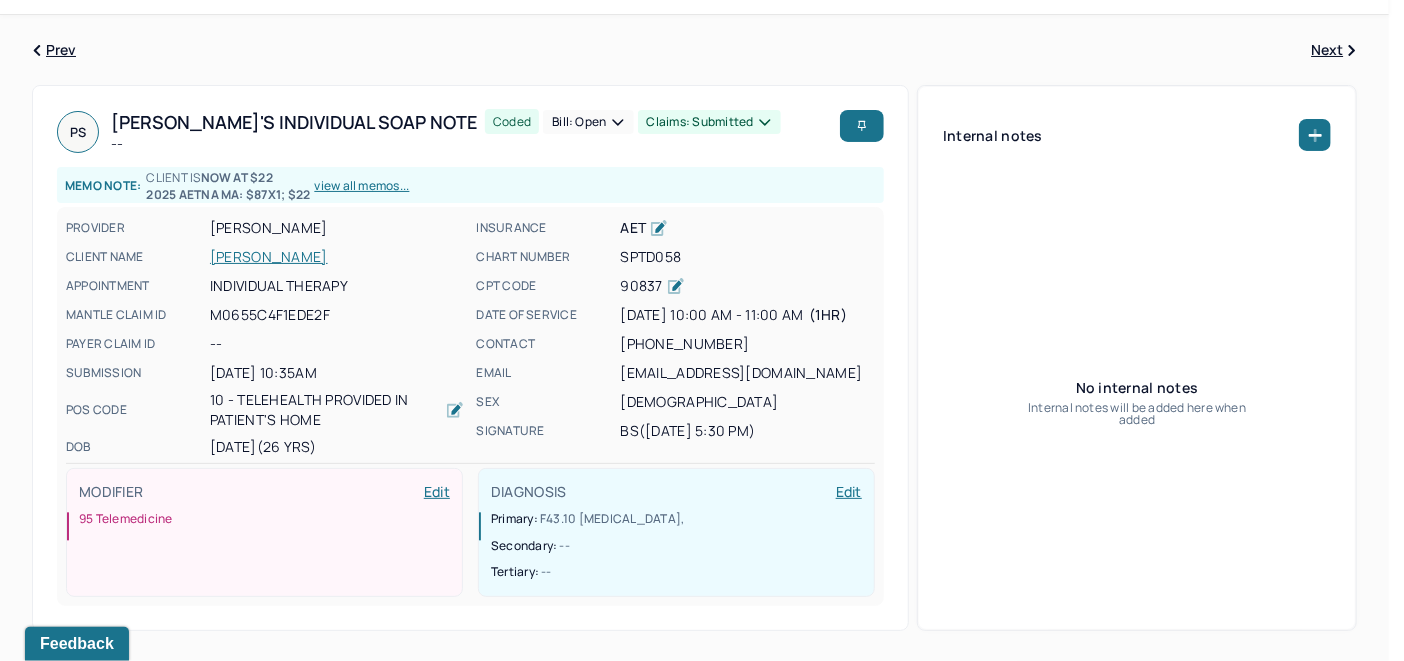 click on "Bill: Open" at bounding box center [588, 122] 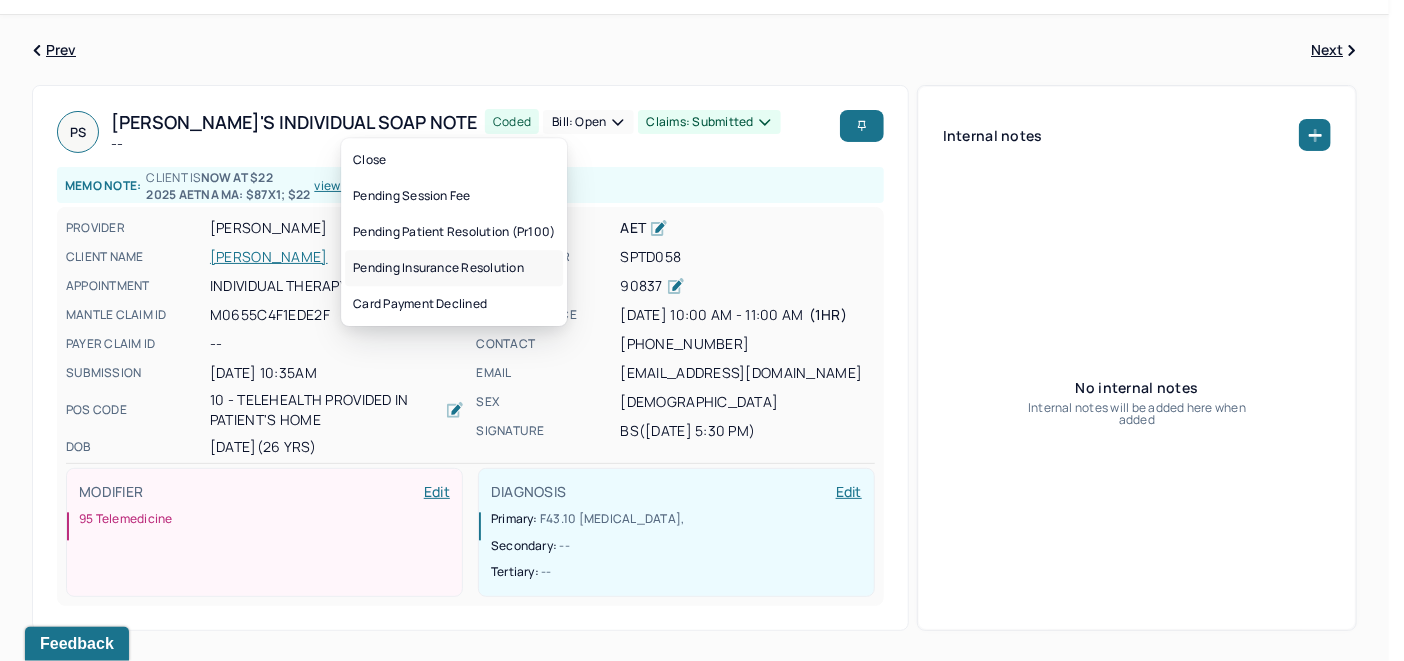 click on "Pending insurance resolution" at bounding box center (454, 268) 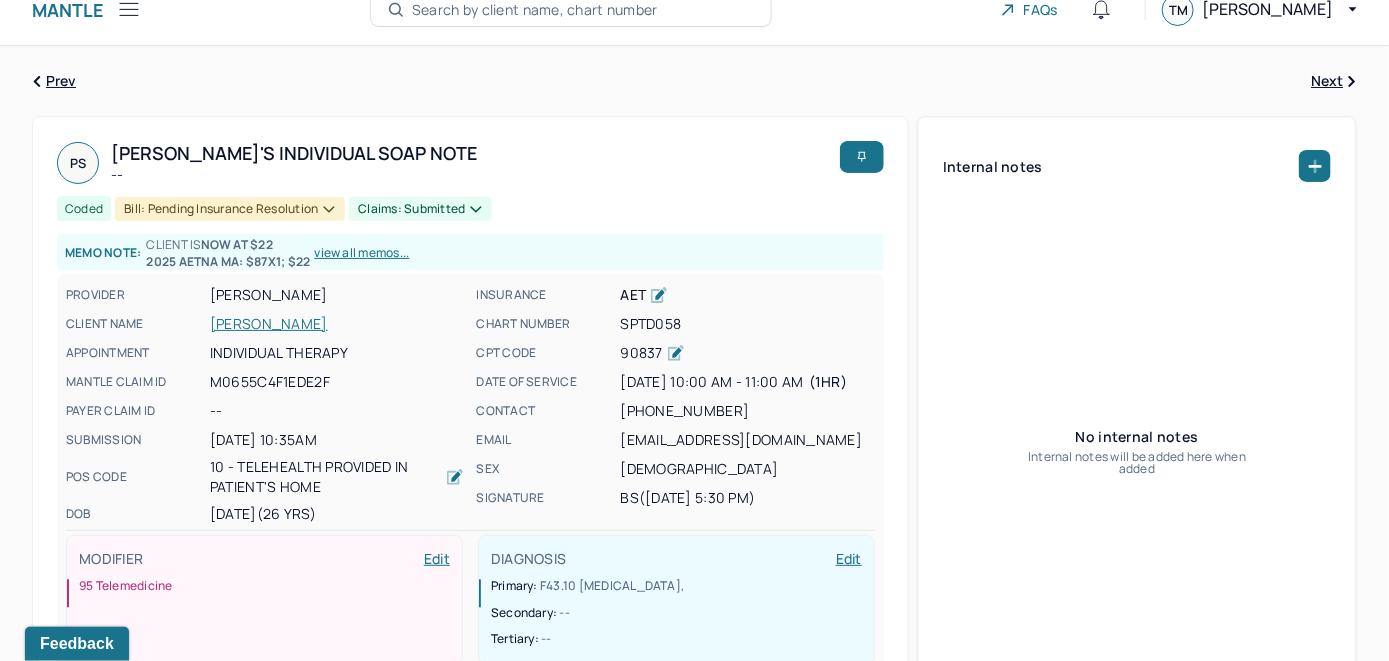 scroll, scrollTop: 0, scrollLeft: 0, axis: both 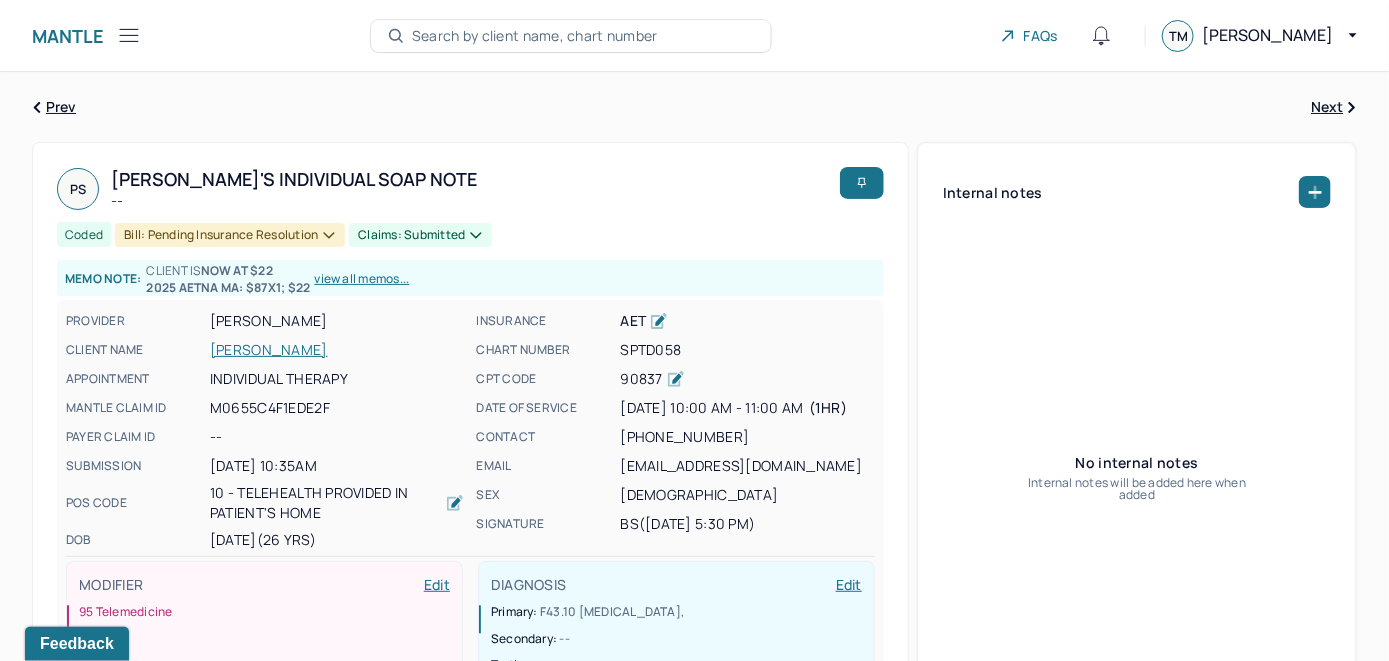 click on "Search by client name, chart number" at bounding box center (535, 36) 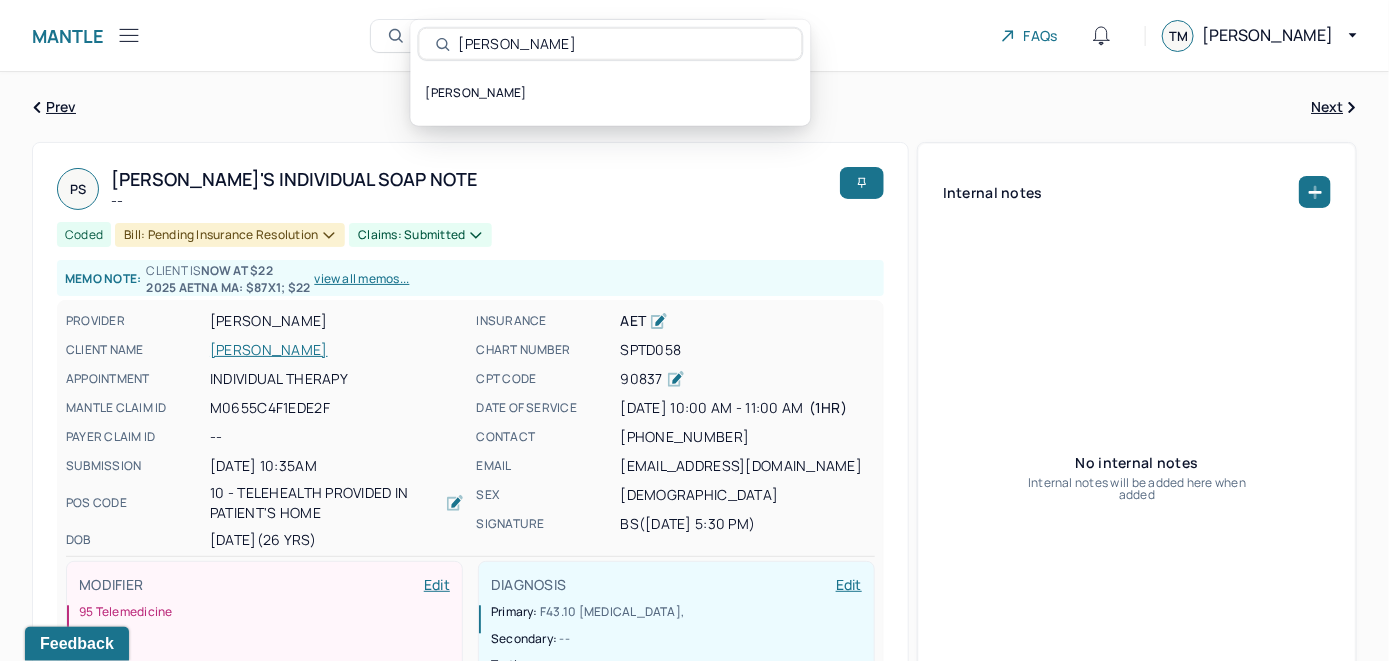 type on "Shaun Kleber" 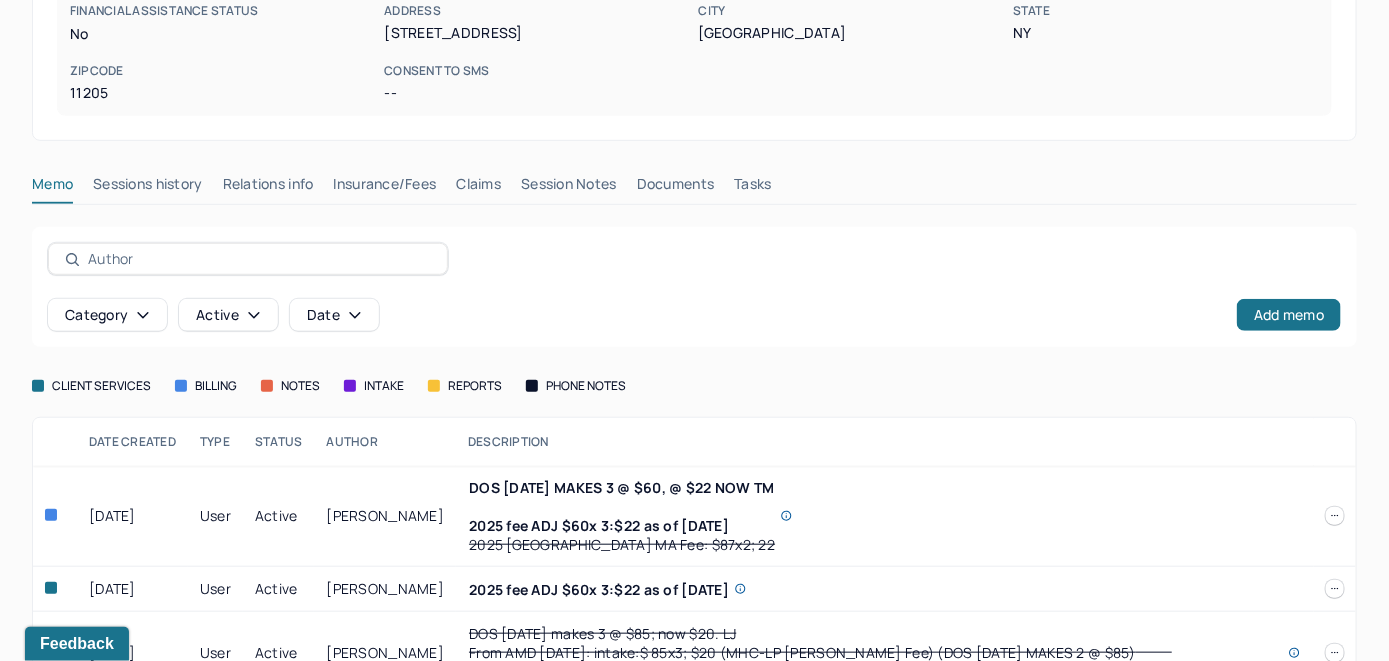 scroll, scrollTop: 400, scrollLeft: 0, axis: vertical 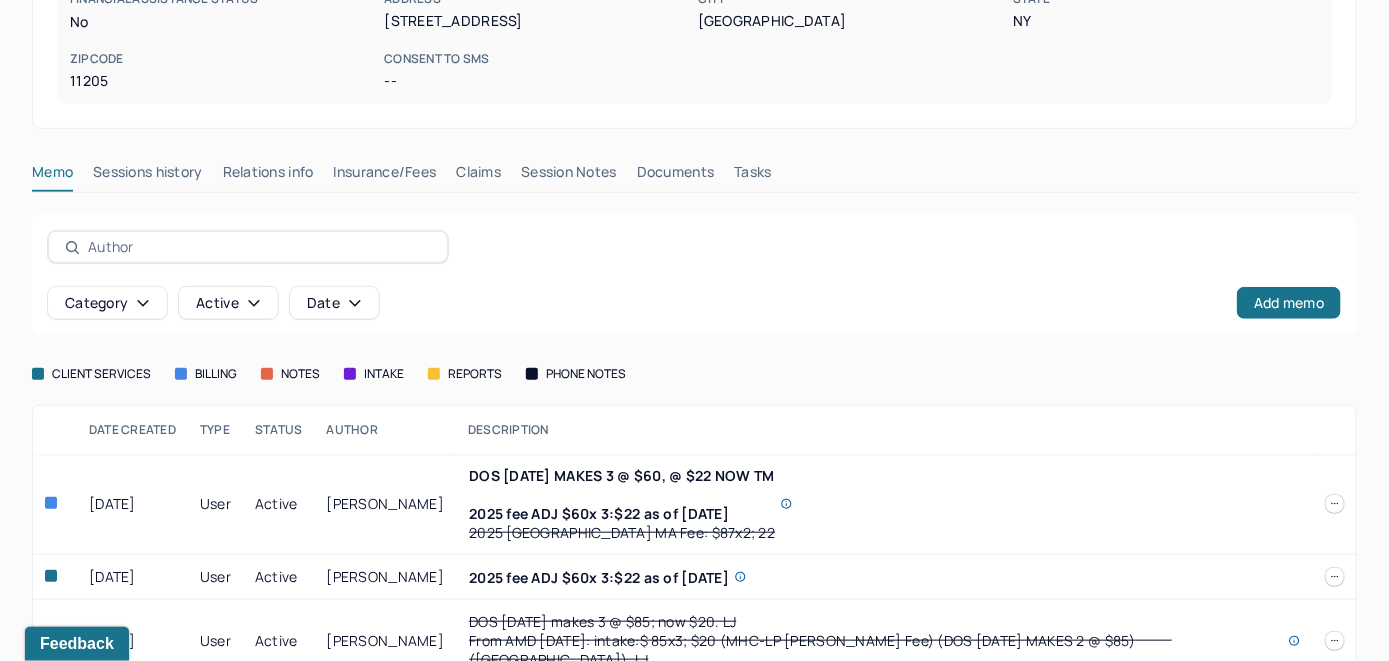 click on "Insurance/Fees" at bounding box center [385, 176] 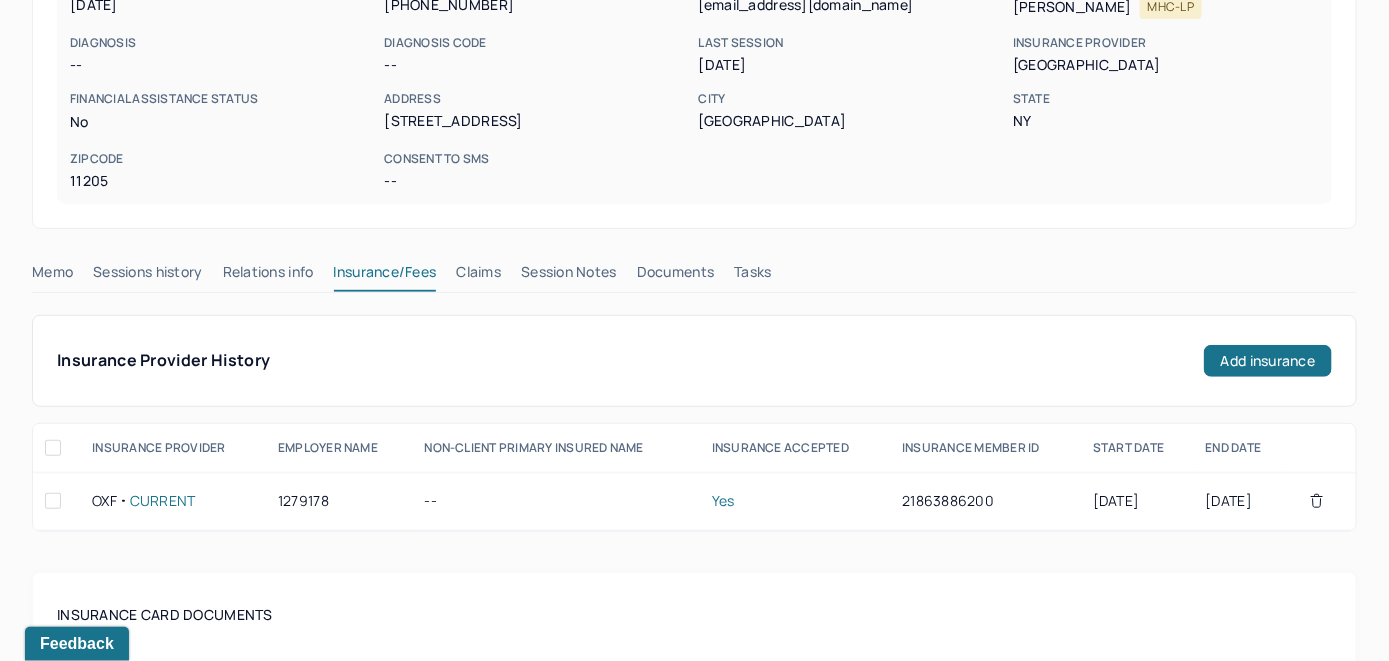 click on "Claims" at bounding box center (478, 276) 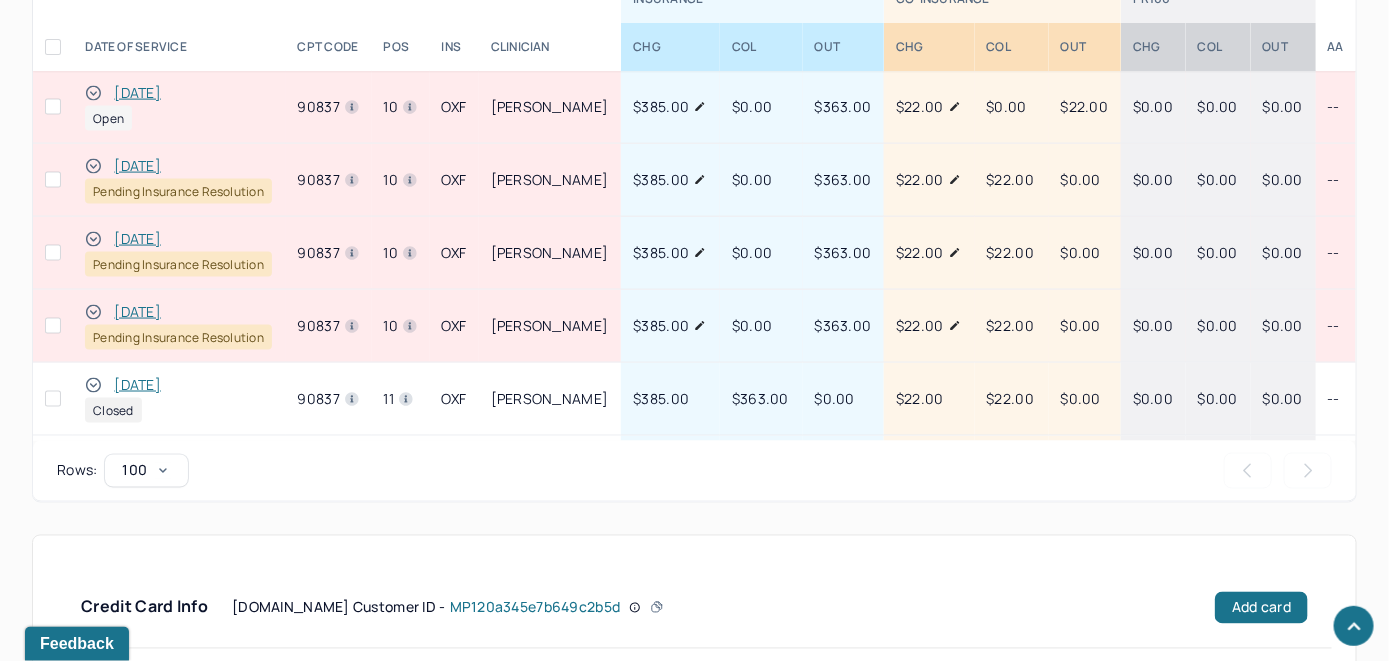 scroll, scrollTop: 1010, scrollLeft: 0, axis: vertical 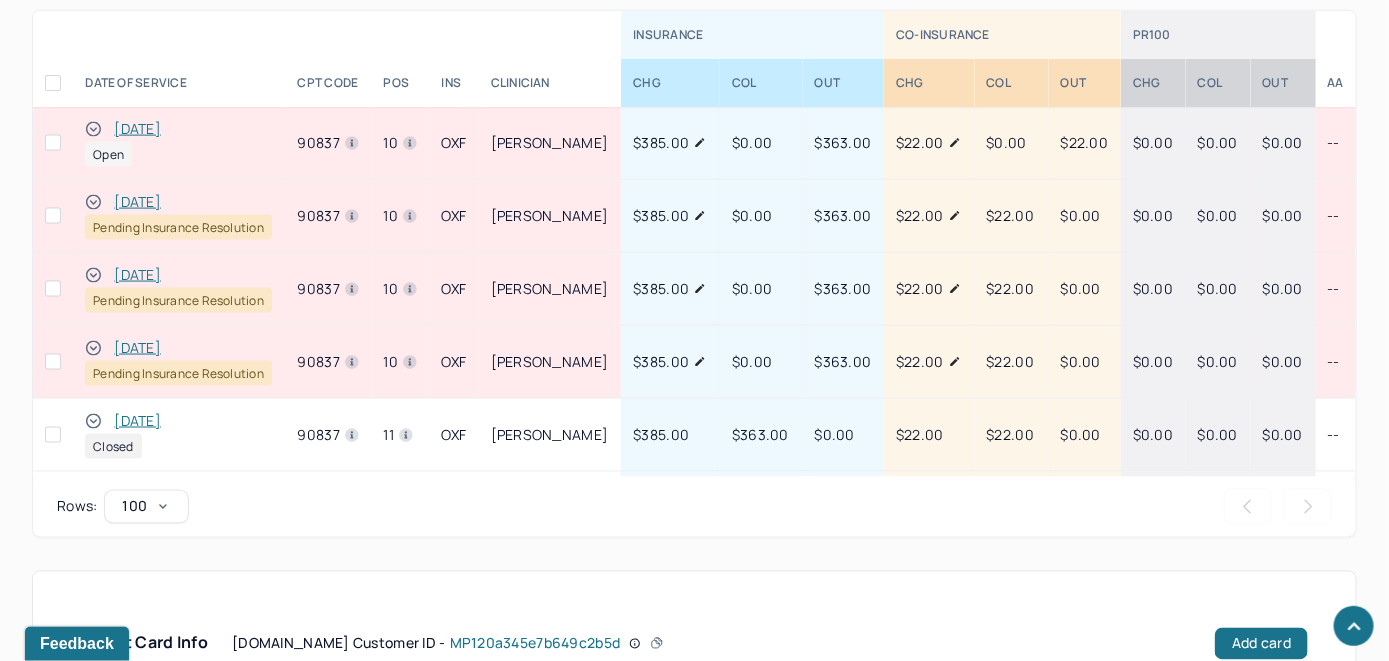 click on "[DATE]" at bounding box center (137, 129) 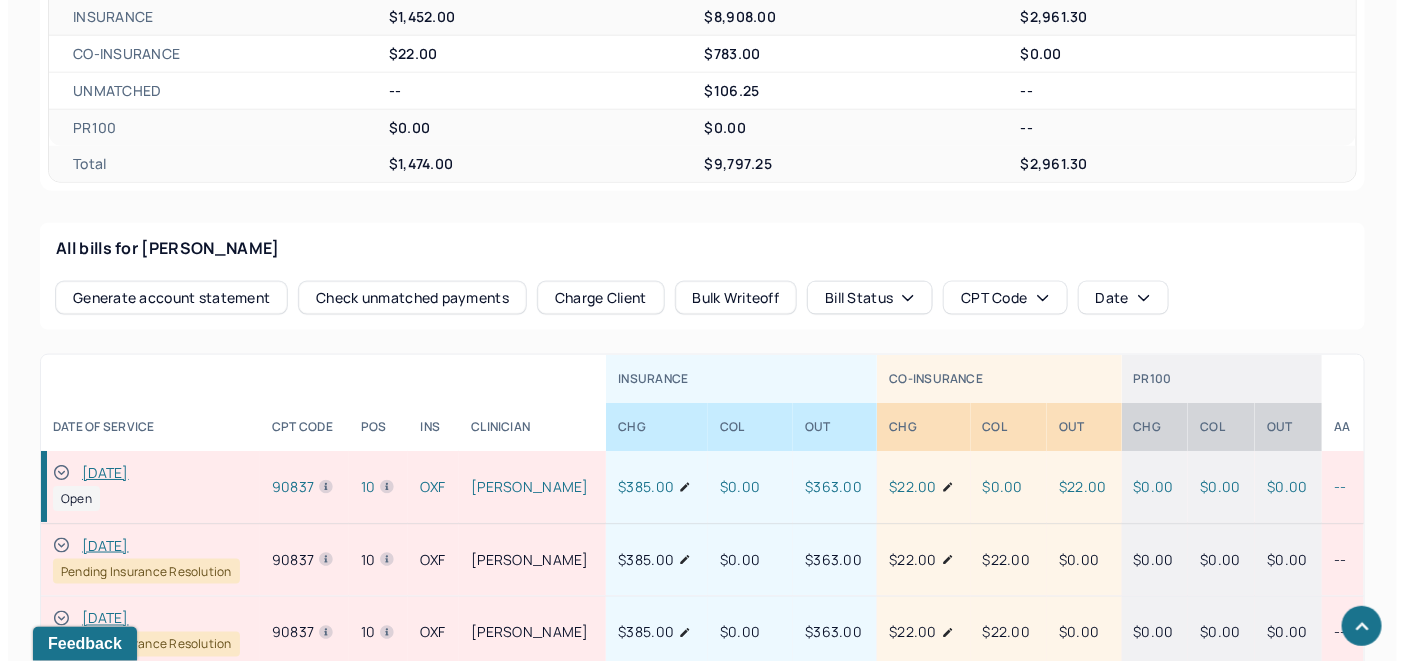 scroll, scrollTop: 938, scrollLeft: 0, axis: vertical 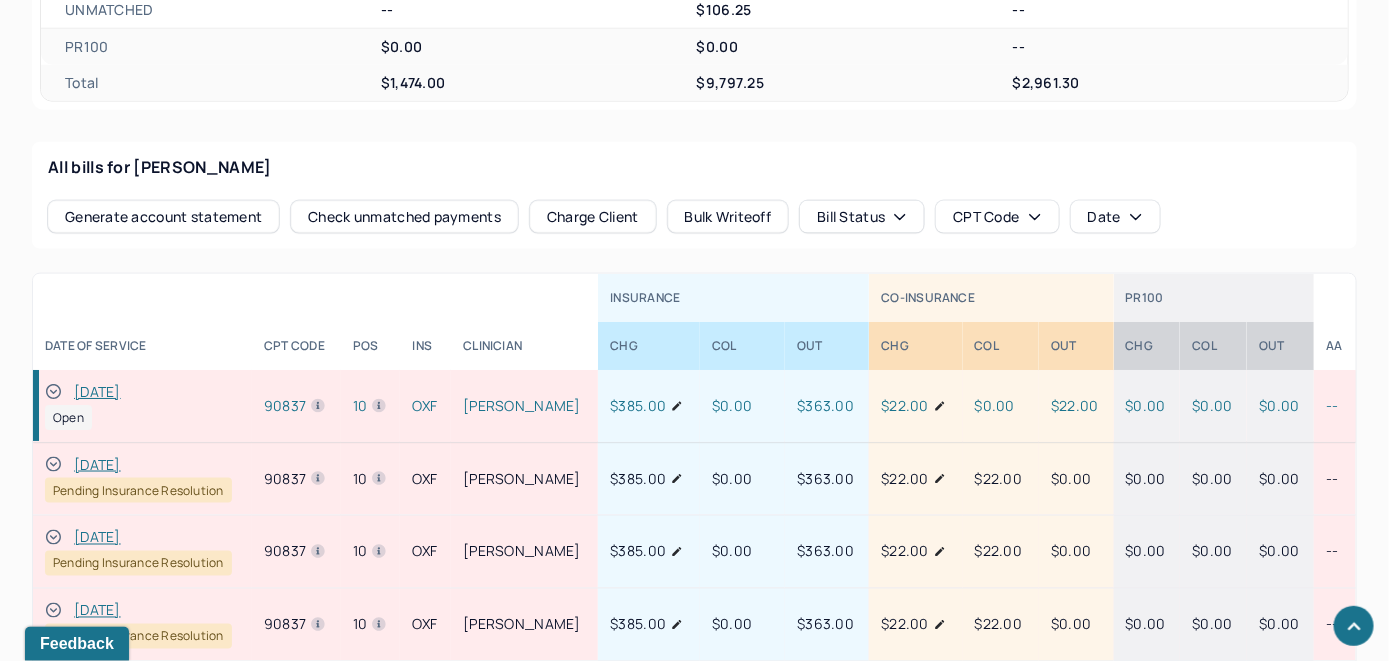 click on "Check unmatched payments" at bounding box center [404, 217] 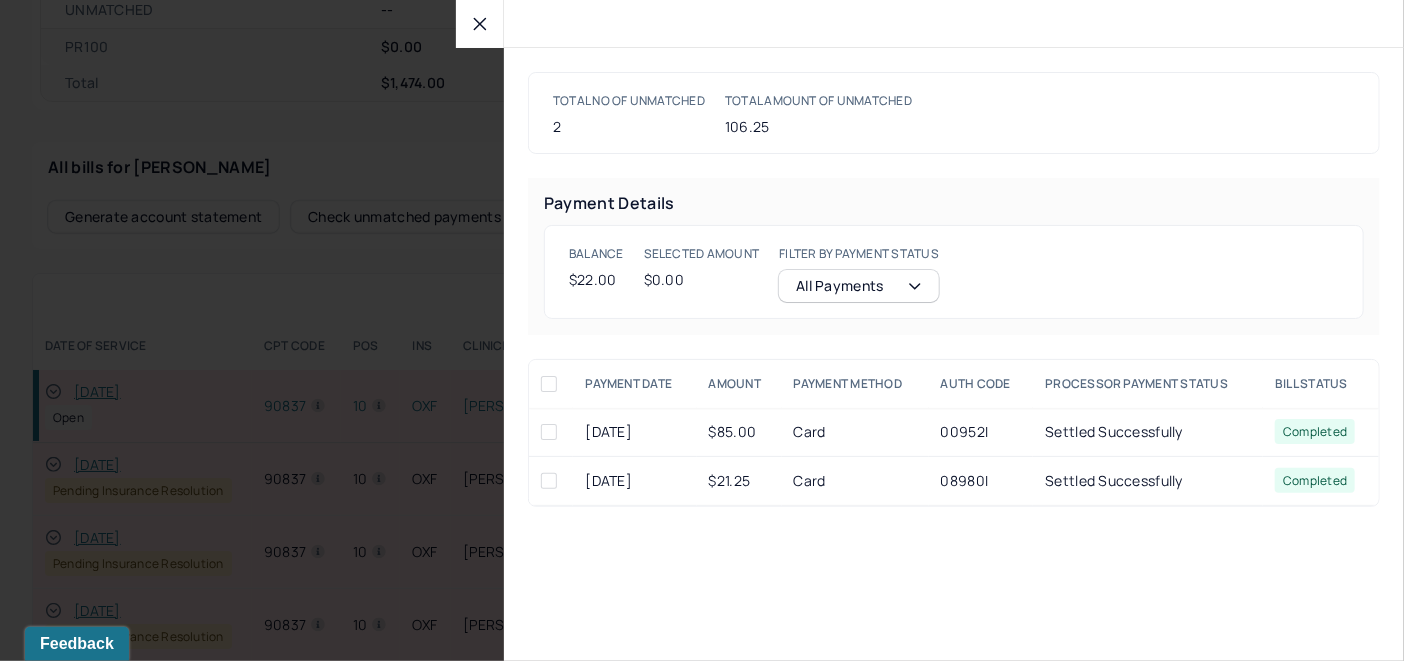 click 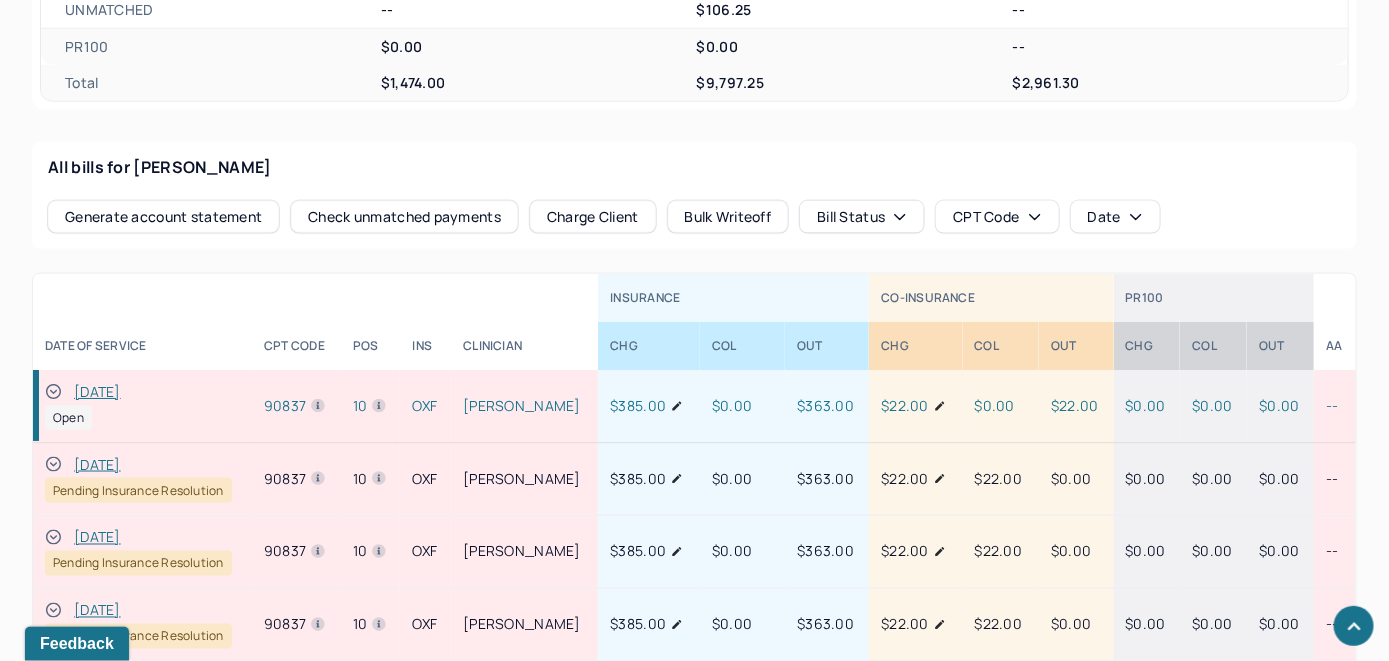 click on "Charge Client" at bounding box center (593, 217) 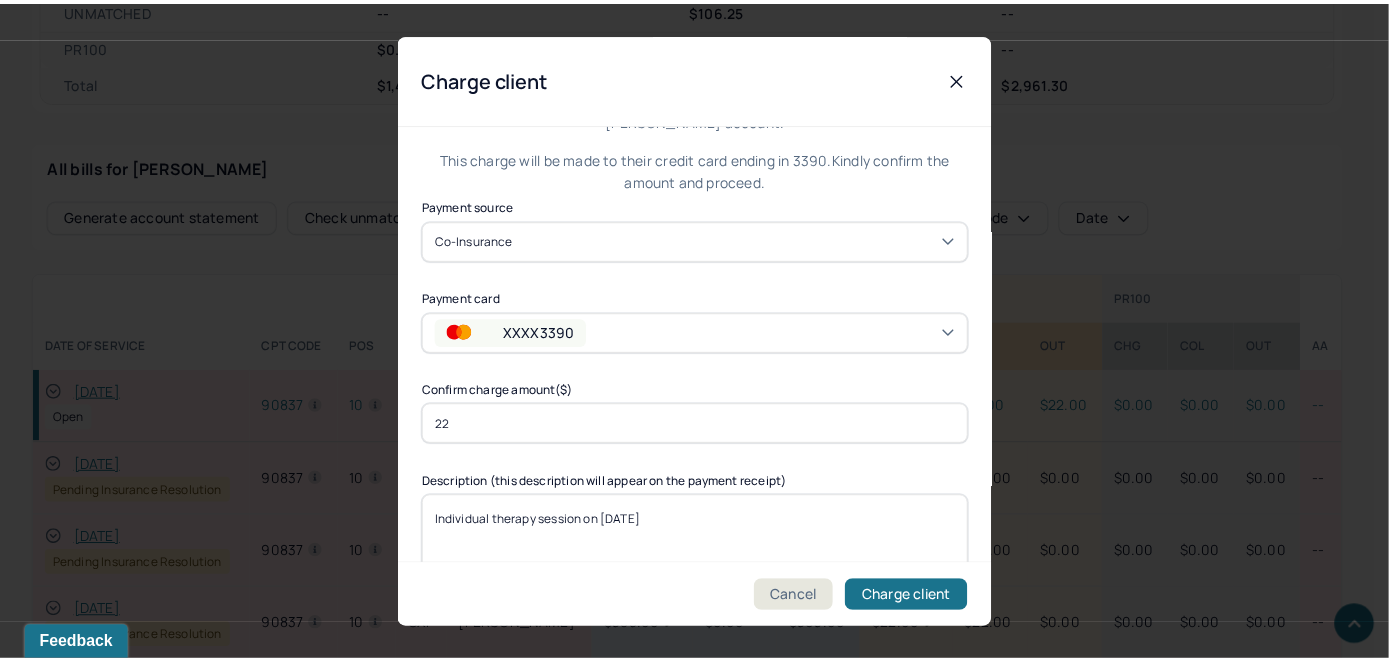 scroll, scrollTop: 121, scrollLeft: 0, axis: vertical 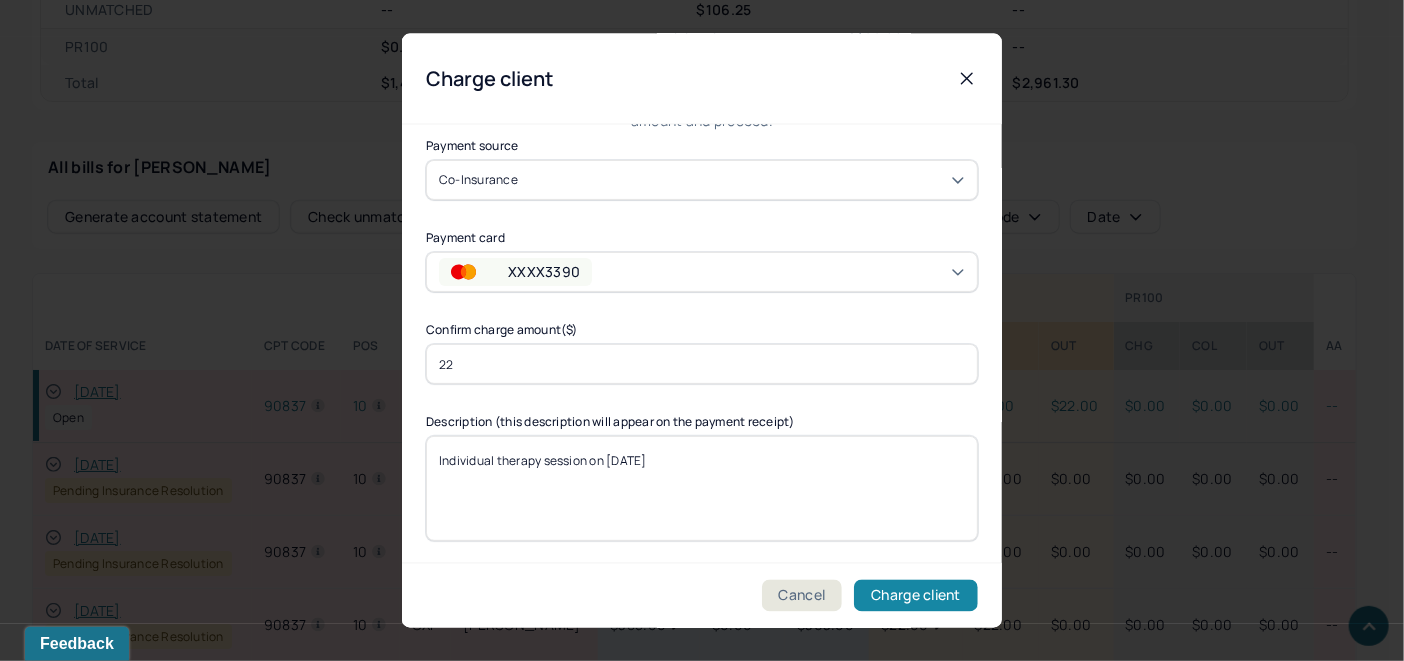 click on "Charge client" at bounding box center [916, 596] 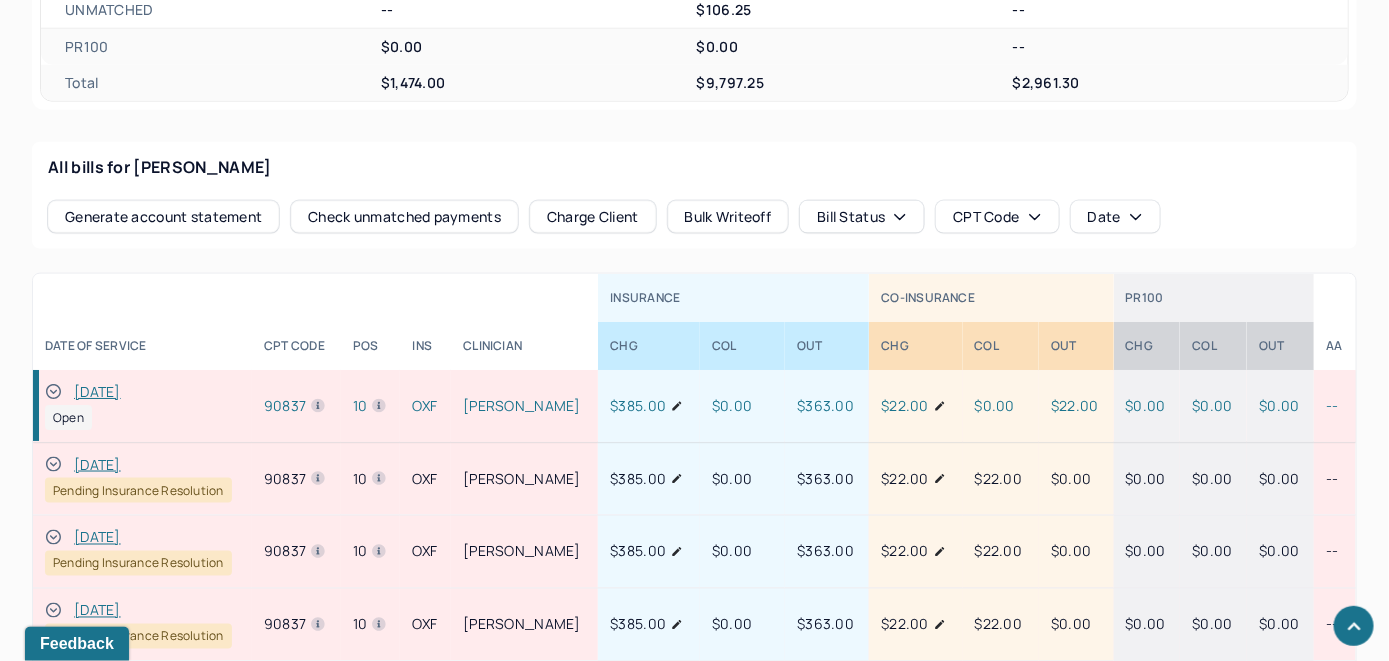 click 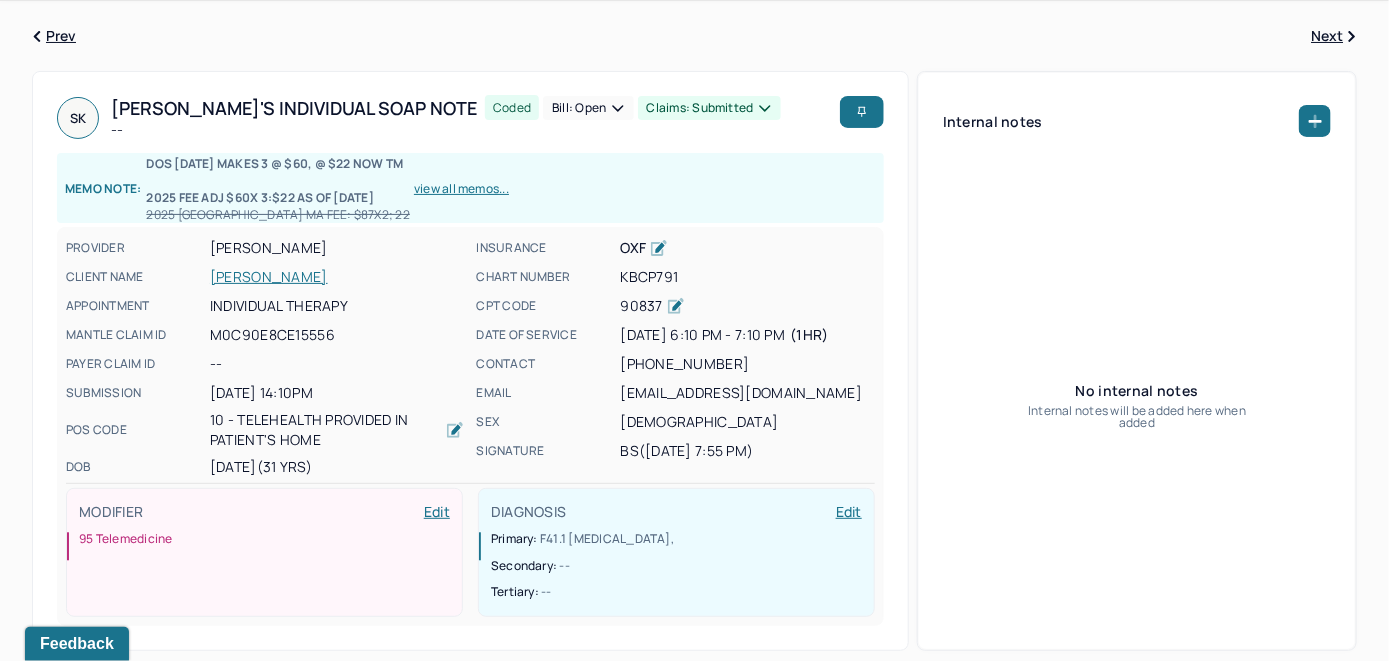 scroll, scrollTop: 0, scrollLeft: 0, axis: both 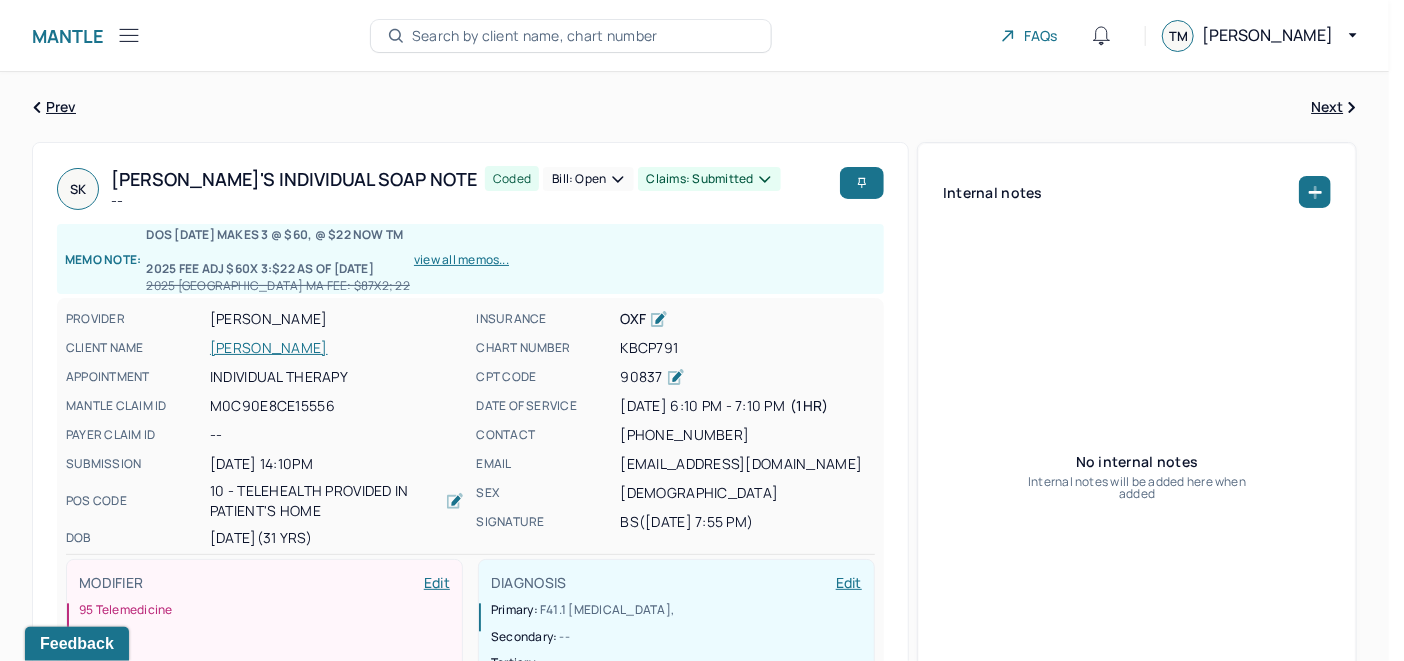 click on "Bill: Open" at bounding box center (588, 179) 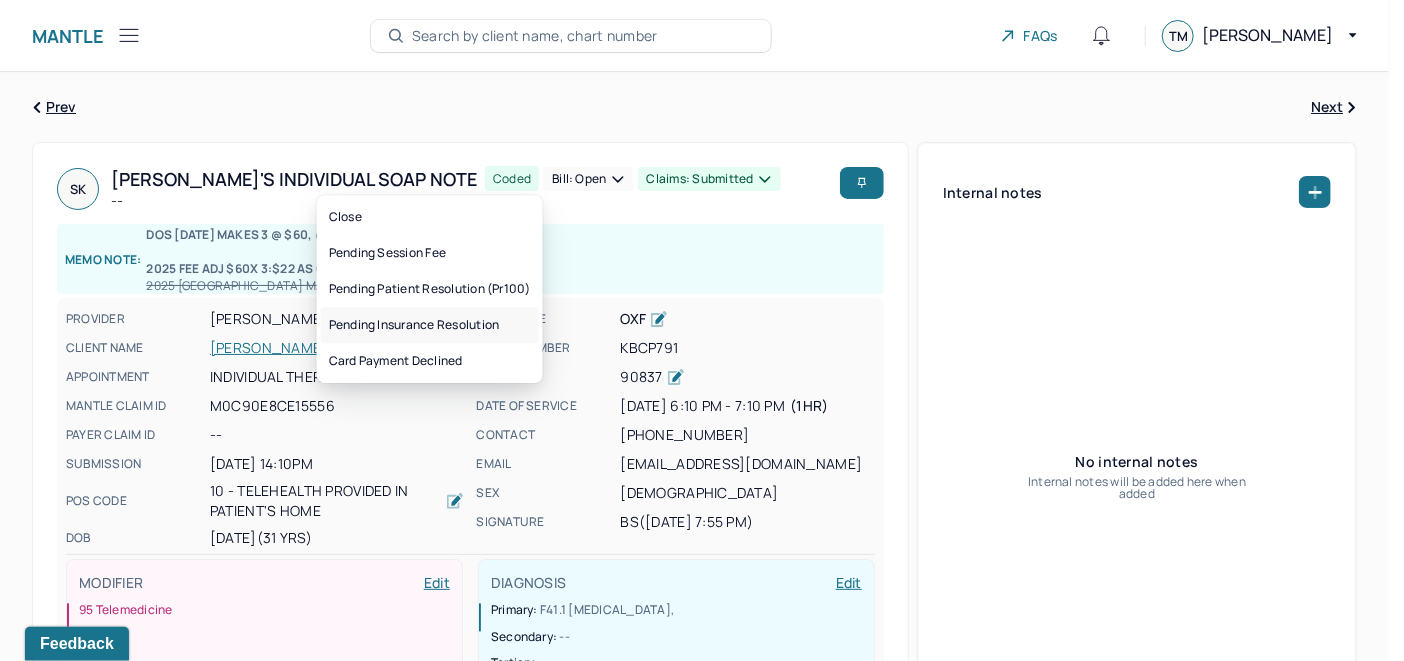 click on "Pending insurance resolution" at bounding box center (430, 325) 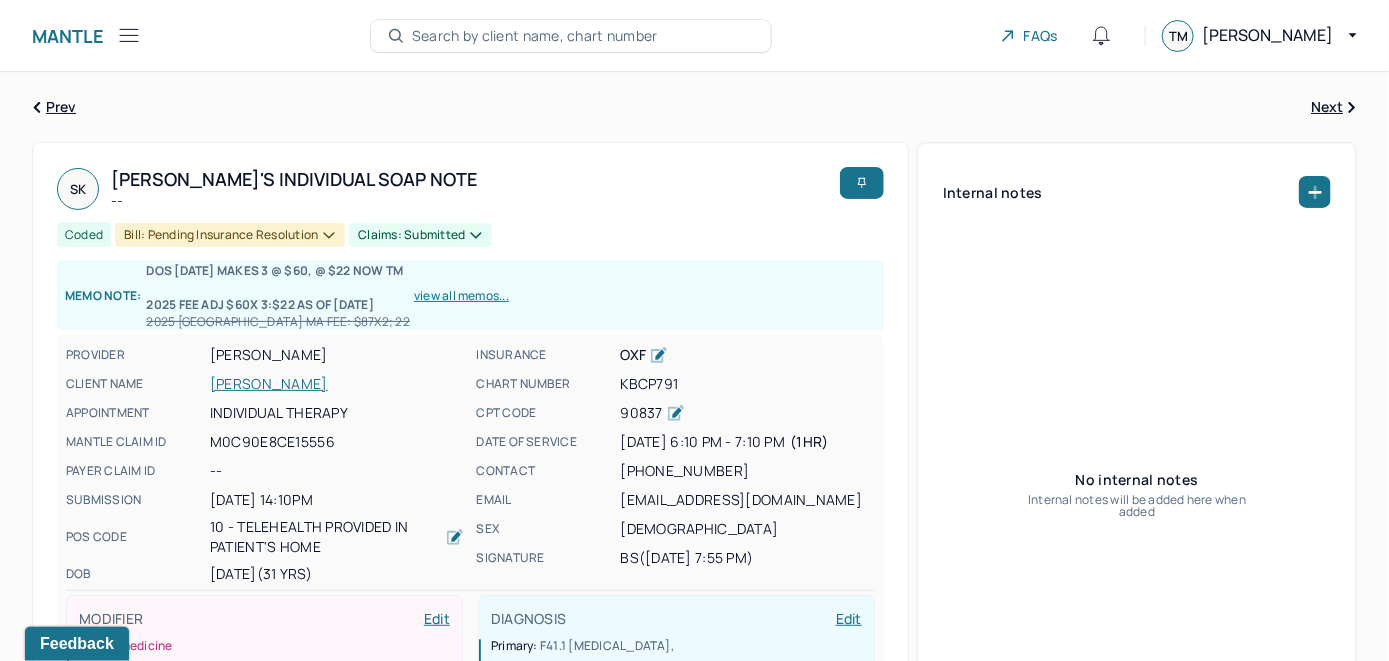 click on "Search by client name, chart number" at bounding box center [535, 36] 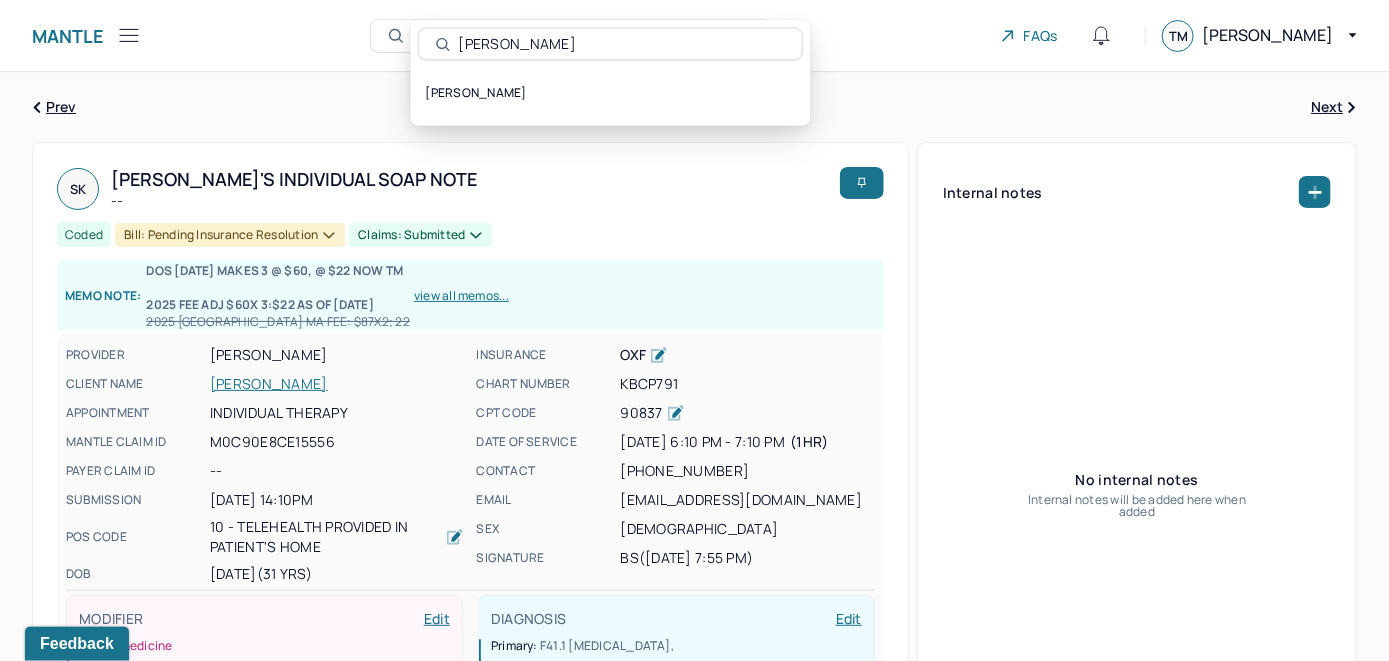 type on "Travis Williams" 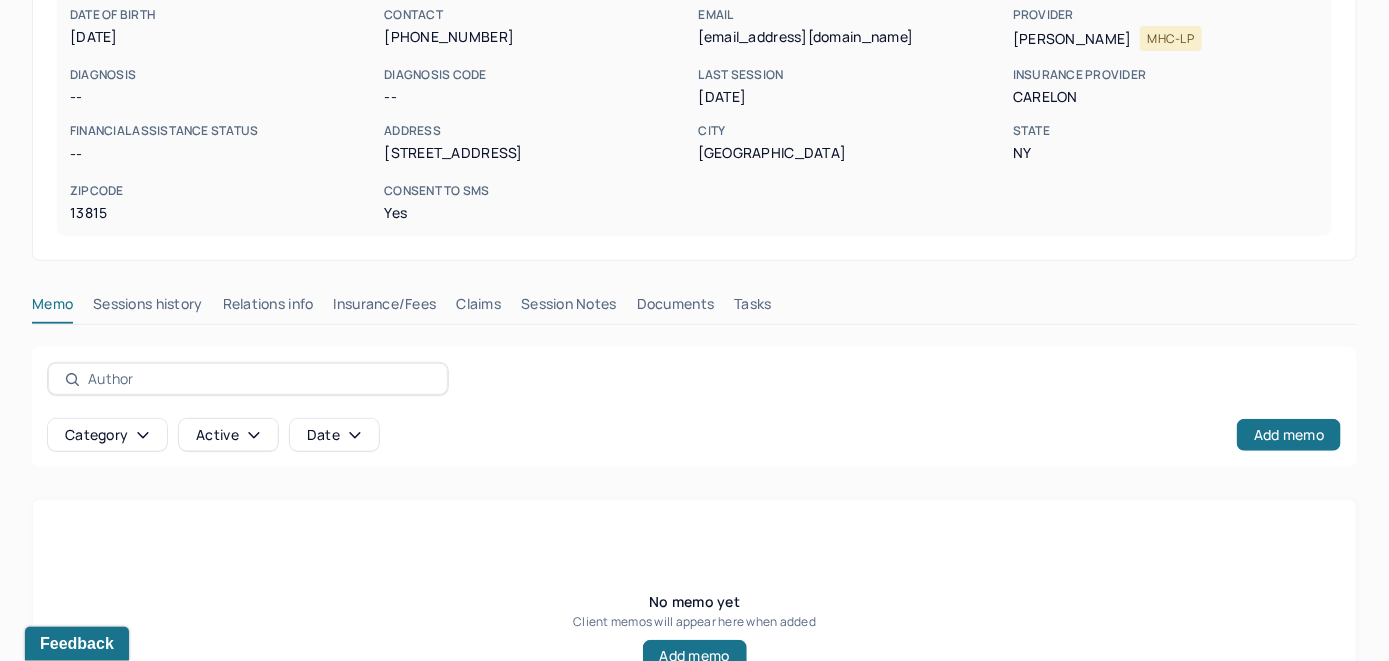 scroll, scrollTop: 393, scrollLeft: 0, axis: vertical 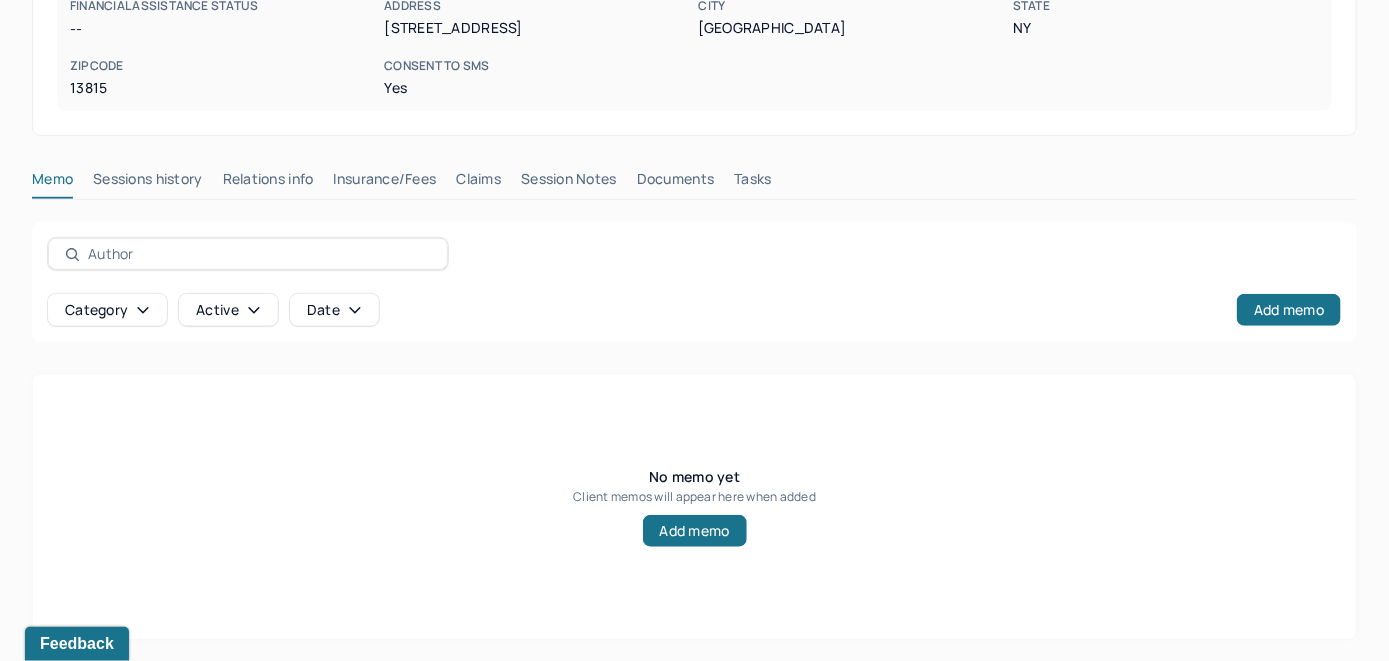 click on "Insurance/Fees" at bounding box center (385, 183) 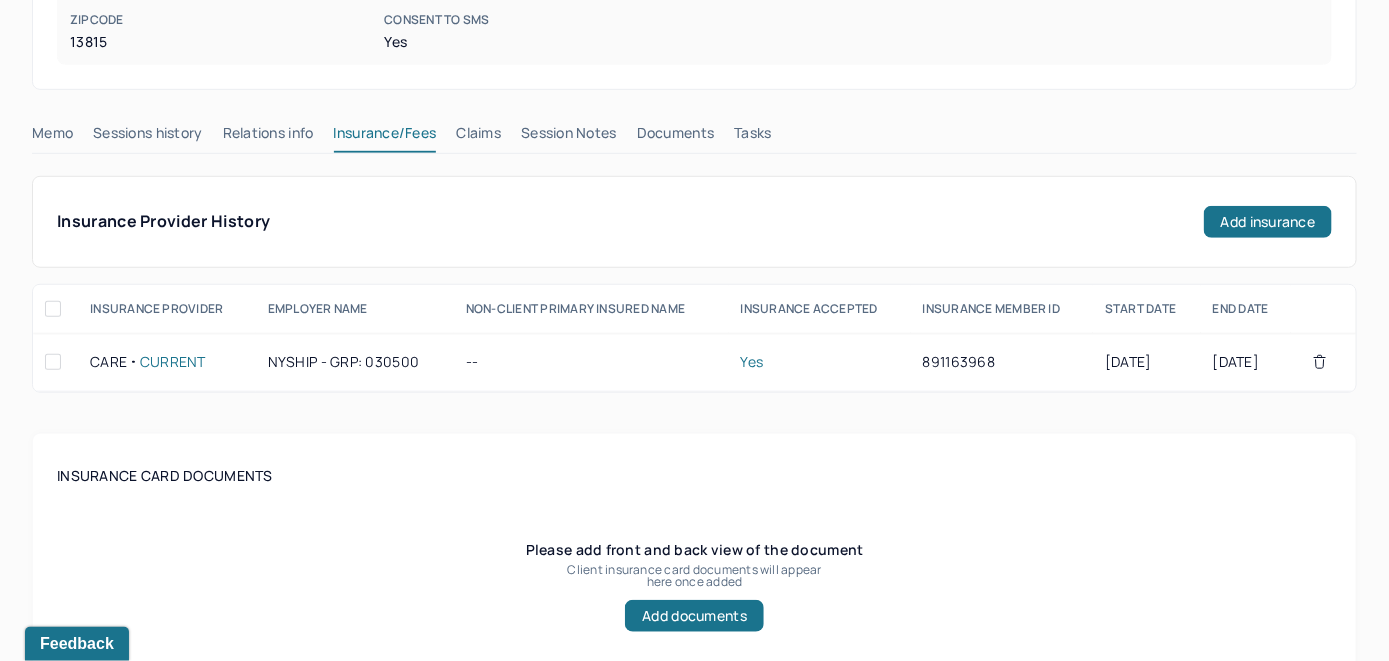 scroll, scrollTop: 393, scrollLeft: 0, axis: vertical 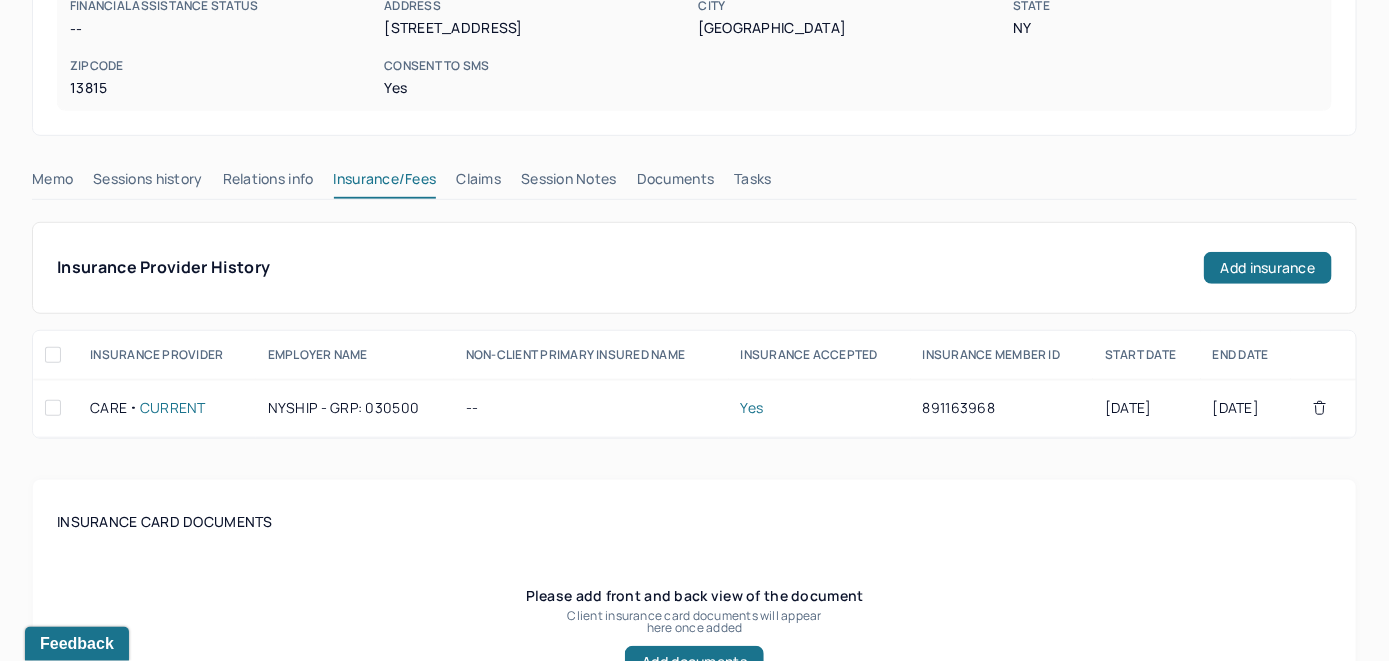 click on "Claims" at bounding box center [478, 183] 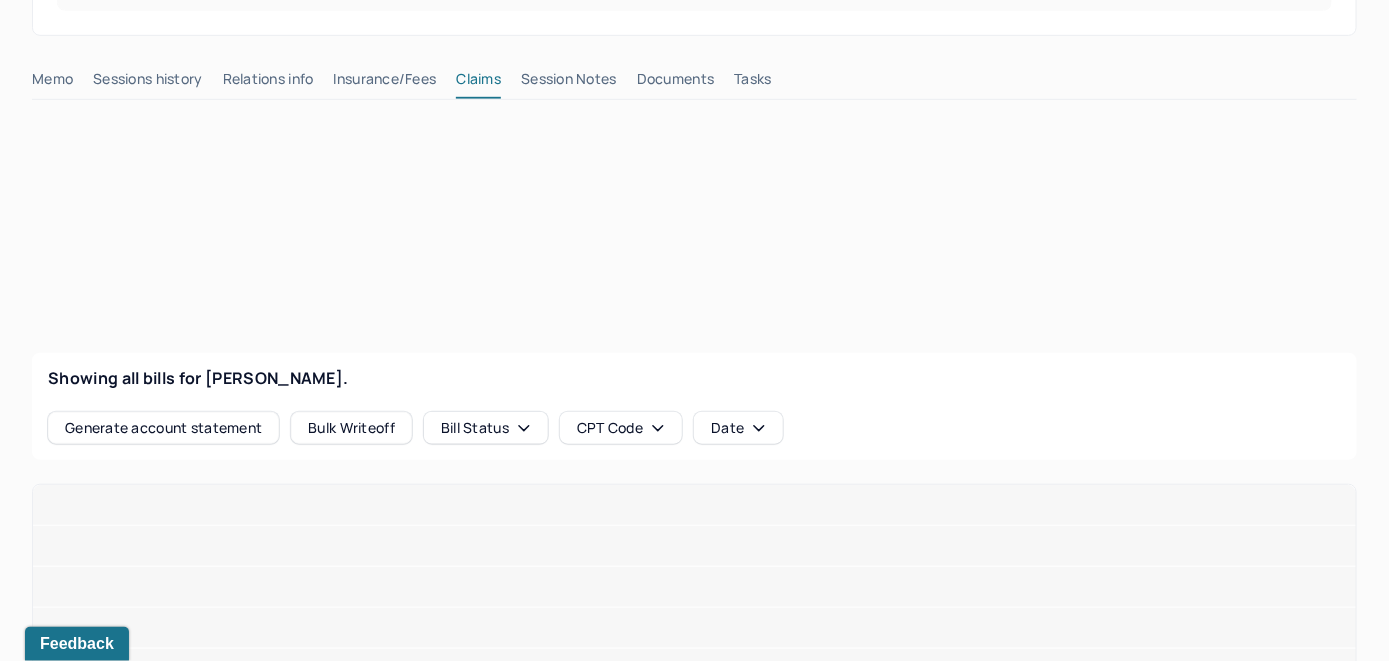scroll, scrollTop: 693, scrollLeft: 0, axis: vertical 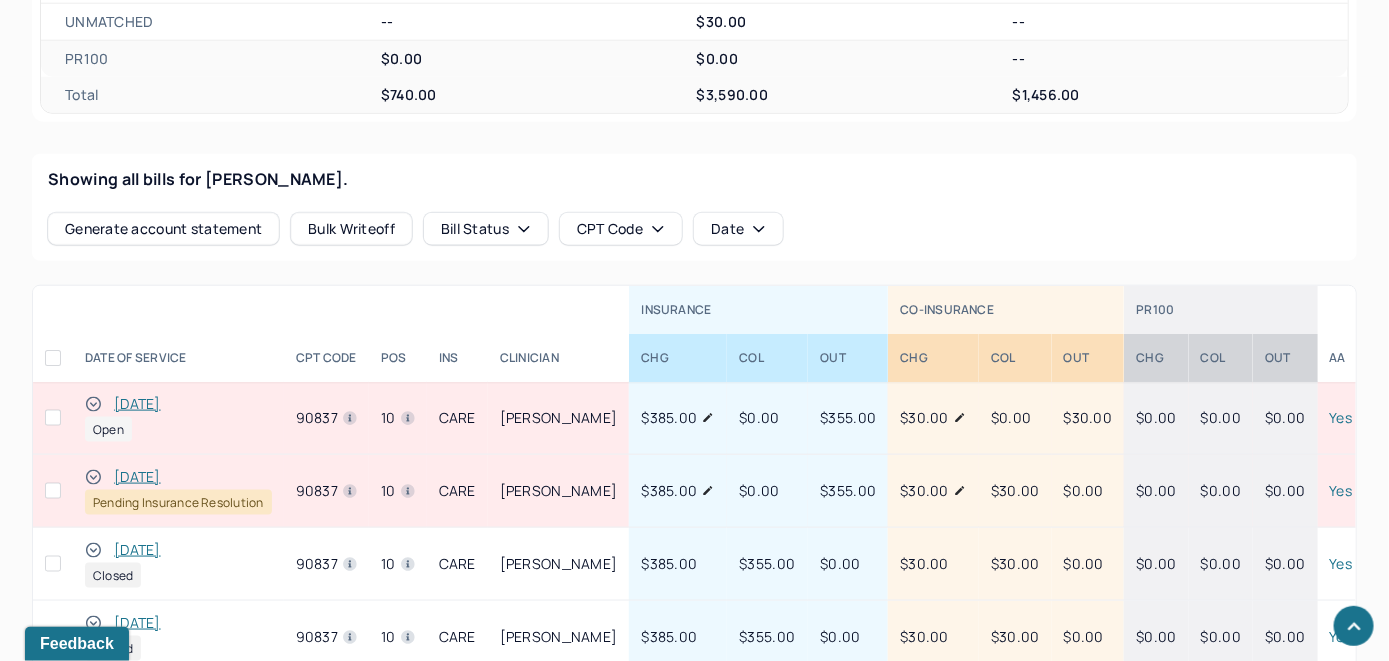 click on "[DATE]" at bounding box center (137, 404) 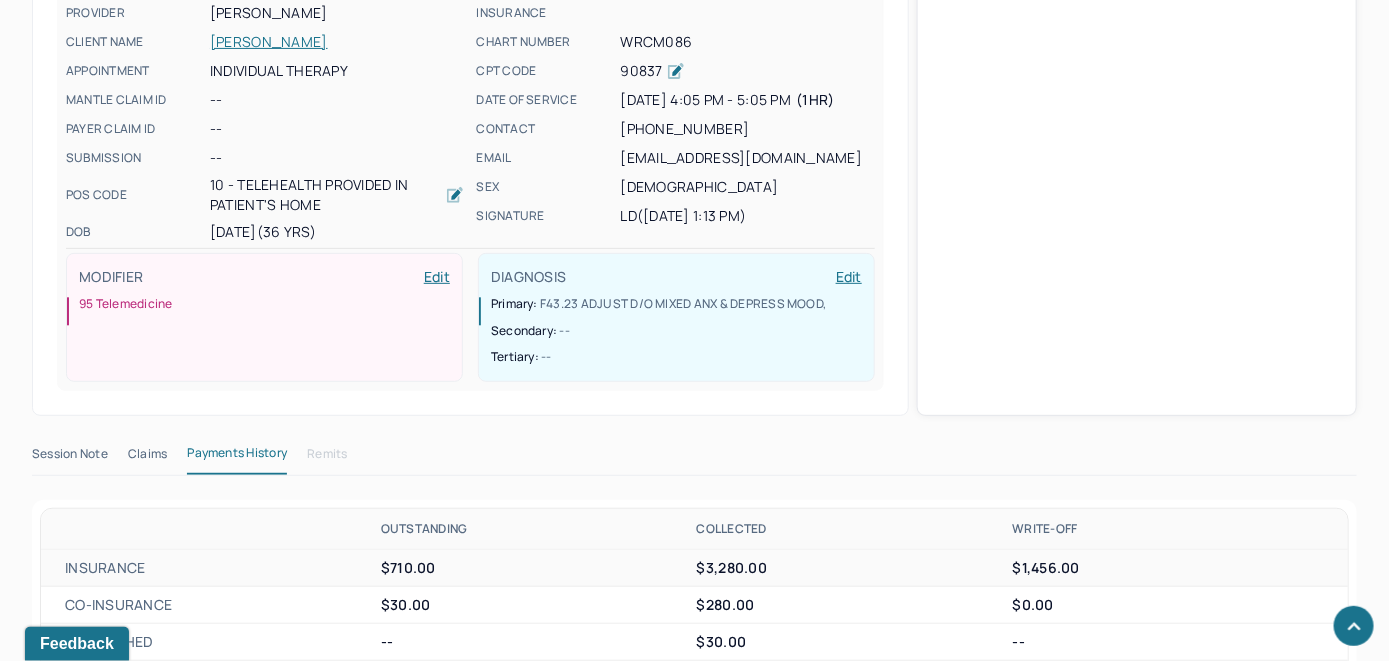 scroll, scrollTop: 662, scrollLeft: 0, axis: vertical 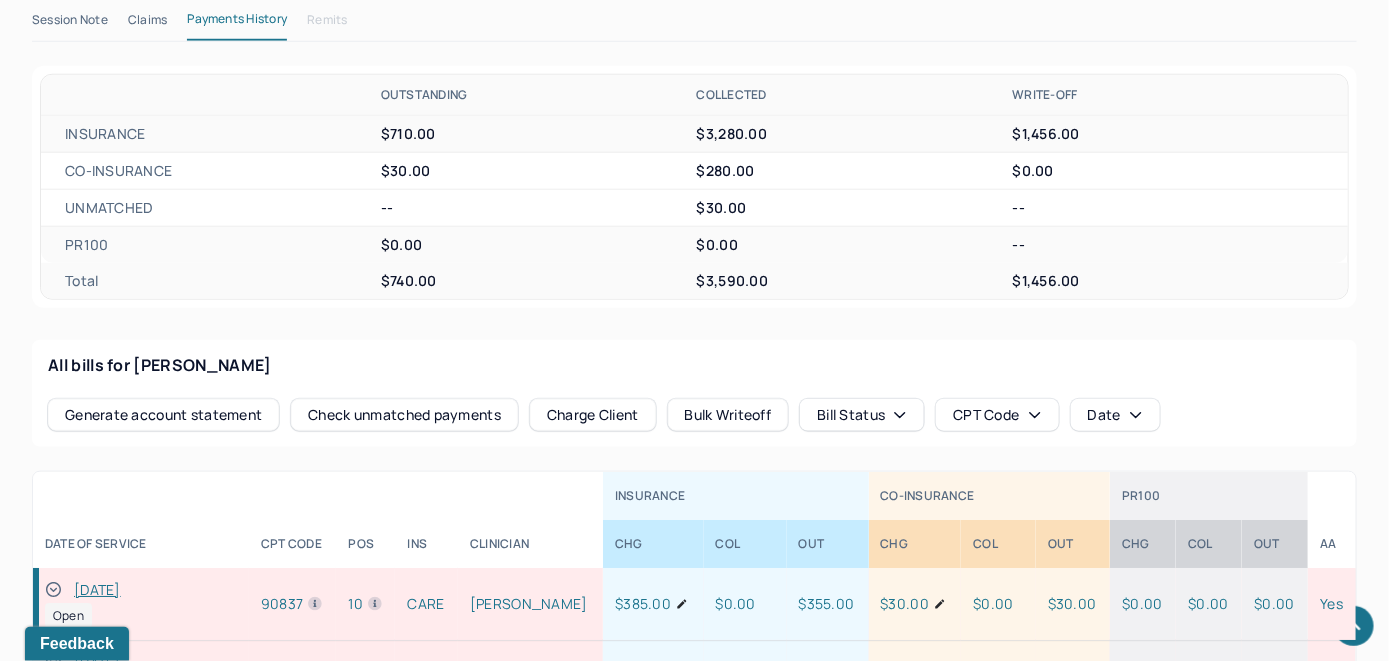 click on "Check unmatched payments" at bounding box center (404, 415) 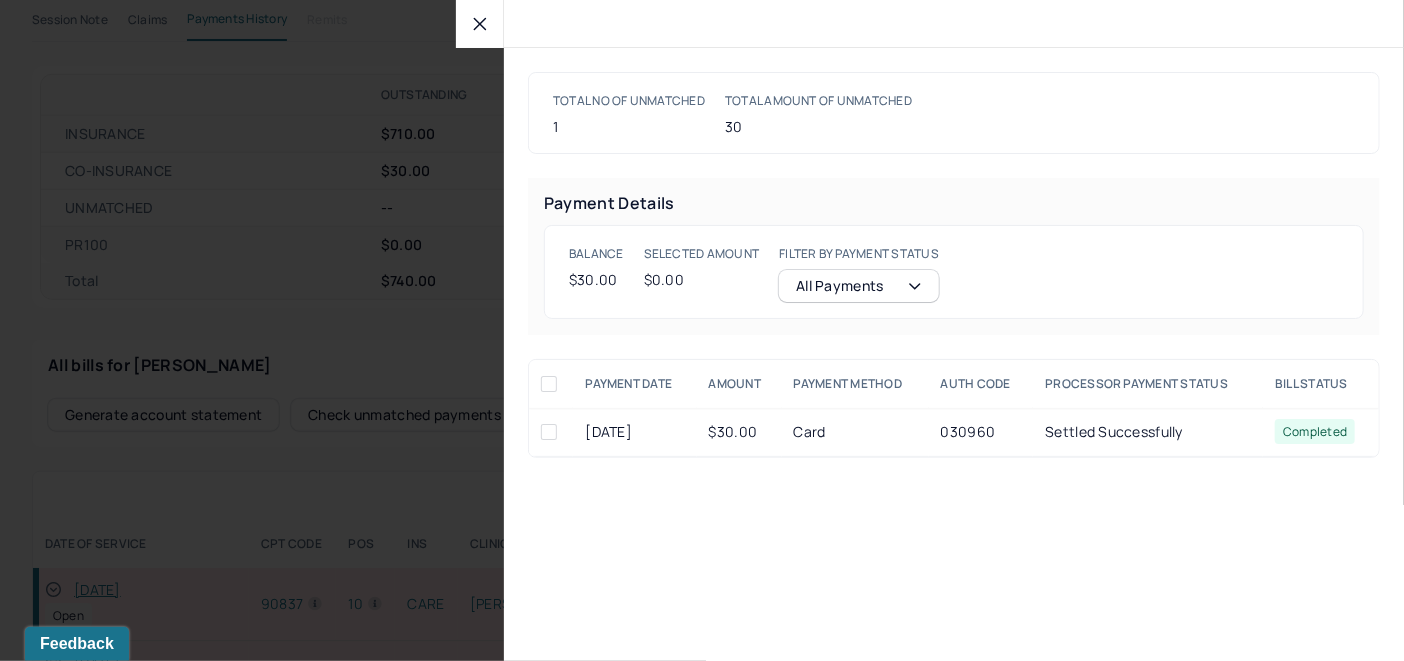 click at bounding box center (549, 432) 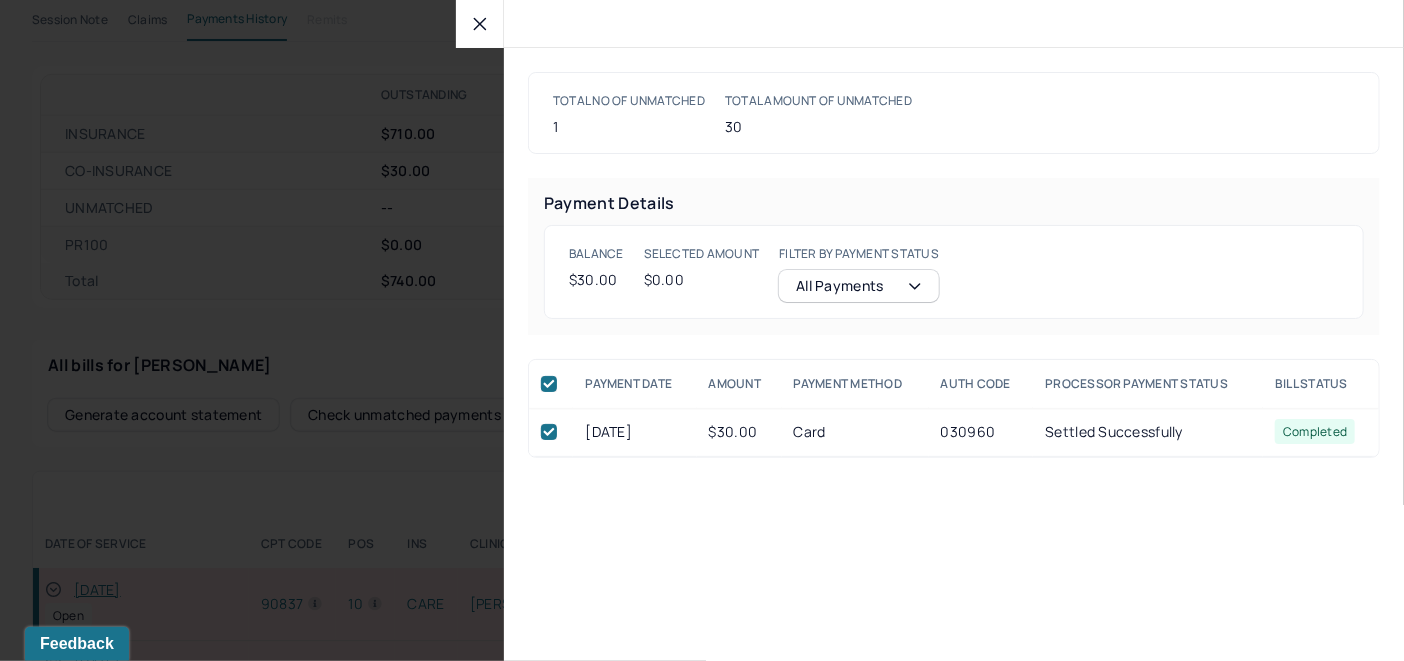 checkbox on "true" 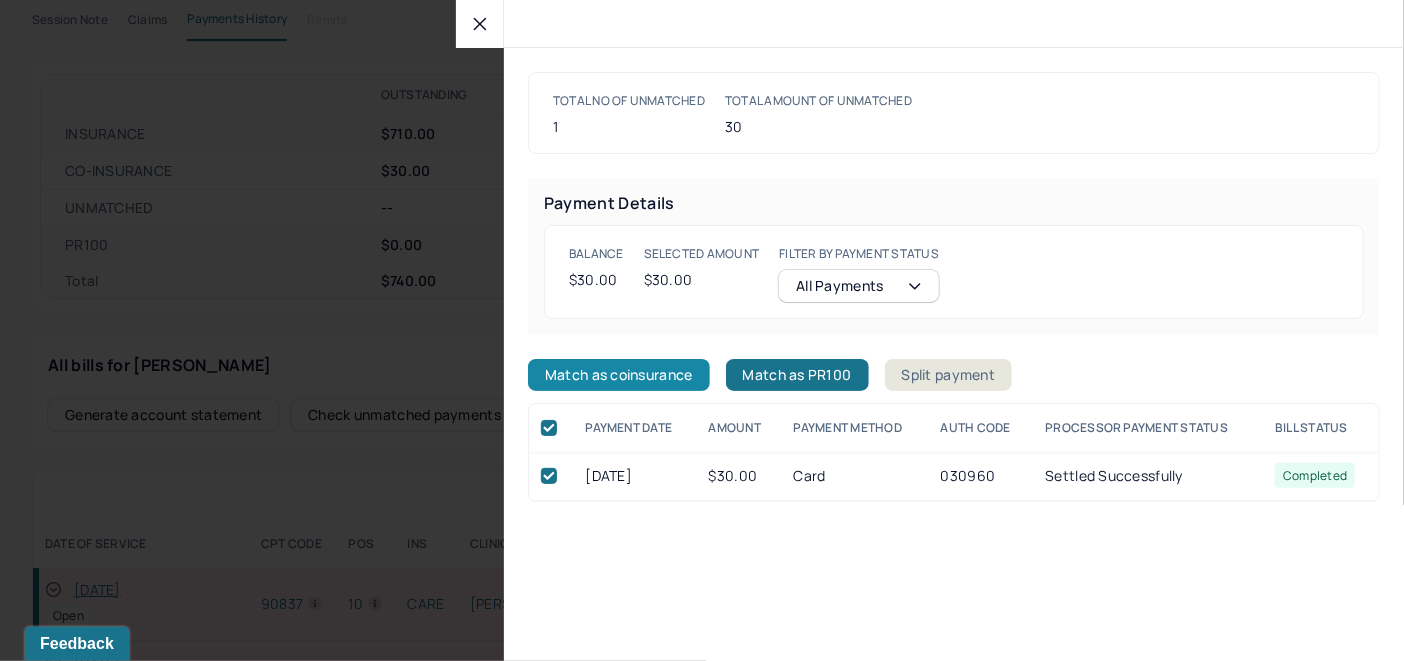 click on "Match as coinsurance" at bounding box center [619, 375] 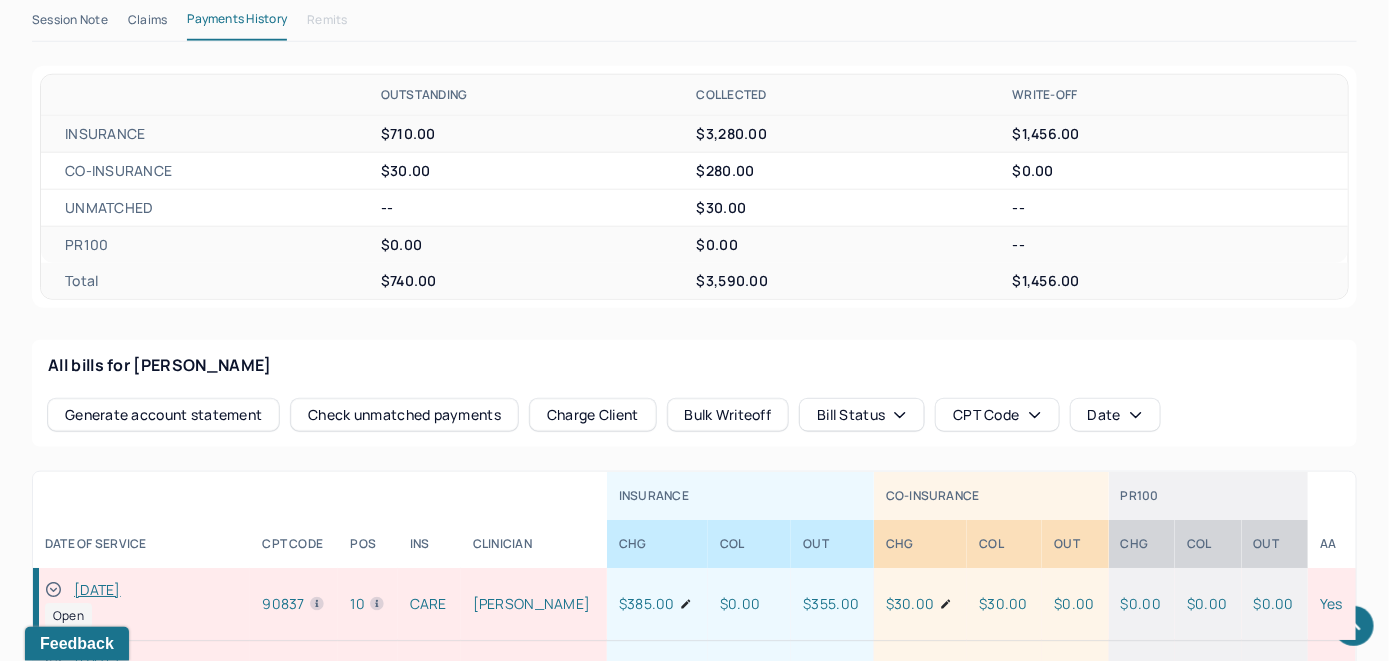 click 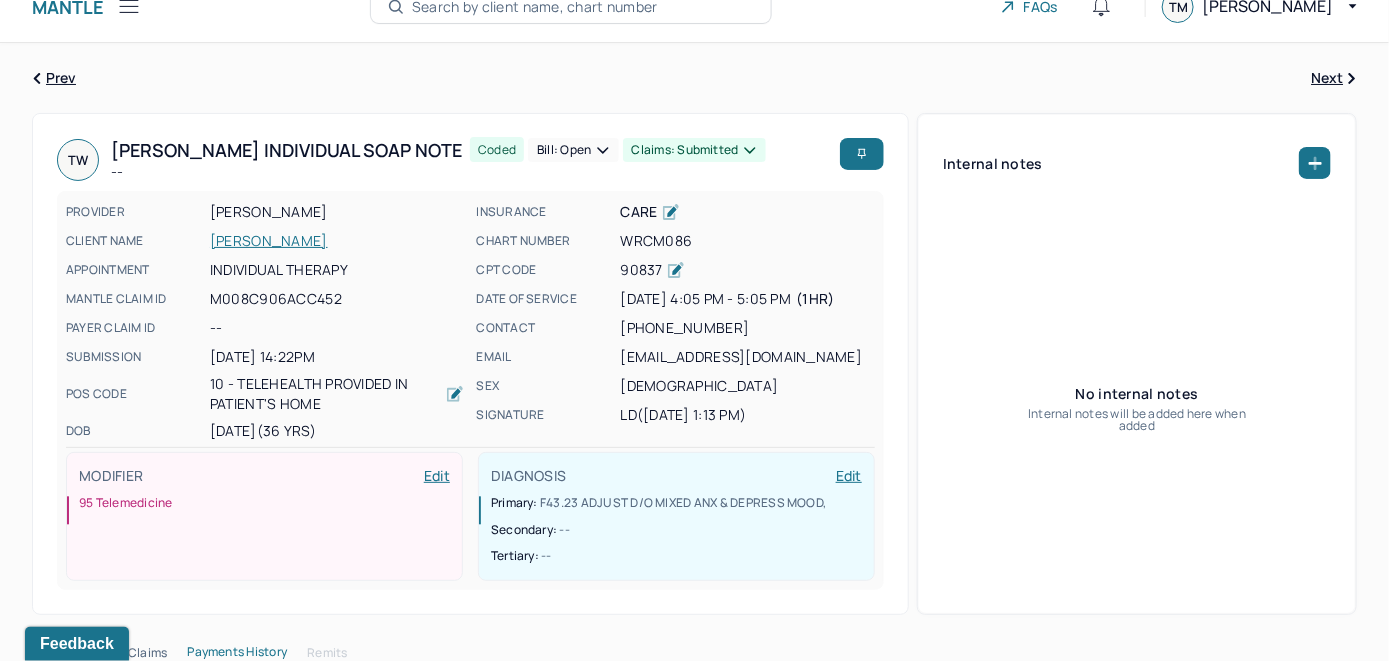 scroll, scrollTop: 0, scrollLeft: 0, axis: both 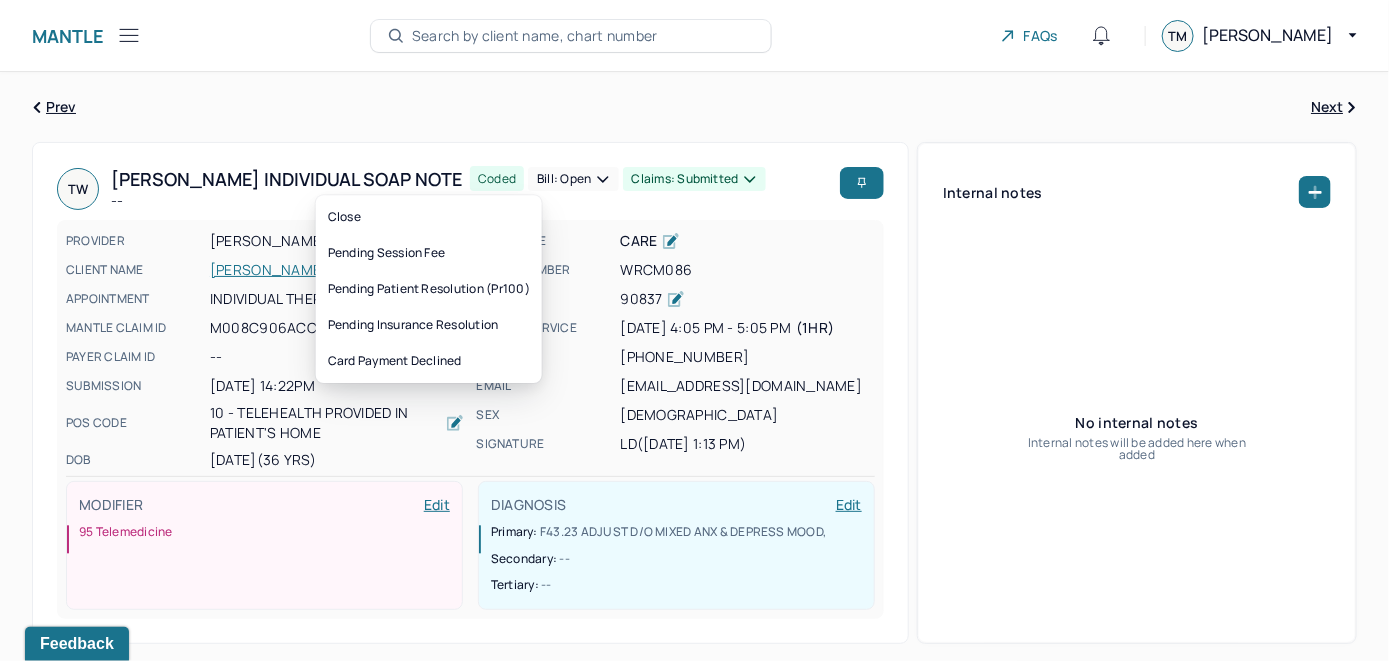 click on "Bill: Open" at bounding box center [573, 179] 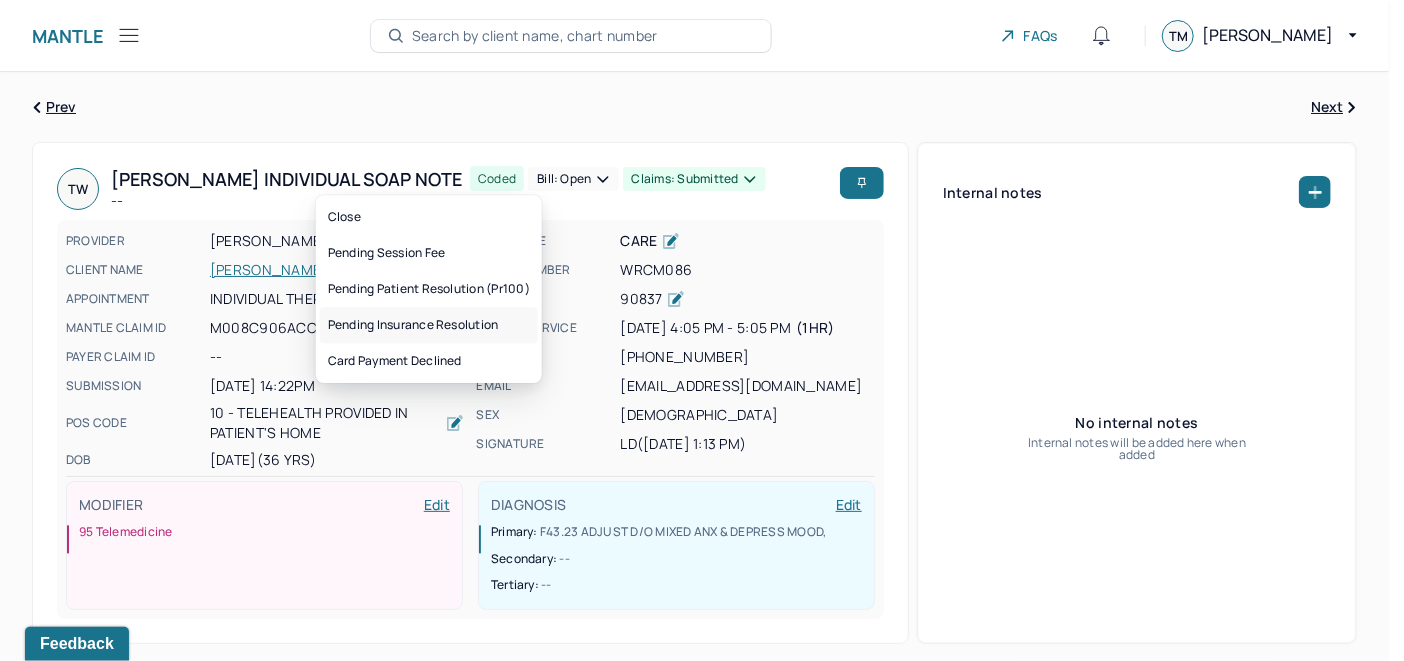 click on "Pending insurance resolution" at bounding box center [429, 325] 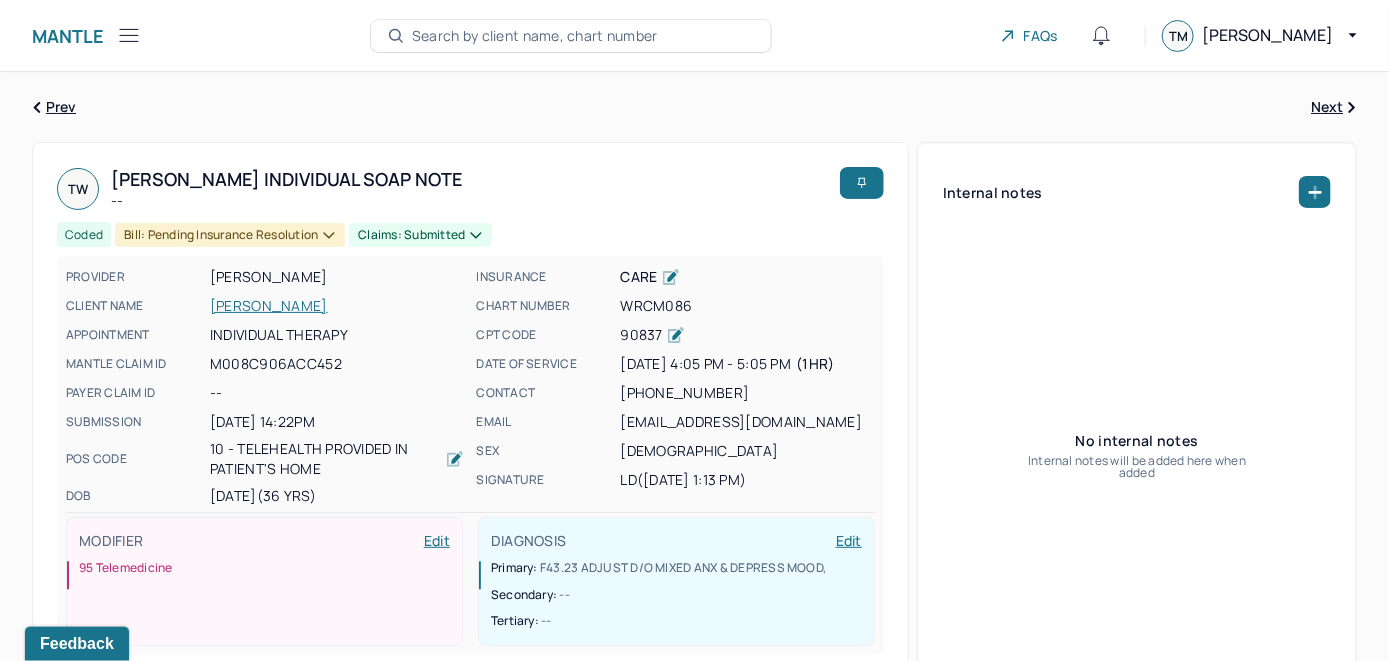 click on "Search by client name, chart number" at bounding box center (535, 36) 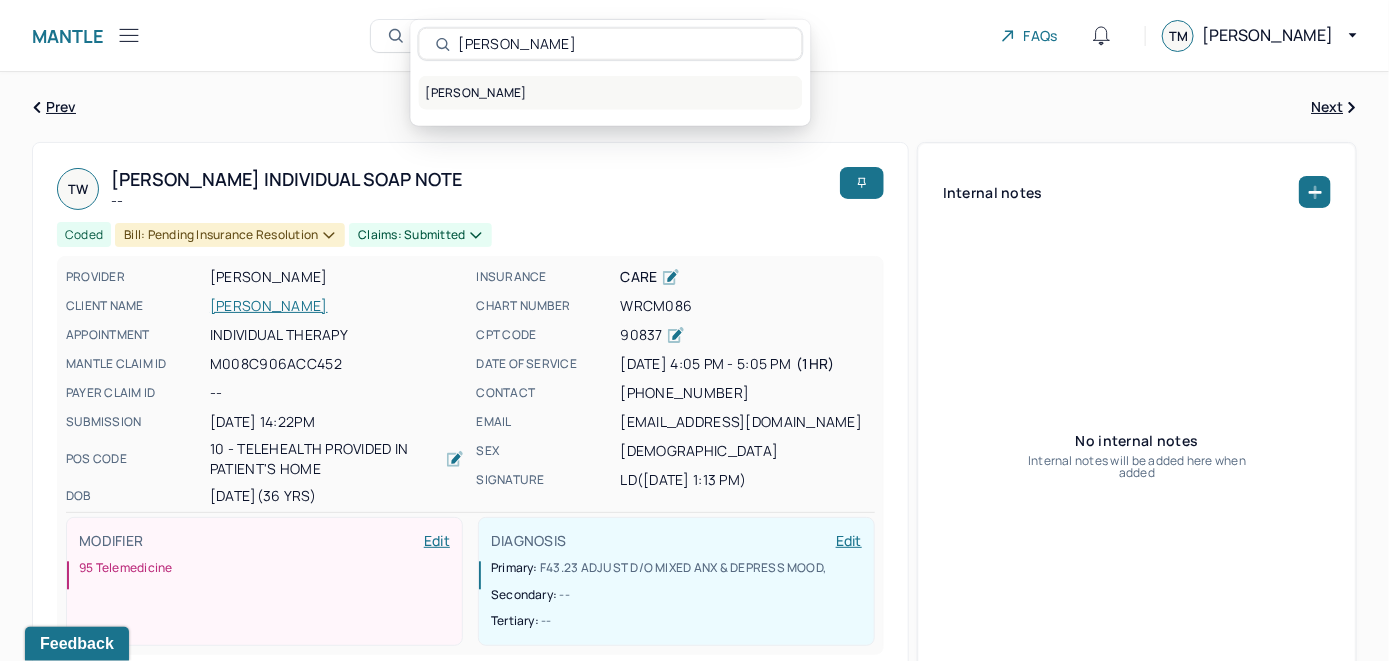 type on "William Connolly" 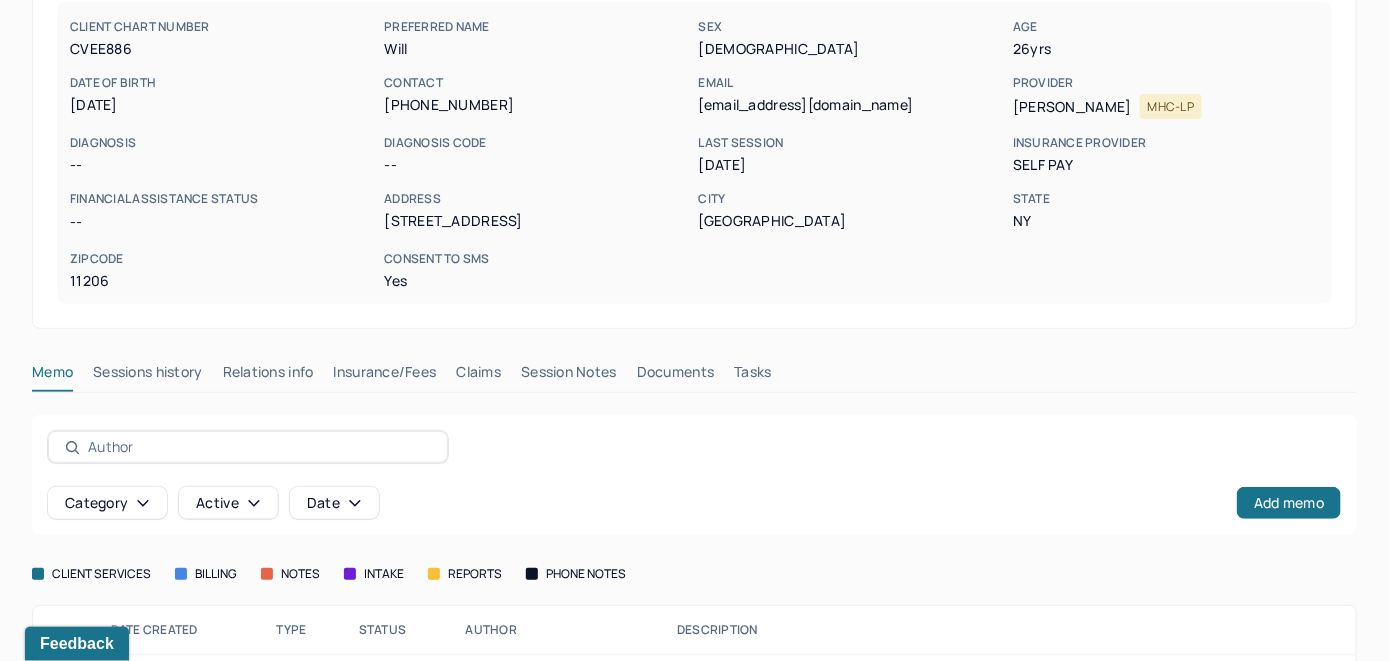 scroll, scrollTop: 261, scrollLeft: 0, axis: vertical 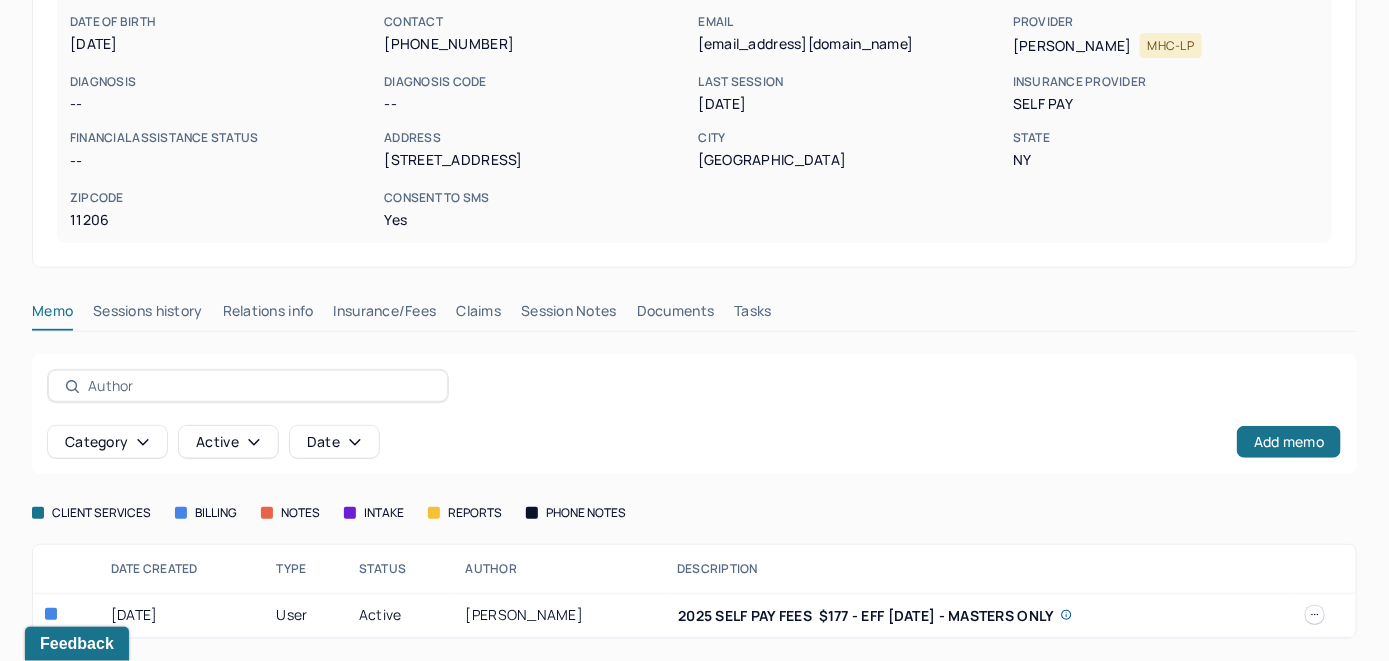 click on "Insurance/Fees" at bounding box center [385, 315] 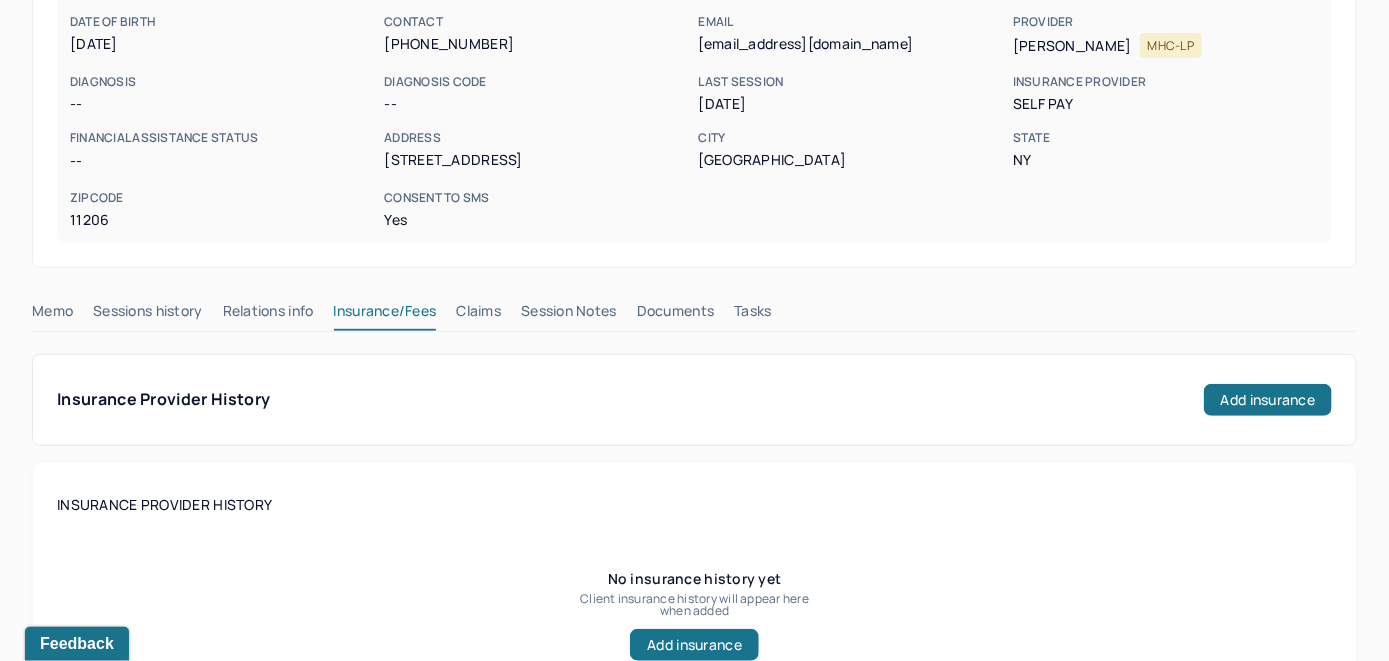 click on "Claims" at bounding box center [478, 315] 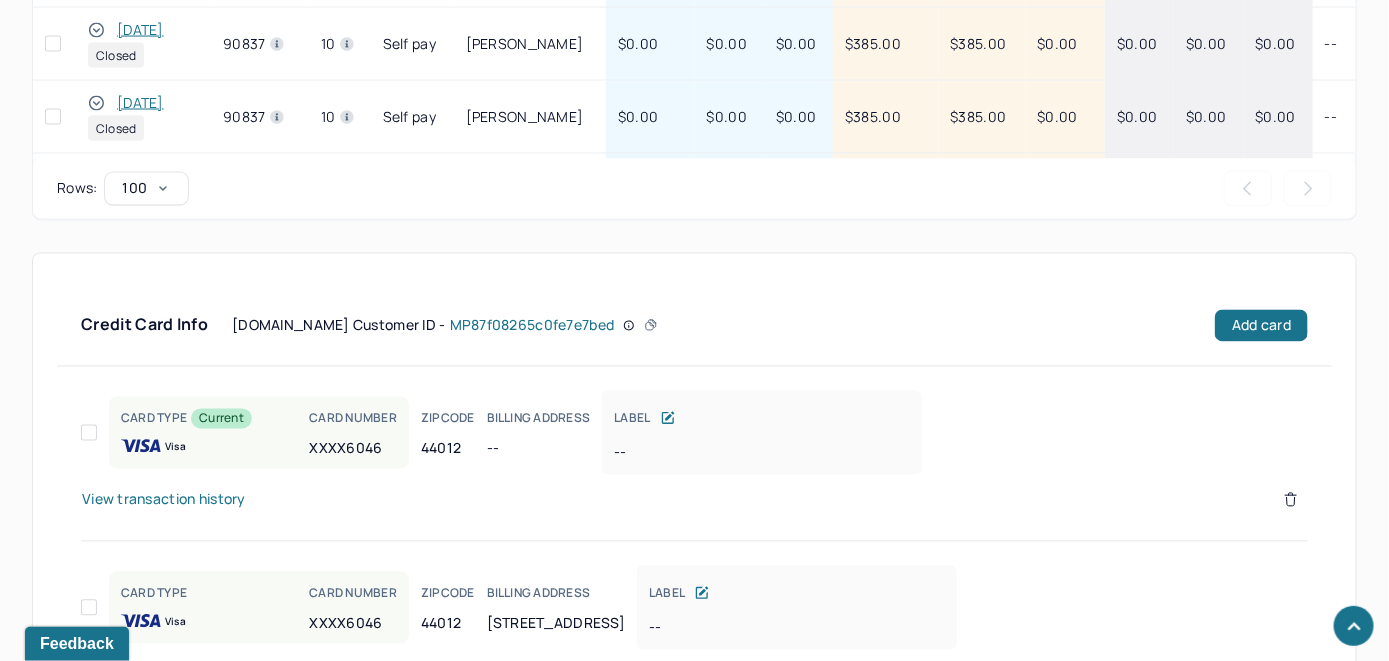 scroll, scrollTop: 1610, scrollLeft: 0, axis: vertical 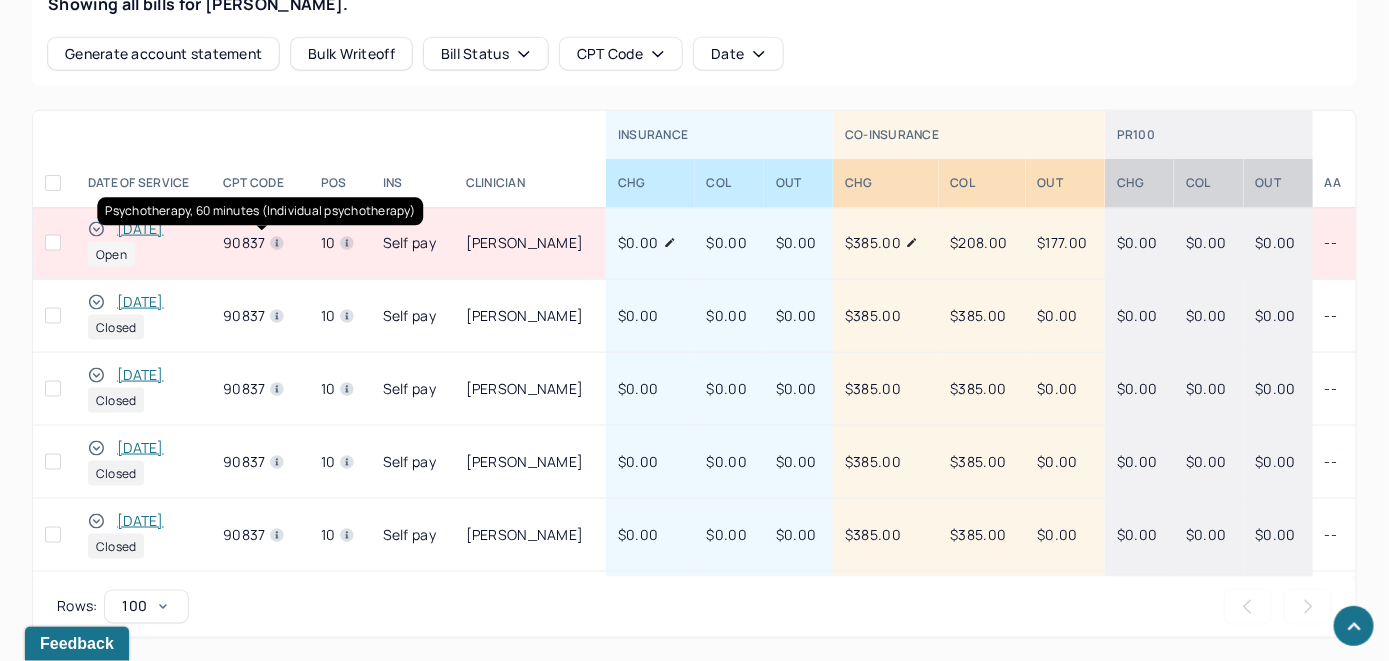 click on "[DATE]" at bounding box center [140, 229] 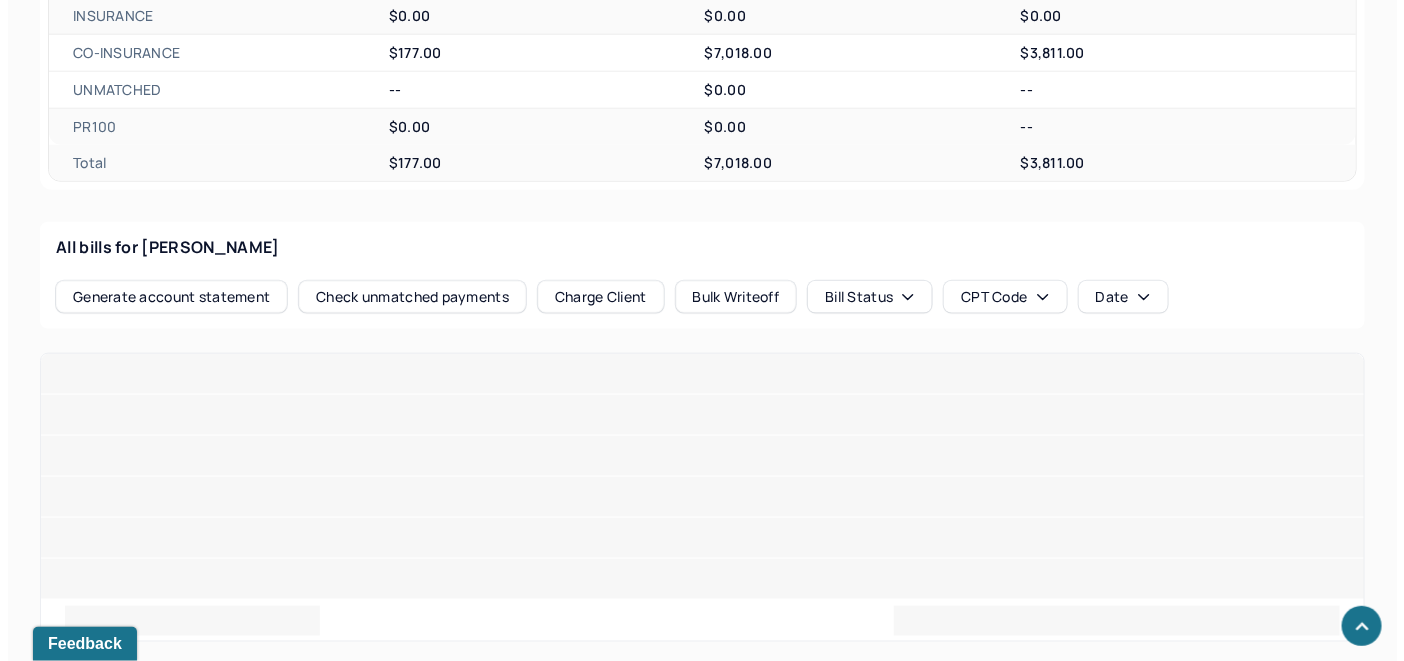 scroll, scrollTop: 838, scrollLeft: 0, axis: vertical 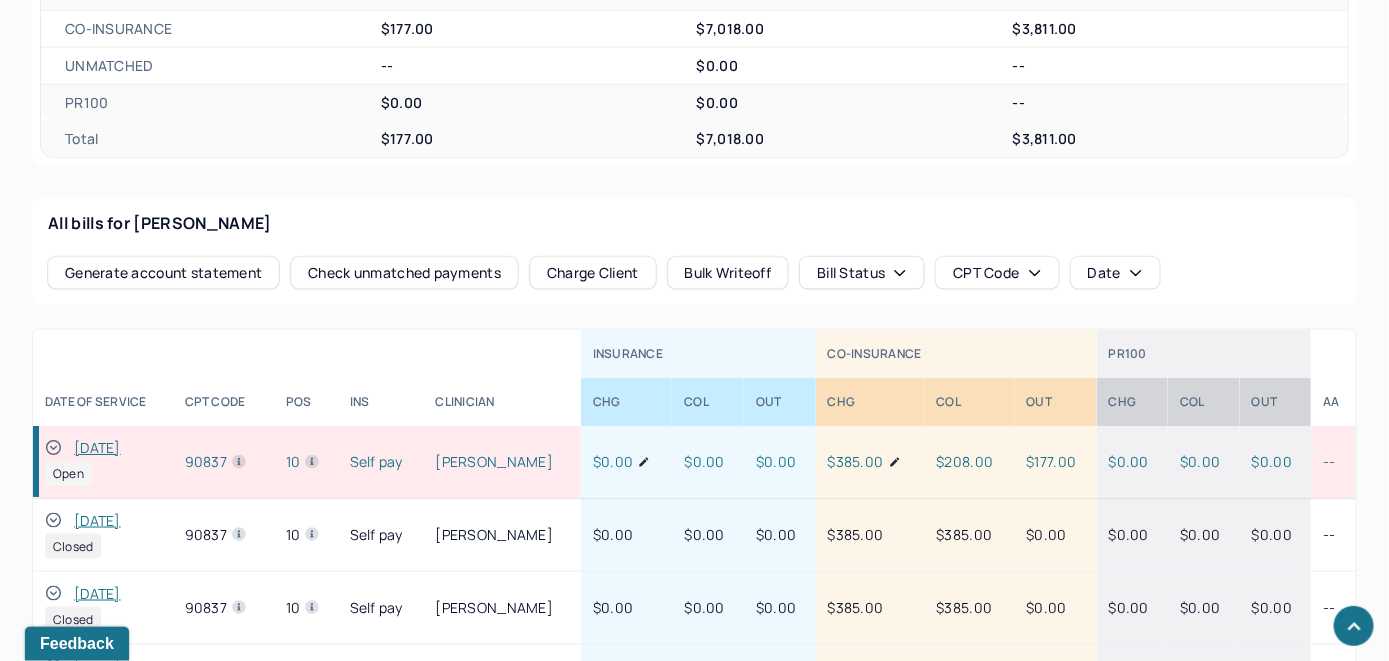 click on "Check unmatched payments" at bounding box center (404, 273) 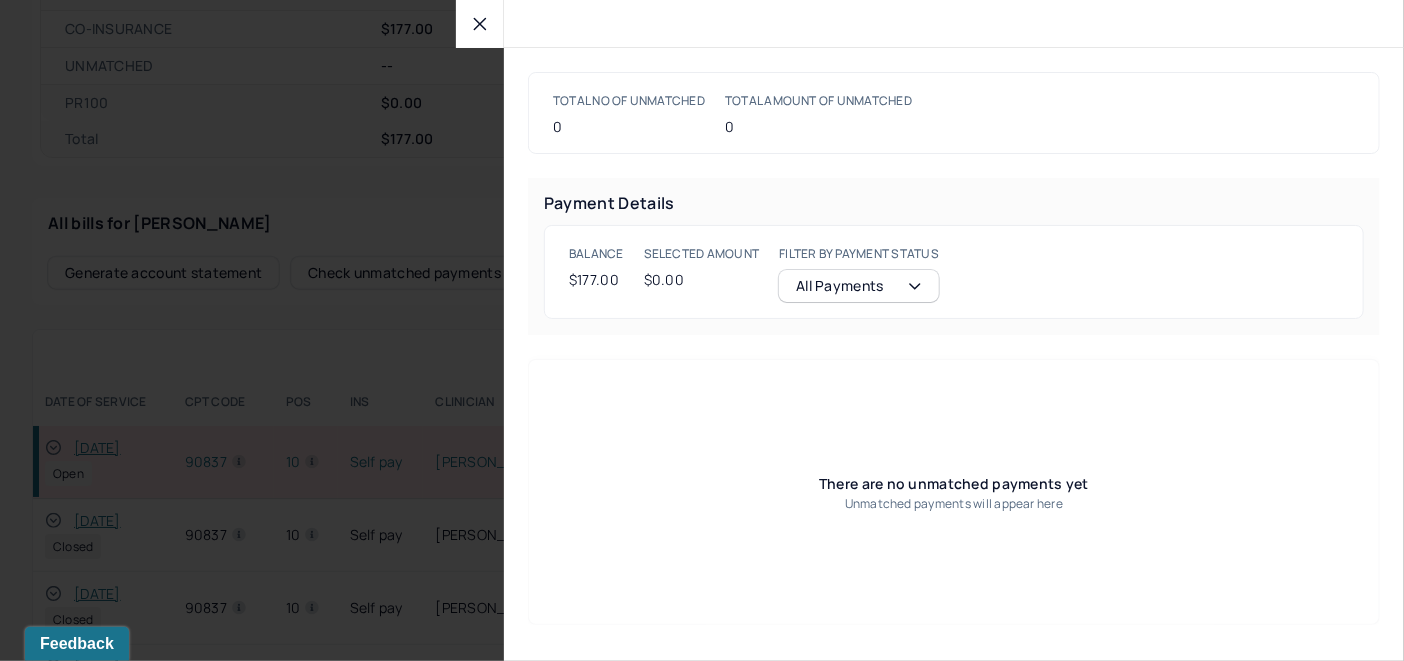 click 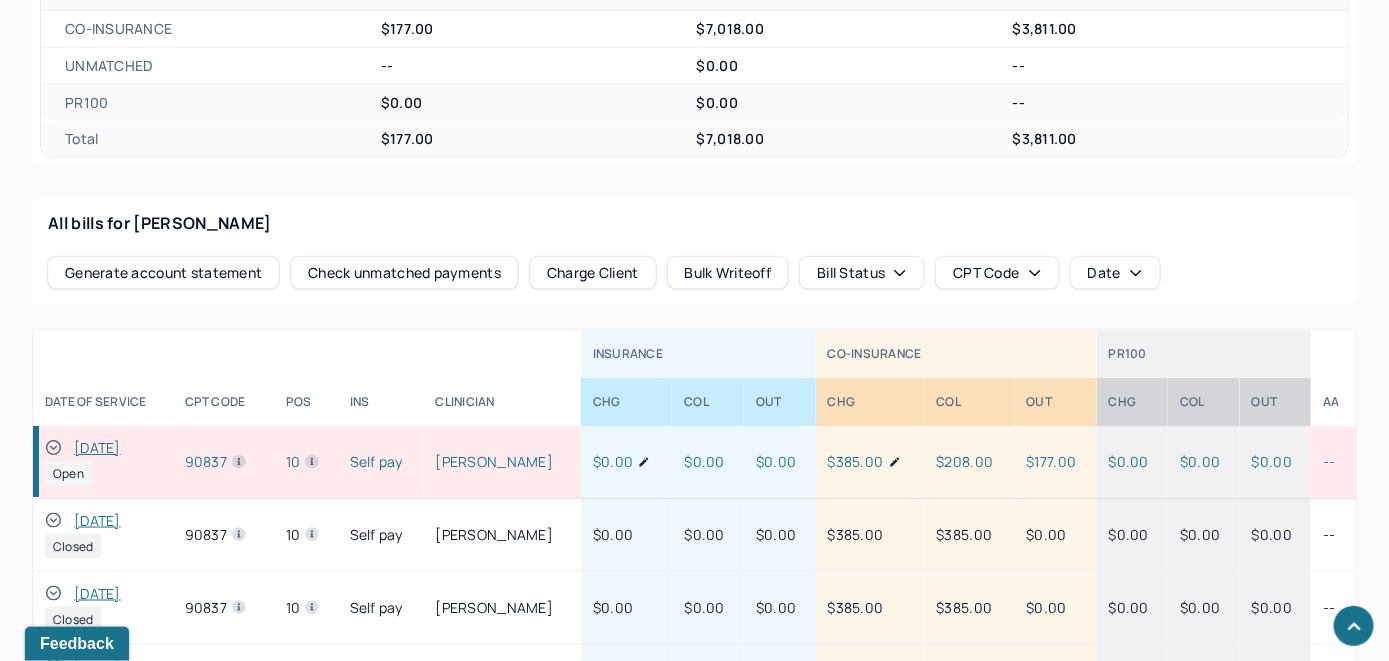 click on "Charge Client" at bounding box center (593, 273) 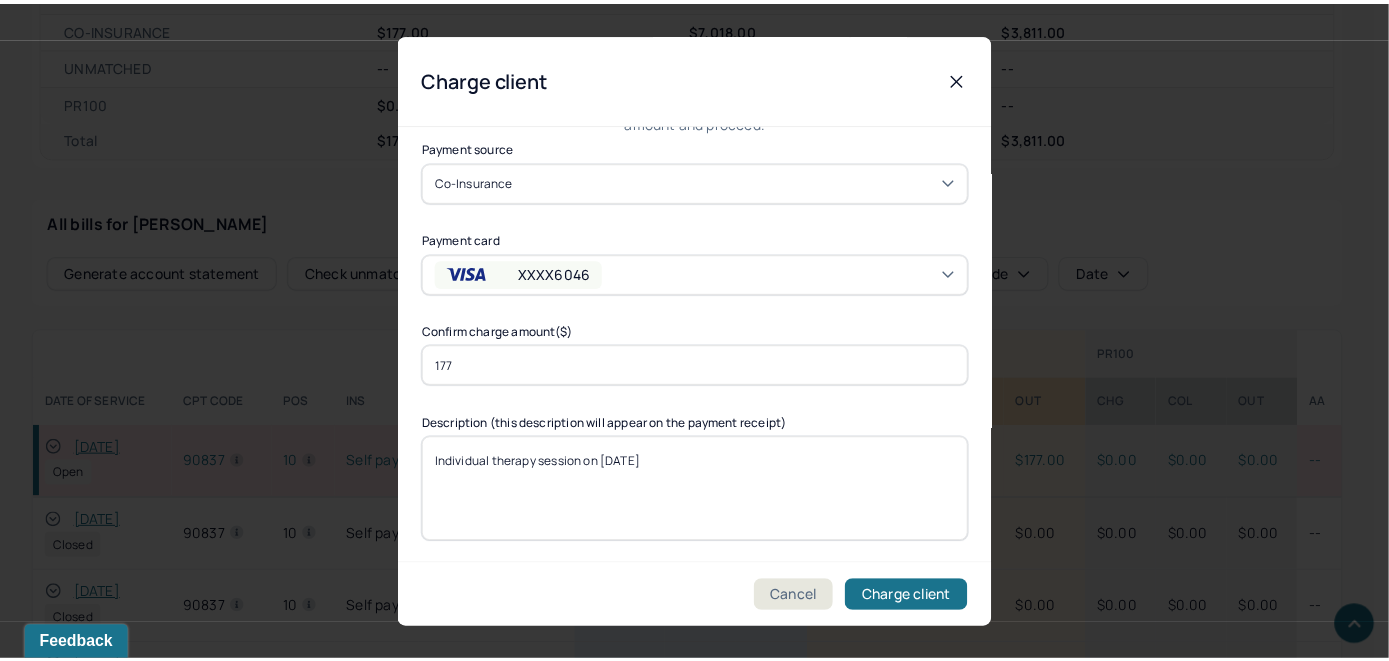 scroll, scrollTop: 121, scrollLeft: 0, axis: vertical 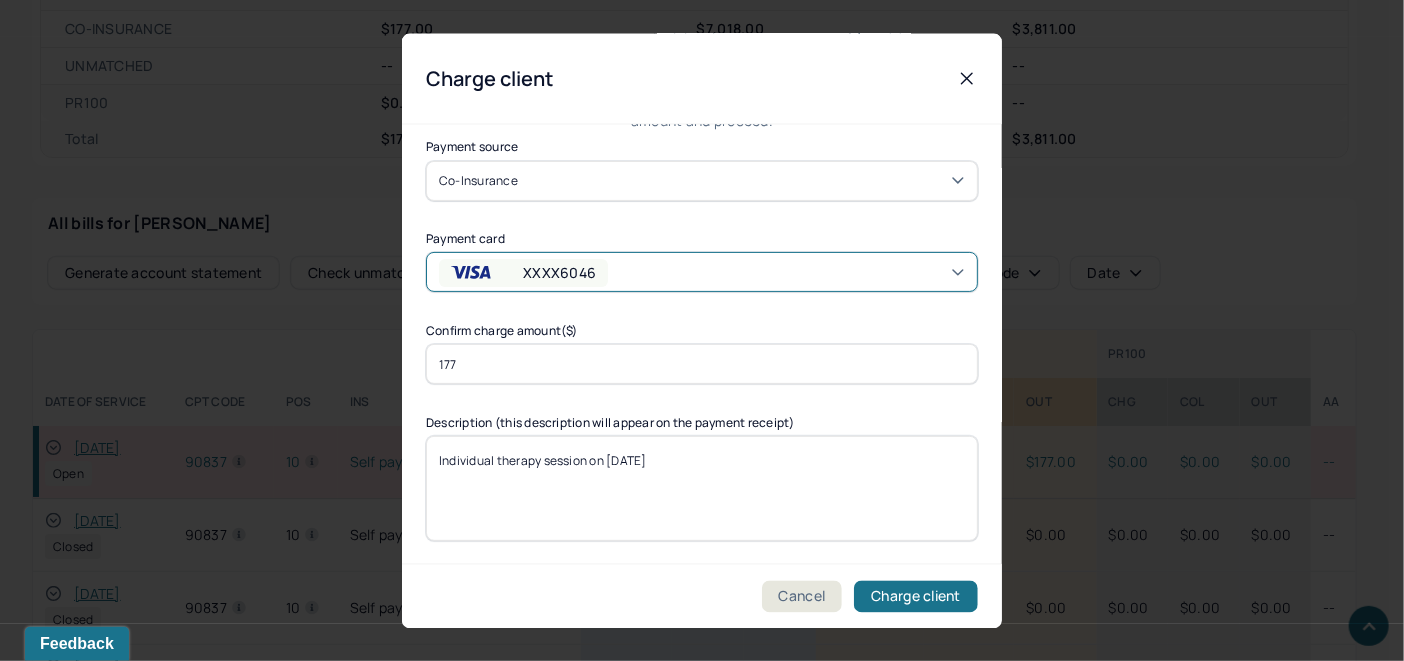 click on "XXXX6046" at bounding box center (702, 272) 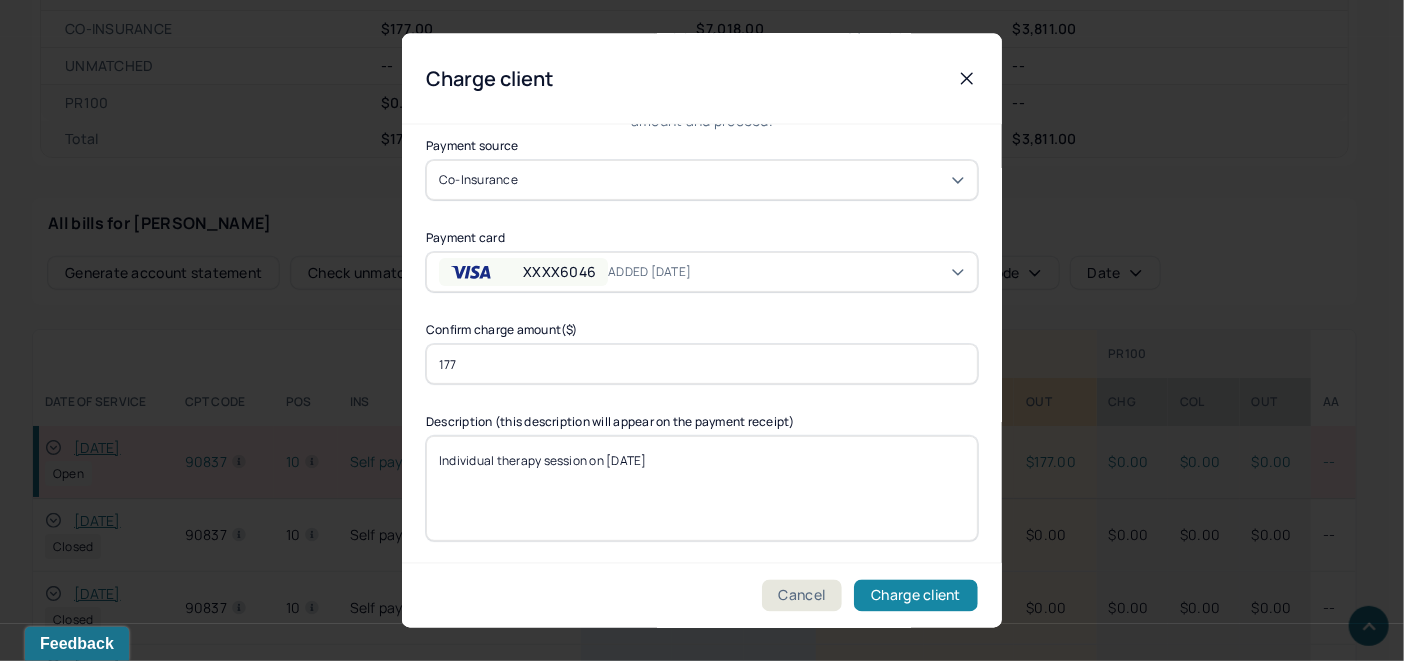 click on "Charge client" at bounding box center [916, 596] 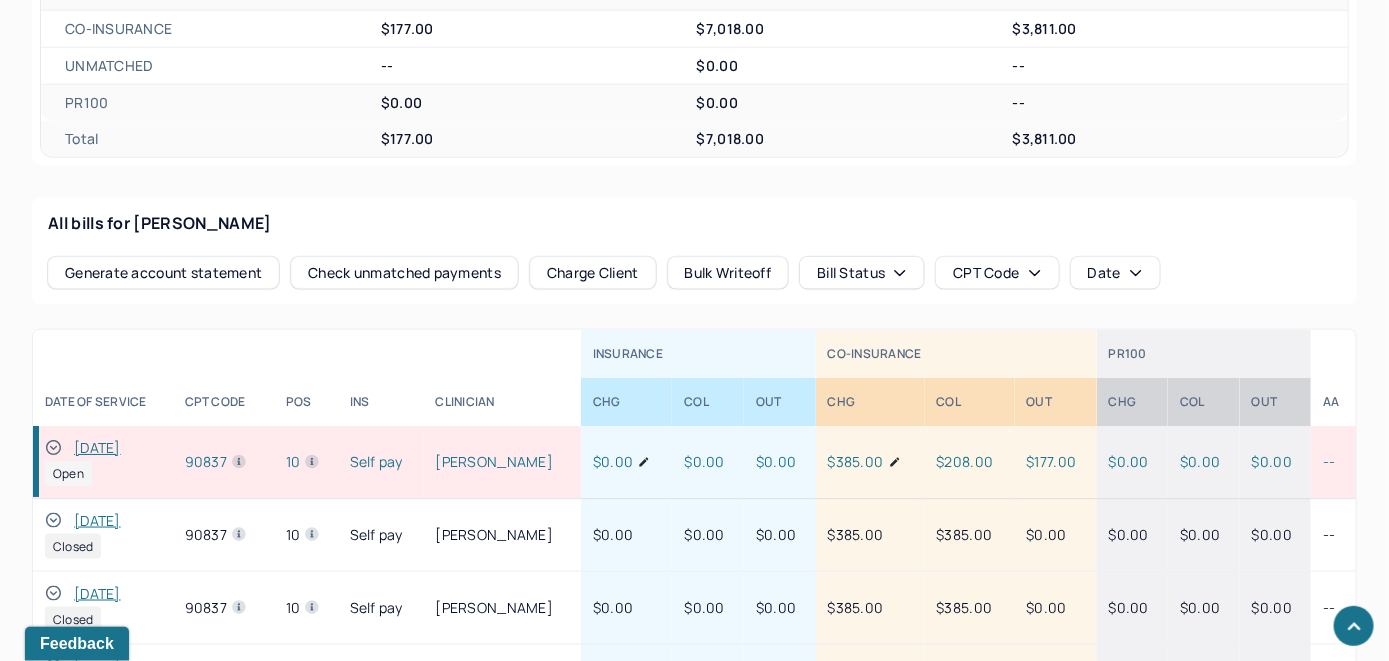click 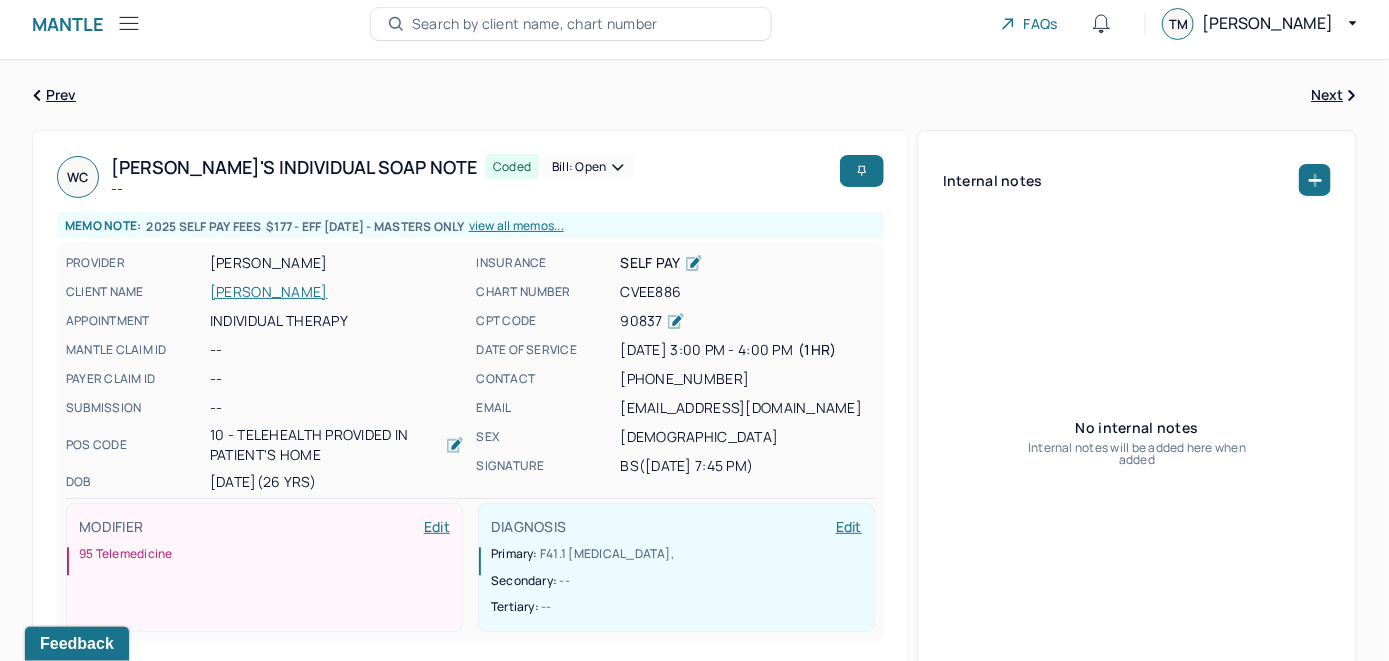 scroll, scrollTop: 0, scrollLeft: 0, axis: both 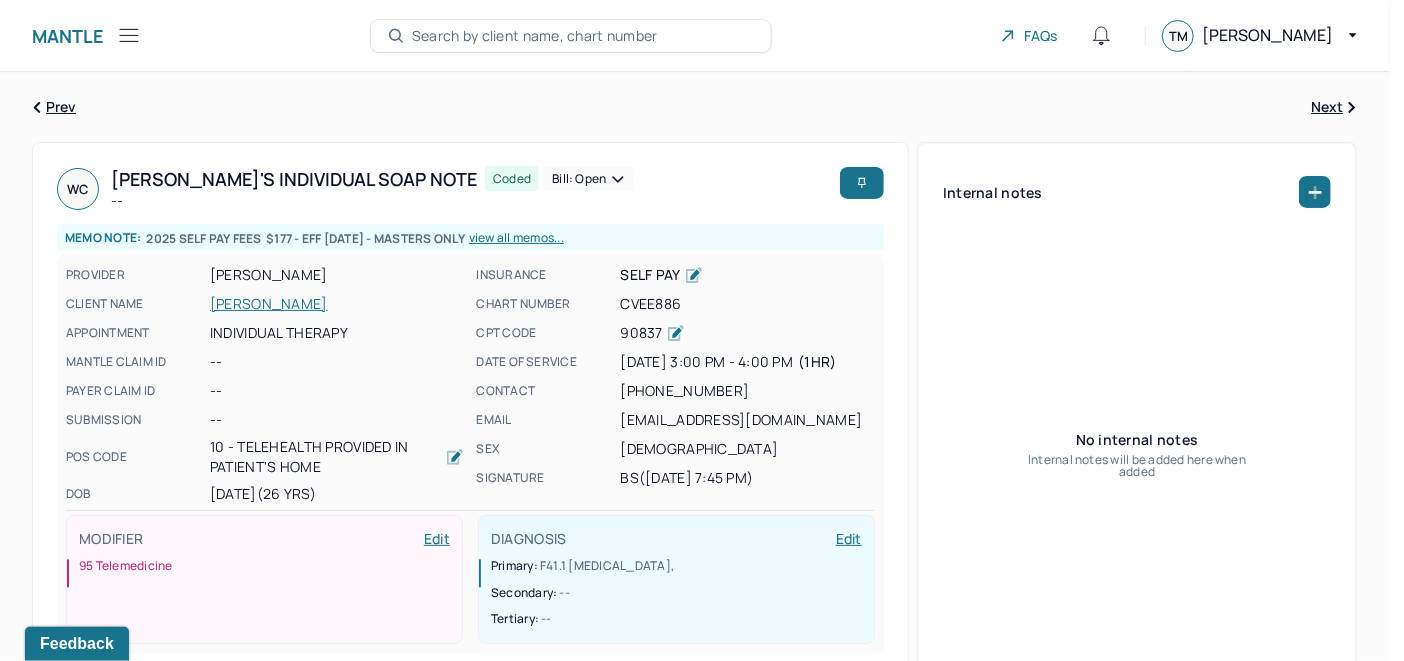 click on "Bill: Open" at bounding box center (588, 179) 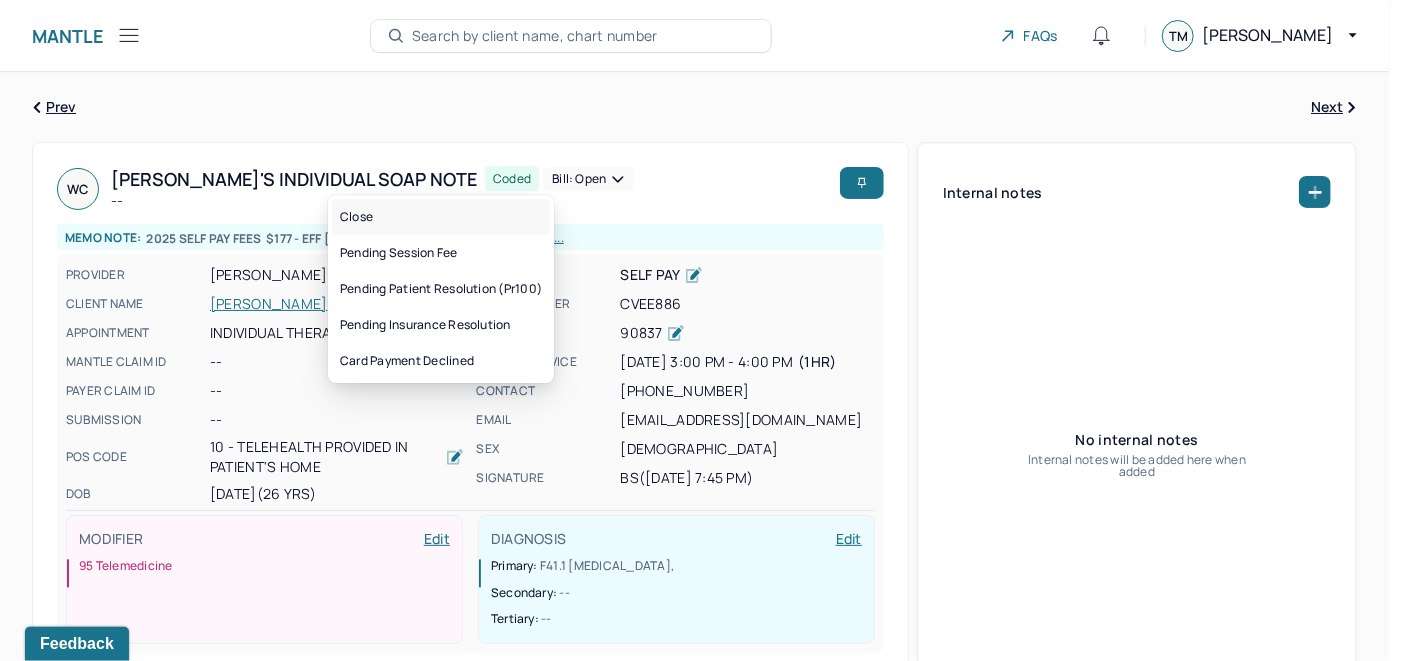 click on "Close" at bounding box center (441, 217) 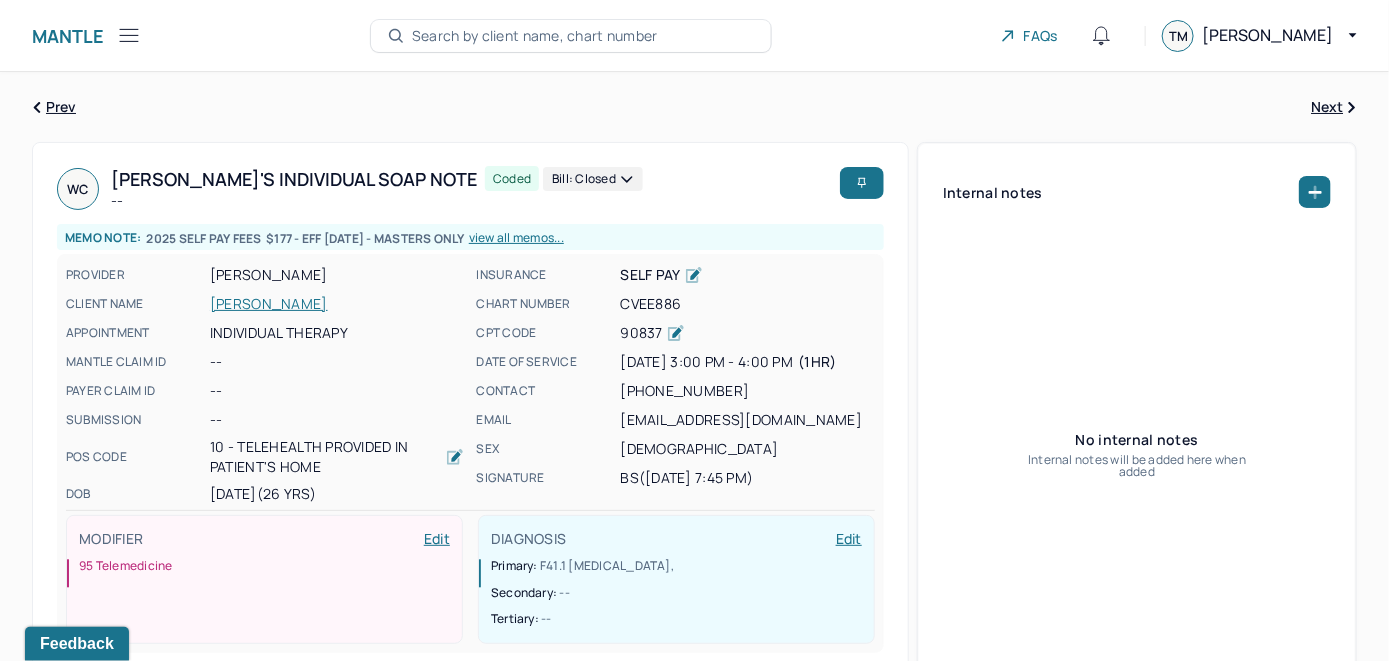 click on "Search by client name, chart number" at bounding box center (535, 36) 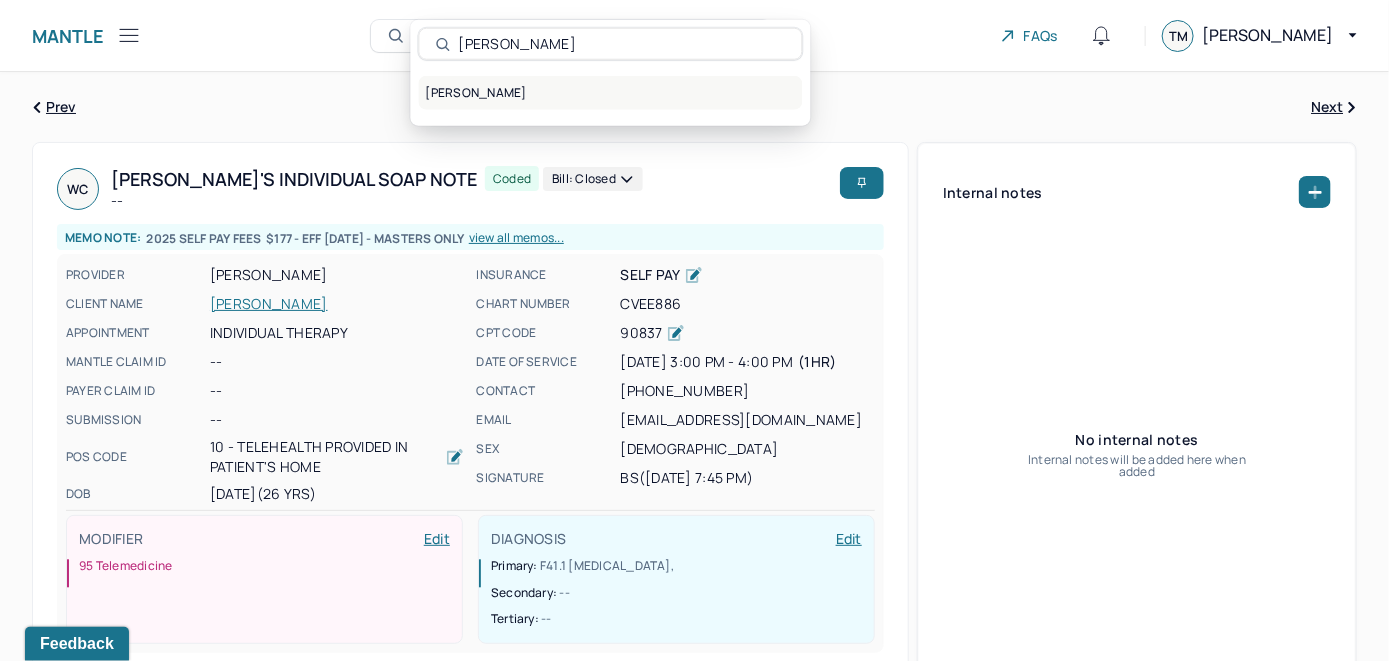 type on "William Walsh" 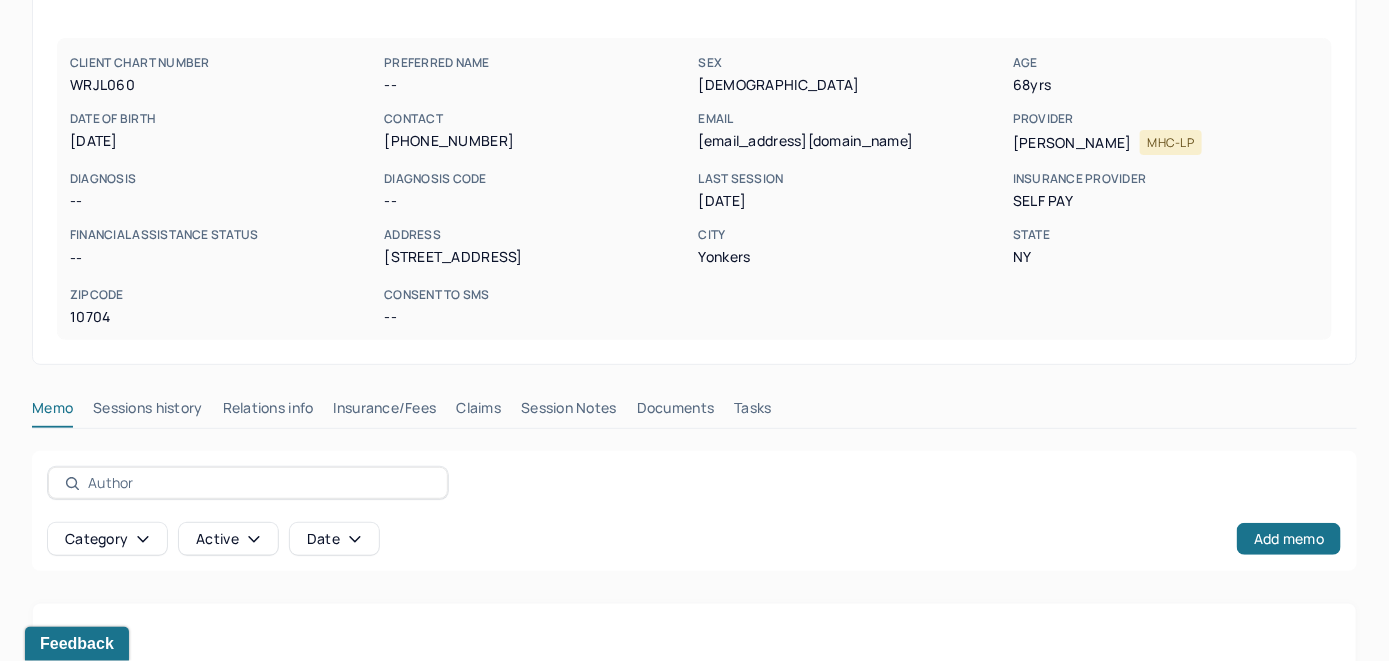 scroll, scrollTop: 300, scrollLeft: 0, axis: vertical 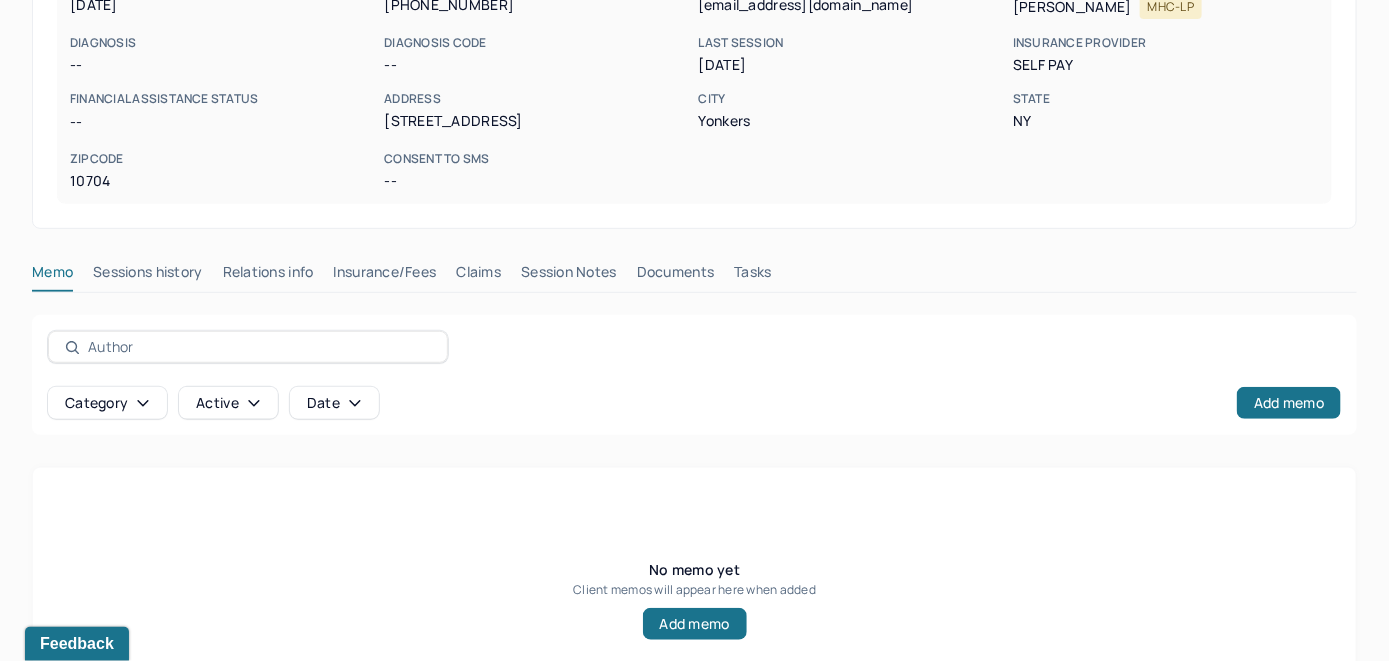click on "Insurance/Fees" at bounding box center (385, 276) 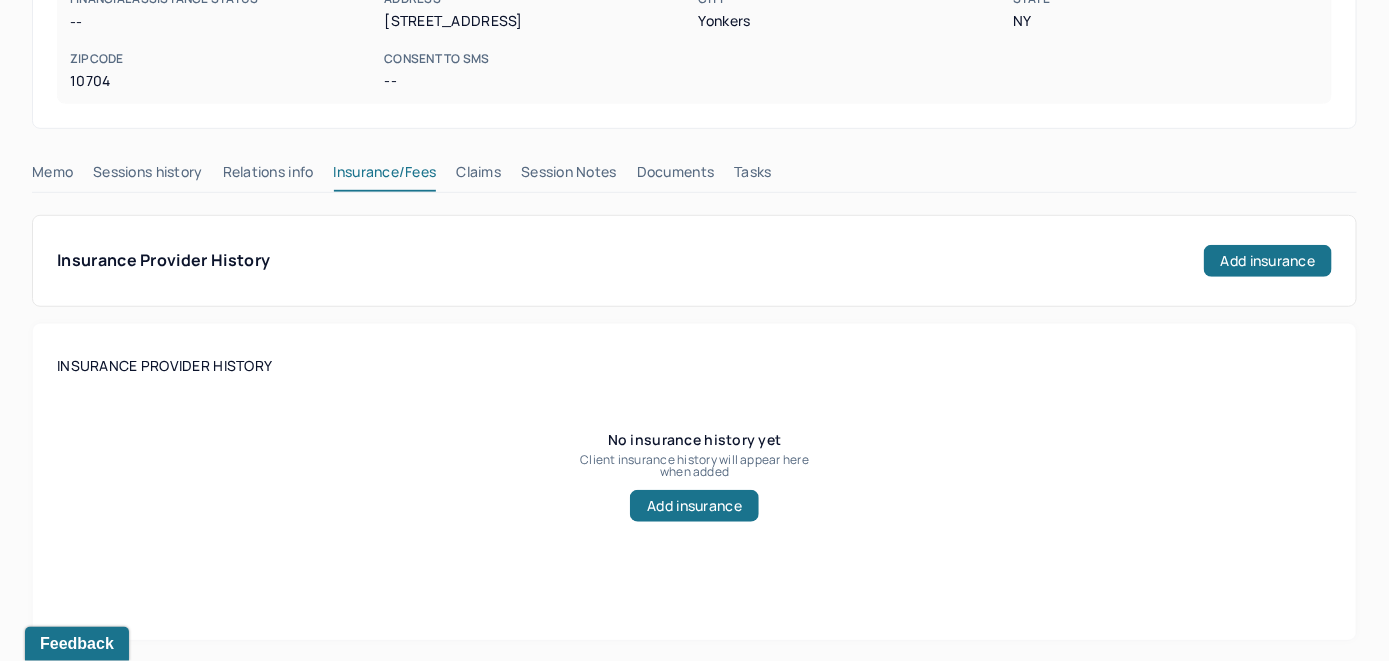 click on "Claims" at bounding box center (478, 176) 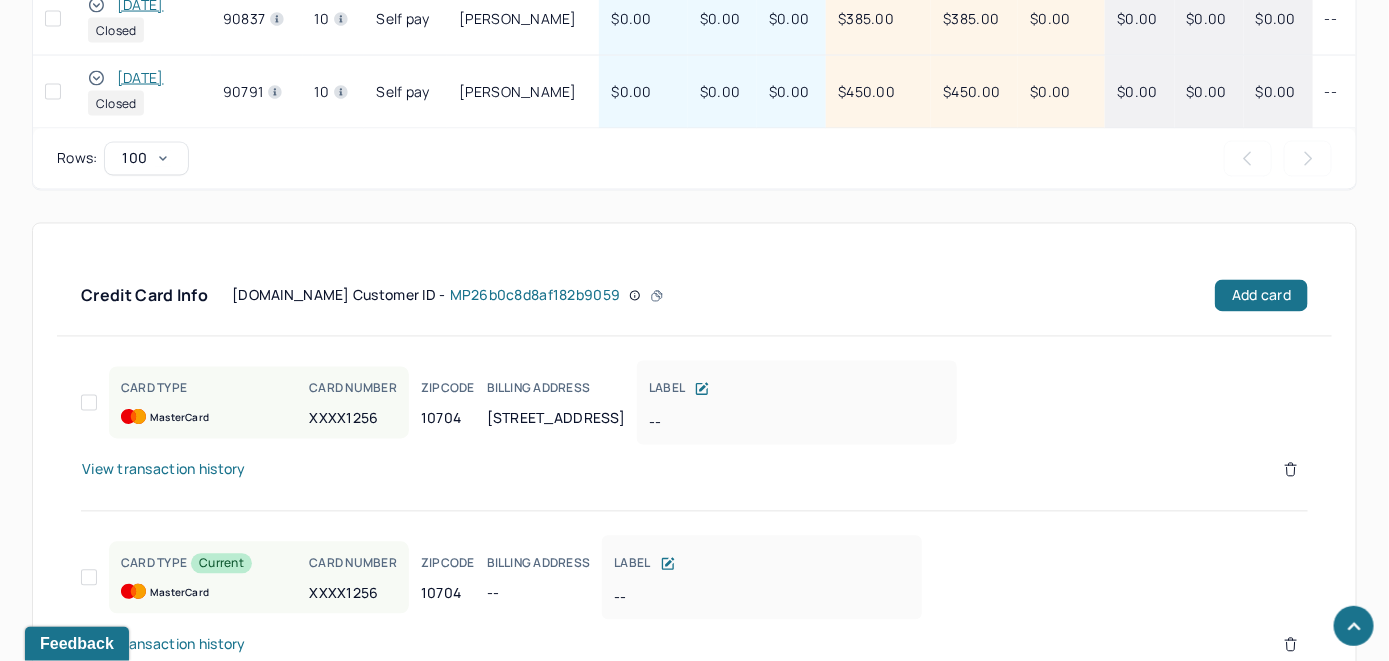 scroll, scrollTop: 1629, scrollLeft: 0, axis: vertical 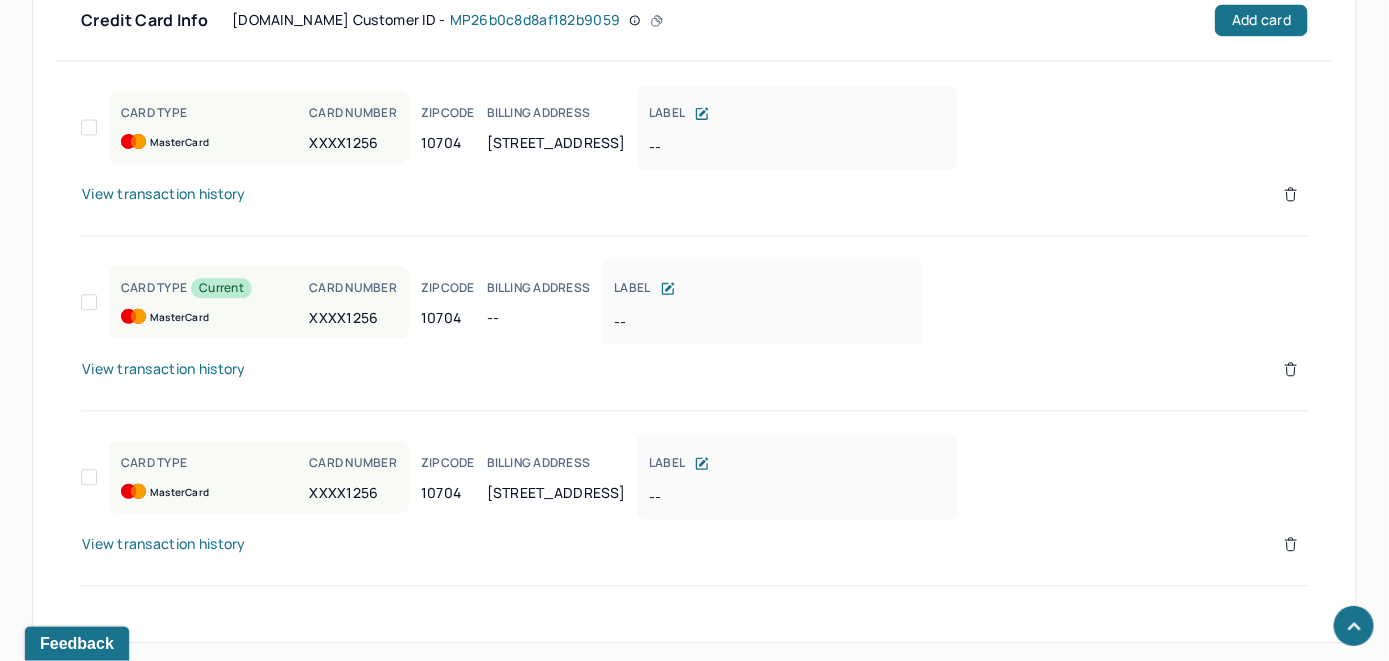 click on "View transaction history" at bounding box center [164, 194] 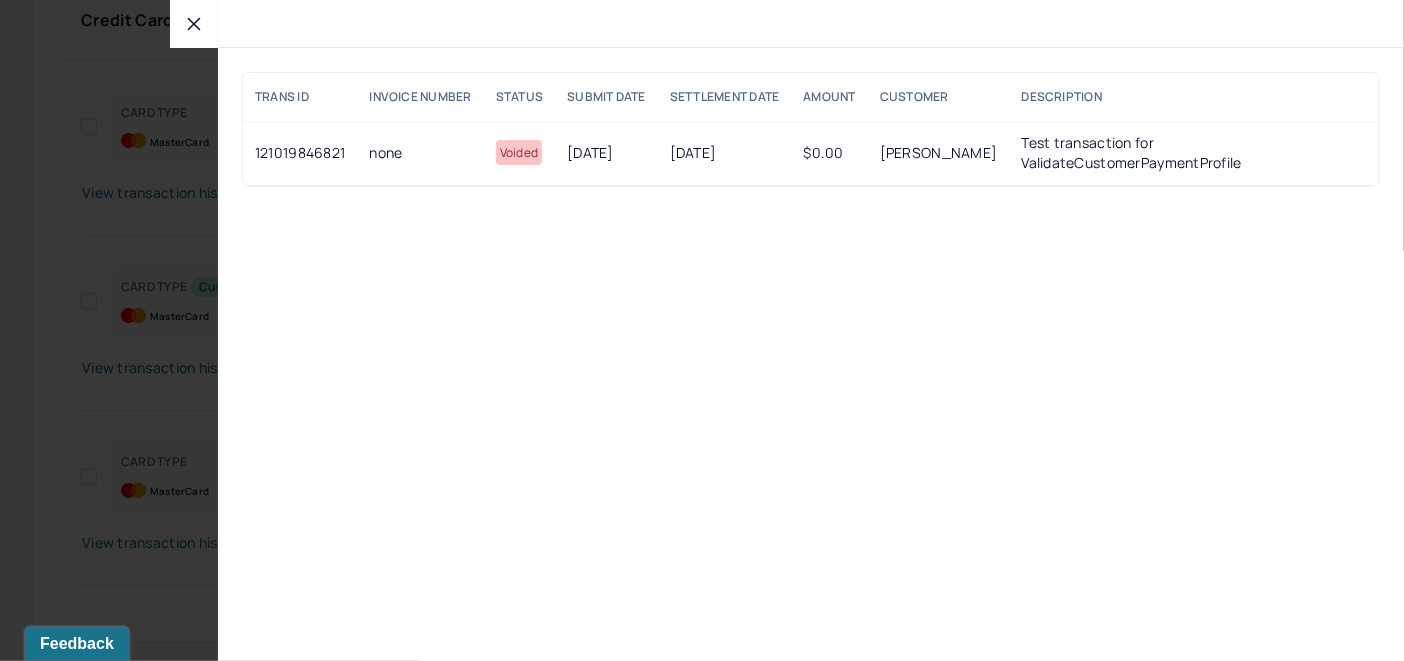 click at bounding box center (194, 24) 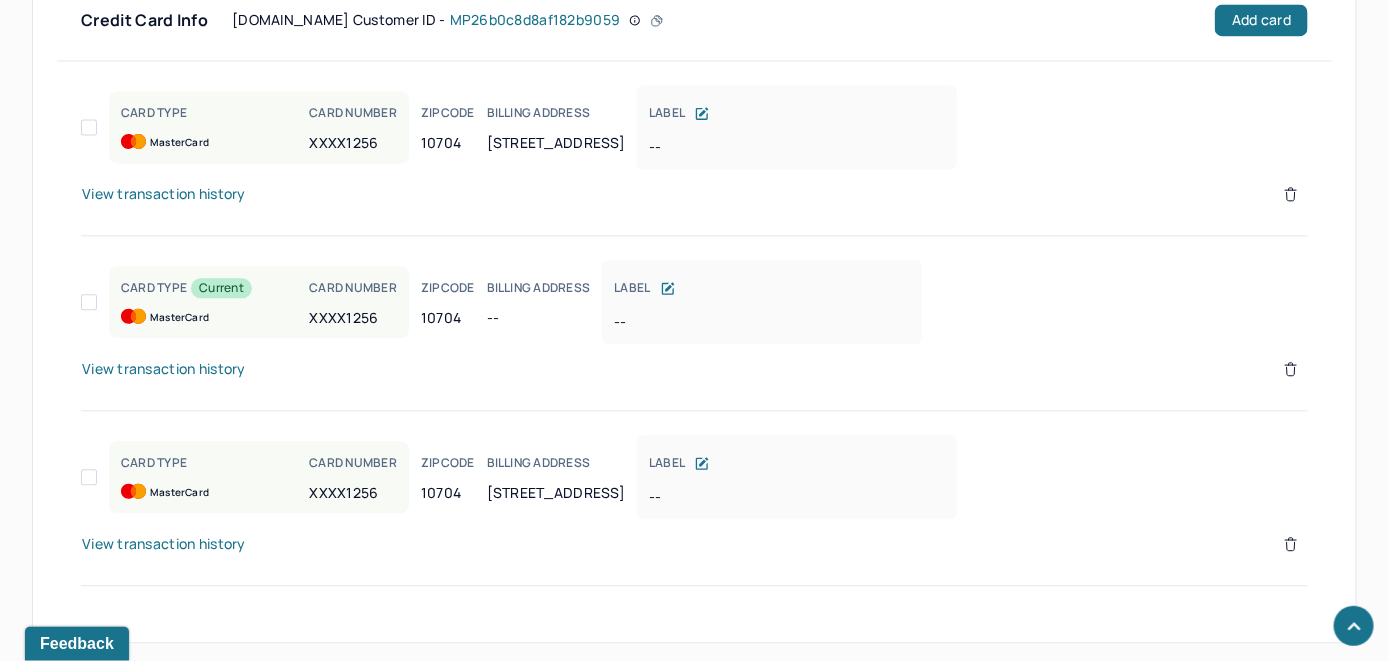 click on "View transaction history" at bounding box center (164, 369) 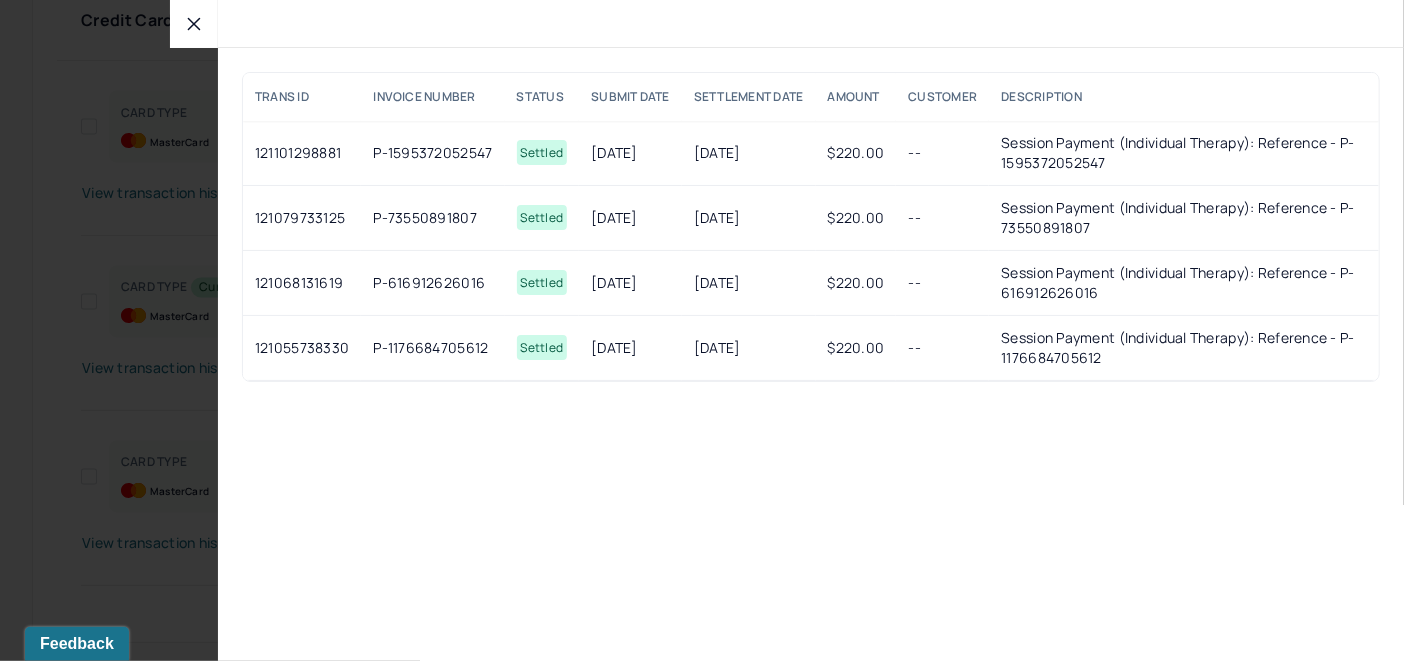 click at bounding box center [194, 24] 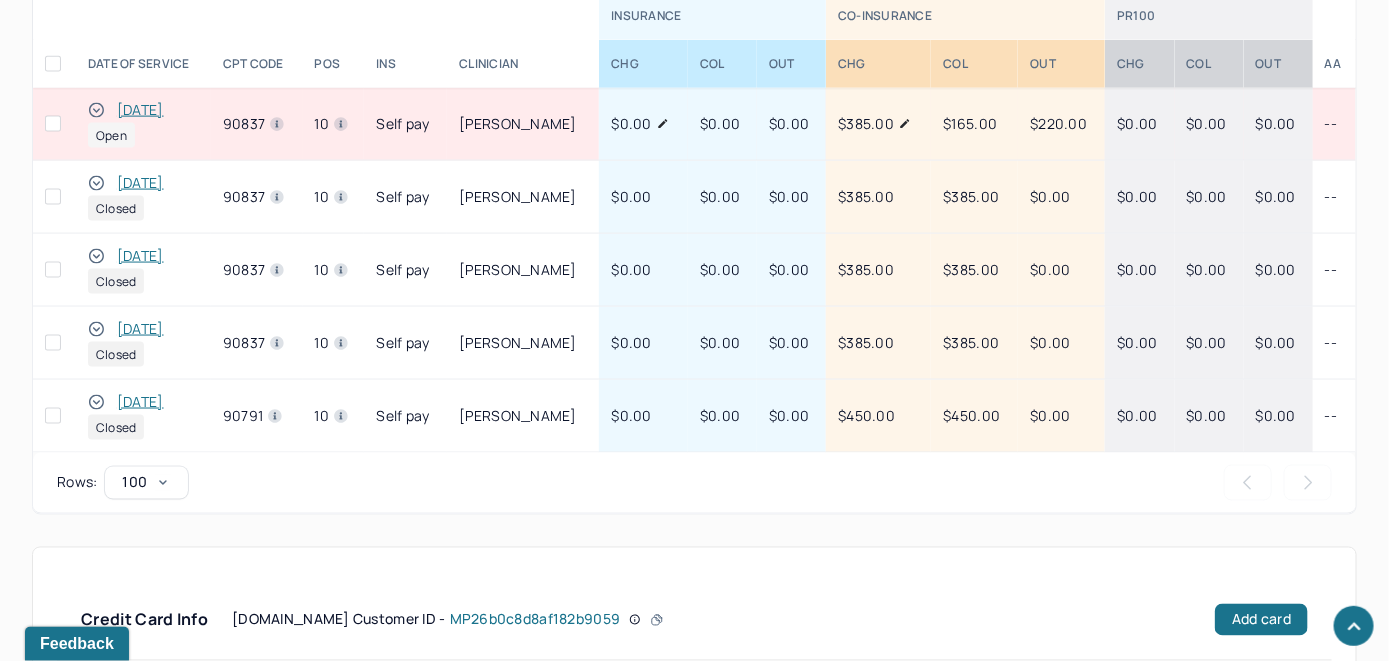 scroll, scrollTop: 829, scrollLeft: 0, axis: vertical 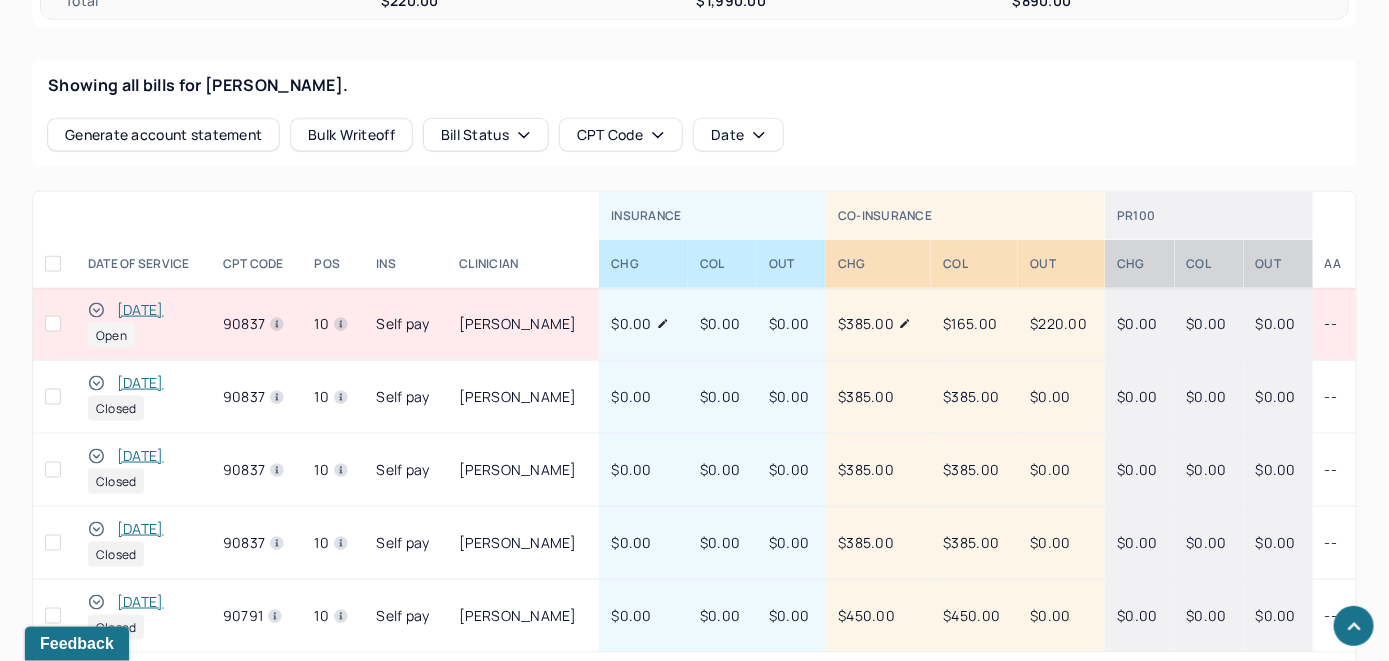 click on "[DATE]" at bounding box center (140, 310) 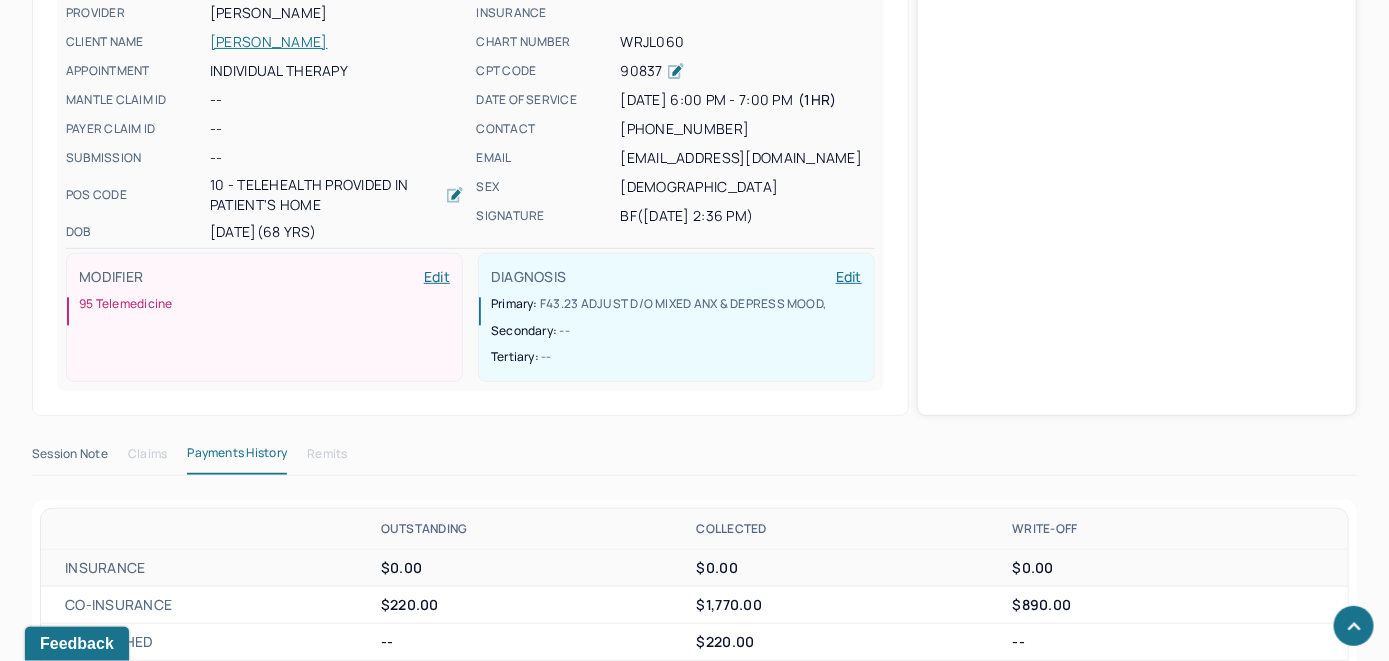 scroll, scrollTop: 757, scrollLeft: 0, axis: vertical 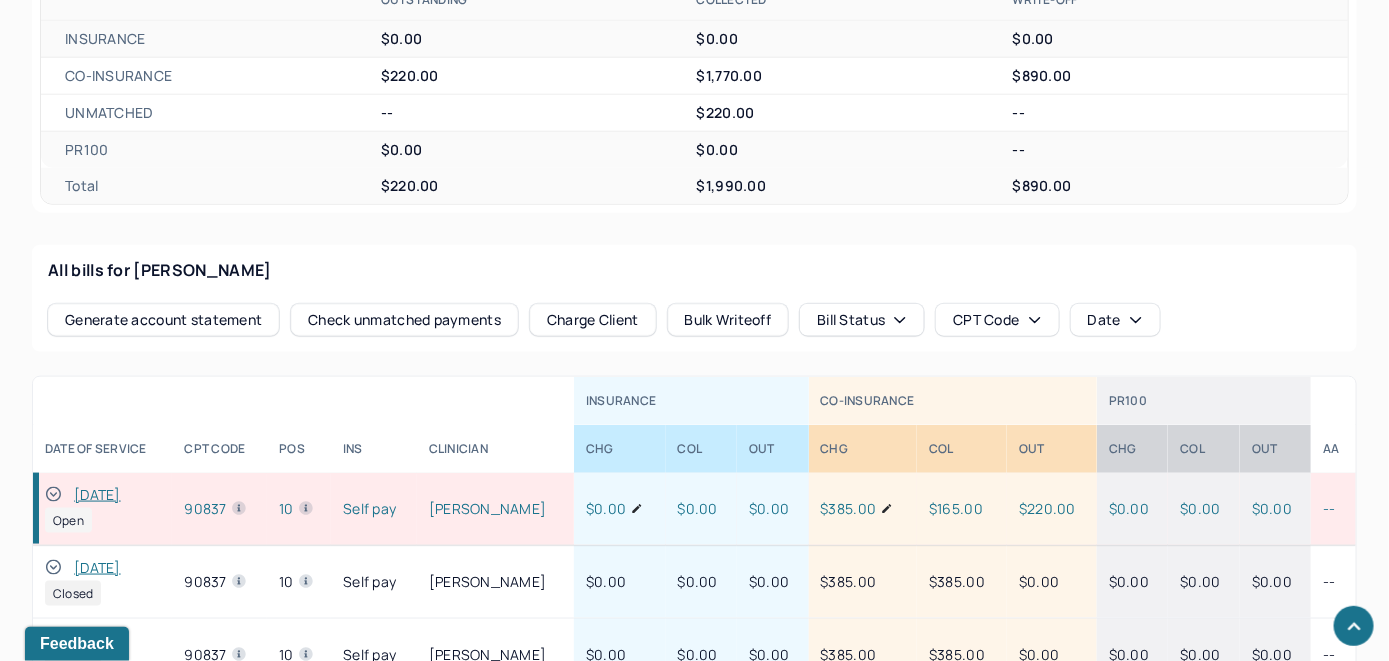 click on "Check unmatched payments" at bounding box center (404, 320) 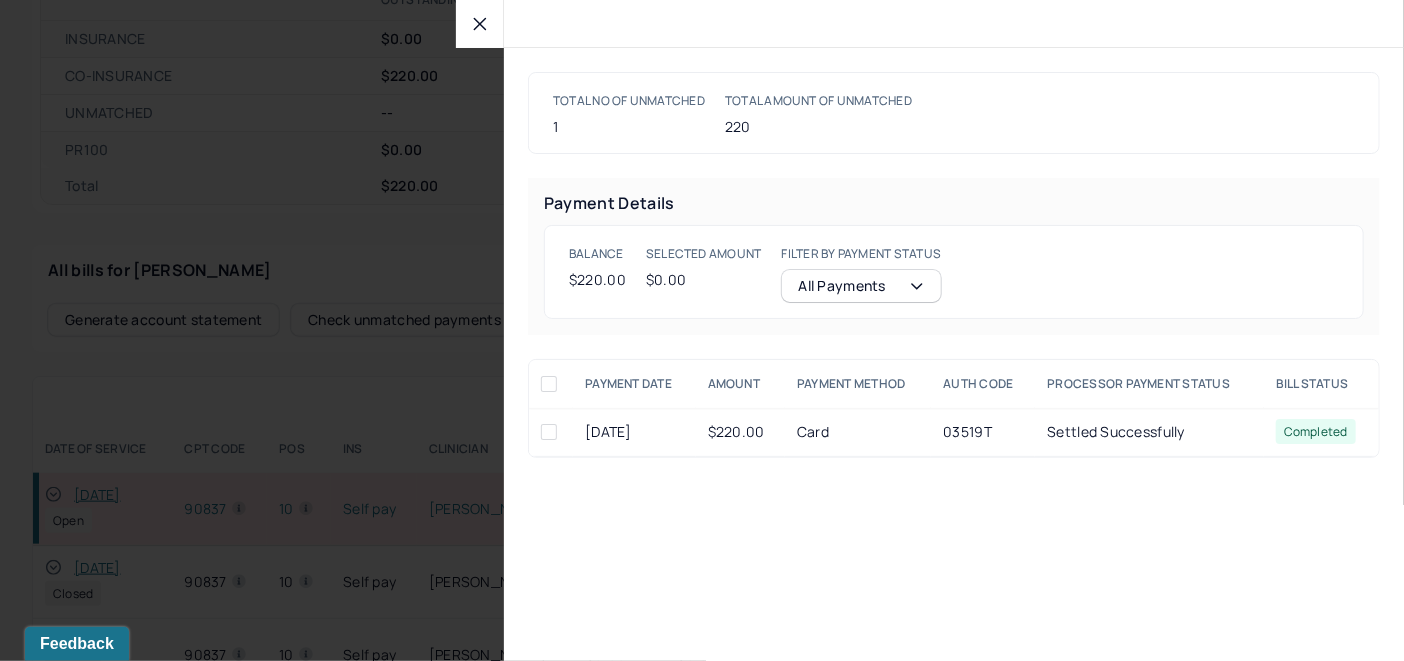 click at bounding box center [549, 432] 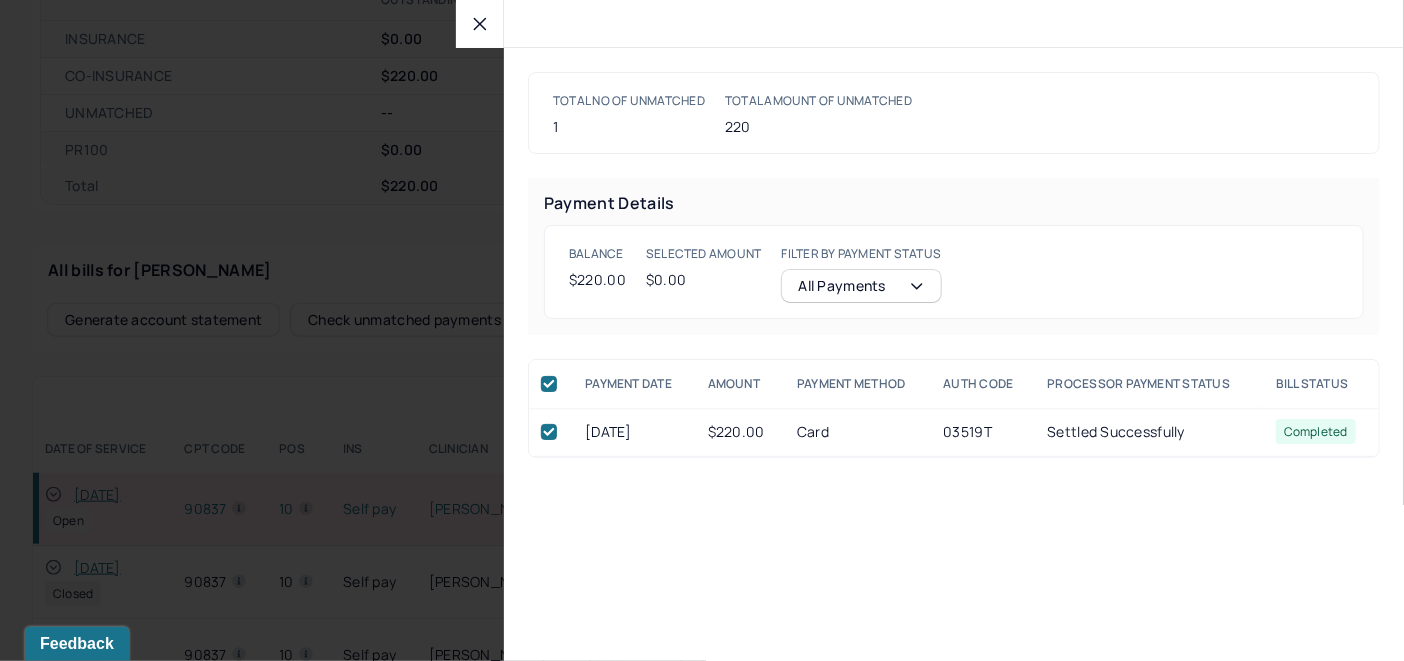 checkbox on "true" 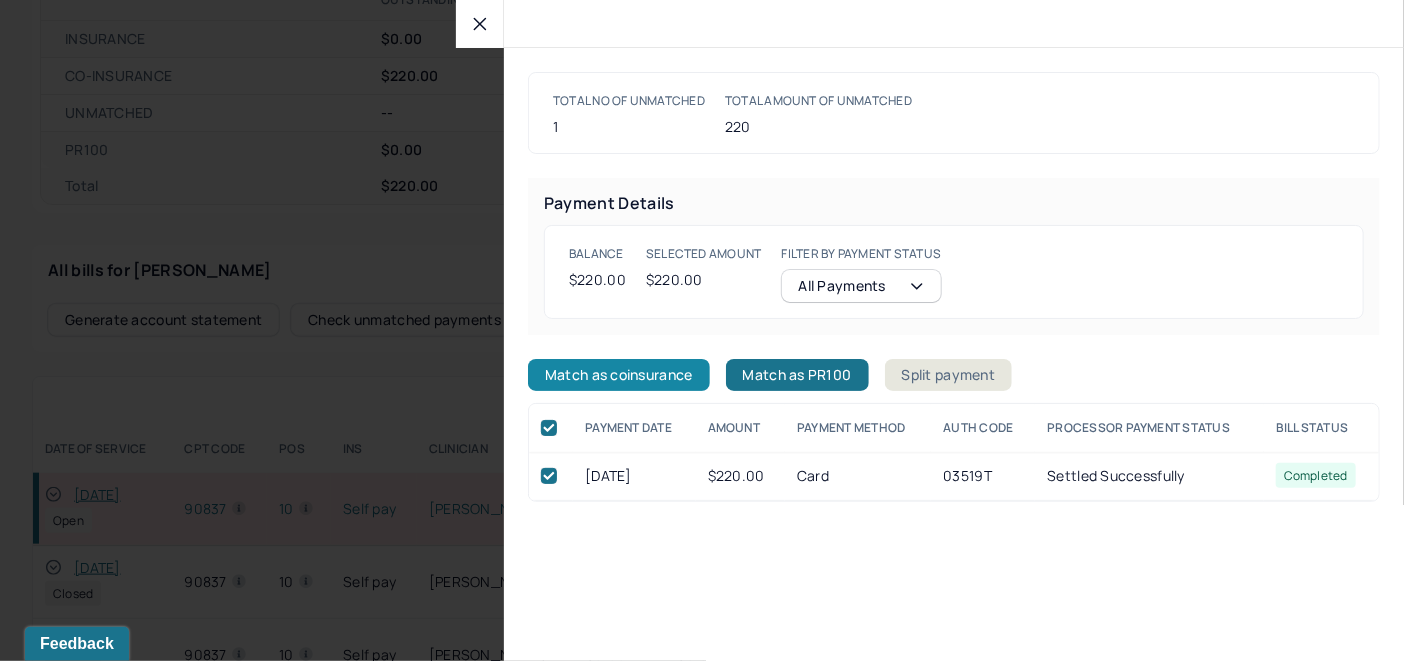 click on "Match as coinsurance" at bounding box center [619, 375] 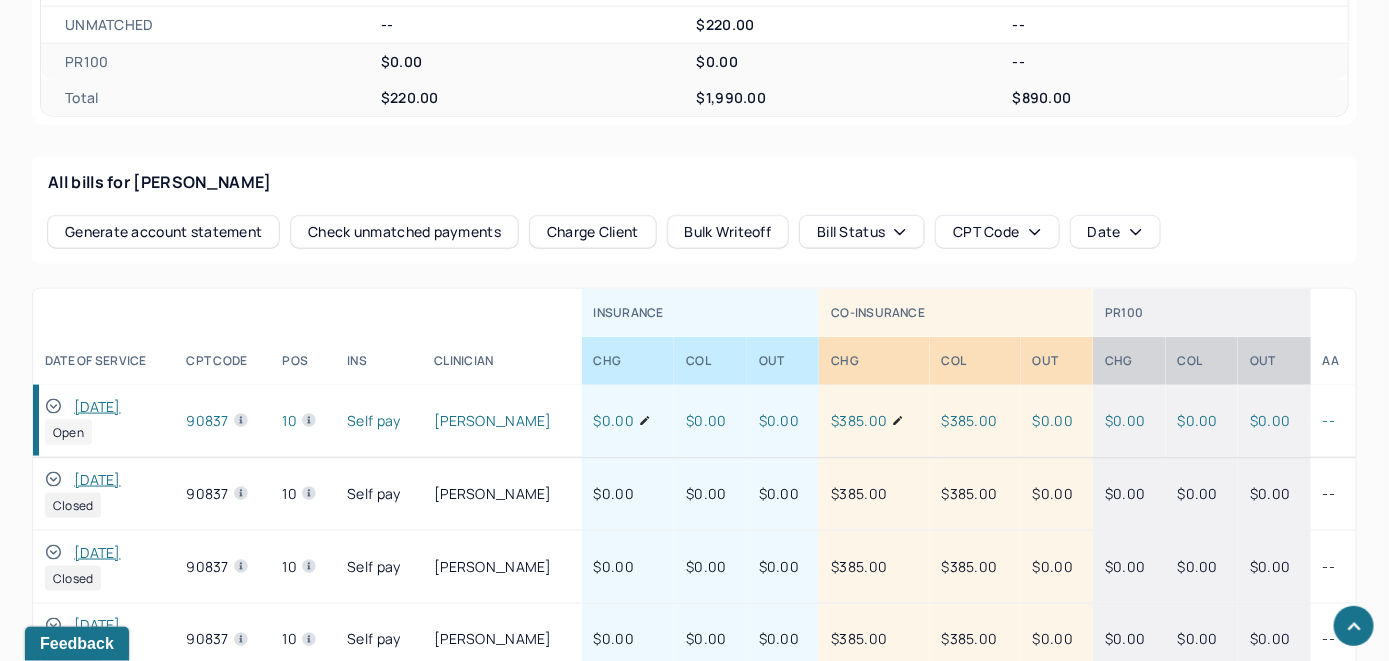 scroll, scrollTop: 957, scrollLeft: 0, axis: vertical 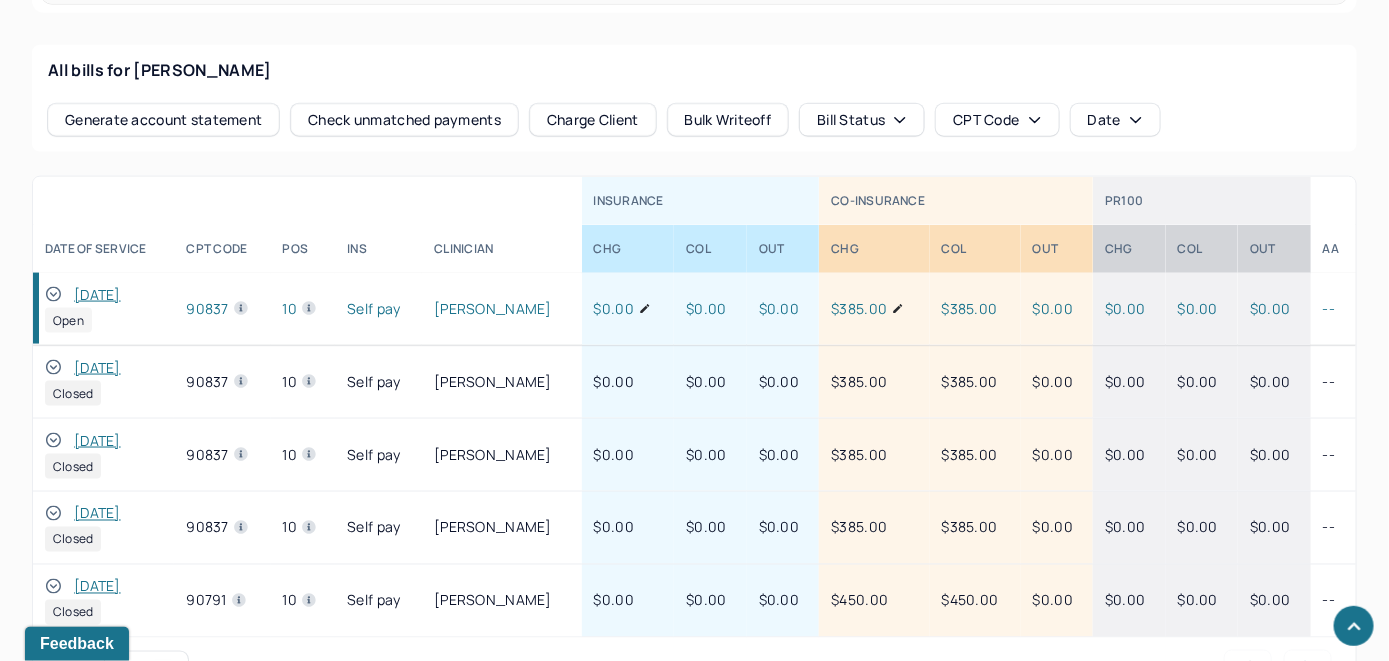 click 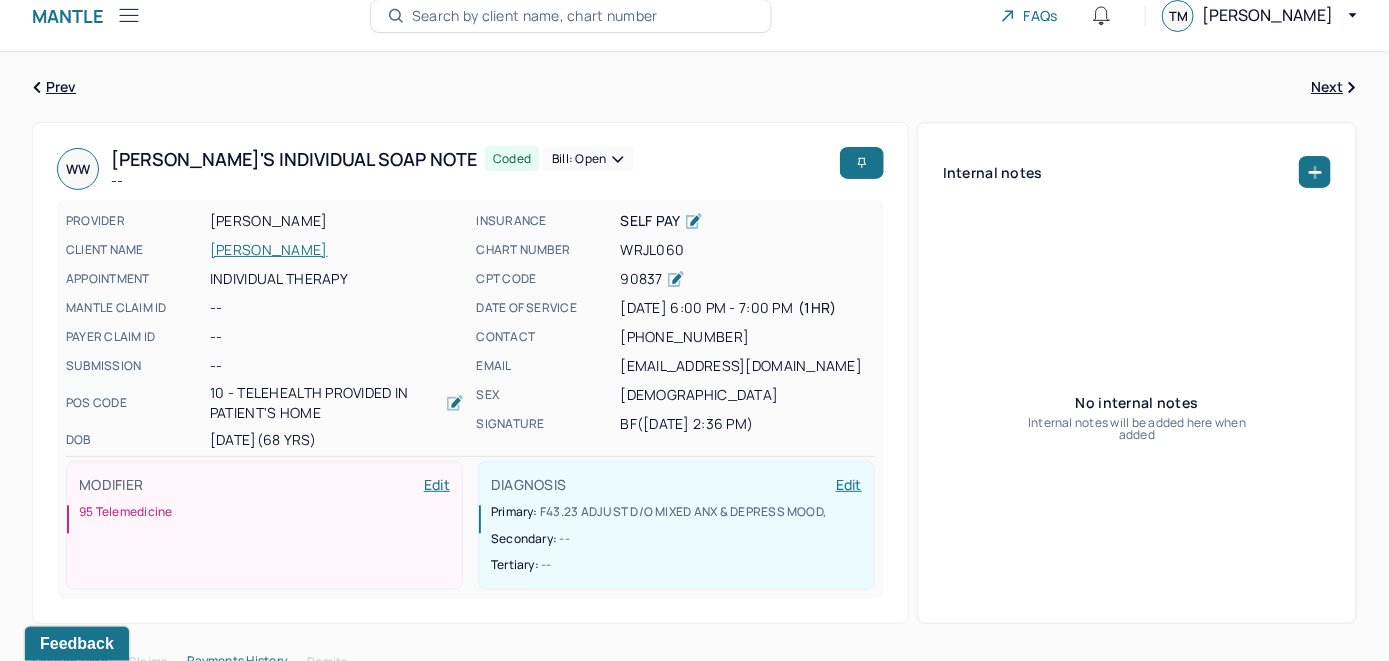 scroll, scrollTop: 0, scrollLeft: 0, axis: both 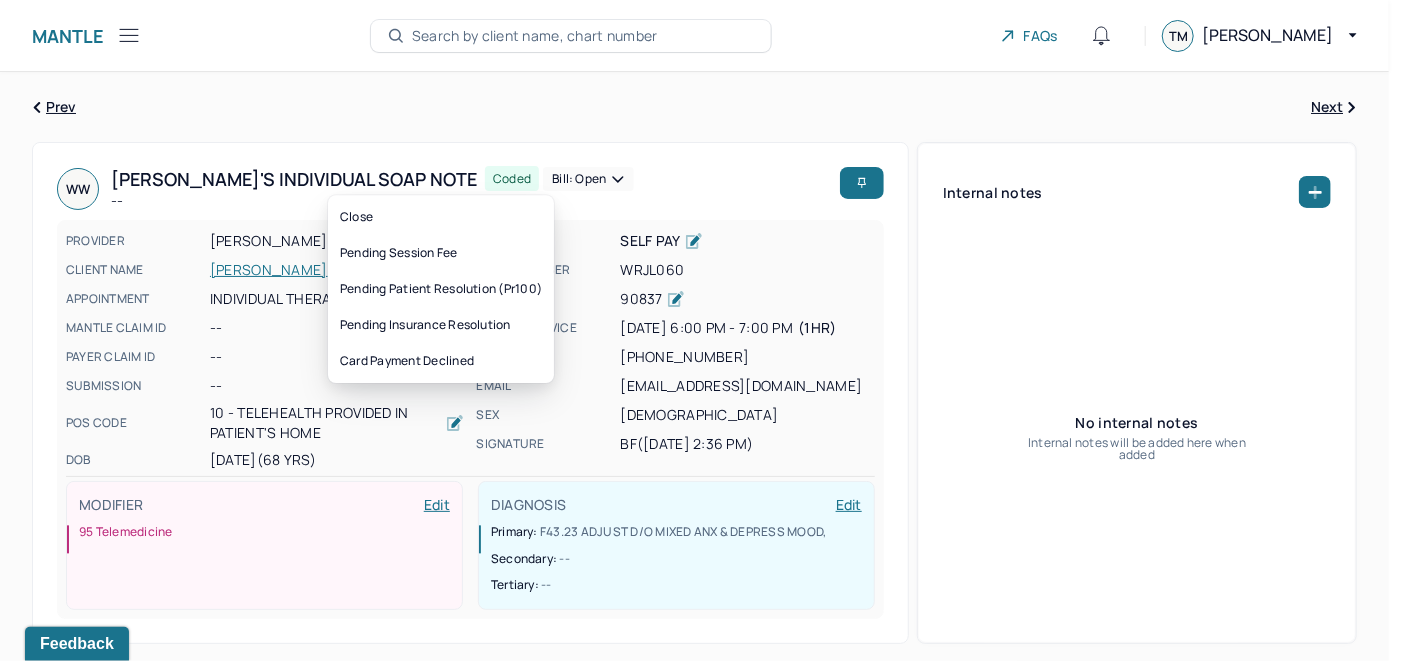 click on "Bill: Open" at bounding box center (588, 179) 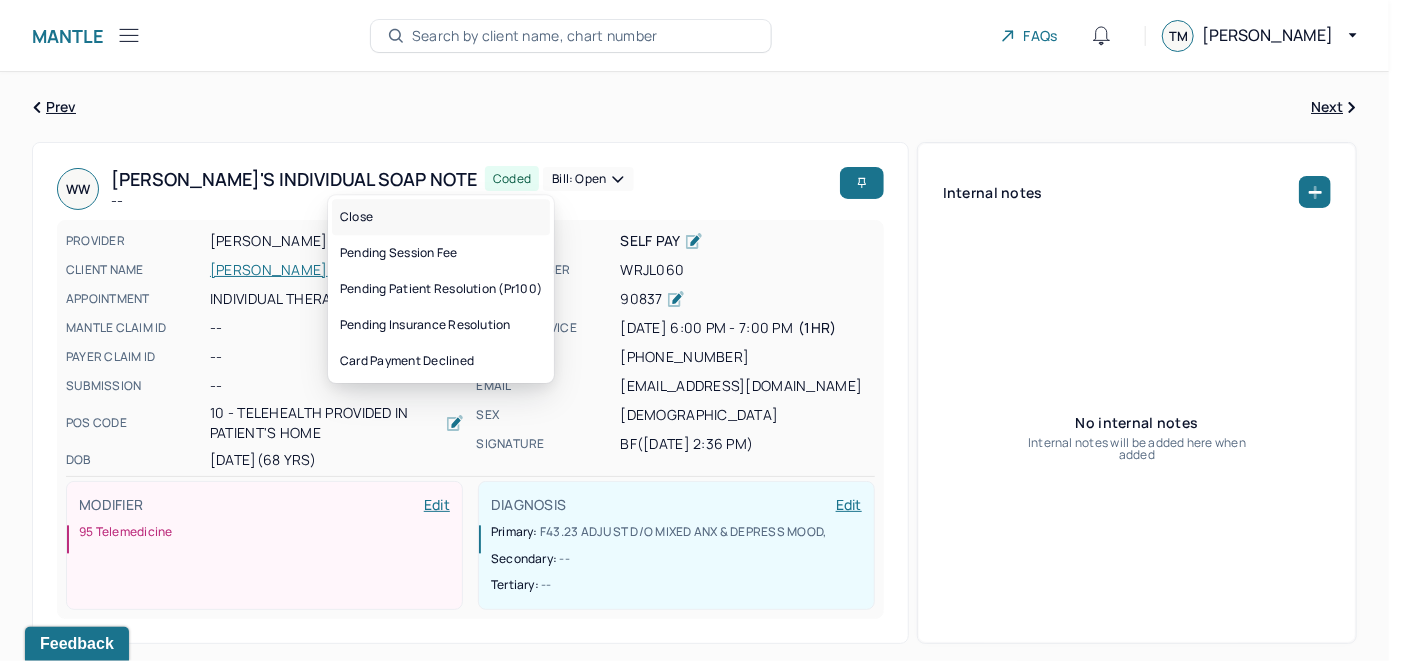 click on "Close" at bounding box center [441, 217] 